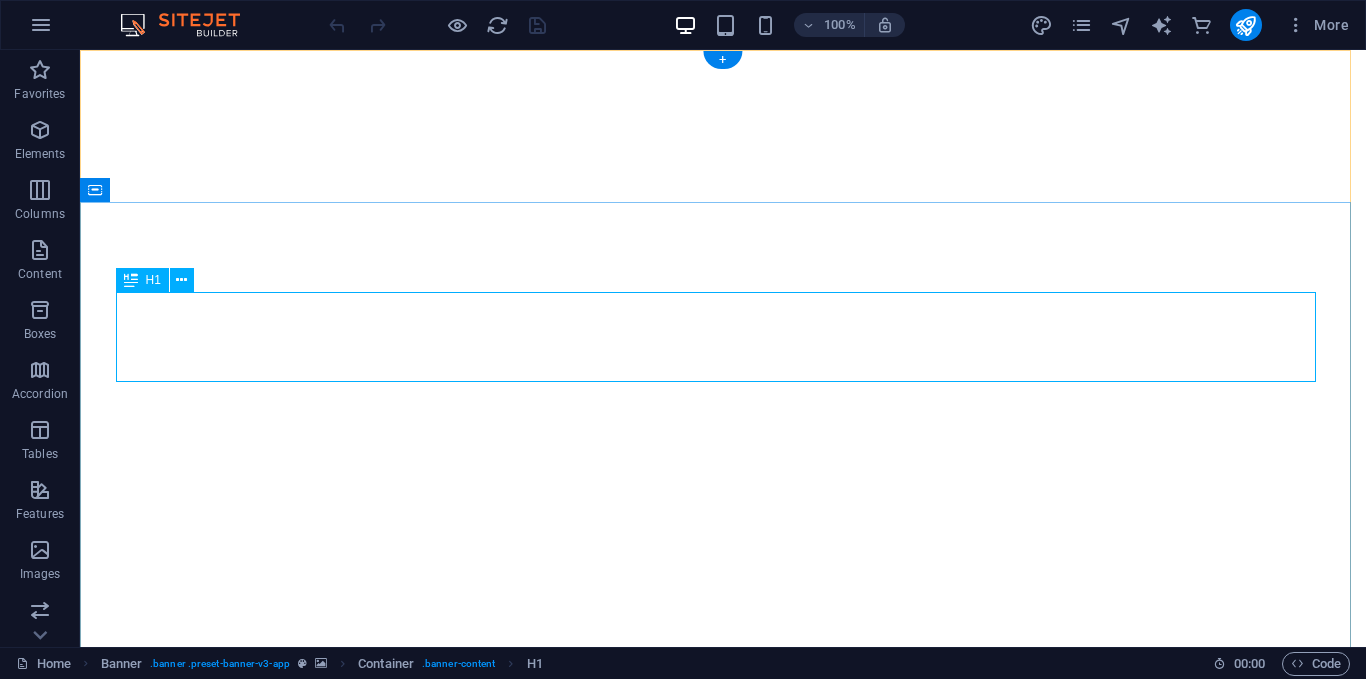 scroll, scrollTop: 0, scrollLeft: 0, axis: both 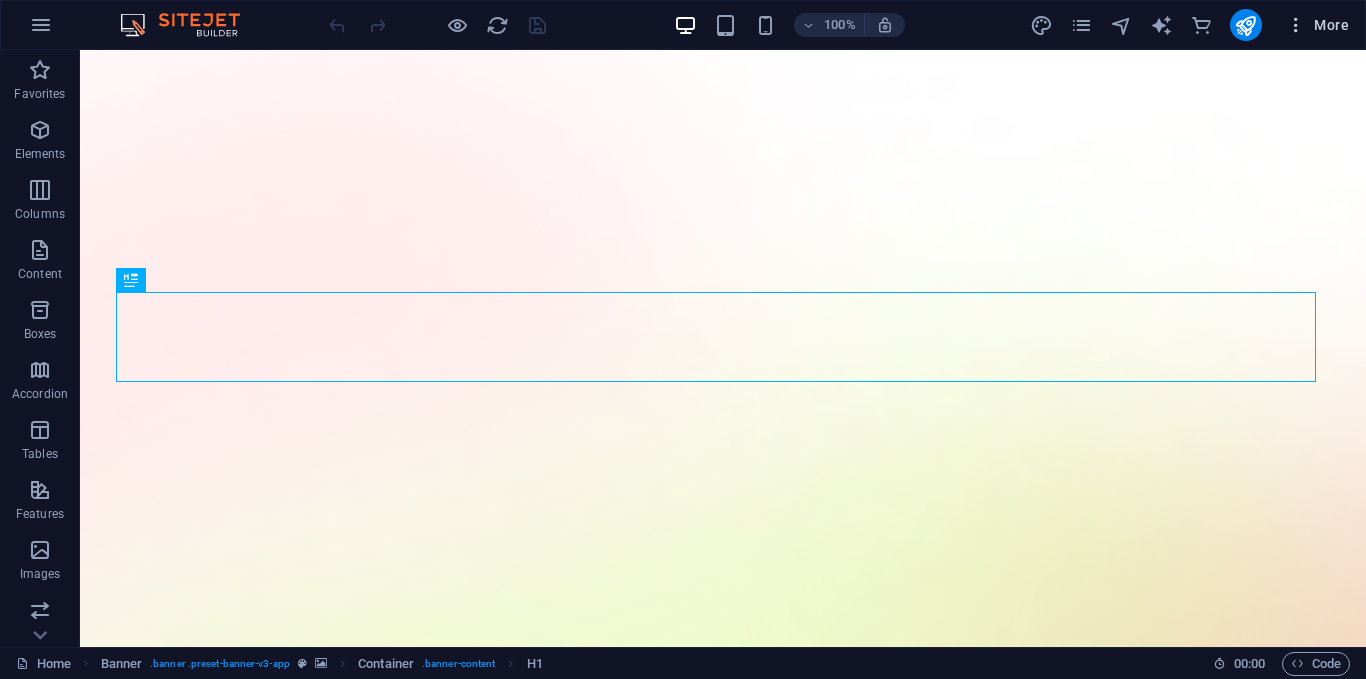 click on "More" at bounding box center (1317, 25) 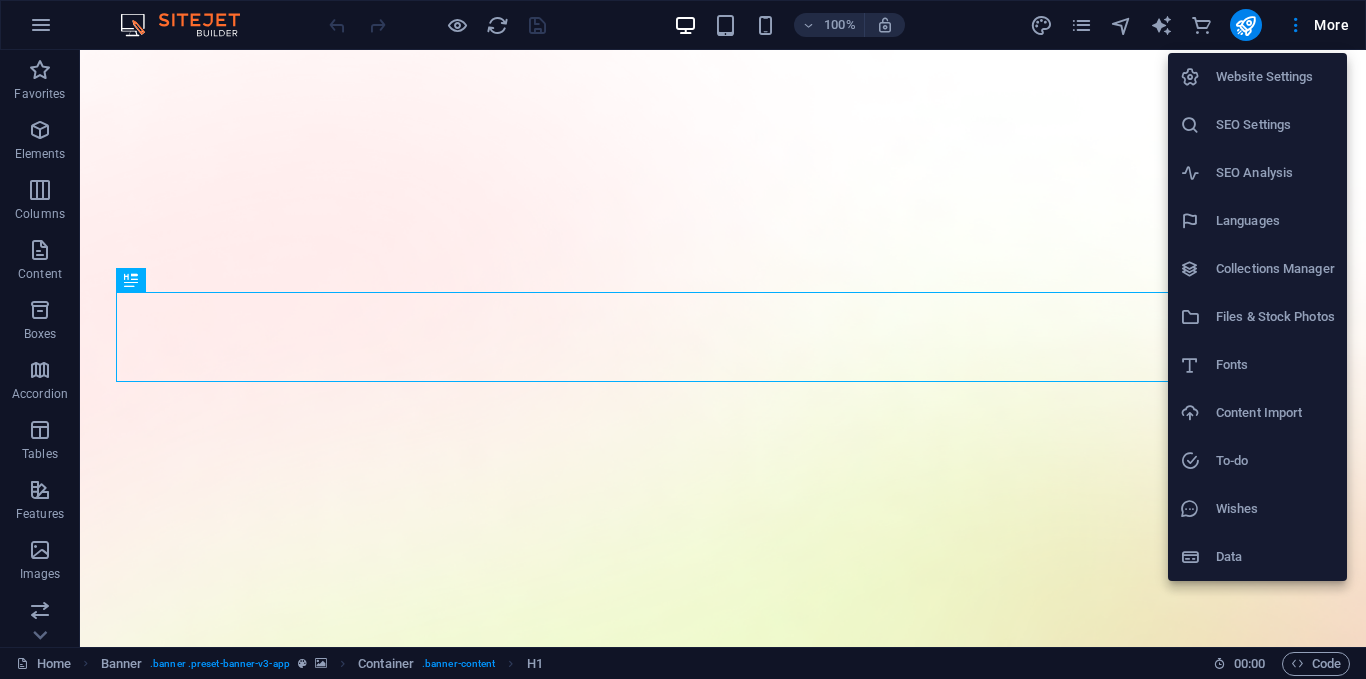 click at bounding box center [683, 339] 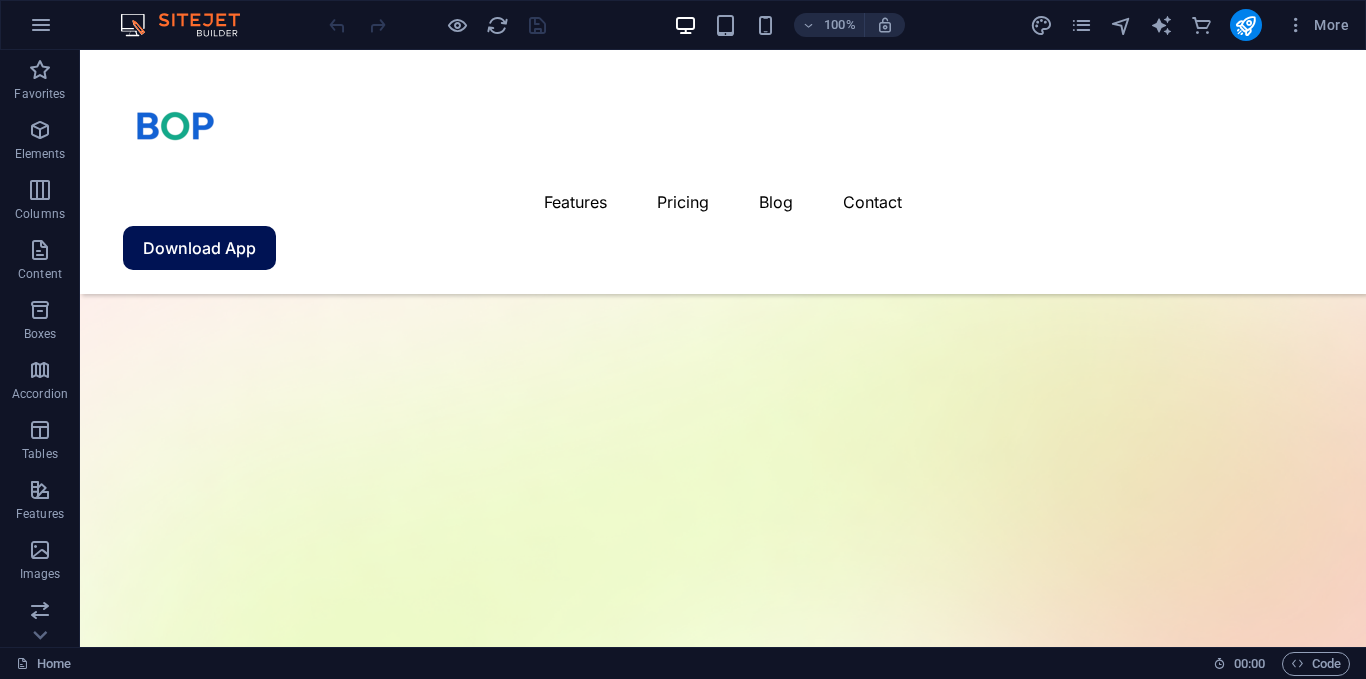 scroll, scrollTop: 162, scrollLeft: 0, axis: vertical 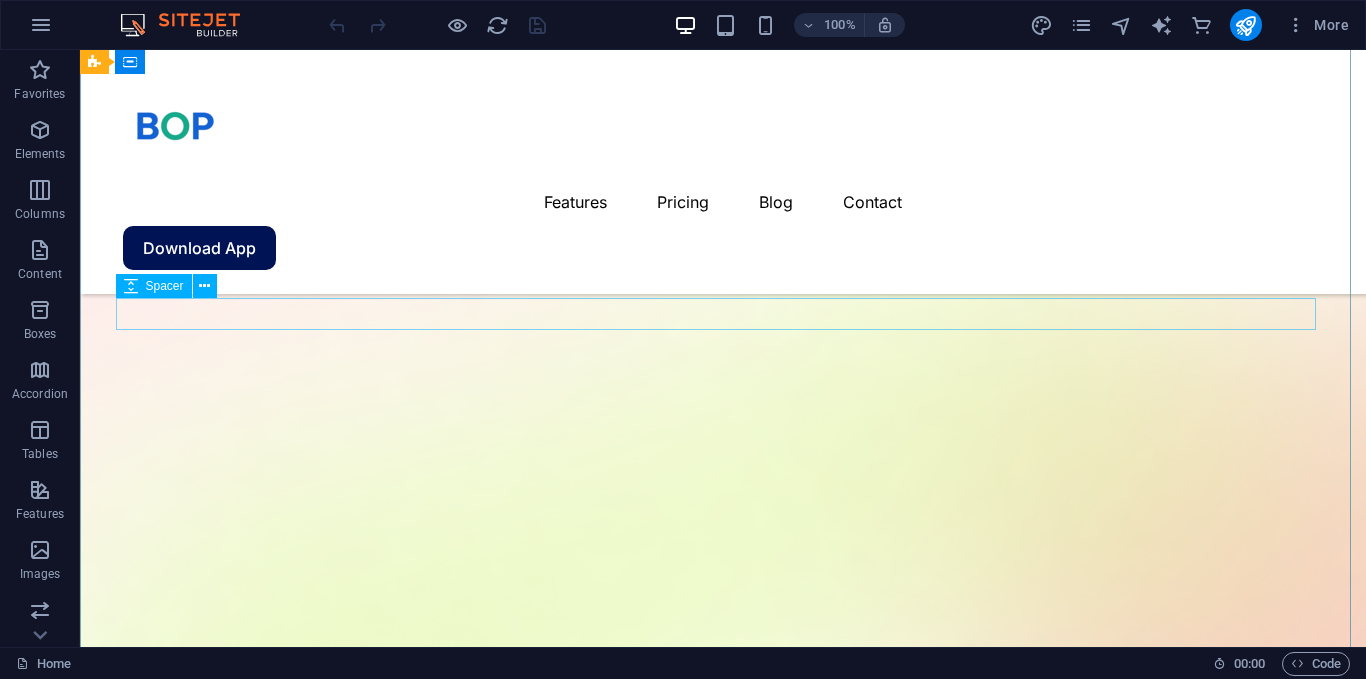 click at bounding box center [723, 1767] 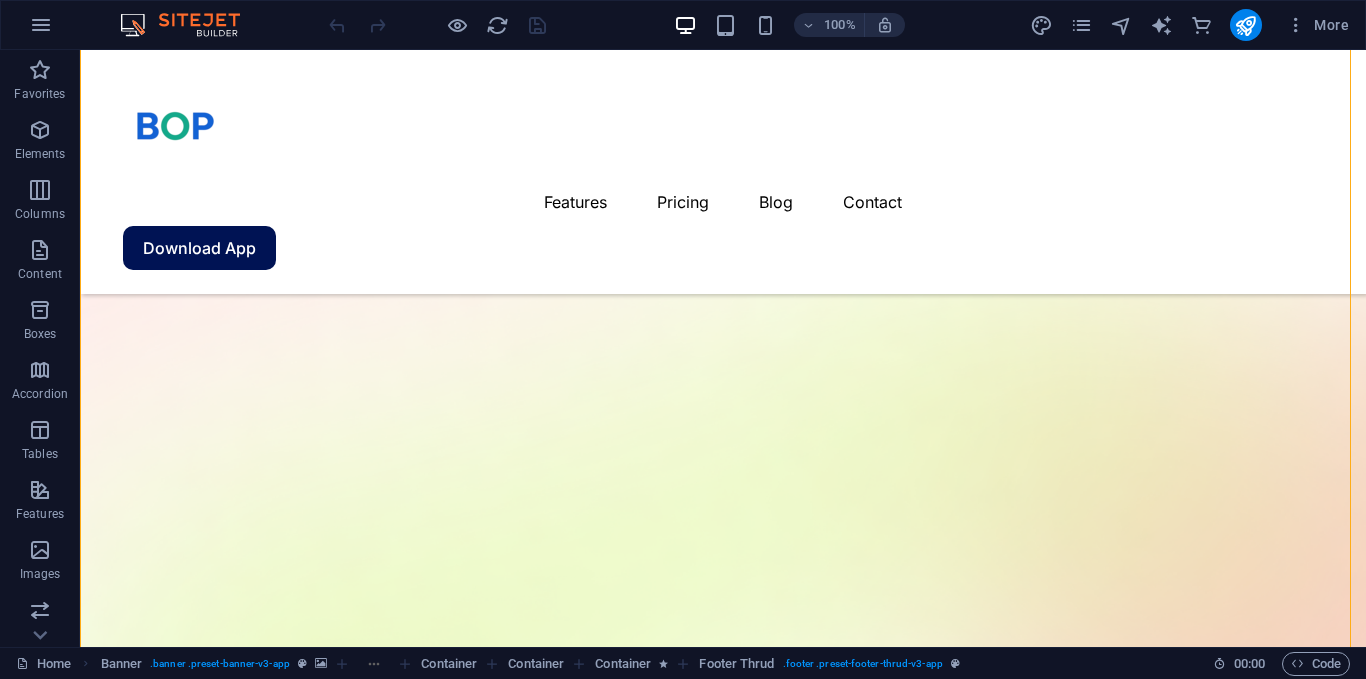 scroll, scrollTop: 0, scrollLeft: 0, axis: both 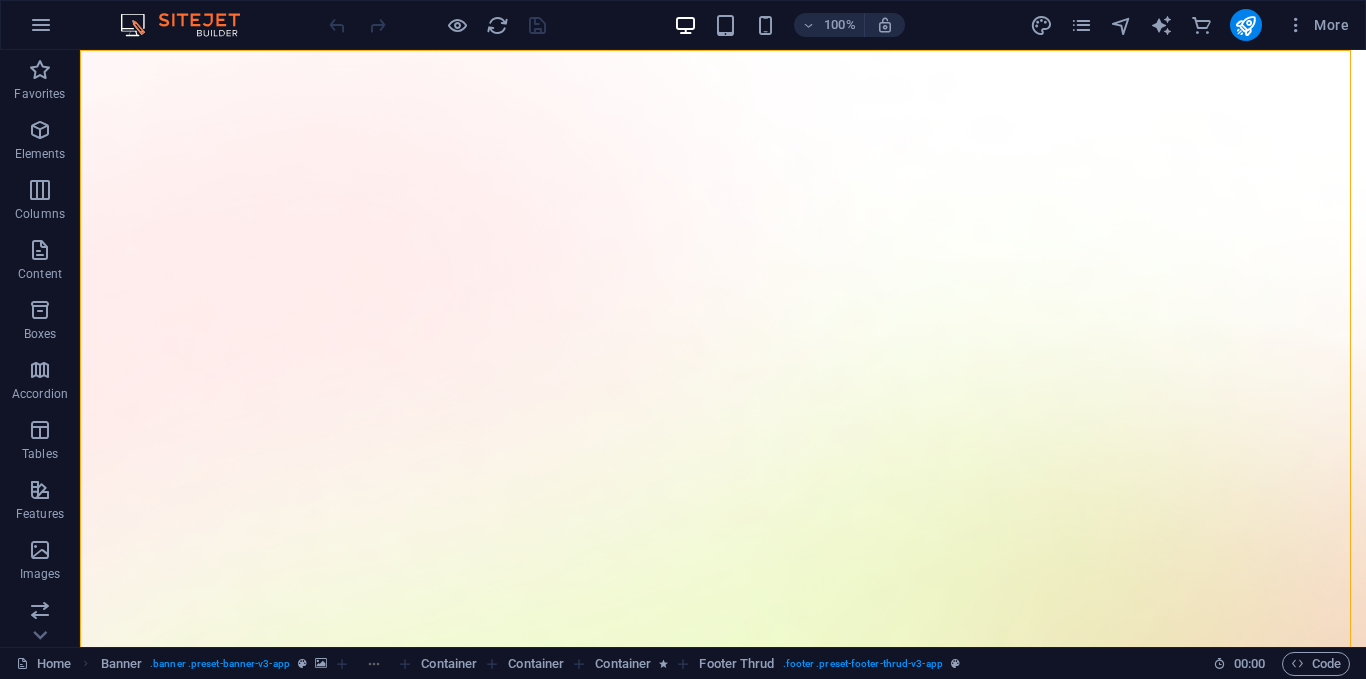 drag, startPoint x: 1362, startPoint y: 113, endPoint x: 1442, endPoint y: 97, distance: 81.58431 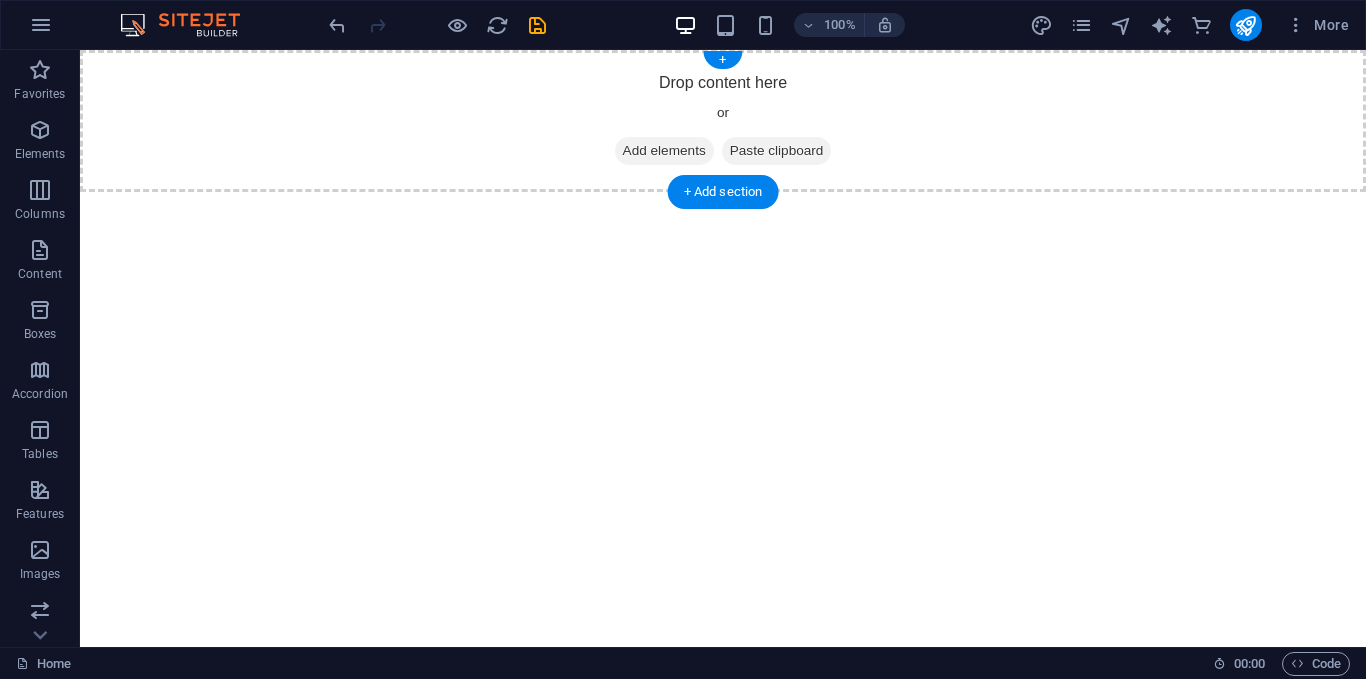 click on "Drop content here or  Add elements  Paste clipboard" at bounding box center [723, 121] 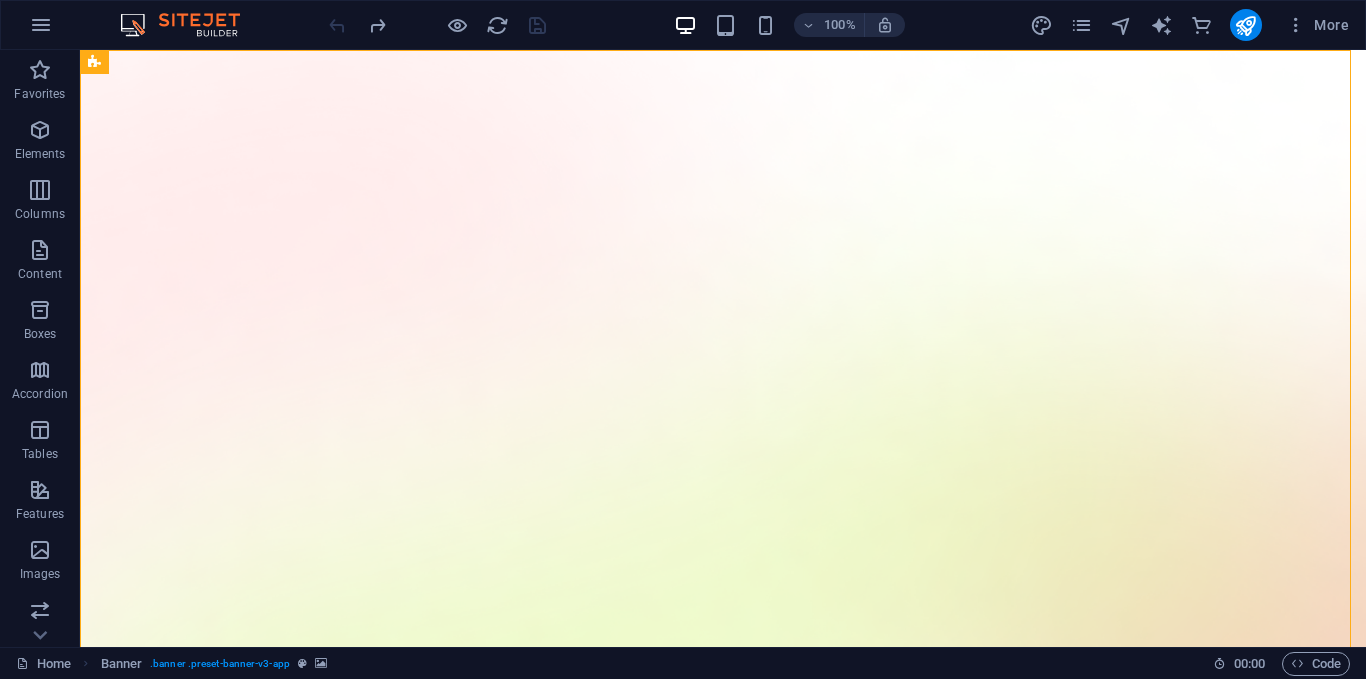 scroll, scrollTop: 0, scrollLeft: 0, axis: both 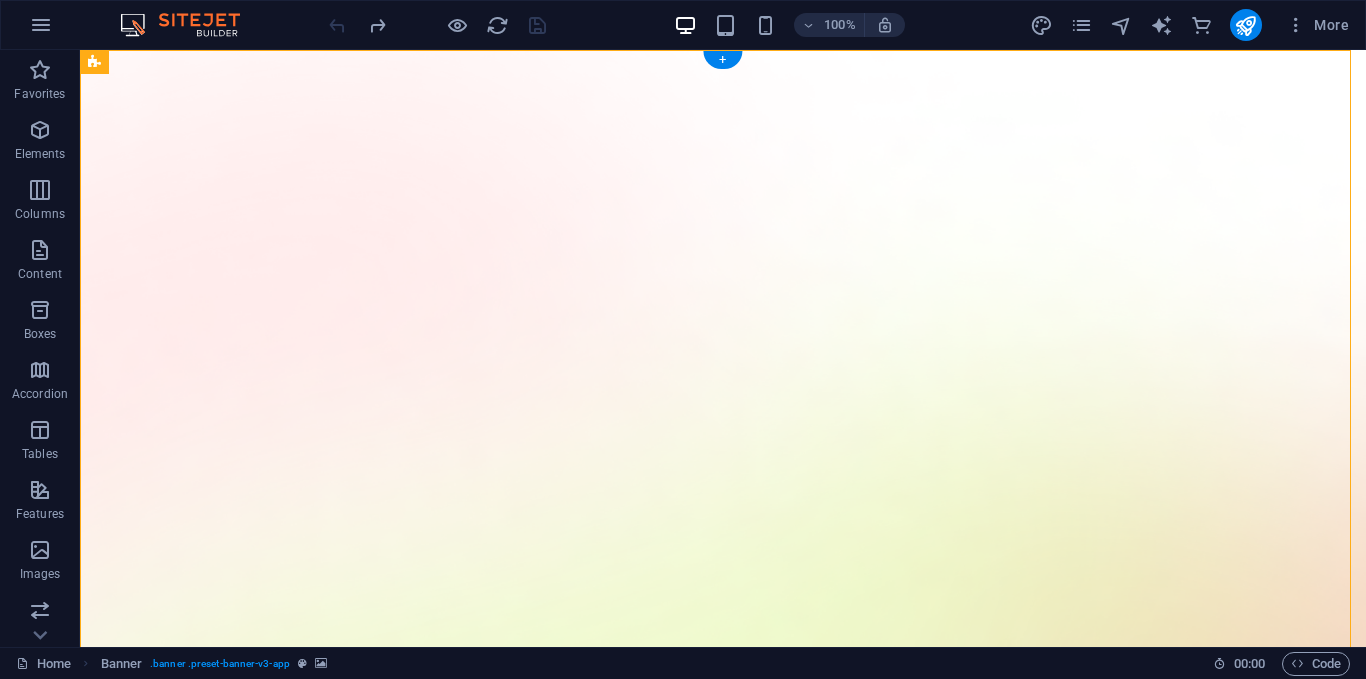 drag, startPoint x: 380, startPoint y: 230, endPoint x: 432, endPoint y: 267, distance: 63.82006 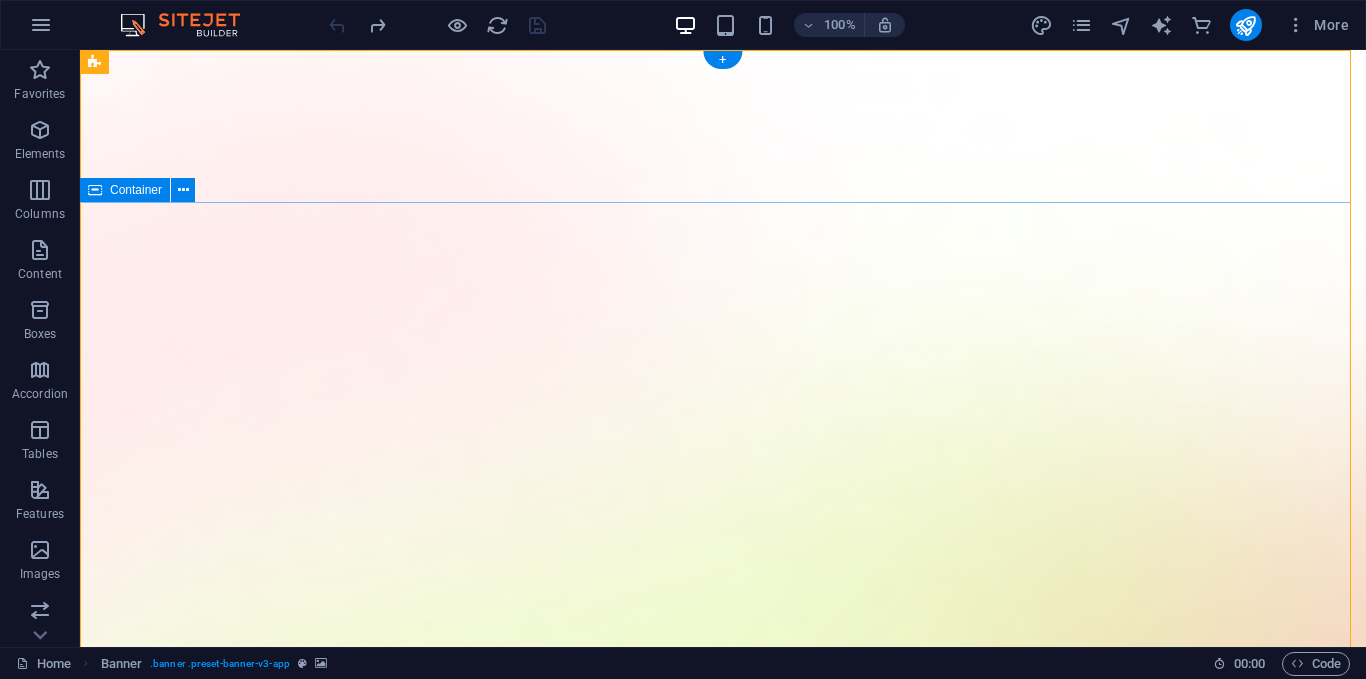 click on "Version 2.0 is here AI app for productivity Lorem ipsum dolor sit amet, consectetur adipiscing elit, sed do eiusmod tempor incididunt ut labore et dolore magna aliqua. Download App" at bounding box center [723, 2424] 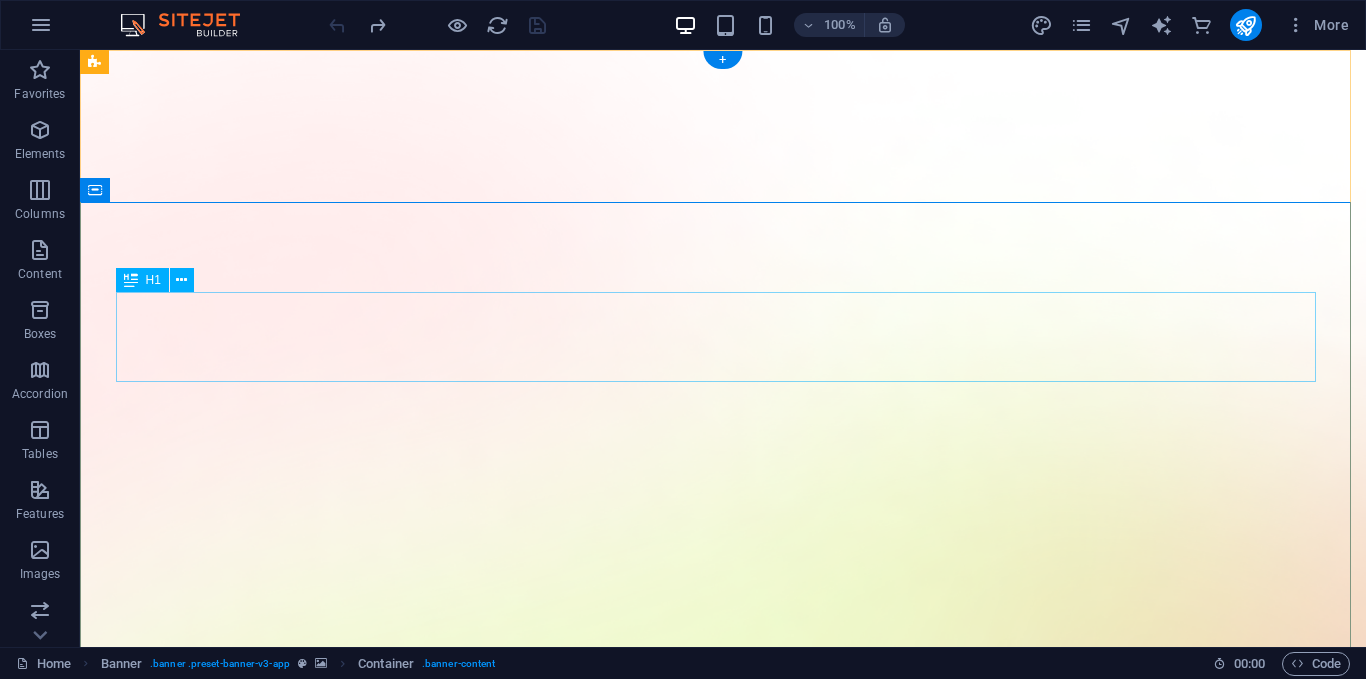 click on "AI app for productivity" at bounding box center (723, 1909) 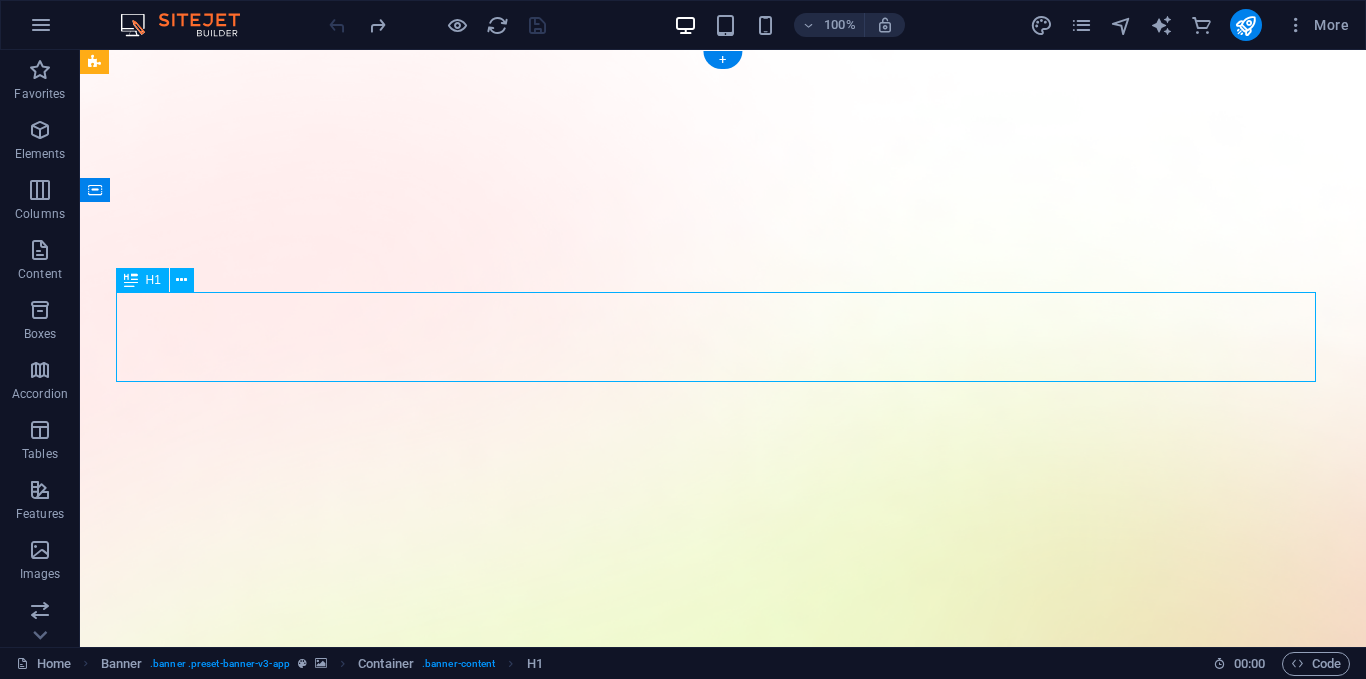 click on "AI app for productivity" at bounding box center (723, 1909) 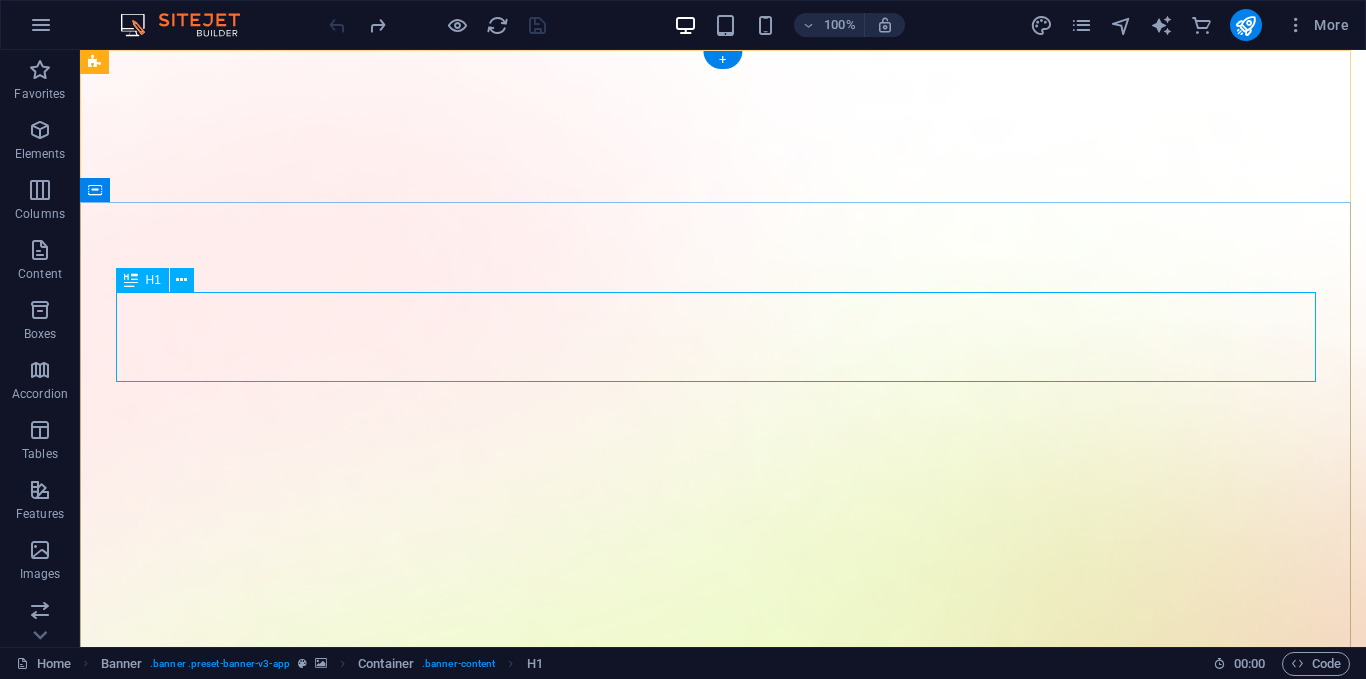 click on "AI app for productivity" at bounding box center (723, 1909) 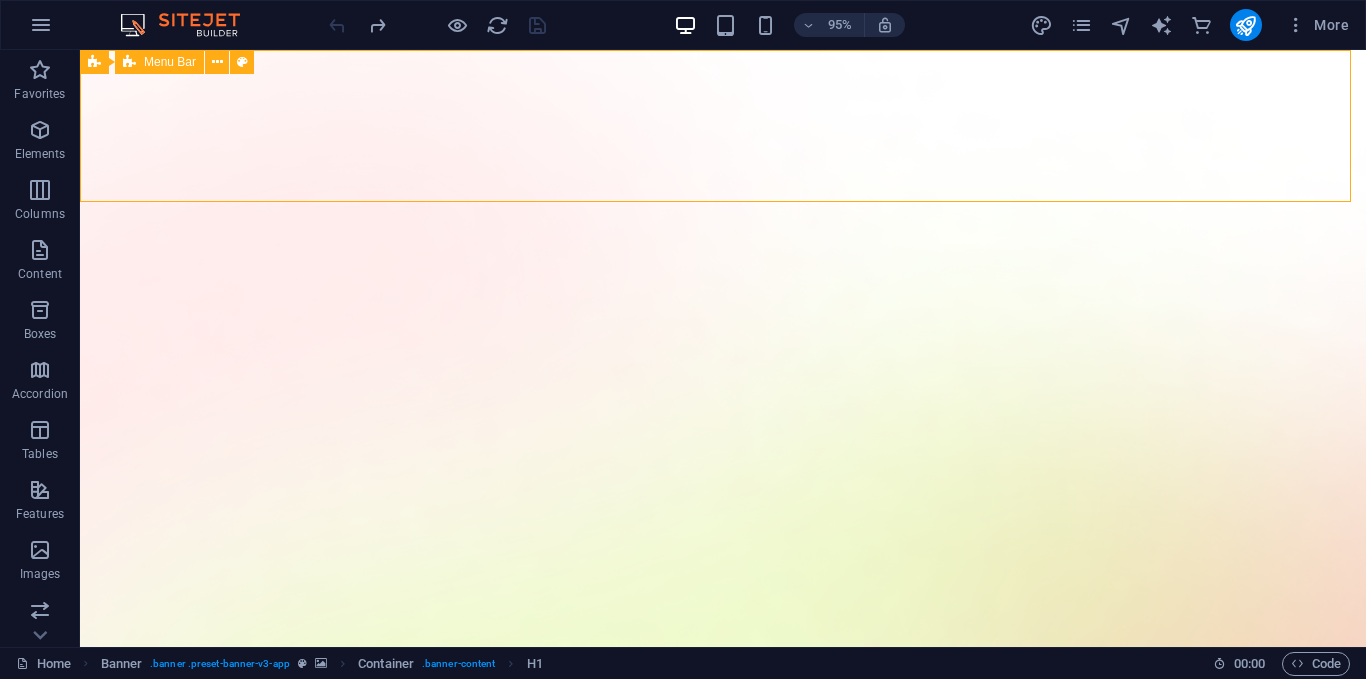 click on "Features Pricing Blog Contact Download App" at bounding box center [723, 1570] 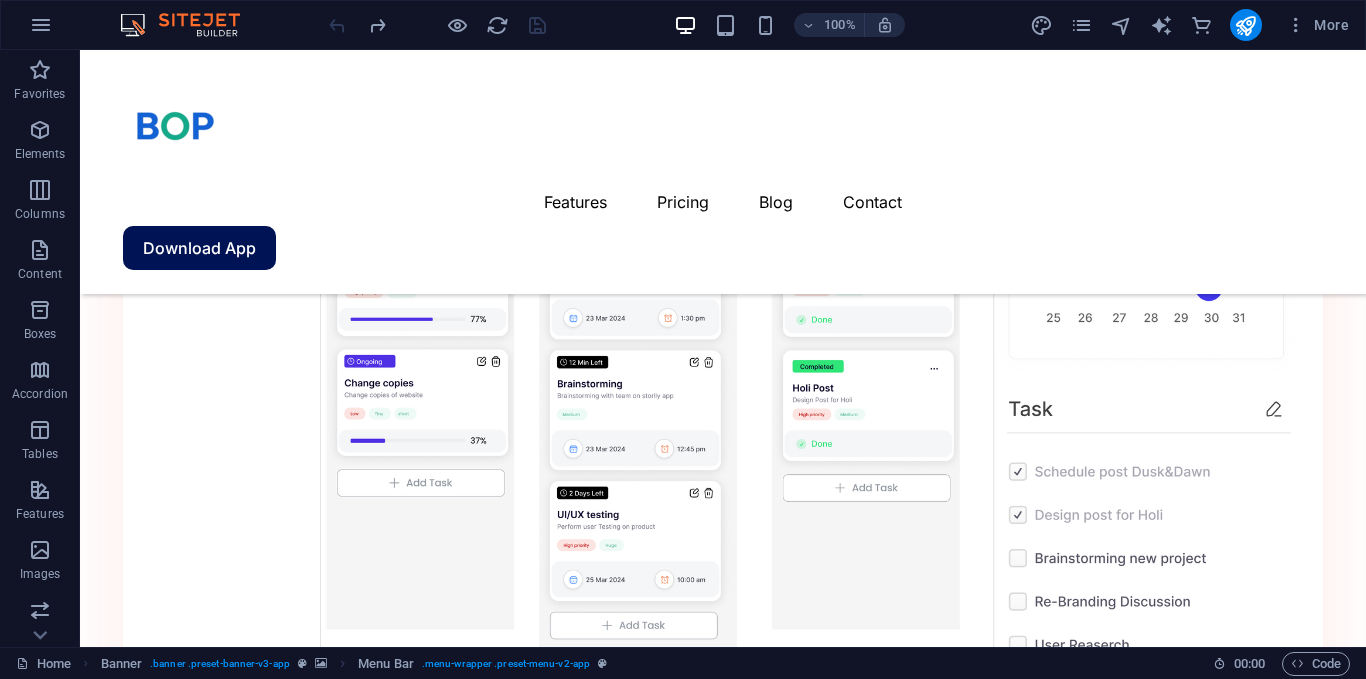 scroll, scrollTop: 2172, scrollLeft: 0, axis: vertical 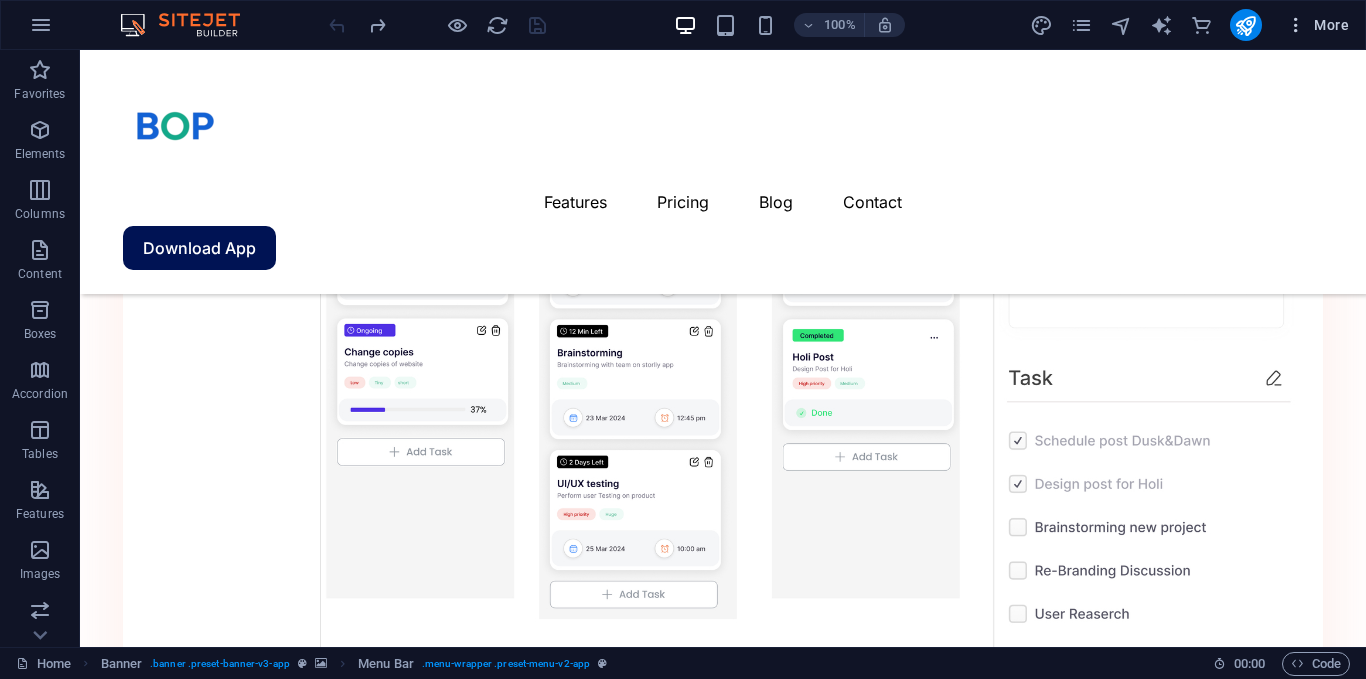 click at bounding box center (1296, 25) 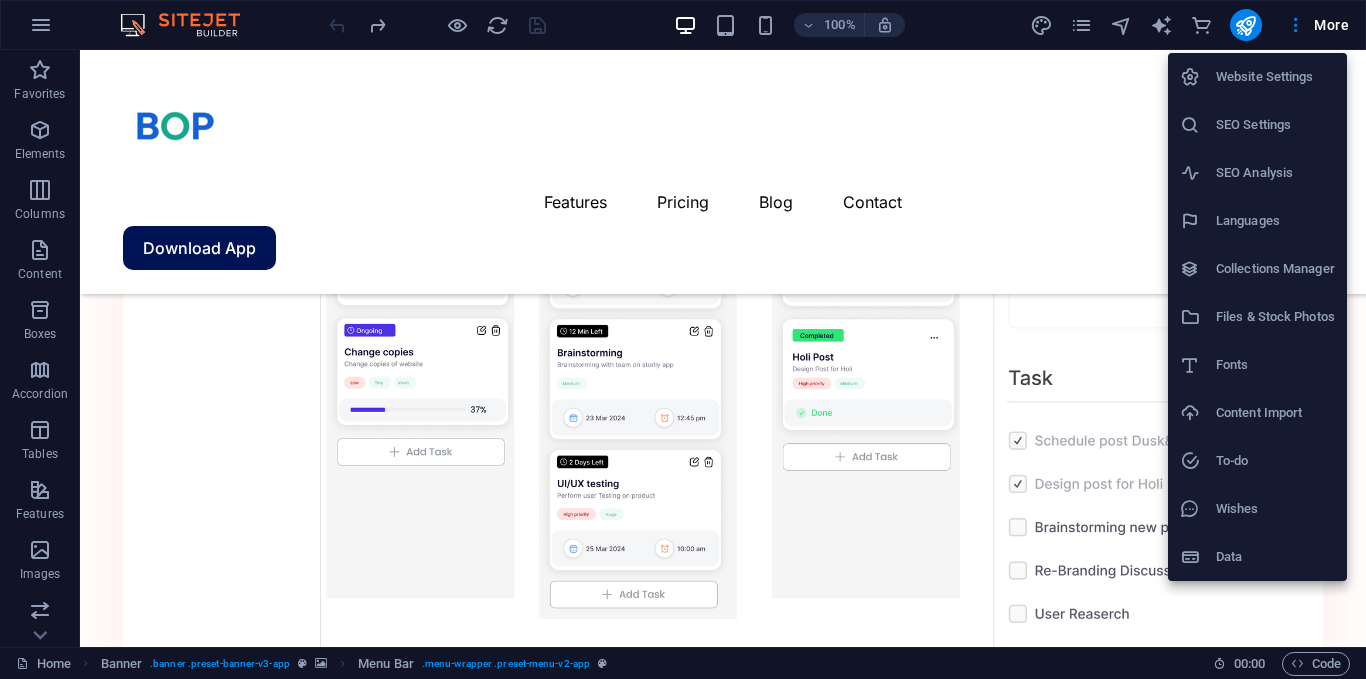 click on "Website Settings" at bounding box center [1257, 77] 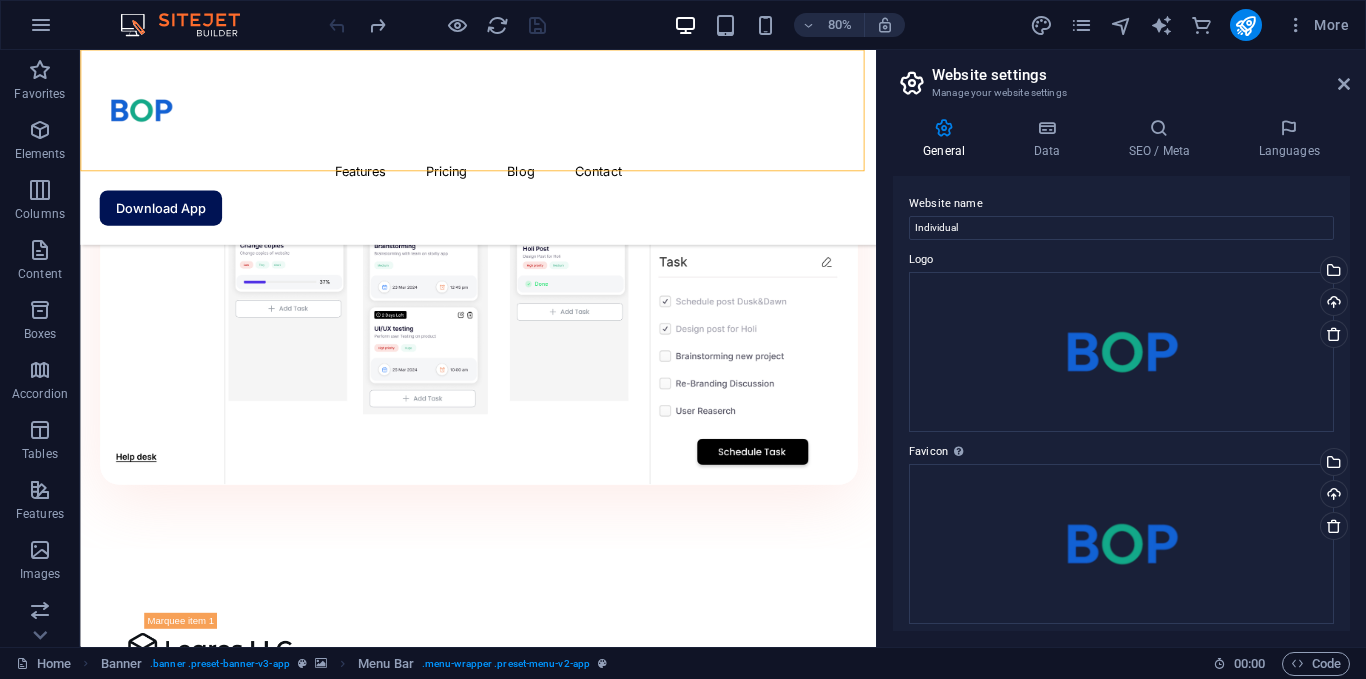 scroll, scrollTop: 2098, scrollLeft: 0, axis: vertical 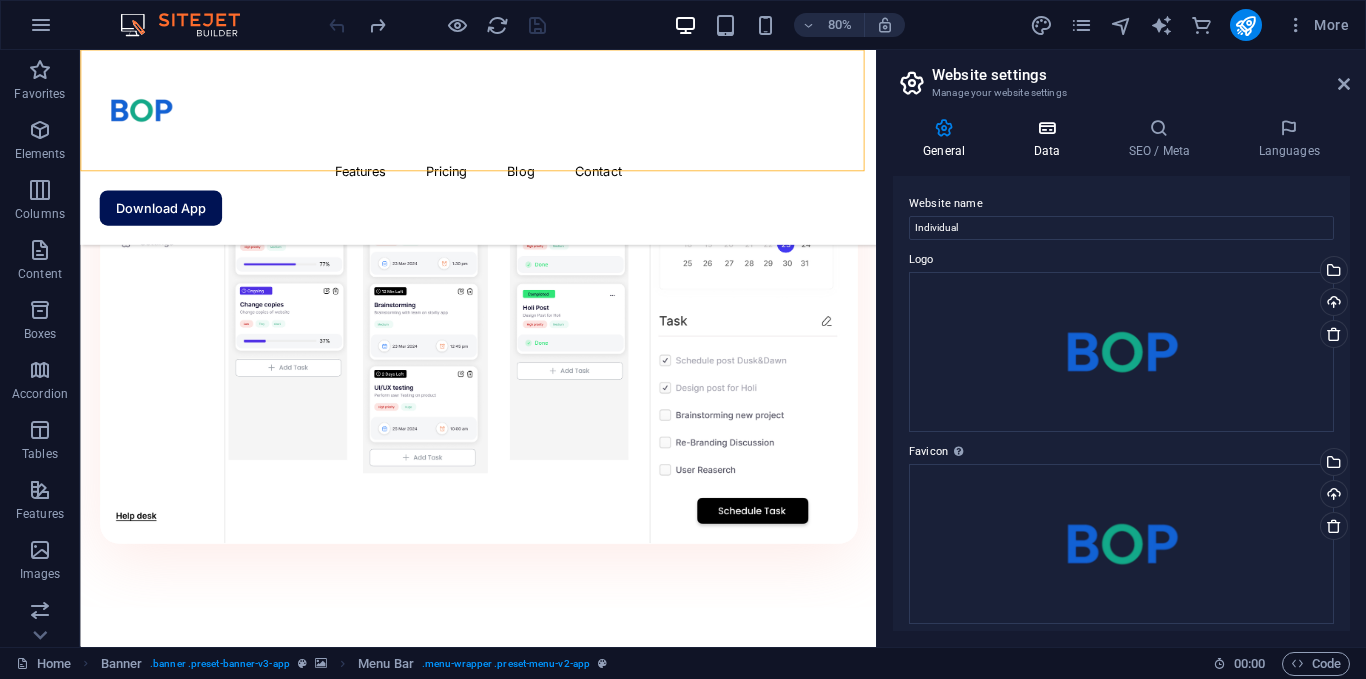 click at bounding box center [1046, 128] 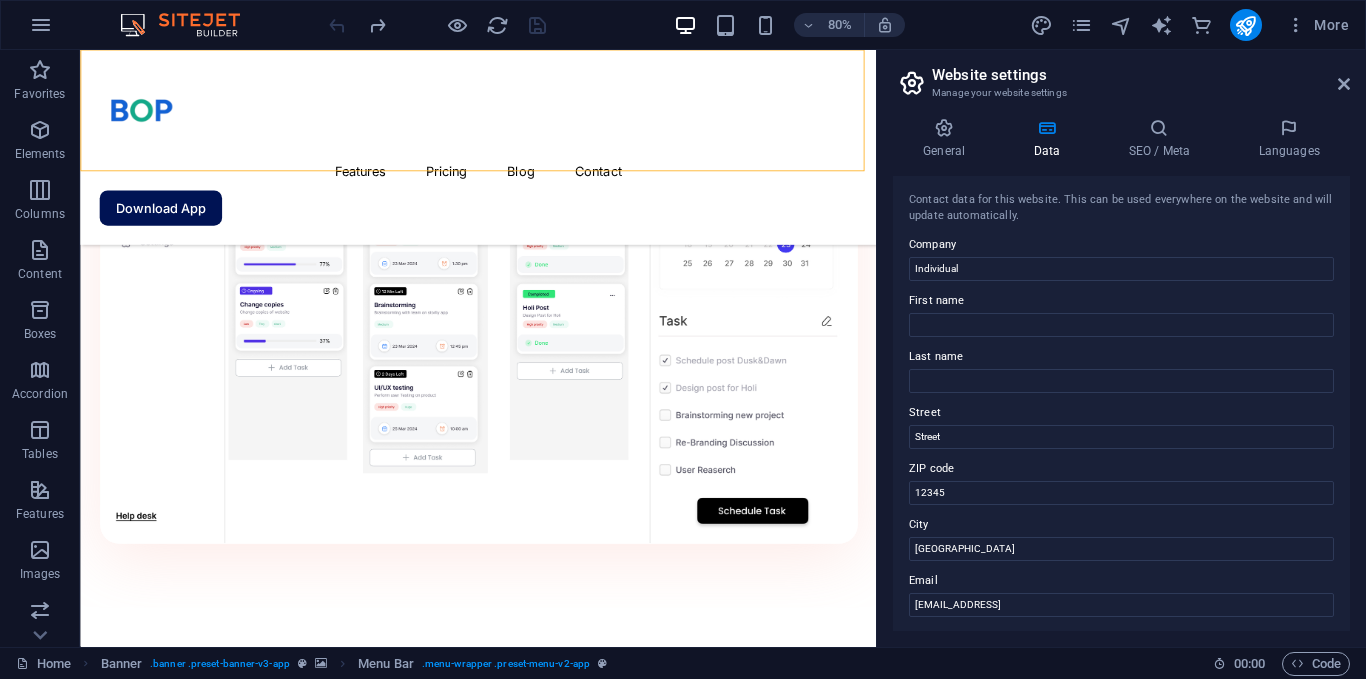 drag, startPoint x: 1344, startPoint y: 263, endPoint x: 1361, endPoint y: 416, distance: 153.94154 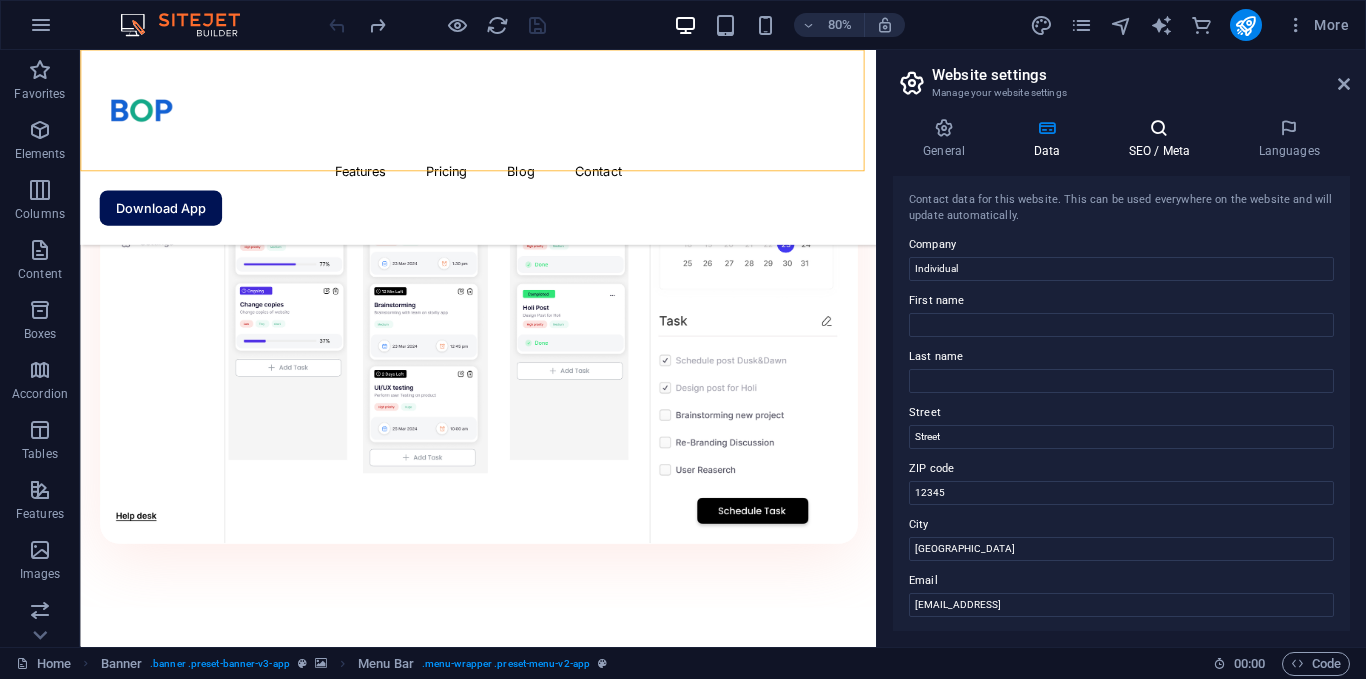 click on "SEO / Meta" at bounding box center (1163, 139) 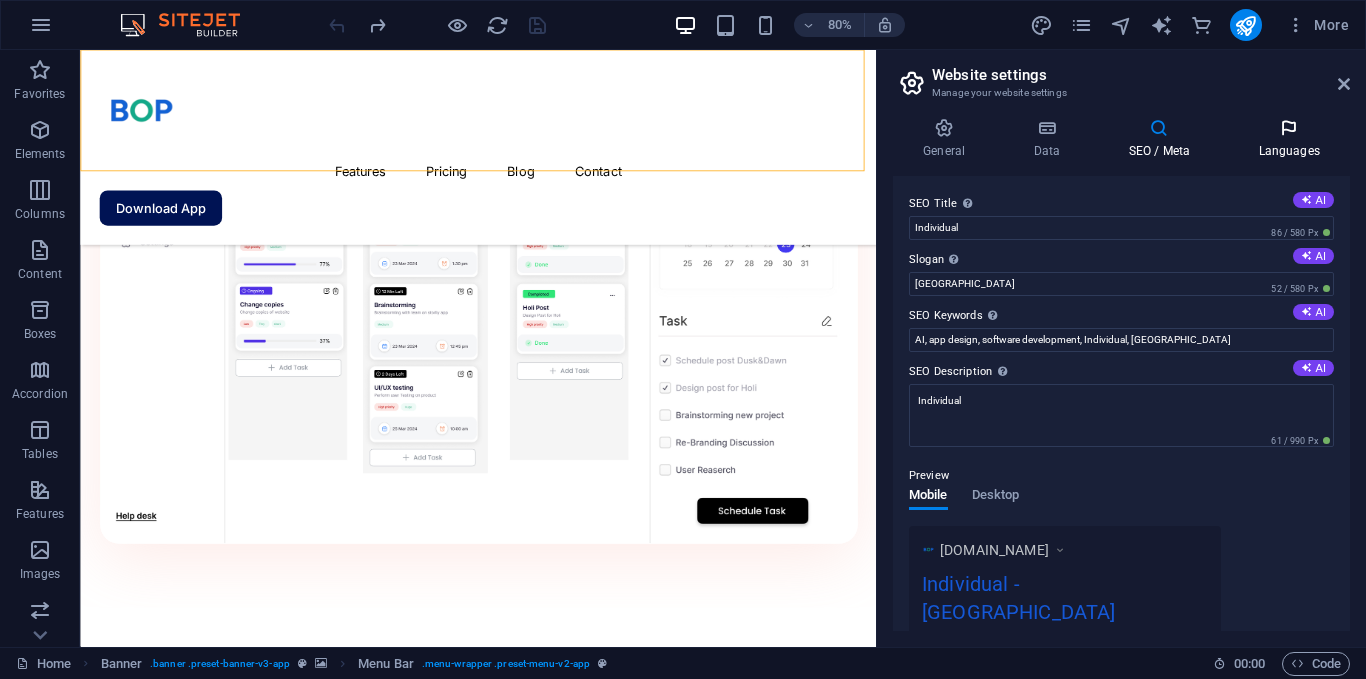 click on "Languages" at bounding box center [1289, 139] 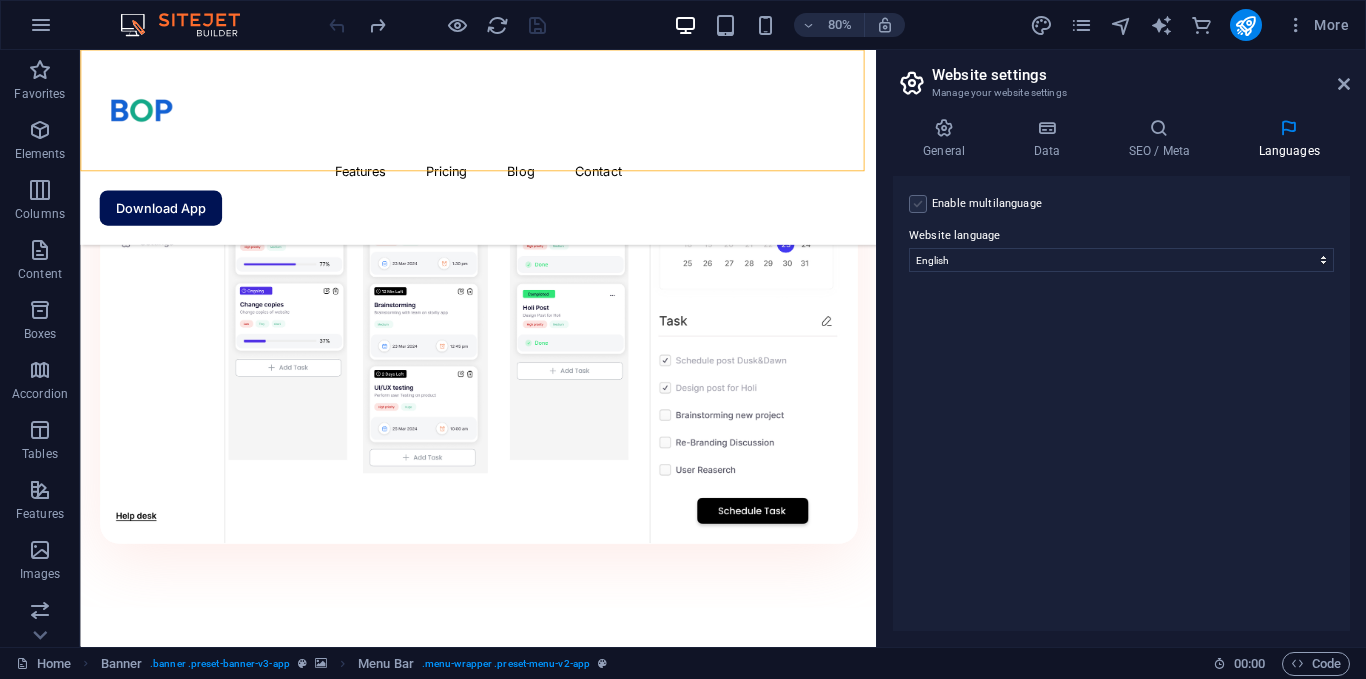 click at bounding box center [918, 204] 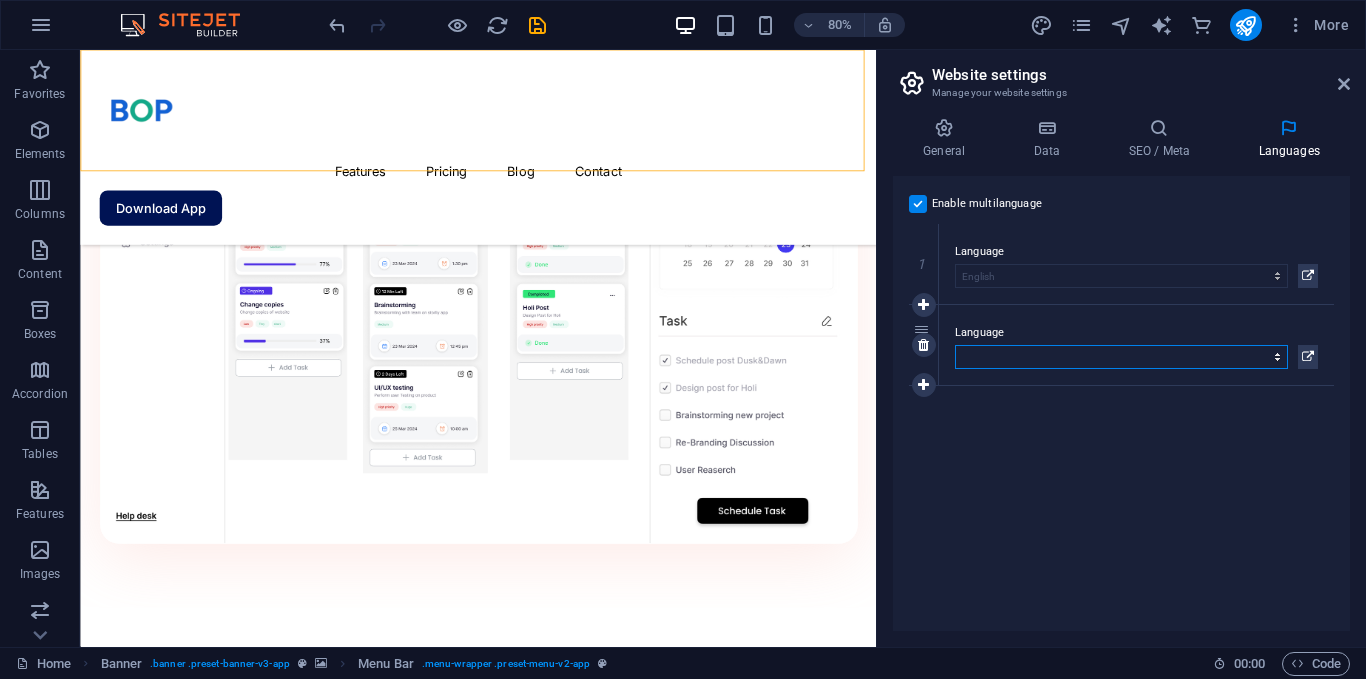click on "Abkhazian Afar Afrikaans Akan Albanian Amharic Arabic Aragonese Armenian Assamese Avaric Avestan Aymara Azerbaijani Bambara Bashkir Basque Belarusian Bengali Bihari languages Bislama Bokmål Bosnian Breton Bulgarian Burmese Catalan Central Khmer Chamorro Chechen Chinese Church Slavic Chuvash Cornish Corsican Cree Croatian Czech Danish Dutch Dzongkha English Esperanto Estonian Ewe Faroese Farsi (Persian) Fijian Finnish French Fulah Gaelic Galician Ganda Georgian German Greek Greenlandic Guaraní Gujarati Haitian Creole Hausa Hebrew Herero Hindi Hiri Motu Hungarian Icelandic Ido Igbo Indonesian Interlingua Interlingue Inuktitut Inupiaq Irish Italian Japanese Javanese Kannada Kanuri Kashmiri Kazakh Kikuyu Kinyarwanda Komi Kongo Korean Kurdish Kwanyama Kyrgyz Lao Latin Latvian Limburgish Lingala Lithuanian Luba-Katanga Luxembourgish Macedonian Malagasy Malay Malayalam Maldivian Maltese Manx Maori Marathi Marshallese Mongolian [GEOGRAPHIC_DATA] Navajo [GEOGRAPHIC_DATA] Nepali North Ndebele Northern Sami Norwegian Norwegian Nynorsk Nuosu" at bounding box center [1121, 357] 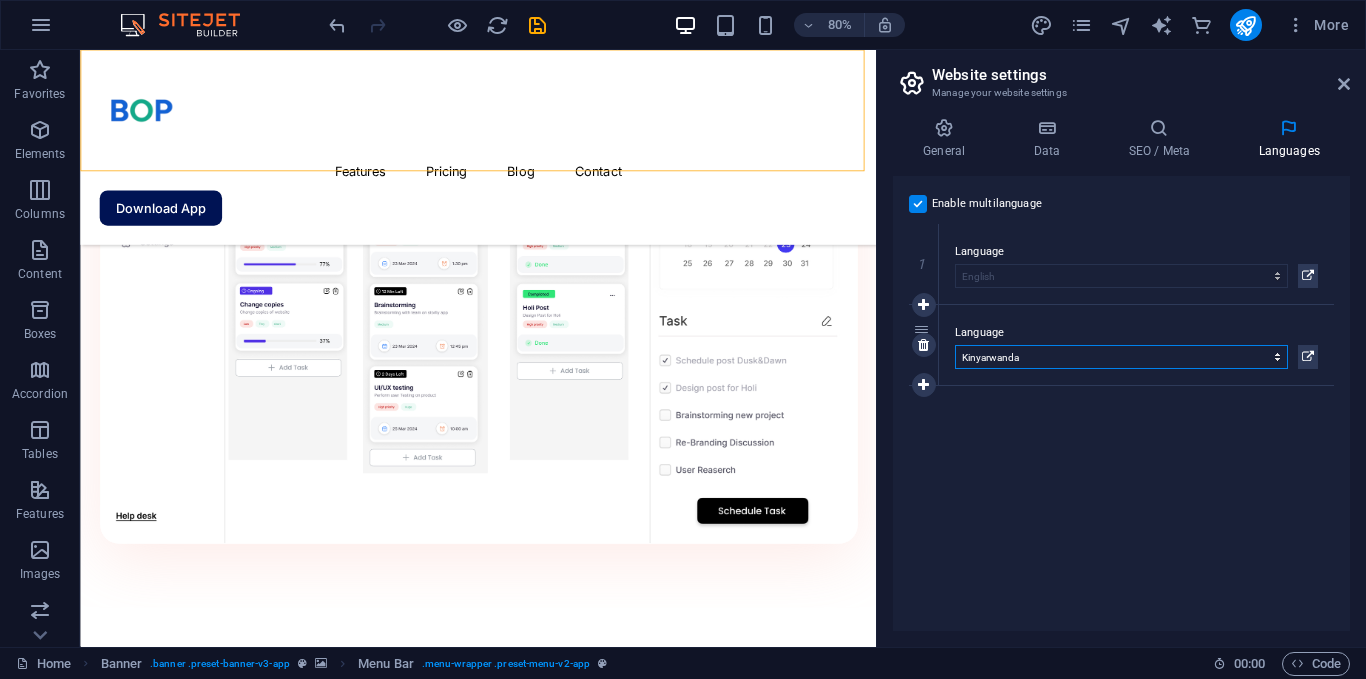 click on "Abkhazian Afar Afrikaans Akan Albanian Amharic Arabic Aragonese Armenian Assamese Avaric Avestan Aymara Azerbaijani Bambara Bashkir Basque Belarusian Bengali Bihari languages Bislama Bokmål Bosnian Breton Bulgarian Burmese Catalan Central Khmer Chamorro Chechen Chinese Church Slavic Chuvash Cornish Corsican Cree Croatian Czech Danish Dutch Dzongkha English Esperanto Estonian Ewe Faroese Farsi (Persian) Fijian Finnish French Fulah Gaelic Galician Ganda Georgian German Greek Greenlandic Guaraní Gujarati Haitian Creole Hausa Hebrew Herero Hindi Hiri Motu Hungarian Icelandic Ido Igbo Indonesian Interlingua Interlingue Inuktitut Inupiaq Irish Italian Japanese Javanese Kannada Kanuri Kashmiri Kazakh Kikuyu Kinyarwanda Komi Kongo Korean Kurdish Kwanyama Kyrgyz Lao Latin Latvian Limburgish Lingala Lithuanian Luba-Katanga Luxembourgish Macedonian Malagasy Malay Malayalam Maldivian Maltese Manx Maori Marathi Marshallese Mongolian [GEOGRAPHIC_DATA] Navajo [GEOGRAPHIC_DATA] Nepali North Ndebele Northern Sami Norwegian Norwegian Nynorsk Nuosu" at bounding box center [1121, 357] 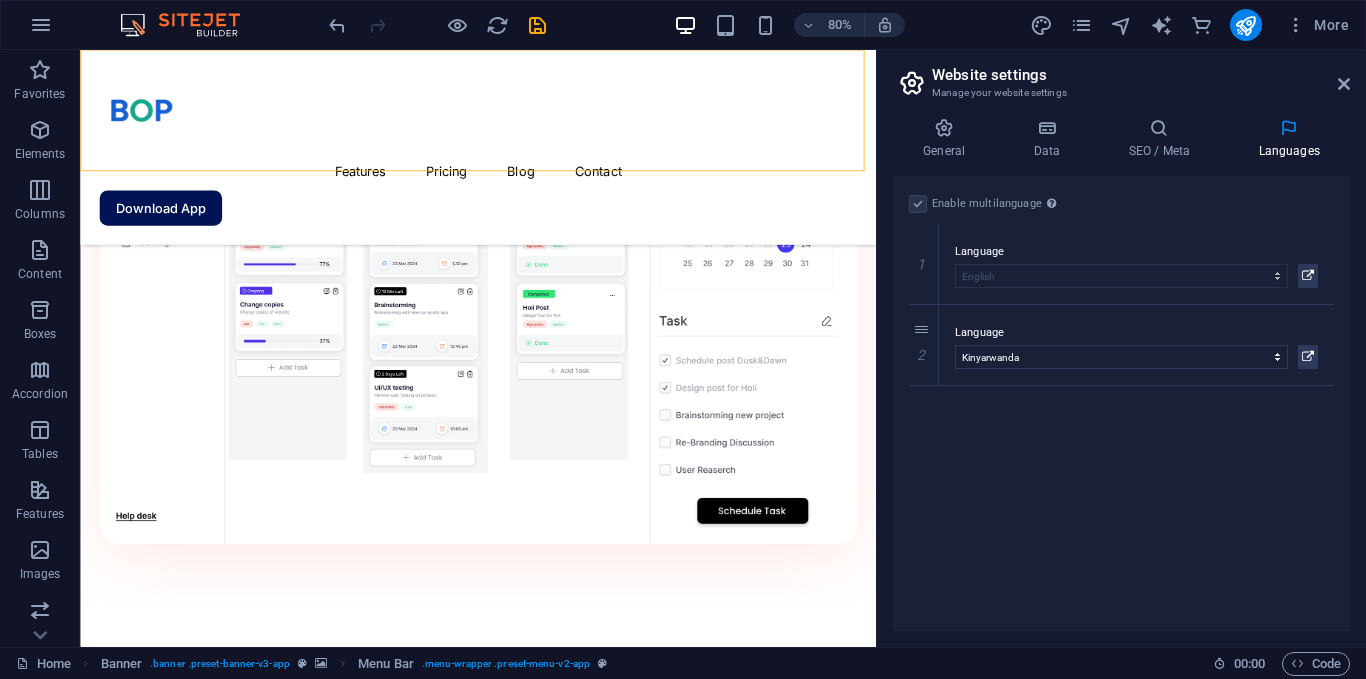 click at bounding box center (912, 83) 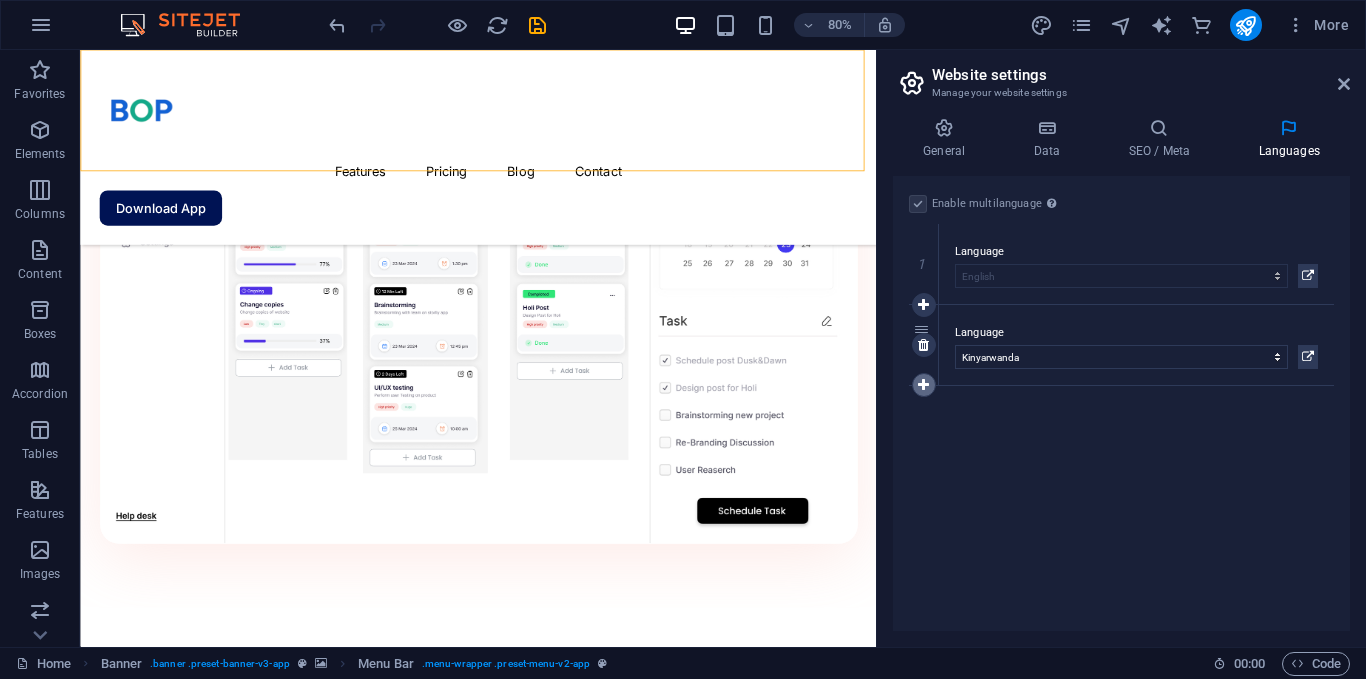 click at bounding box center (923, 385) 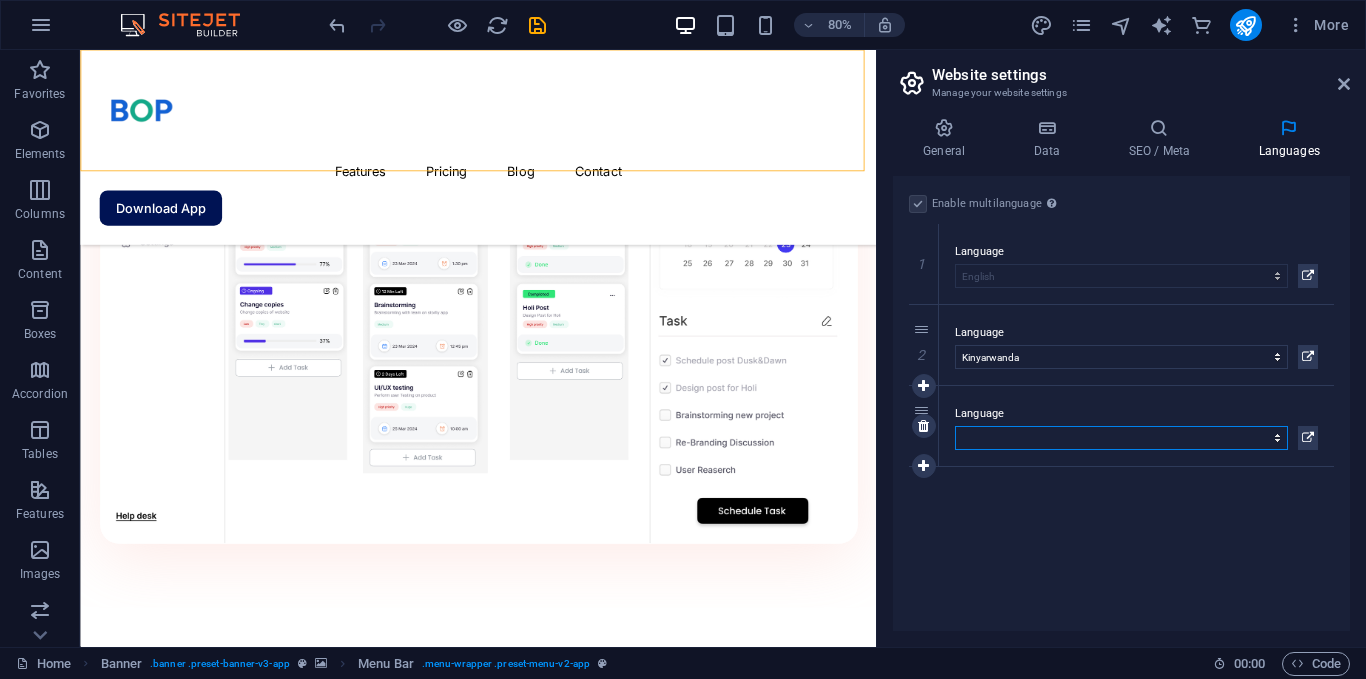 click on "Abkhazian Afar Afrikaans Akan Albanian Amharic Arabic Aragonese Armenian Assamese Avaric Avestan Aymara Azerbaijani Bambara Bashkir Basque Belarusian Bengali Bihari languages Bislama Bokmål Bosnian Breton Bulgarian Burmese Catalan Central Khmer Chamorro Chechen Chinese Church Slavic Chuvash Cornish Corsican Cree Croatian Czech Danish Dutch Dzongkha English Esperanto Estonian Ewe Faroese Farsi (Persian) Fijian Finnish French Fulah Gaelic Galician Ganda Georgian German Greek Greenlandic Guaraní Gujarati Haitian Creole Hausa Hebrew Herero Hindi Hiri Motu Hungarian Icelandic Ido Igbo Indonesian Interlingua Interlingue Inuktitut Inupiaq Irish Italian Japanese Javanese Kannada Kanuri Kashmiri Kazakh Kikuyu Kinyarwanda Komi Kongo Korean Kurdish Kwanyama Kyrgyz Lao Latin Latvian Limburgish Lingala Lithuanian Luba-Katanga Luxembourgish Macedonian Malagasy Malay Malayalam Maldivian Maltese Manx Maori Marathi Marshallese Mongolian [GEOGRAPHIC_DATA] Navajo [GEOGRAPHIC_DATA] Nepali North Ndebele Northern Sami Norwegian Norwegian Nynorsk Nuosu" at bounding box center [1121, 438] 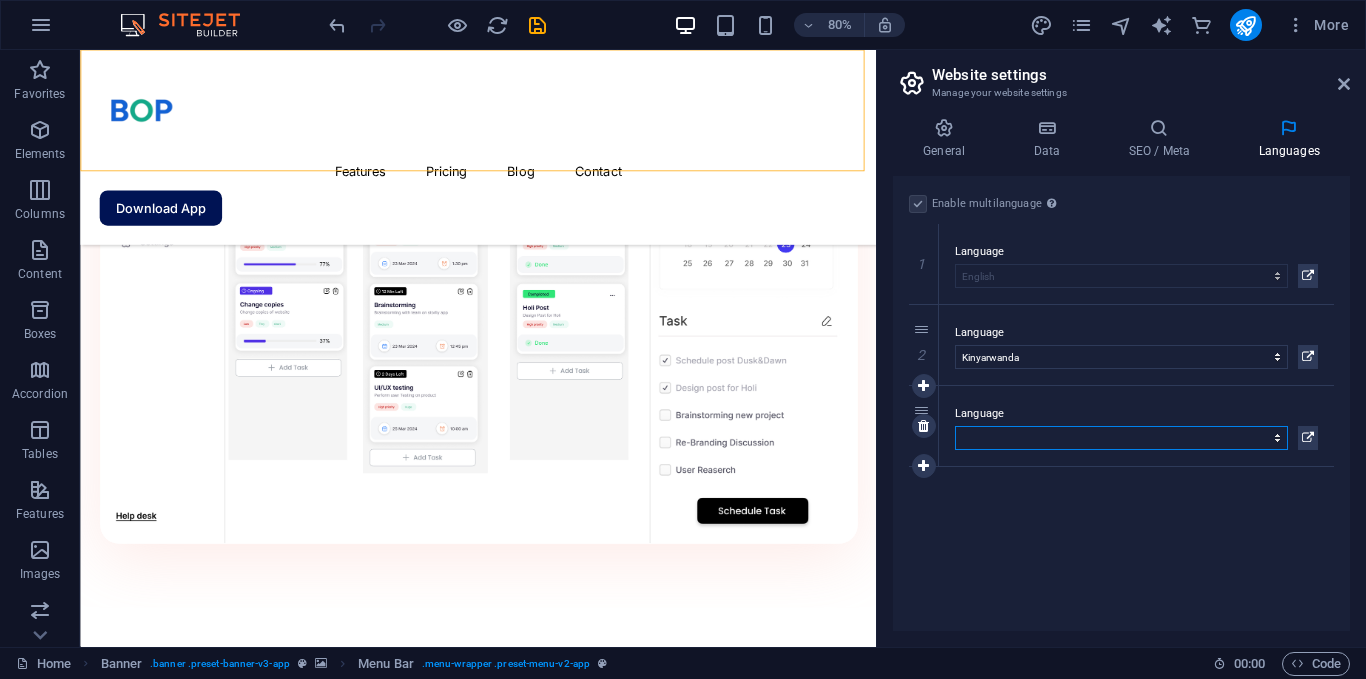 select on "49" 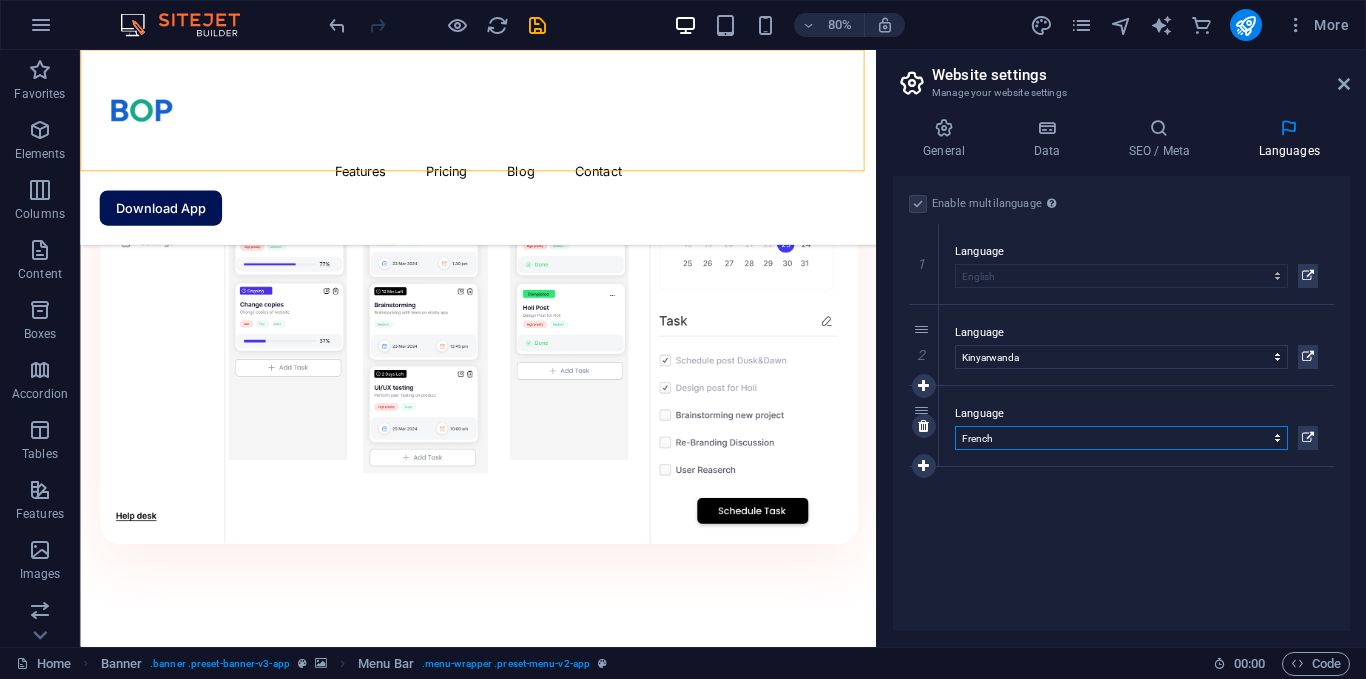click on "Abkhazian Afar Afrikaans Akan Albanian Amharic Arabic Aragonese Armenian Assamese Avaric Avestan Aymara Azerbaijani Bambara Bashkir Basque Belarusian Bengali Bihari languages Bislama Bokmål Bosnian Breton Bulgarian Burmese Catalan Central Khmer Chamorro Chechen Chinese Church Slavic Chuvash Cornish Corsican Cree Croatian Czech Danish Dutch Dzongkha English Esperanto Estonian Ewe Faroese Farsi (Persian) Fijian Finnish French Fulah Gaelic Galician Ganda Georgian German Greek Greenlandic Guaraní Gujarati Haitian Creole Hausa Hebrew Herero Hindi Hiri Motu Hungarian Icelandic Ido Igbo Indonesian Interlingua Interlingue Inuktitut Inupiaq Irish Italian Japanese Javanese Kannada Kanuri Kashmiri Kazakh Kikuyu Kinyarwanda Komi Kongo Korean Kurdish Kwanyama Kyrgyz Lao Latin Latvian Limburgish Lingala Lithuanian Luba-Katanga Luxembourgish Macedonian Malagasy Malay Malayalam Maldivian Maltese Manx Maori Marathi Marshallese Mongolian [GEOGRAPHIC_DATA] Navajo [GEOGRAPHIC_DATA] Nepali North Ndebele Northern Sami Norwegian Norwegian Nynorsk Nuosu" at bounding box center (1121, 438) 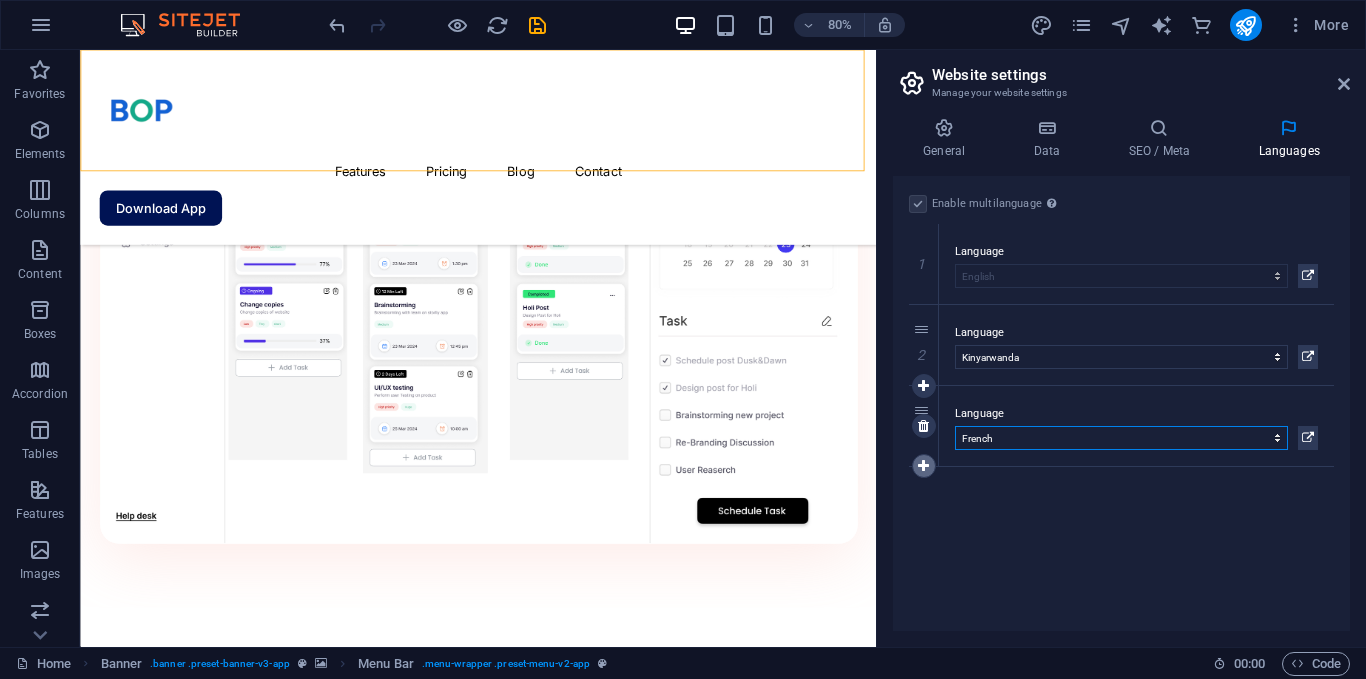 click at bounding box center (923, 466) 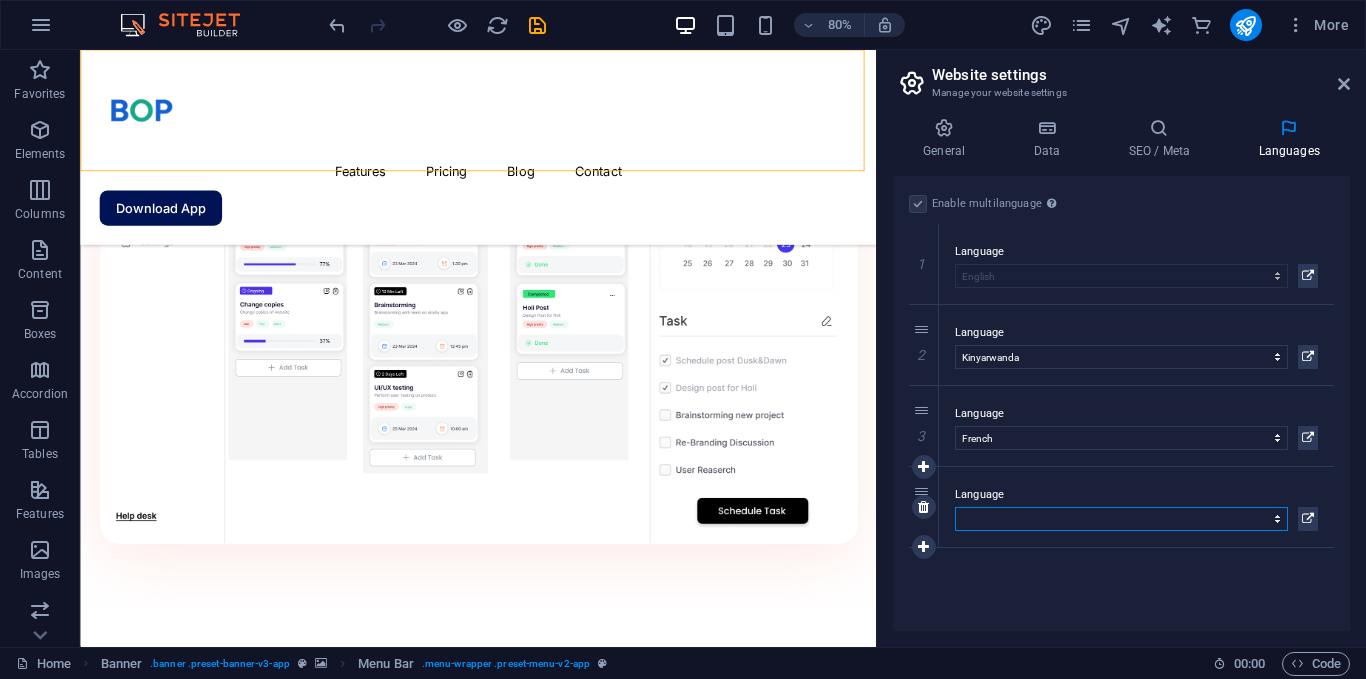 click on "Abkhazian Afar Afrikaans Akan Albanian Amharic Arabic Aragonese Armenian Assamese Avaric Avestan Aymara Azerbaijani Bambara Bashkir Basque Belarusian Bengali Bihari languages Bislama Bokmål Bosnian Breton Bulgarian Burmese Catalan Central Khmer Chamorro Chechen Chinese Church Slavic Chuvash Cornish Corsican Cree Croatian Czech Danish Dutch Dzongkha English Esperanto Estonian Ewe Faroese Farsi (Persian) Fijian Finnish French Fulah Gaelic Galician Ganda Georgian German Greek Greenlandic Guaraní Gujarati Haitian Creole Hausa Hebrew Herero Hindi Hiri Motu Hungarian Icelandic Ido Igbo Indonesian Interlingua Interlingue Inuktitut Inupiaq Irish Italian Japanese Javanese Kannada Kanuri Kashmiri Kazakh Kikuyu Kinyarwanda Komi Kongo Korean Kurdish Kwanyama Kyrgyz Lao Latin Latvian Limburgish Lingala Lithuanian Luba-Katanga Luxembourgish Macedonian Malagasy Malay Malayalam Maldivian Maltese Manx Maori Marathi Marshallese Mongolian [GEOGRAPHIC_DATA] Navajo [GEOGRAPHIC_DATA] Nepali North Ndebele Northern Sami Norwegian Norwegian Nynorsk Nuosu" at bounding box center (1121, 519) 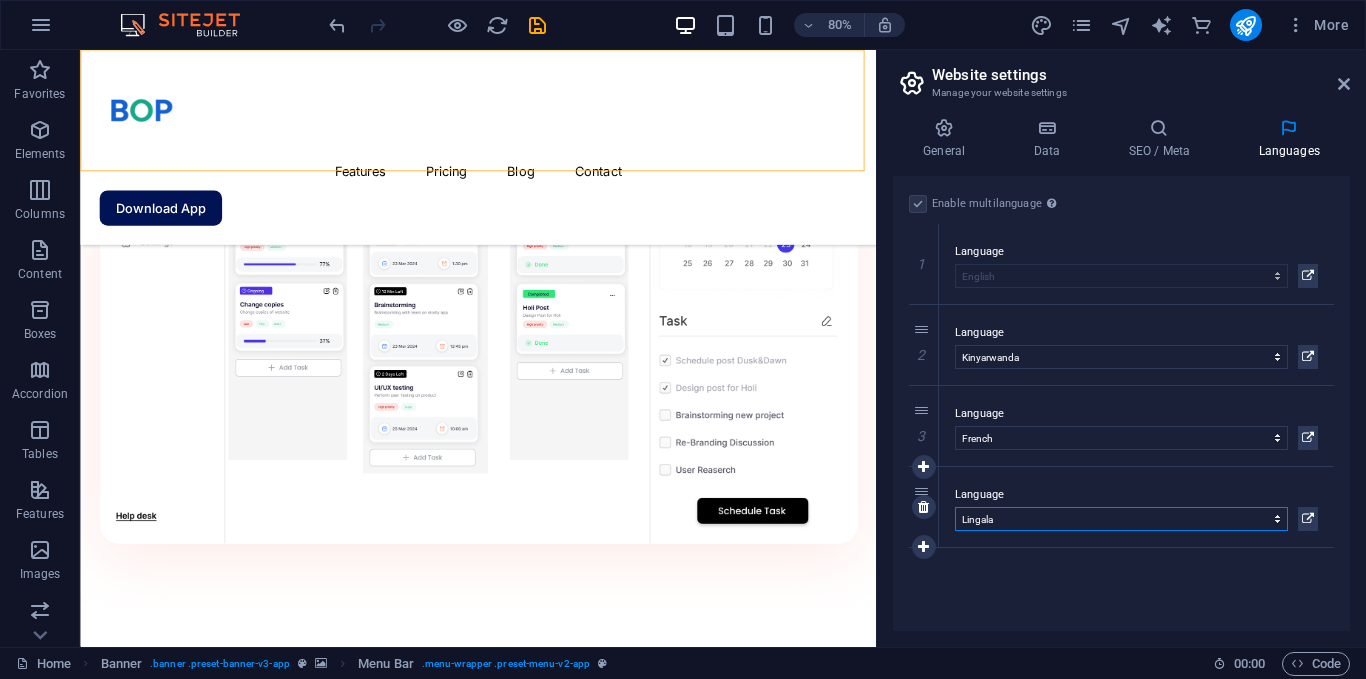 click on "Abkhazian Afar Afrikaans Akan Albanian Amharic Arabic Aragonese Armenian Assamese Avaric Avestan Aymara Azerbaijani Bambara Bashkir Basque Belarusian Bengali Bihari languages Bislama Bokmål Bosnian Breton Bulgarian Burmese Catalan Central Khmer Chamorro Chechen Chinese Church Slavic Chuvash Cornish Corsican Cree Croatian Czech Danish Dutch Dzongkha English Esperanto Estonian Ewe Faroese Farsi (Persian) Fijian Finnish French Fulah Gaelic Galician Ganda Georgian German Greek Greenlandic Guaraní Gujarati Haitian Creole Hausa Hebrew Herero Hindi Hiri Motu Hungarian Icelandic Ido Igbo Indonesian Interlingua Interlingue Inuktitut Inupiaq Irish Italian Japanese Javanese Kannada Kanuri Kashmiri Kazakh Kikuyu Kinyarwanda Komi Kongo Korean Kurdish Kwanyama Kyrgyz Lao Latin Latvian Limburgish Lingala Lithuanian Luba-Katanga Luxembourgish Macedonian Malagasy Malay Malayalam Maldivian Maltese Manx Maori Marathi Marshallese Mongolian [GEOGRAPHIC_DATA] Navajo [GEOGRAPHIC_DATA] Nepali North Ndebele Northern Sami Norwegian Norwegian Nynorsk Nuosu" at bounding box center [1121, 519] 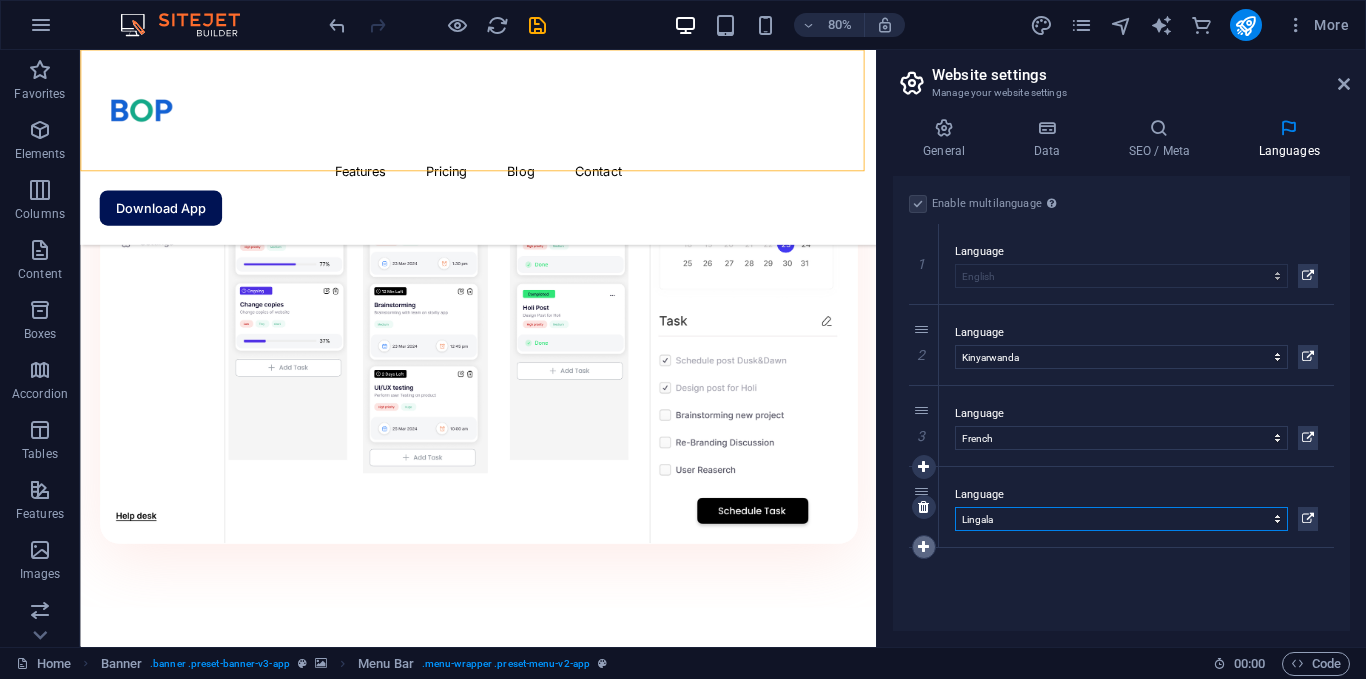click at bounding box center (923, 547) 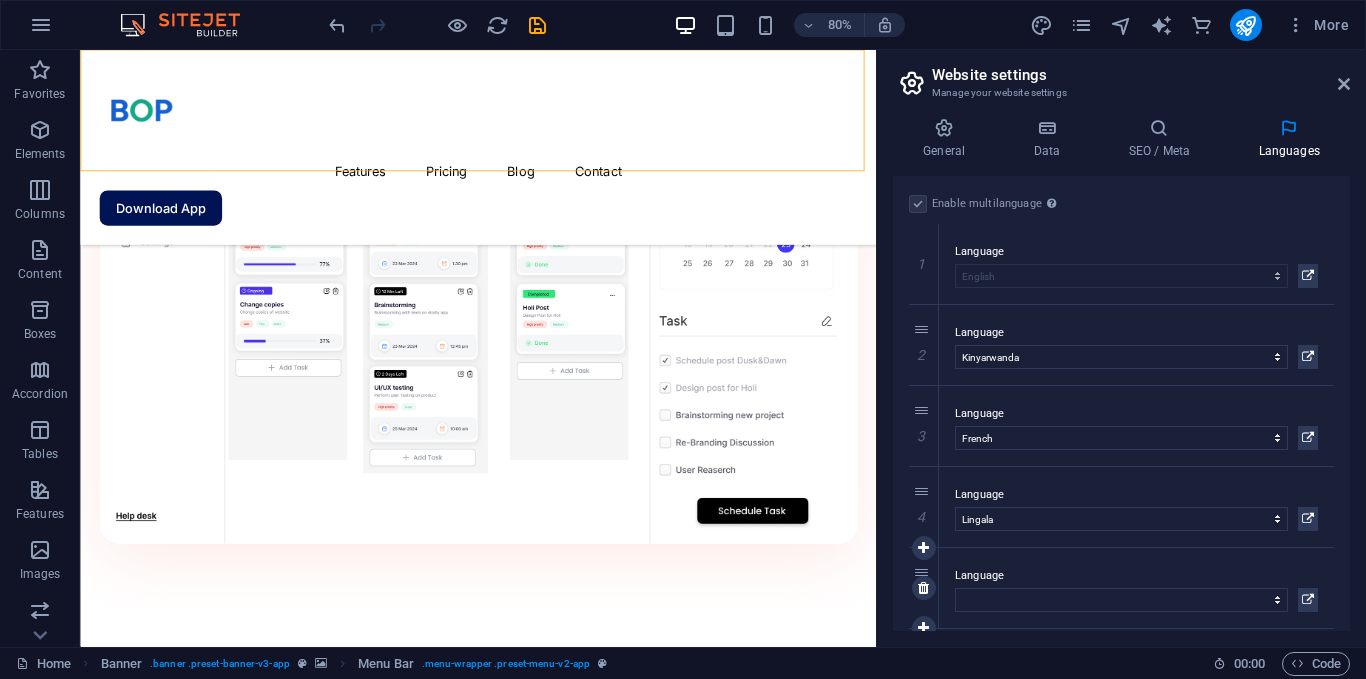 click on "Language" at bounding box center [1136, 576] 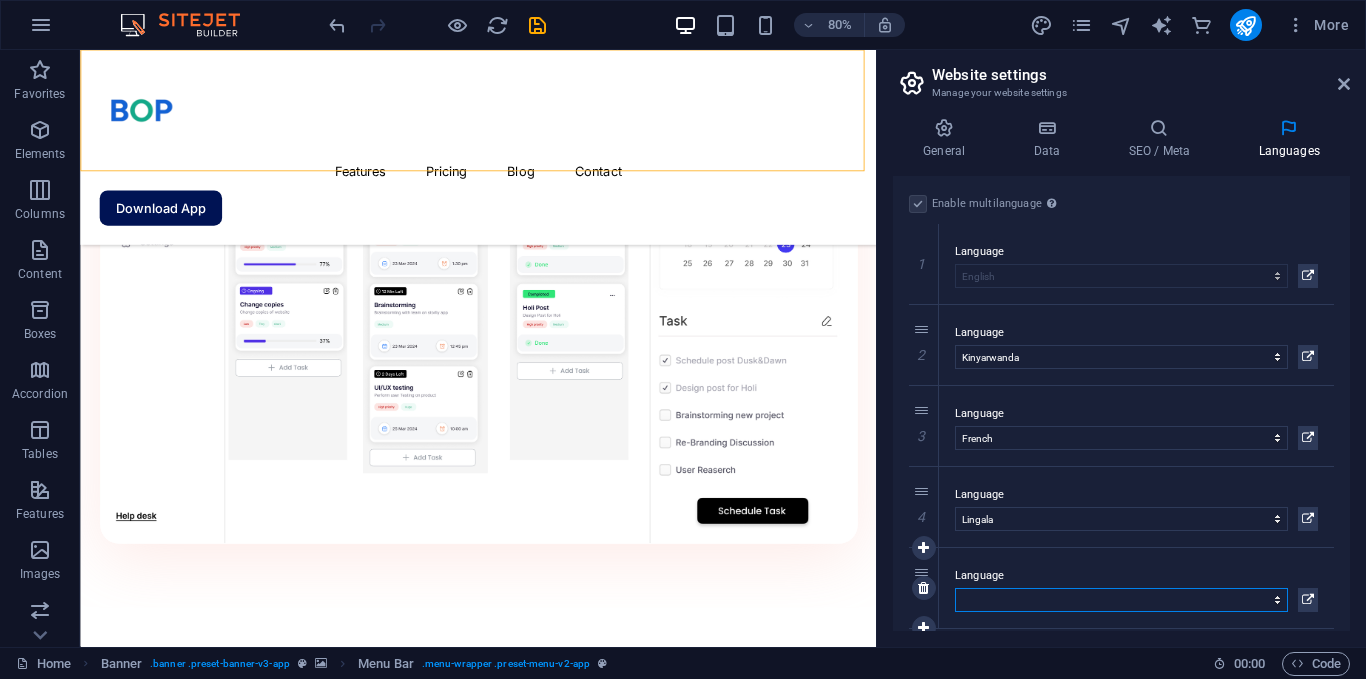 click on "Abkhazian Afar Afrikaans Akan Albanian Amharic Arabic Aragonese Armenian Assamese Avaric Avestan Aymara Azerbaijani Bambara Bashkir Basque Belarusian Bengali Bihari languages Bislama Bokmål Bosnian Breton Bulgarian Burmese Catalan Central Khmer Chamorro Chechen Chinese Church Slavic Chuvash Cornish Corsican Cree Croatian Czech Danish Dutch Dzongkha English Esperanto Estonian Ewe Faroese Farsi (Persian) Fijian Finnish French Fulah Gaelic Galician Ganda Georgian German Greek Greenlandic Guaraní Gujarati Haitian Creole Hausa Hebrew Herero Hindi Hiri Motu Hungarian Icelandic Ido Igbo Indonesian Interlingua Interlingue Inuktitut Inupiaq Irish Italian Japanese Javanese Kannada Kanuri Kashmiri Kazakh Kikuyu Kinyarwanda Komi Kongo Korean Kurdish Kwanyama Kyrgyz Lao Latin Latvian Limburgish Lingala Lithuanian Luba-Katanga Luxembourgish Macedonian Malagasy Malay Malayalam Maldivian Maltese Manx Maori Marathi Marshallese Mongolian [GEOGRAPHIC_DATA] Navajo [GEOGRAPHIC_DATA] Nepali North Ndebele Northern Sami Norwegian Norwegian Nynorsk Nuosu" at bounding box center [1121, 600] 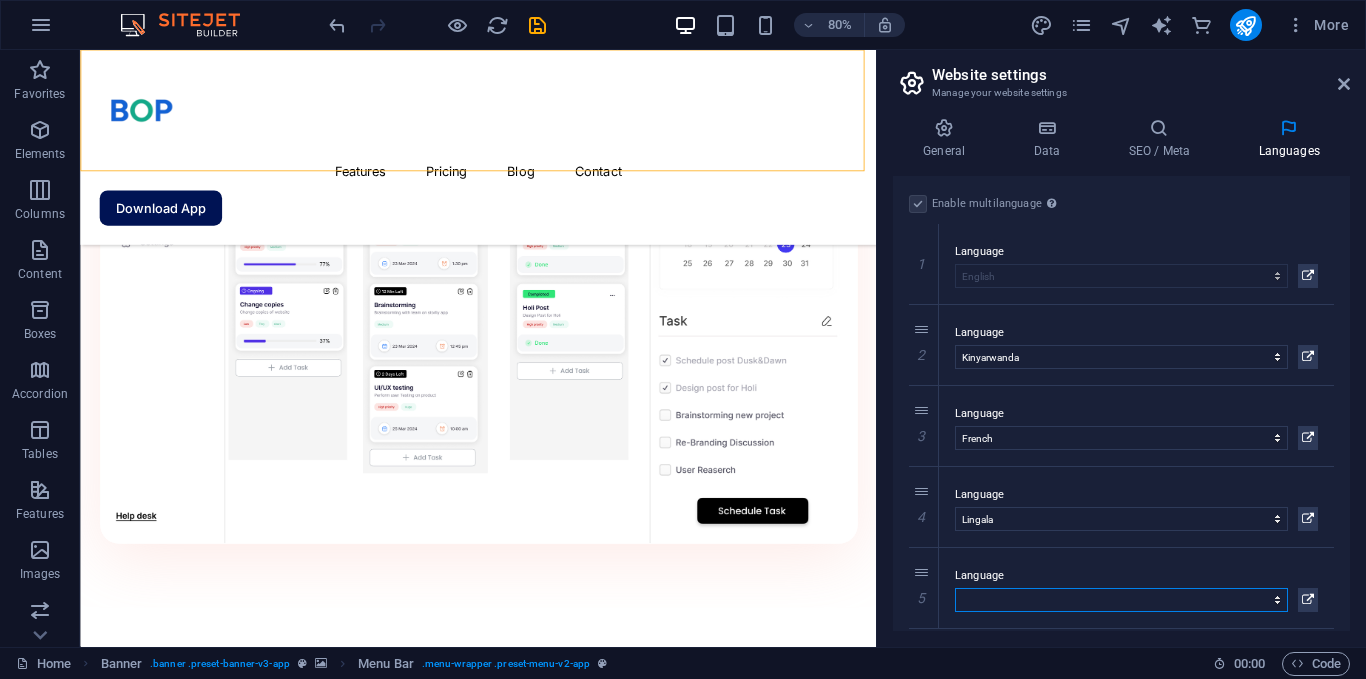 scroll, scrollTop: 14, scrollLeft: 0, axis: vertical 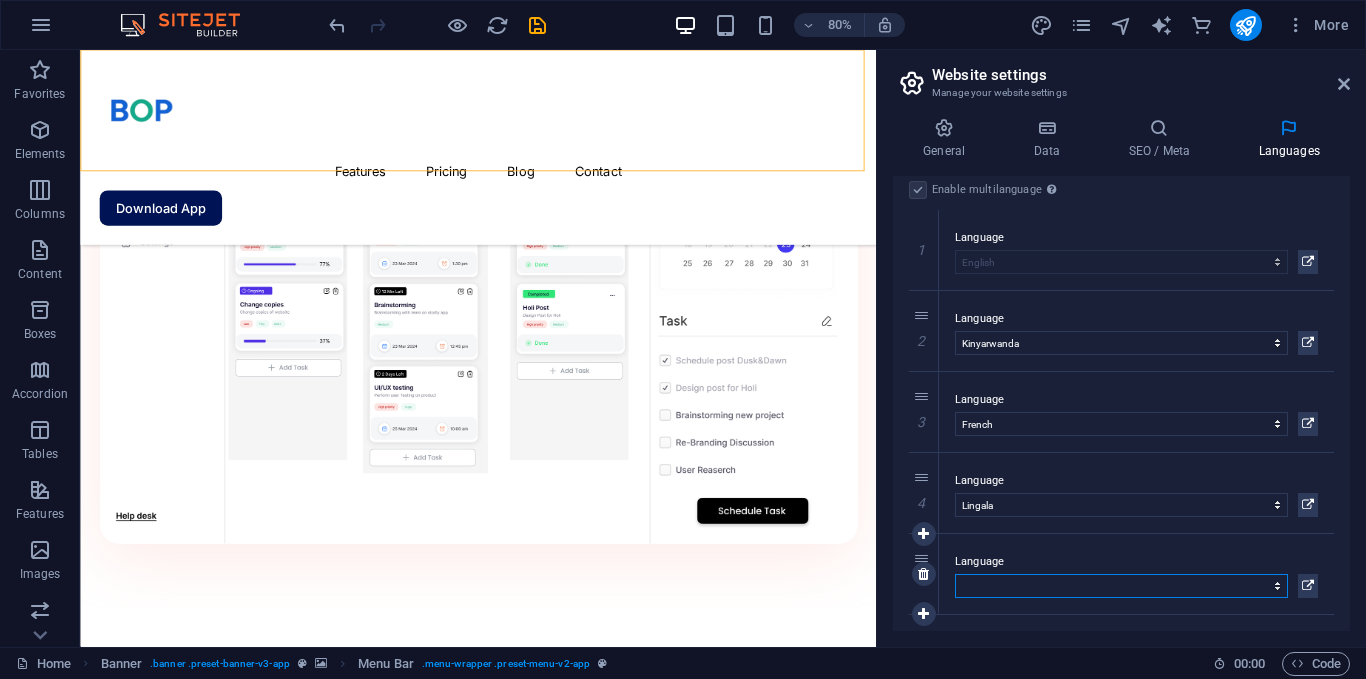 click on "Abkhazian Afar Afrikaans Akan Albanian Amharic Arabic Aragonese Armenian Assamese Avaric Avestan Aymara Azerbaijani Bambara Bashkir Basque Belarusian Bengali Bihari languages Bislama Bokmål Bosnian Breton Bulgarian Burmese Catalan Central Khmer Chamorro Chechen Chinese Church Slavic Chuvash Cornish Corsican Cree Croatian Czech Danish Dutch Dzongkha English Esperanto Estonian Ewe Faroese Farsi (Persian) Fijian Finnish French Fulah Gaelic Galician Ganda Georgian German Greek Greenlandic Guaraní Gujarati Haitian Creole Hausa Hebrew Herero Hindi Hiri Motu Hungarian Icelandic Ido Igbo Indonesian Interlingua Interlingue Inuktitut Inupiaq Irish Italian Japanese Javanese Kannada Kanuri Kashmiri Kazakh Kikuyu Kinyarwanda Komi Kongo Korean Kurdish Kwanyama Kyrgyz Lao Latin Latvian Limburgish Lingala Lithuanian Luba-Katanga Luxembourgish Macedonian Malagasy Malay Malayalam Maldivian Maltese Manx Maori Marathi Marshallese Mongolian [GEOGRAPHIC_DATA] Navajo [GEOGRAPHIC_DATA] Nepali North Ndebele Northern Sami Norwegian Norwegian Nynorsk Nuosu" at bounding box center (1121, 586) 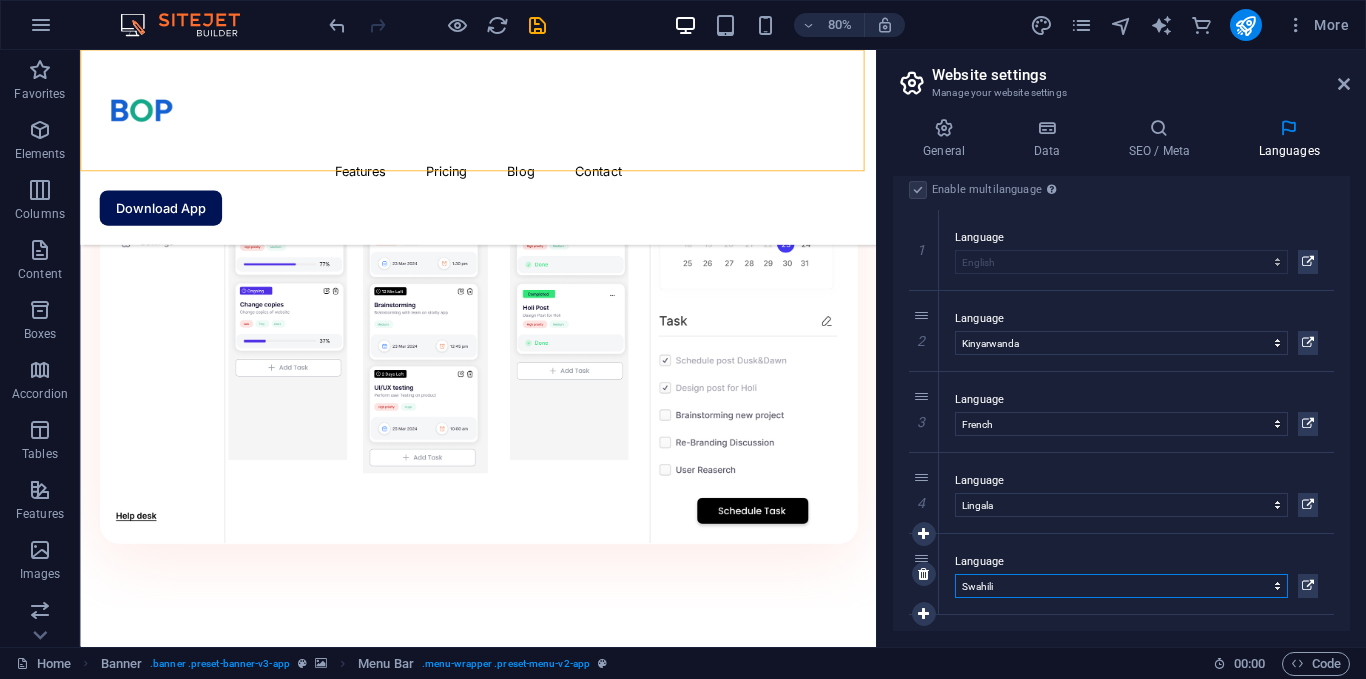 click on "Abkhazian Afar Afrikaans Akan Albanian Amharic Arabic Aragonese Armenian Assamese Avaric Avestan Aymara Azerbaijani Bambara Bashkir Basque Belarusian Bengali Bihari languages Bislama Bokmål Bosnian Breton Bulgarian Burmese Catalan Central Khmer Chamorro Chechen Chinese Church Slavic Chuvash Cornish Corsican Cree Croatian Czech Danish Dutch Dzongkha English Esperanto Estonian Ewe Faroese Farsi (Persian) Fijian Finnish French Fulah Gaelic Galician Ganda Georgian German Greek Greenlandic Guaraní Gujarati Haitian Creole Hausa Hebrew Herero Hindi Hiri Motu Hungarian Icelandic Ido Igbo Indonesian Interlingua Interlingue Inuktitut Inupiaq Irish Italian Japanese Javanese Kannada Kanuri Kashmiri Kazakh Kikuyu Kinyarwanda Komi Kongo Korean Kurdish Kwanyama Kyrgyz Lao Latin Latvian Limburgish Lingala Lithuanian Luba-Katanga Luxembourgish Macedonian Malagasy Malay Malayalam Maldivian Maltese Manx Maori Marathi Marshallese Mongolian [GEOGRAPHIC_DATA] Navajo [GEOGRAPHIC_DATA] Nepali North Ndebele Northern Sami Norwegian Norwegian Nynorsk Nuosu" at bounding box center [1121, 586] 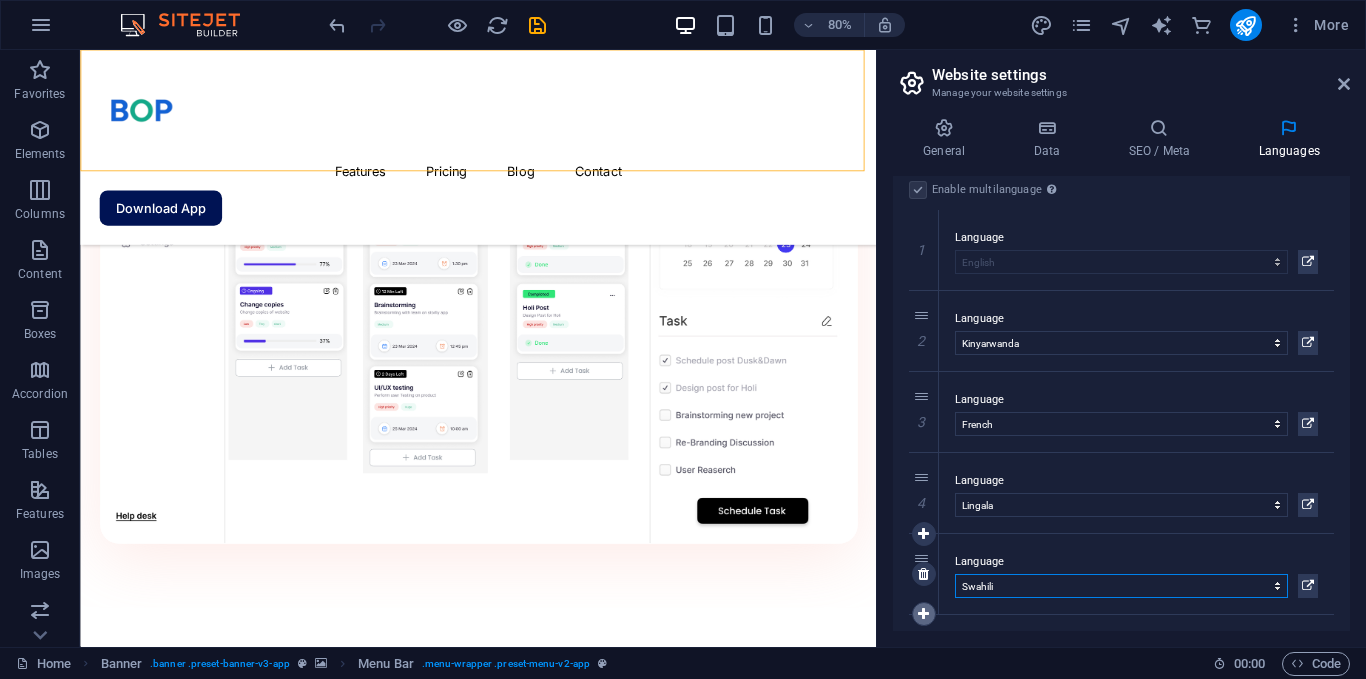 click at bounding box center [924, 614] 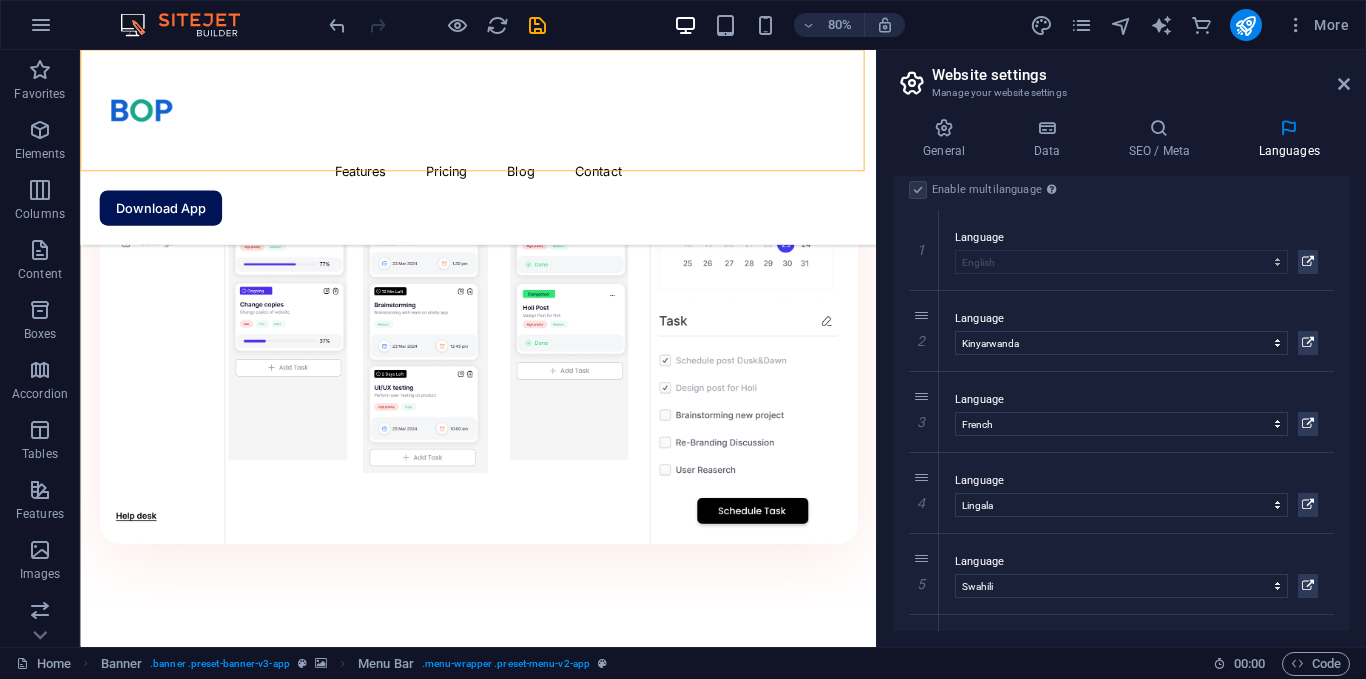drag, startPoint x: 1344, startPoint y: 524, endPoint x: 1344, endPoint y: 630, distance: 106 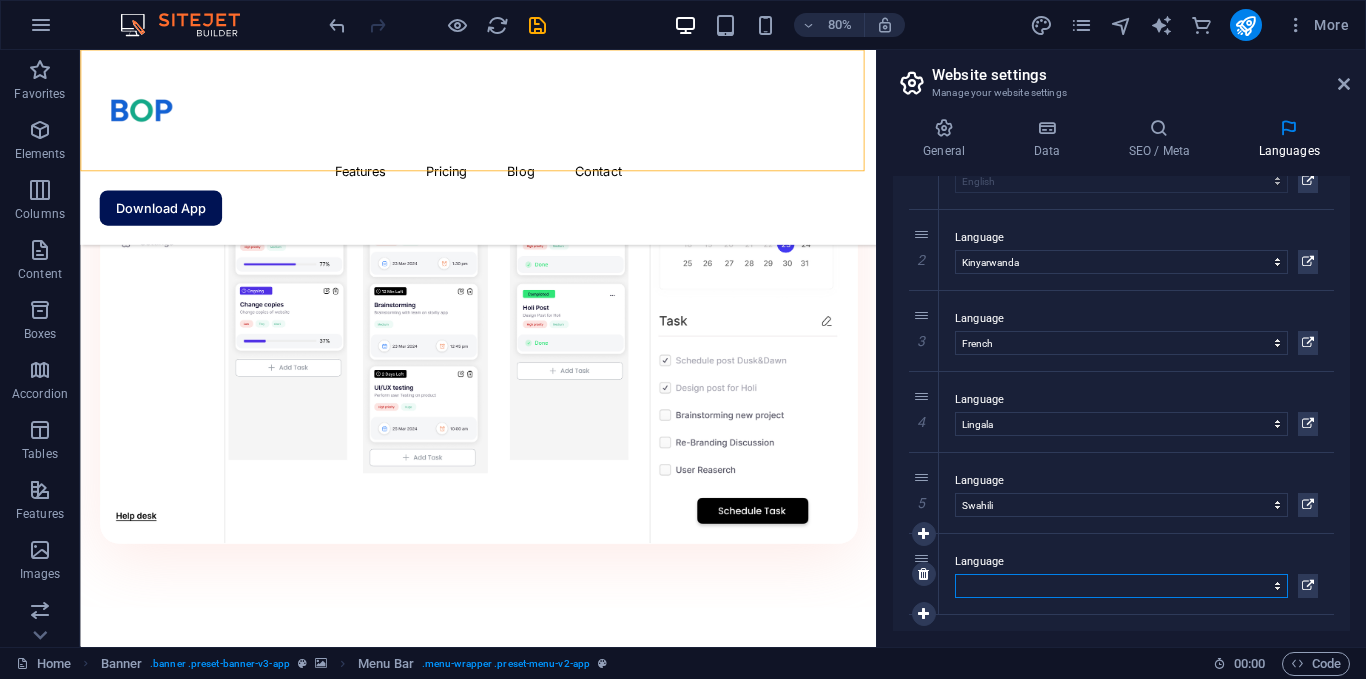 click on "Abkhazian Afar Afrikaans Akan Albanian Amharic Arabic Aragonese Armenian Assamese Avaric Avestan Aymara Azerbaijani Bambara Bashkir Basque Belarusian Bengali Bihari languages Bislama Bokmål Bosnian Breton Bulgarian Burmese Catalan Central Khmer Chamorro Chechen Chinese Church Slavic Chuvash Cornish Corsican Cree Croatian Czech Danish Dutch Dzongkha English Esperanto Estonian Ewe Faroese Farsi (Persian) Fijian Finnish French Fulah Gaelic Galician Ganda Georgian German Greek Greenlandic Guaraní Gujarati Haitian Creole Hausa Hebrew Herero Hindi Hiri Motu Hungarian Icelandic Ido Igbo Indonesian Interlingua Interlingue Inuktitut Inupiaq Irish Italian Japanese Javanese Kannada Kanuri Kashmiri Kazakh Kikuyu Kinyarwanda Komi Kongo Korean Kurdish Kwanyama Kyrgyz Lao Latin Latvian Limburgish Lingala Lithuanian Luba-Katanga Luxembourgish Macedonian Malagasy Malay Malayalam Maldivian Maltese Manx Maori Marathi Marshallese Mongolian [GEOGRAPHIC_DATA] Navajo [GEOGRAPHIC_DATA] Nepali North Ndebele Northern Sami Norwegian Norwegian Nynorsk Nuosu" at bounding box center (1121, 586) 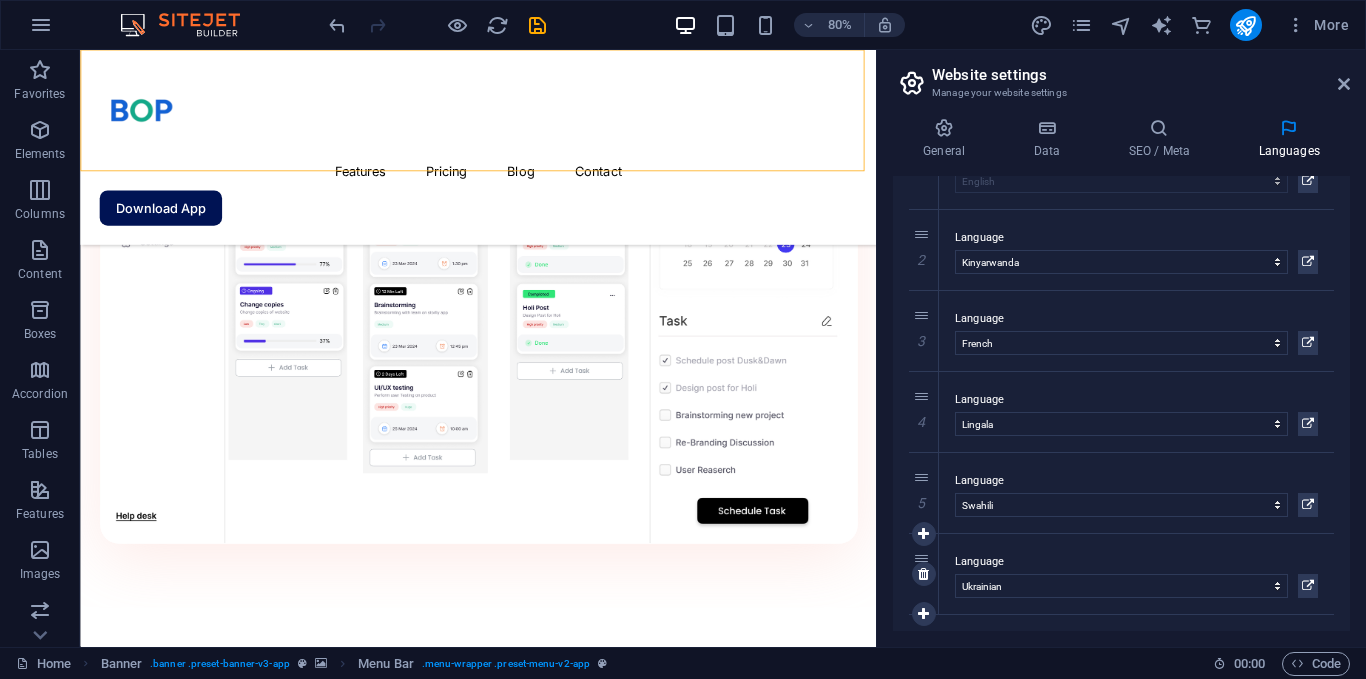 click on "Language Abkhazian Afar Afrikaans Akan Albanian Amharic Arabic Aragonese Armenian Assamese Avaric Avestan Aymara Azerbaijani Bambara Bashkir Basque Belarusian Bengali Bihari languages Bislama Bokmål Bosnian Breton Bulgarian Burmese Catalan Central Khmer Chamorro Chechen Chinese Church Slavic Chuvash Cornish Corsican Cree Croatian Czech Danish Dutch Dzongkha English Esperanto Estonian Ewe Faroese Farsi (Persian) Fijian Finnish French Fulah Gaelic Galician Ganda Georgian German Greek Greenlandic Guaraní Gujarati Haitian Creole Hausa Hebrew Herero Hindi Hiri Motu Hungarian Icelandic Ido Igbo Indonesian Interlingua Interlingue Inuktitut Inupiaq Irish Italian Japanese Javanese Kannada Kanuri Kashmiri Kazakh Kikuyu Kinyarwanda Komi Kongo Korean Kurdish Kwanyama Kyrgyz Lao Latin Latvian Limburgish Lingala Lithuanian Luba-[GEOGRAPHIC_DATA] [GEOGRAPHIC_DATA] Macedonian Malagasy Malay Malayalam Maldivian Maltese Manx Maori Marathi [GEOGRAPHIC_DATA] Mongolian [GEOGRAPHIC_DATA] Navajo [GEOGRAPHIC_DATA] Nepali North Ndebele Northern Sami Norwegian Nuosu Nyanja" at bounding box center (1136, 574) 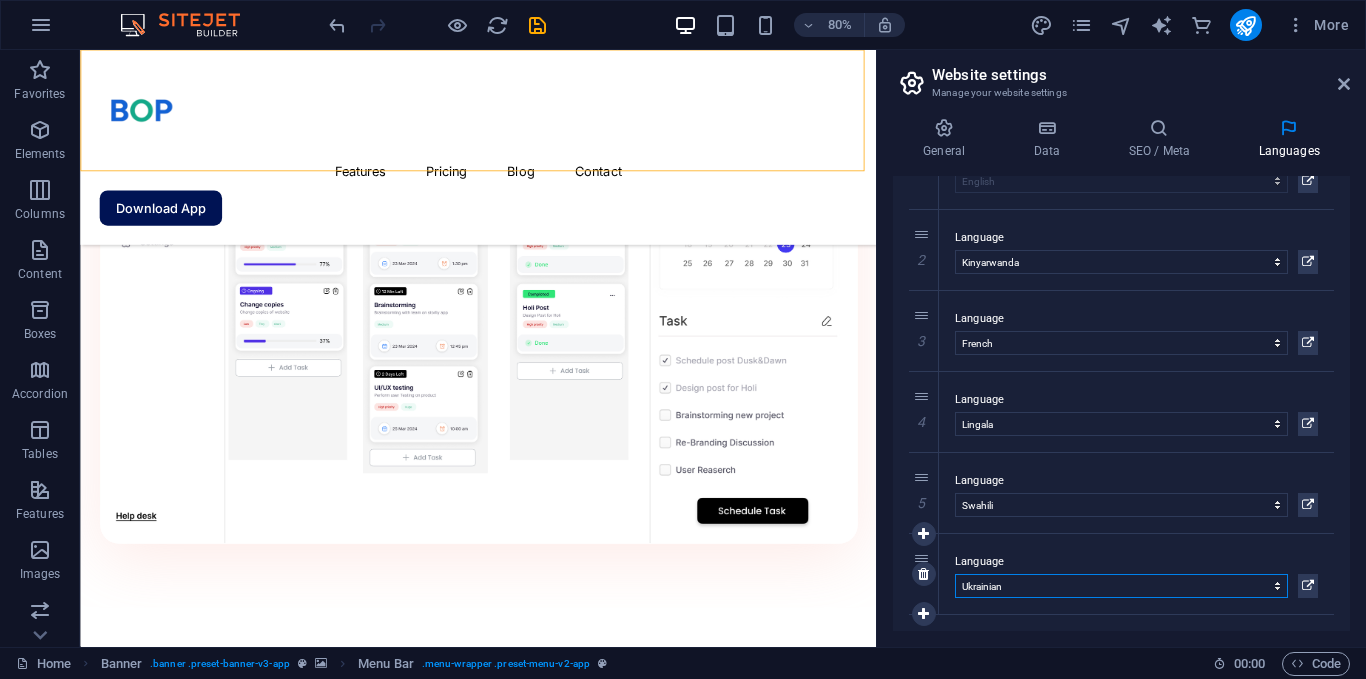 click on "Abkhazian Afar Afrikaans Akan Albanian Amharic Arabic Aragonese Armenian Assamese Avaric Avestan Aymara Azerbaijani Bambara Bashkir Basque Belarusian Bengali Bihari languages Bislama Bokmål Bosnian Breton Bulgarian Burmese Catalan Central Khmer Chamorro Chechen Chinese Church Slavic Chuvash Cornish Corsican Cree Croatian Czech Danish Dutch Dzongkha English Esperanto Estonian Ewe Faroese Farsi (Persian) Fijian Finnish French Fulah Gaelic Galician Ganda Georgian German Greek Greenlandic Guaraní Gujarati Haitian Creole Hausa Hebrew Herero Hindi Hiri Motu Hungarian Icelandic Ido Igbo Indonesian Interlingua Interlingue Inuktitut Inupiaq Irish Italian Japanese Javanese Kannada Kanuri Kashmiri Kazakh Kikuyu Kinyarwanda Komi Kongo Korean Kurdish Kwanyama Kyrgyz Lao Latin Latvian Limburgish Lingala Lithuanian Luba-Katanga Luxembourgish Macedonian Malagasy Malay Malayalam Maldivian Maltese Manx Maori Marathi Marshallese Mongolian [GEOGRAPHIC_DATA] Navajo [GEOGRAPHIC_DATA] Nepali North Ndebele Northern Sami Norwegian Norwegian Nynorsk Nuosu" at bounding box center [1121, 586] 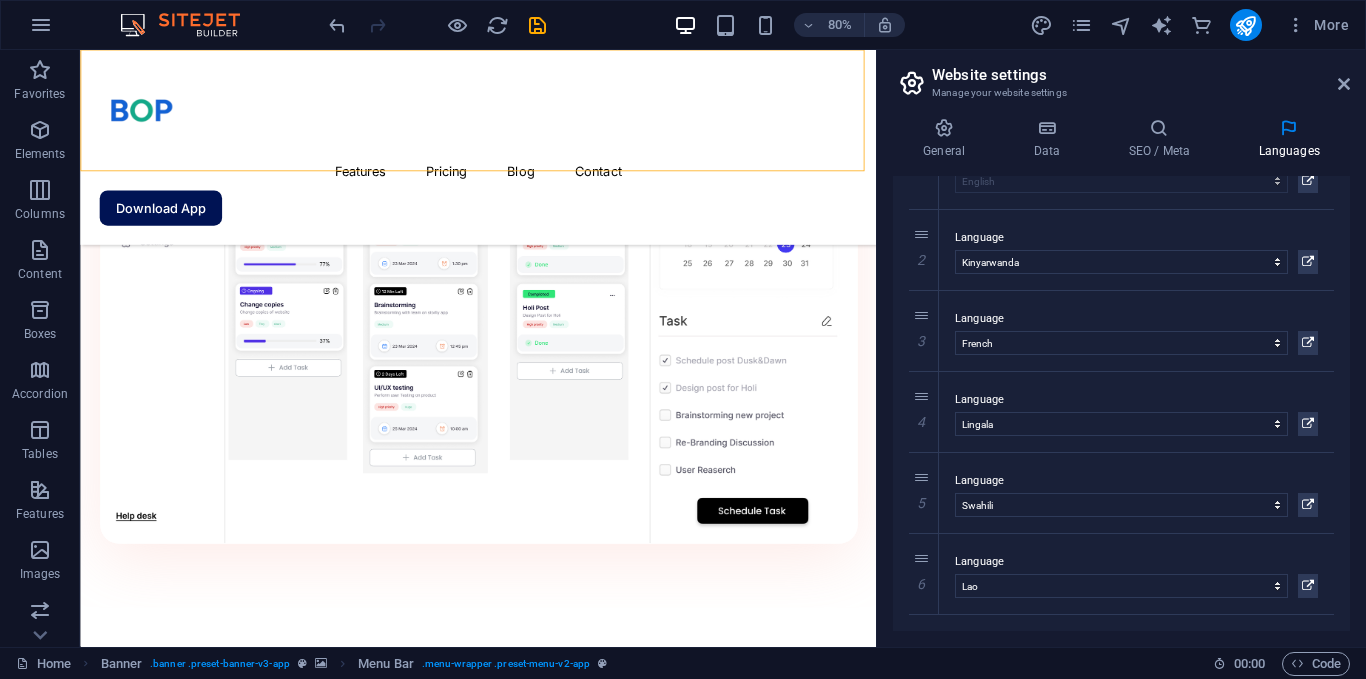 click on "Enable multilanguage To disable multilanguage delete all languages until only one language remains. Website language Abkhazian Afar Afrikaans Akan Albanian Amharic Arabic Aragonese Armenian Assamese Avaric Avestan Aymara Azerbaijani Bambara Bashkir Basque Belarusian Bengali Bihari languages Bislama Bokmål Bosnian Breton Bulgarian Burmese Catalan Central Khmer Chamorro Chechen Chinese Church Slavic Chuvash Cornish Corsican Cree Croatian Czech Danish Dutch Dzongkha English Esperanto Estonian Ewe Faroese Farsi (Persian) Fijian Finnish French Fulah Gaelic Galician Ganda Georgian German Greek Greenlandic Guaraní Gujarati Haitian Creole Hausa Hebrew Herero Hindi Hiri Motu Hungarian Icelandic Ido Igbo Indonesian Interlingua Interlingue Inuktitut Inupiaq Irish Italian Japanese Javanese Kannada Kanuri Kashmiri Kazakh Kikuyu Kinyarwanda Komi Kongo Korean Kurdish Kwanyama Kyrgyz Lao Latin Latvian Limburgish Lingala Lithuanian Luba-Katanga Luxembourgish Macedonian Malagasy Malay Malayalam Maldivian Maltese Manx Maori 1" at bounding box center (1121, 403) 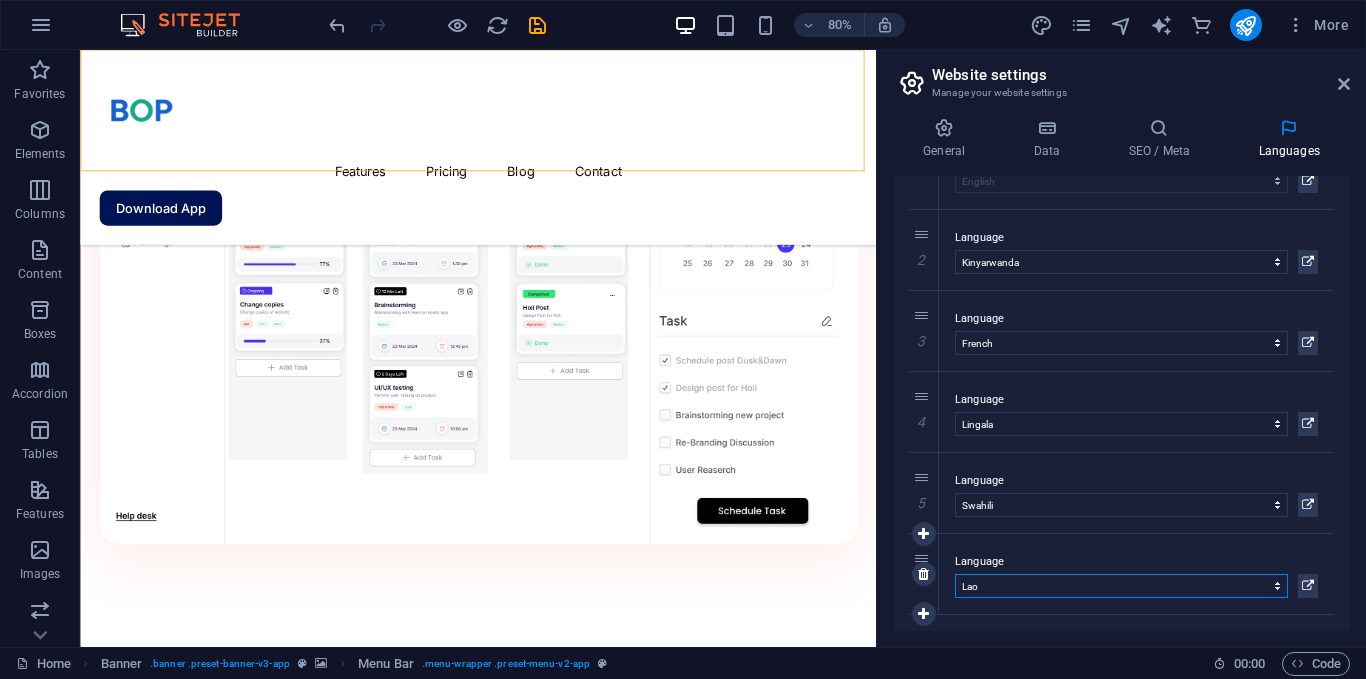 click on "Abkhazian Afar Afrikaans Akan Albanian Amharic Arabic Aragonese Armenian Assamese Avaric Avestan Aymara Azerbaijani Bambara Bashkir Basque Belarusian Bengali Bihari languages Bislama Bokmål Bosnian Breton Bulgarian Burmese Catalan Central Khmer Chamorro Chechen Chinese Church Slavic Chuvash Cornish Corsican Cree Croatian Czech Danish Dutch Dzongkha English Esperanto Estonian Ewe Faroese Farsi (Persian) Fijian Finnish French Fulah Gaelic Galician Ganda Georgian German Greek Greenlandic Guaraní Gujarati Haitian Creole Hausa Hebrew Herero Hindi Hiri Motu Hungarian Icelandic Ido Igbo Indonesian Interlingua Interlingue Inuktitut Inupiaq Irish Italian Japanese Javanese Kannada Kanuri Kashmiri Kazakh Kikuyu Kinyarwanda Komi Kongo Korean Kurdish Kwanyama Kyrgyz Lao Latin Latvian Limburgish Lingala Lithuanian Luba-Katanga Luxembourgish Macedonian Malagasy Malay Malayalam Maldivian Maltese Manx Maori Marathi Marshallese Mongolian [GEOGRAPHIC_DATA] Navajo [GEOGRAPHIC_DATA] Nepali North Ndebele Northern Sami Norwegian Norwegian Nynorsk Nuosu" at bounding box center (1121, 586) 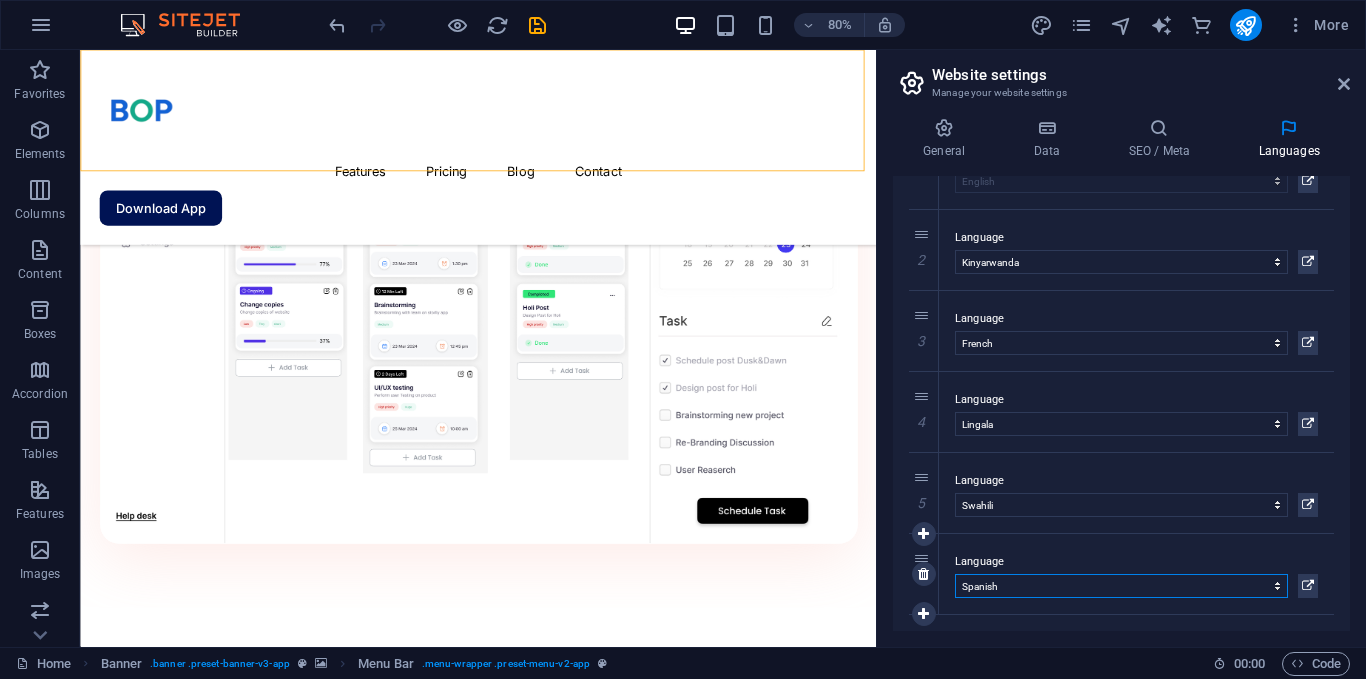 click on "Abkhazian Afar Afrikaans Akan Albanian Amharic Arabic Aragonese Armenian Assamese Avaric Avestan Aymara Azerbaijani Bambara Bashkir Basque Belarusian Bengali Bihari languages Bislama Bokmål Bosnian Breton Bulgarian Burmese Catalan Central Khmer Chamorro Chechen Chinese Church Slavic Chuvash Cornish Corsican Cree Croatian Czech Danish Dutch Dzongkha English Esperanto Estonian Ewe Faroese Farsi (Persian) Fijian Finnish French Fulah Gaelic Galician Ganda Georgian German Greek Greenlandic Guaraní Gujarati Haitian Creole Hausa Hebrew Herero Hindi Hiri Motu Hungarian Icelandic Ido Igbo Indonesian Interlingua Interlingue Inuktitut Inupiaq Irish Italian Japanese Javanese Kannada Kanuri Kashmiri Kazakh Kikuyu Kinyarwanda Komi Kongo Korean Kurdish Kwanyama Kyrgyz Lao Latin Latvian Limburgish Lingala Lithuanian Luba-Katanga Luxembourgish Macedonian Malagasy Malay Malayalam Maldivian Maltese Manx Maori Marathi Marshallese Mongolian [GEOGRAPHIC_DATA] Navajo [GEOGRAPHIC_DATA] Nepali North Ndebele Northern Sami Norwegian Norwegian Nynorsk Nuosu" at bounding box center [1121, 586] 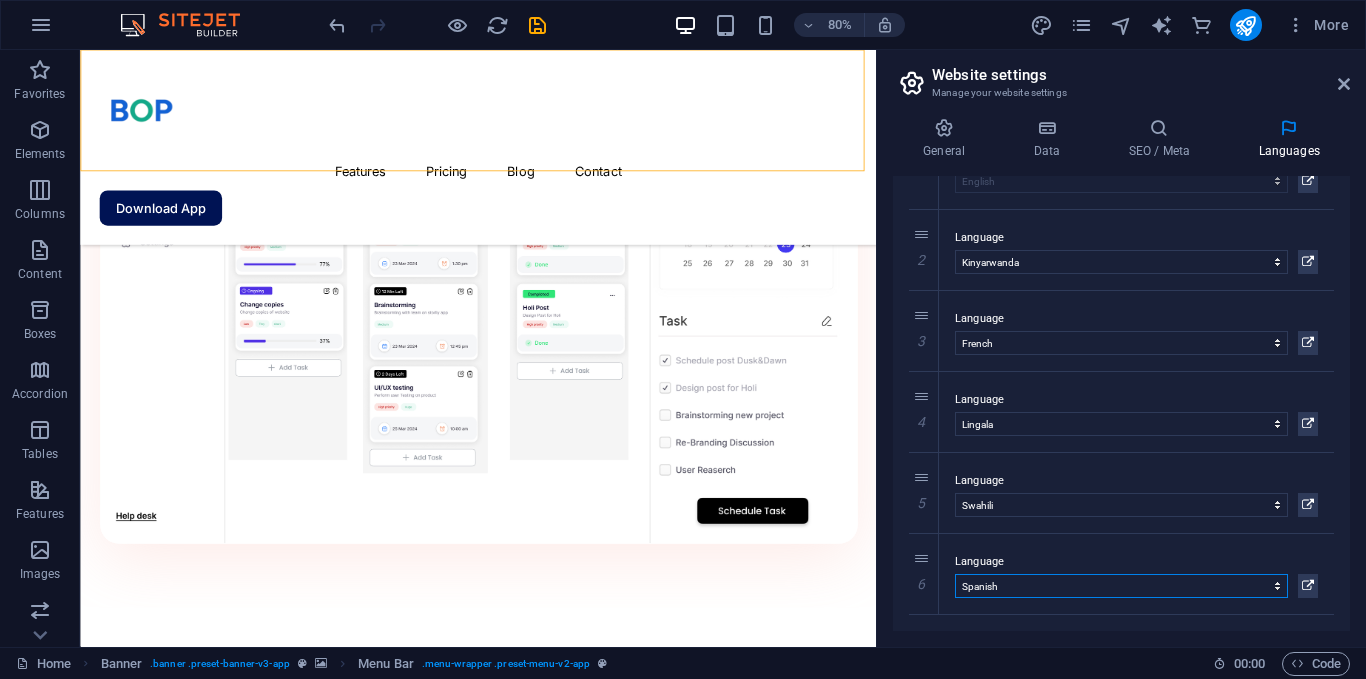 scroll, scrollTop: 0, scrollLeft: 0, axis: both 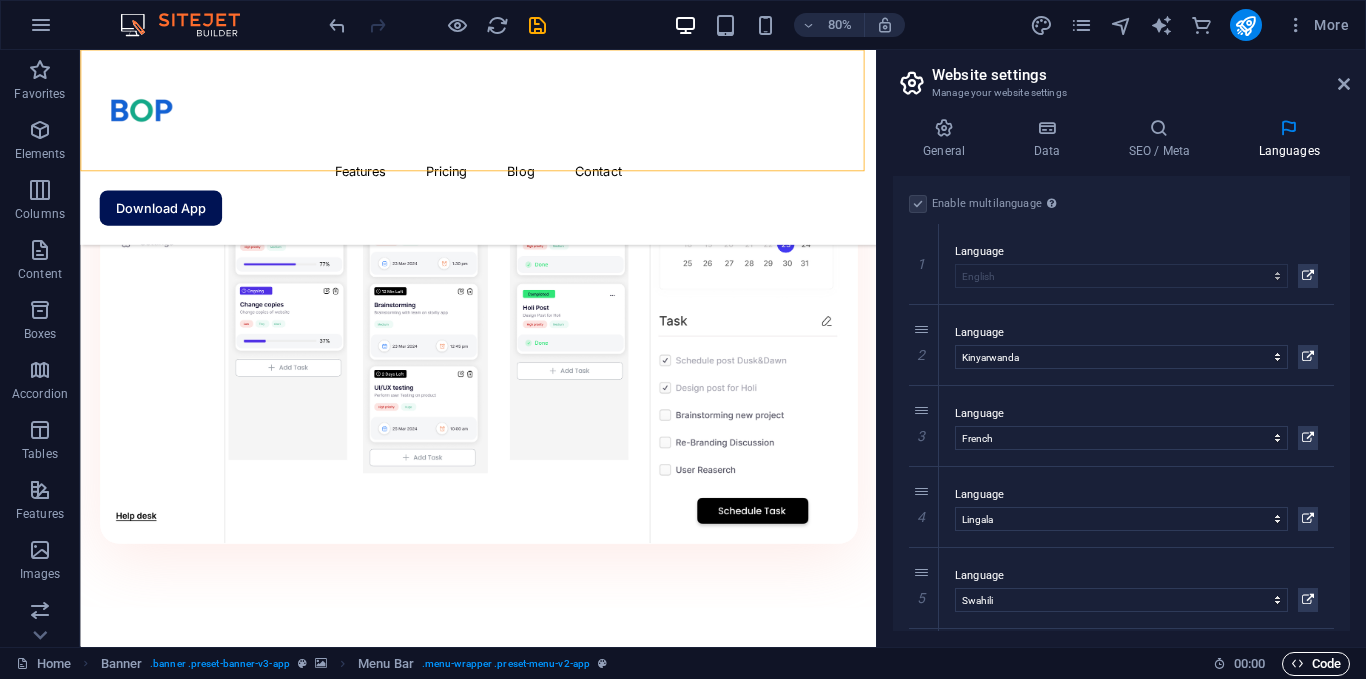click on "Code" at bounding box center (1316, 664) 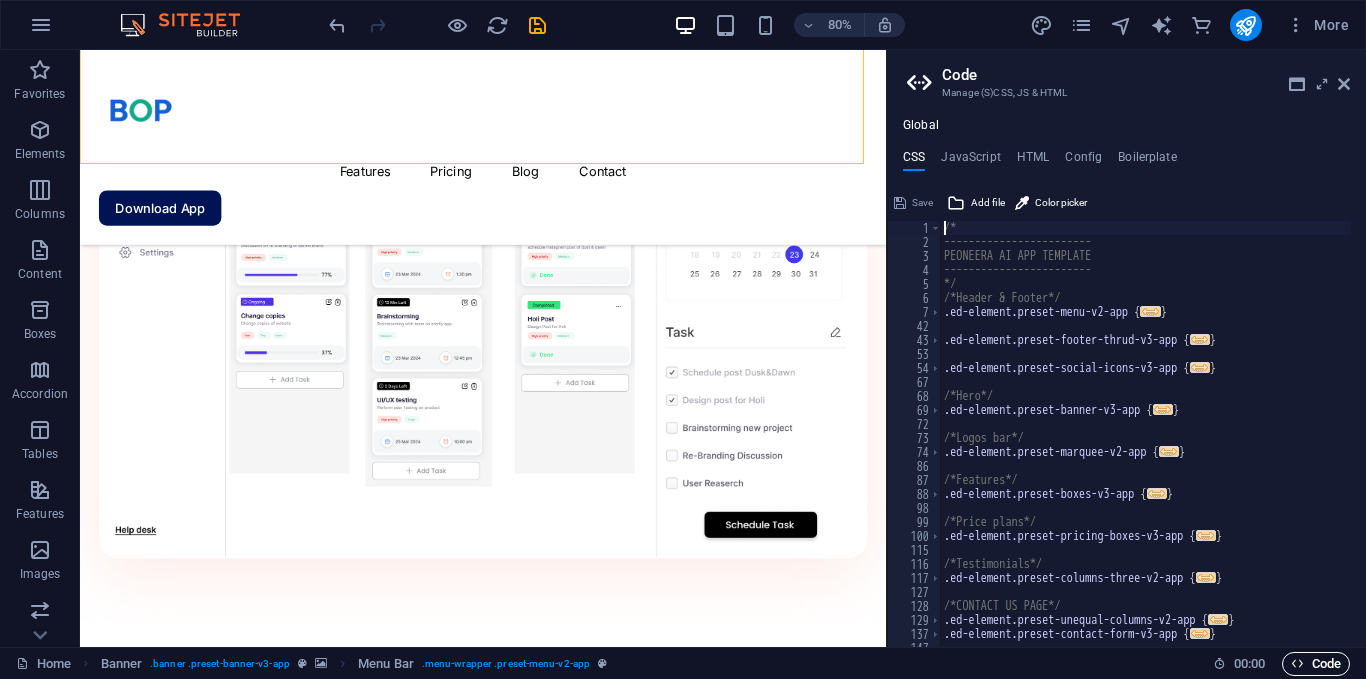 scroll, scrollTop: 2107, scrollLeft: 0, axis: vertical 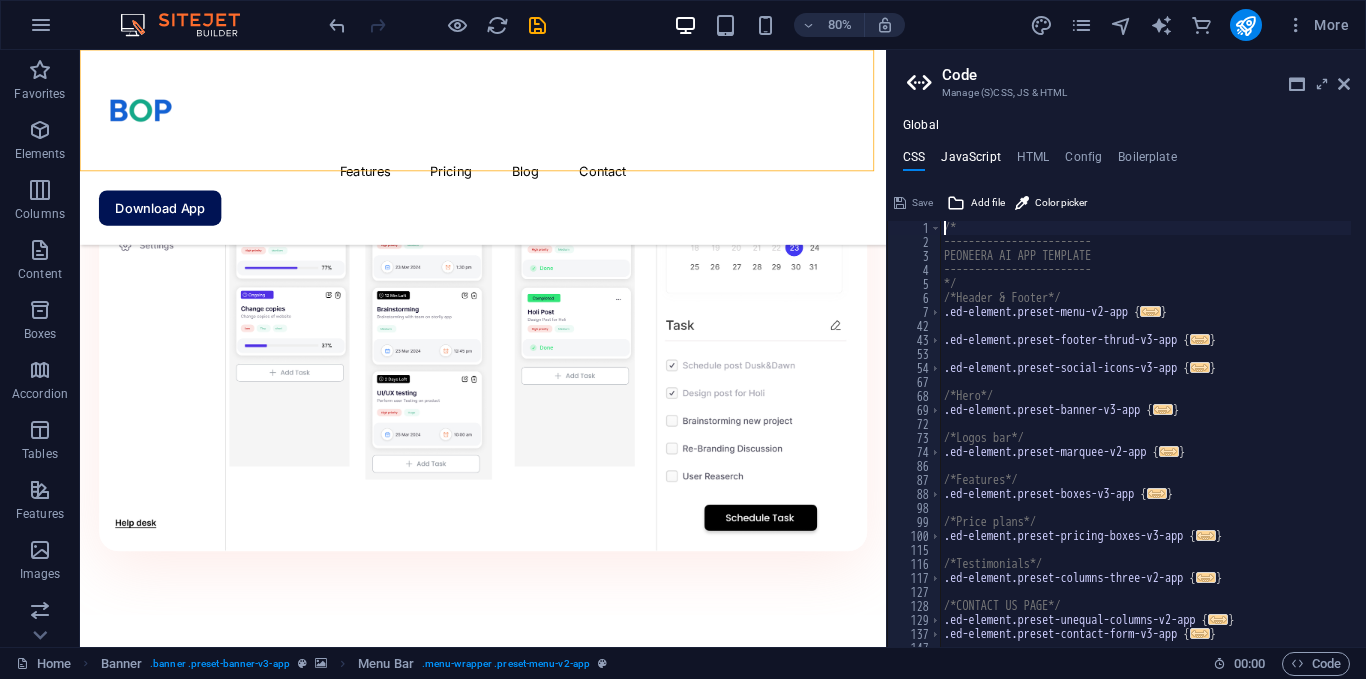 click on "JavaScript" at bounding box center (970, 161) 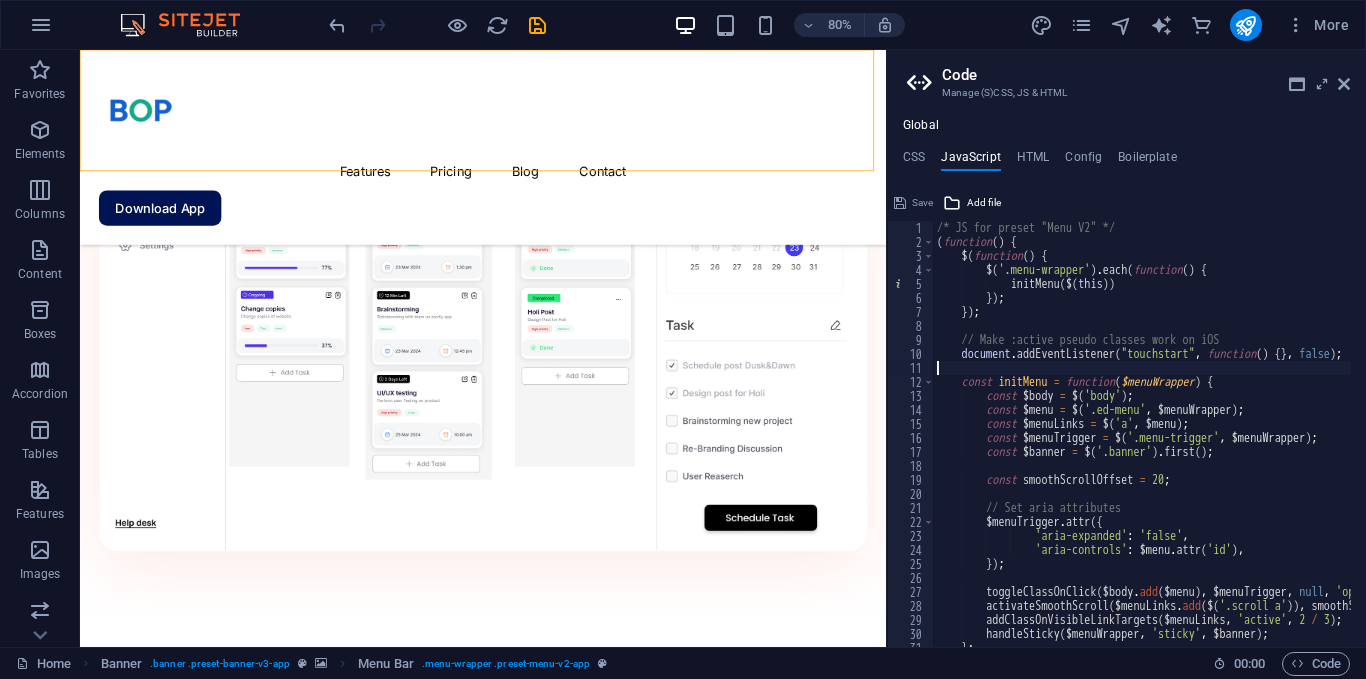 click on "/* JS for preset "Menu V2" */ ( function ( )   {      $ ( function ( )   {           $ ( '.menu-wrapper' ) . each ( function ( )   {                initMenu ( $ ( this ))           }) ;      }) ;      // Make :active pseudo classes work on iOS      document . addEventListener ( "touchstart" ,   function ( )   { } ,   false ) ;      const   initMenu   =   function ( $menuWrapper )   {           const   $body   =   $ ( 'body' ) ;           const   $menu   =   $ ( '.ed-menu' ,   $menuWrapper ) ;           const   $menuLinks   =   $ ( 'a' ,   $menu ) ;           const   $menuTrigger   =   $ ( '.menu-trigger' ,   $menuWrapper ) ;           const   $banner   =   $ ( '.banner' ) . first ( ) ;           const   smoothScrollOffset   =   20 ;                     // Set aria attributes           $menuTrigger . attr ({                     'aria-expanded' :   'false' ,                     'aria-controls' :   $menu . attr ( 'id' ) ,           }) ;           toggleClassOnClick ( $body . add ( $menu ) ,   $menuTrigger ,   ," at bounding box center [1392, 440] 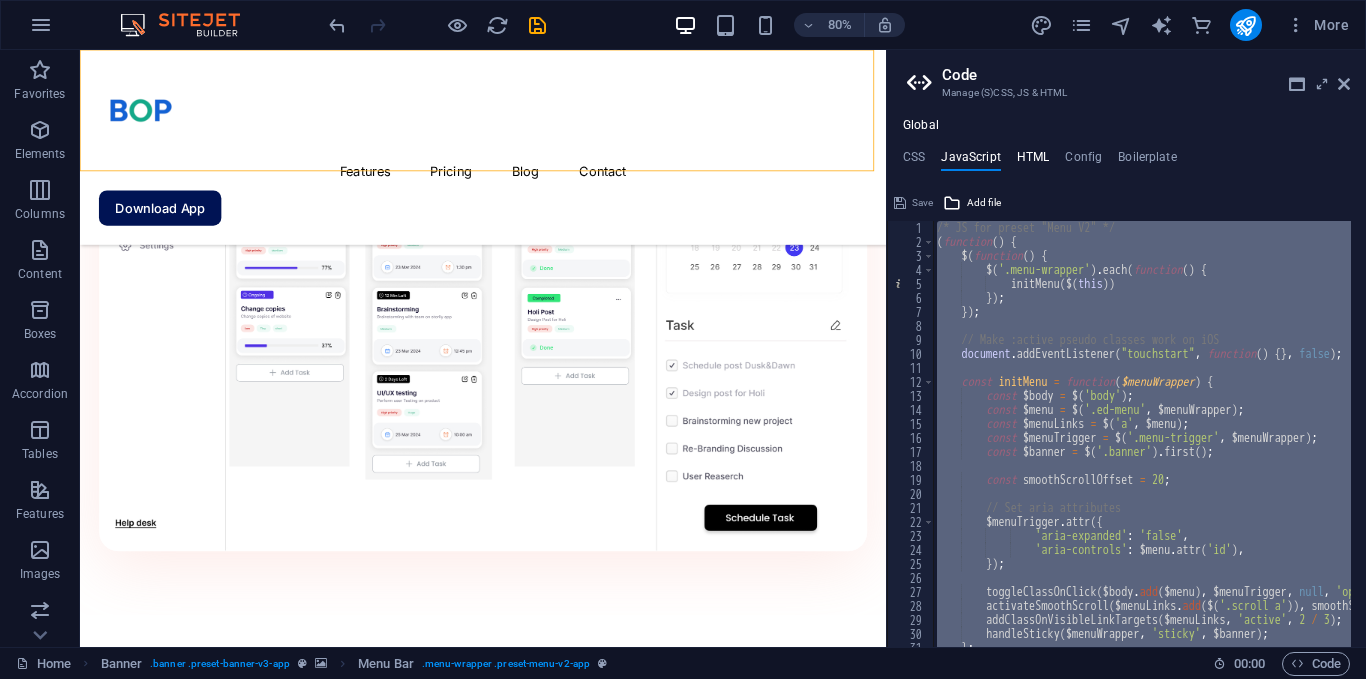 click on "HTML" at bounding box center (1033, 161) 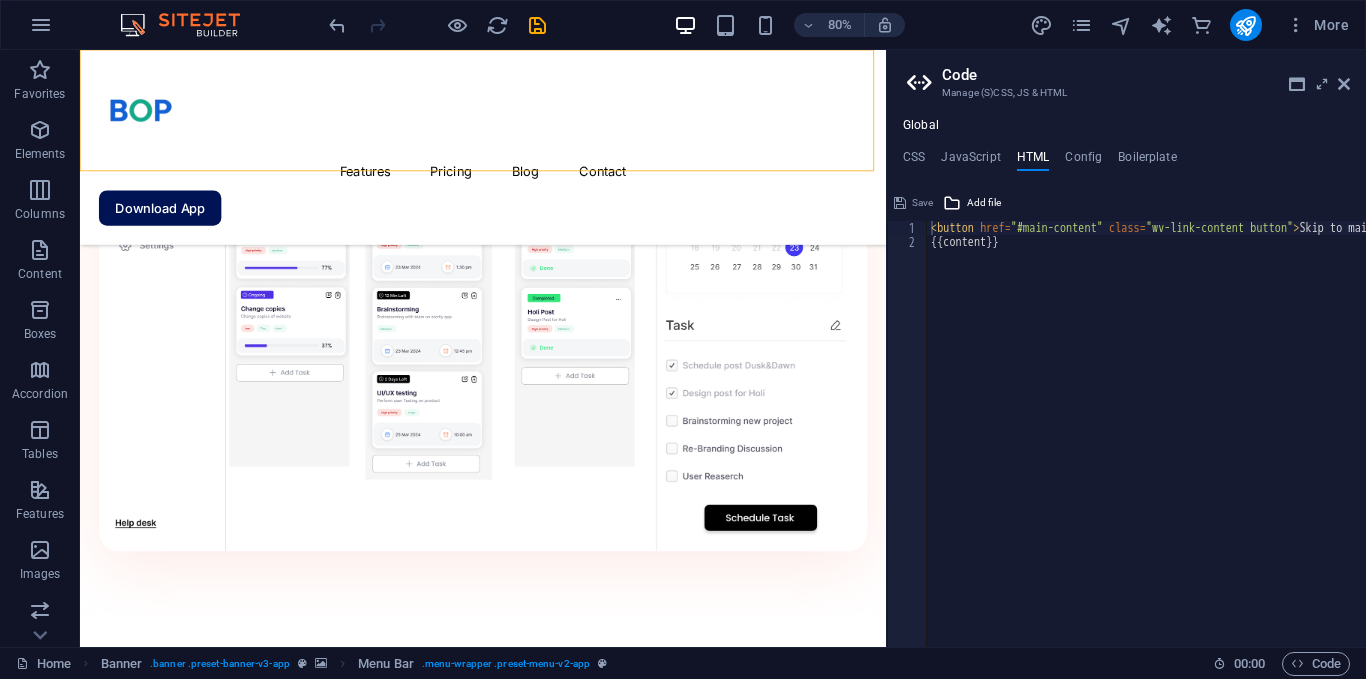 click on "CSS JavaScript HTML Config Boilerplate /* 1 2 3 4 5 6 7 42 43 53 54 67 68 69 72 73 74 86 87 88 98 99 100 115 116 117 127 128 129 137 147 148 /* ------------------------ PEONEERA AI APP TEMPLATE ------------------------ */ /*Header & Footer*/ .ed-element.preset-menu-v2-app   { ... } .ed-element.preset-footer-thrud-v3-app   { ... } .ed-element.preset-social-icons-v3-app   { ... } /*Hero*/ .ed-element.preset-banner-v3-app   { ... } /*Logos bar*/ .ed-element.preset-marquee-v2-app   { ... } /*Features*/ .ed-element.preset-boxes-v3-app   { ... } /*Price plans*/ .ed-element.preset-pricing-boxes-v3-app   { ... } /*Testimonials*/ .ed-element.preset-columns-three-v2-app   { ... } /*CONTACT US PAGE*/ .ed-element.preset-unequal-columns-v2-app   { ... } .ed-element.preset-contact-form-v3-app   { ... } /* FEATURES PAGE*/     Save Add file Color picker });
/* End JS for preset "Counter V2" */ 1 2 3 4 5 6 7 8 9 10 11 12 13 14 15 16 17 18 19 20 21 22 23 24 25 26 27 28 29 30 31 32 33 /* JS for preset "Menu V2" */ ( function" at bounding box center [1126, 398] 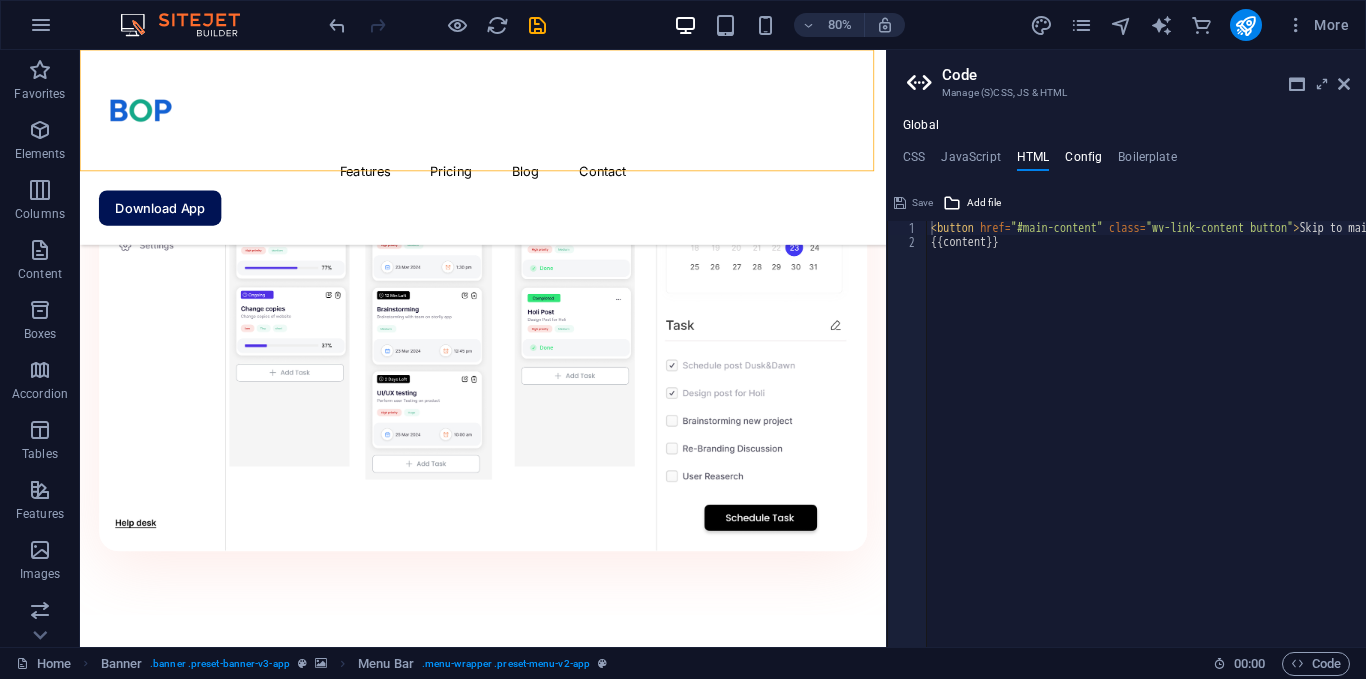 click on "Config" at bounding box center [1083, 161] 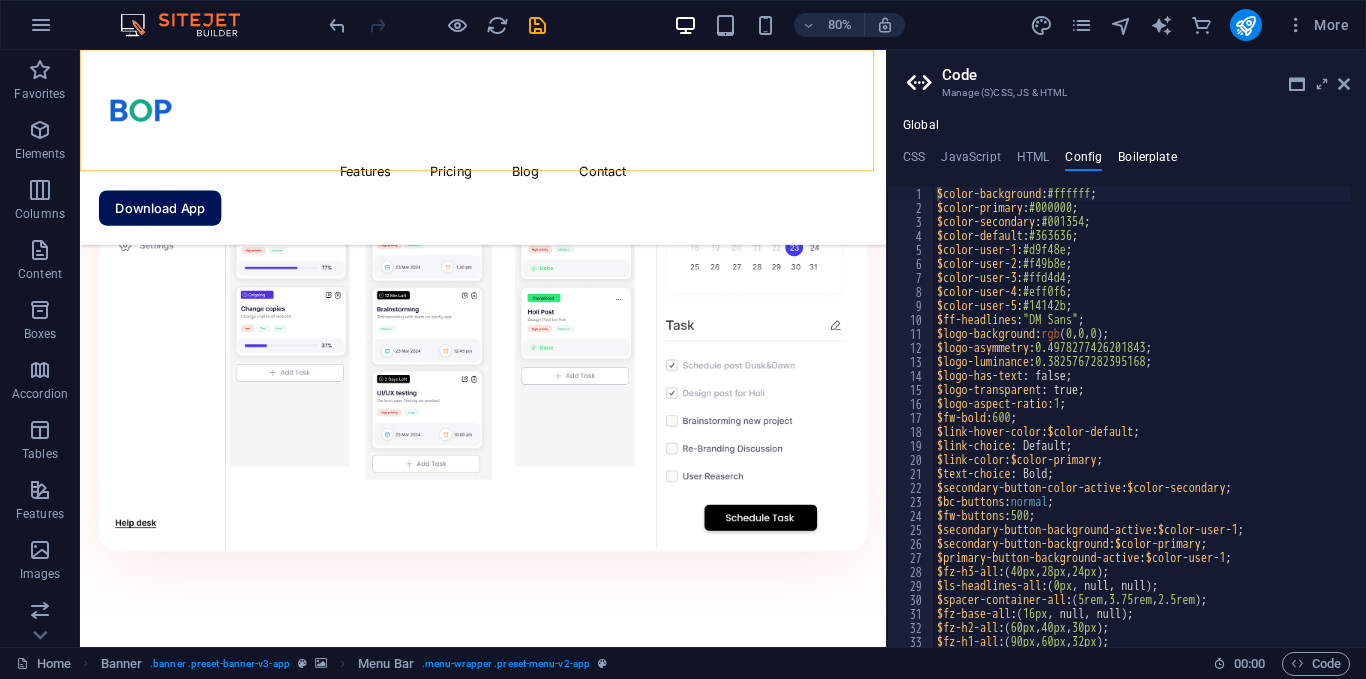 click on "Boilerplate" at bounding box center (1147, 161) 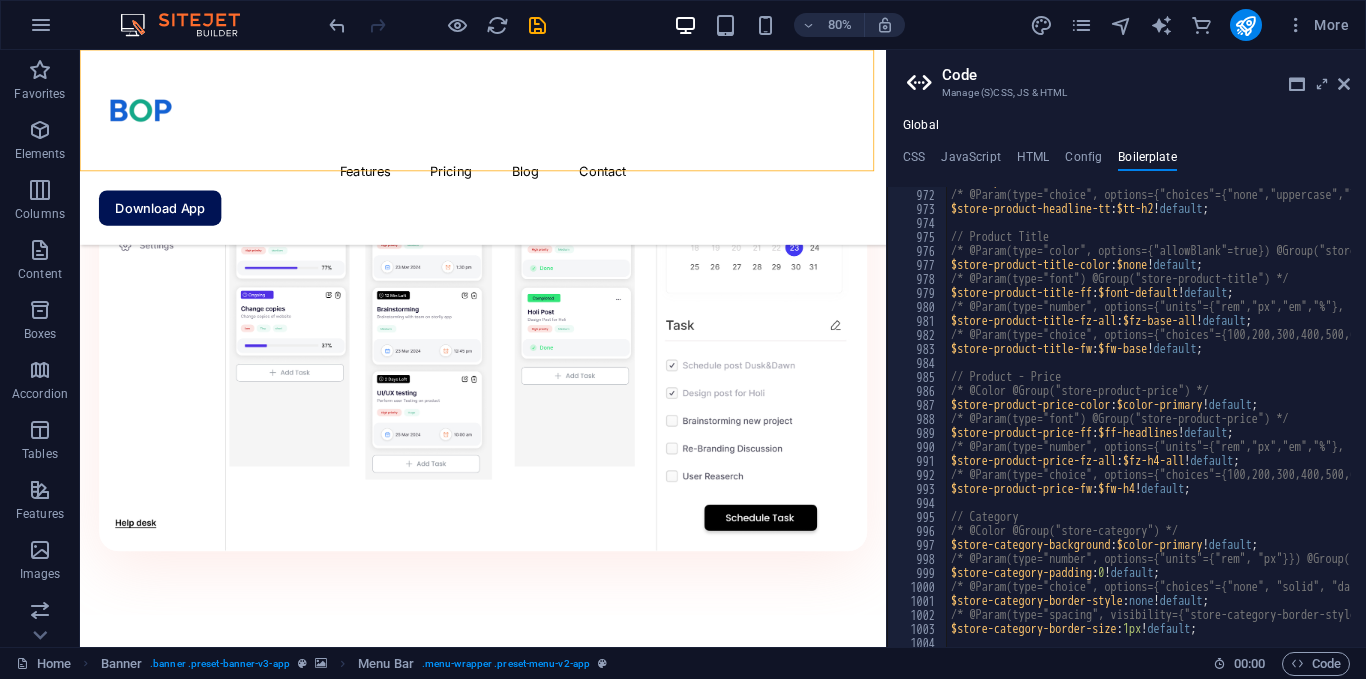 scroll, scrollTop: 7667, scrollLeft: 0, axis: vertical 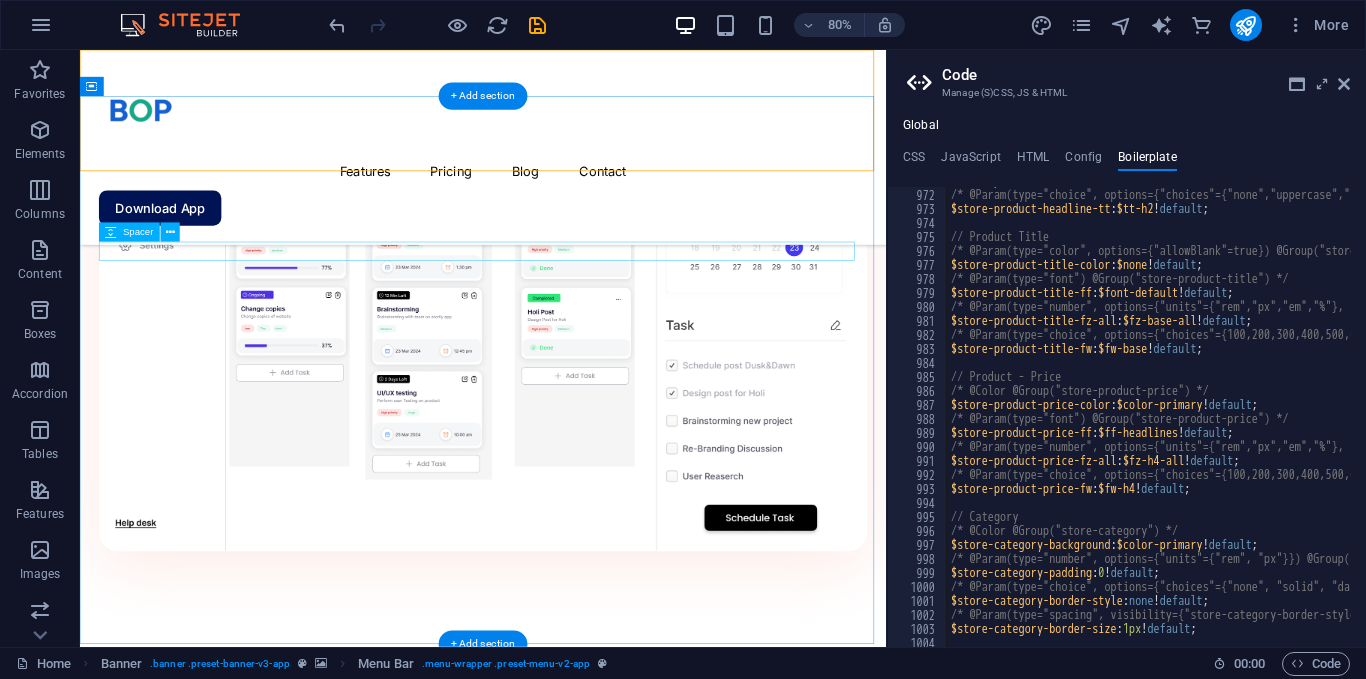 click at bounding box center (584, 2391) 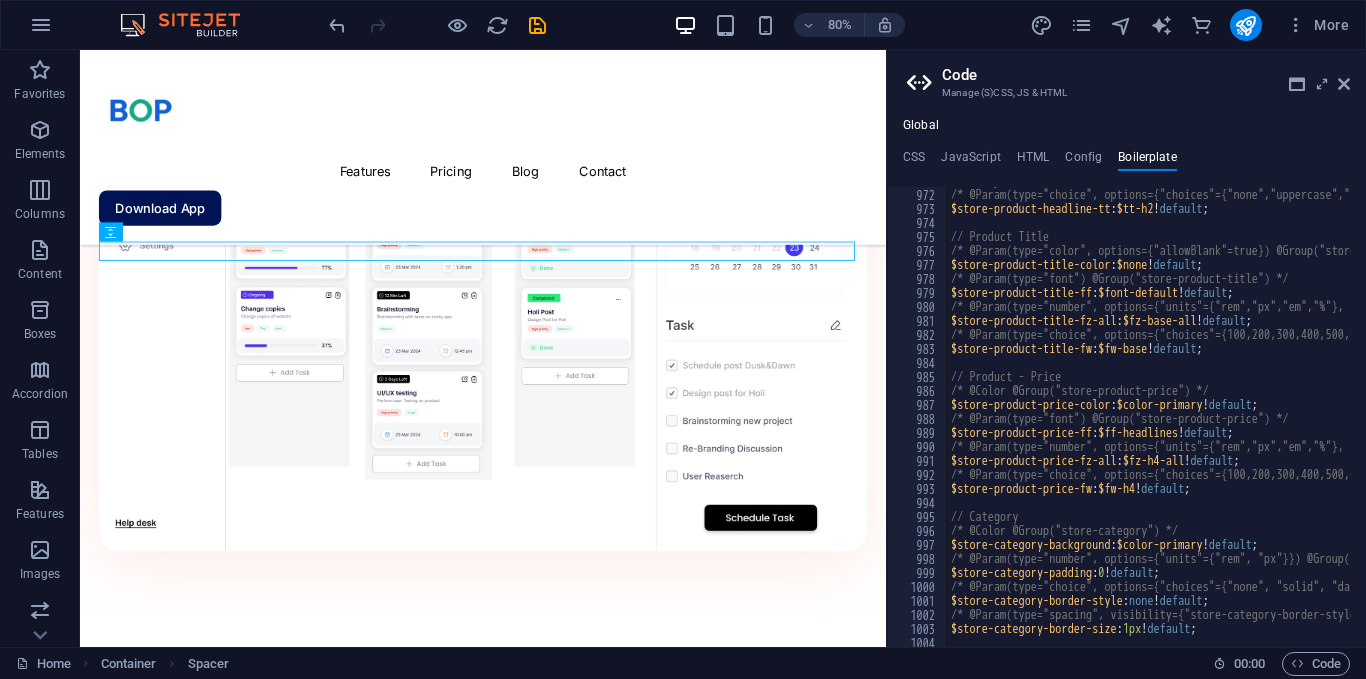 click at bounding box center [922, 83] 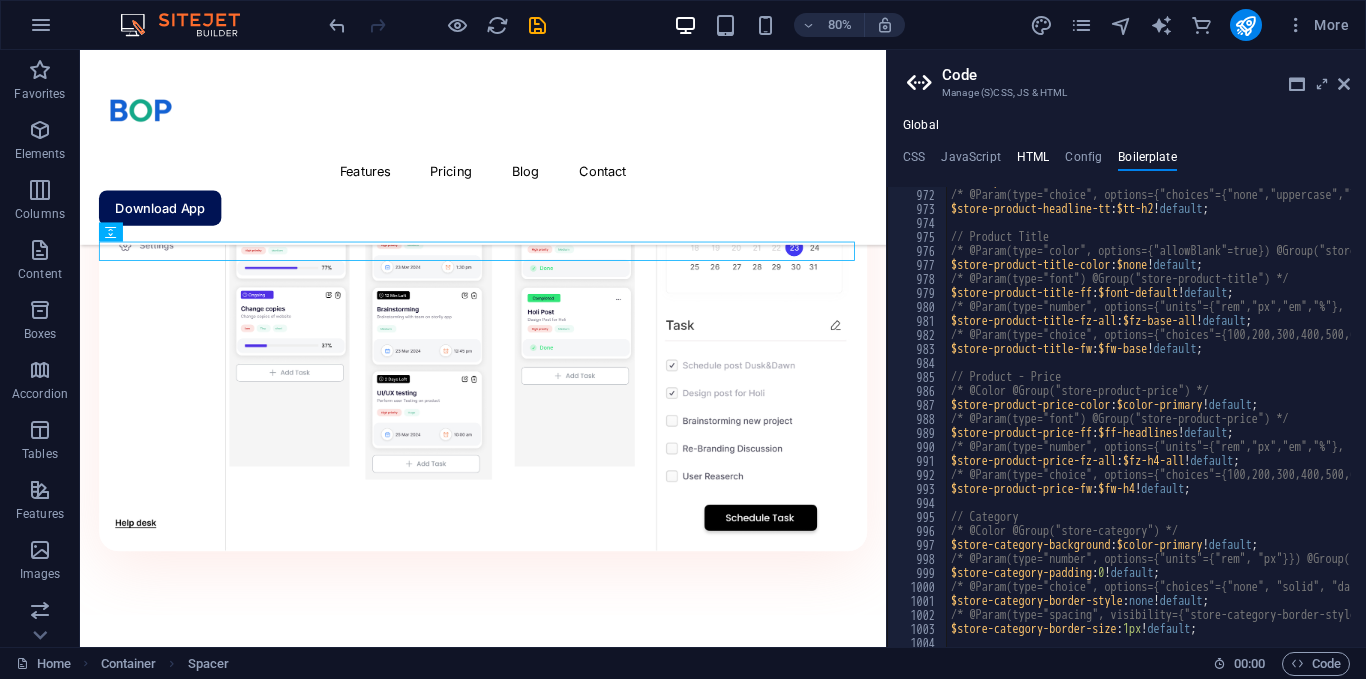click on "HTML" at bounding box center [1033, 161] 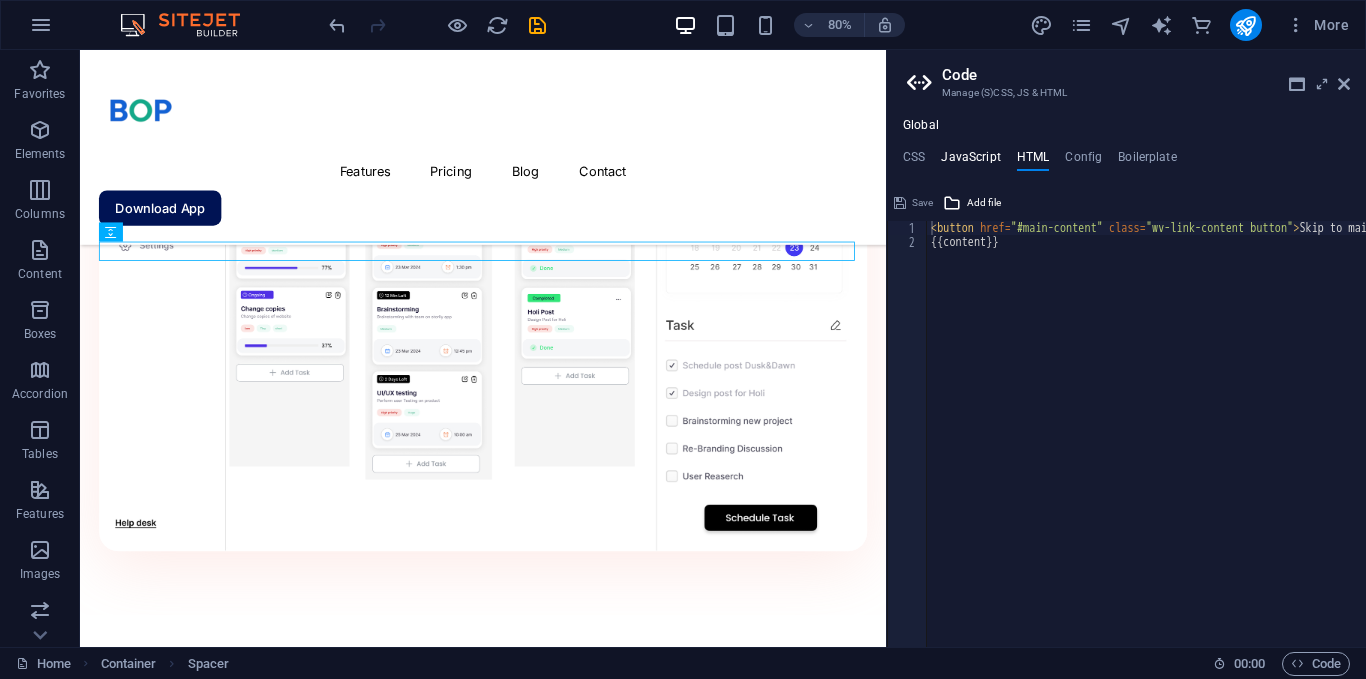 click on "JavaScript" at bounding box center (970, 161) 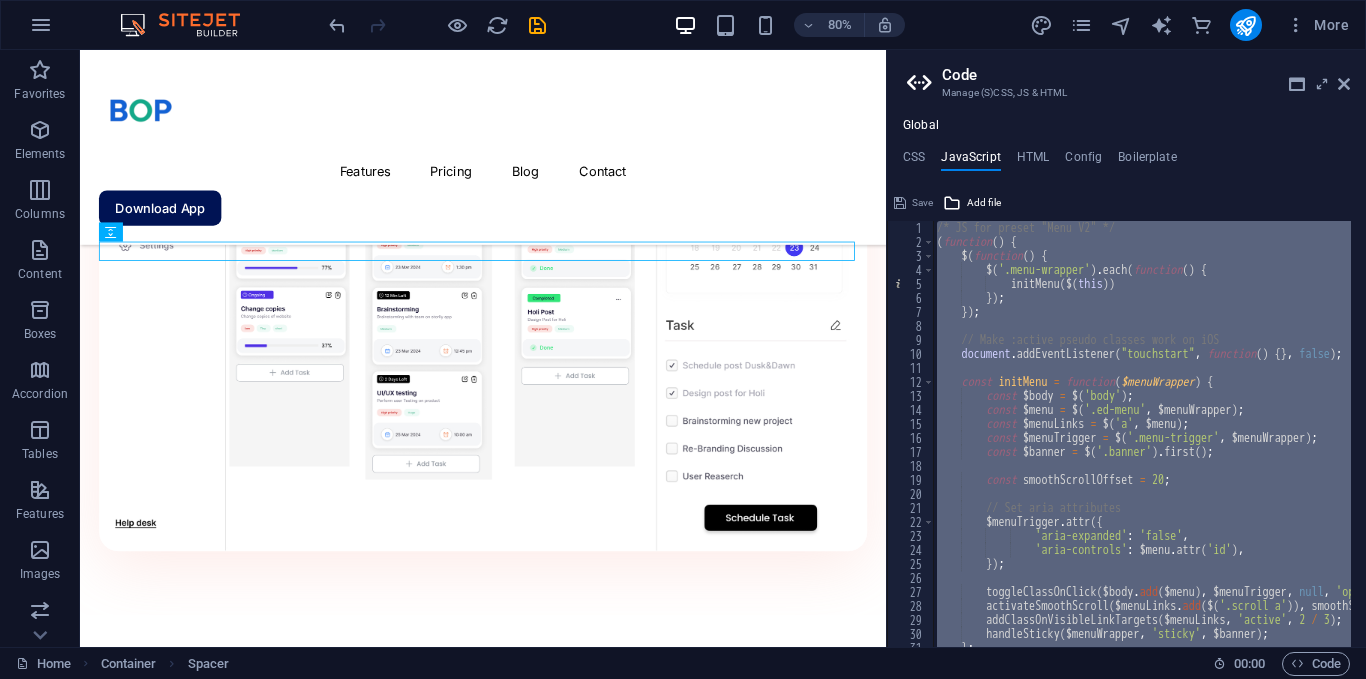 click on "/* JS for preset "Menu V2" */ ( function ( )   {      $ ( function ( )   {           $ ( '.menu-wrapper' ) . each ( function ( )   {                initMenu ( $ ( this ))           }) ;      }) ;      // Make :active pseudo classes work on iOS      document . addEventListener ( "touchstart" ,   function ( )   { } ,   false ) ;      const   initMenu   =   function ( $menuWrapper )   {           const   $body   =   $ ( 'body' ) ;           const   $menu   =   $ ( '.ed-menu' ,   $menuWrapper ) ;           const   $menuLinks   =   $ ( 'a' ,   $menu ) ;           const   $menuTrigger   =   $ ( '.menu-trigger' ,   $menuWrapper ) ;           const   $banner   =   $ ( '.banner' ) . first ( ) ;           const   smoothScrollOffset   =   20 ;                     // Set aria attributes           $menuTrigger . attr ({                     'aria-expanded' :   'false' ,                     'aria-controls' :   $menu . attr ( 'id' ) ,           }) ;           toggleClassOnClick ( $body . add ( $menu ) ,   $menuTrigger ,   ," at bounding box center (1142, 434) 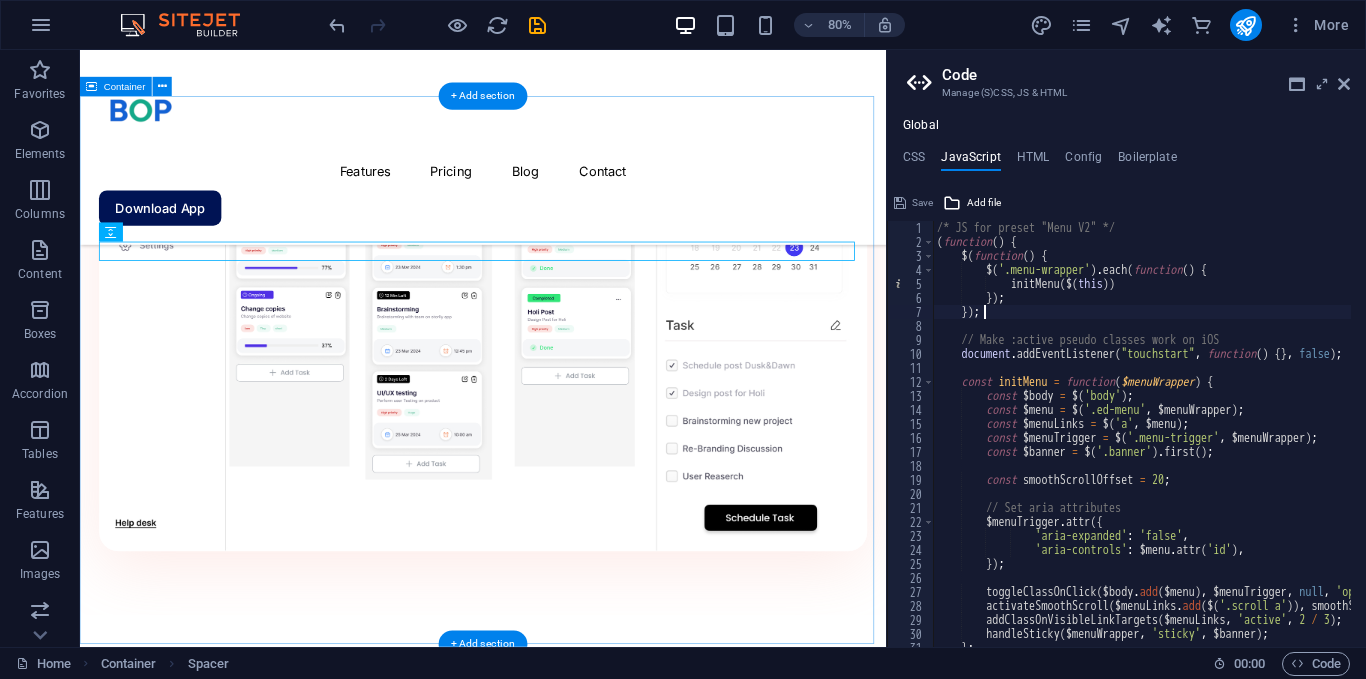 click on "Our features Boost your productivity Lorem ipsum dolor sit amet, consectetur adipiscing elit, sed do eiusmod tempor incididunt ut labore et dolore magna aliqua. Integration ecosystem Track your progress and motivate your efforts everyday.
Learn more      Goal setting and tracking Set and track goals with manageable task breakdowns. Learn more      Secure data encryption Ensure your data’s safety with top-tier encryption. Learn more      Customizable notifications Get alerts on tasks and deadlines that matter most. Learn more" at bounding box center [584, 3462] 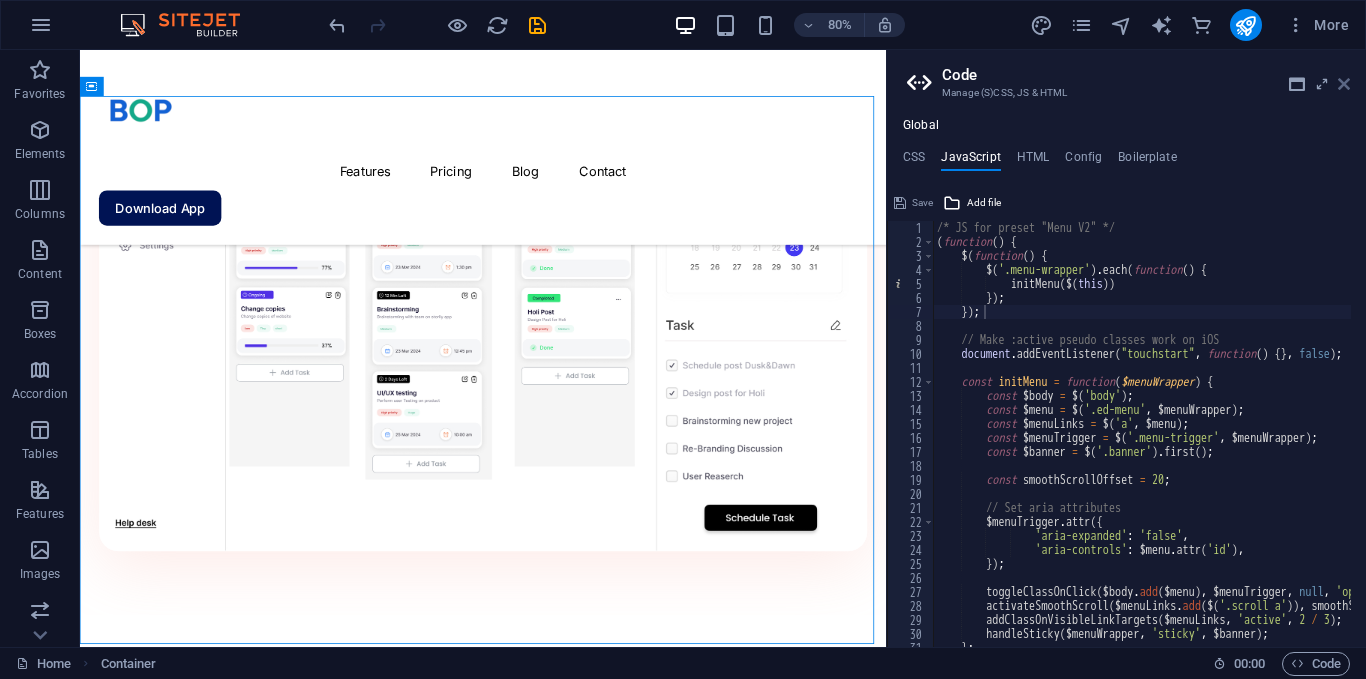 click at bounding box center [1344, 84] 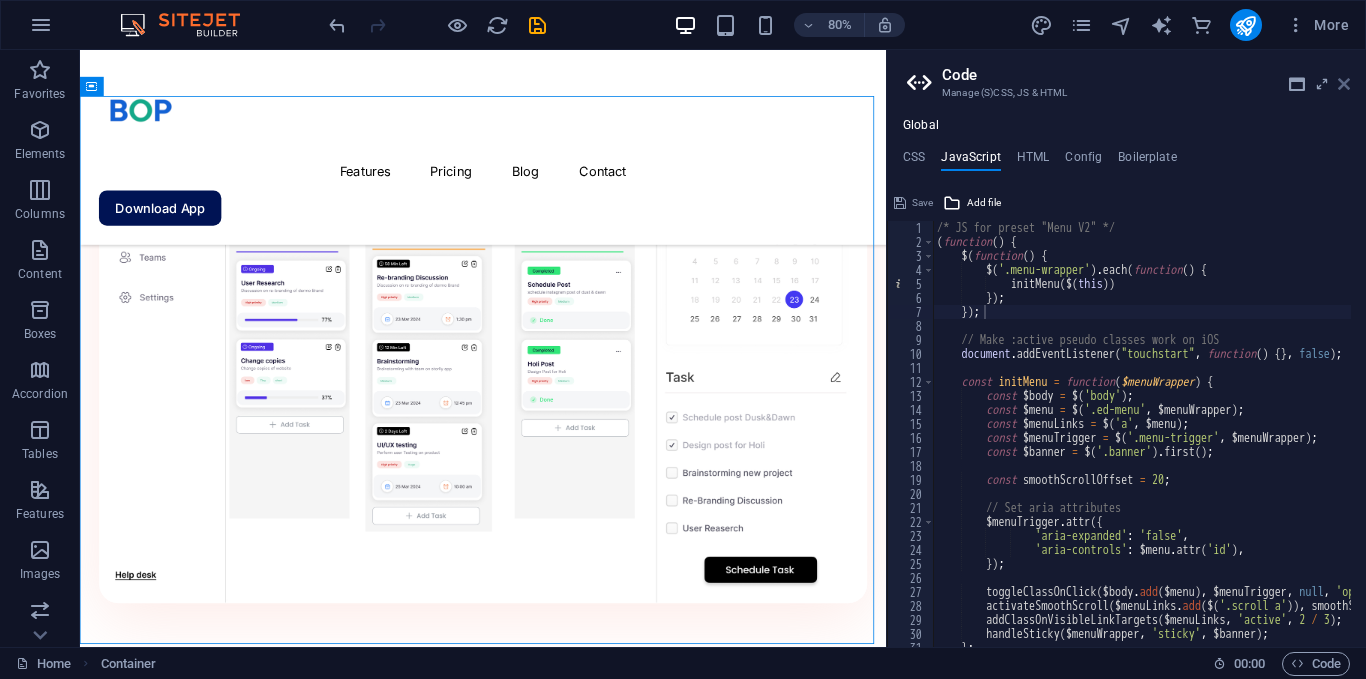 scroll, scrollTop: 2172, scrollLeft: 0, axis: vertical 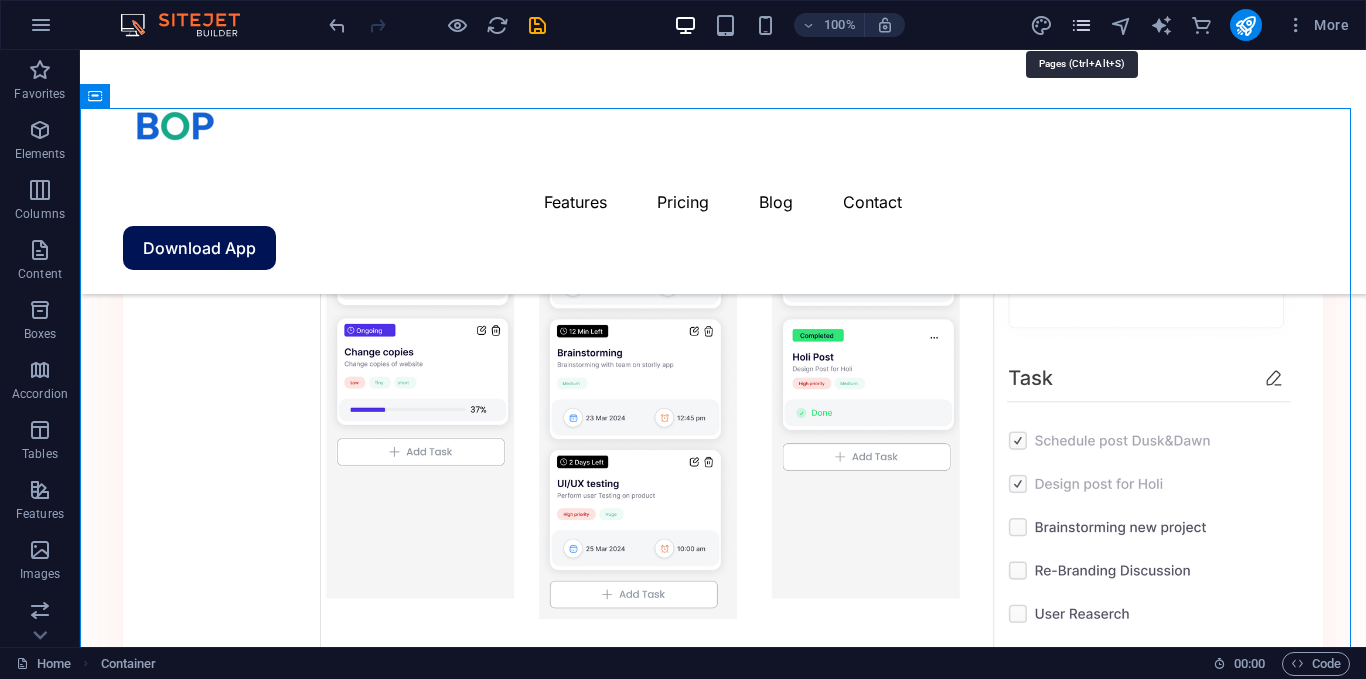 click at bounding box center [1081, 25] 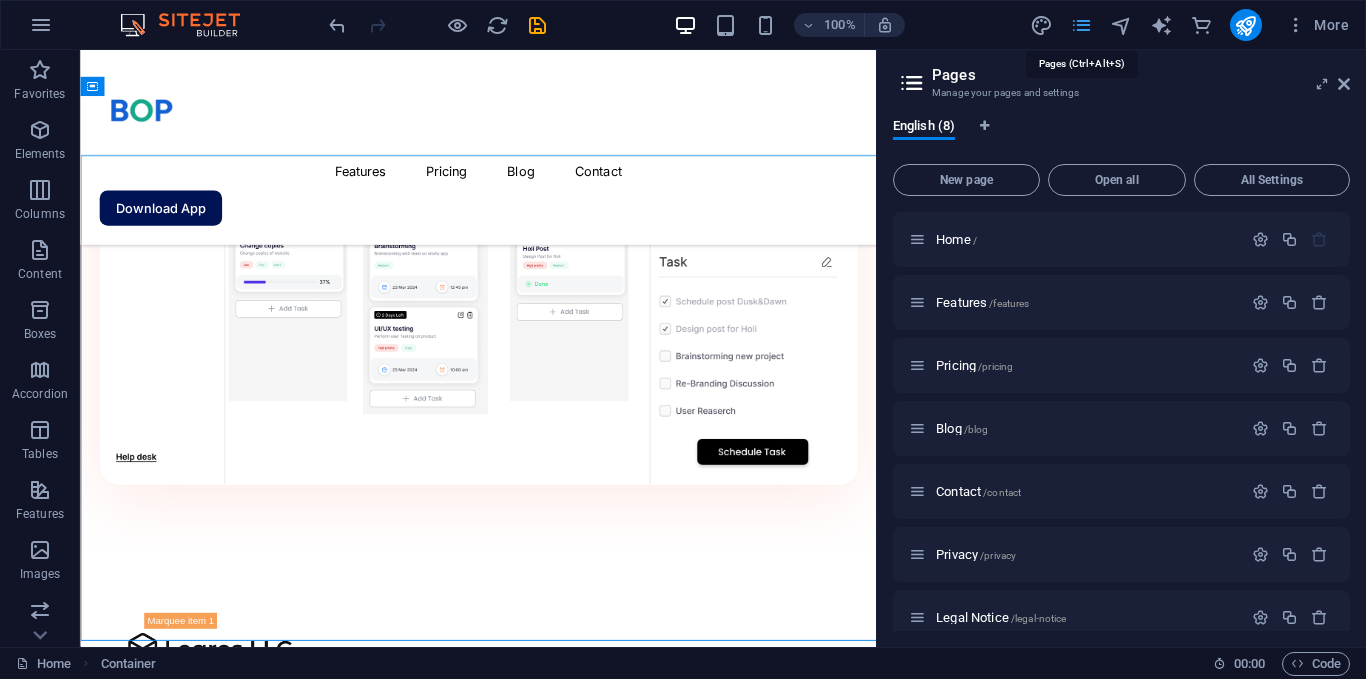 scroll, scrollTop: 2098, scrollLeft: 0, axis: vertical 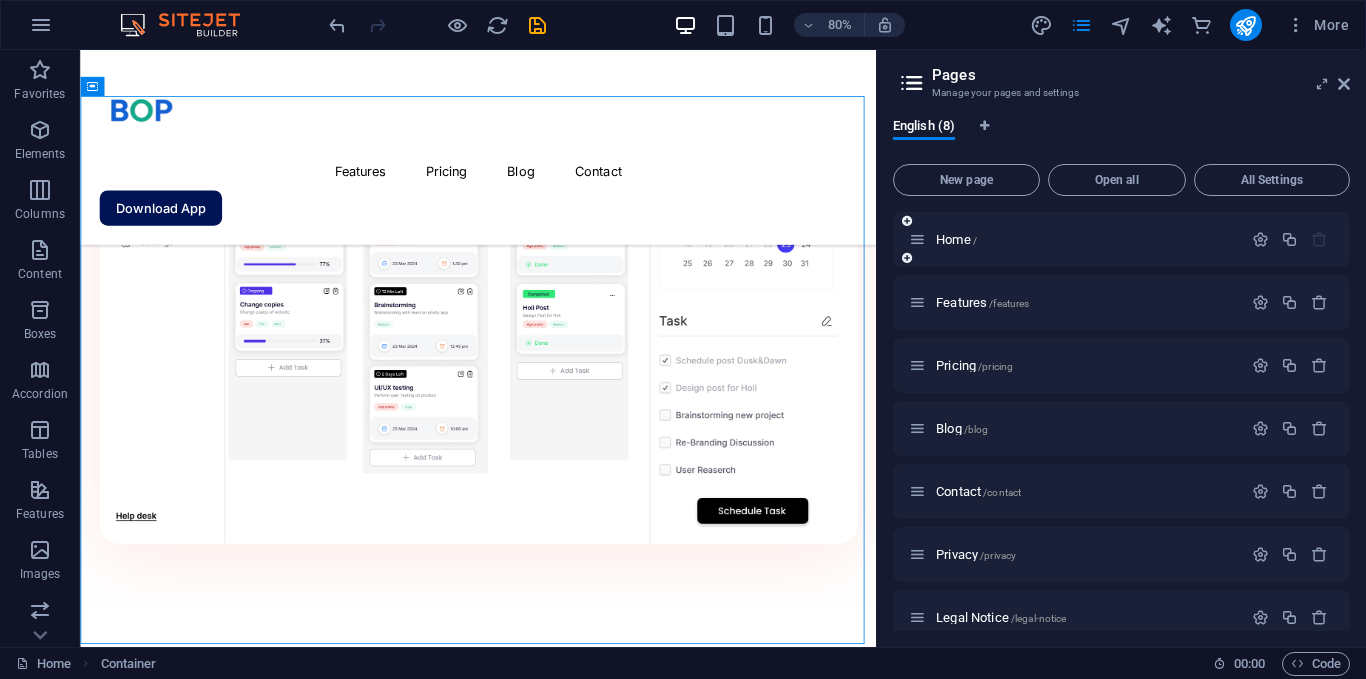 click on "Home /" at bounding box center (1121, 239) 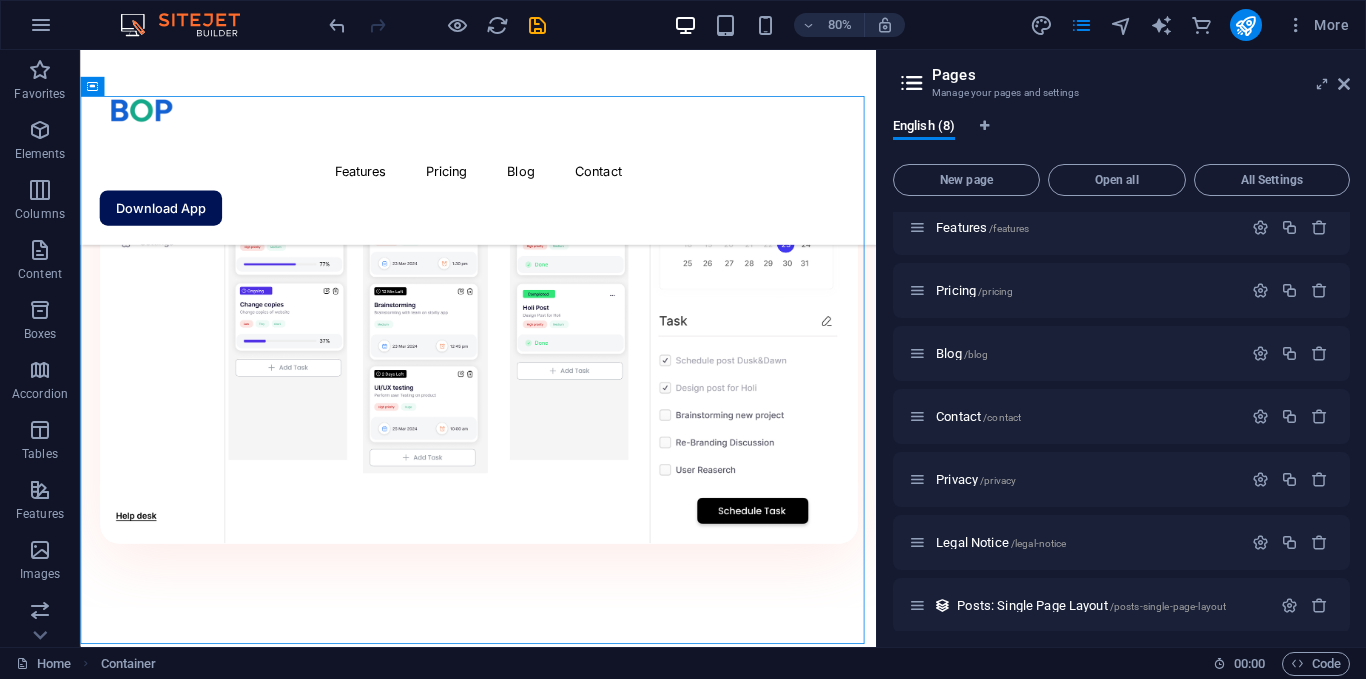 scroll, scrollTop: 73, scrollLeft: 0, axis: vertical 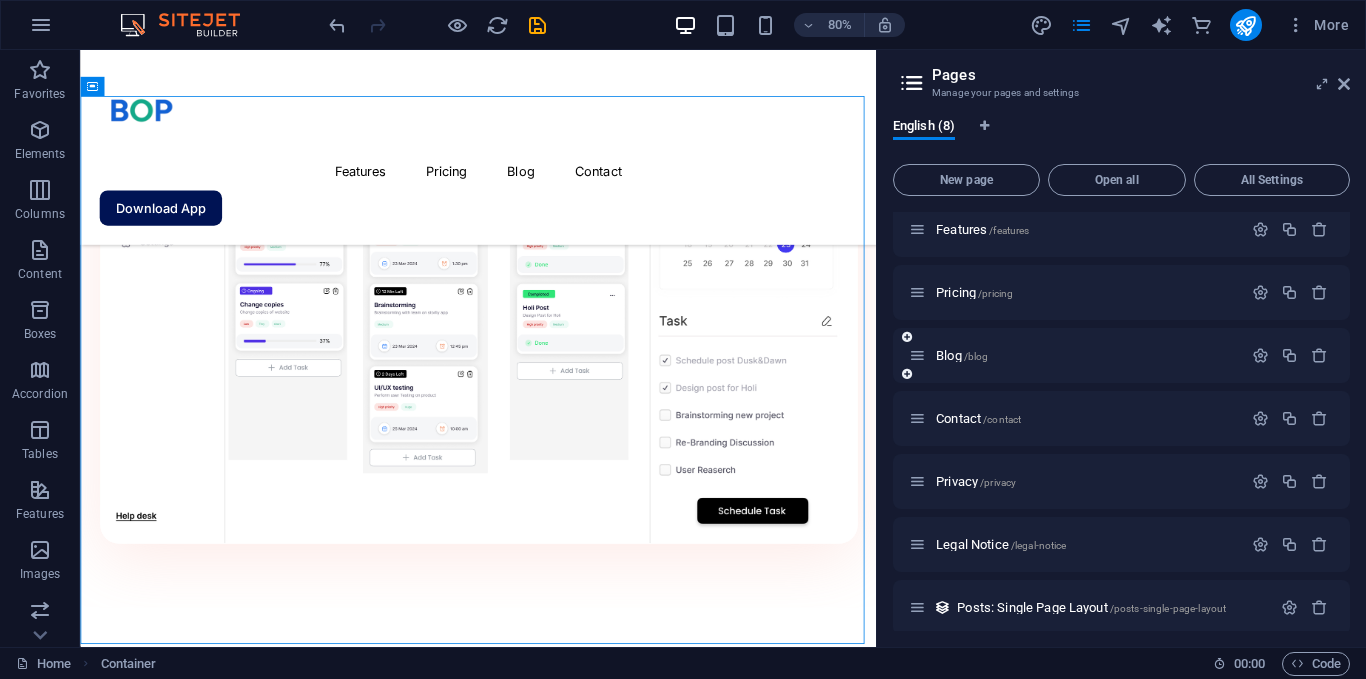 click on "Blog /blog" at bounding box center [1075, 355] 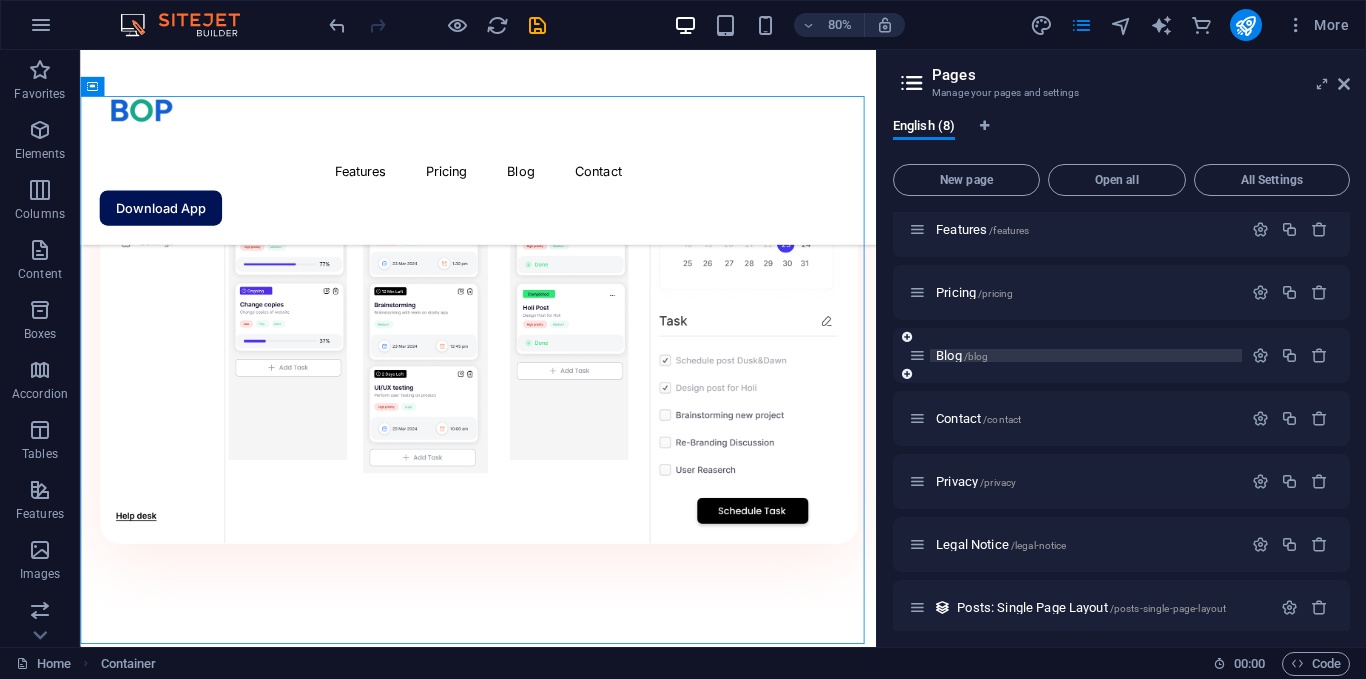 click on "Blog /blog" at bounding box center [1086, 355] 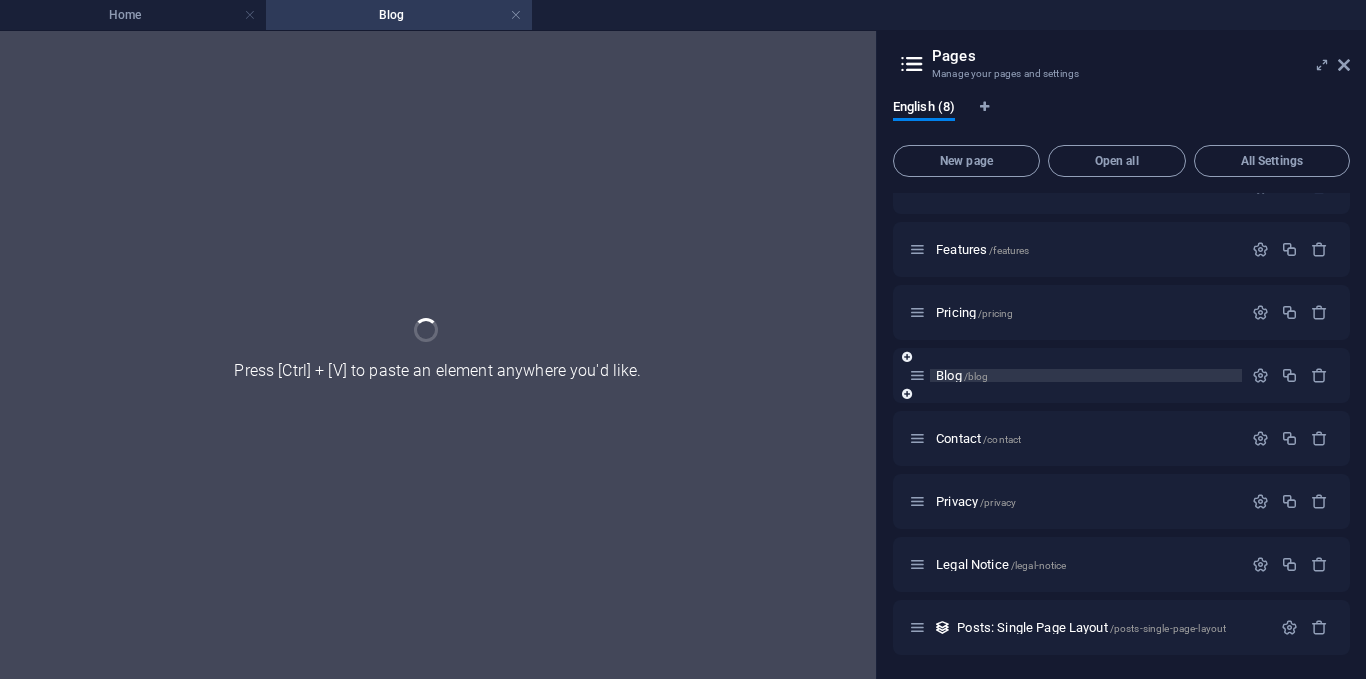 scroll, scrollTop: 34, scrollLeft: 0, axis: vertical 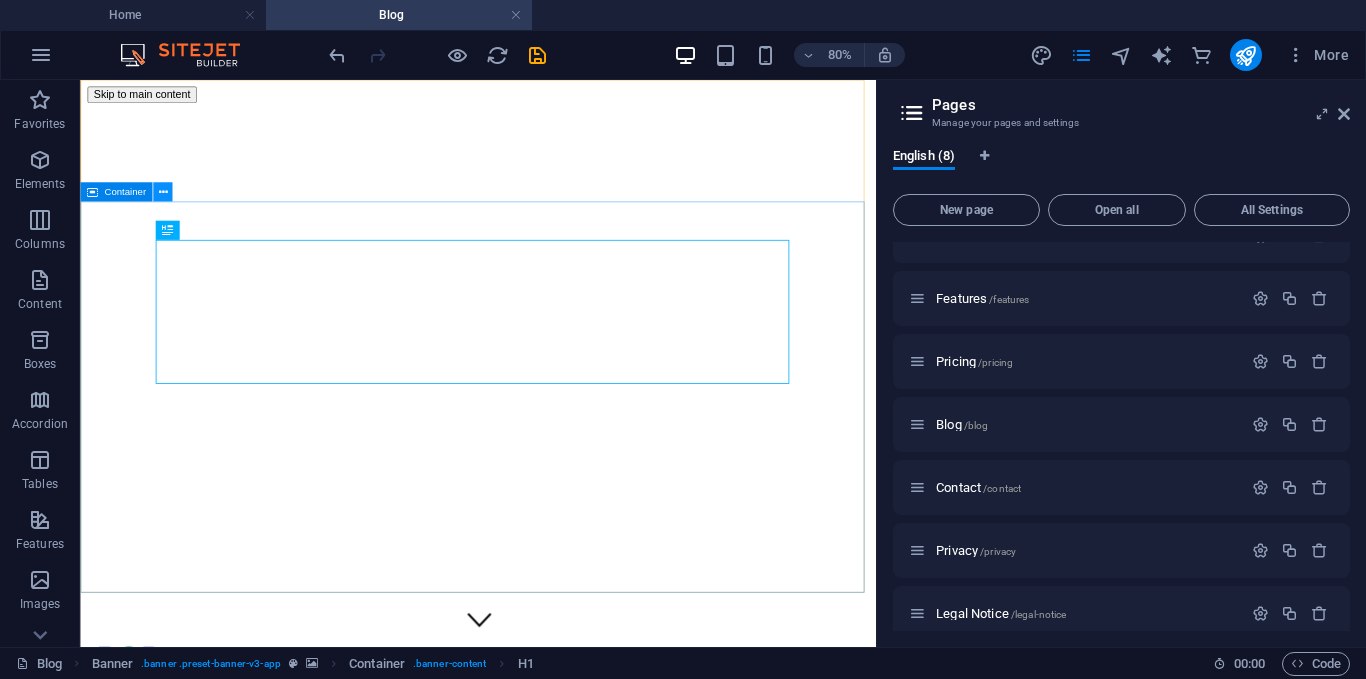 click at bounding box center (162, 192) 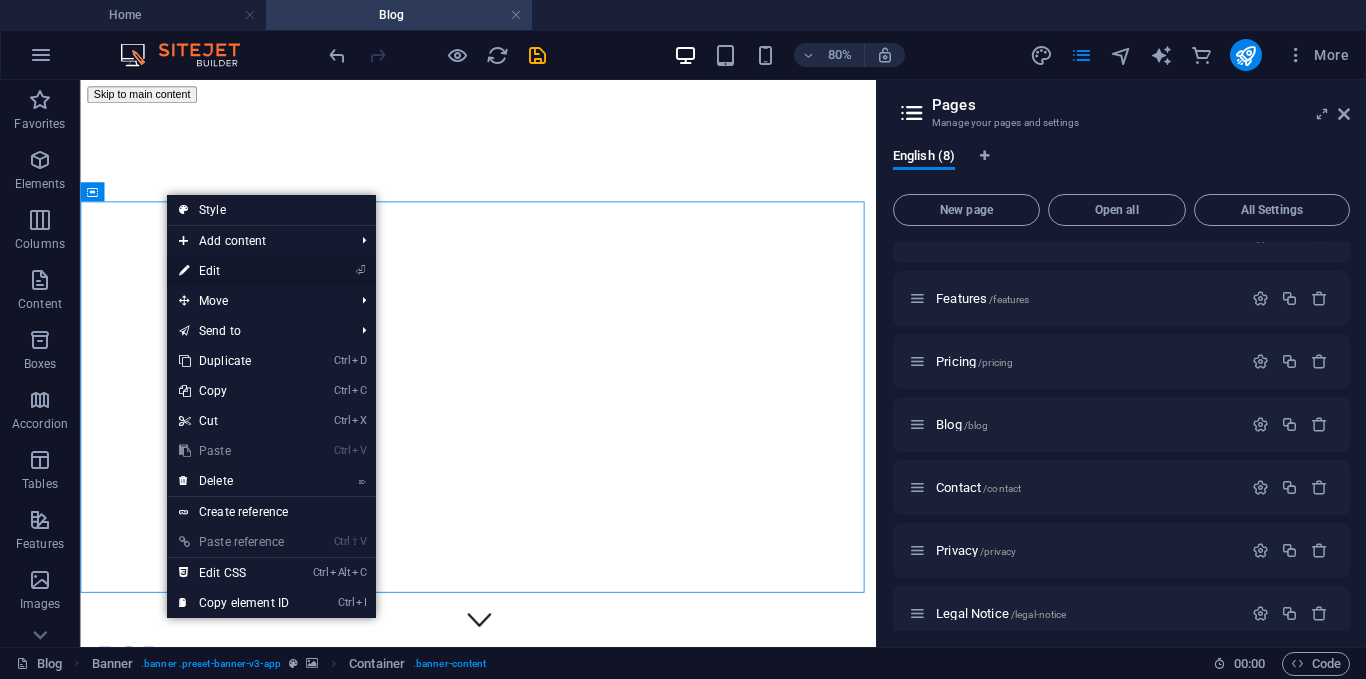click on "⏎  Edit" at bounding box center (234, 271) 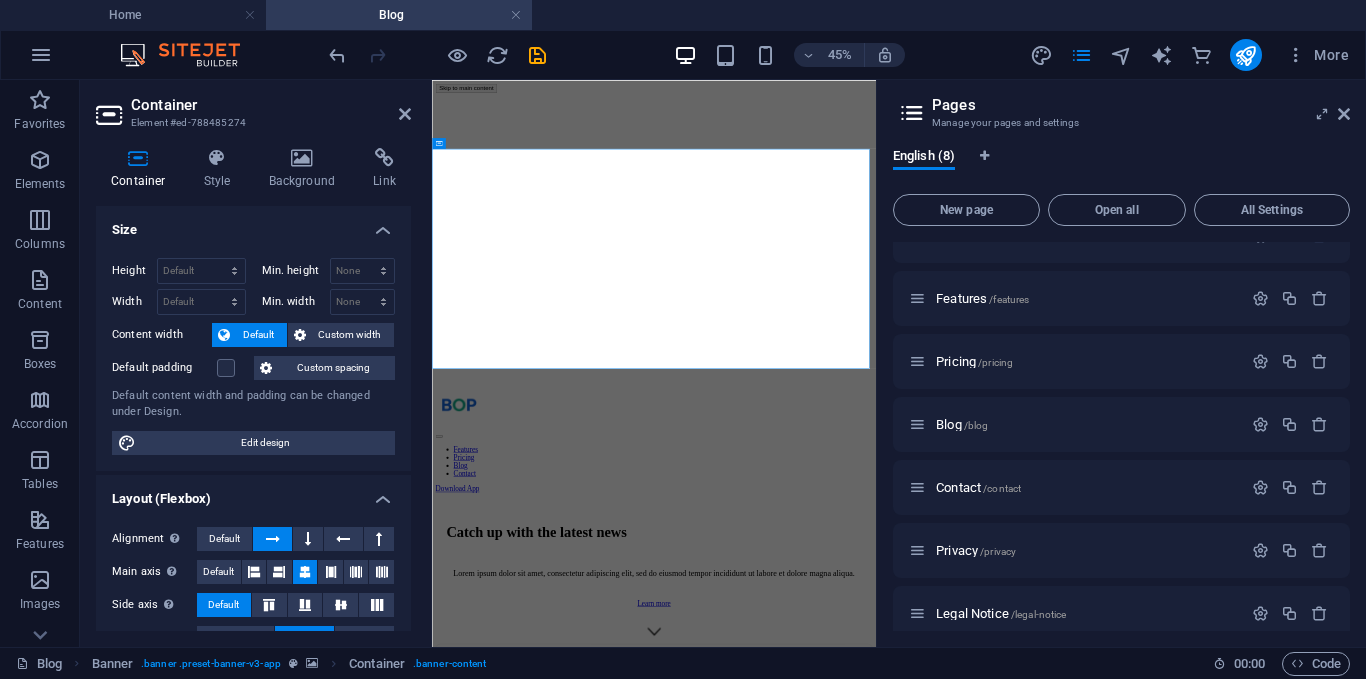 drag, startPoint x: 406, startPoint y: 263, endPoint x: 408, endPoint y: 310, distance: 47.042534 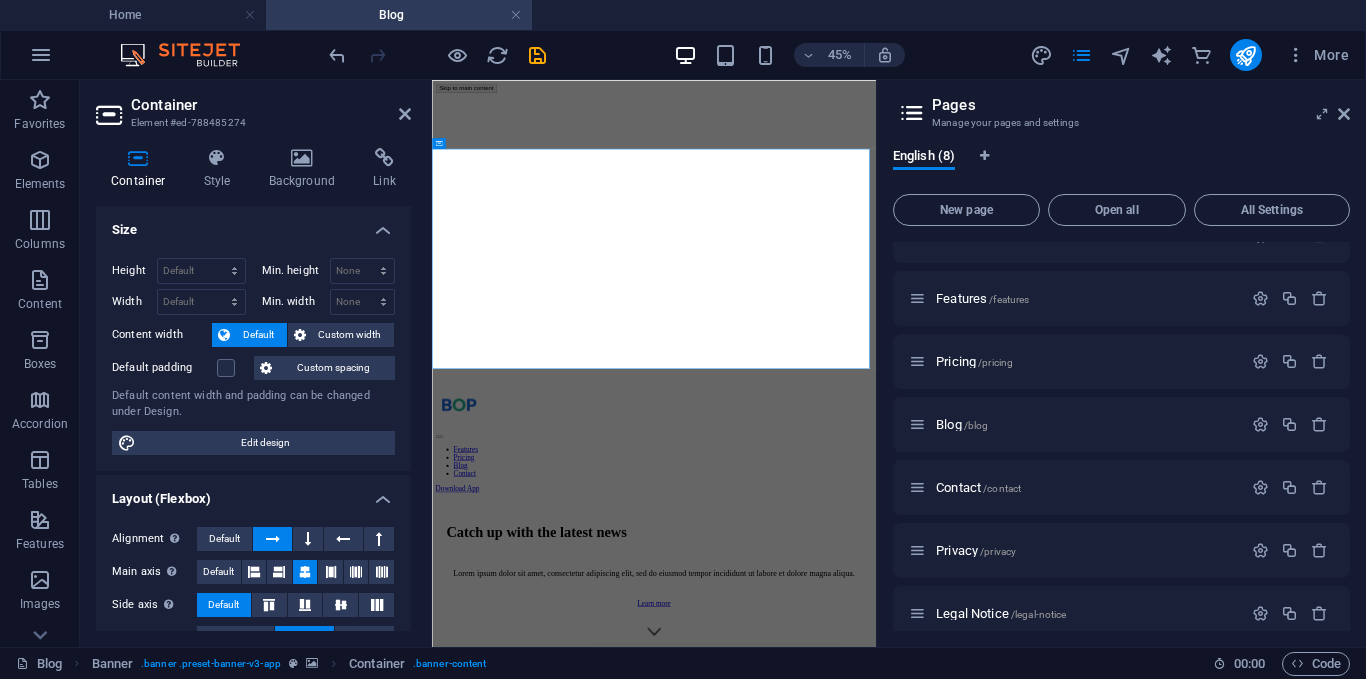 click on "Size" at bounding box center (253, 224) 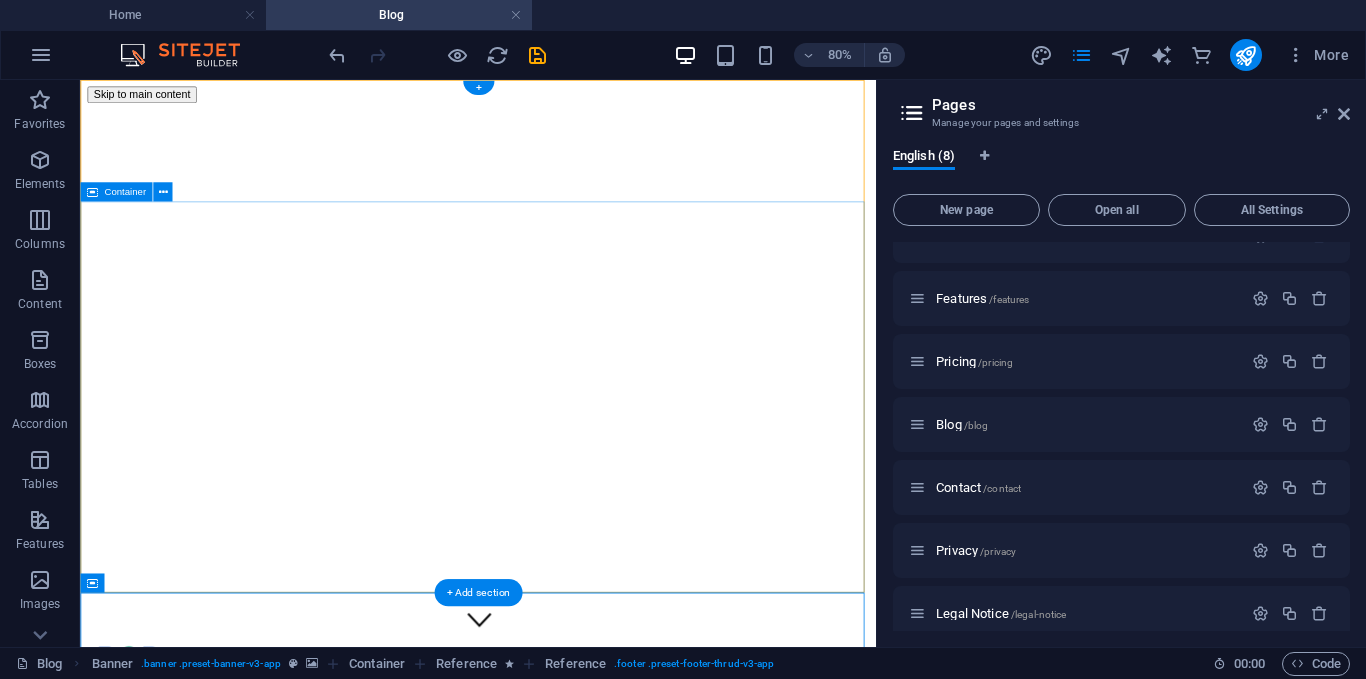 click on "Catch up with the latest news Lorem ipsum dolor sit amet, consectetur adipiscing elit, sed do eiusmod tempor incididunt ut labore et dolore magna aliqua. Learn more" at bounding box center [577, 1165] 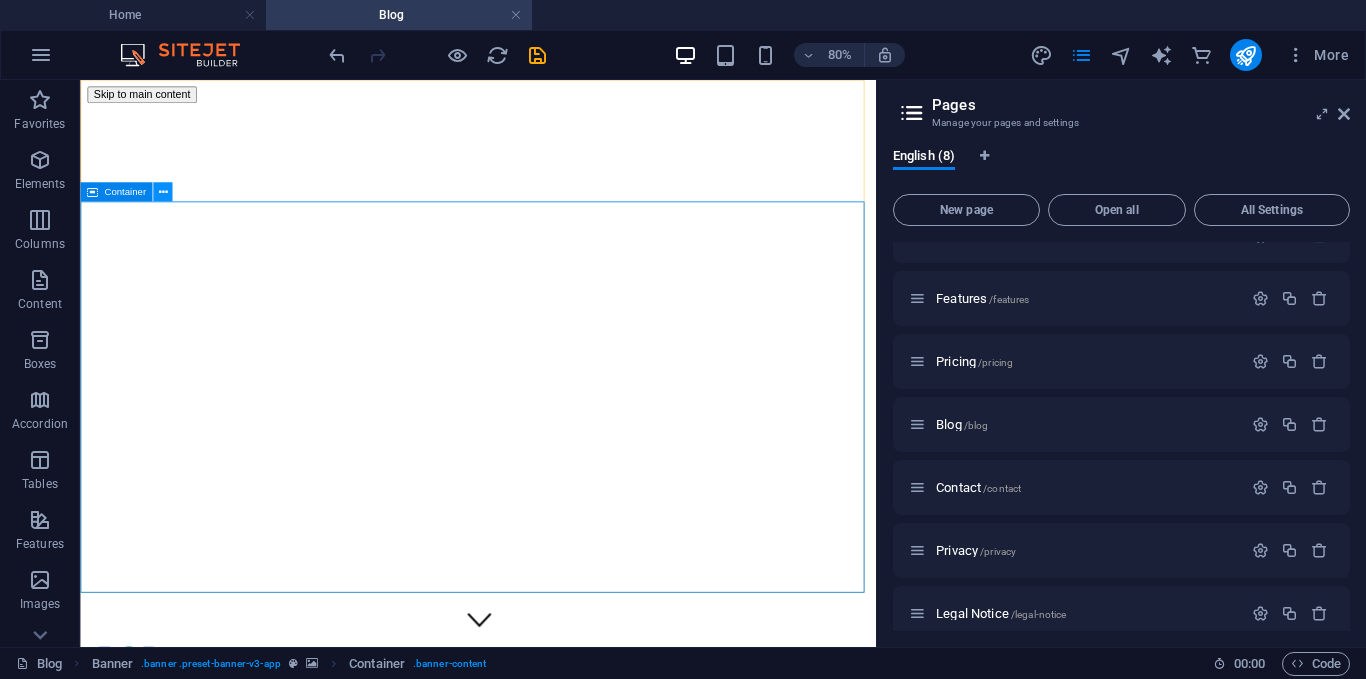 click at bounding box center [162, 192] 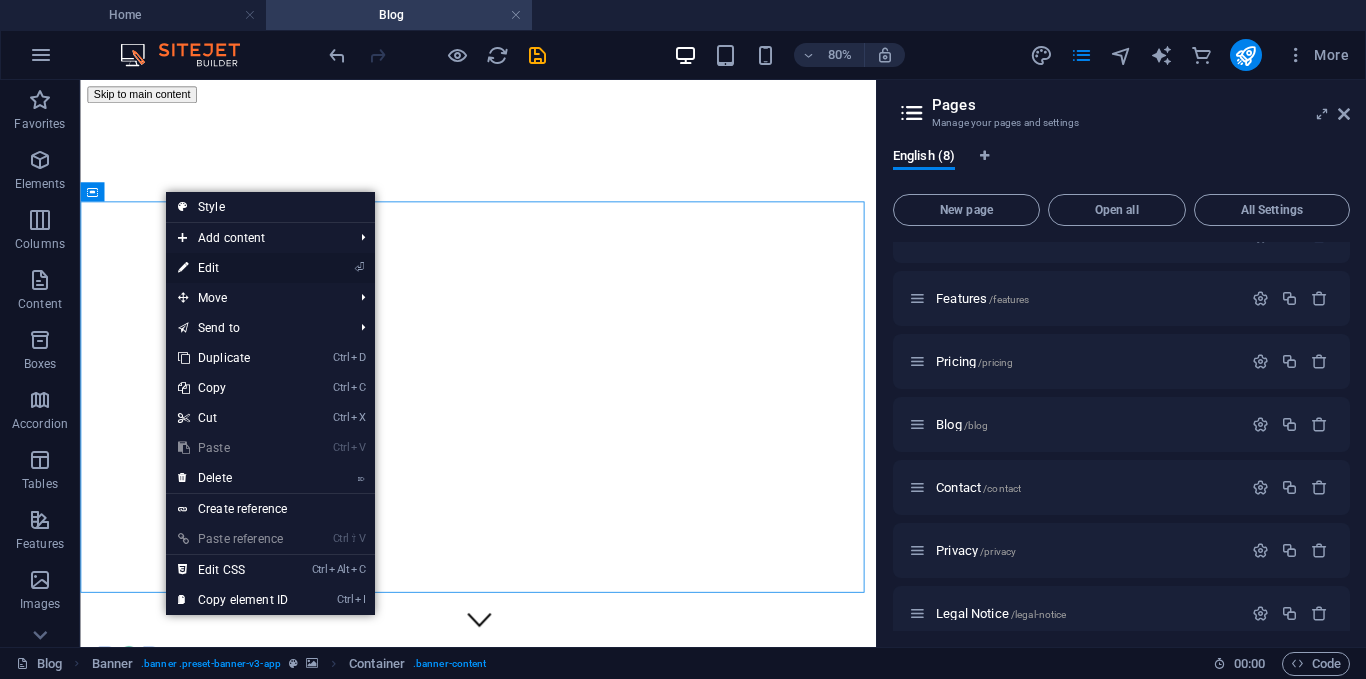 click on "⏎  Edit" at bounding box center (233, 268) 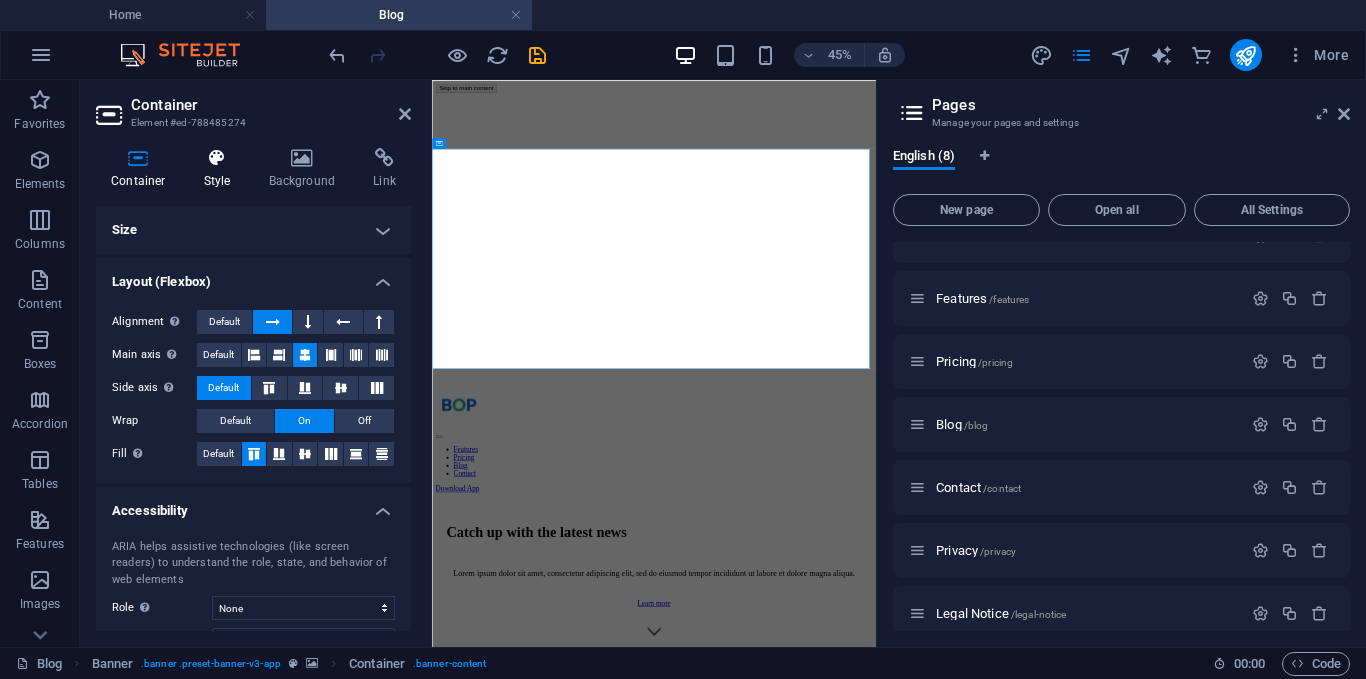 click on "Style" at bounding box center (221, 169) 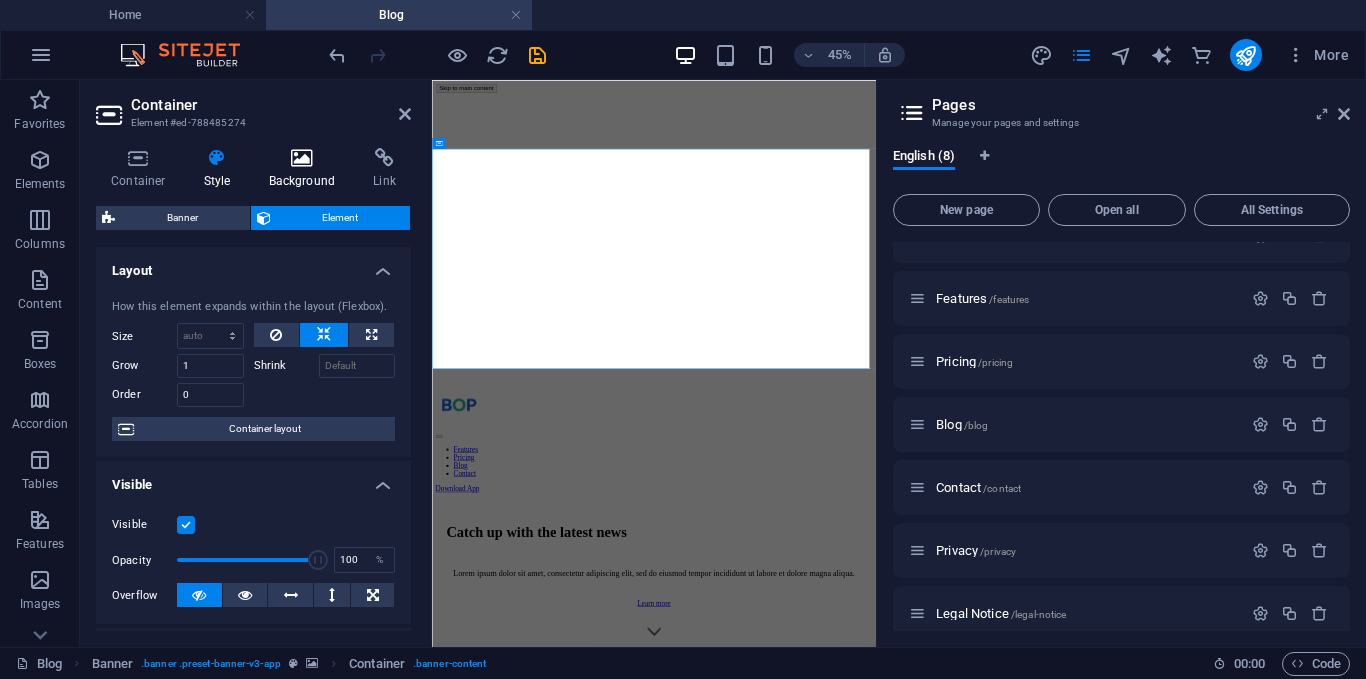 click on "Background" at bounding box center [306, 169] 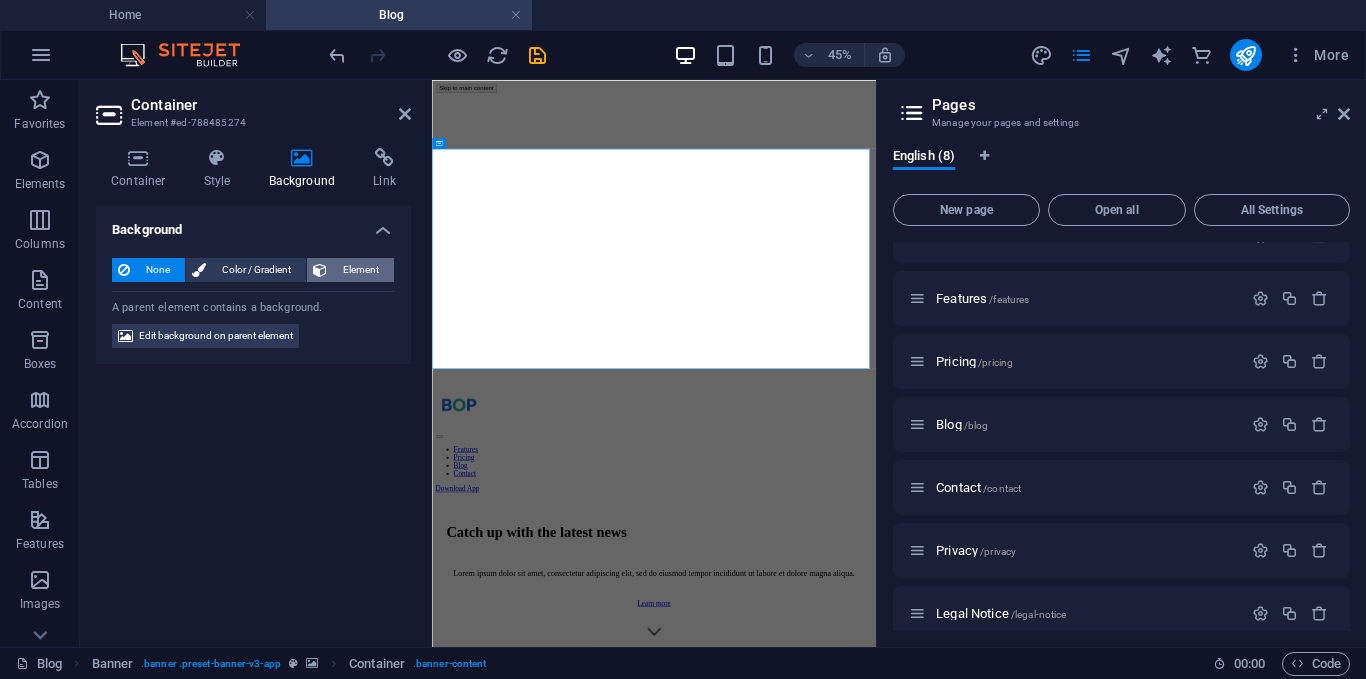 click on "Element" at bounding box center [360, 270] 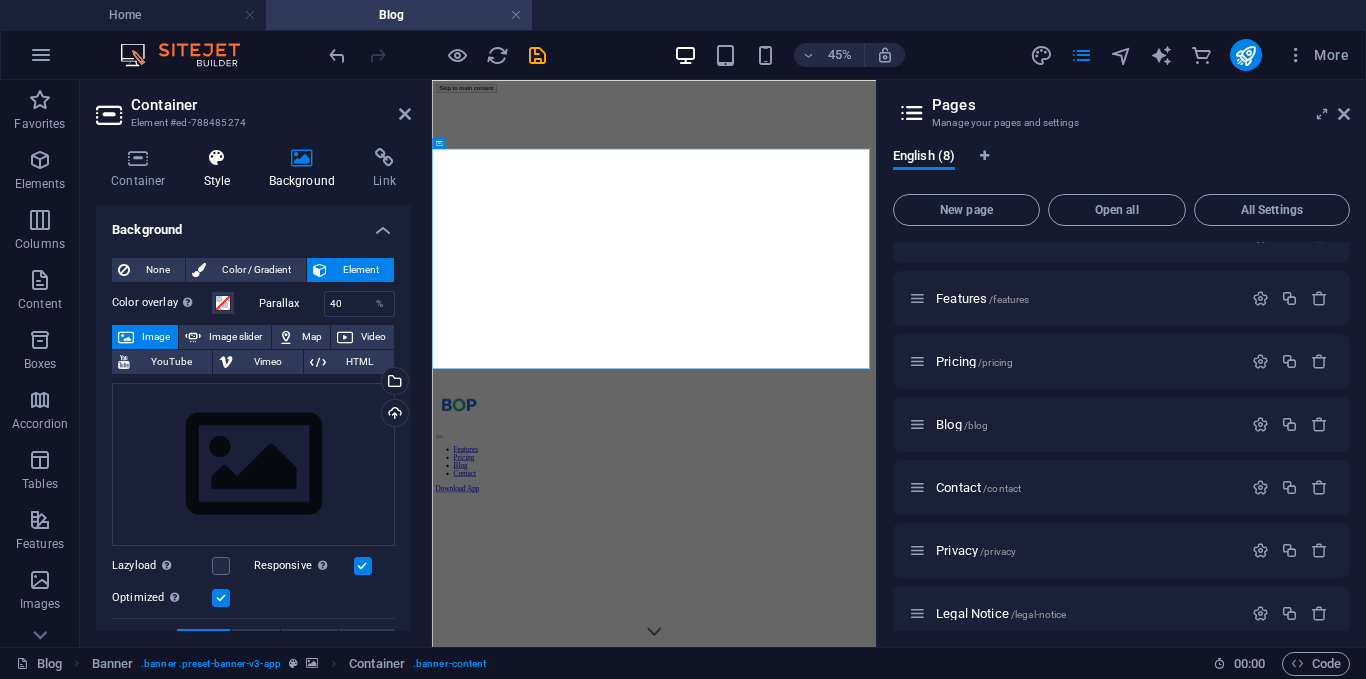 click at bounding box center [217, 158] 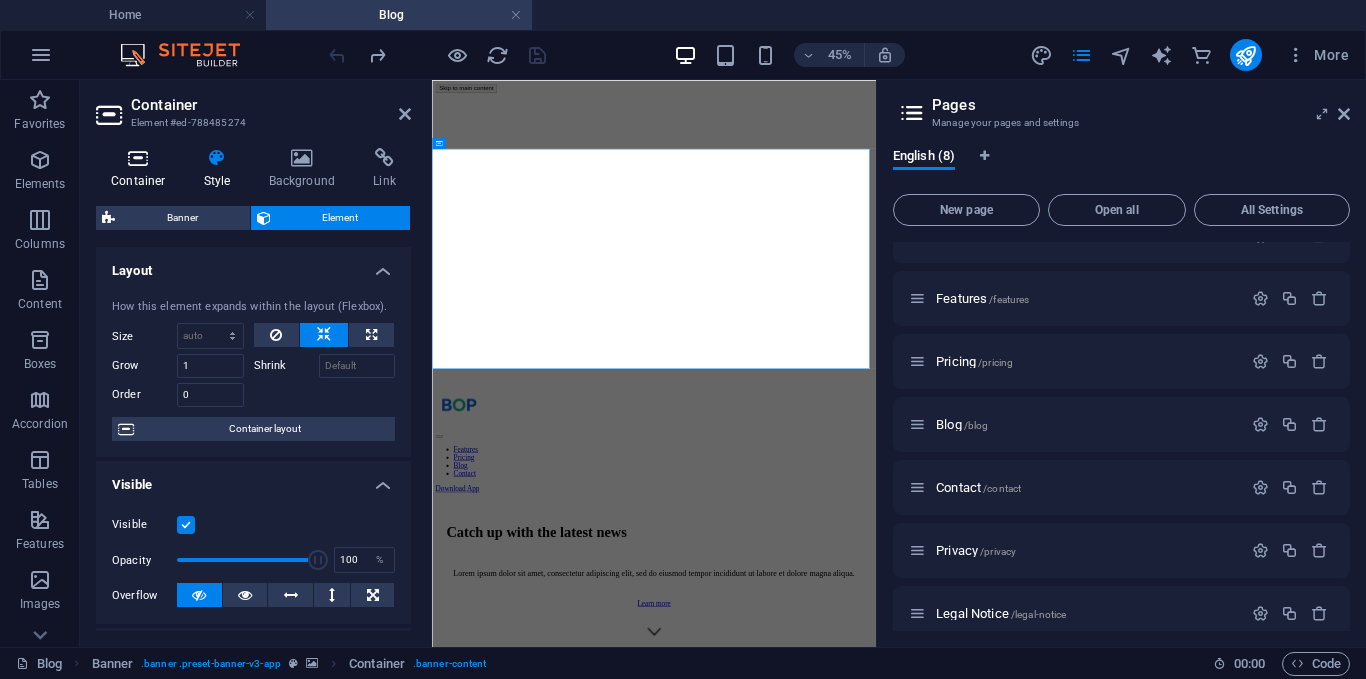 click at bounding box center [138, 158] 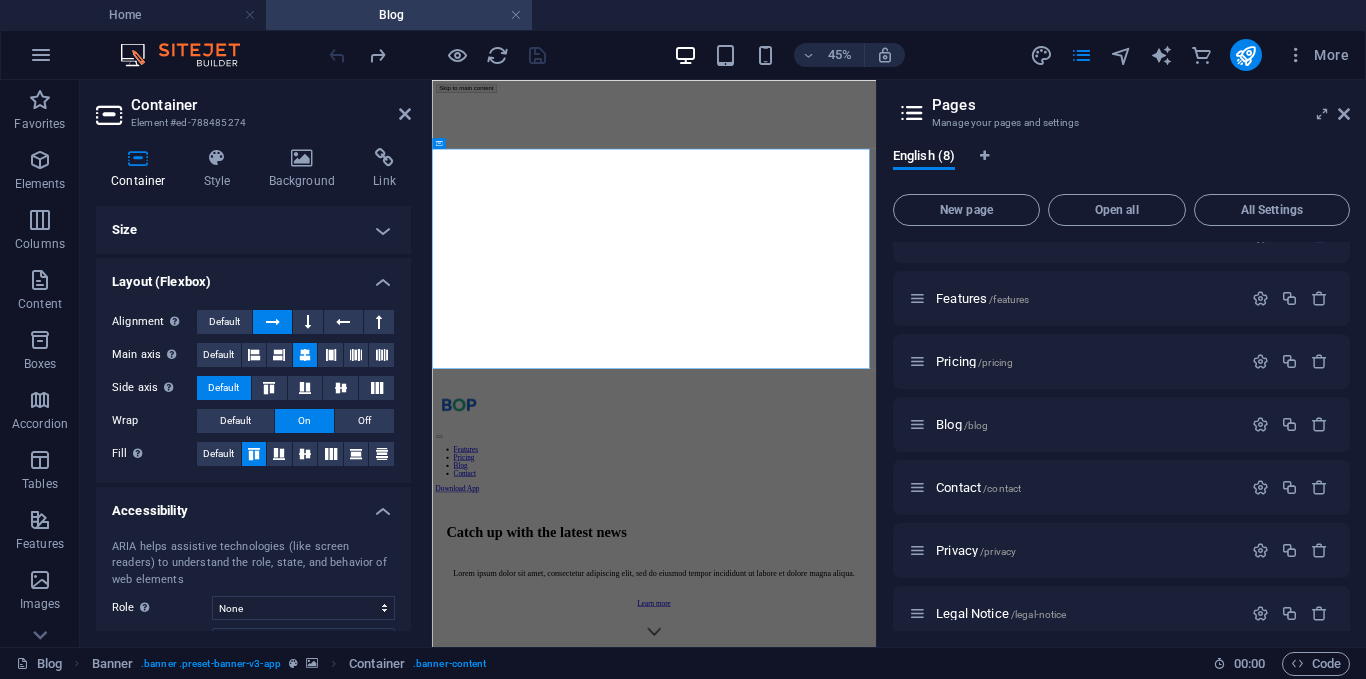 click on "Size" at bounding box center (253, 230) 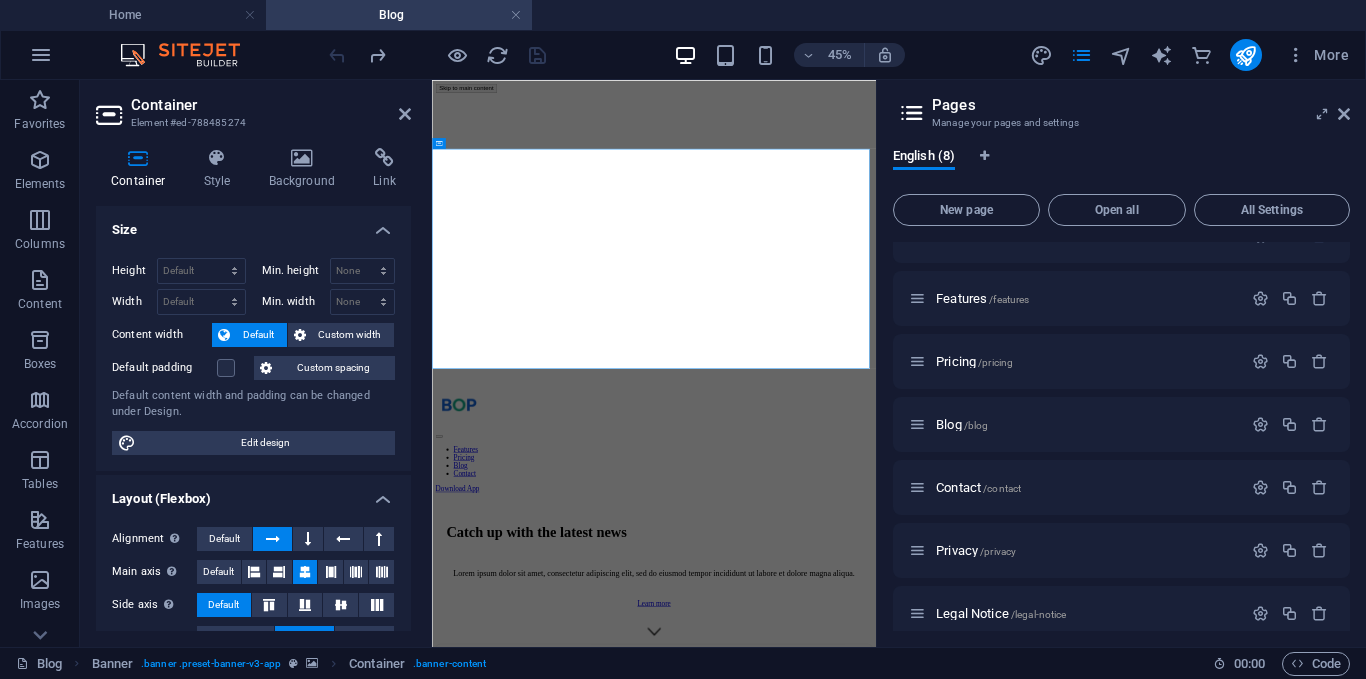 click on "Size" at bounding box center [253, 224] 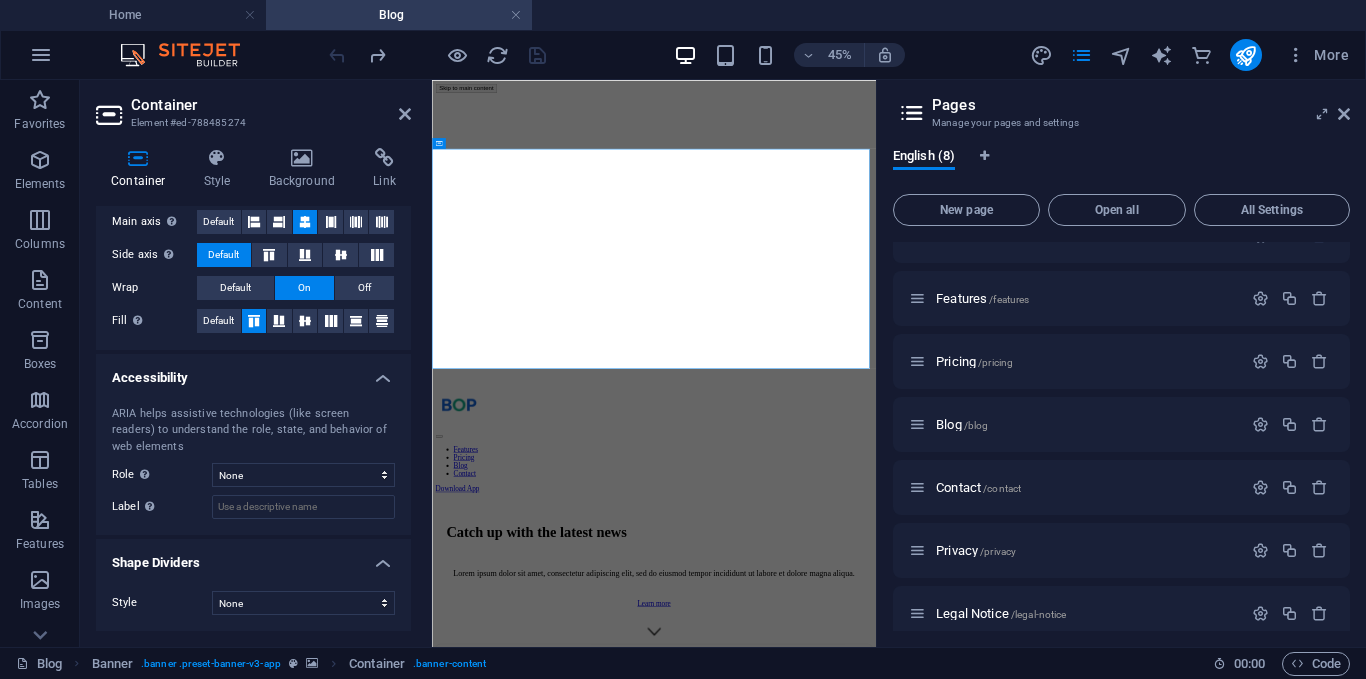 scroll, scrollTop: 0, scrollLeft: 0, axis: both 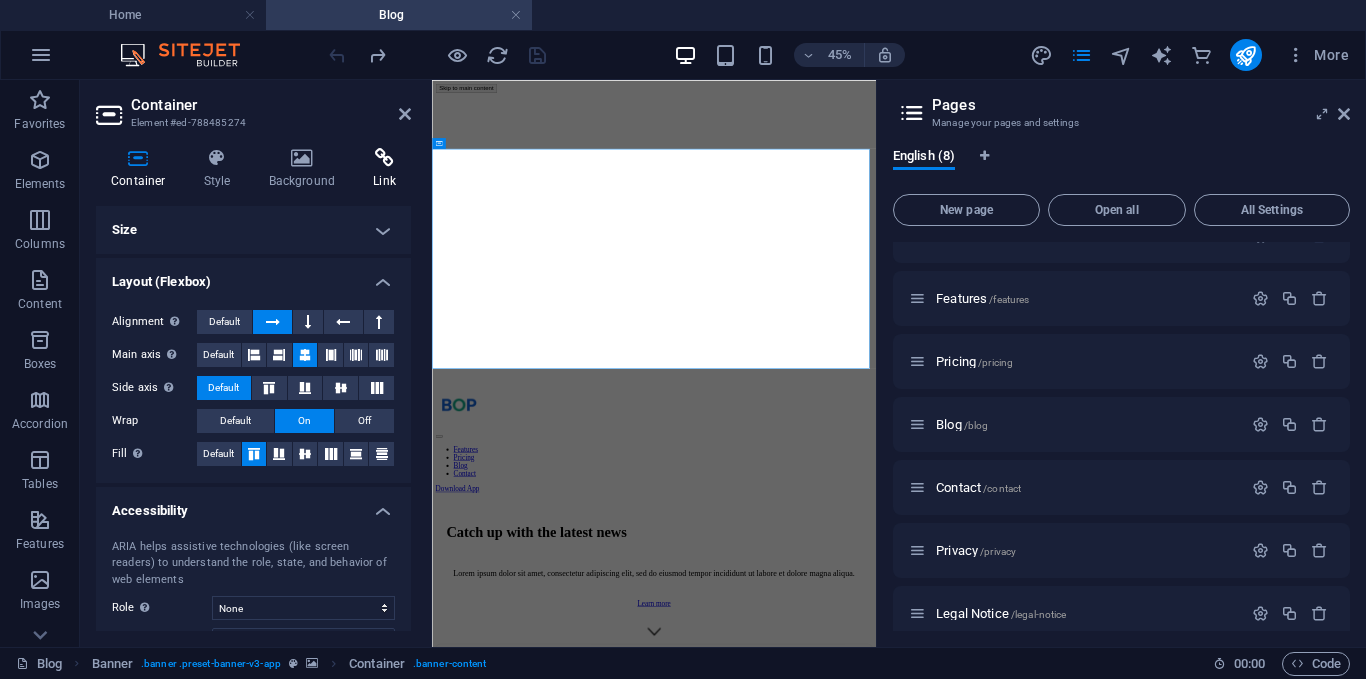 click at bounding box center (384, 158) 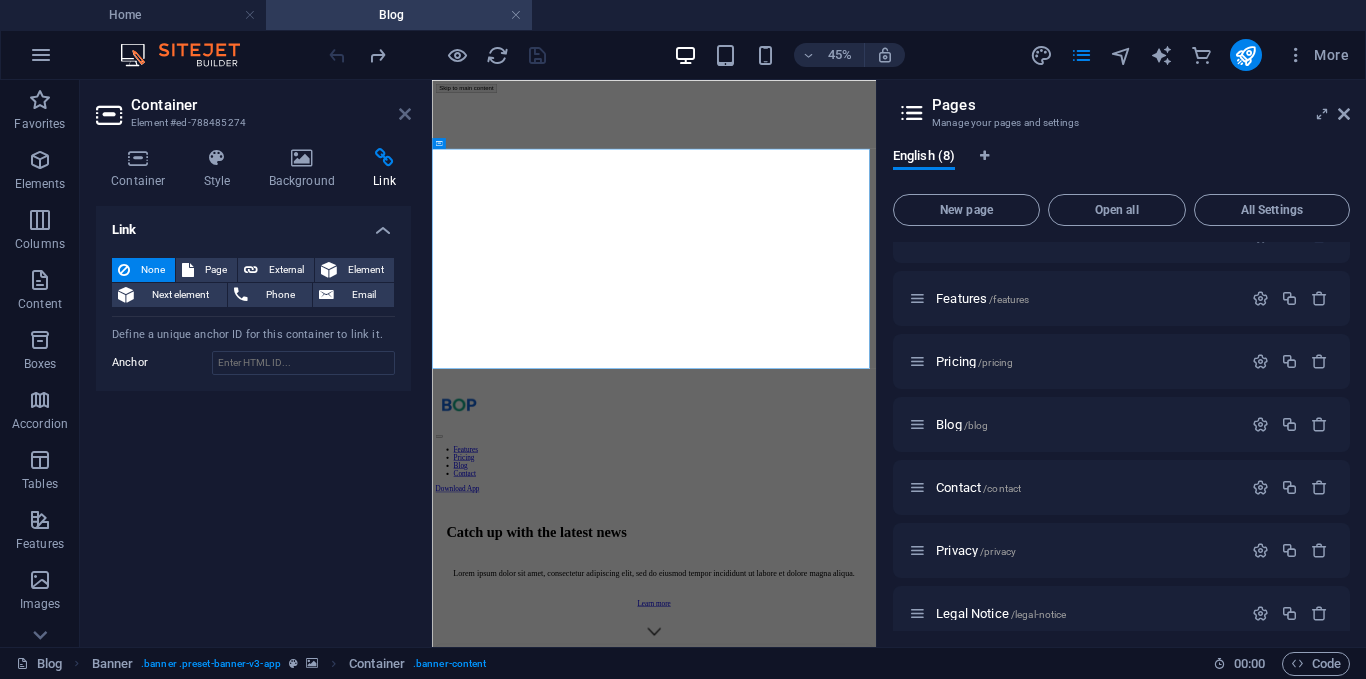 click at bounding box center [405, 114] 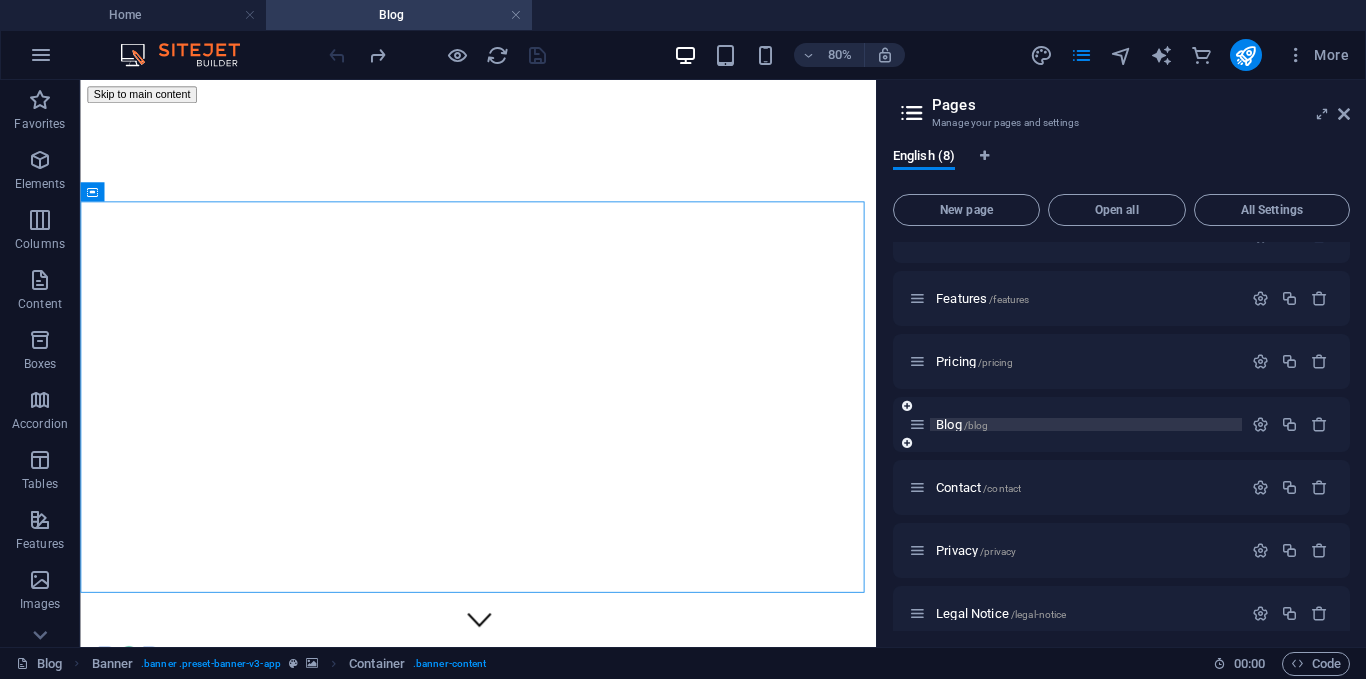 click on "/blog" at bounding box center (976, 425) 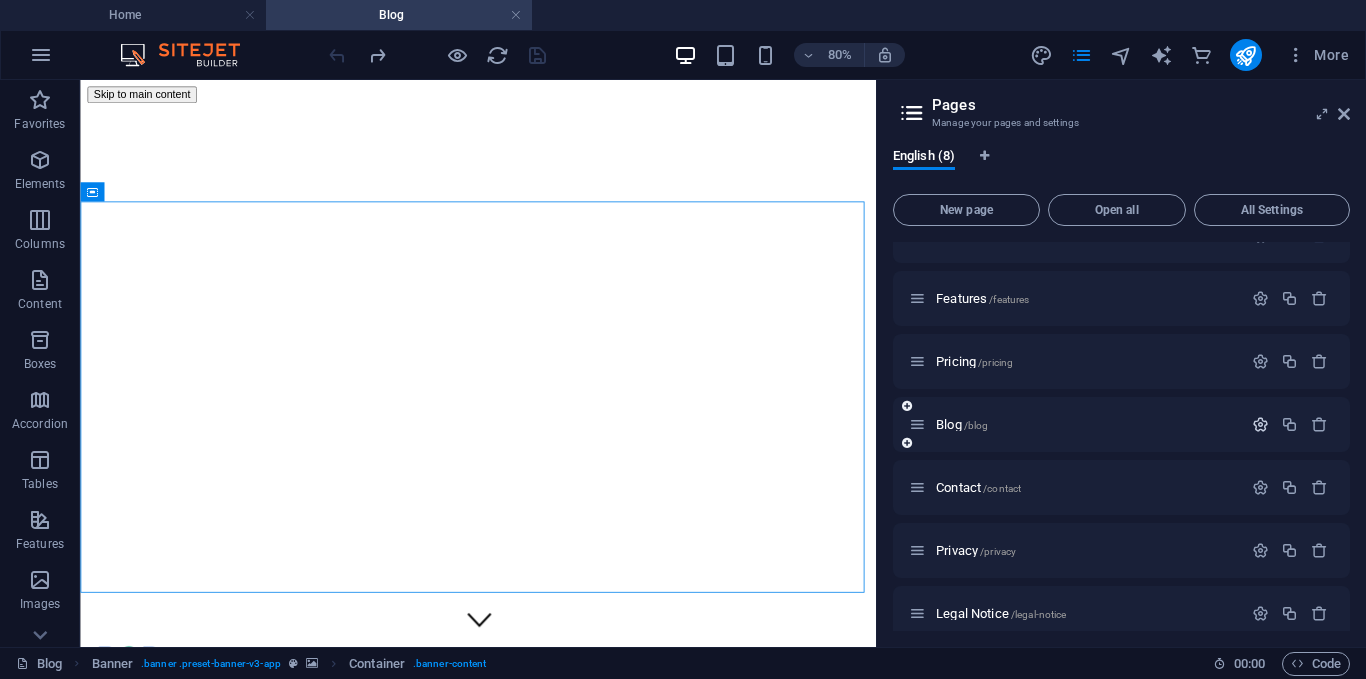 click at bounding box center (1260, 424) 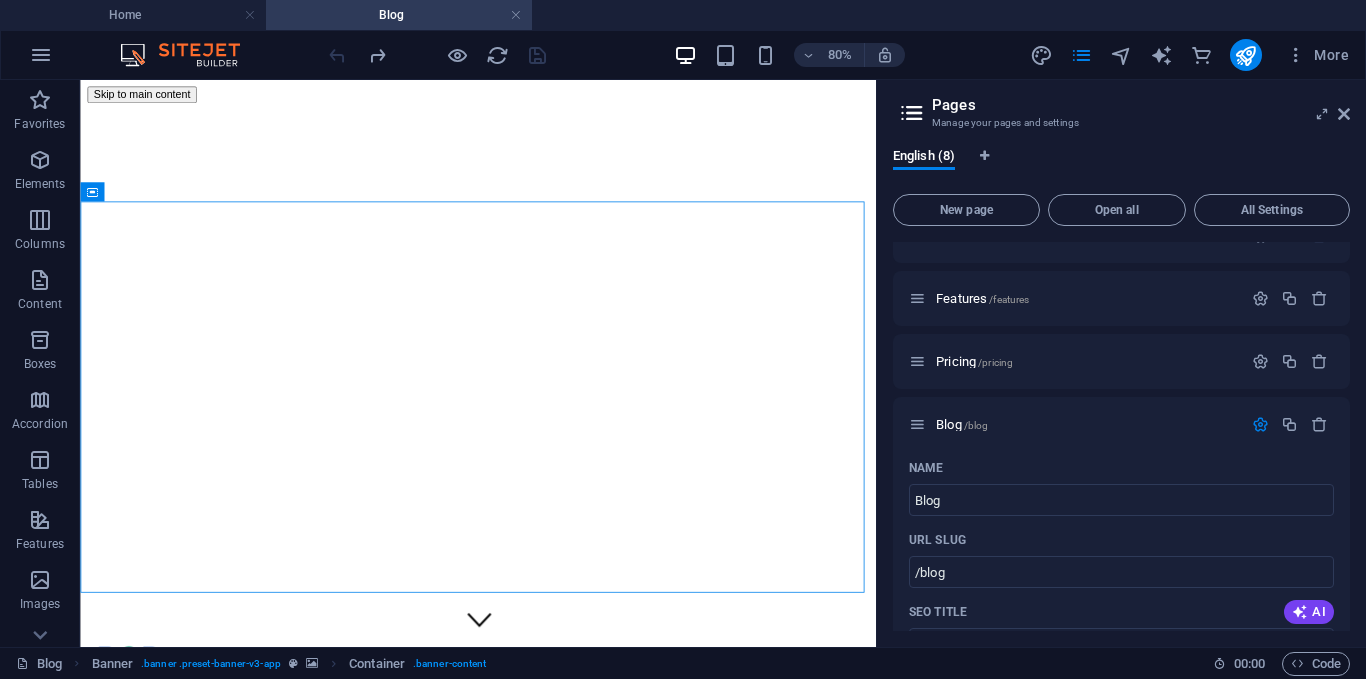 drag, startPoint x: 1350, startPoint y: 321, endPoint x: 1351, endPoint y: 360, distance: 39.012817 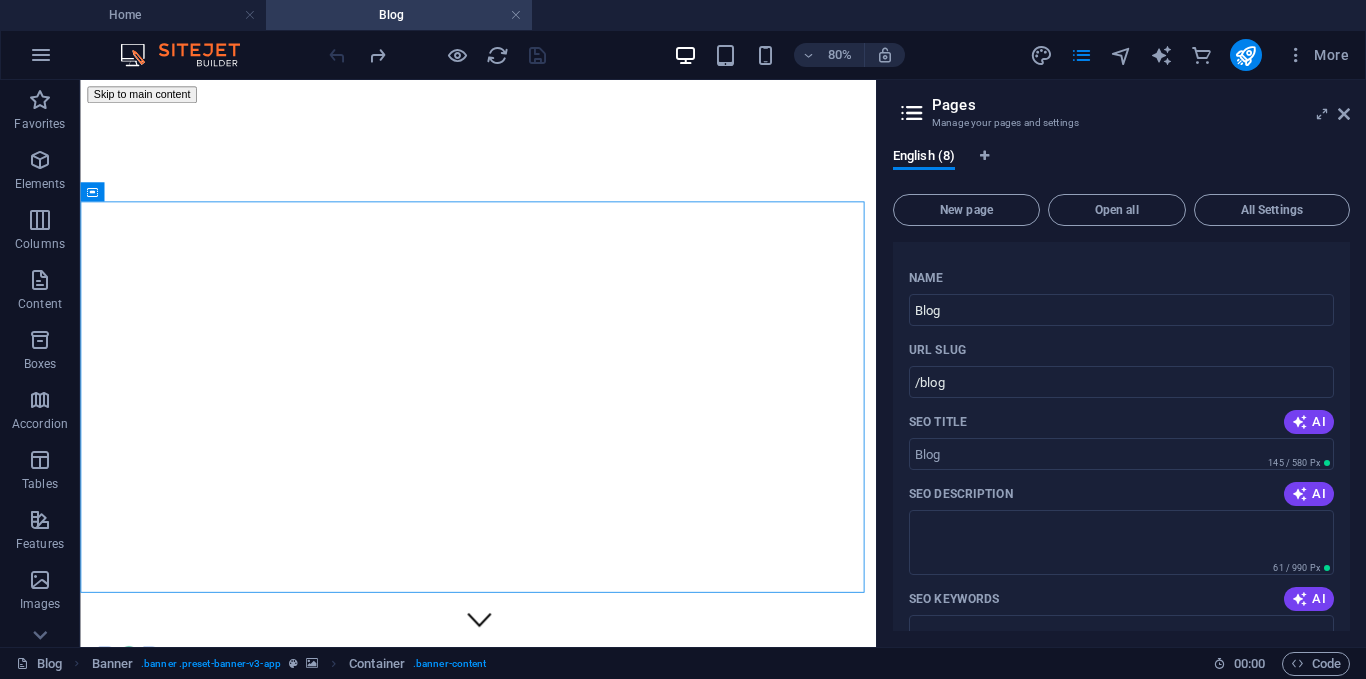 scroll, scrollTop: 218, scrollLeft: 0, axis: vertical 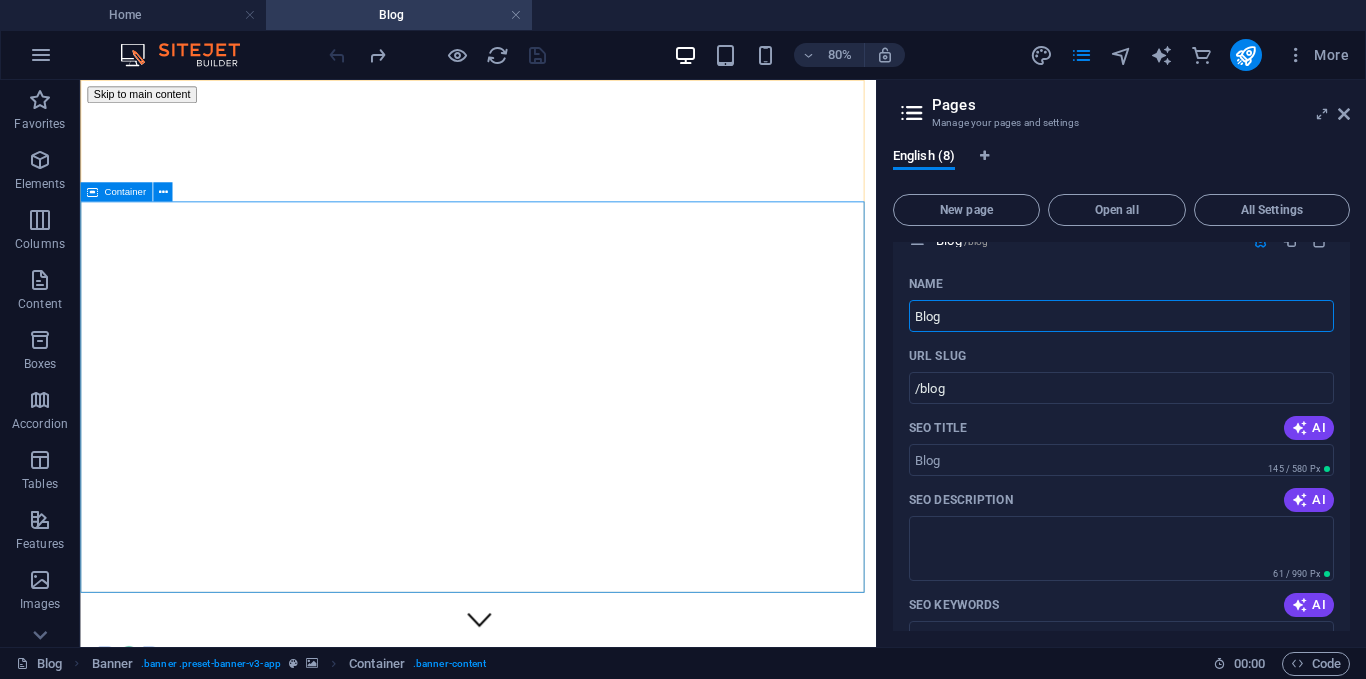 drag, startPoint x: 1084, startPoint y: 391, endPoint x: 1025, endPoint y: 382, distance: 59.682495 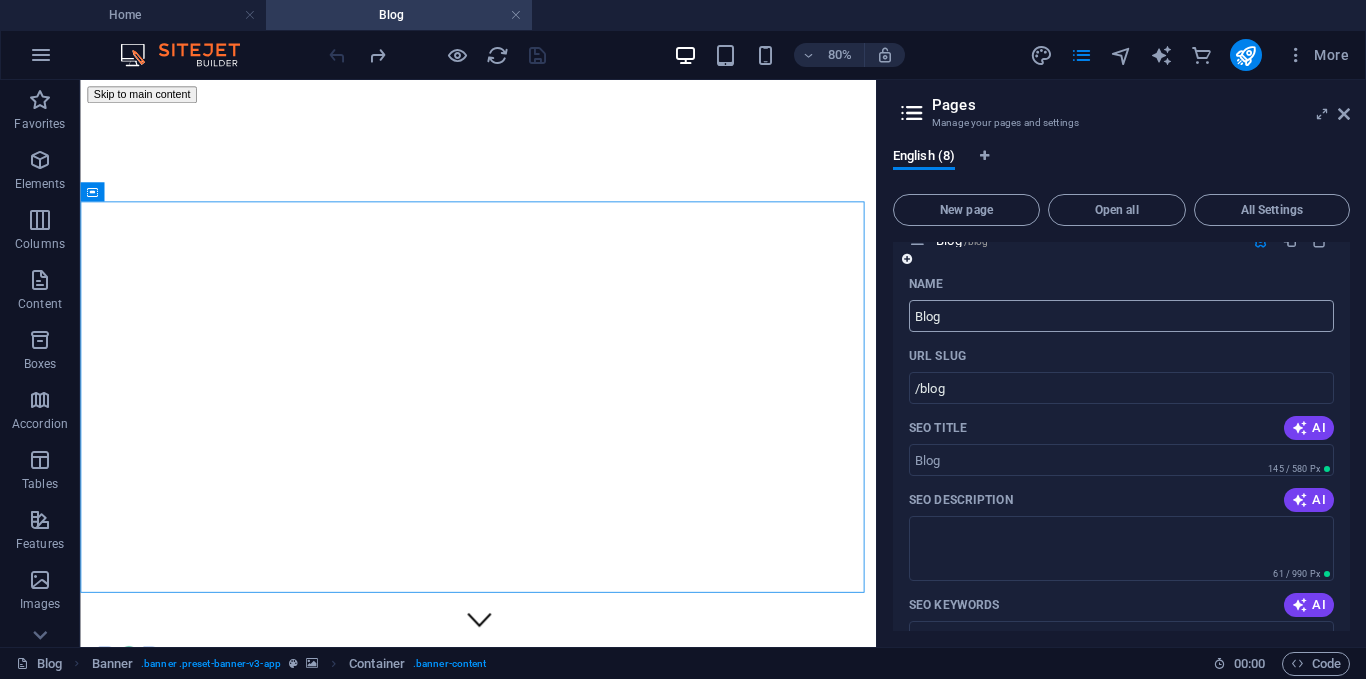 click on "Blog" at bounding box center (1121, 316) 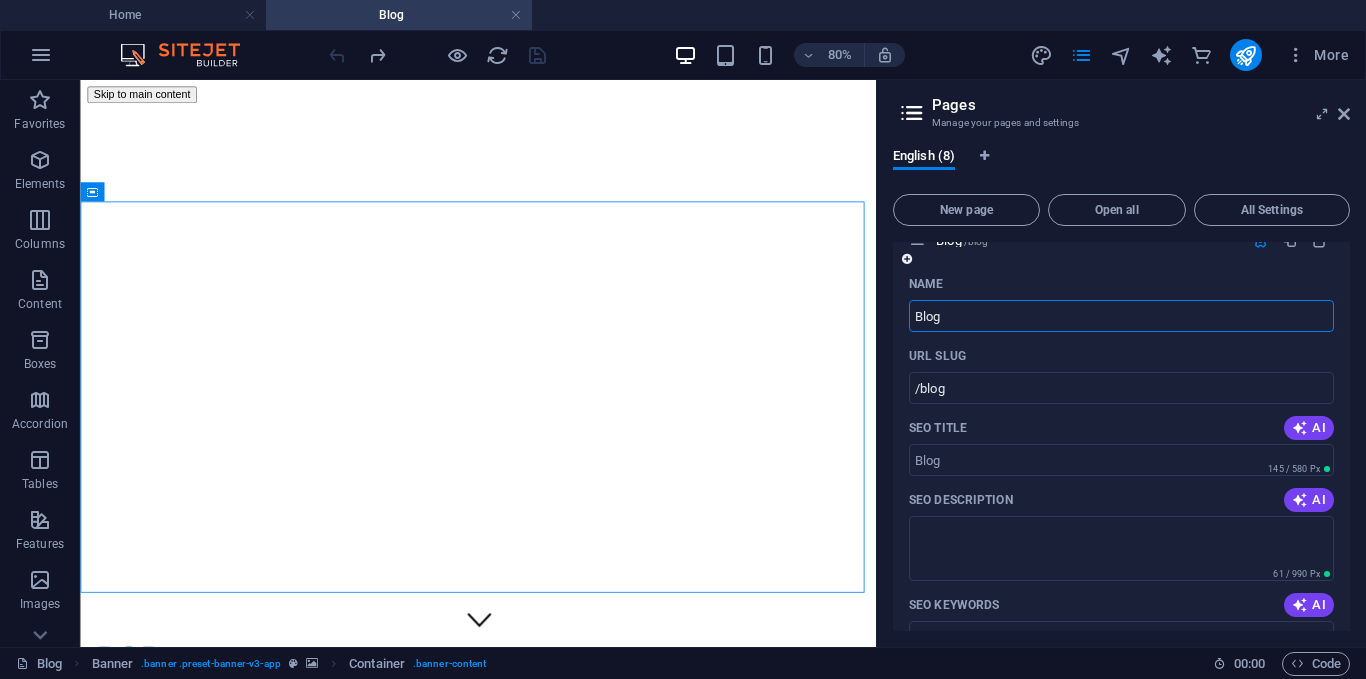 drag, startPoint x: 948, startPoint y: 317, endPoint x: 914, endPoint y: 317, distance: 34 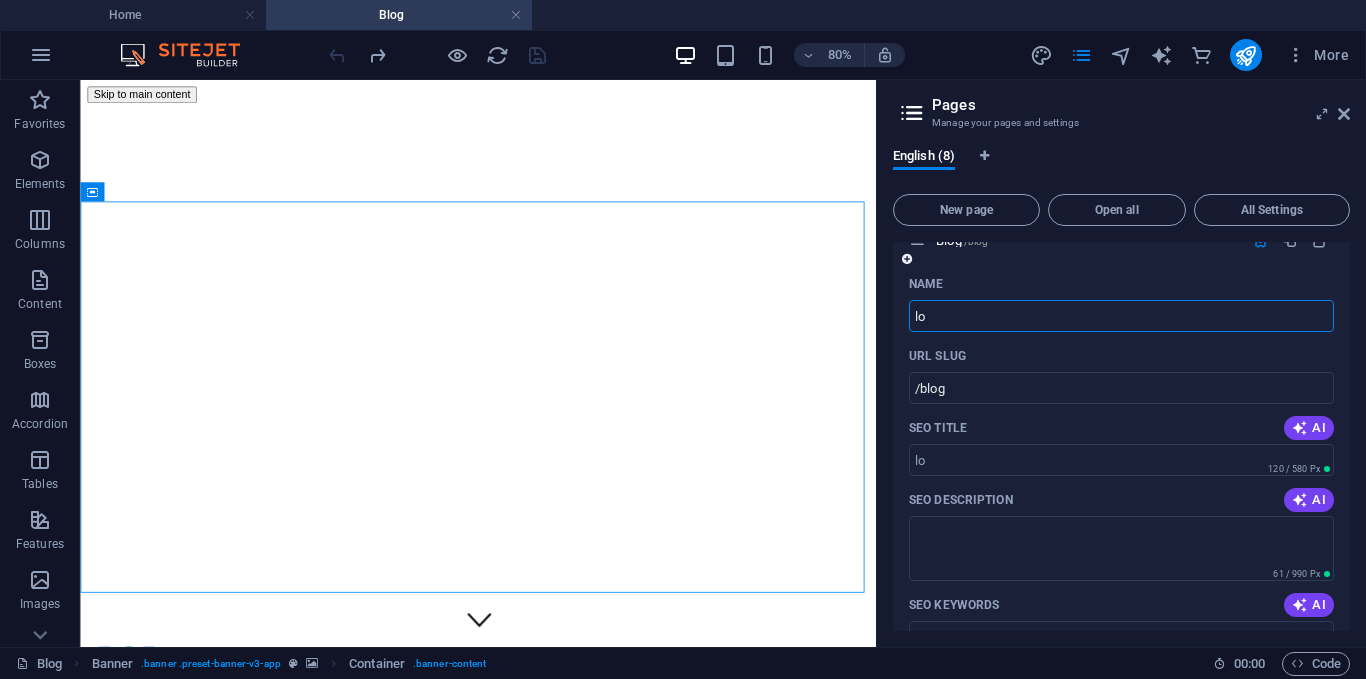 type on "lo" 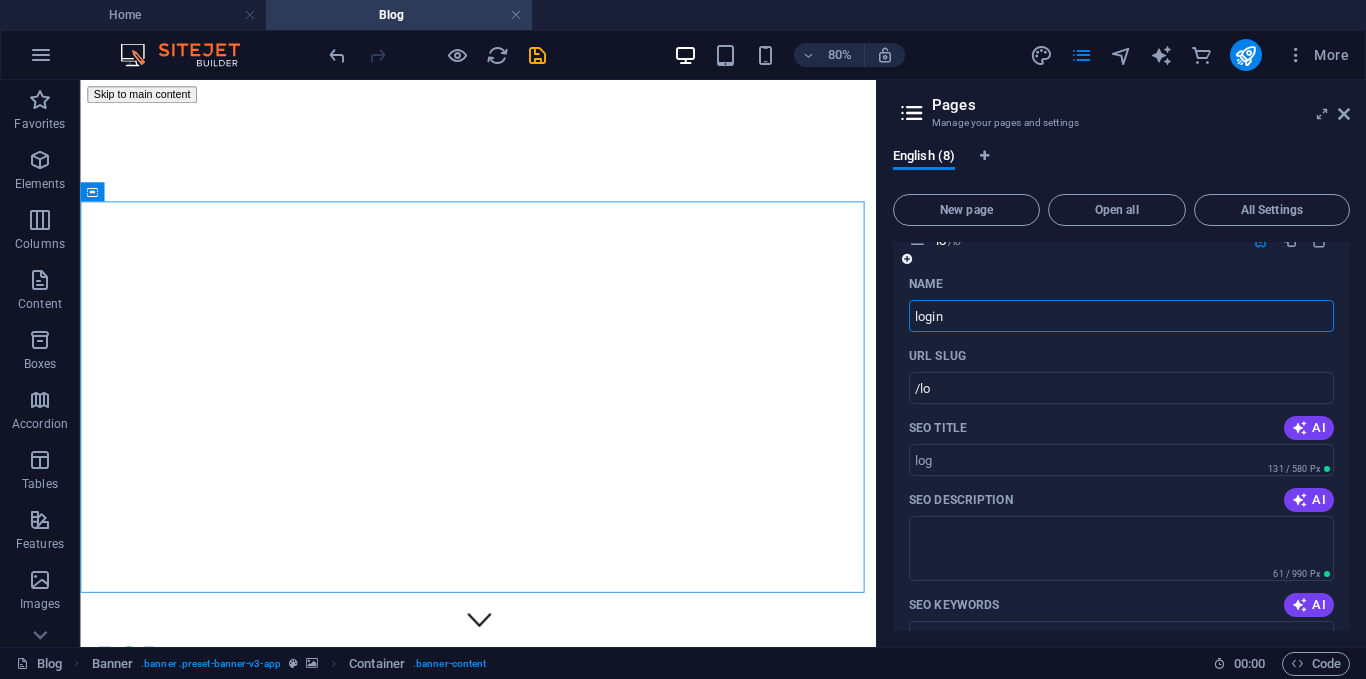 type on "login" 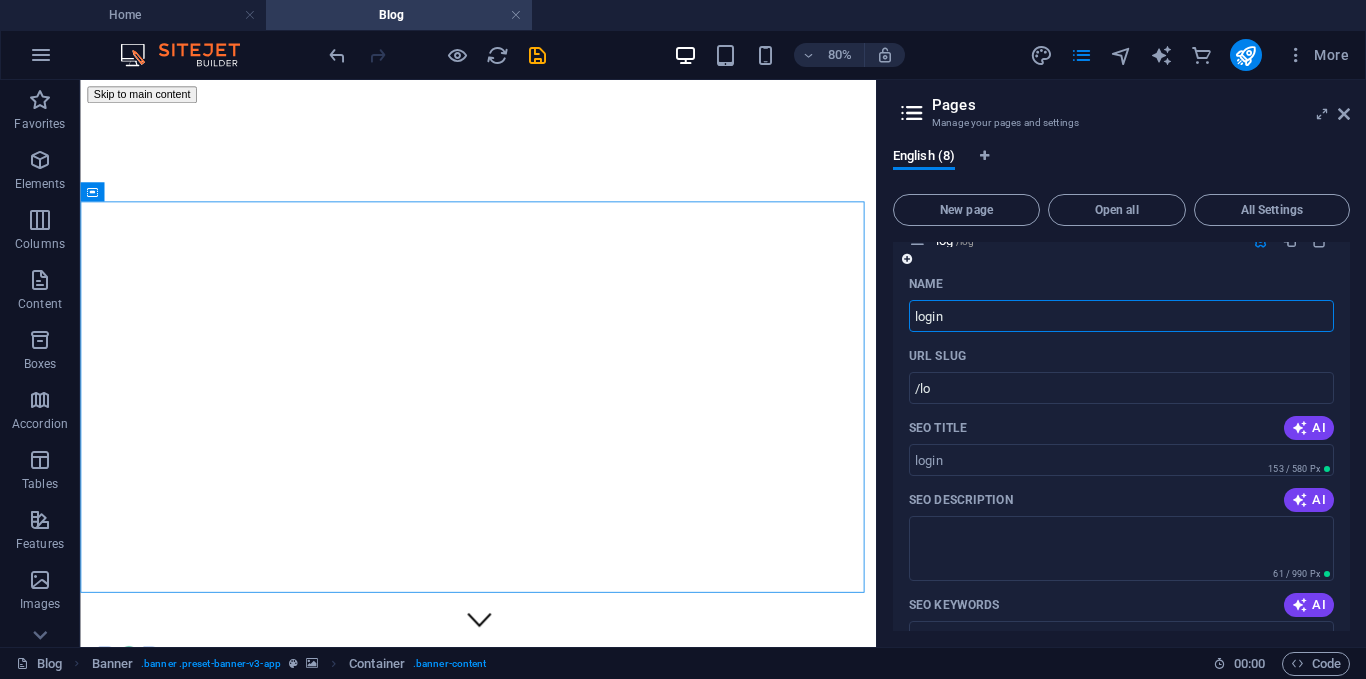 type on "/log" 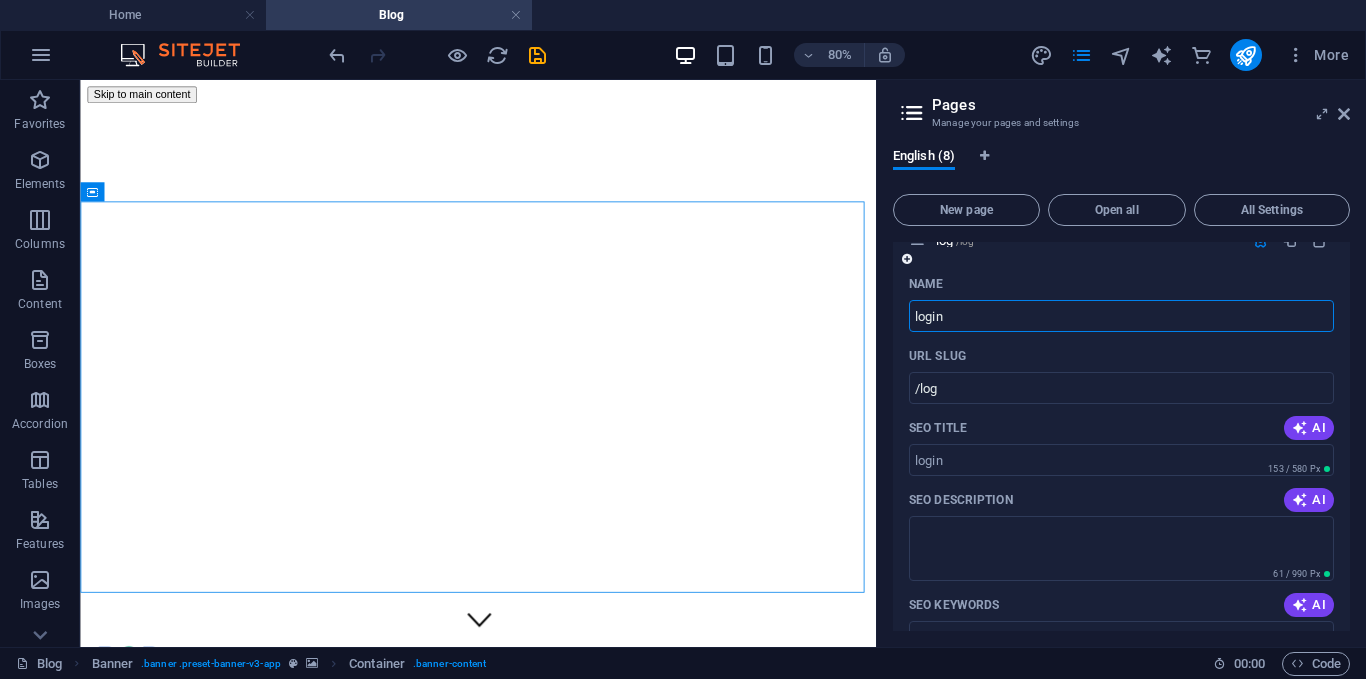 type on "login" 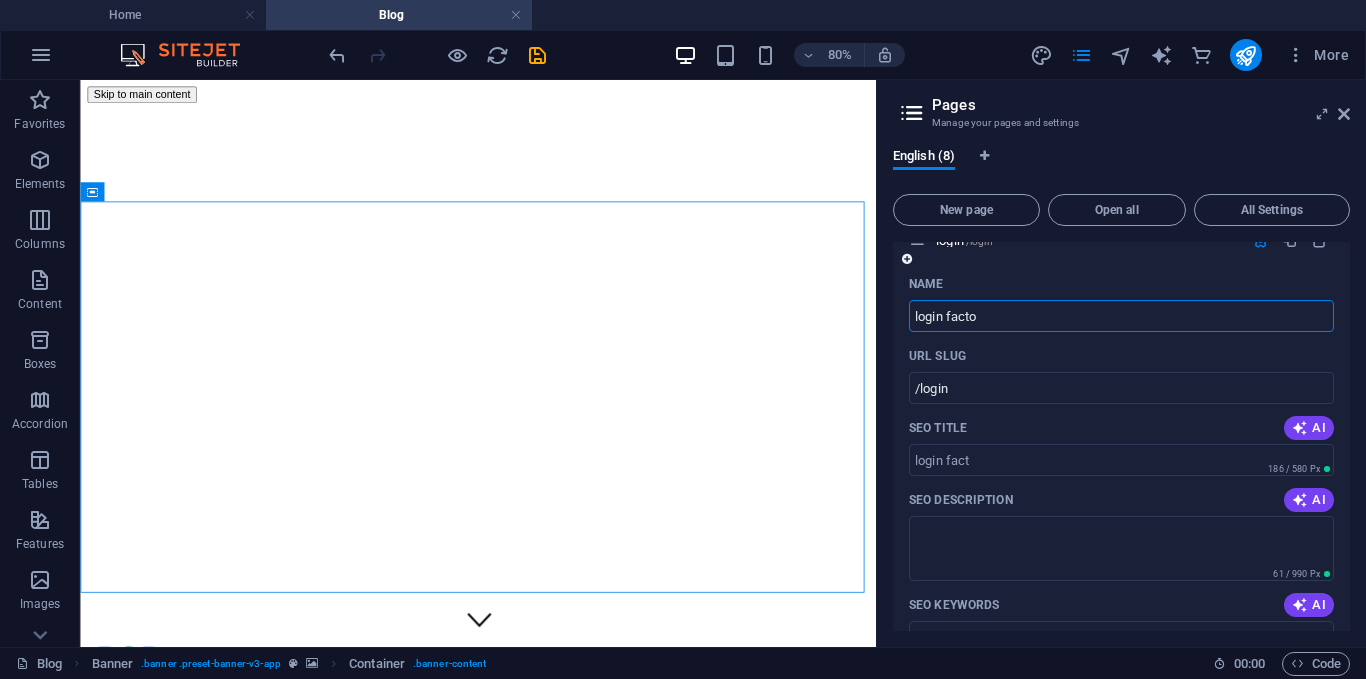 type on "login factor" 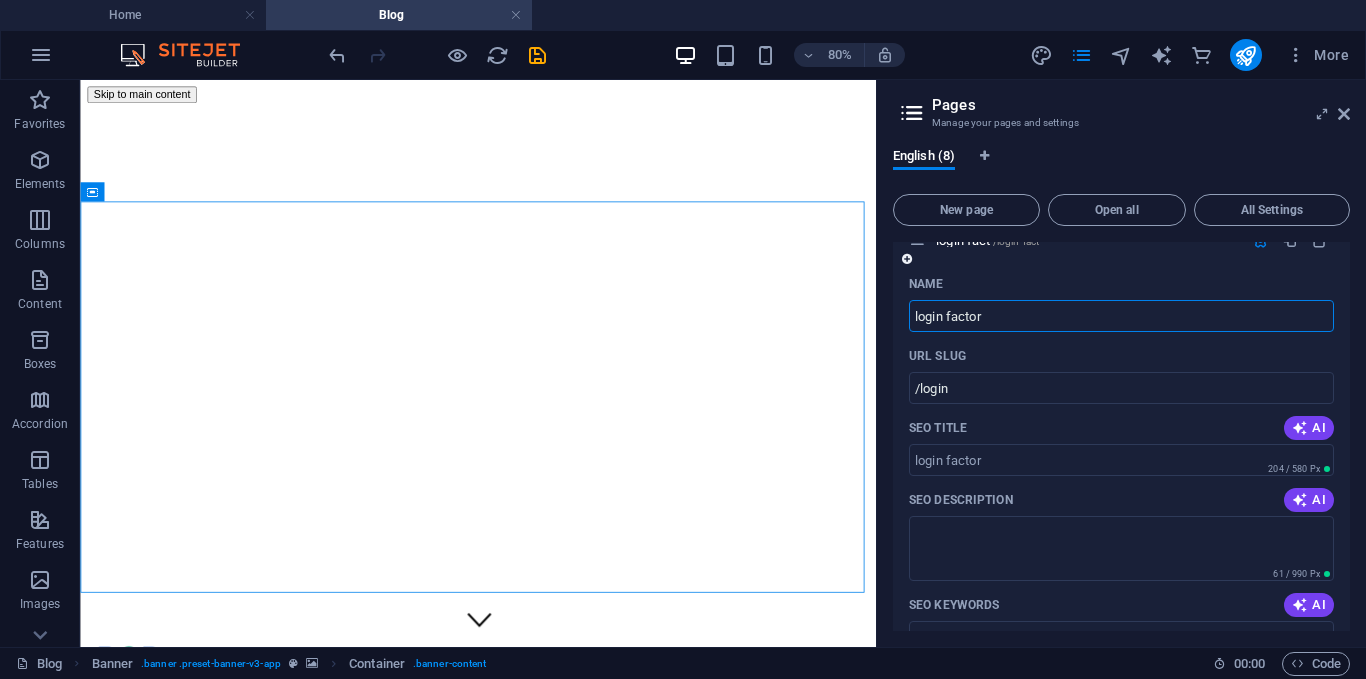 type on "/login-fact" 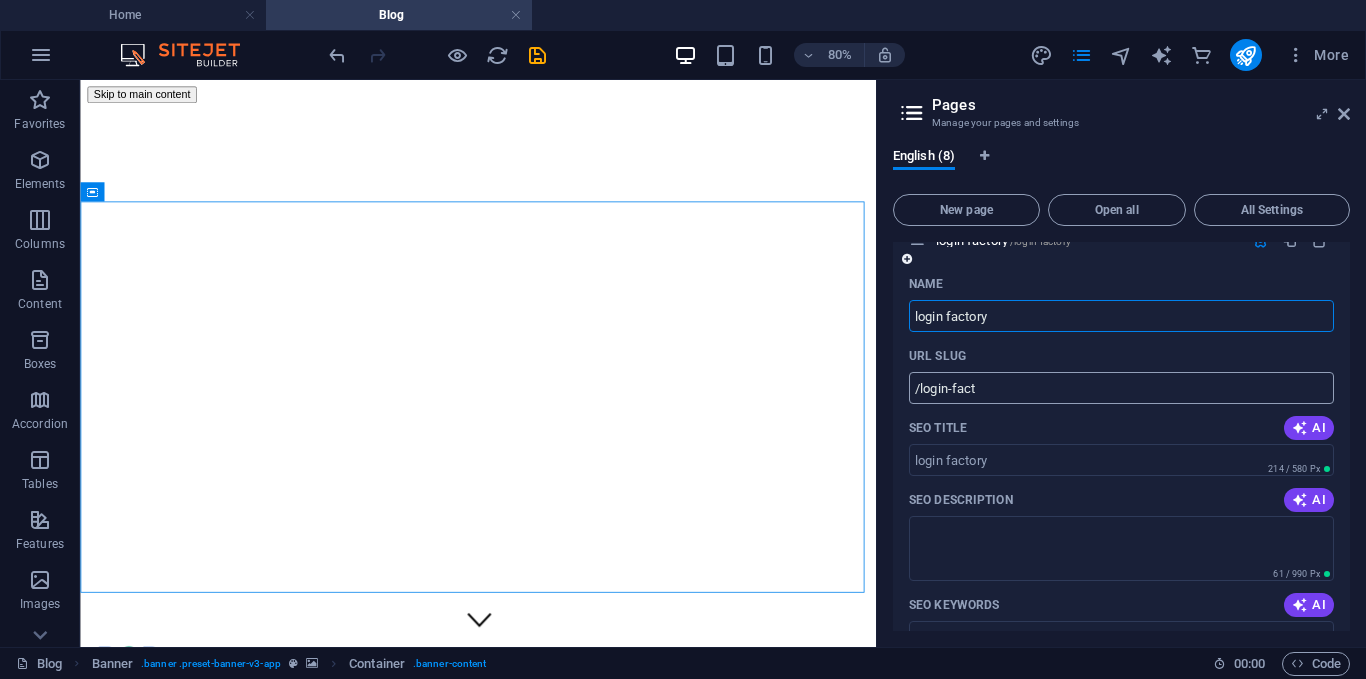 type on "login factory" 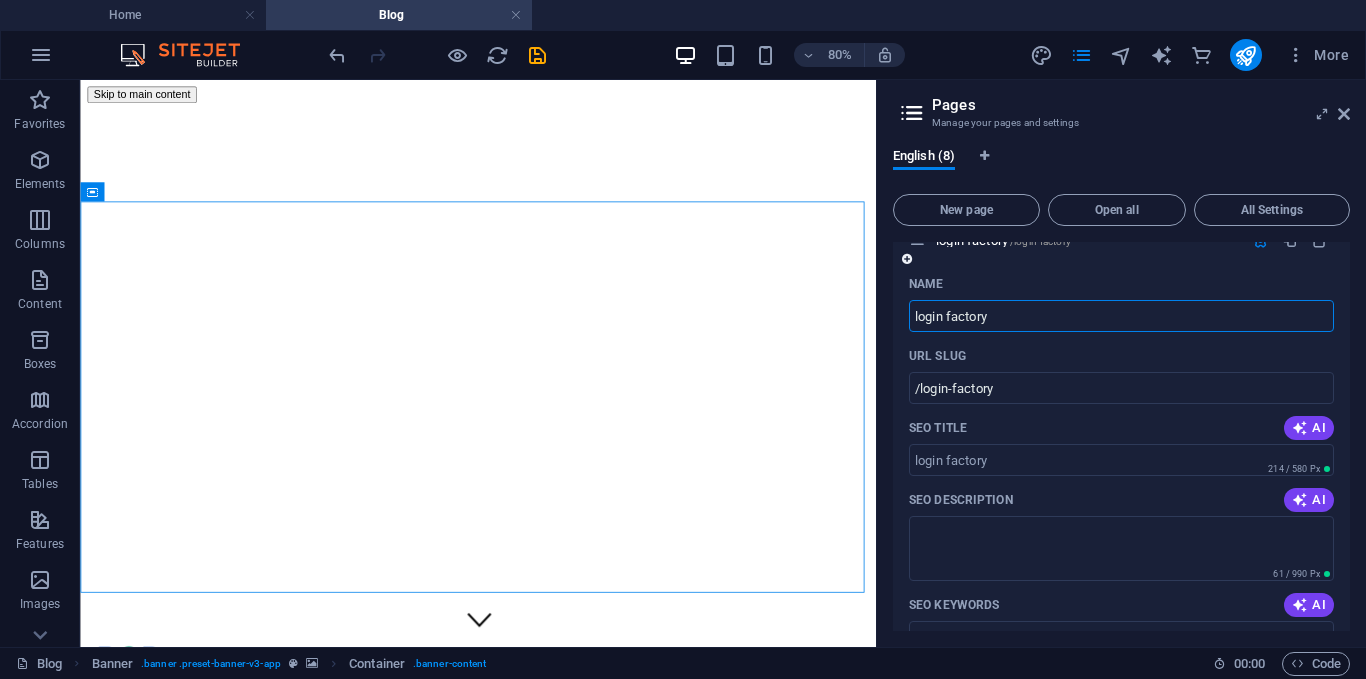 click on "login factory" at bounding box center [1121, 316] 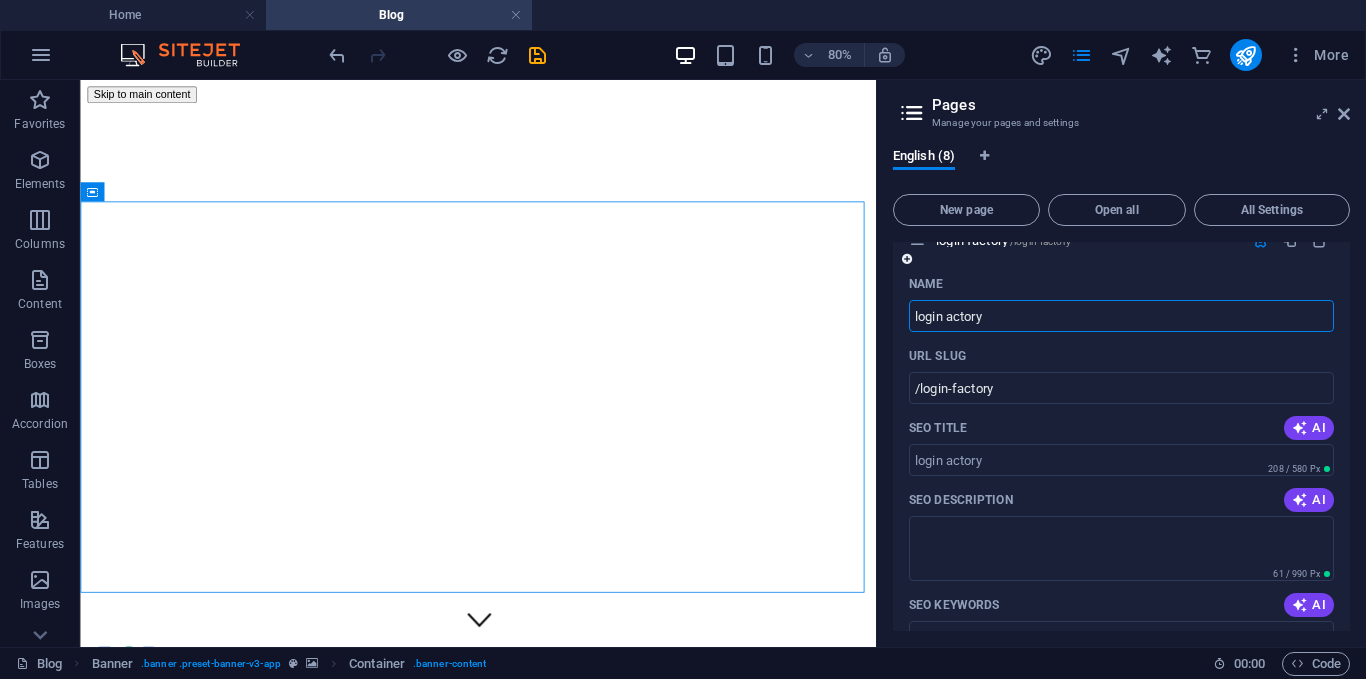 type on "login actory" 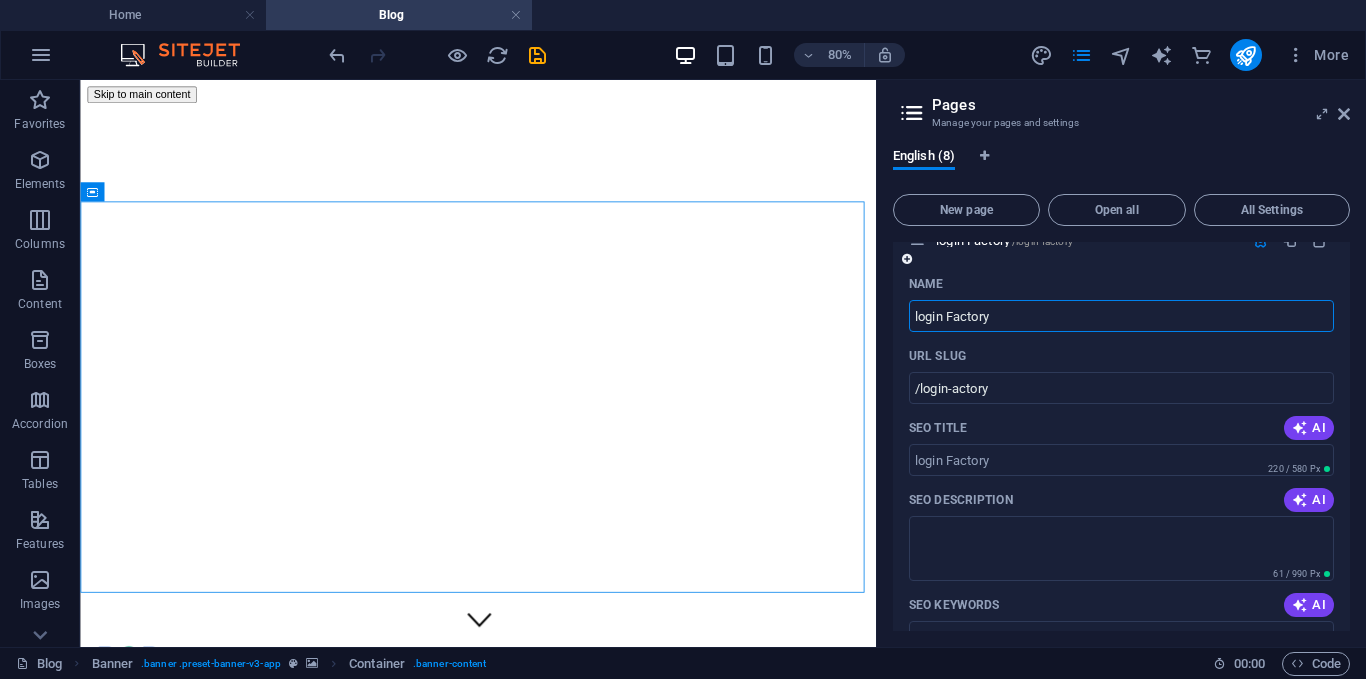 type on "login Factory" 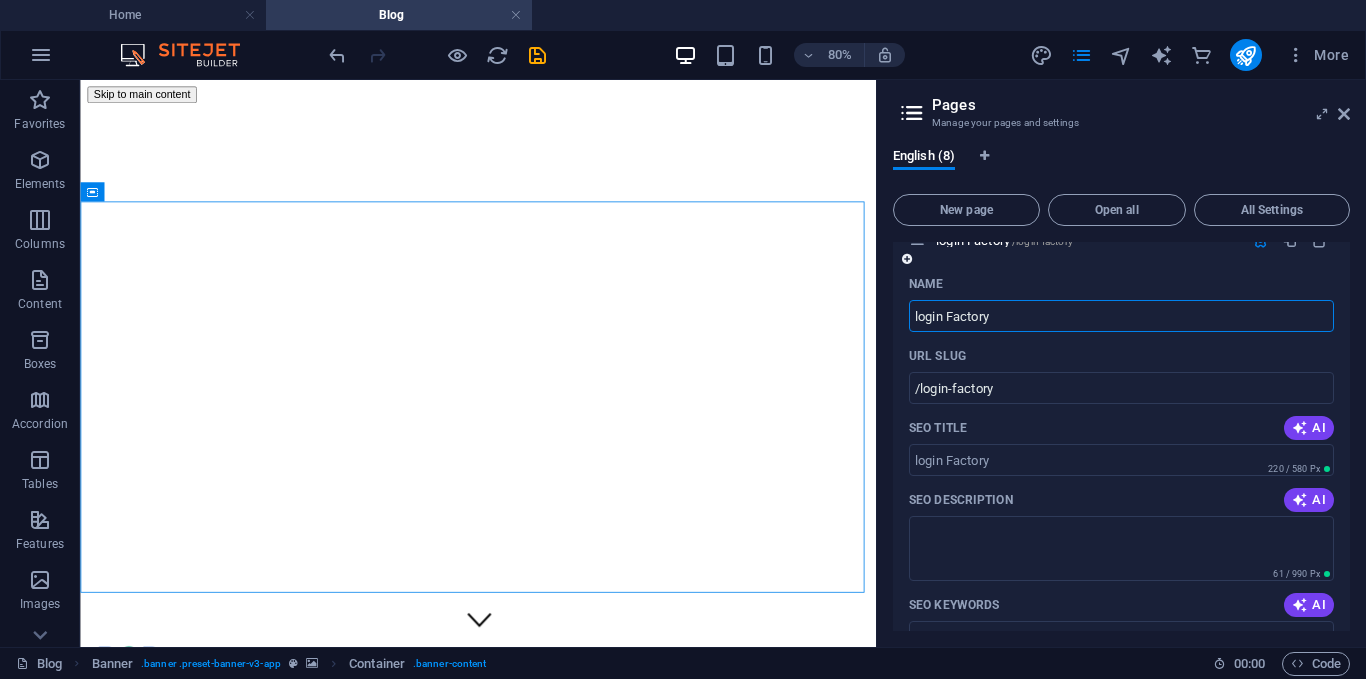 click on "login Factory" at bounding box center (1121, 316) 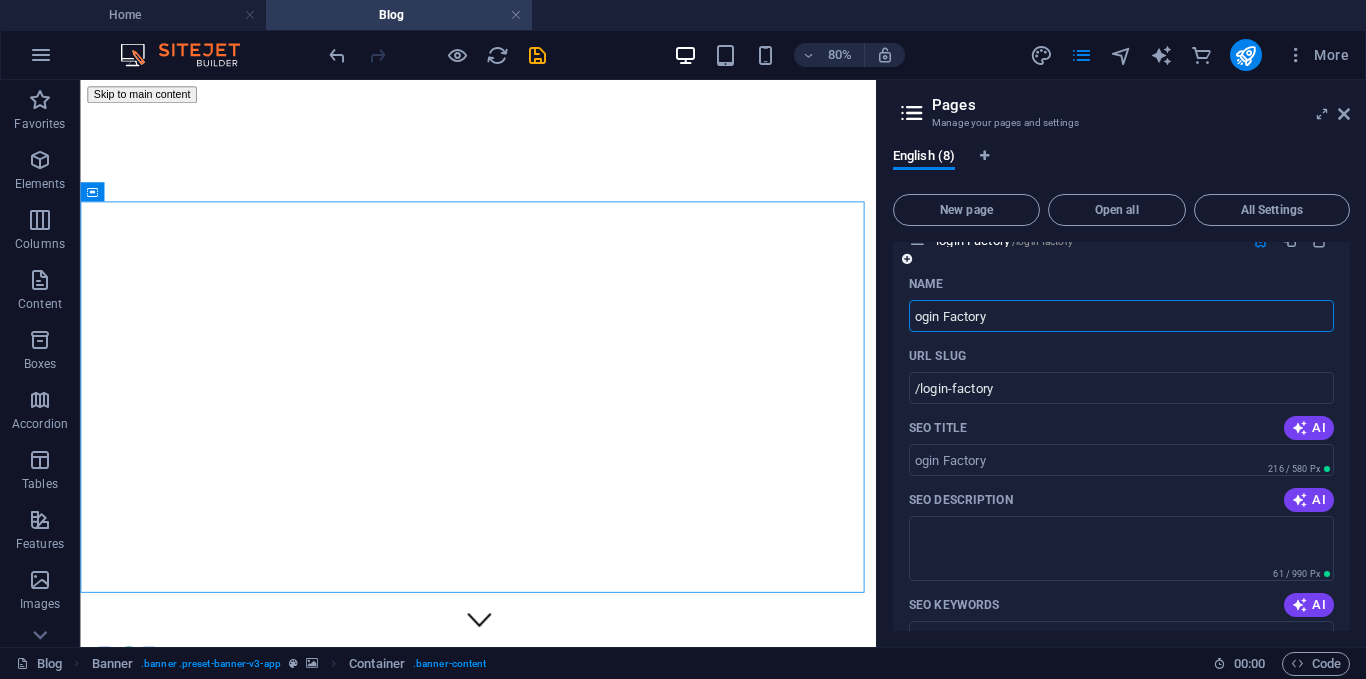 type on "Login Factory" 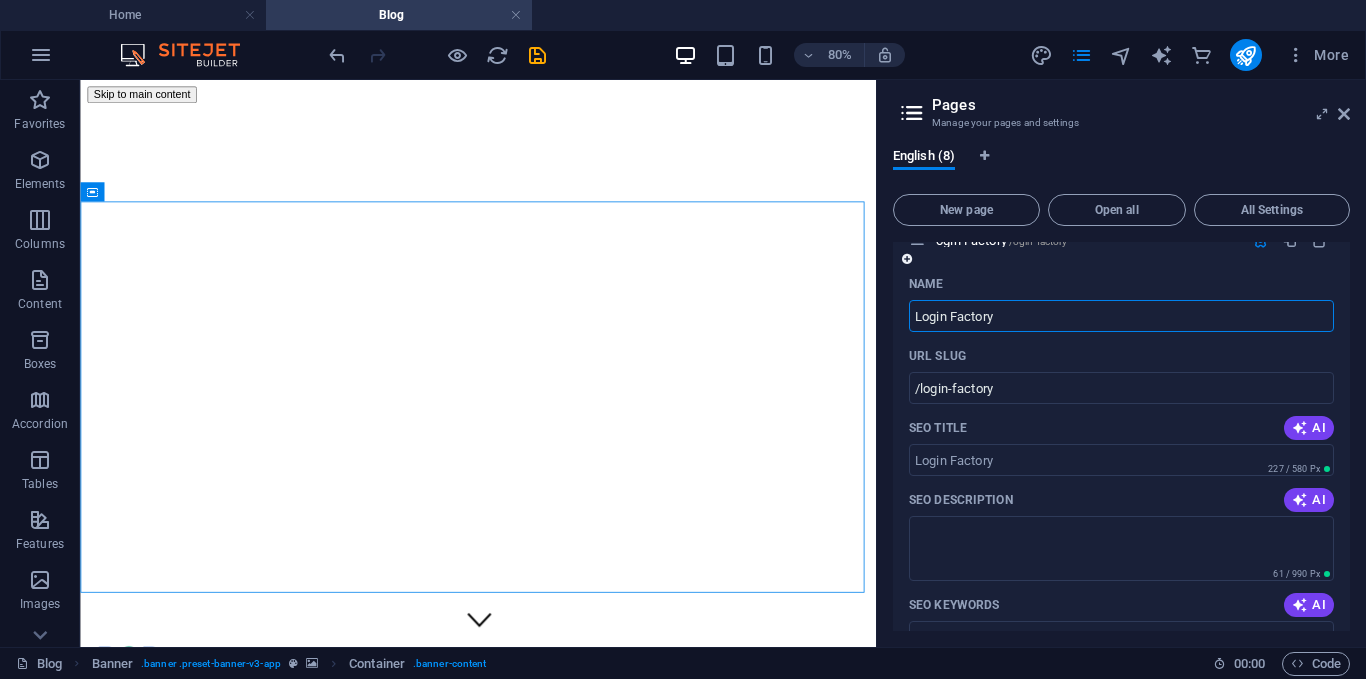 type on "/ogin-factory" 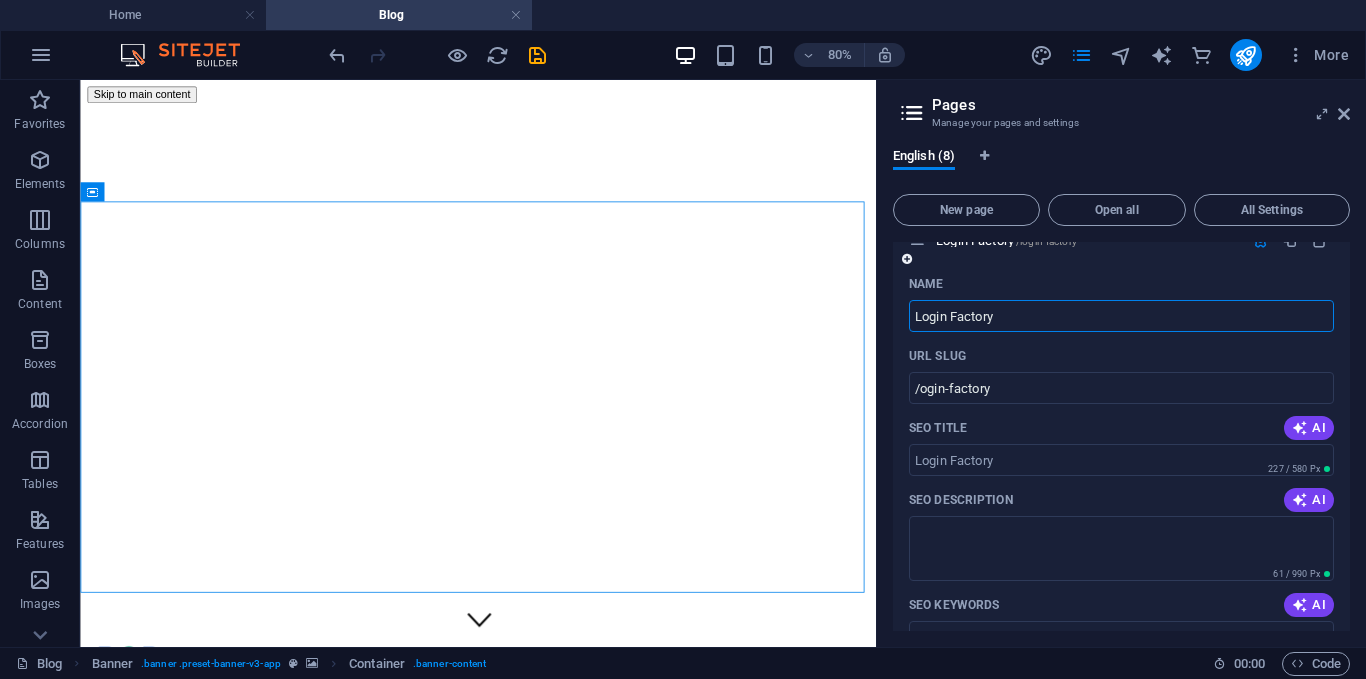 type on "Login Factory" 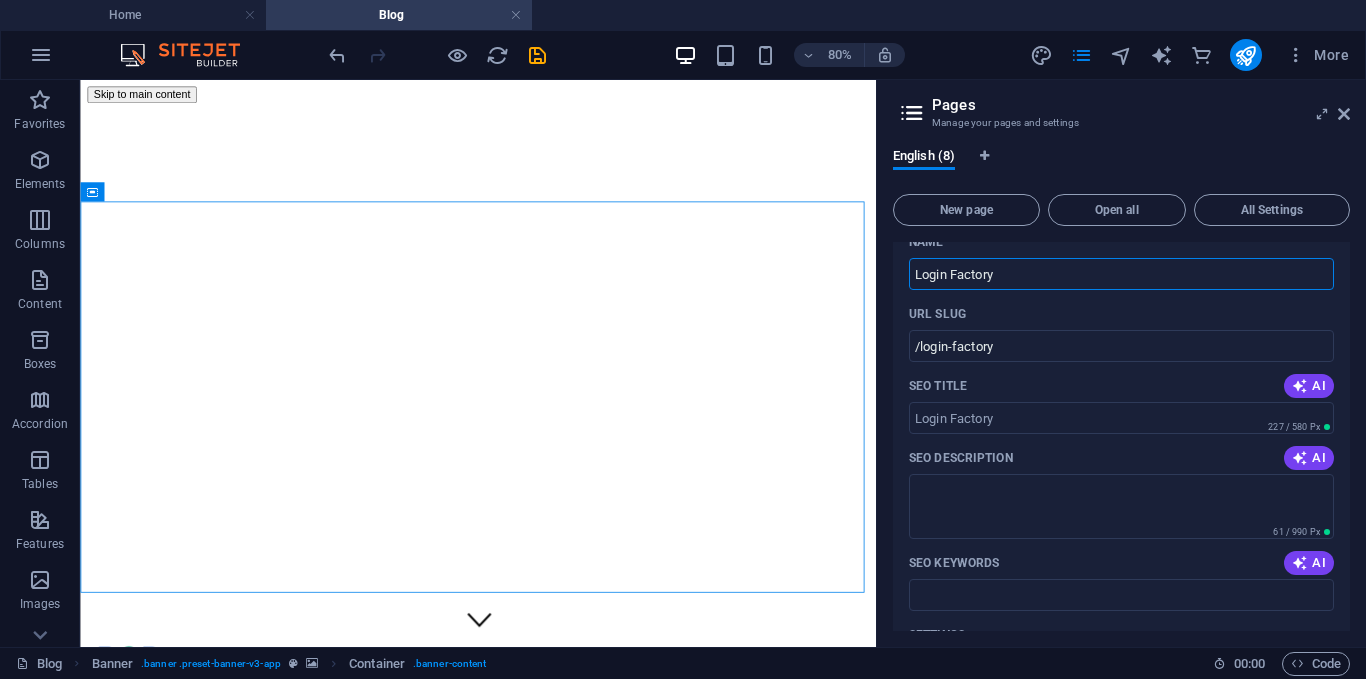 scroll, scrollTop: 302, scrollLeft: 0, axis: vertical 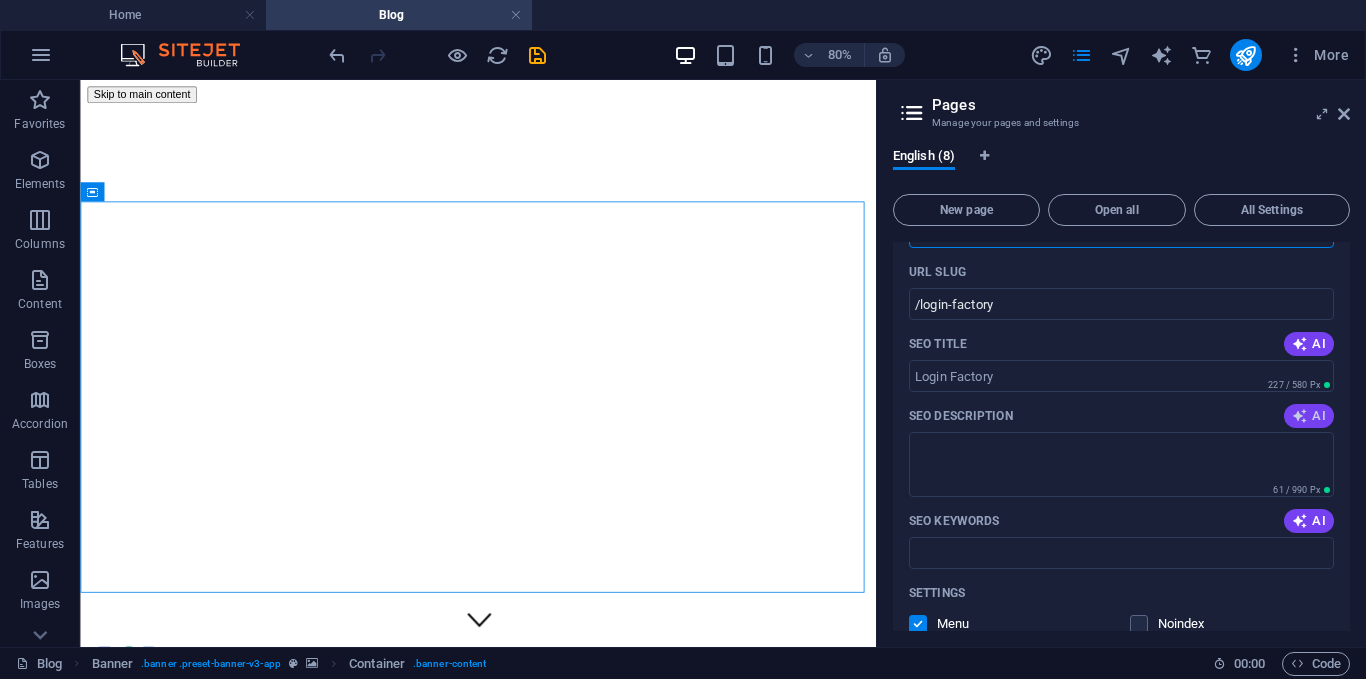 type on "Login Factory" 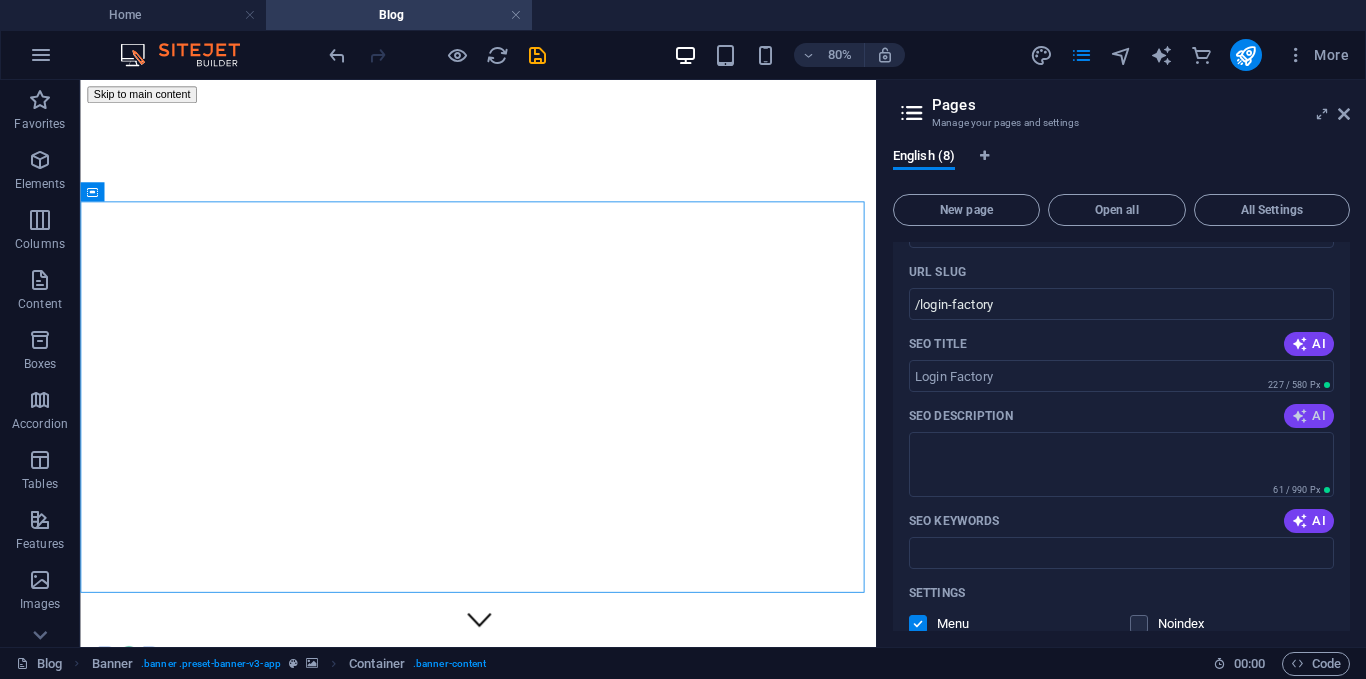 click on "AI" at bounding box center [1309, 416] 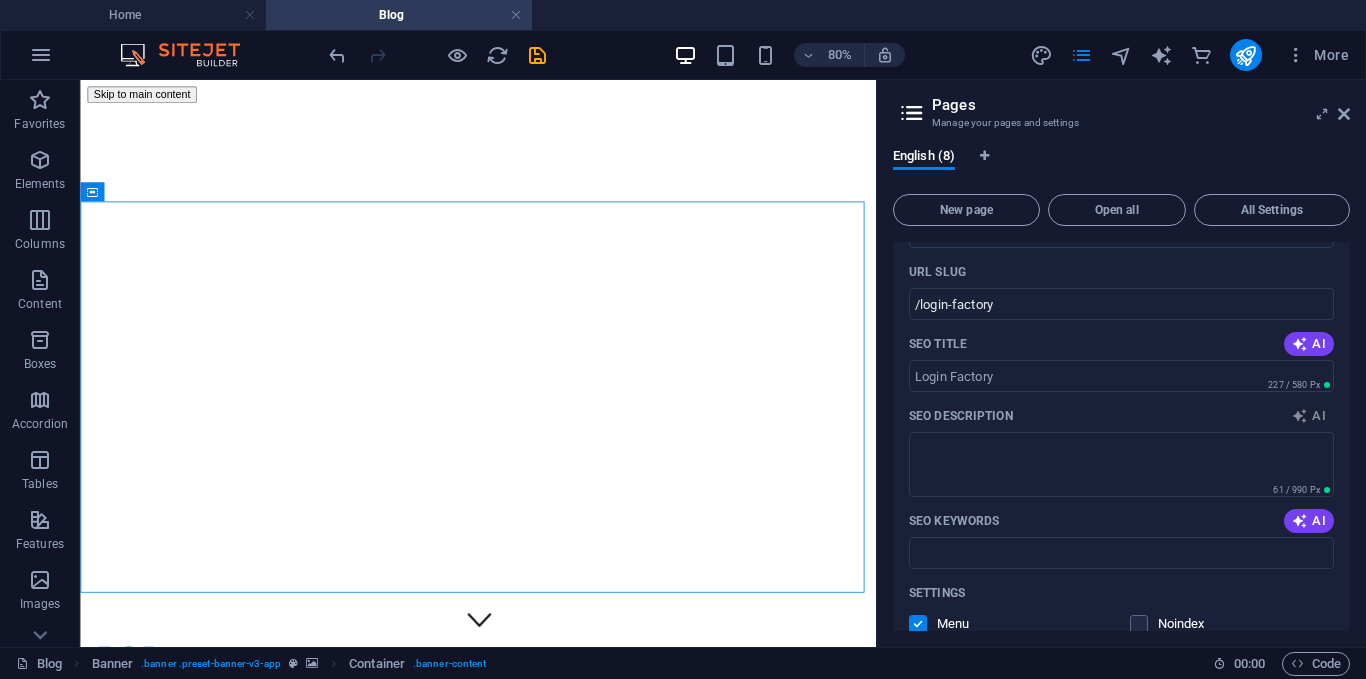 type on "Stay updated with the latest news and insights on AI workflow optimization. Download our app for time-saving solutions!" 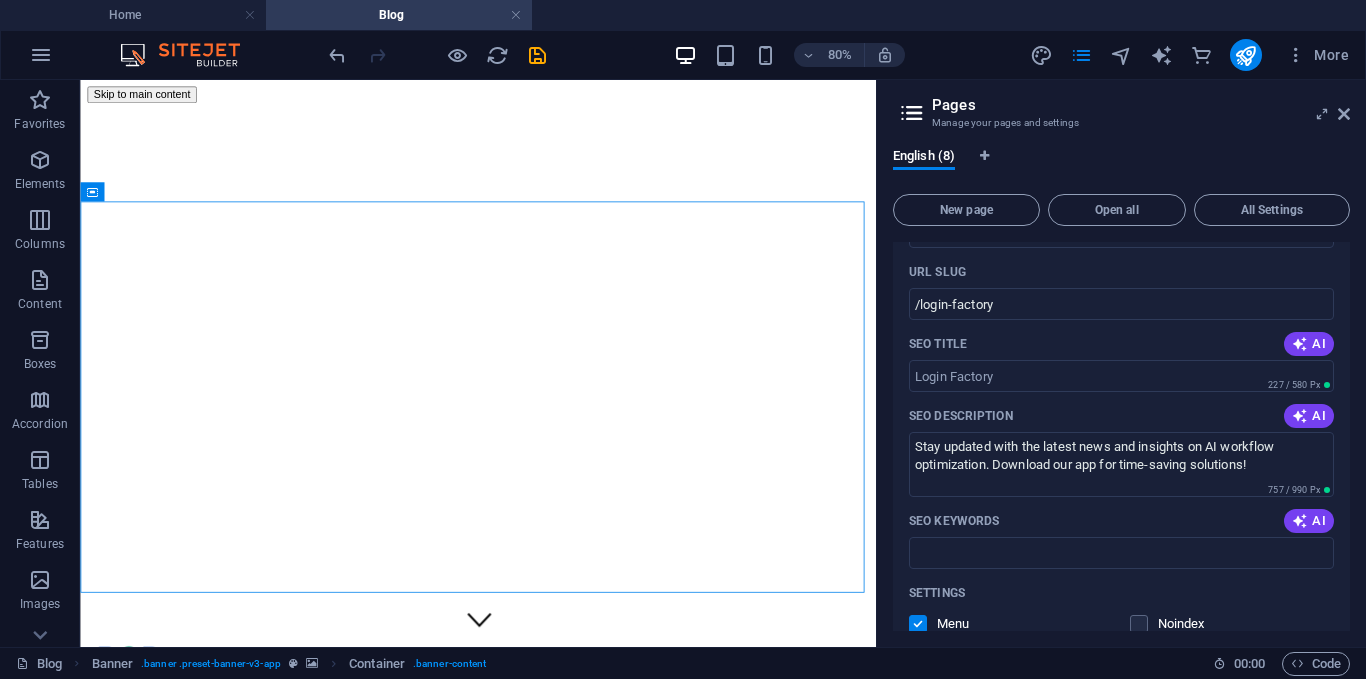 click on "Name Login Factory ​ URL SLUG /login-factory ​ SEO Title AI ​ 227 / 580 Px SEO Description AI Stay updated with the latest news and insights on AI workflow optimization. Download our app for time-saving solutions! ​ 757 / 990 Px SEO Keywords AI ​ Settings Menu Noindex Preview Mobile Desktop [DOMAIN_NAME] login-factory Login Factory - Individual Stay updated with the latest news and insights on AI workflow optimization. Download our app for time-saving solutions! Meta tags ​ Preview Image (Open Graph) Drag files here, click to choose files or select files from Files or our free stock photos & videos More Settings" at bounding box center [1121, 576] 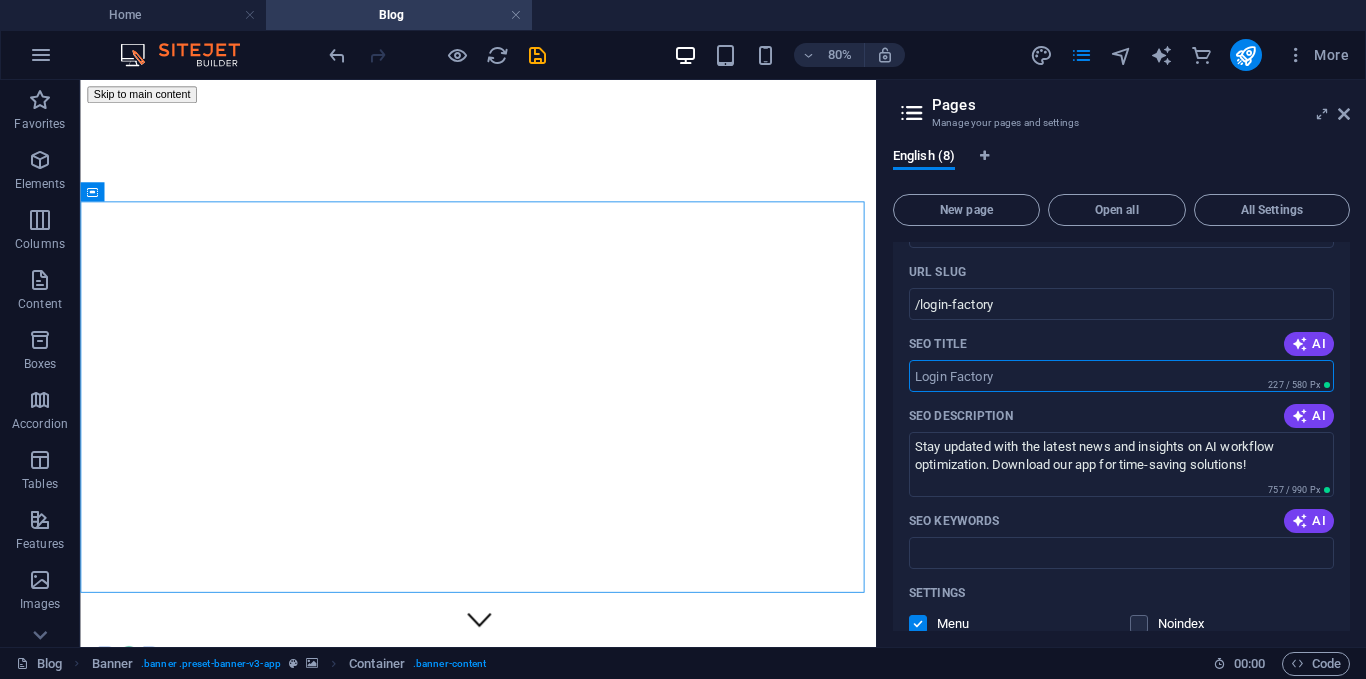 click on "SEO Title" at bounding box center (1121, 376) 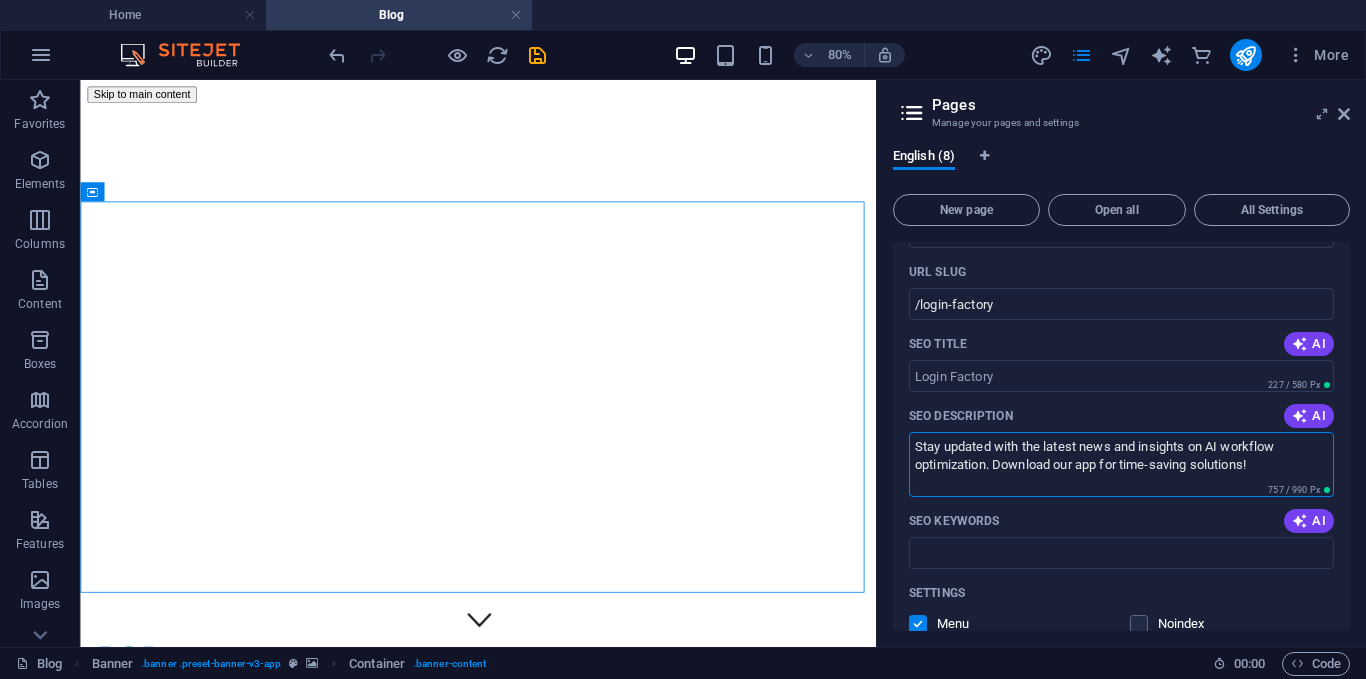 drag, startPoint x: 1273, startPoint y: 461, endPoint x: 902, endPoint y: 422, distance: 373.04422 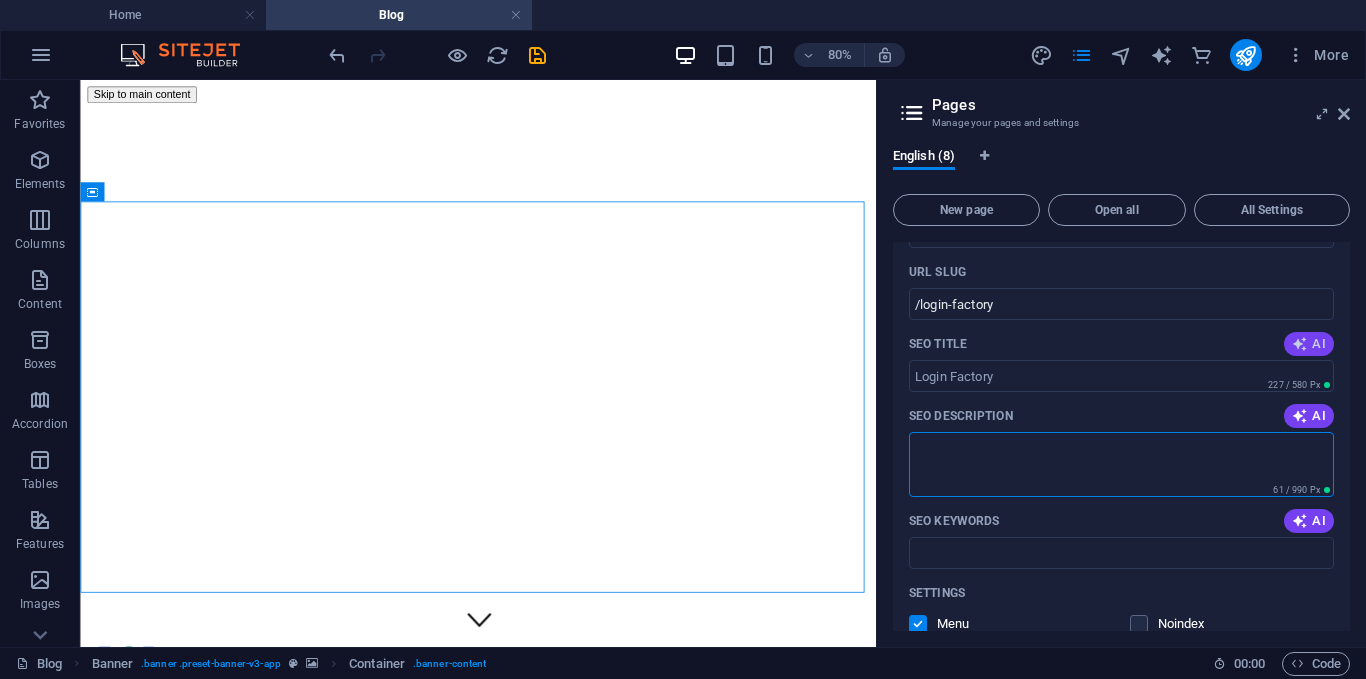 type 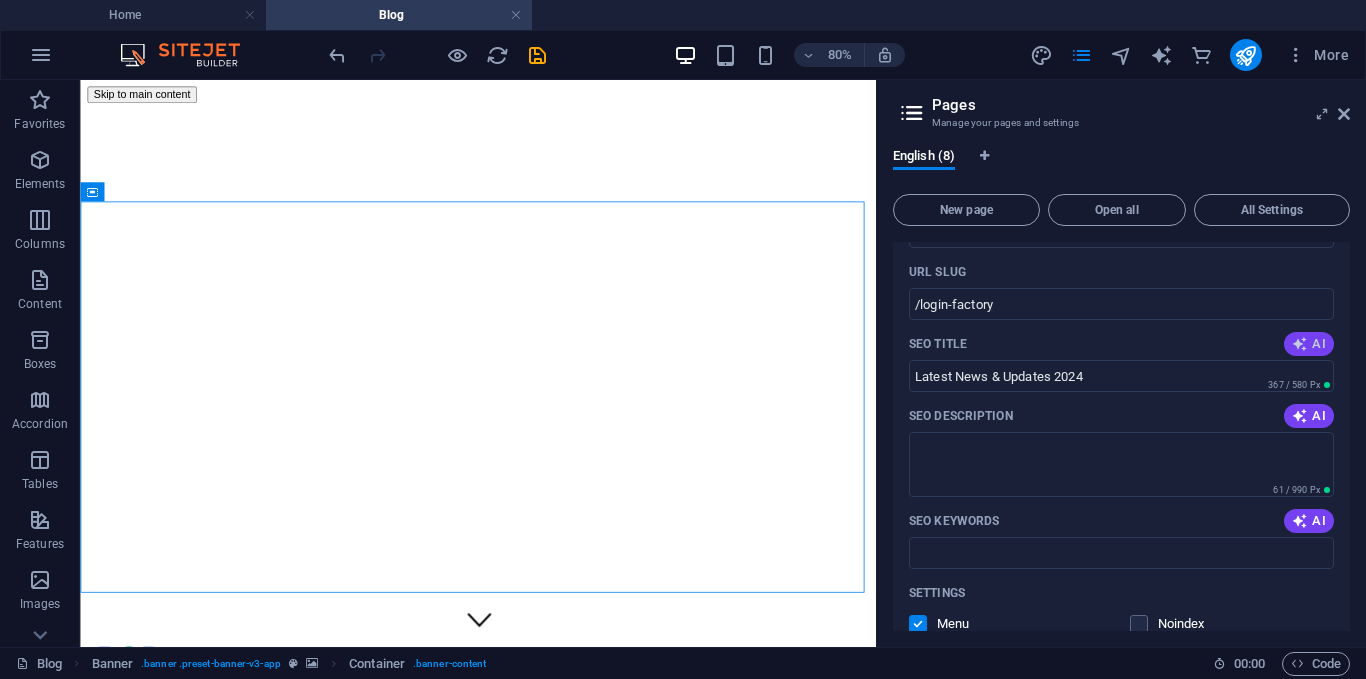 click at bounding box center [1300, 344] 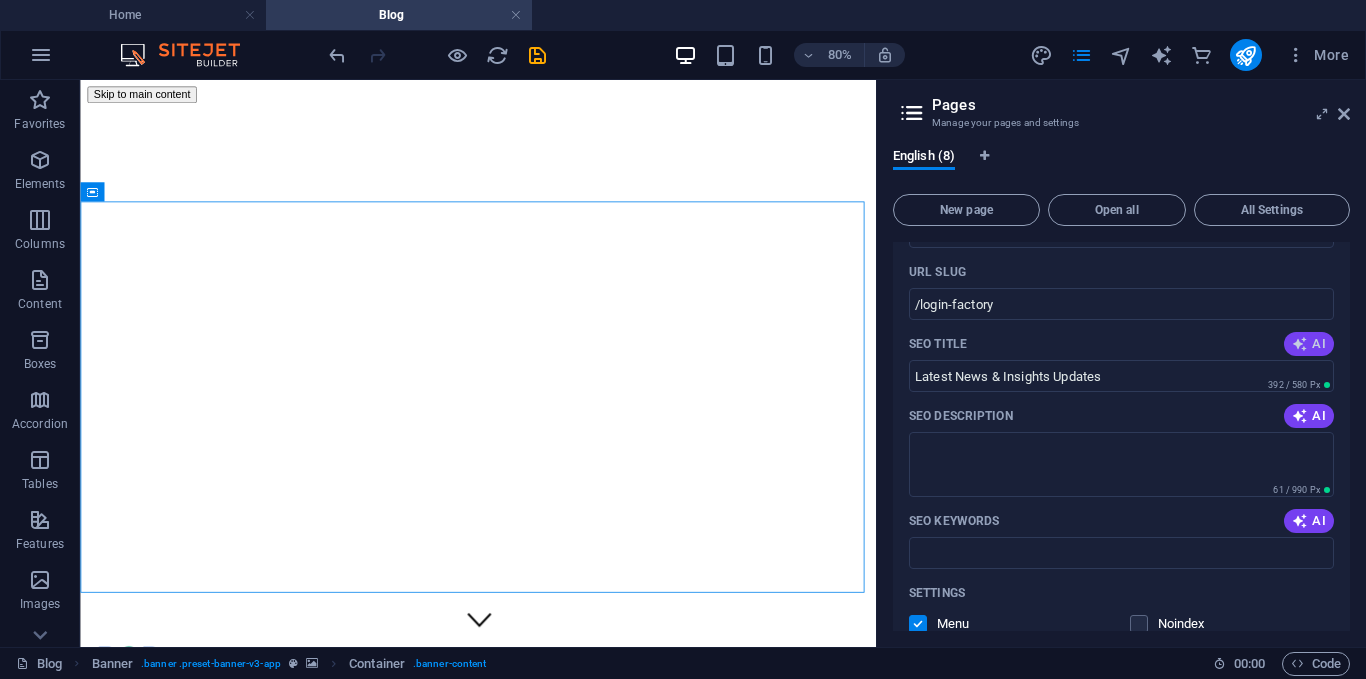 click at bounding box center [1300, 344] 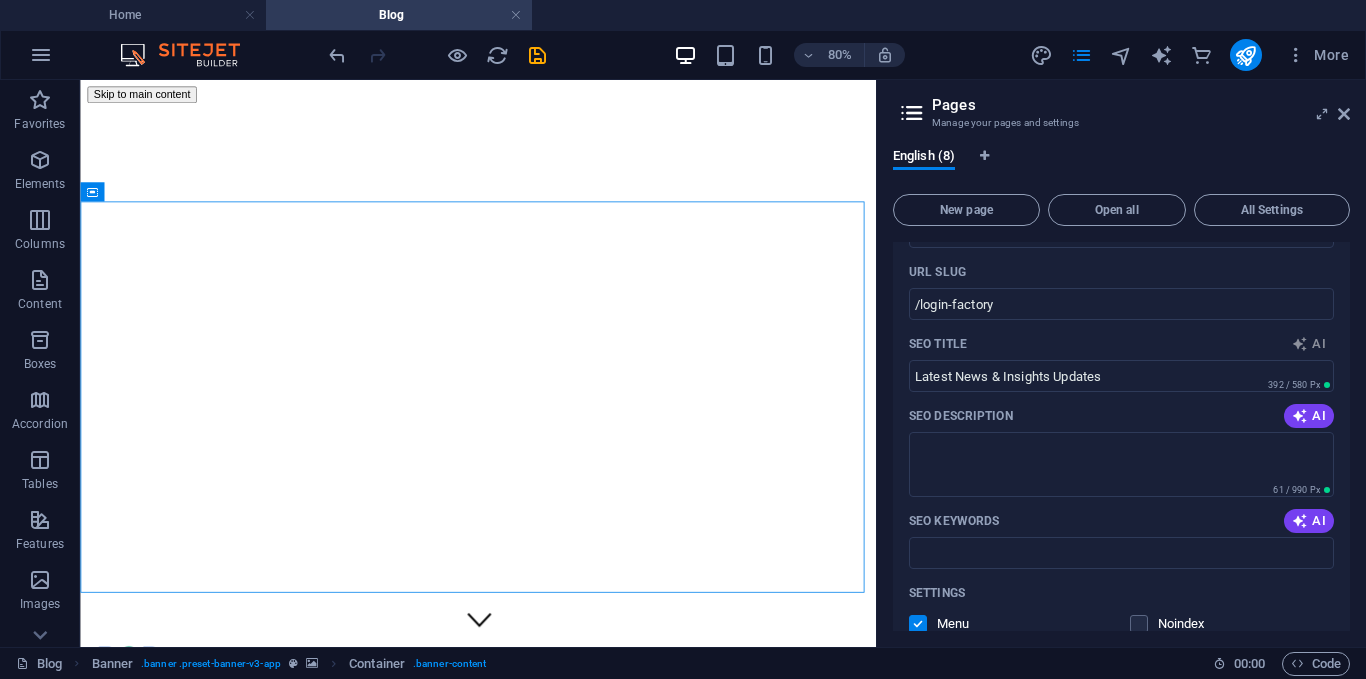 type on "Latest News & Updates Here!" 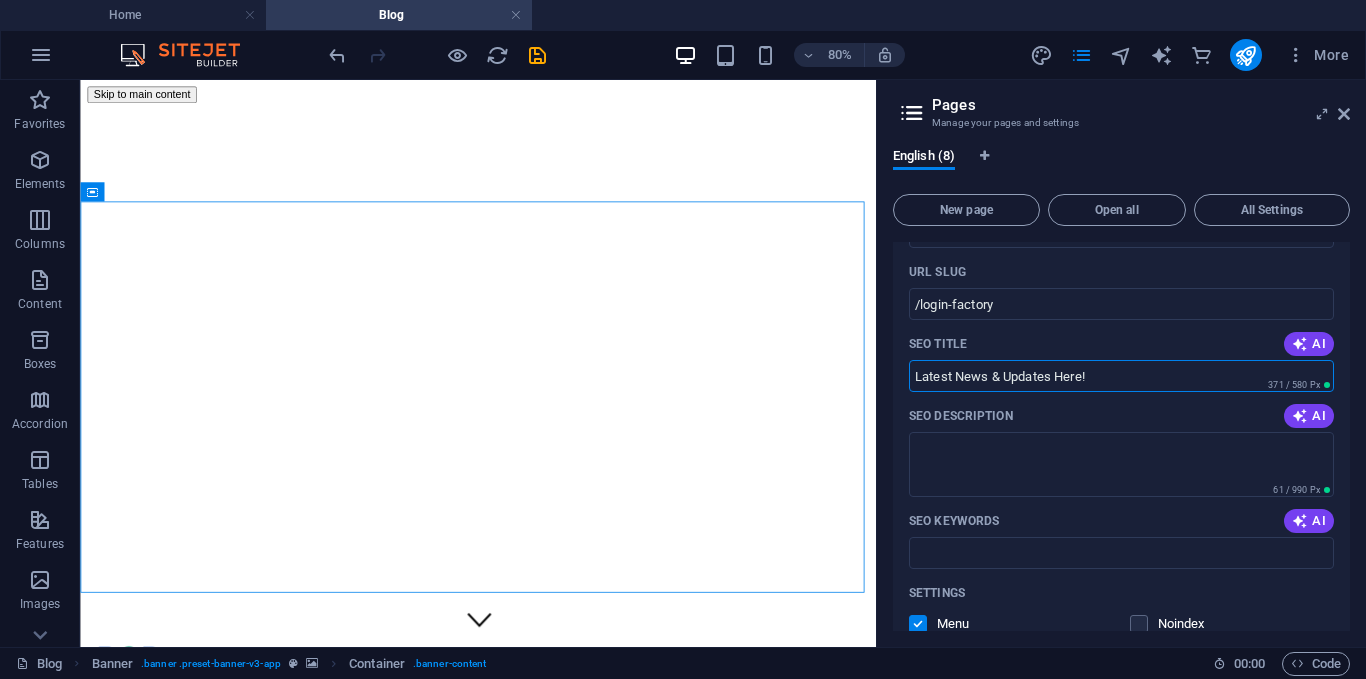 drag, startPoint x: 1122, startPoint y: 380, endPoint x: 1090, endPoint y: 373, distance: 32.75668 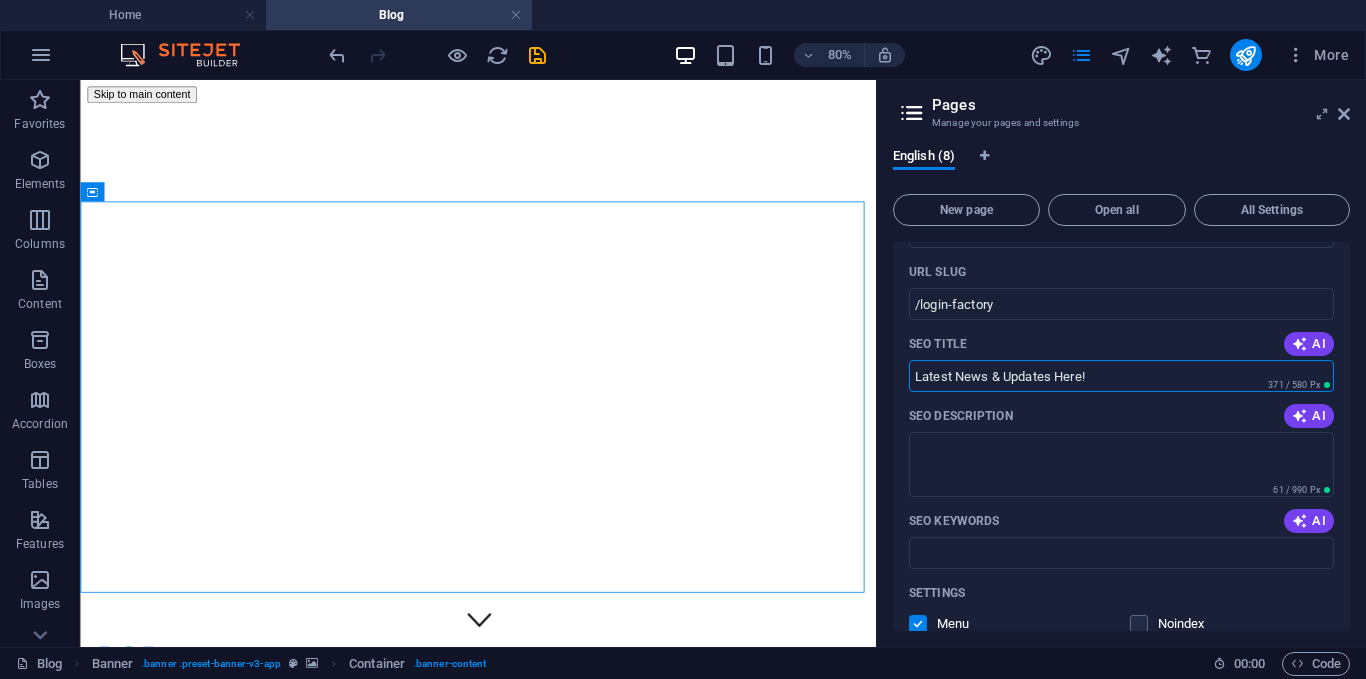 drag, startPoint x: 999, startPoint y: 374, endPoint x: 879, endPoint y: 385, distance: 120.50311 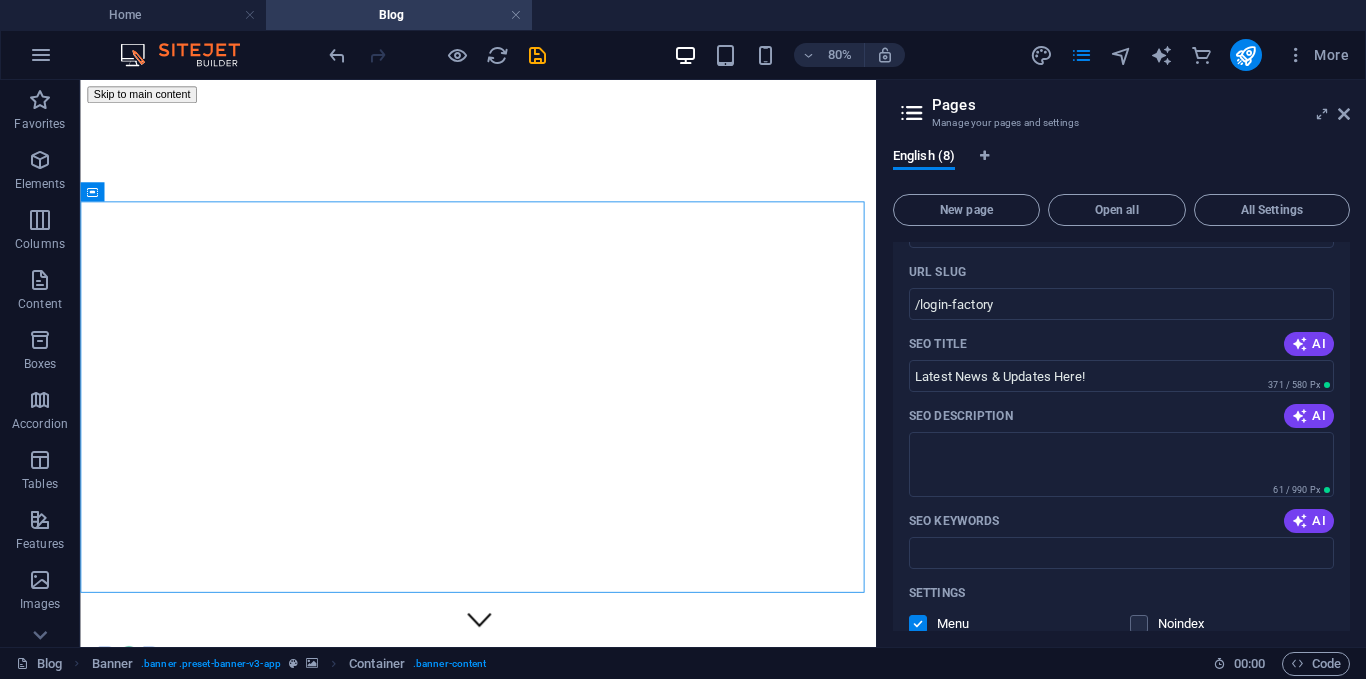 drag, startPoint x: 1351, startPoint y: 376, endPoint x: 1358, endPoint y: 315, distance: 61.400326 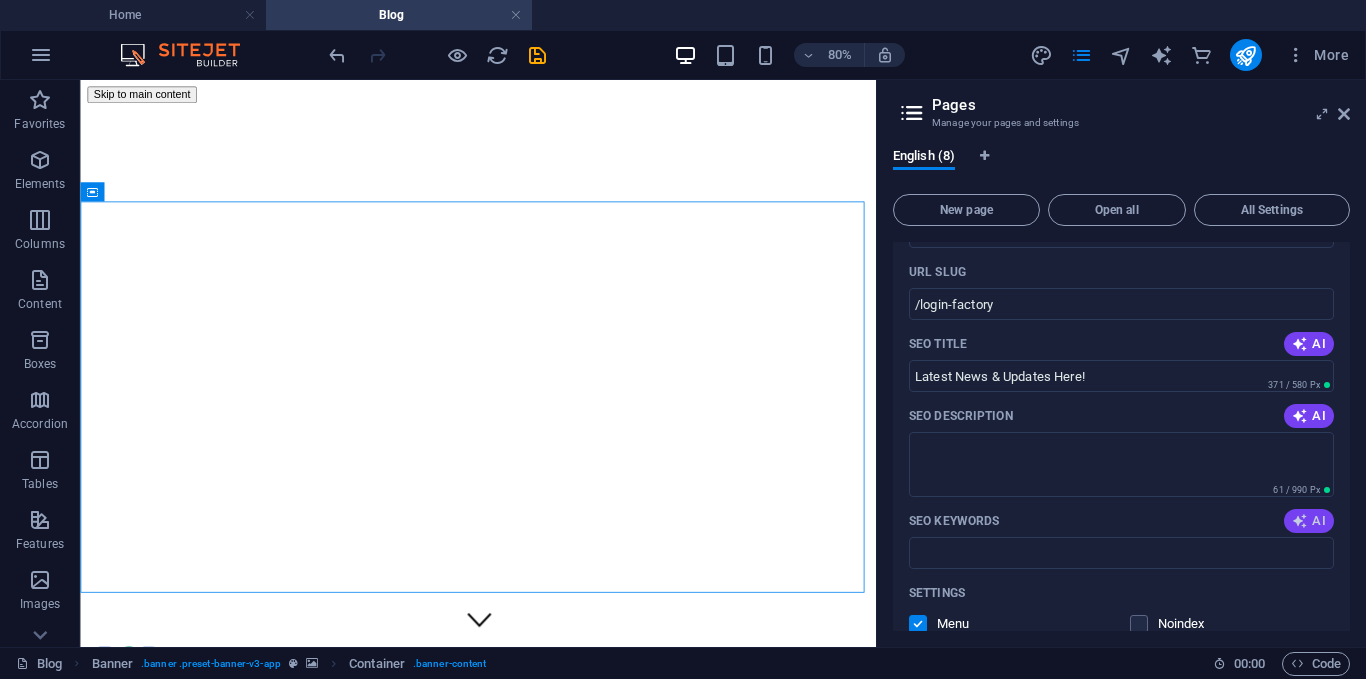 click on "AI" at bounding box center (1309, 521) 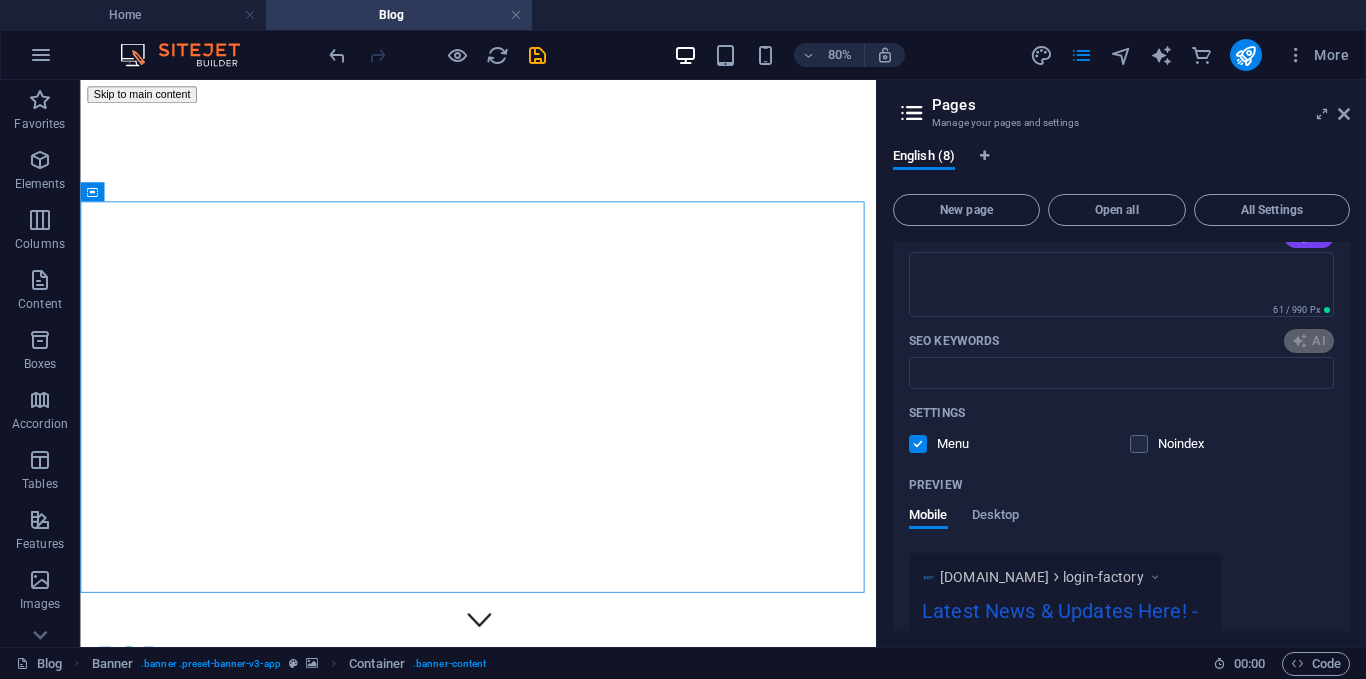 type on "latest news, blog posts, AI workflow optimization, time-saving solutions, legal notice, privacy policy" 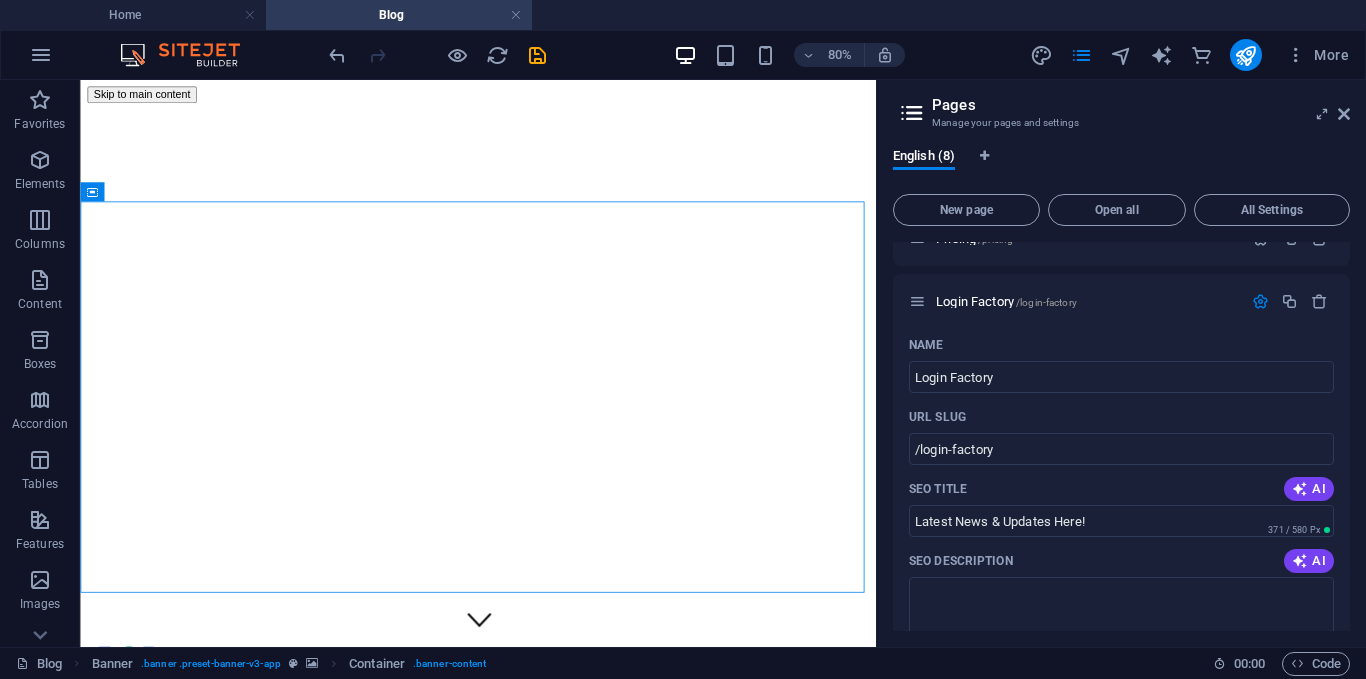 scroll, scrollTop: 151, scrollLeft: 0, axis: vertical 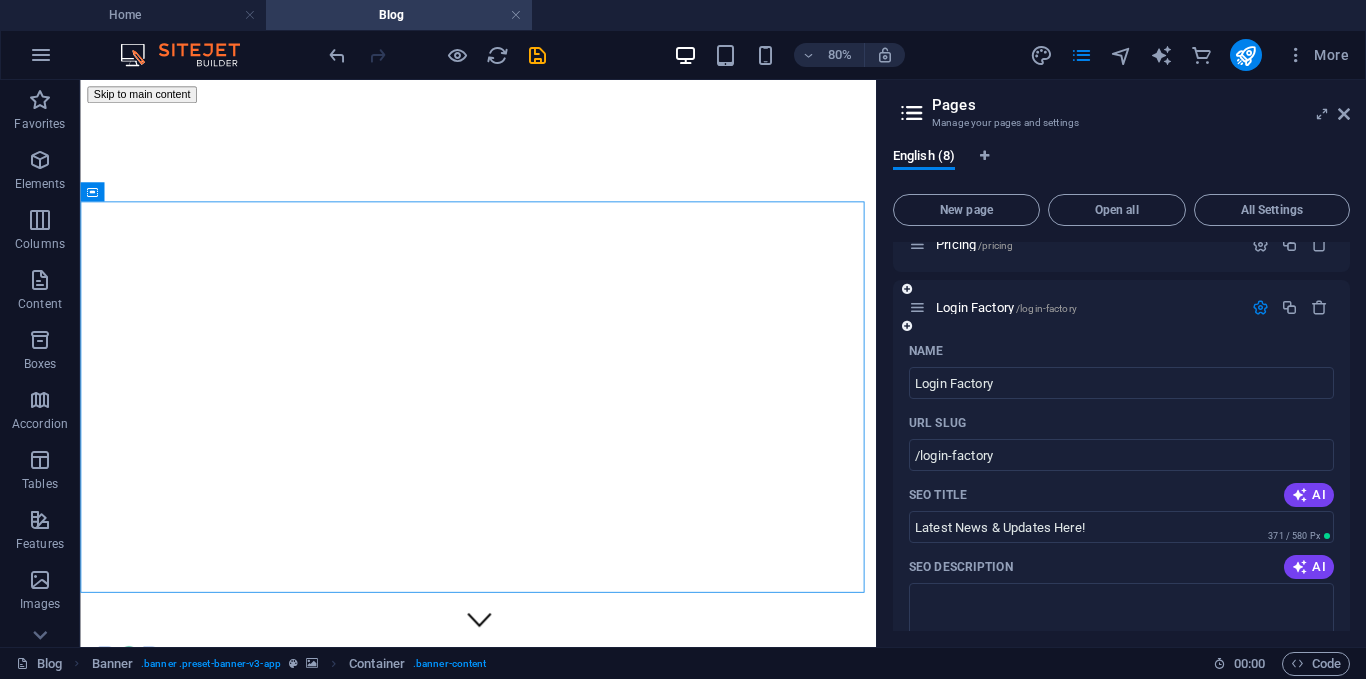 click on "Name" at bounding box center [1121, 351] 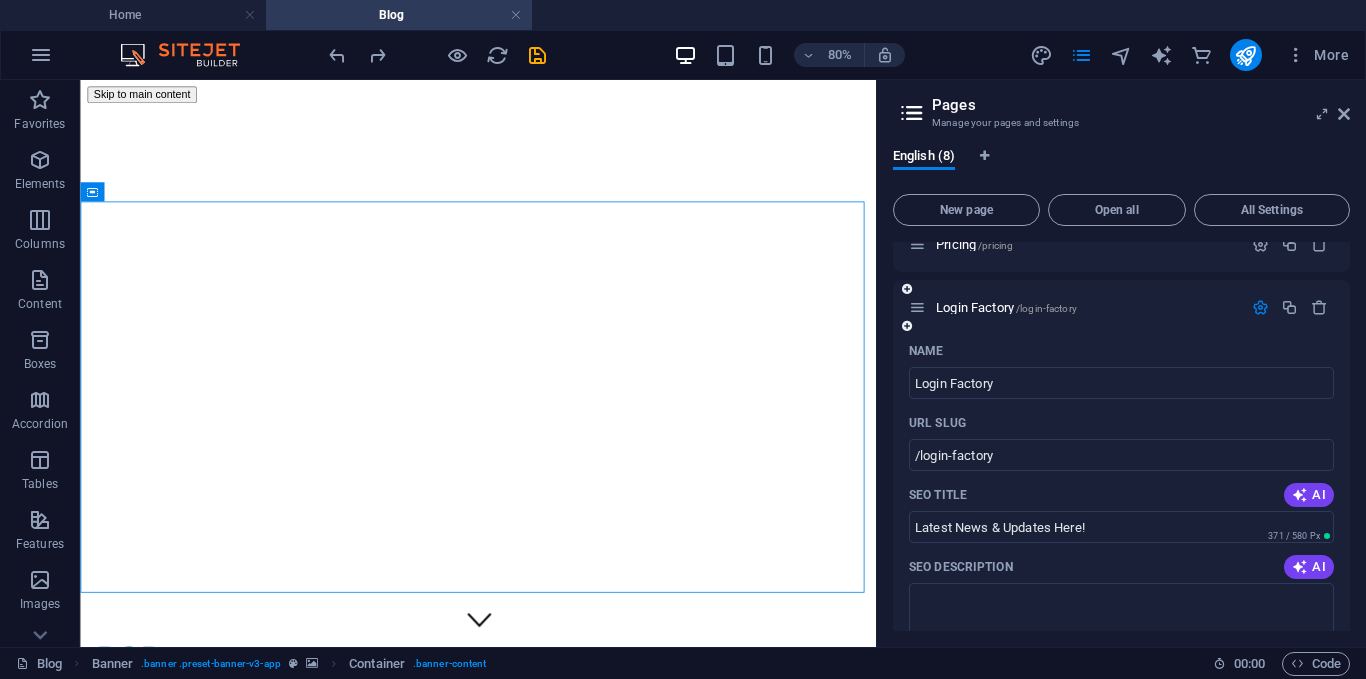 click on "Name" at bounding box center [1121, 351] 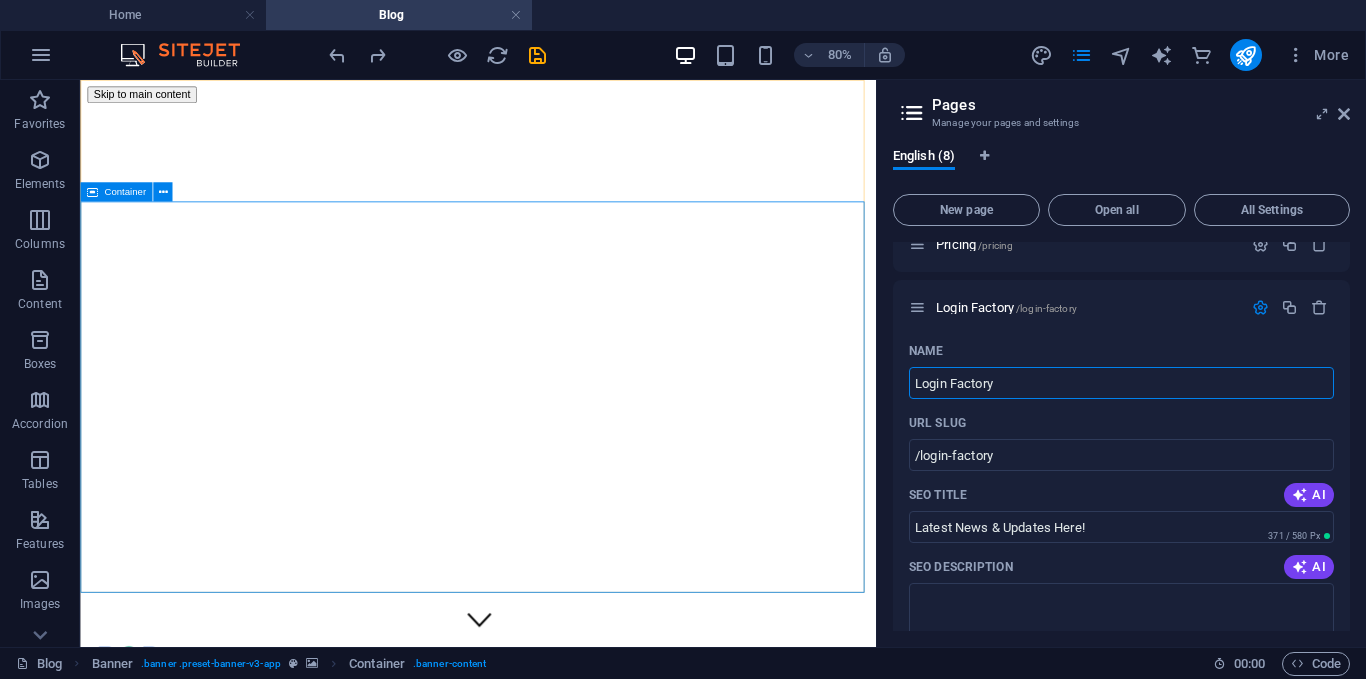 drag, startPoint x: 1119, startPoint y: 468, endPoint x: 1013, endPoint y: 502, distance: 111.31936 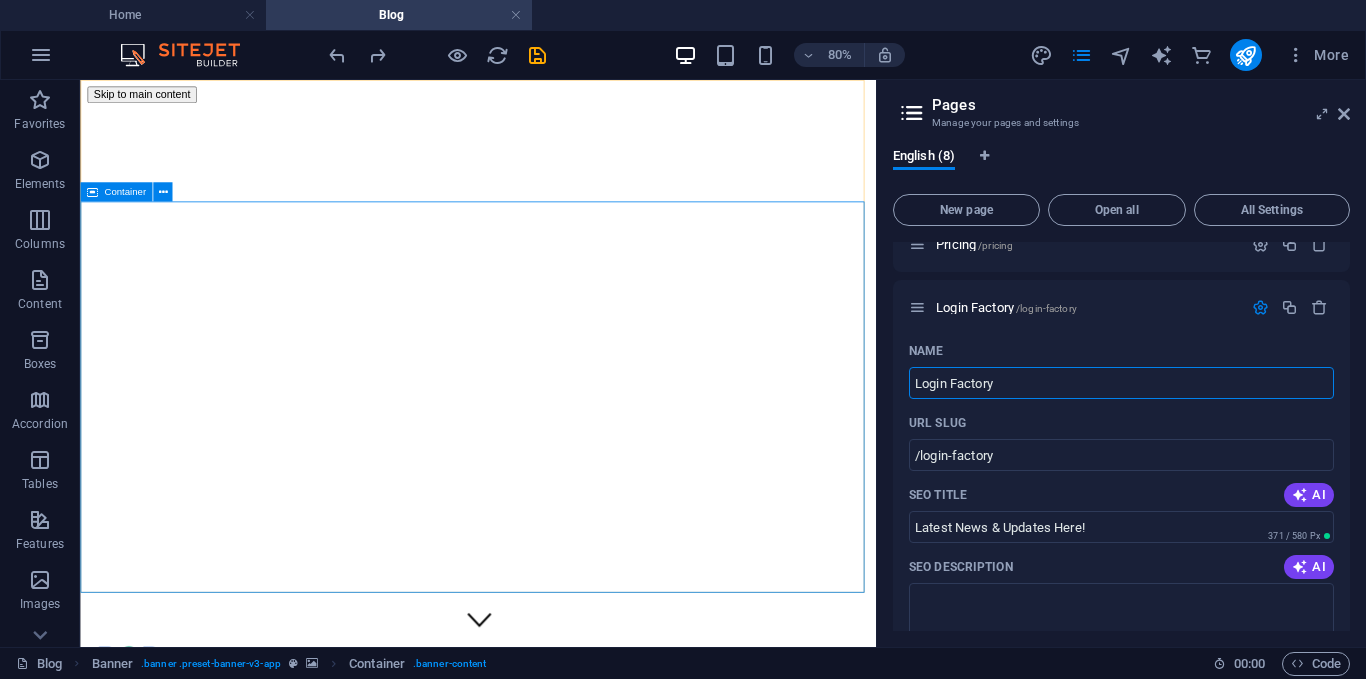 click on "Catch up with the latest news Lorem ipsum dolor sit amet, consectetur adipiscing elit, sed do eiusmod tempor incididunt ut labore et dolore magna aliqua. Learn more" at bounding box center [577, 1165] 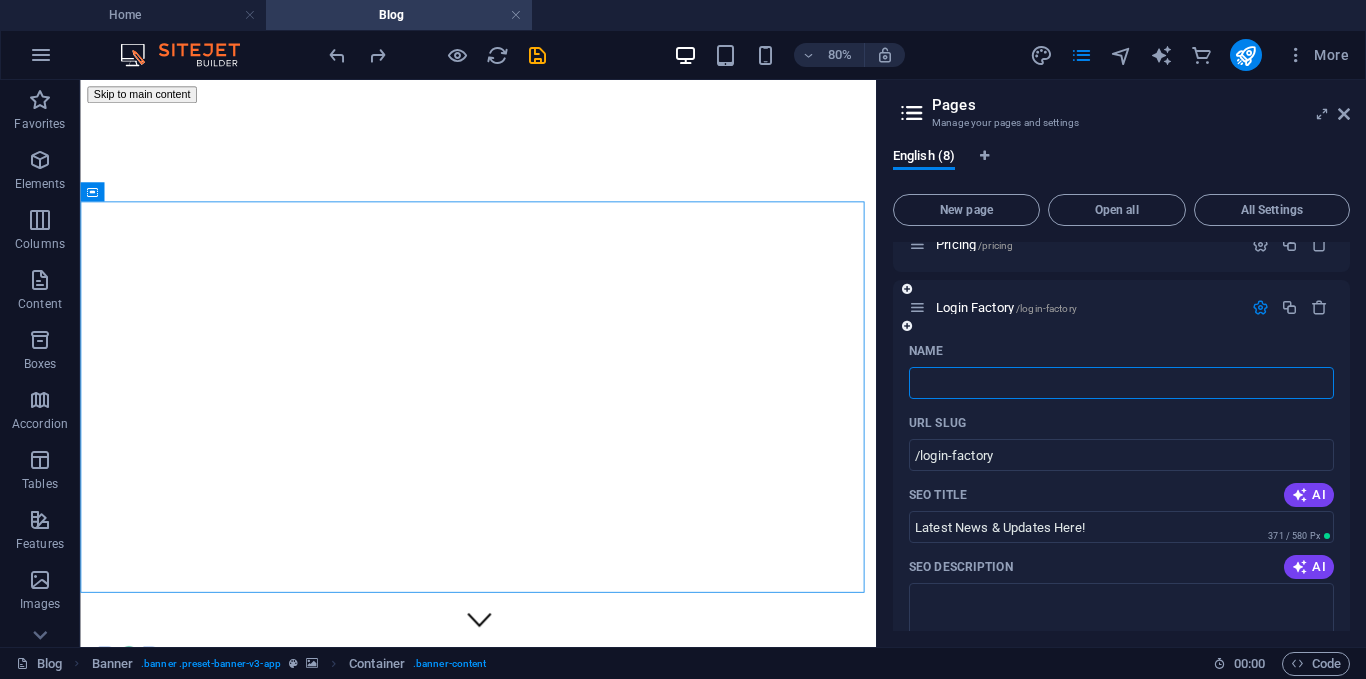 type 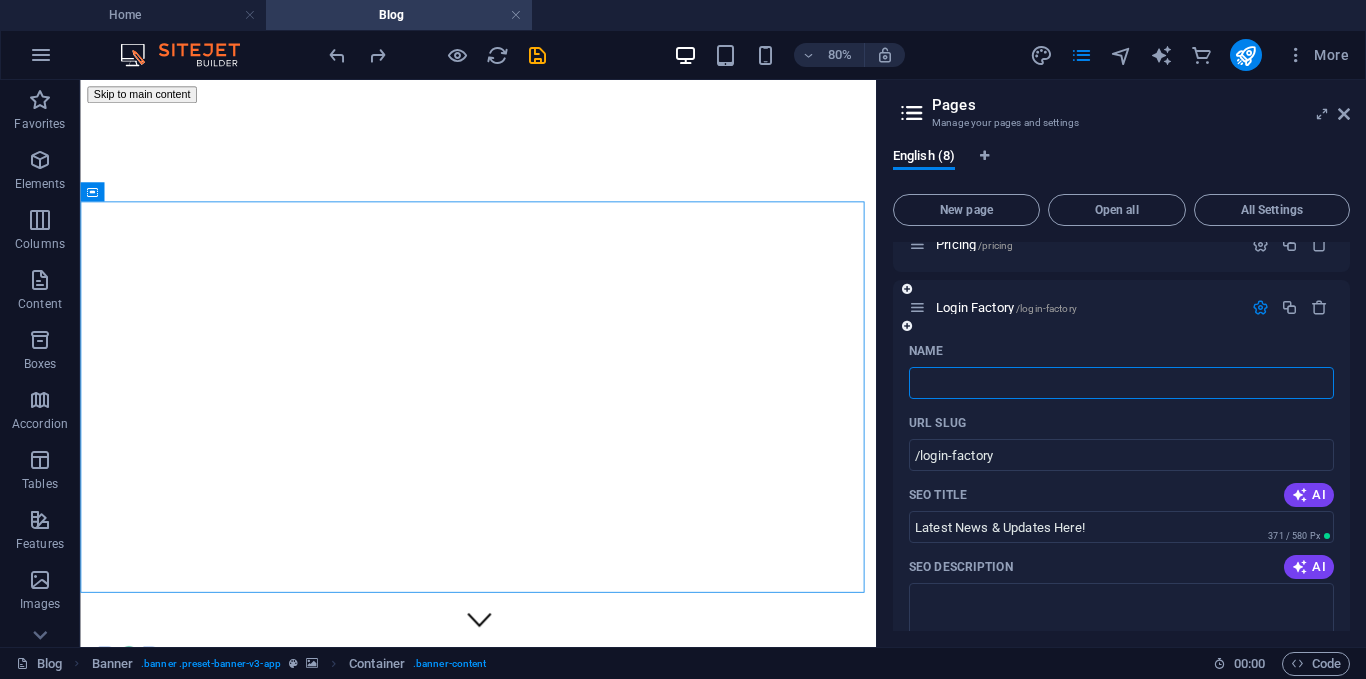 type on "/" 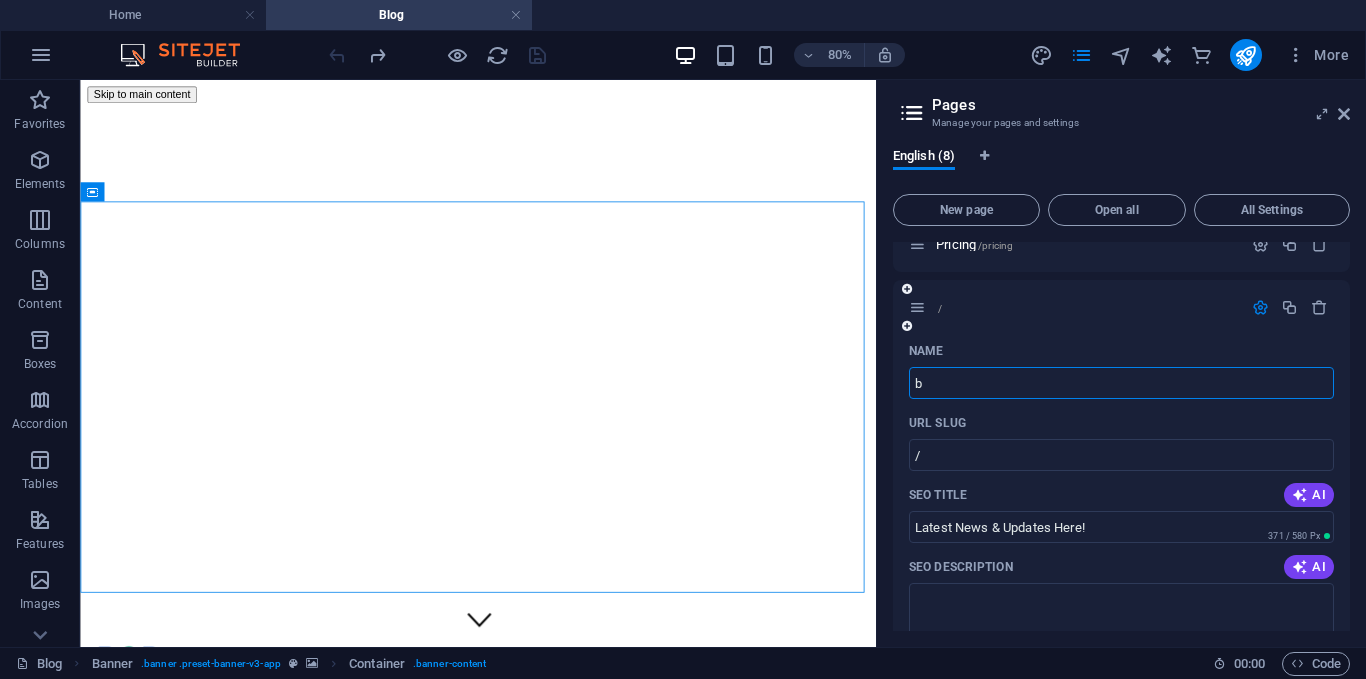 type on "b" 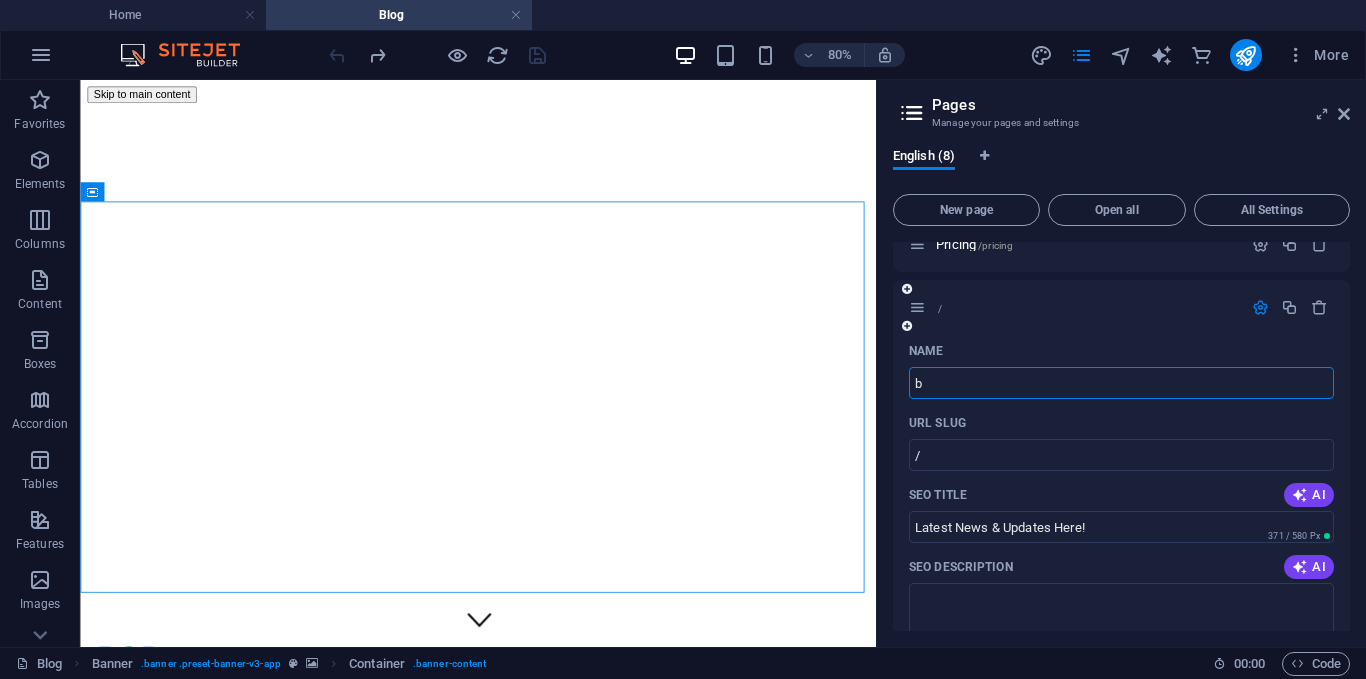 type on "/b" 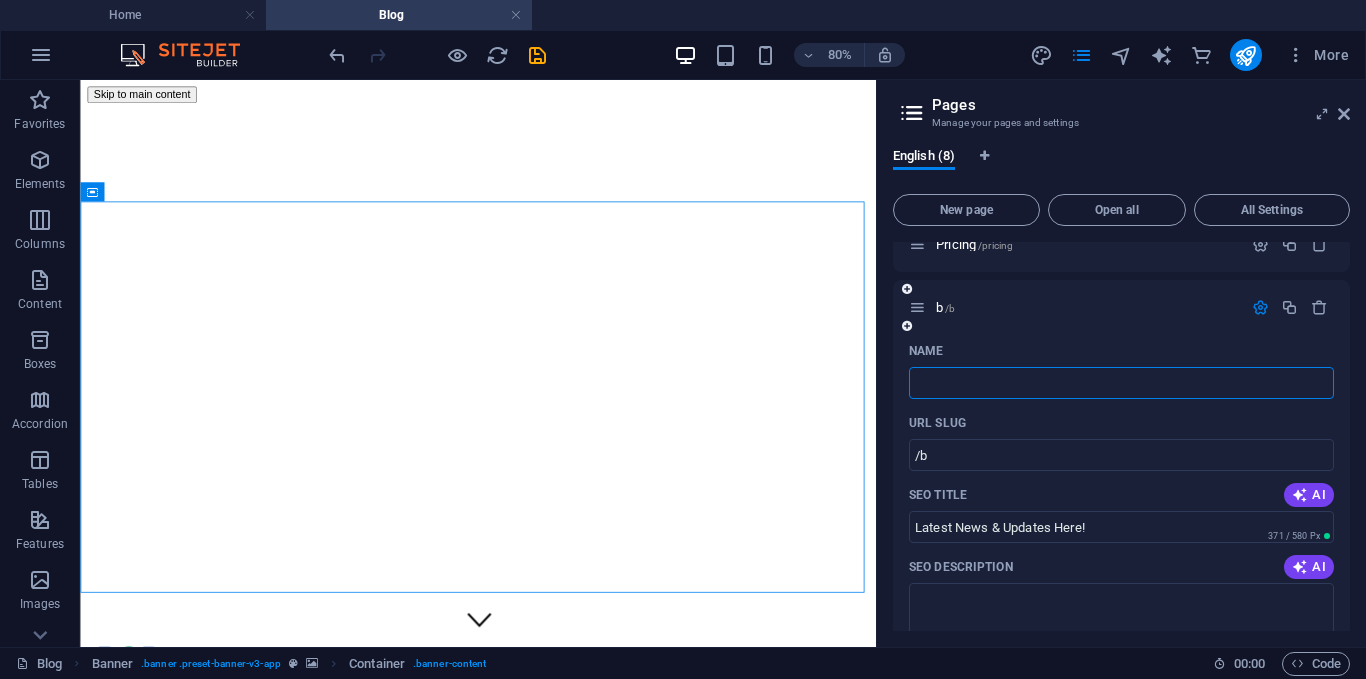type 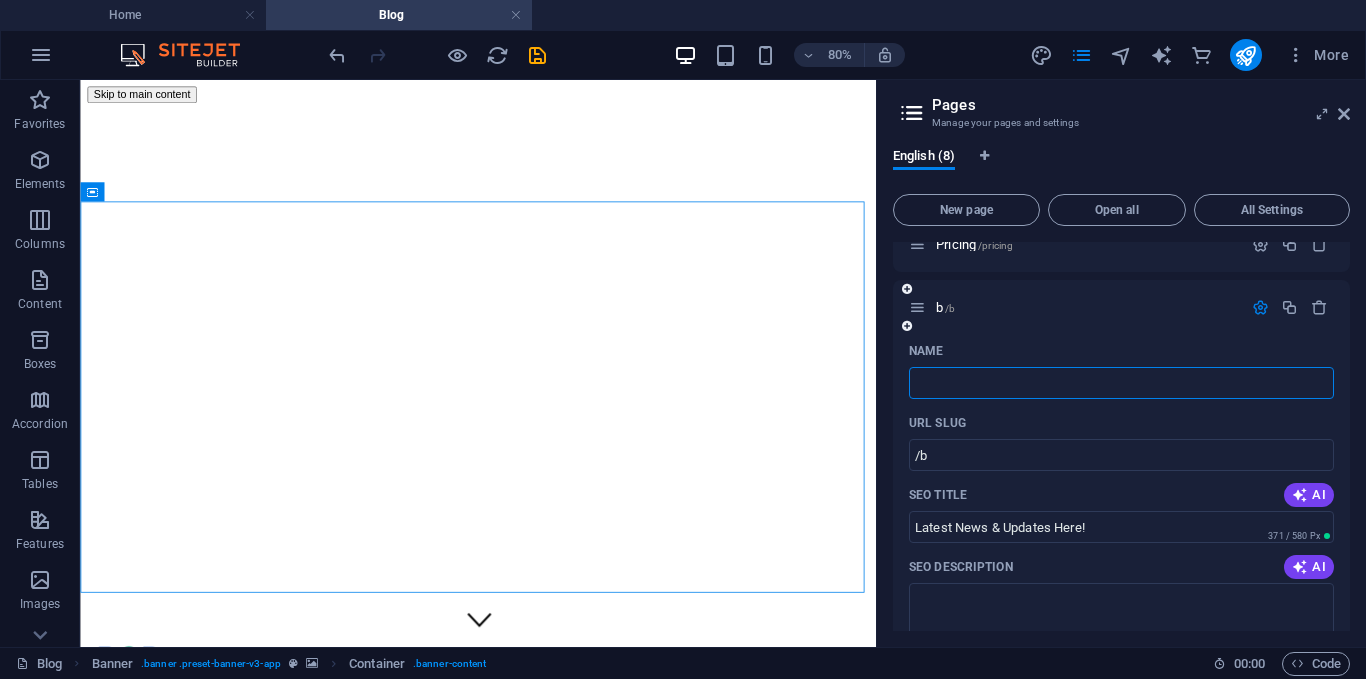 type on "/" 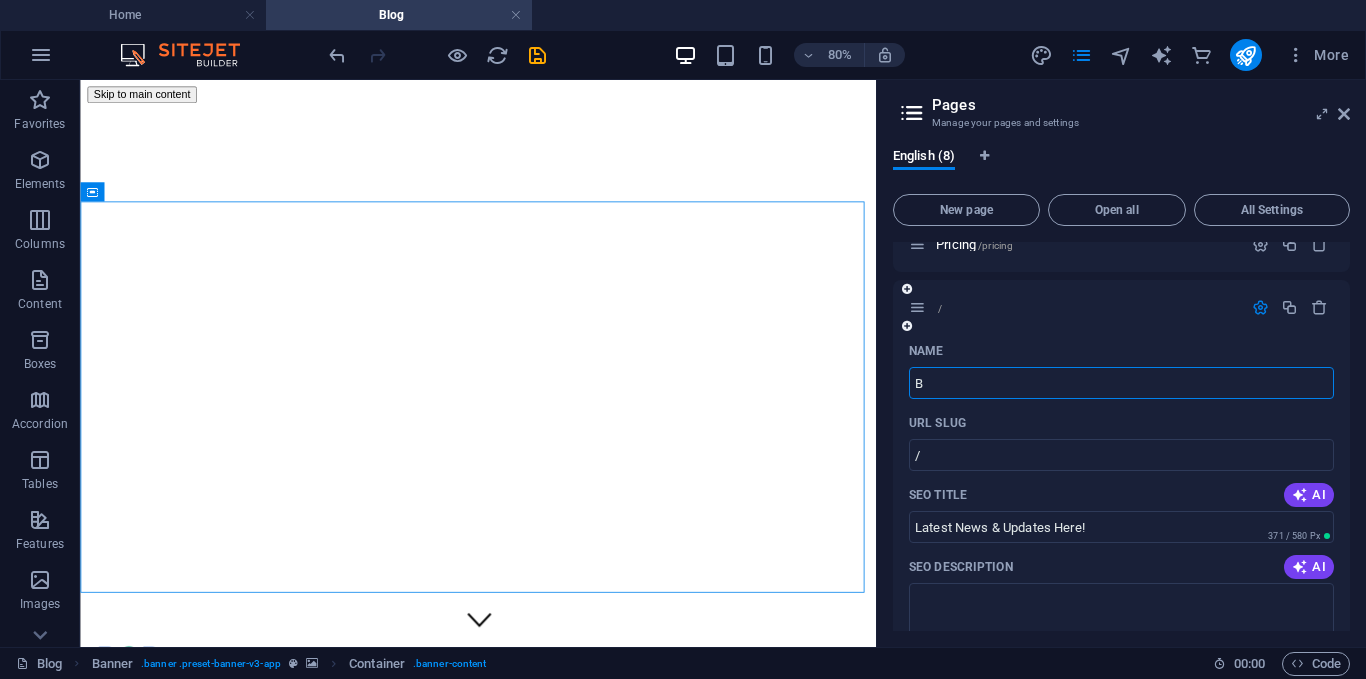 type on "B" 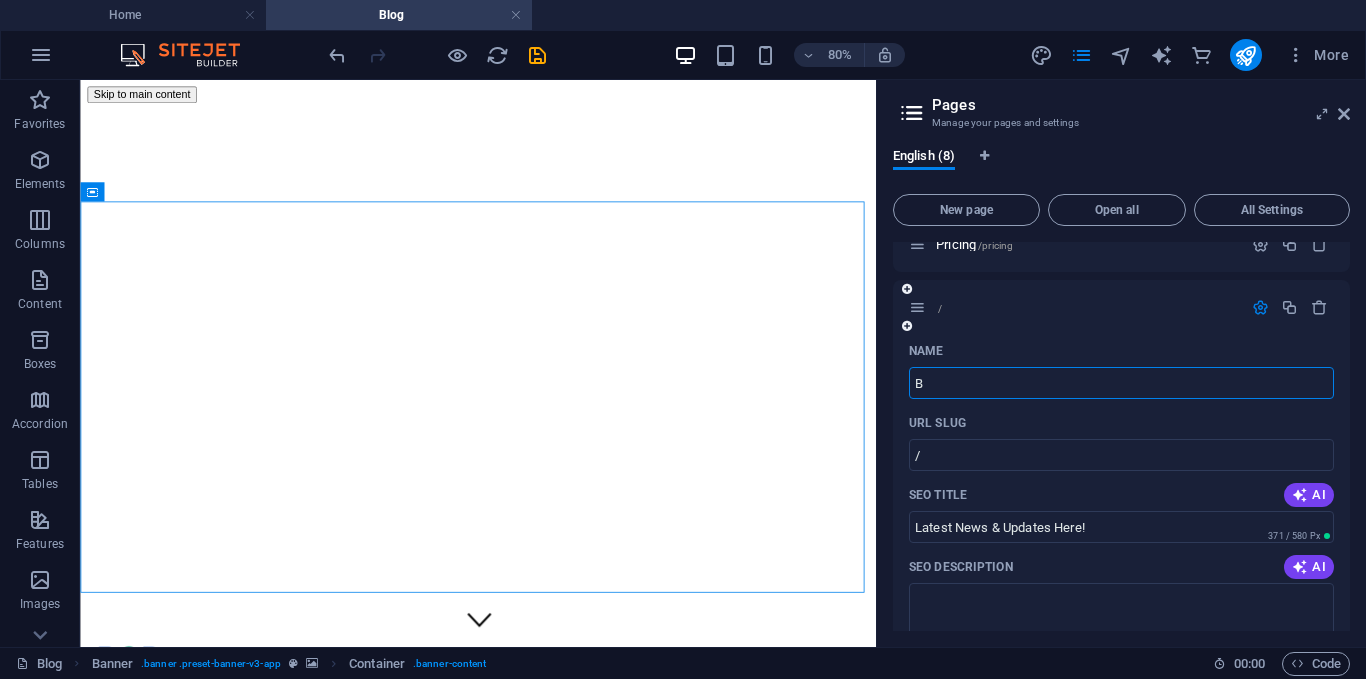 type on "/b" 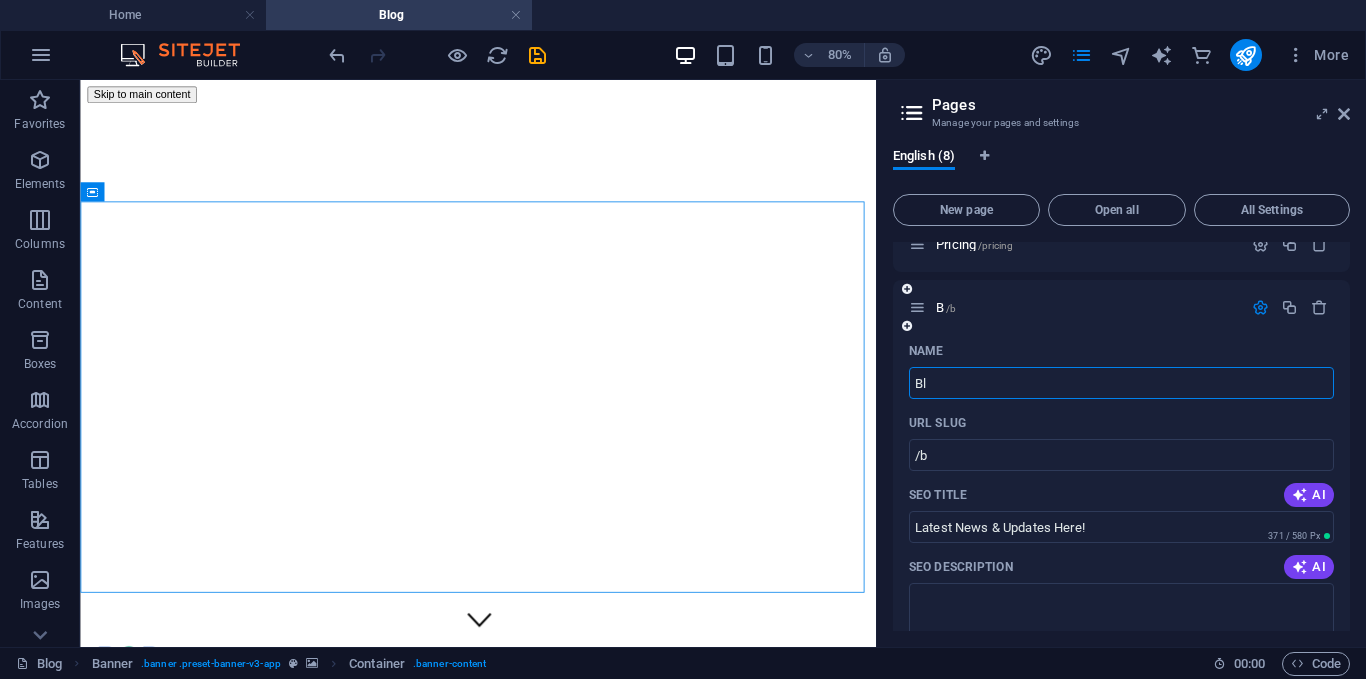 type on "Bl" 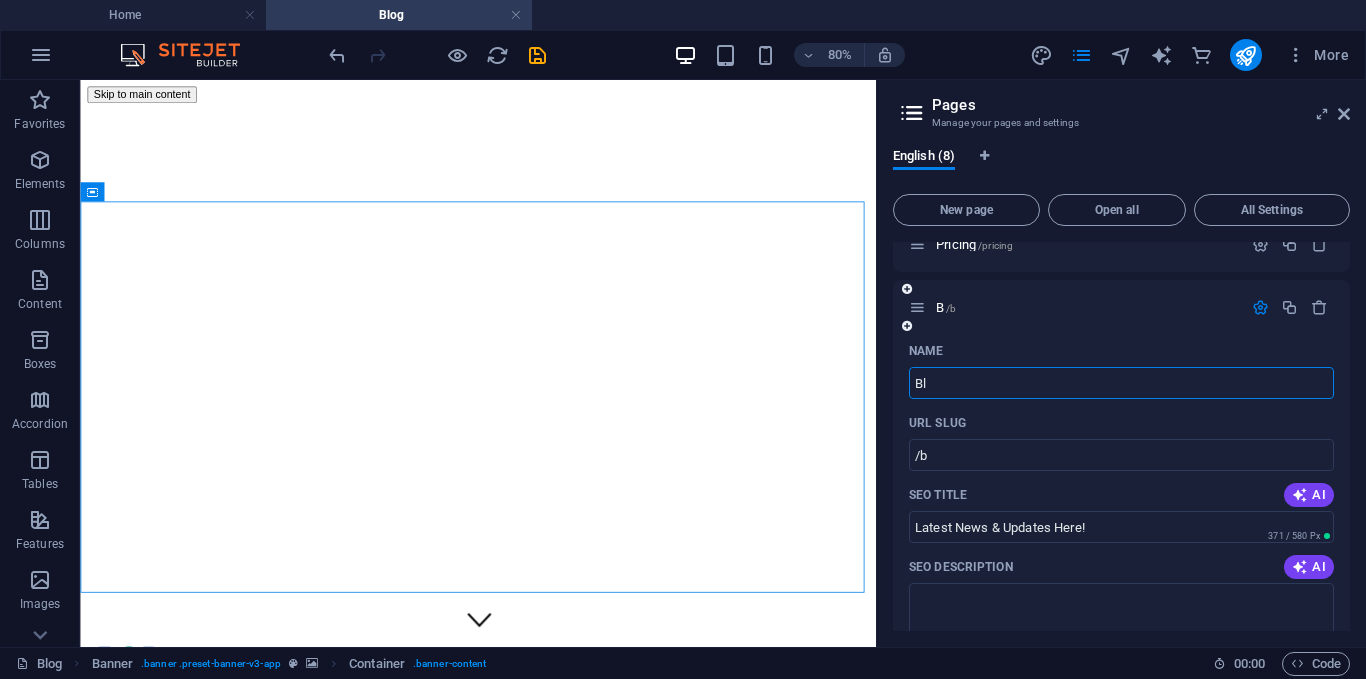 type on "/bl" 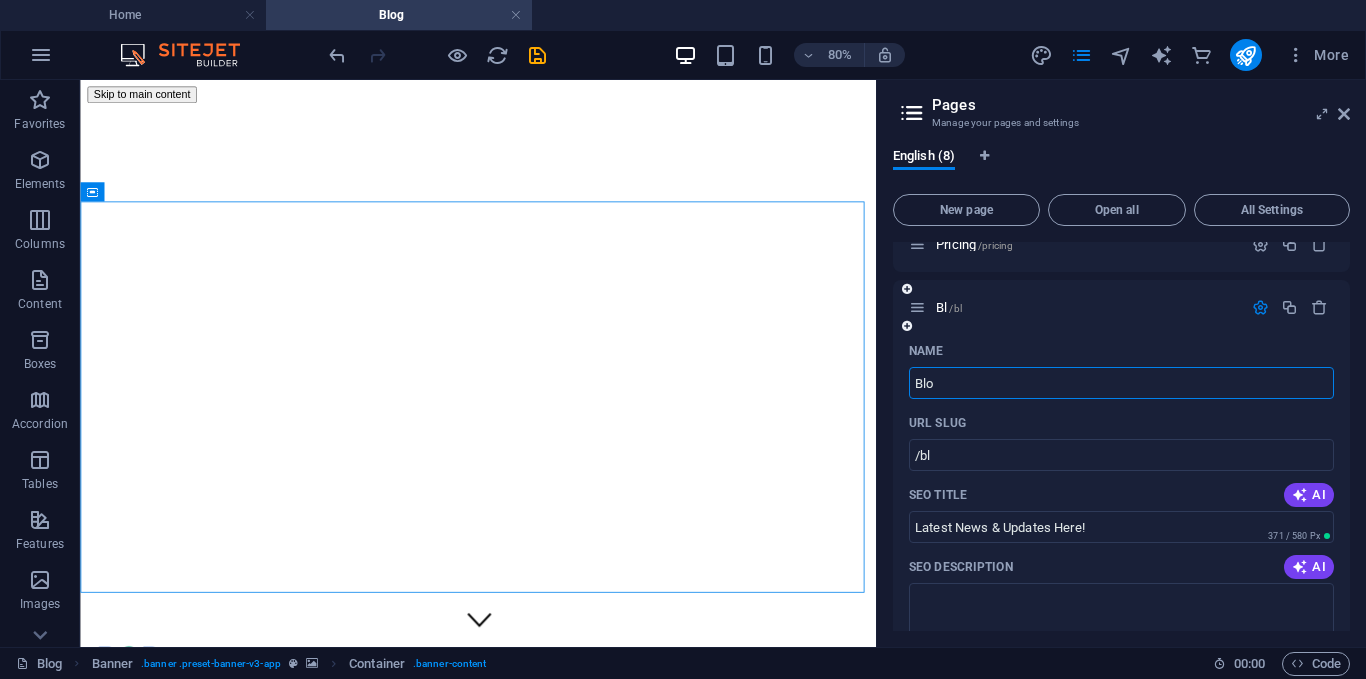 type on "Blog" 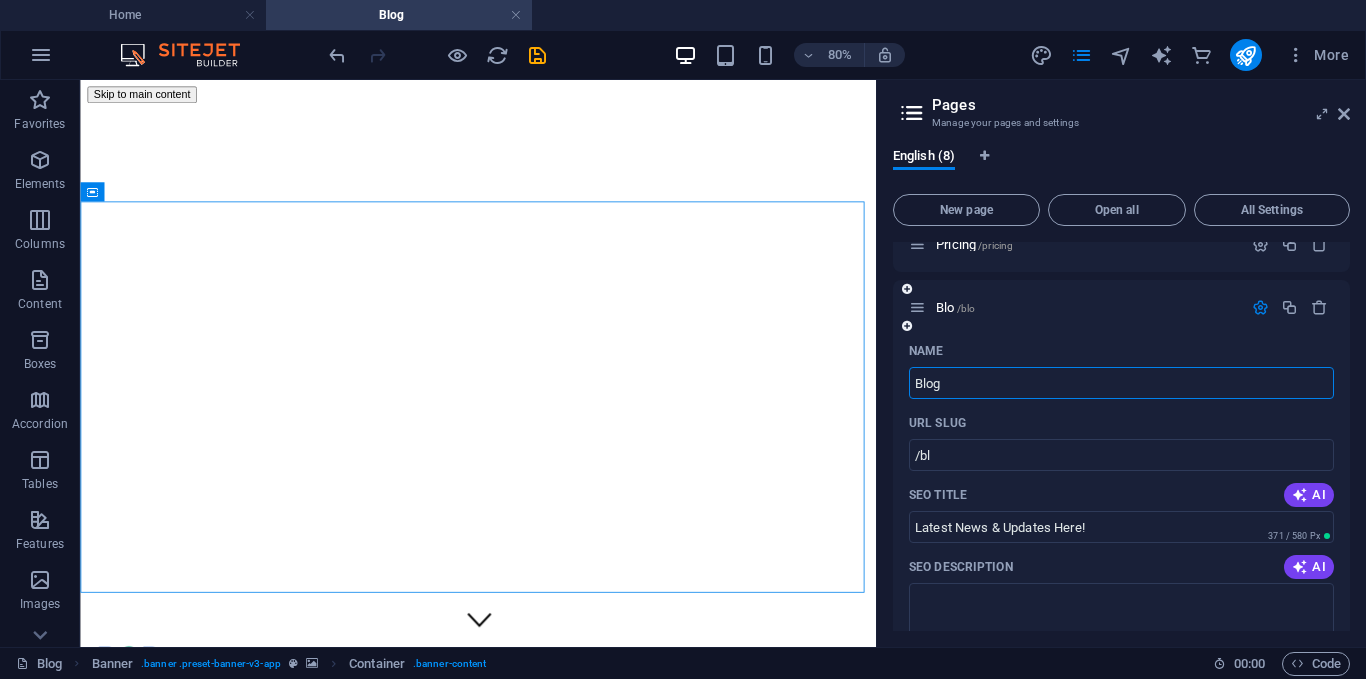 type on "/blo" 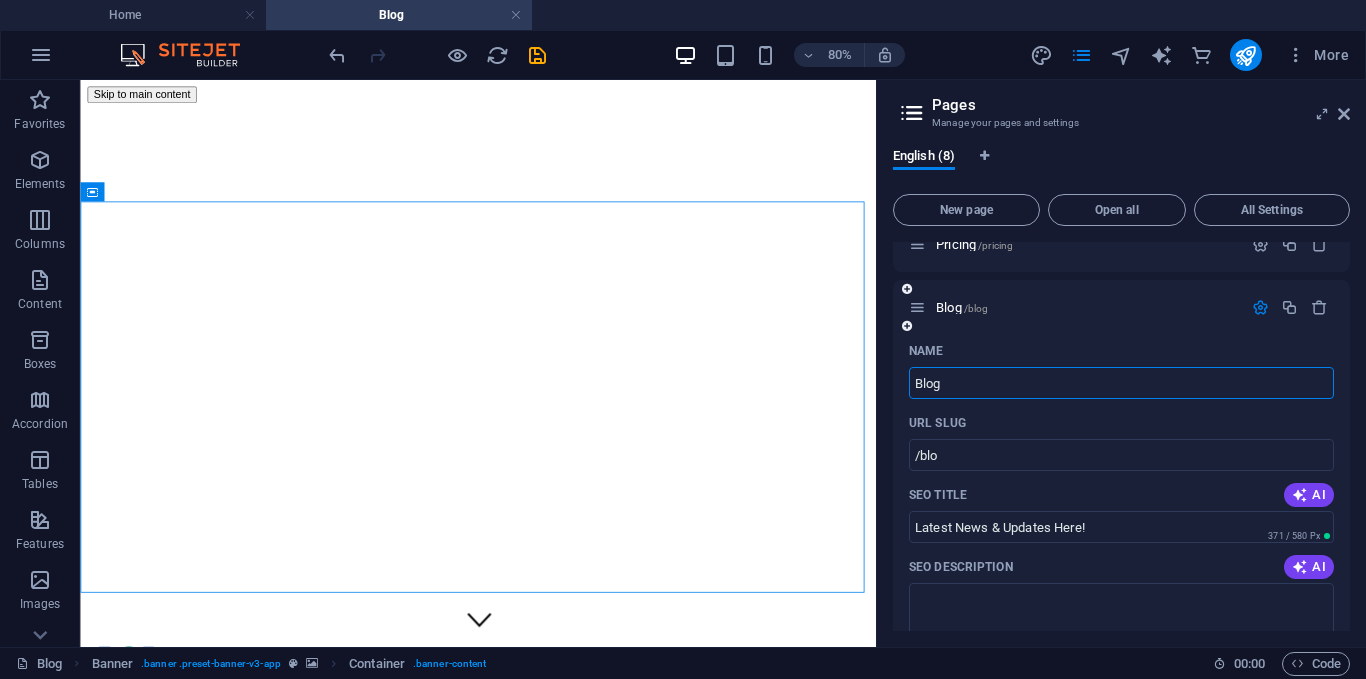 type on "Blog" 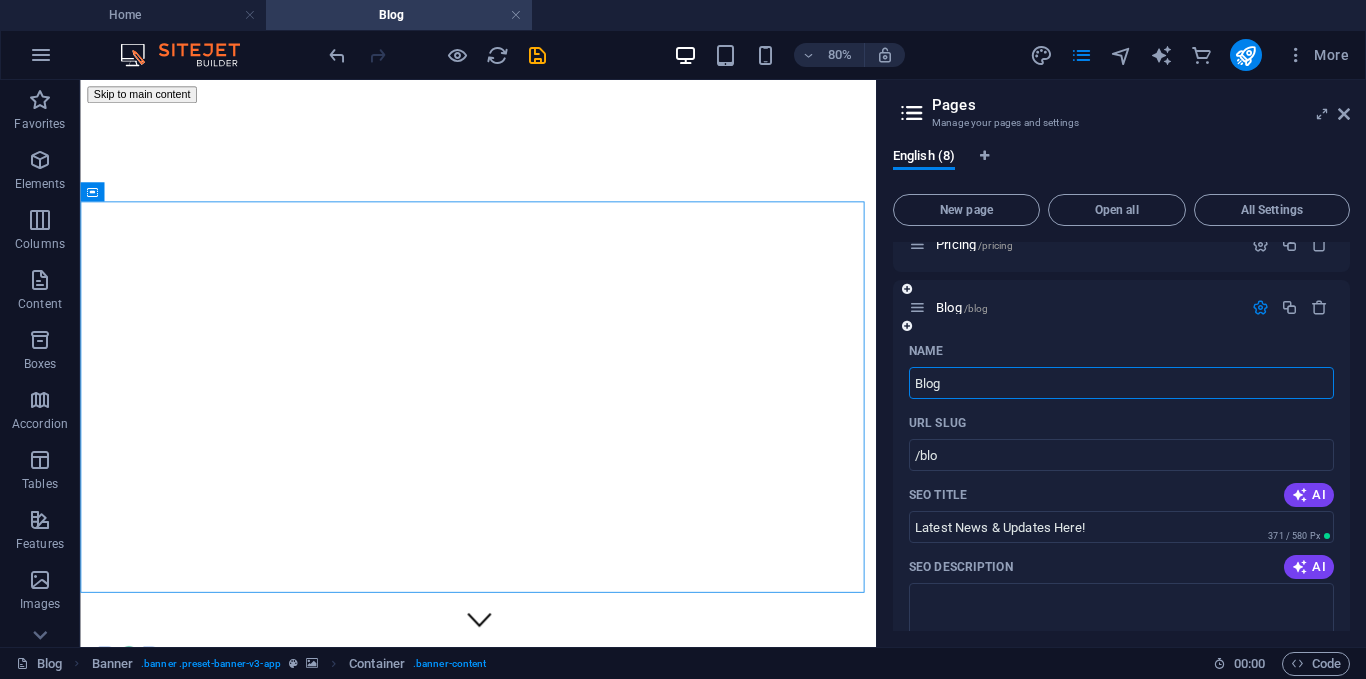 type on "/blog" 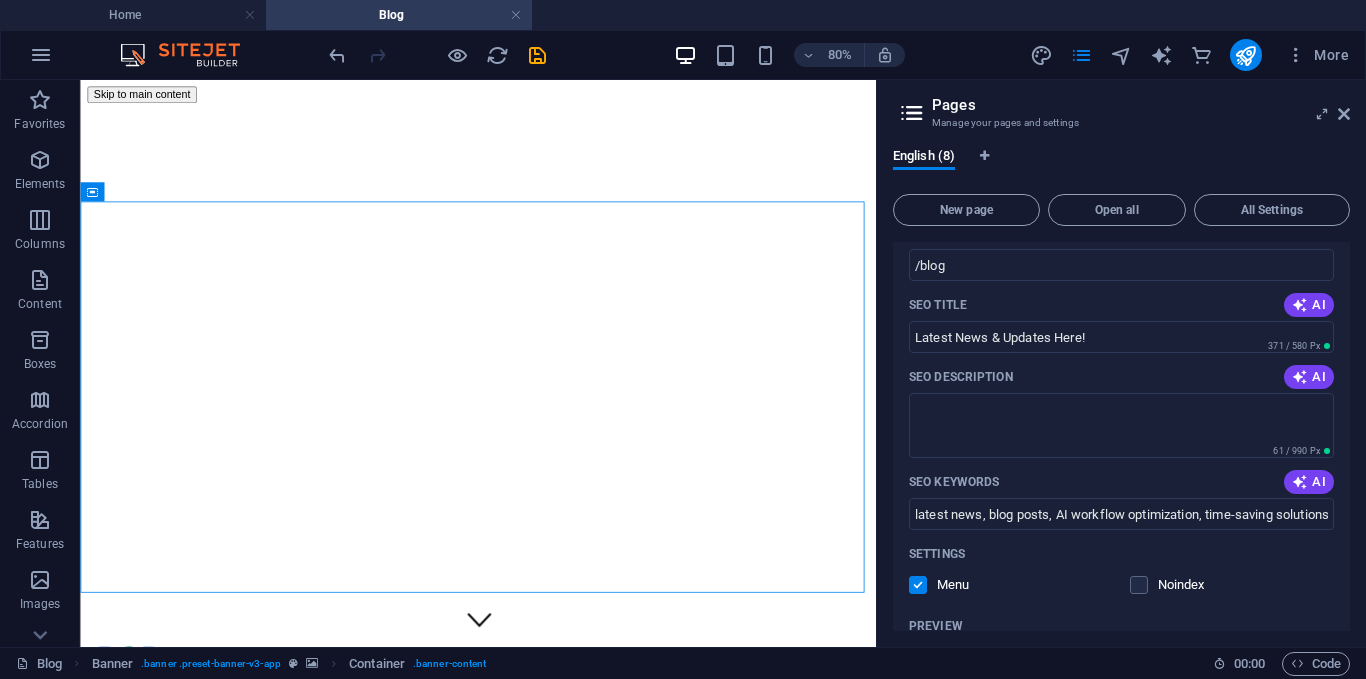 scroll, scrollTop: 344, scrollLeft: 0, axis: vertical 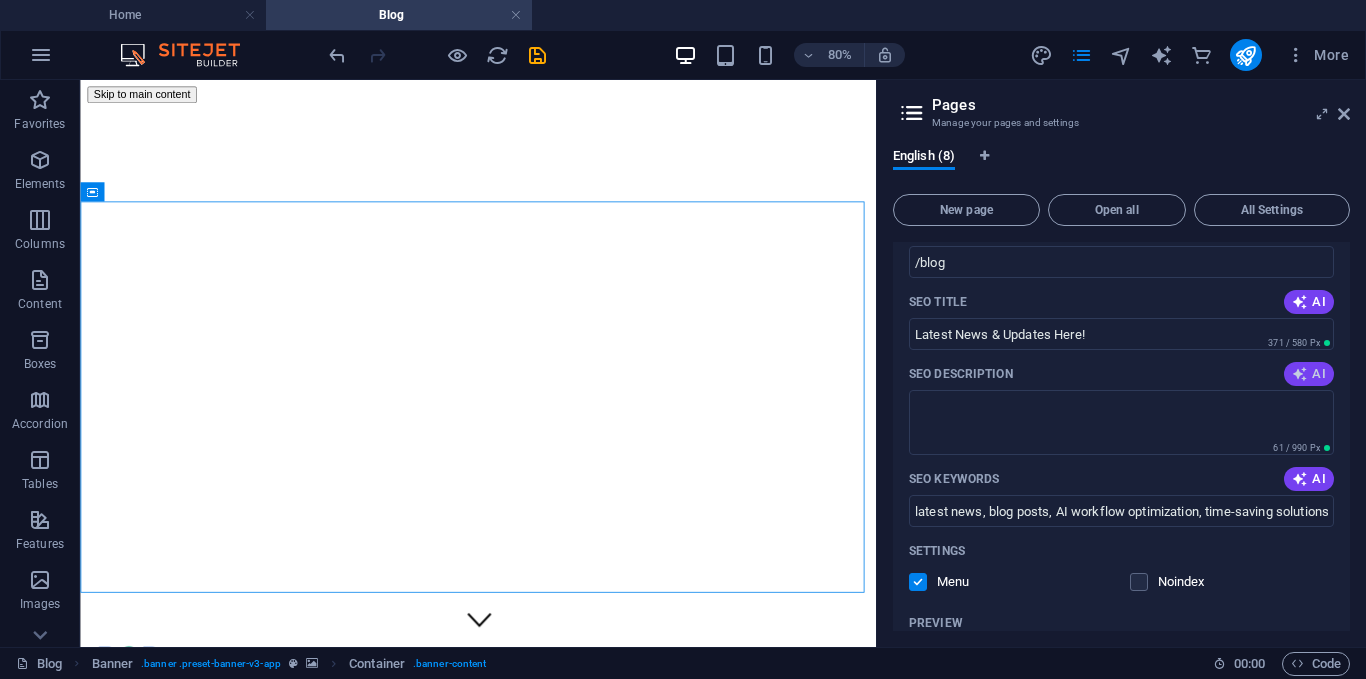 type on "Blog" 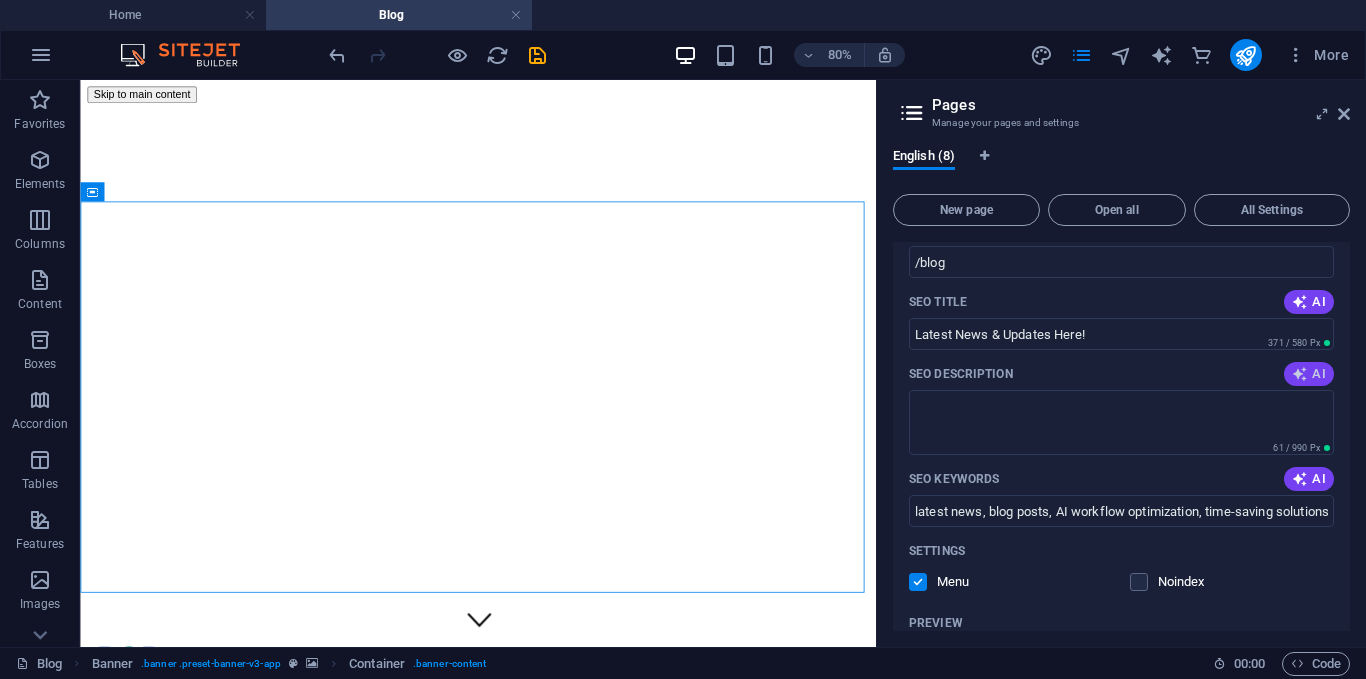 click on "AI" at bounding box center [1309, 374] 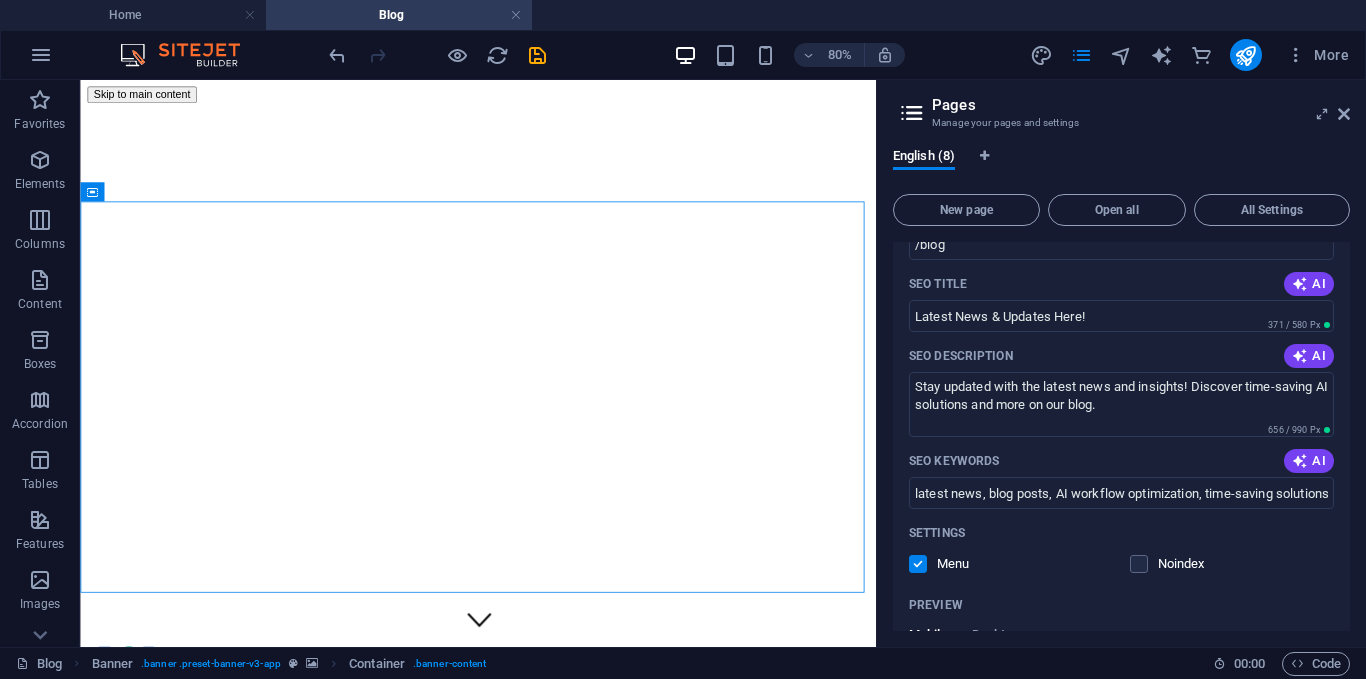 scroll, scrollTop: 356, scrollLeft: 0, axis: vertical 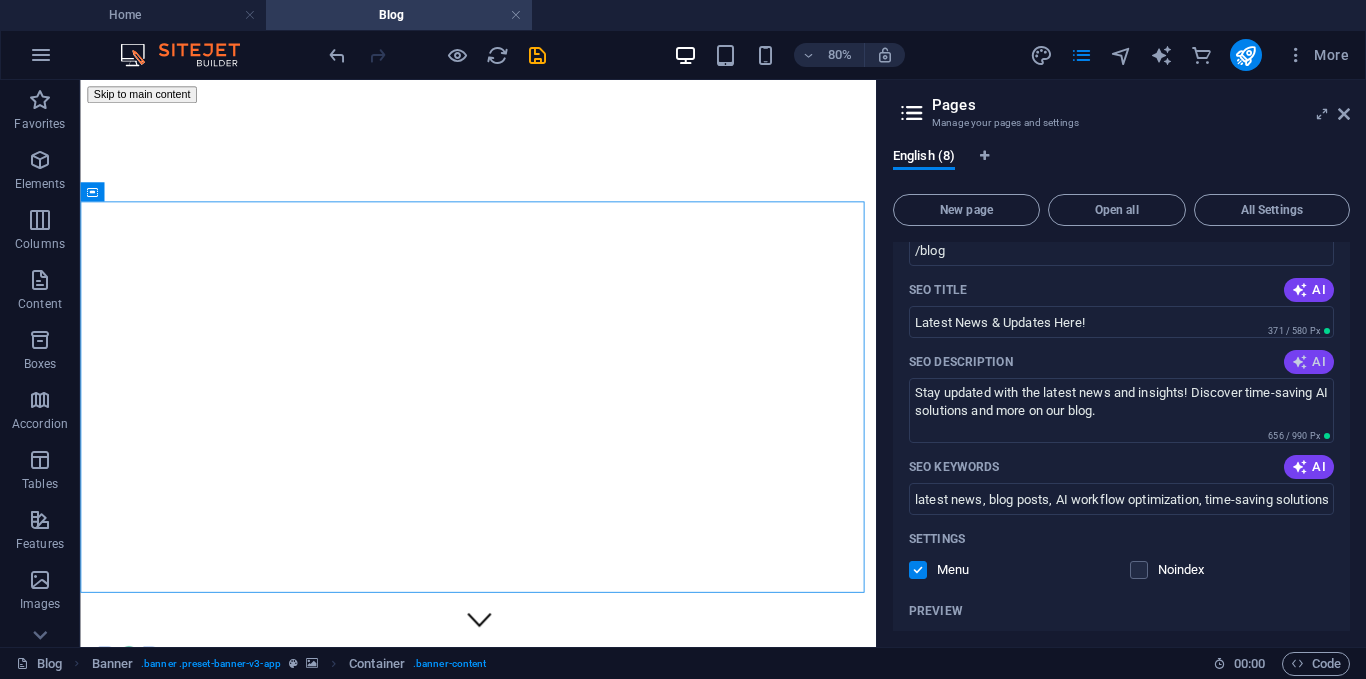 click at bounding box center (1300, 362) 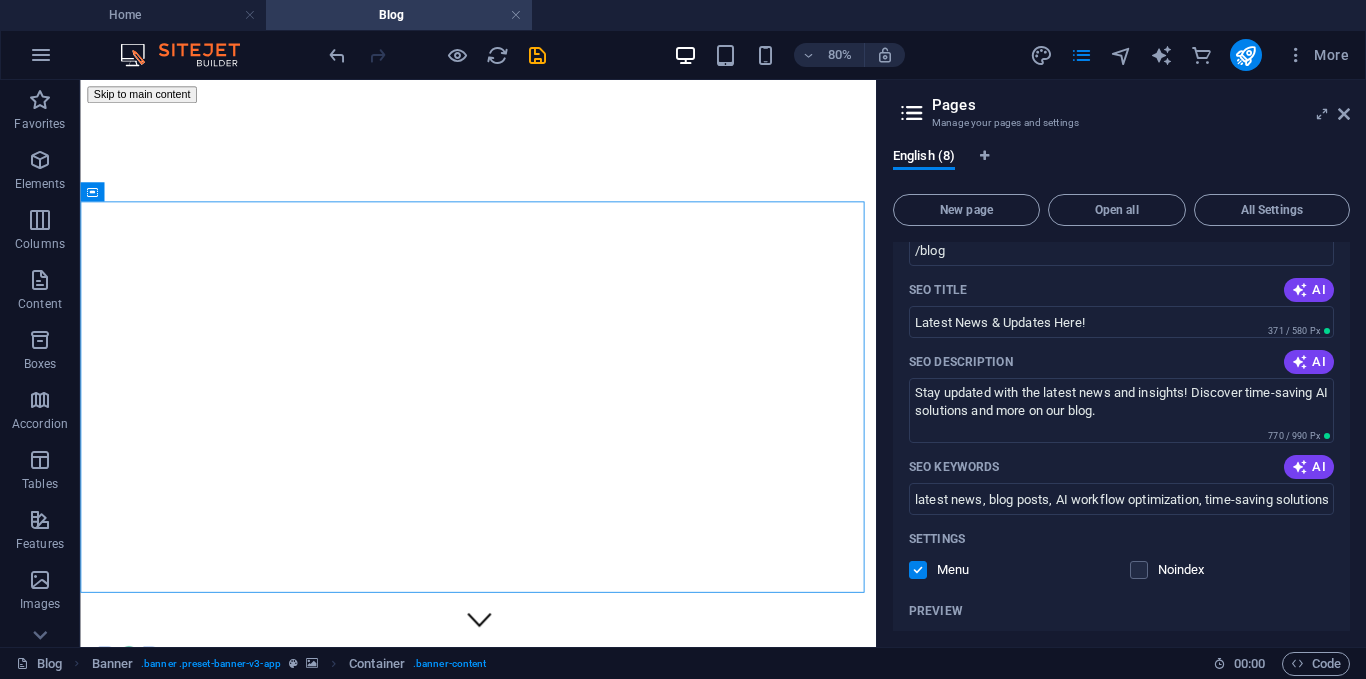 type on "Stay updated with the latest news and insightful blog posts on AI workflow optimization and more. Download our app now!" 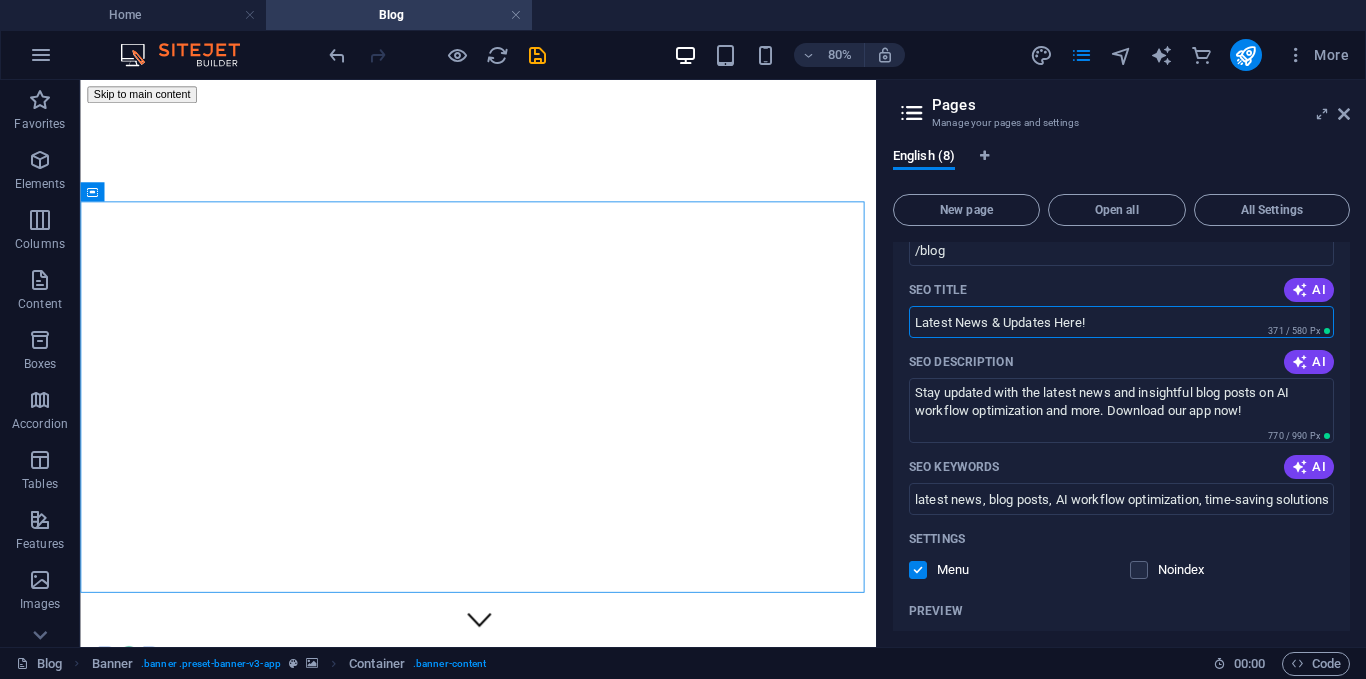 click on "Latest News & Updates Here!" at bounding box center [1121, 322] 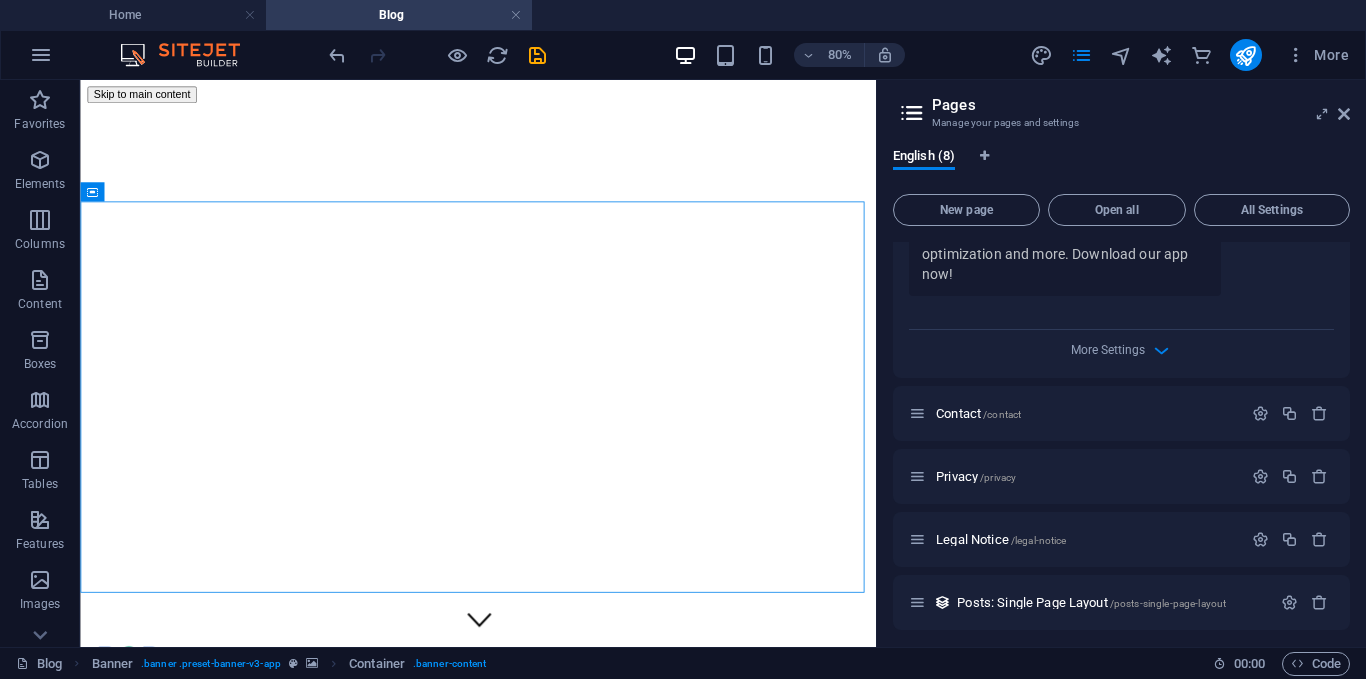 scroll, scrollTop: 948, scrollLeft: 0, axis: vertical 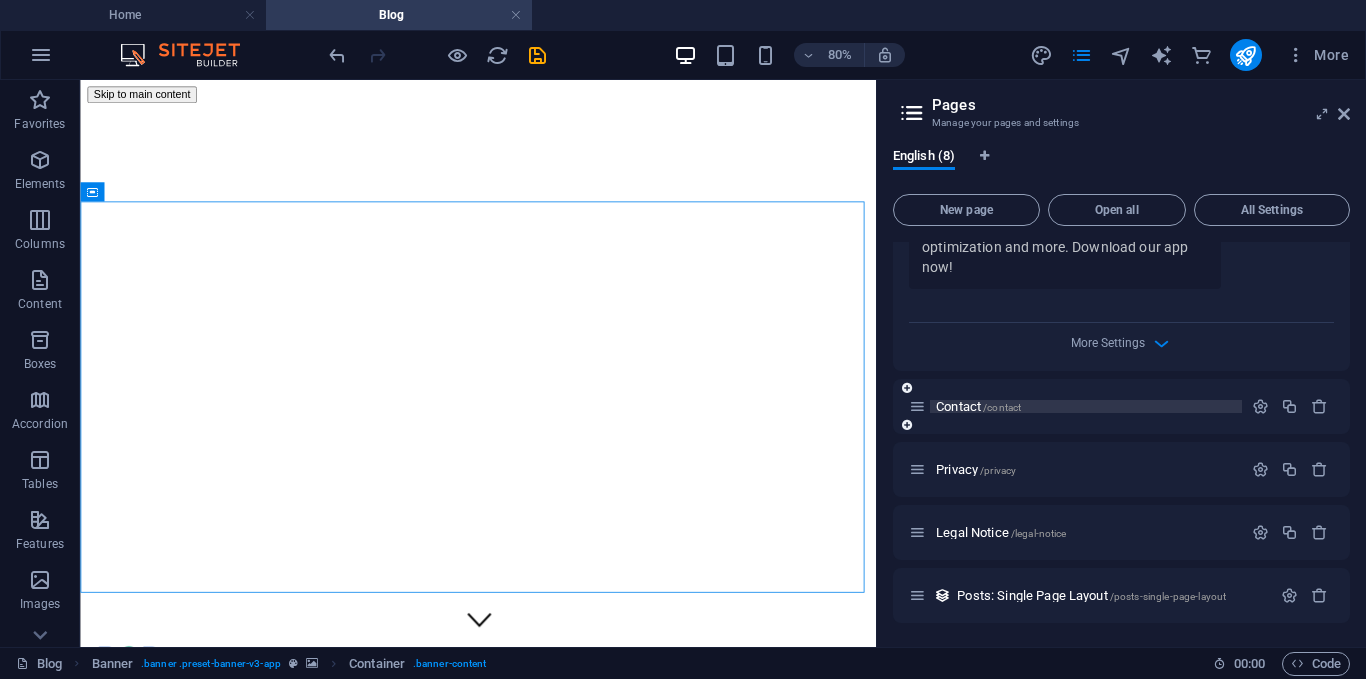 click on "Contact /contact" at bounding box center [978, 406] 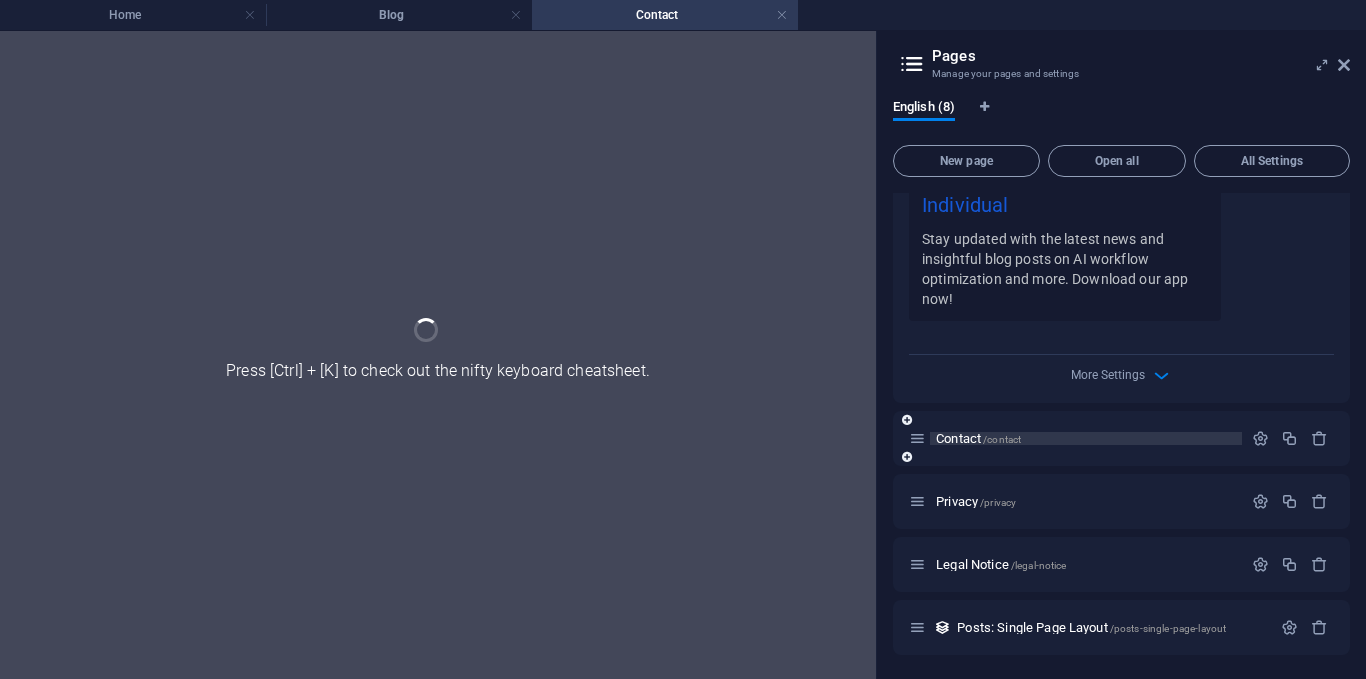 scroll, scrollTop: 867, scrollLeft: 0, axis: vertical 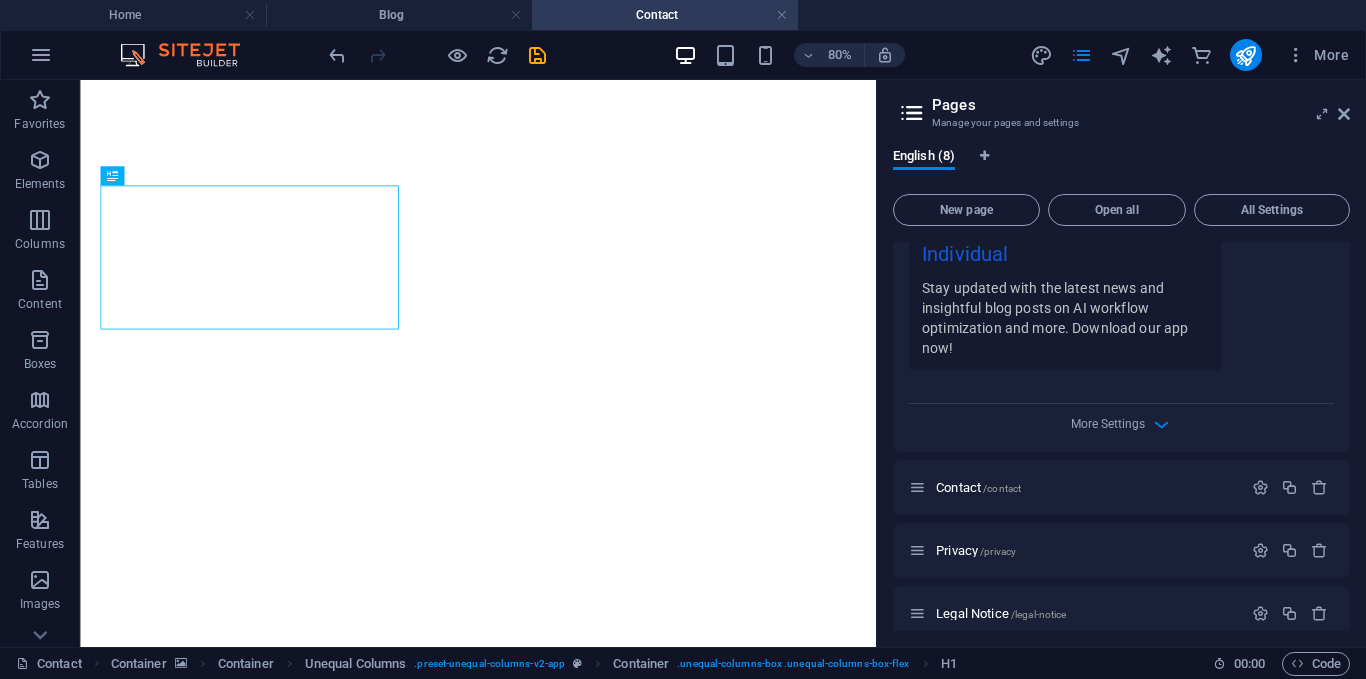 drag, startPoint x: 1065, startPoint y: 330, endPoint x: 960, endPoint y: 386, distance: 119 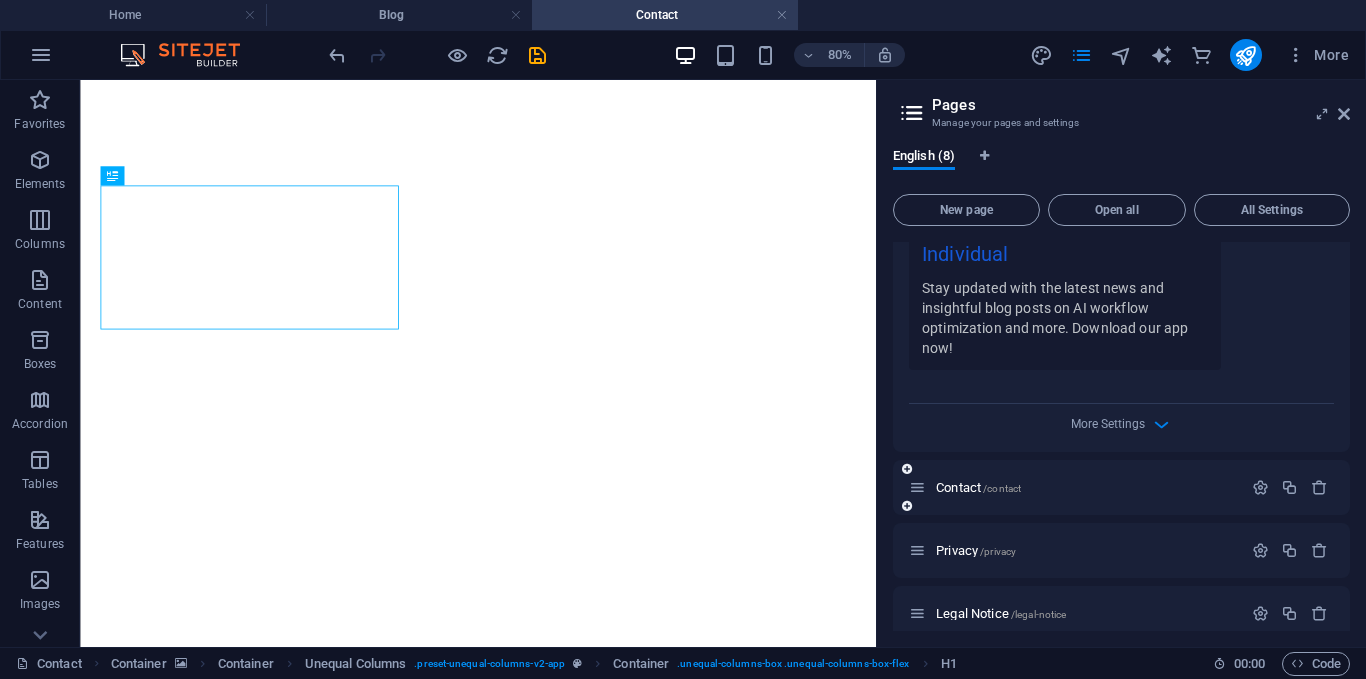 click at bounding box center [917, 487] 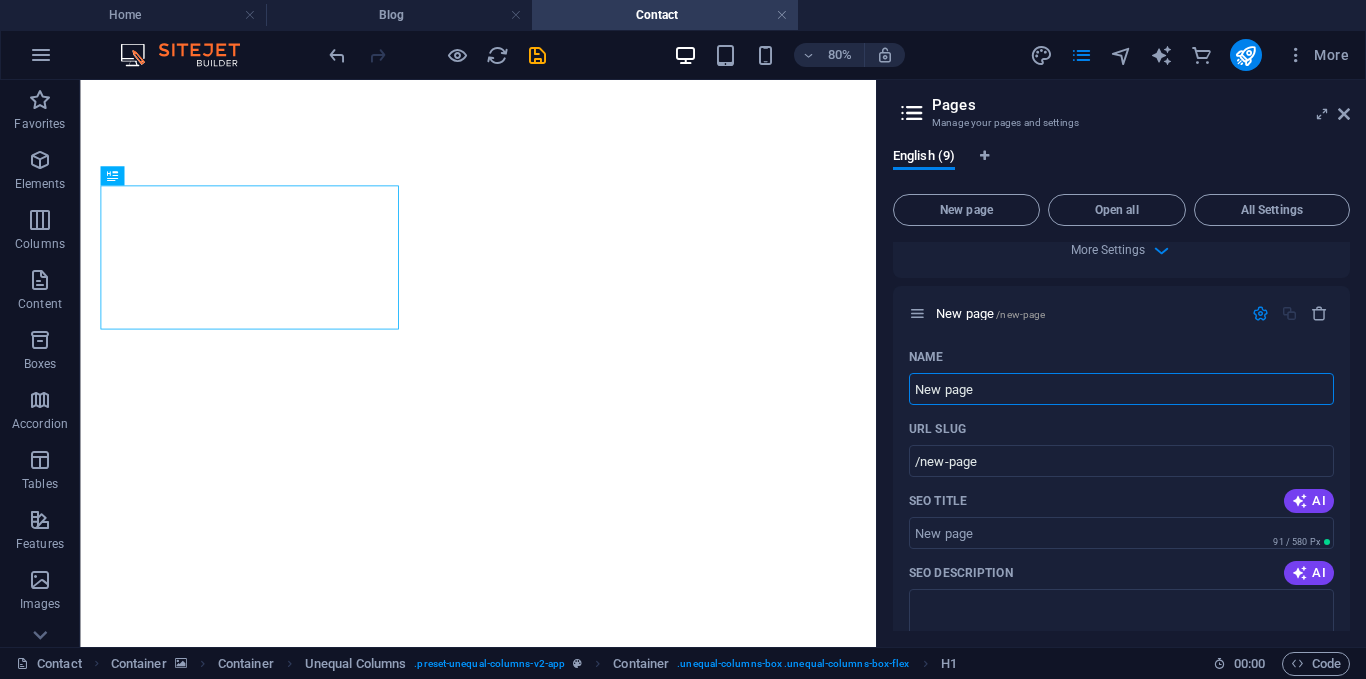 scroll, scrollTop: 1035, scrollLeft: 0, axis: vertical 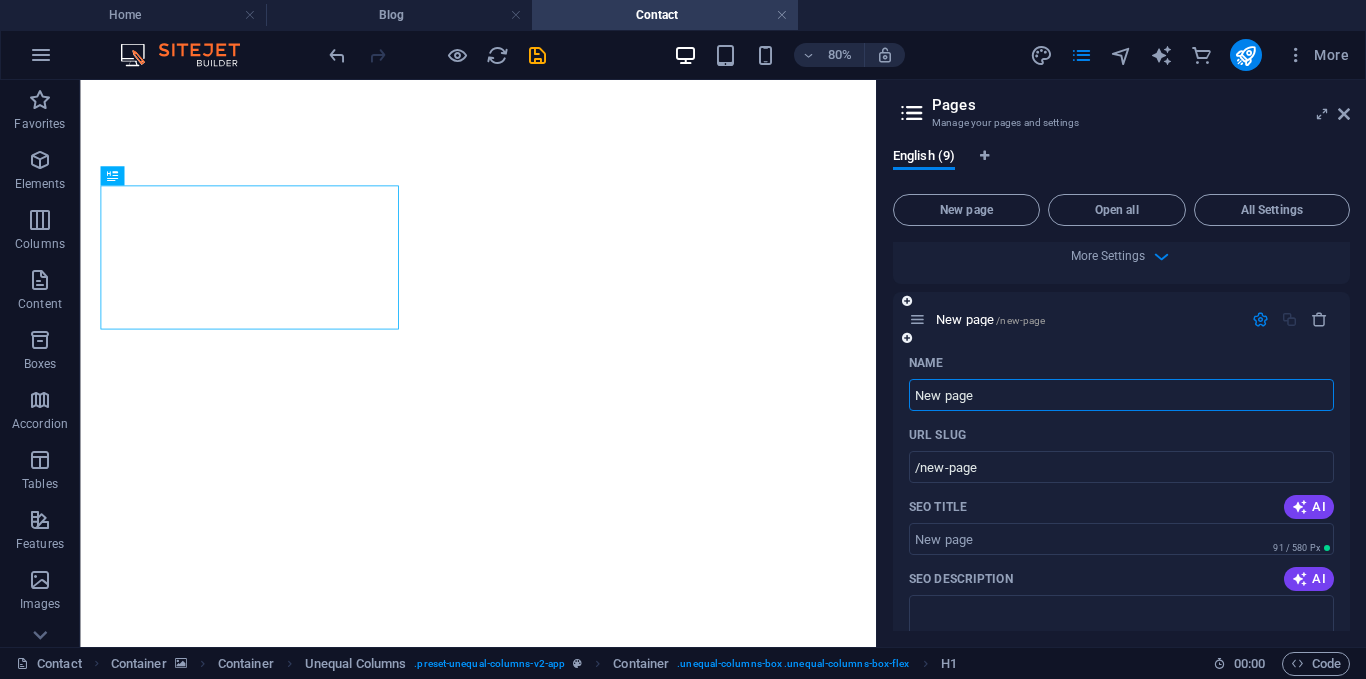 click on "New page" at bounding box center [1121, 395] 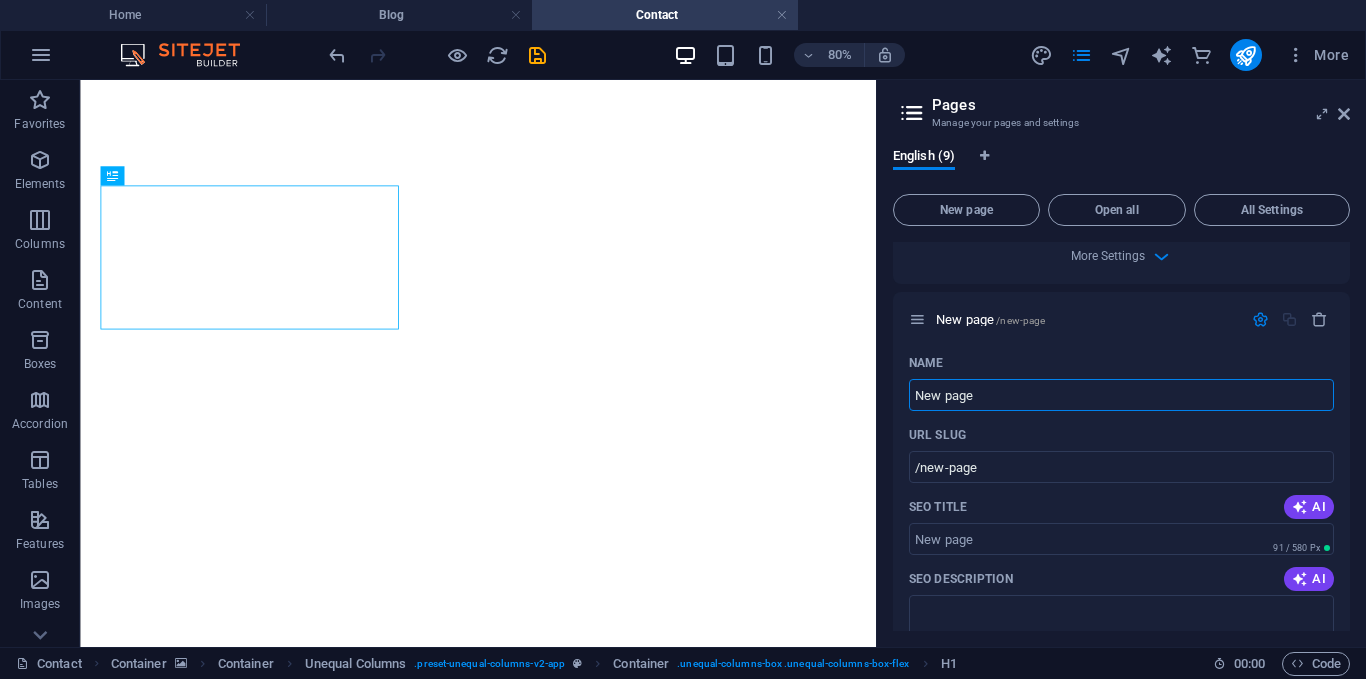 drag, startPoint x: 997, startPoint y: 390, endPoint x: 876, endPoint y: 400, distance: 121.41252 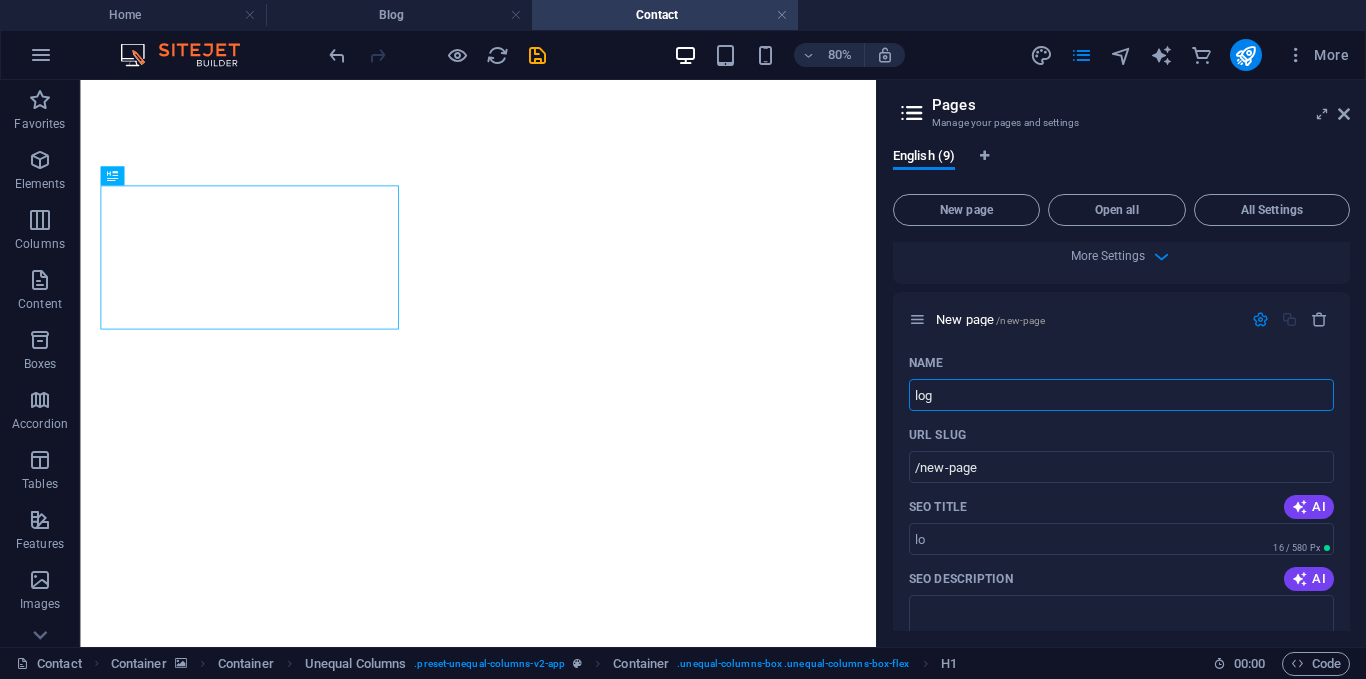 type on "logi" 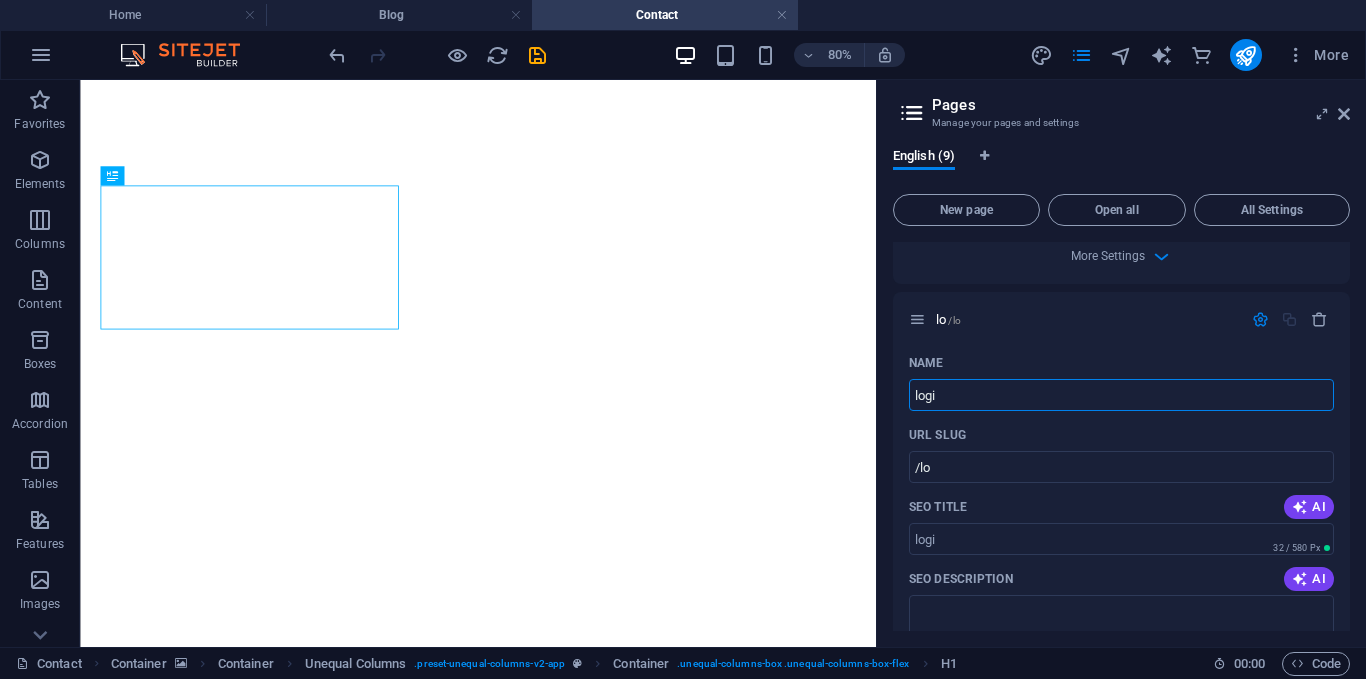 type on "/lo" 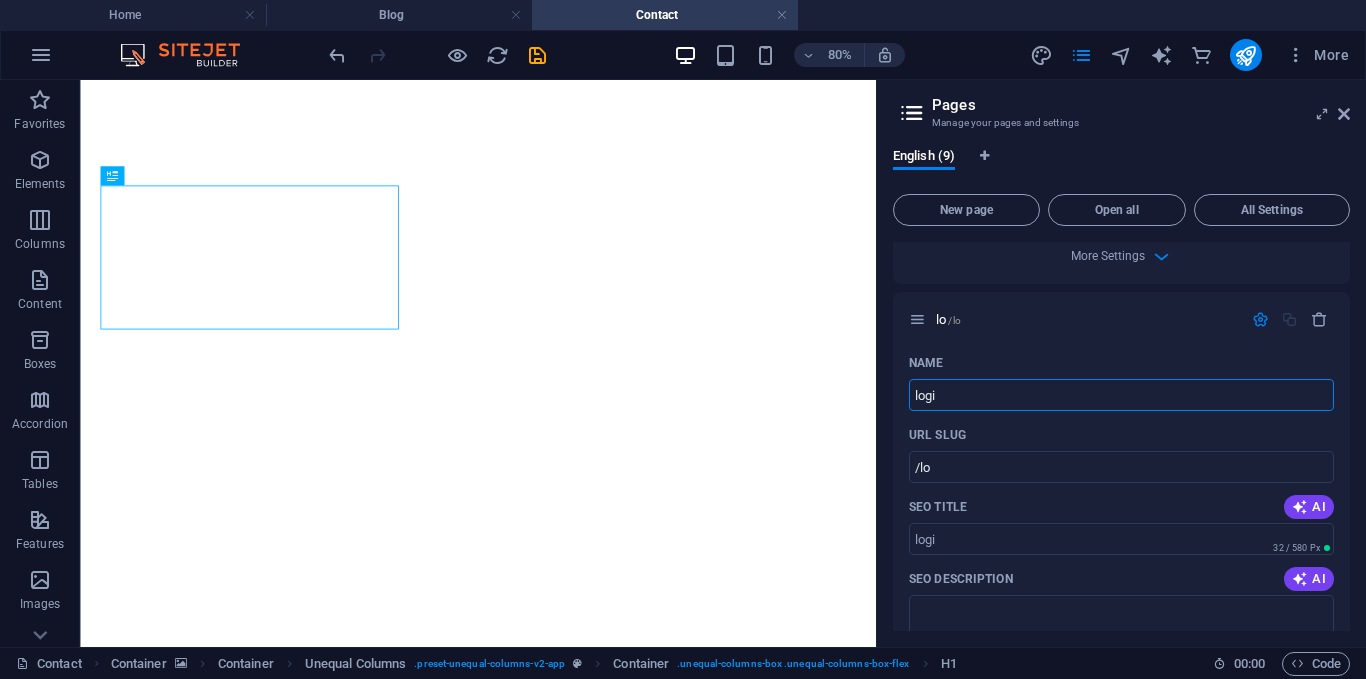 type on "login" 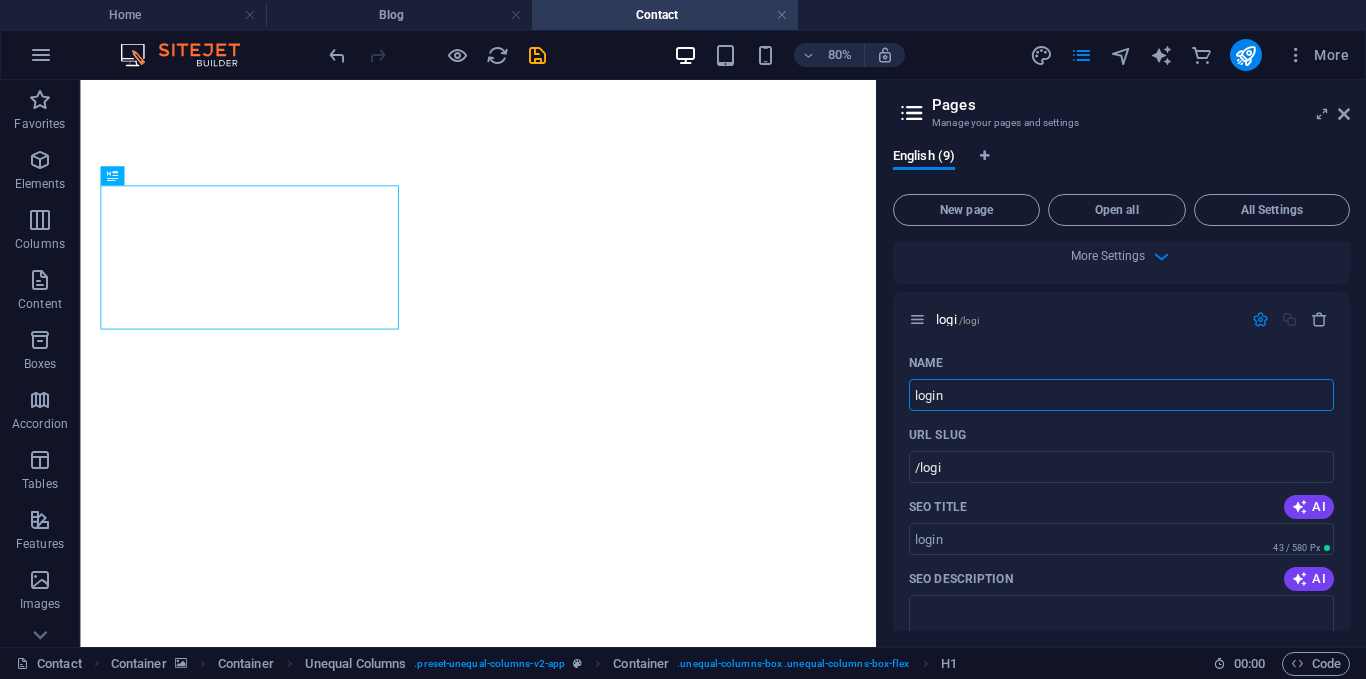 type on "login" 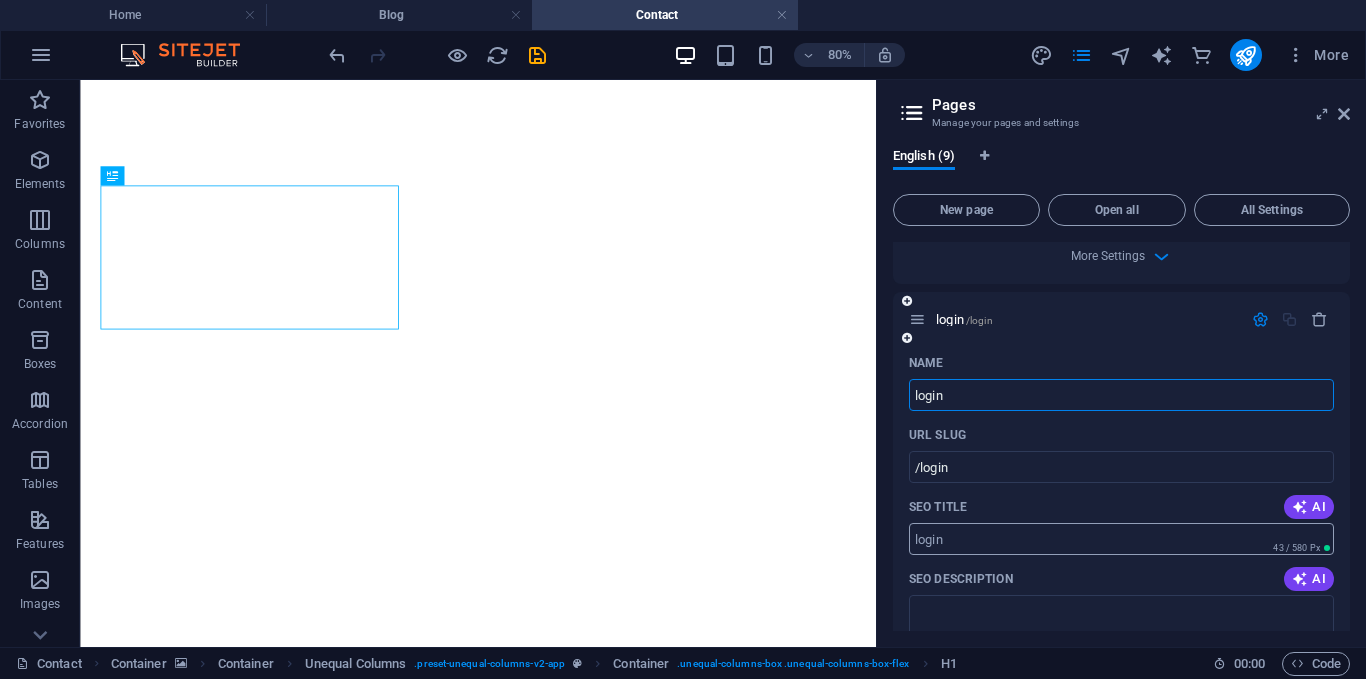 type on "login" 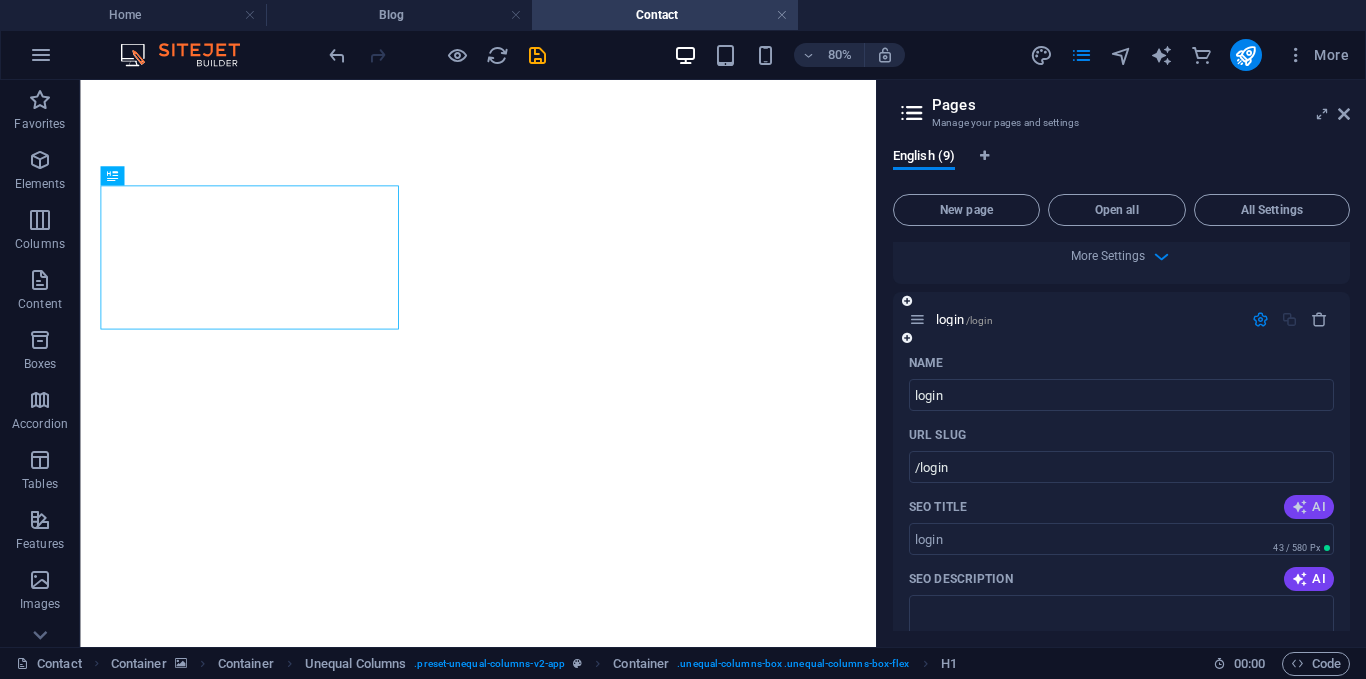 click on "AI" at bounding box center (1309, 507) 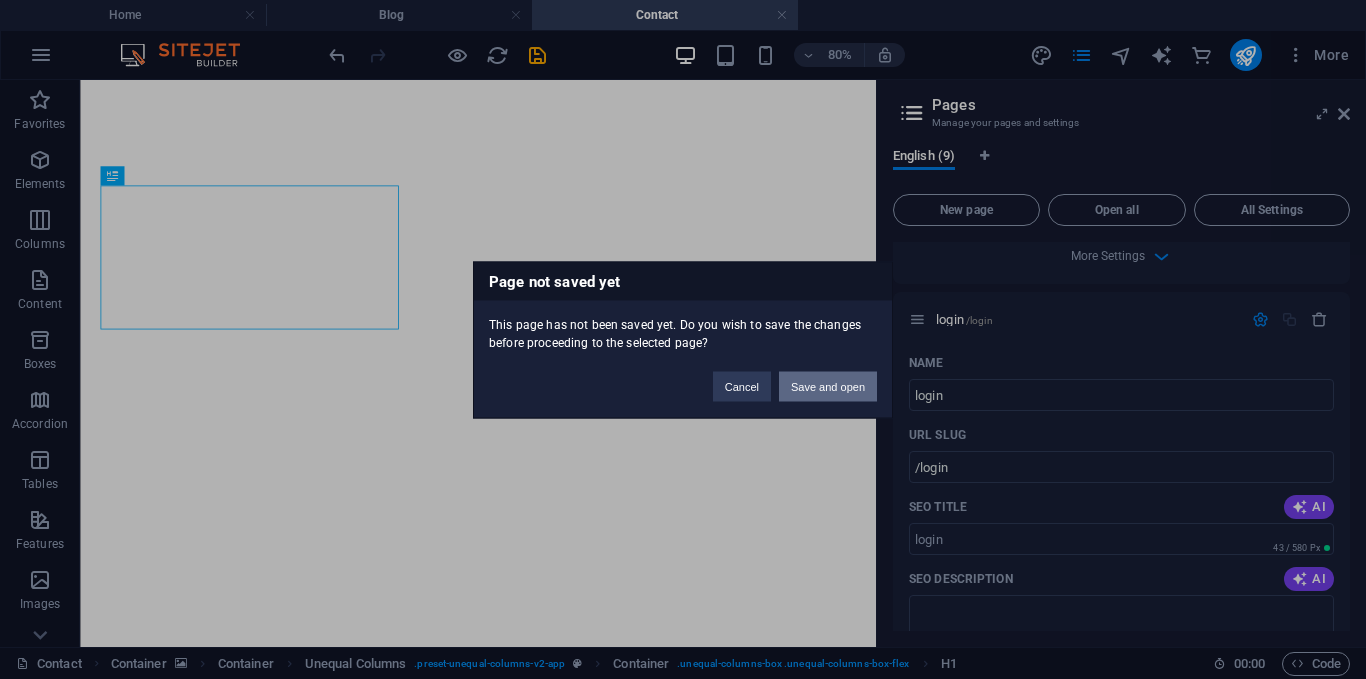 click on "Save and open" at bounding box center [828, 386] 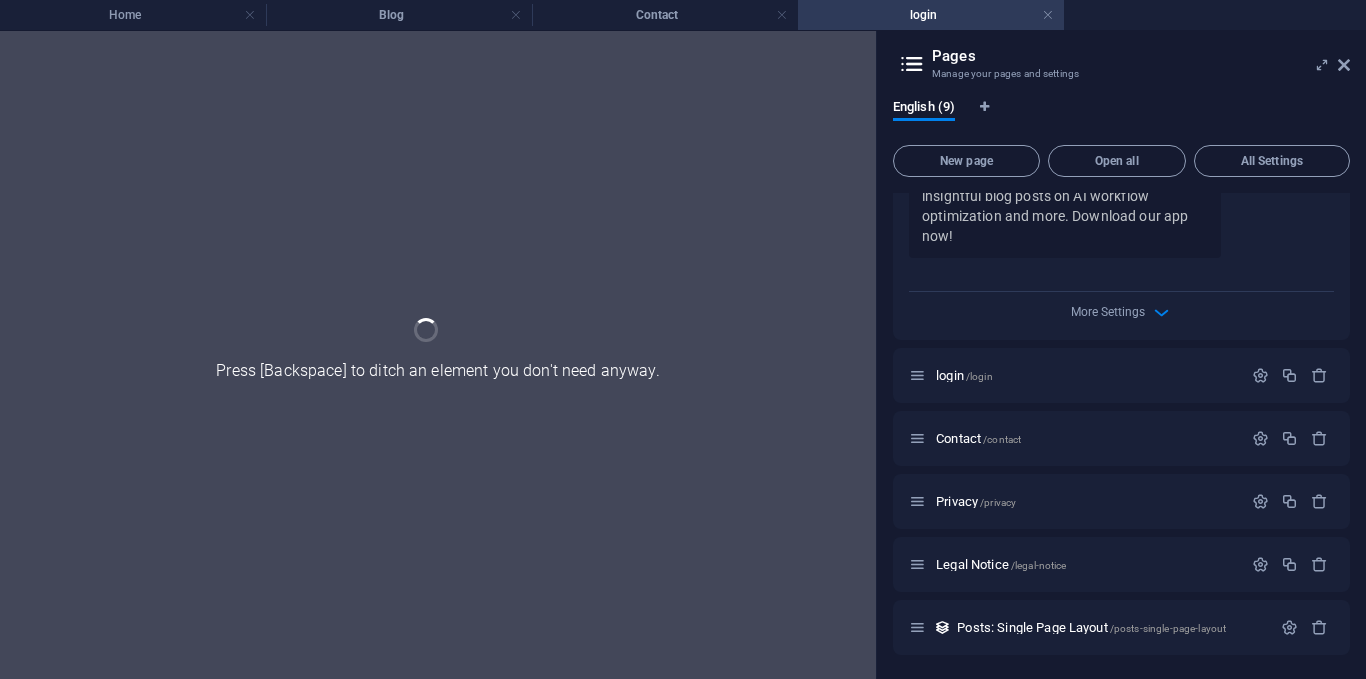 scroll, scrollTop: 0, scrollLeft: 0, axis: both 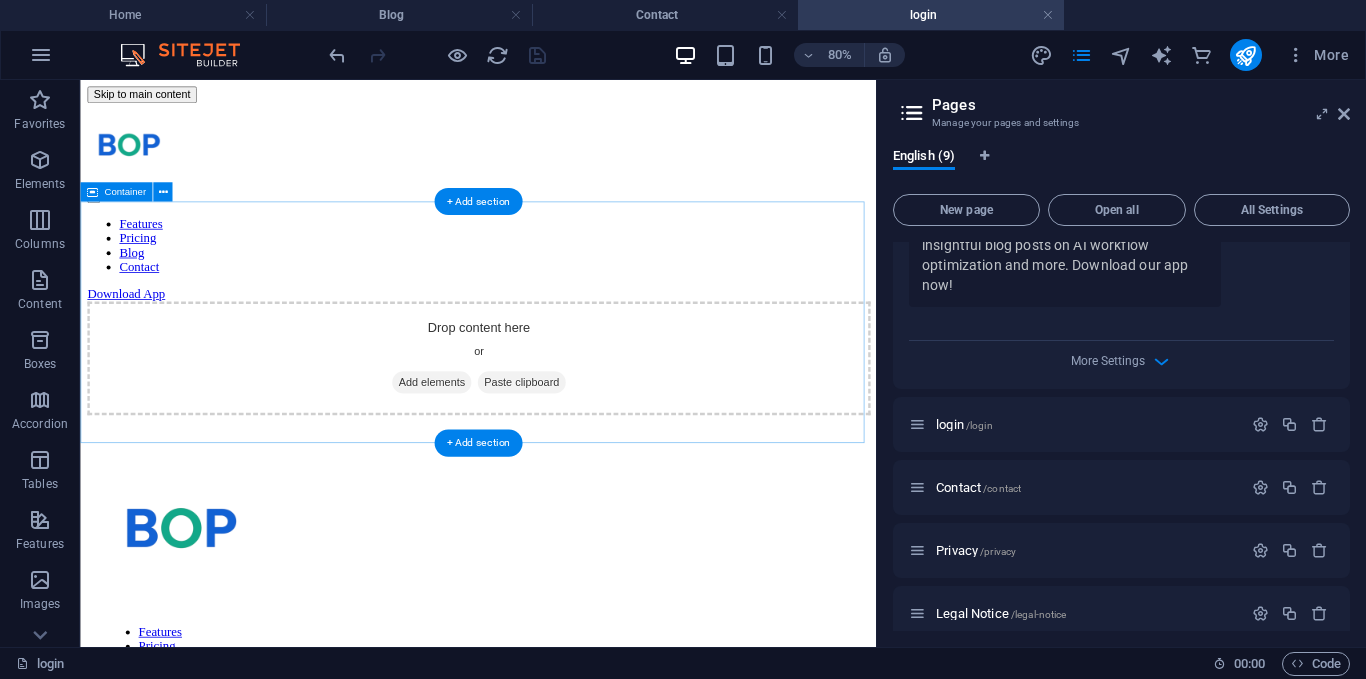 click on "Drop content here or  Add elements  Paste clipboard" at bounding box center [577, 428] 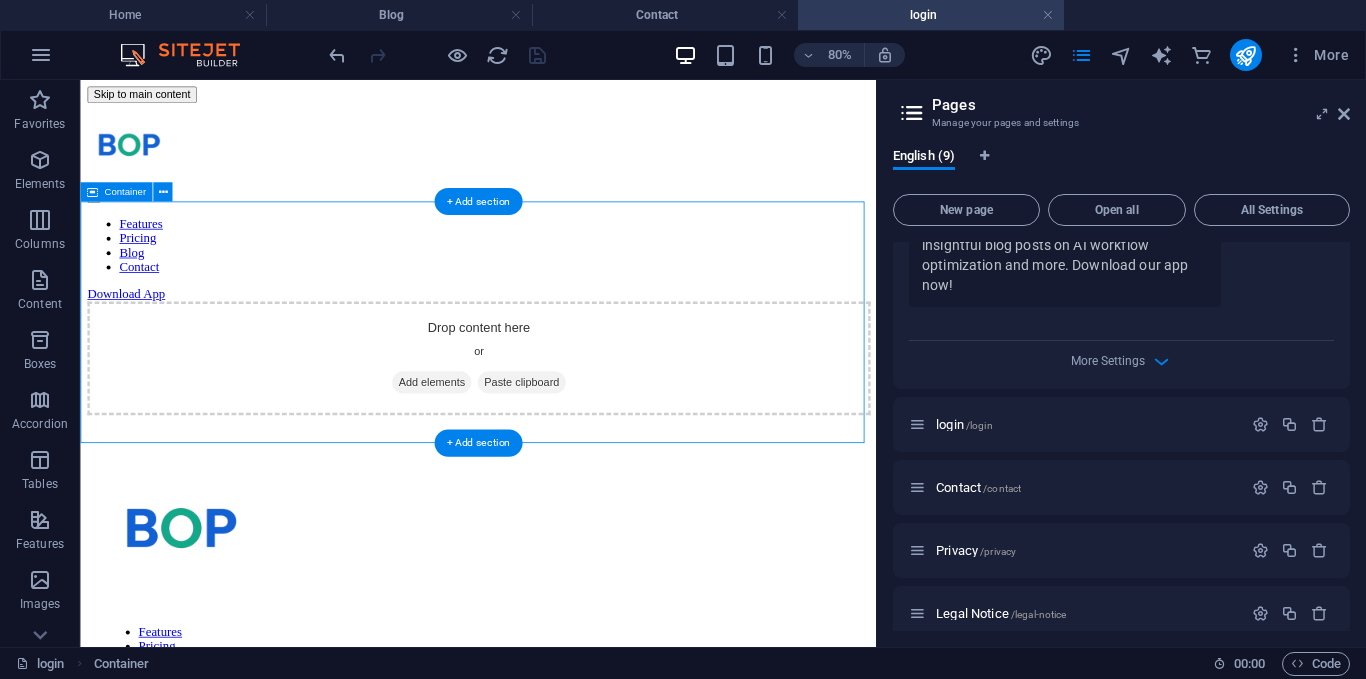 click on "Add elements" at bounding box center (518, 458) 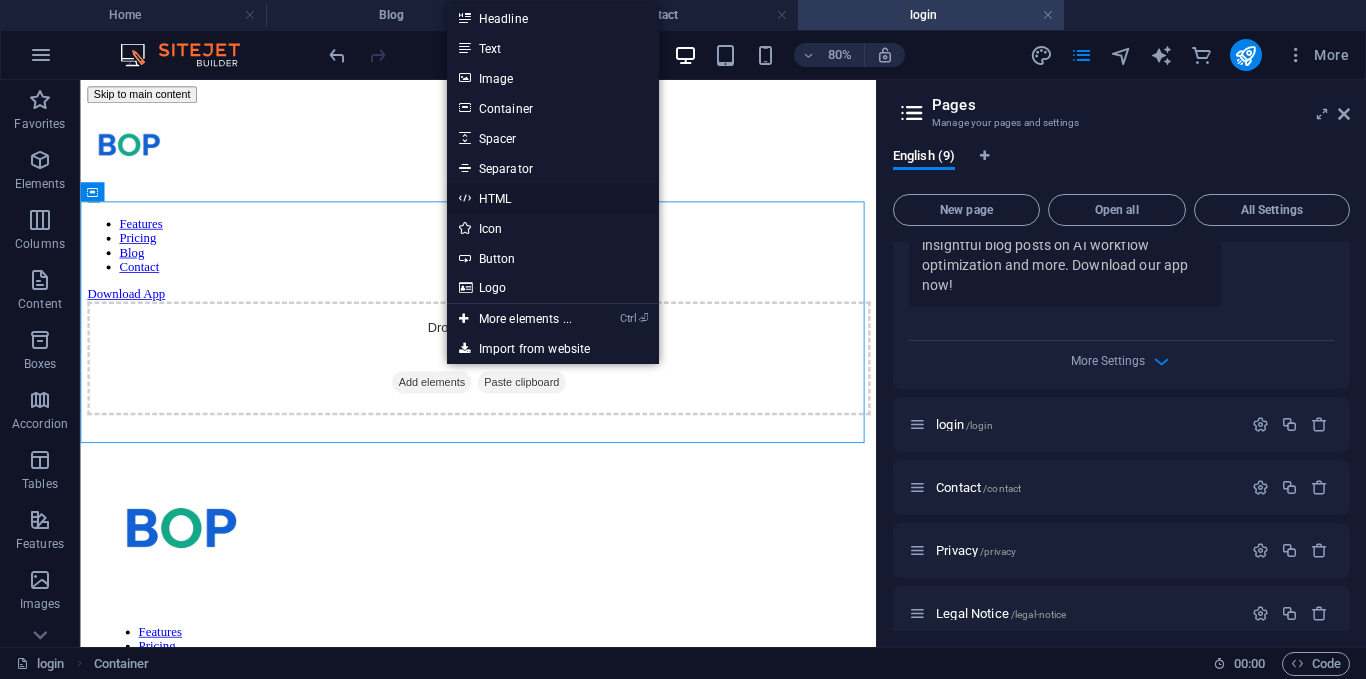 click on "HTML" at bounding box center [553, 198] 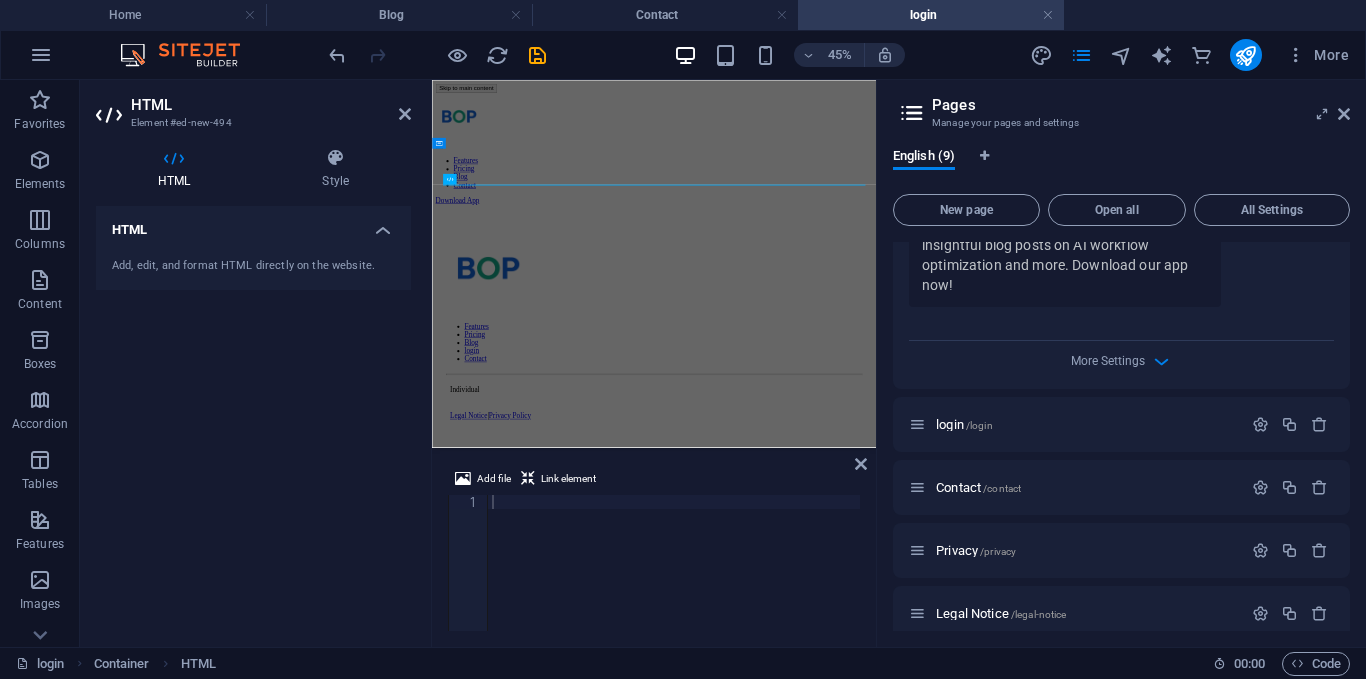 click on "HTML" at bounding box center (253, 224) 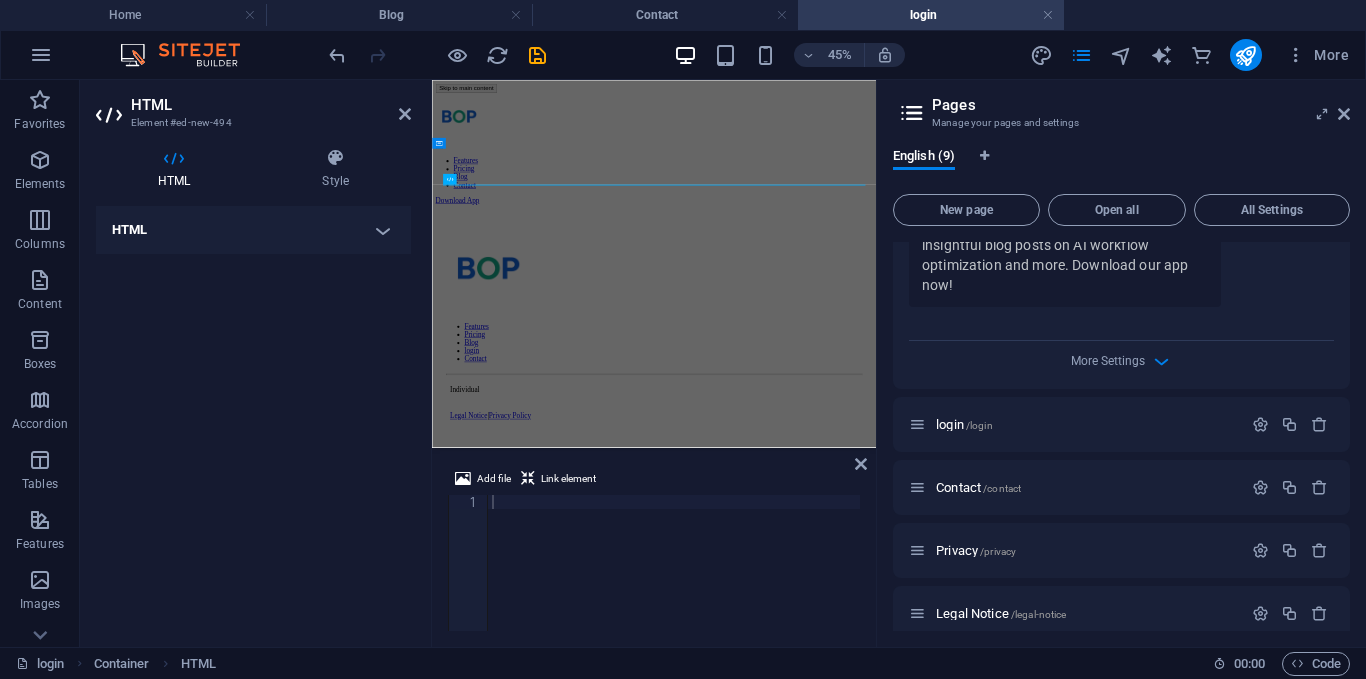 click on "HTML" at bounding box center [253, 230] 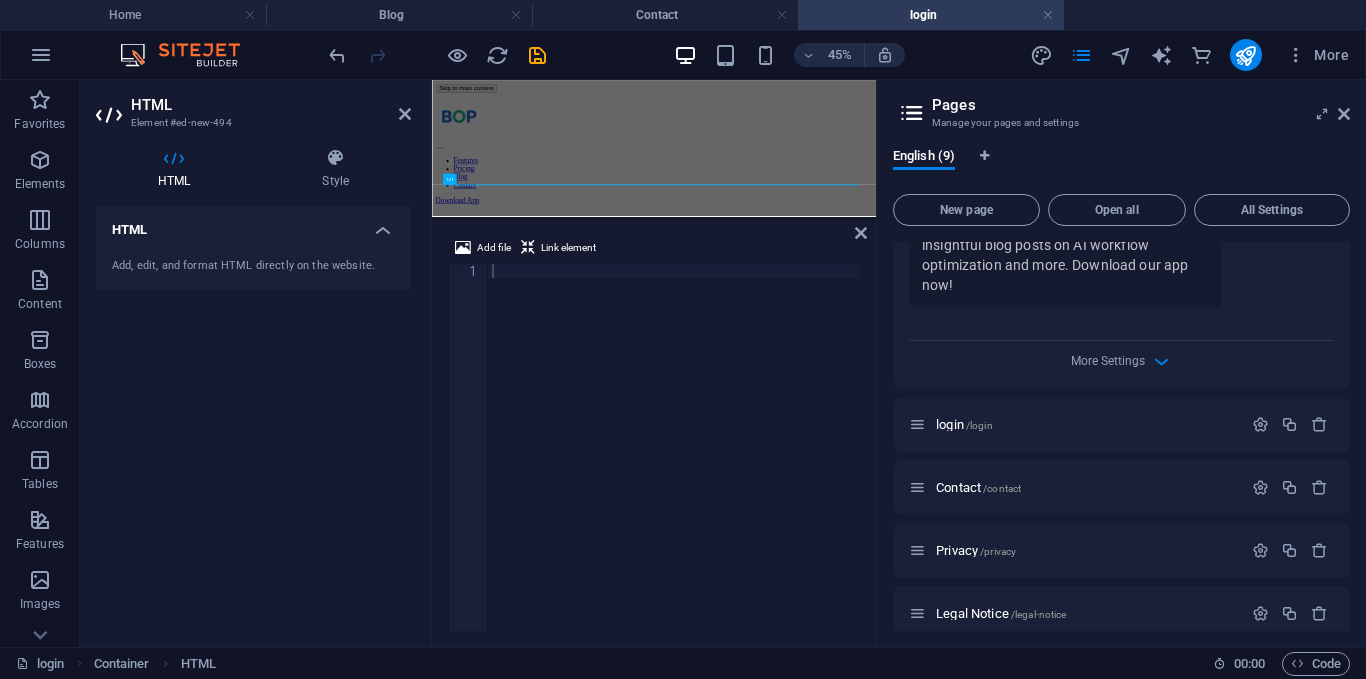 drag, startPoint x: 771, startPoint y: 449, endPoint x: 797, endPoint y: 297, distance: 154.20766 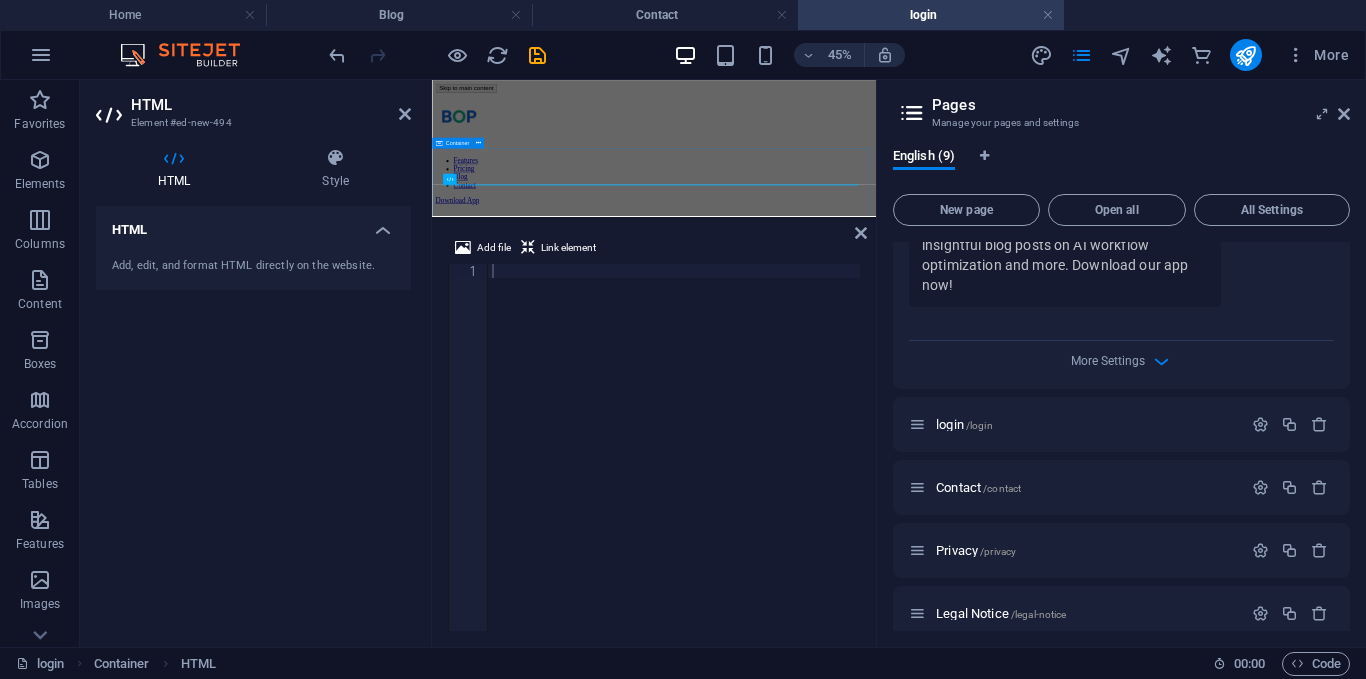 click at bounding box center (925, 357) 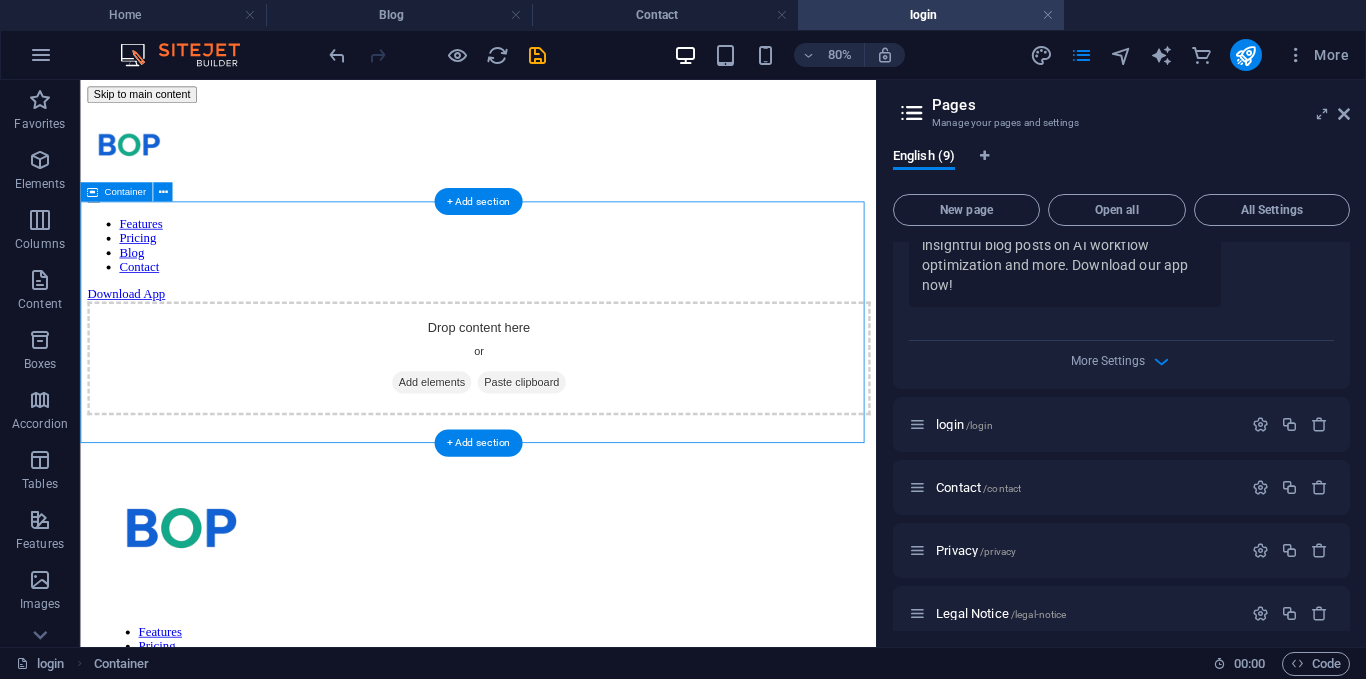 click on "Paste clipboard" at bounding box center (631, 458) 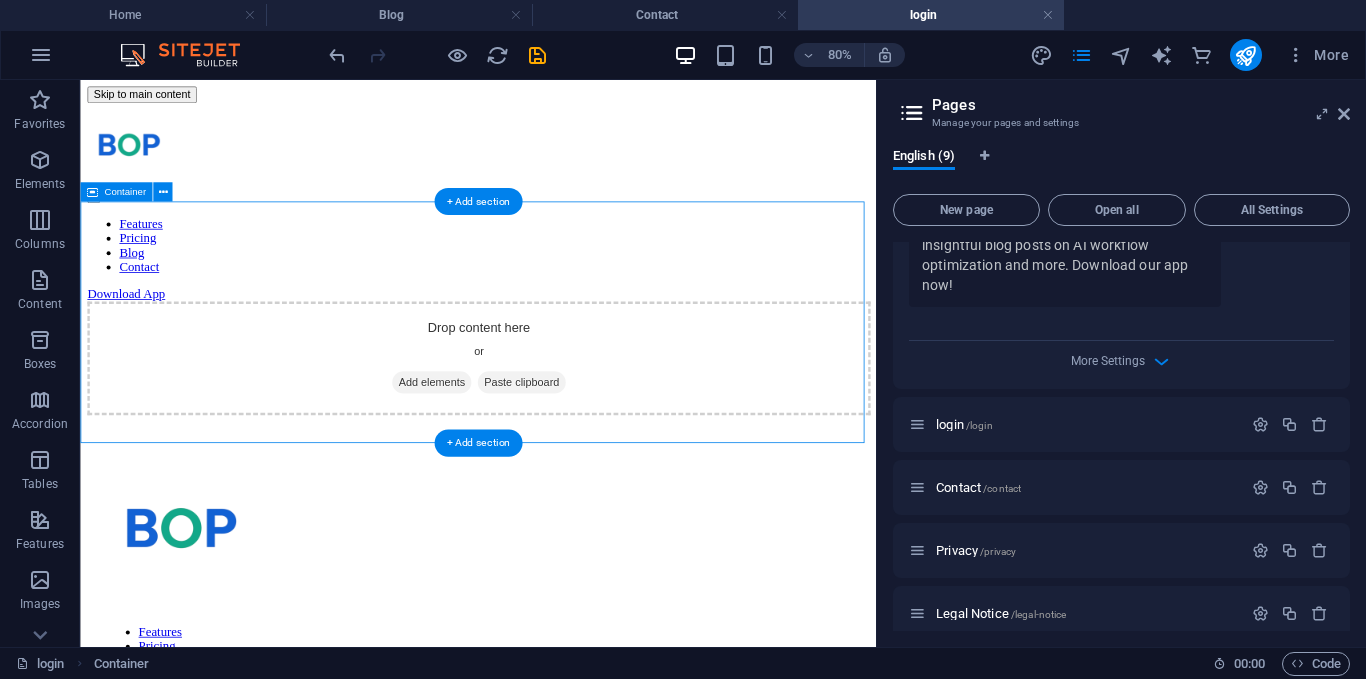click on "Add elements" at bounding box center (518, 458) 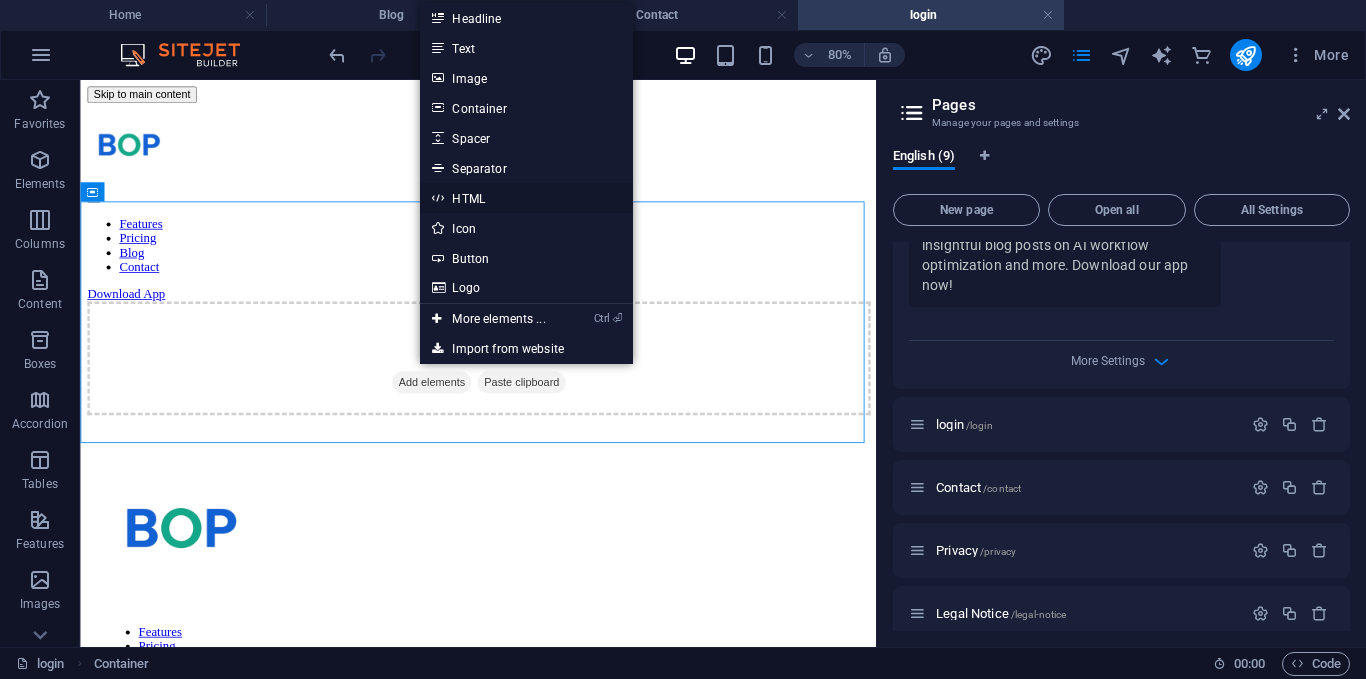 click on "HTML" at bounding box center [526, 198] 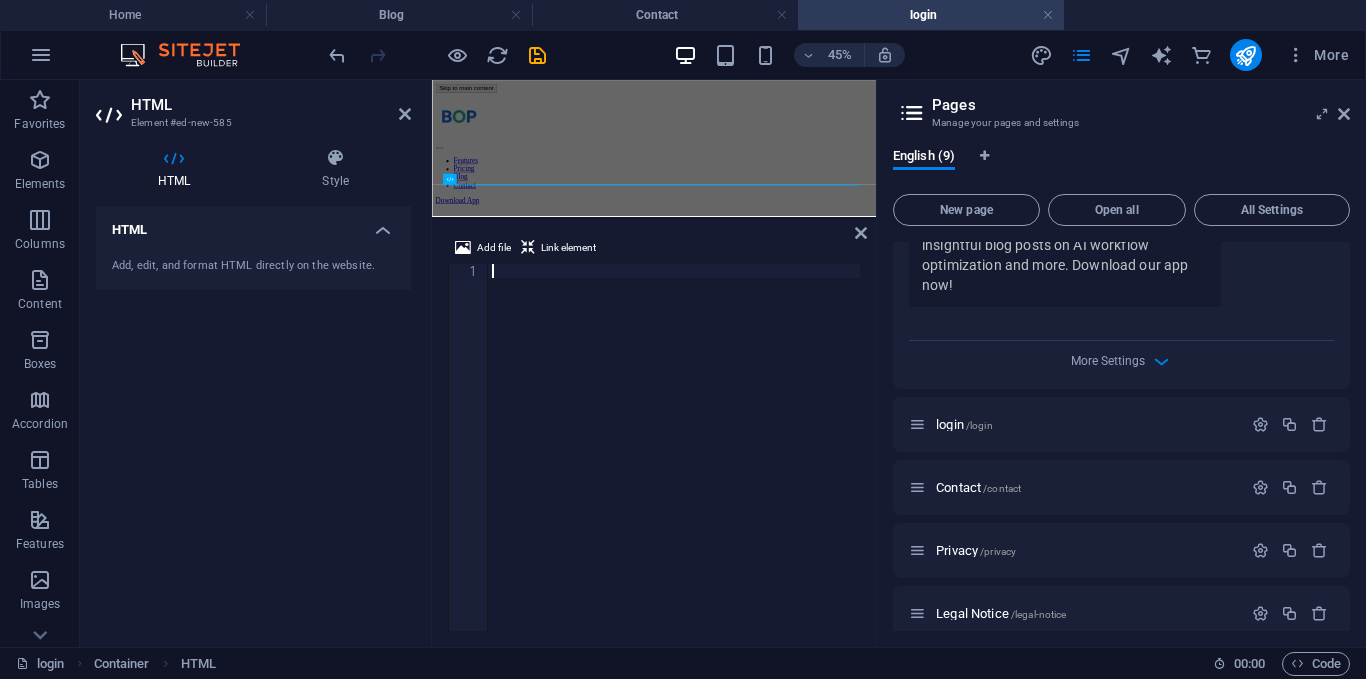 click at bounding box center [674, 461] 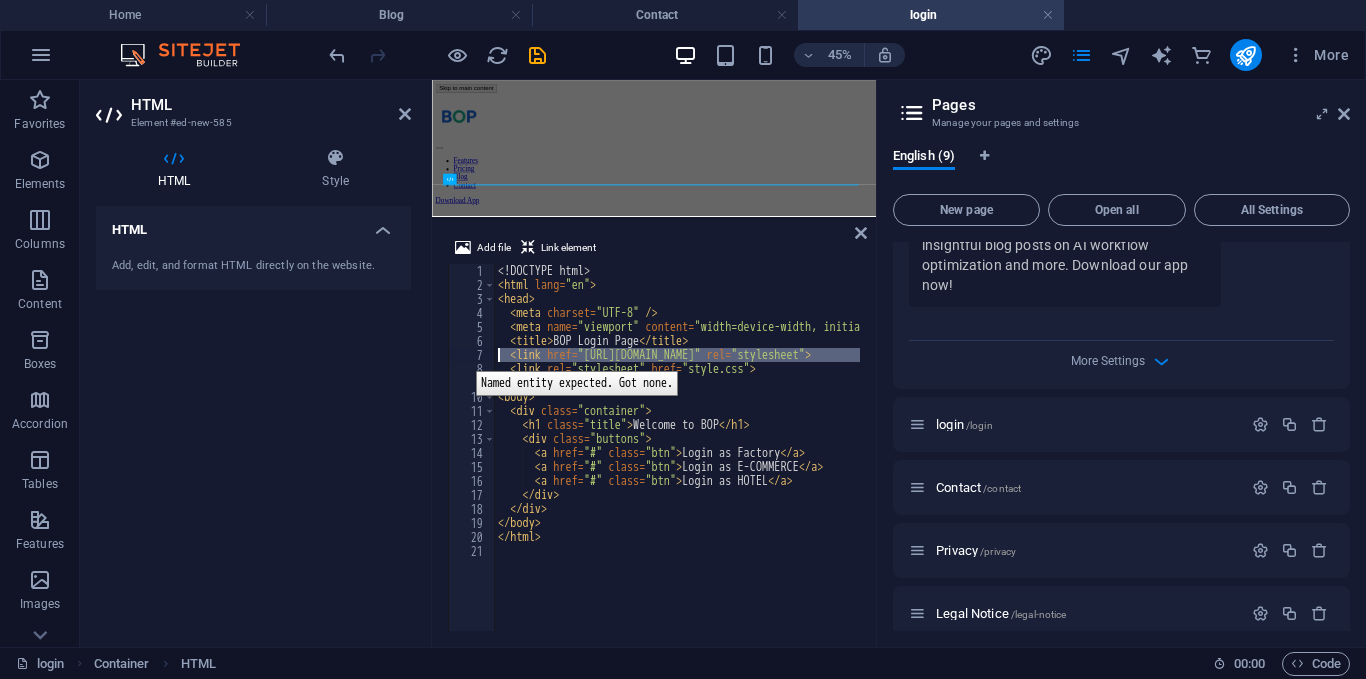 click on "7" at bounding box center [472, 355] 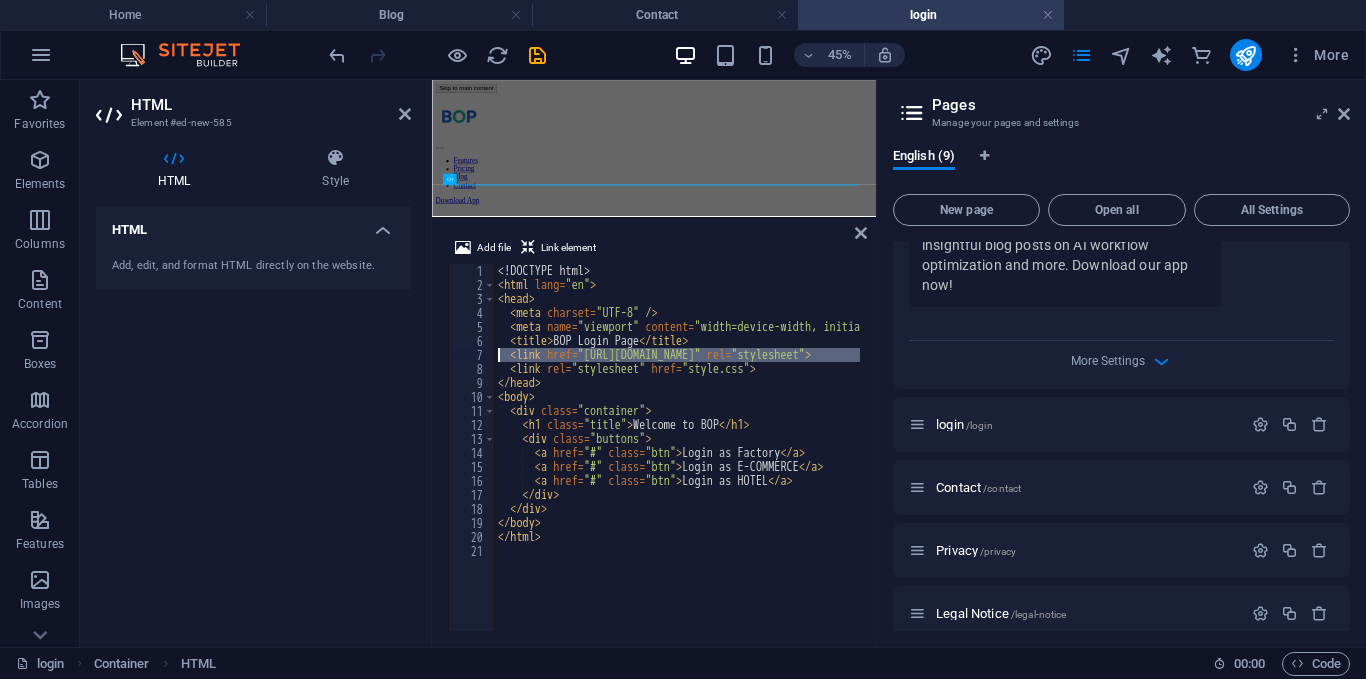 type on "<link rel="stylesheet" href="style.css">" 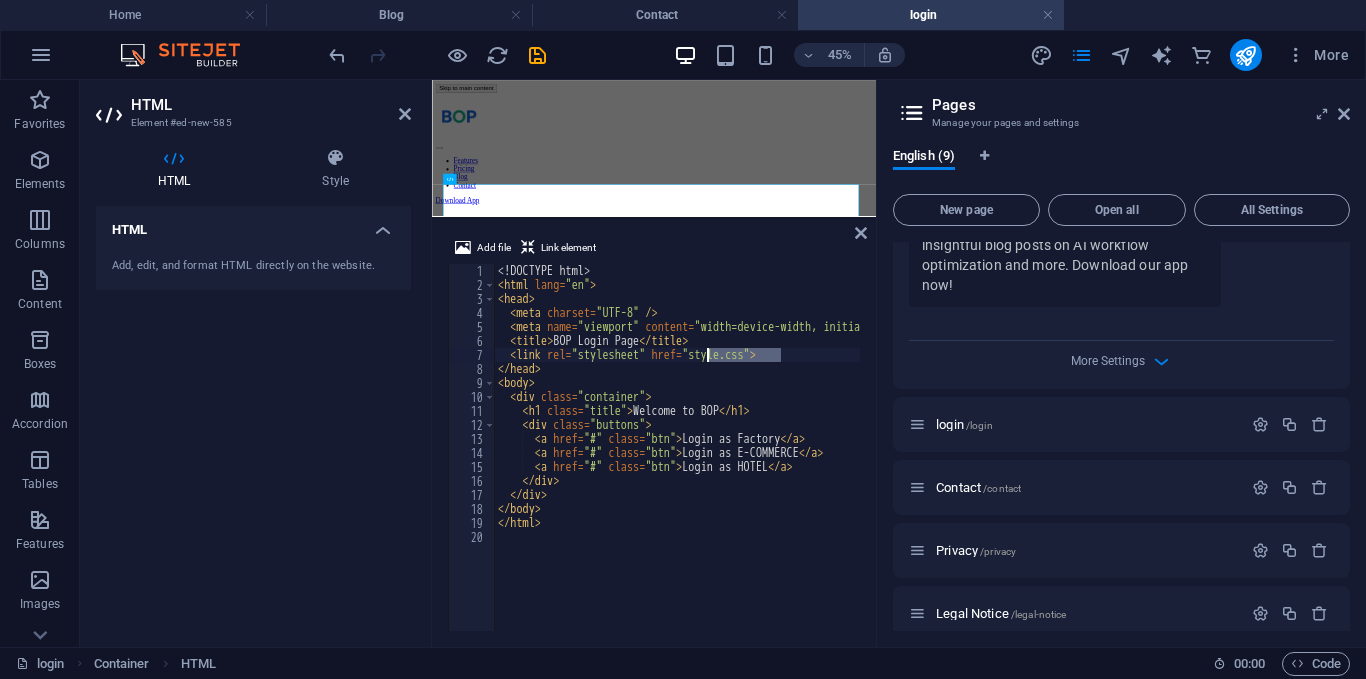 drag, startPoint x: 794, startPoint y: 355, endPoint x: 706, endPoint y: 356, distance: 88.005684 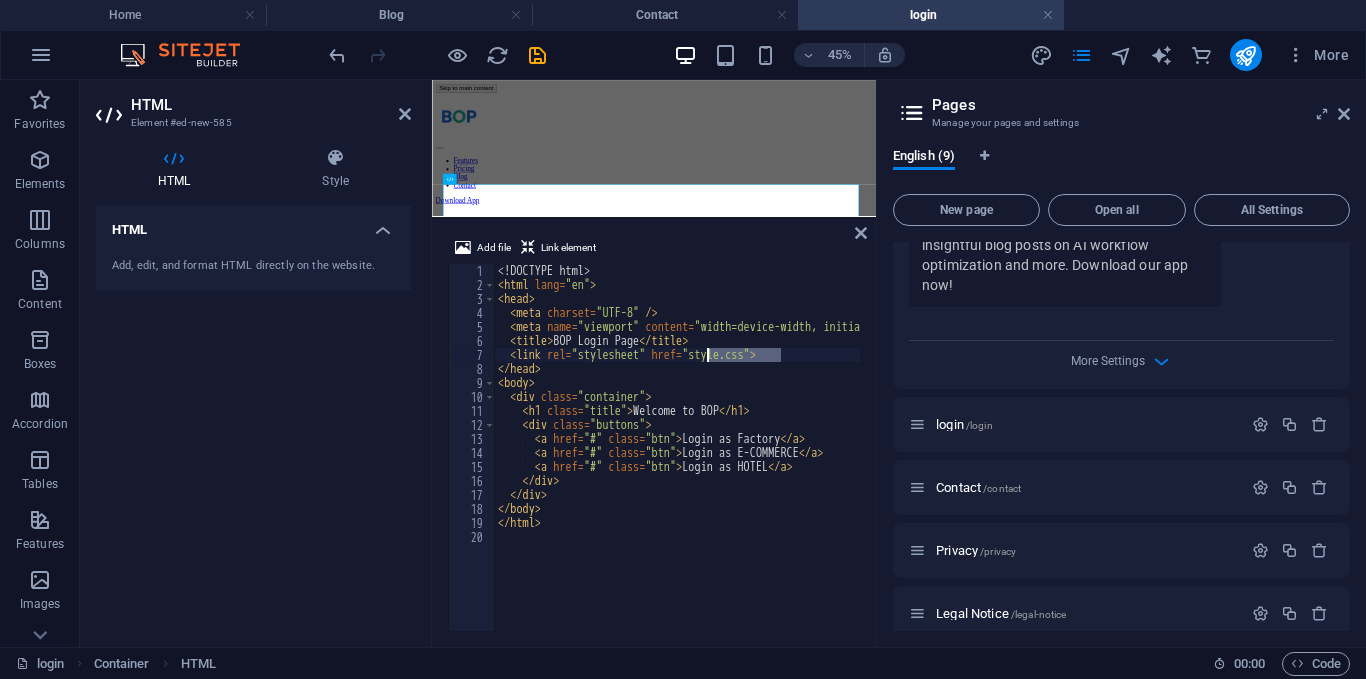 click on "<! DOCTYPE   html > < html   lang = "en" > < head >    < meta   charset = "UTF-8"   />    < meta   name = "viewport"   content = "width=device-width, initial-scale=1.0" />    < title > BOP Login Page </ title >    < link   rel = "stylesheet"   href = "style.css" > </ head > < body >    < div   class = "container" >      < h1   class = "title" > Welcome to BOP </ h1 >      < div   class = "buttons" >         < a   href = "#"   class = "btn" > Login as Factory </ a >         < a   href = "#"   class = "btn" > Login as E-COMMERCE </ a >         < a   href = "#"   class = "btn" > Login as HOTEL </ a >      </ div >    </ div > </ body > </ html >" at bounding box center [677, 447] 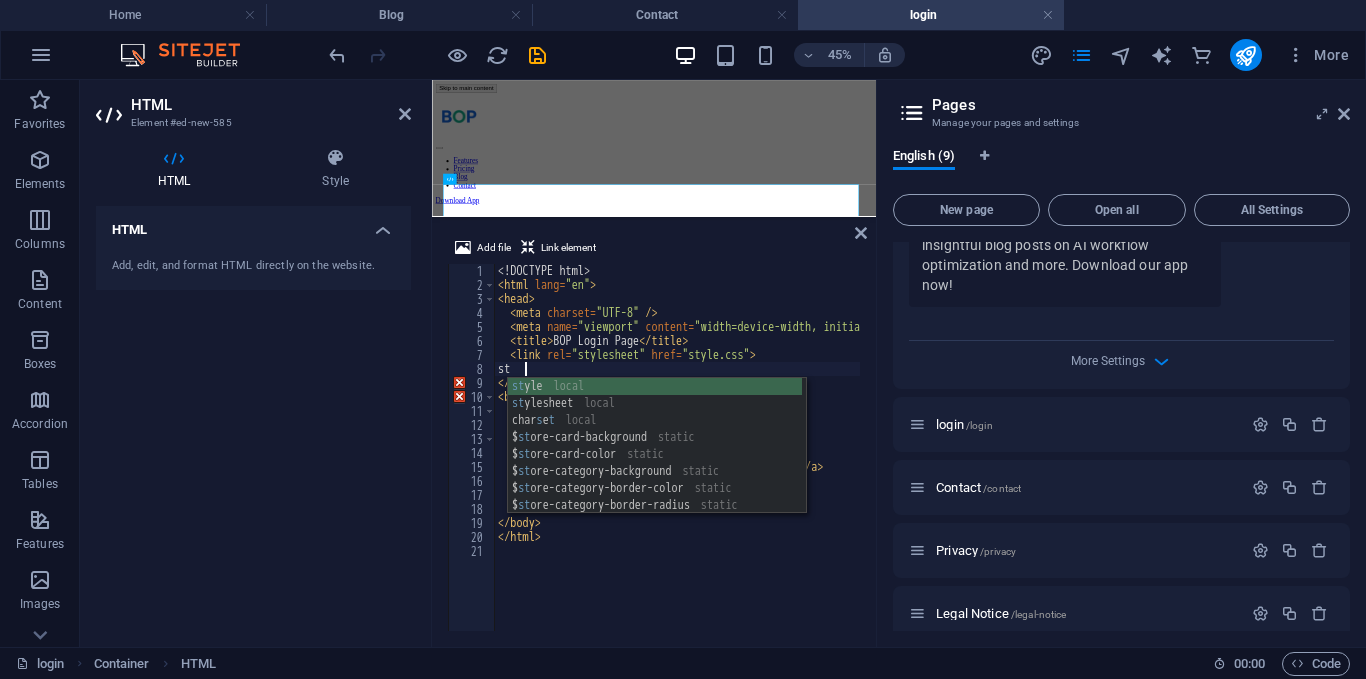 scroll, scrollTop: 0, scrollLeft: 1, axis: horizontal 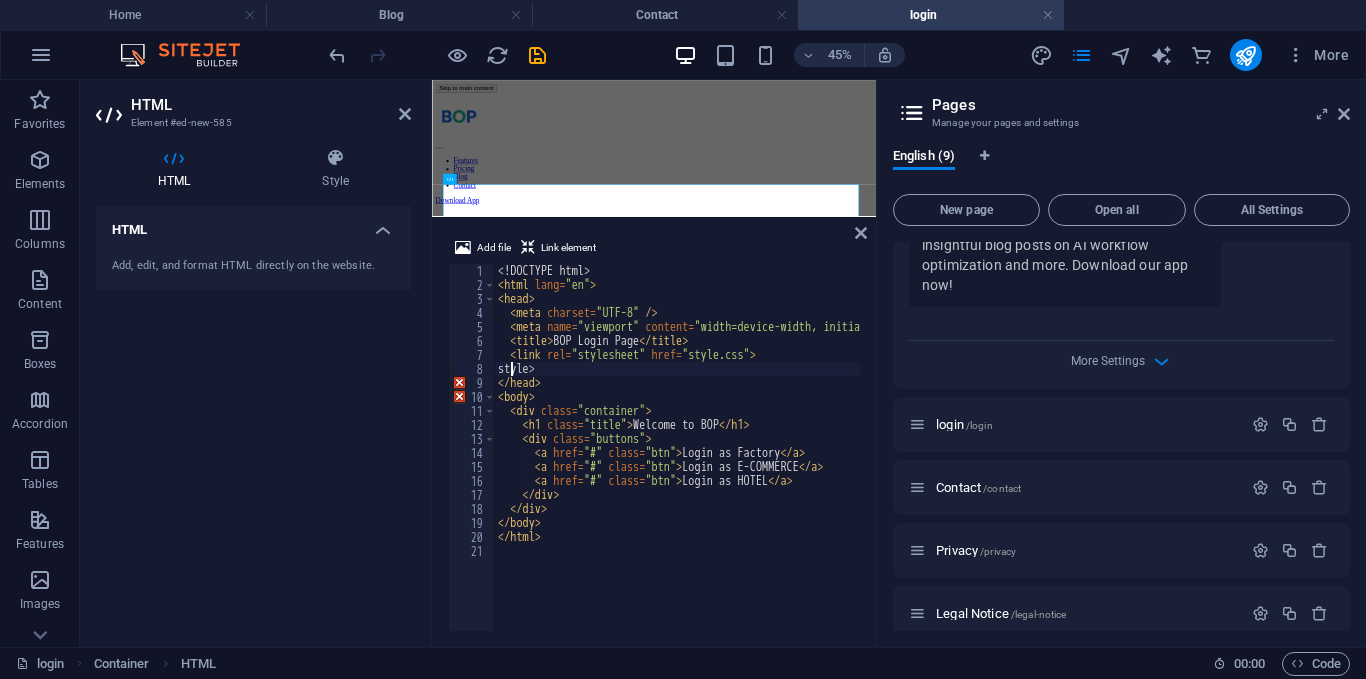 click on "<! DOCTYPE   html > < html   lang = "en" > < head >    < meta   charset = "UTF-8"   />    < meta   name = "viewport"   content = "width=device-width, initial-scale=1.0" />    < title > BOP Login Page </ title >    < link   rel = "stylesheet"   href = "style.css" >   style> </ head > < body >    < div   class = "container" >      < h1   class = "title" > Welcome to BOP </ h1 >      < div   class = "buttons" >         < a   href = "#"   class = "btn" > Login as Factory </ a >         < a   href = "#"   class = "btn" > Login as E-COMMERCE </ a >         < a   href = "#"   class = "btn" > Login as HOTEL </ a >      </ div >    </ div > </ body > </ html >" at bounding box center (744, 459) 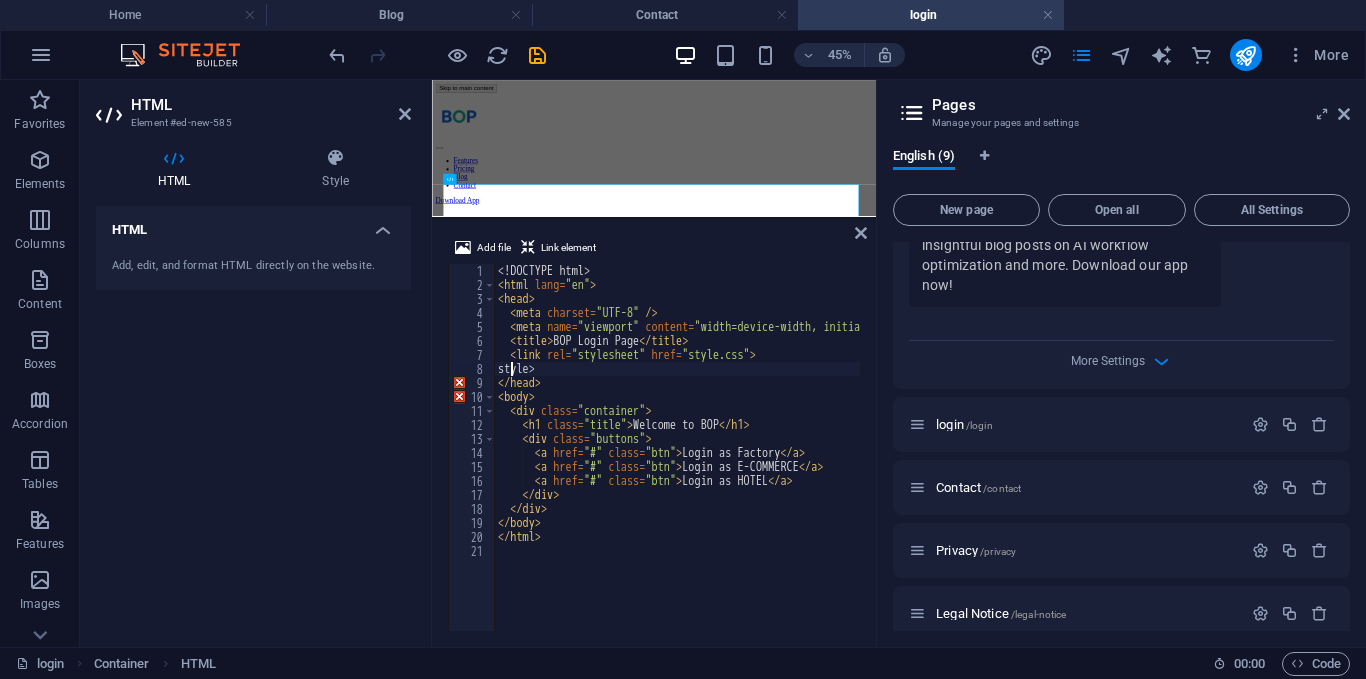 type on "<style>" 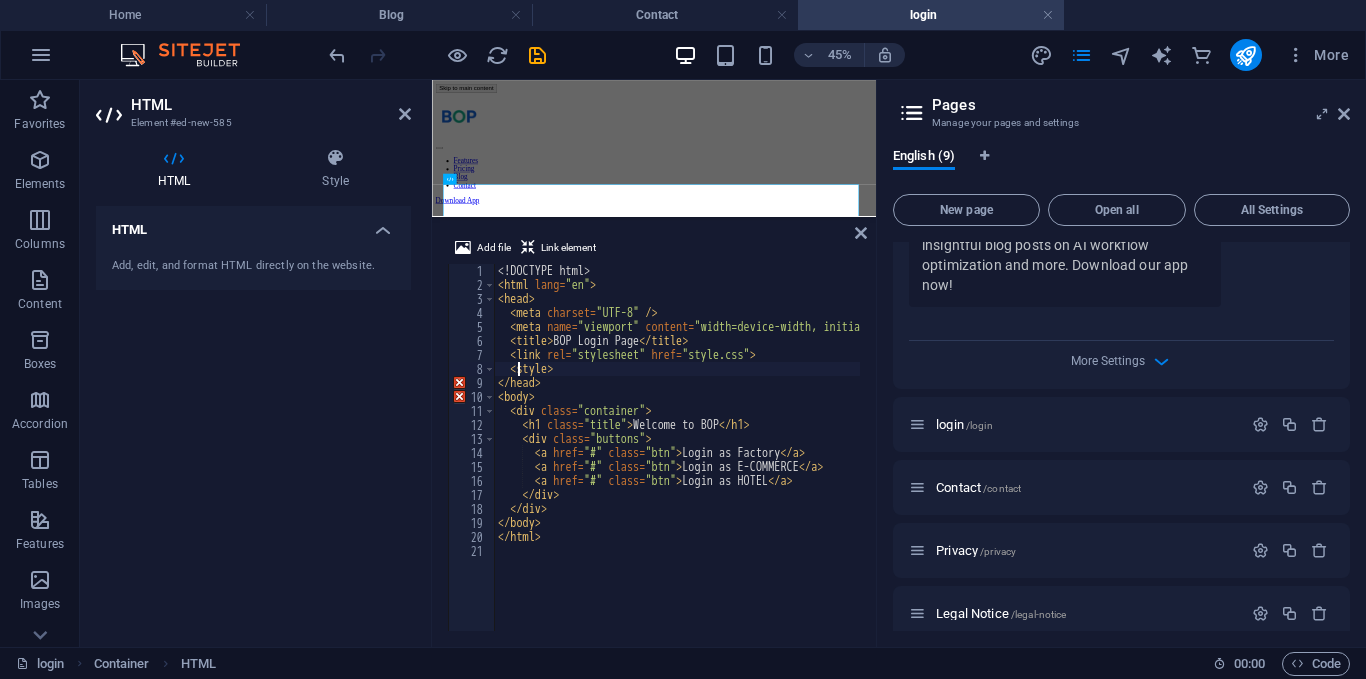 scroll, scrollTop: 0, scrollLeft: 2, axis: horizontal 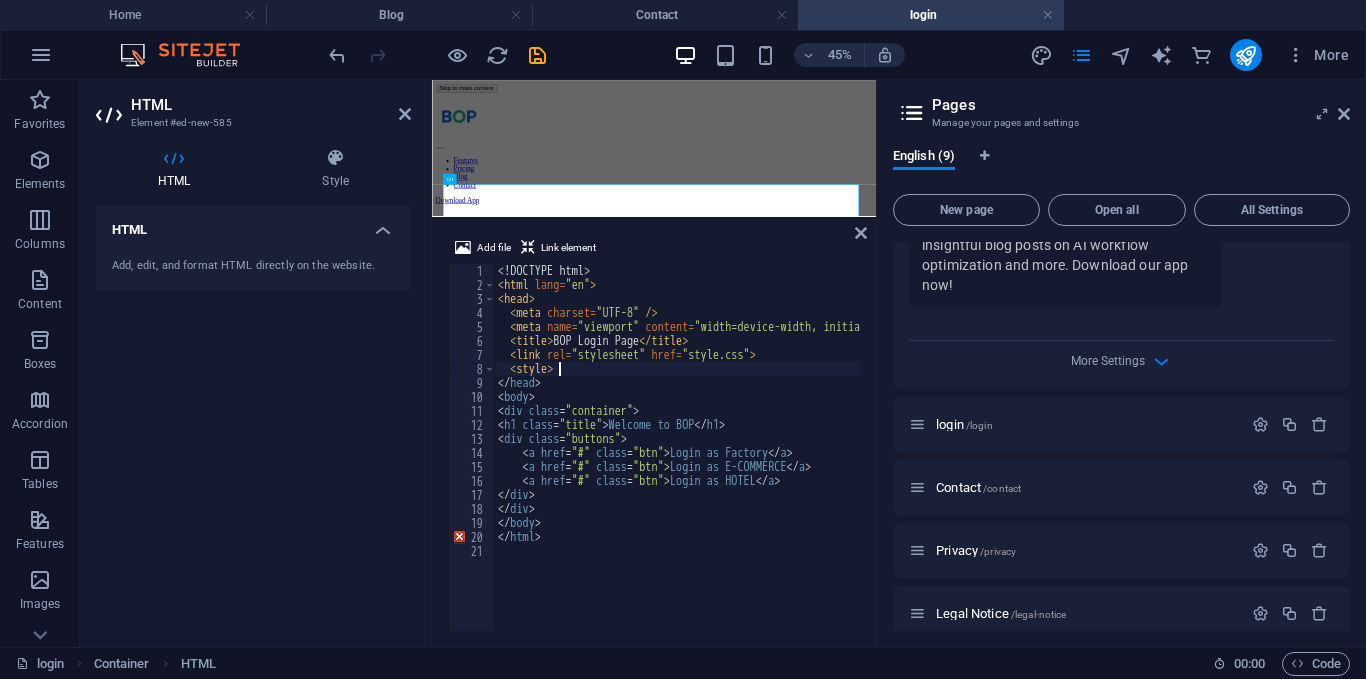 click on "<! DOCTYPE   html > < html   lang = "en" > < head >    < meta   charset = "UTF-8"   />    < meta   name = "viewport"   content = "width=device-width, initial-scale=1.0" />    < title > BOP Login Page </ title >    < link   rel = "stylesheet"   href = "style.css" >    < style > </ head > < body >   < div   class = " container " >     < h1   class = " title " > Welcome   to   BOP </ h1 >     < div   class = " buttons " >        < a   href = " # "   class = " btn " > Login   as   Factory </ a >        < a   href = " # "   class = " btn " > Login   as   E-COMMERCE </ a >        < a   href = " # "   class = " btn " > Login   as   HOTEL </ a >     </ div >   </ div > </ body > </ html >" at bounding box center (744, 459) 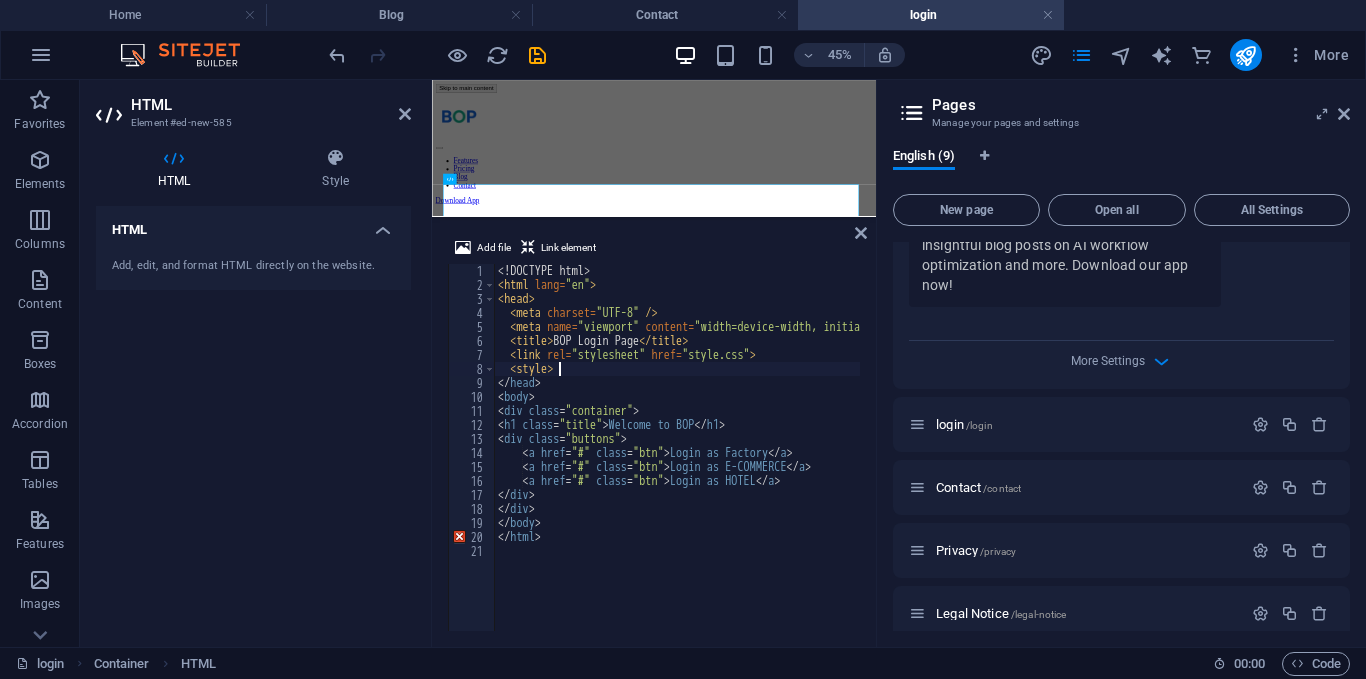 scroll, scrollTop: 0, scrollLeft: 0, axis: both 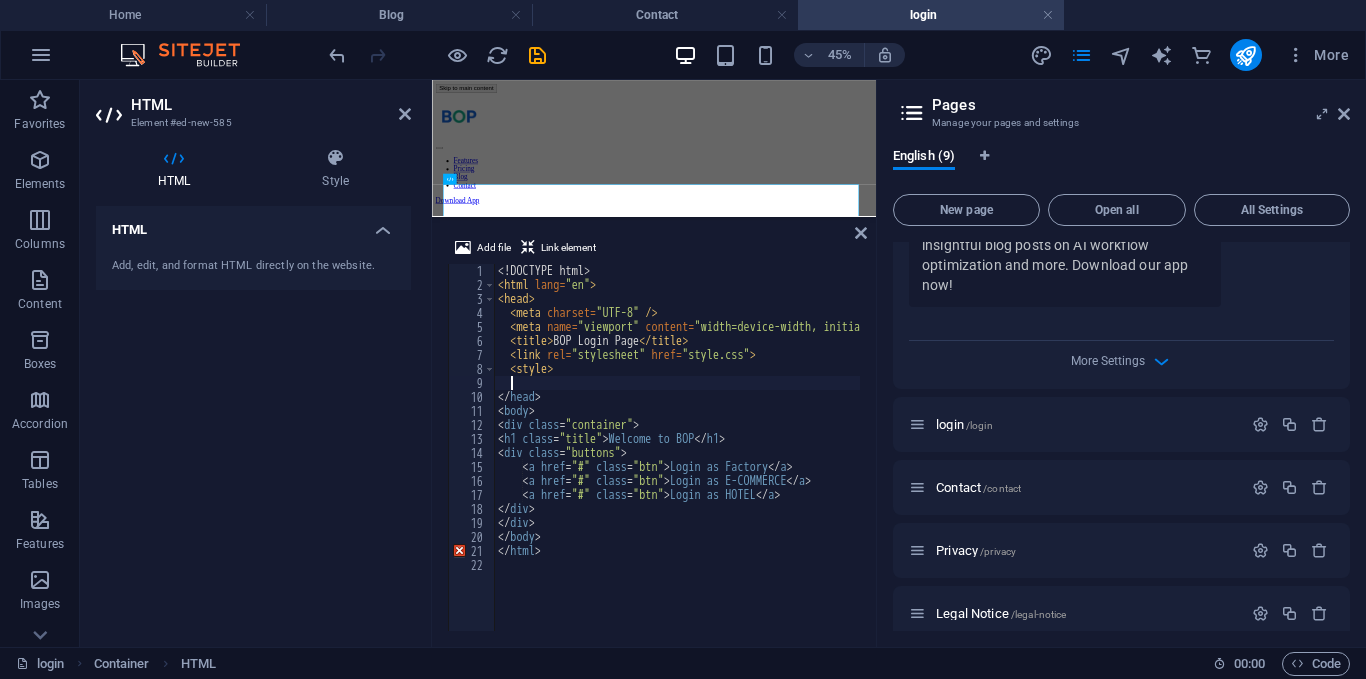 type on "/" 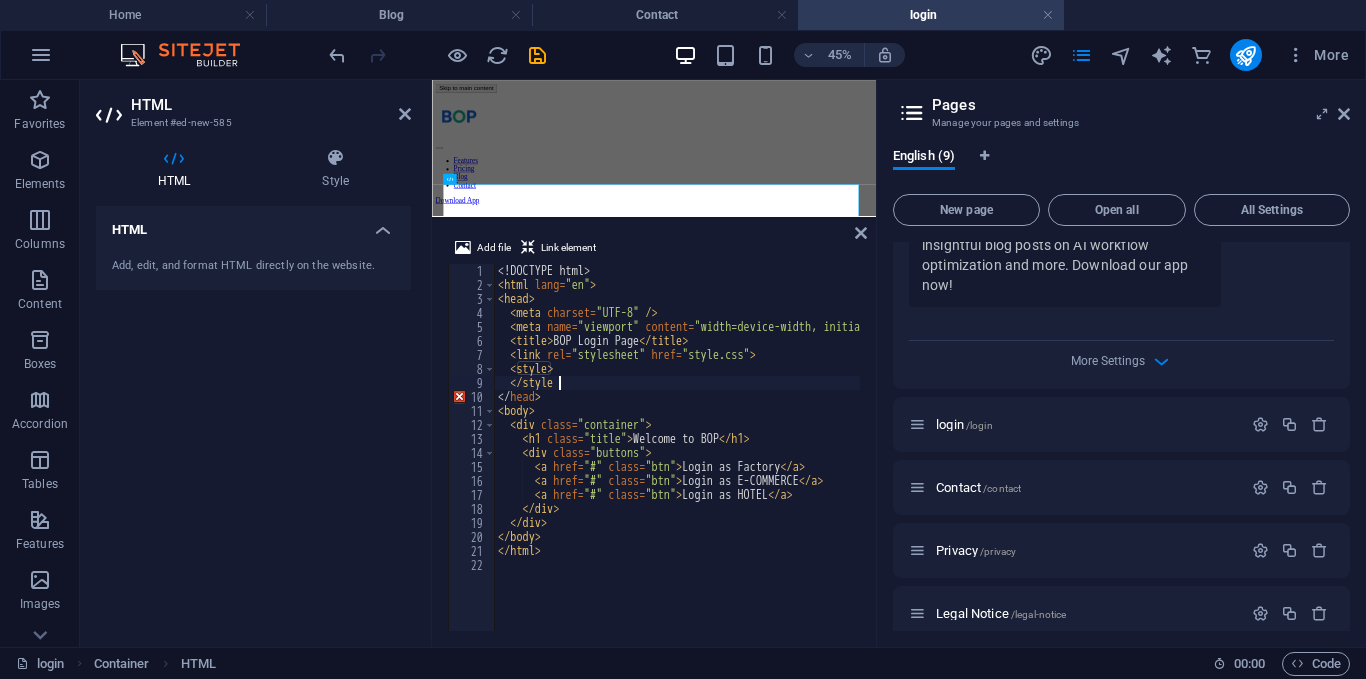 scroll, scrollTop: 0, scrollLeft: 4, axis: horizontal 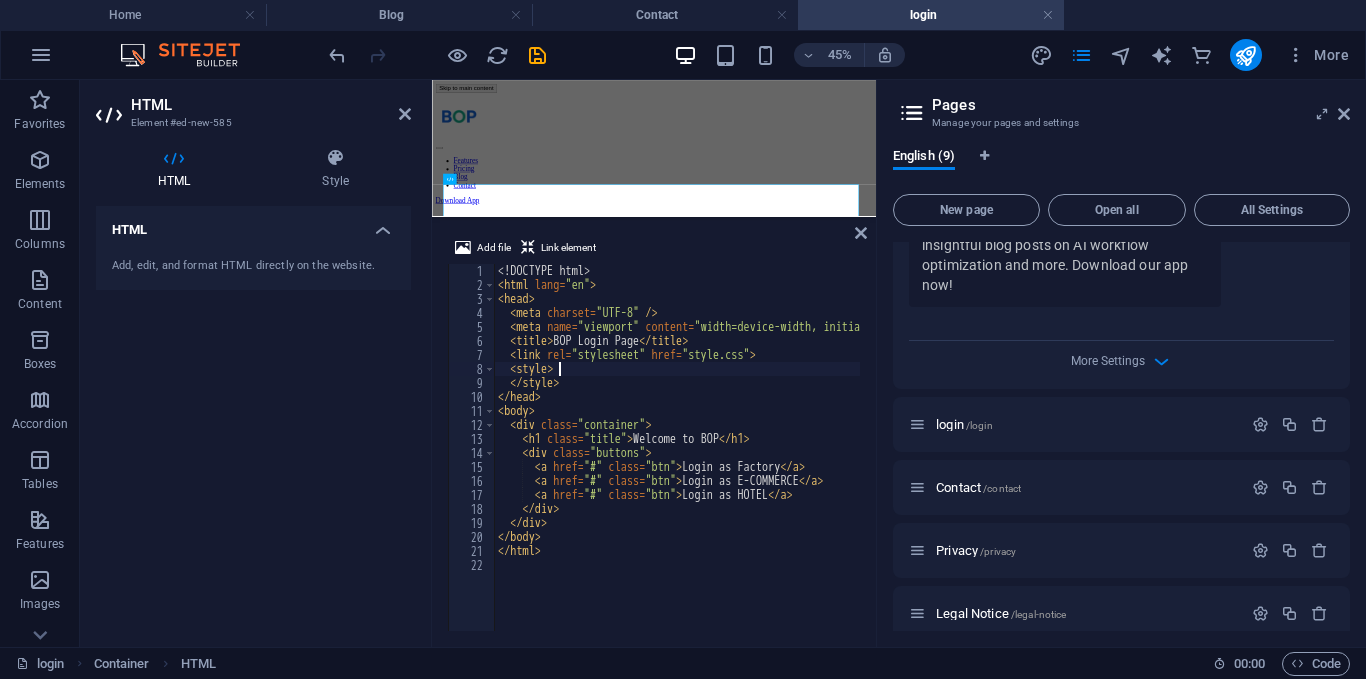 click on "<! DOCTYPE   html > < html   lang = "en" > < head >    < meta   charset = "UTF-8"   />    < meta   name = "viewport"   content = "width=device-width, initial-scale=1.0" />    < title > BOP Login Page </ title >    < link   rel = "stylesheet"   href = "style.css" >    < style >    </ style > </ head > < body >    < div   class = "container" >      < h1   class = "title" > Welcome to BOP </ h1 >      < div   class = "buttons" >         < a   href = "#"   class = "btn" > Login as Factory </ a >         < a   href = "#"   class = "btn" > Login as E-COMMERCE </ a >         < a   href = "#"   class = "btn" > Login as HOTEL </ a >      </ div >    </ div > </ body > </ html >" at bounding box center (744, 459) 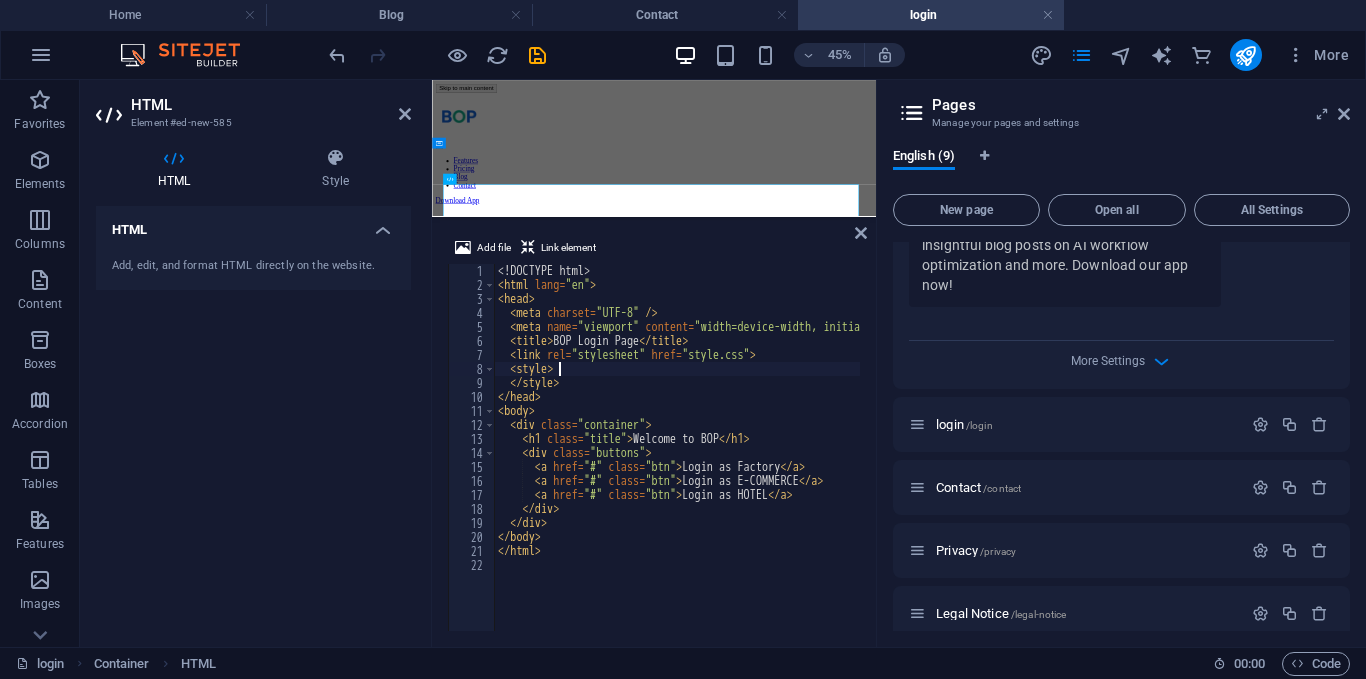 type on "<style>" 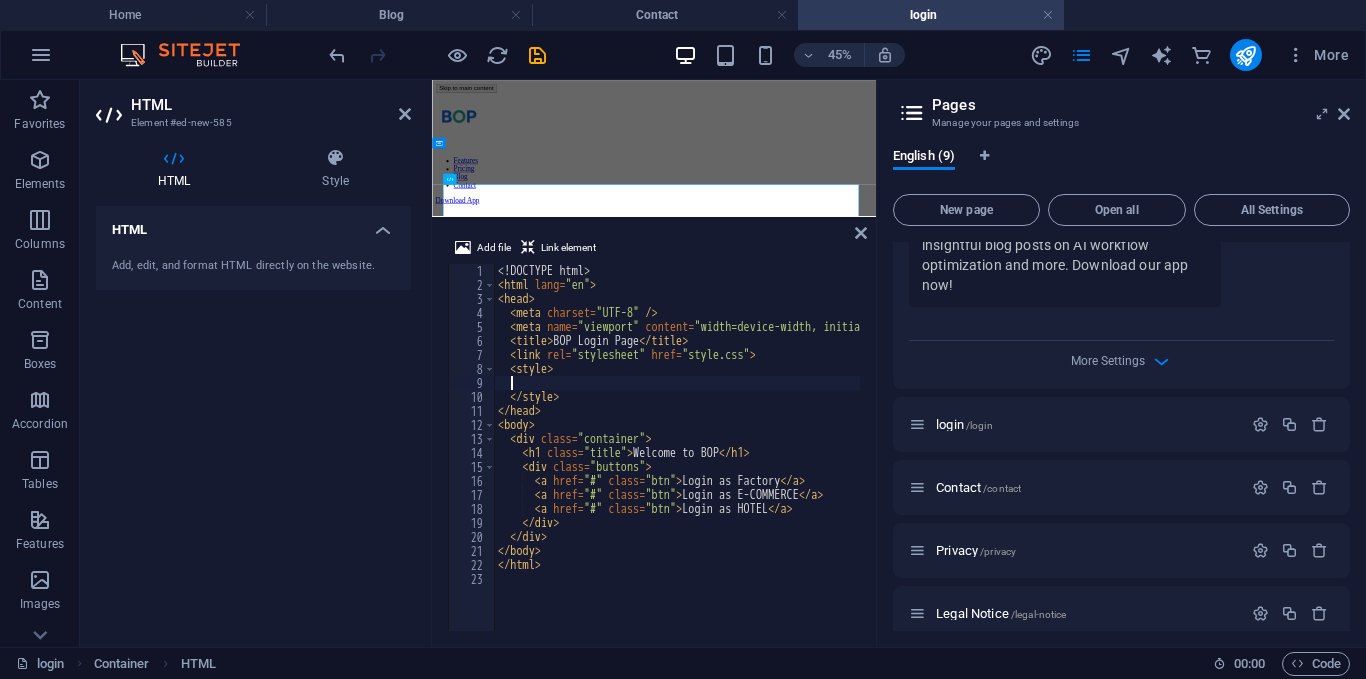 scroll, scrollTop: 0, scrollLeft: 0, axis: both 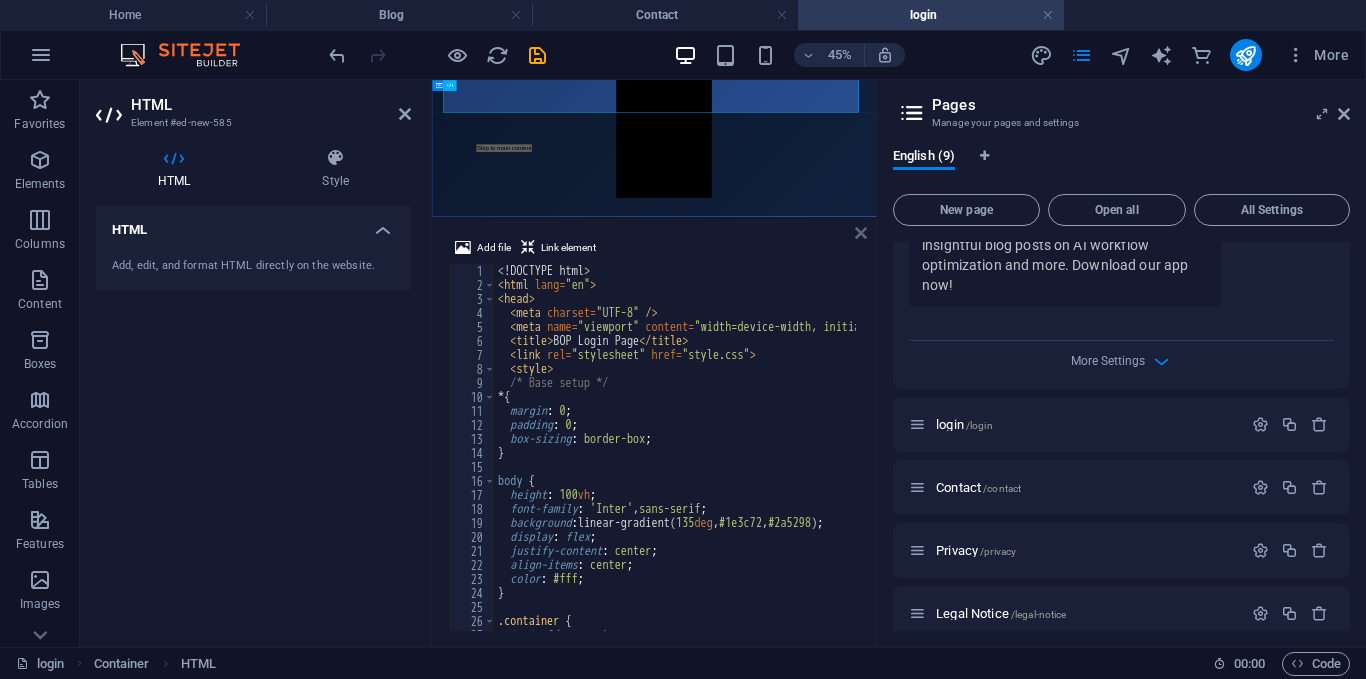 type 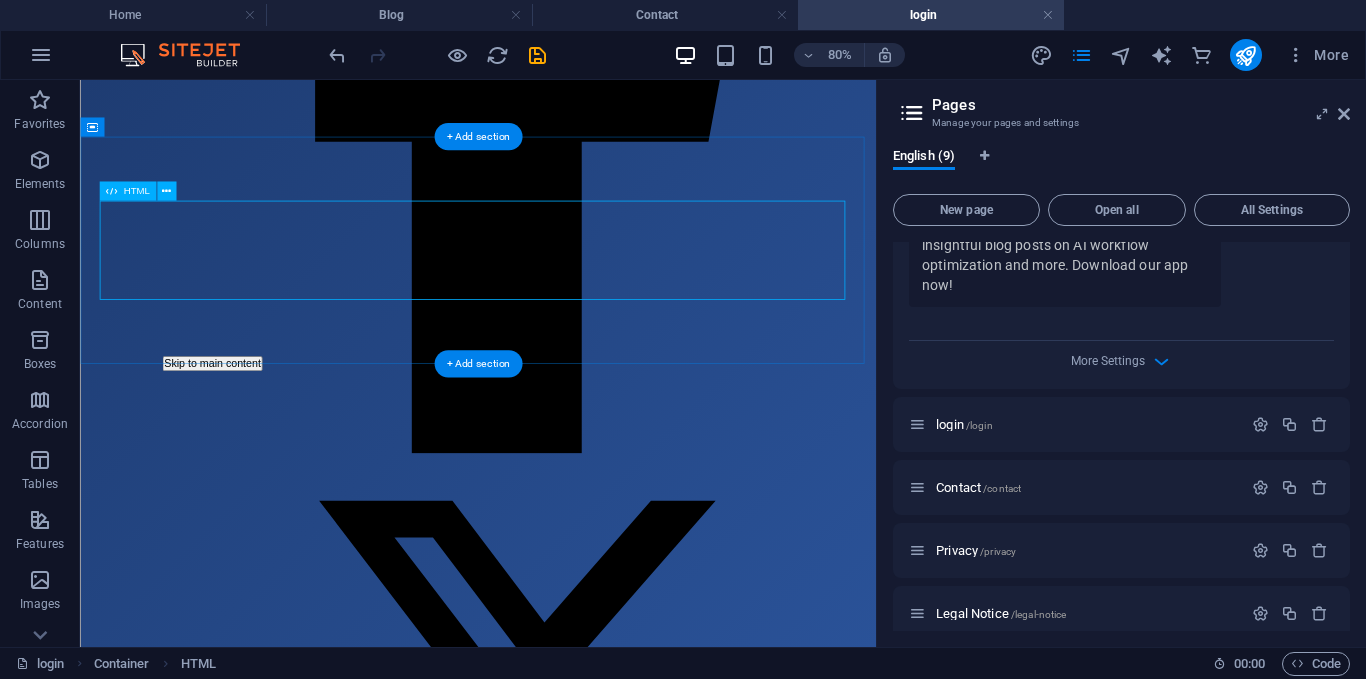 click on "BOP Login Page
Welcome to BOP
Login as Factory
Login as E-COMMERCE
Login as HOTEL" at bounding box center [640, -1384] 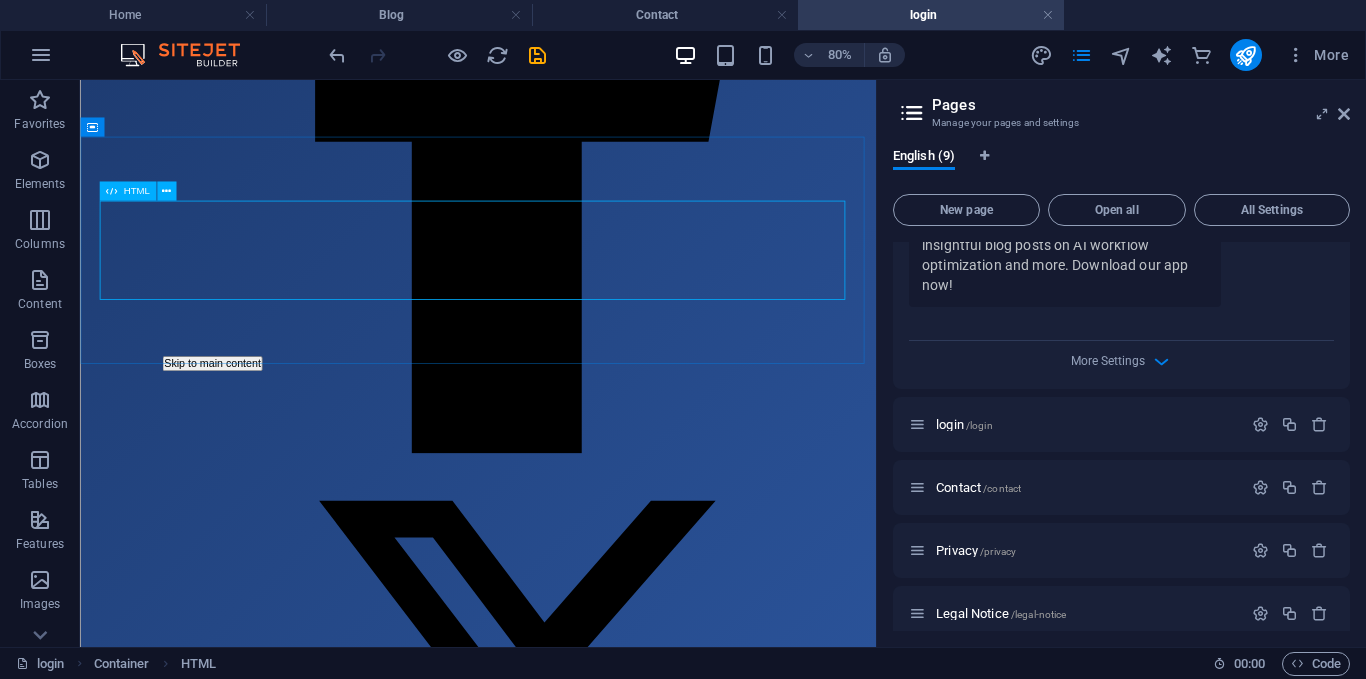 click on "HTML" at bounding box center (136, 191) 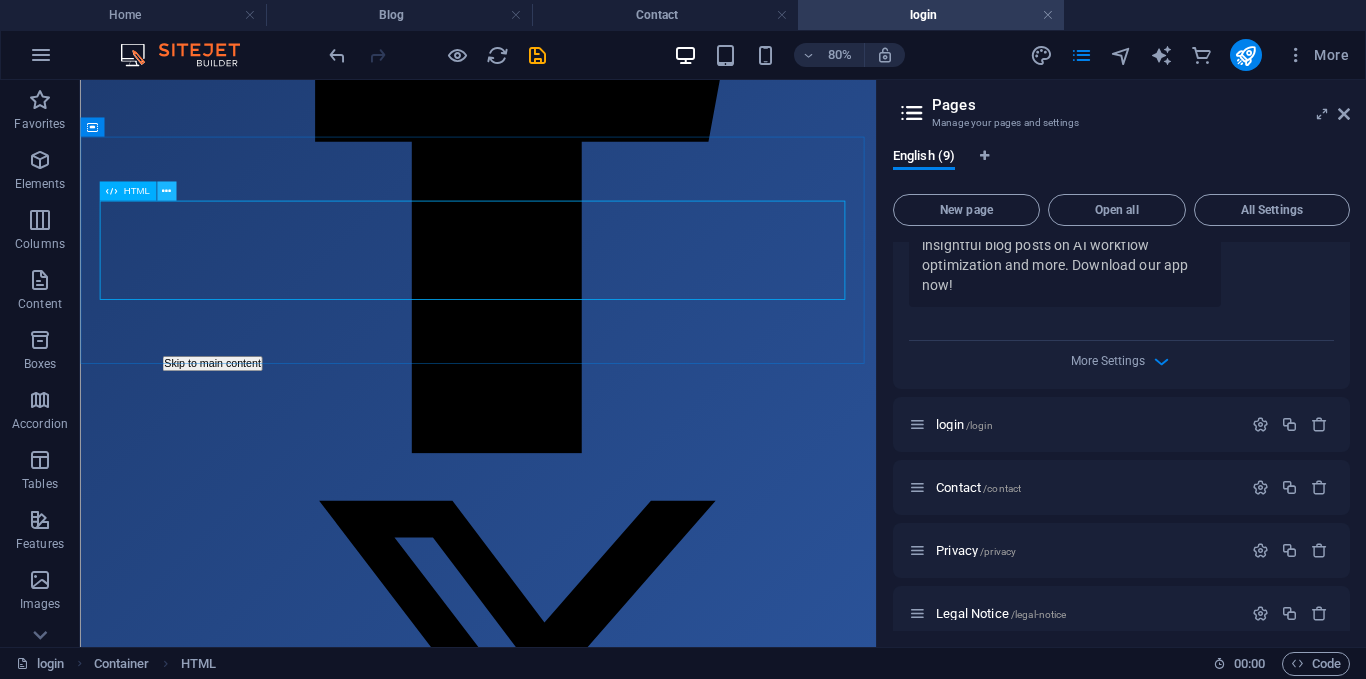 click at bounding box center (166, 191) 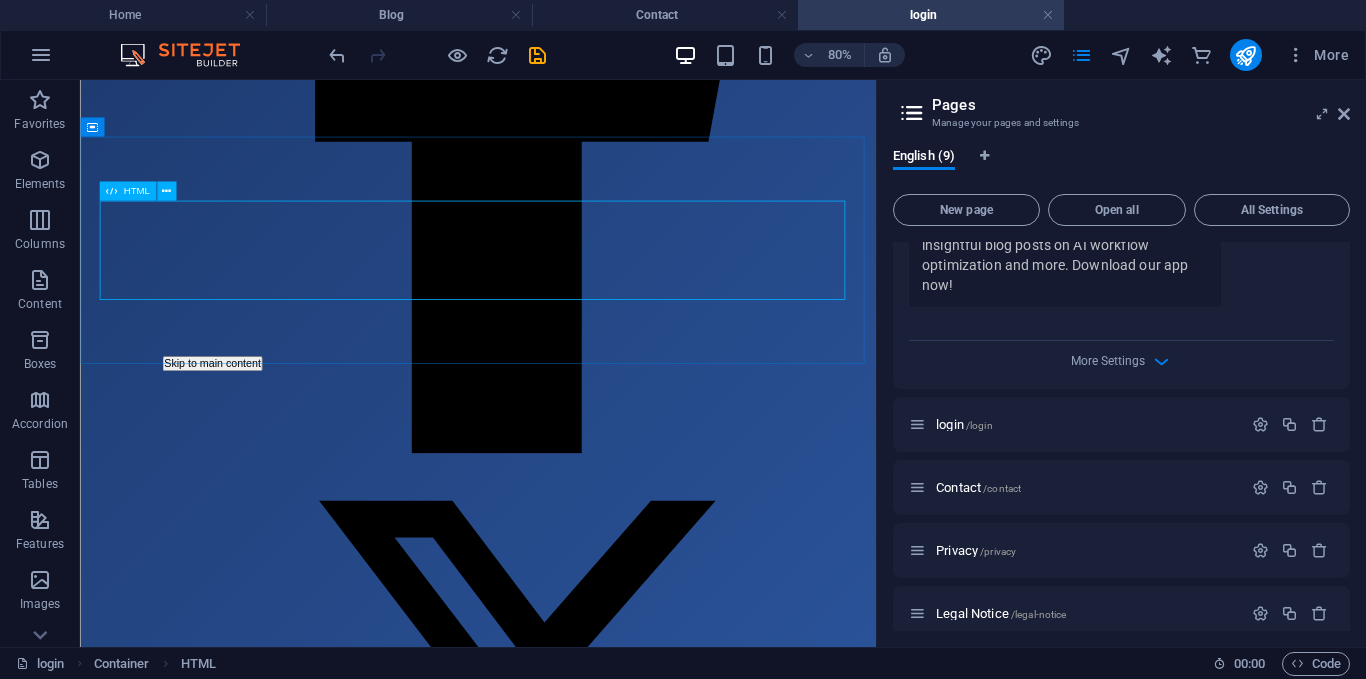 click on "HTML" at bounding box center [136, 191] 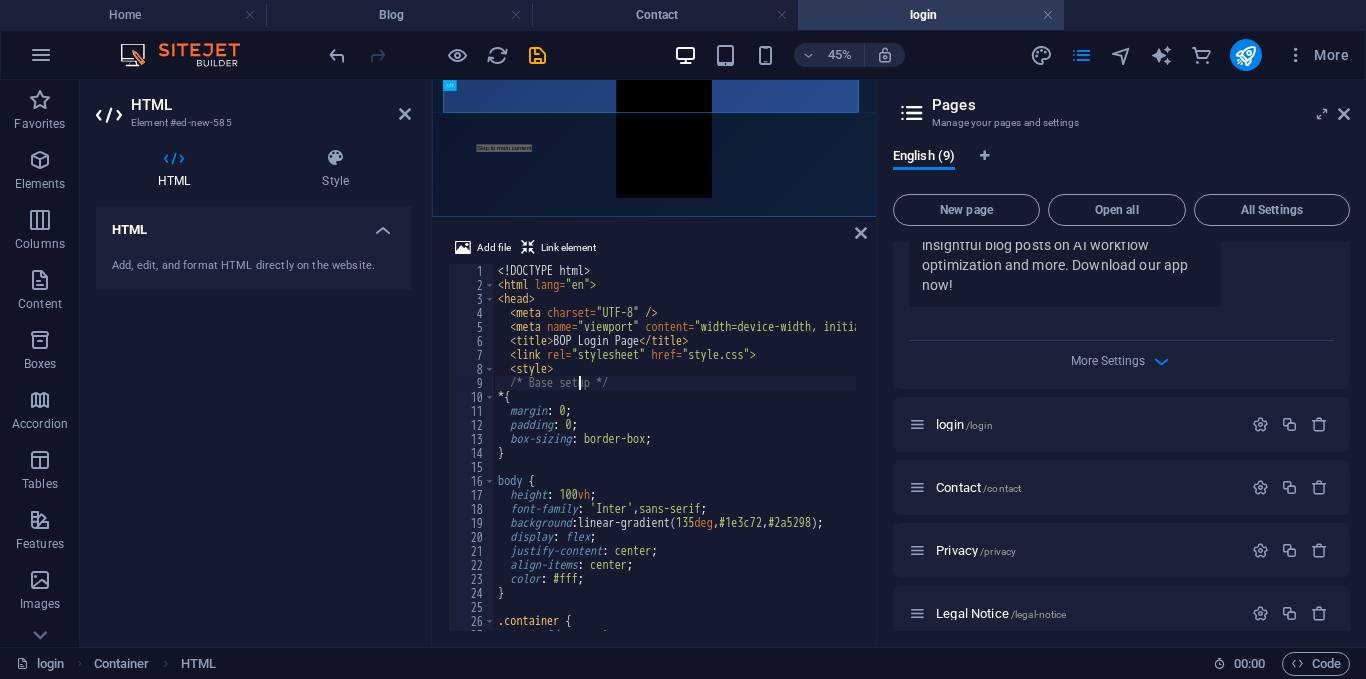 click on "<! DOCTYPE   html > < html   lang = "en" > < head >    < meta   charset = "UTF-8"   />    < meta   name = "viewport"   content = "width=device-width, initial-scale=1.0" />    < title > BOP Login Page </ title >    < link   rel = "stylesheet"   href = "style.css" >    < style >    /* Base setup */ *  {    margin :   0 ;    padding :   0 ;    box-sizing :   border-box ; } body   {    height :   100 vh ;    font-family :   ' Inter ' ,  sans-serif ;    background :  linear-gradient( 135 deg ,  #1e3c72 ,  #2a5298 ) ;    display :   flex ;    justify-content :   center ;    align-items :   center ;    color :   #fff ; } .container   {    text-align :   center ;" at bounding box center [744, 459] 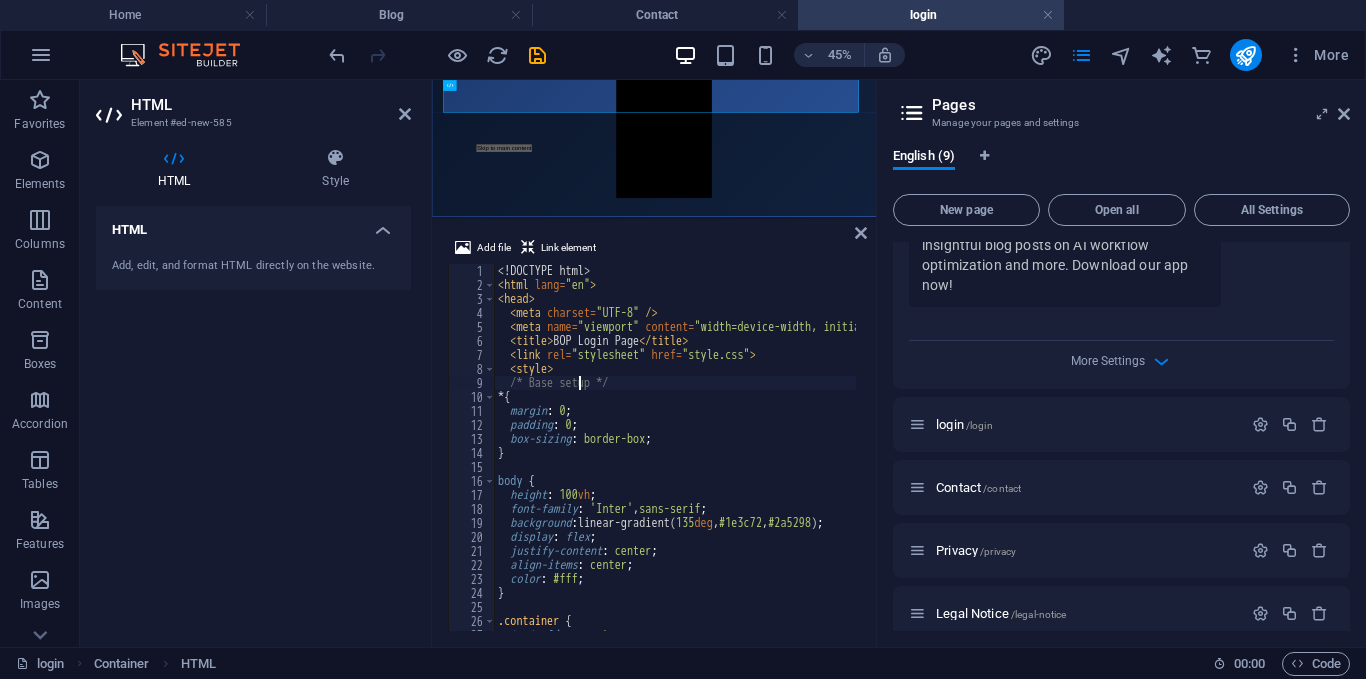 type on "</html>" 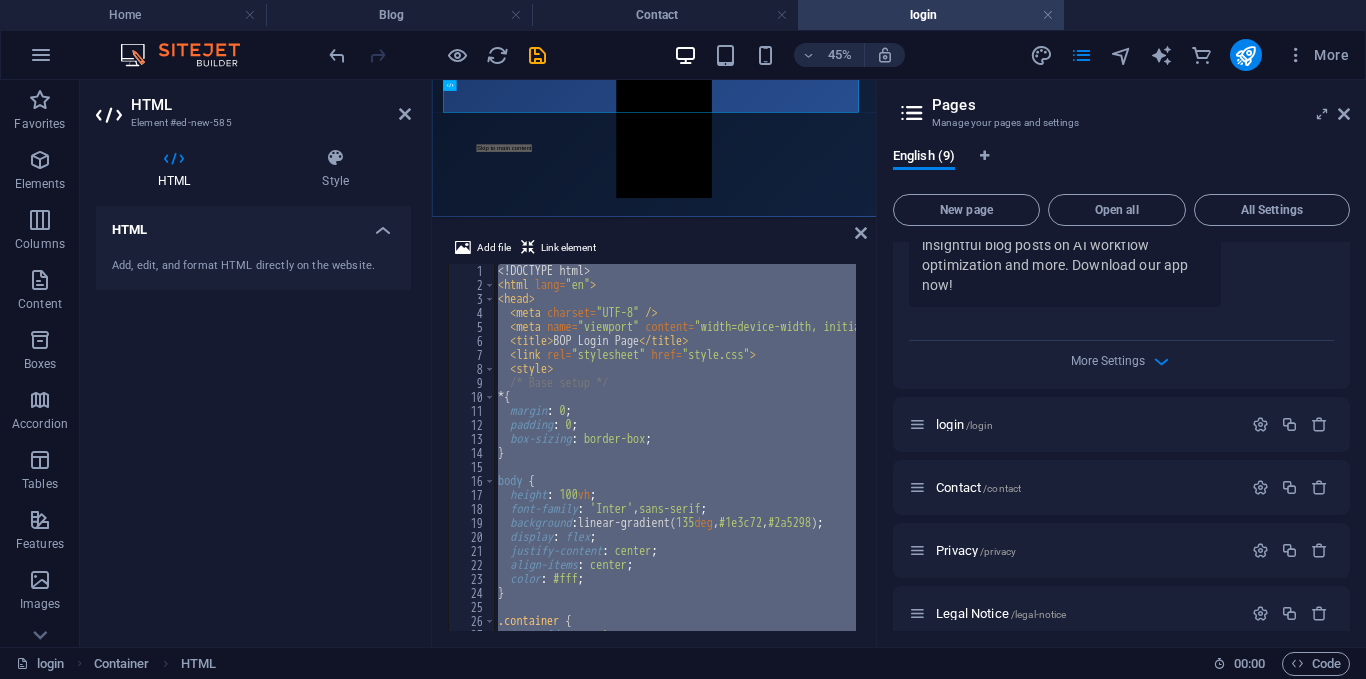 paste 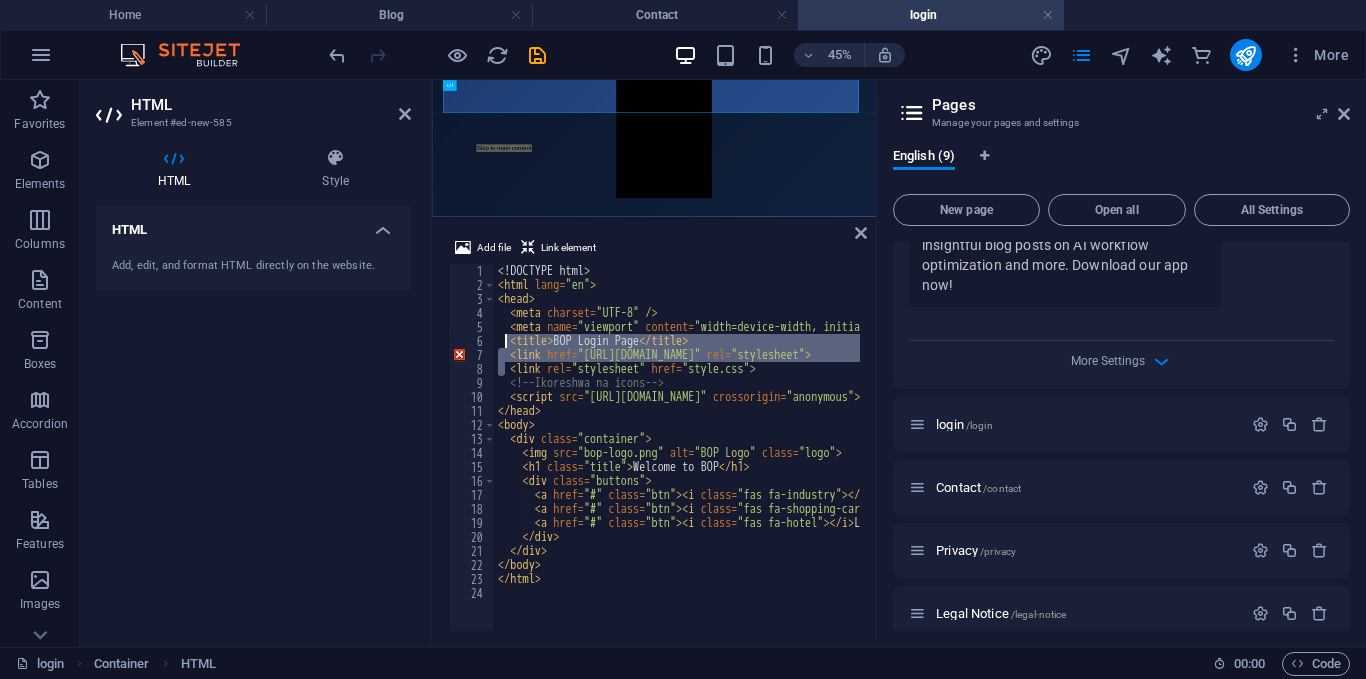 drag, startPoint x: 508, startPoint y: 369, endPoint x: 502, endPoint y: 346, distance: 23.769728 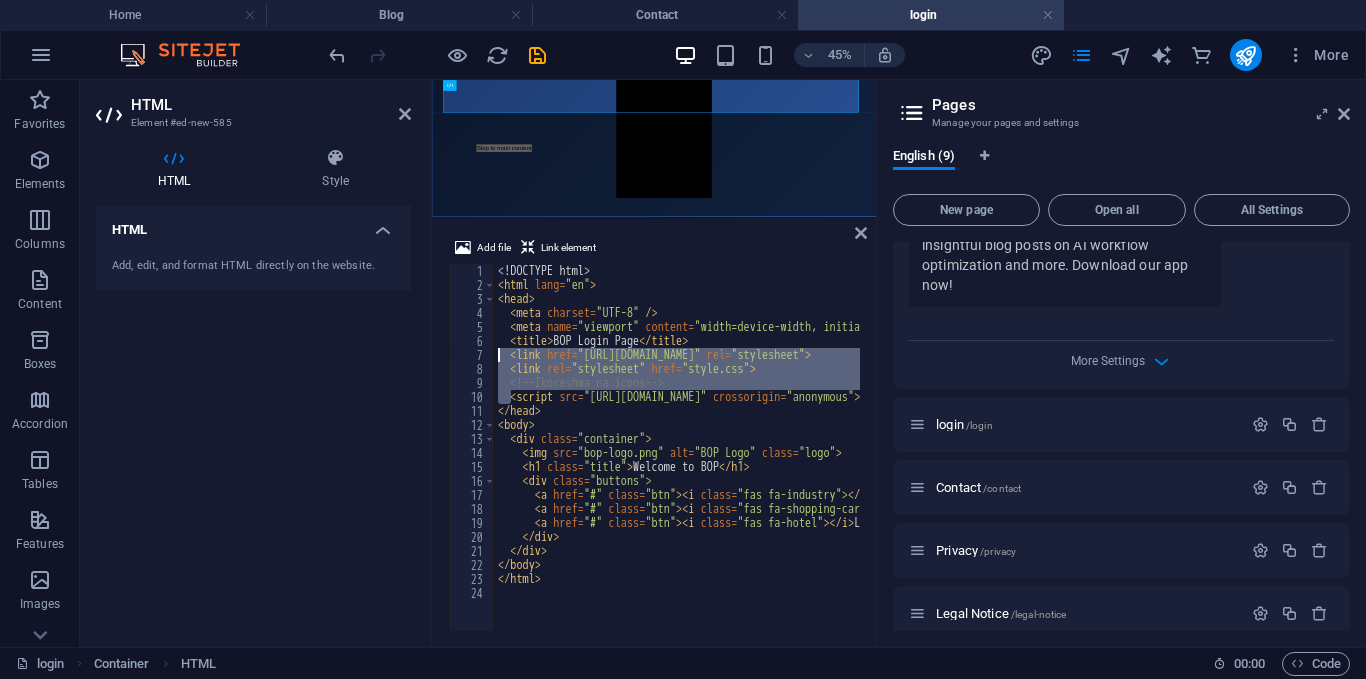 drag, startPoint x: 509, startPoint y: 393, endPoint x: 495, endPoint y: 357, distance: 38.626415 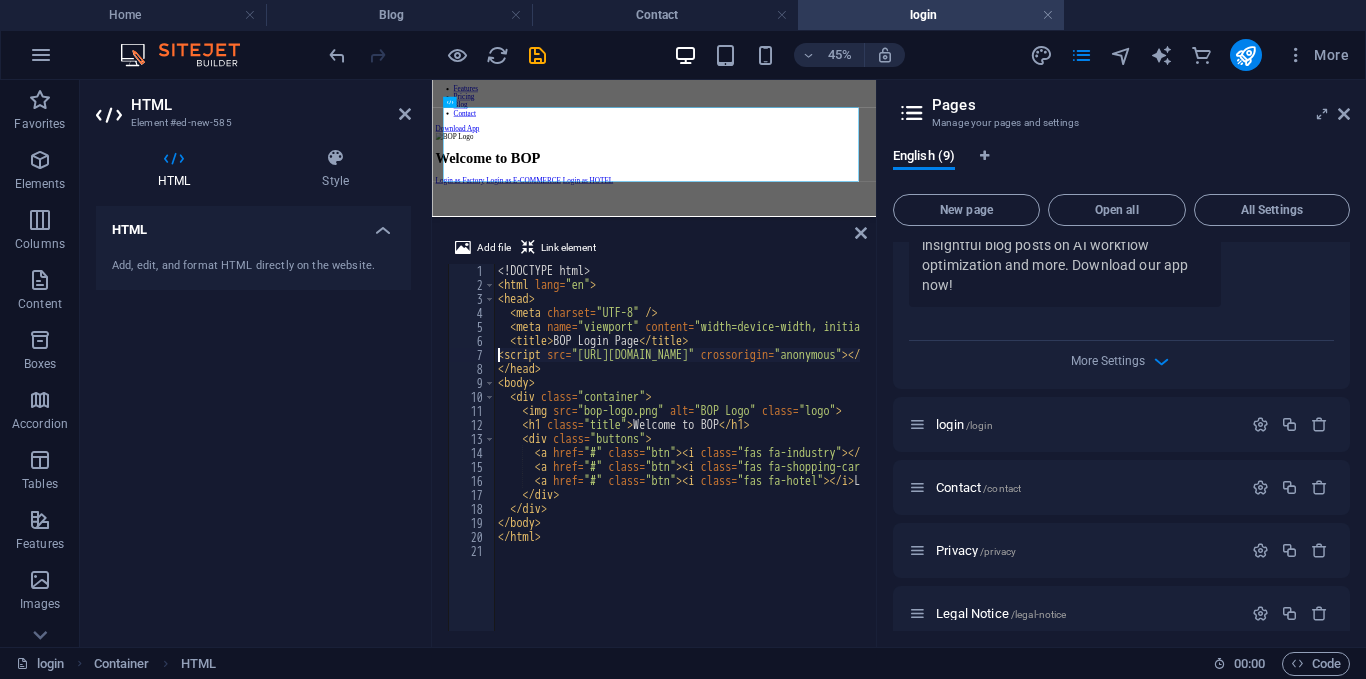 scroll, scrollTop: 171, scrollLeft: 0, axis: vertical 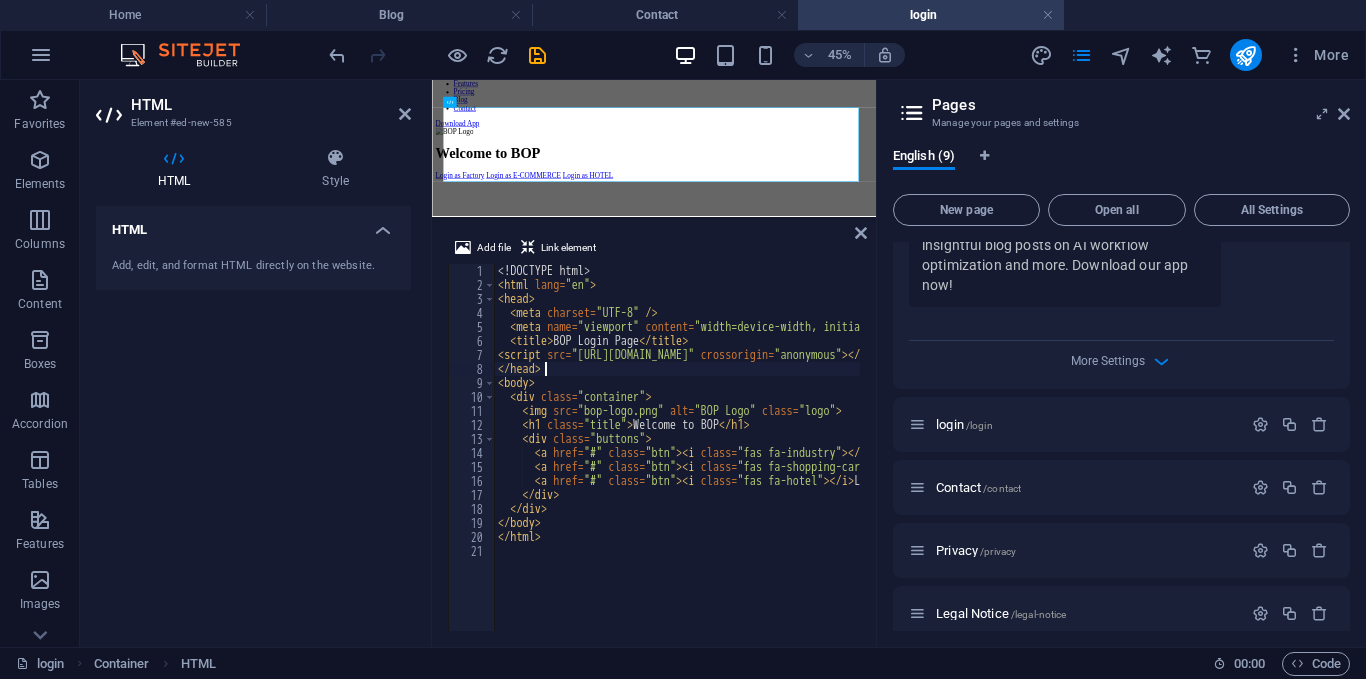 click on "<! DOCTYPE   html > < html   lang = "en" > < head >    < meta   charset = "UTF-8"   />    < meta   name = "viewport"   content = "width=device-width, initial-scale=1.0" />    < title > BOP Login Page </ title > < script   src = "[URL][DOMAIN_NAME]"   crossorigin = "anonymous" > </ script > </ head > < body >    < div   class = "container" >      < img   src = "bop-logo.png"   alt = "BOP Logo"   class = "logo" >      < h1   class = "title" > Welcome to BOP </ h1 >      < div   class = "buttons" >         < a   href = "#"   class = "btn" > < i   class = "fas fa-industry" > </ i >  Login as Factory </ a >         < a   href = "#"   class = "btn" > < i   class = "fas fa-shopping-cart" > </ i >  Login as E-COMMERCE </ a >         < a   href = "#"   class = "btn" > < i   class = "fas fa-hotel" > </ i >  Login as HOTEL </ a >      </ div >    </ div > </ body > </ html >" at bounding box center [801, 459] 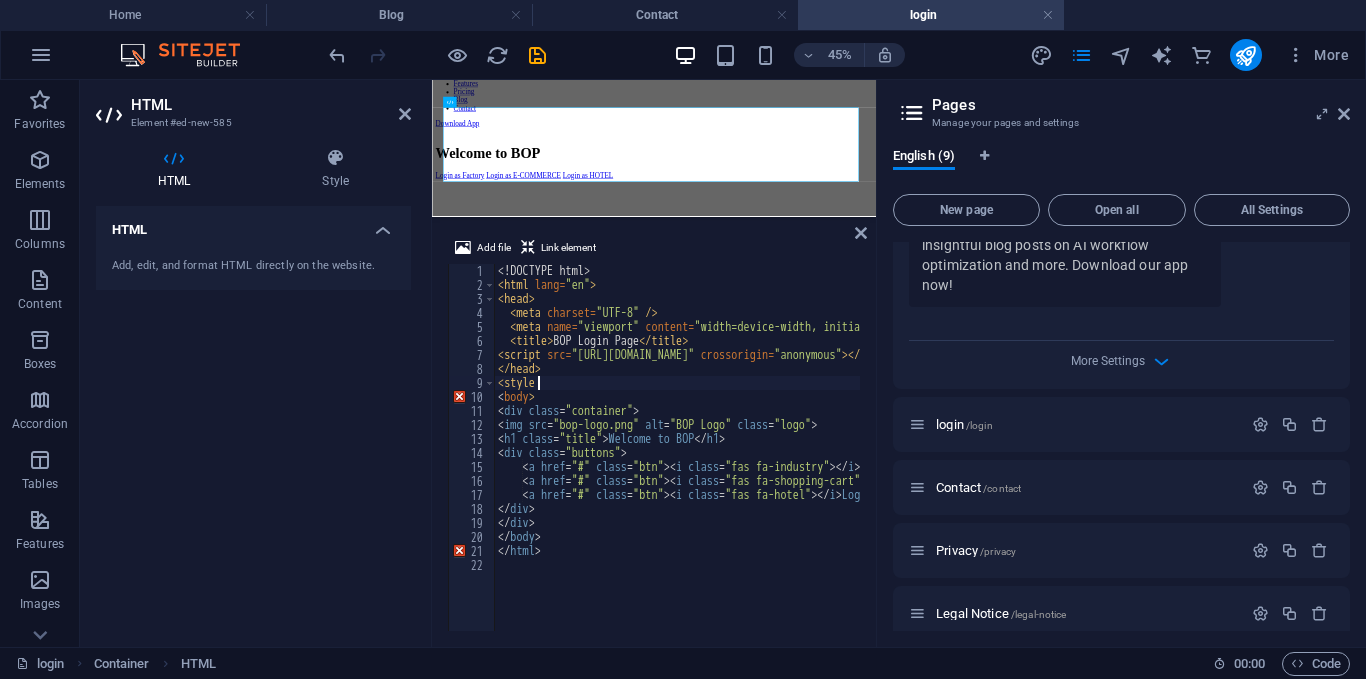 scroll, scrollTop: 0, scrollLeft: 2, axis: horizontal 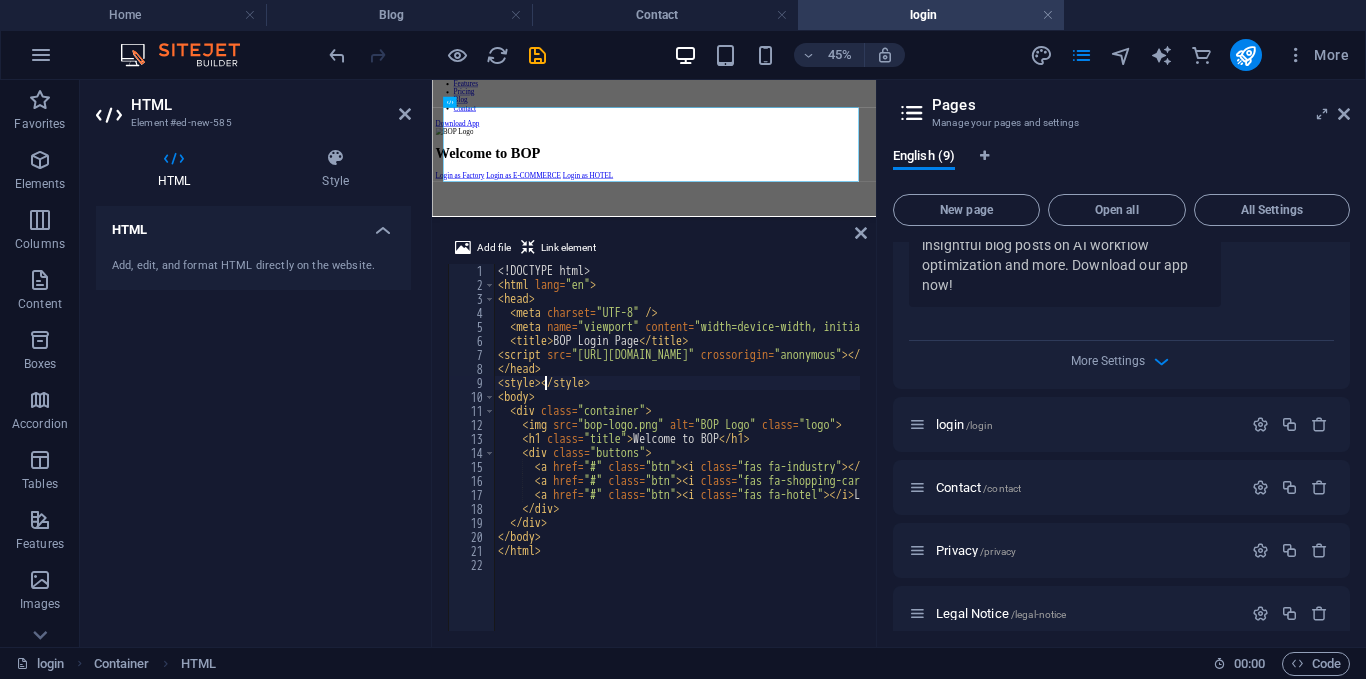 paste 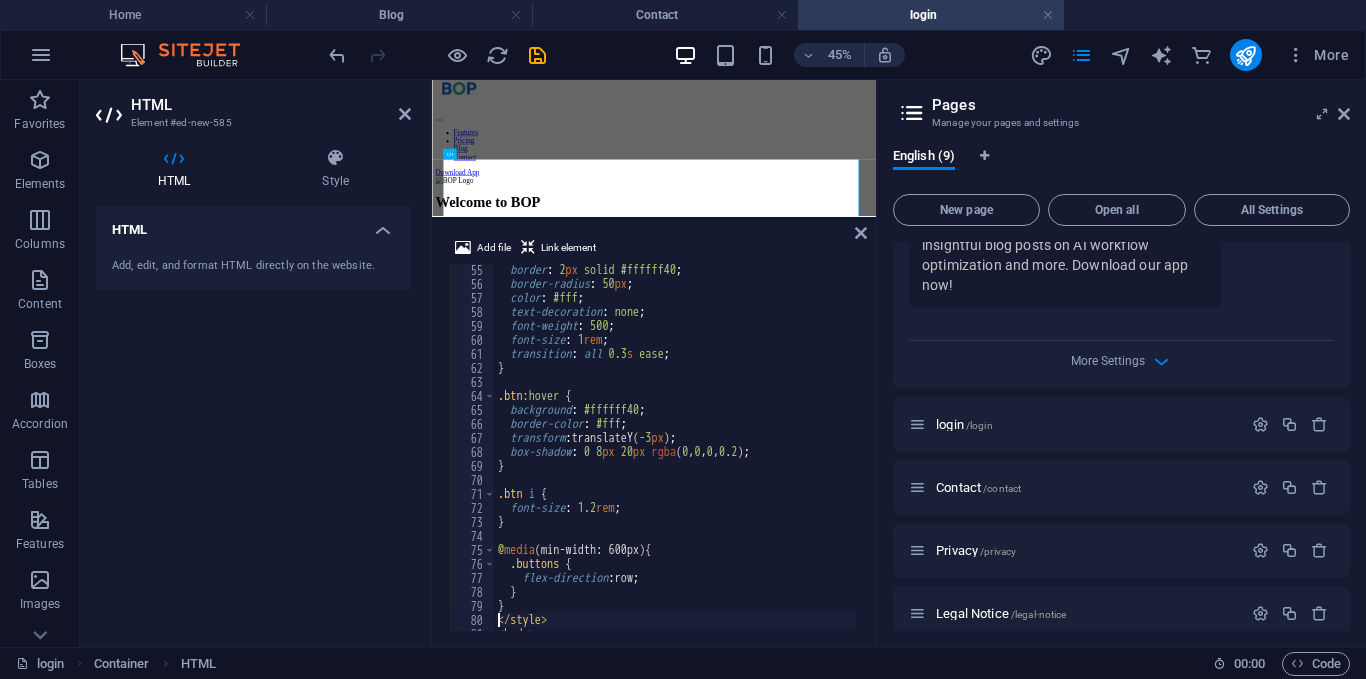 scroll, scrollTop: 63, scrollLeft: 0, axis: vertical 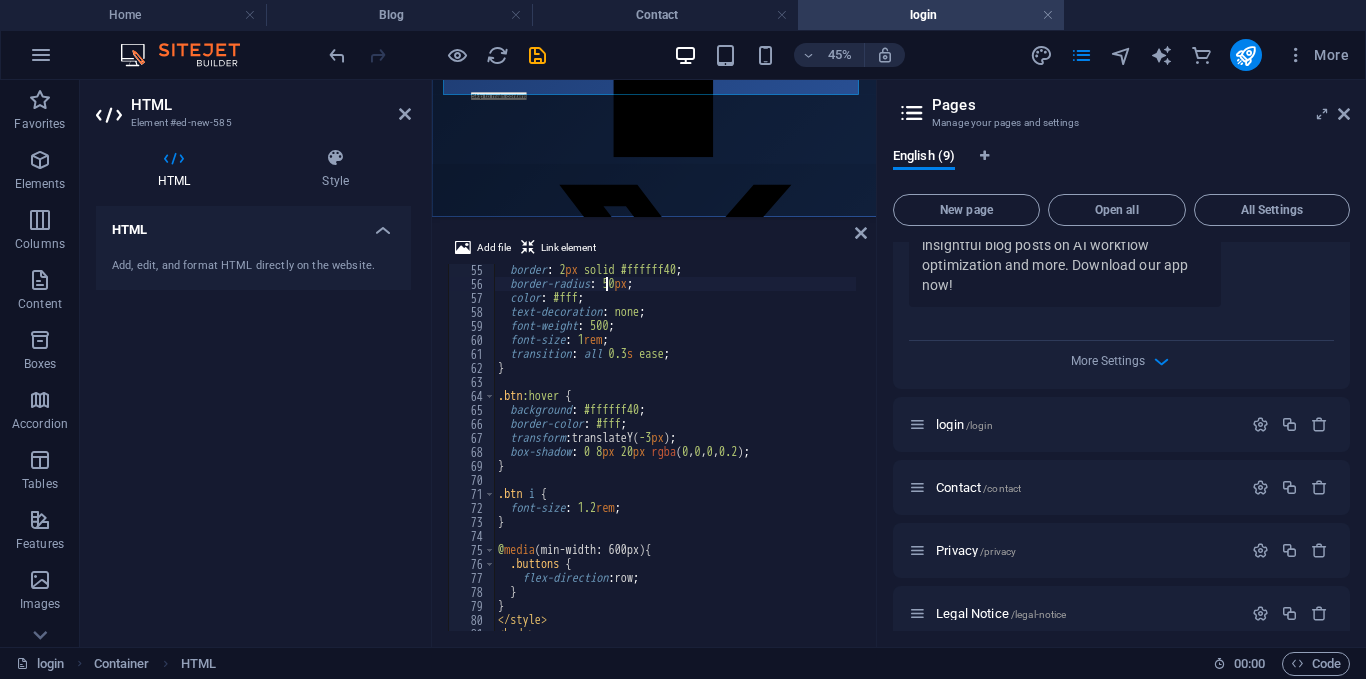 click on "border :   2 px   solid   #ffffff40 ;    border-radius :   50 px ;    color :   #fff ;    text-decoration :   none ;    font-weight :   500 ;    font-size :   1 rem ;    transition :   all   0.3 s   ease ; } .btn :hover   {    background :   #ffffff40 ;    border-color :   #fff ;    transform :  translateY( -3 px ) ;    box-shadow :   0   8 px   20 px   rgba ( 0 , 0 , 0 , 0.2 ) ; } .btn   i   {    font-size :   1.2 rem ; } @ media  (min-width: 600px)  {    .buttons   {      flex-direction :  row ;    } } </ style > < body >" at bounding box center (801, 458) 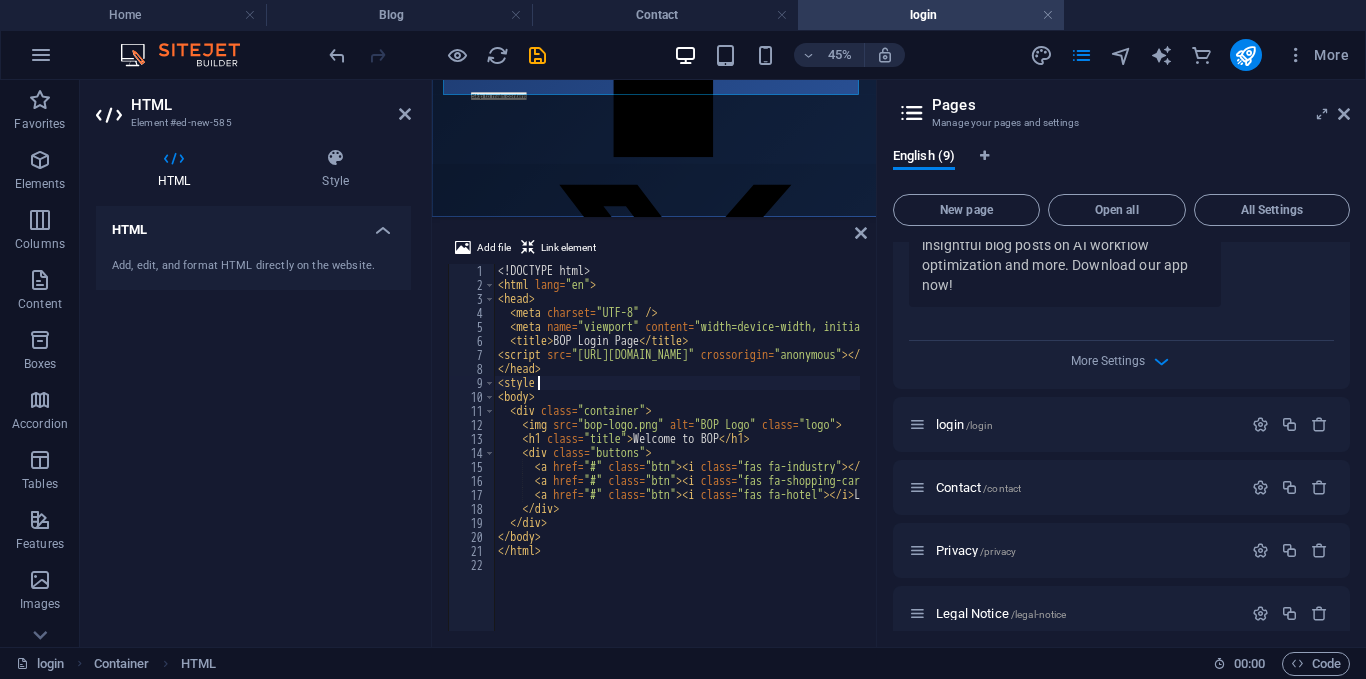 type on "<st" 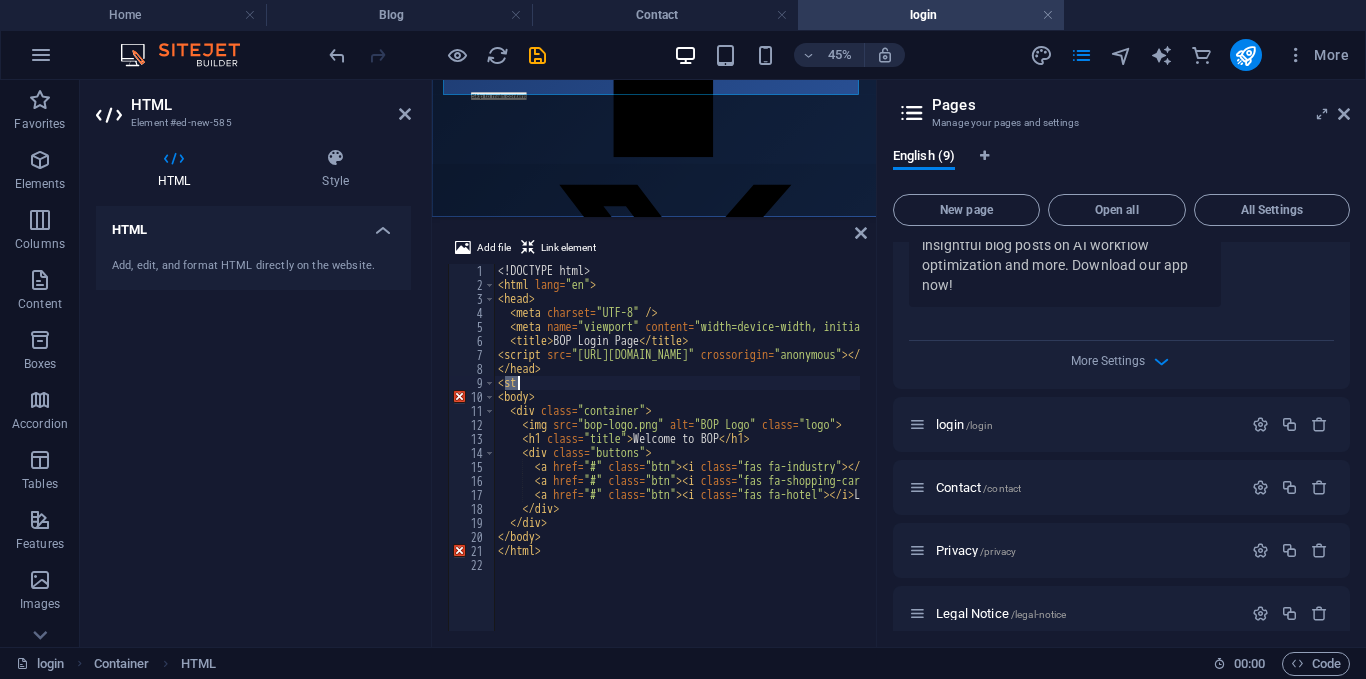 scroll, scrollTop: 0, scrollLeft: 0, axis: both 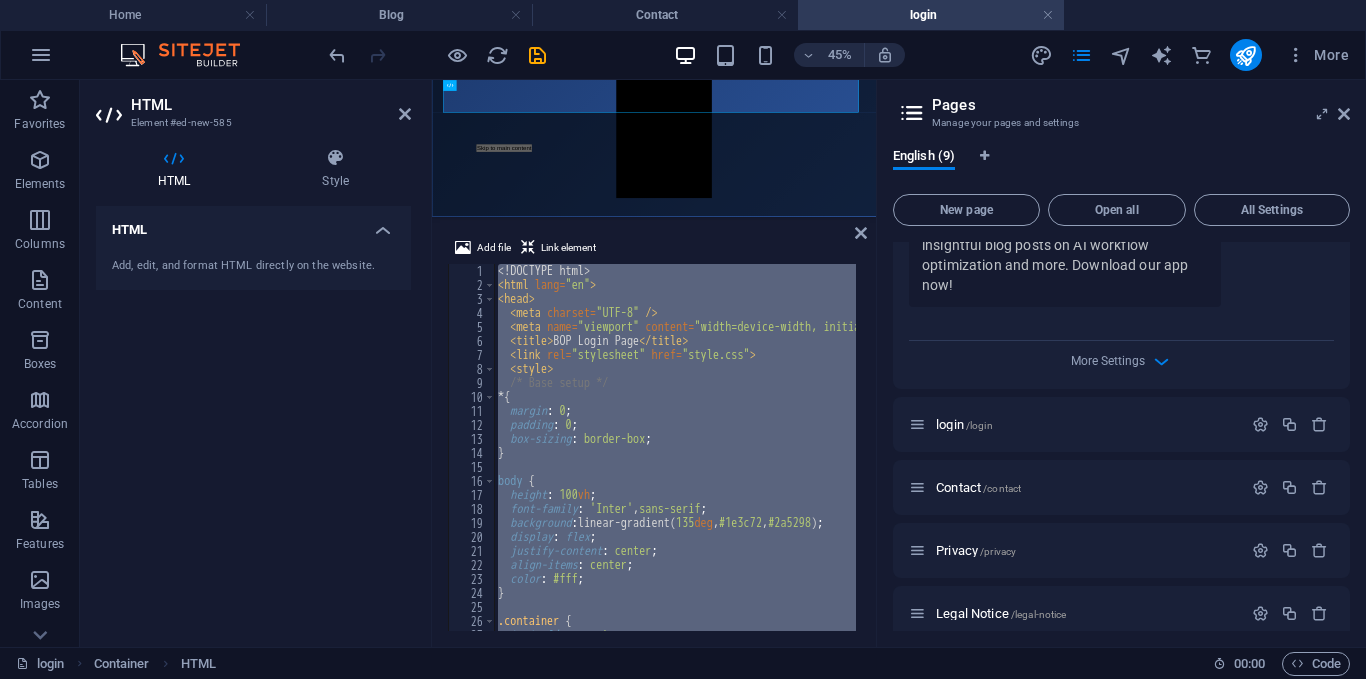 click on "<! DOCTYPE   html > < html   lang = "en" > < head >    < meta   charset = "UTF-8"   />    < meta   name = "viewport"   content = "width=device-width, initial-scale=1.0" />    < title > BOP Login Page </ title >    < link   rel = "stylesheet"   href = "style.css" >    < style >    /* Base setup */ *  {    margin :   0 ;    padding :   0 ;    box-sizing :   border-box ; } body   {    height :   100 vh ;    font-family :   ' Inter ' ,  sans-serif ;    background :  linear-gradient( 135 deg ,  #1e3c72 ,  #2a5298 ) ;    display :   flex ;    justify-content :   center ;    align-items :   center ;    color :   #fff ; } .container   {    text-align :   center ;" at bounding box center (675, 447) 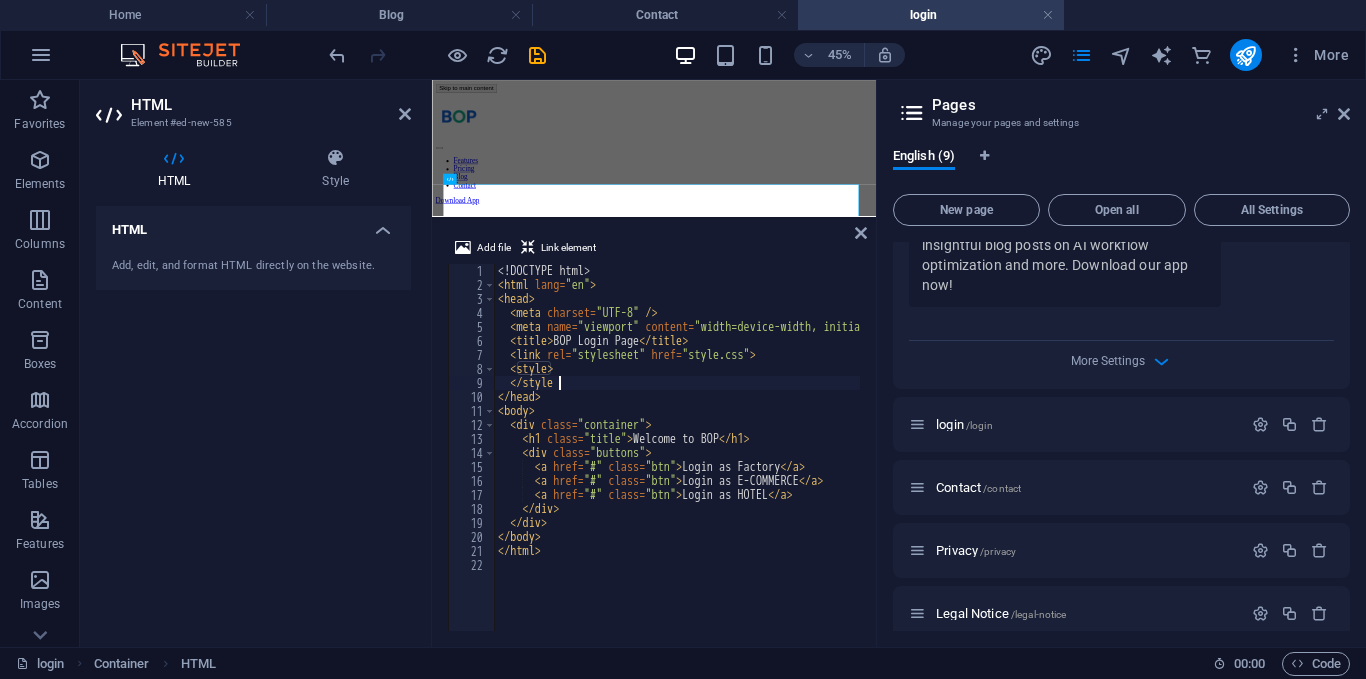 type on "</s" 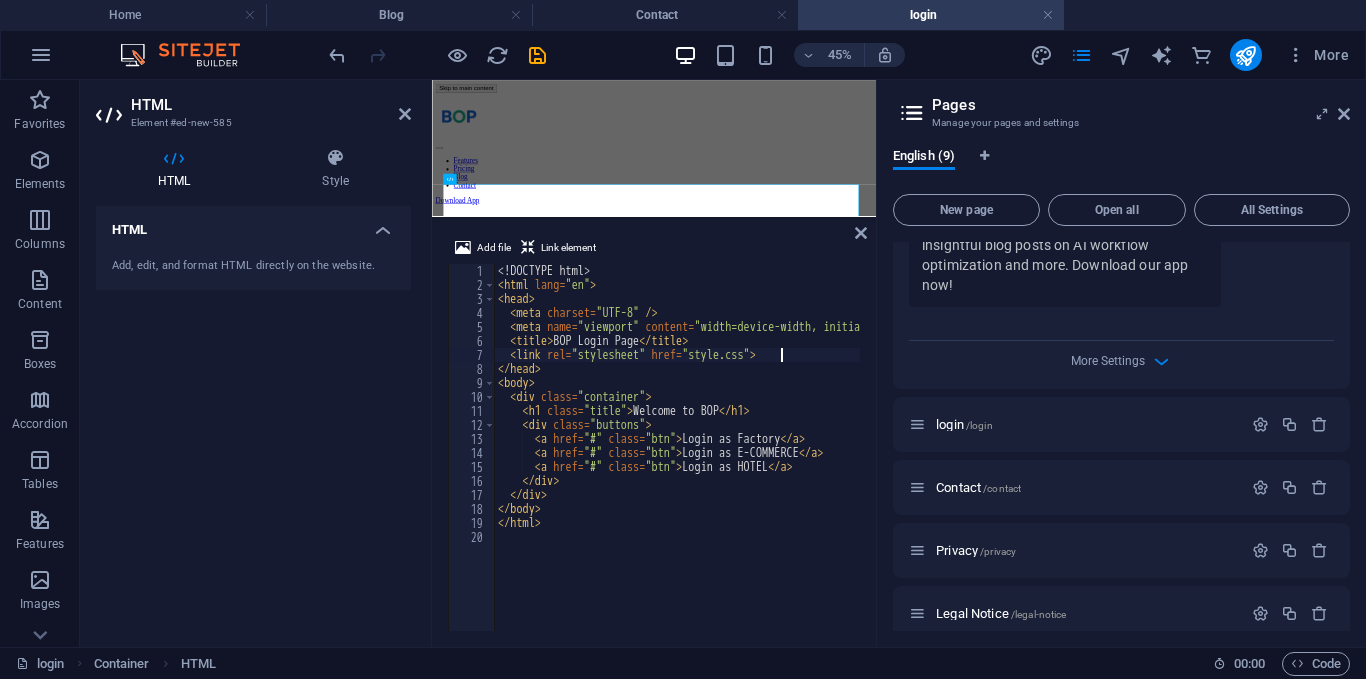 type on "<link href="[URL][DOMAIN_NAME]" rel="stylesheet">
<link rel="stylesheet" href="style.css">" 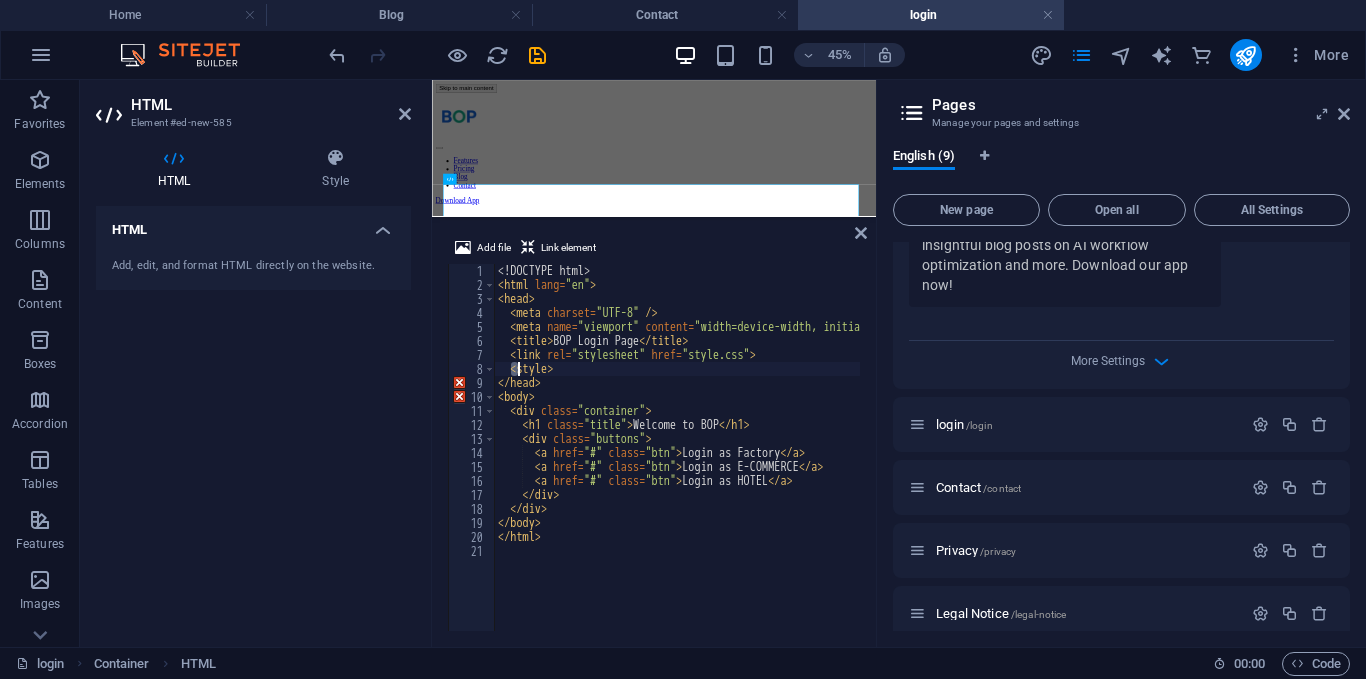 type on "<style>
/" 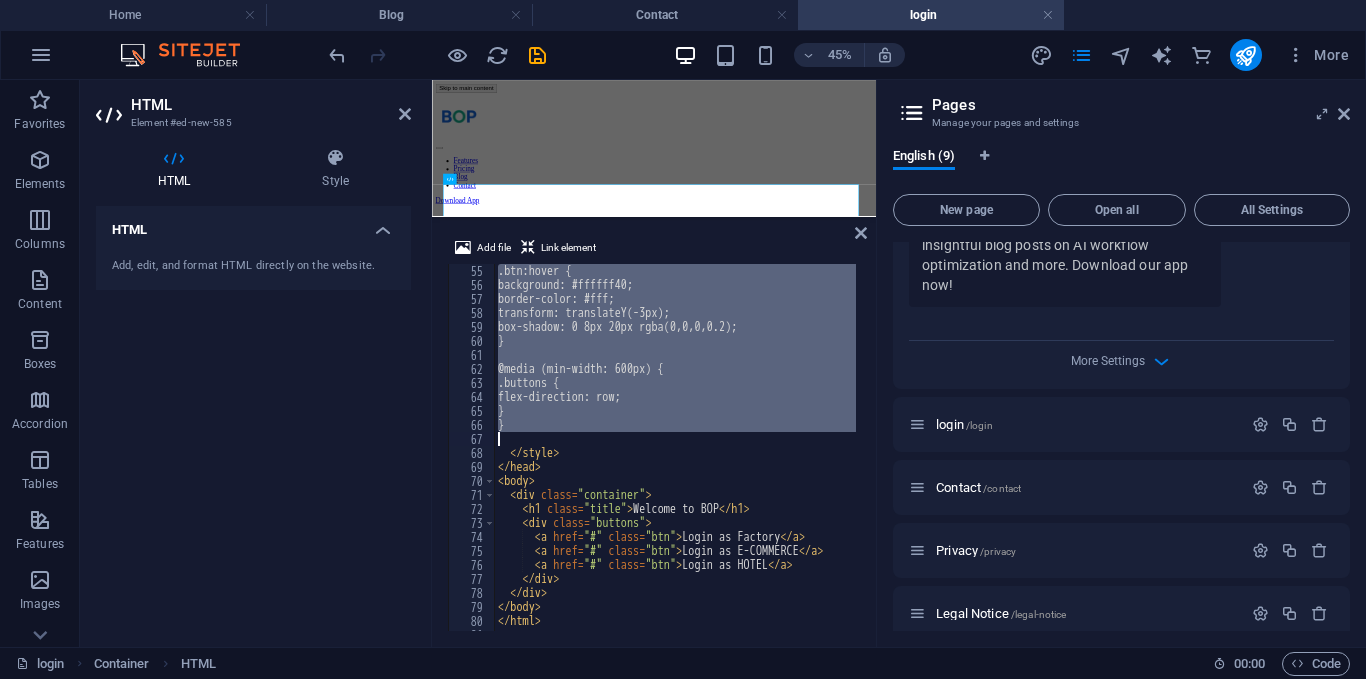 scroll, scrollTop: 757, scrollLeft: 0, axis: vertical 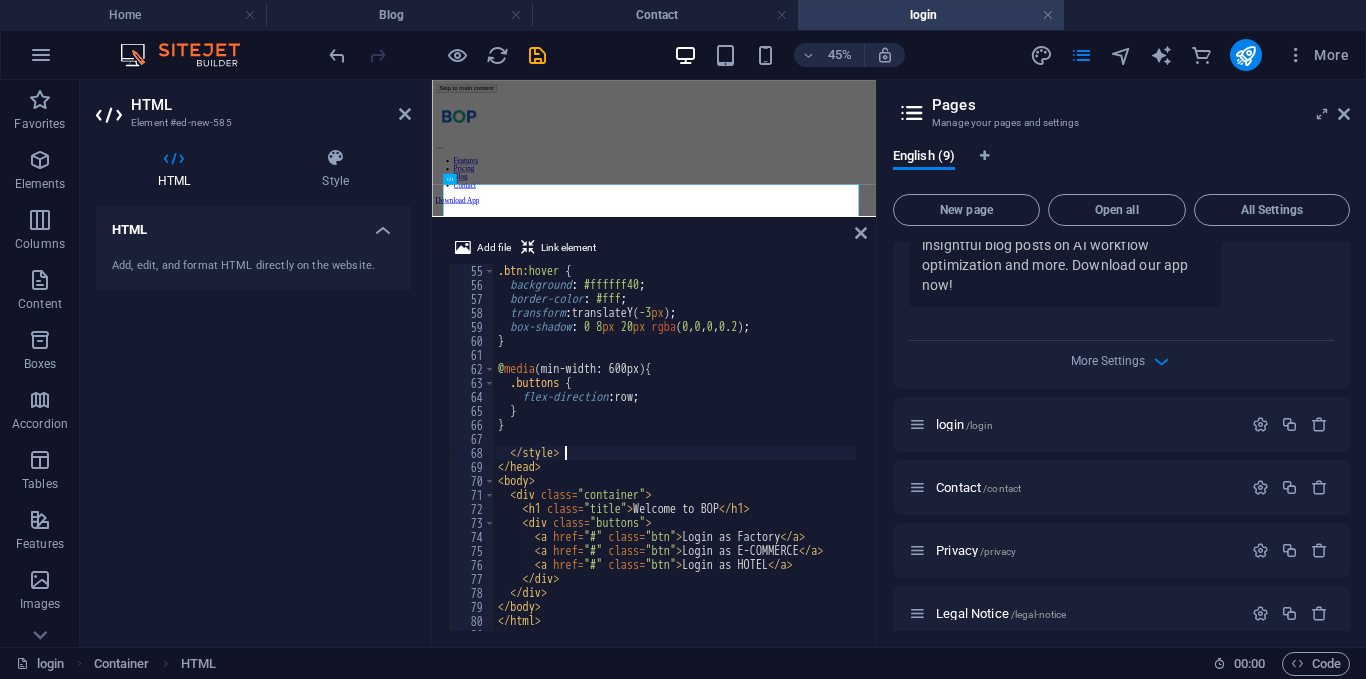 click on ".btn :hover   {    background :   #ffffff40 ;    border-color :   #fff ;    transform :  translateY( -3 px ) ;    box-shadow :   0   8 px   20 px   rgba ( 0 , 0 , 0 , 0.2 ) ; } @ media  (min-width: 600px)  {    .buttons   {      flex-direction :  row ;    } }    </ style > </ head > < body >    < div   class = "container" >      < h1   class = "title" > Welcome to BOP </ h1 >      < div   class = "buttons" >         < a   href = "#"   class = "btn" > Login as Factory </ a >         < a   href = "#"   class = "btn" > Login as E-COMMERCE </ a >         < a   href = "#"   class = "btn" > Login as HOTEL </ a >      </ div >    </ div > </ body > </ html >" at bounding box center [744, 459] 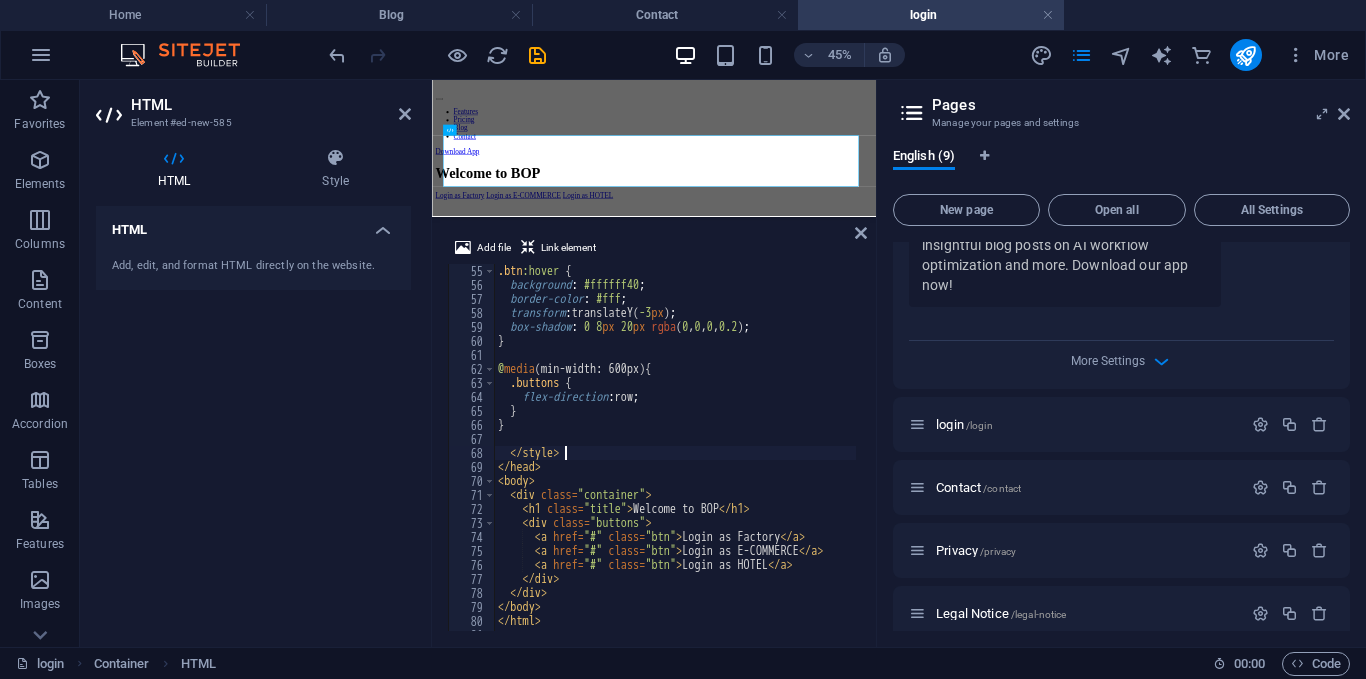 scroll, scrollTop: 80, scrollLeft: 0, axis: vertical 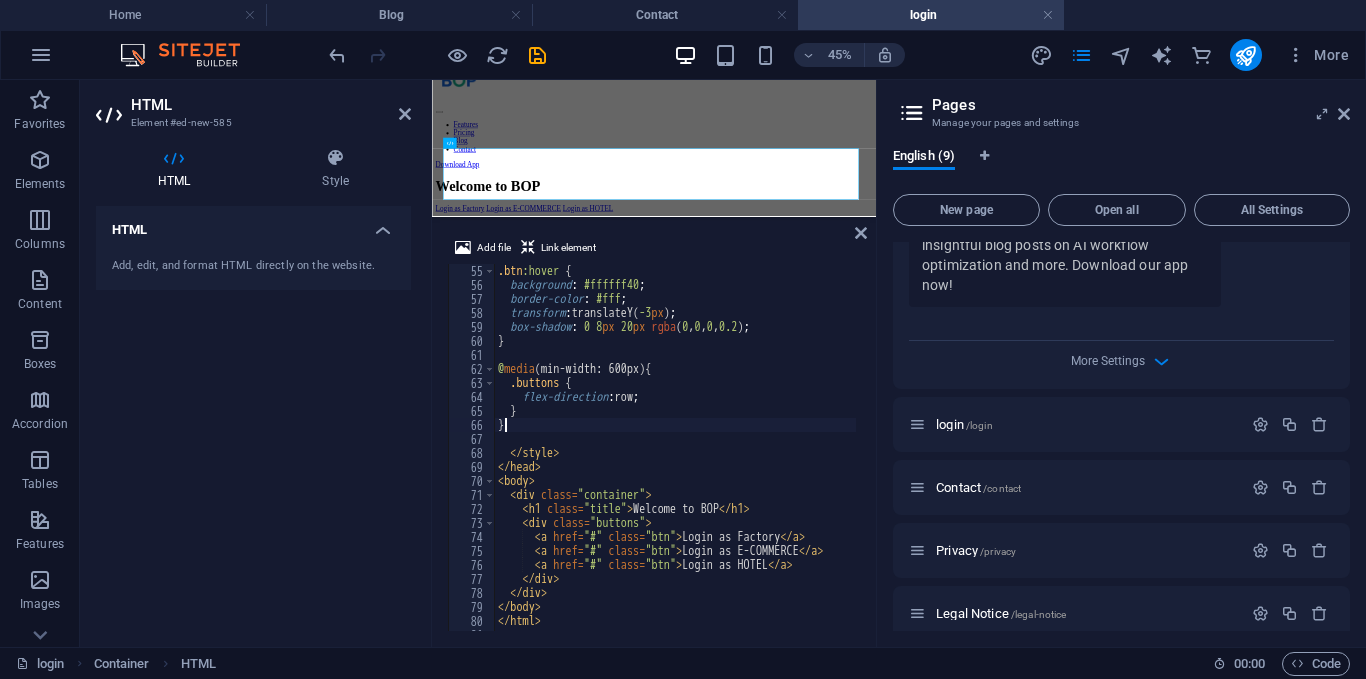 click on ".btn :hover   {    background :   #ffffff40 ;    border-color :   #fff ;    transform :  translateY( -3 px ) ;    box-shadow :   0   8 px   20 px   rgba ( 0 , 0 , 0 , 0.2 ) ; } @ media  (min-width: 600px)  {    .buttons   {      flex-direction :  row ;    } }    </ style > </ head > < body >    < div   class = "container" >      < h1   class = "title" > Welcome to BOP </ h1 >      < div   class = "buttons" >         < a   href = "#"   class = "btn" > Login as Factory </ a >         < a   href = "#"   class = "btn" > Login as E-COMMERCE </ a >         < a   href = "#"   class = "btn" > Login as HOTEL </ a >      </ div >    </ div > </ body > </ html >" at bounding box center [744, 459] 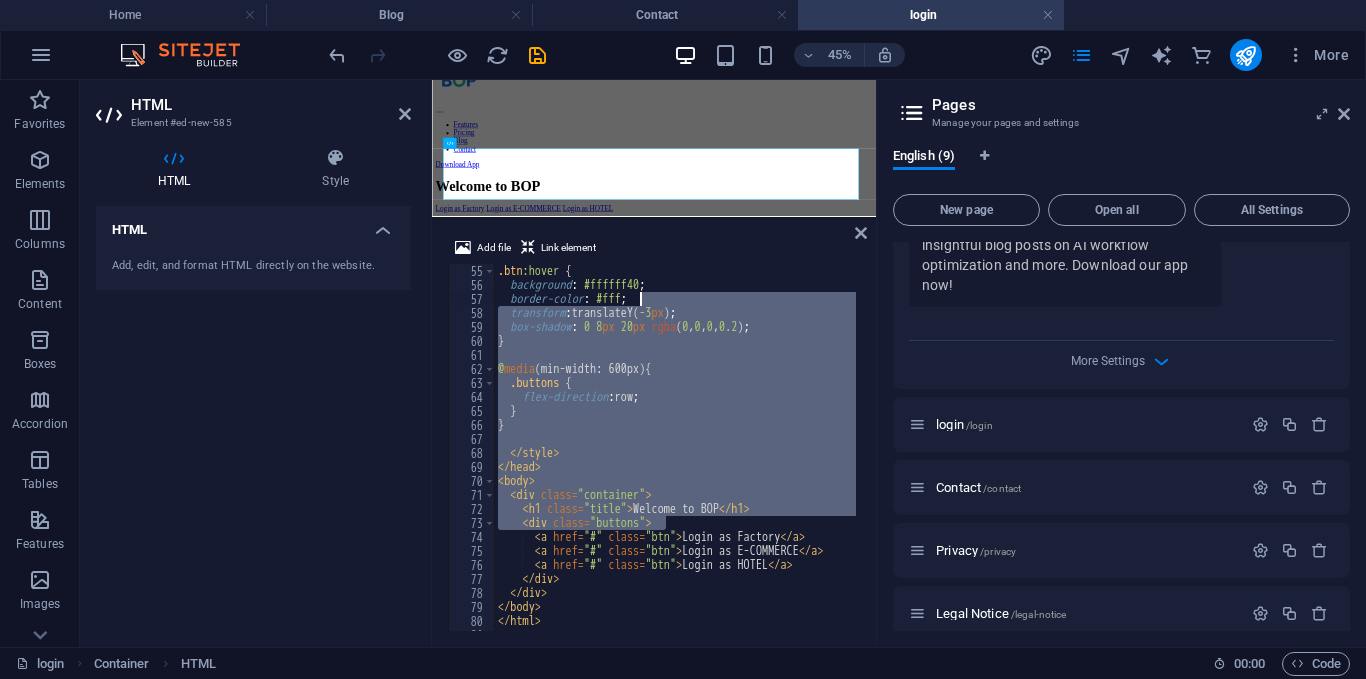 drag, startPoint x: 855, startPoint y: 528, endPoint x: 833, endPoint y: 297, distance: 232.04526 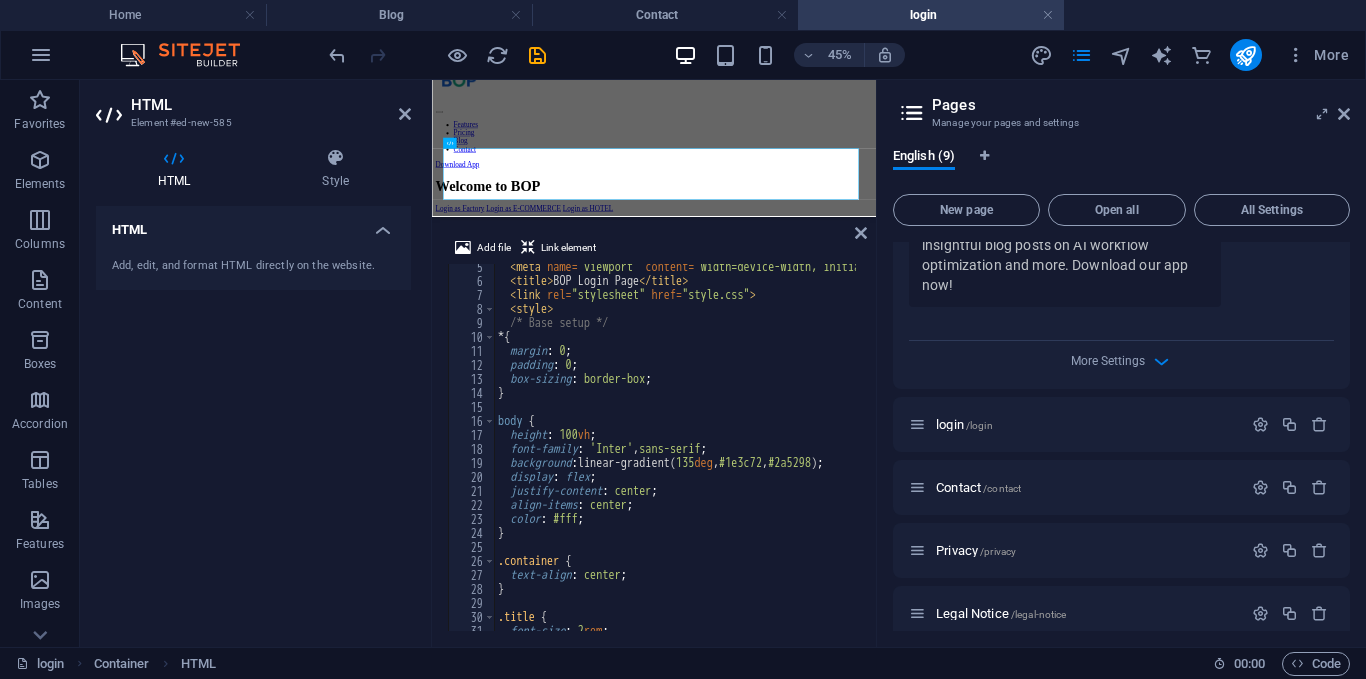 scroll, scrollTop: 0, scrollLeft: 0, axis: both 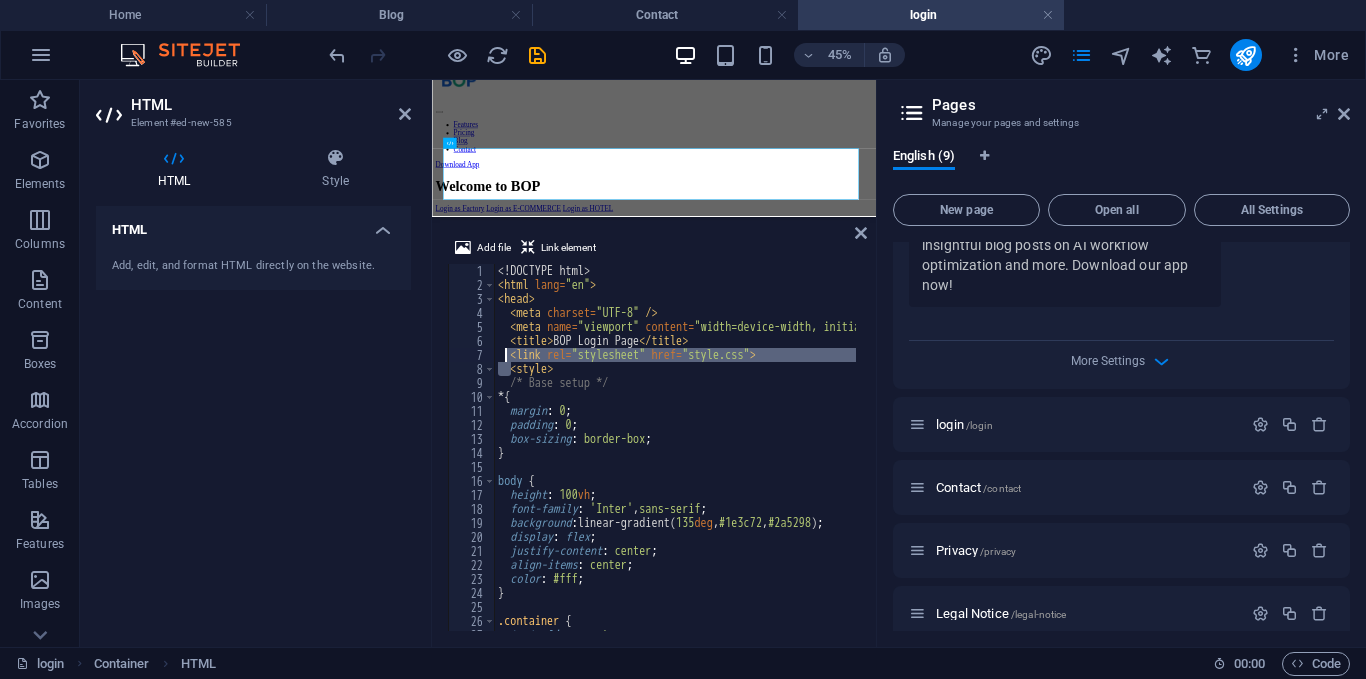 drag, startPoint x: 511, startPoint y: 370, endPoint x: 502, endPoint y: 359, distance: 14.21267 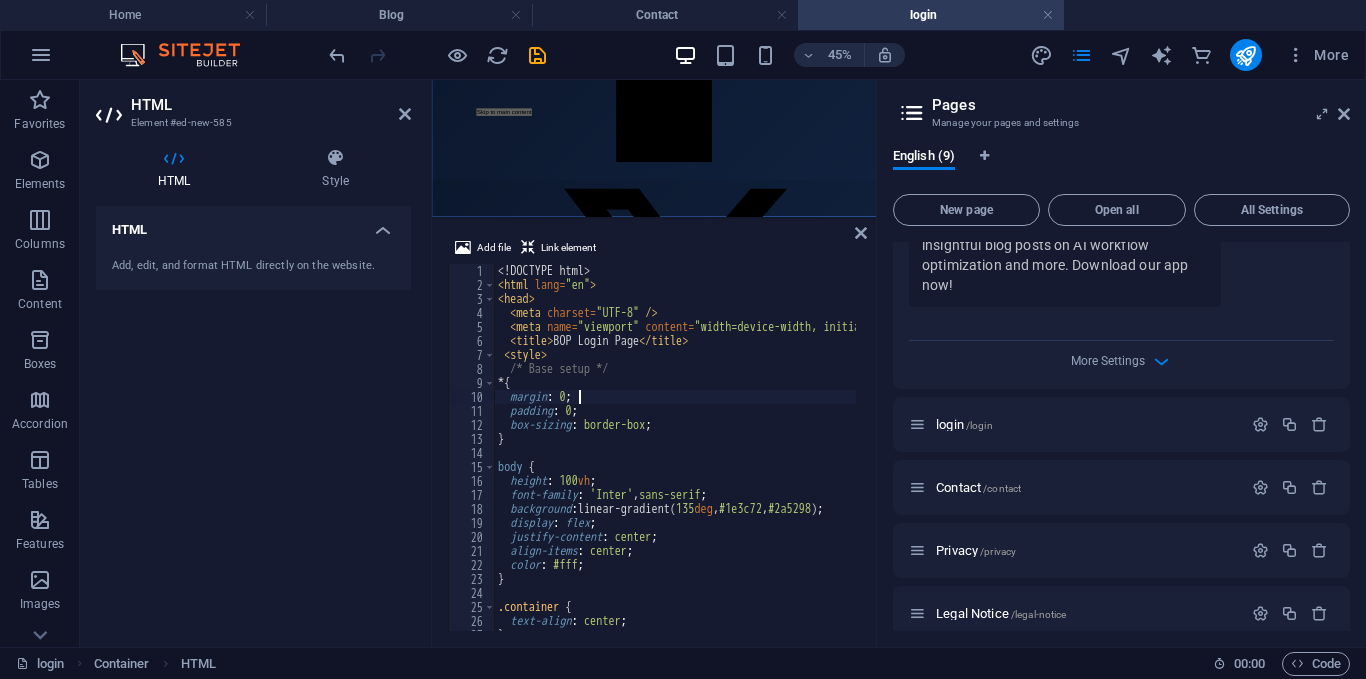 click on "<! DOCTYPE   html > < html   lang = "en" > < head >    < meta   charset = "UTF-8"   />    < meta   name = "viewport"   content = "width=device-width, initial-scale=1.0" />    < title > BOP Login Page </ title >   < style >    /* Base setup */ *  {    margin :   0 ;    padding :   0 ;    box-sizing :   border-box ; } body   {    height :   100 vh ;    font-family :   ' Inter ' ,  sans-serif ;    background :  linear-gradient( 135 deg ,  #1e3c72 ,  #2a5298 ) ;    display :   flex ;    justify-content :   center ;    align-items :   center ;    color :   #fff ; } .container   {    text-align :   center ; }" at bounding box center (744, 459) 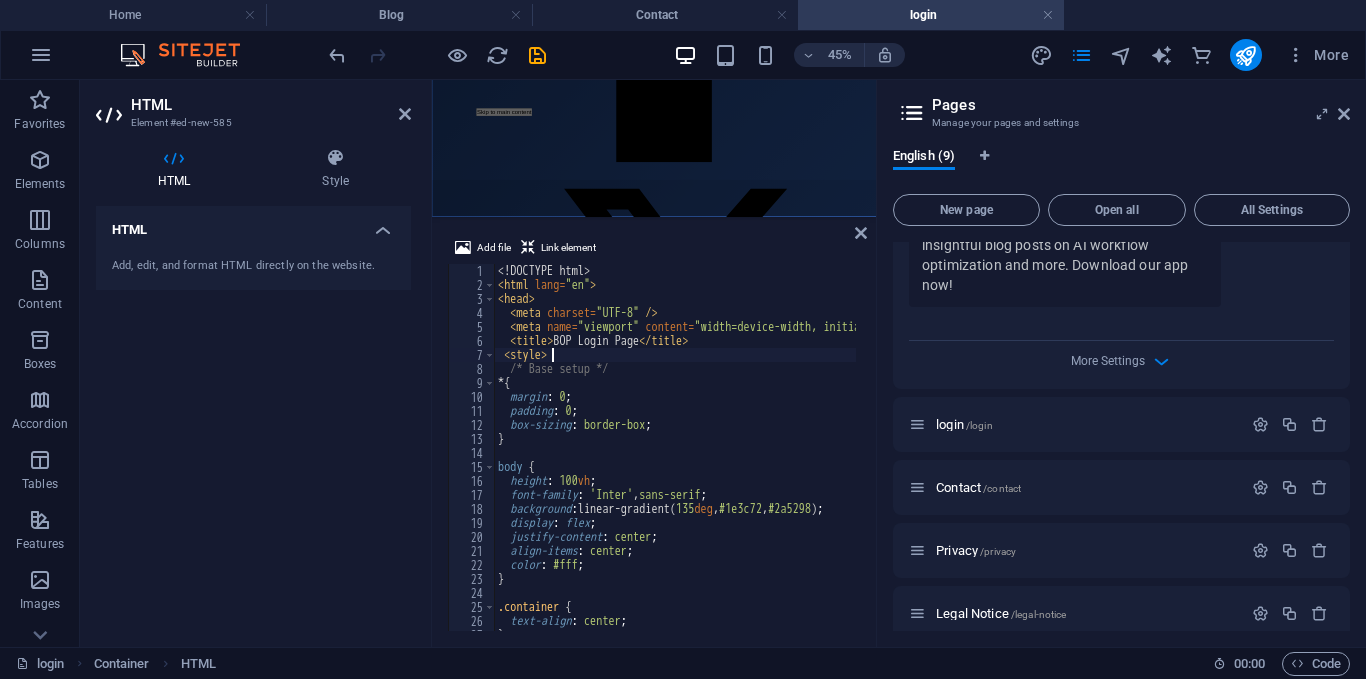 click on "<! DOCTYPE   html > < html   lang = "en" > < head >    < meta   charset = "UTF-8"   />    < meta   name = "viewport"   content = "width=device-width, initial-scale=1.0" />    < title > BOP Login Page </ title >   < style >    /* Base setup */ *  {    margin :   0 ;    padding :   0 ;    box-sizing :   border-box ; } body   {    height :   100 vh ;    font-family :   ' Inter ' ,  sans-serif ;    background :  linear-gradient( 135 deg ,  #1e3c72 ,  #2a5298 ) ;    display :   flex ;    justify-content :   center ;    align-items :   center ;    color :   #fff ; } .container   {    text-align :   center ; }" at bounding box center (744, 459) 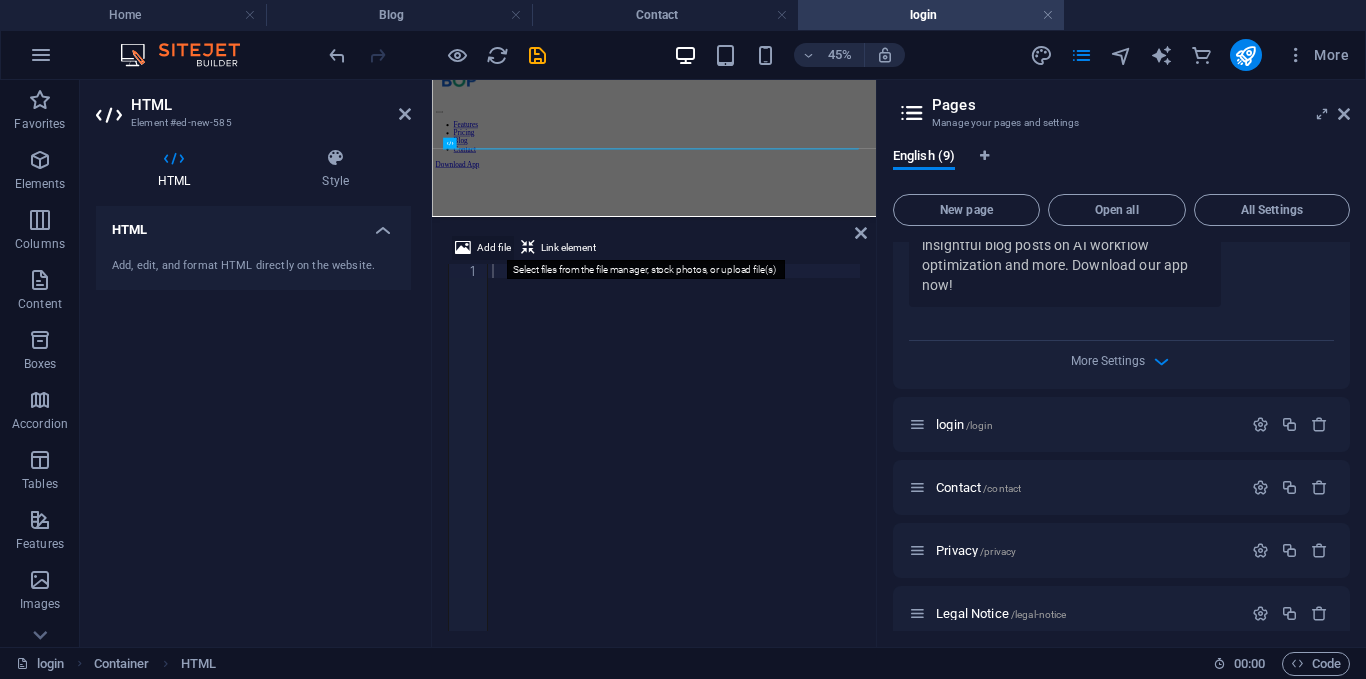 click on "Add file" at bounding box center [494, 248] 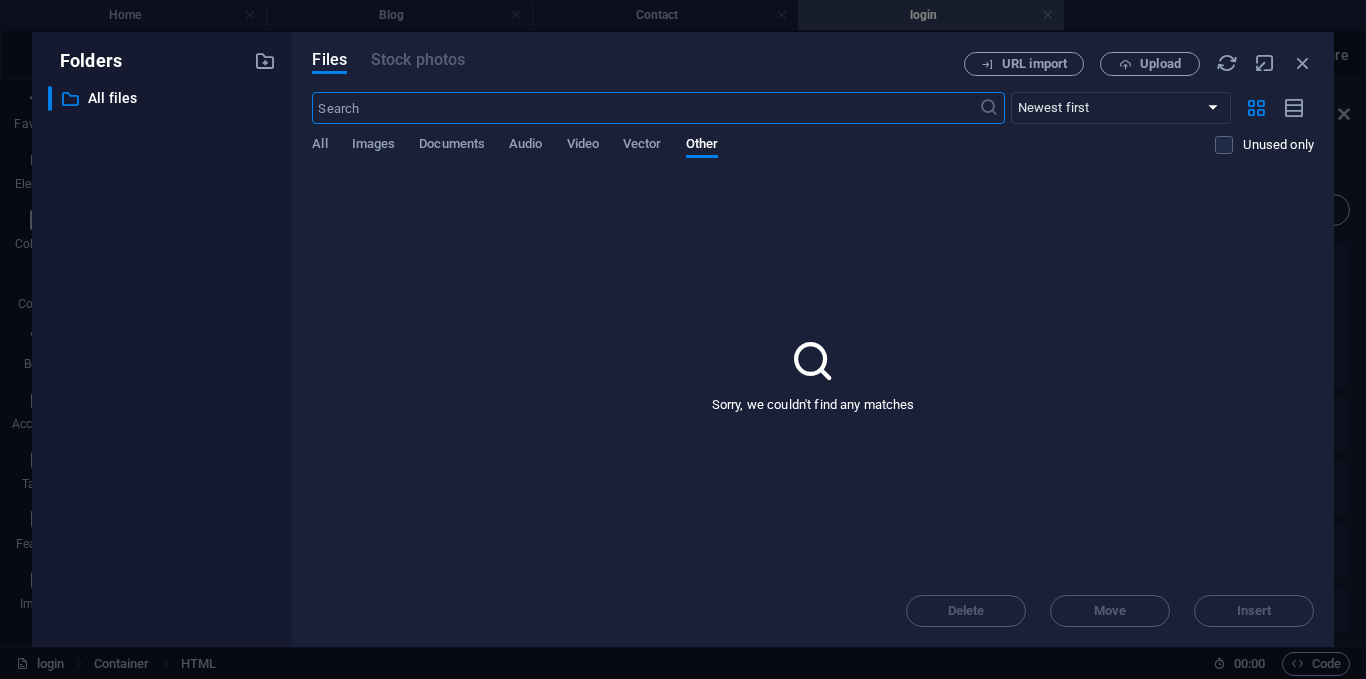 scroll, scrollTop: 0, scrollLeft: 0, axis: both 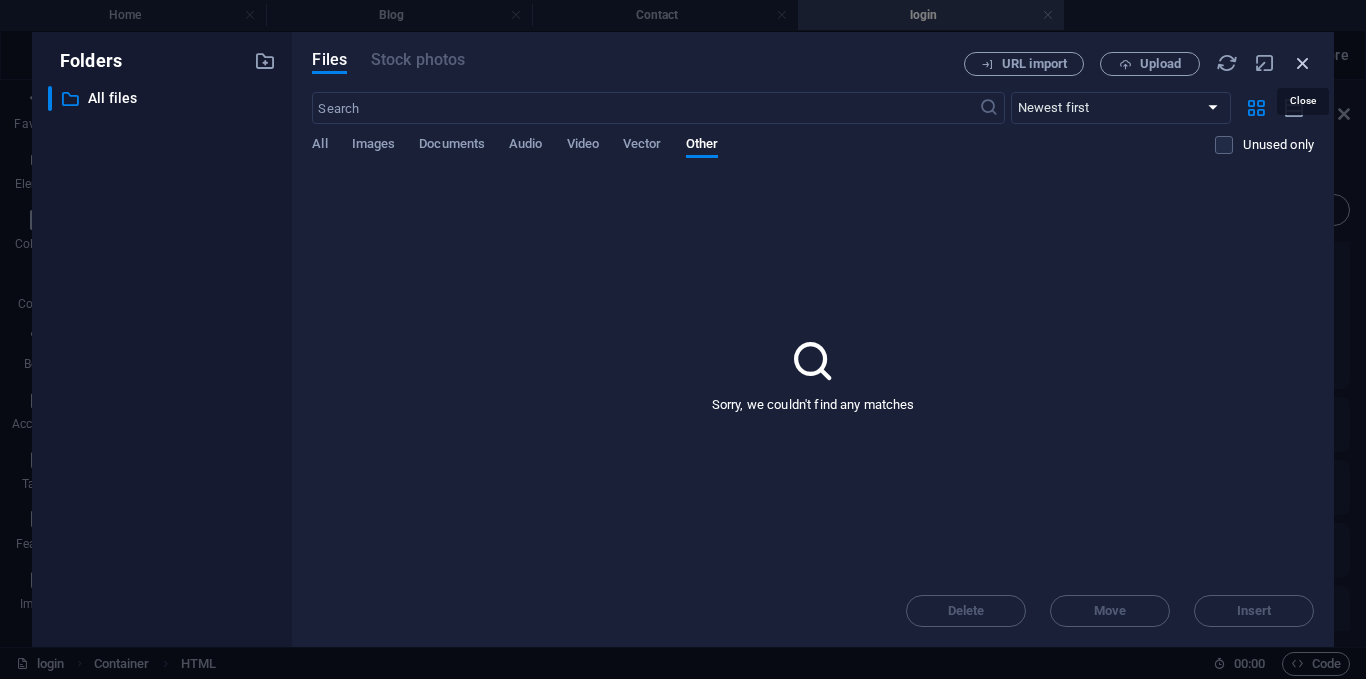 click at bounding box center (1303, 63) 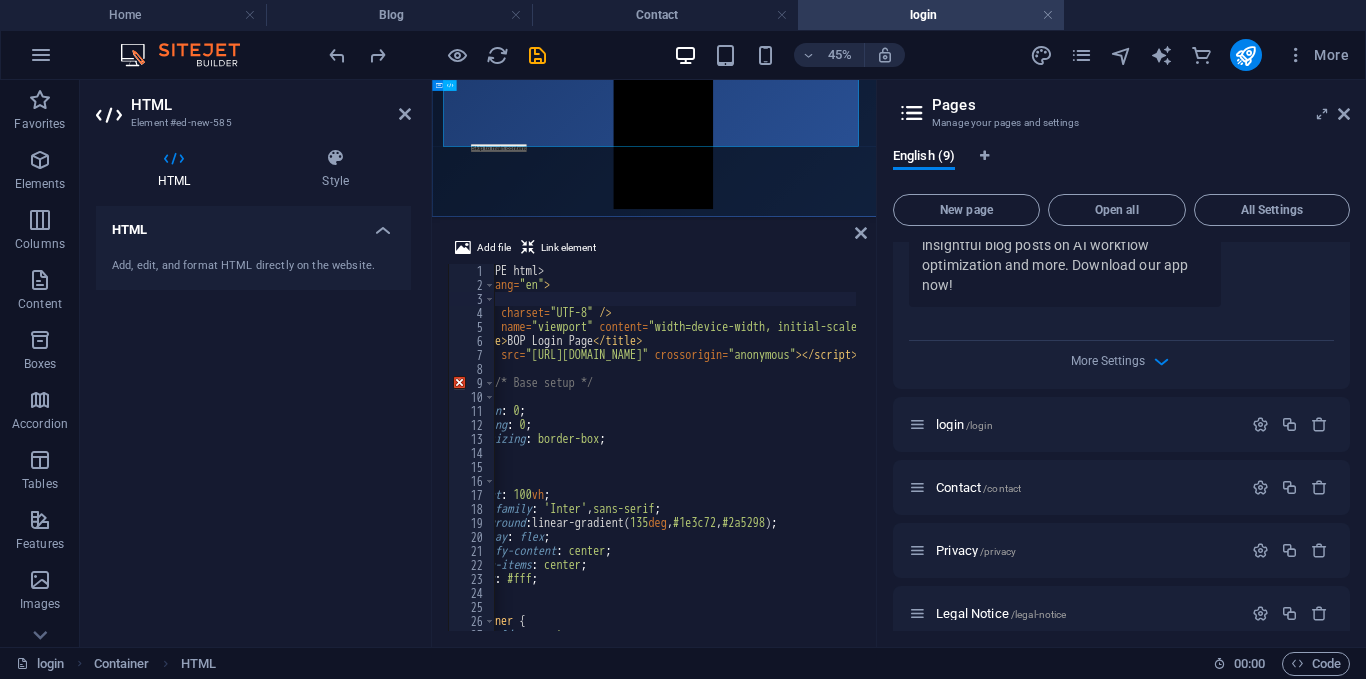 click on "<! DOCTYPE   html > < html   lang = "en" > < head >    < meta   charset = "UTF-8"   />    < meta   name = "viewport"   content = "width=device-width, initial-scale=1.0" />    < title > BOP Login Page </ title > < script   src = "[URL][DOMAIN_NAME]"   crossorigin = "anonymous" > </ script > </ head > < style > /* Base setup */ *  {    margin :   0 ;    padding :   0 ;    box-sizing :   border-box ; } body   {    height :   100 vh ;    font-family :   ' Inter ' ,  sans-serif ;    background :  linear-gradient( 135 deg ,  #1e3c72 ,  #2a5298 ) ;    display :   flex ;    justify-content :   center ;    align-items :   center ;    color :   #fff ; } .container   {    text-align :   center ;" at bounding box center (755, 454) 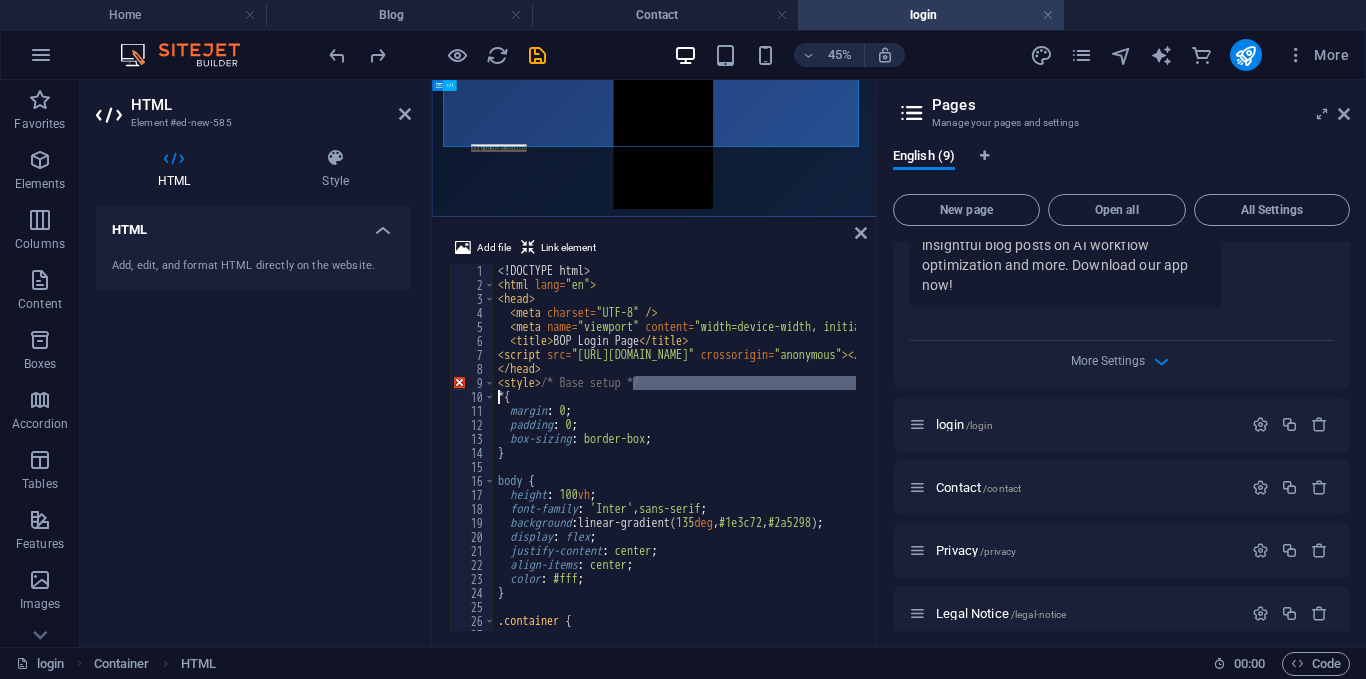 scroll, scrollTop: 0, scrollLeft: 0, axis: both 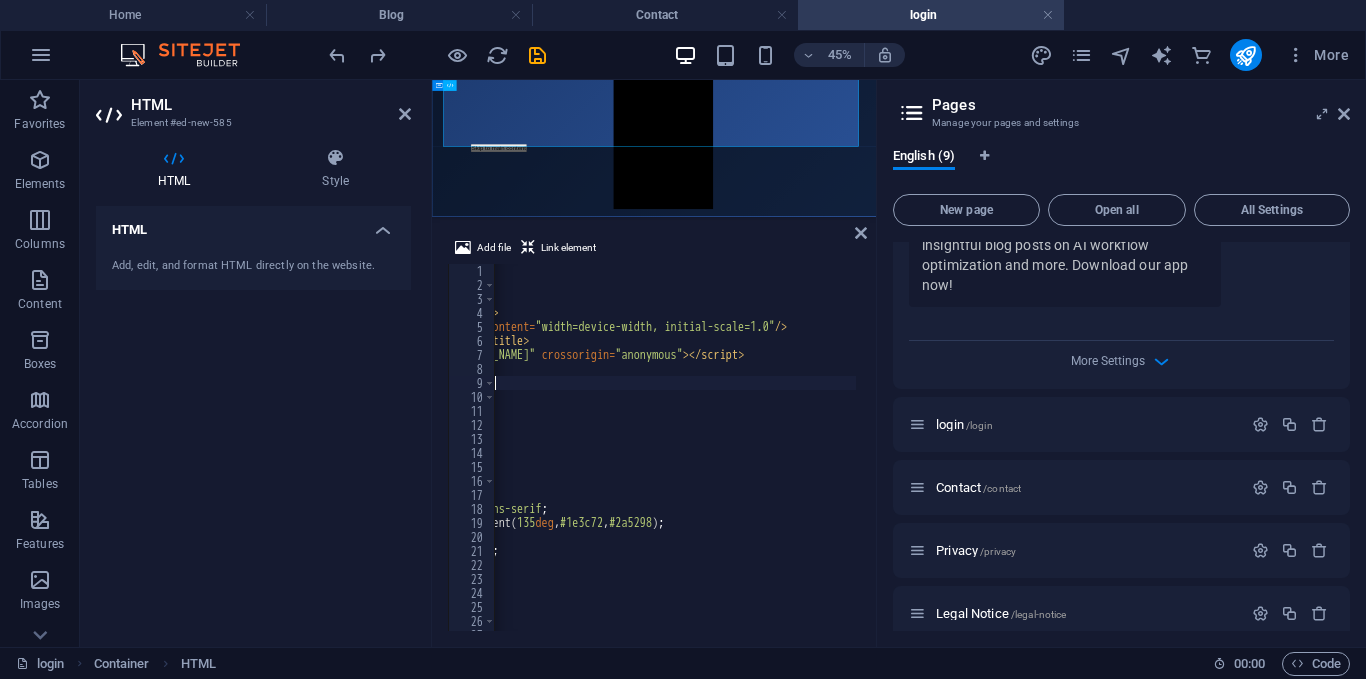 click on "<! DOCTYPE   html > < html   lang = "en" > < head >    < meta   charset = "UTF-8"   />    < meta   name = "viewport"   content = "width=device-width, initial-scale=1.0" />    < title > BOP Login Page </ title > < script   src = "[URL][DOMAIN_NAME]"   crossorigin = "anonymous" > </ script > </ head > < style > /* Base setup */ *  {    margin :   0 ;    padding :   0 ;    box-sizing :   border-box ; } body   {    height :   100 vh ;    font-family :   ' Inter ' ,  sans-serif ;    background :  linear-gradient( 135 deg ,  #1e3c72 ,  #2a5298 ) ;    display :   flex ;    justify-content :   center ;    align-items :   center ;    color :   #fff ; } .container   {" at bounding box center [642, 452] 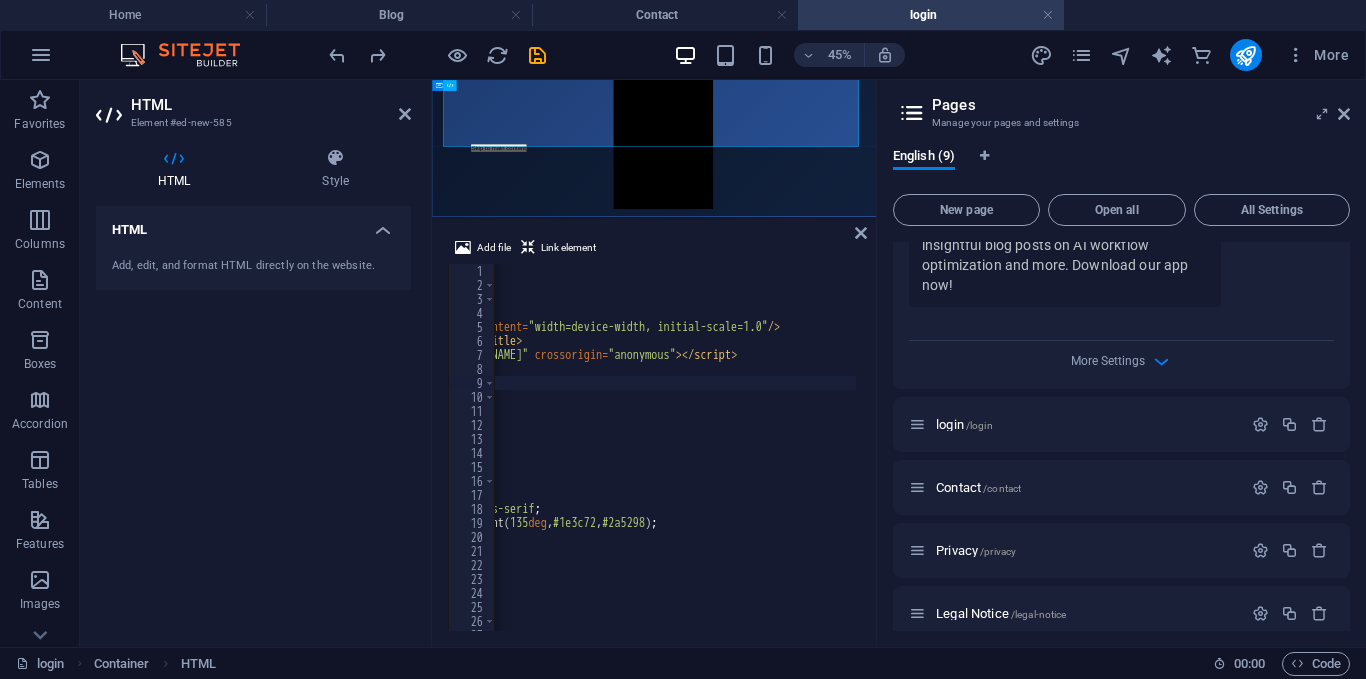 click on "<! DOCTYPE   html > < html   lang = "en" > < head >    < meta   charset = "UTF-8"   />    < meta   name = "viewport"   content = "width=device-width, initial-scale=1.0" />    < title > BOP Login Page </ title > < script   src = "[URL][DOMAIN_NAME]"   crossorigin = "anonymous" > </ script > </ head > < style > /* Base setup */ *  {    margin :   0 ;    padding :   0 ;    box-sizing :   border-box ; } body   {    height :   100 vh ;    font-family :   ' Inter ' ,  sans-serif ;    background :  linear-gradient( 135 deg ,  #1e3c72 ,  #2a5298 ) ;    display :   flex ;    justify-content :   center ;    align-items :   center ;    color :   #fff ; } .container   {" at bounding box center (635, 452) 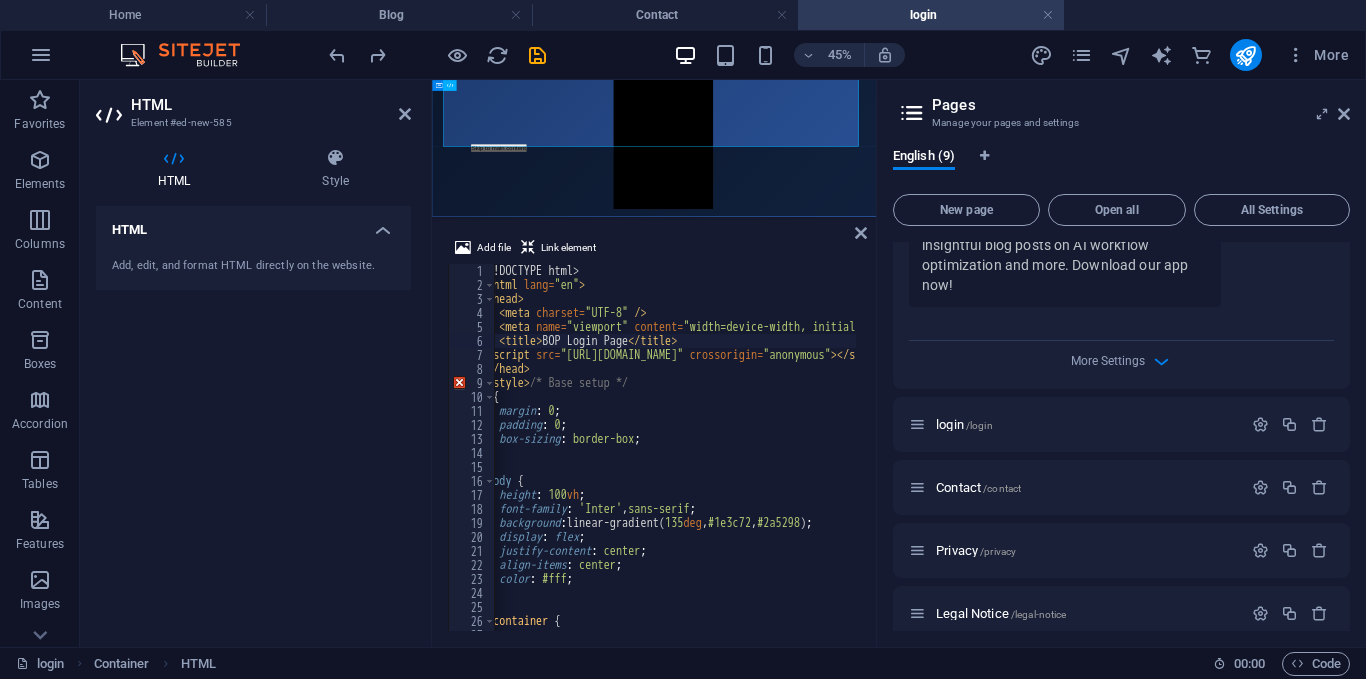 scroll, scrollTop: 0, scrollLeft: 252, axis: horizontal 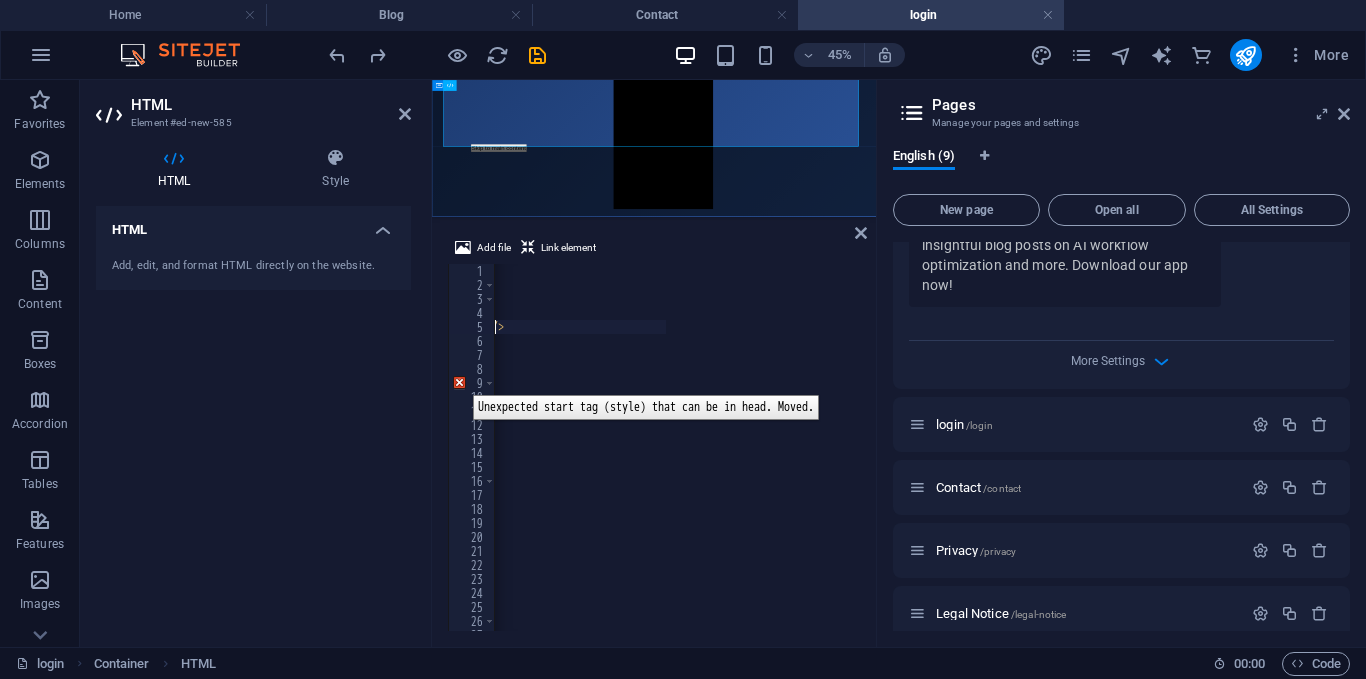 click on "9" at bounding box center (472, 383) 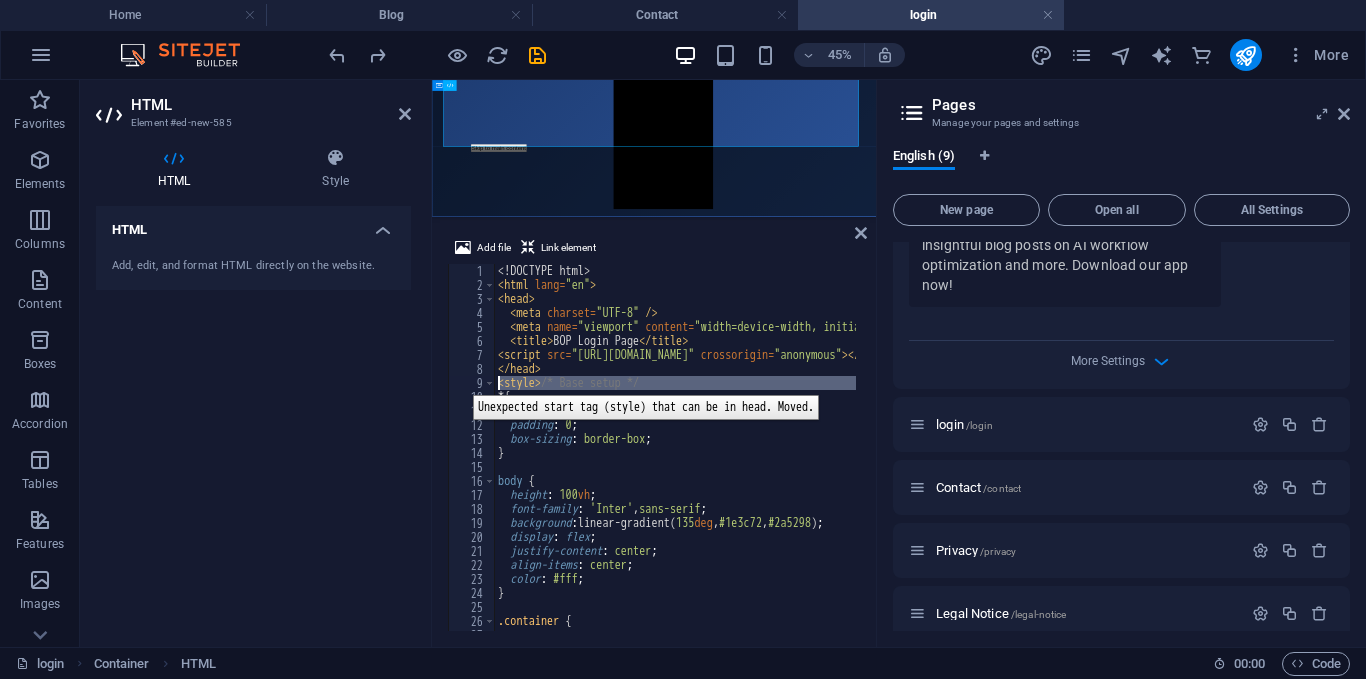 scroll, scrollTop: 0, scrollLeft: 0, axis: both 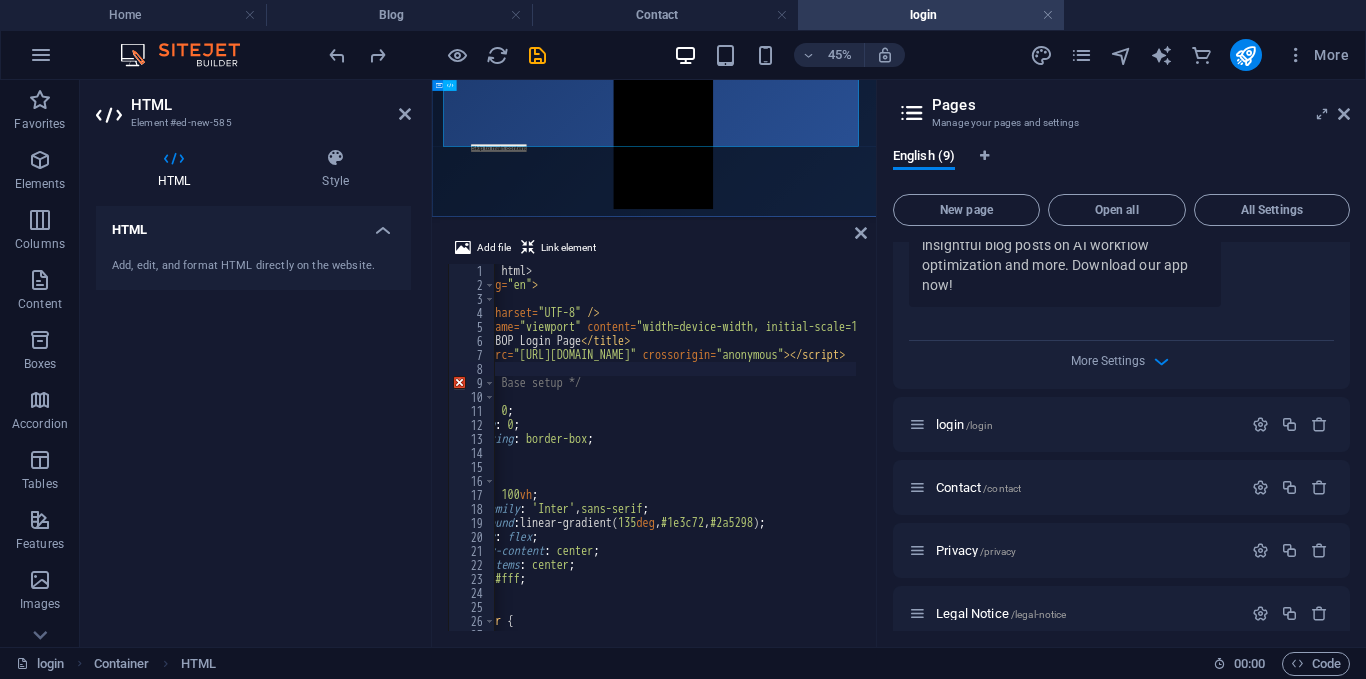 click on "<! DOCTYPE   html > < html   lang = "en" > < head >    < meta   charset = "UTF-8"   />    < meta   name = "viewport"   content = "width=device-width, initial-scale=1.0" />    < title > BOP Login Page </ title > < script   src = "[URL][DOMAIN_NAME]"   crossorigin = "anonymous" > </ script > </ head > < style > /* Base setup */ *  {    margin :   0 ;    padding :   0 ;    box-sizing :   border-box ; } body   {    height :   100 vh ;    font-family :   ' Inter ' ,  sans-serif ;    background :  linear-gradient( 135 deg ,  #1e3c72 ,  #2a5298 ) ;    display :   flex ;    justify-content :   center ;    align-items :   center ;    color :   #fff ; } .container   {" at bounding box center [743, 452] 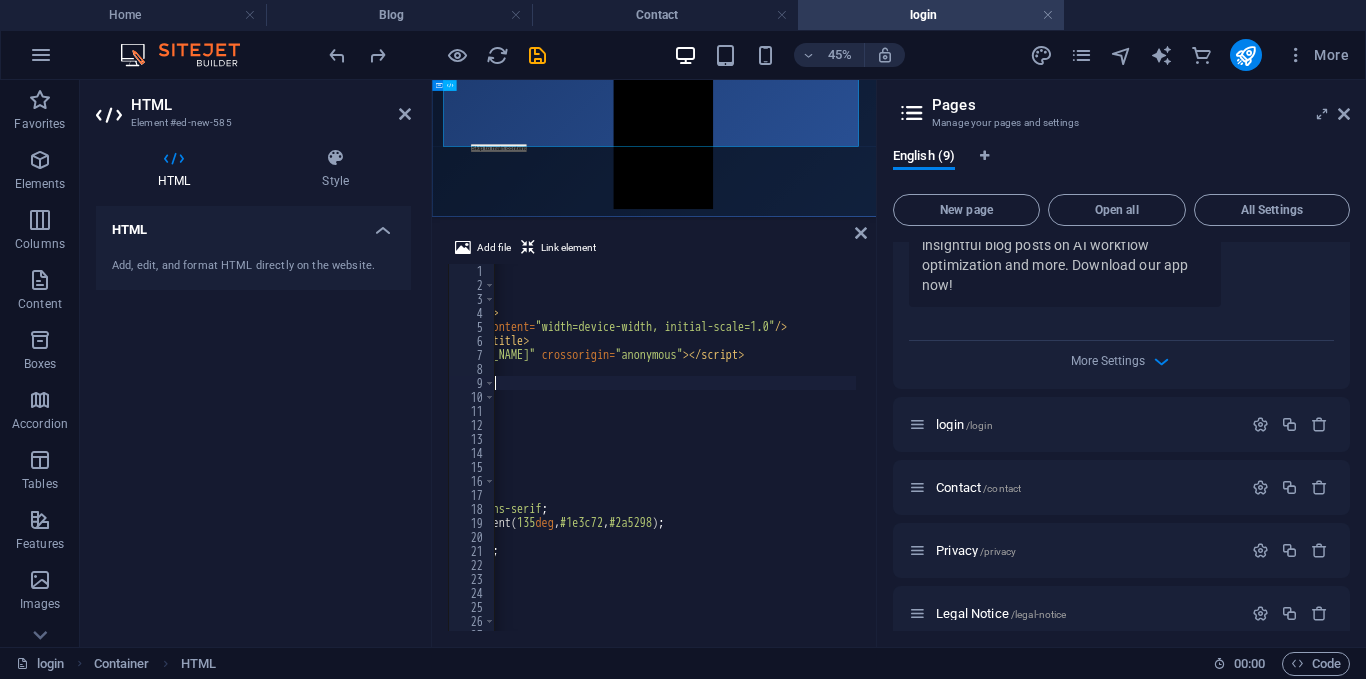 drag, startPoint x: 566, startPoint y: 377, endPoint x: 568, endPoint y: 353, distance: 24.083189 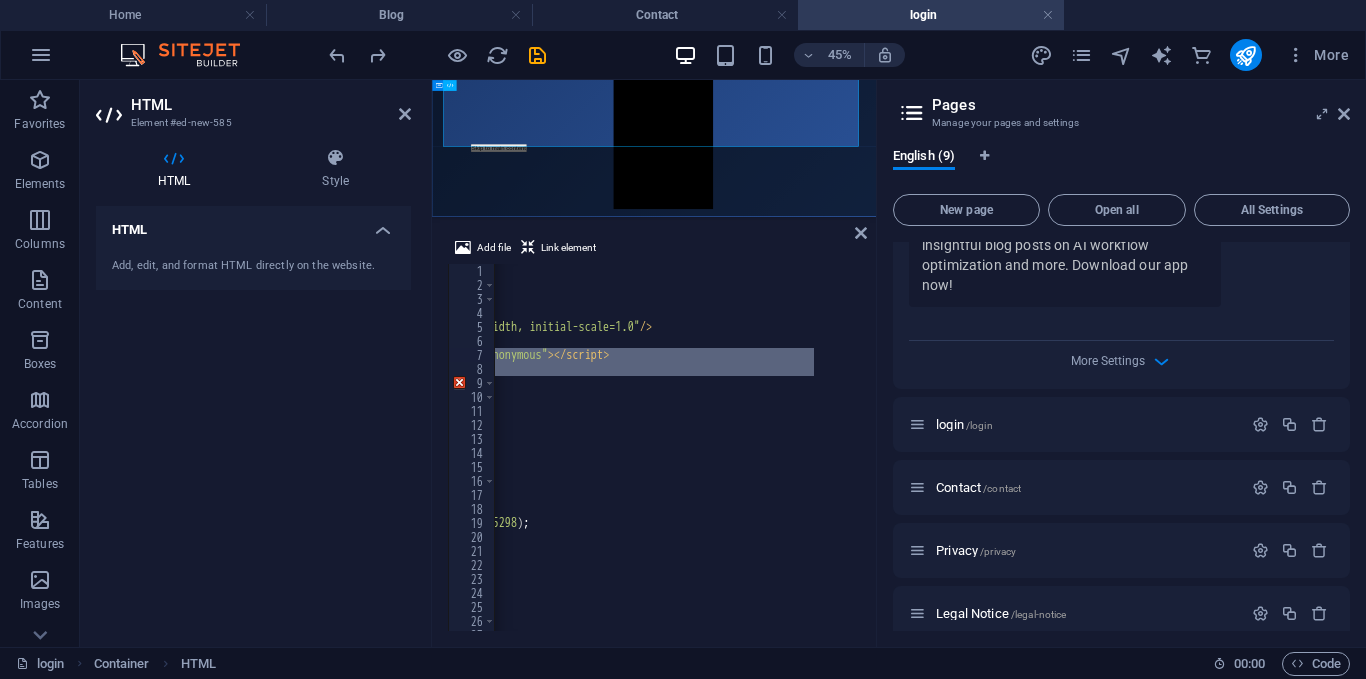 scroll, scrollTop: 0, scrollLeft: 252, axis: horizontal 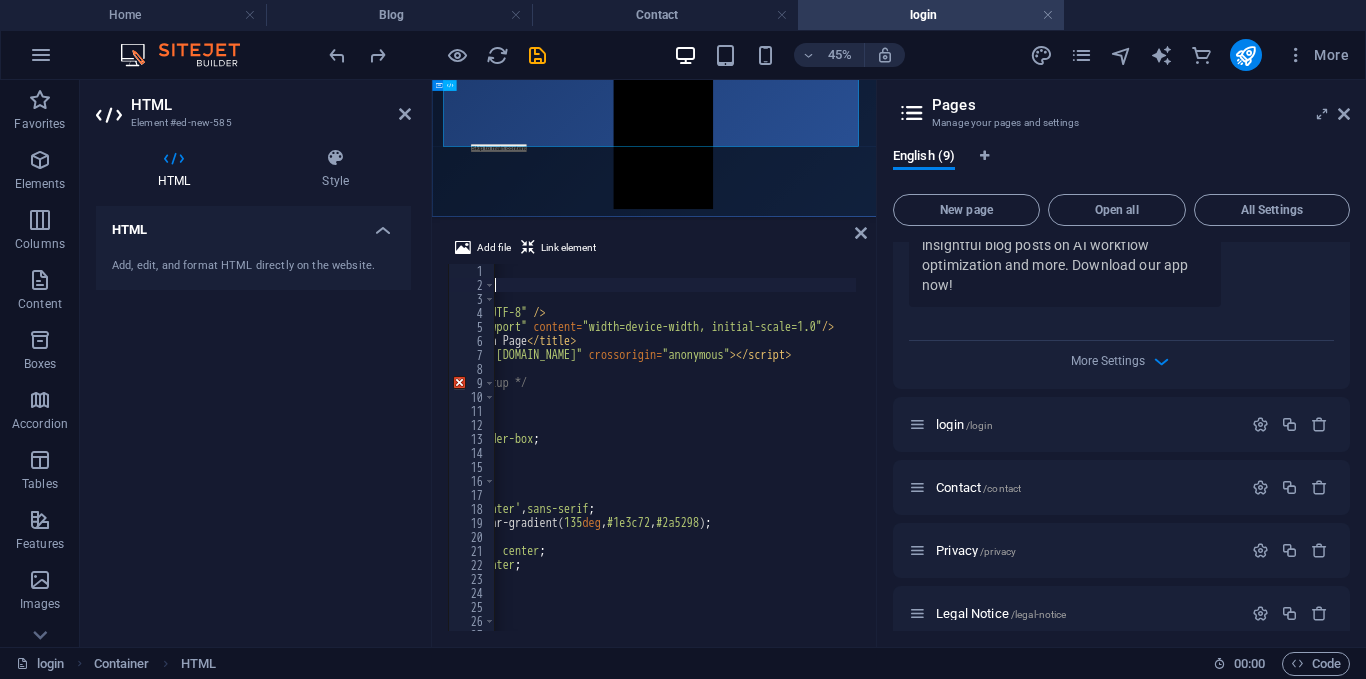 click on "<! DOCTYPE   html > < html   lang = "en" > < head >    < meta   charset = "UTF-8"   />    < meta   name = "viewport"   content = "width=device-width, initial-scale=1.0" />    < title > BOP Login Page </ title > < script   src = "[URL][DOMAIN_NAME]"   crossorigin = "anonymous" > </ script > </ head > < style > /* Base setup */ *  {    margin :   0 ;    padding :   0 ;    box-sizing :   border-box ; } body   {    height :   100 vh ;    font-family :   ' Inter ' ,  sans-serif ;    background :  linear-gradient( 135 deg ,  #1e3c72 ,  #2a5298 ) ;    display :   flex ;    justify-content :   center ;    align-items :   center ;    color :   #fff ; } .container   {" at bounding box center (689, 452) 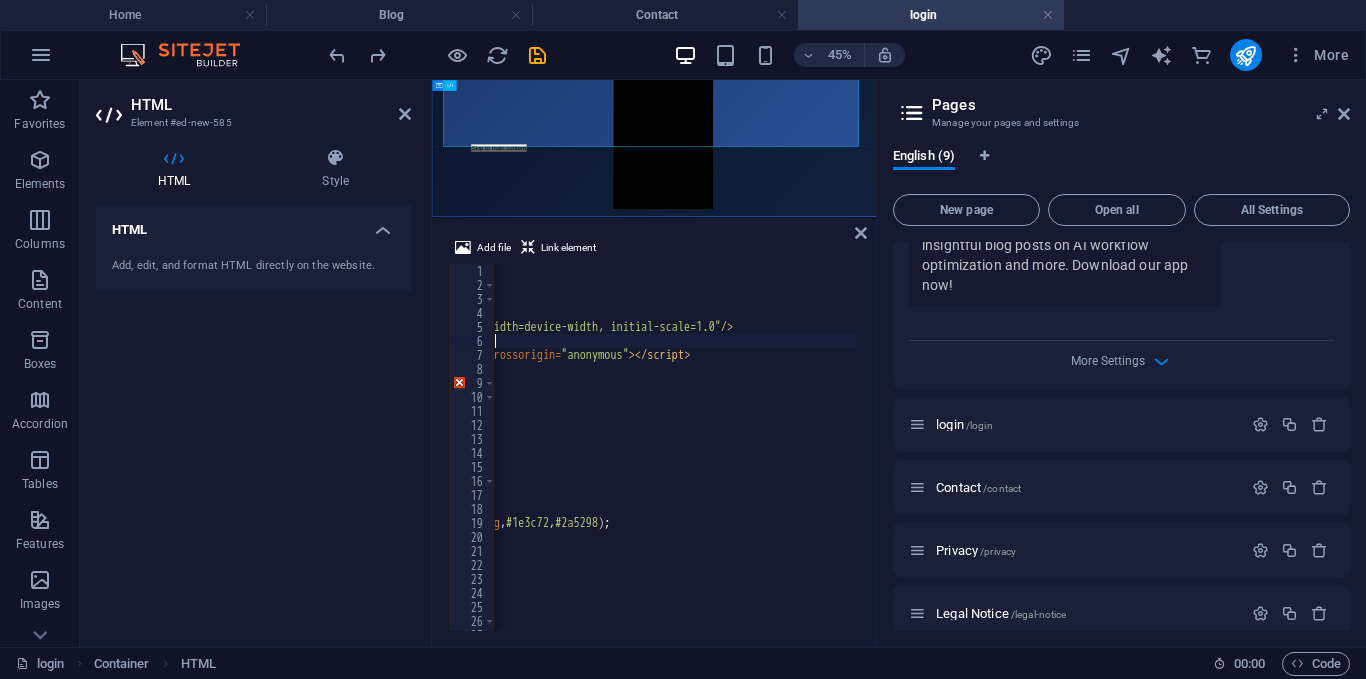 click on "<! DOCTYPE   html > < html   lang = "en" > < head >    < meta   charset = "UTF-8"   />    < meta   name = "viewport"   content = "width=device-width, initial-scale=1.0" />    < title > BOP Login Page </ title > < script   src = "[URL][DOMAIN_NAME]"   crossorigin = "anonymous" > </ script > </ head > < style > /* Base setup */ *  {    margin :   0 ;    padding :   0 ;    box-sizing :   border-box ; } body   {    height :   100 vh ;    font-family :   ' Inter ' ,  sans-serif ;    background :  linear-gradient( 135 deg ,  #1e3c72 ,  #2a5298 ) ;    display :   flex ;    justify-content :   center ;    align-items :   center ;    color :   #fff ; } .container   {" at bounding box center (588, 452) 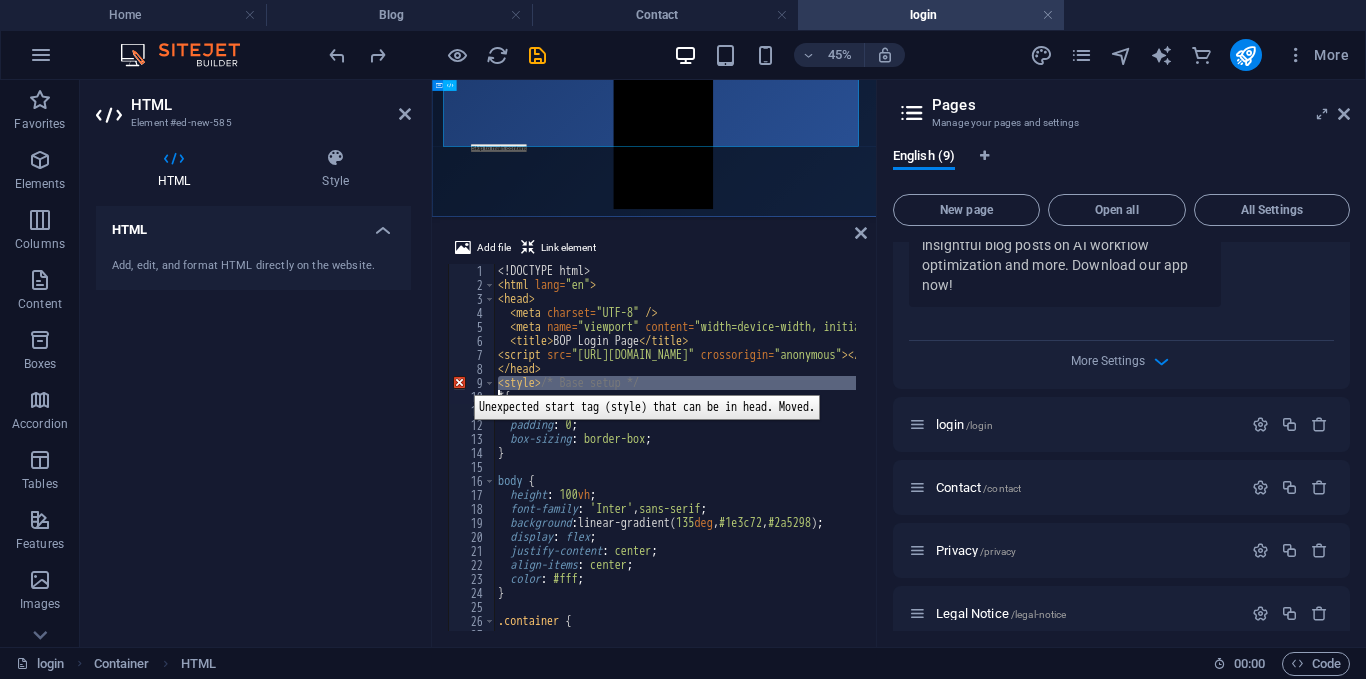 scroll, scrollTop: 0, scrollLeft: 0, axis: both 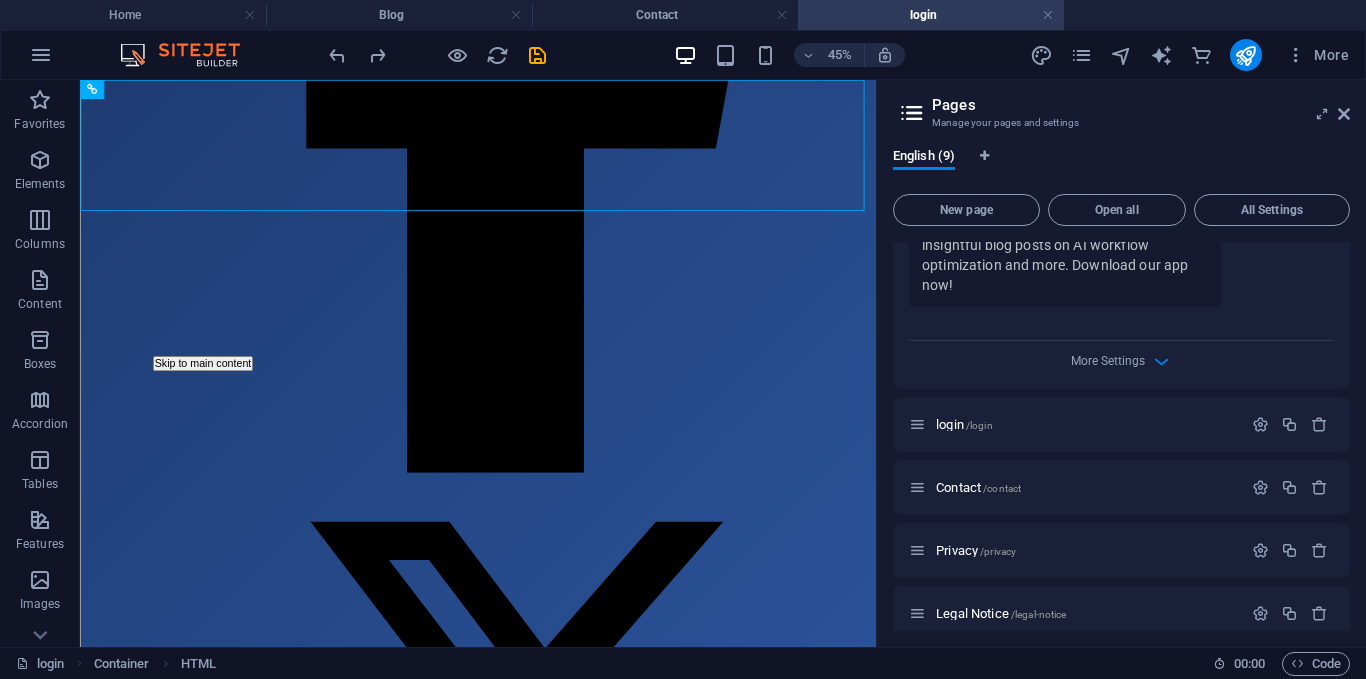 drag, startPoint x: 1051, startPoint y: 191, endPoint x: 1067, endPoint y: 187, distance: 16.492422 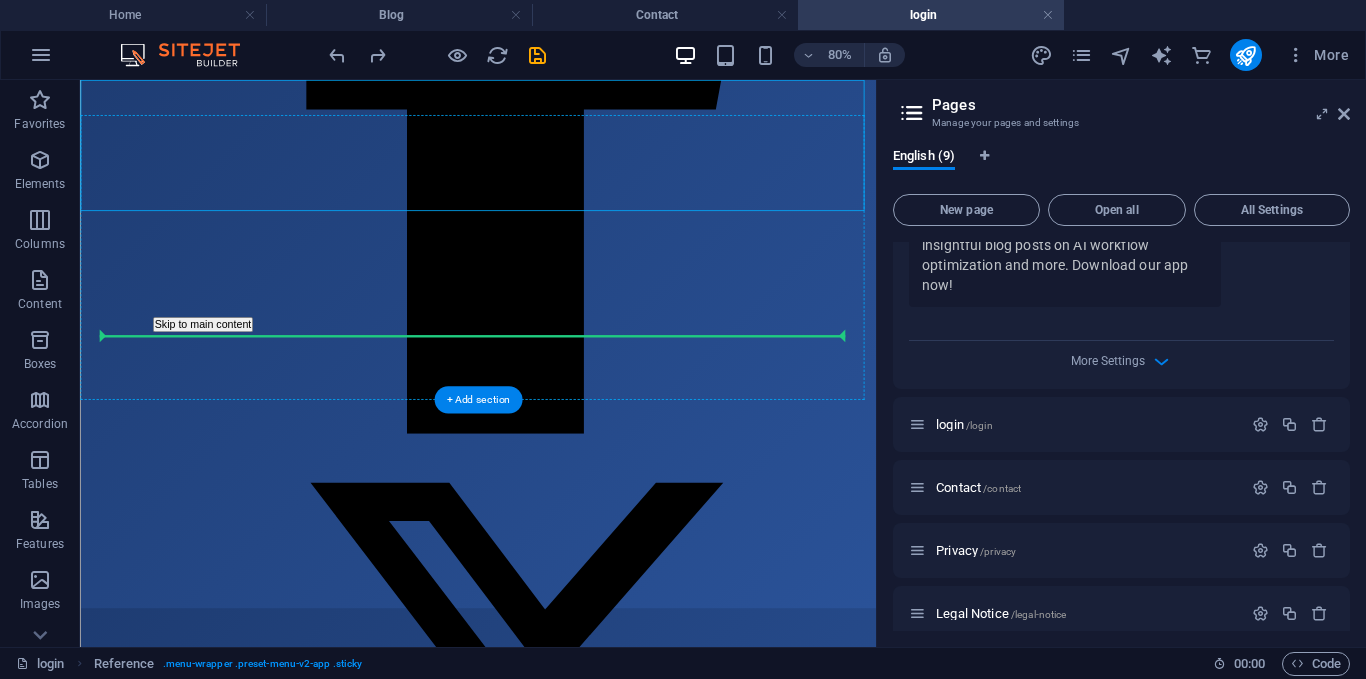 scroll, scrollTop: 88, scrollLeft: 0, axis: vertical 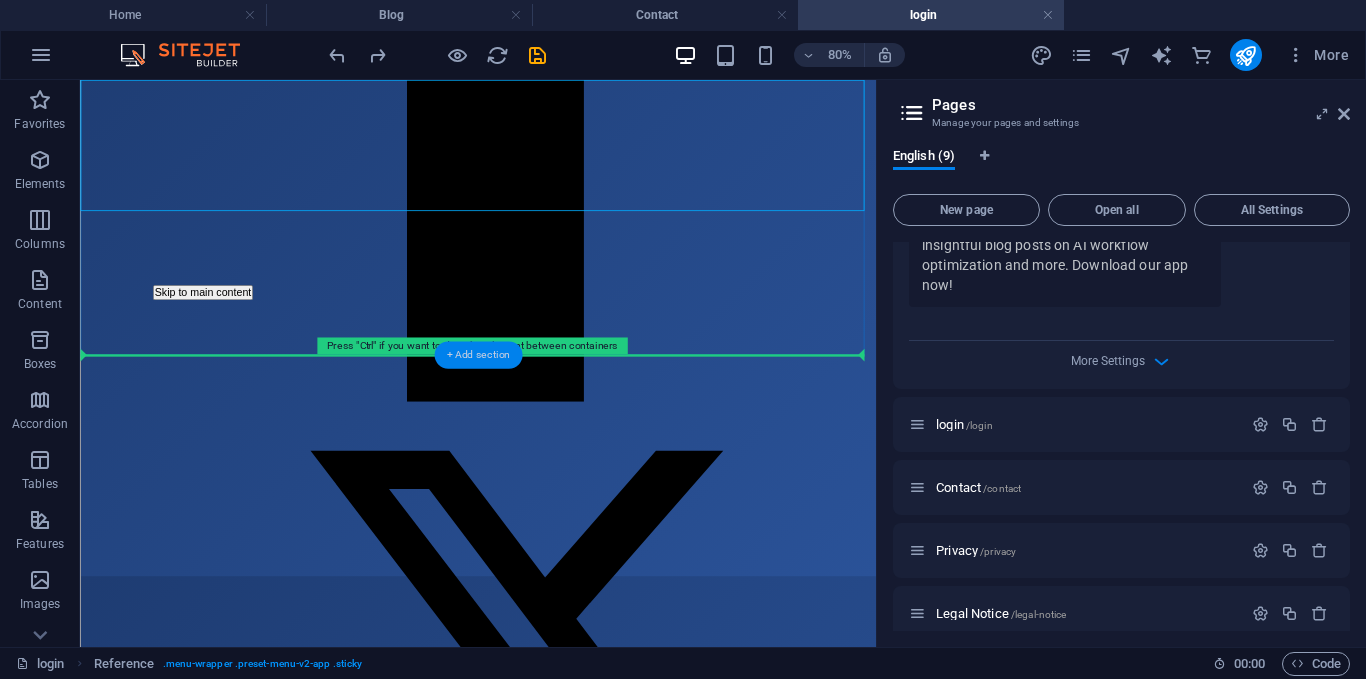 click on "+ Add section" at bounding box center [478, 355] 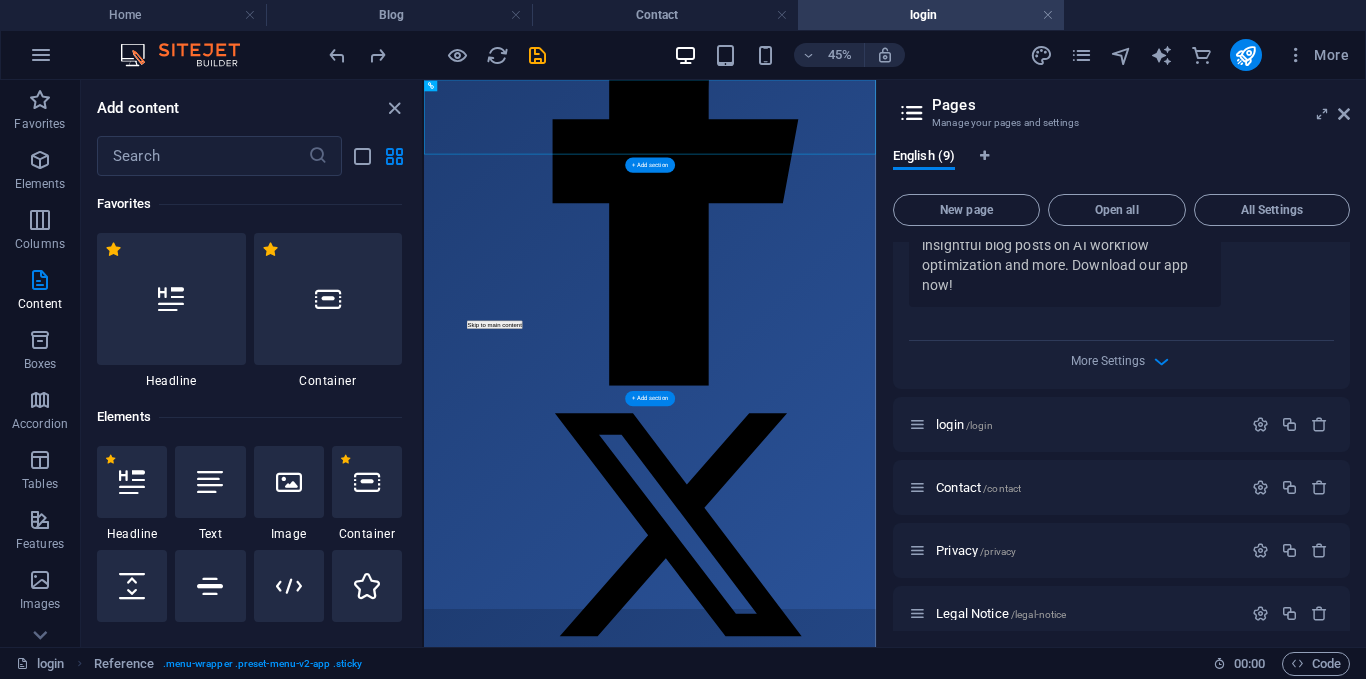 scroll, scrollTop: 0, scrollLeft: 0, axis: both 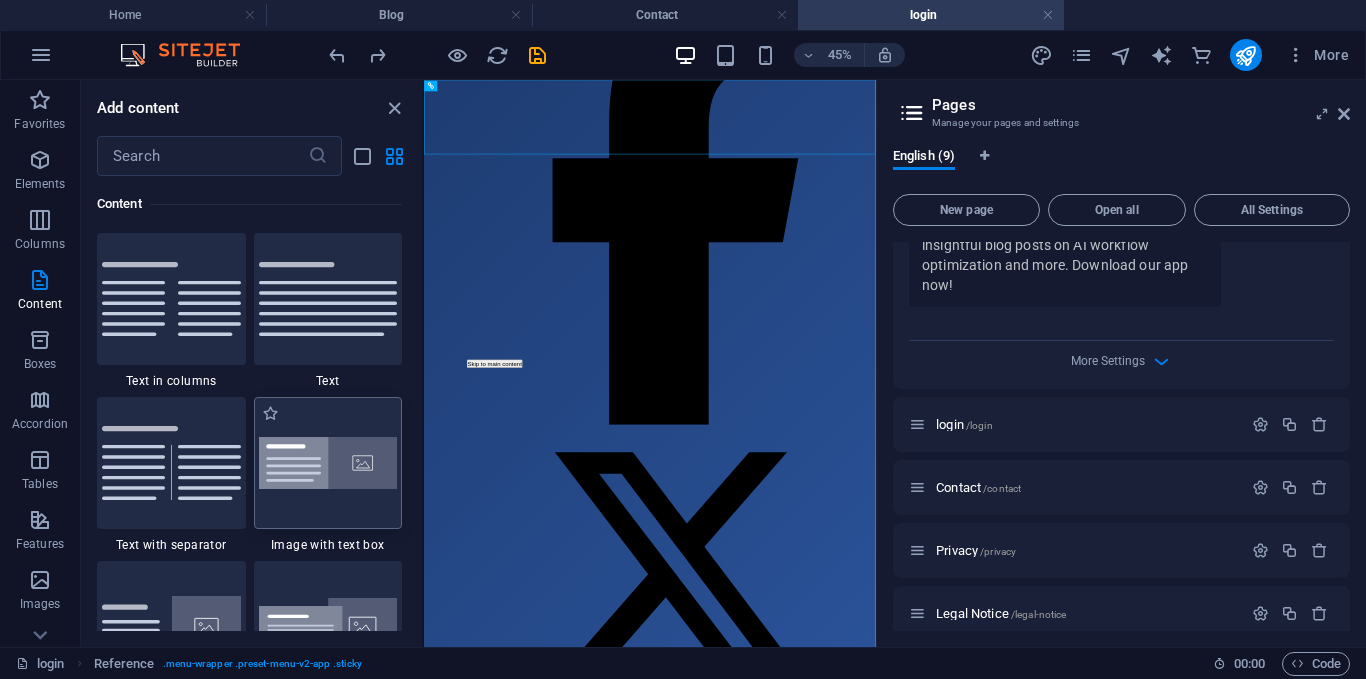 click at bounding box center (328, 463) 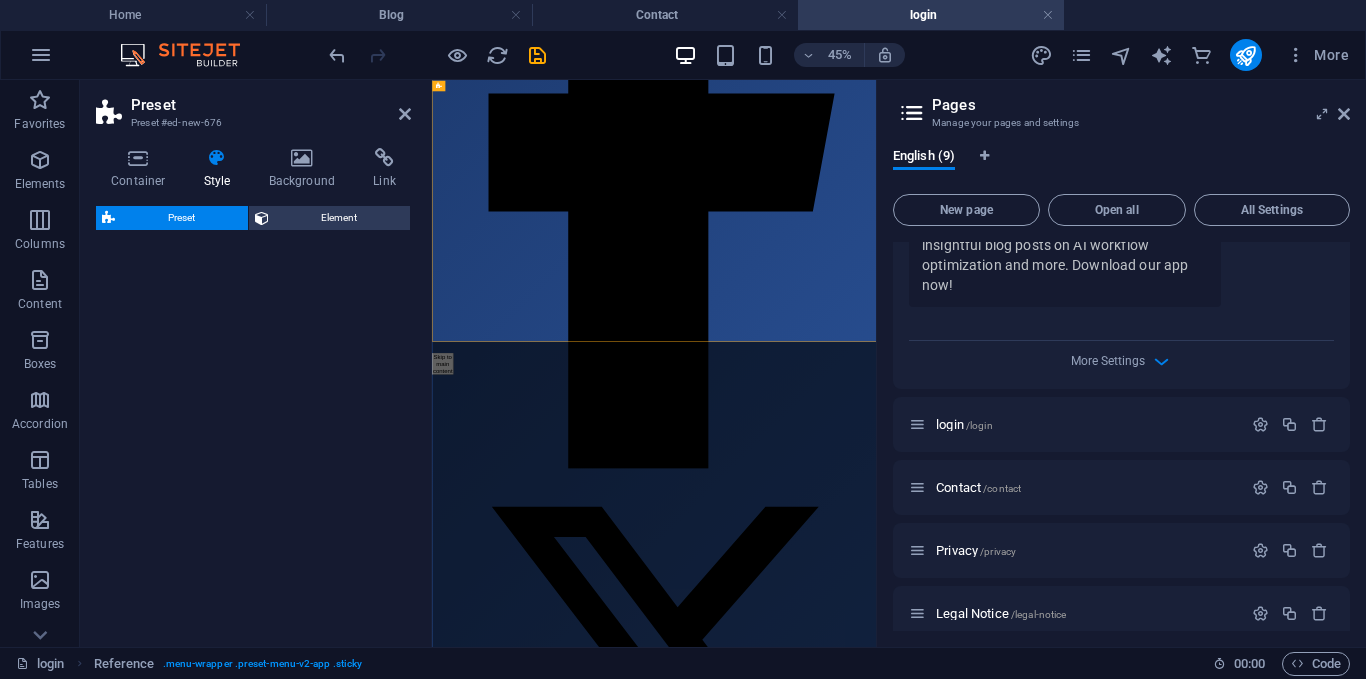 select on "rem" 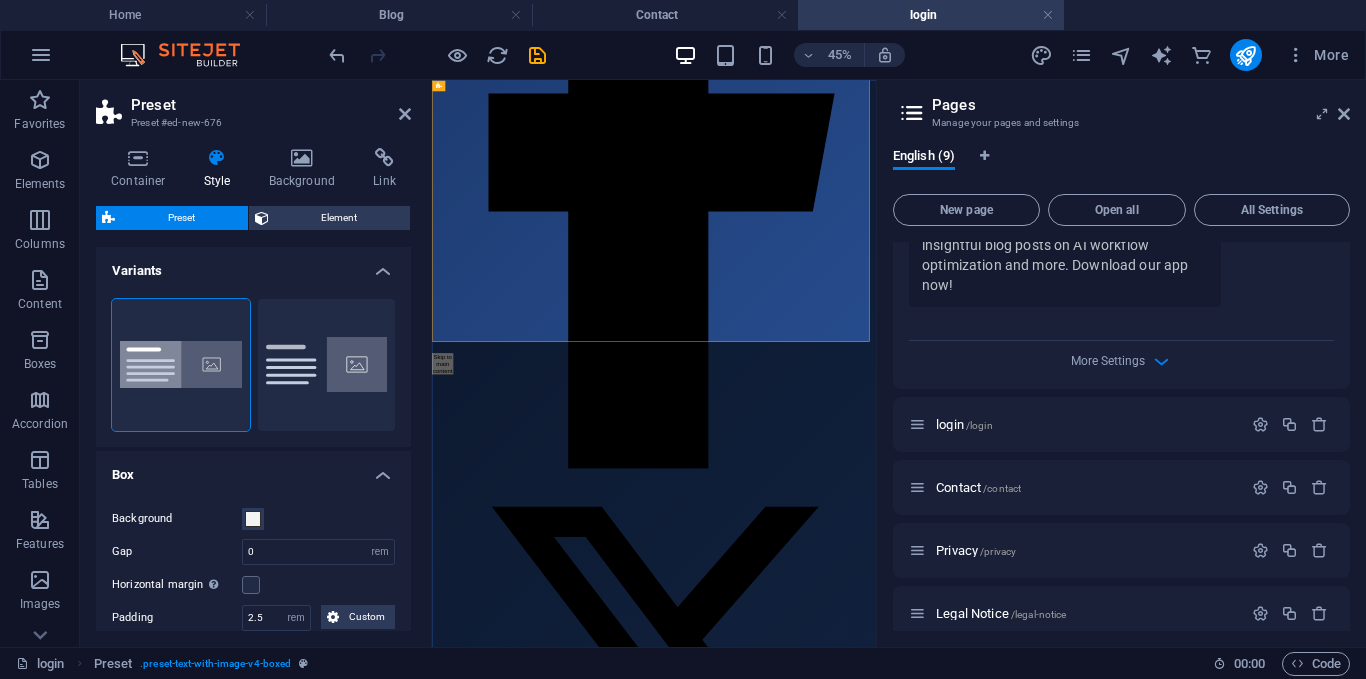 drag, startPoint x: 406, startPoint y: 380, endPoint x: 410, endPoint y: 421, distance: 41.19466 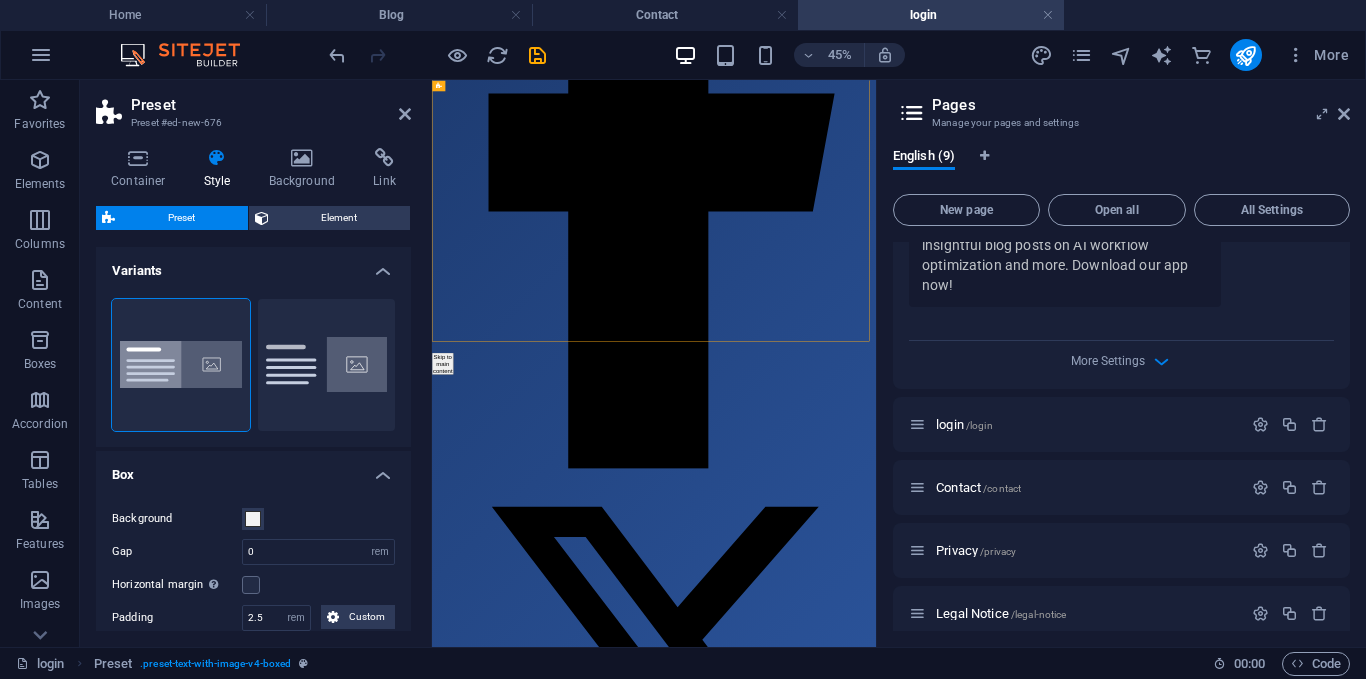 drag, startPoint x: 449, startPoint y: 353, endPoint x: 774, endPoint y: 484, distance: 350.40833 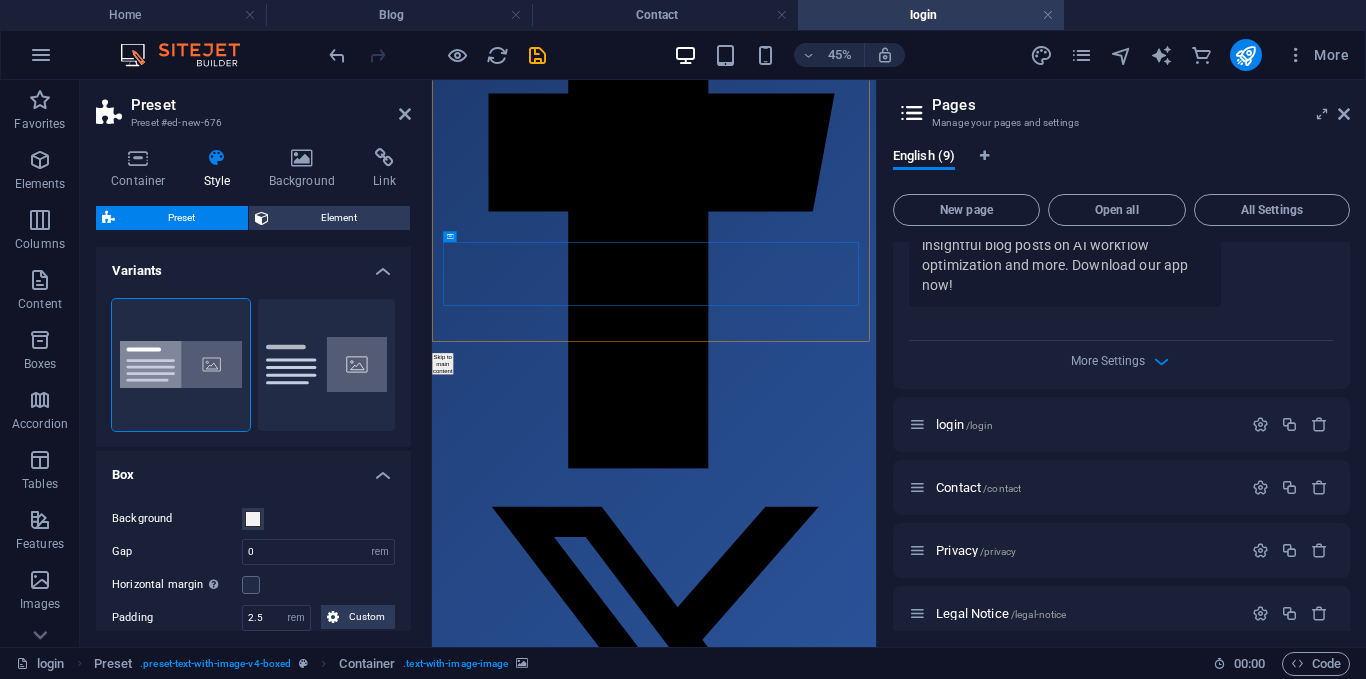 click on "Drop content here or  Add elements  Paste clipboard" at bounding box center (949, -1853) 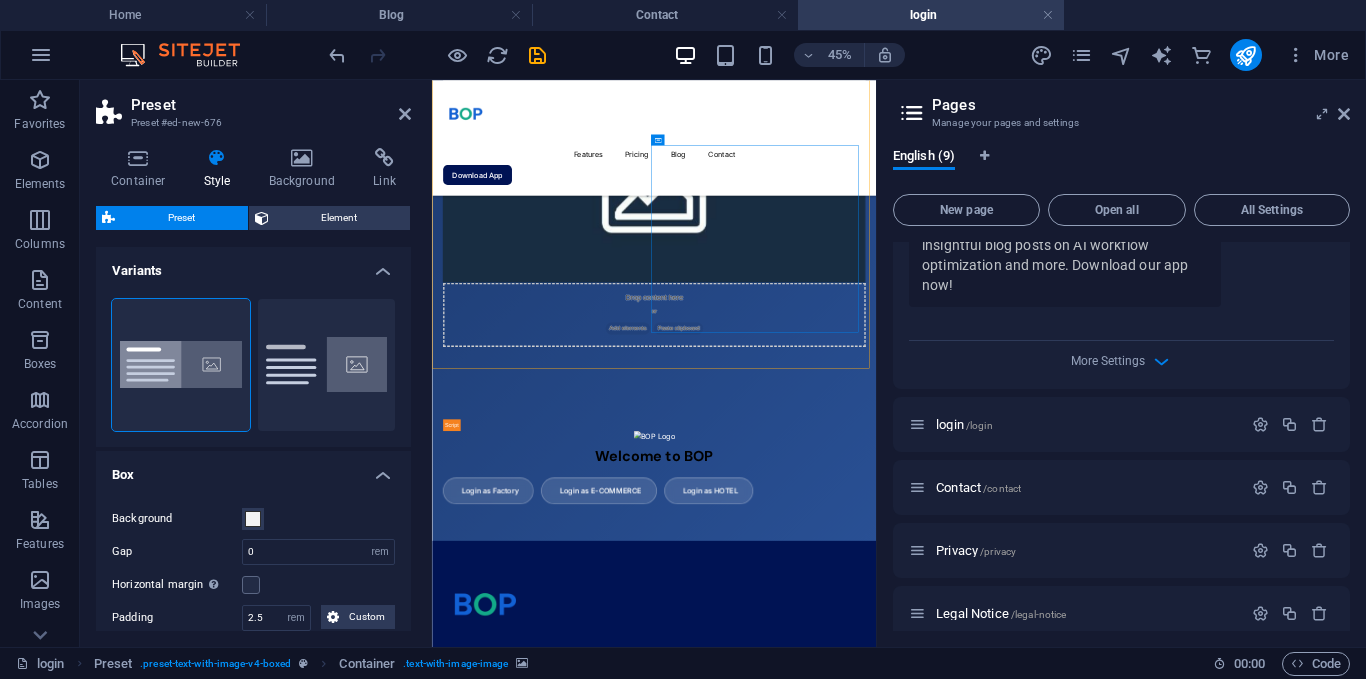click at bounding box center (925, 322) 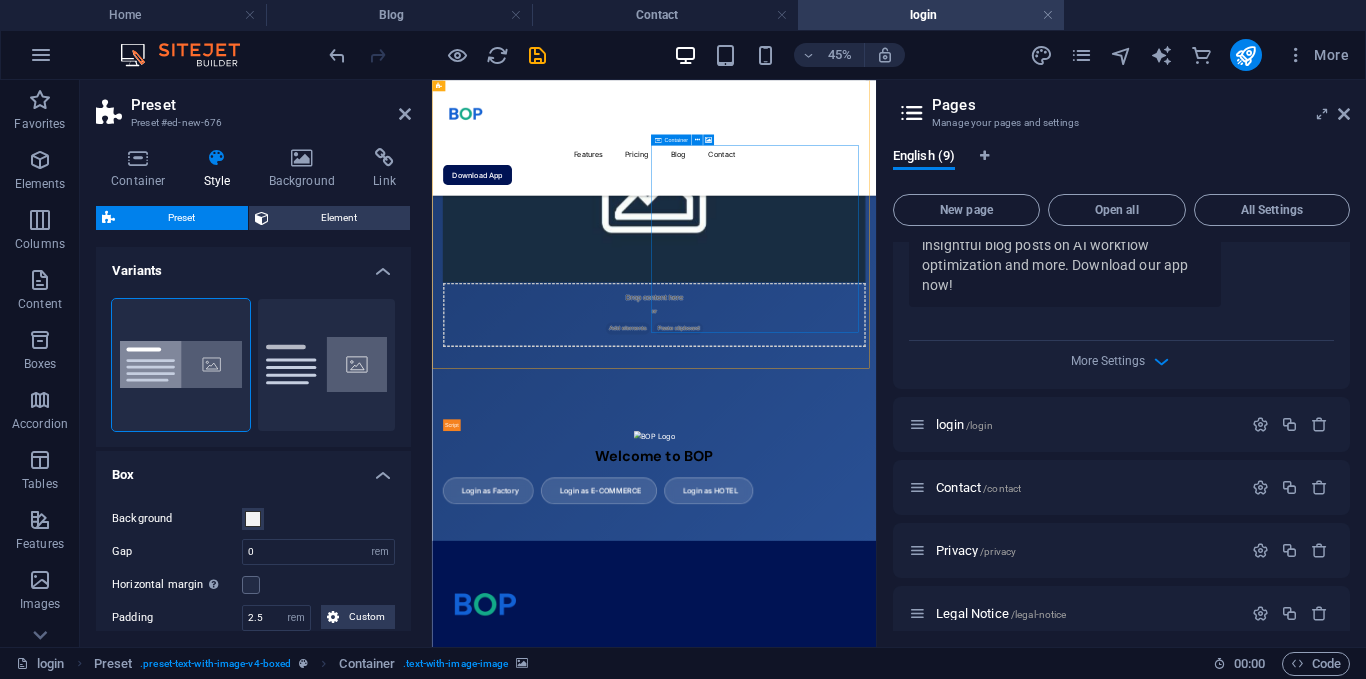 click on "Add elements" at bounding box center (866, 631) 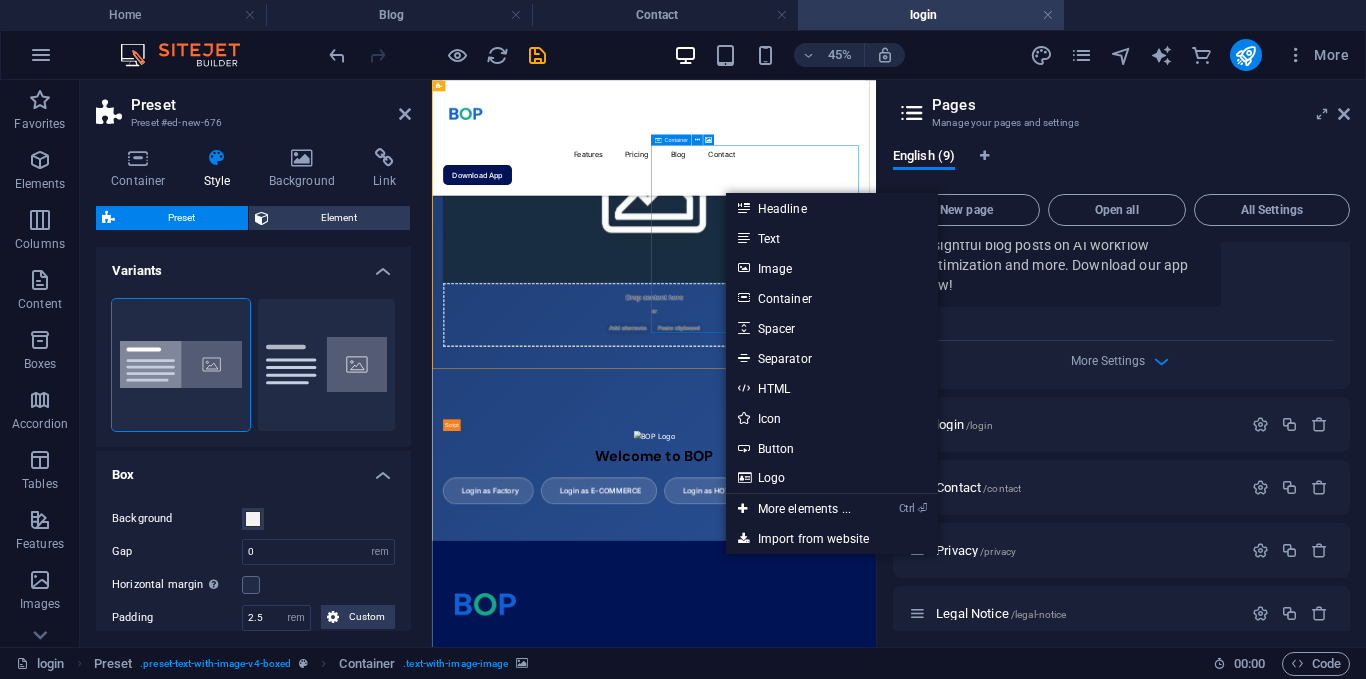 click on "Add elements" at bounding box center [866, 631] 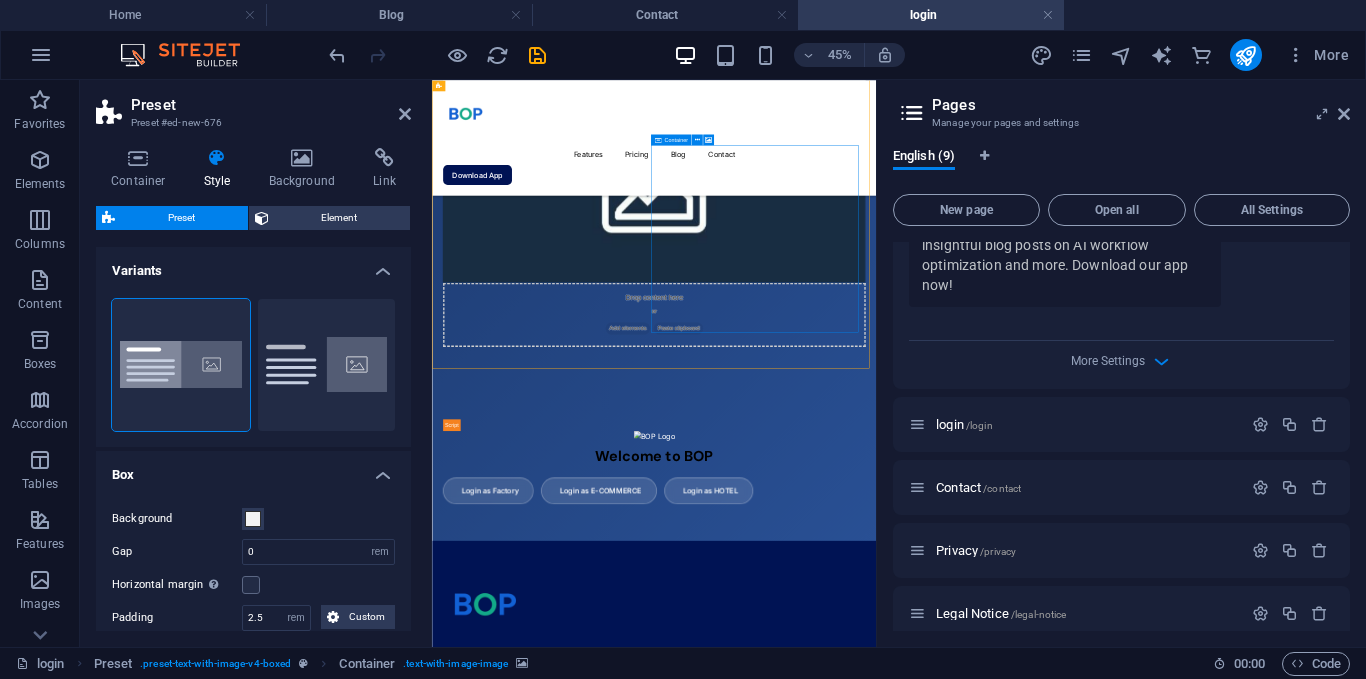 click on "Paste clipboard" at bounding box center [979, 631] 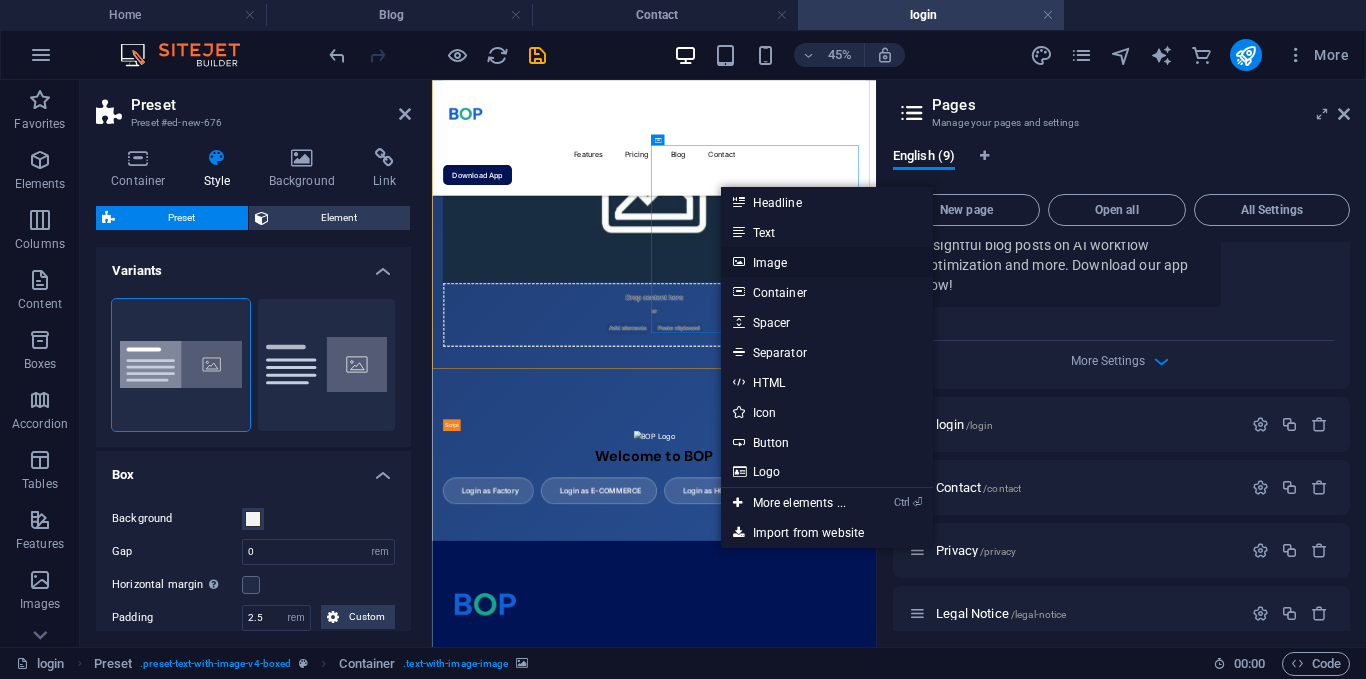 click on "Image" at bounding box center [827, 262] 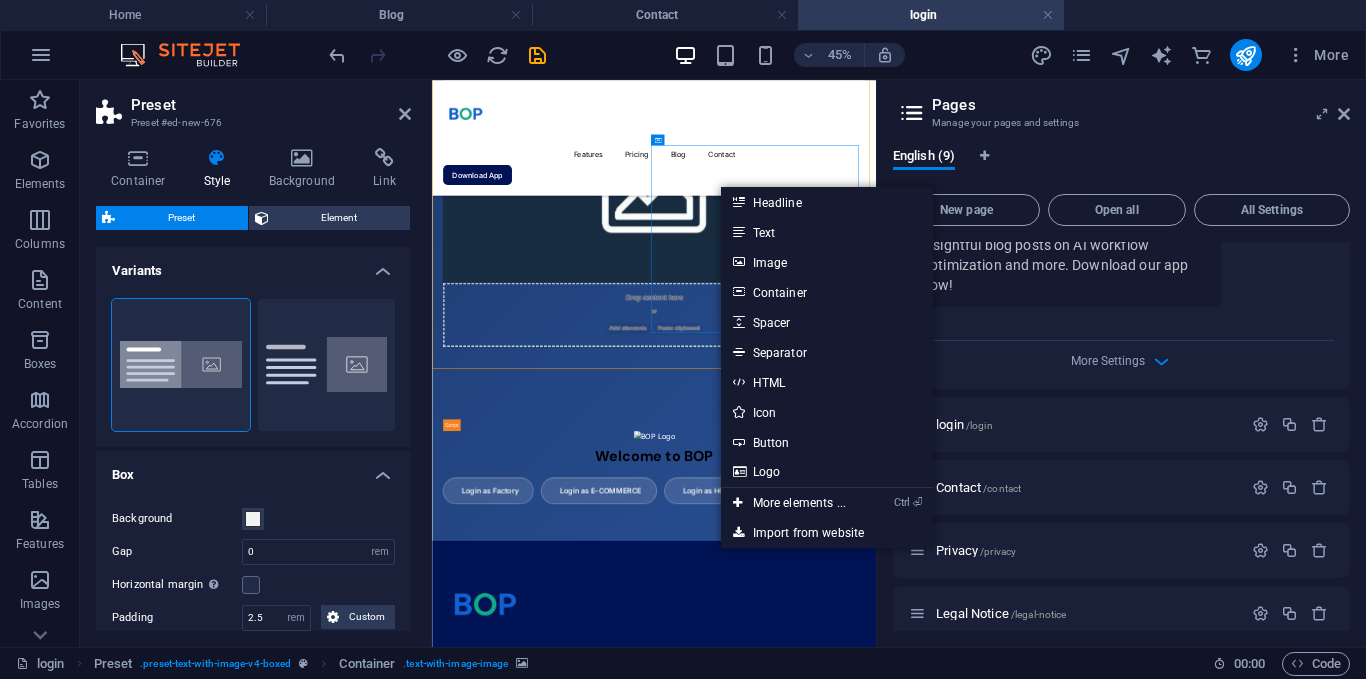 click at bounding box center (925, 322) 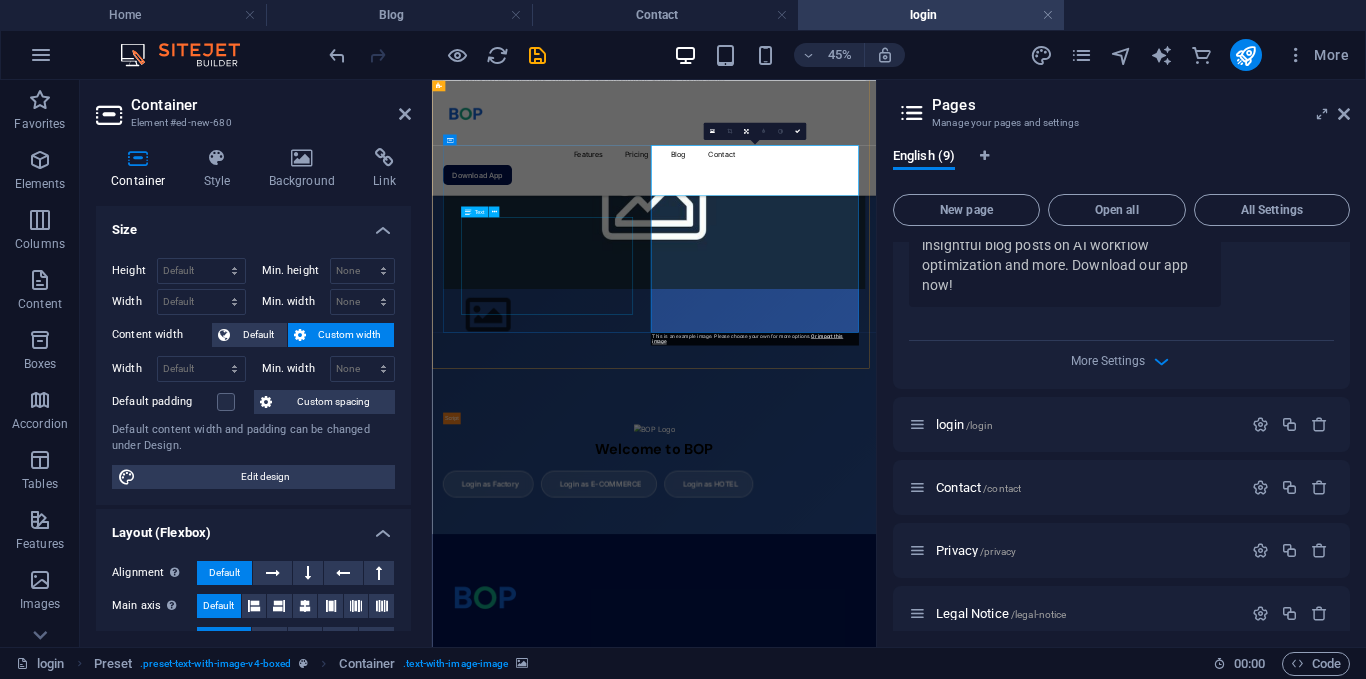 click on "Lorem ipsum dolor sit amet, consectetuer adipiscing elit. Aenean commodo ligula eget dolor. Lorem ipsum dolor sit amet, consectetuer adipiscing elit leget dolor. Lorem ipsum dolor sit amet, consectetuer adipiscing elit. Aenean commodo ligula eget dolor. Lorem ipsum dolor sit amet, consectetuer adipiscing elit dolor consectetuer adipiscing elit leget dolor. Lorem elit saget ipsum dolor sit amet, consectetuer." at bounding box center (925, 41) 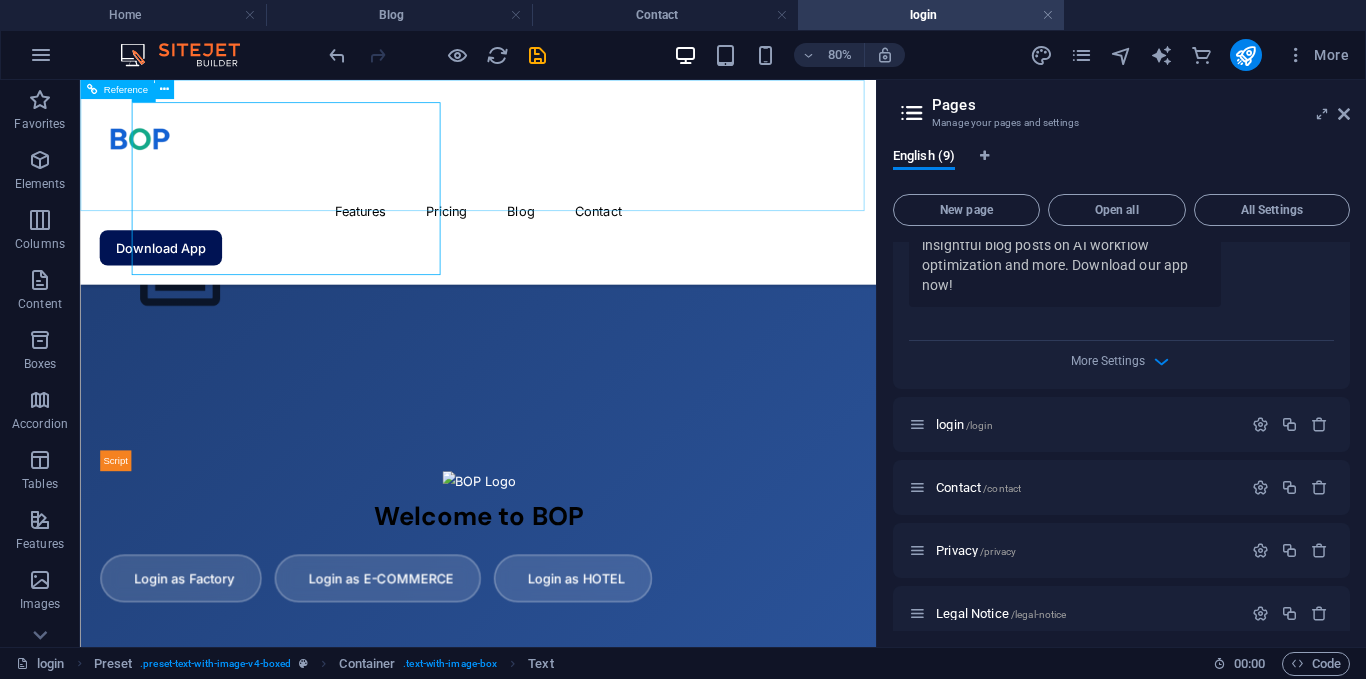 click on "Features Pricing Blog Contact Download App" at bounding box center (577, 208) 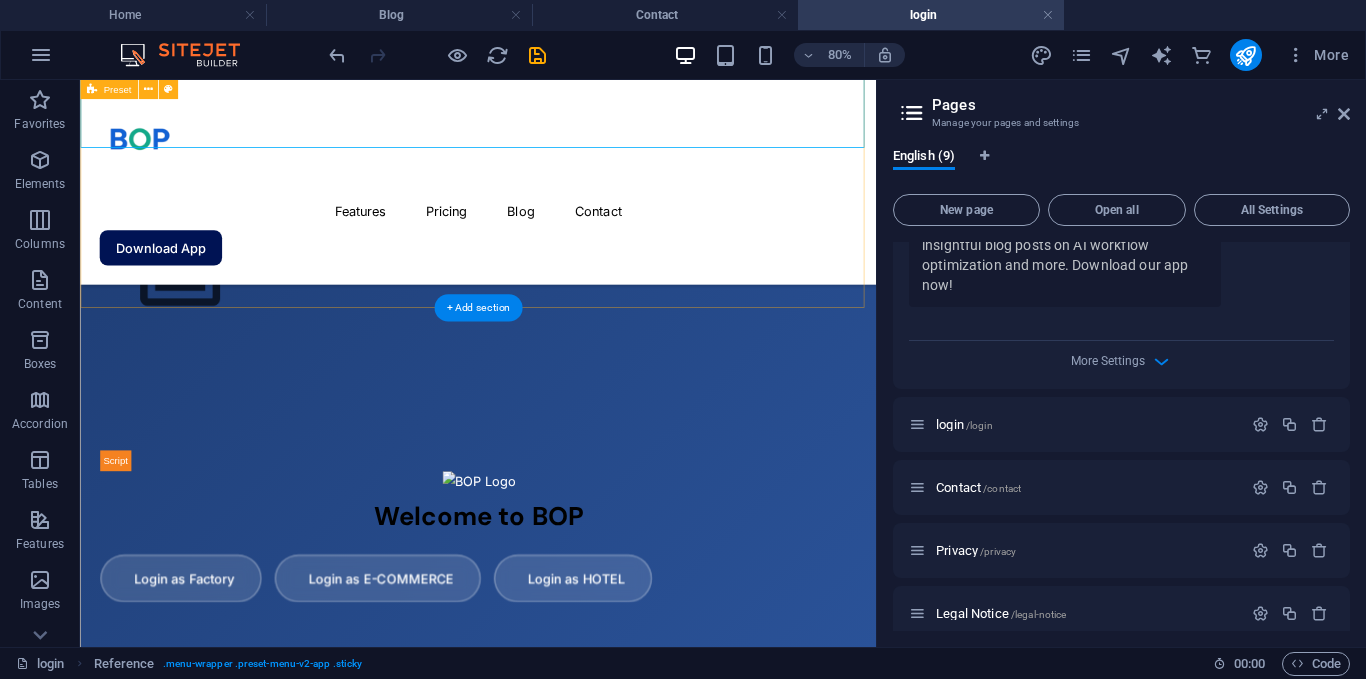 scroll, scrollTop: 79, scrollLeft: 0, axis: vertical 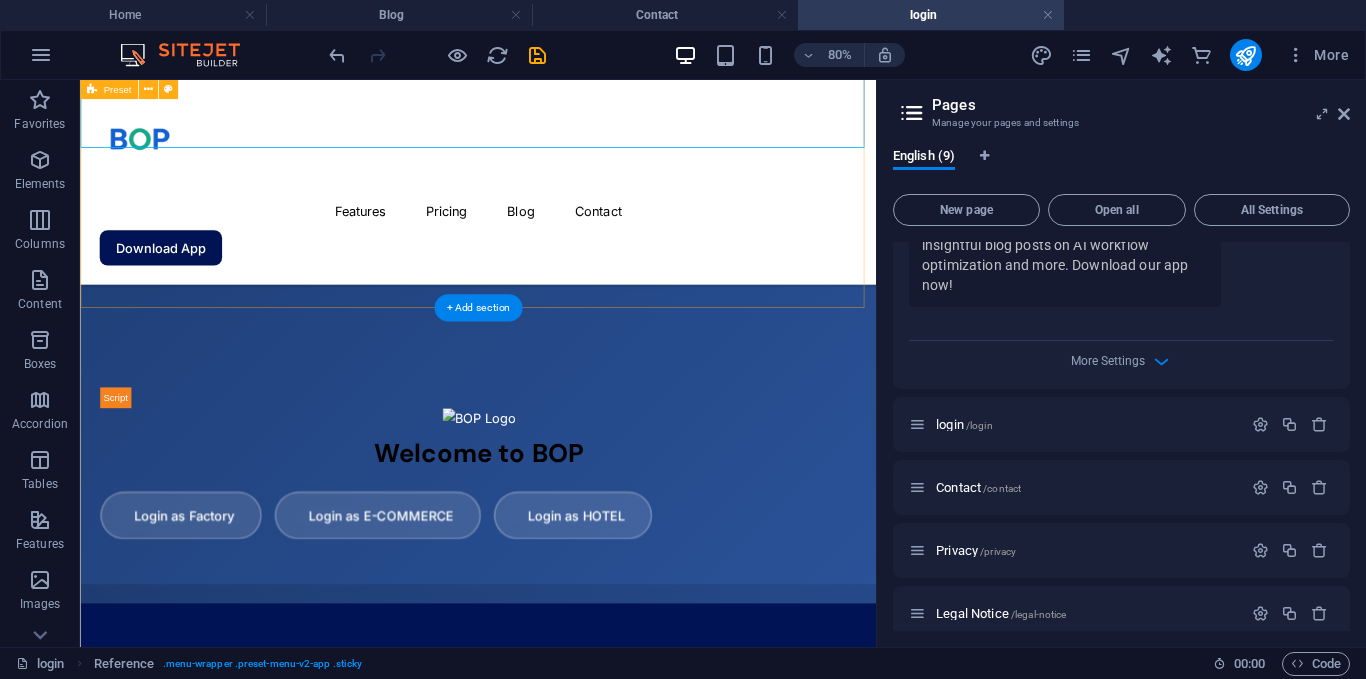 click on "New headline Lorem ipsum dolor sit amet, consectetuer adipiscing elit. Aenean commodo ligula eget dolor. Lorem ipsum dolor sit amet, consectetuer adipiscing elit leget dolor. Lorem ipsum dolor sit amet, consectetuer adipiscing elit. Aenean commodo ligula eget dolor. Lorem ipsum dolor sit amet, consectetuer adipiscing elit dolor consectetuer adipiscing elit leget dolor. Lorem elit saget ipsum dolor sit amet, consectetuer." at bounding box center [577, -162] 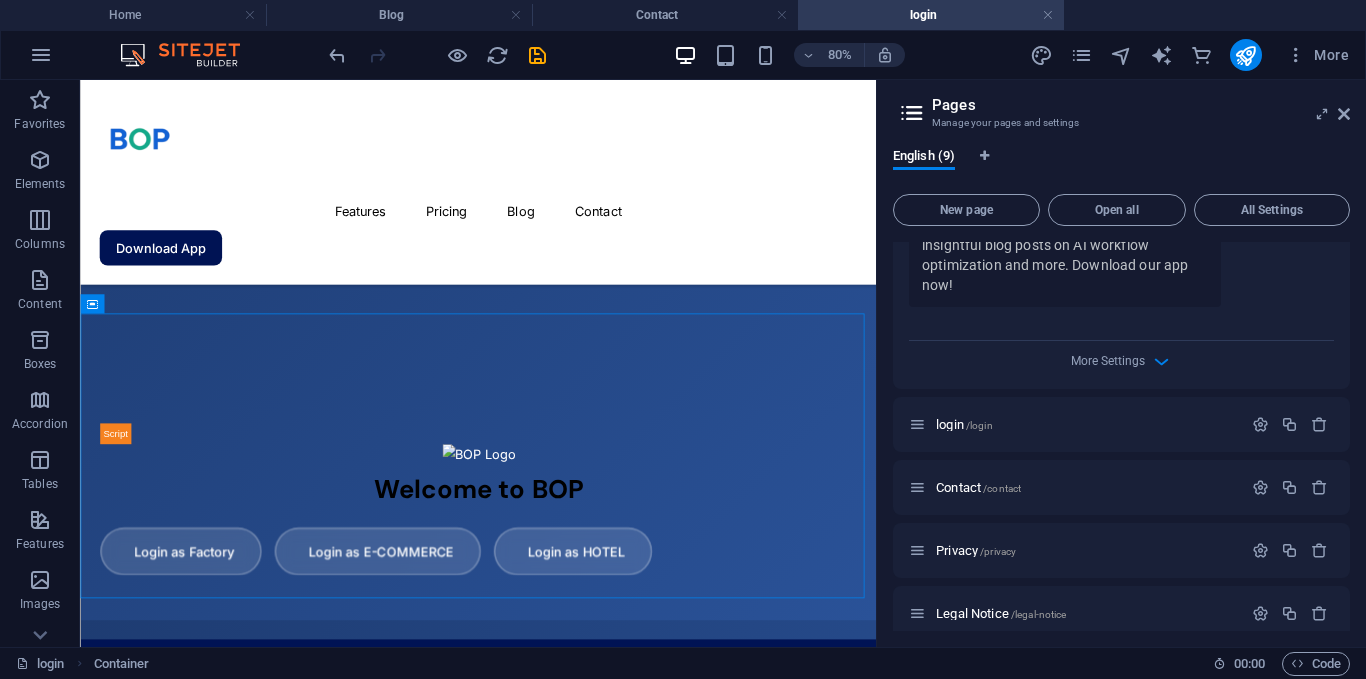 scroll, scrollTop: 0, scrollLeft: 0, axis: both 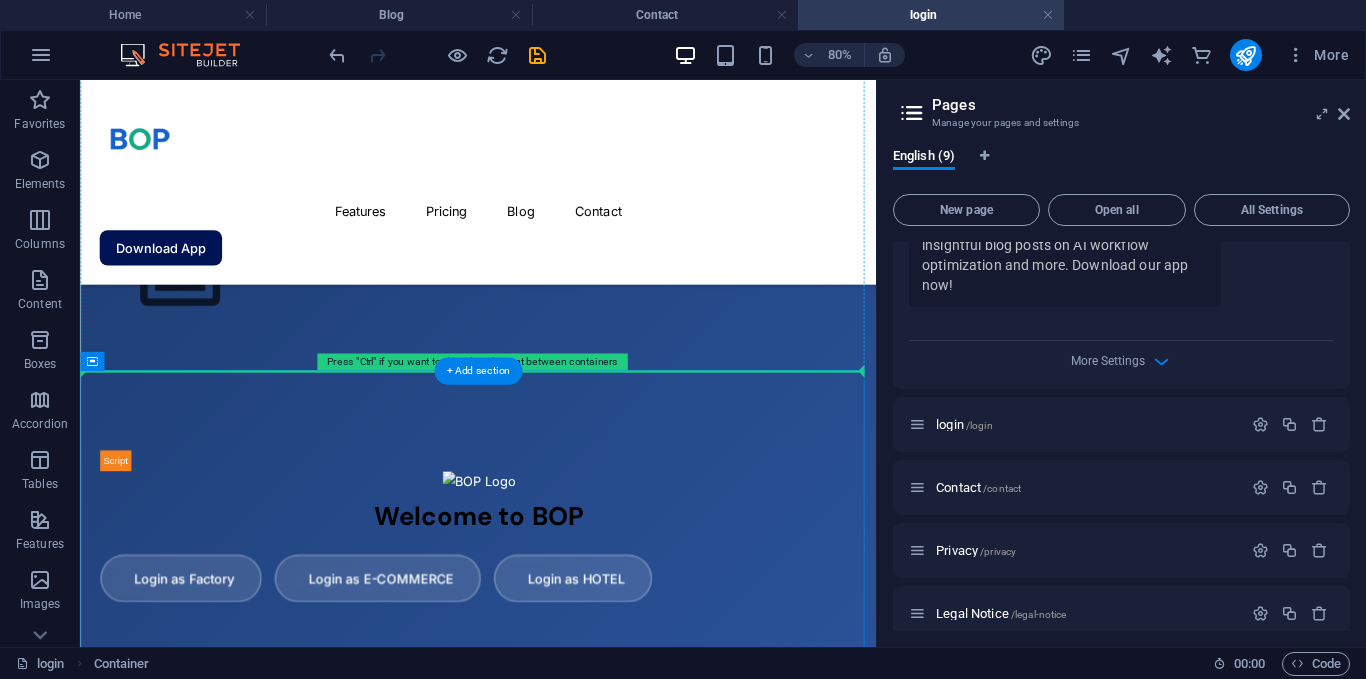 drag, startPoint x: 499, startPoint y: 715, endPoint x: 706, endPoint y: 291, distance: 471.83154 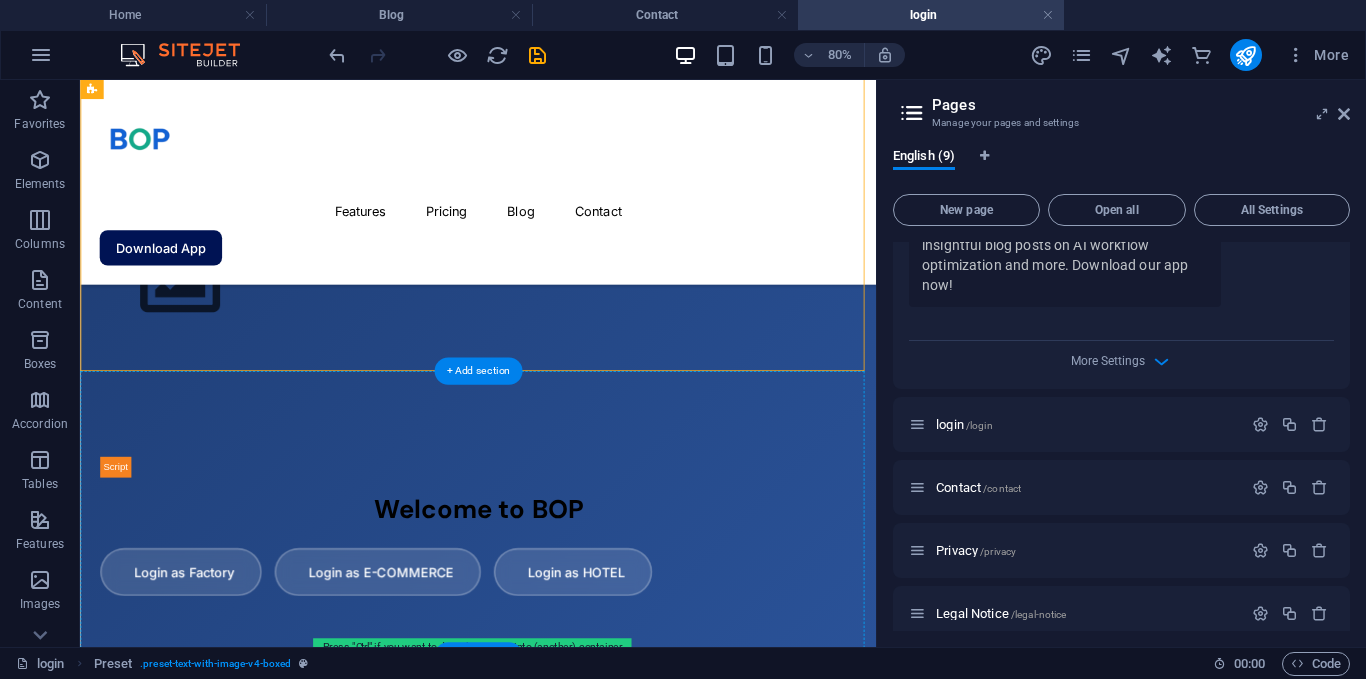 drag, startPoint x: 722, startPoint y: 368, endPoint x: 740, endPoint y: 666, distance: 298.54312 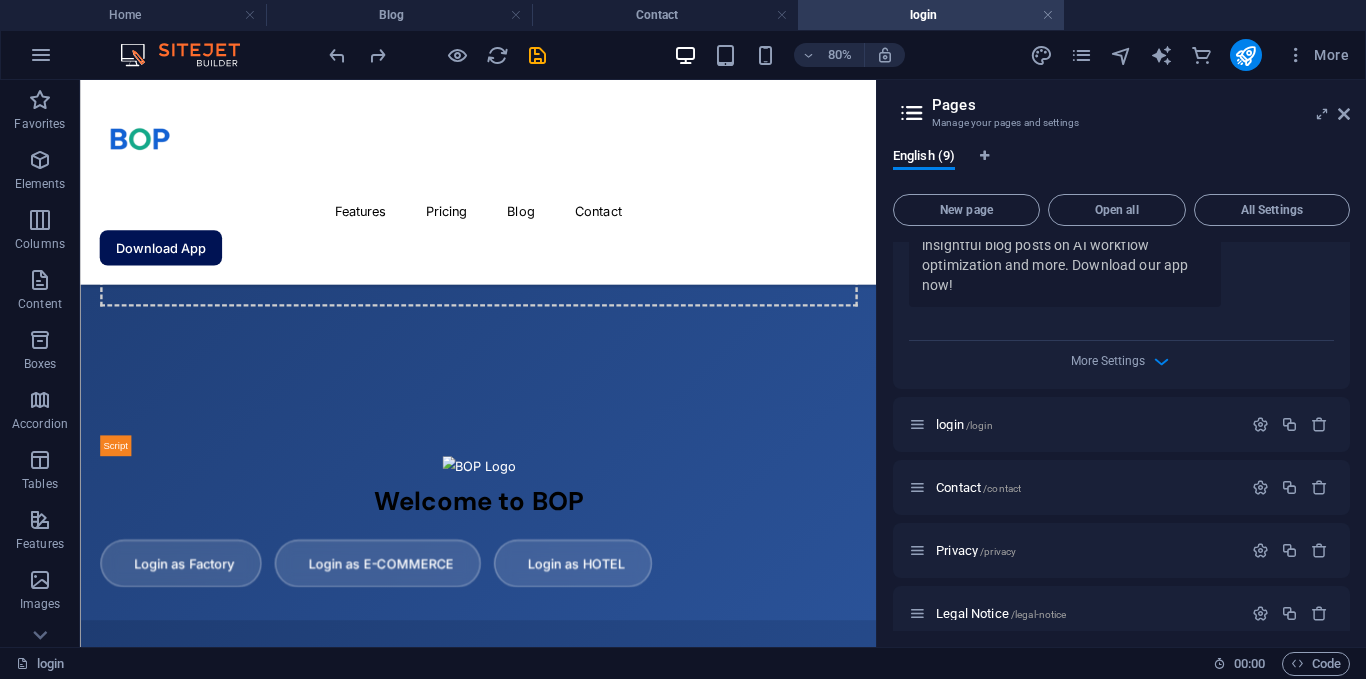scroll, scrollTop: 0, scrollLeft: 0, axis: both 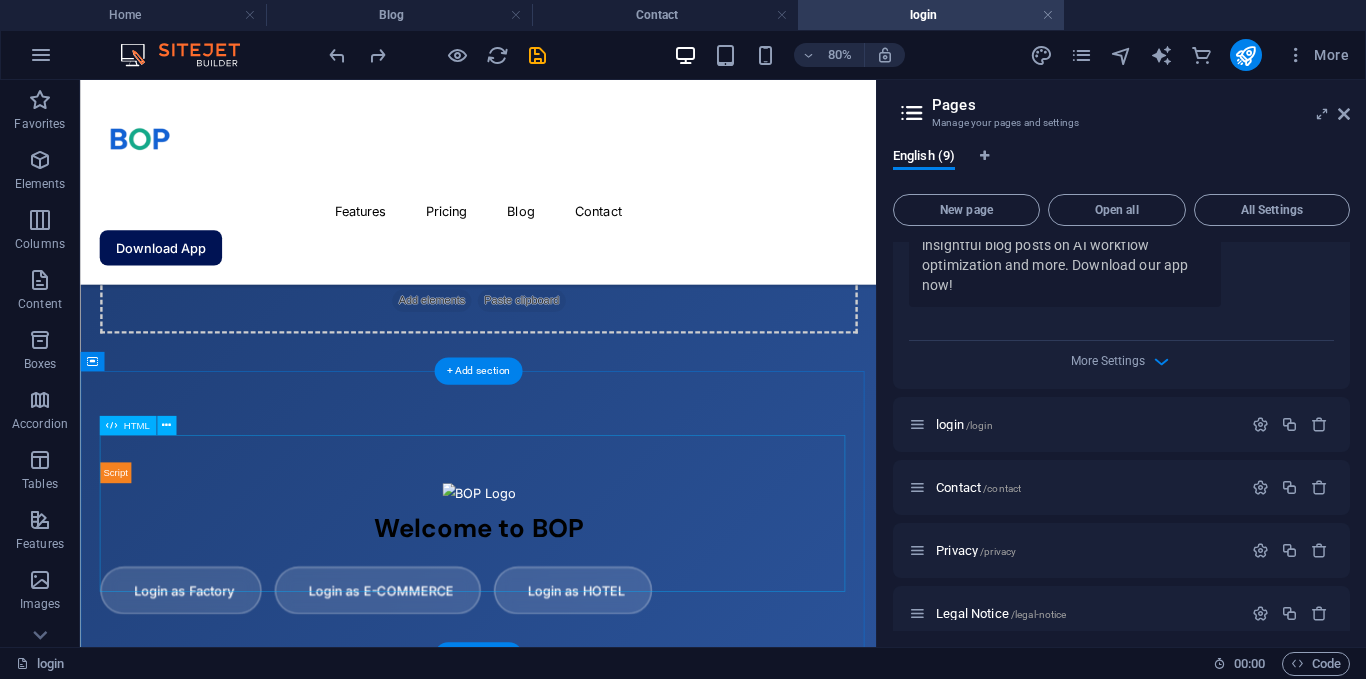 click on "BOP Login Page
Welcome to BOP
Login as Factory
Login as E-COMMERCE
Login as HOTEL" at bounding box center [577, 652] 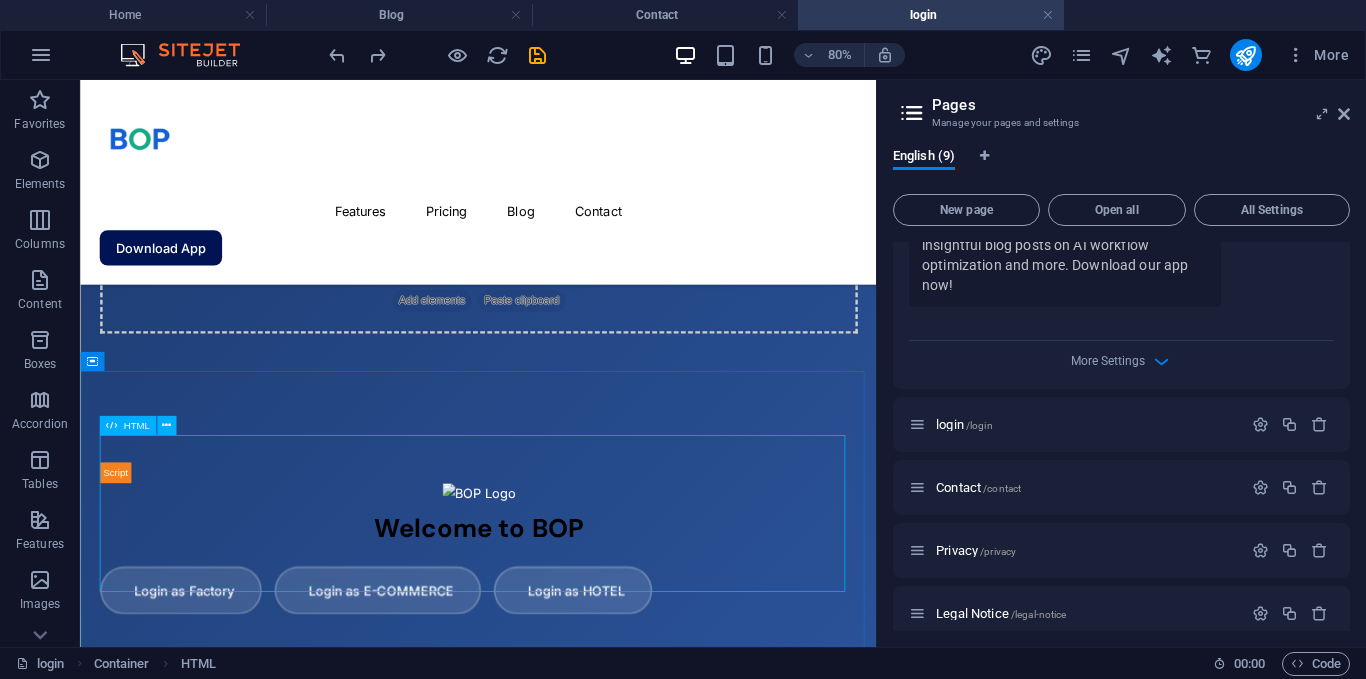 click on "HTML" at bounding box center [136, 426] 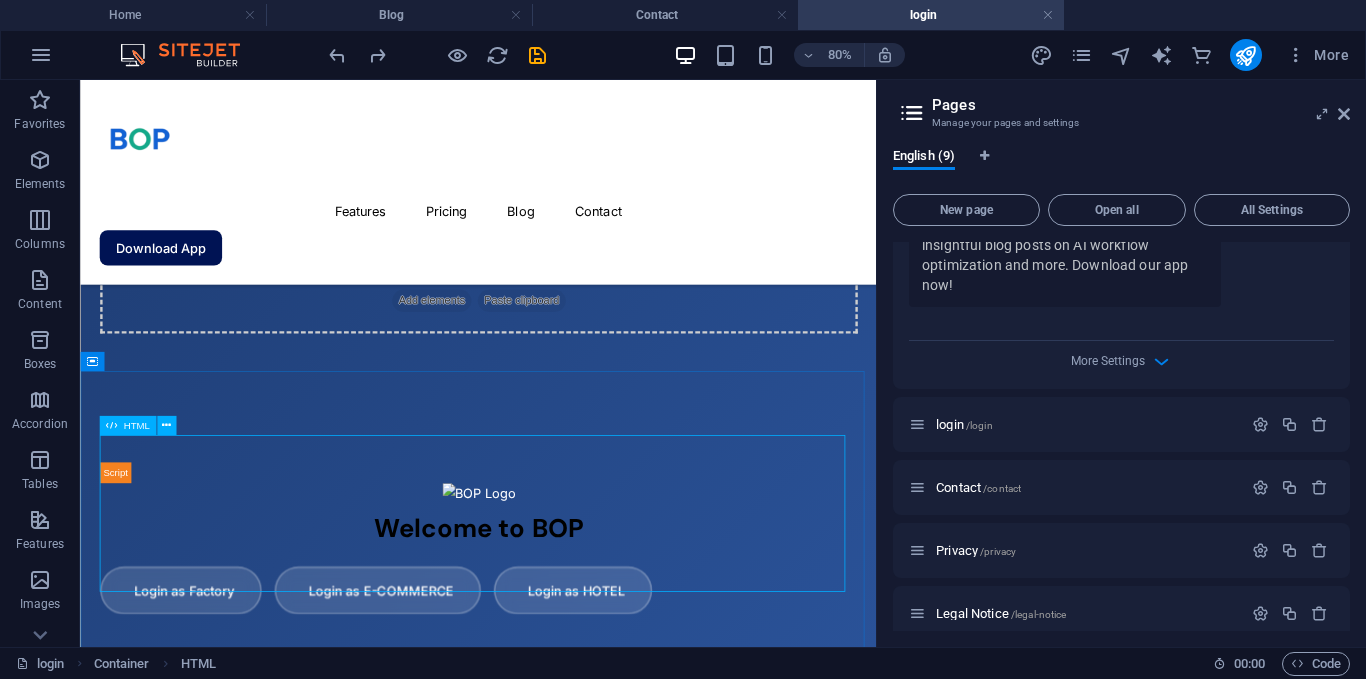 click at bounding box center (111, 425) 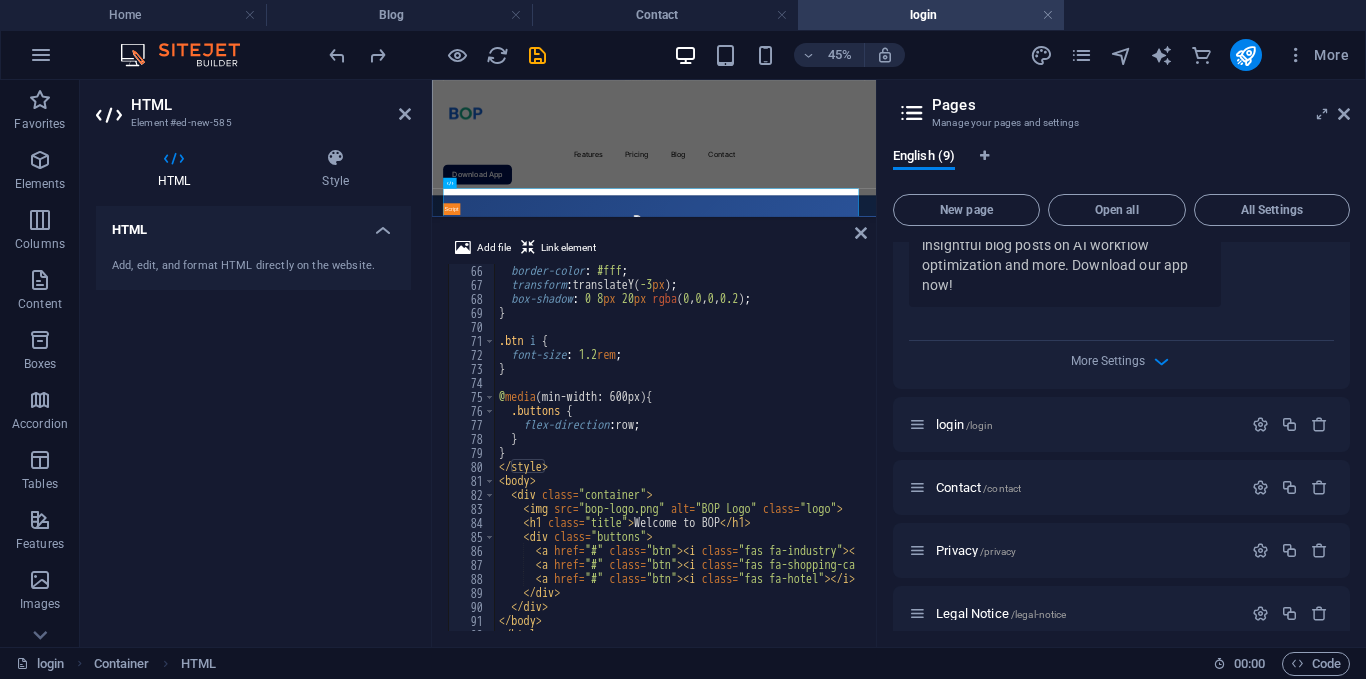 scroll, scrollTop: 939, scrollLeft: 0, axis: vertical 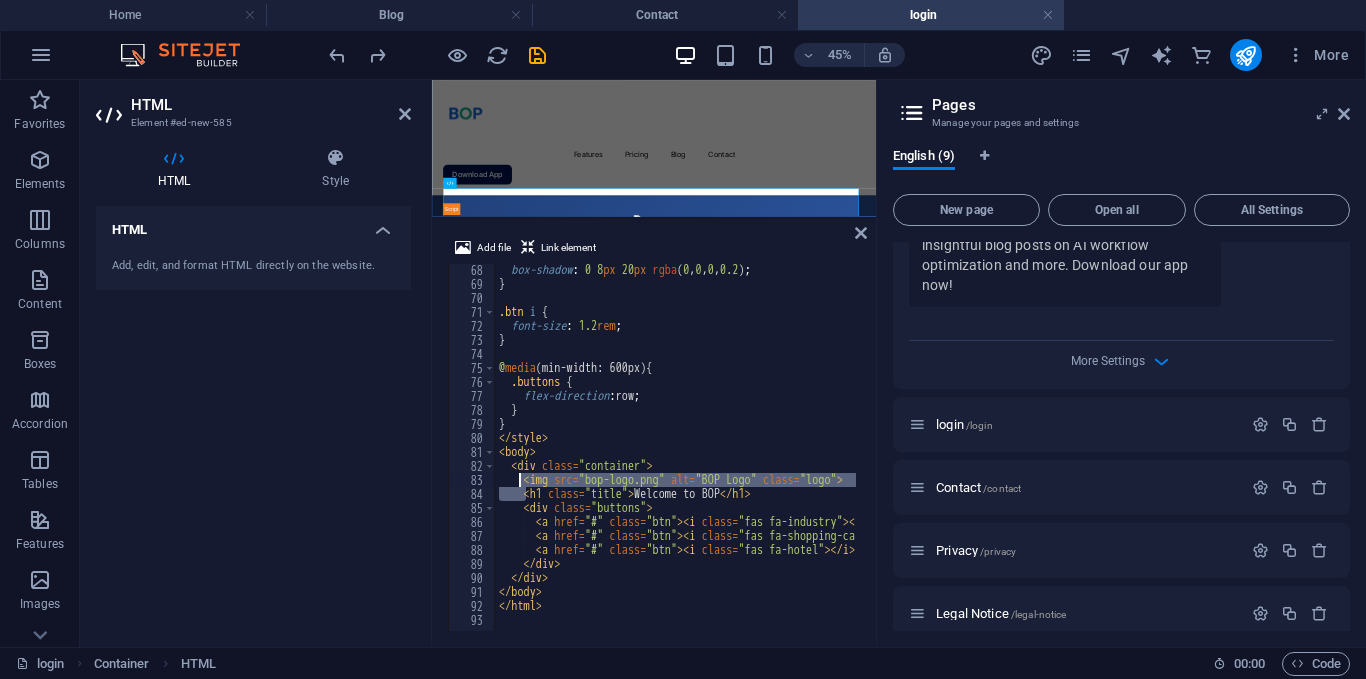 drag, startPoint x: 525, startPoint y: 495, endPoint x: 517, endPoint y: 482, distance: 15.264338 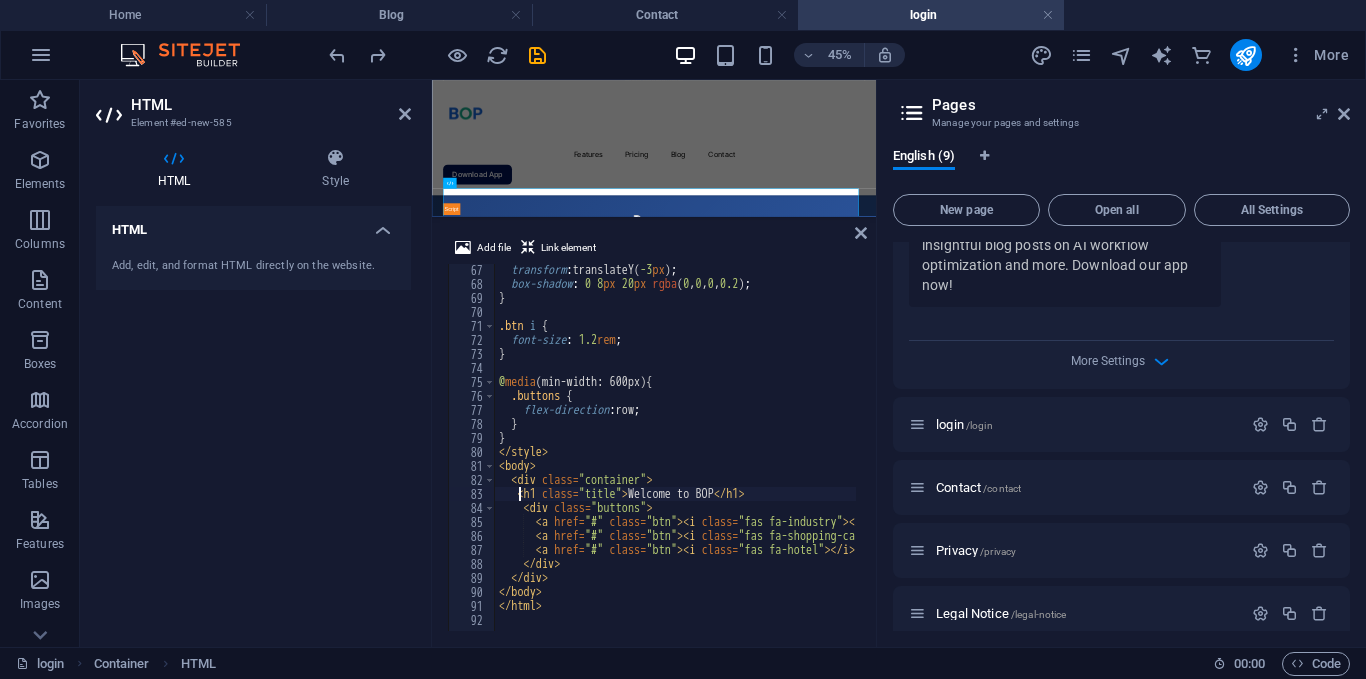 scroll, scrollTop: 925, scrollLeft: 0, axis: vertical 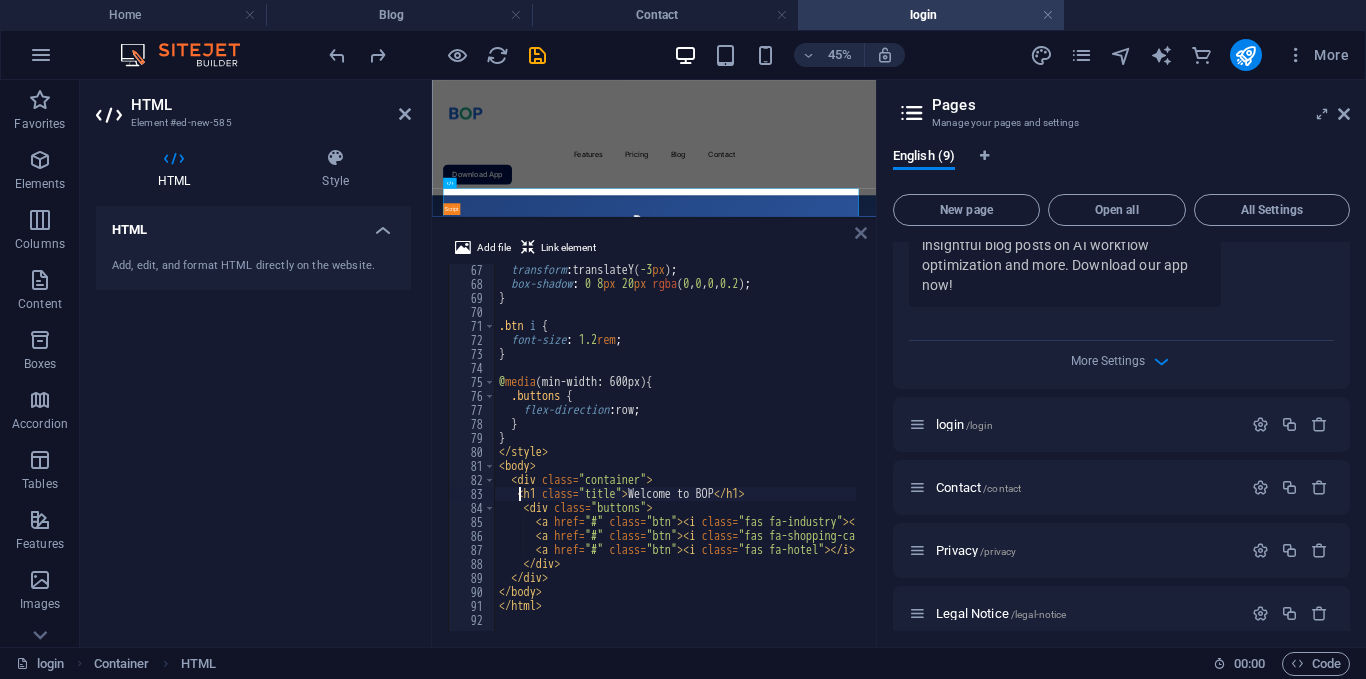 click at bounding box center (861, 233) 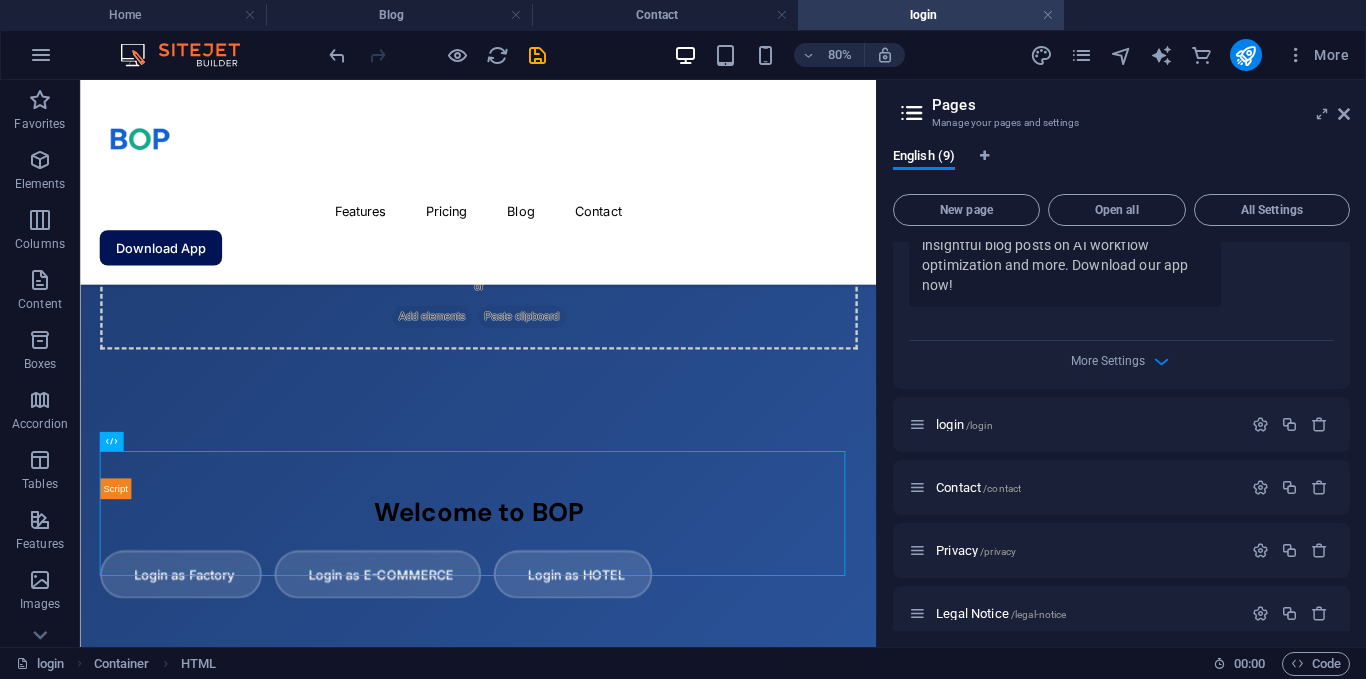 drag, startPoint x: 1071, startPoint y: 435, endPoint x: 964, endPoint y: 308, distance: 166.06625 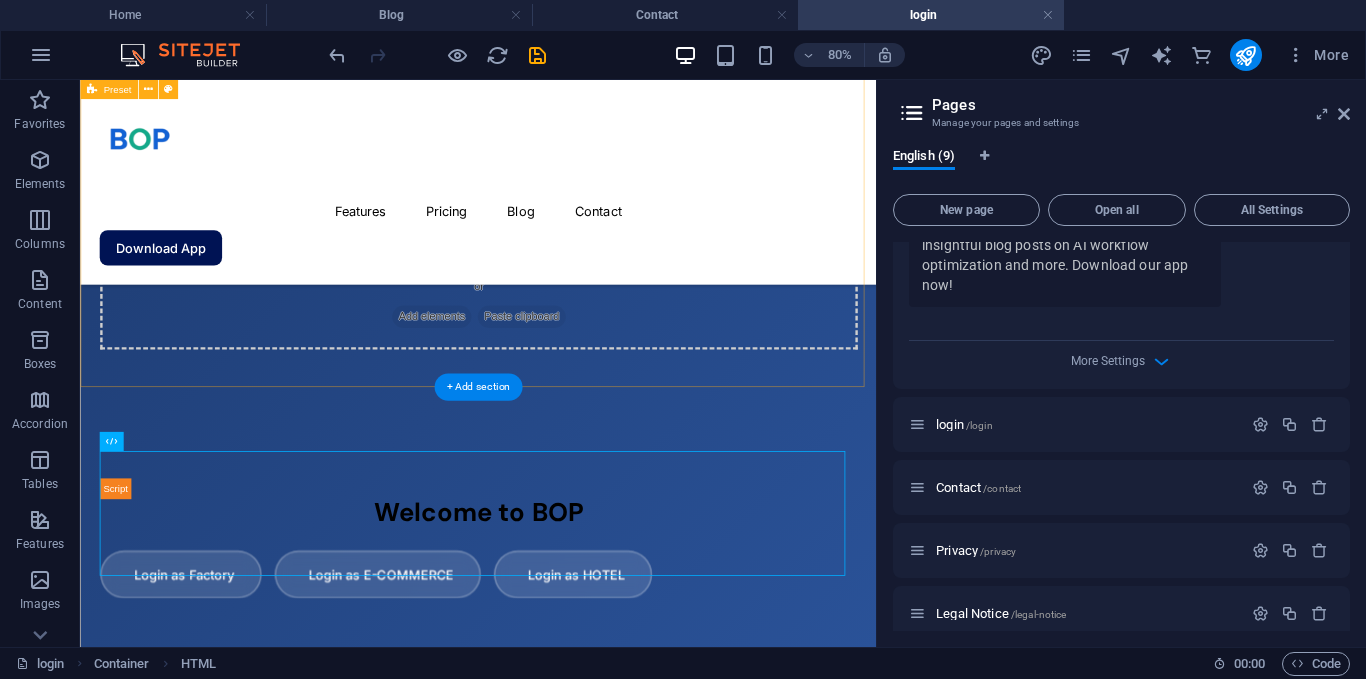 click on "New headline Lorem ipsum dolor sit amet, consectetuer adipiscing elit. Aenean commodo ligula eget dolor. Lorem ipsum dolor sit amet, consectetuer adipiscing elit leget dolor. Lorem ipsum dolor sit amet, consectetuer adipiscing elit. Aenean commodo ligula eget dolor. Lorem ipsum dolor sit amet, consectetuer adipiscing elit dolor consectetuer adipiscing elit leget dolor. Lorem elit saget ipsum dolor sit amet, consectetuer. Drop content here or  Add elements  Paste clipboard" at bounding box center (577, -62) 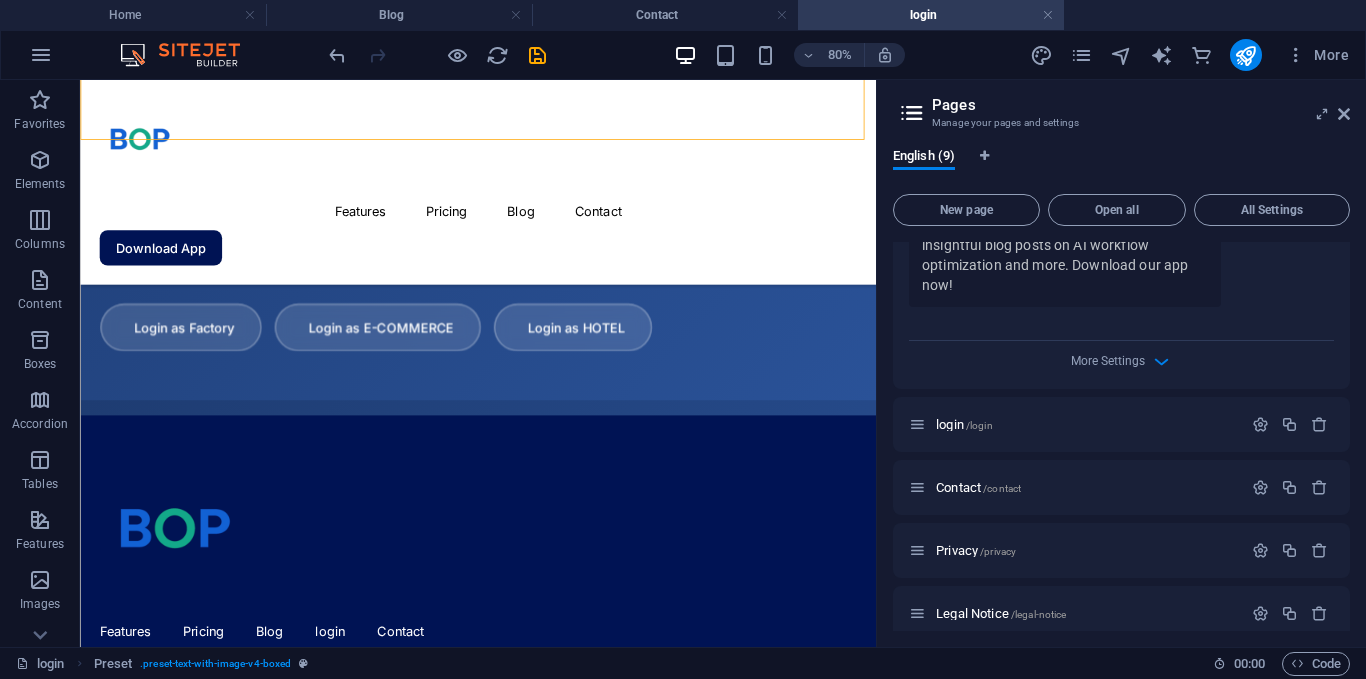 scroll, scrollTop: 0, scrollLeft: 0, axis: both 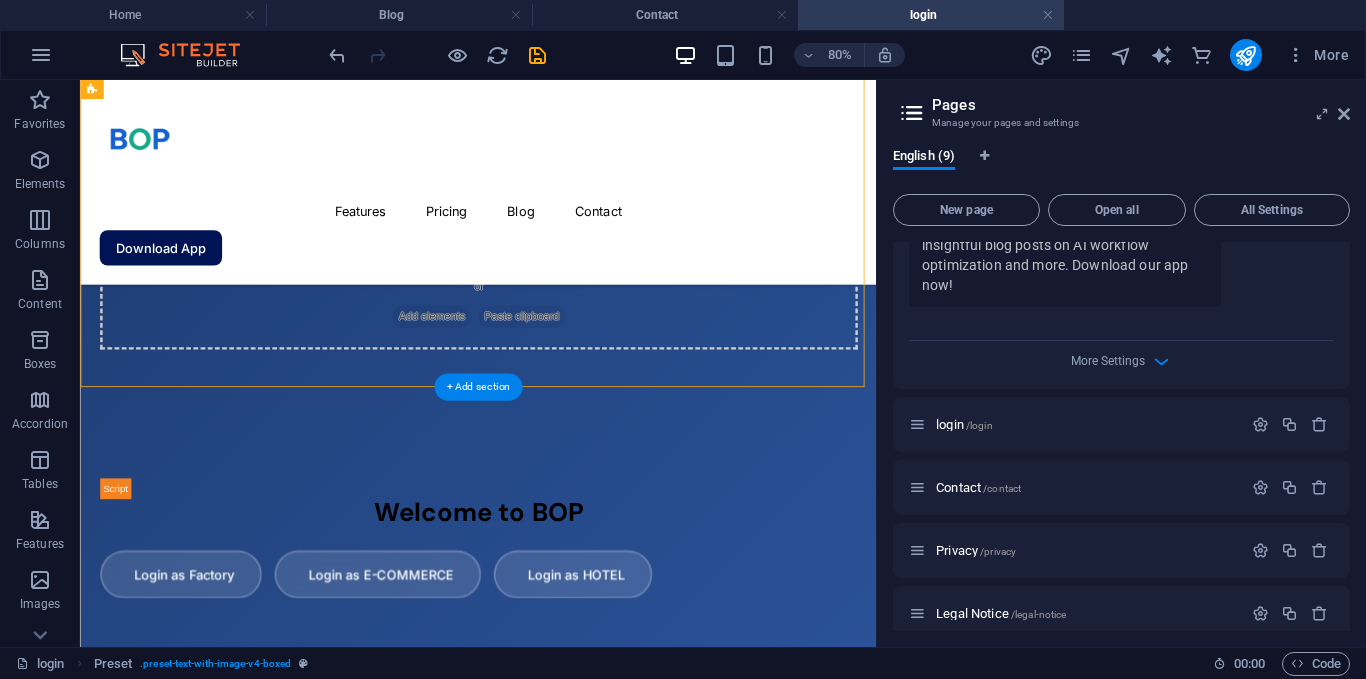 click at bounding box center (577, 67) 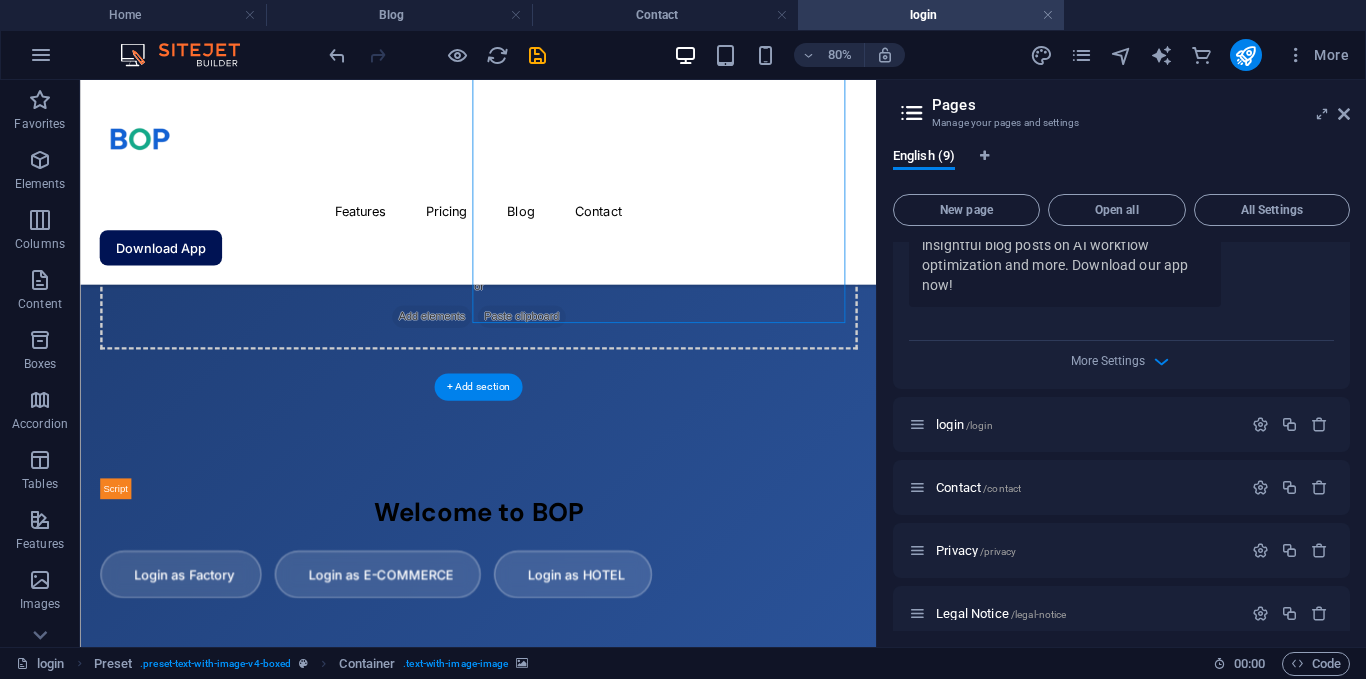 click at bounding box center (577, 67) 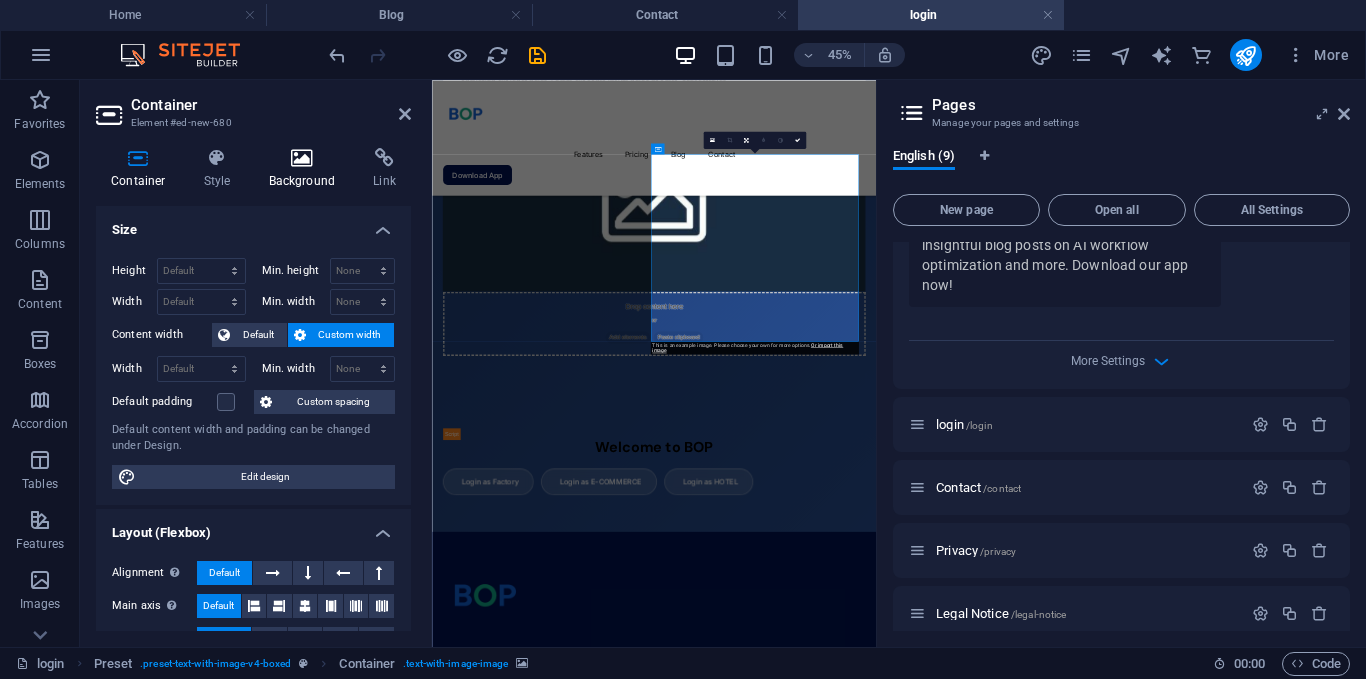 click at bounding box center (302, 158) 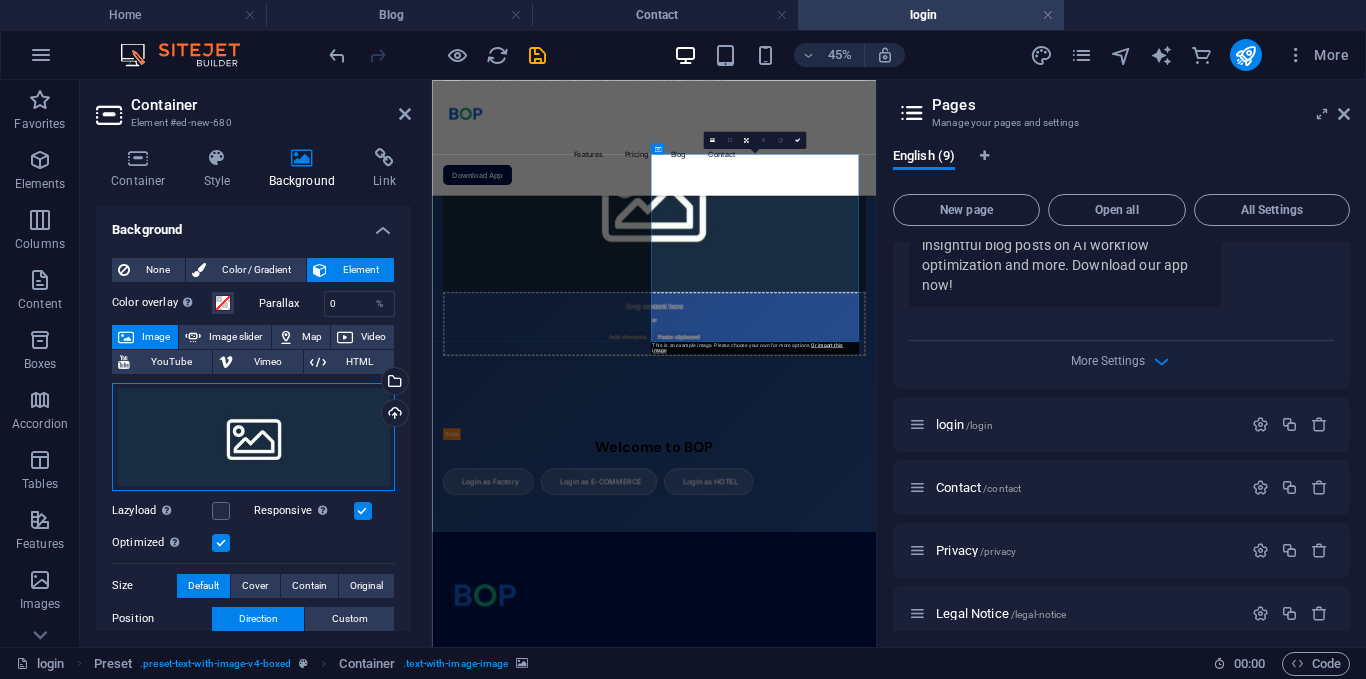 click on "Drag files here, click to choose files or select files from Files or our free stock photos & videos" at bounding box center [253, 437] 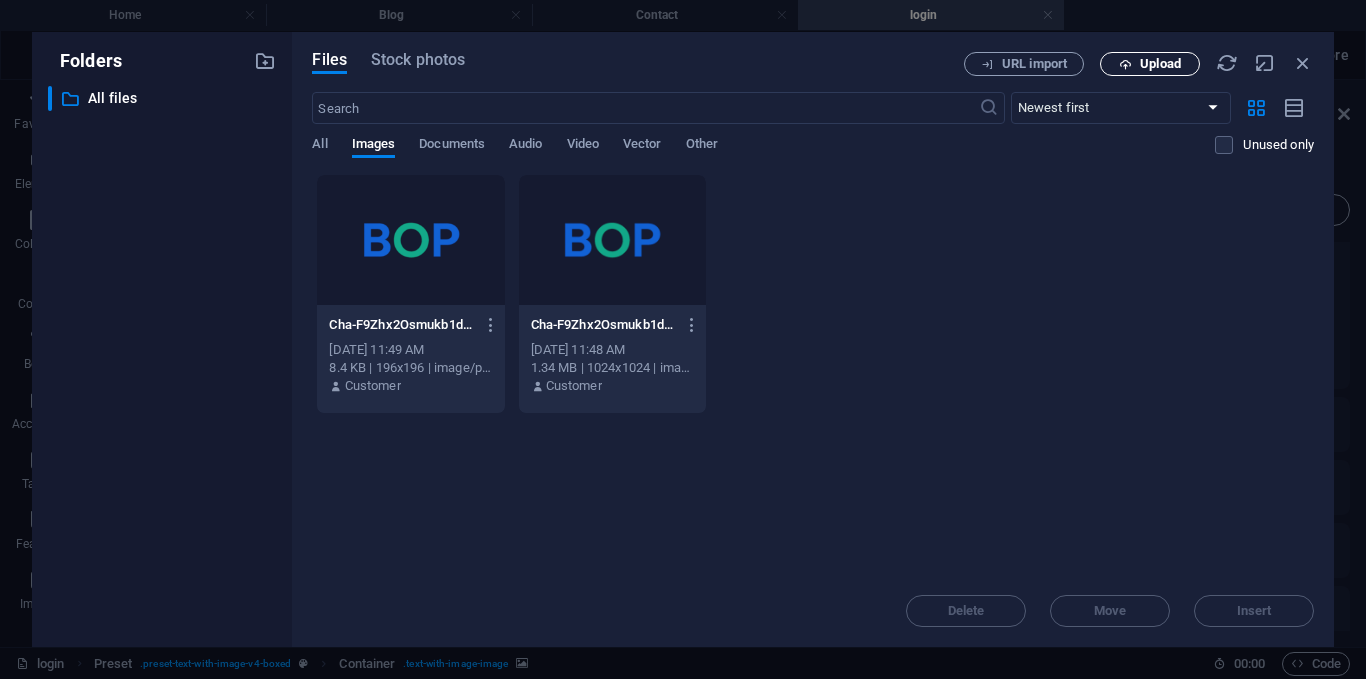 click at bounding box center (1125, 64) 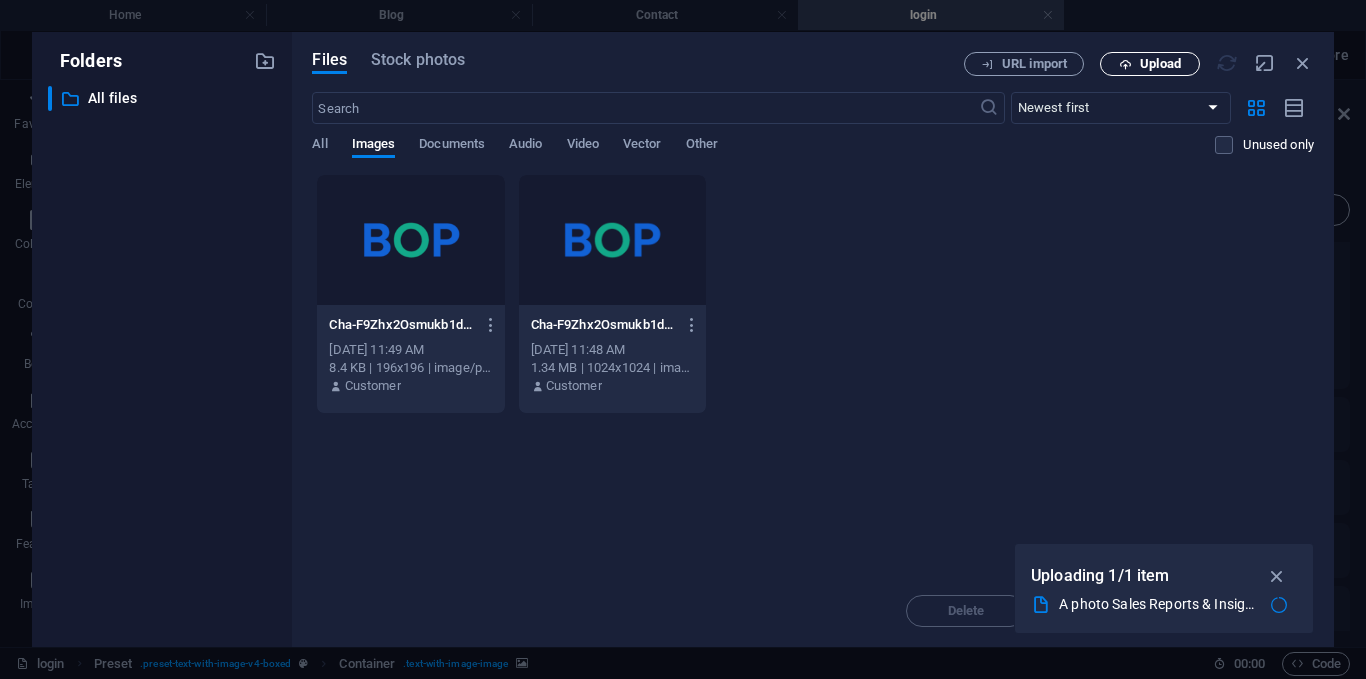 click on "Upload" at bounding box center (1150, 64) 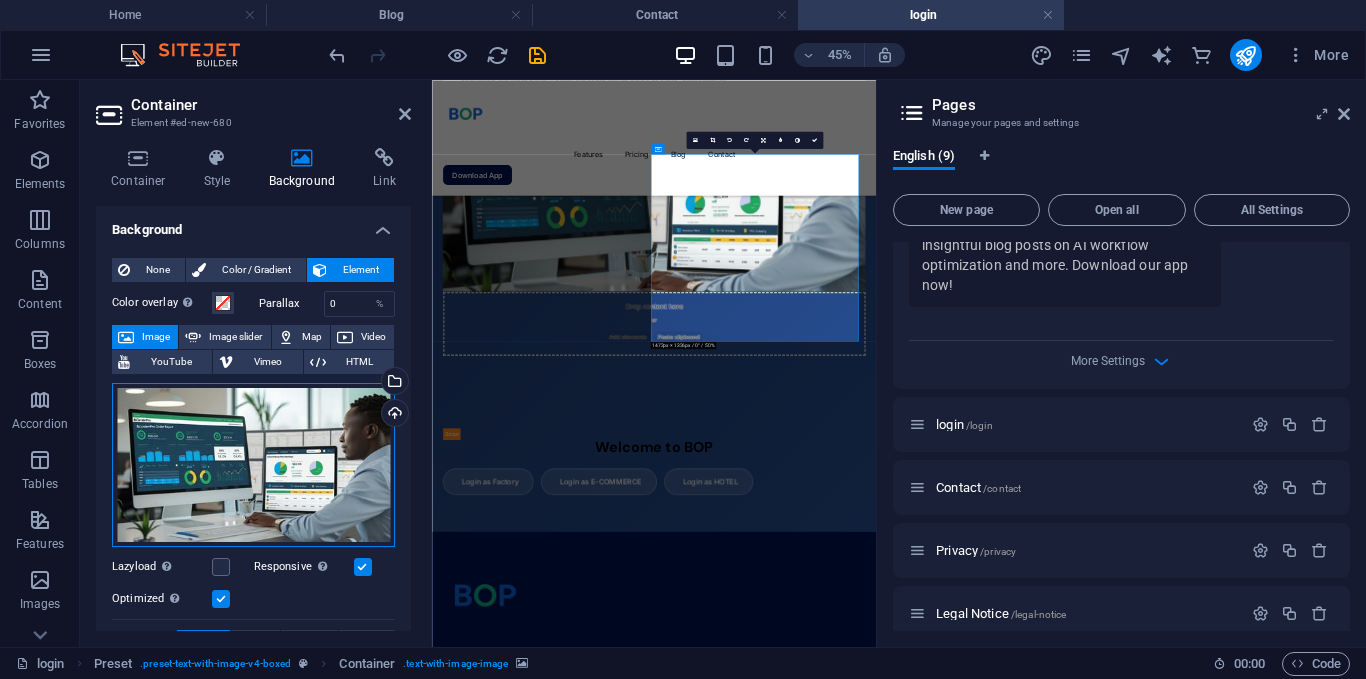 click on "Drag files here, click to choose files or select files from Files or our free stock photos & videos" at bounding box center [253, 465] 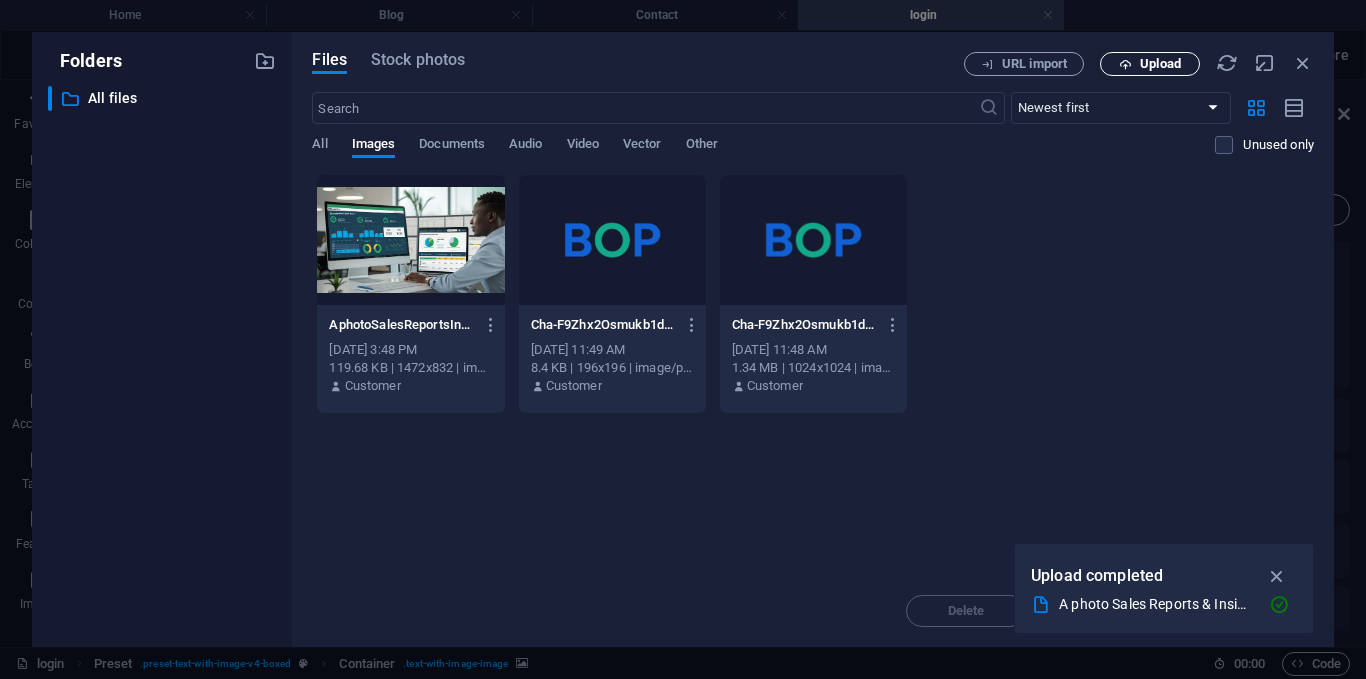 click on "Upload" at bounding box center (1150, 64) 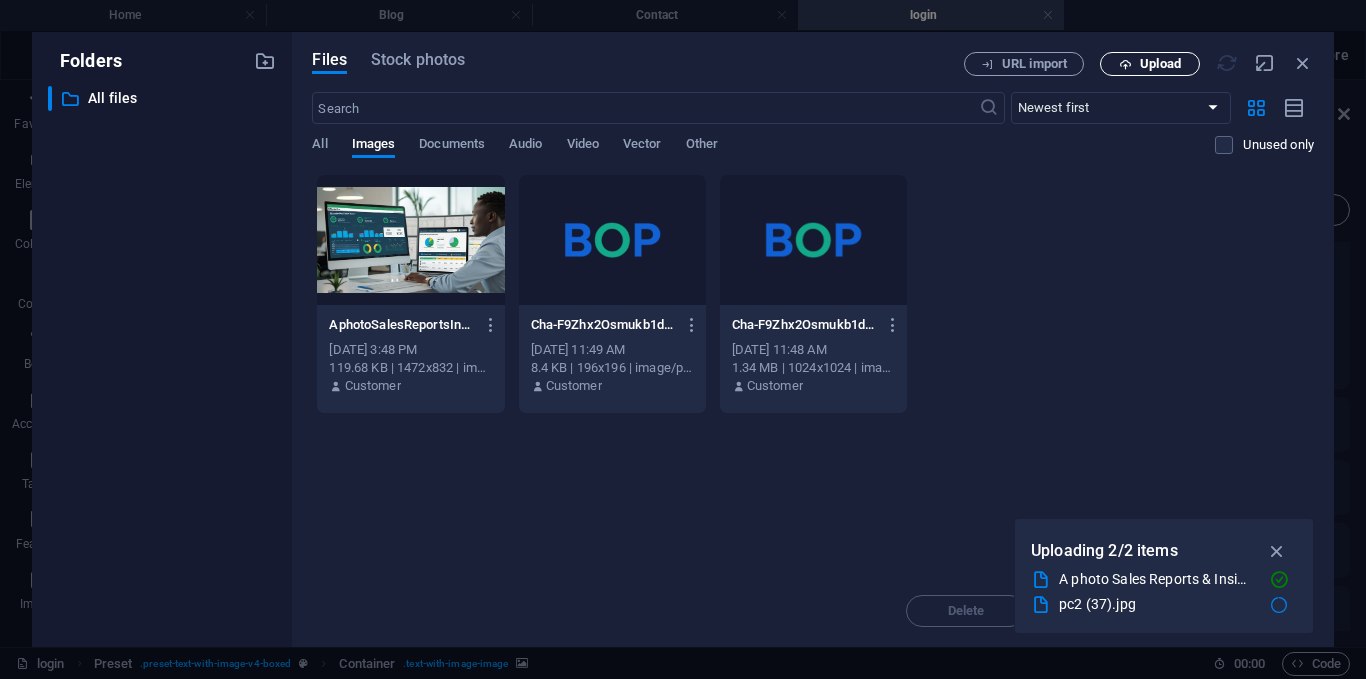 click on "Upload" at bounding box center [1160, 64] 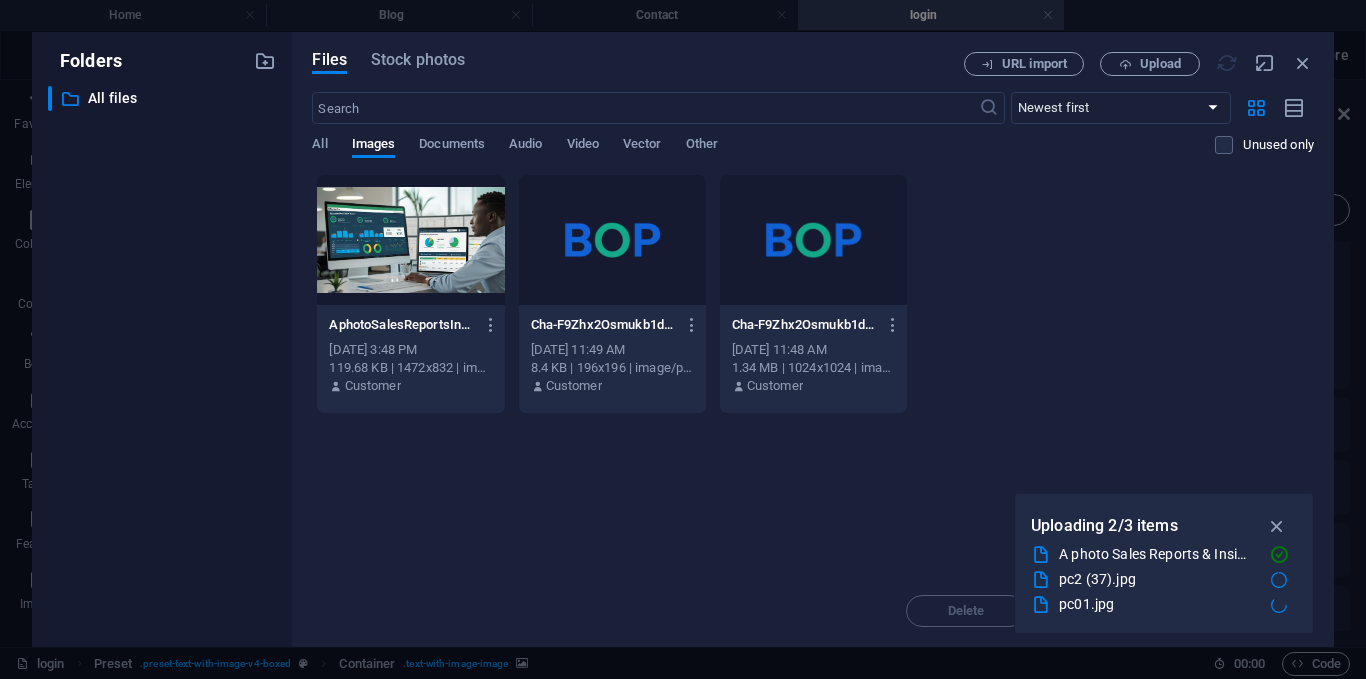 click at bounding box center (1161, 55) 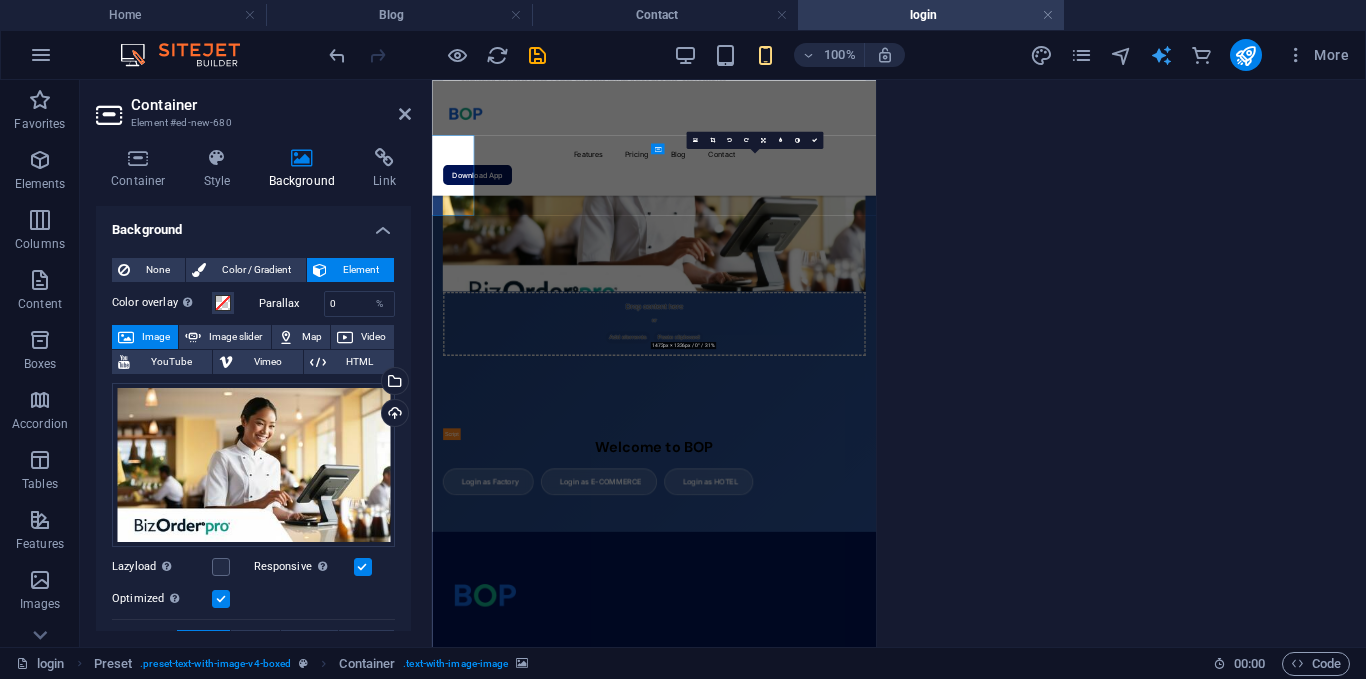 select on "English" 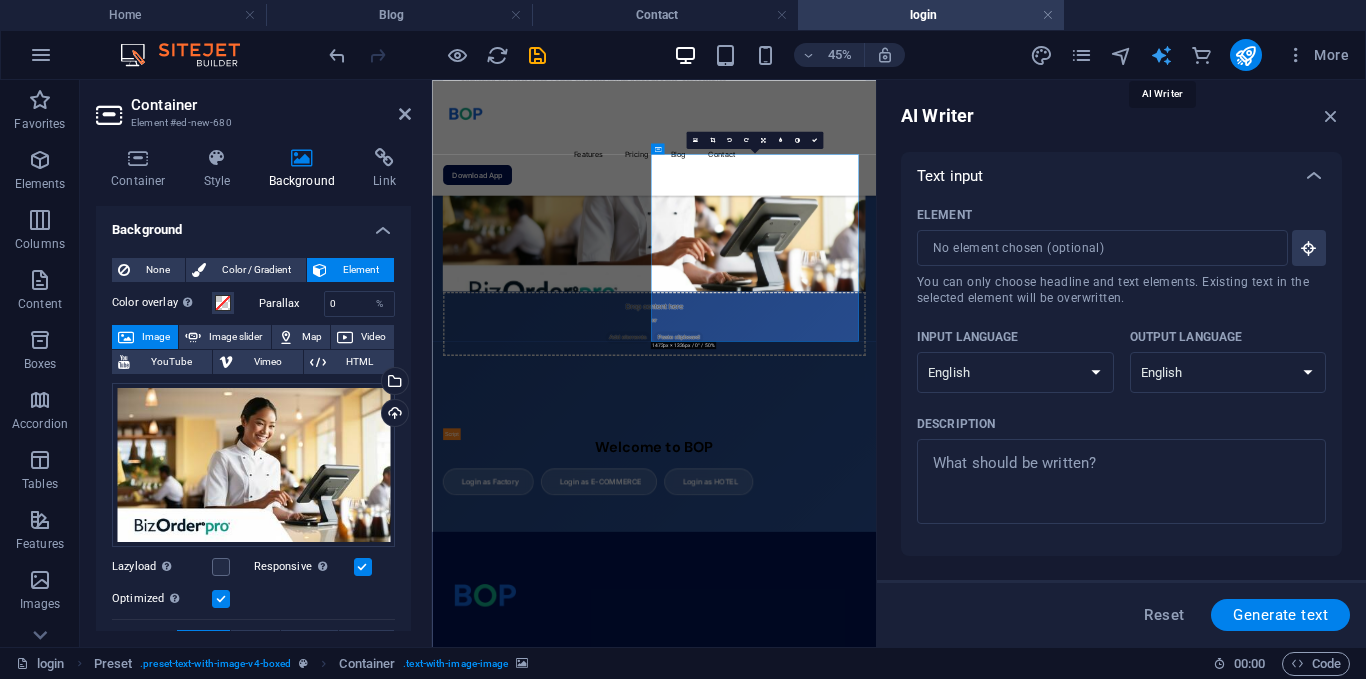 scroll, scrollTop: 0, scrollLeft: 0, axis: both 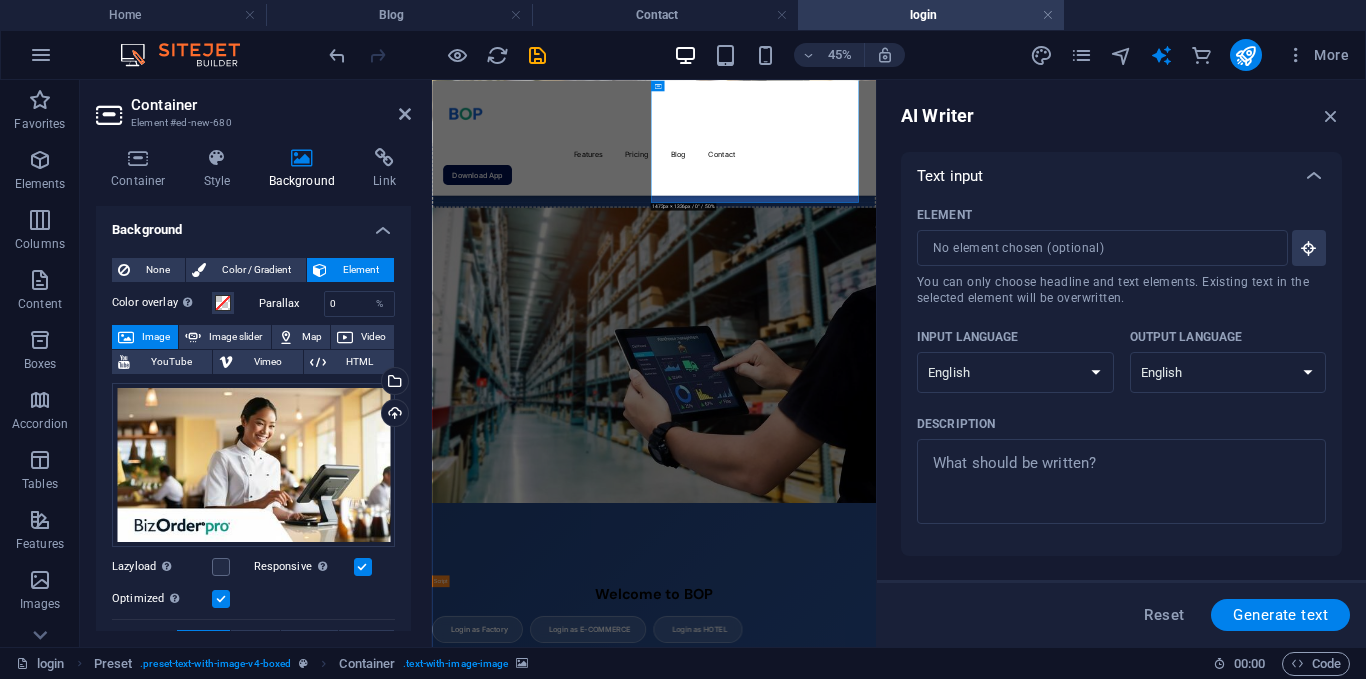 drag, startPoint x: 405, startPoint y: 256, endPoint x: 410, endPoint y: 299, distance: 43.289722 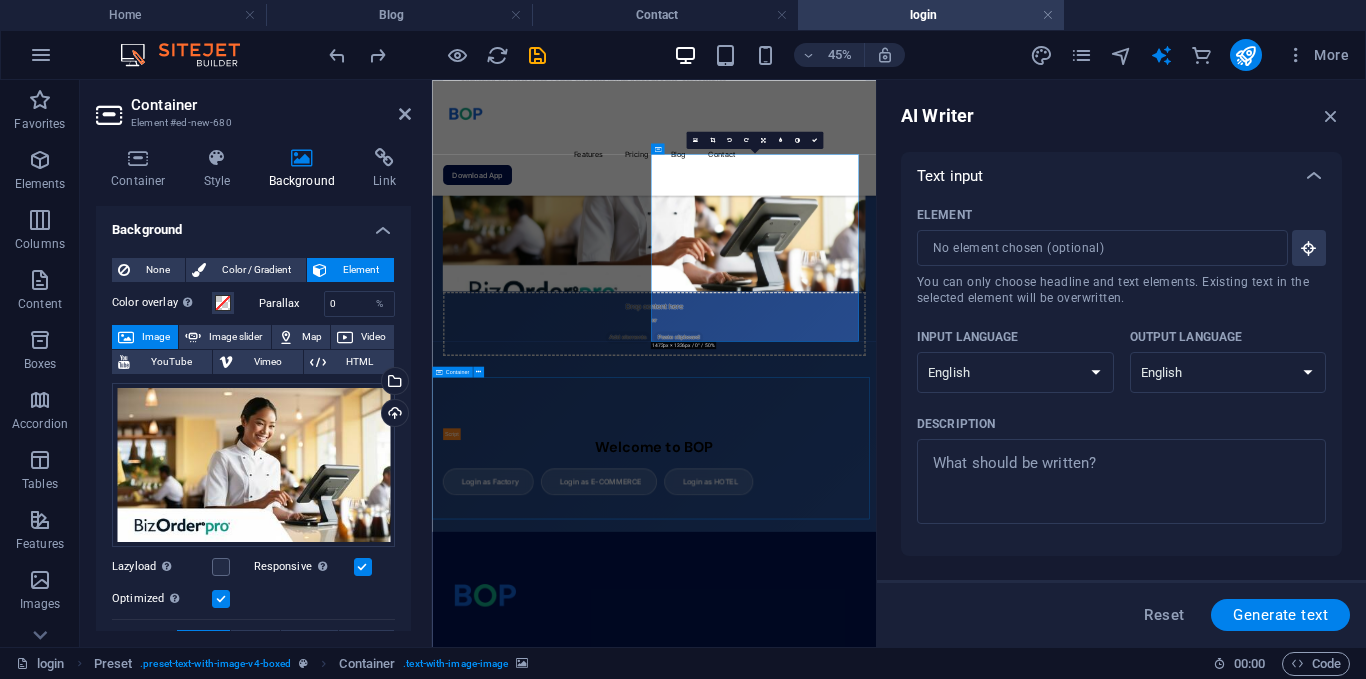 click on "BOP Login Page
Welcome to BOP
Login as Factory
Login as E-COMMERCE
Login as HOTEL" at bounding box center [925, 927] 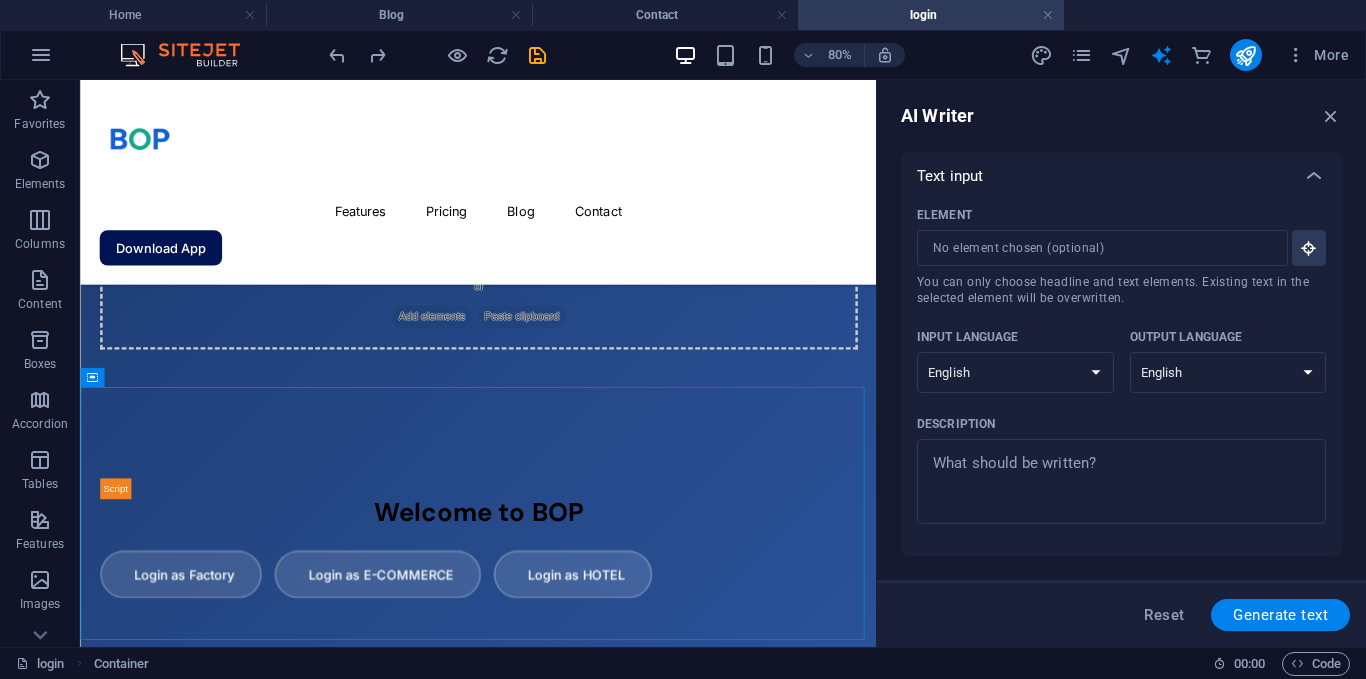 click at bounding box center [879, 363] 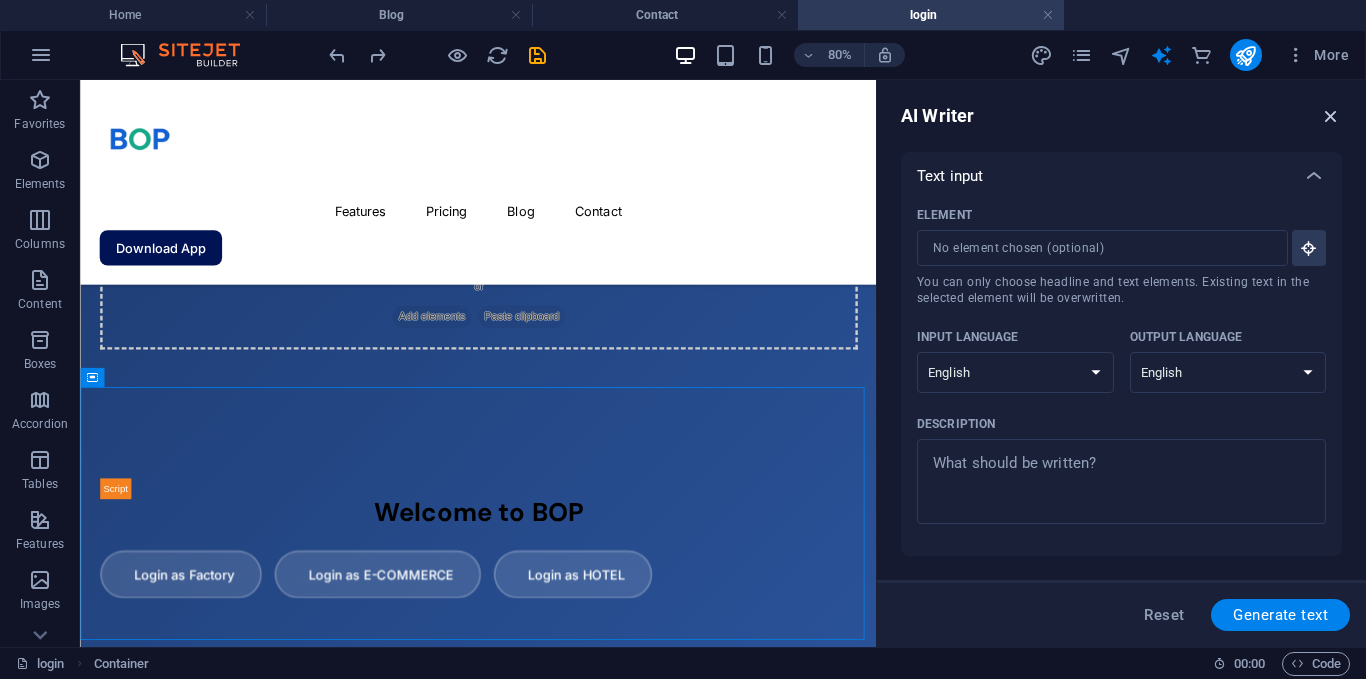 click at bounding box center [1331, 116] 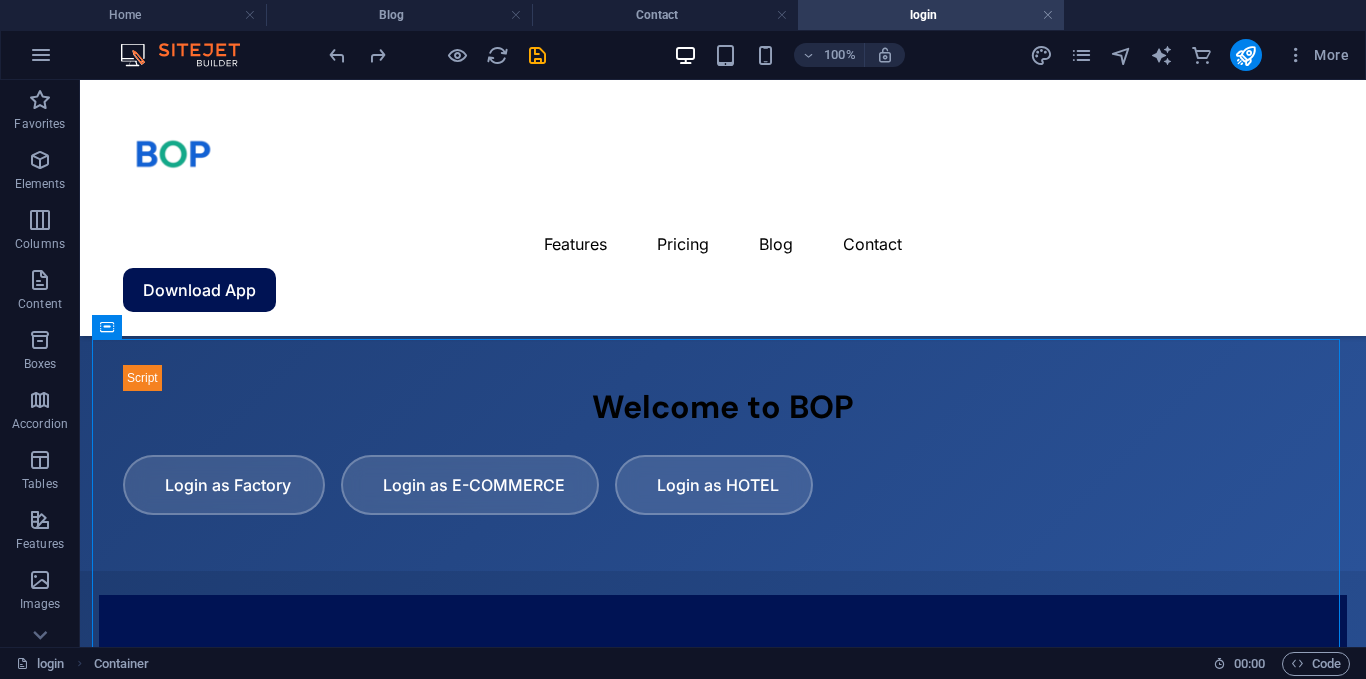 scroll, scrollTop: 0, scrollLeft: 0, axis: both 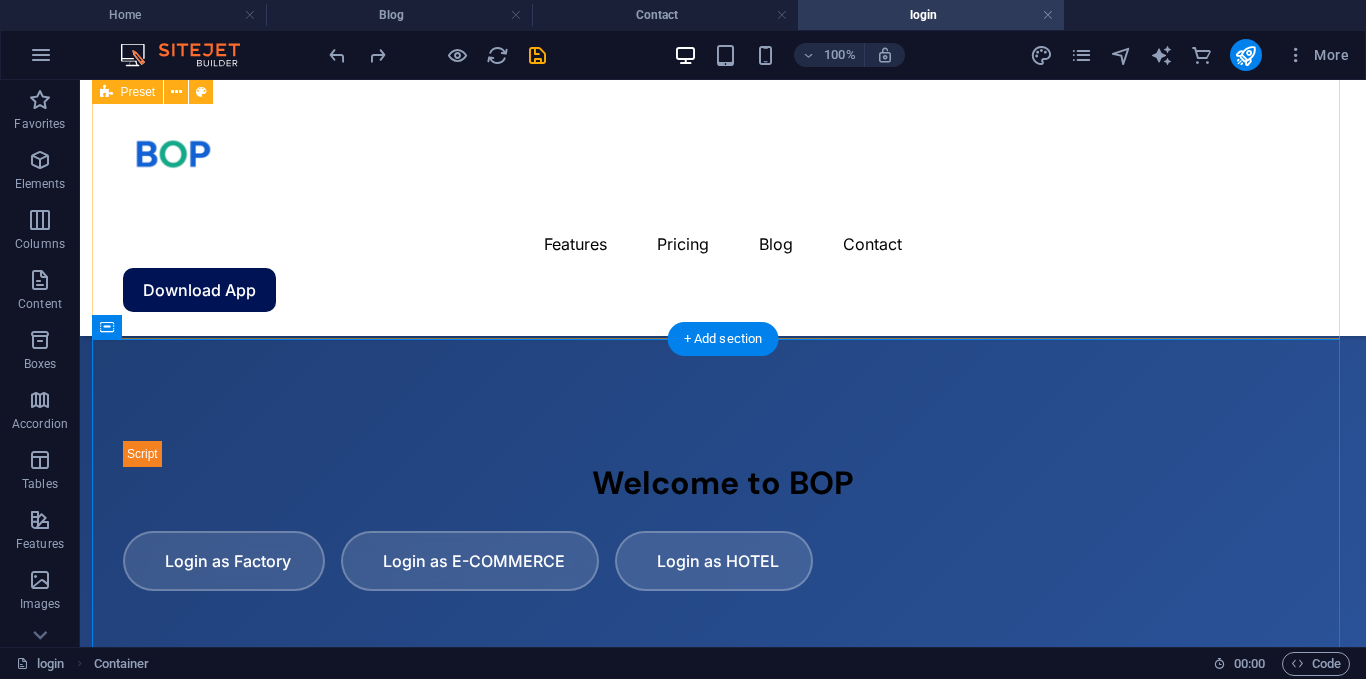 click on "New headline Lorem ipsum dolor sit amet, consectetuer adipiscing elit. Aenean commodo ligula eget dolor. Lorem ipsum dolor sit amet, consectetuer adipiscing elit leget dolor. Lorem ipsum dolor sit amet, consectetuer adipiscing elit. Aenean commodo ligula eget dolor. Lorem ipsum dolor sit amet, consectetuer adipiscing elit dolor consectetuer adipiscing elit leget dolor. Lorem elit saget ipsum dolor sit amet, consectetuer. Drop content here or  Add elements  Paste clipboard" at bounding box center (723, -133) 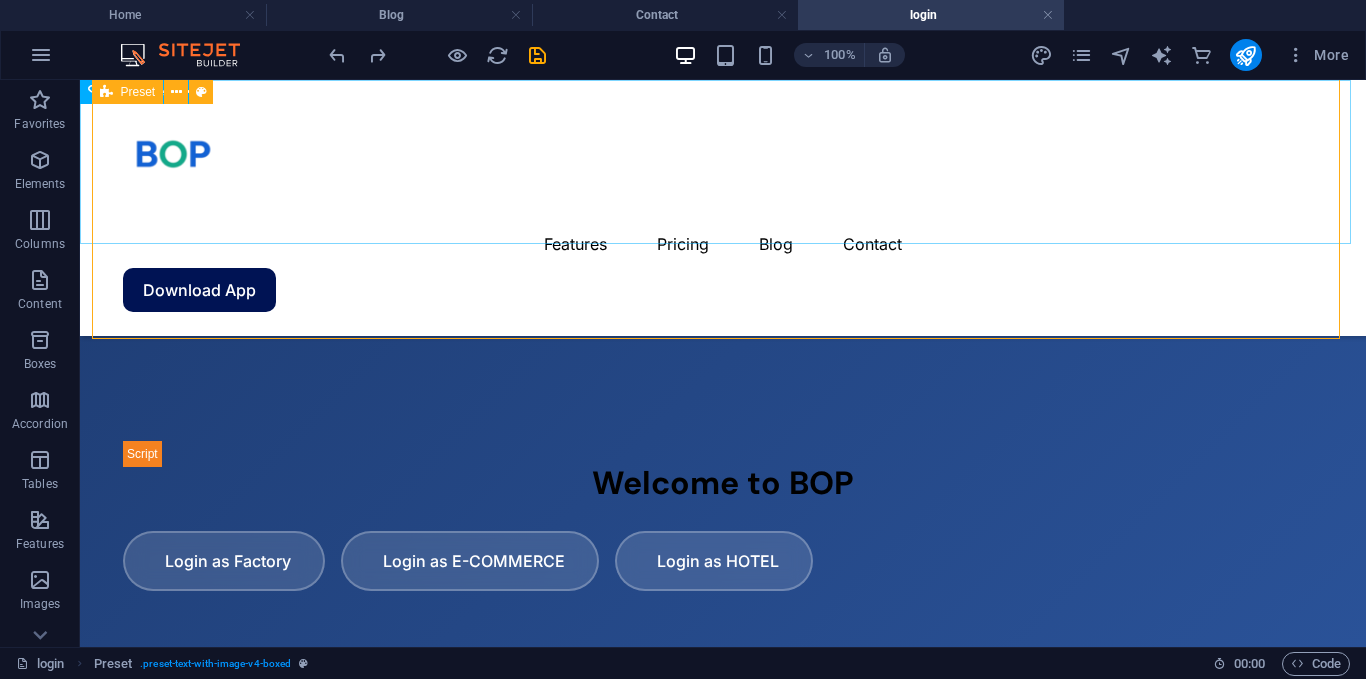 click on "Features Pricing Blog Contact Download App" at bounding box center (723, 208) 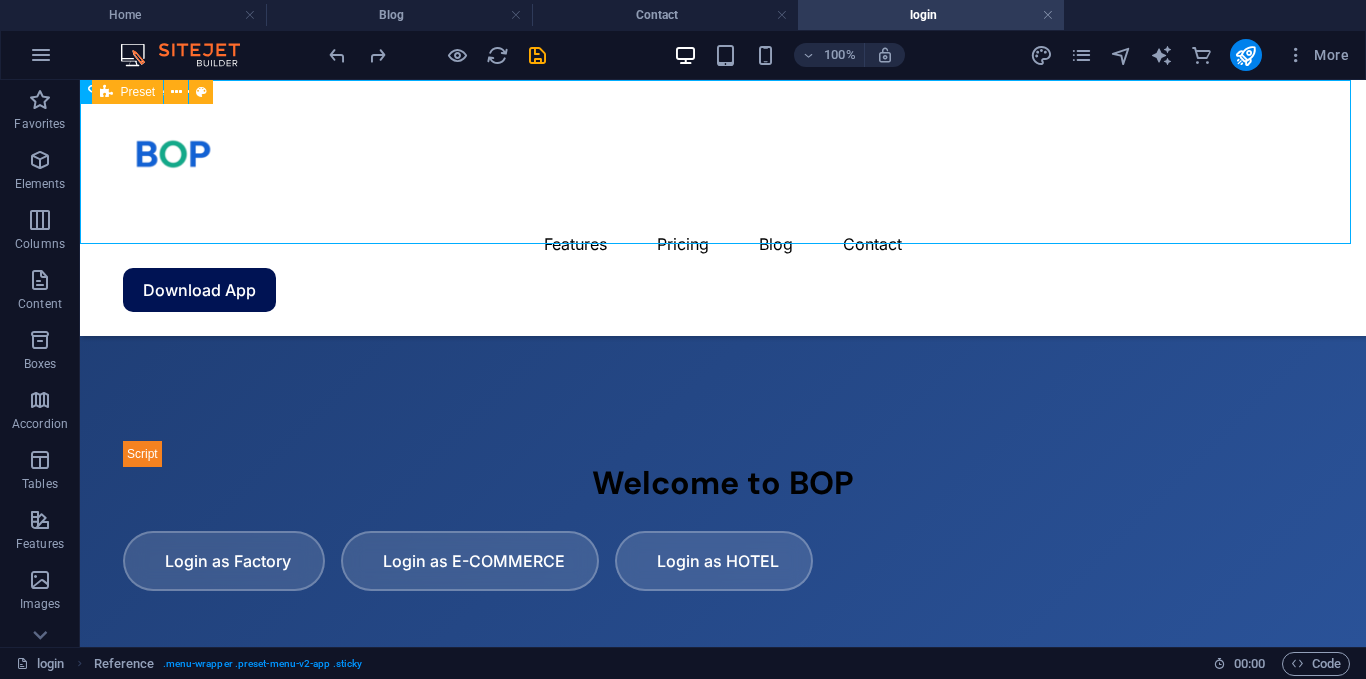 drag, startPoint x: 956, startPoint y: 179, endPoint x: 956, endPoint y: 115, distance: 64 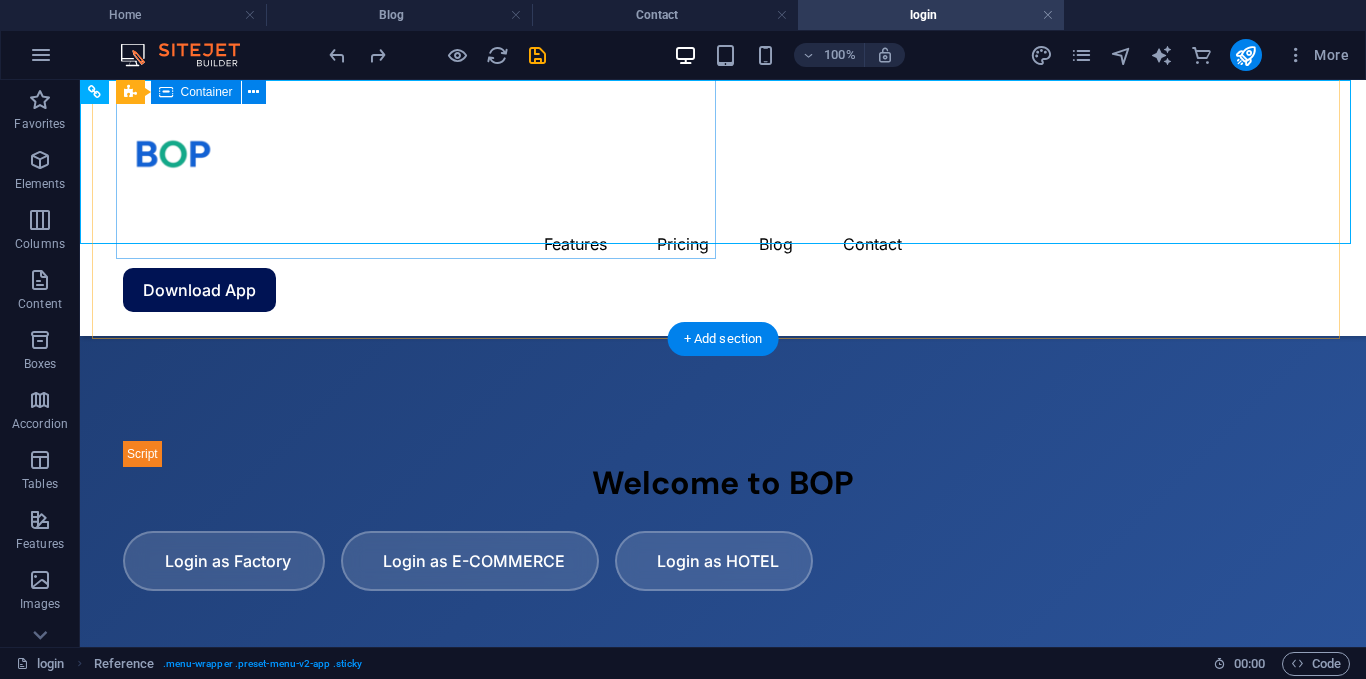click on "New headline Lorem ipsum dolor sit amet, consectetuer adipiscing elit. Aenean commodo ligula eget dolor. Lorem ipsum dolor sit amet, consectetuer adipiscing elit leget dolor. Lorem ipsum dolor sit amet, consectetuer adipiscing elit. Aenean commodo ligula eget dolor. Lorem ipsum dolor sit amet, consectetuer adipiscing elit dolor consectetuer adipiscing elit leget dolor. Lorem elit saget ipsum dolor sit amet, consectetuer." at bounding box center [723, -276] 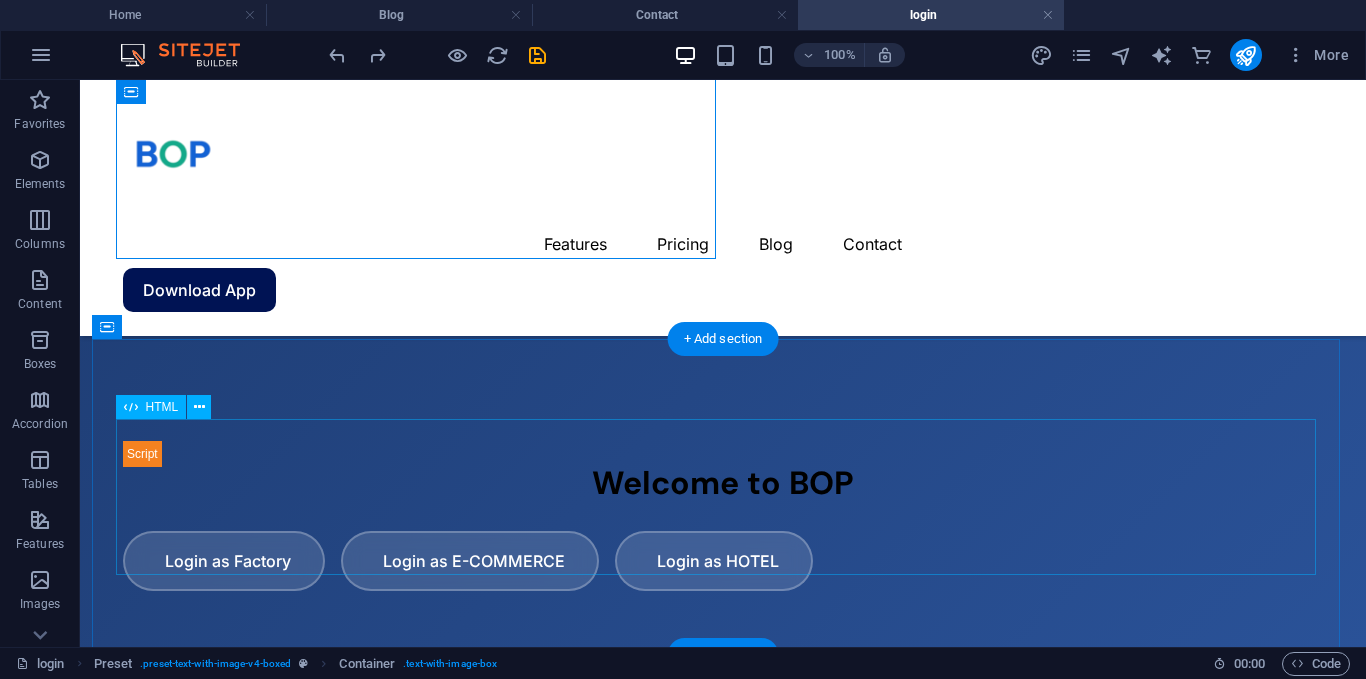 click on "BOP Login Page
Welcome to BOP
Login as Factory
Login as E-COMMERCE
Login as HOTEL" at bounding box center (723, 515) 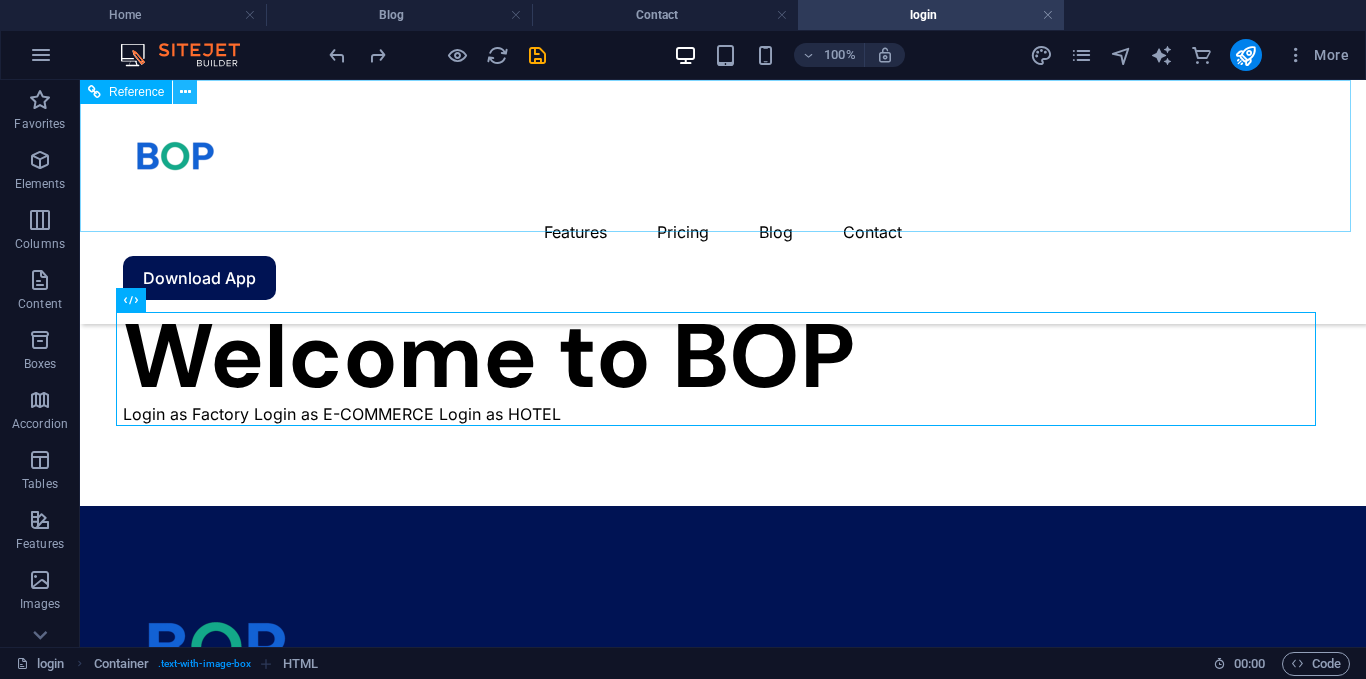 click at bounding box center [185, 92] 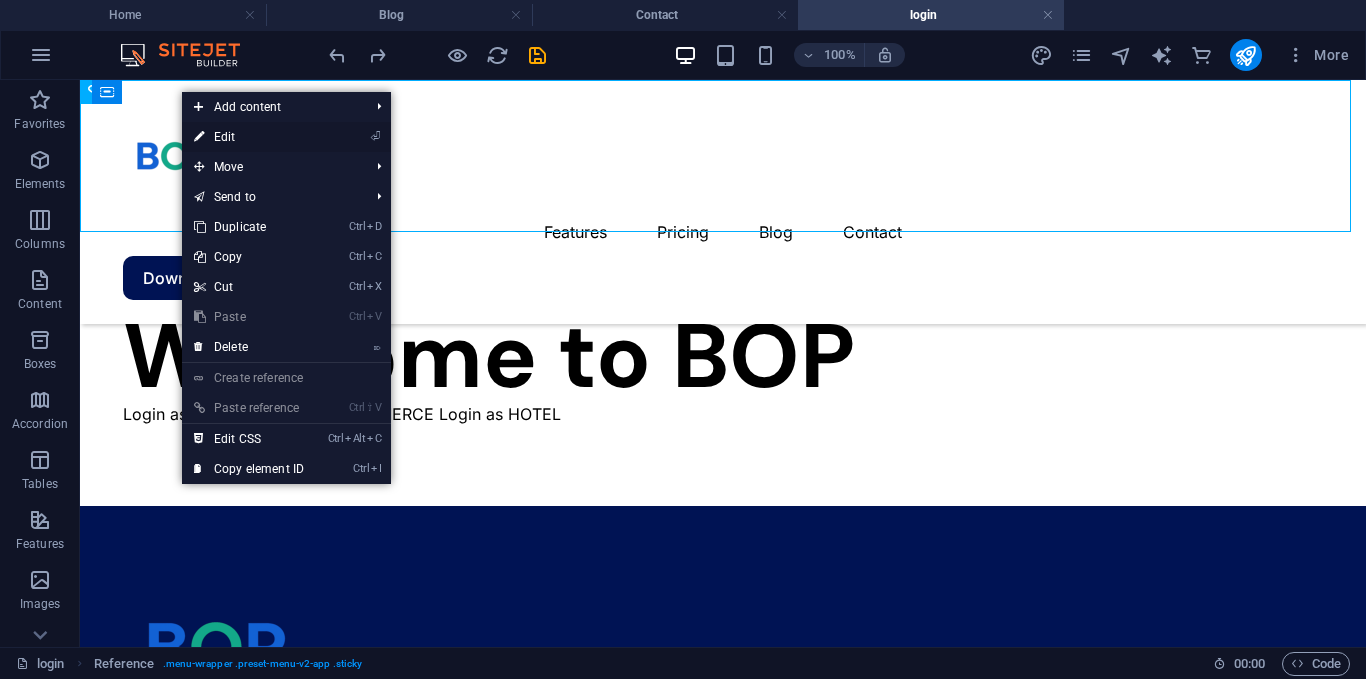 click on "⏎  Edit" at bounding box center (249, 137) 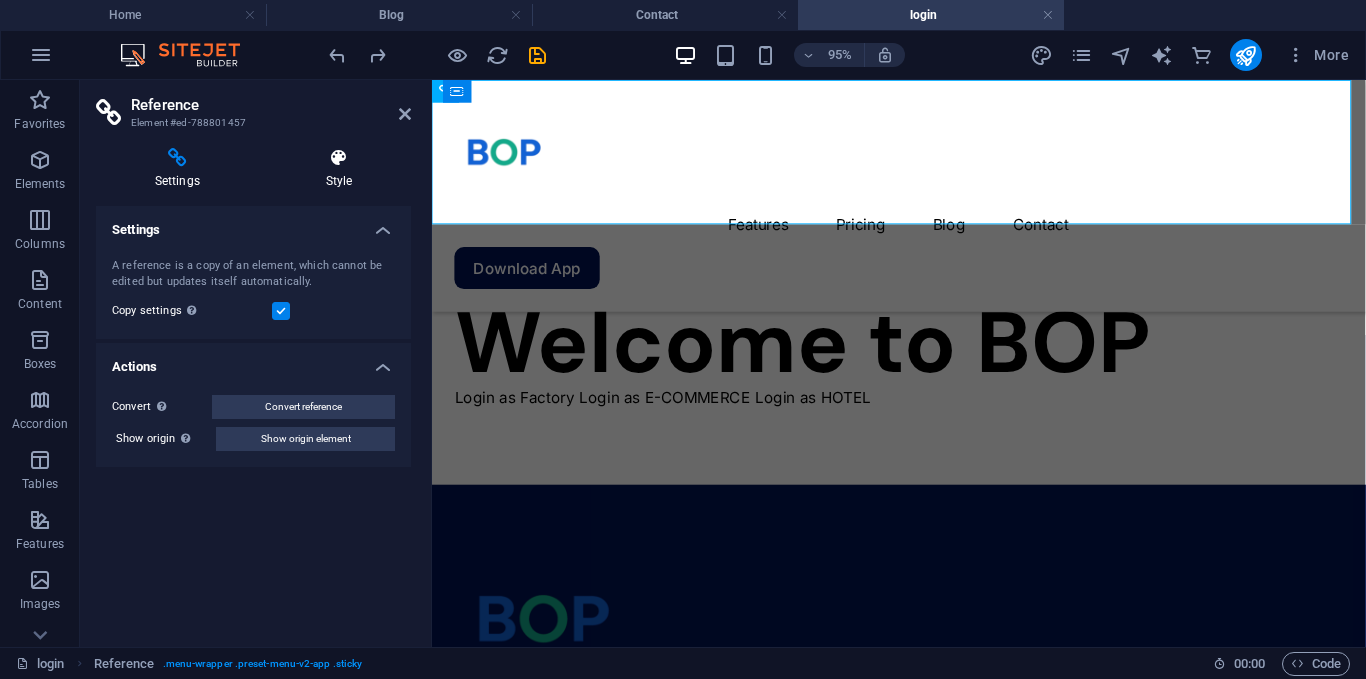click on "Style" at bounding box center [339, 169] 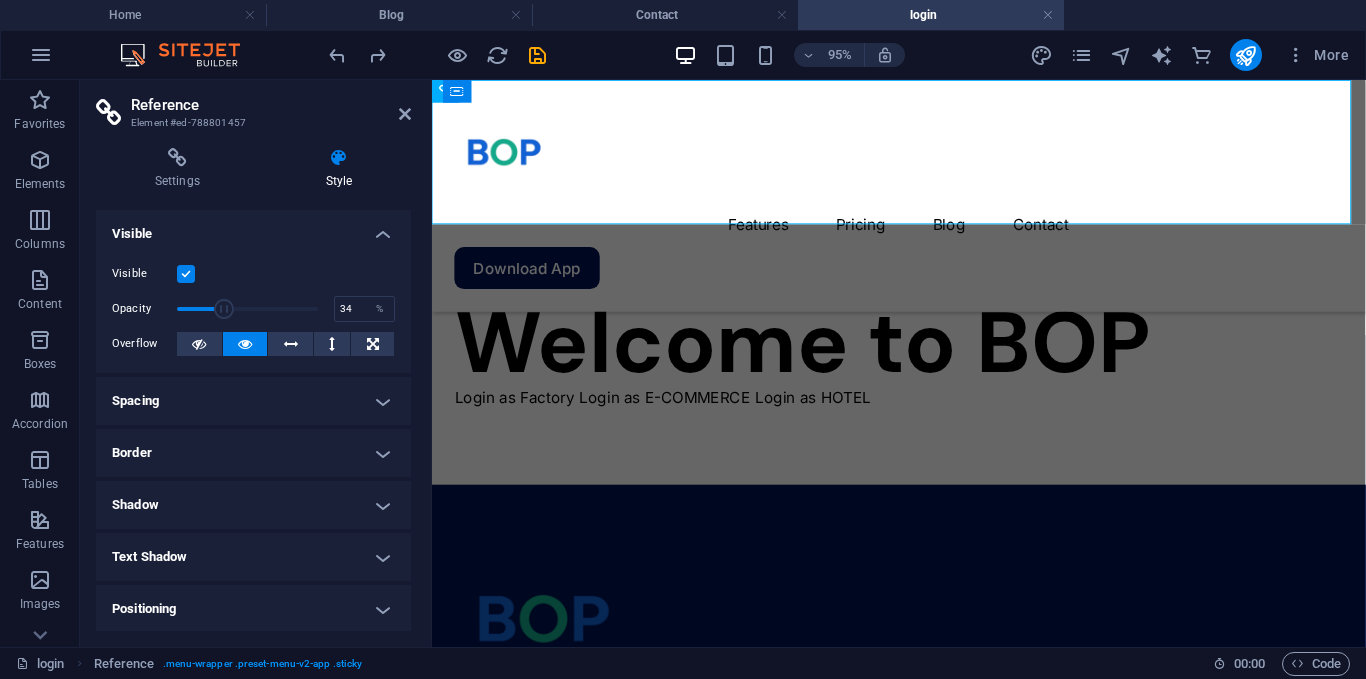 drag, startPoint x: 310, startPoint y: 305, endPoint x: 223, endPoint y: 304, distance: 87.005745 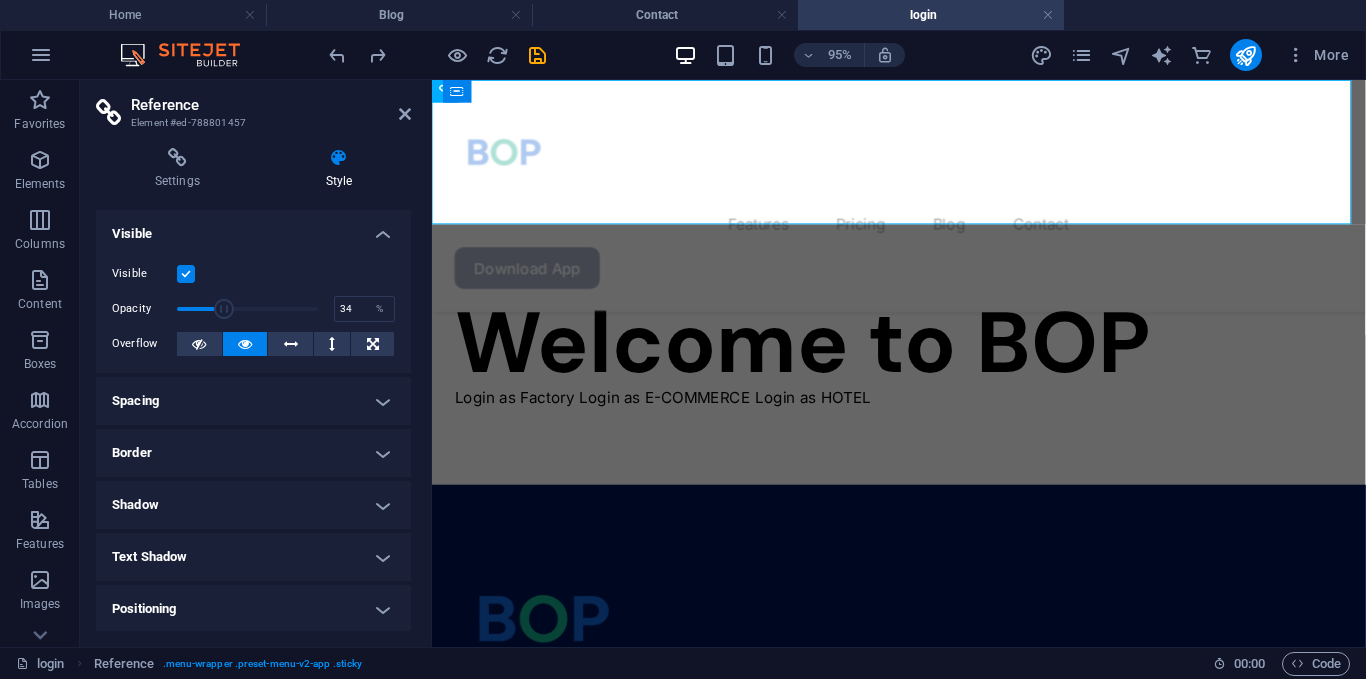 click at bounding box center [224, 309] 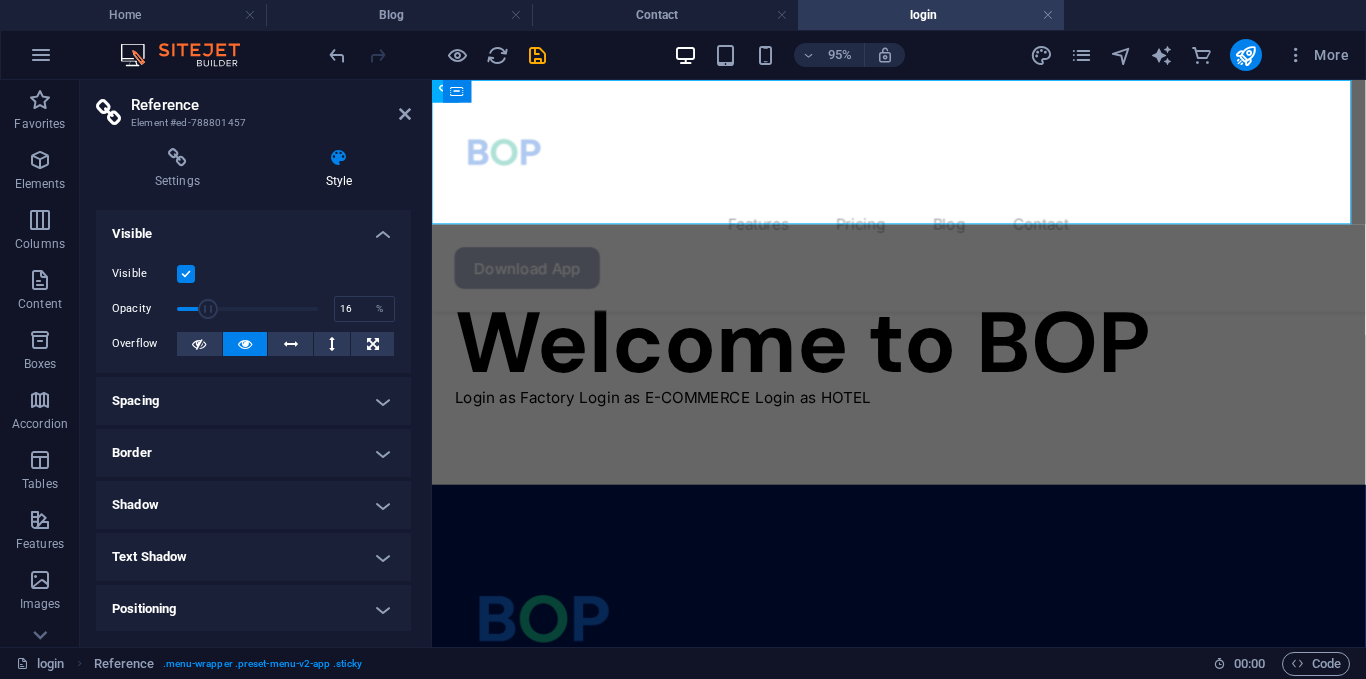 drag, startPoint x: 223, startPoint y: 304, endPoint x: 198, endPoint y: 304, distance: 25 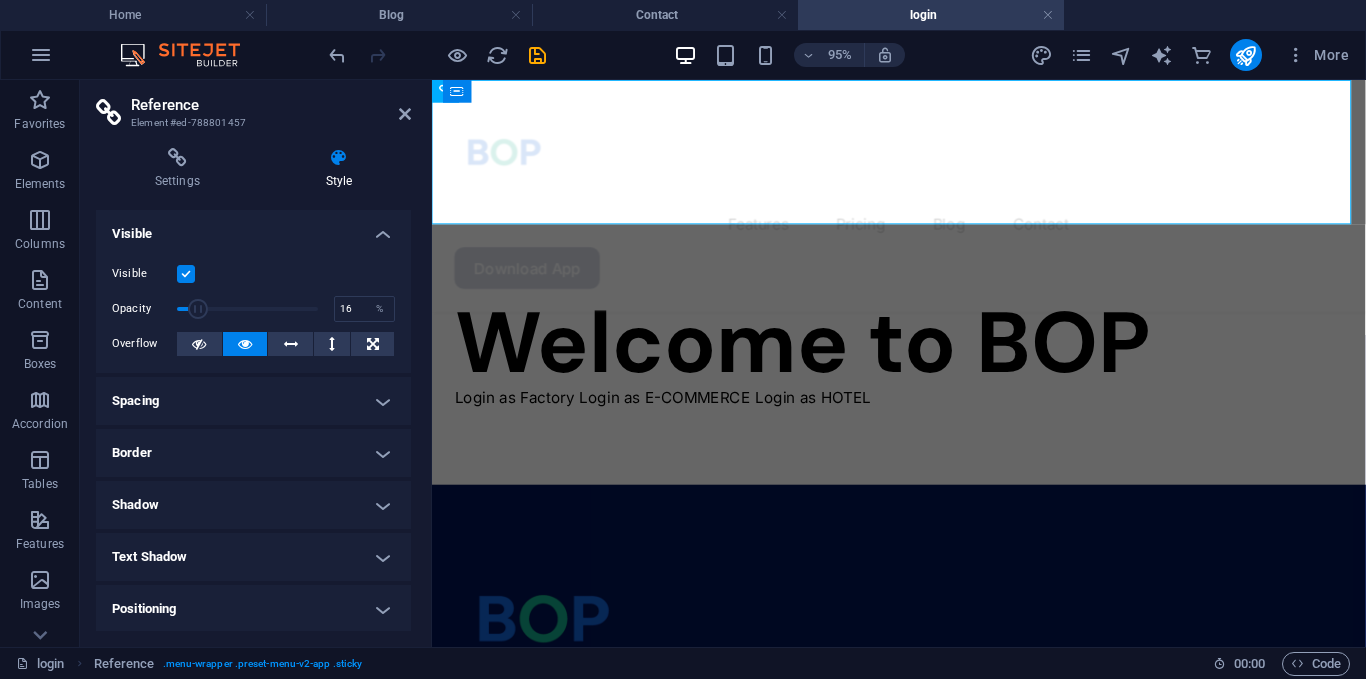 type on "100" 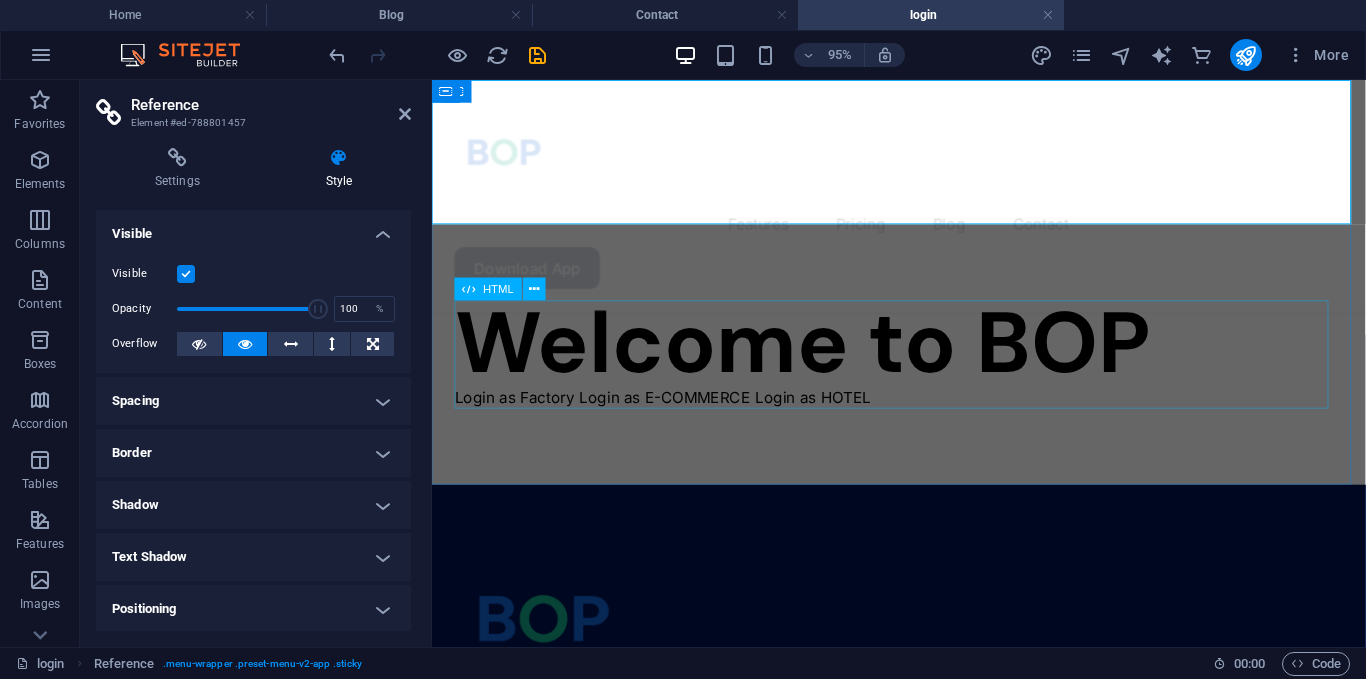 drag, startPoint x: 630, startPoint y: 384, endPoint x: 502, endPoint y: 318, distance: 144.01389 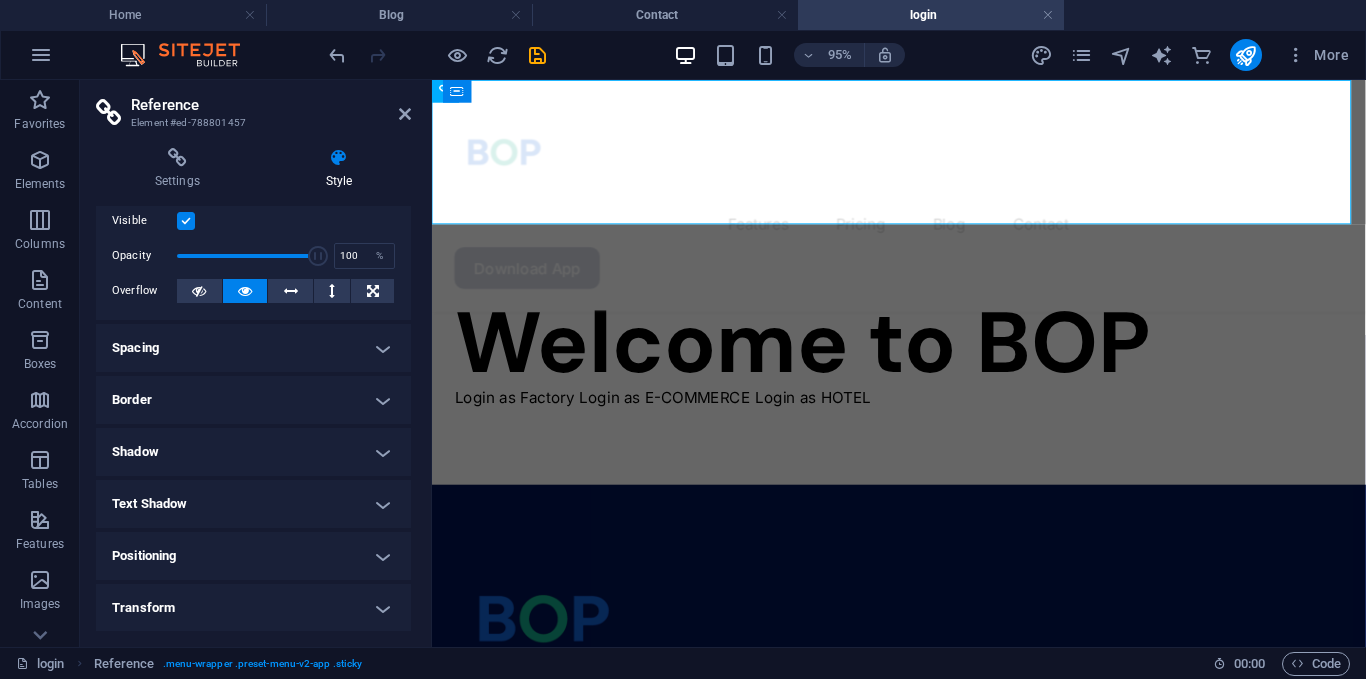 scroll, scrollTop: 55, scrollLeft: 0, axis: vertical 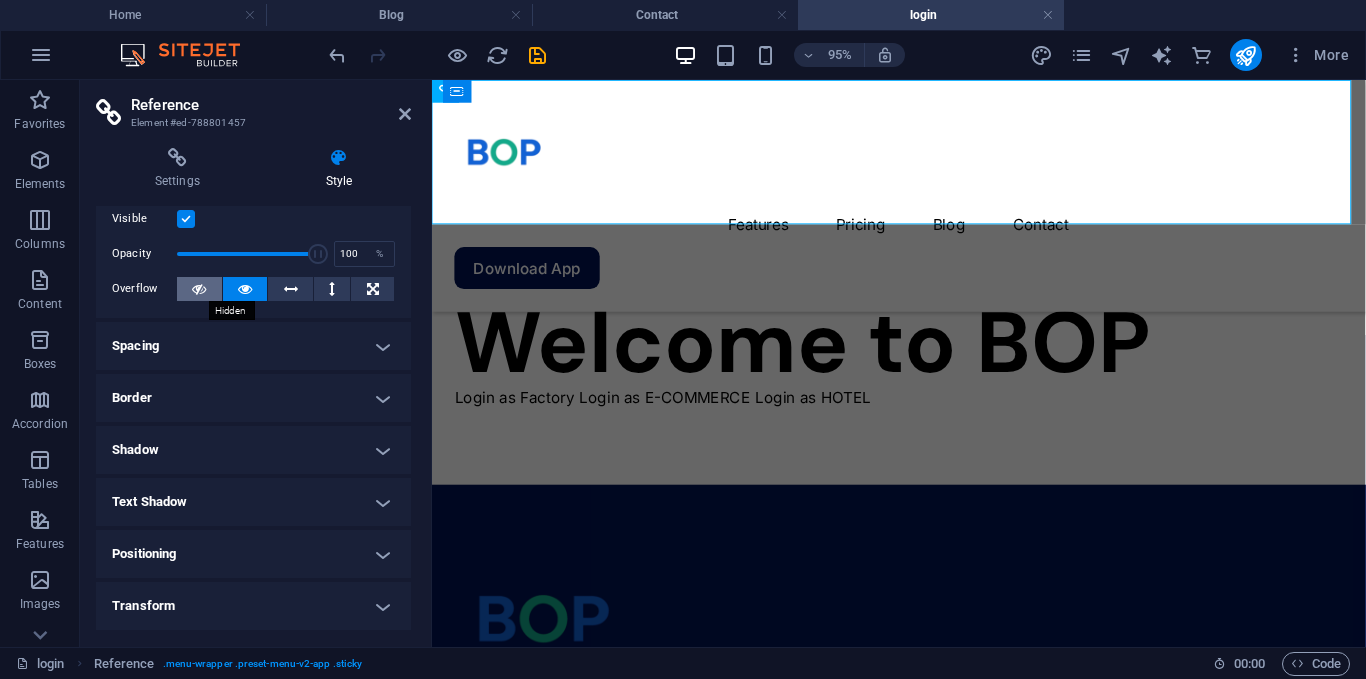 click at bounding box center (199, 289) 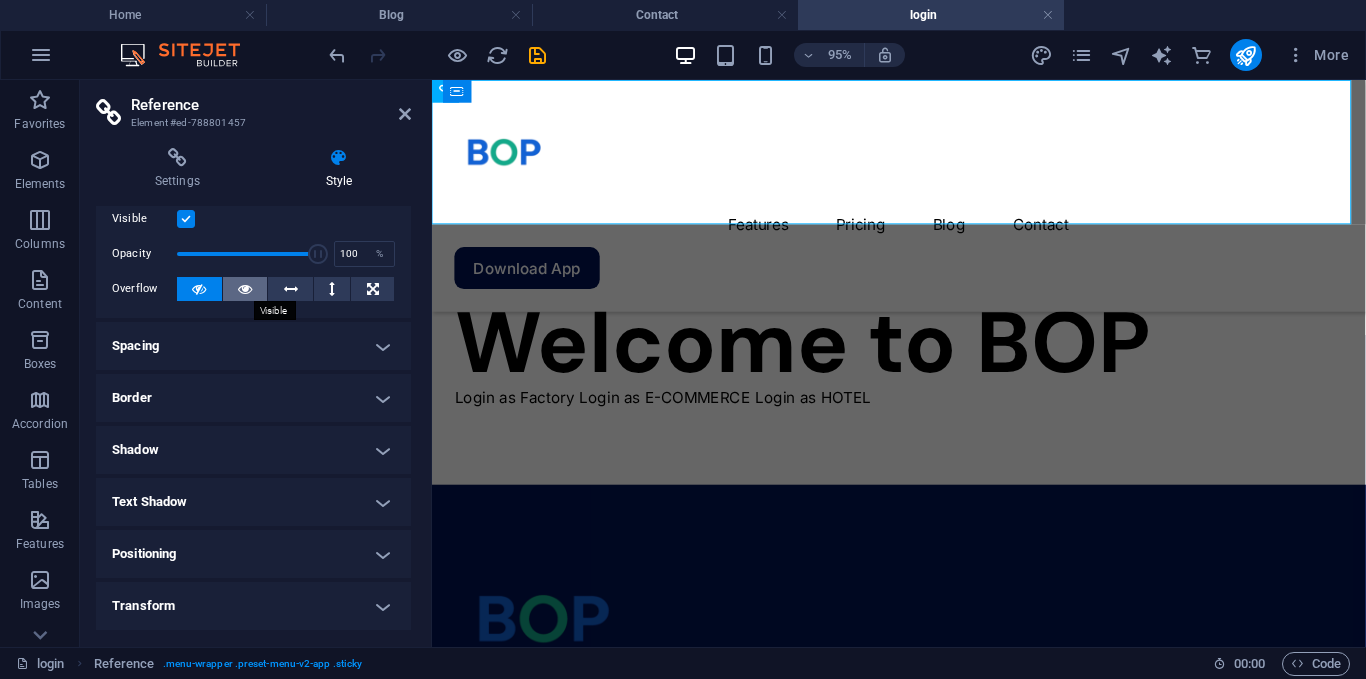 click at bounding box center [245, 289] 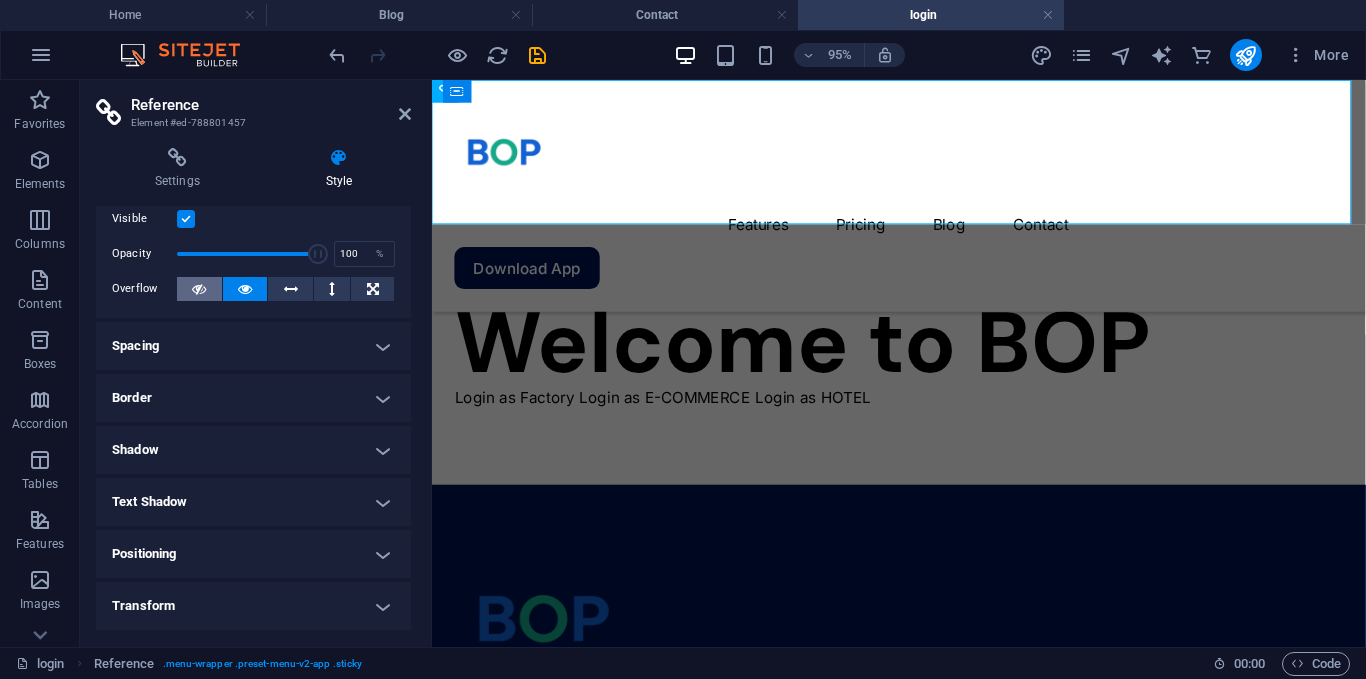 click at bounding box center [199, 289] 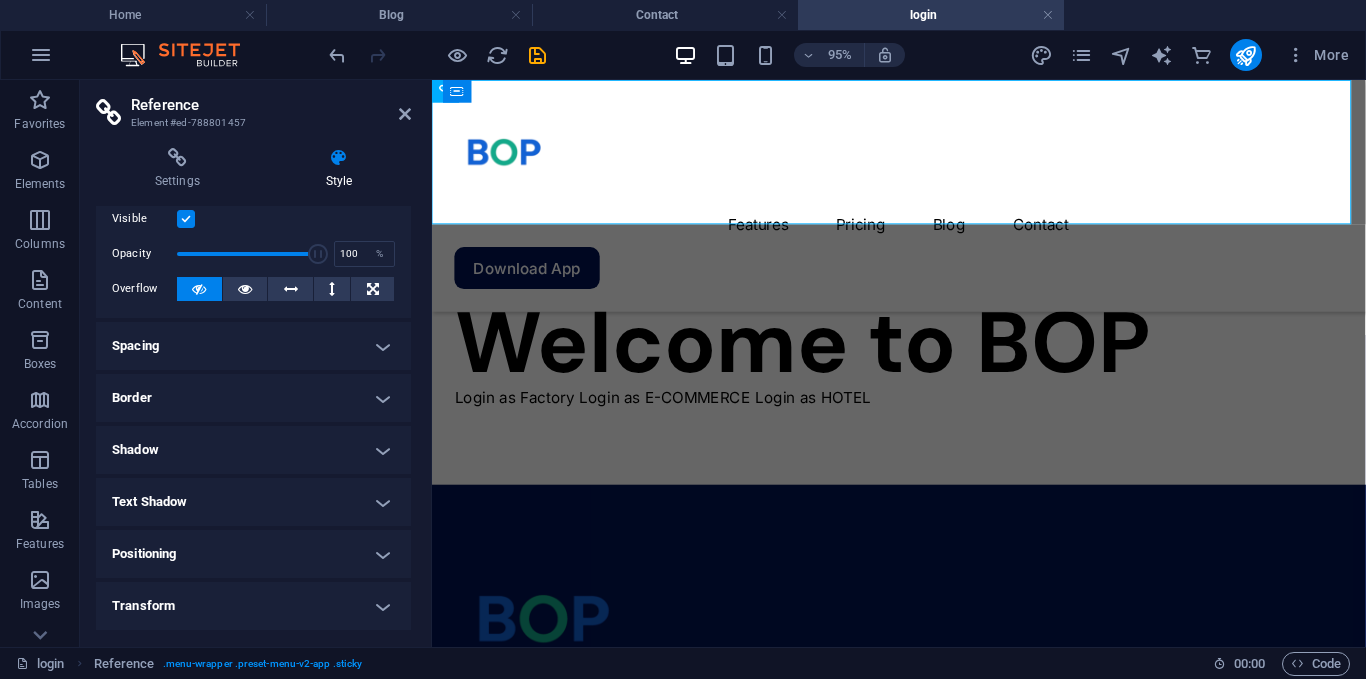 click on "Spacing" at bounding box center (253, 346) 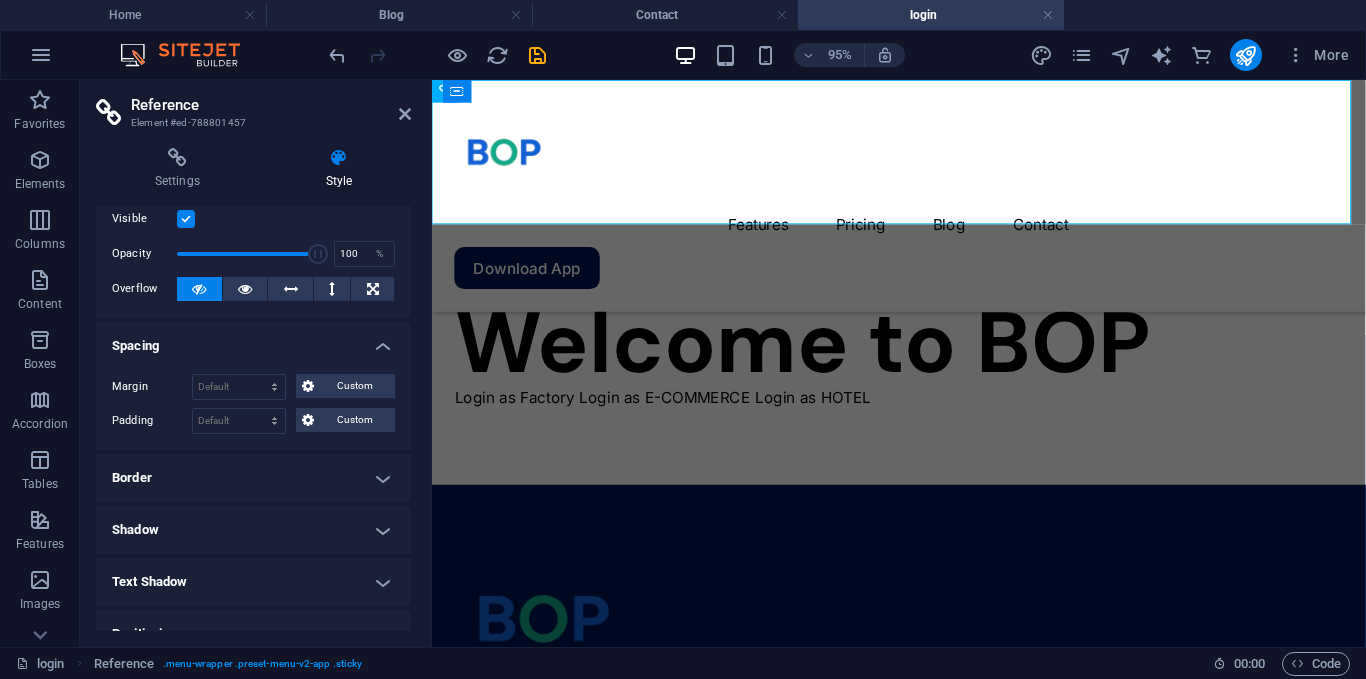 click on "Spacing" at bounding box center [253, 340] 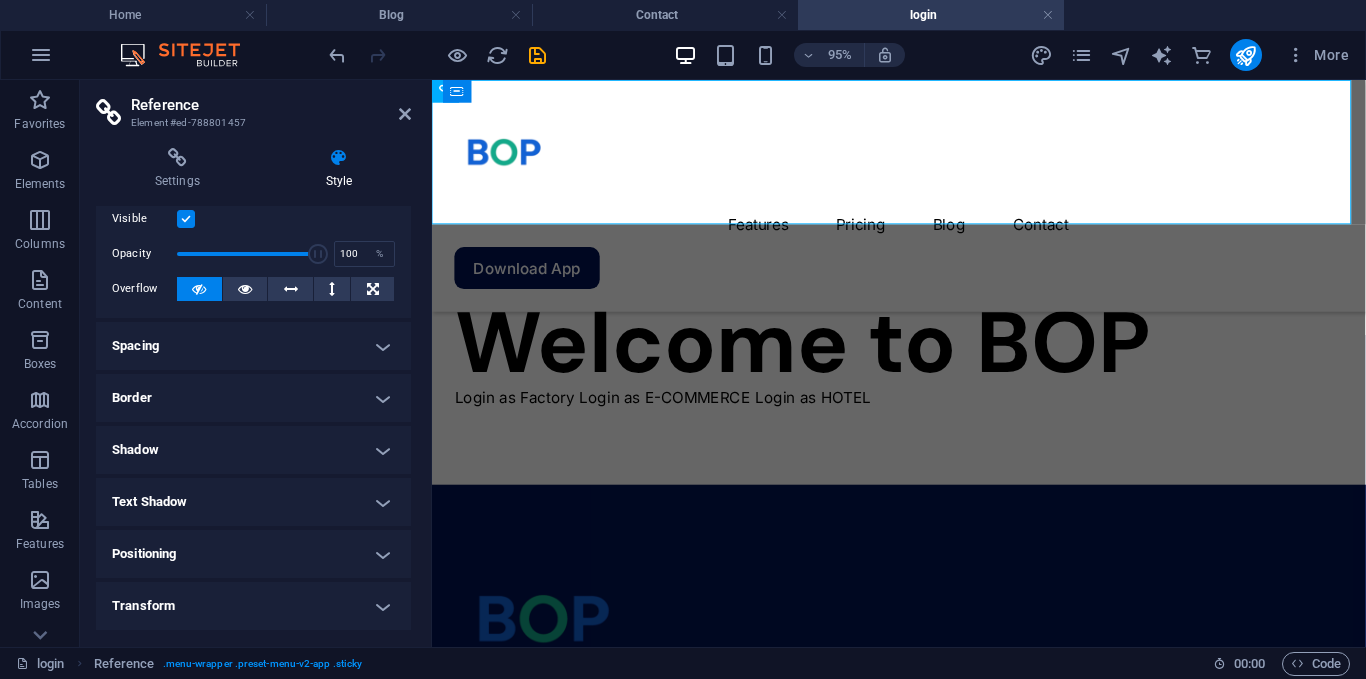 click on "Positioning" at bounding box center [253, 554] 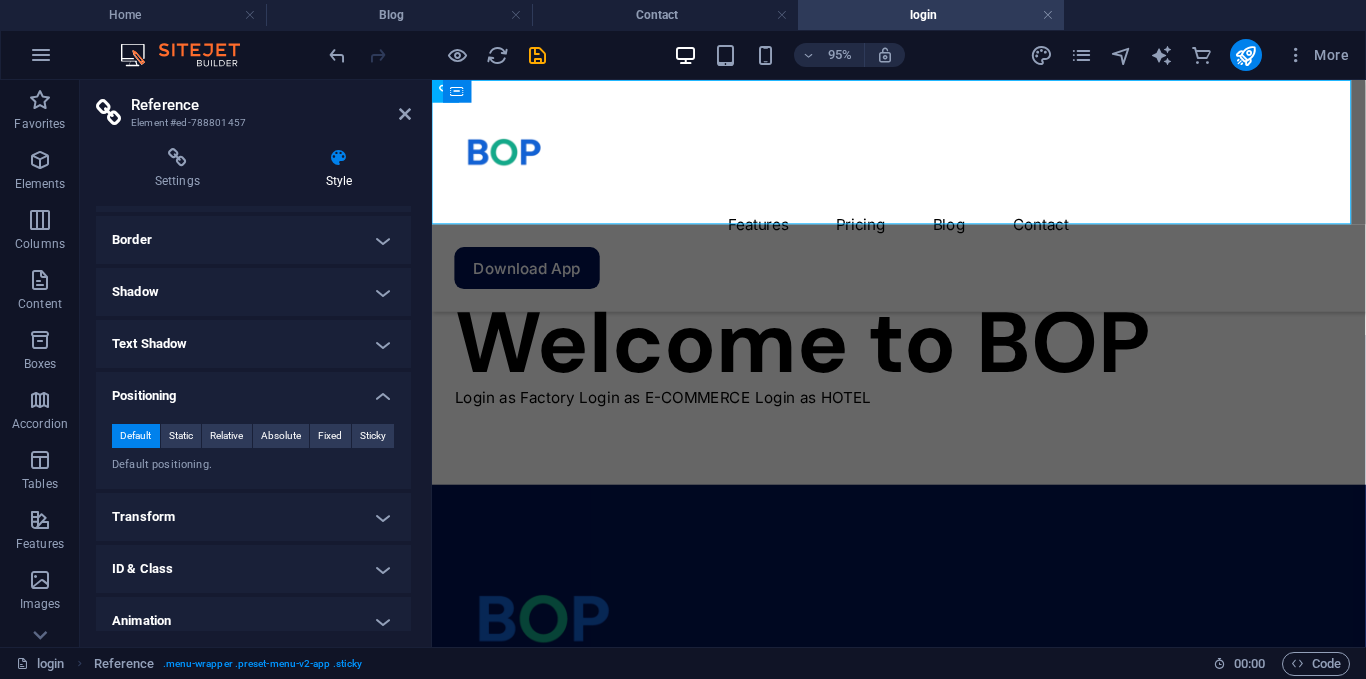 scroll, scrollTop: 215, scrollLeft: 0, axis: vertical 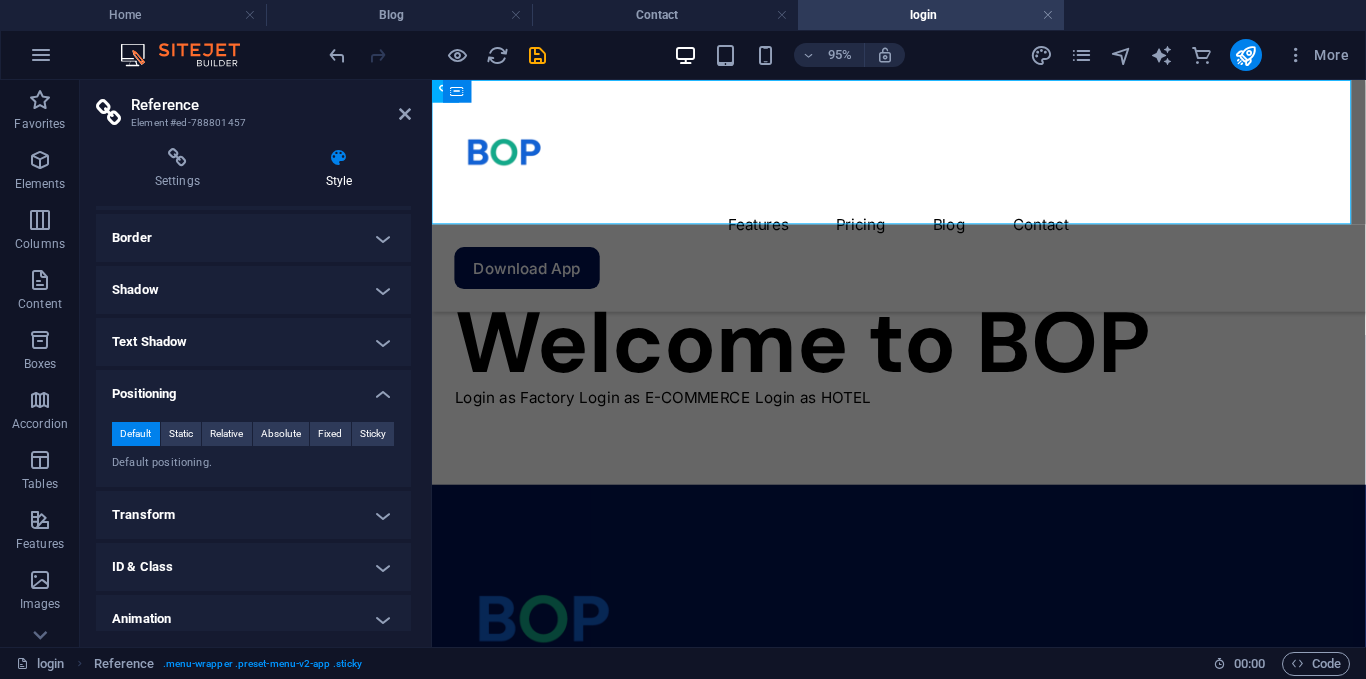 click on "Default" at bounding box center (135, 434) 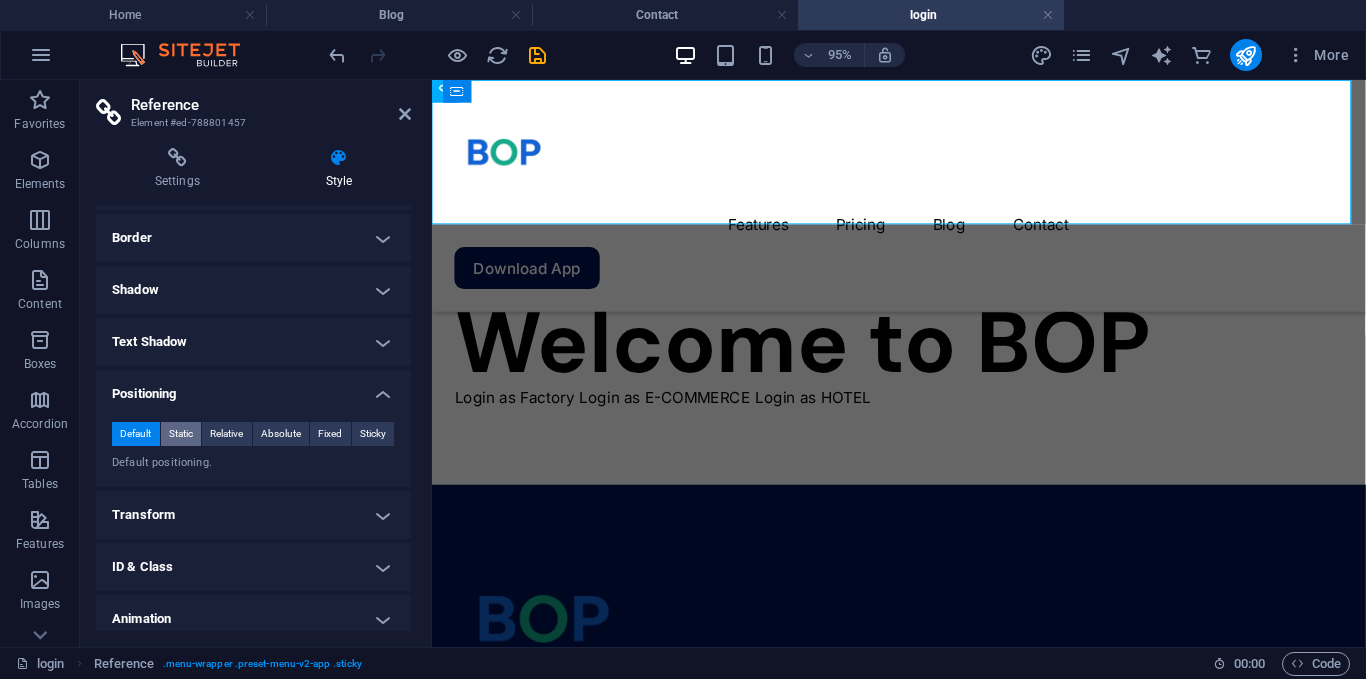 click on "Static" at bounding box center (181, 434) 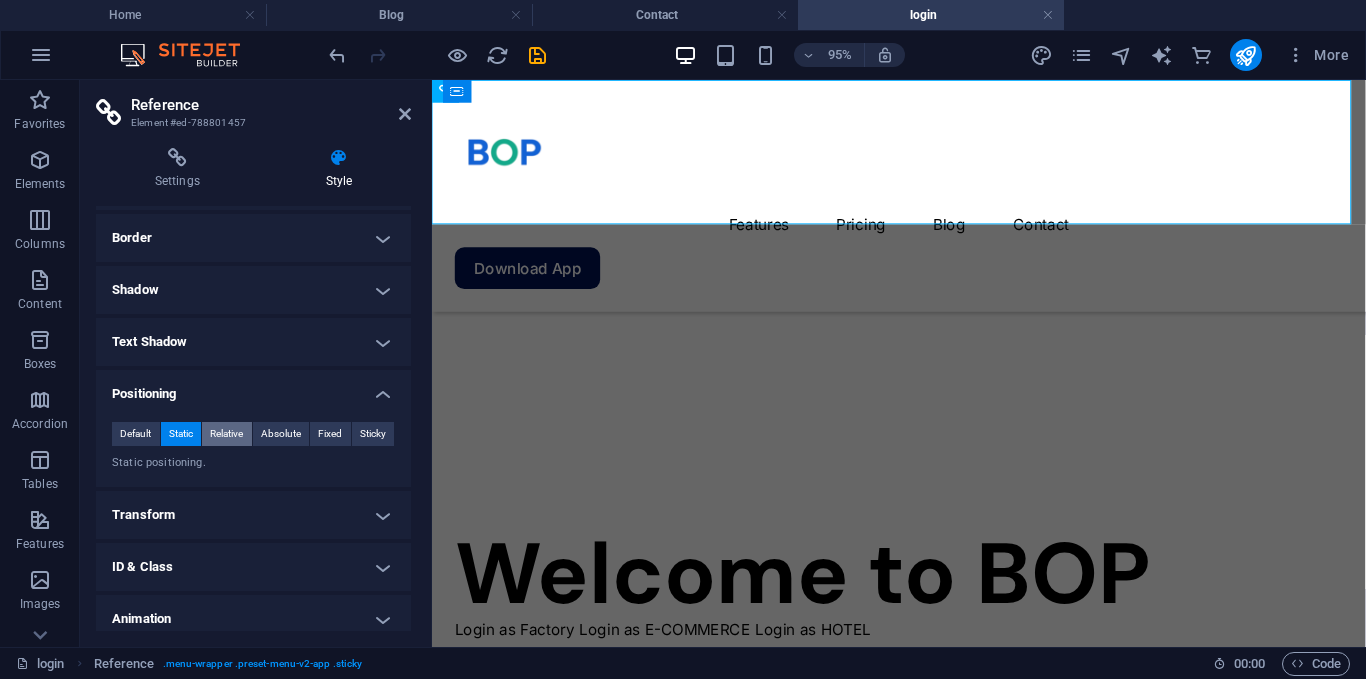 click on "Relative" at bounding box center [226, 434] 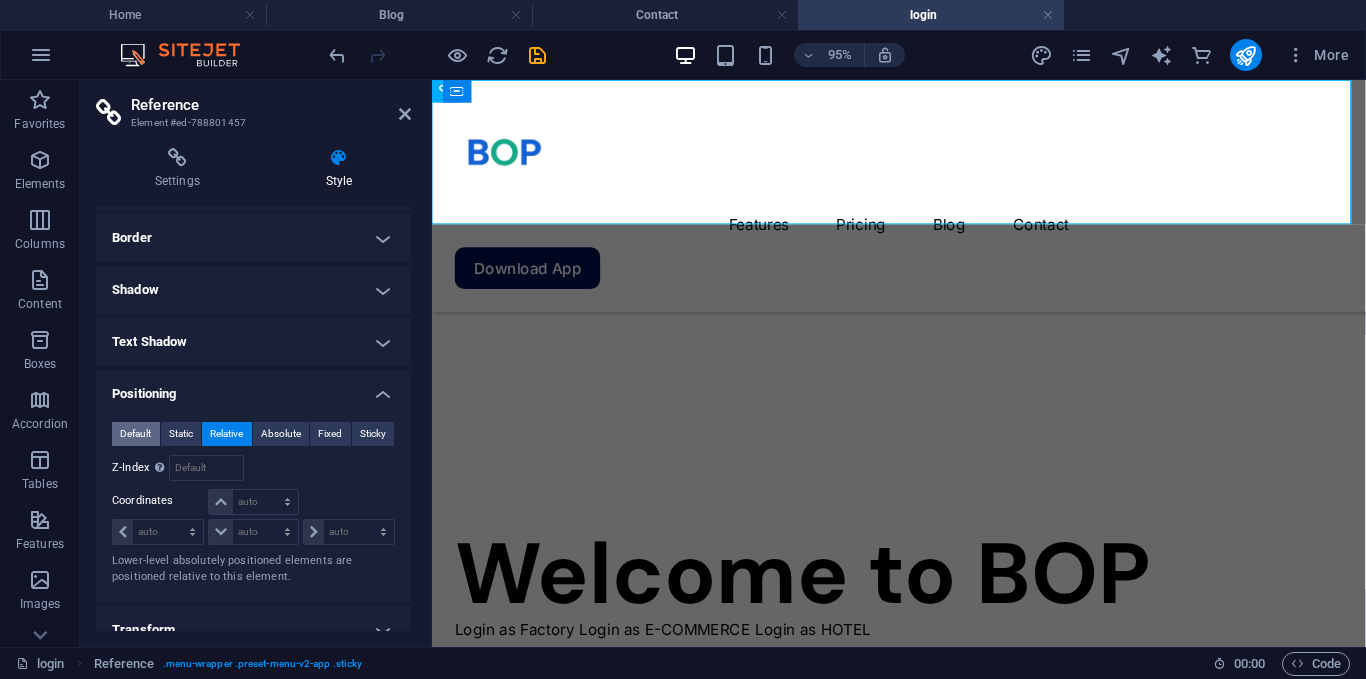 click on "Default" at bounding box center (135, 434) 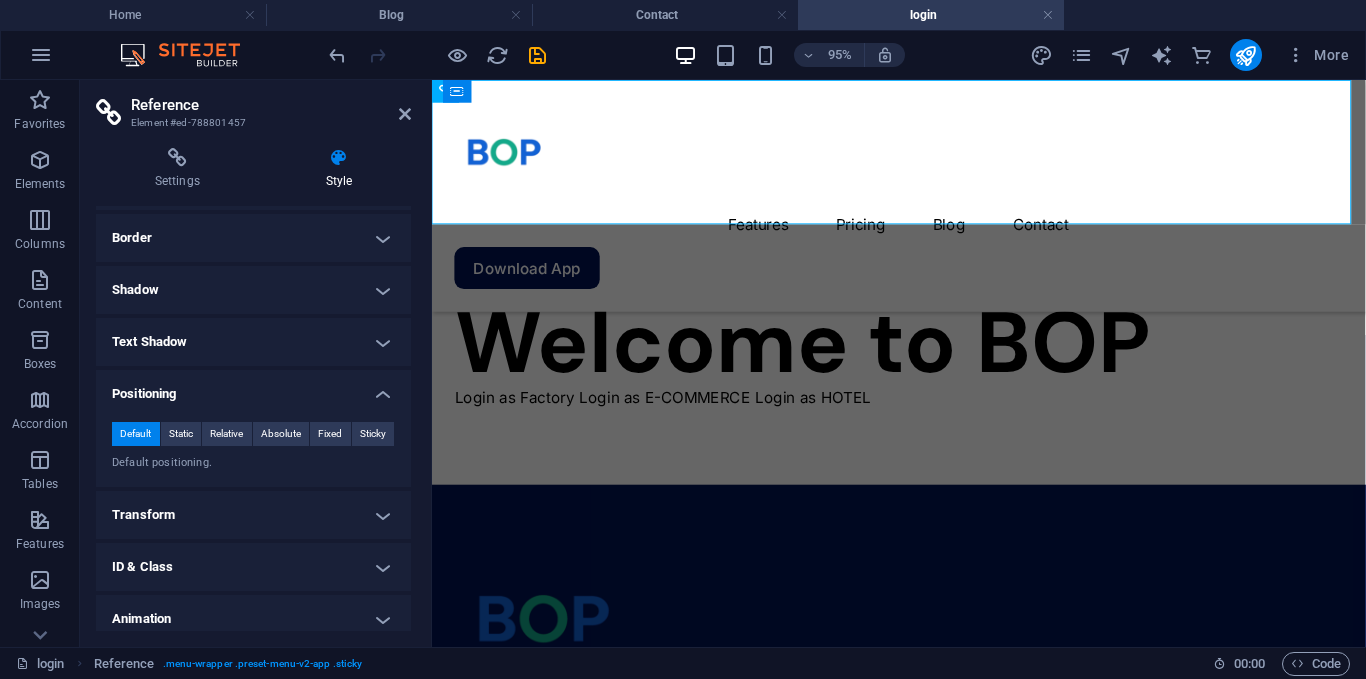 drag, startPoint x: 400, startPoint y: 425, endPoint x: 403, endPoint y: 395, distance: 30.149628 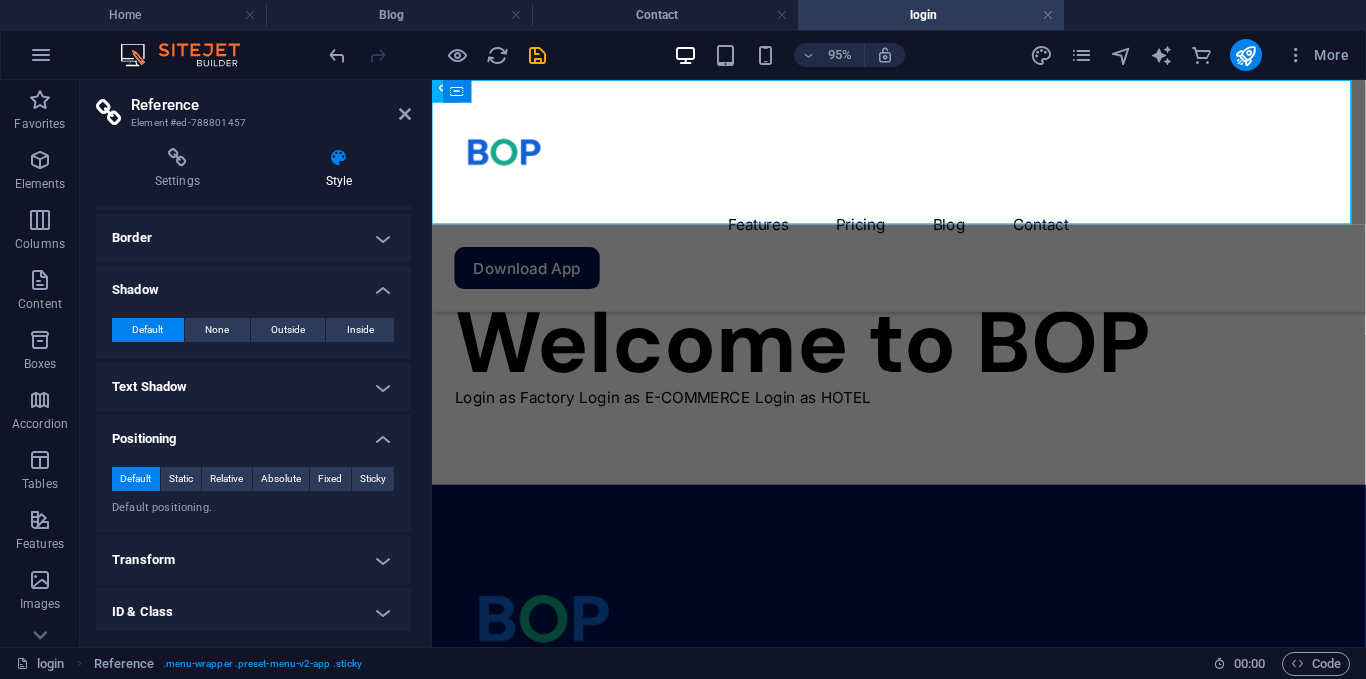 click on "Shadow" at bounding box center [253, 284] 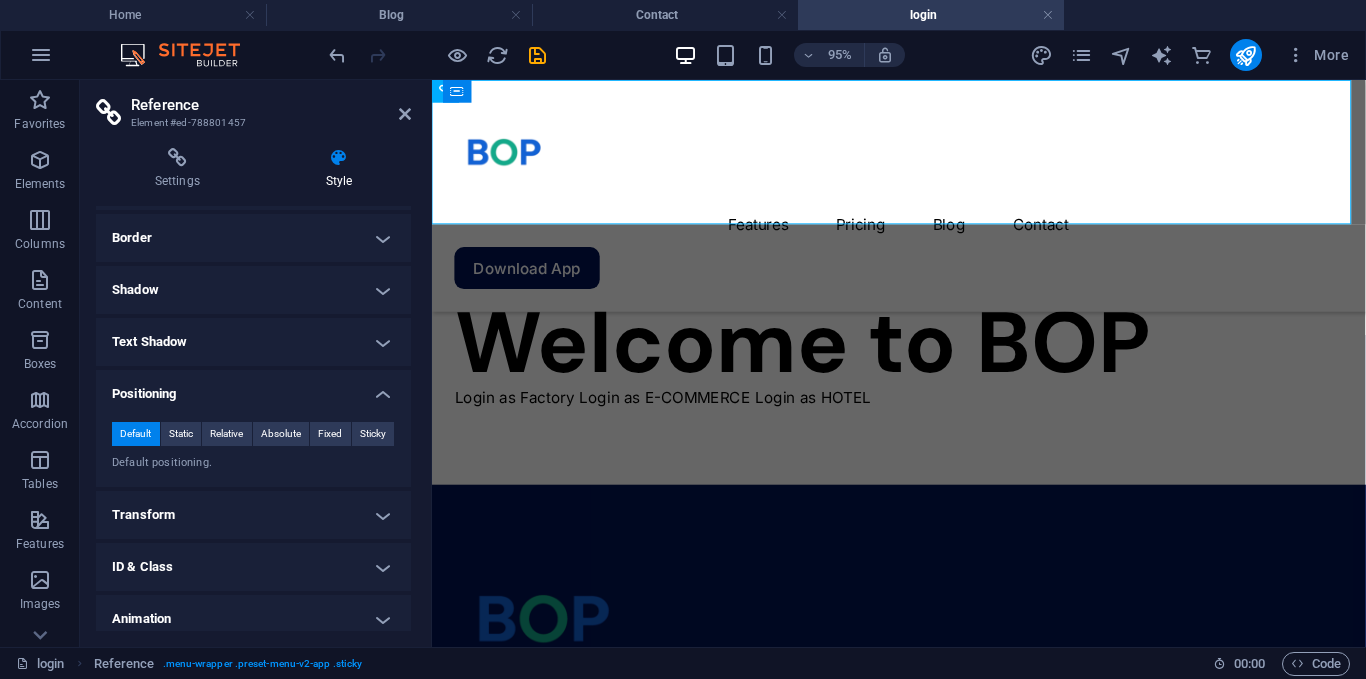 click on "Positioning" at bounding box center [253, 388] 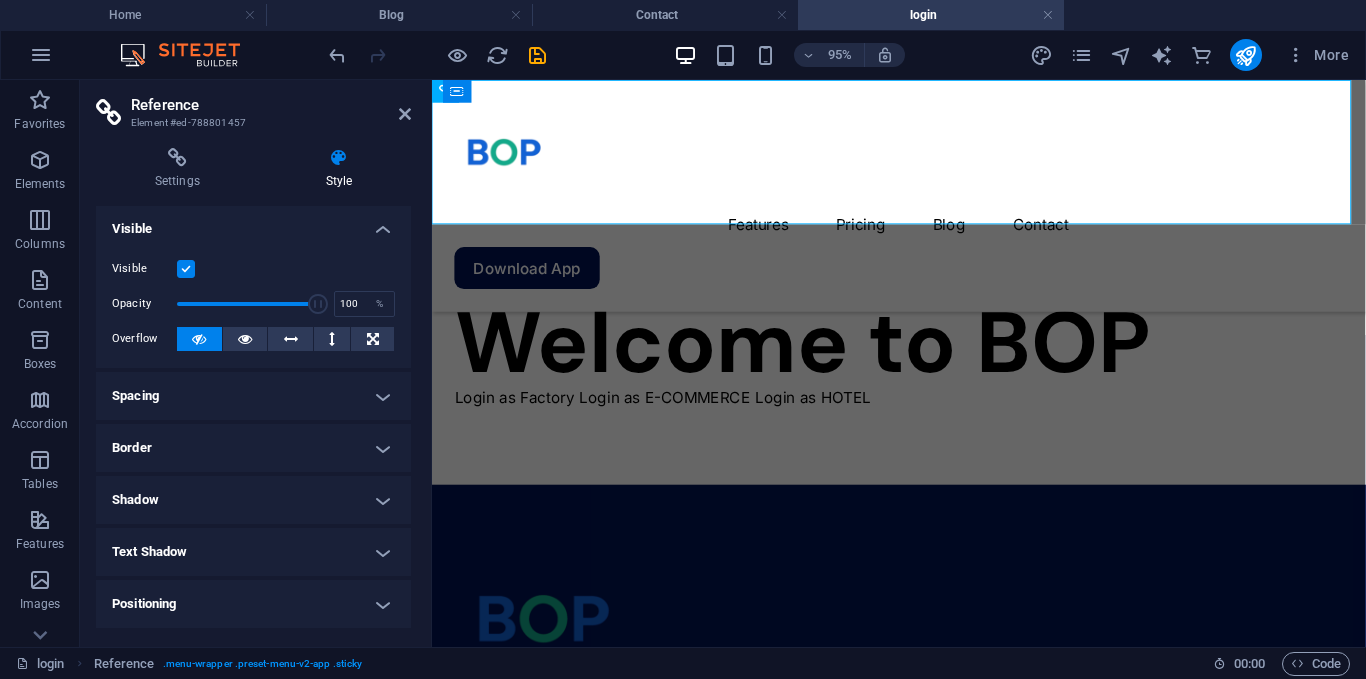 scroll, scrollTop: 0, scrollLeft: 0, axis: both 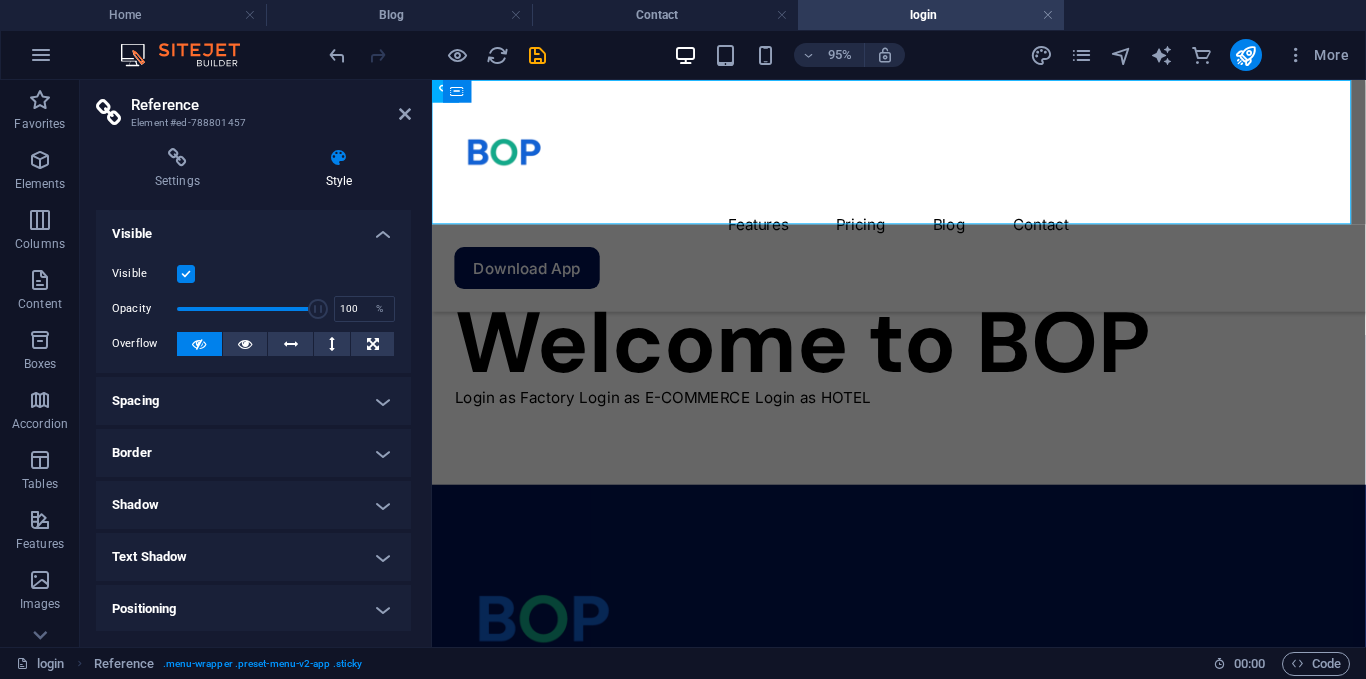 click at bounding box center [186, 274] 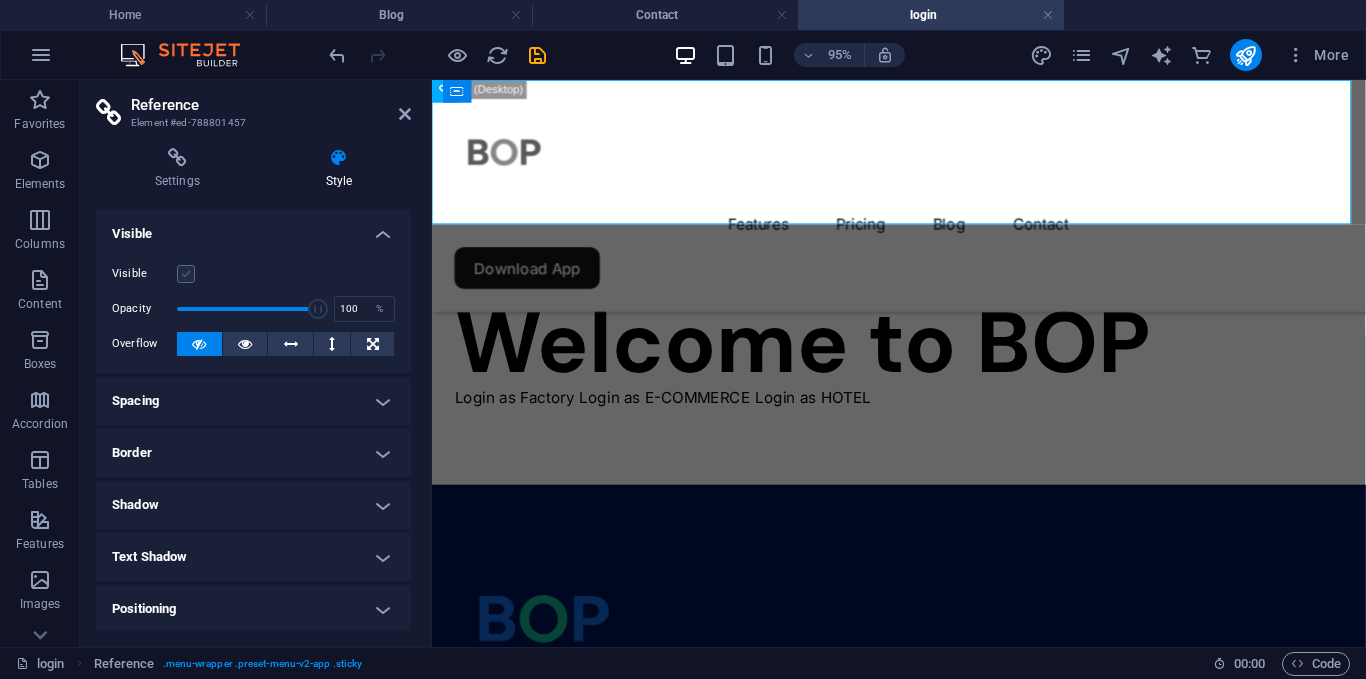 click at bounding box center (186, 274) 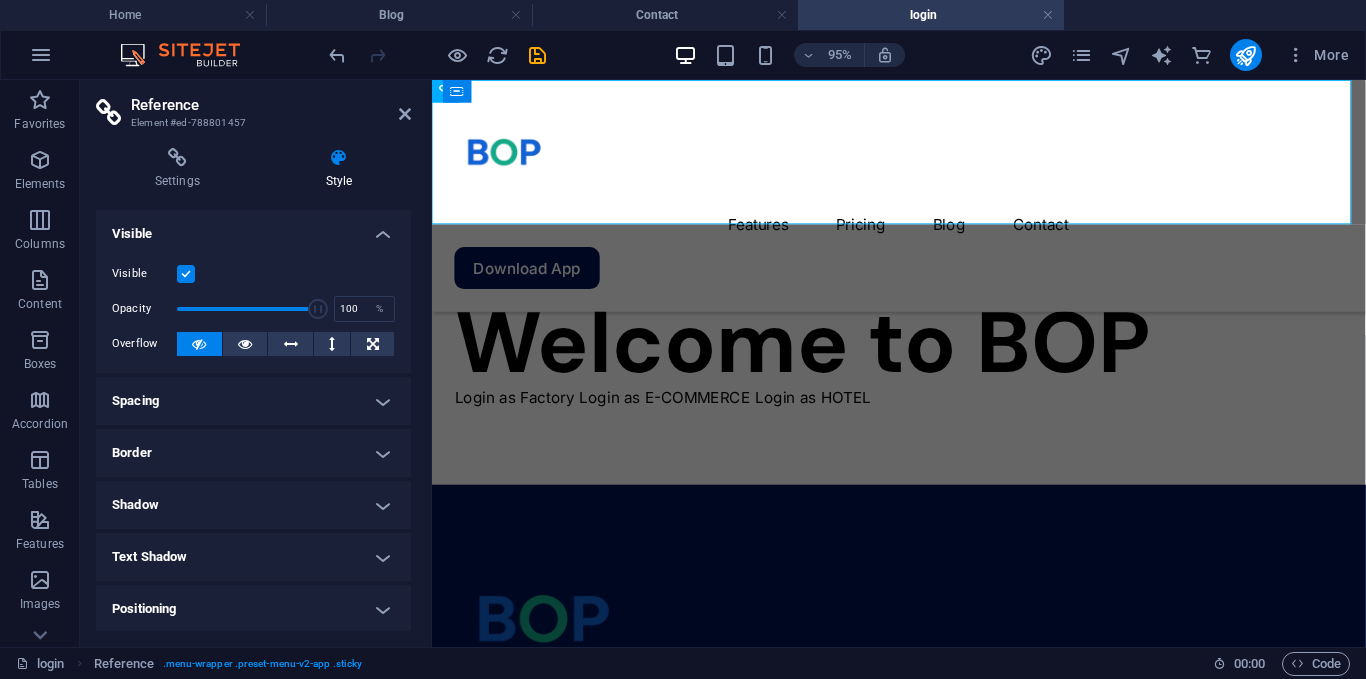 click at bounding box center (186, 274) 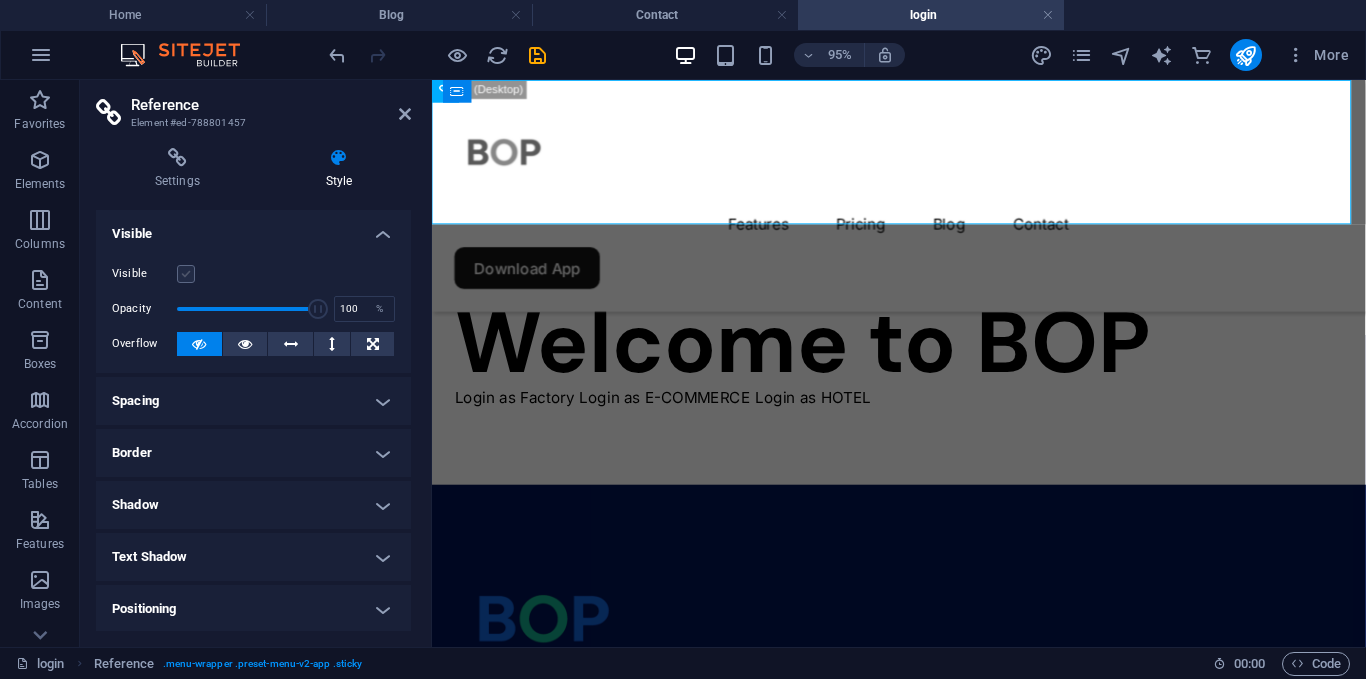 click at bounding box center (186, 274) 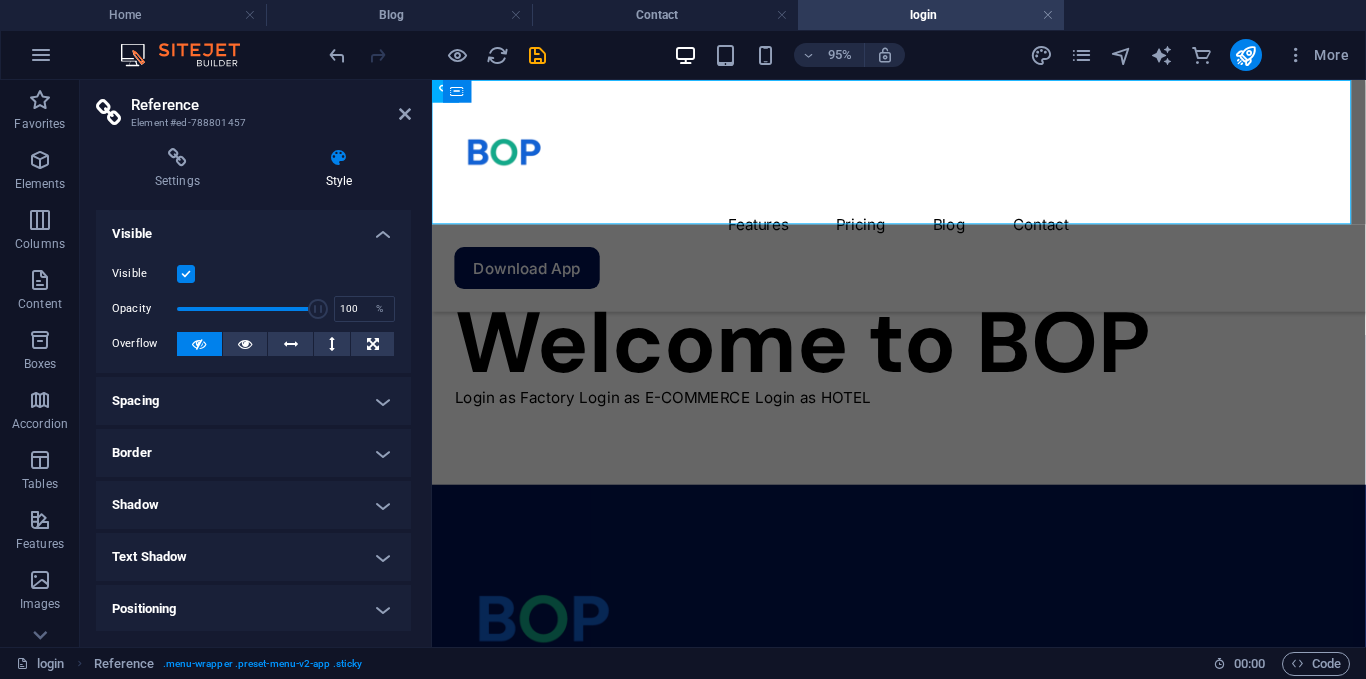 click on "Visible" at bounding box center [253, 228] 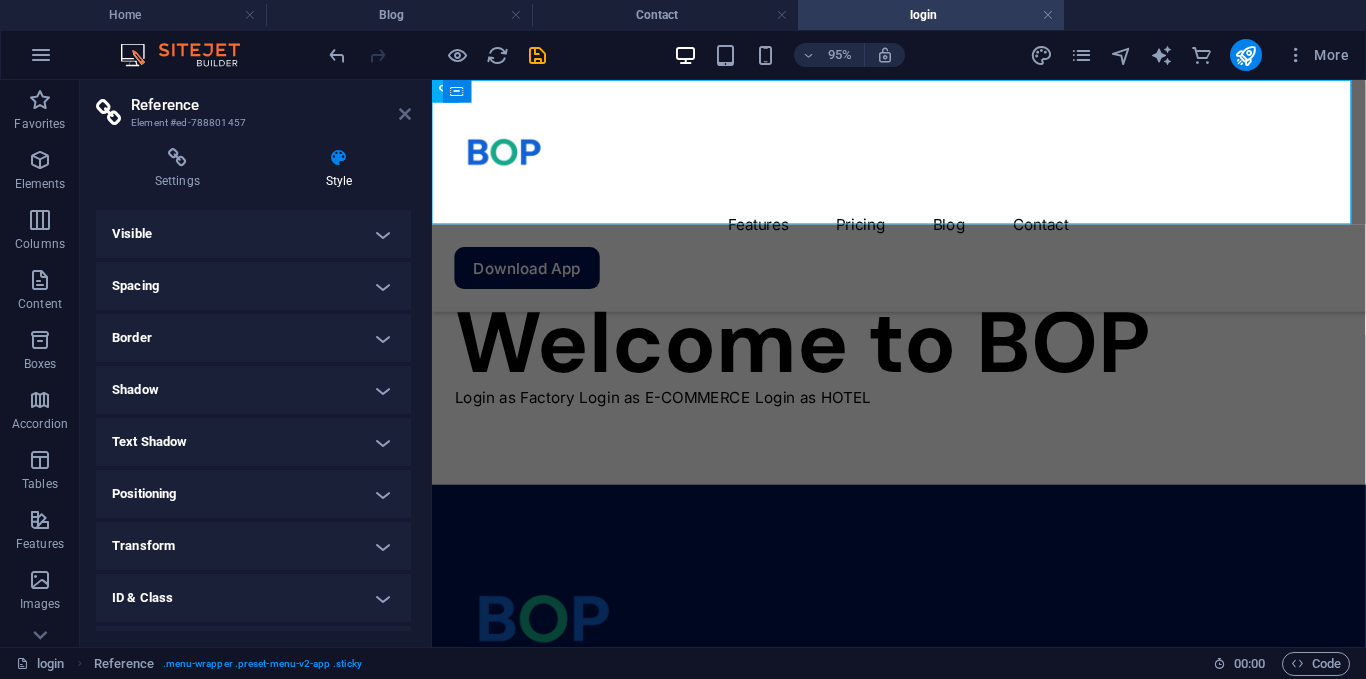 click at bounding box center [405, 114] 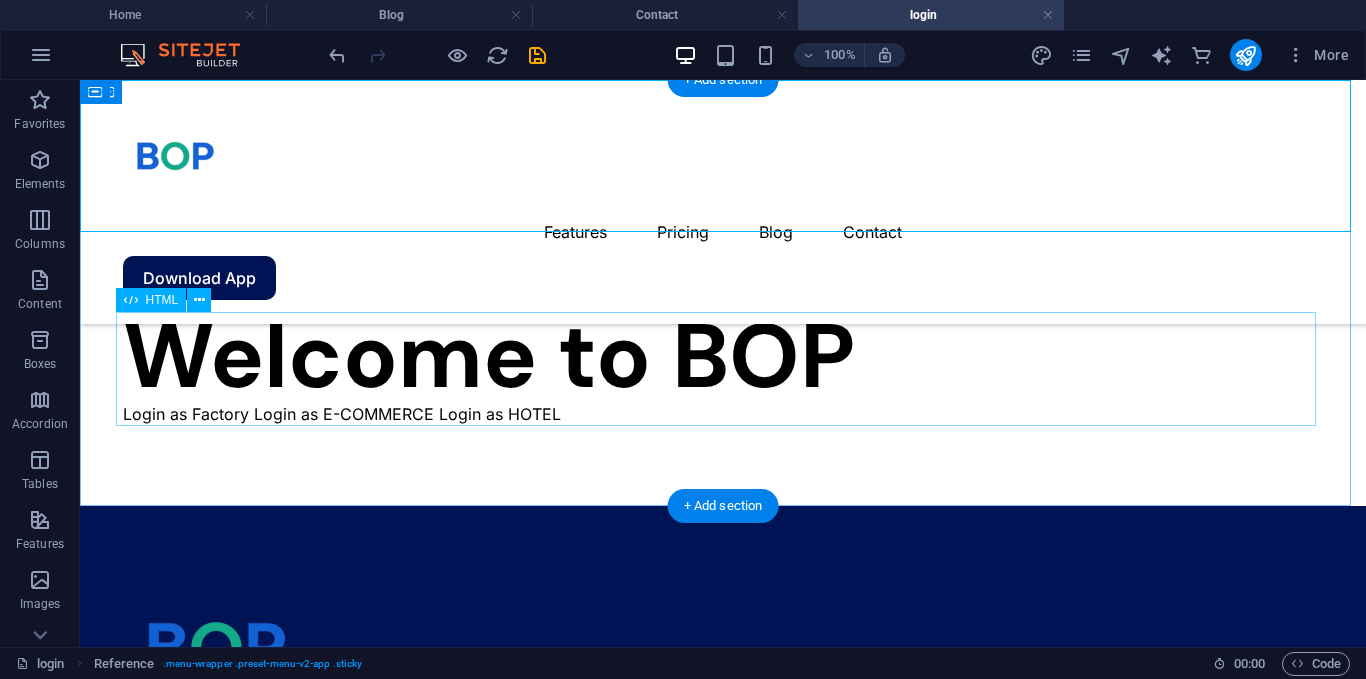 click on "BOP Login Page
Welcome to BOP
Login as Factory
Login as E-COMMERCE
Login as HOTEL" at bounding box center (723, 369) 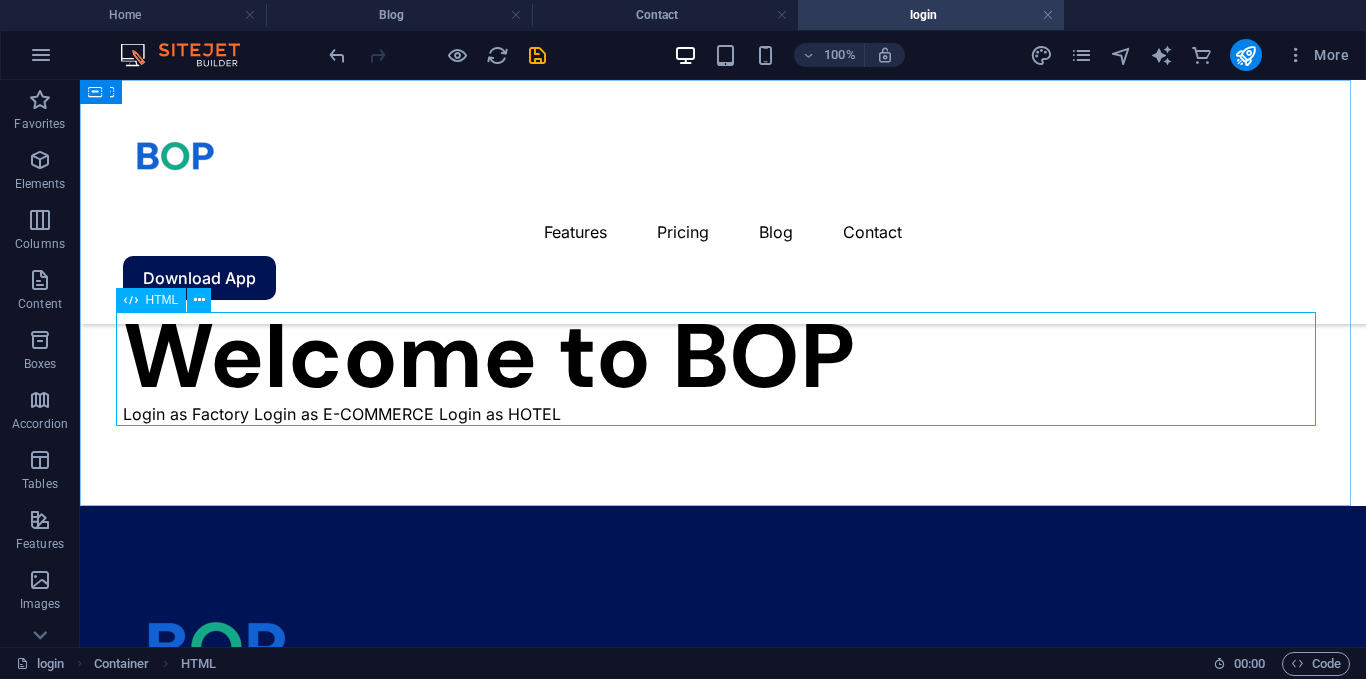 click on "HTML" at bounding box center [162, 300] 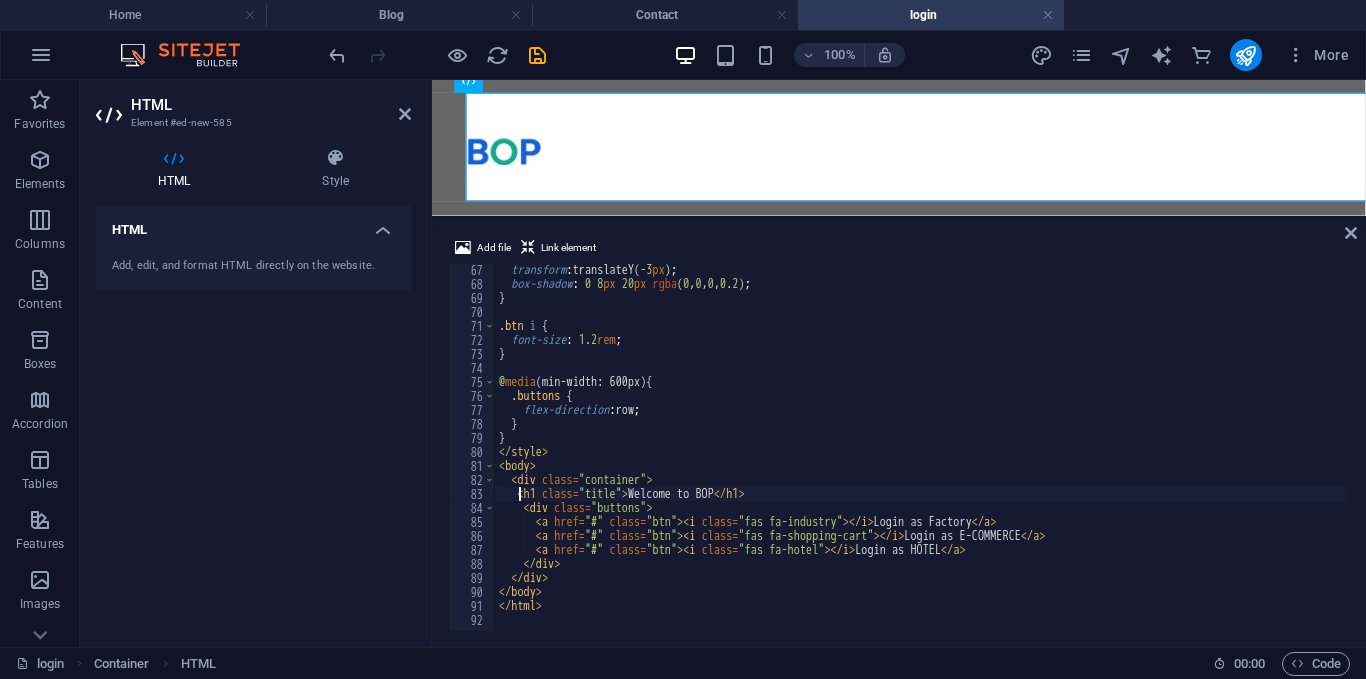 scroll, scrollTop: 218, scrollLeft: 0, axis: vertical 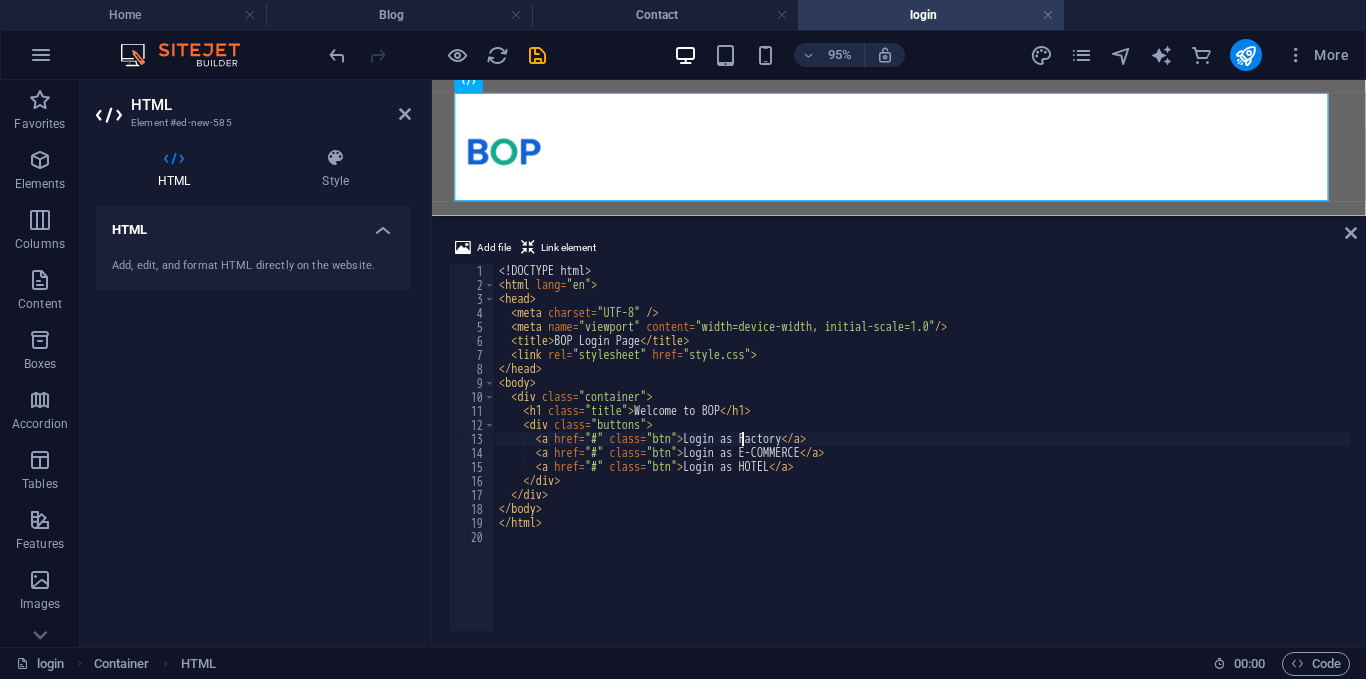 click on "<! DOCTYPE   html > < html   lang = "en" > < head >    < meta   charset = "UTF-8"   />    < meta   name = "viewport"   content = "width=device-width, initial-scale=1.0" />    < title > BOP Login Page </ title >    < link   rel = "stylesheet"   href = "style.css" > </ head > < body >    < div   class = "container" >      < h1   class = "title" > Welcome to BOP </ h1 >      < div   class = "buttons" >         < a   href = "#"   class = "btn" > Login as Factory </ a >         < a   href = "#"   class = "btn" > Login as E-COMMERCE </ a >         < a   href = "#"   class = "btn" > Login as HOTEL </ a >      </ div >    </ div > </ body > </ html >" at bounding box center [922, 459] 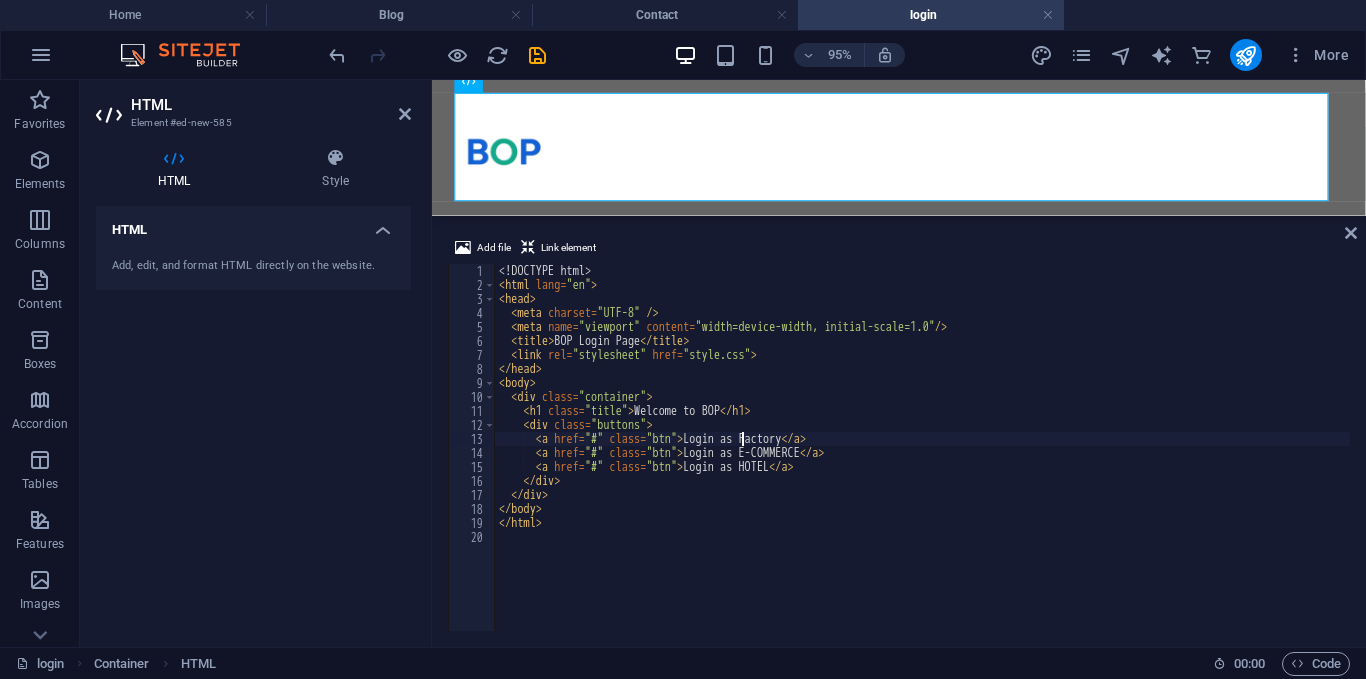 click on "<! DOCTYPE   html > < html   lang = "en" > < head >    < meta   charset = "UTF-8"   />    < meta   name = "viewport"   content = "width=device-width, initial-scale=1.0" />    < title > BOP Login Page </ title >    < link   rel = "stylesheet"   href = "style.css" > </ head > < body >    < div   class = "container" >      < h1   class = "title" > Welcome to BOP </ h1 >      < div   class = "buttons" >         < a   href = "#"   class = "btn" > Login as Factory </ a >         < a   href = "#"   class = "btn" > Login as E-COMMERCE </ a >         < a   href = "#"   class = "btn" > Login as HOTEL </ a >      </ div >    </ div > </ body > </ html >" at bounding box center [922, 459] 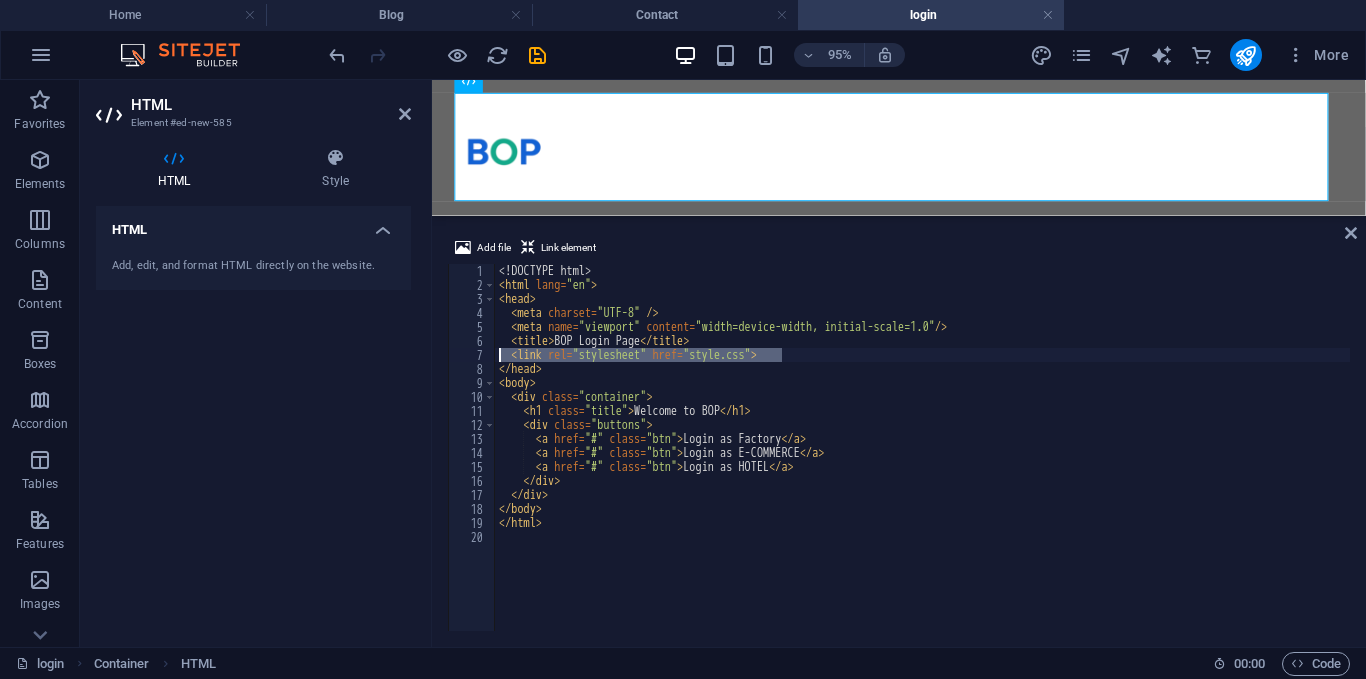 drag, startPoint x: 782, startPoint y: 357, endPoint x: 486, endPoint y: 358, distance: 296.00168 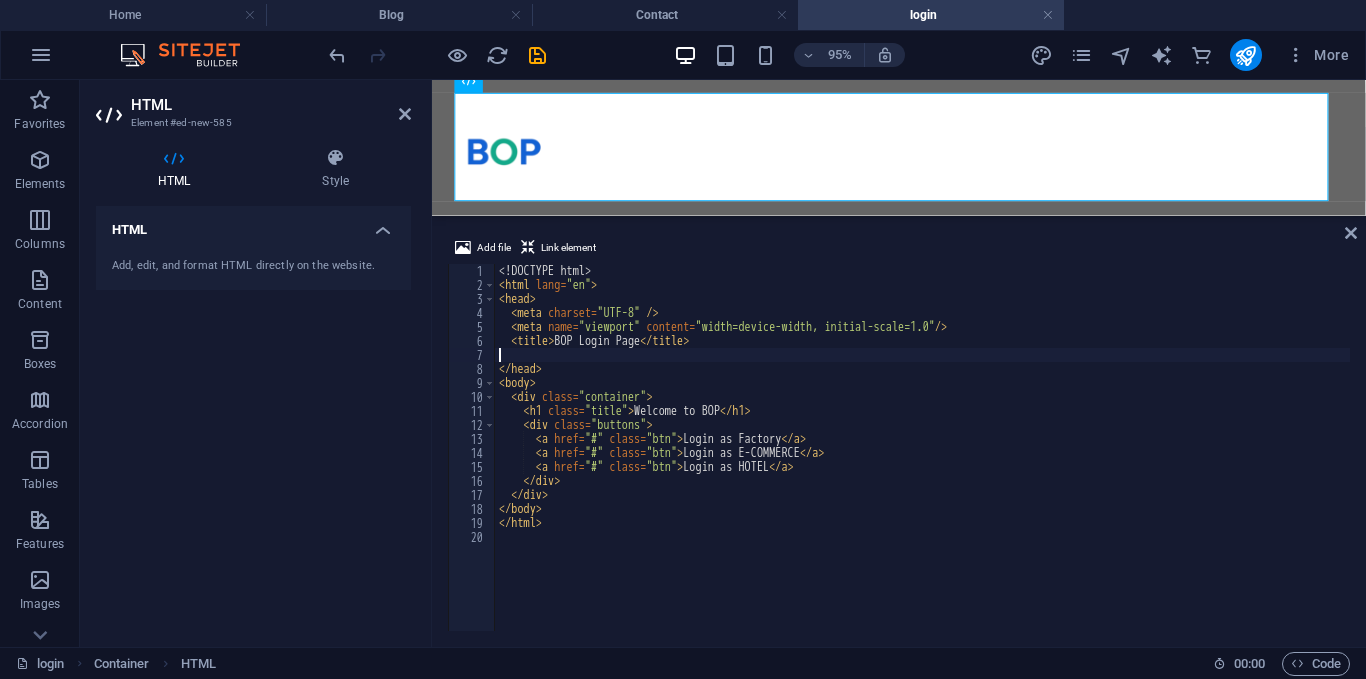 type on "<title>BOP Login Page</title>" 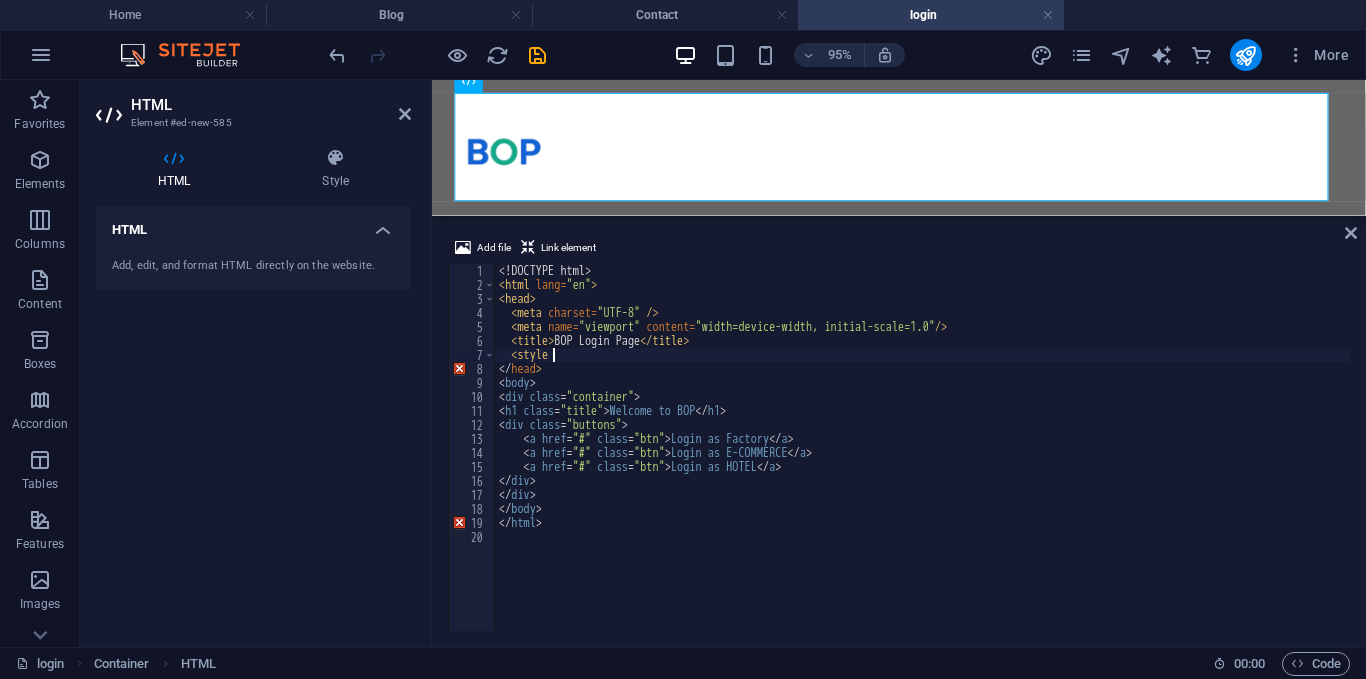 scroll, scrollTop: 0, scrollLeft: 3, axis: horizontal 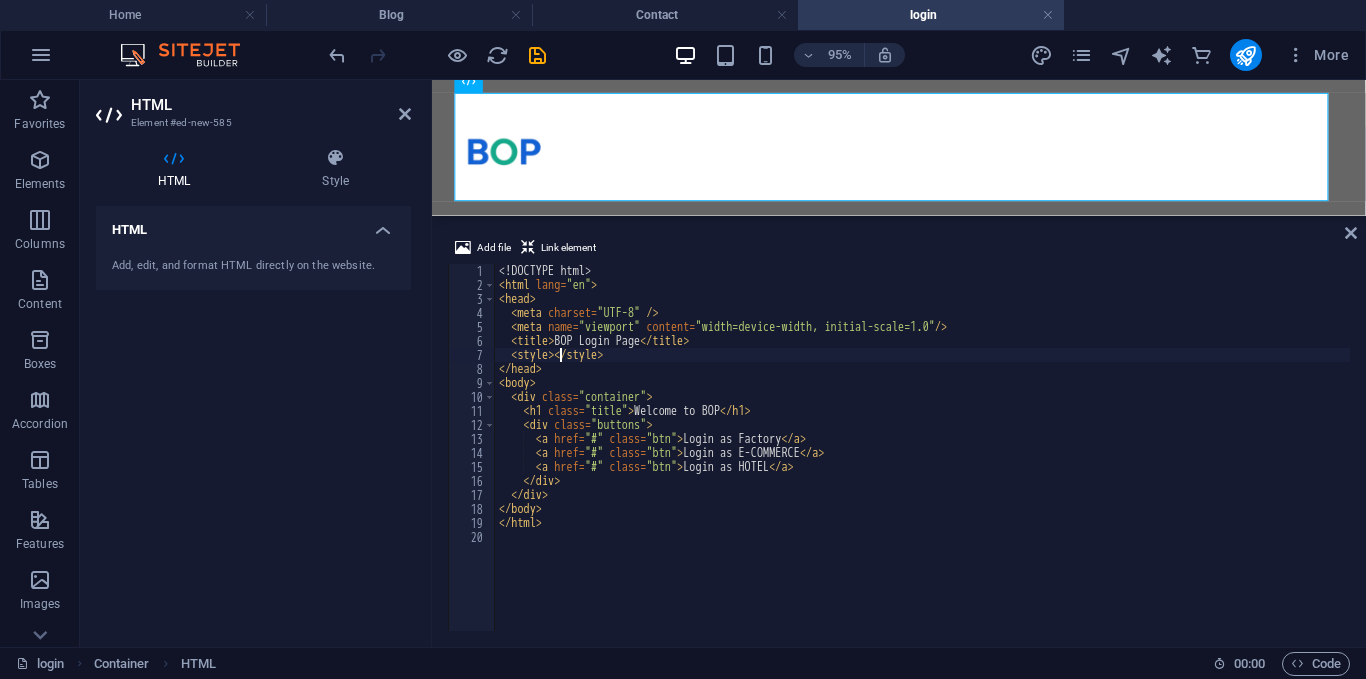 paste on "</" 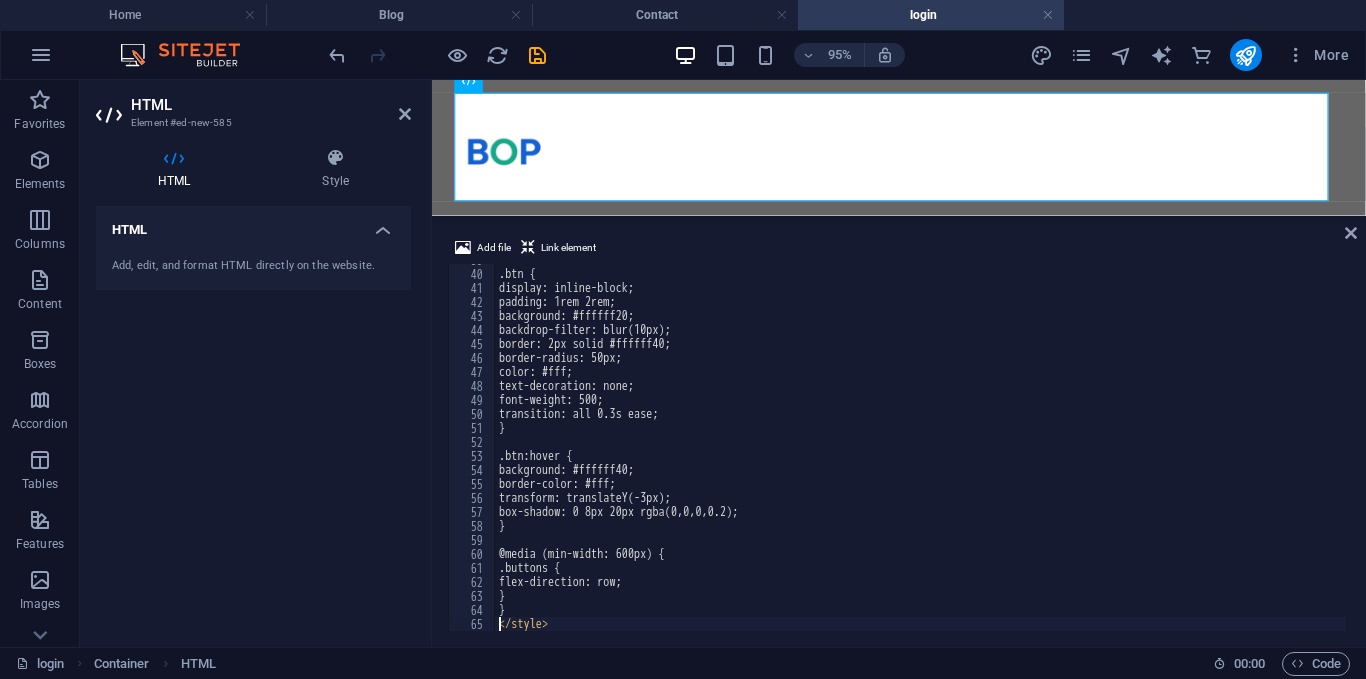 scroll, scrollTop: 543, scrollLeft: 0, axis: vertical 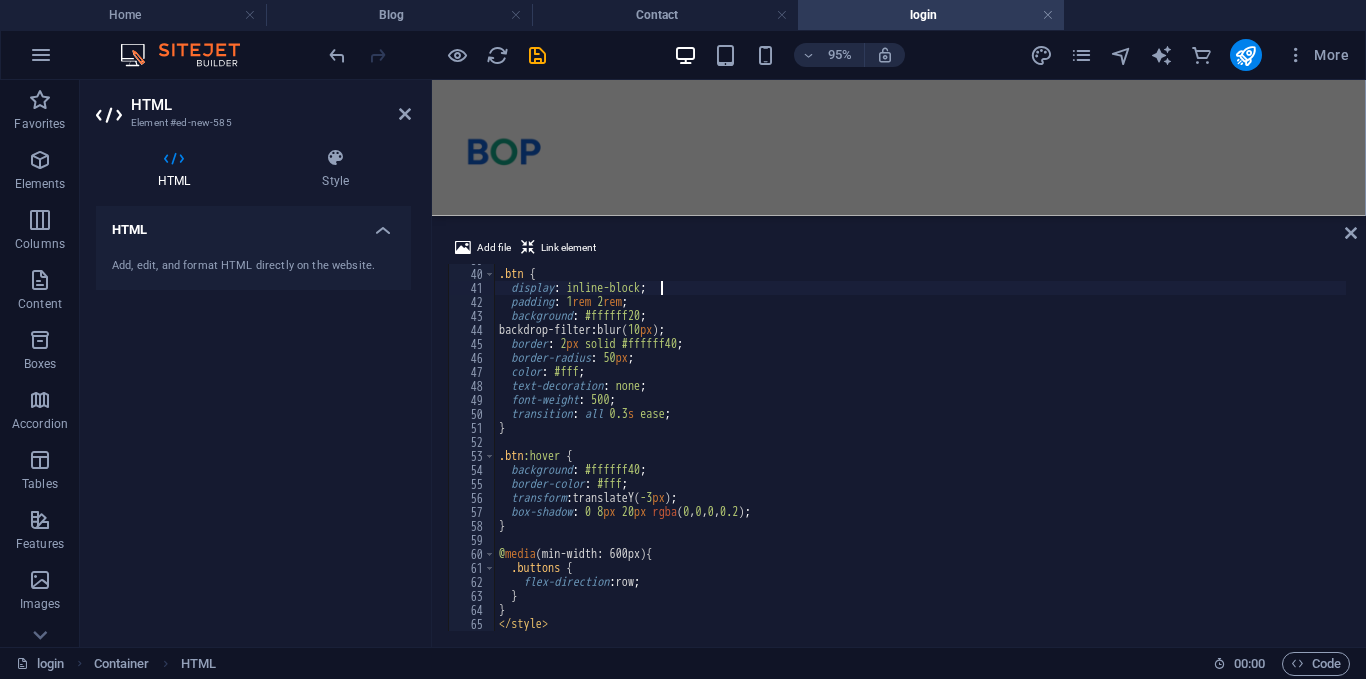 drag, startPoint x: 985, startPoint y: 281, endPoint x: 1030, endPoint y: 299, distance: 48.466484 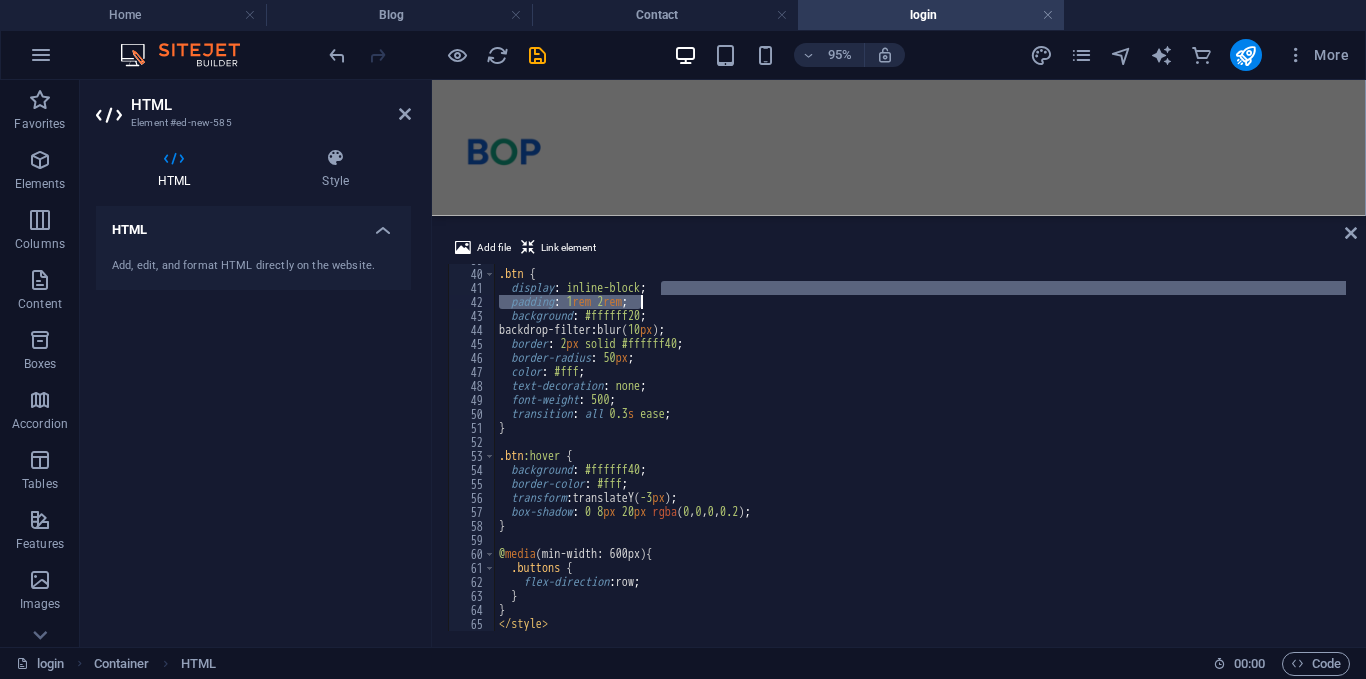 scroll, scrollTop: 364, scrollLeft: 0, axis: vertical 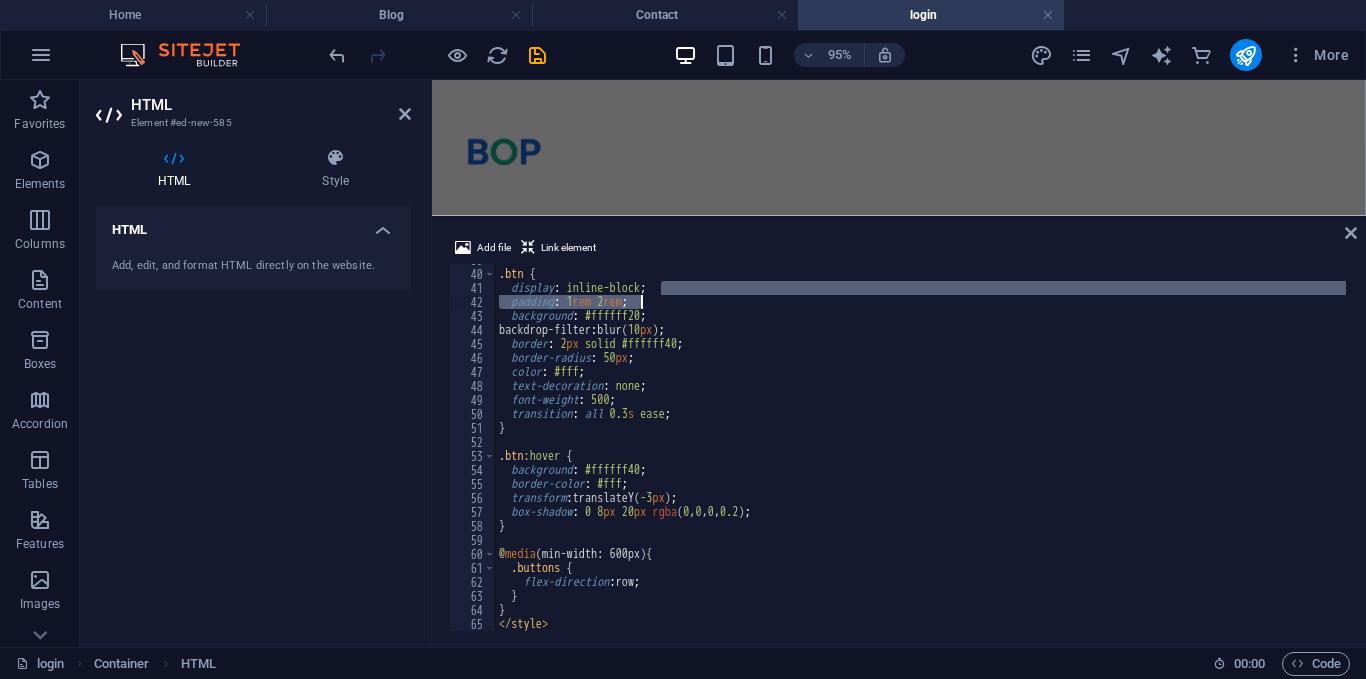 click on ".btn   {    display :   inline-block ;    padding :   1 rem   2 rem ;    background :   #ffffff20 ;   backdrop-filter :  blur( 10 px ) ;    border :   2 px   solid   #ffffff40 ;    border-radius :   50 px ;    color :   #fff ;    text-decoration :   none ;    font-weight :   500 ;    transition :   all   0.3 s   ease ; } .btn :hover   {    background :   #ffffff40 ;    border-color :   #fff ;    transform :  translateY( -3 px ) ;    box-shadow :   0   8 px   20 px   rgba ( 0 , 0 , 0 , 0.2 ) ; } @ media  (min-width: 600px)  {    .buttons   {      flex-direction :  row ;    } } </ style > </ head >" at bounding box center [920, 447] 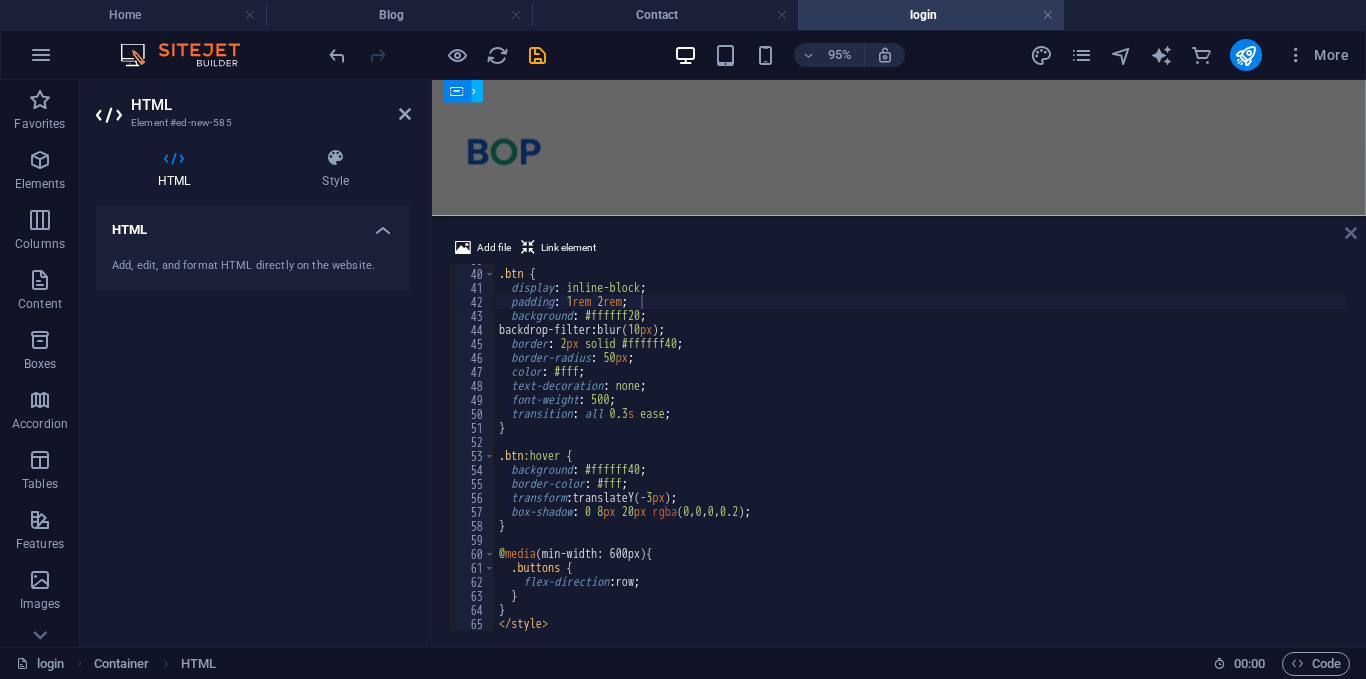 click at bounding box center (1351, 233) 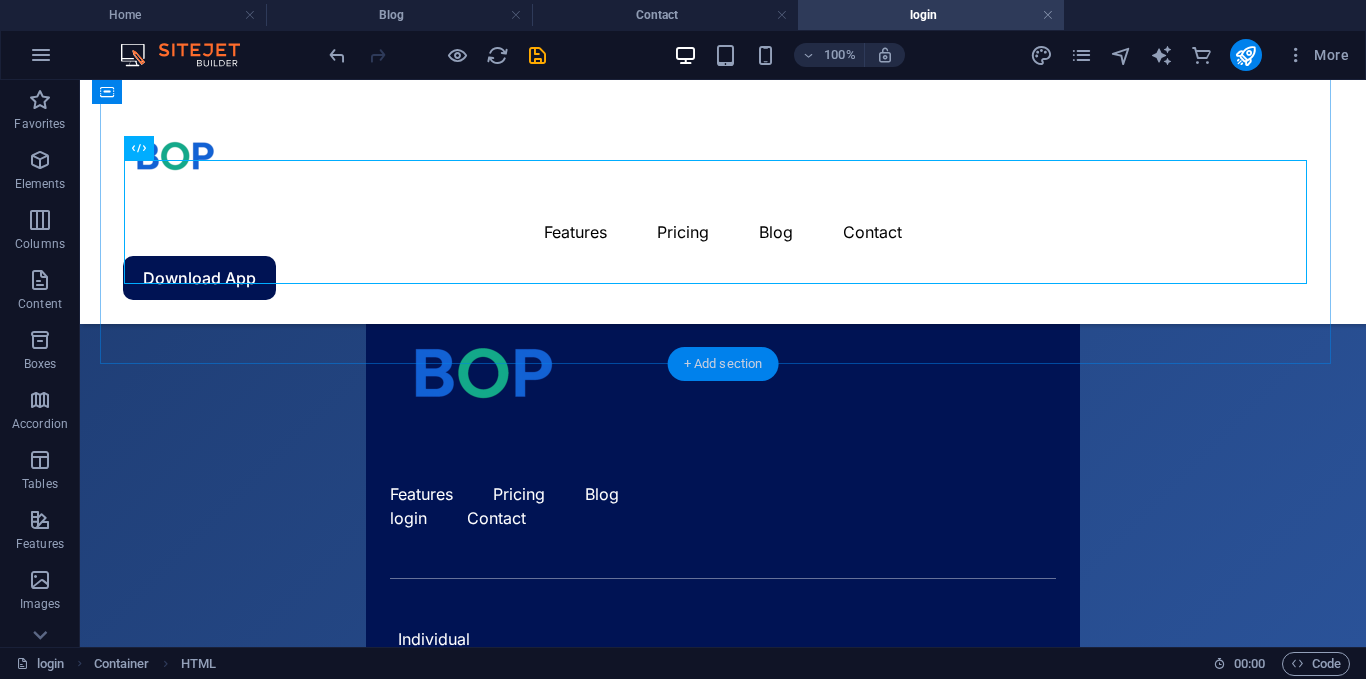 click on "+ Add section" at bounding box center (723, 364) 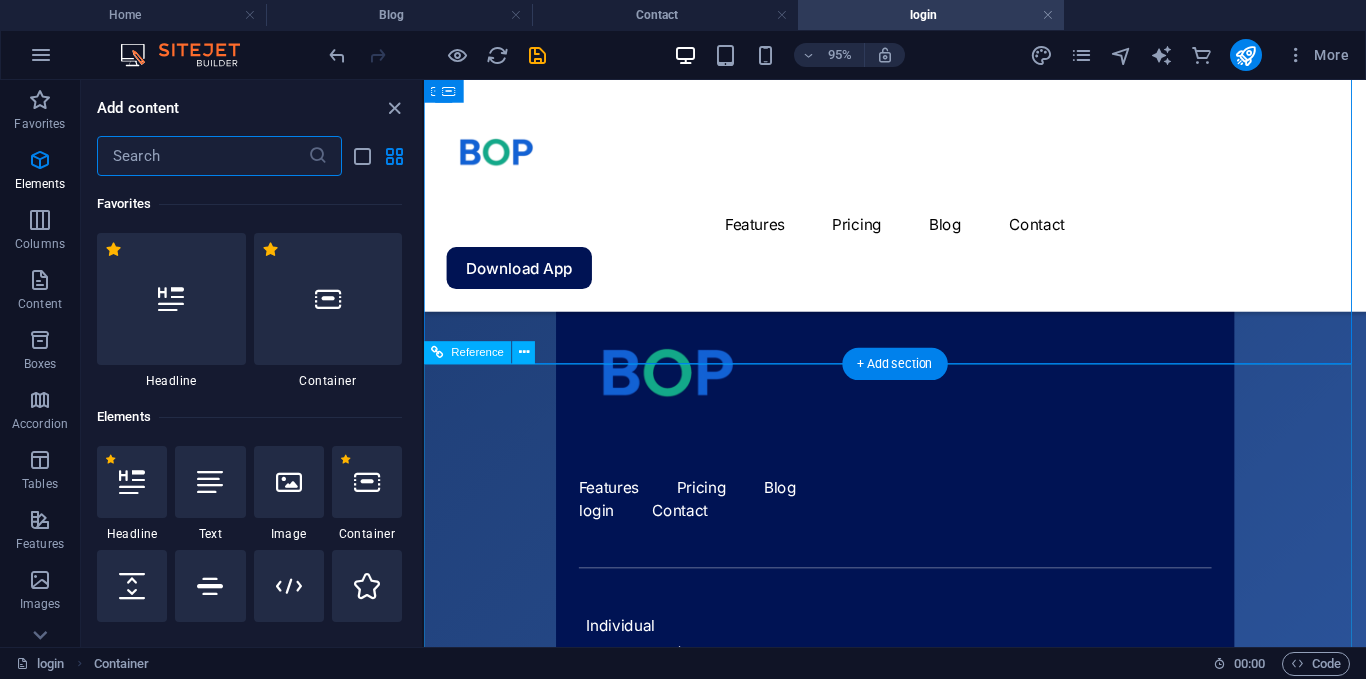 scroll, scrollTop: 3499, scrollLeft: 0, axis: vertical 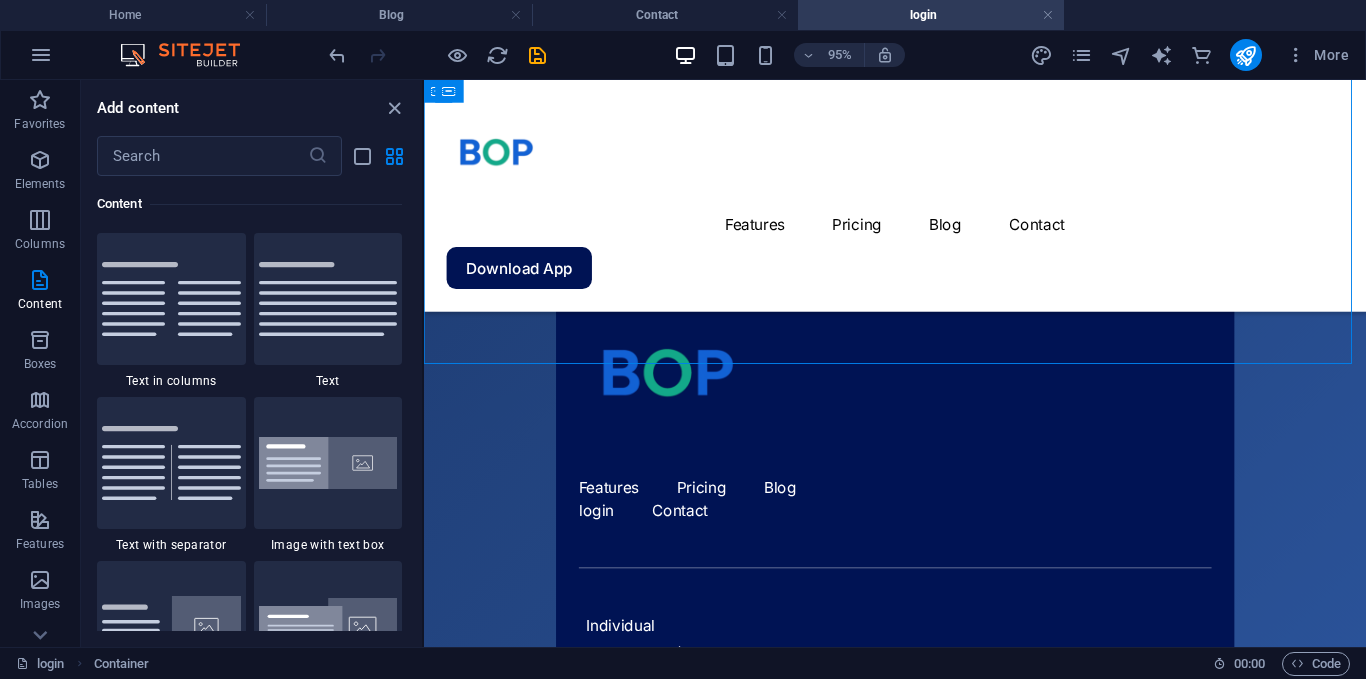 drag, startPoint x: 417, startPoint y: 264, endPoint x: 417, endPoint y: 287, distance: 23 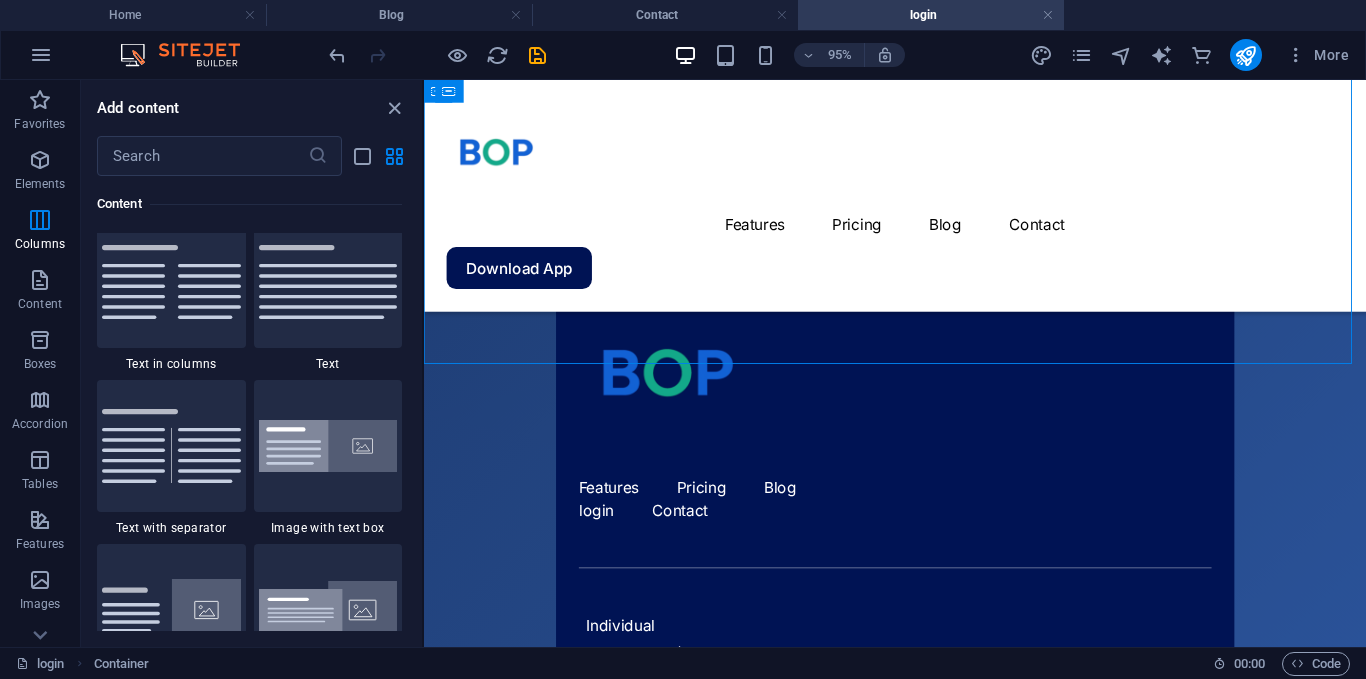 scroll, scrollTop: 3429, scrollLeft: 0, axis: vertical 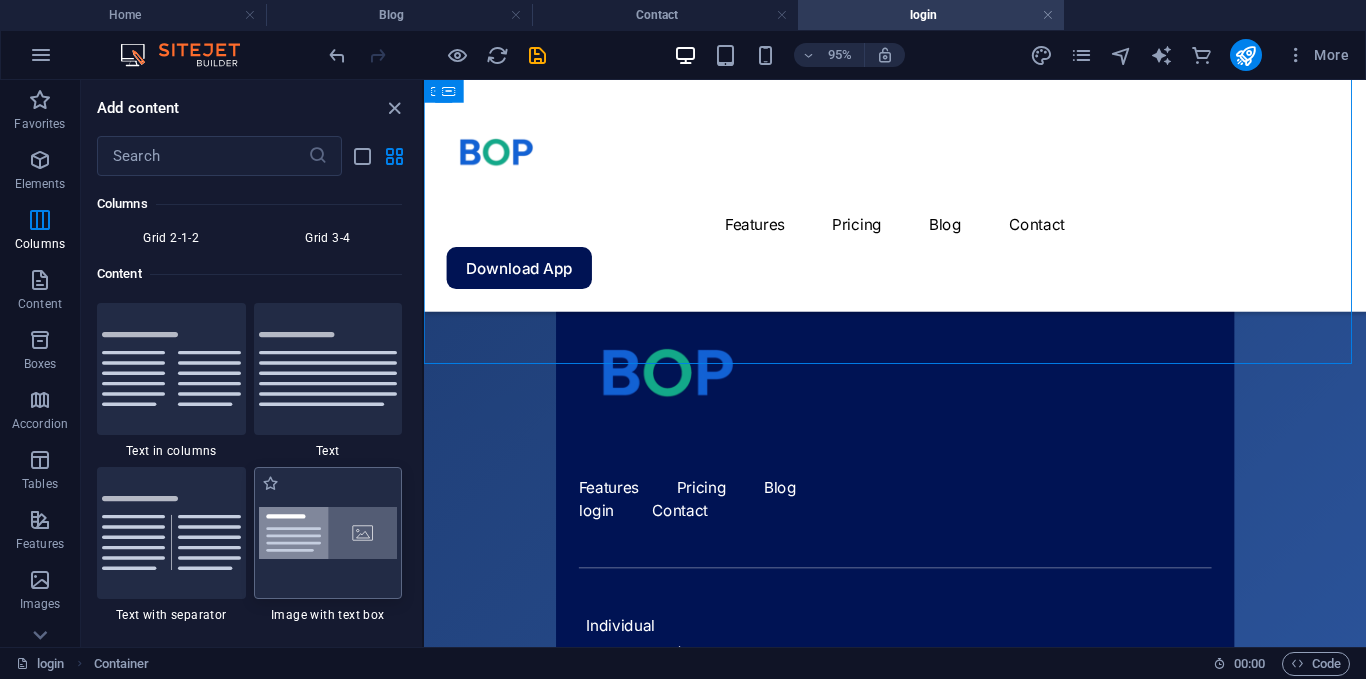 click at bounding box center (328, 533) 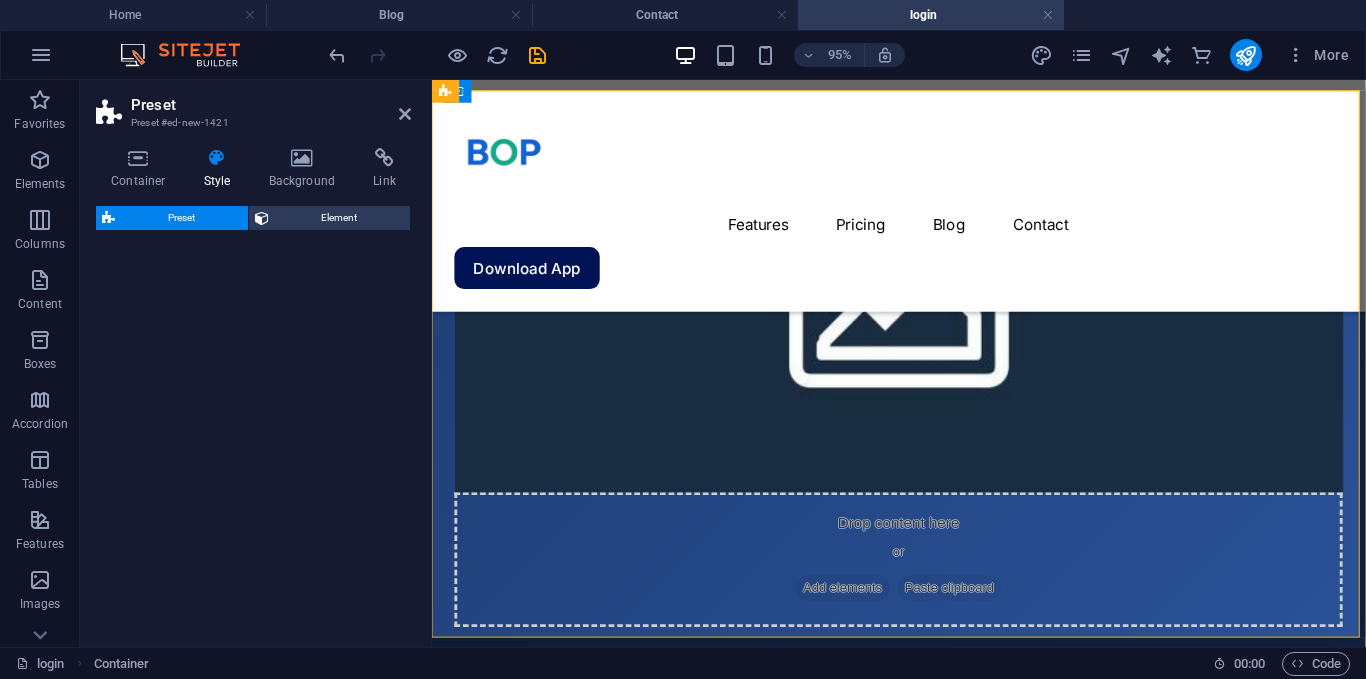 select on "rem" 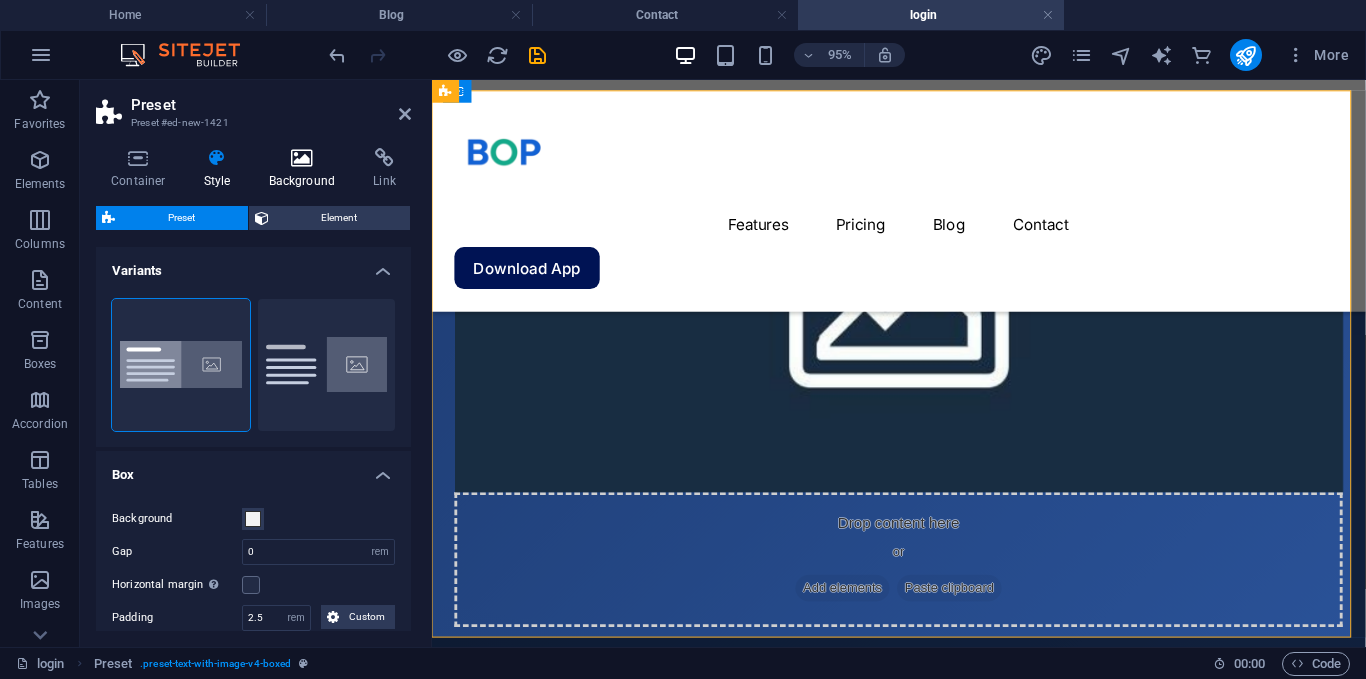 click on "Background" at bounding box center (306, 169) 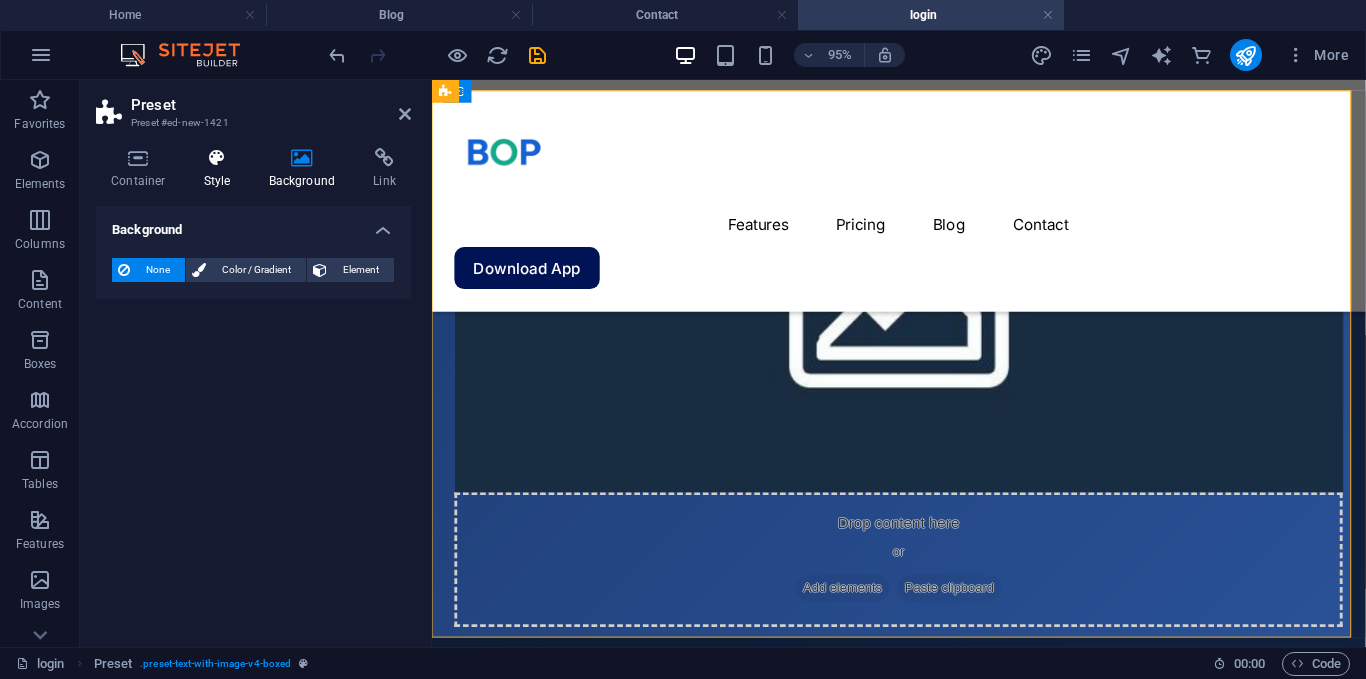 click on "Style" at bounding box center [221, 169] 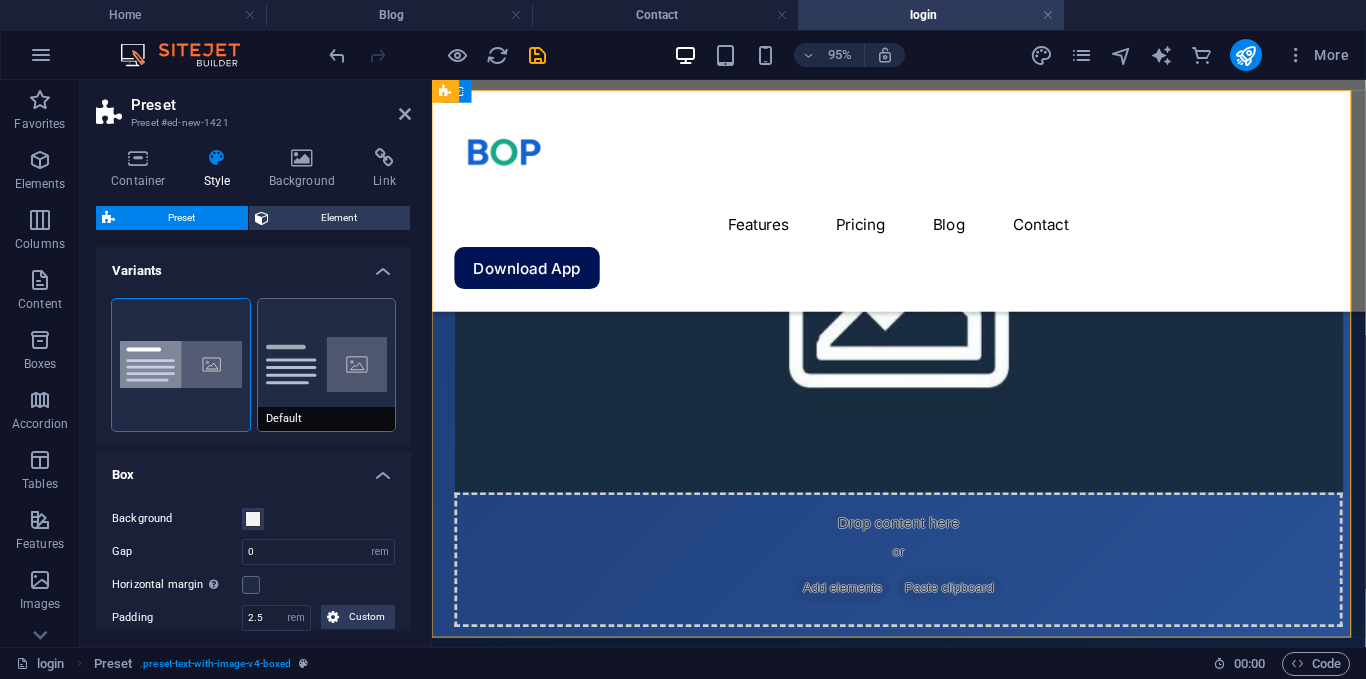 click on "Default" at bounding box center [327, 419] 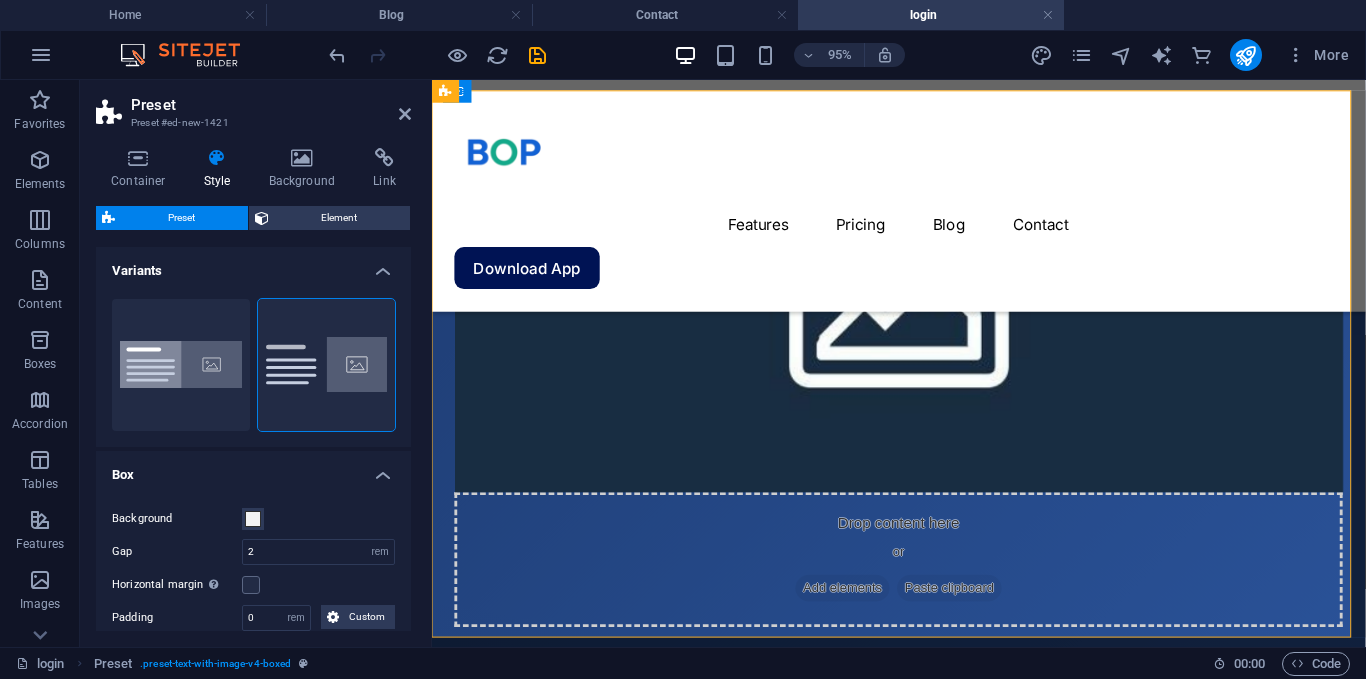 click at bounding box center (923, 306) 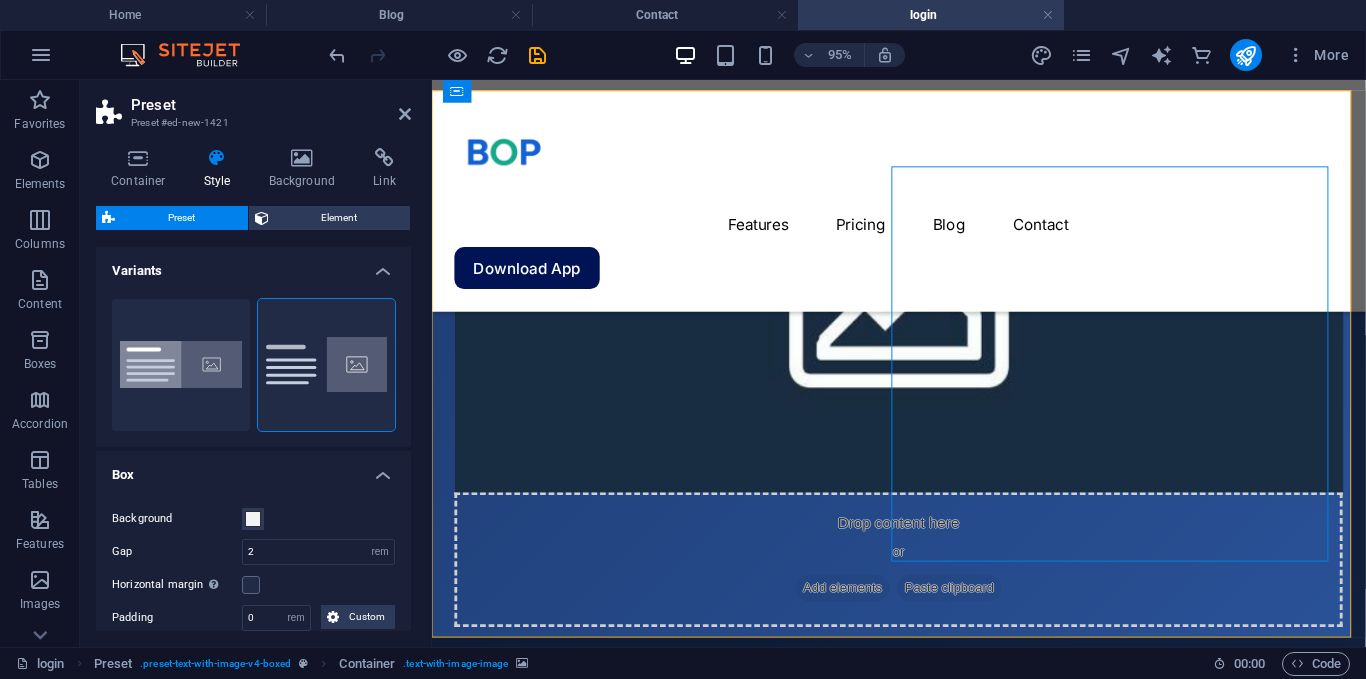 click at bounding box center (923, 306) 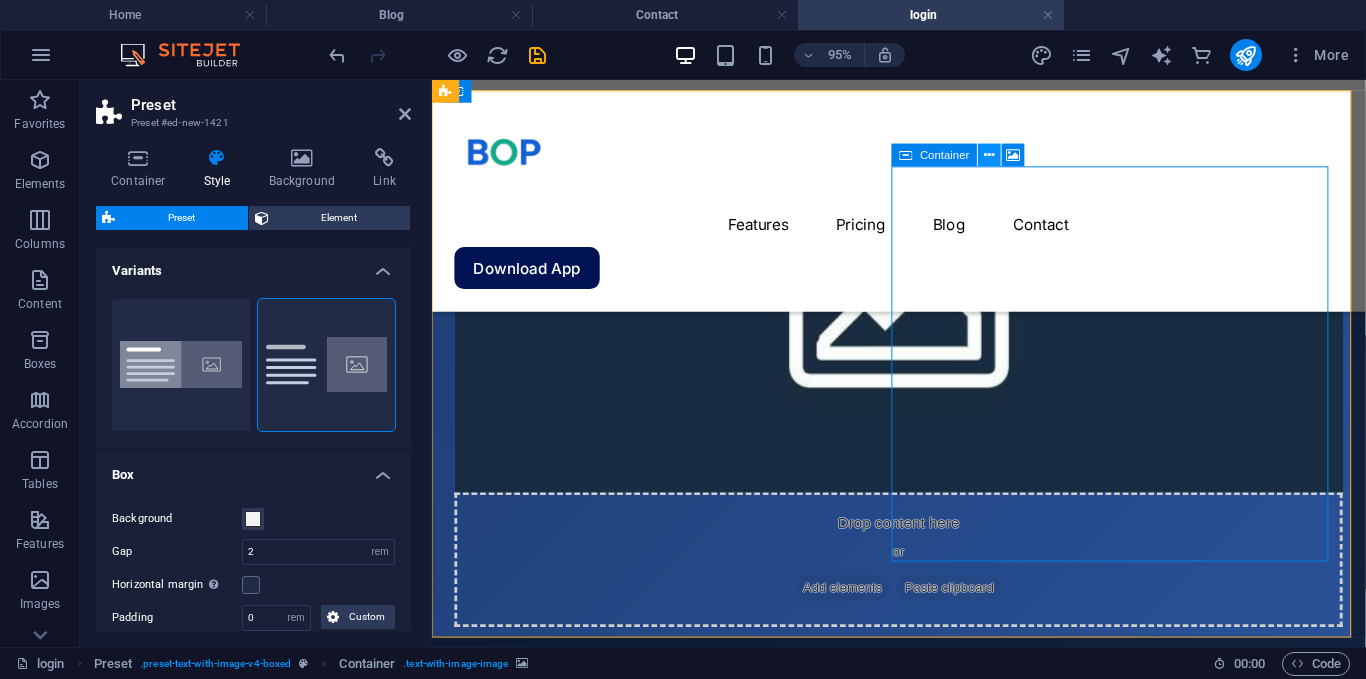 click at bounding box center (989, 155) 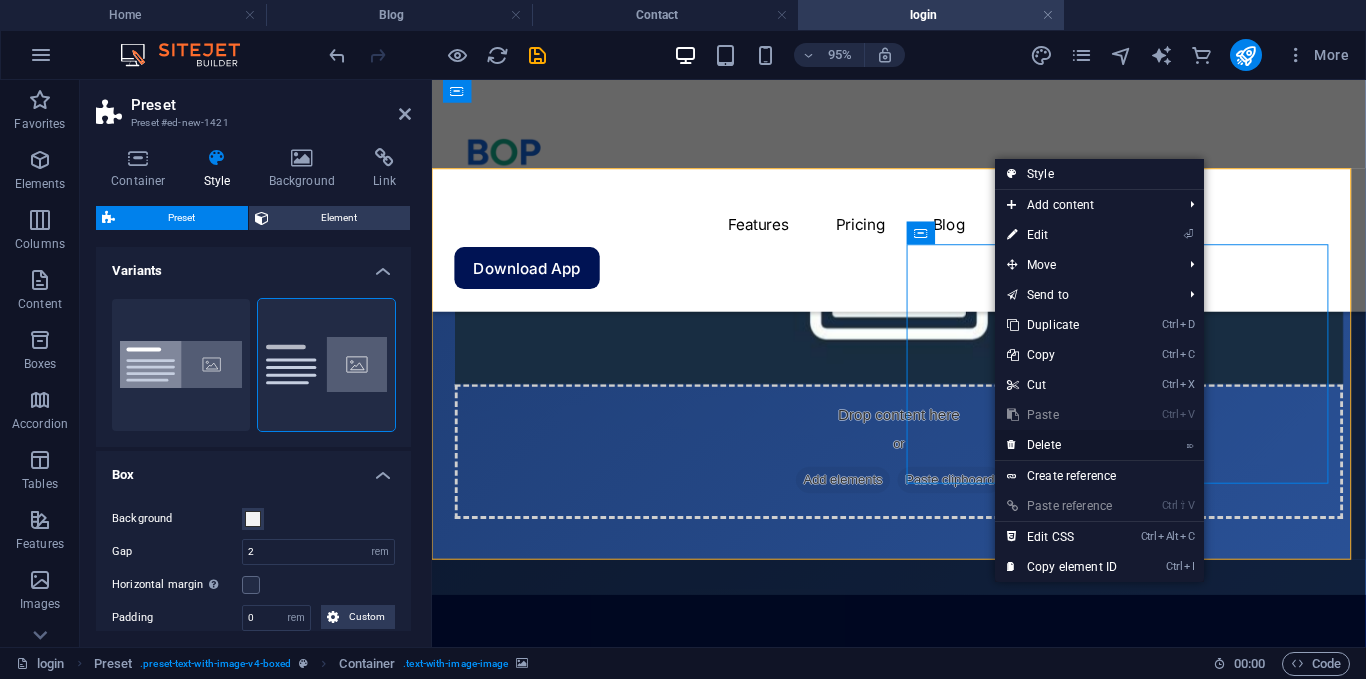 click on "⌦  Delete" at bounding box center (1062, 445) 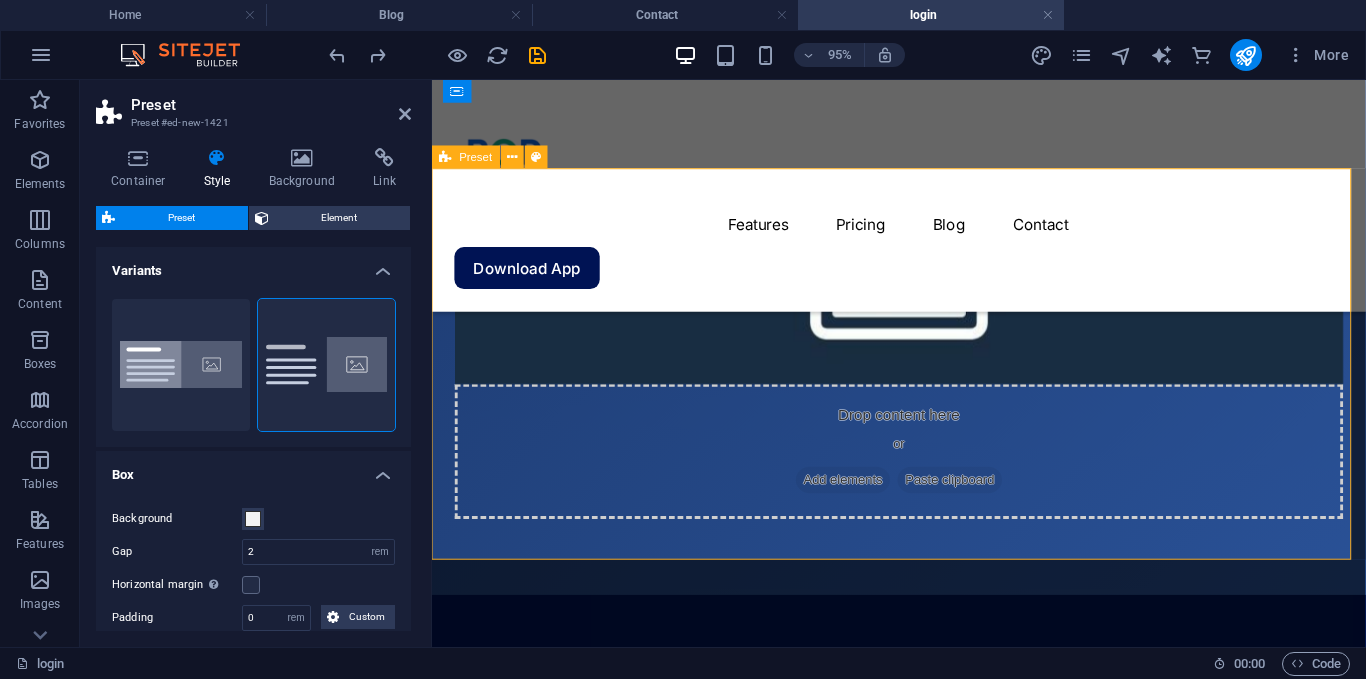 click at bounding box center (923, 274) 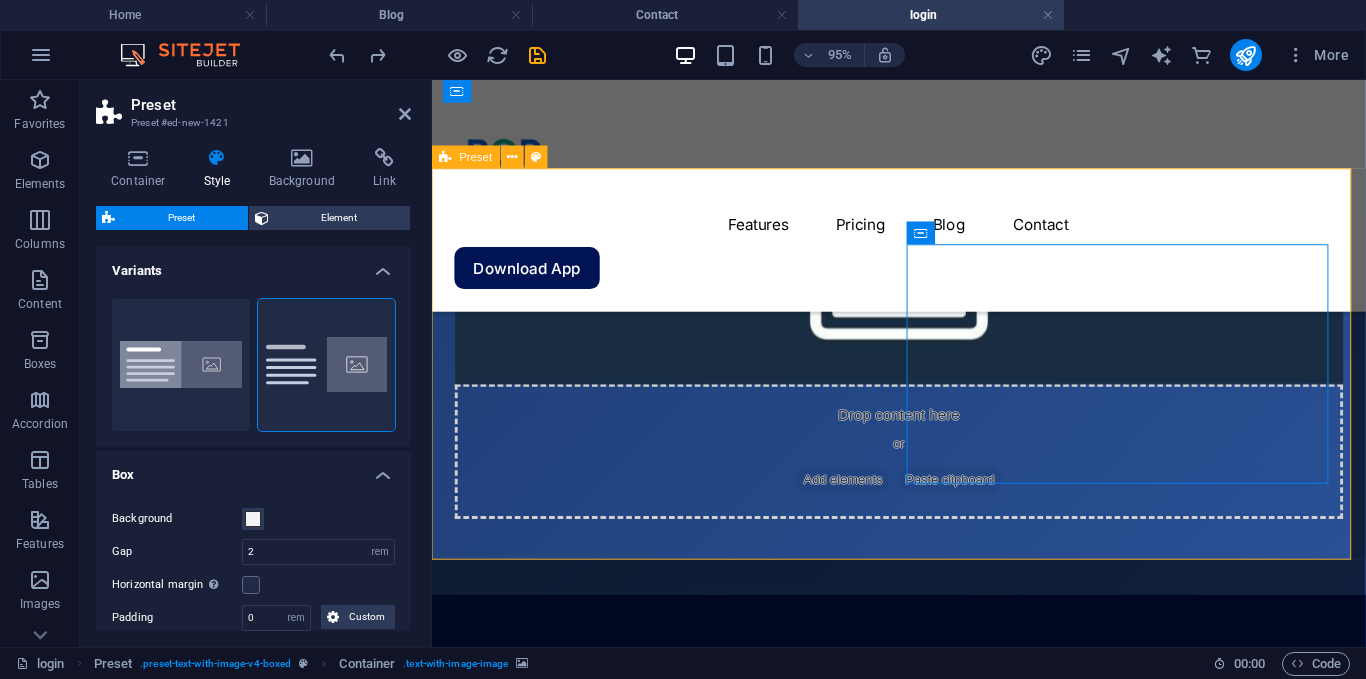 click at bounding box center (923, 274) 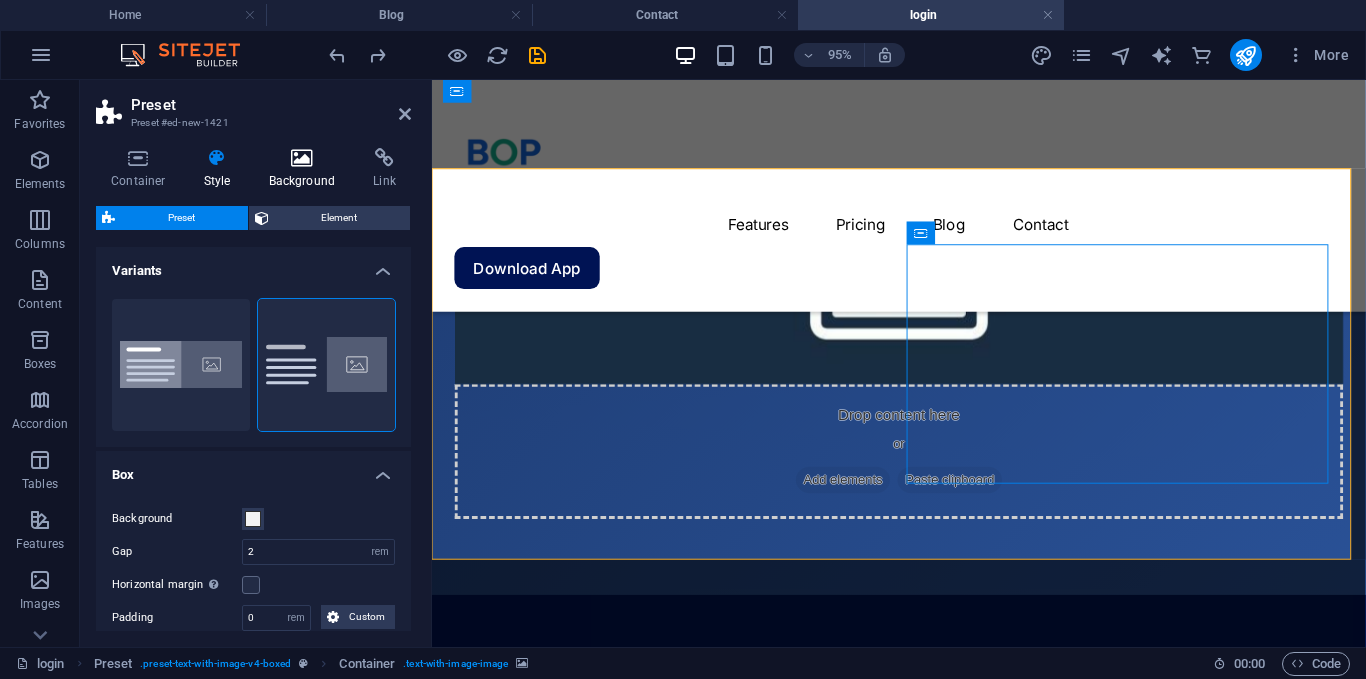 click at bounding box center (302, 158) 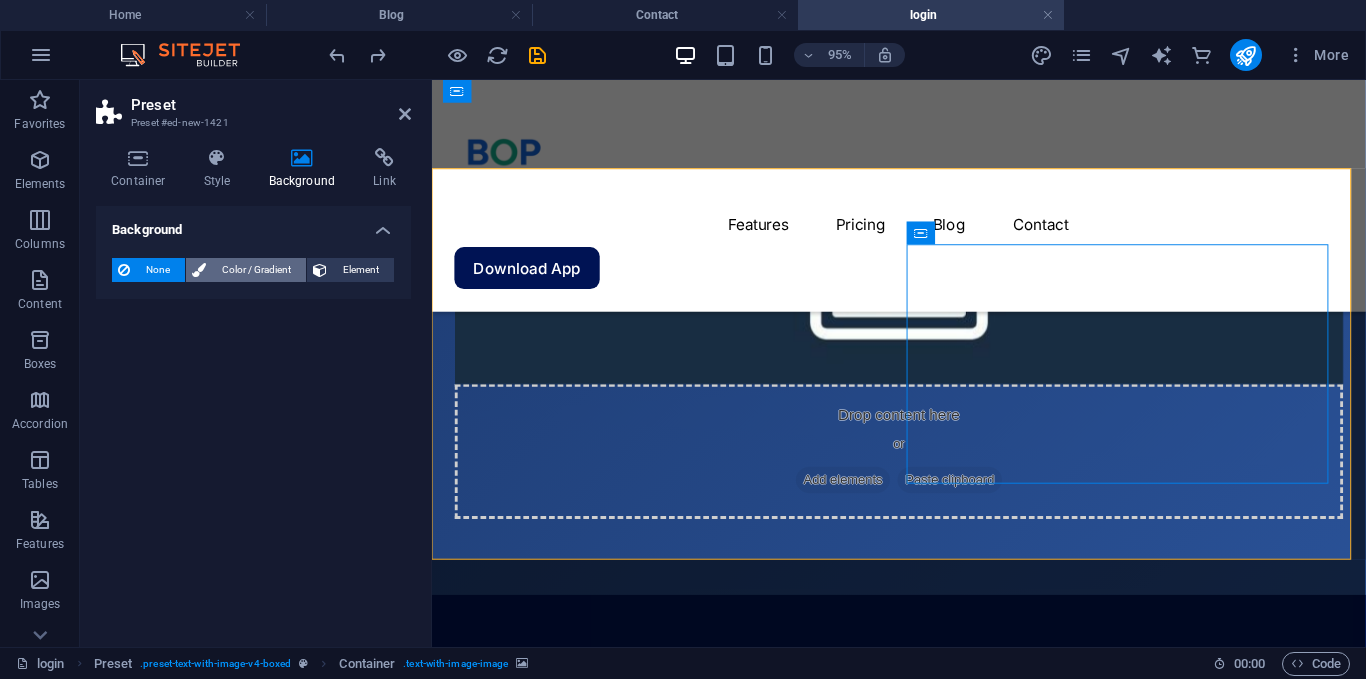 click on "Color / Gradient" at bounding box center [256, 270] 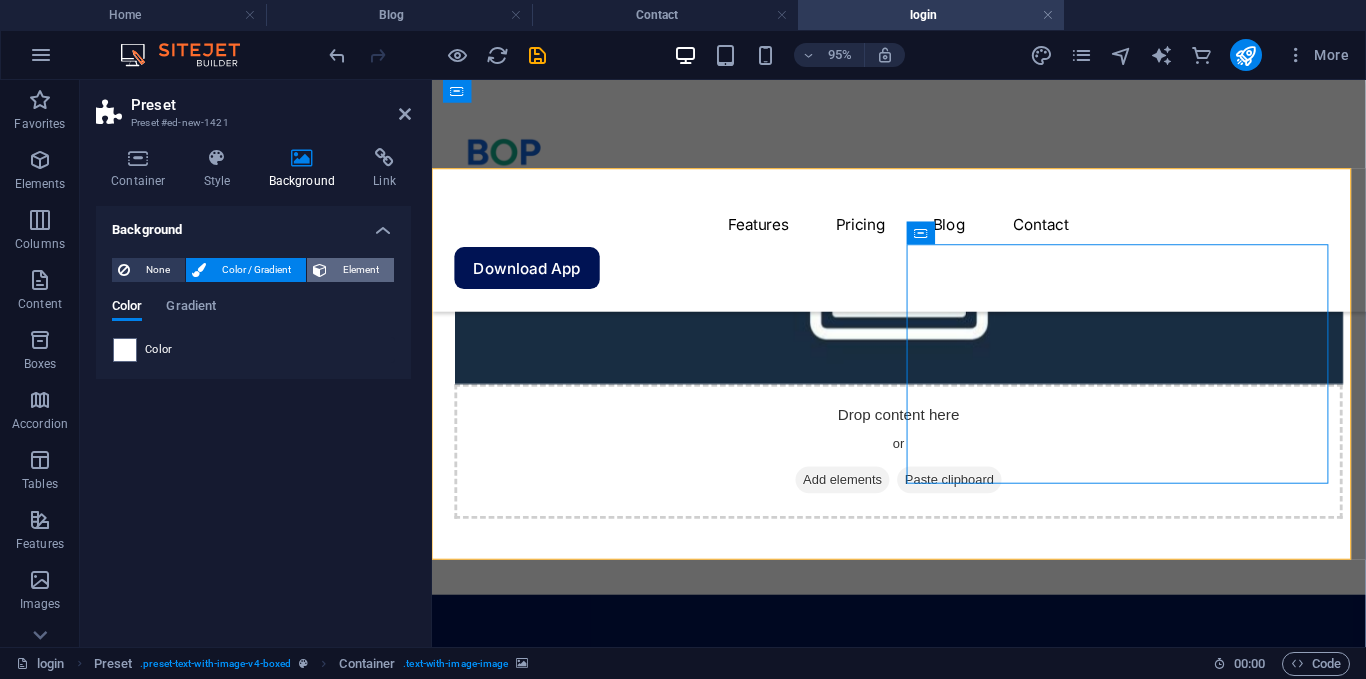click on "Element" at bounding box center [360, 270] 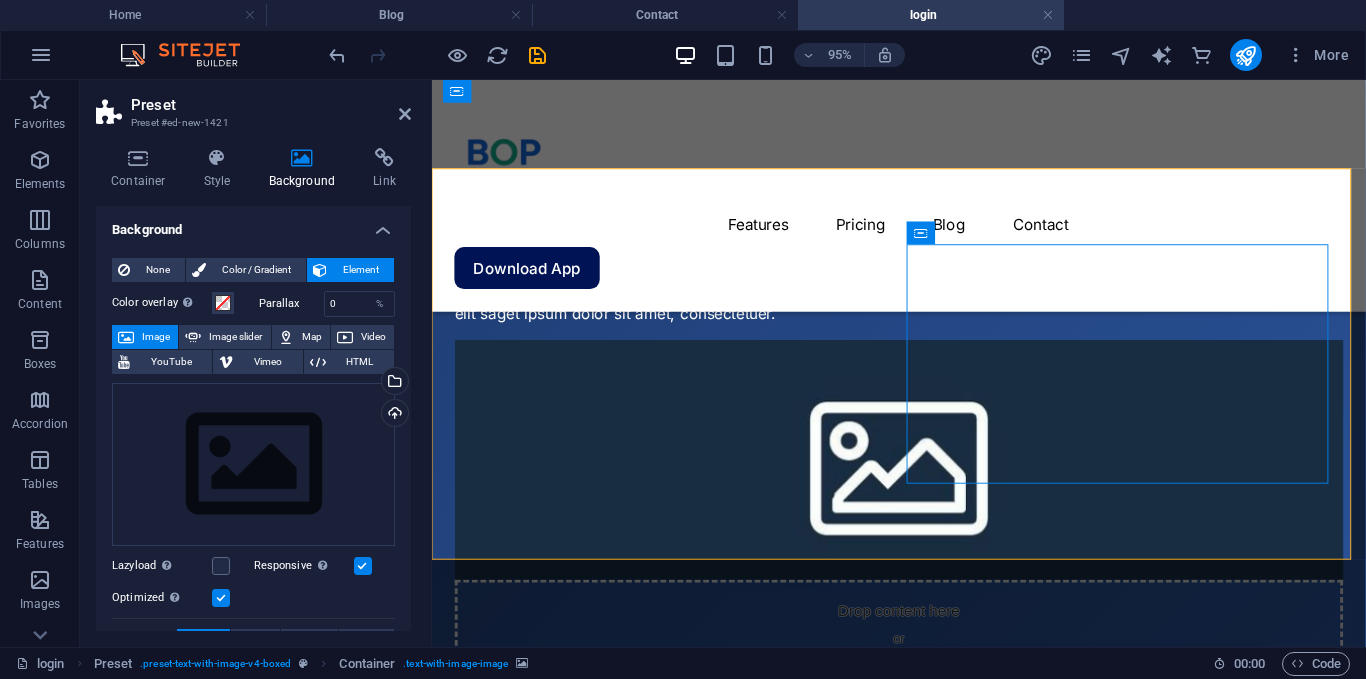 type 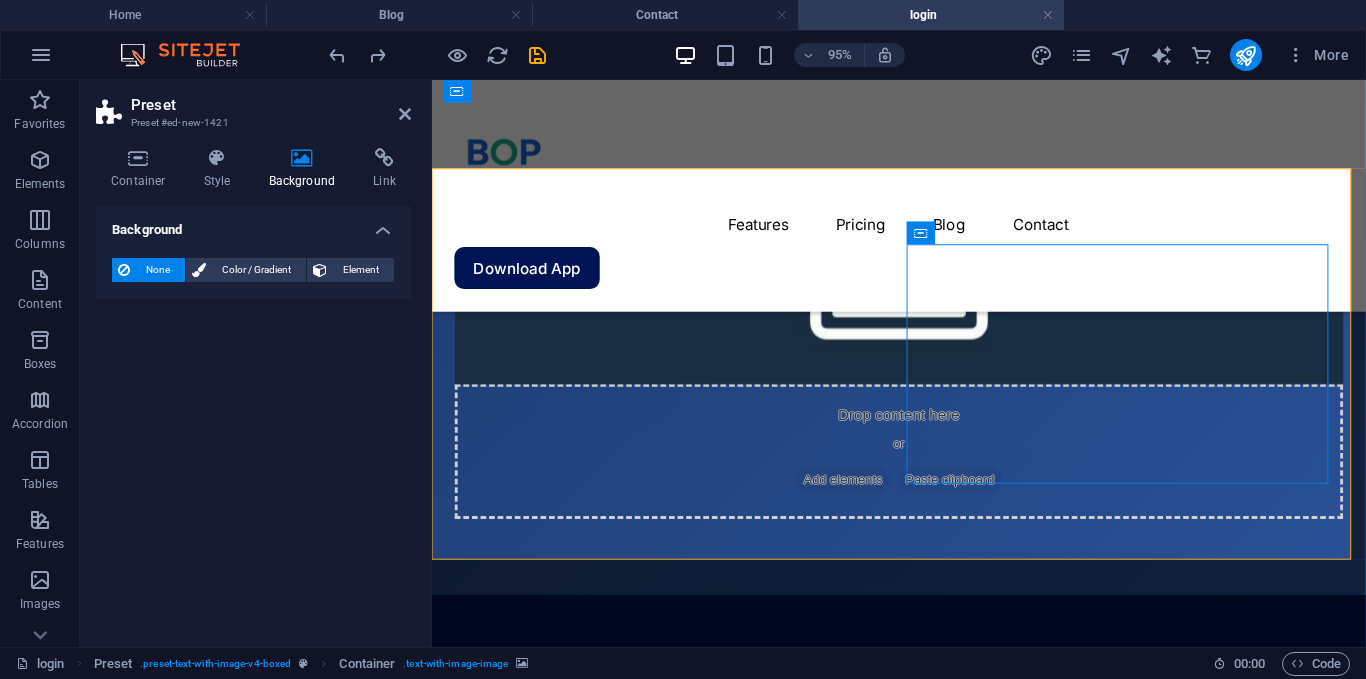click at bounding box center (923, 274) 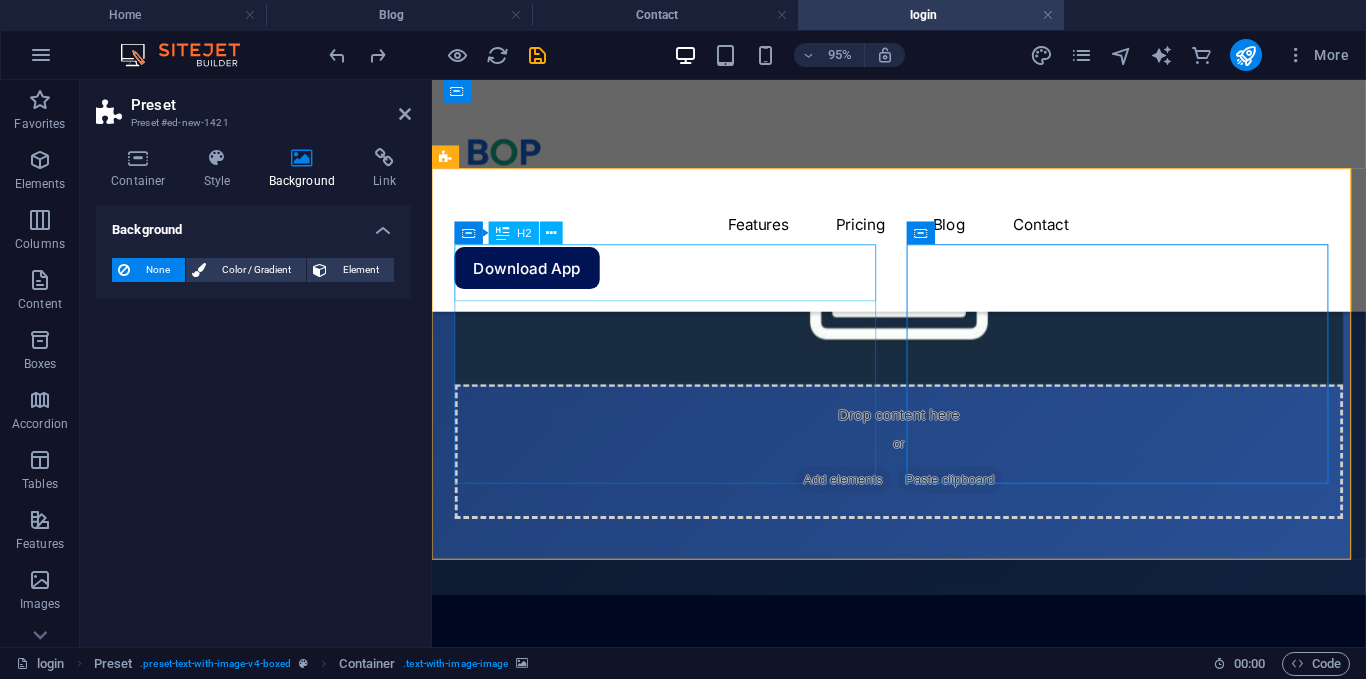 click on "New headline" at bounding box center (923, 6) 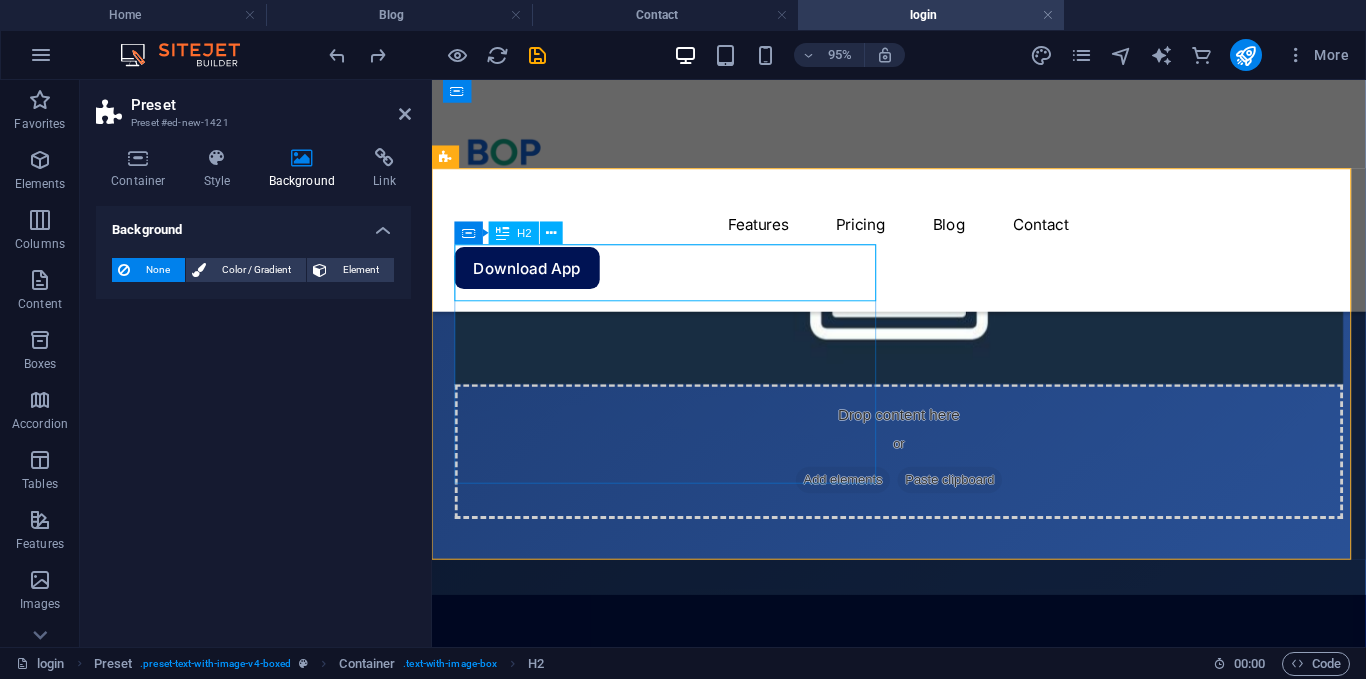 click on "New headline" at bounding box center (923, 6) 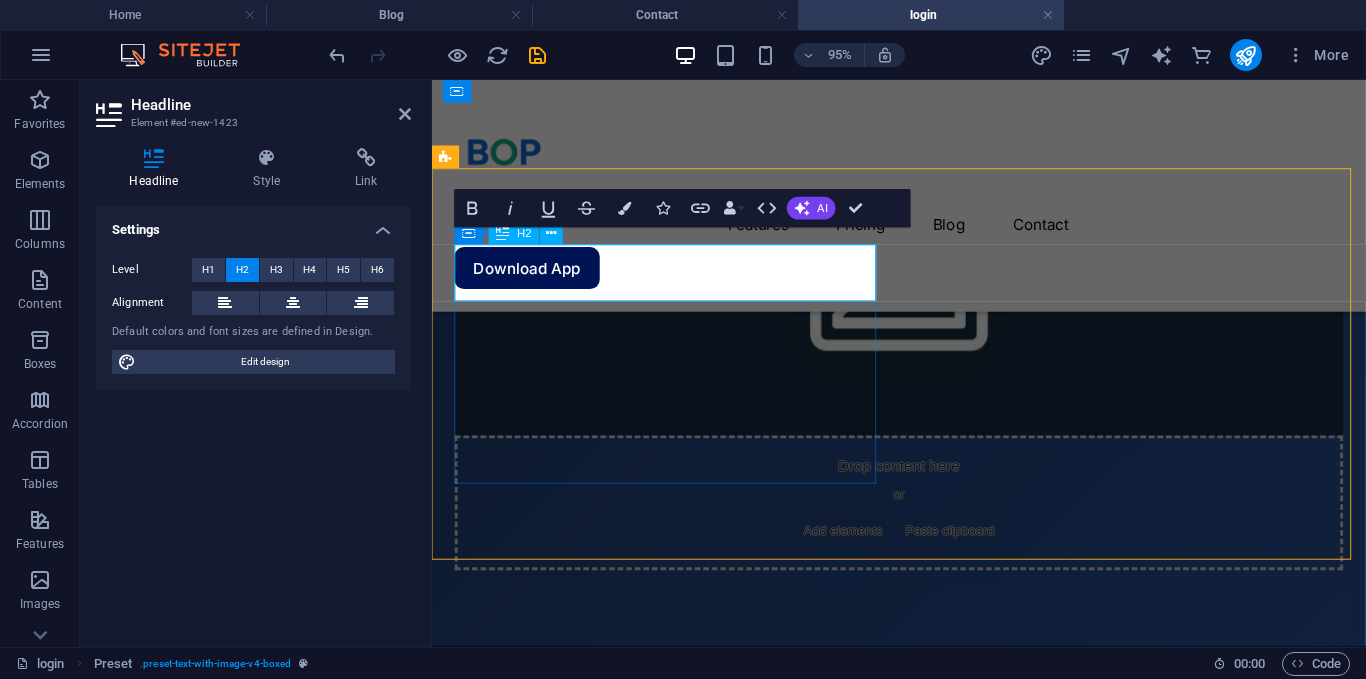 scroll, scrollTop: 0, scrollLeft: 8, axis: horizontal 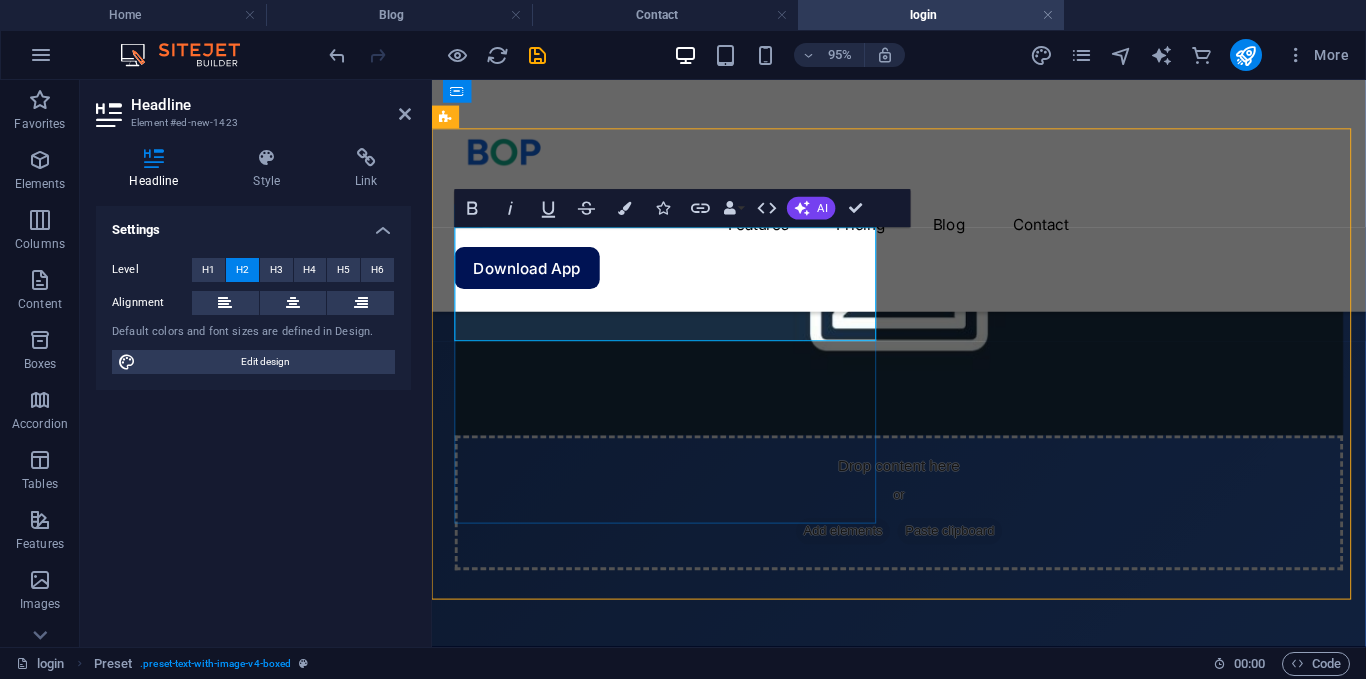 drag, startPoint x: 679, startPoint y: 265, endPoint x: 825, endPoint y: 326, distance: 158.23085 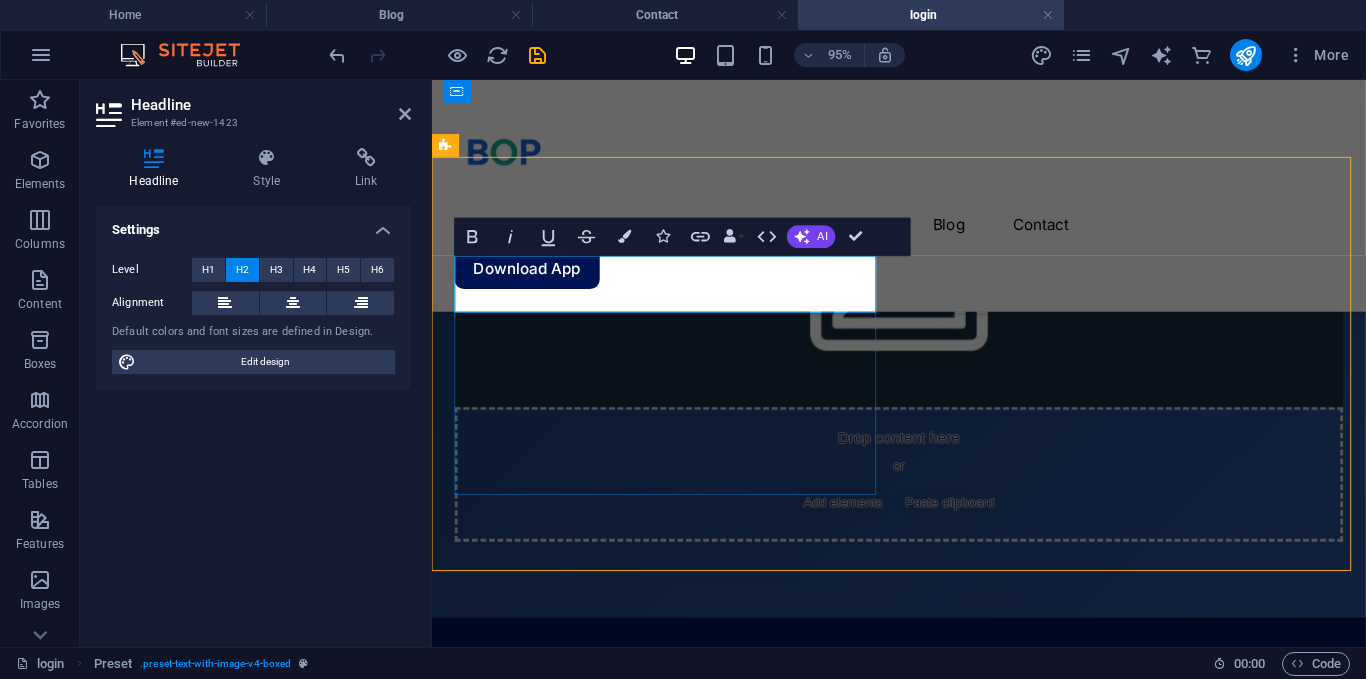 type 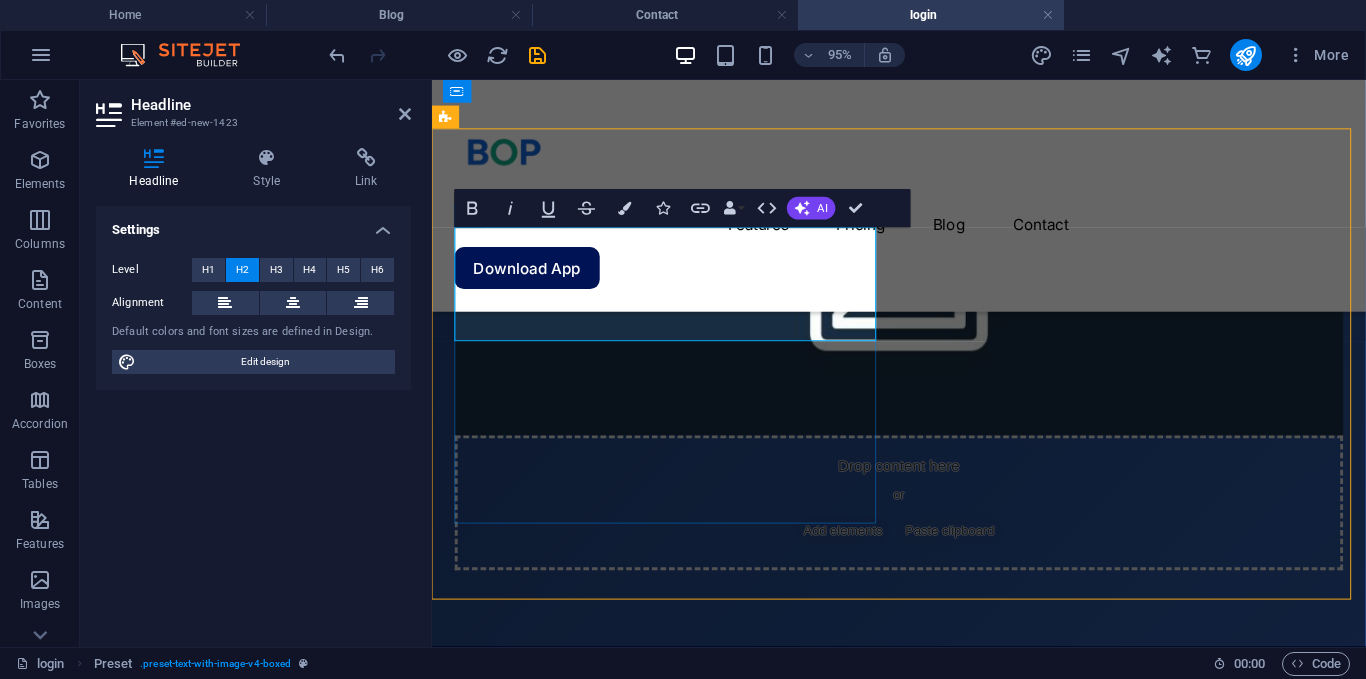 click on "Factory system" at bounding box center (923, -24) 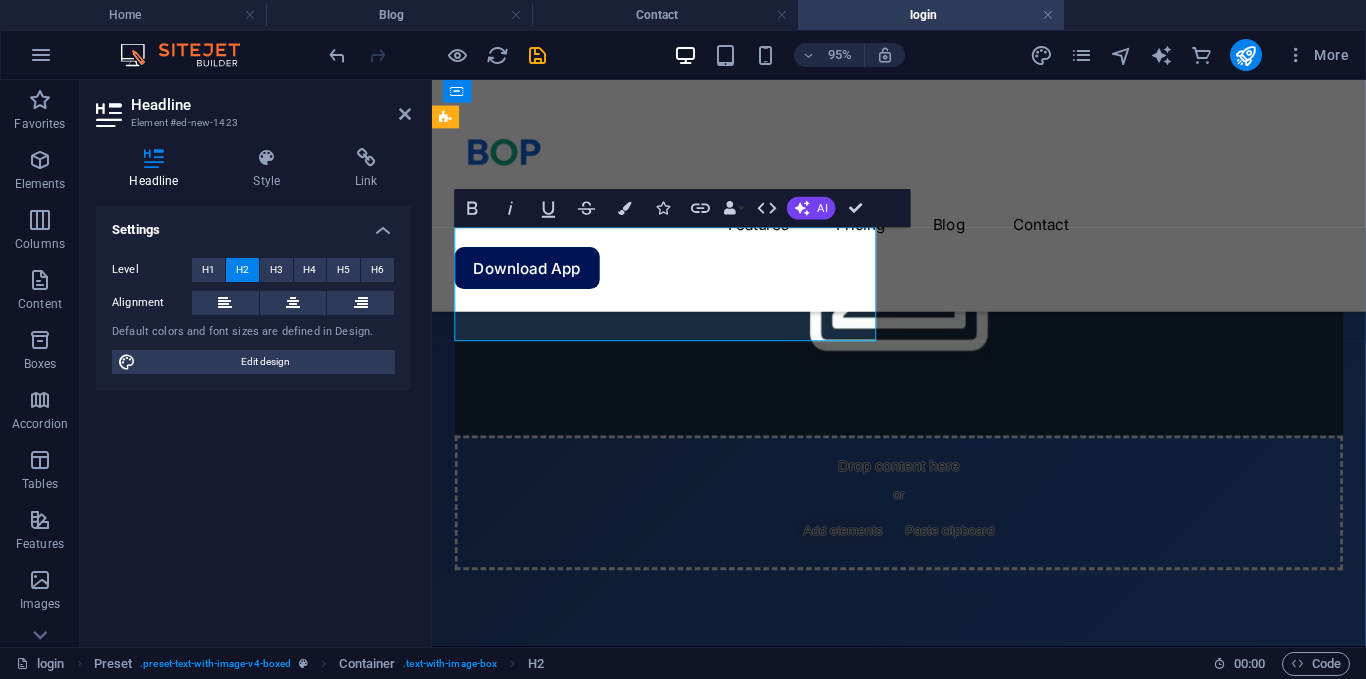 click on "Factory system" at bounding box center (923, -24) 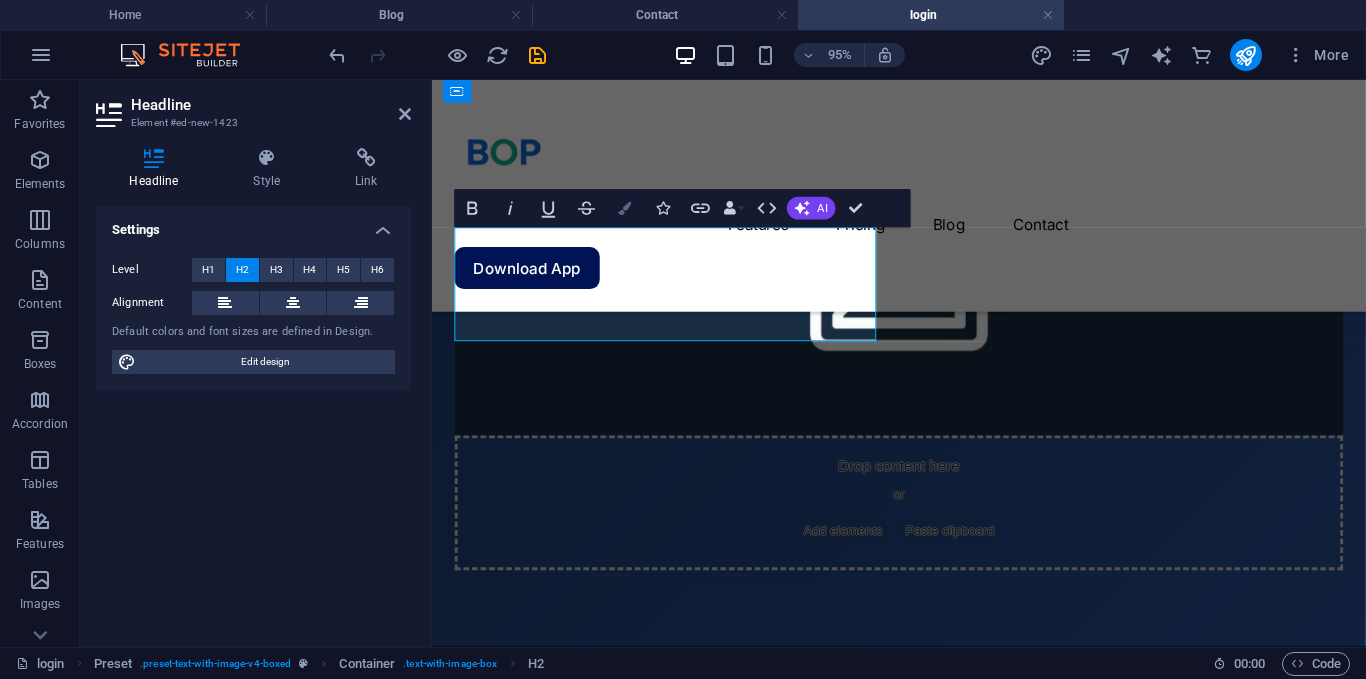 click at bounding box center [624, 208] 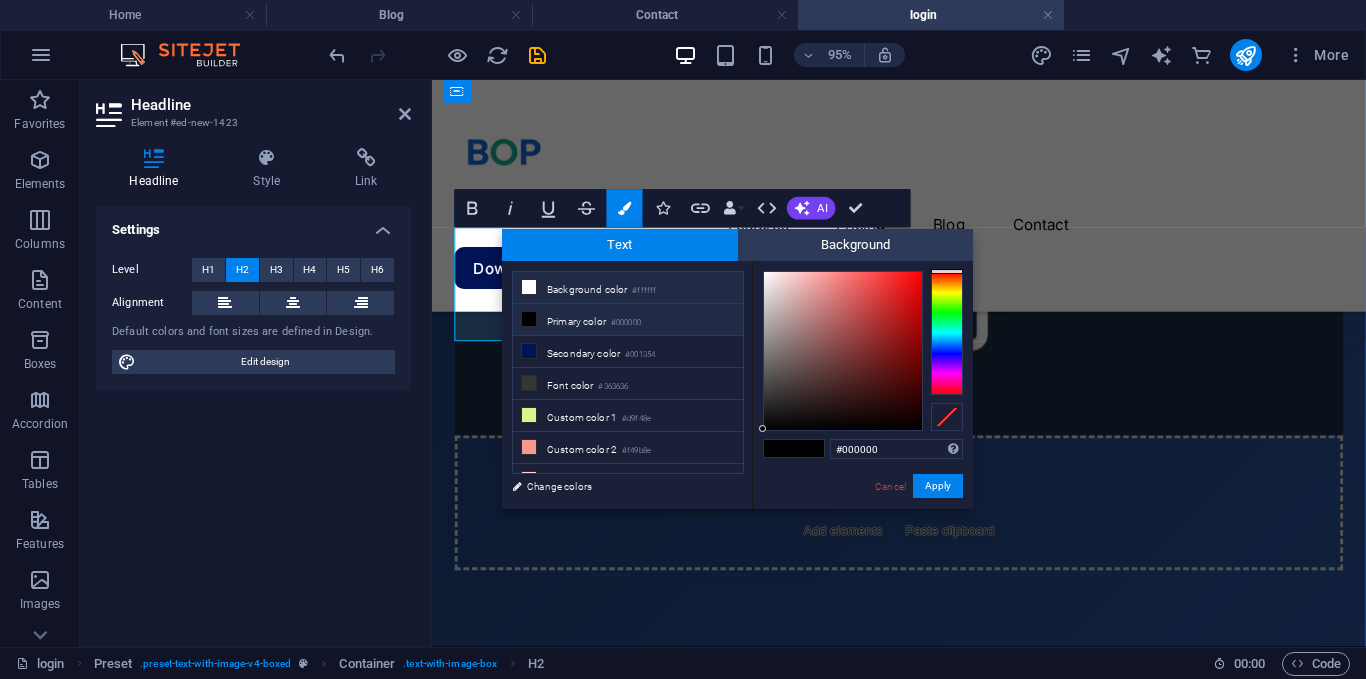 click on "Background color
#ffffff" at bounding box center [628, 288] 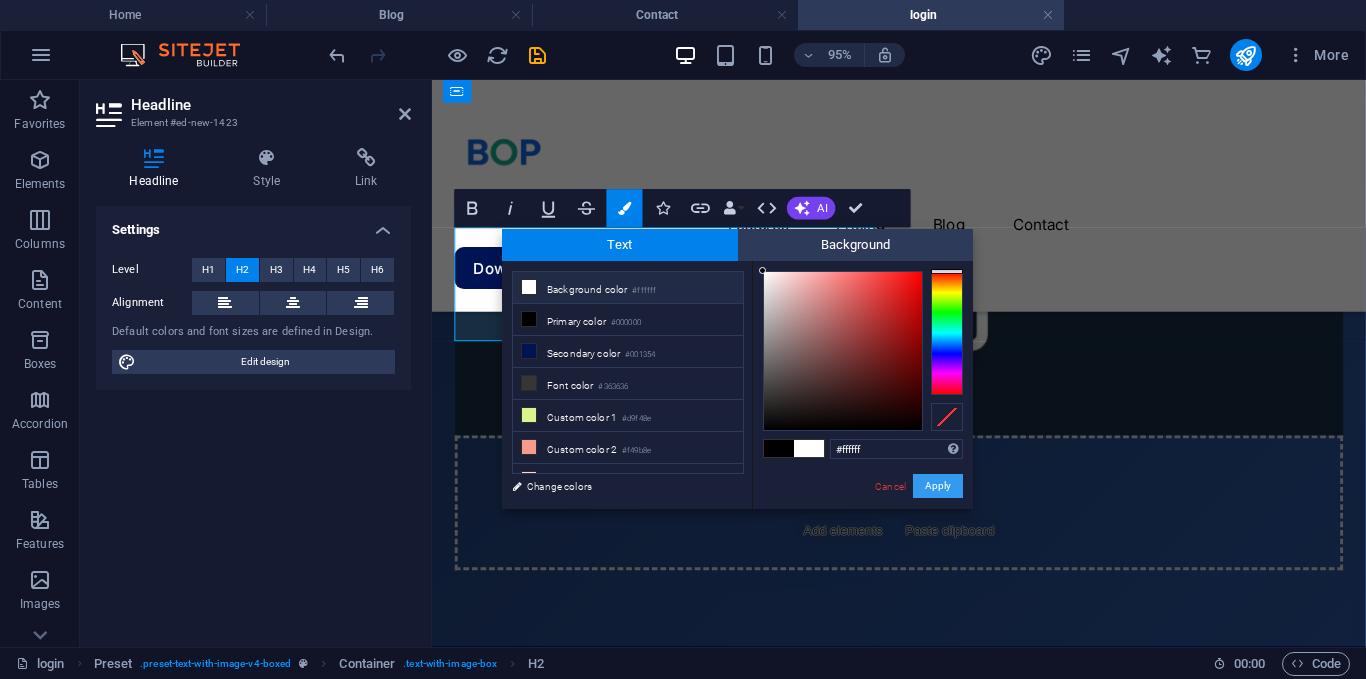 click on "Apply" at bounding box center [938, 486] 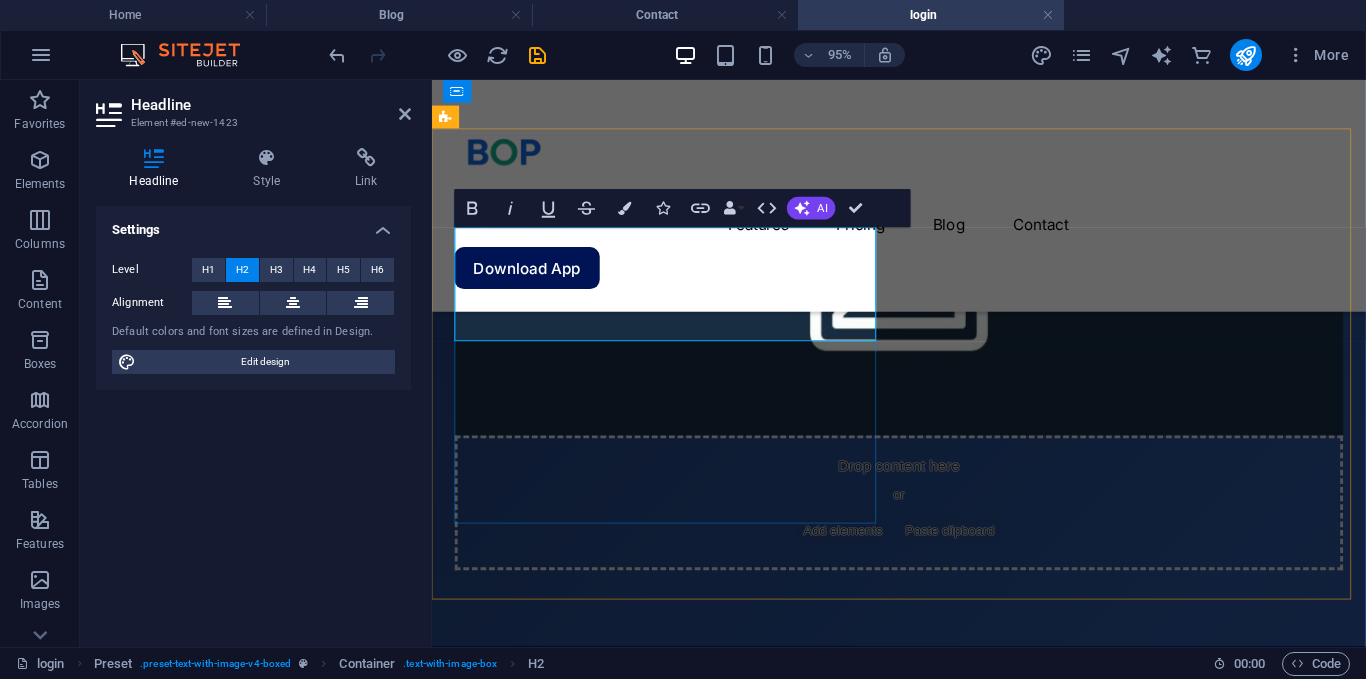 click on "BOP Factory system​ ​" at bounding box center (923, -24) 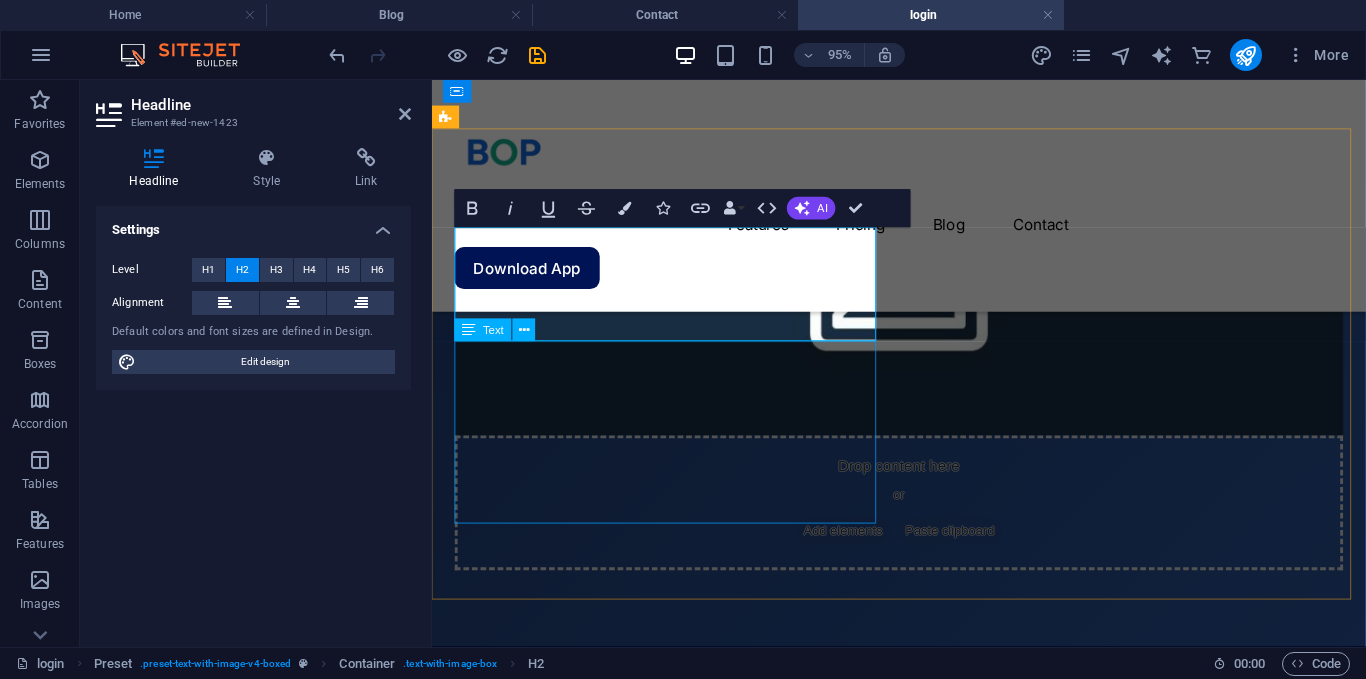 click on "Lorem ipsum dolor sit amet, consectetuer adipiscing elit. Aenean commodo ligula eget dolor. Lorem ipsum dolor sit amet, consectetuer adipiscing elit leget dolor. Lorem ipsum dolor sit amet, consectetuer adipiscing elit. Aenean commodo ligula eget dolor. Lorem ipsum dolor sit amet, consectetuer adipiscing elit dolor consectetuer adipiscing elit leget dolor. Lorem elit saget ipsum dolor sit amet, consectetuer." at bounding box center [923, 54] 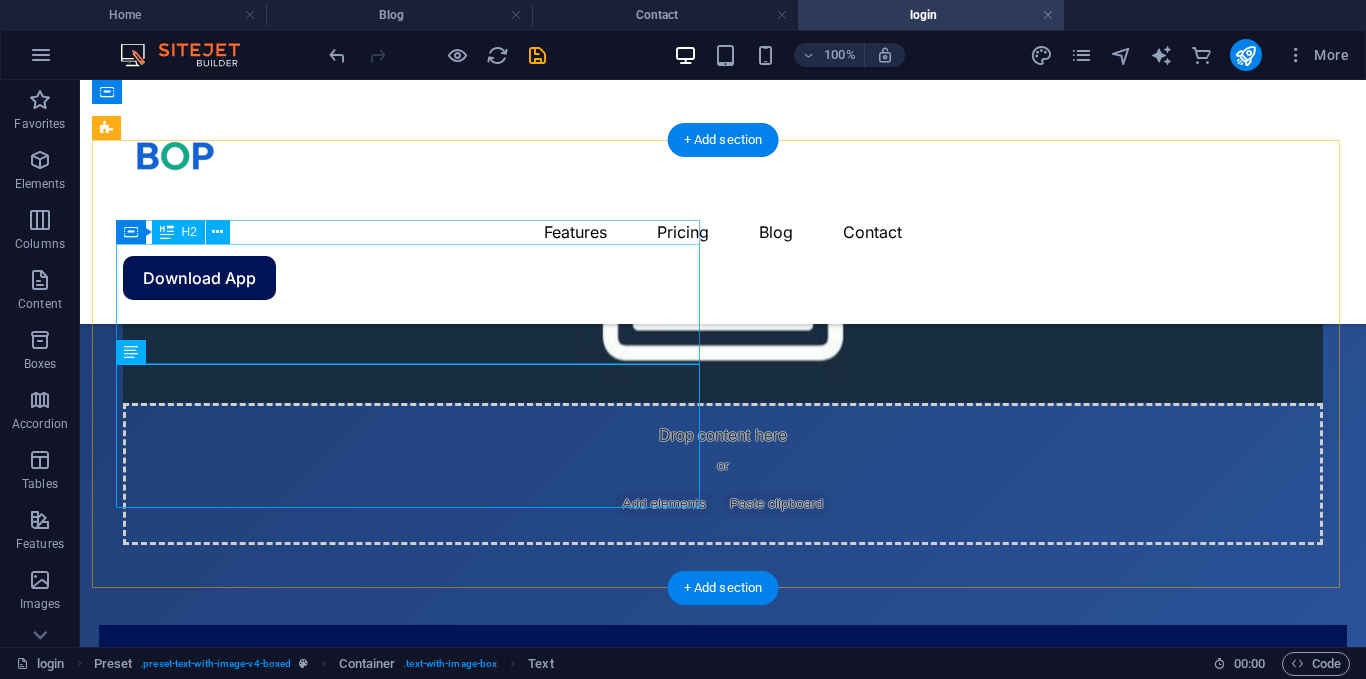 click on "BOP Factory system" at bounding box center (723, -3) 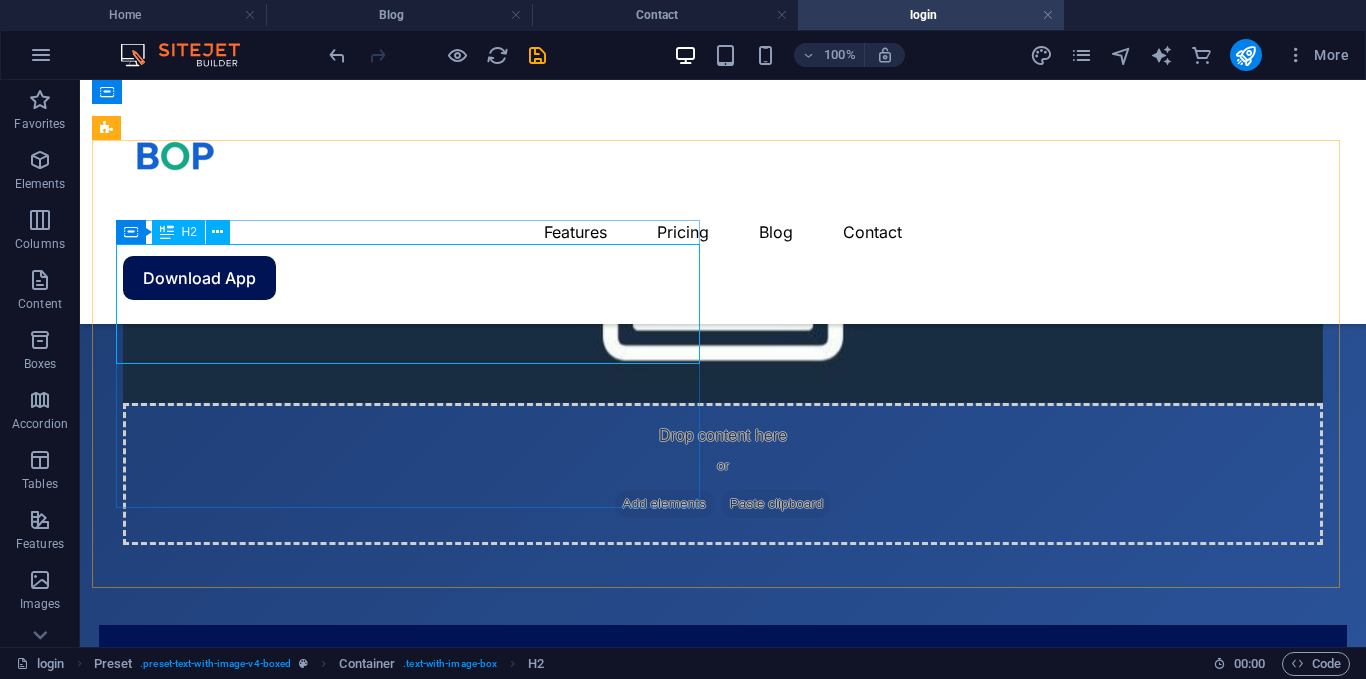 click at bounding box center (167, 232) 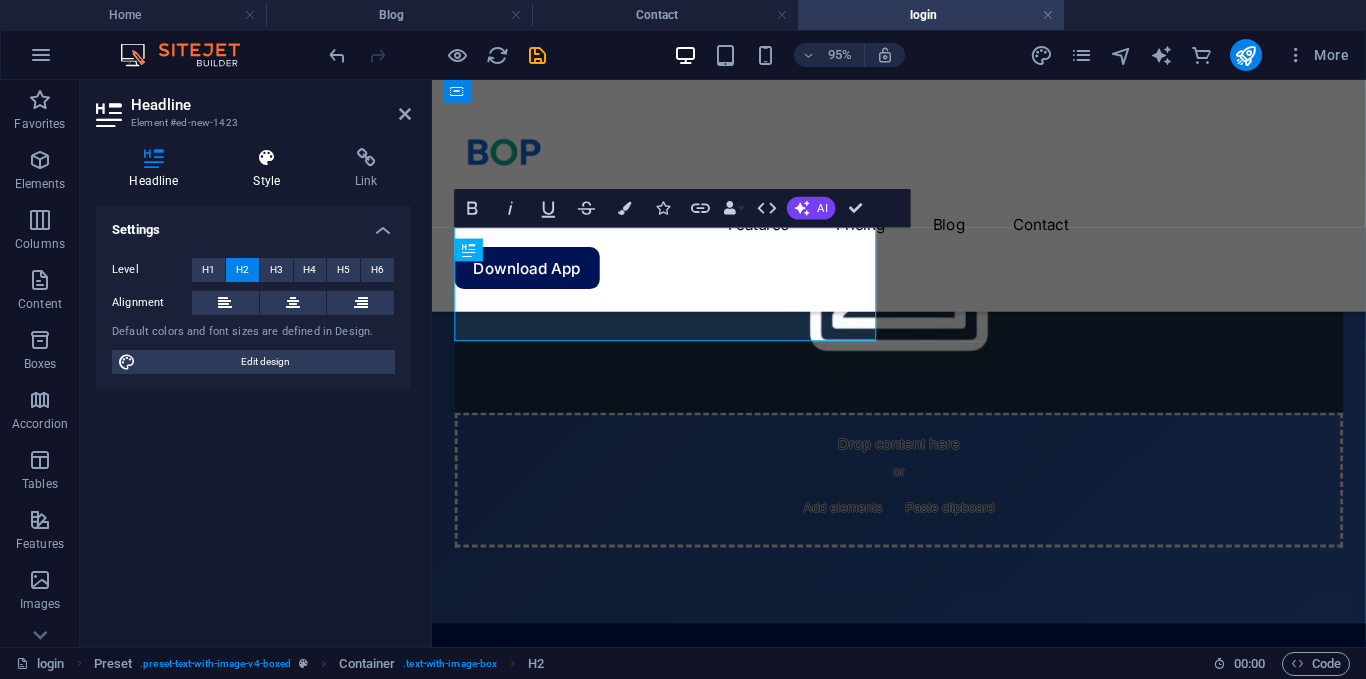 click on "Style" at bounding box center (271, 169) 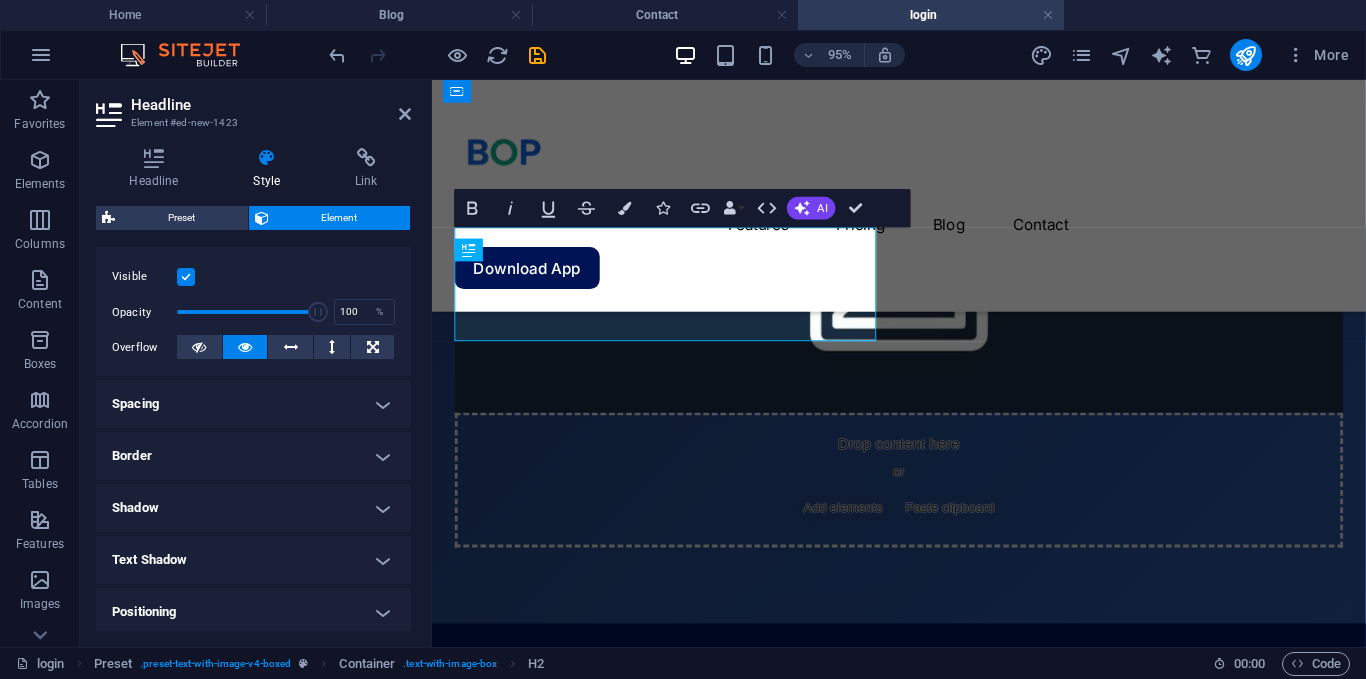 scroll, scrollTop: 251, scrollLeft: 0, axis: vertical 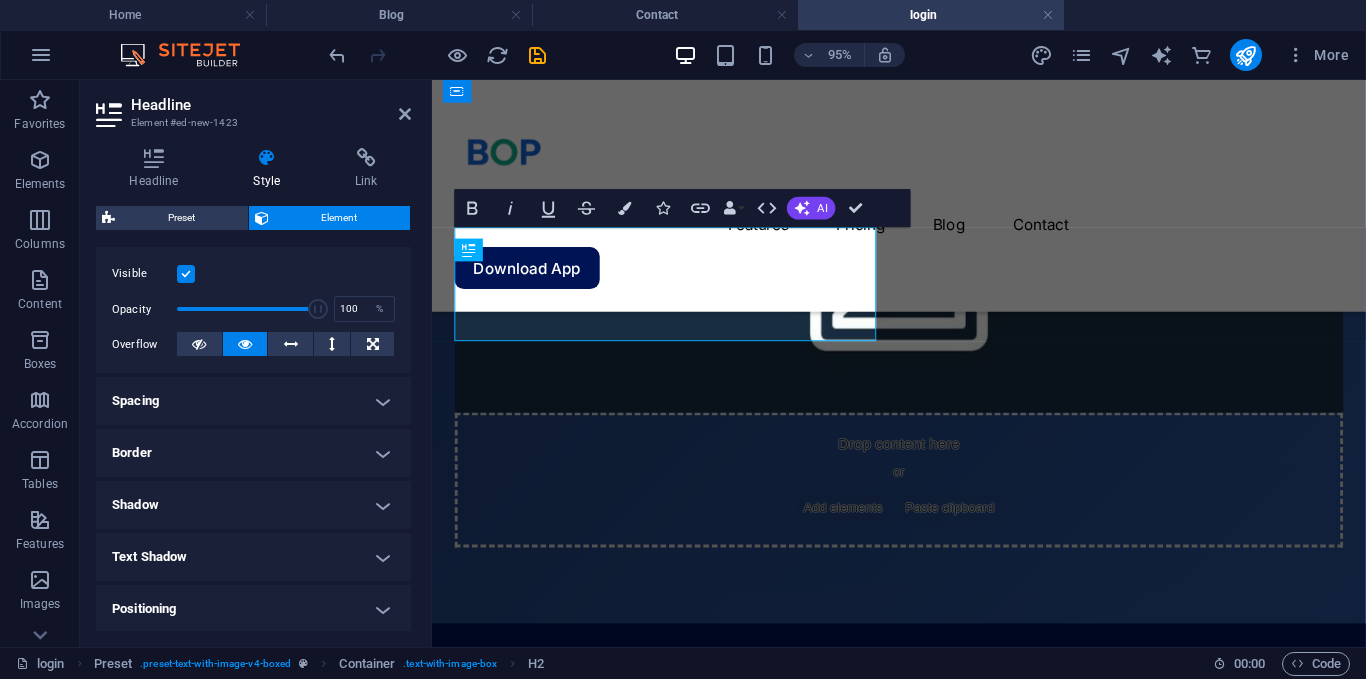 click on "Shadow" at bounding box center (253, 505) 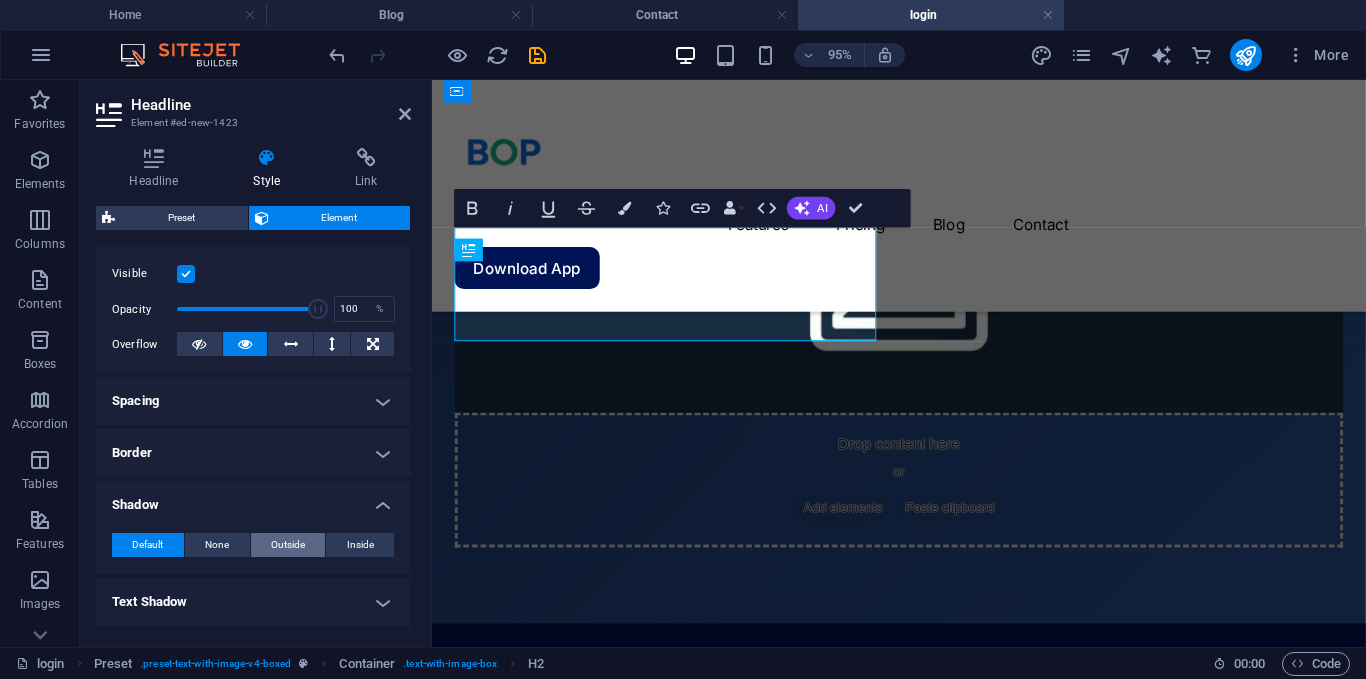 click on "Outside" at bounding box center (288, 545) 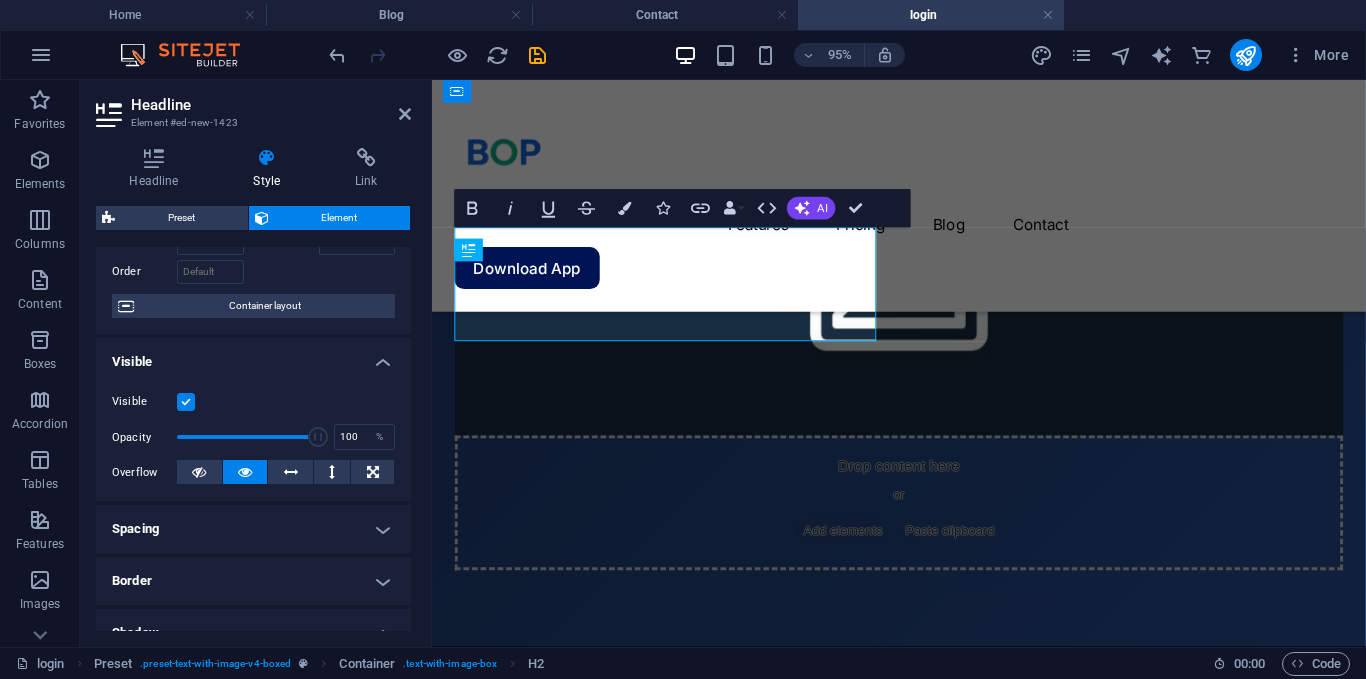 scroll, scrollTop: 0, scrollLeft: 0, axis: both 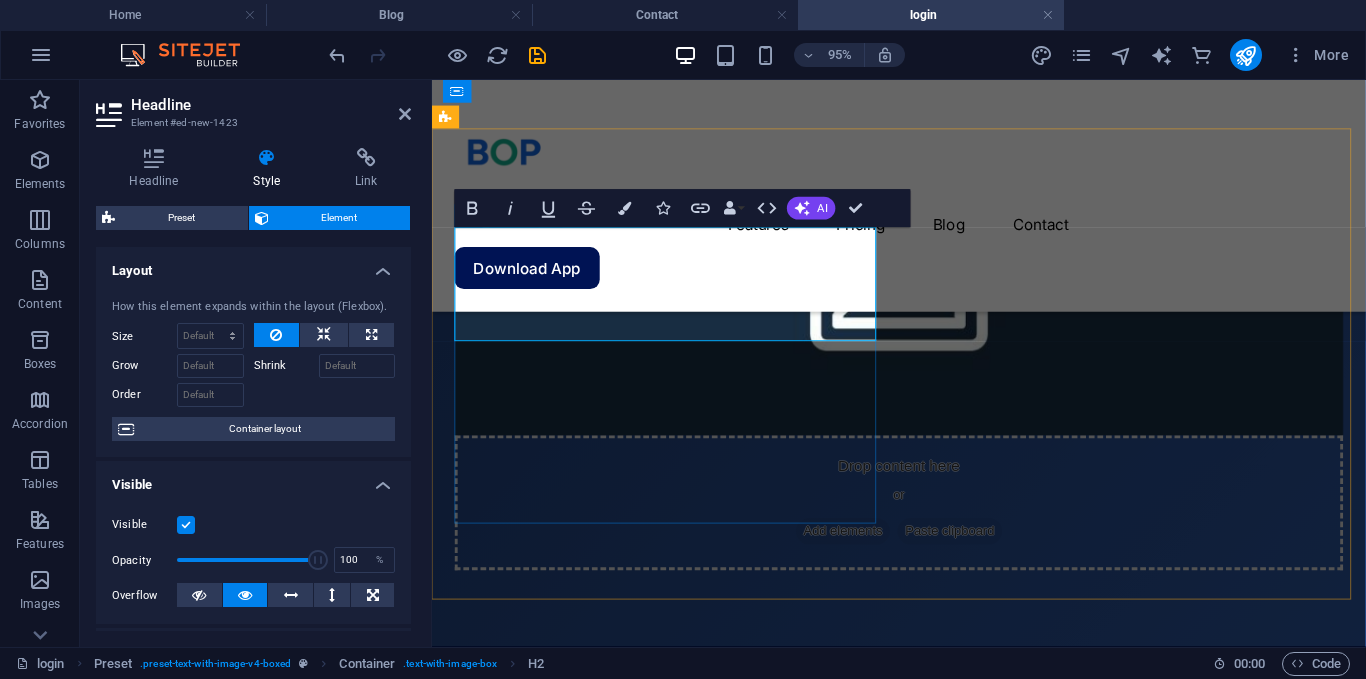 click on "BOP Factory system" at bounding box center (923, -24) 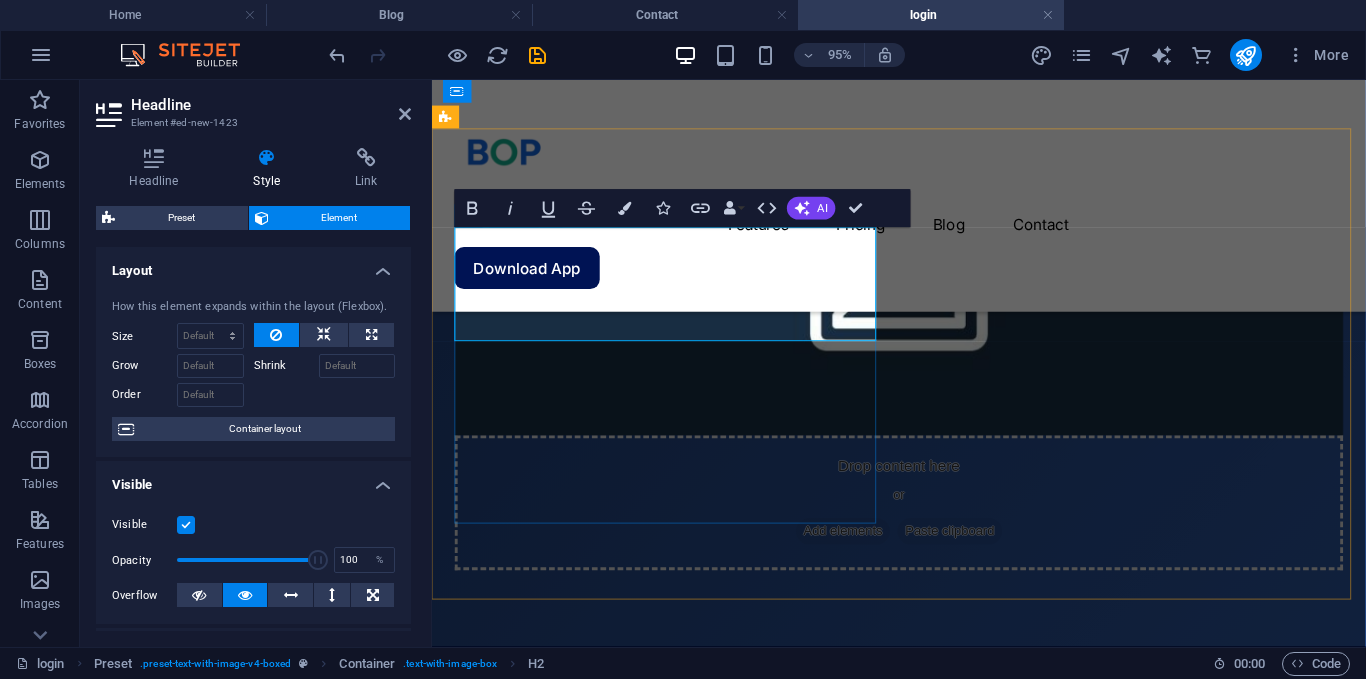 click on "BOP Factory System" at bounding box center [923, -24] 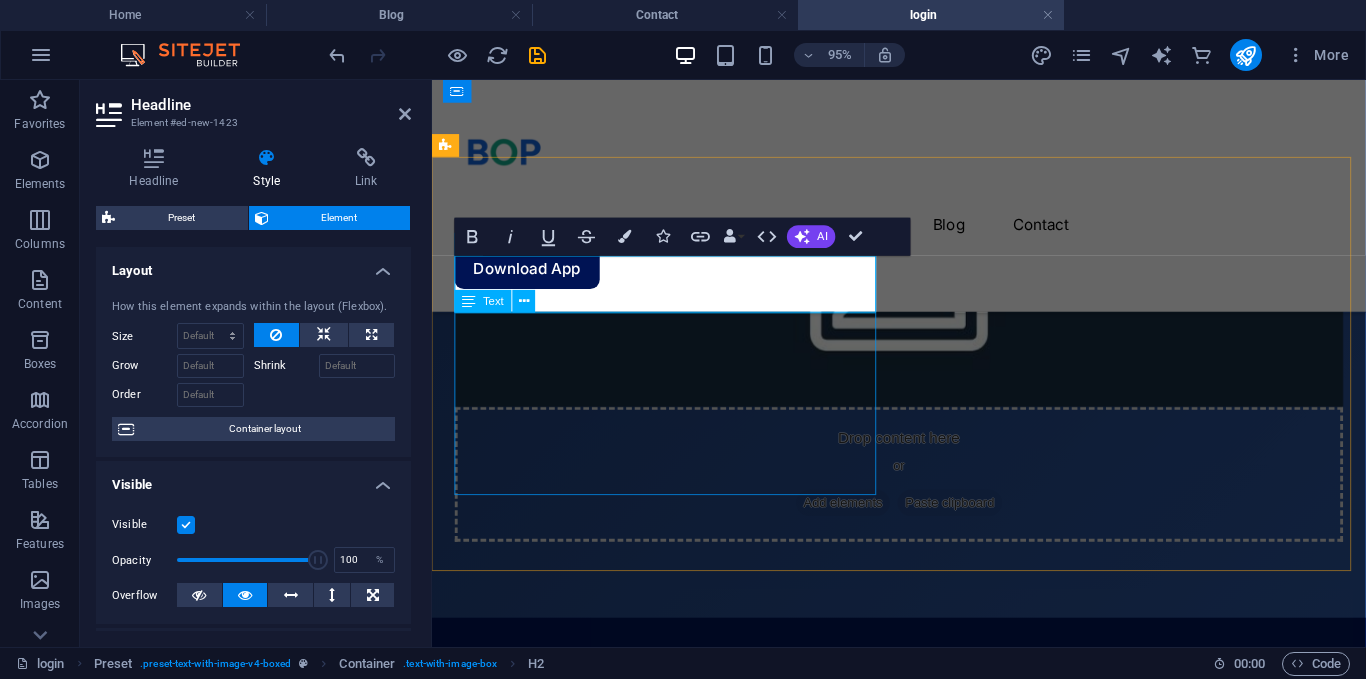 click on "Lorem ipsum dolor sit amet, consectetuer adipiscing elit. Aenean commodo ligula eget dolor. Lorem ipsum dolor sit amet, consectetuer adipiscing elit leget dolor. Lorem ipsum dolor sit amet, consectetuer adipiscing elit. Aenean commodo ligula eget dolor. Lorem ipsum dolor sit amet, consectetuer adipiscing elit dolor consectetuer adipiscing elit leget dolor. Lorem elit saget ipsum dolor sit amet, consectetuer." at bounding box center (923, 84) 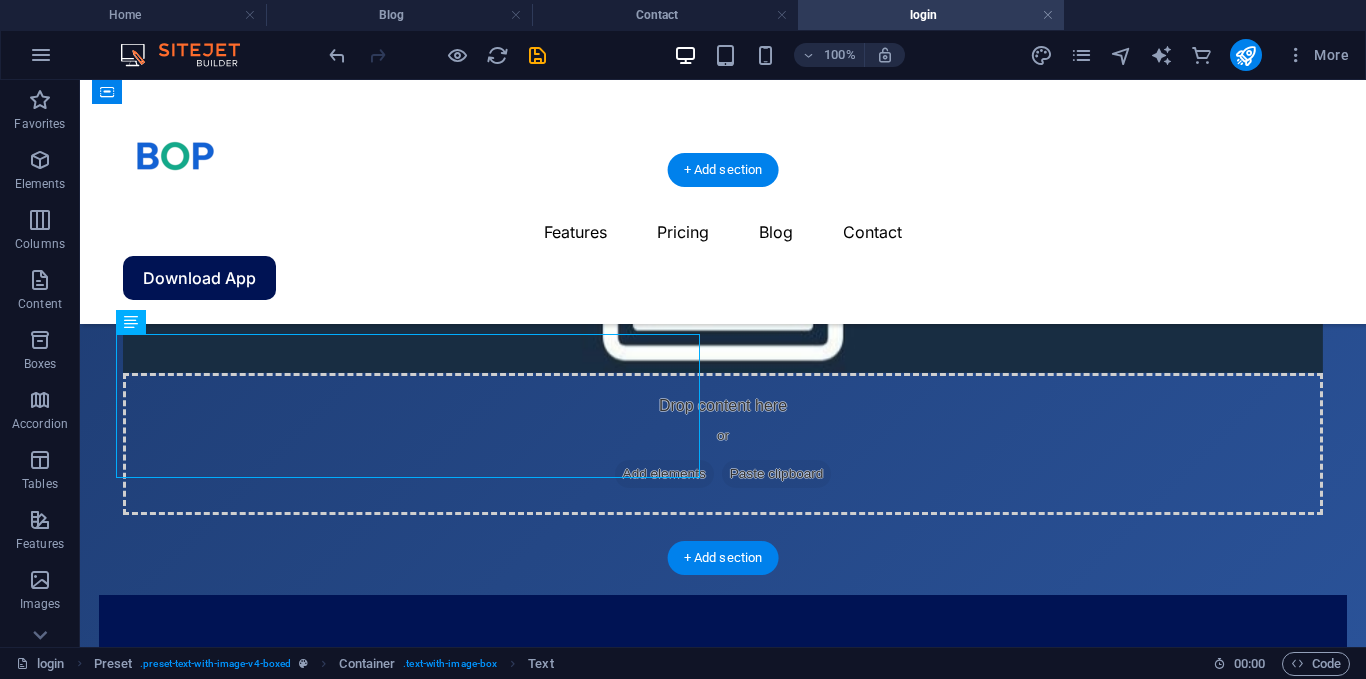 click at bounding box center (723, 259) 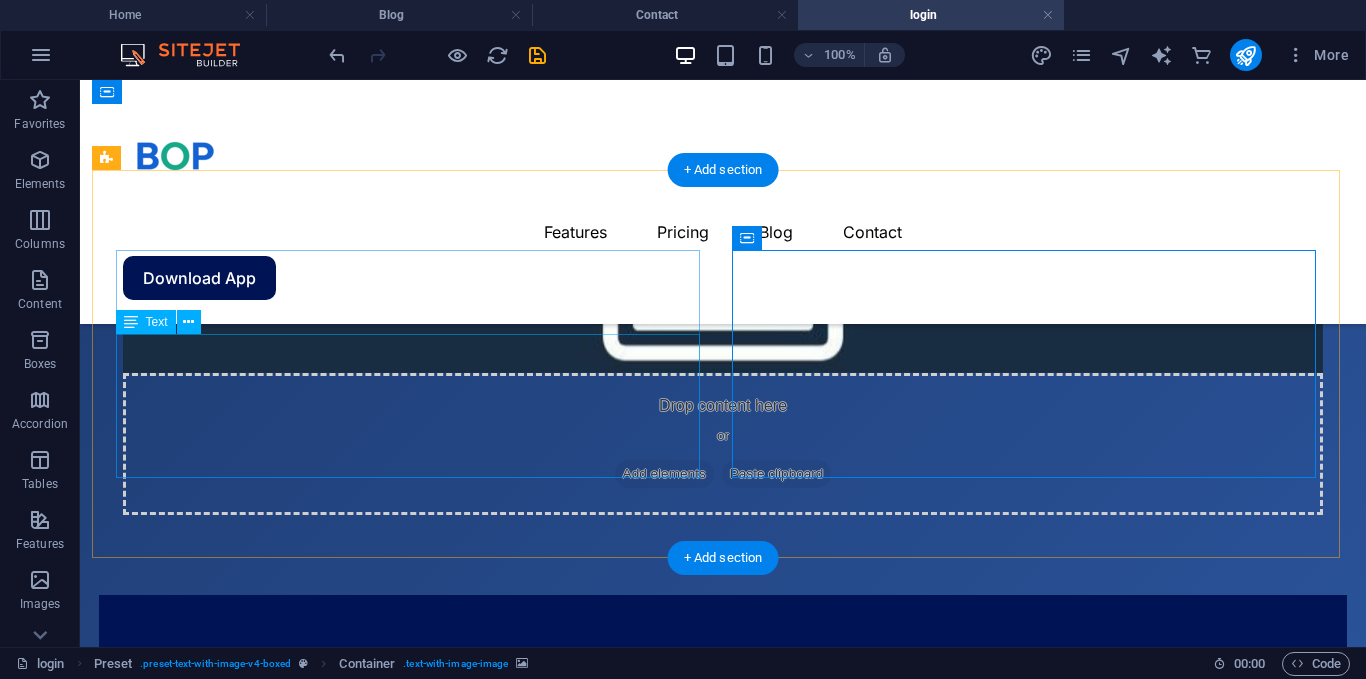 click on "Lorem ipsum dolor sit amet, consectetuer adipiscing elit. Aenean commodo ligula eget dolor. Lorem ipsum dolor sit amet, consectetuer adipiscing elit leget dolor. Lorem ipsum dolor sit amet, consectetuer adipiscing elit. Aenean commodo ligula eget dolor. Lorem ipsum dolor sit amet, consectetuer adipiscing elit dolor consectetuer adipiscing elit leget dolor. Lorem elit saget ipsum dolor sit amet, consectetuer." at bounding box center (723, 93) 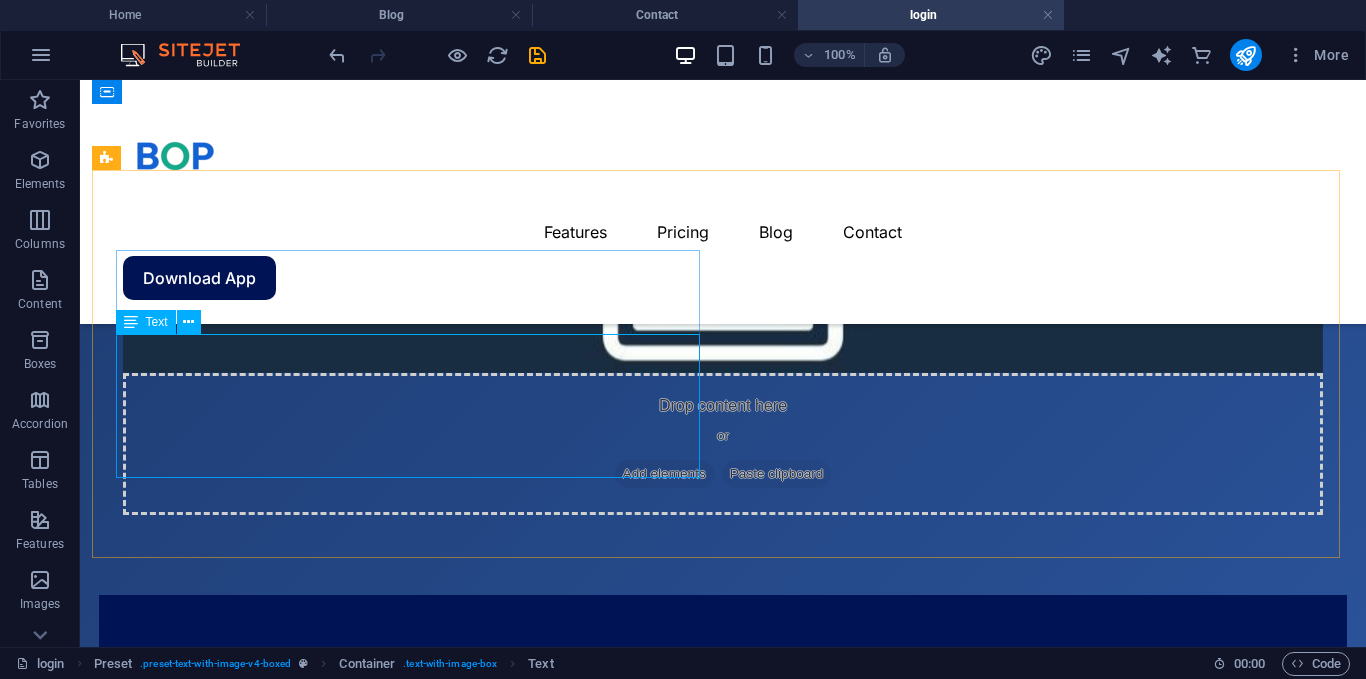 click on "Text" at bounding box center [157, 322] 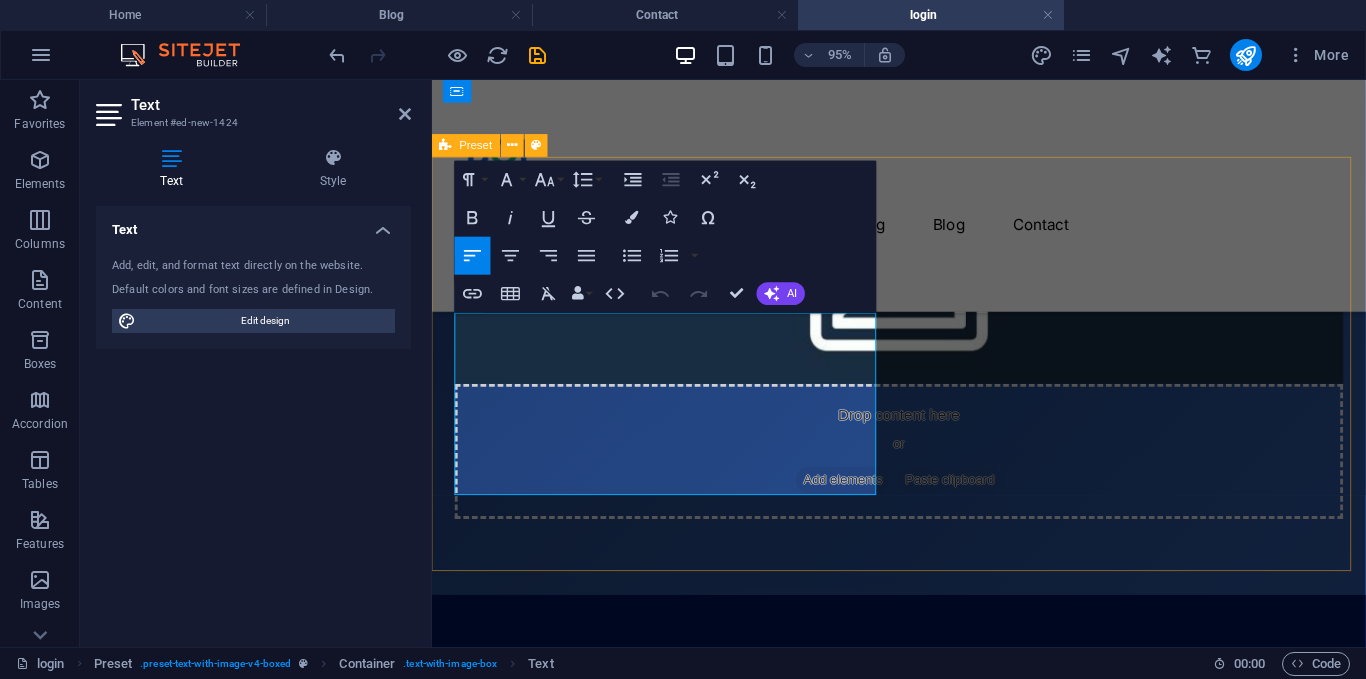 drag, startPoint x: 457, startPoint y: 338, endPoint x: 713, endPoint y: 570, distance: 345.48517 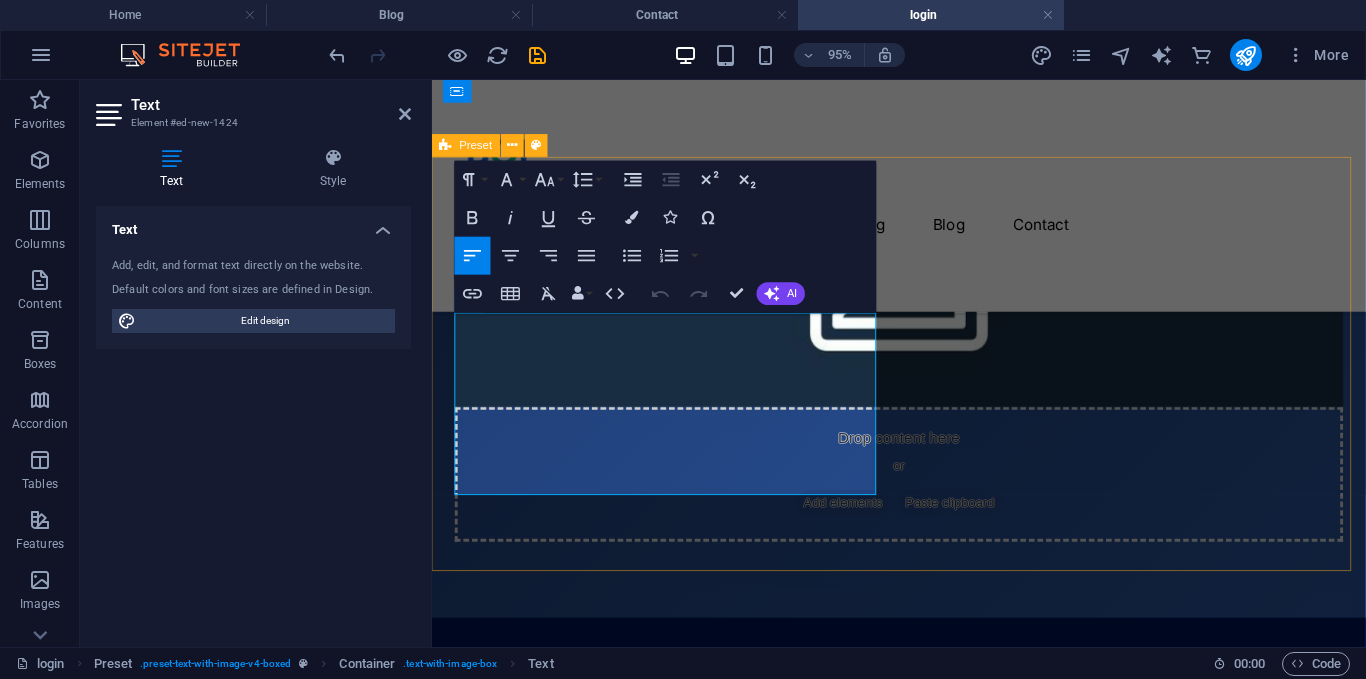 copy on "Lorem ipsum dolor sit amet, consectetuer adipiscing elit. Aenean commodo ligula eget dolor. Lorem ipsum dolor sit amet, consectetuer adipiscing elit leget dolor. Lorem ipsum dolor sit amet, consectetuer adipiscing elit. Aenean commodo ligula eget dolor. Lorem ipsum dolor sit amet, consectetuer adipiscing elit dolor consectetuer adipiscing elit leget dolor. Lorem elit saget ipsum dolor sit amet, consectetuer." 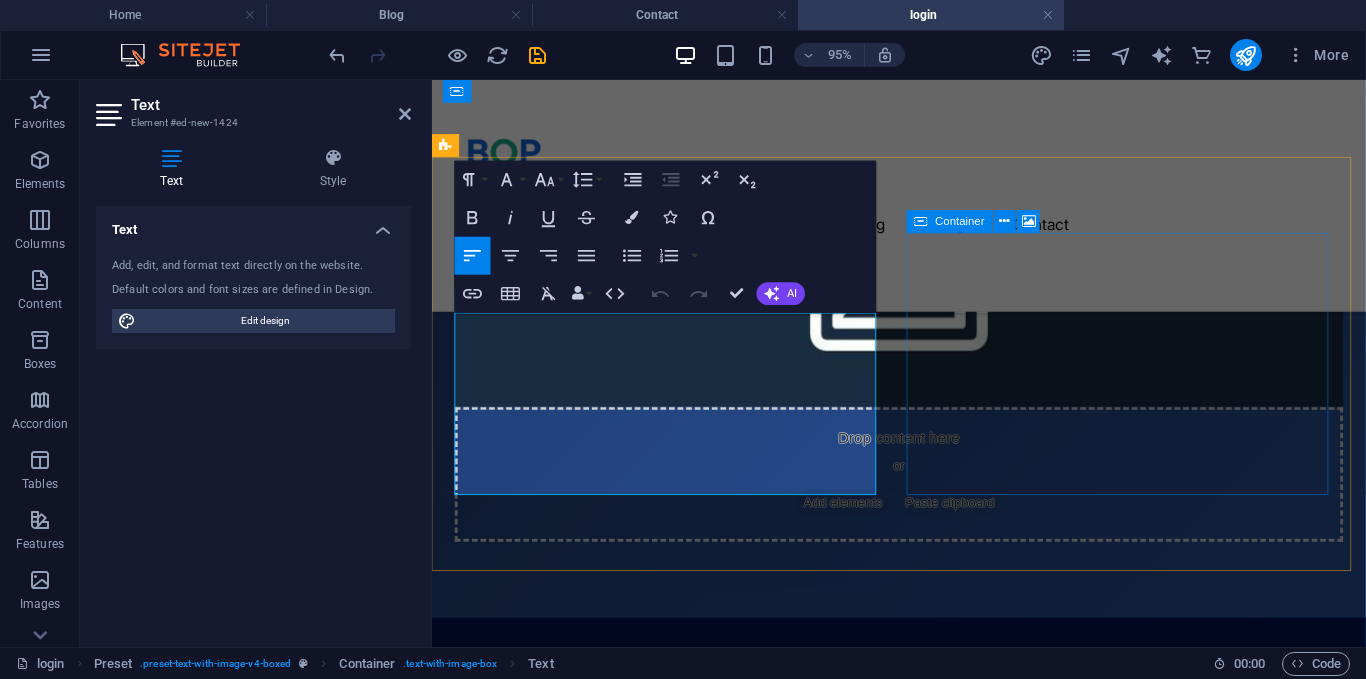 click on "Drop content here or  Add elements  Paste clipboard" at bounding box center (923, 495) 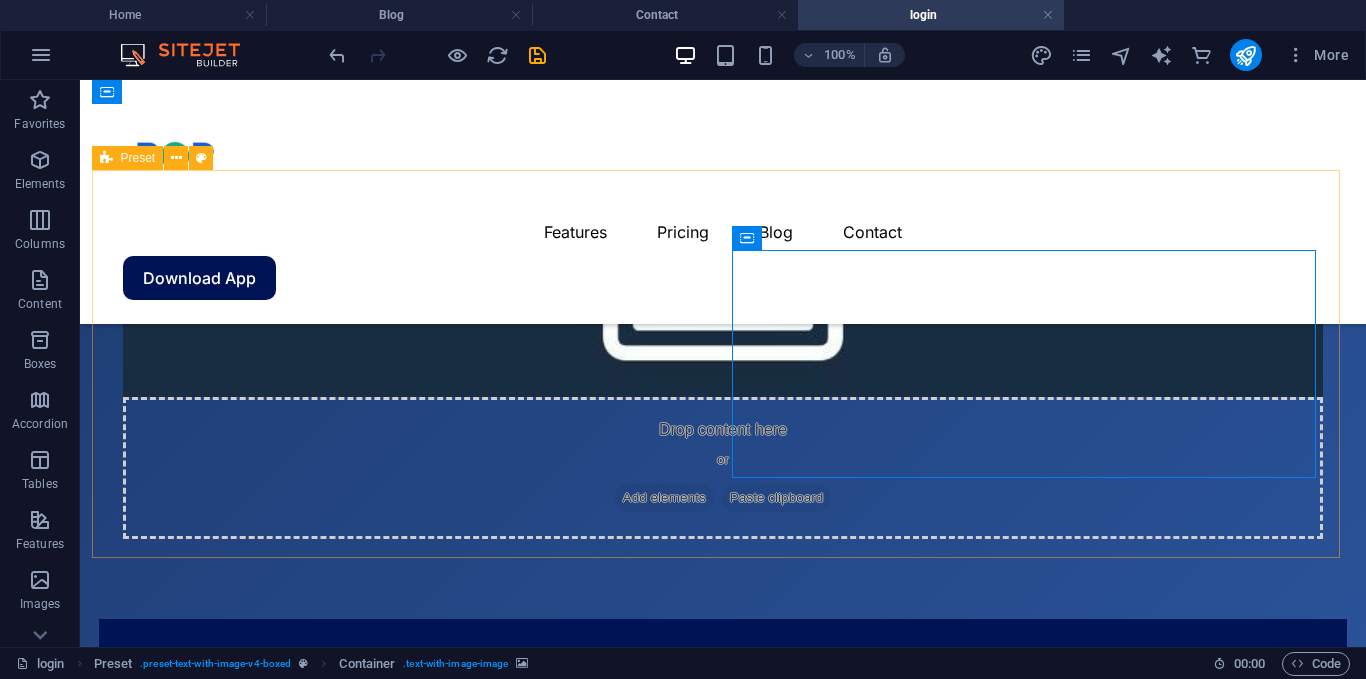 click on "Factory BOP Factory  Lorem ipsum dolor sit amet, consectetuer adipiscing elit. Aenean commodo ligula eget dolor. Lorem ipsum dolor sit amet, consectetuer adipiscing elit leget dolor. Lorem ipsum dolor sit amet, consectetuer adipiscing elit. Aenean commodo ligula eget dolor. Lorem ipsum dolor sit amet, consectetuer adipiscing elit dolor consectetuer adipiscing elit leget dolor. Lorem elit saget ipsum dolor sit amet, consectetuer. Drop content here or  Add elements  Paste clipboard" at bounding box center (723, 244) 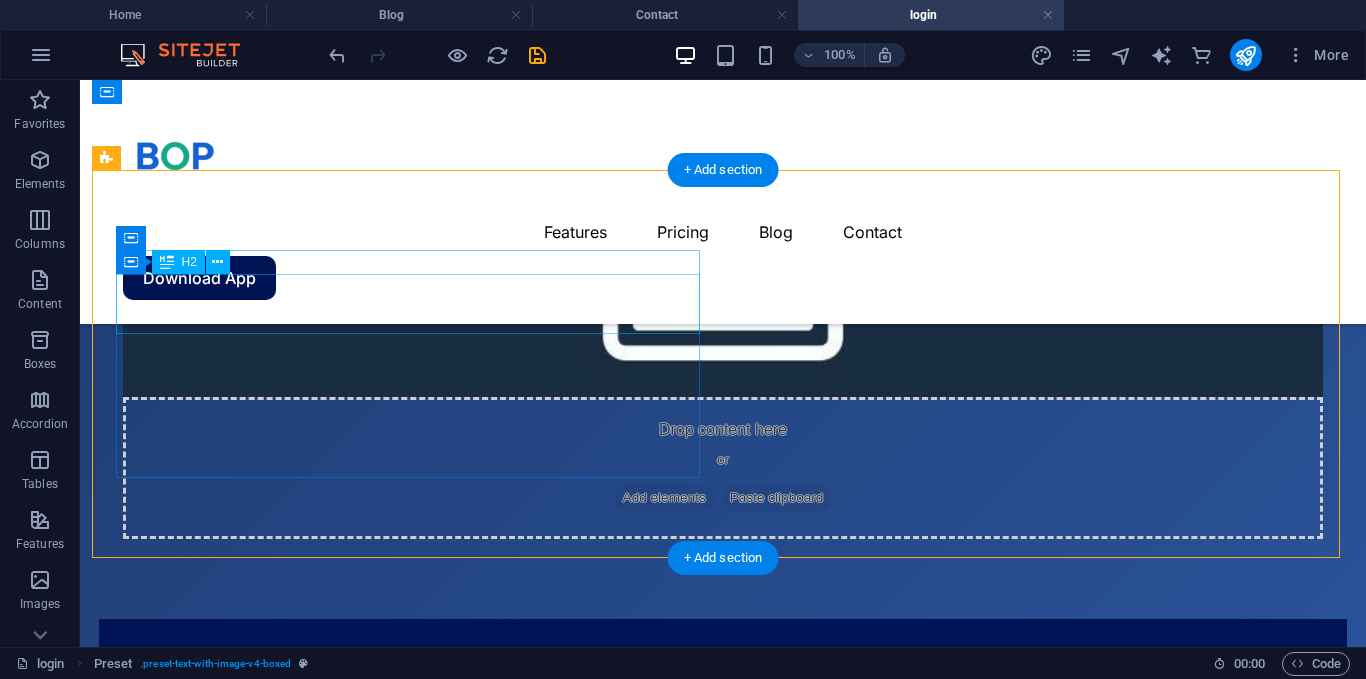click on "BOP Factory" at bounding box center [723, 3] 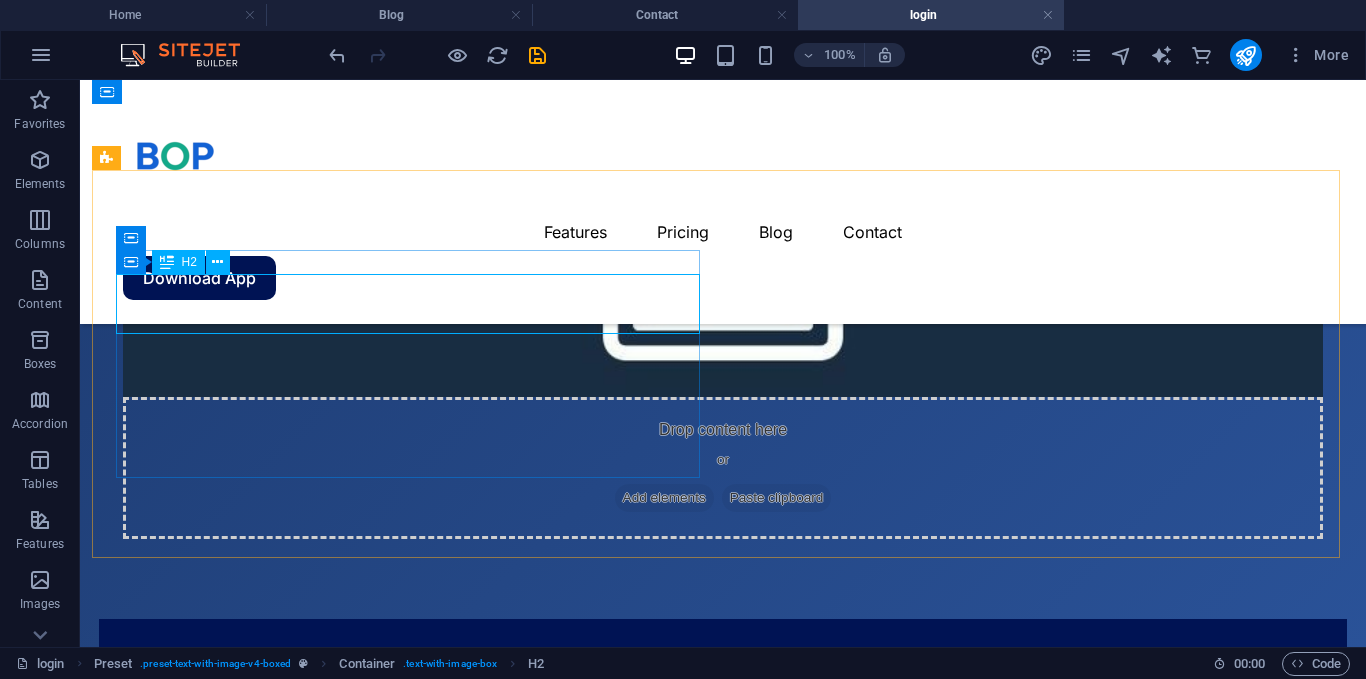 click at bounding box center (167, 262) 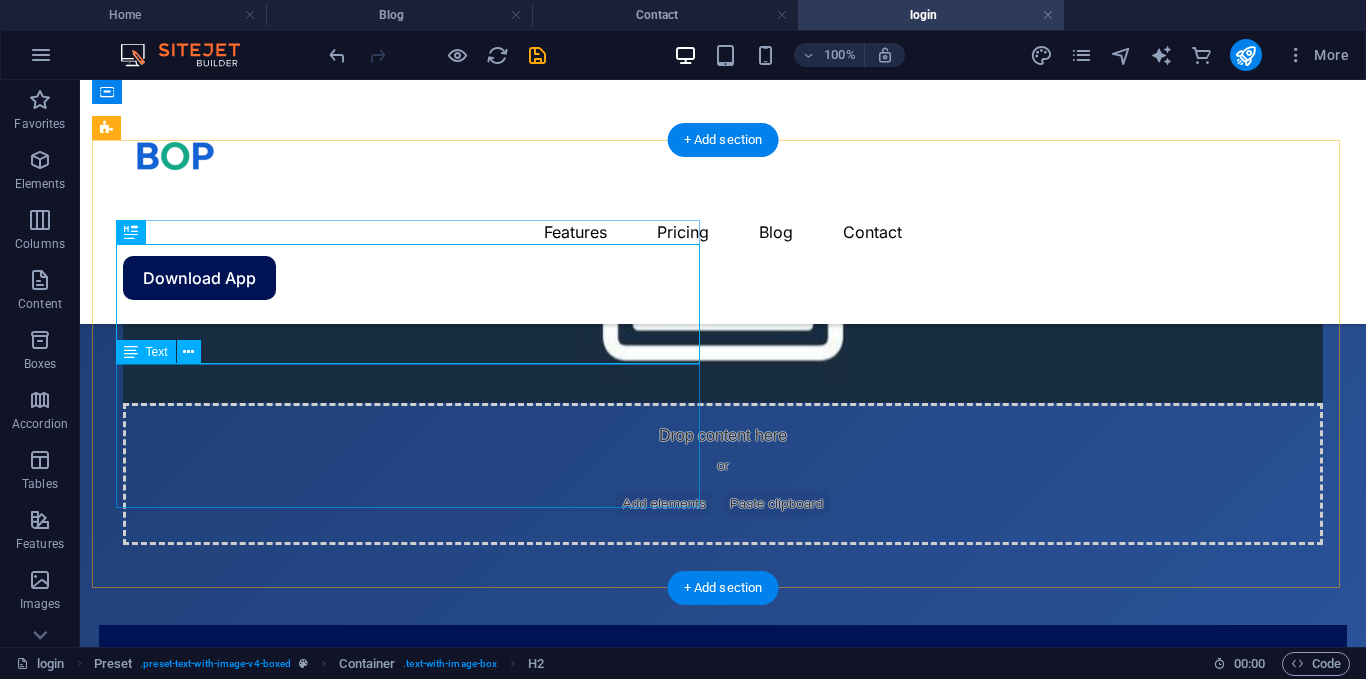 click on "Lorem ipsum dolor sit amet, consectetuer adipiscing elit. Aenean commodo ligula eget dolor. Lorem ipsum dolor sit amet, consectetuer adipiscing elit leget dolor. Lorem ipsum dolor sit amet, consectetuer adipiscing elit. Aenean commodo ligula eget dolor. Lorem ipsum dolor sit amet, consectetuer adipiscing elit dolor consectetuer adipiscing elit leget dolor. Lorem elit saget ipsum dolor sit amet, consectetuer." at bounding box center (723, 63) 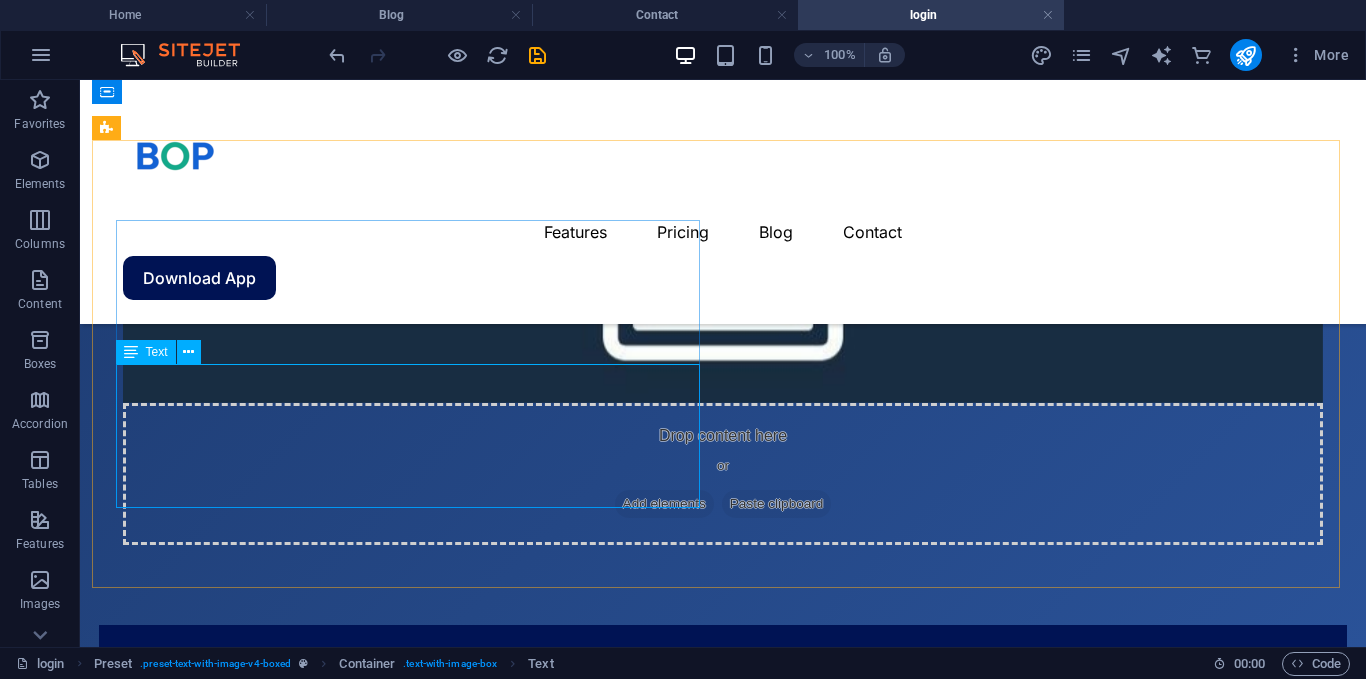 click on "Text" at bounding box center (157, 352) 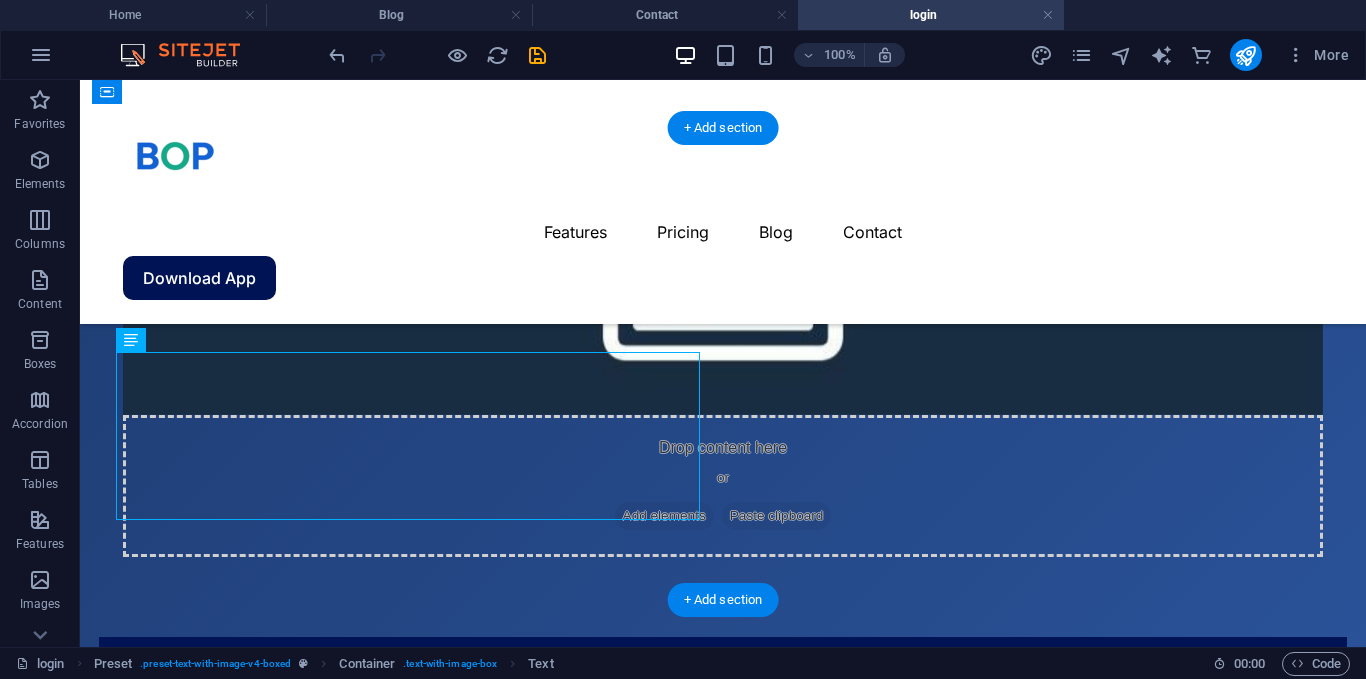 click at bounding box center (723, 259) 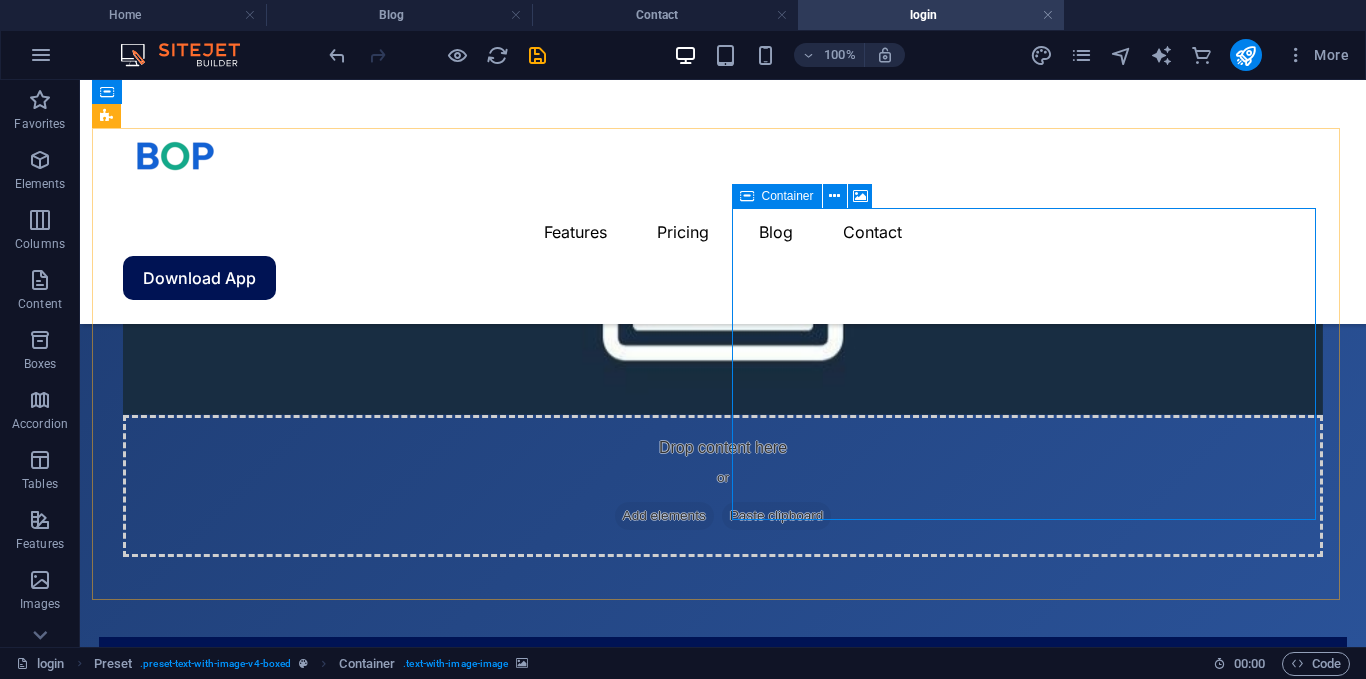 click on "Container" at bounding box center (788, 196) 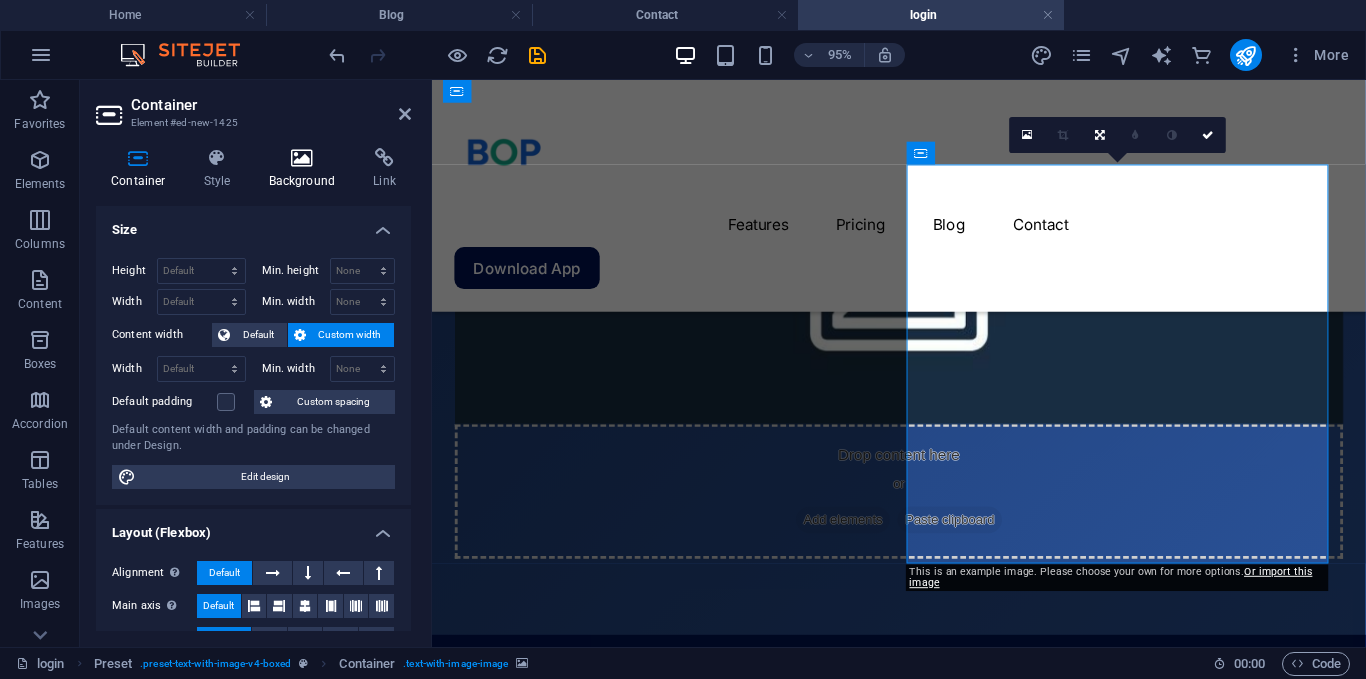 click at bounding box center (302, 158) 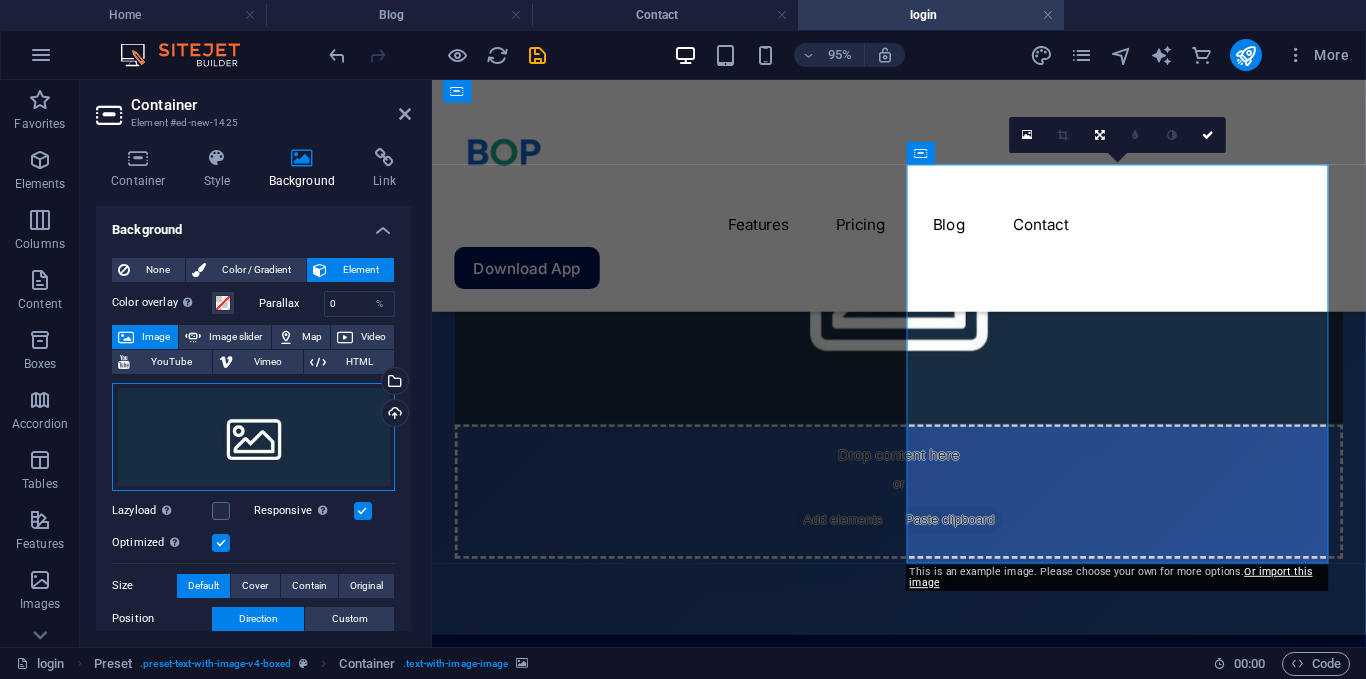 click on "Drag files here, click to choose files or select files from Files or our free stock photos & videos" at bounding box center [253, 437] 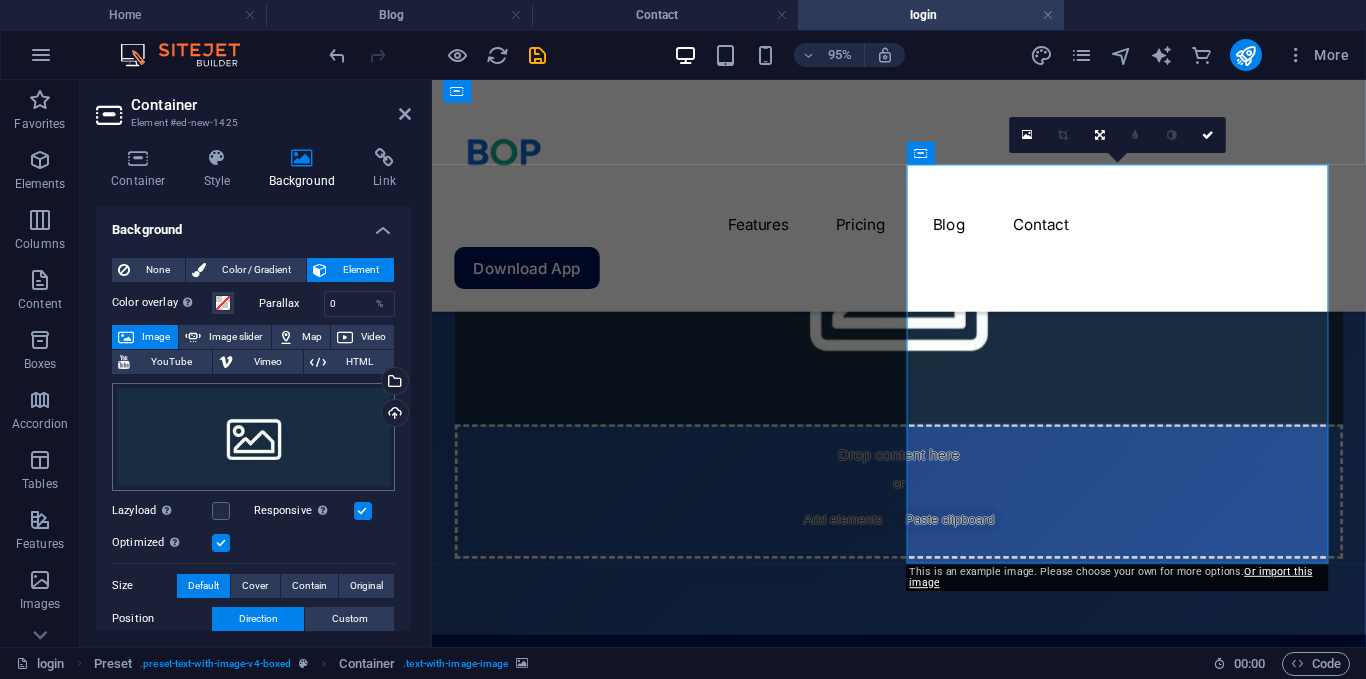 click on "Individual Home Blog Contact login Favorites Elements Columns Content Boxes Accordion Tables Features Images Slider Header Footer Forms Marketing Collections Commerce
Drag here to replace the existing content. Press “Ctrl” if you want to create a new element.
H1   Banner   Container   Menu Bar   Menu   Text   Spacer   Spacer   Spacer   Marquee   Container   Container   Container   Container   Footer Thrud   Placeholder   Button   Container   Boxes   Spacer   Spacer 80% More Home Preset . preset-text-with-image-v4-boxed Container . text-with-image-image 00 : 00 Code Favorites Elements Columns Content Boxes Accordion Tables Features Images Slider Header Footer Forms Marketing Collections Commerce
Drag here to replace the existing content. Press “Ctrl” if you want to create a new element.
H1   Banner   Banner   Container   Banner   Reference   Text   Spacer   Container   Reference   80%" at bounding box center (683, 339) 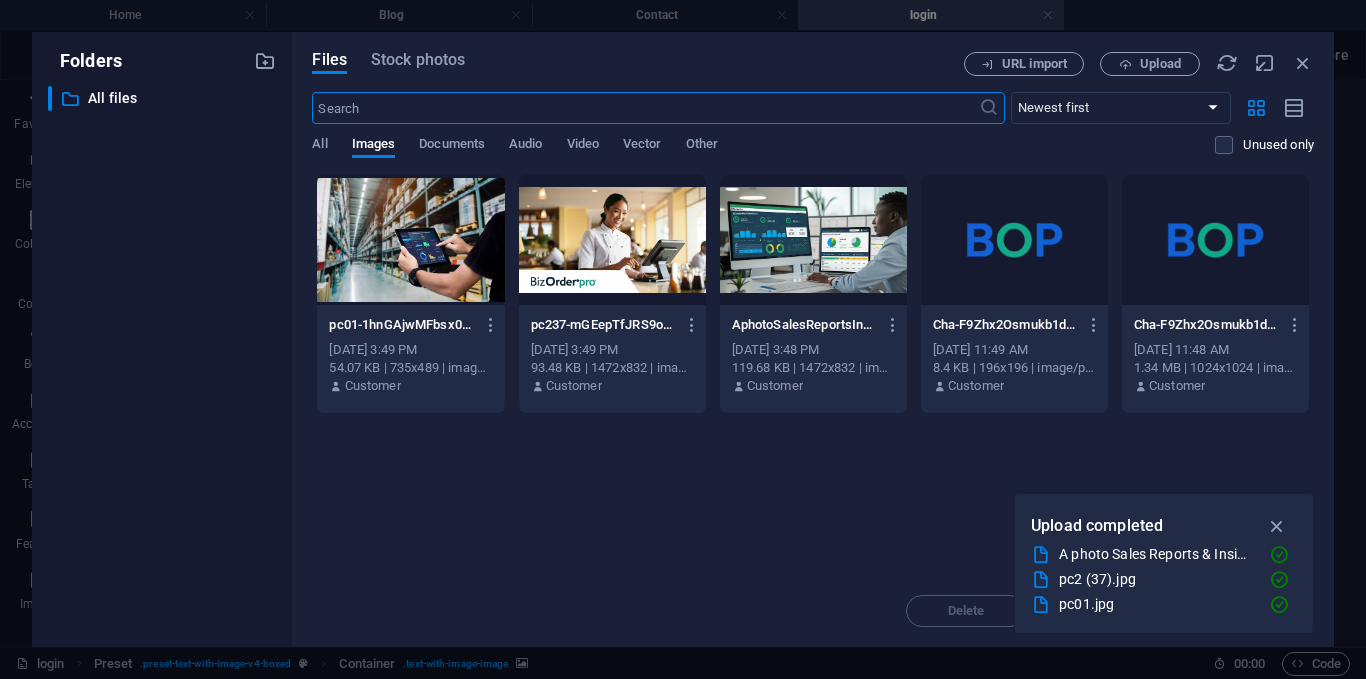 click at bounding box center [410, 240] 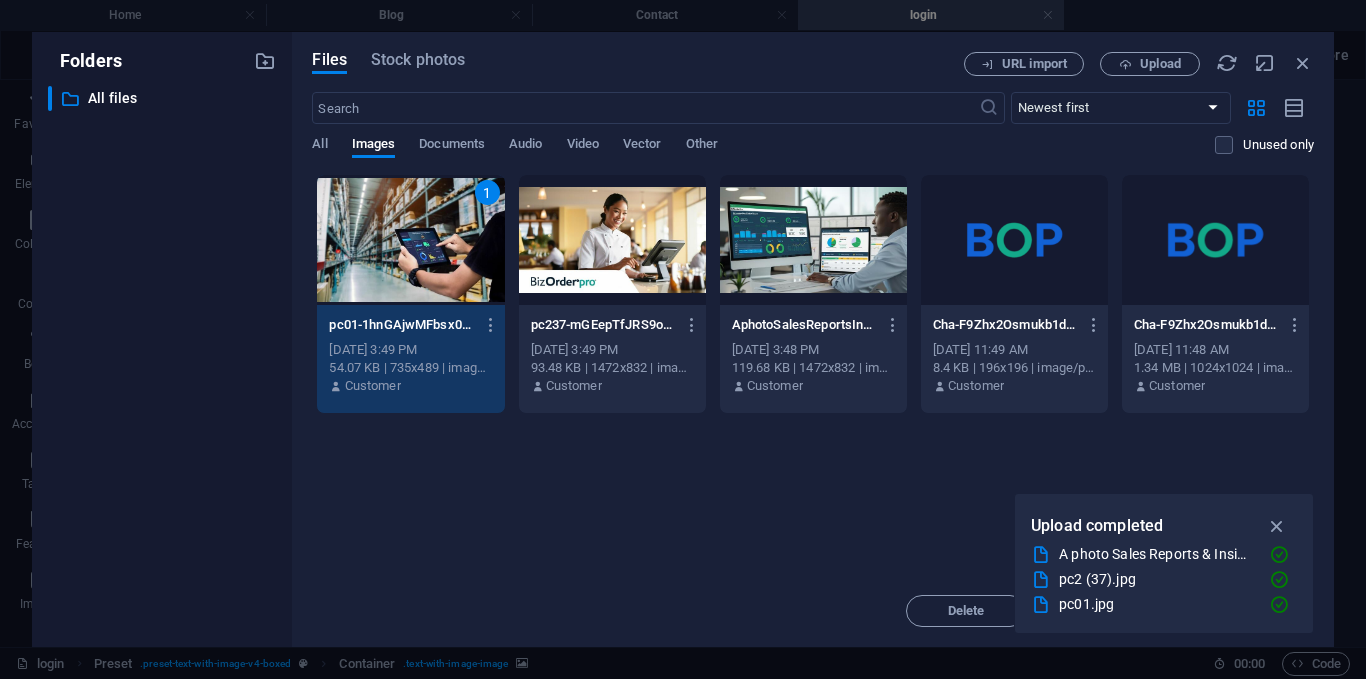 click on "1" at bounding box center (410, 240) 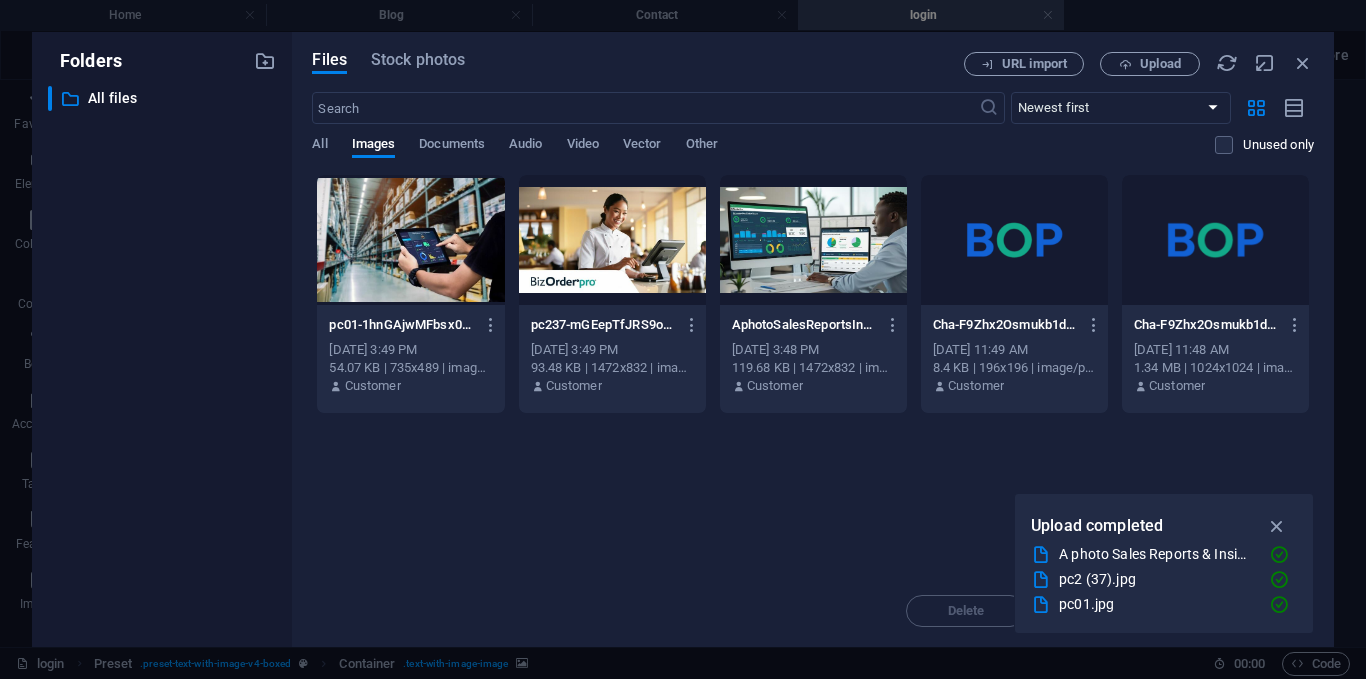 drag, startPoint x: 417, startPoint y: 279, endPoint x: 758, endPoint y: 443, distance: 378.38736 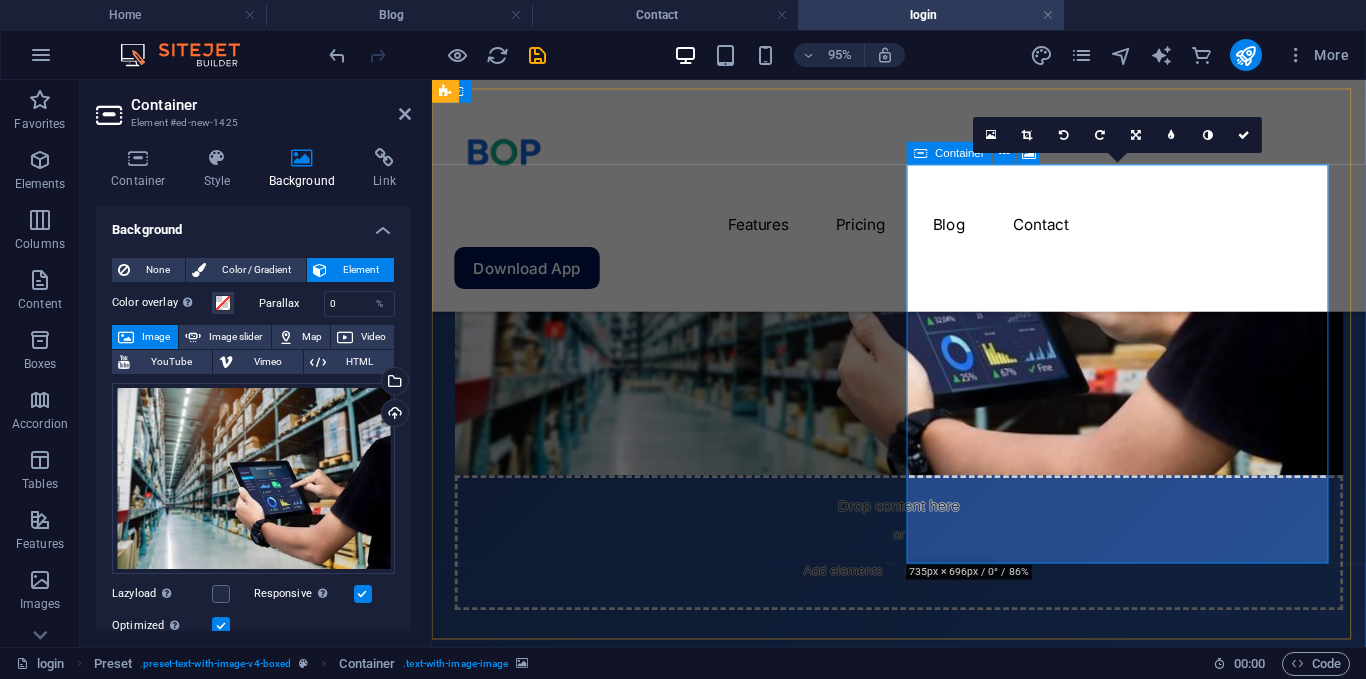 click on "Add elements" at bounding box center [864, 597] 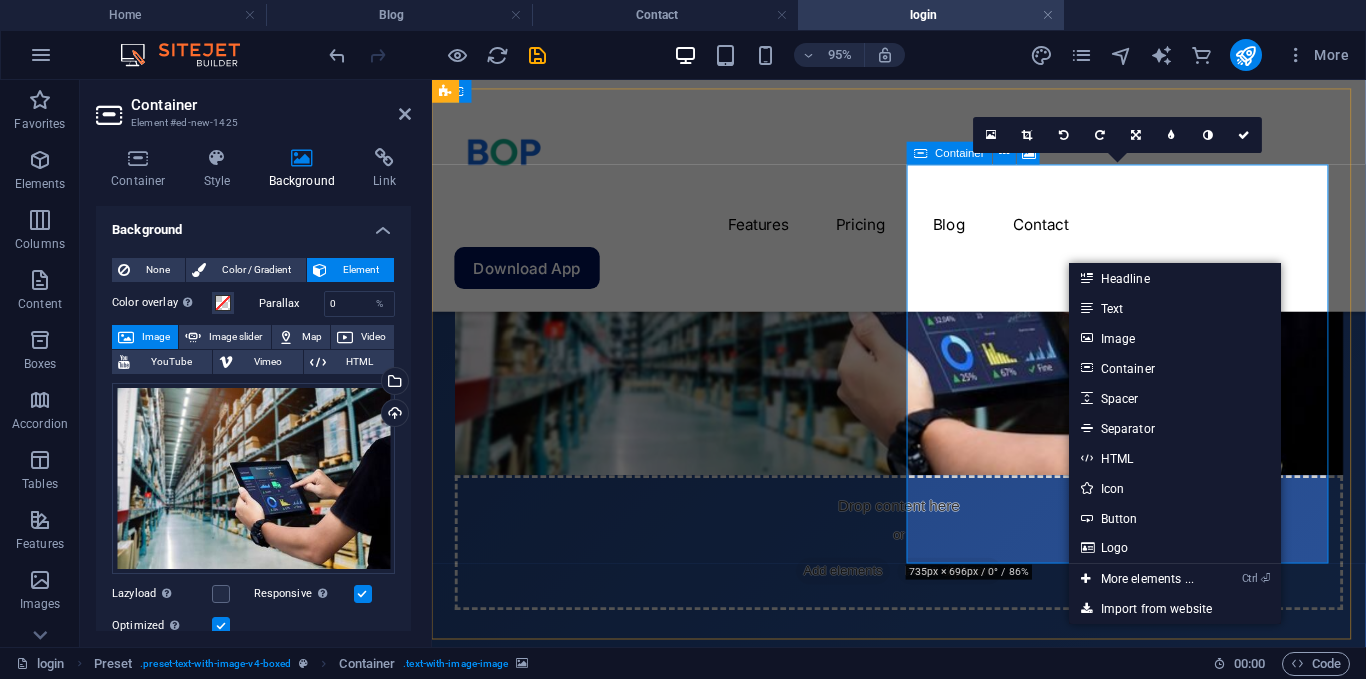 click on "Add elements" at bounding box center (864, 597) 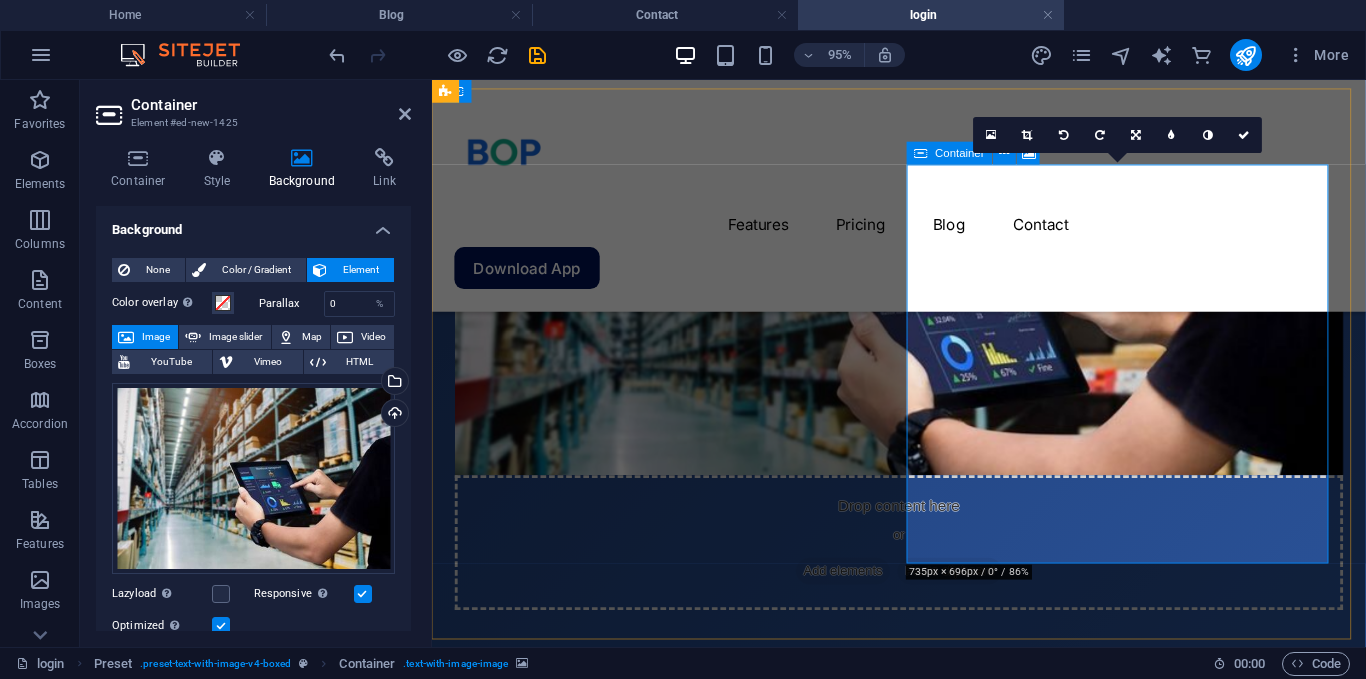 click on "Add elements" at bounding box center (864, 597) 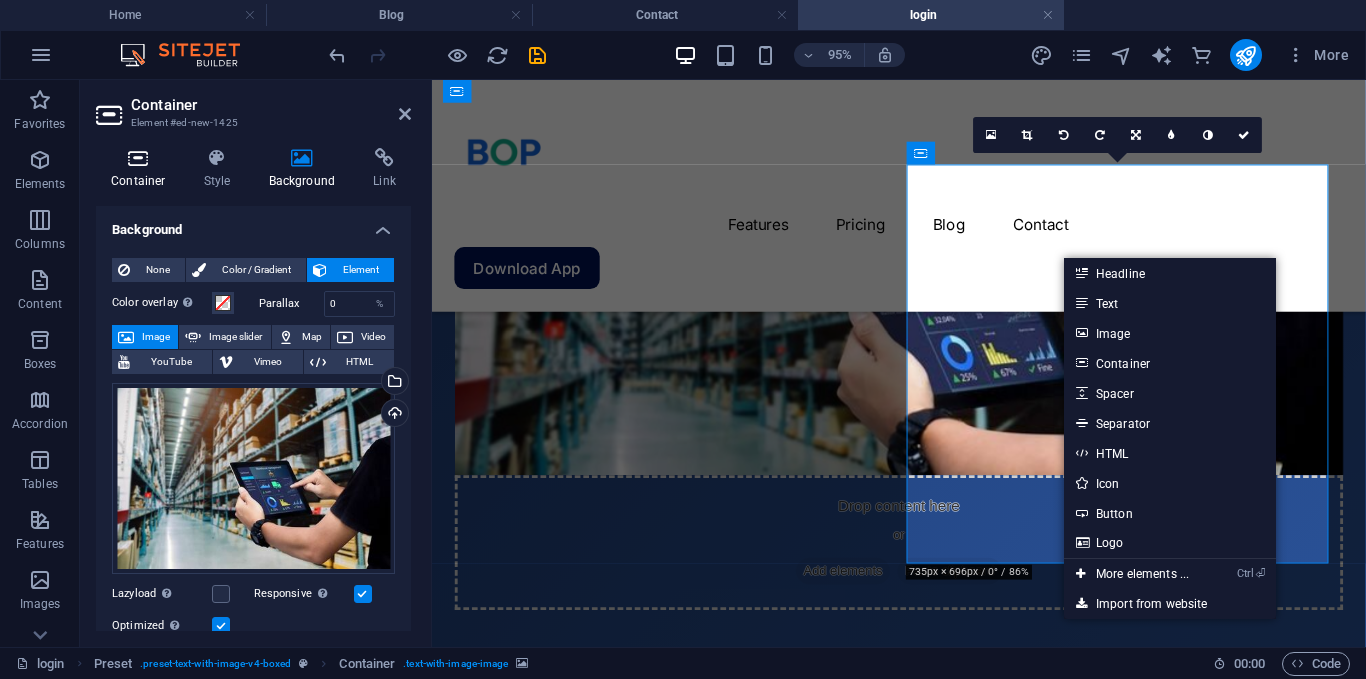 click on "Container" at bounding box center [142, 169] 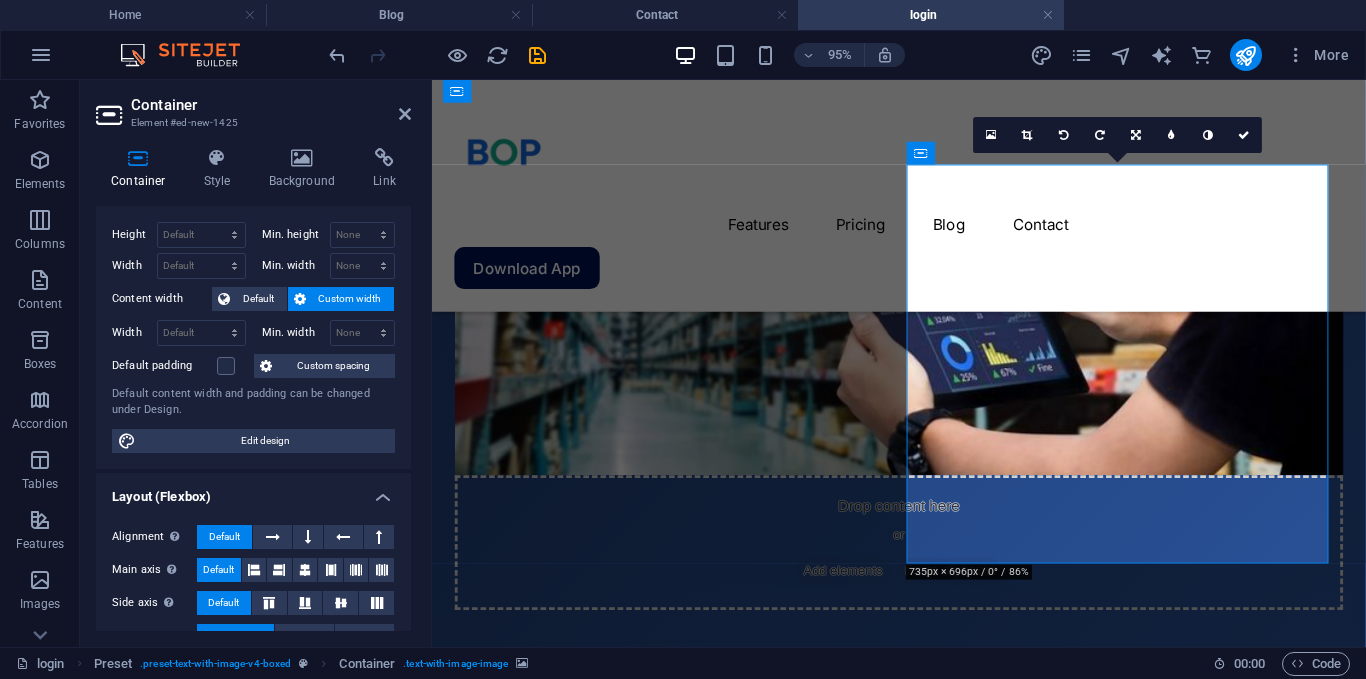 scroll, scrollTop: 0, scrollLeft: 0, axis: both 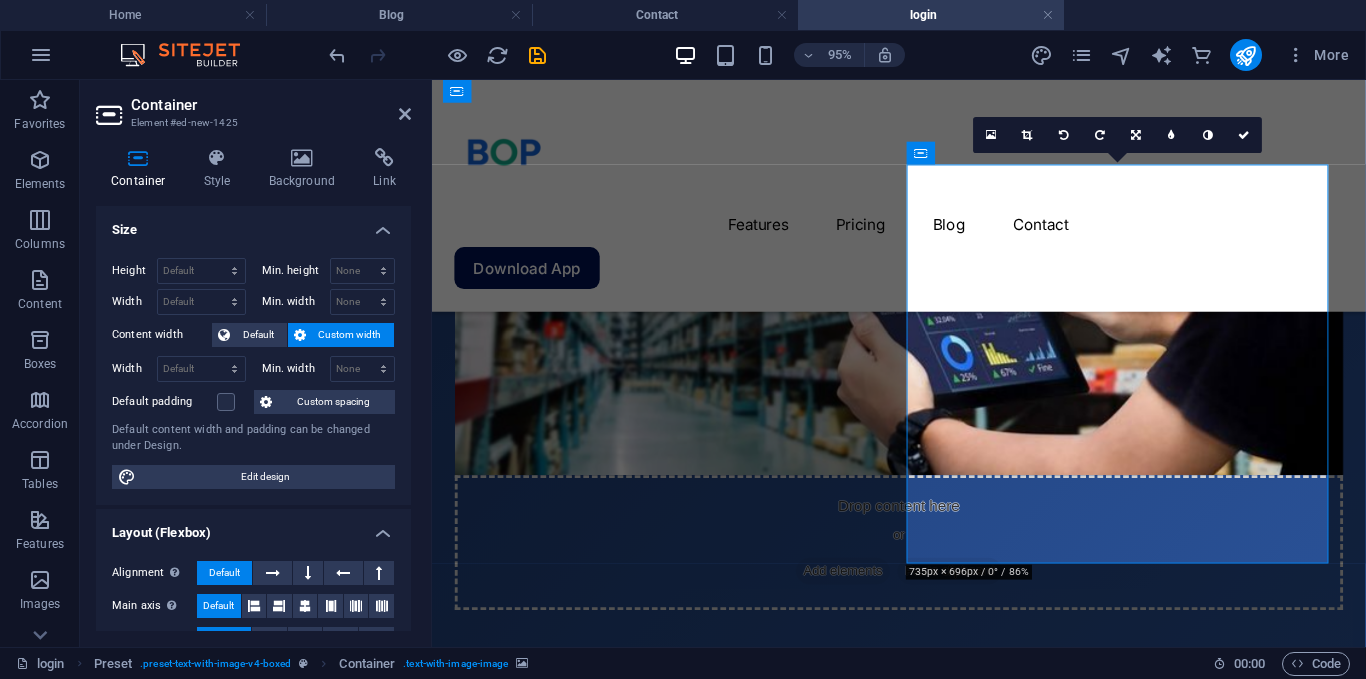 click on "Size" at bounding box center [253, 224] 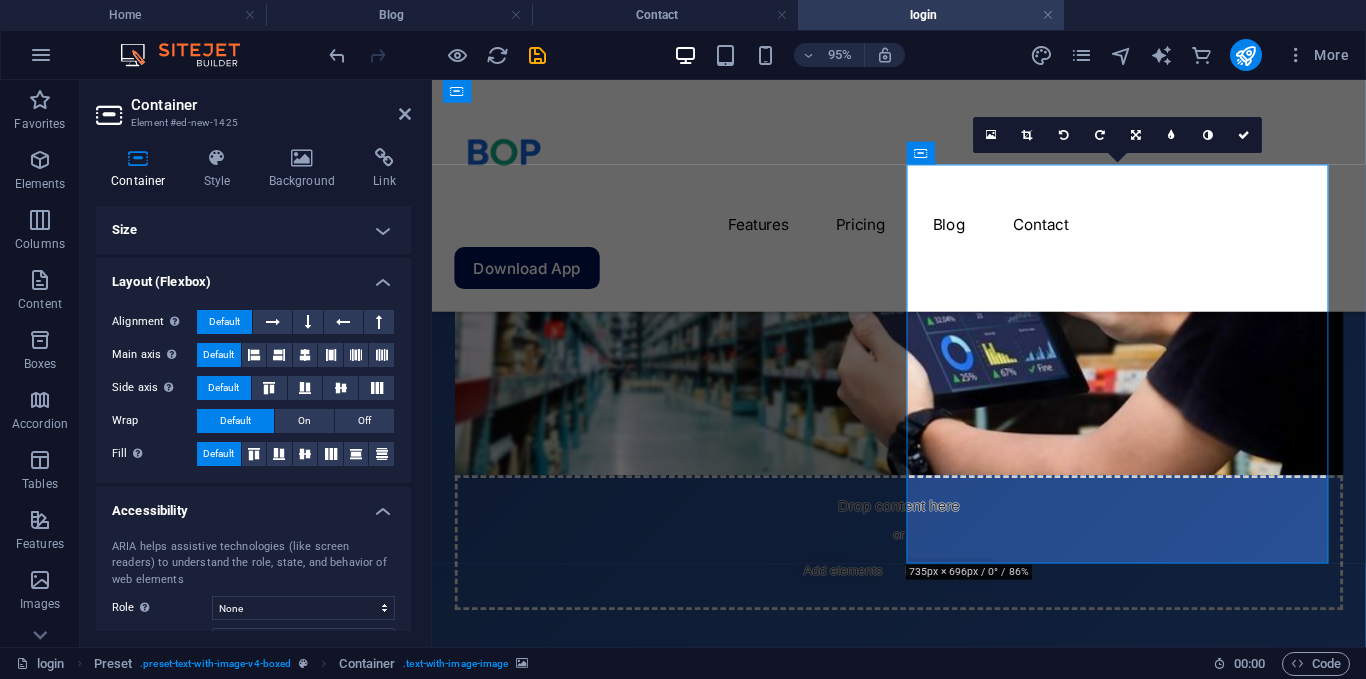 click on "Layout (Flexbox)" at bounding box center [253, 276] 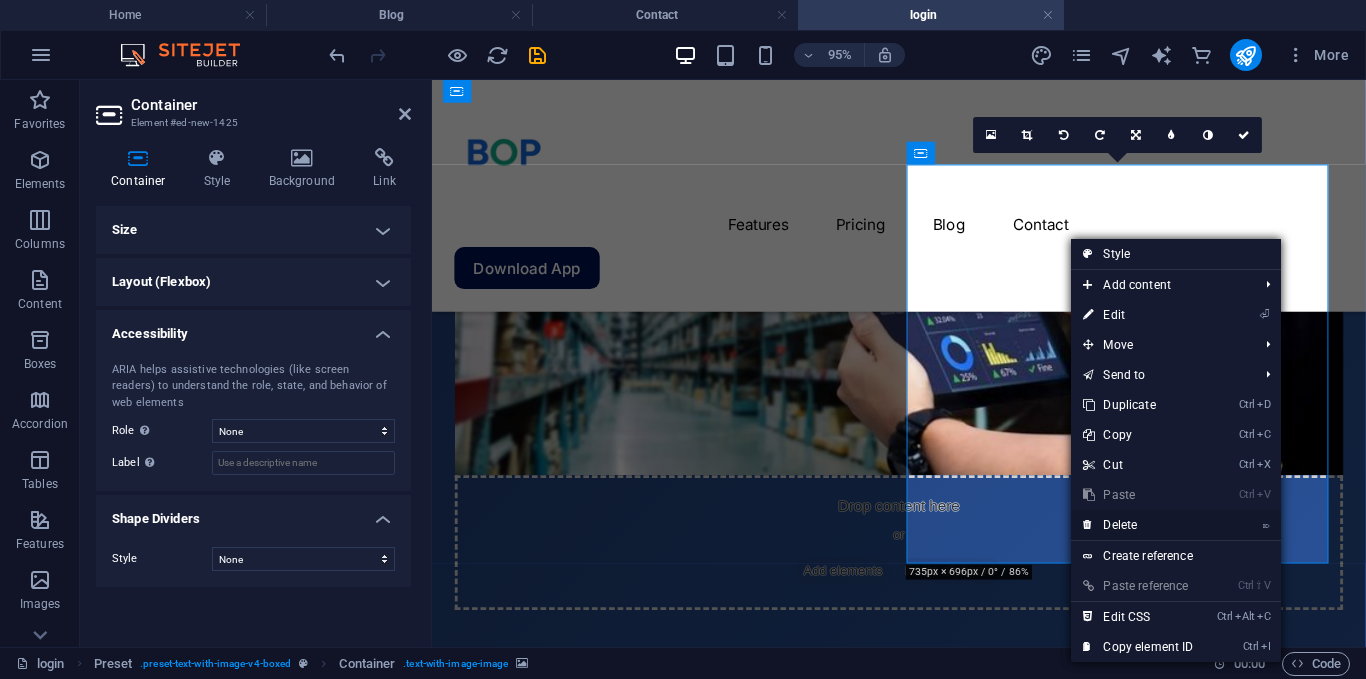 click on "⌦  Delete" at bounding box center [1138, 525] 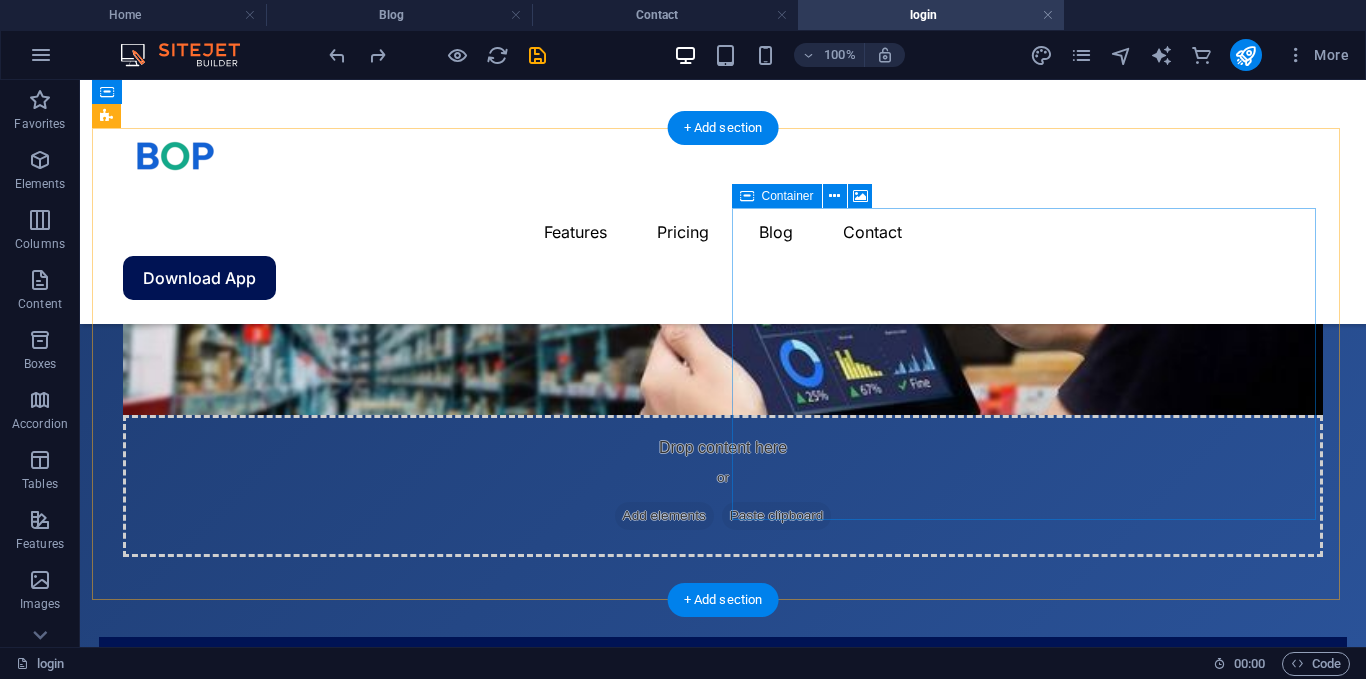 click on "Drop content here or  Add elements  Paste clipboard" at bounding box center [723, 486] 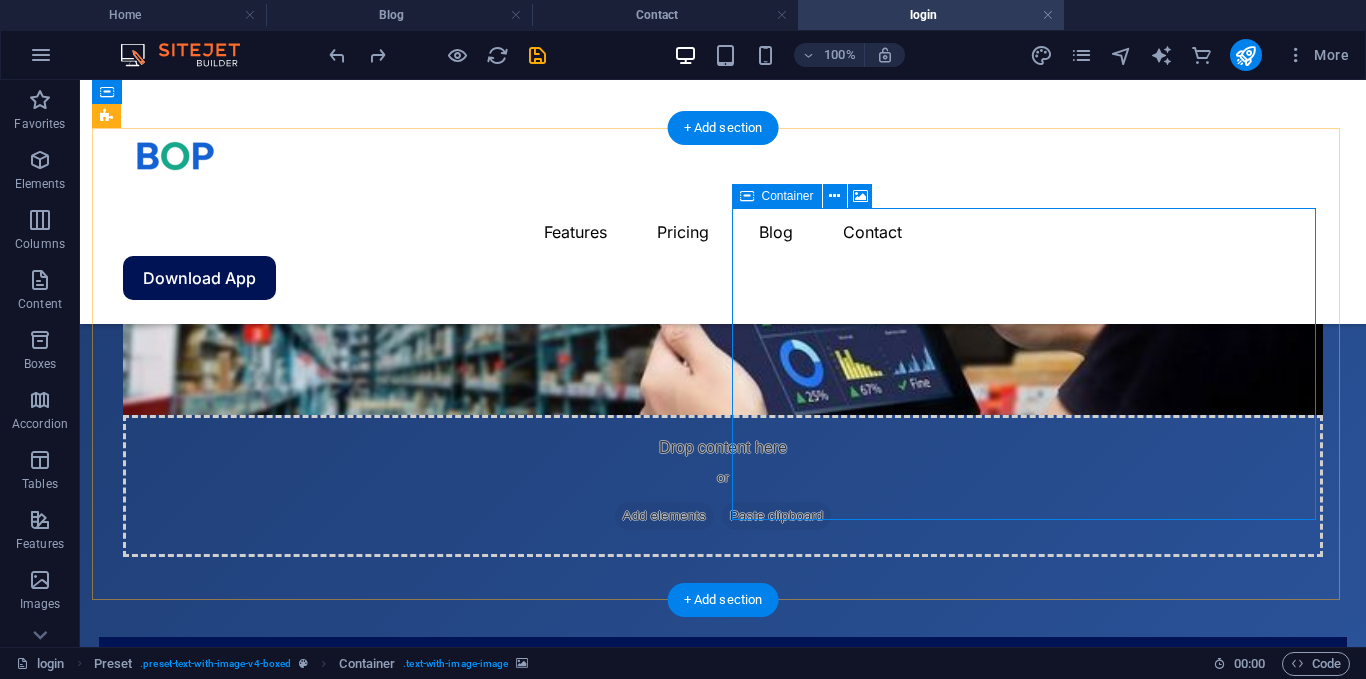 click on "Drop content here or  Add elements  Paste clipboard" at bounding box center (723, 486) 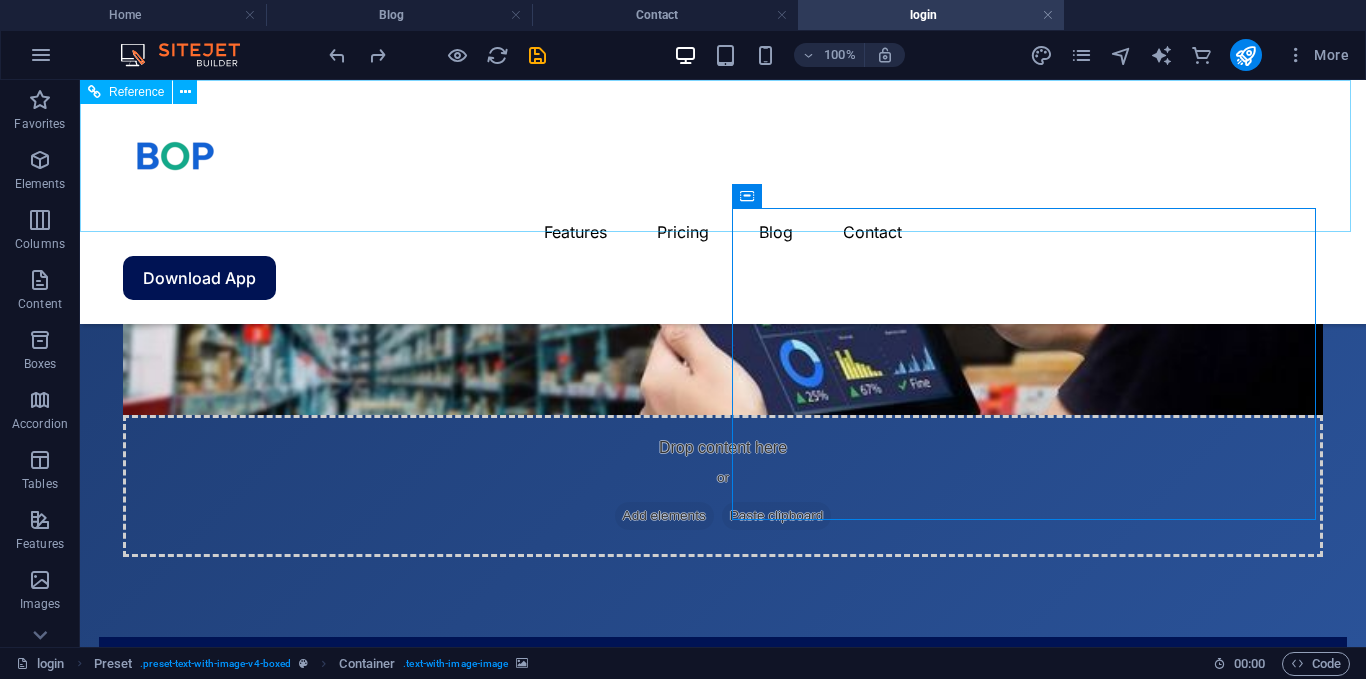 click on "Features Pricing Blog Contact Download App" at bounding box center (723, 202) 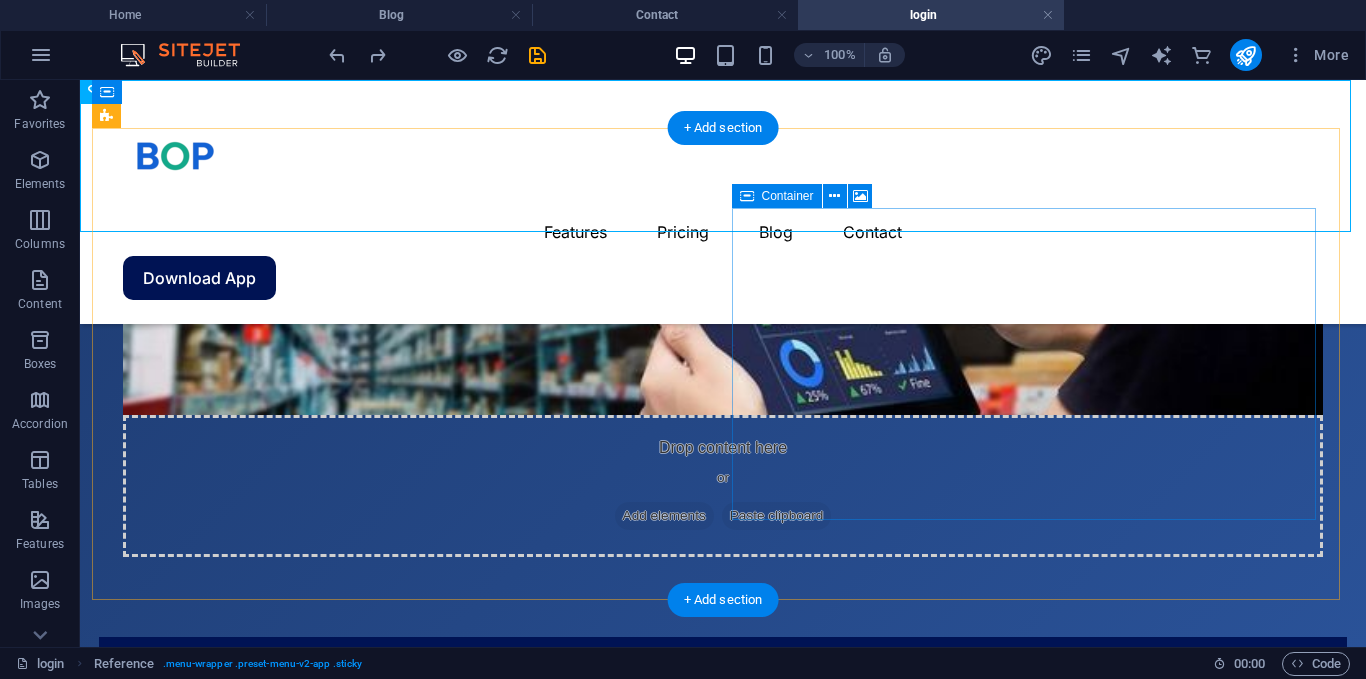 click on "Drop content here or  Add elements  Paste clipboard" at bounding box center [723, 486] 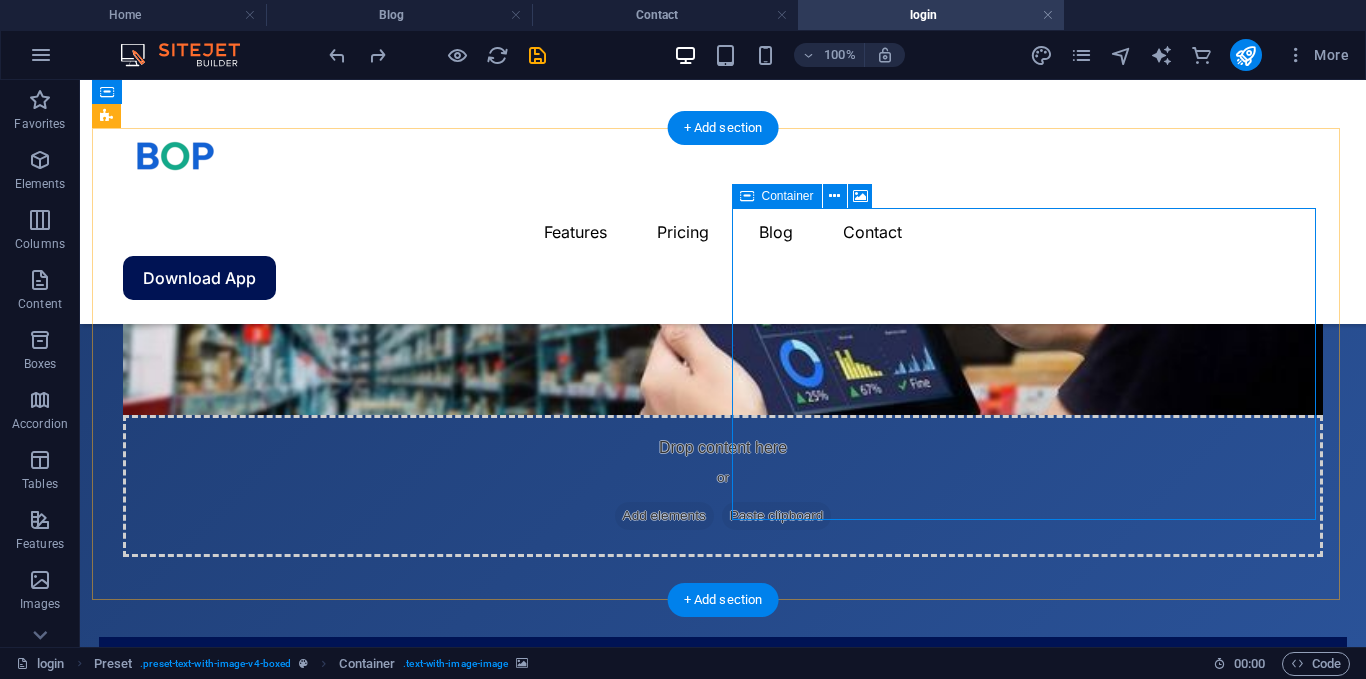 click on "Drop content here or  Add elements  Paste clipboard" at bounding box center (723, 486) 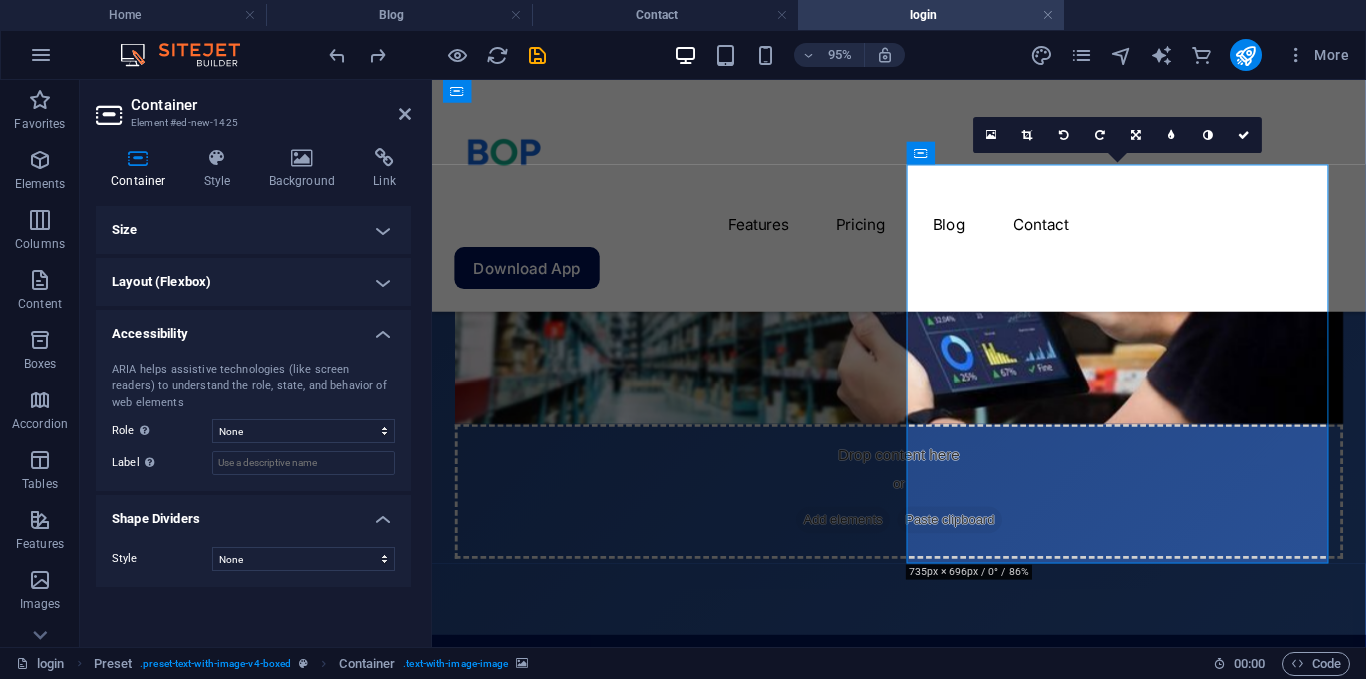 click on "Accessibility" at bounding box center (253, 328) 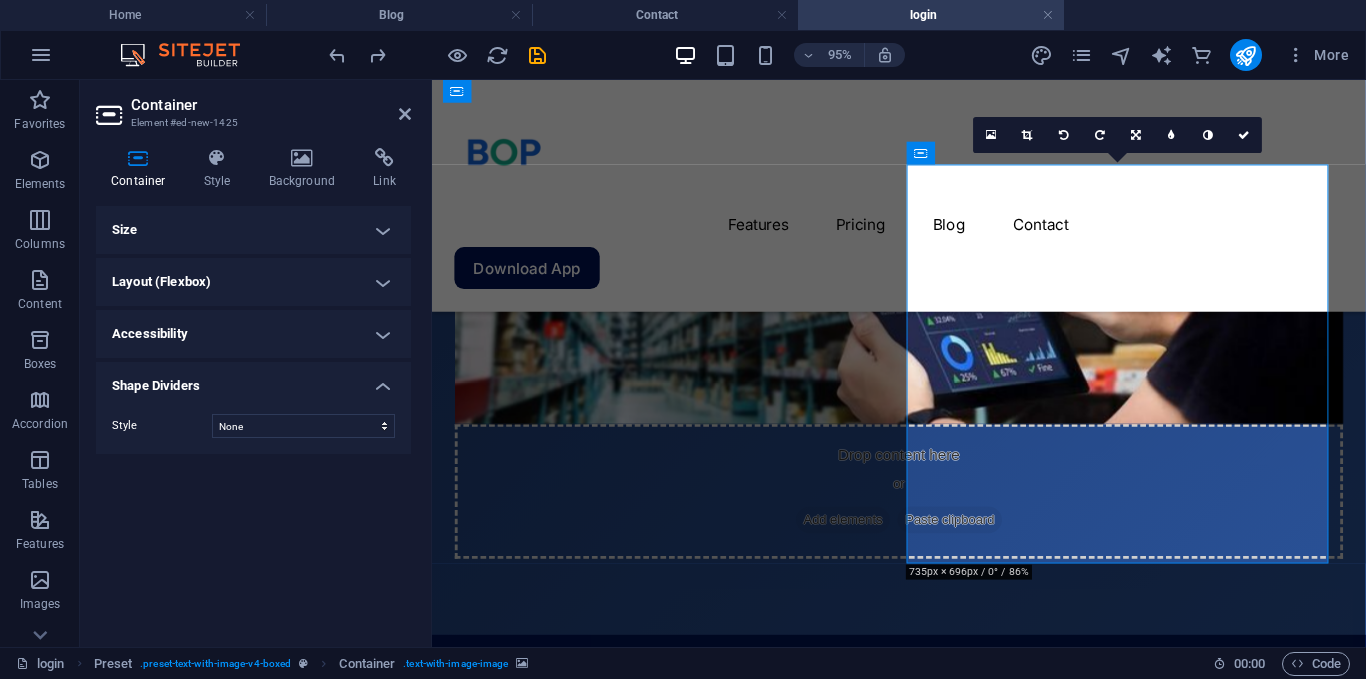 click on "Shape Dividers" at bounding box center [253, 380] 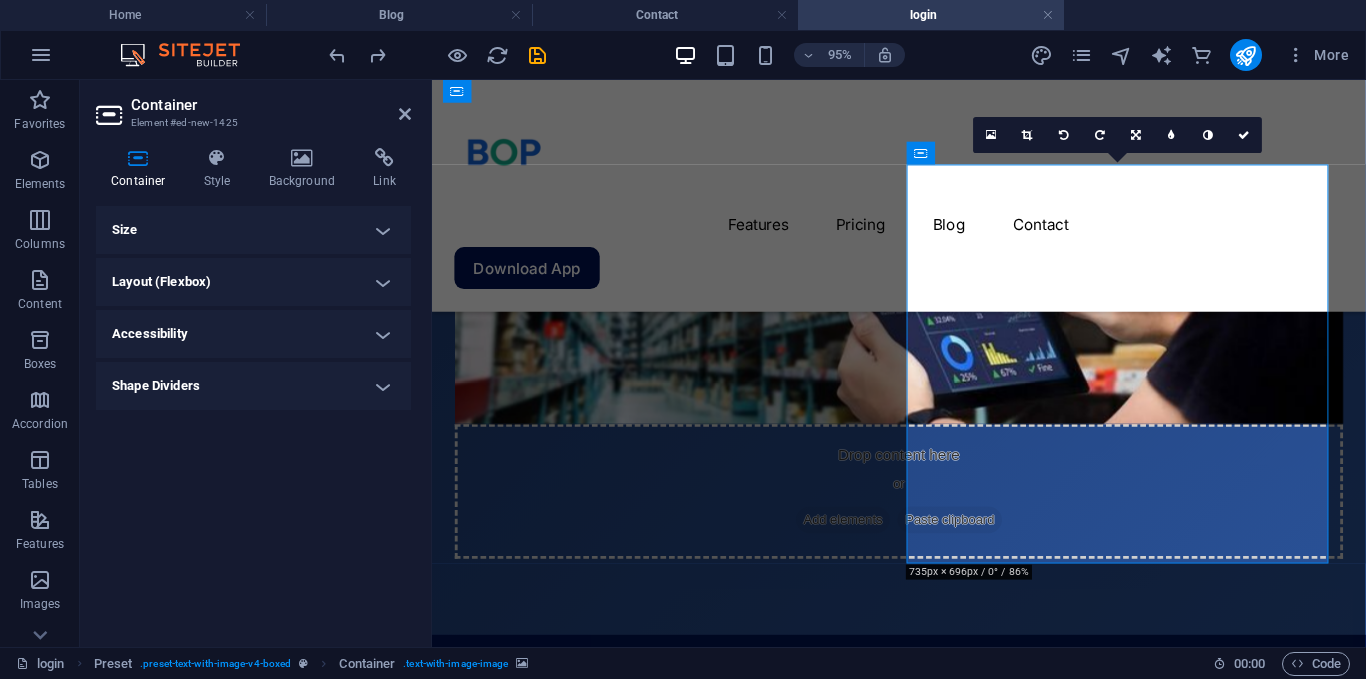 drag, startPoint x: 317, startPoint y: 229, endPoint x: 215, endPoint y: 403, distance: 201.69284 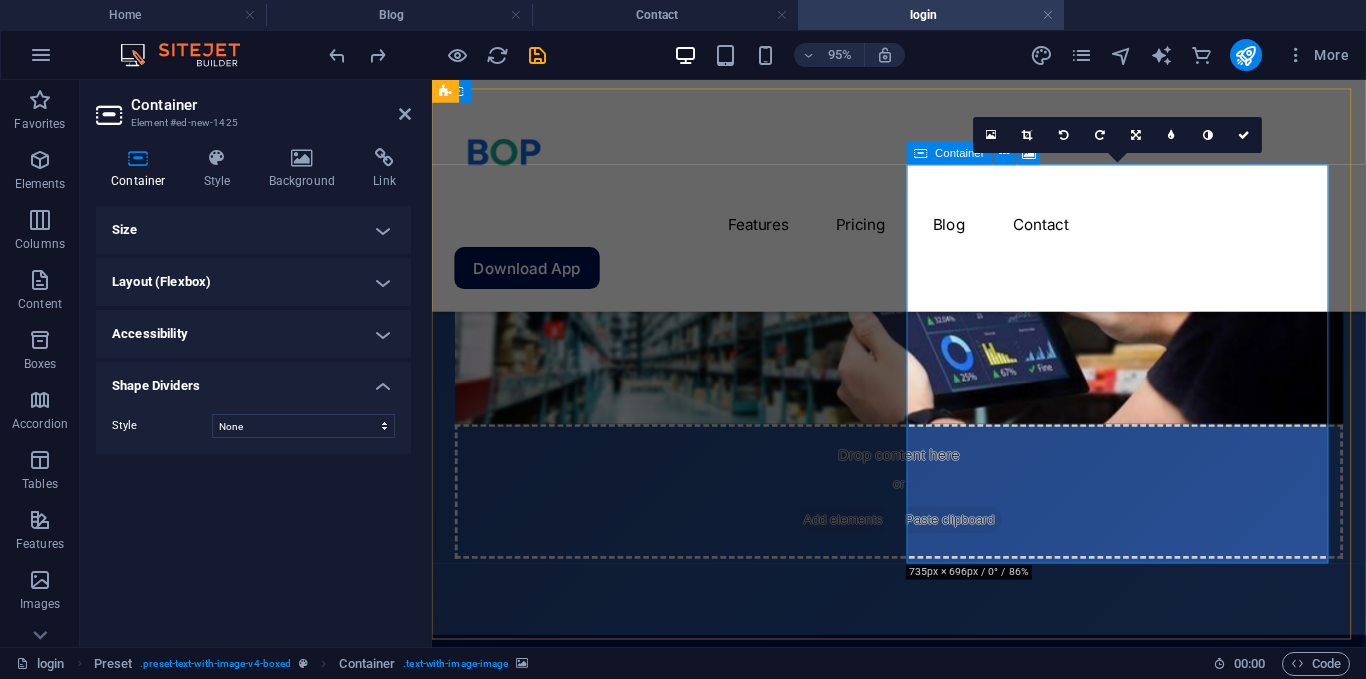 click on "Add elements" at bounding box center [864, 543] 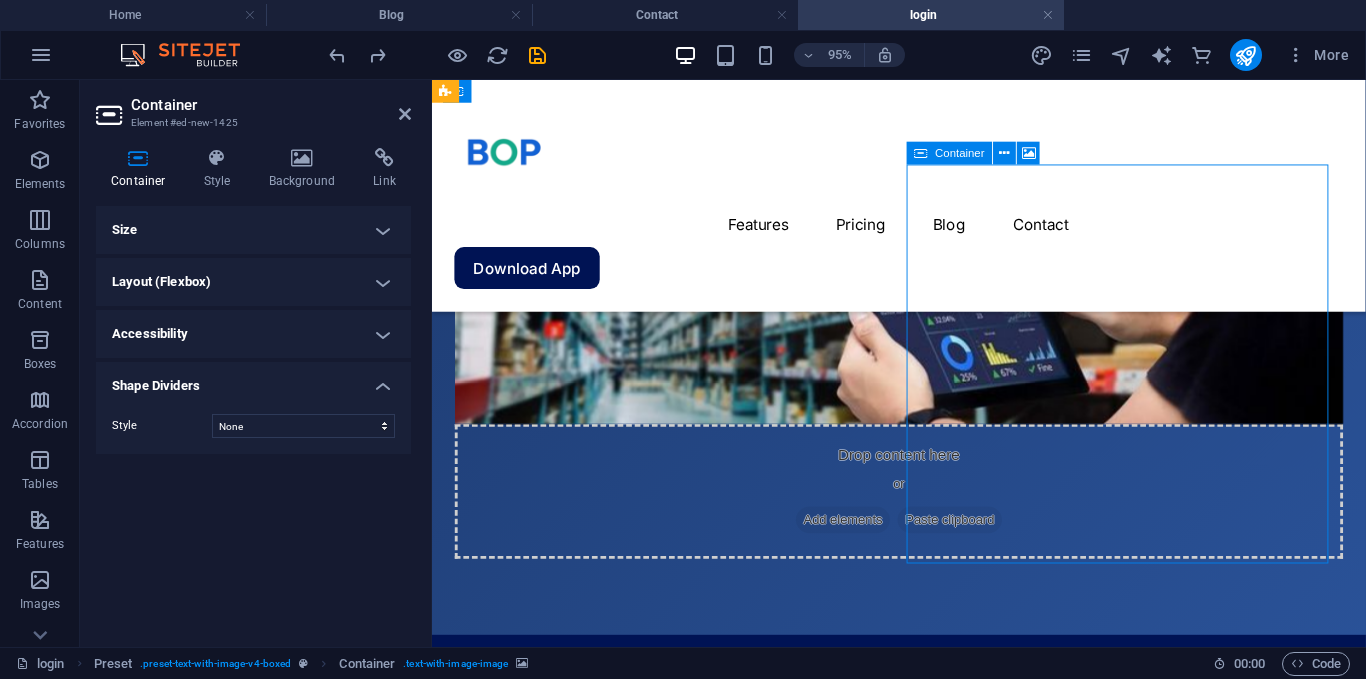 click at bounding box center (823, 543) 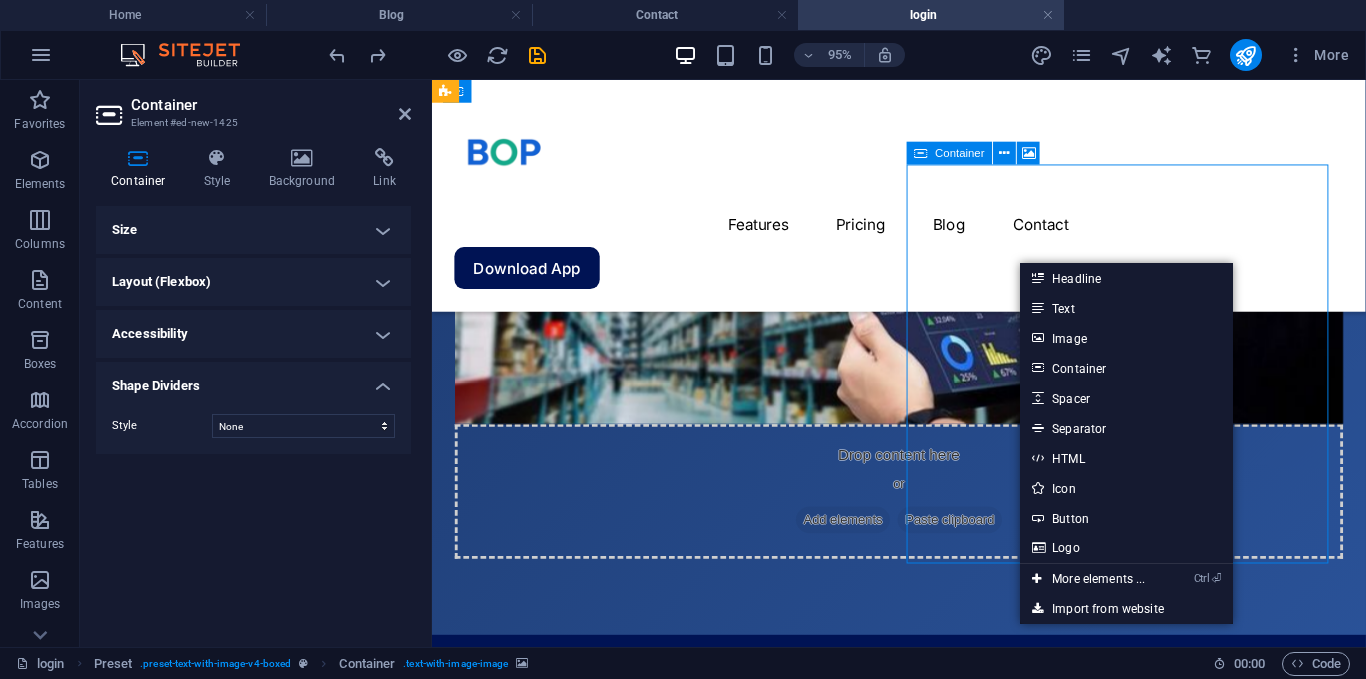 click on "Add elements" at bounding box center (864, 543) 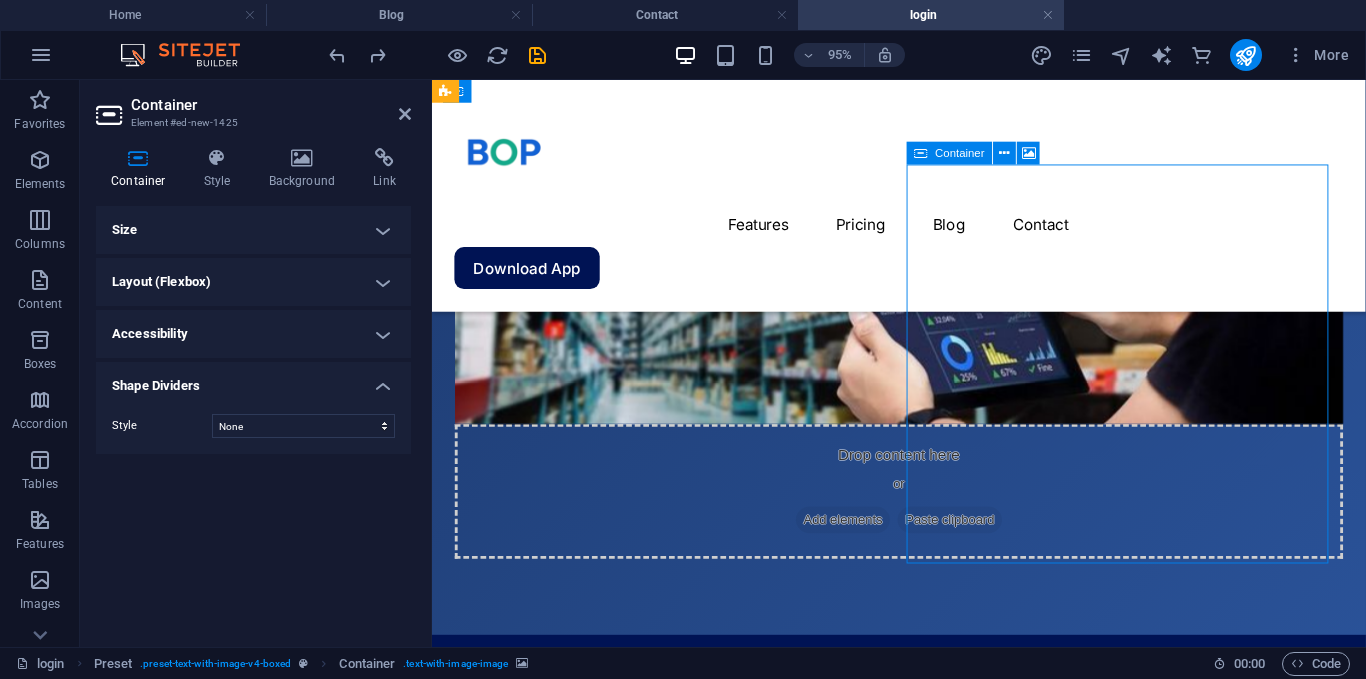 click on "Add elements" at bounding box center (864, 543) 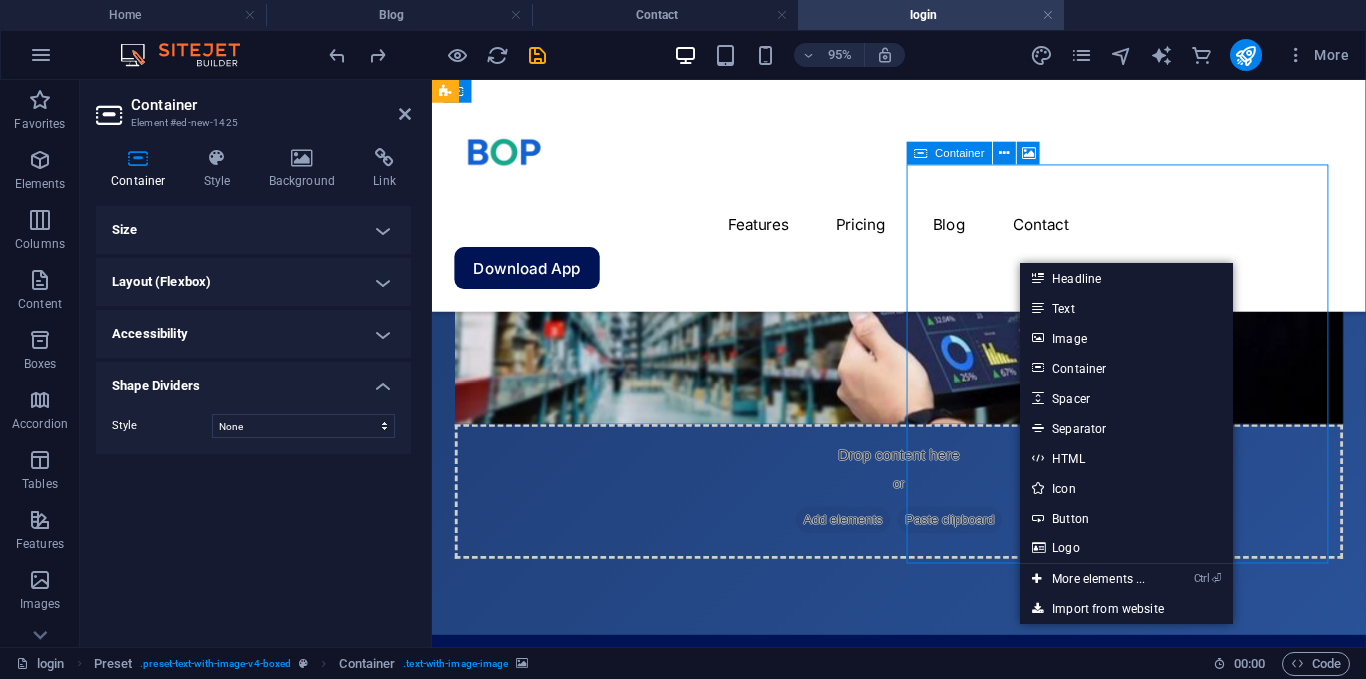 click on "Add elements" at bounding box center [864, 543] 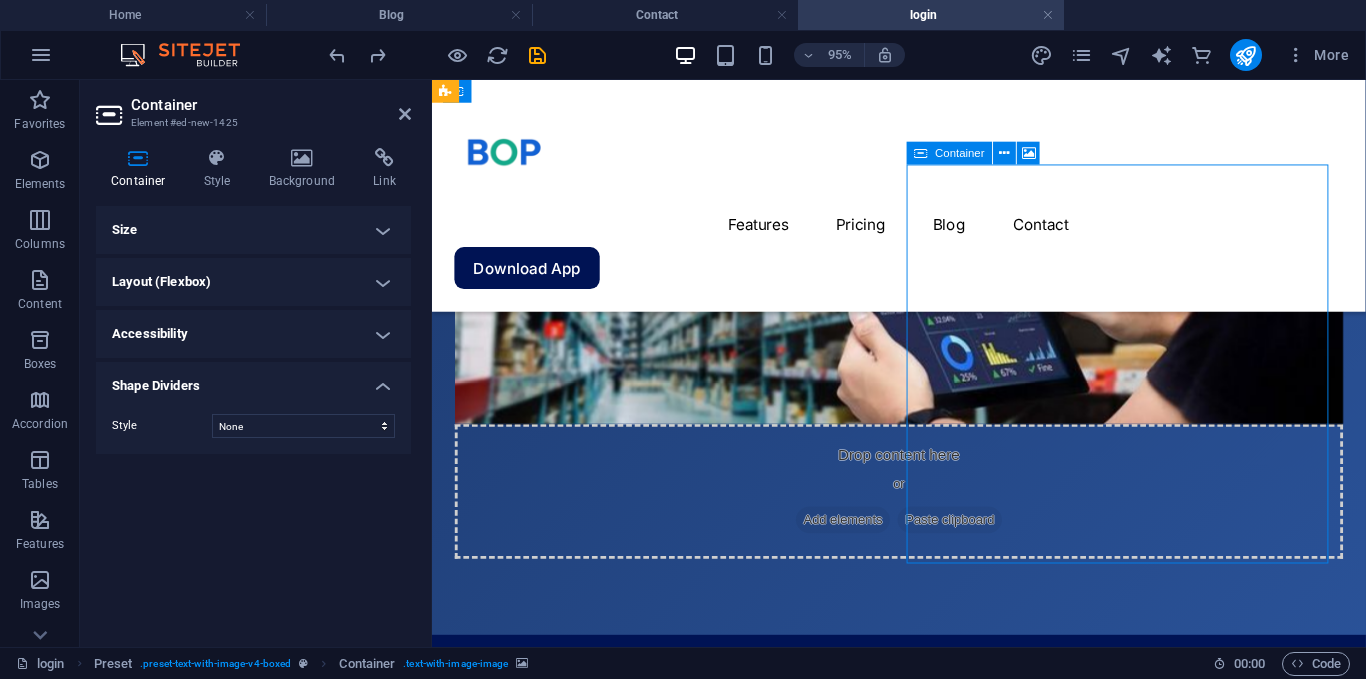 click on "Add elements" at bounding box center [864, 543] 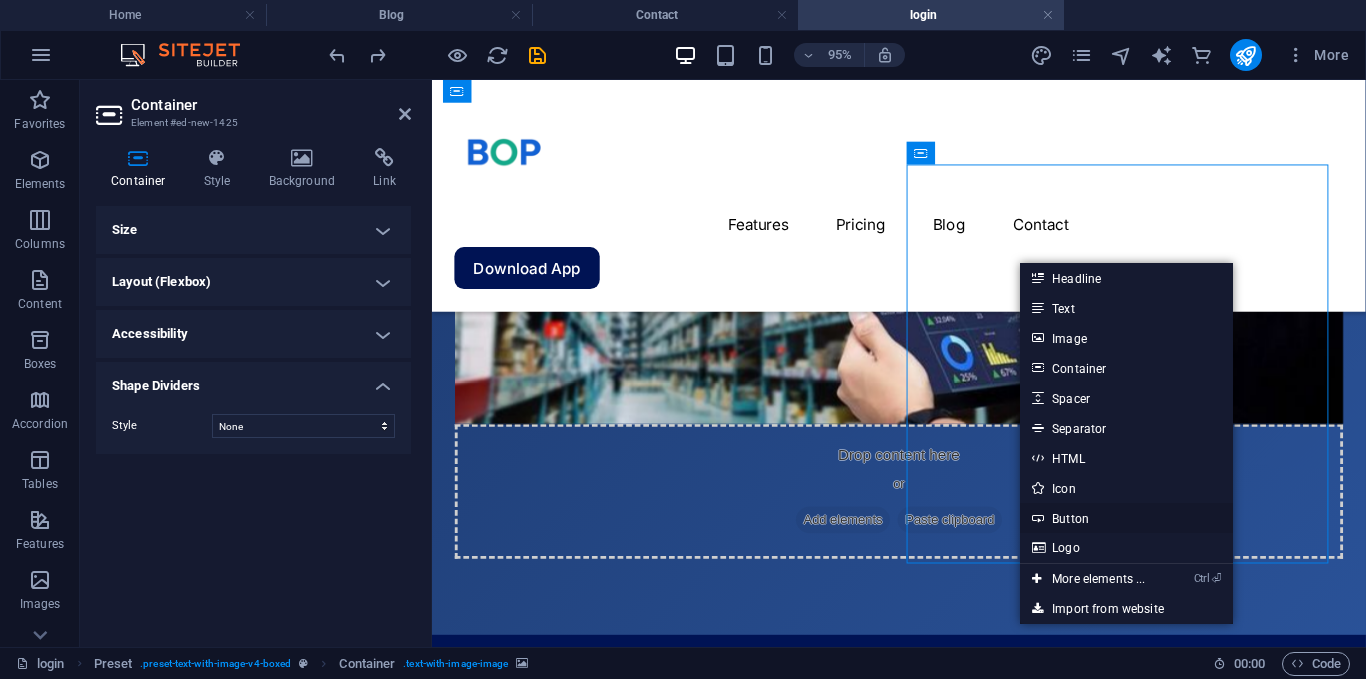click on "Button" at bounding box center (1126, 518) 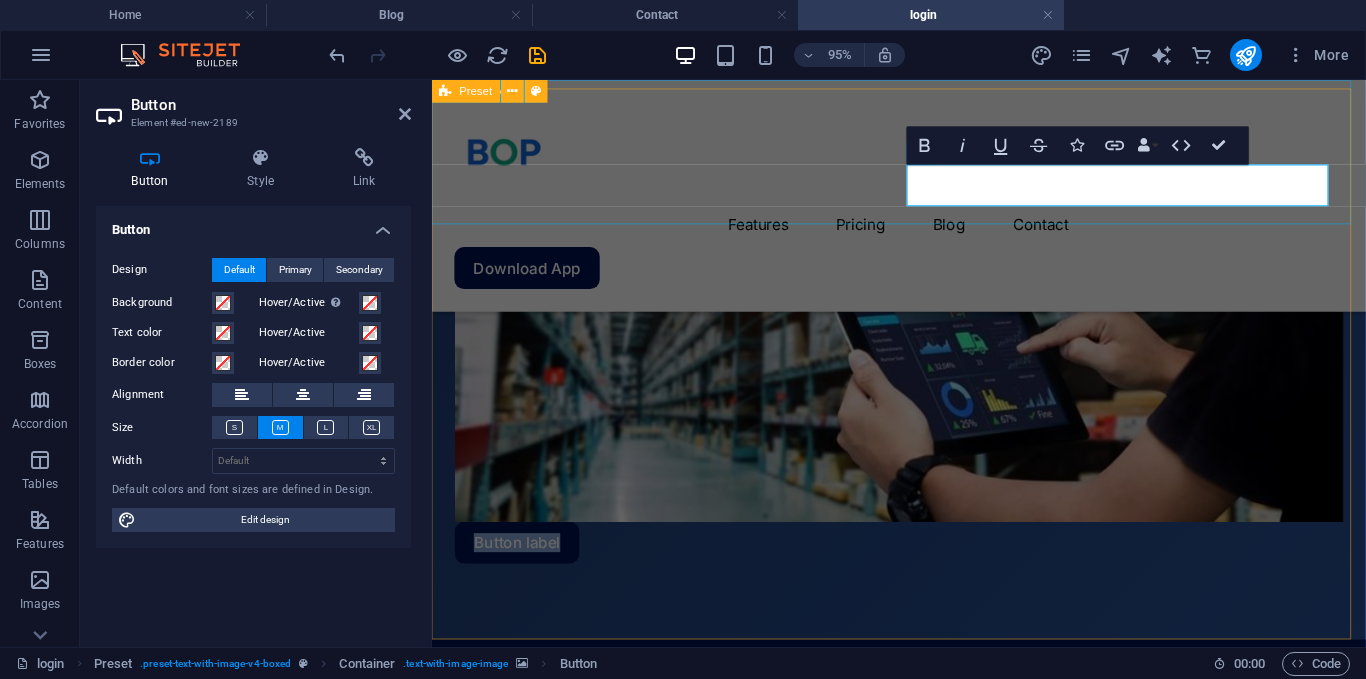 click on "Features Pricing Blog Contact Download App" at bounding box center [923, 202] 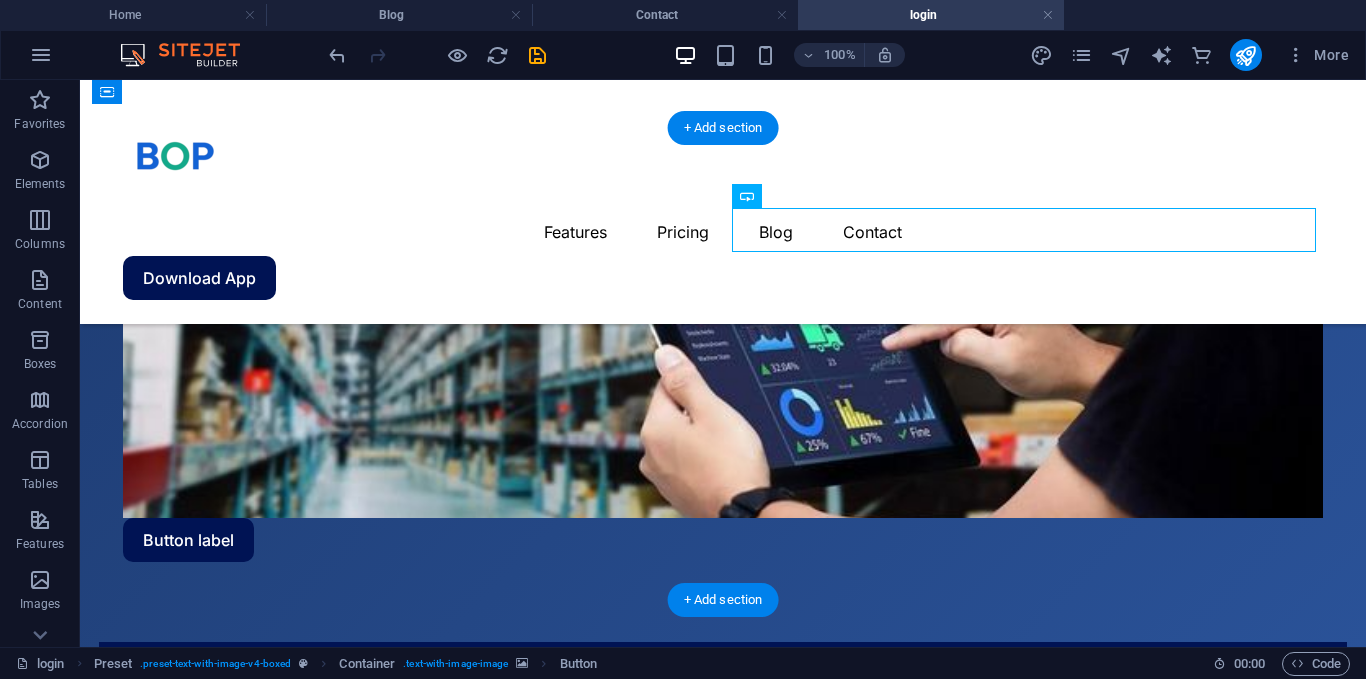 drag, startPoint x: 831, startPoint y: 243, endPoint x: 828, endPoint y: 420, distance: 177.02542 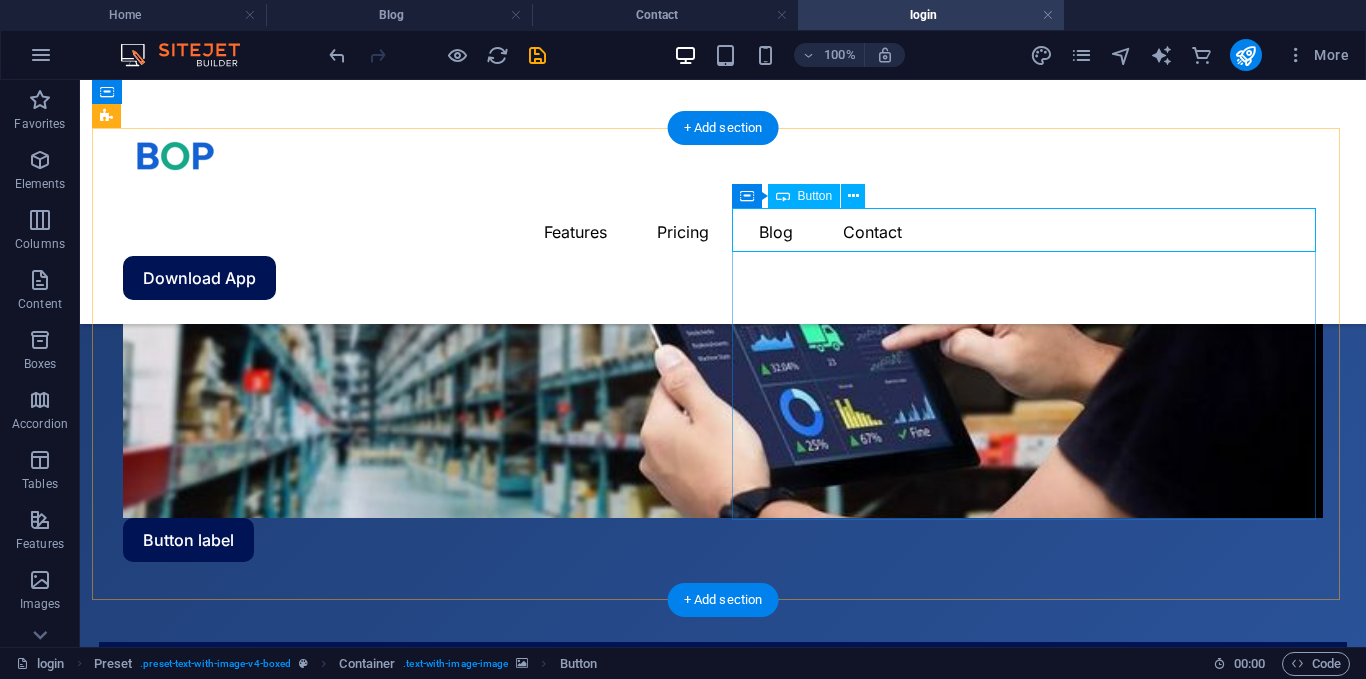 click on "Button label" at bounding box center [723, 540] 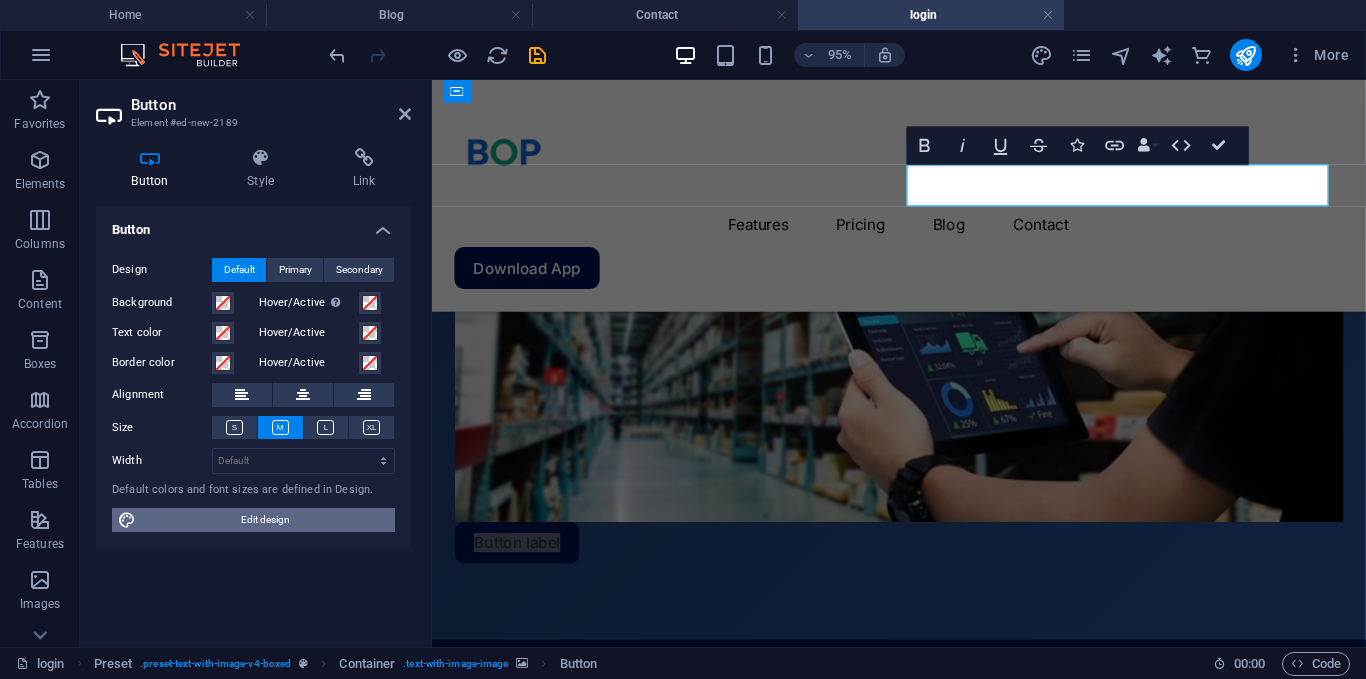 drag, startPoint x: 281, startPoint y: 514, endPoint x: 173, endPoint y: 951, distance: 450.14777 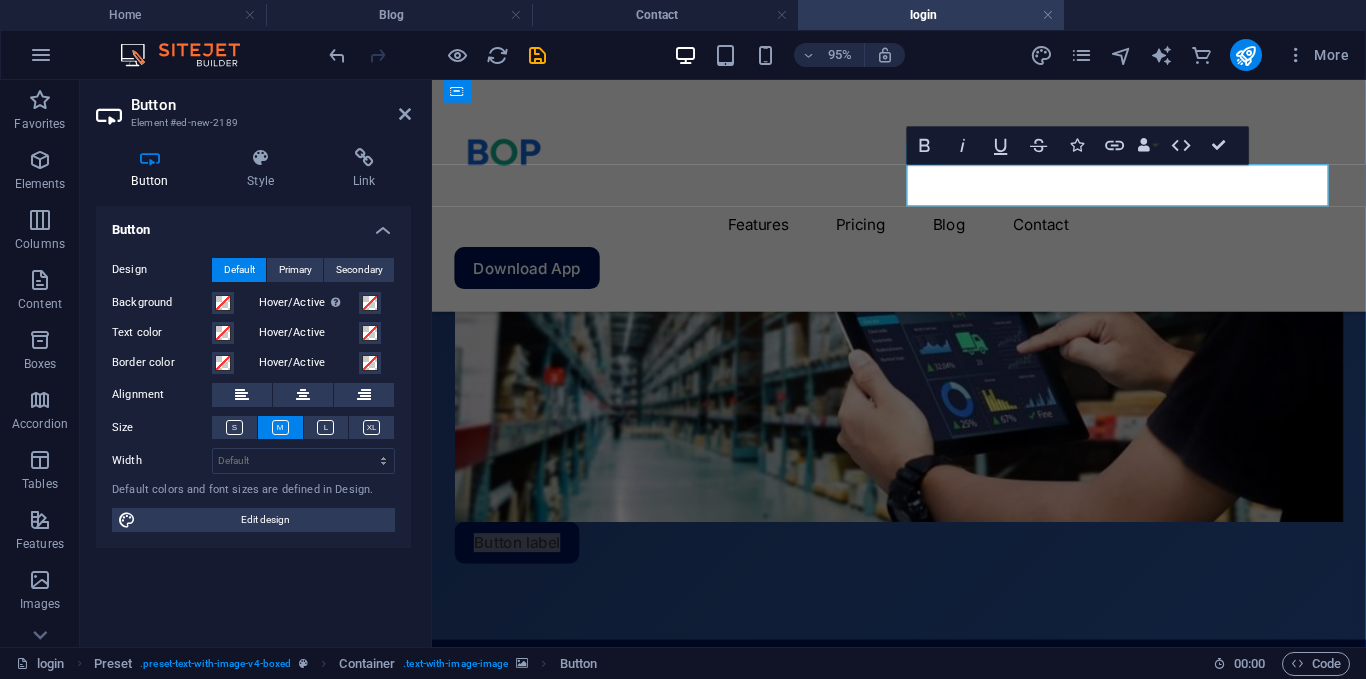 select on "600" 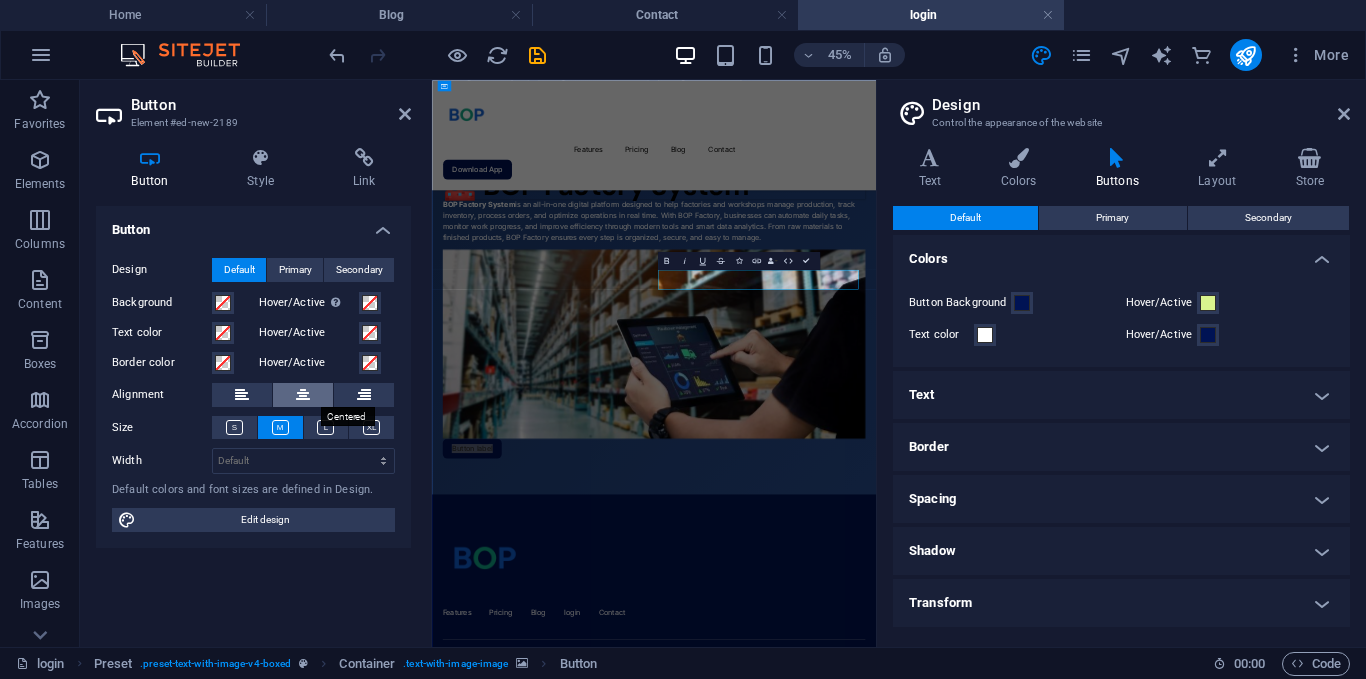 click at bounding box center (303, 395) 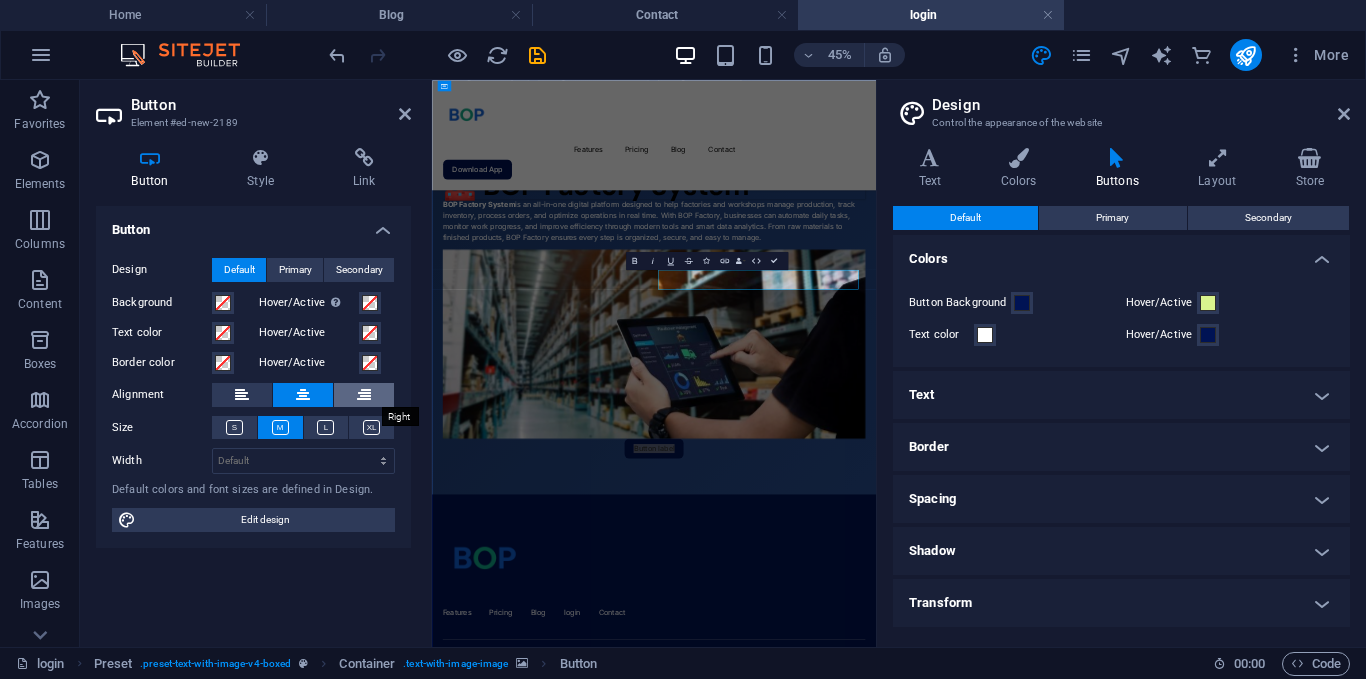 click at bounding box center (364, 395) 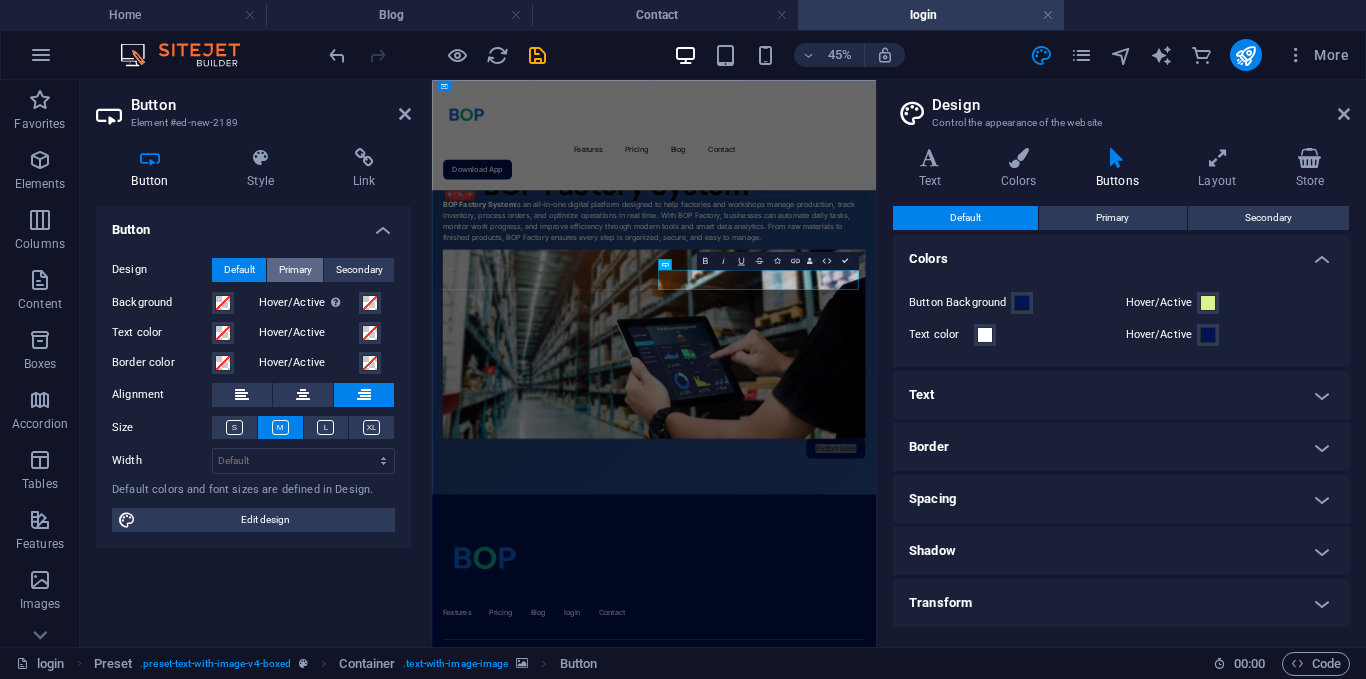 click on "Primary" at bounding box center (295, 270) 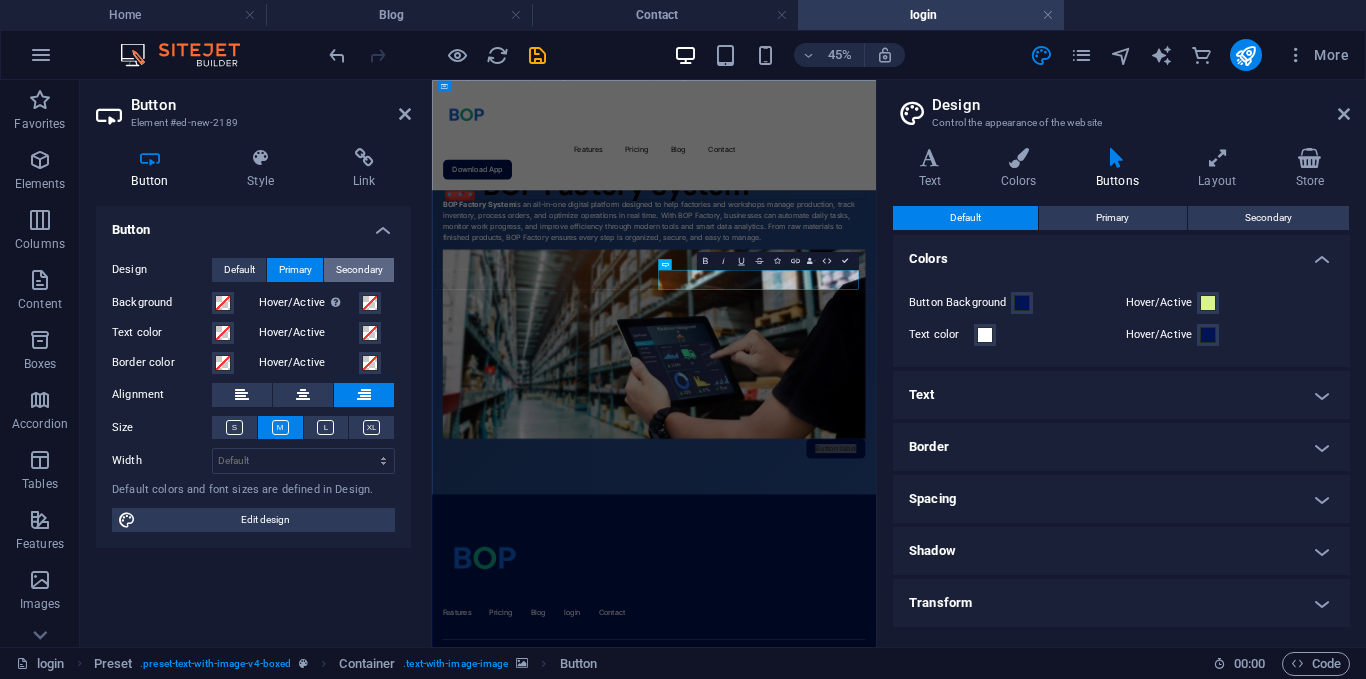 click on "Secondary" at bounding box center (359, 270) 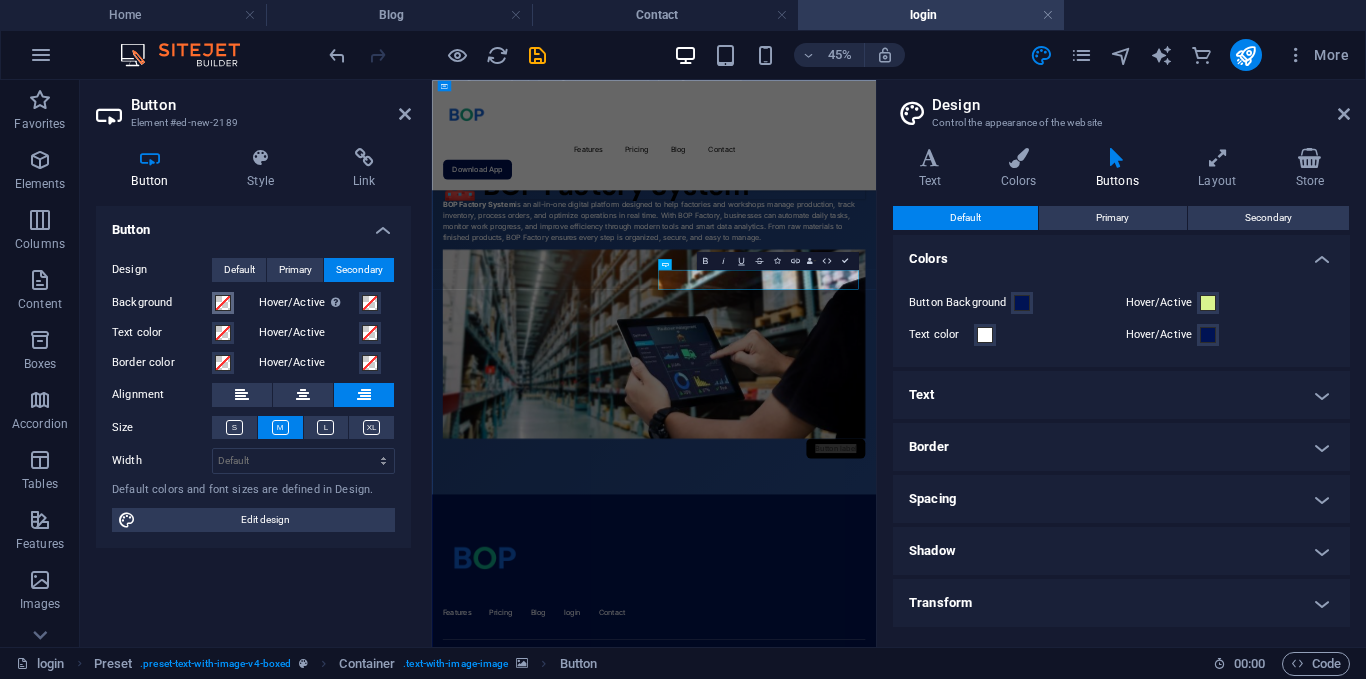 click at bounding box center [223, 303] 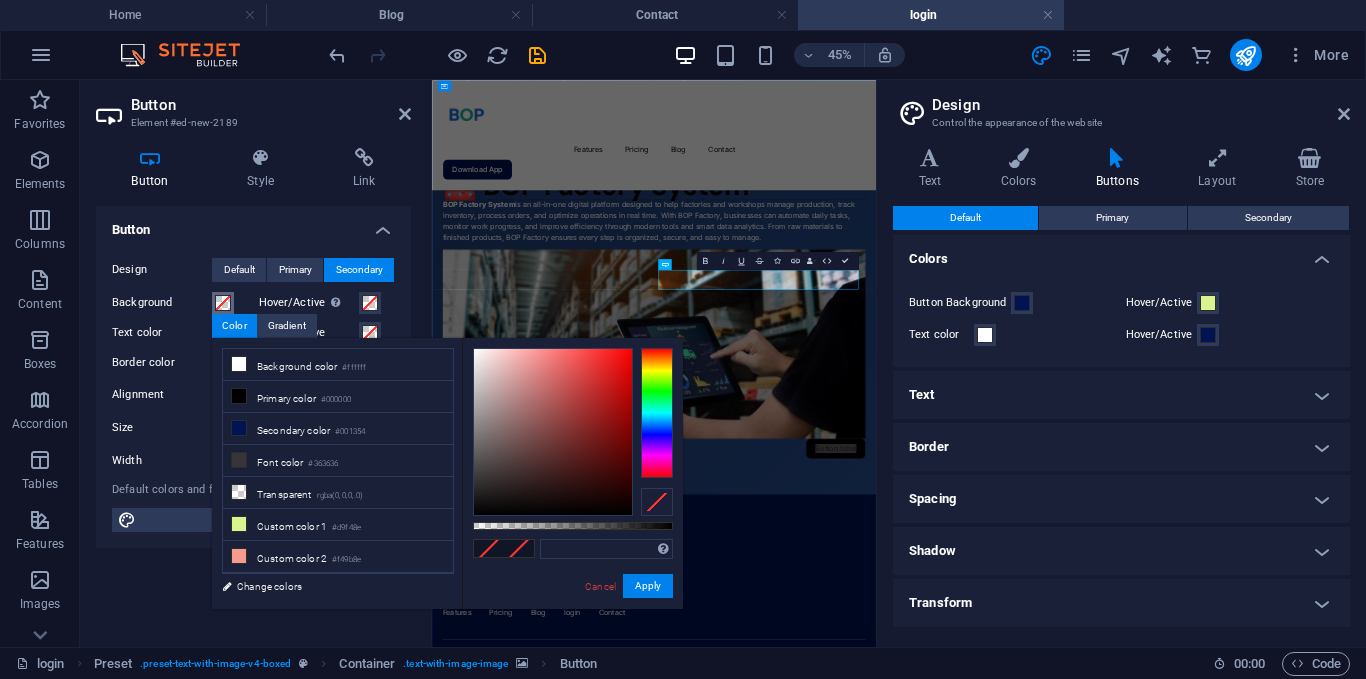 click at bounding box center [223, 303] 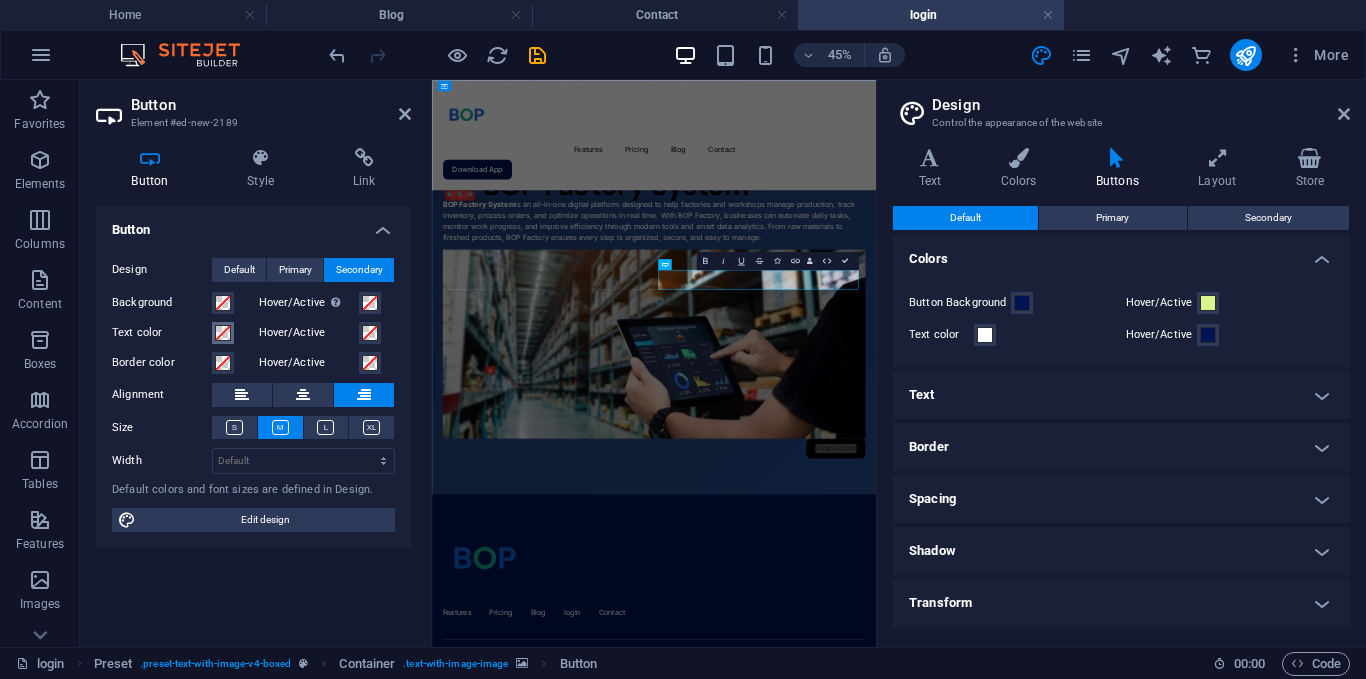 click at bounding box center (223, 333) 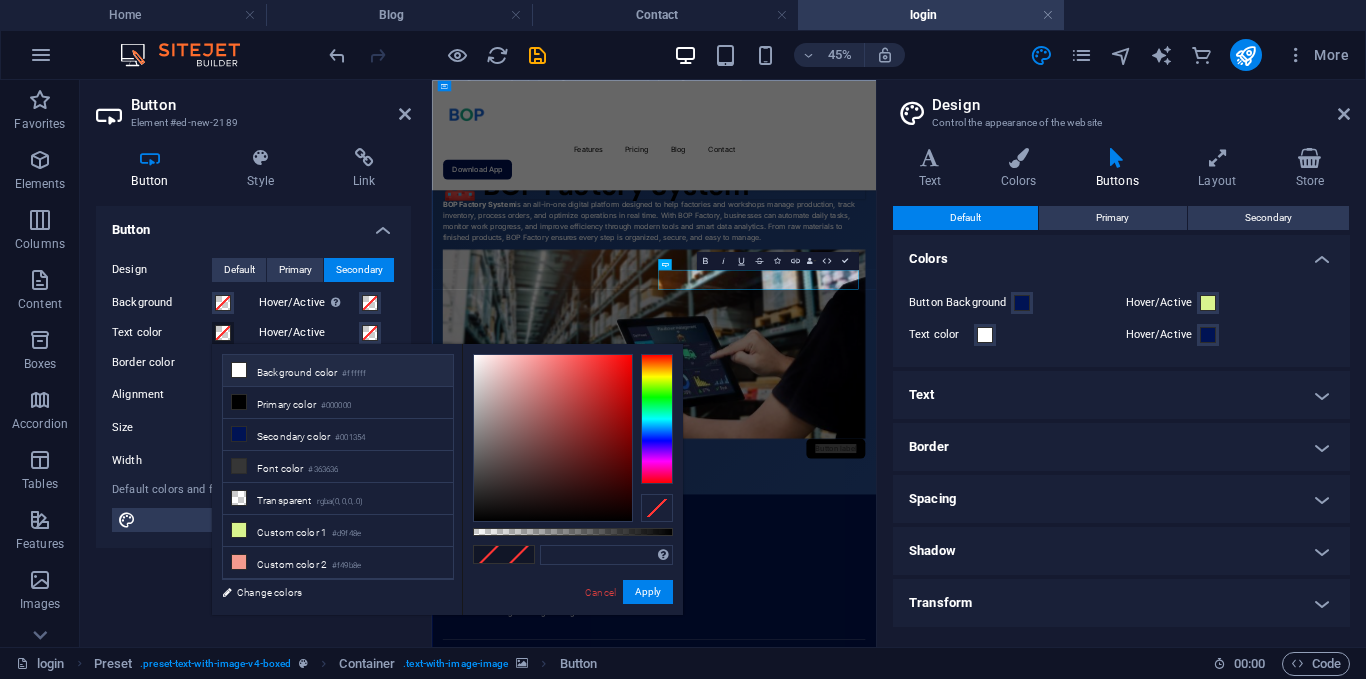 click on "Background color
#ffffff" at bounding box center [338, 371] 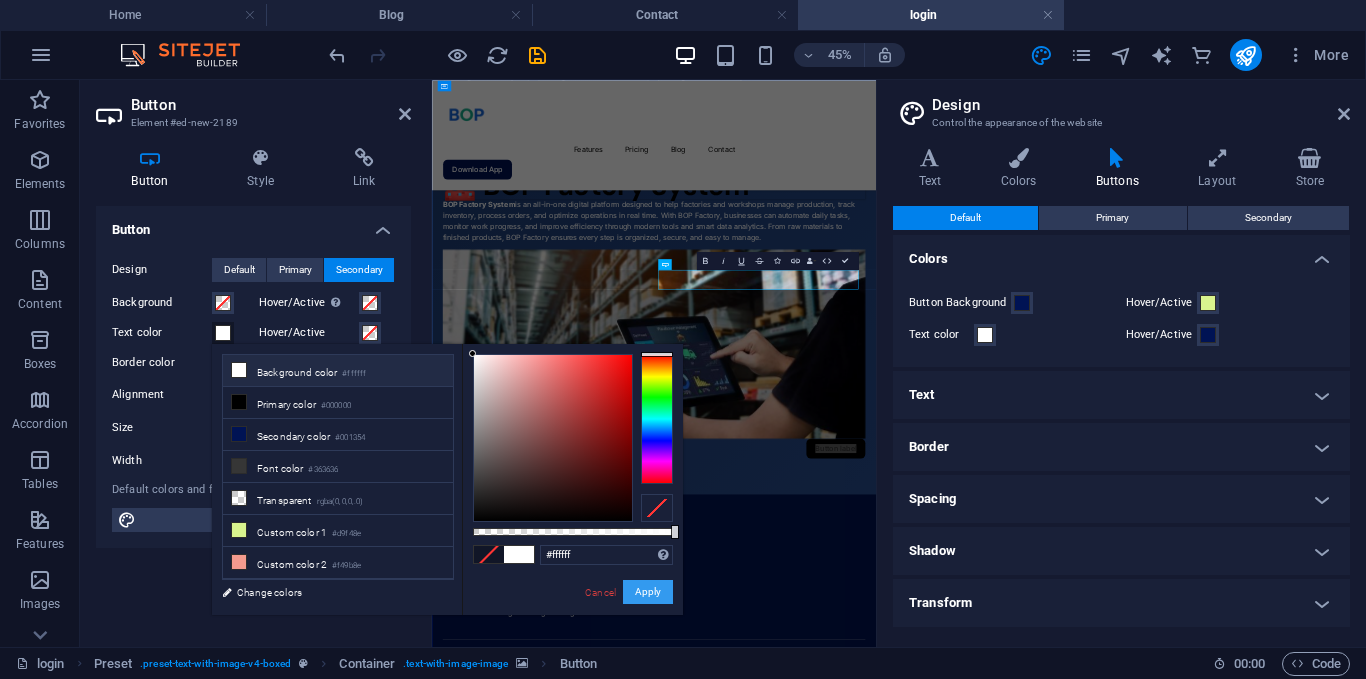 click on "Apply" at bounding box center [648, 592] 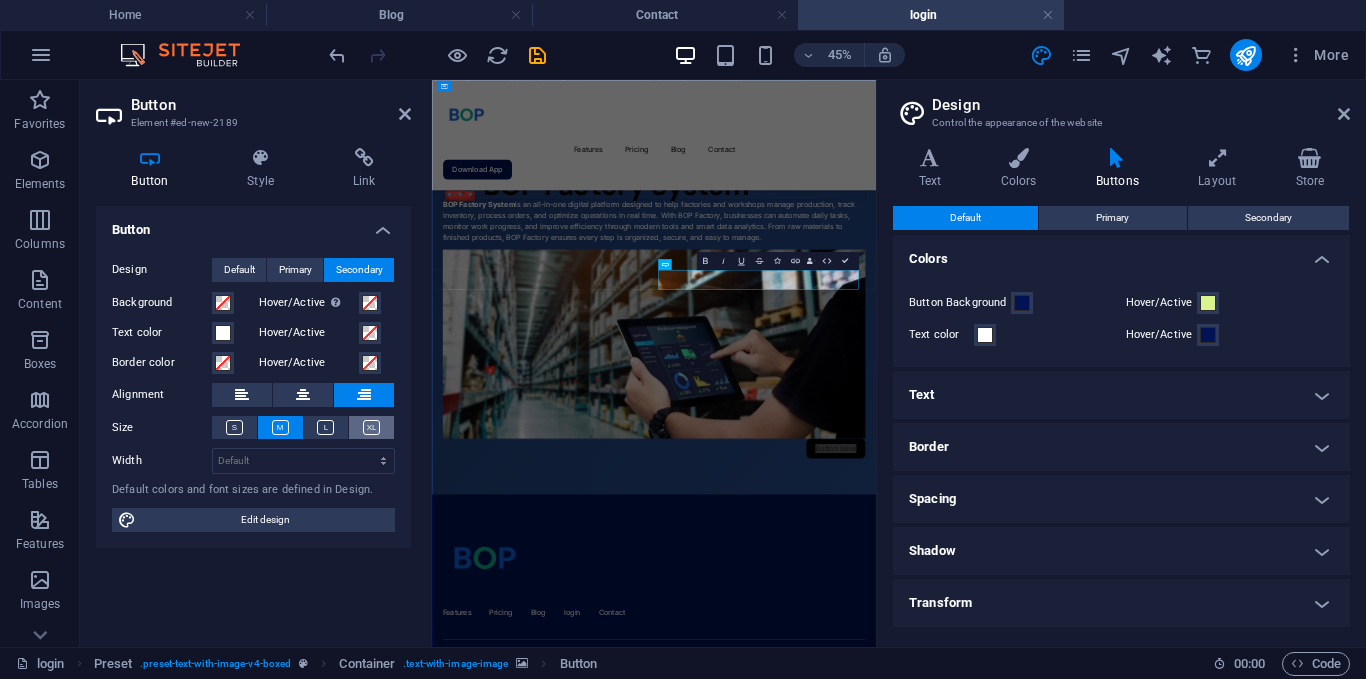 click at bounding box center [371, 427] 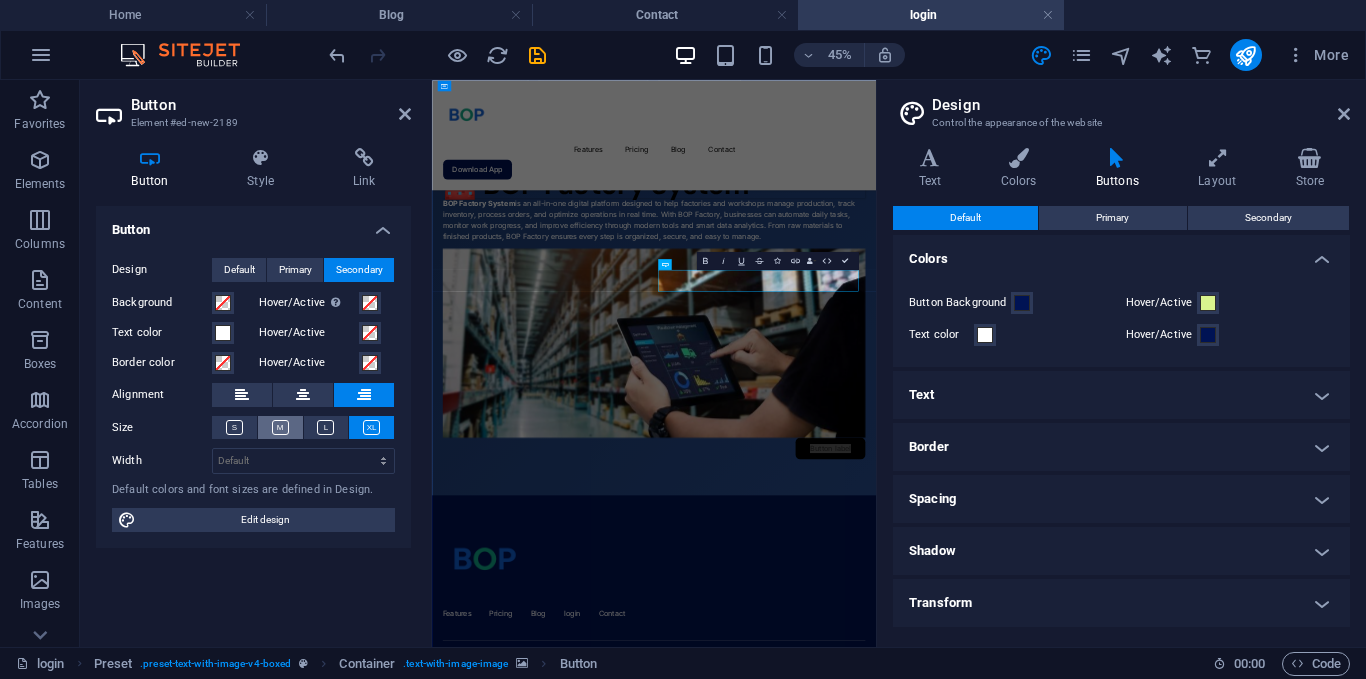 click at bounding box center [280, 427] 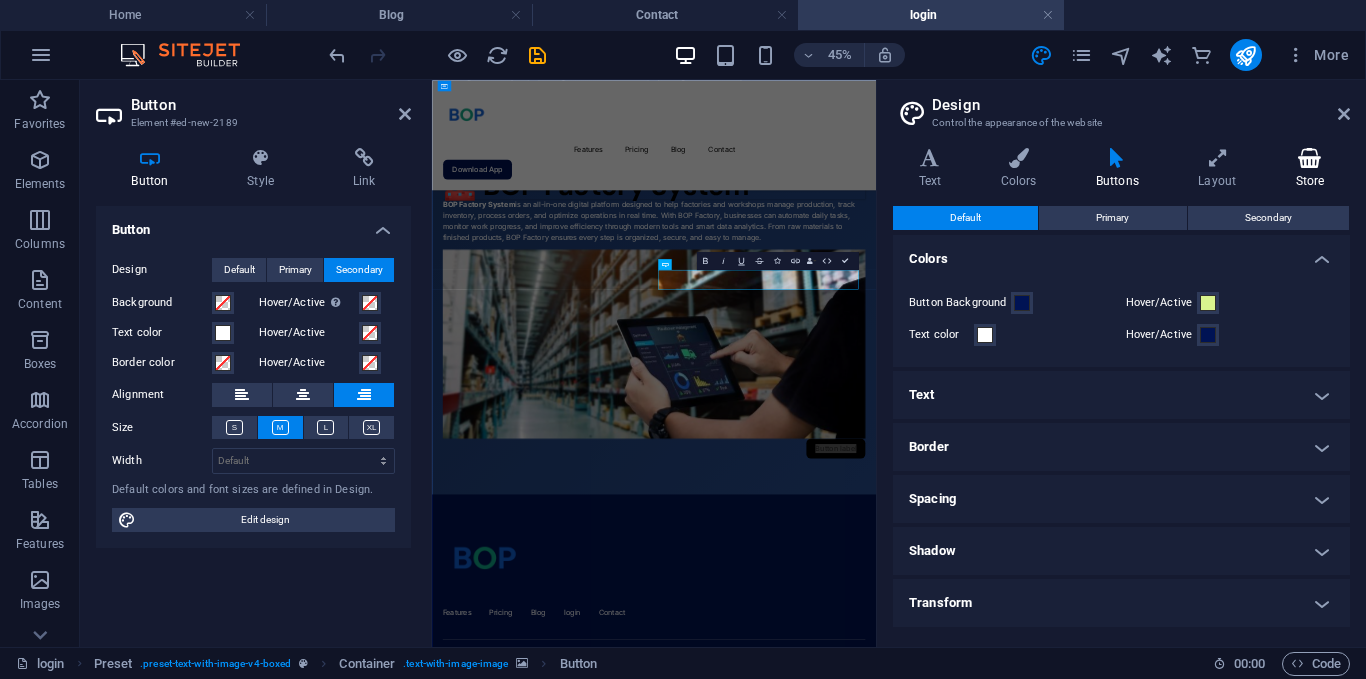 click on "Store" at bounding box center (1310, 169) 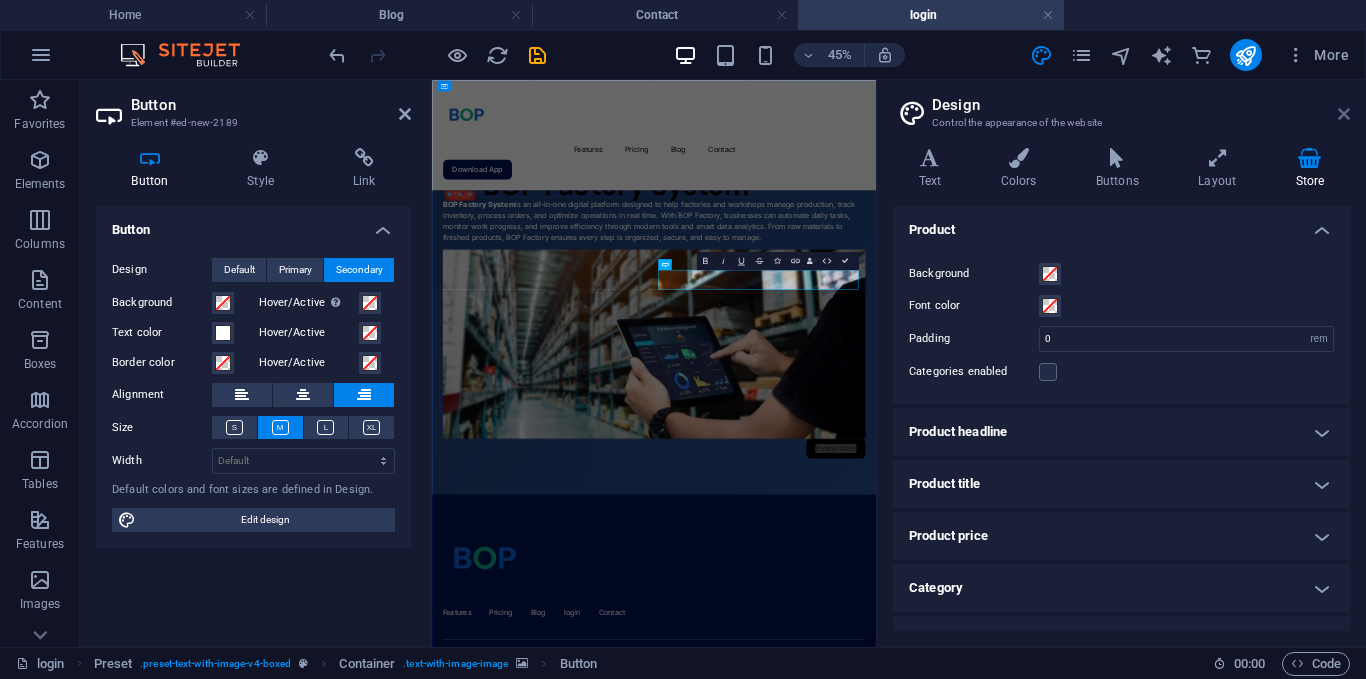click at bounding box center [1344, 114] 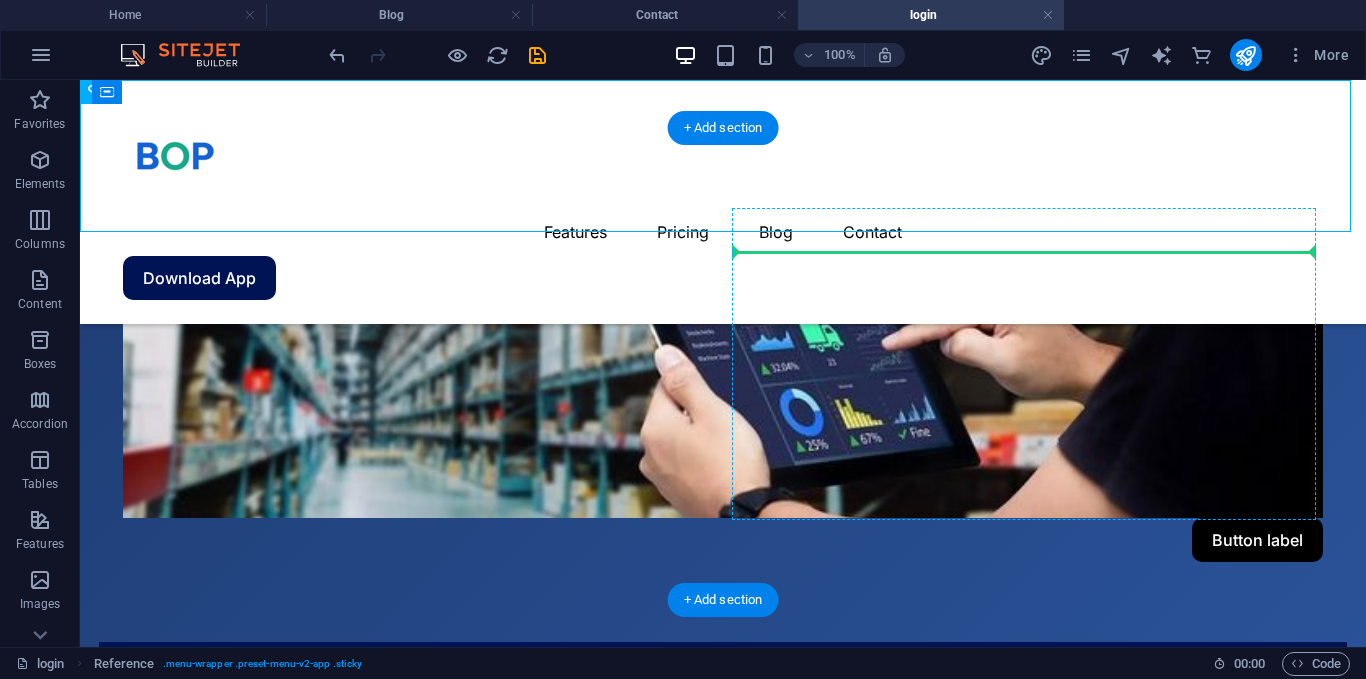 drag, startPoint x: 965, startPoint y: 186, endPoint x: 1273, endPoint y: 237, distance: 312.19385 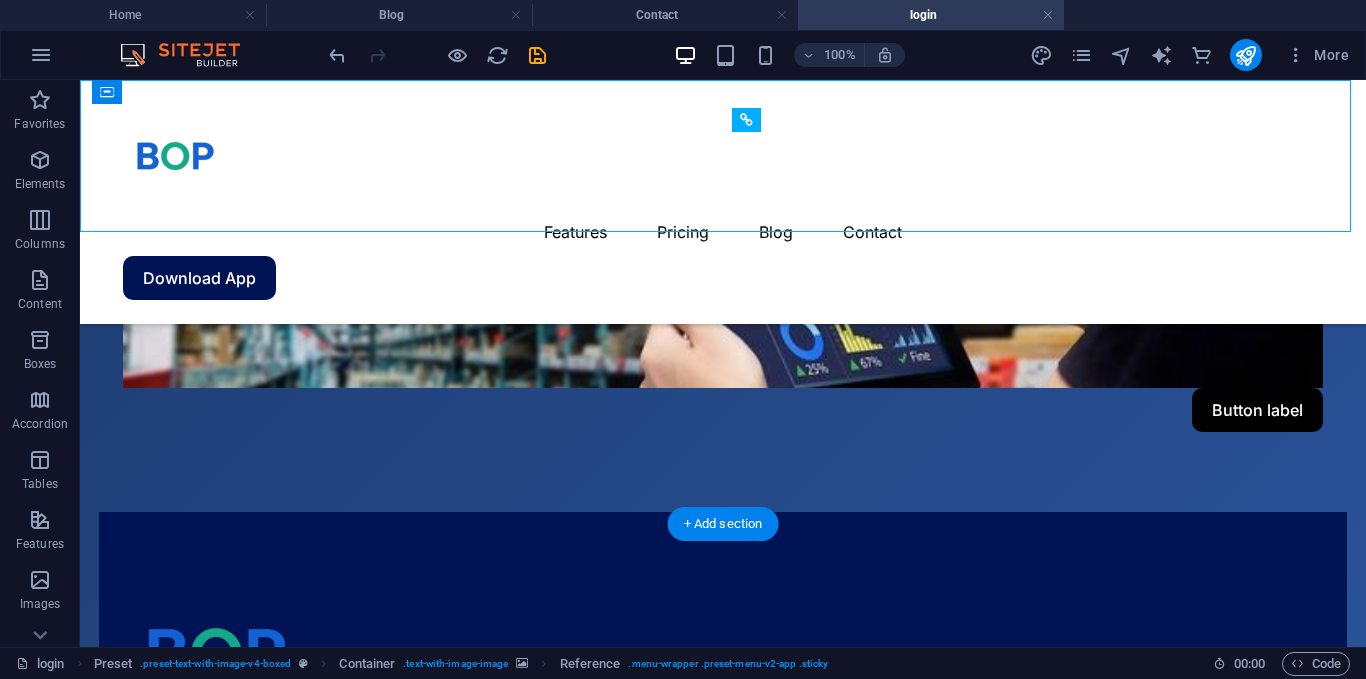 drag, startPoint x: 1264, startPoint y: 249, endPoint x: 1268, endPoint y: 289, distance: 40.1995 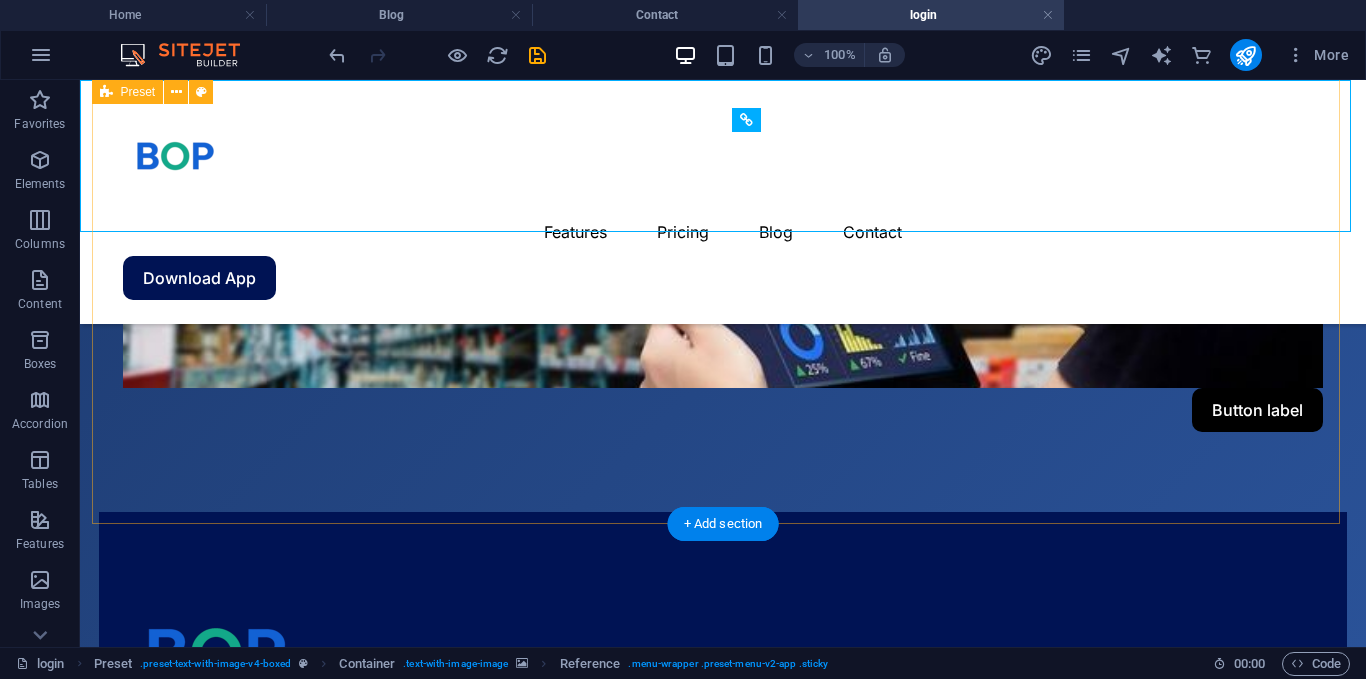 click on "Factory 🏭 BOP Factory System BOP Factory System  is an all-in-one digital platform designed to help factories and workshops manage production, track inventory, process orders, and optimize operations in real time. With BOP Factory, businesses can automate daily tasks, monitor work progress, and improve efficiency through modern tools and smart data analytics. From raw materials to finished products, BOP Factory ensures every step is organized, secure, and easy to manage. Button label Features Pricing Blog Contact Download App" at bounding box center (723, 168) 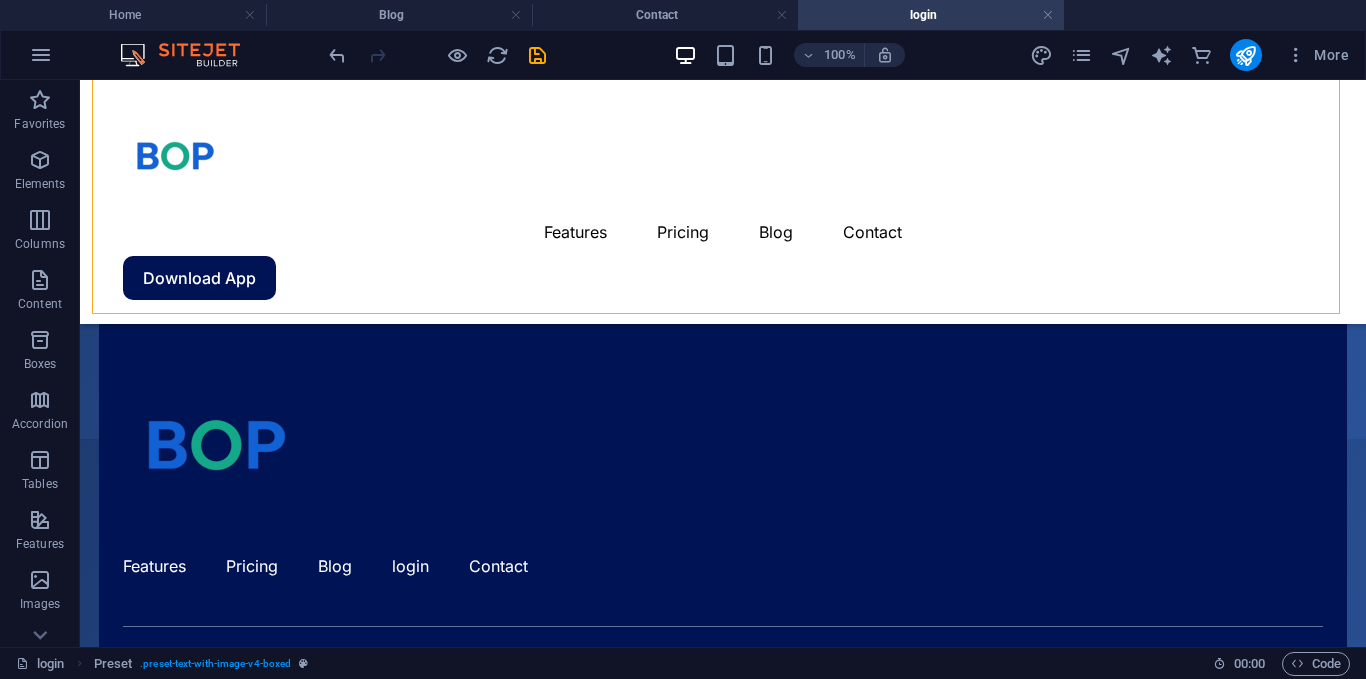 scroll, scrollTop: 232, scrollLeft: 0, axis: vertical 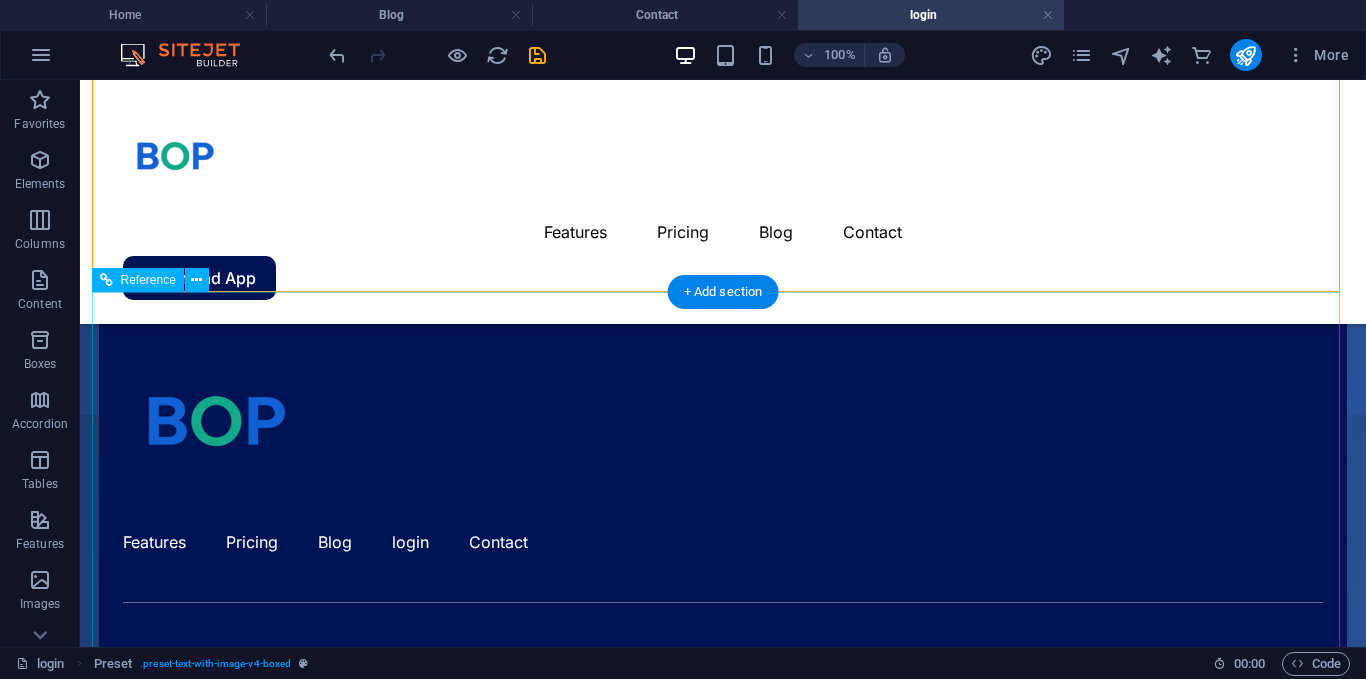 click on "Features Pricing Blog login Contact" at bounding box center (723, 441) 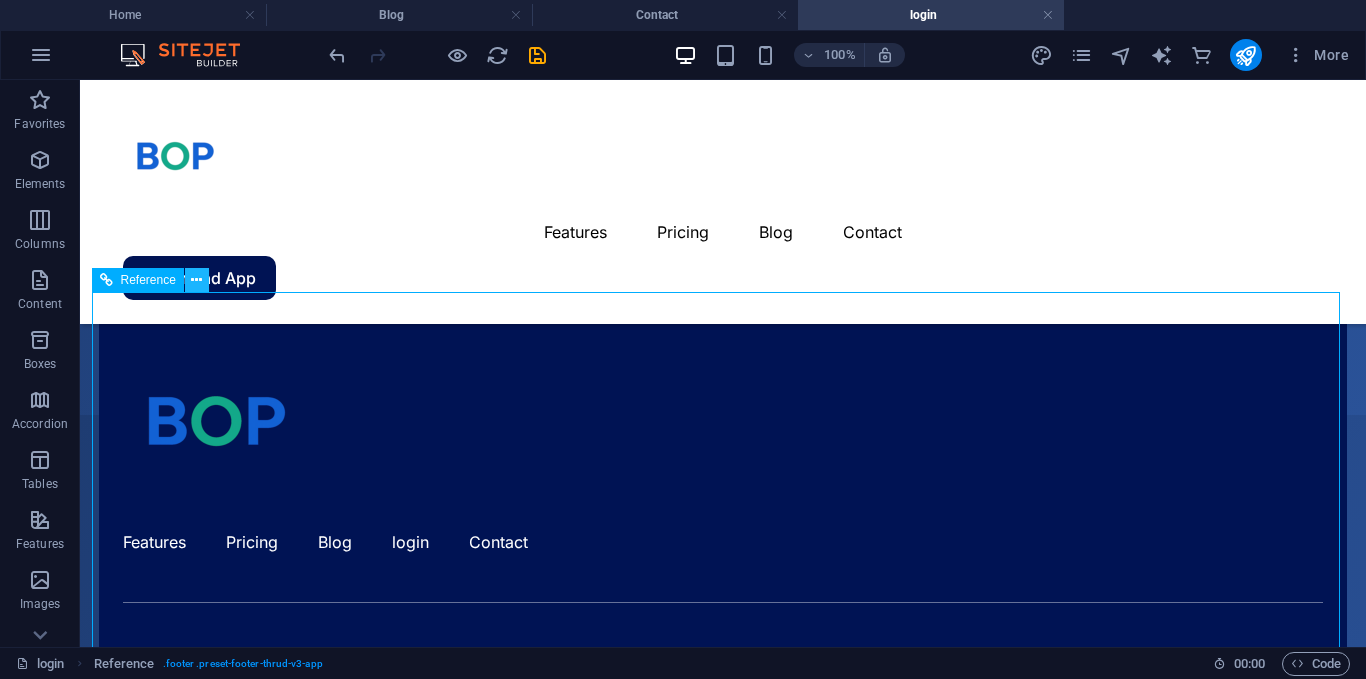 click at bounding box center [196, 280] 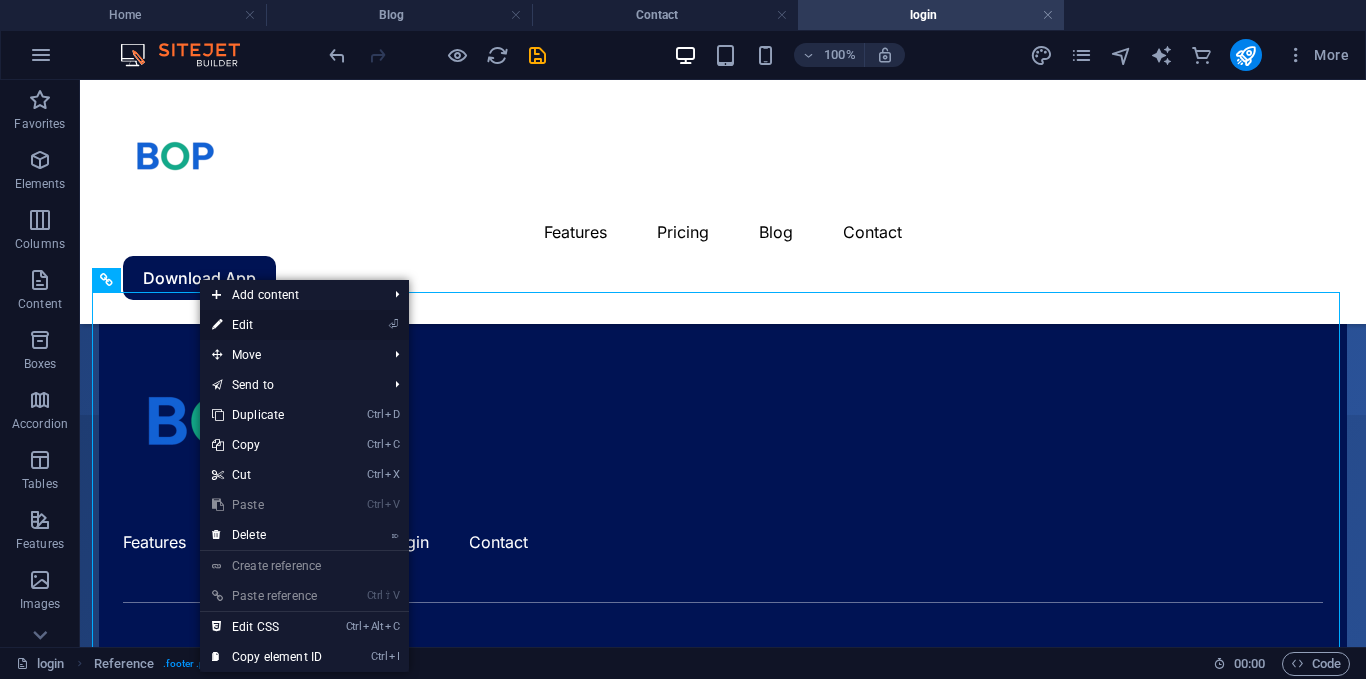 click on "⏎  Edit" at bounding box center [267, 325] 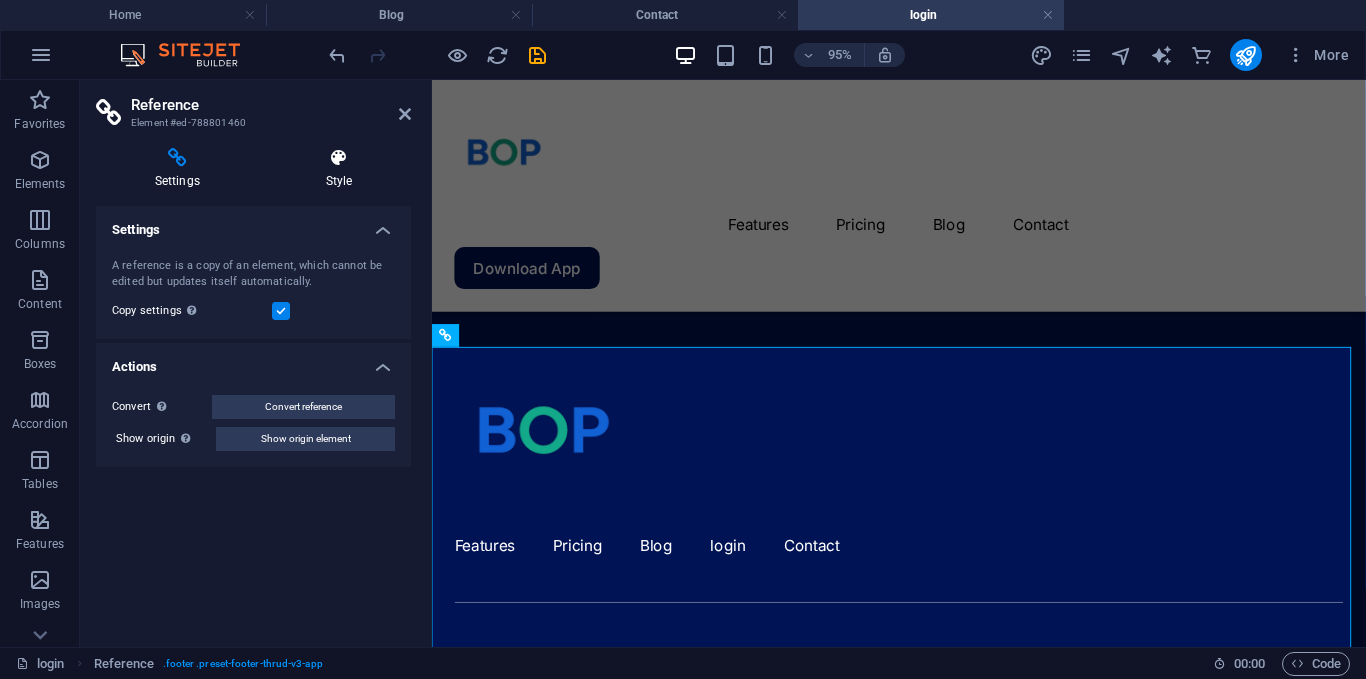 click on "Style" at bounding box center [339, 169] 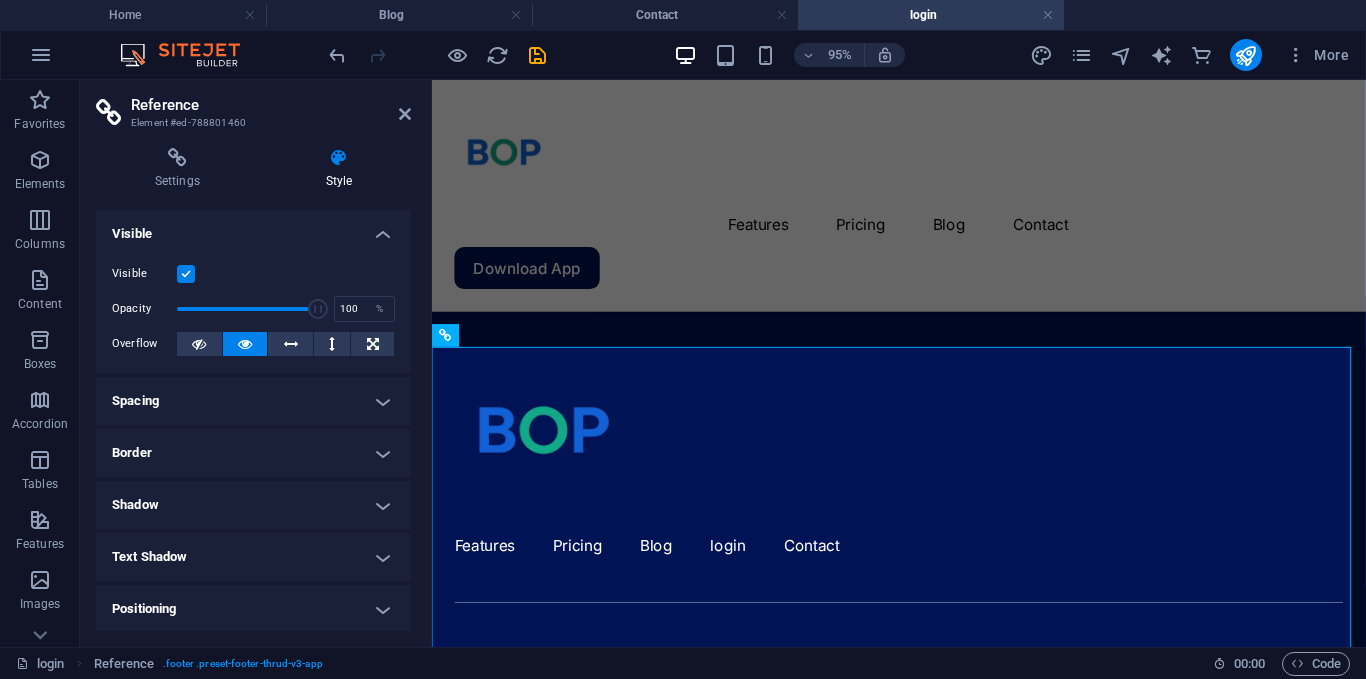 drag, startPoint x: 305, startPoint y: 305, endPoint x: 327, endPoint y: 311, distance: 22.803509 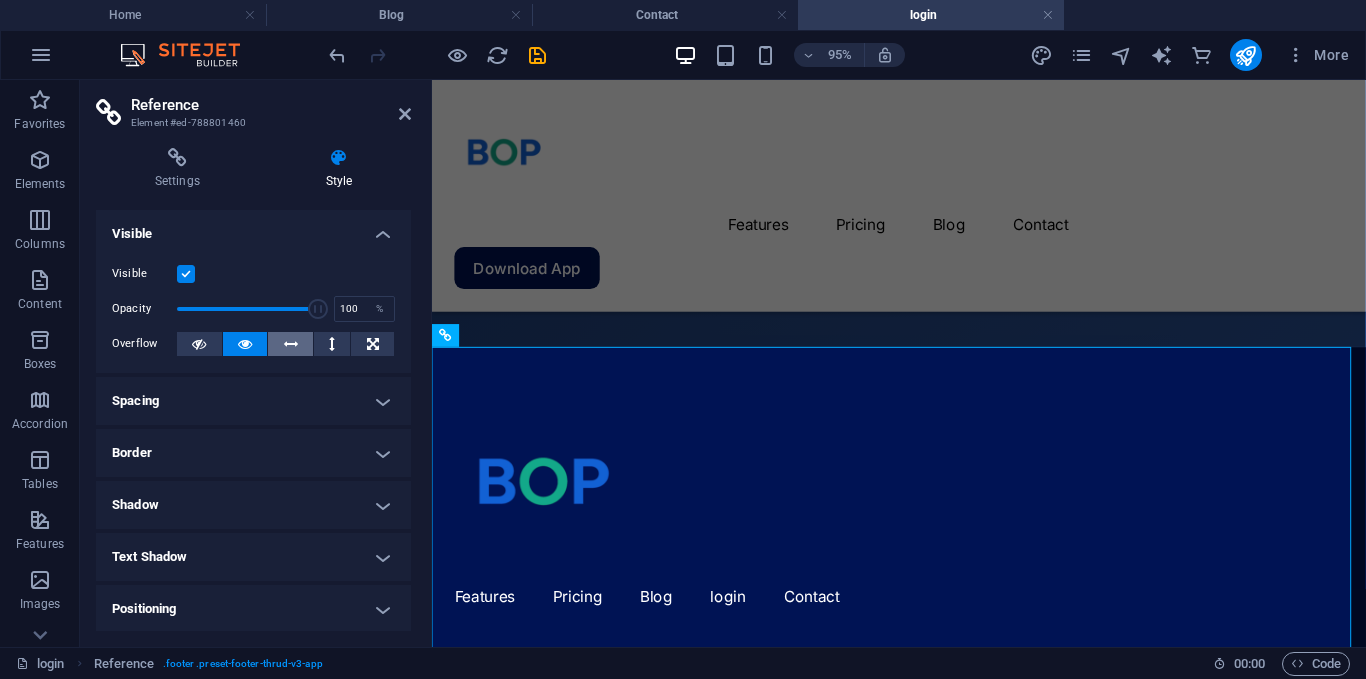 click at bounding box center (291, 344) 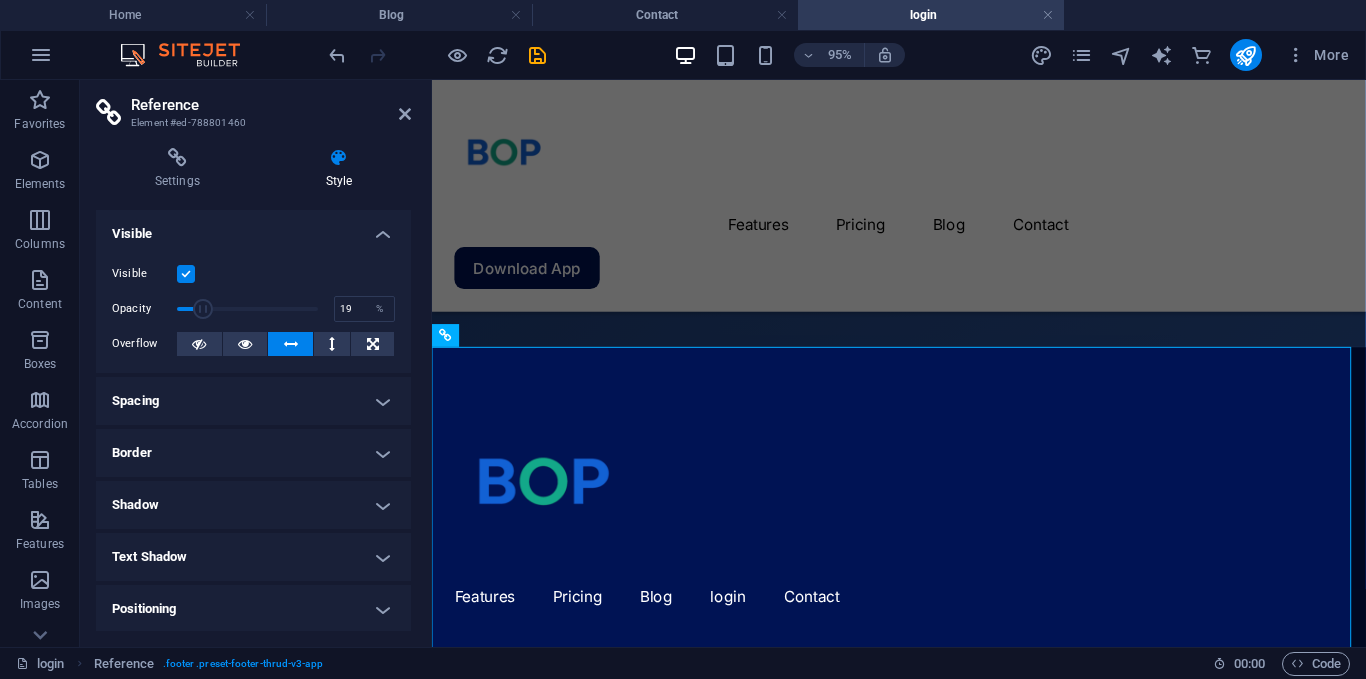 drag, startPoint x: 313, startPoint y: 300, endPoint x: 202, endPoint y: 310, distance: 111.44954 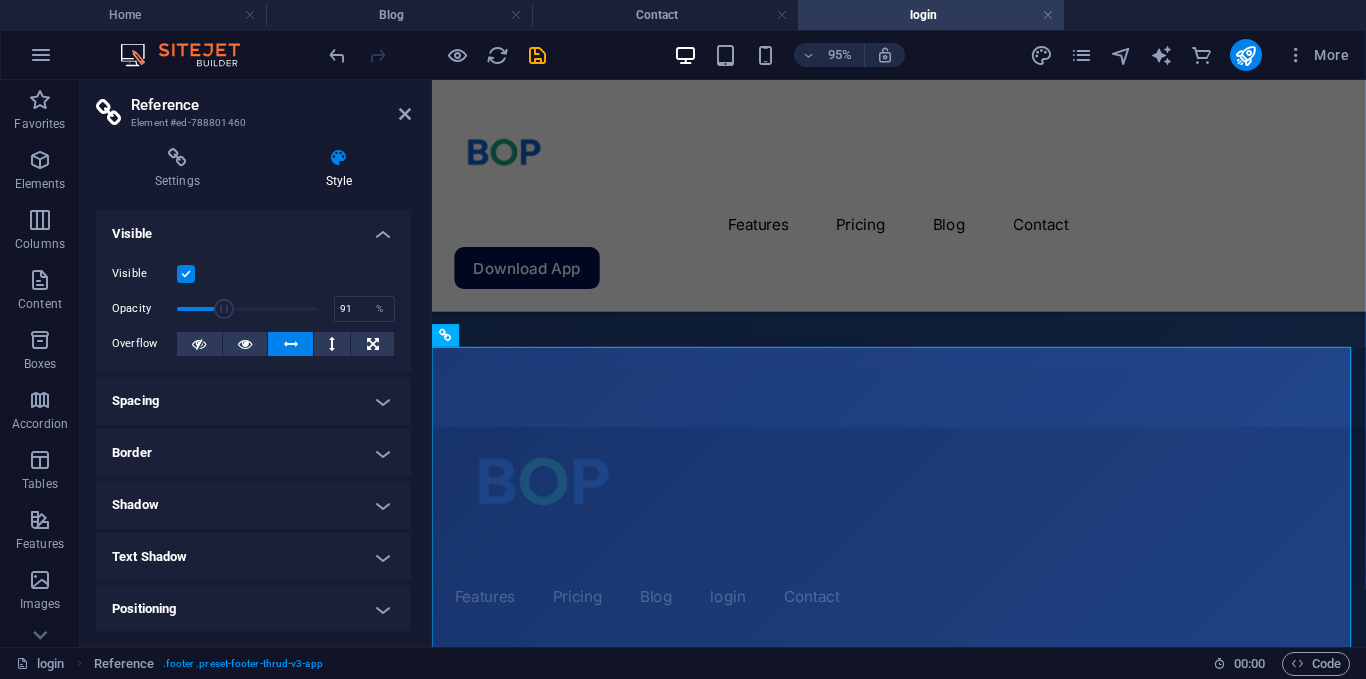 type on "100" 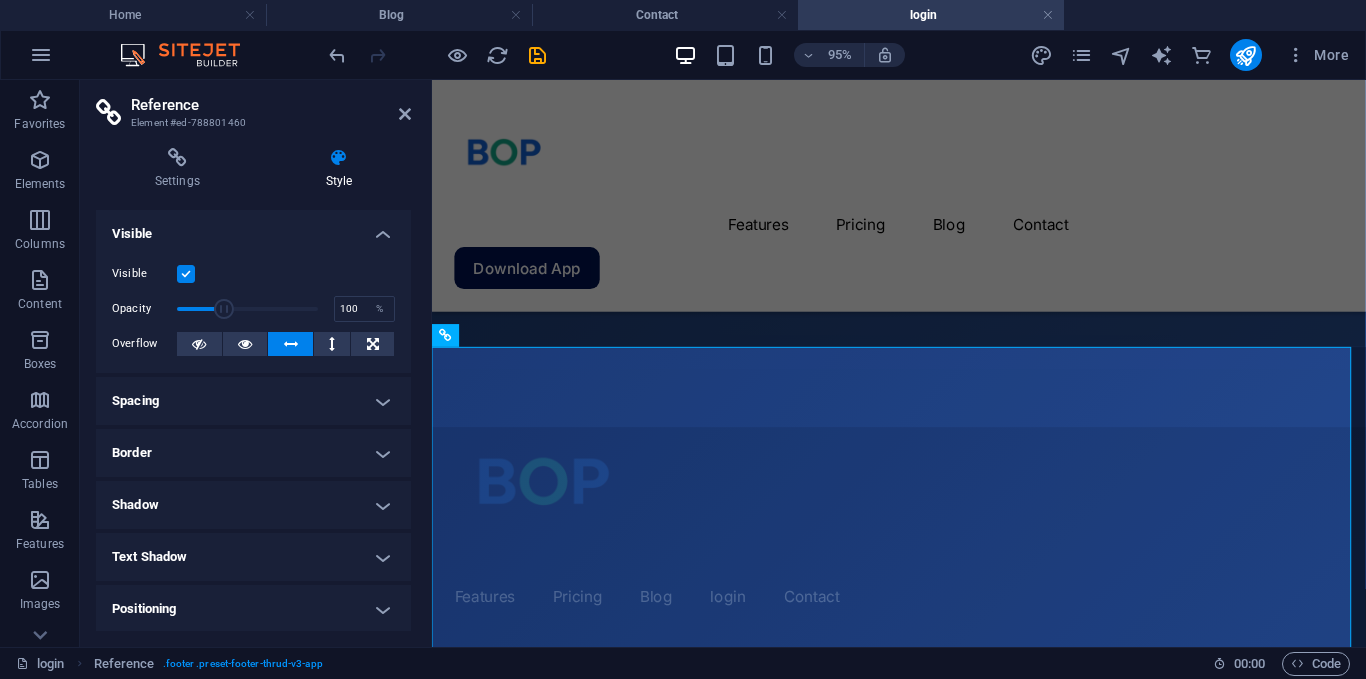 drag, startPoint x: 202, startPoint y: 310, endPoint x: 425, endPoint y: 301, distance: 223.18153 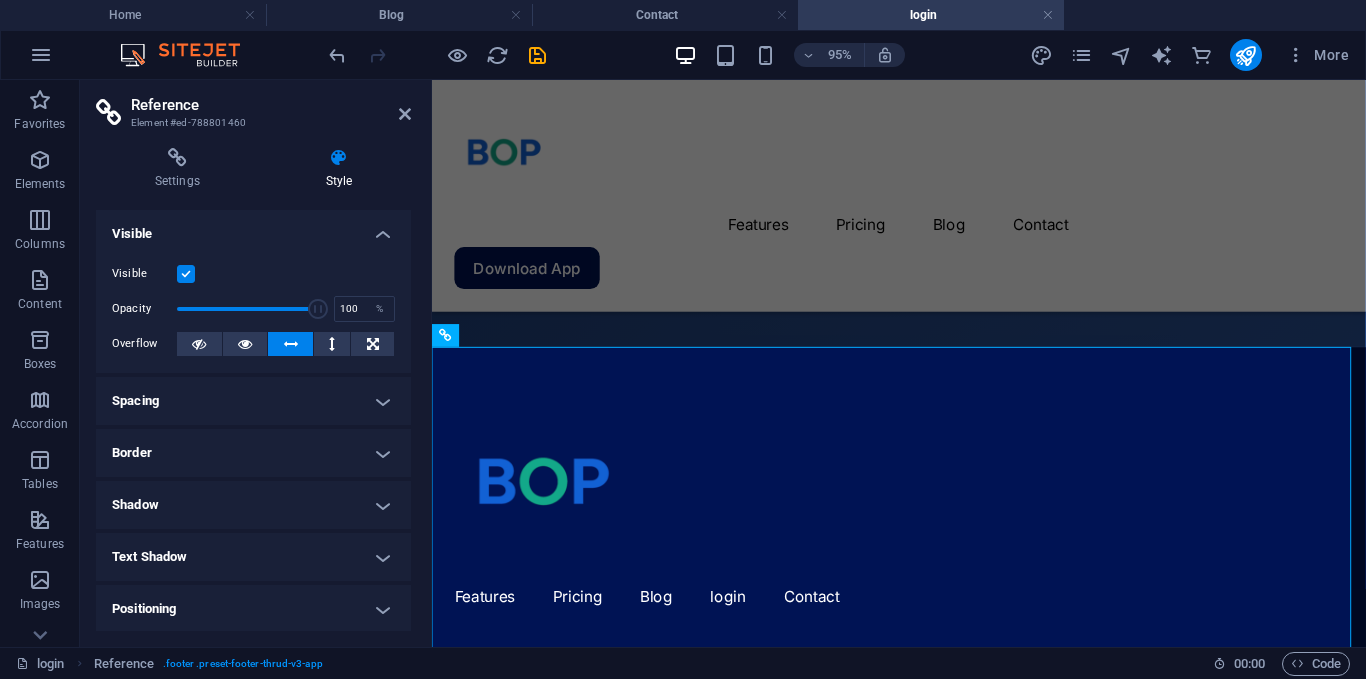drag, startPoint x: 406, startPoint y: 411, endPoint x: 412, endPoint y: 460, distance: 49.365982 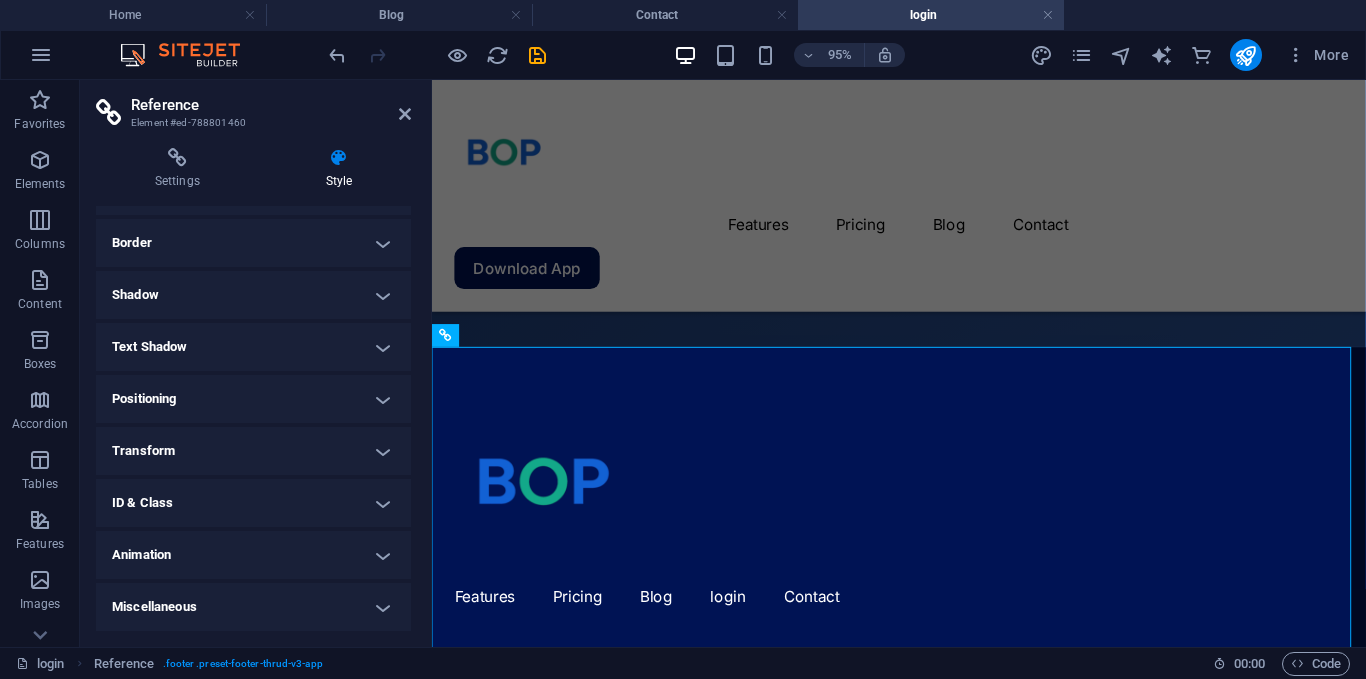 scroll, scrollTop: 0, scrollLeft: 0, axis: both 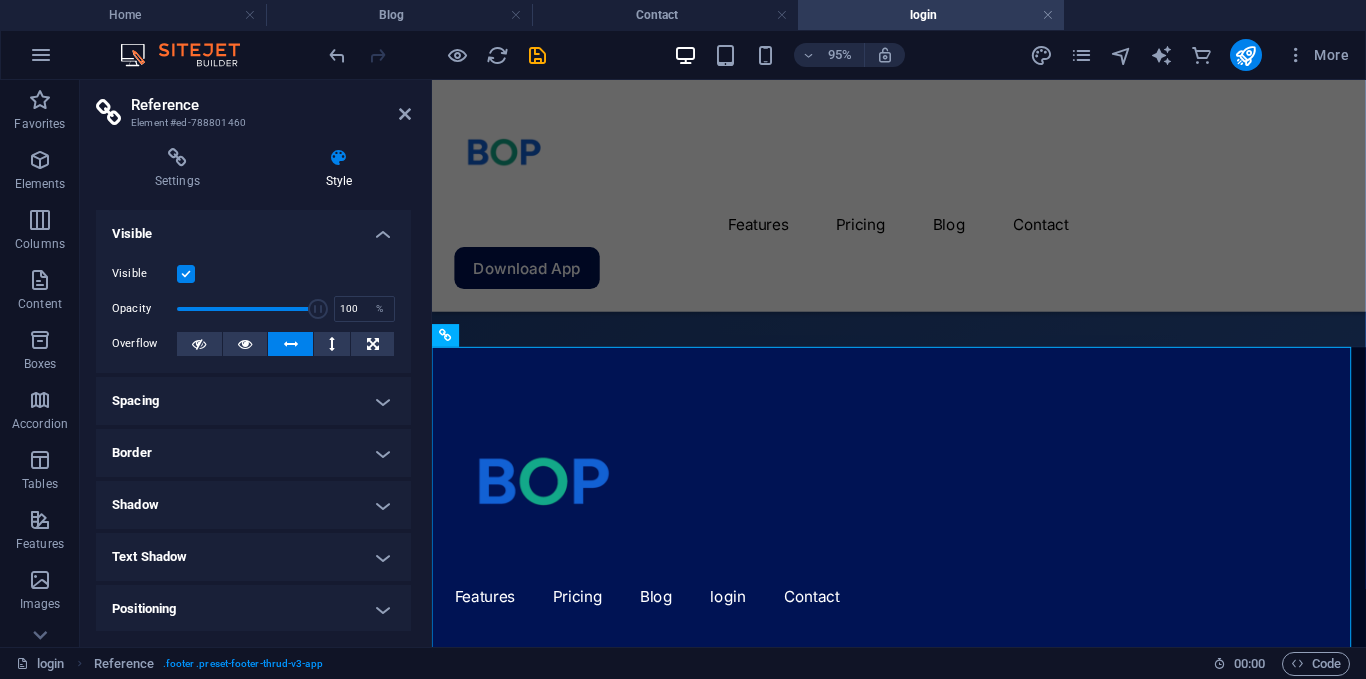 click on "Reference Element #ed-788801460 Settings Style Settings A reference is a copy of an element, which cannot be edited but updates itself automatically.  Copy settings Use the same settings (flex, animation, position, style) as for the reference target element Actions Convert Convert the reference into a separate element. All subsequent changes made won't affect the initially referenced element. Convert reference Show origin Jump to the referenced element. If the referenced element is on another page, it will be opened in a new tab. Show origin element Preset Element Layout How this element expands within the layout (Flexbox). Size Default auto px % 1/1 1/2 1/3 1/4 1/5 1/6 1/7 1/8 1/9 1/10 Grow Shrink Order Container layout Visible Visible Opacity 100 % Overflow Spacing Margin Default auto px % rem vw vh Custom Custom auto px % rem vw vh auto px % rem vw vh auto px % rem vw vh auto px % rem vw vh Padding Default px rem % vh vw Custom Custom px rem % vh vw px rem % vh vw px rem % vh vw px rem % vh vw Border Style" at bounding box center [256, 363] 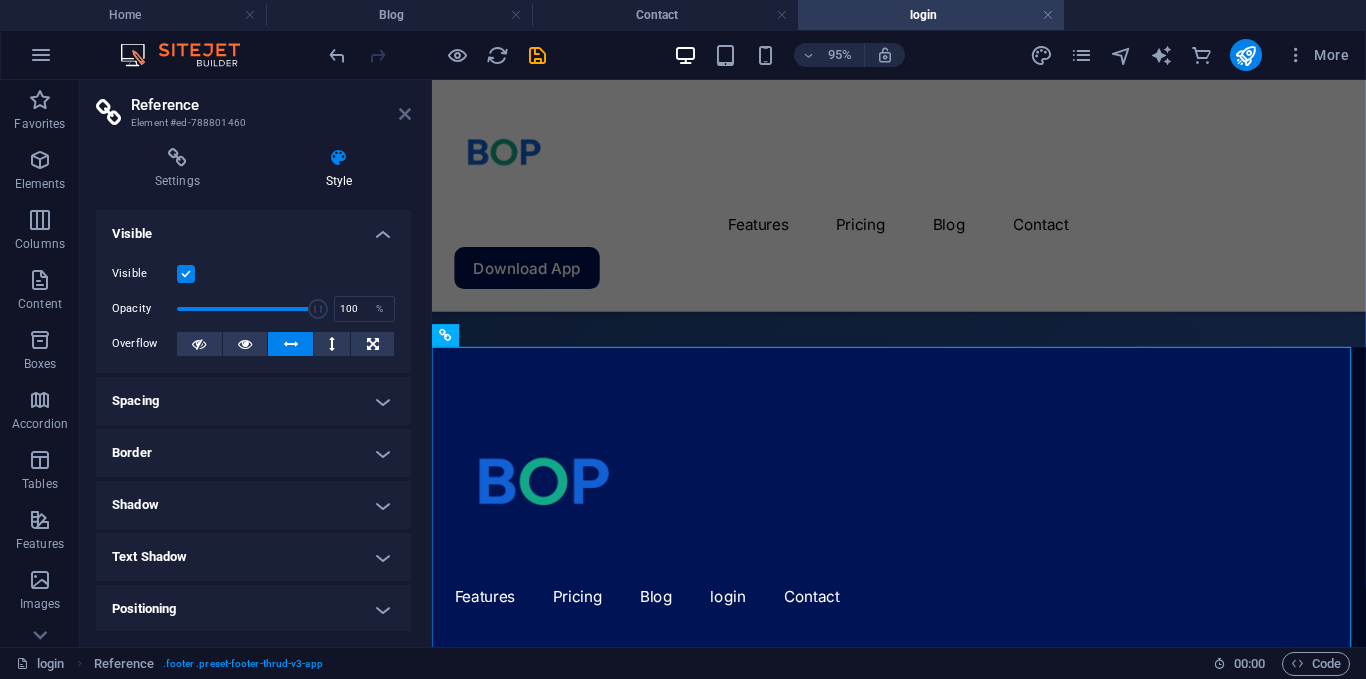 click at bounding box center (405, 114) 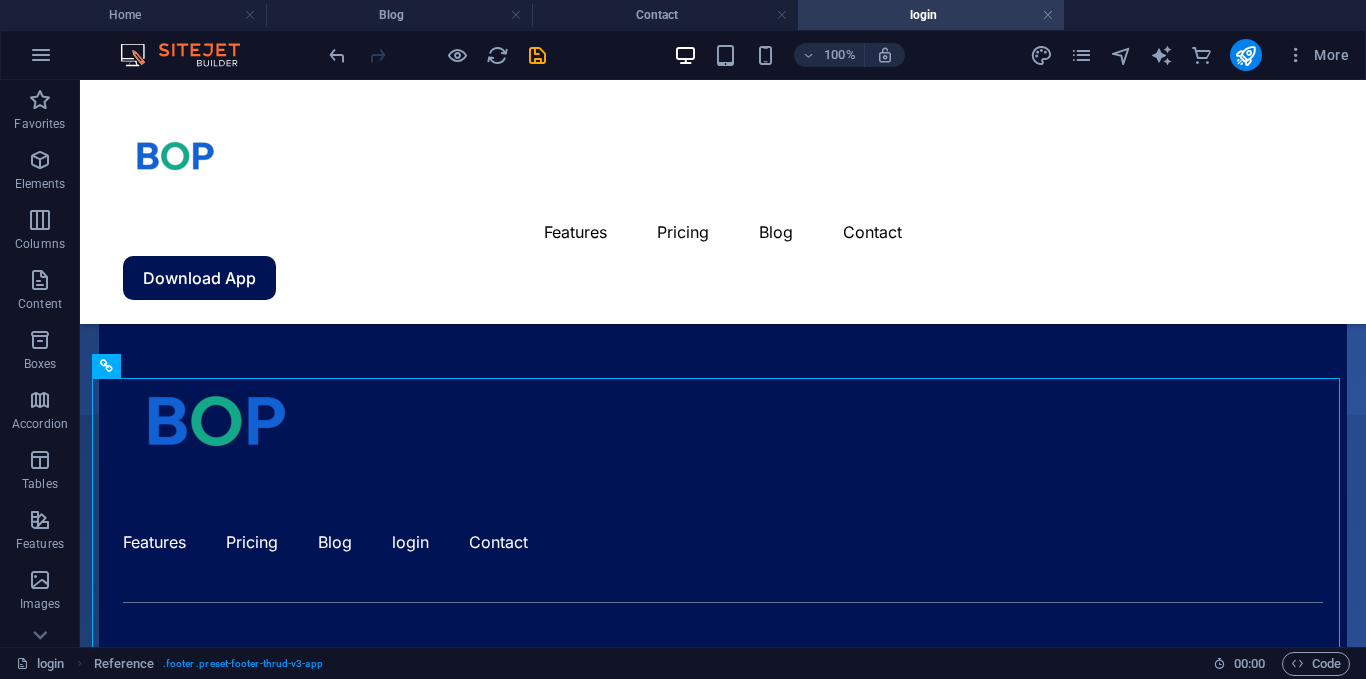scroll, scrollTop: 0, scrollLeft: 0, axis: both 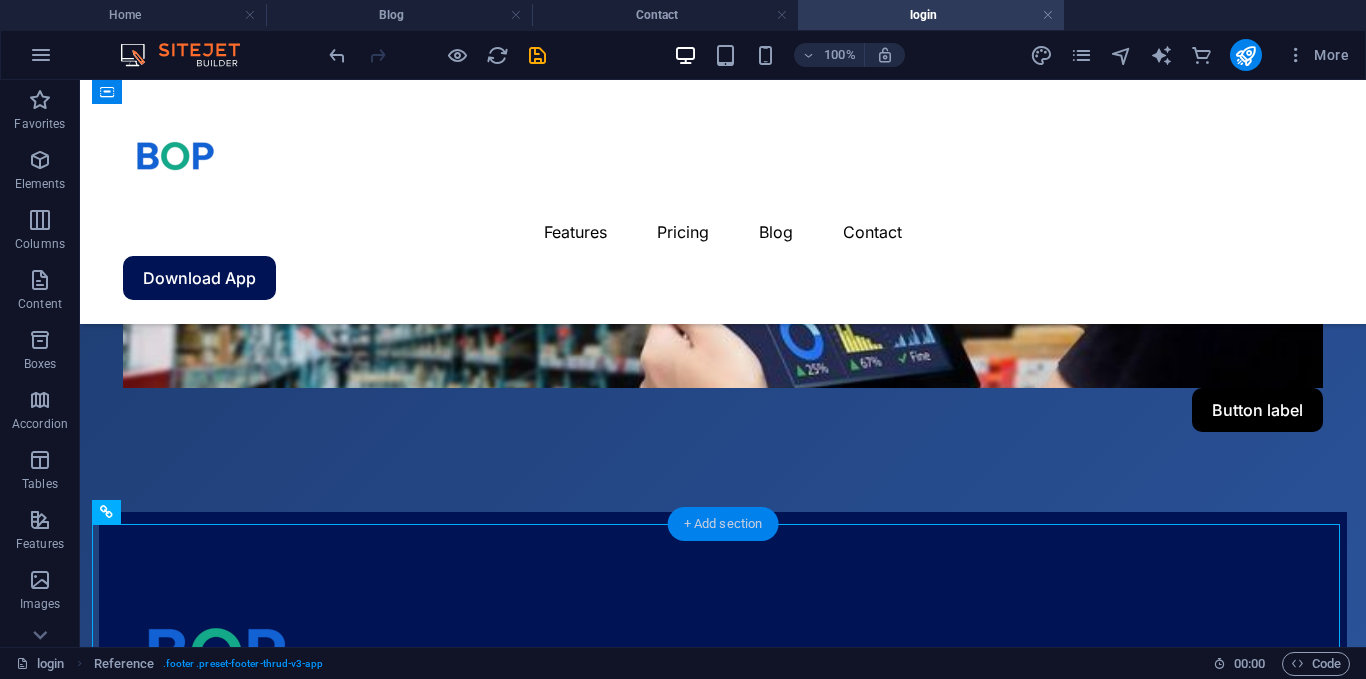 click on "+ Add section" at bounding box center [723, 524] 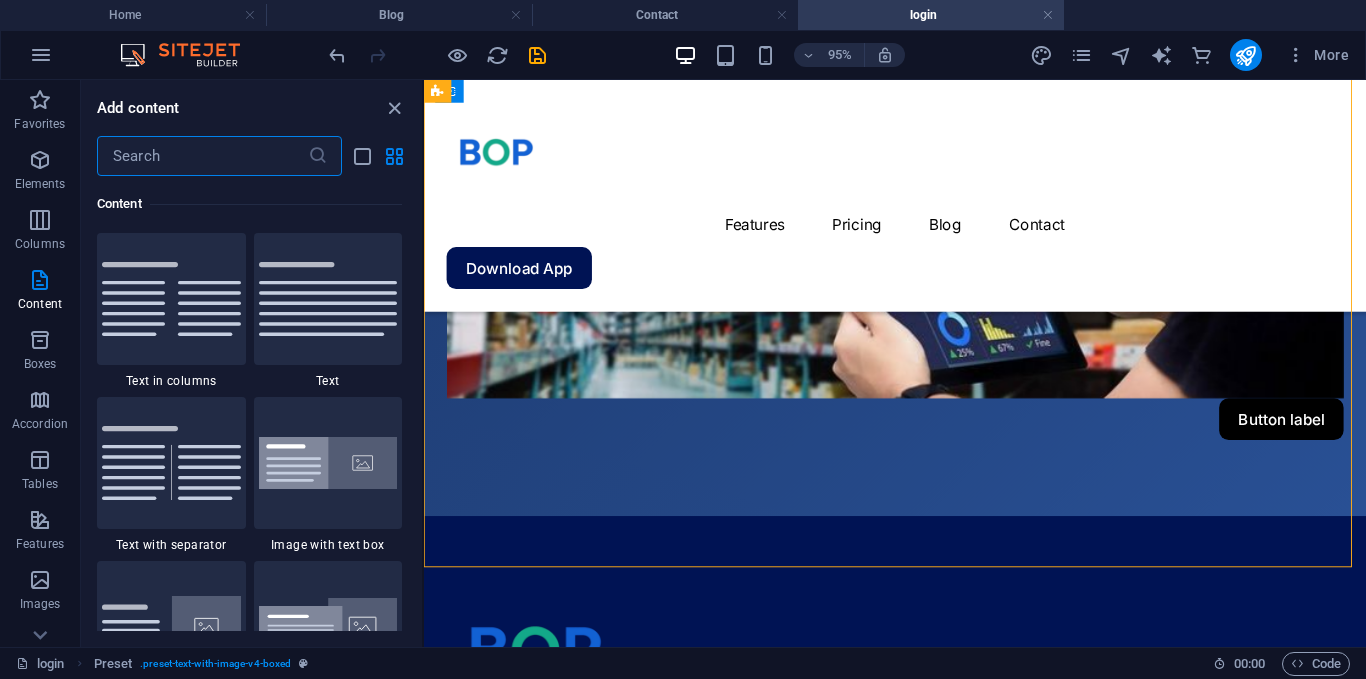 scroll, scrollTop: 3824, scrollLeft: 0, axis: vertical 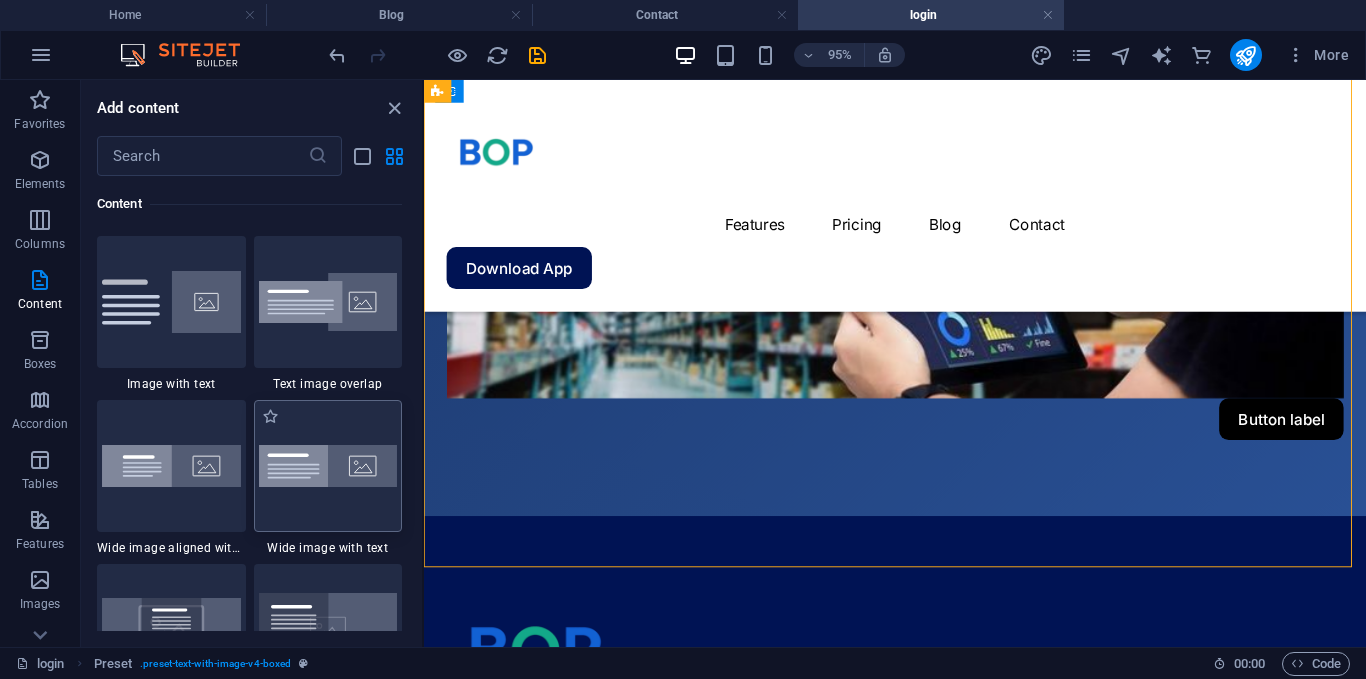 click at bounding box center [328, 466] 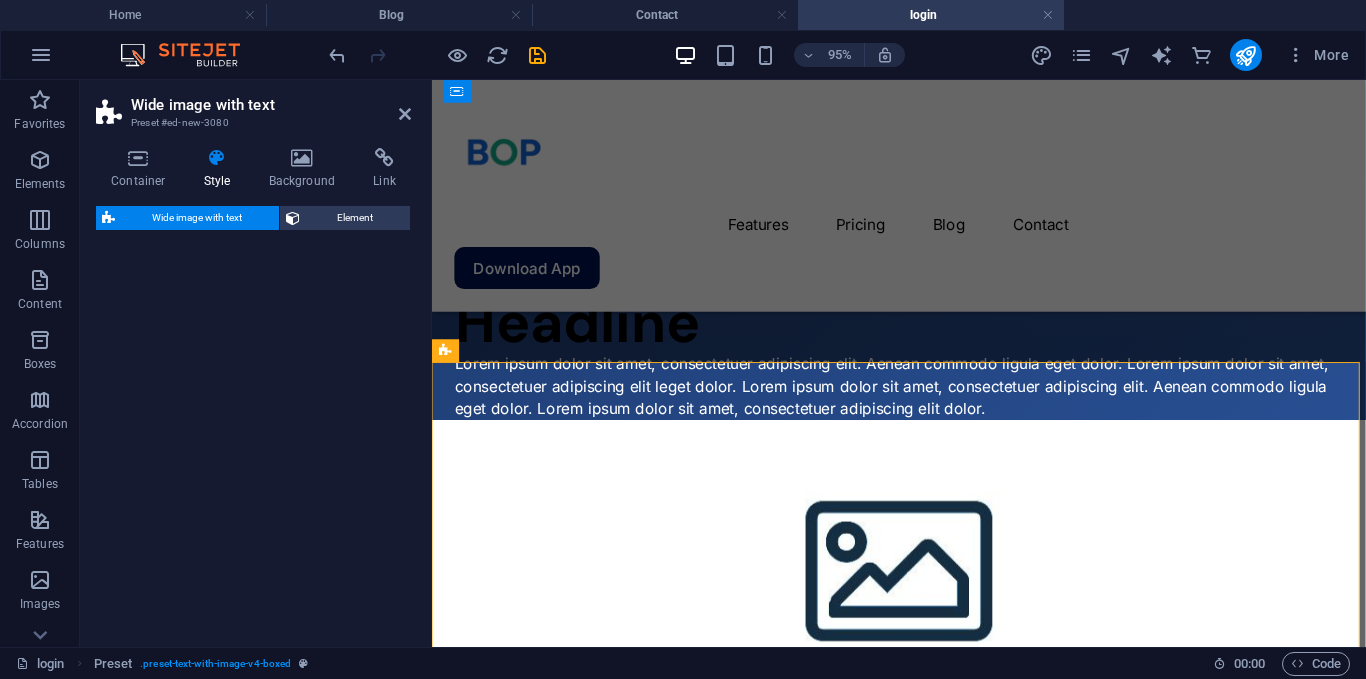 select on "%" 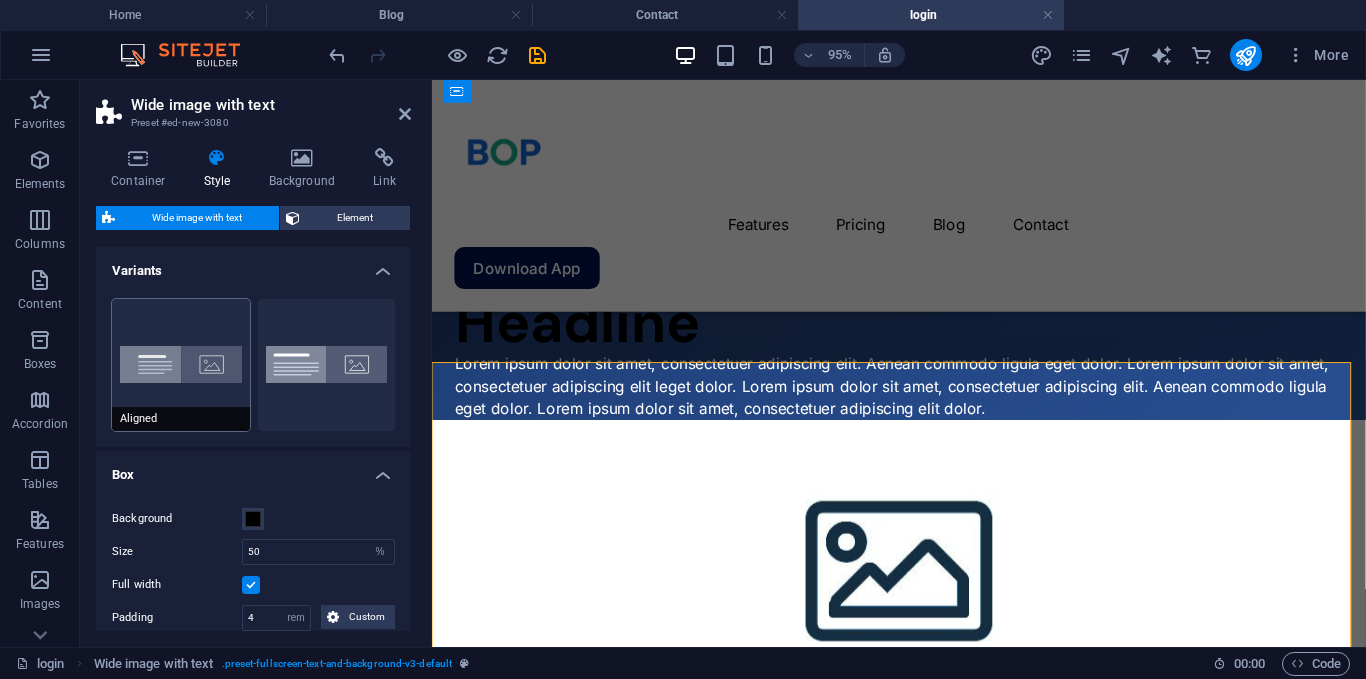 click on "Aligned" at bounding box center [181, 365] 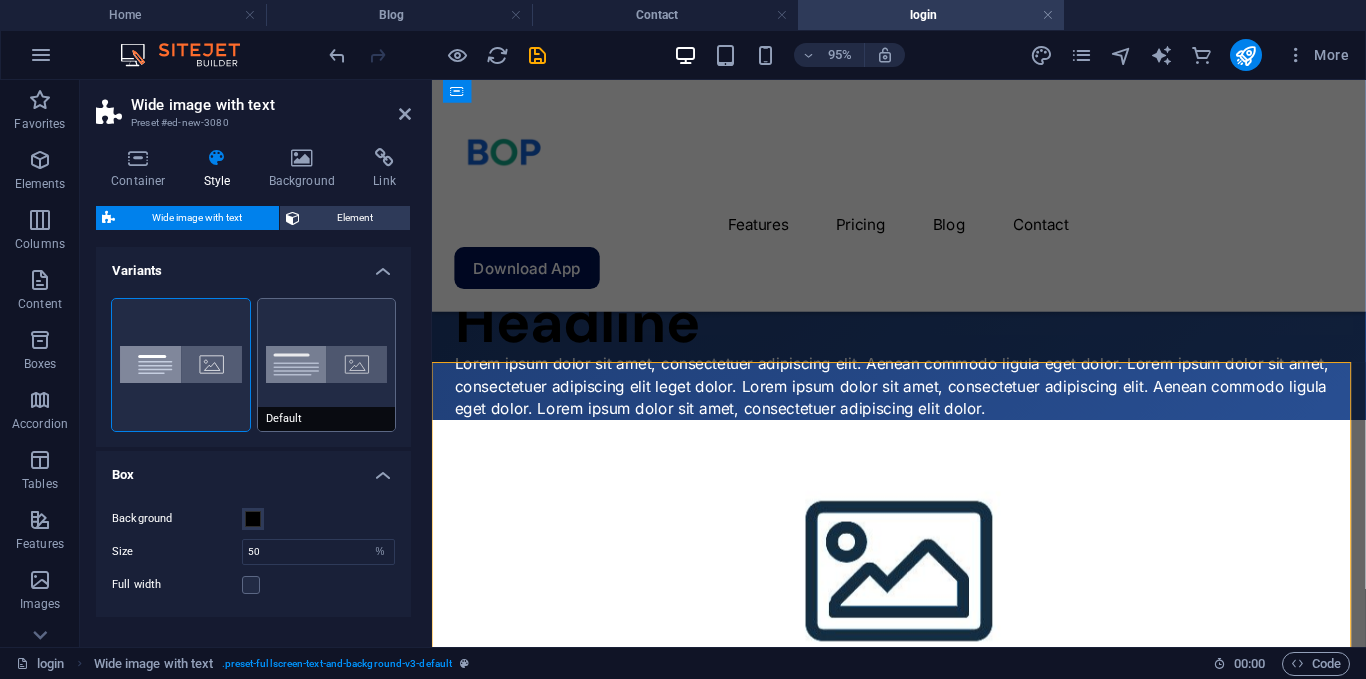 click on "Default" at bounding box center (327, 365) 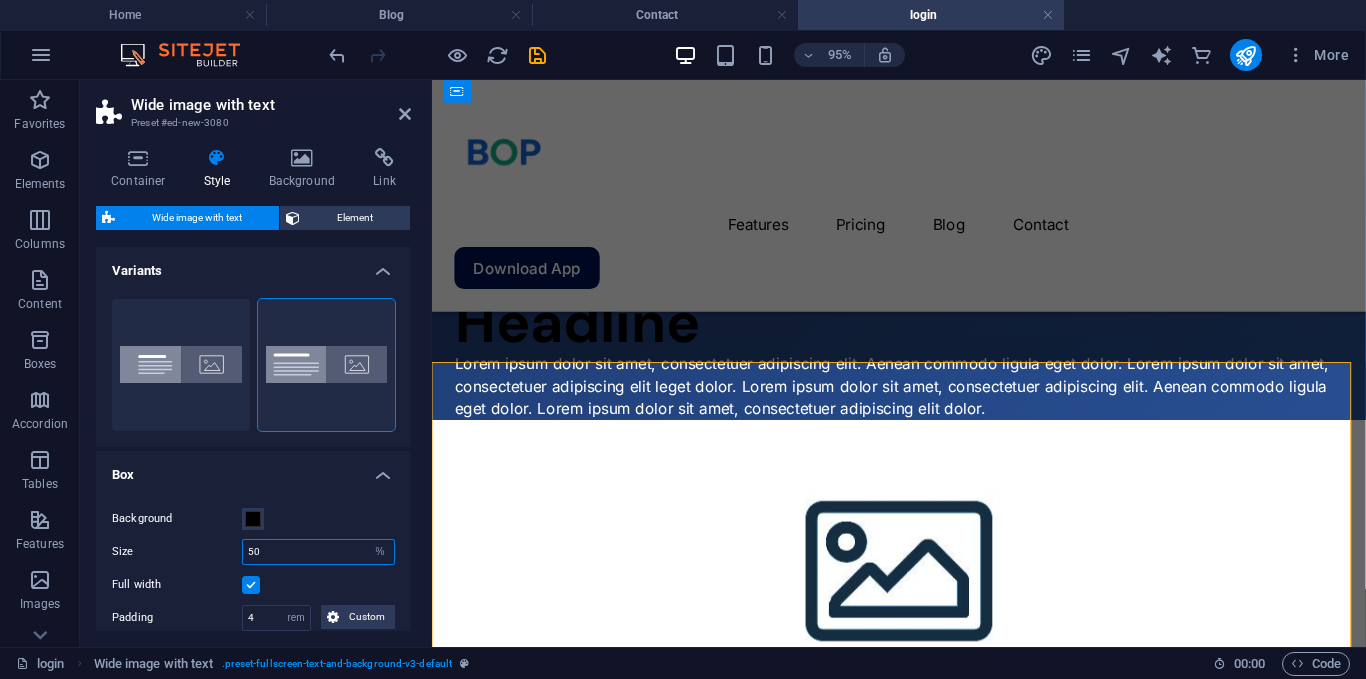 click on "50" at bounding box center (318, 552) 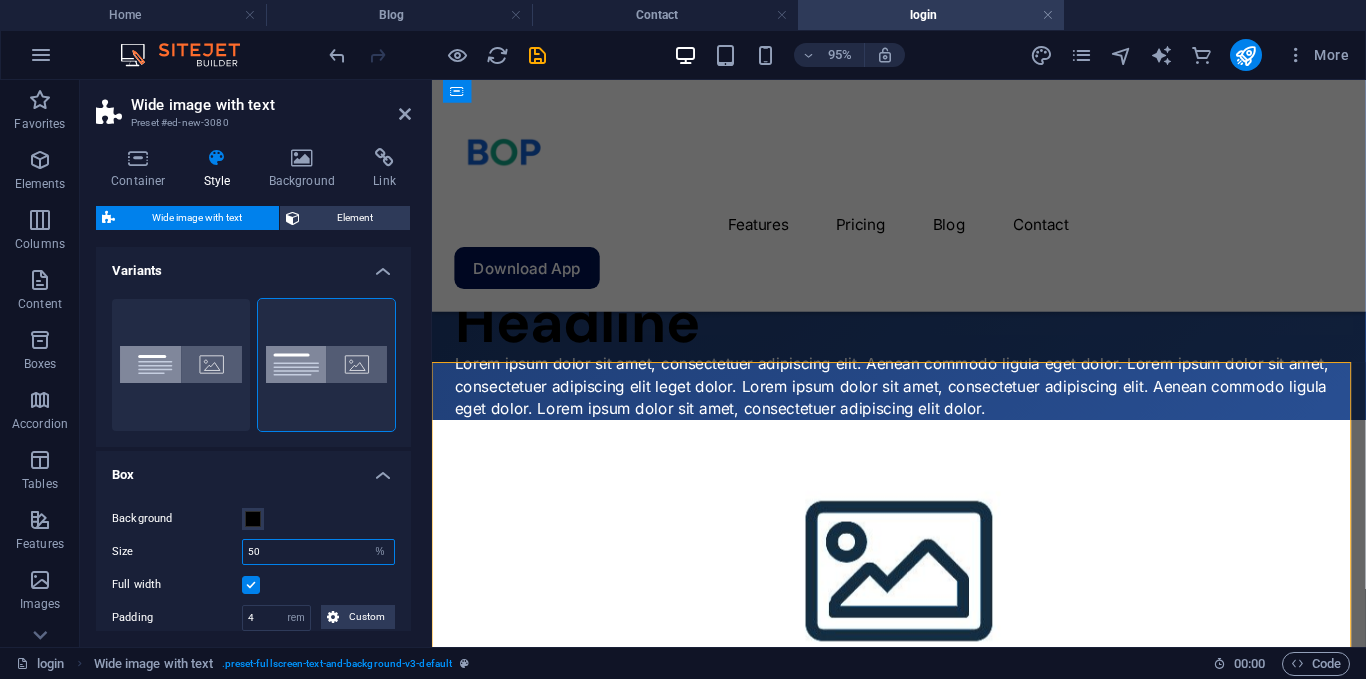 type on "5" 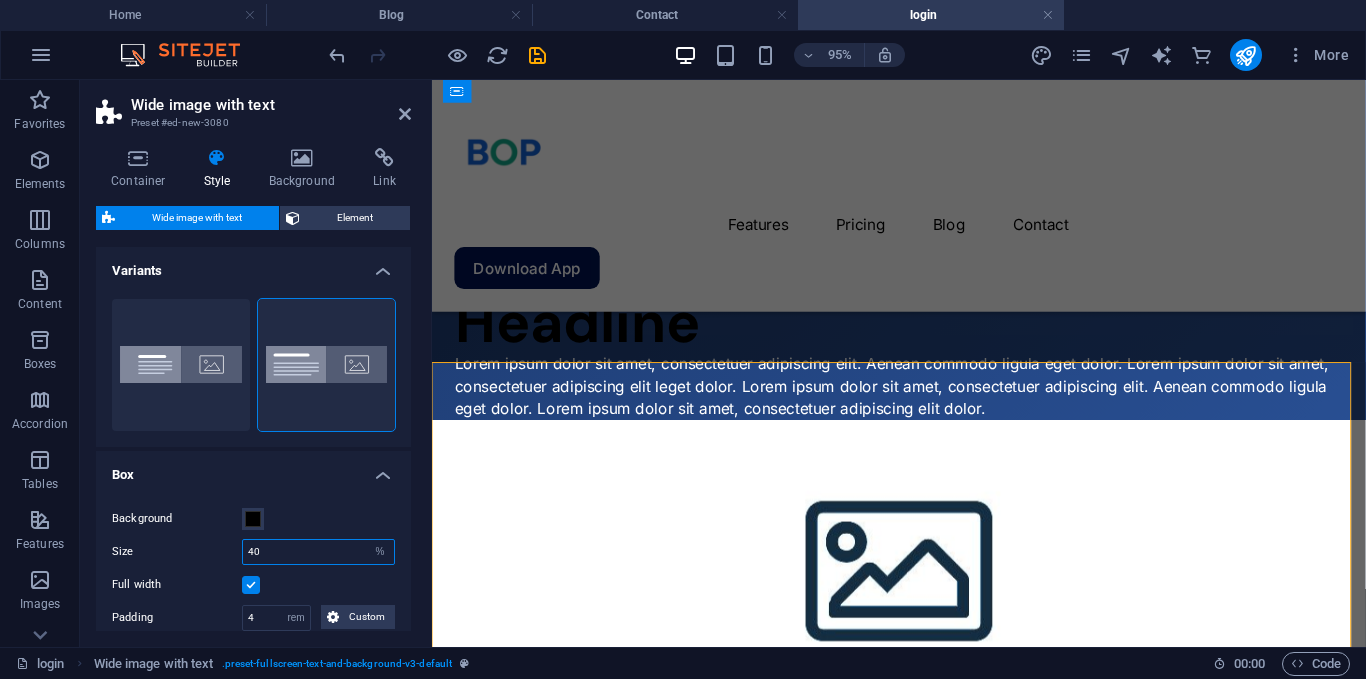 type on "40" 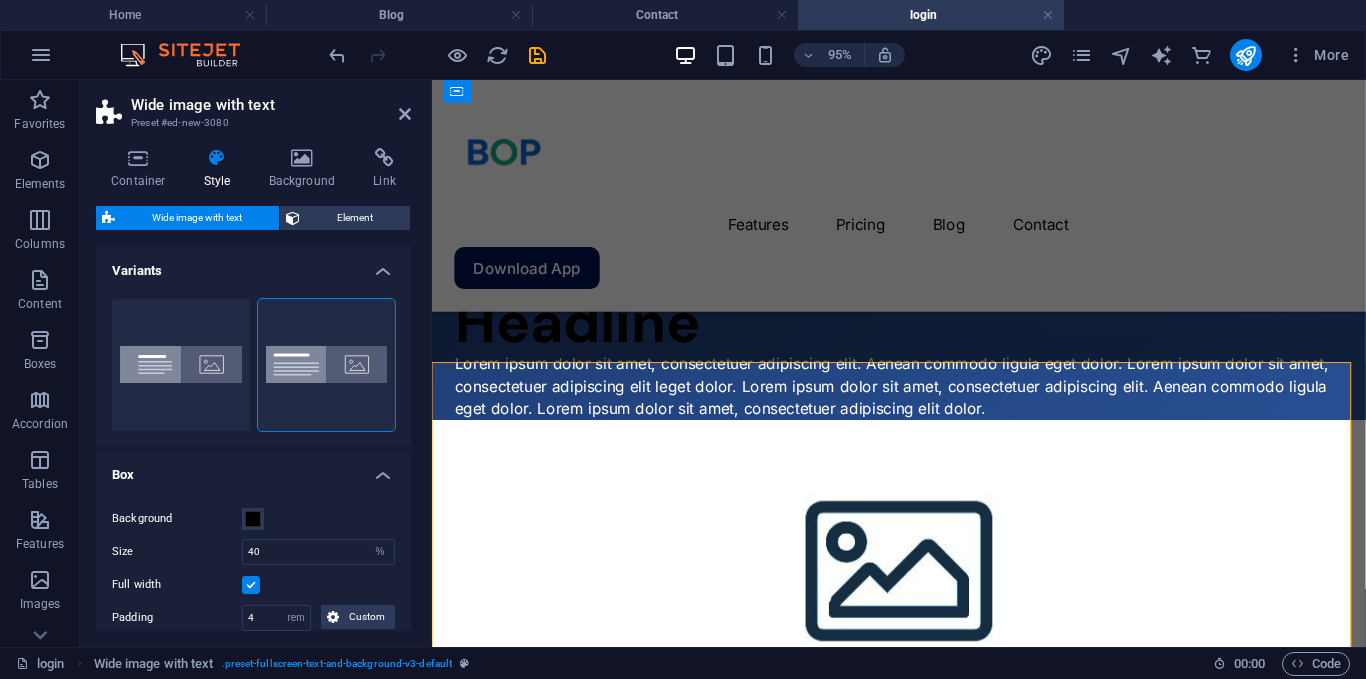 drag, startPoint x: 405, startPoint y: 495, endPoint x: 408, endPoint y: 530, distance: 35.128338 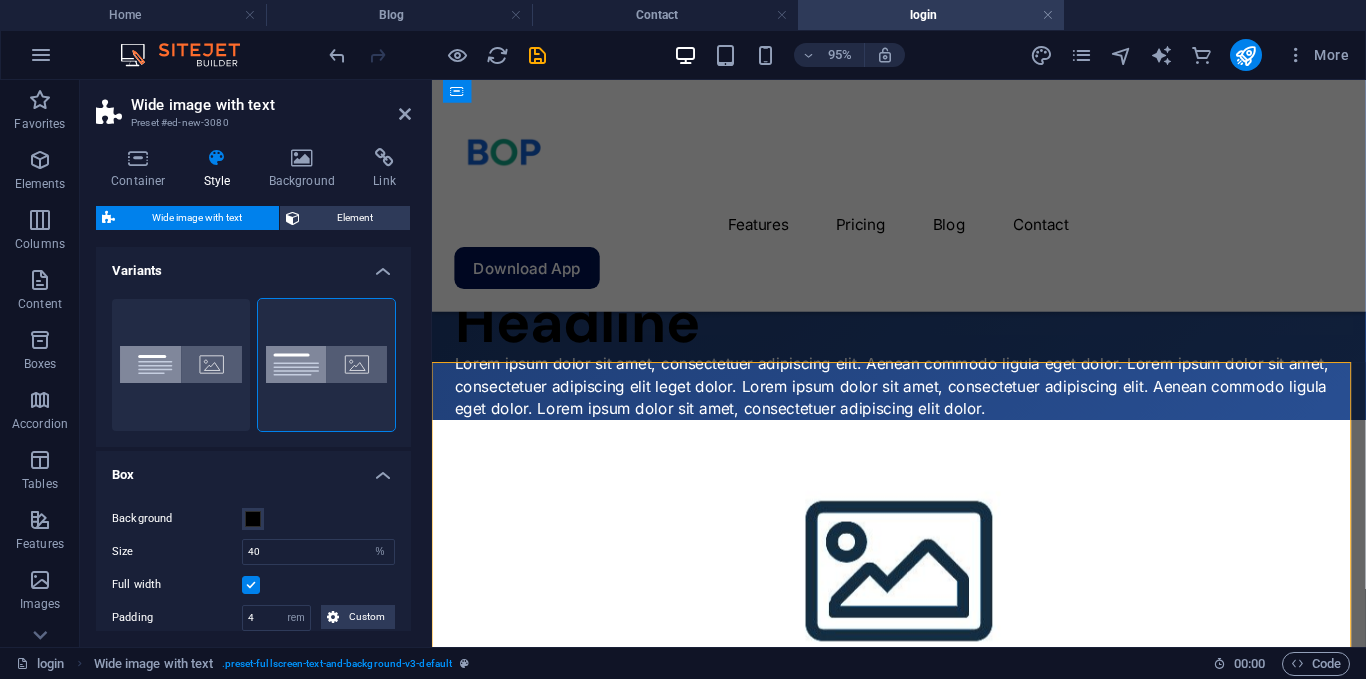 click on "Variants Aligned Default Box Background Size 40 px rem % vh vw Full width Padding 4 px rem % vh vw Custom Custom 4 px rem % vh vw 4 px rem % vh vw 4 px rem % vh vw 4 px rem % vh vw Preset class Above chosen variant and settings affect all elements which carry this preset class. default Add preset class" at bounding box center (253, 439) 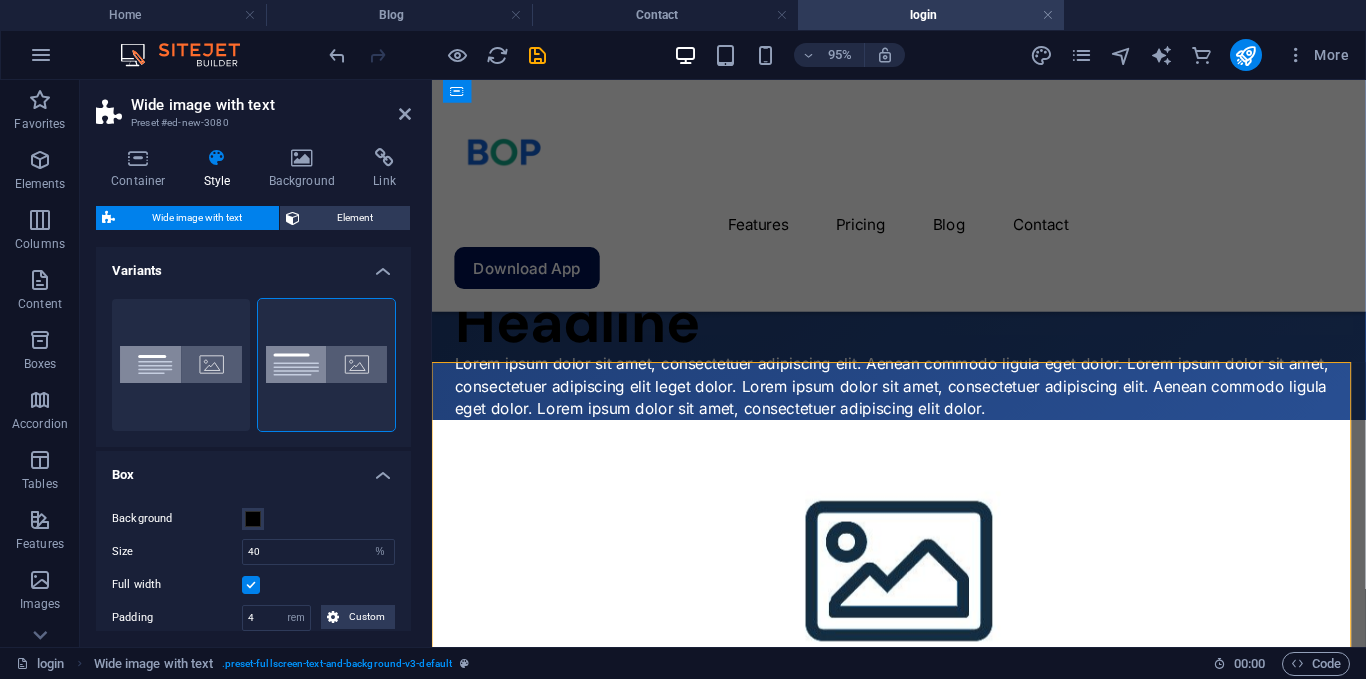 drag, startPoint x: 406, startPoint y: 523, endPoint x: 410, endPoint y: 565, distance: 42.190044 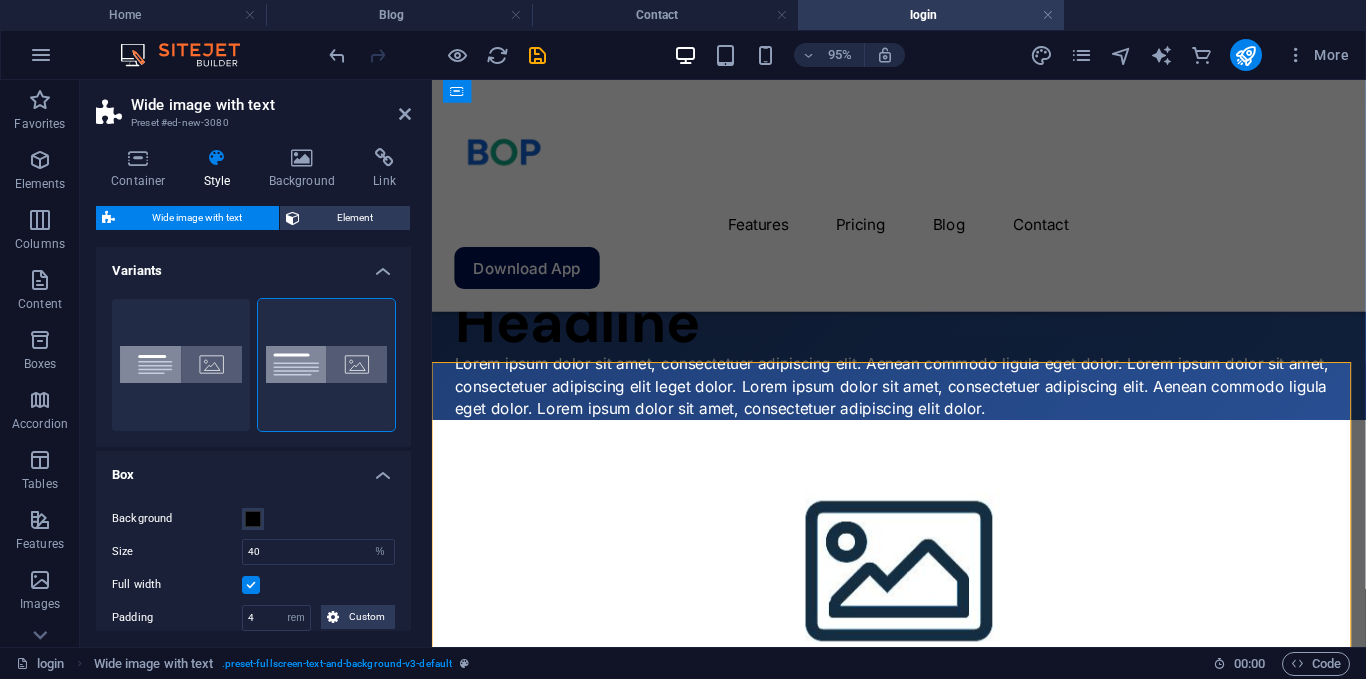 click on "Variants Aligned Default Box Background Size 40 px rem % vh vw Full width Padding 4 px rem % vh vw Custom Custom 4 px rem % vh vw 4 px rem % vh vw 4 px rem % vh vw 4 px rem % vh vw Preset class Above chosen variant and settings affect all elements which carry this preset class. default Add preset class" at bounding box center (253, 439) 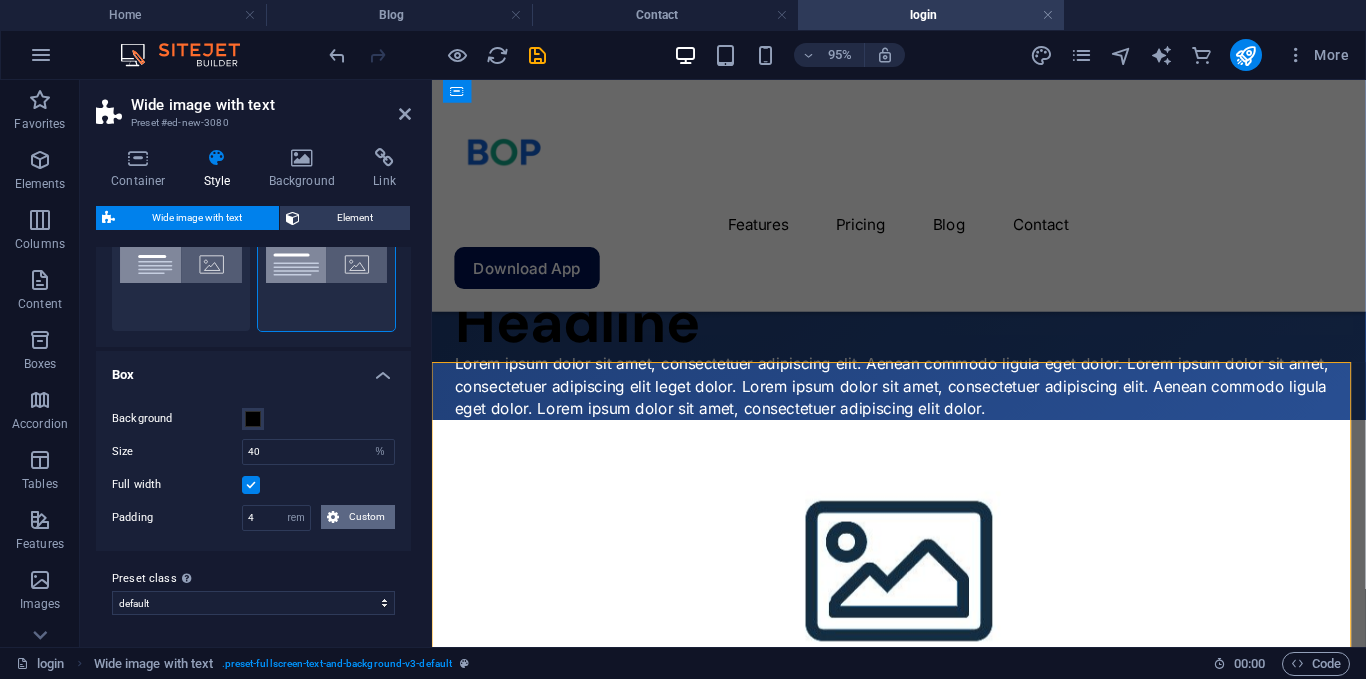 click on "Custom" at bounding box center (367, 517) 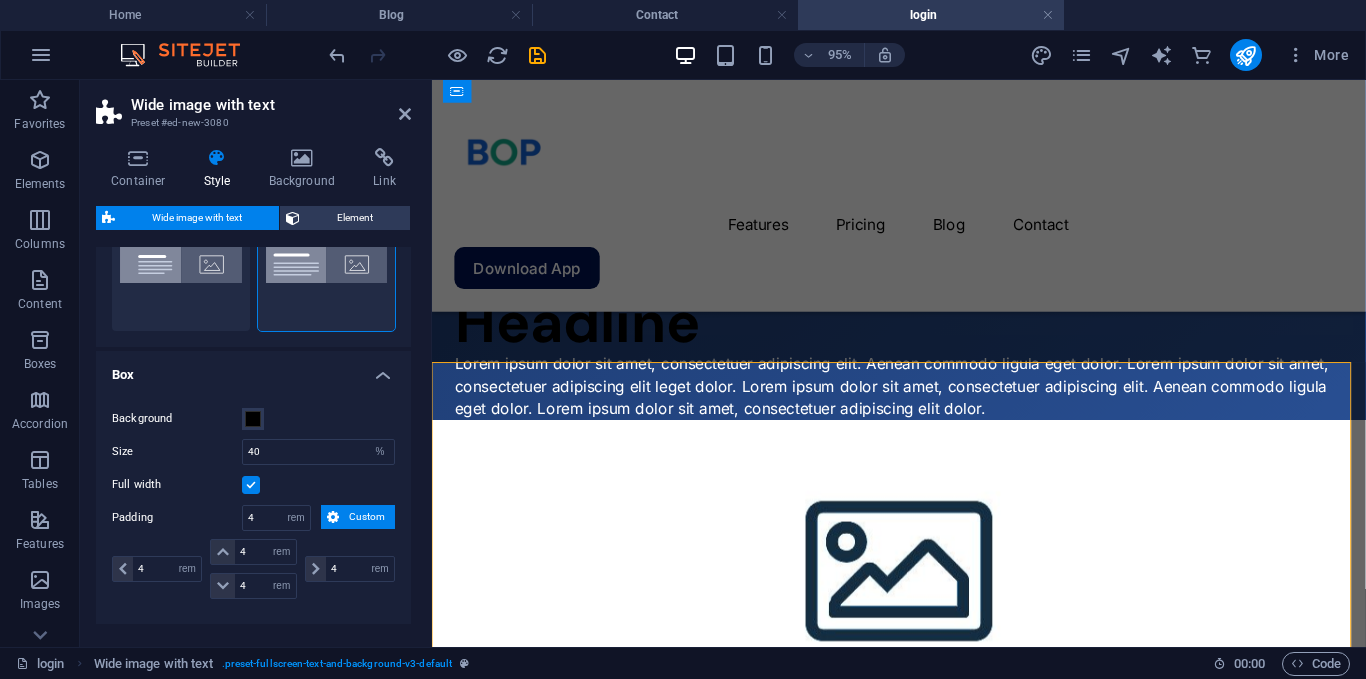 click on "Custom" at bounding box center (367, 517) 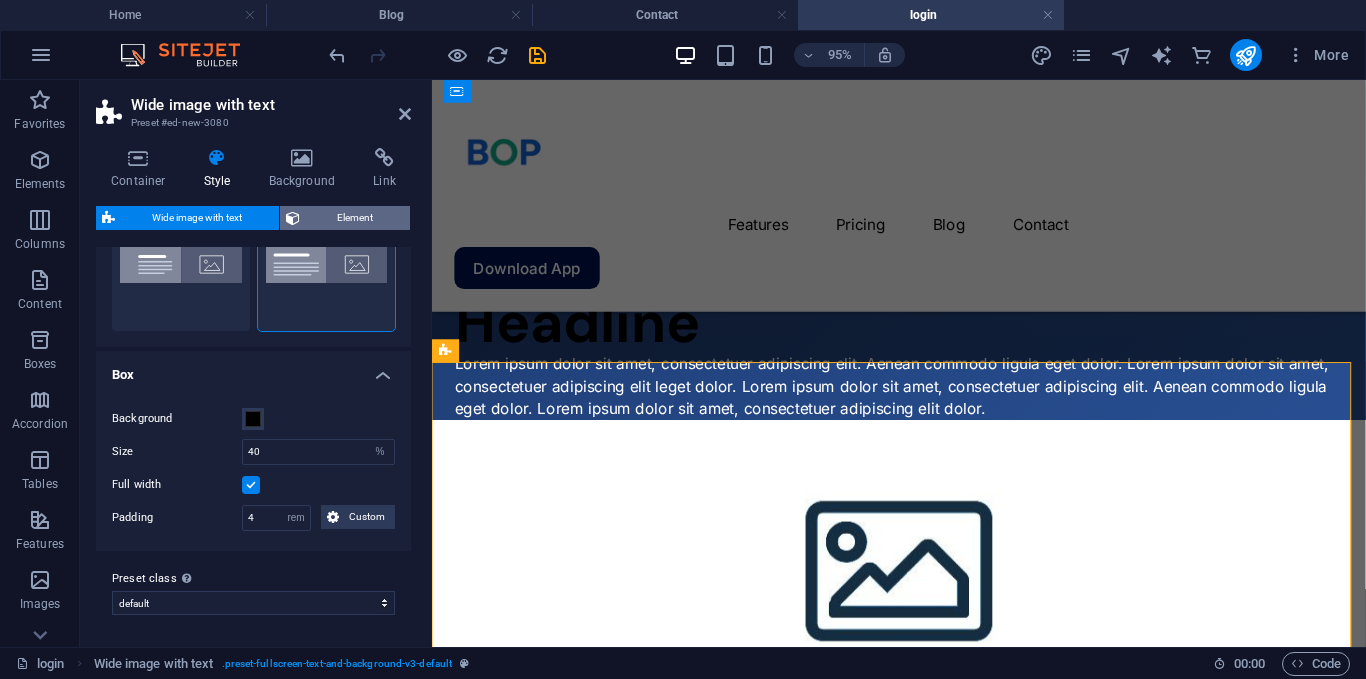 click on "Element" at bounding box center (355, 218) 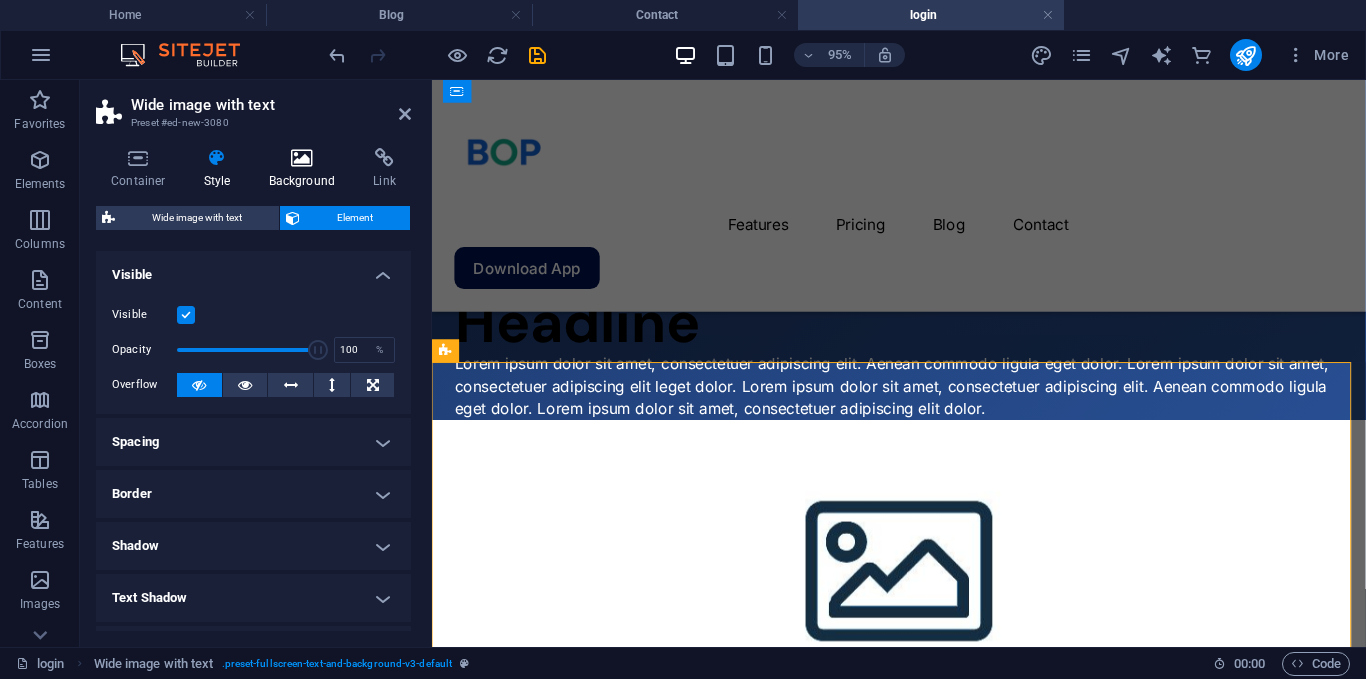 click at bounding box center (302, 158) 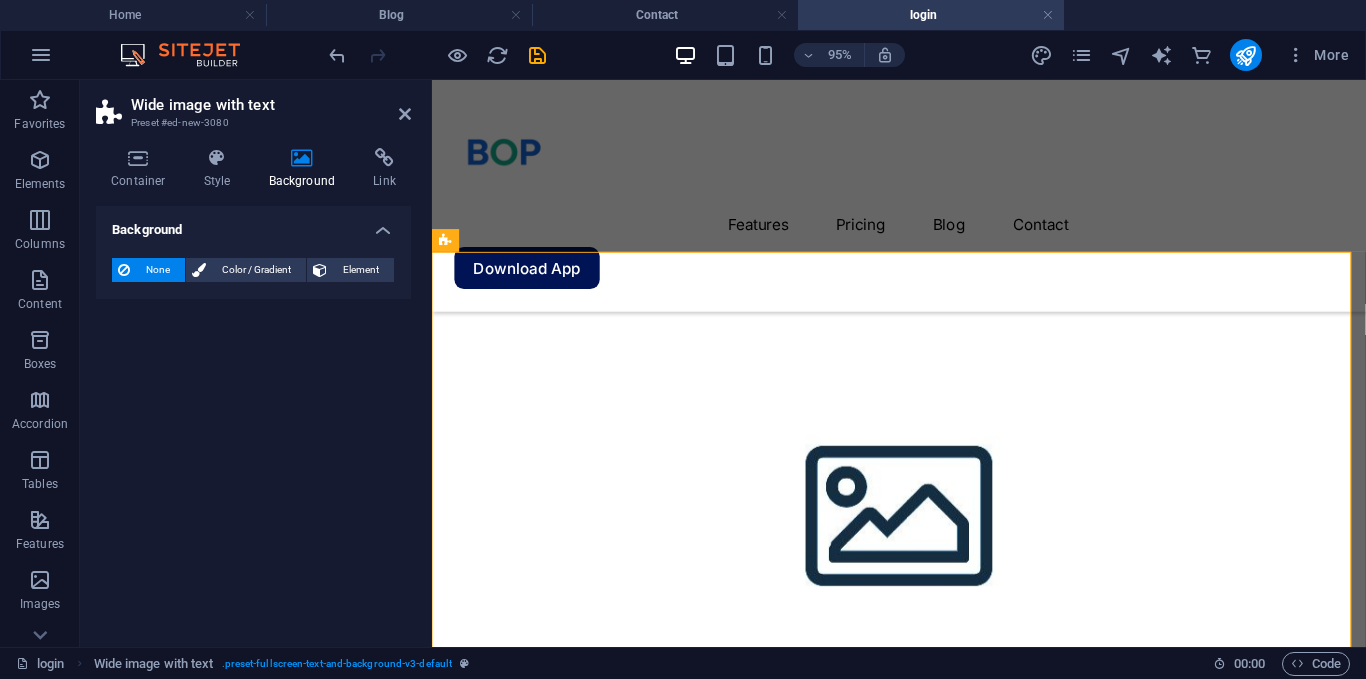 scroll, scrollTop: 118, scrollLeft: 0, axis: vertical 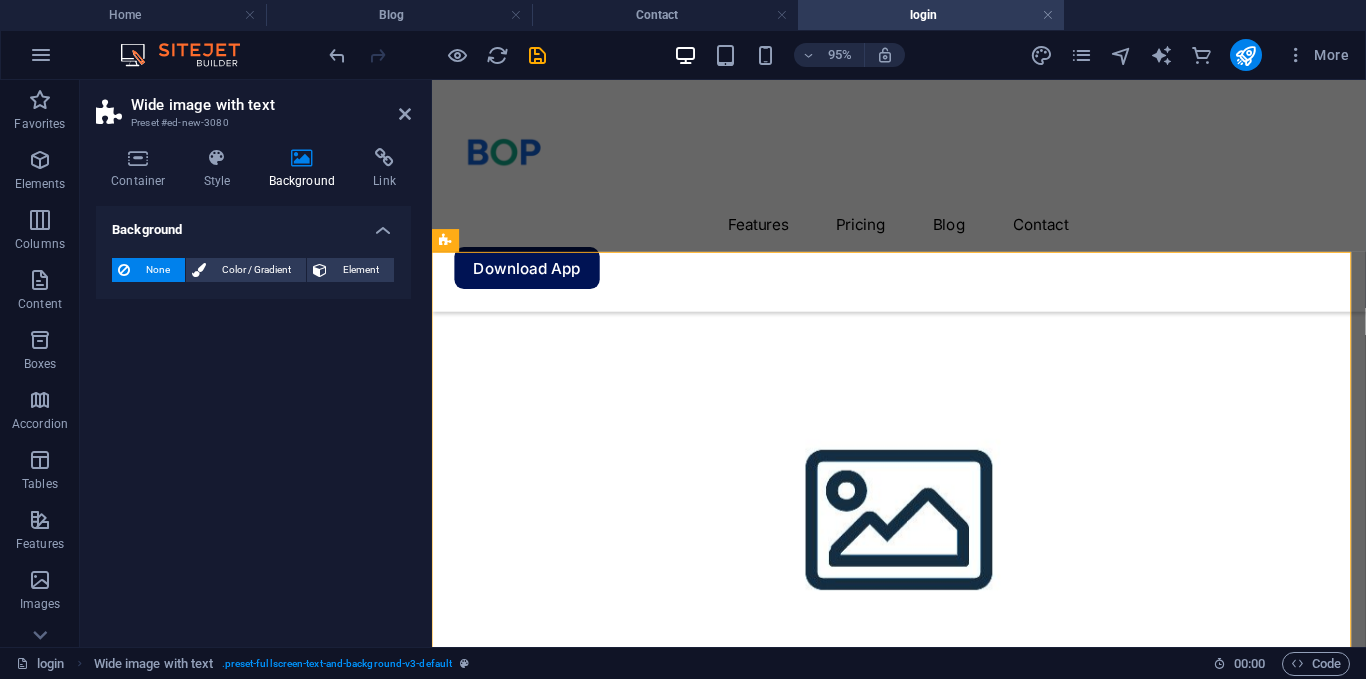click at bounding box center (923, 534) 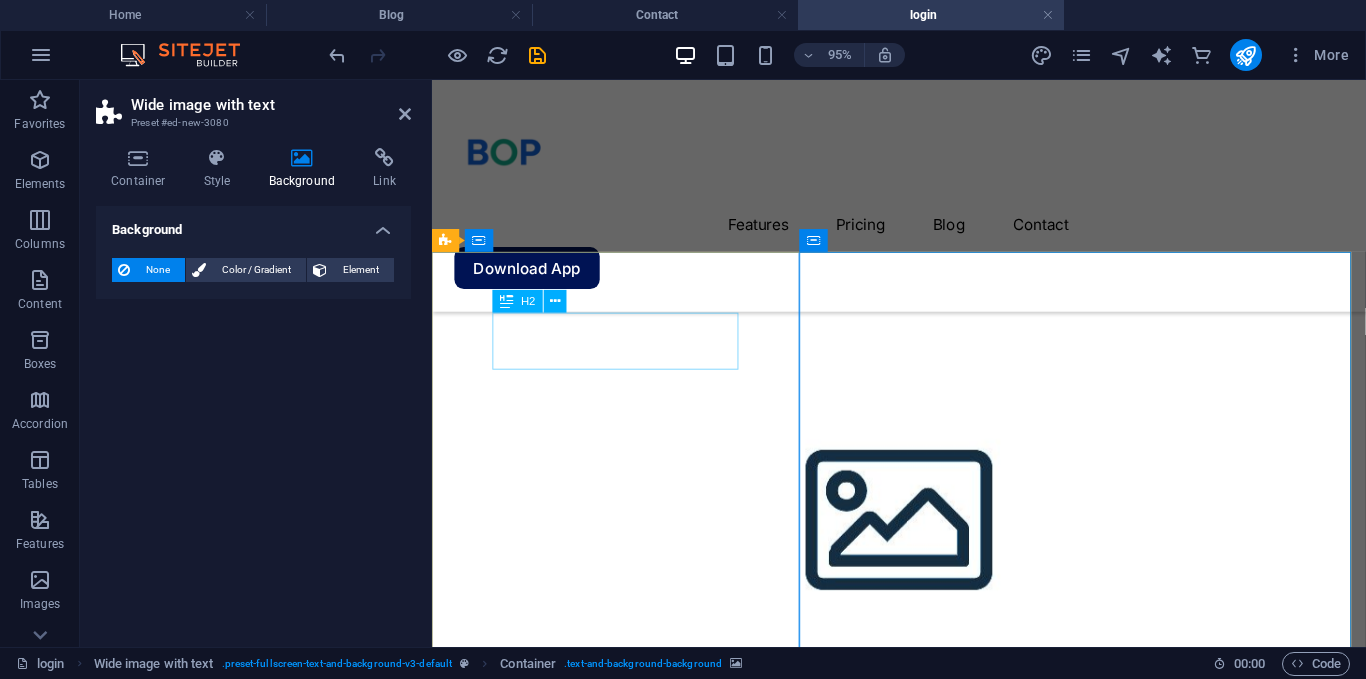 click on "Headline" at bounding box center (923, 154) 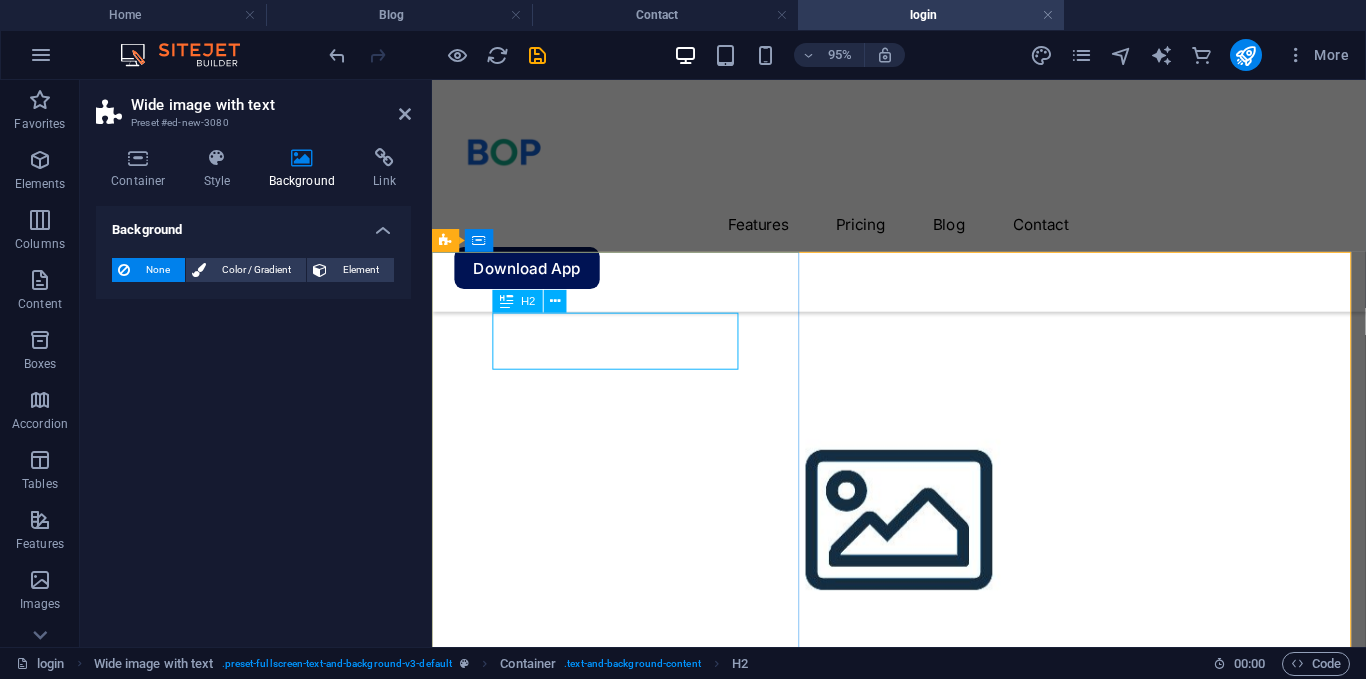 click on "Headline" at bounding box center (923, 154) 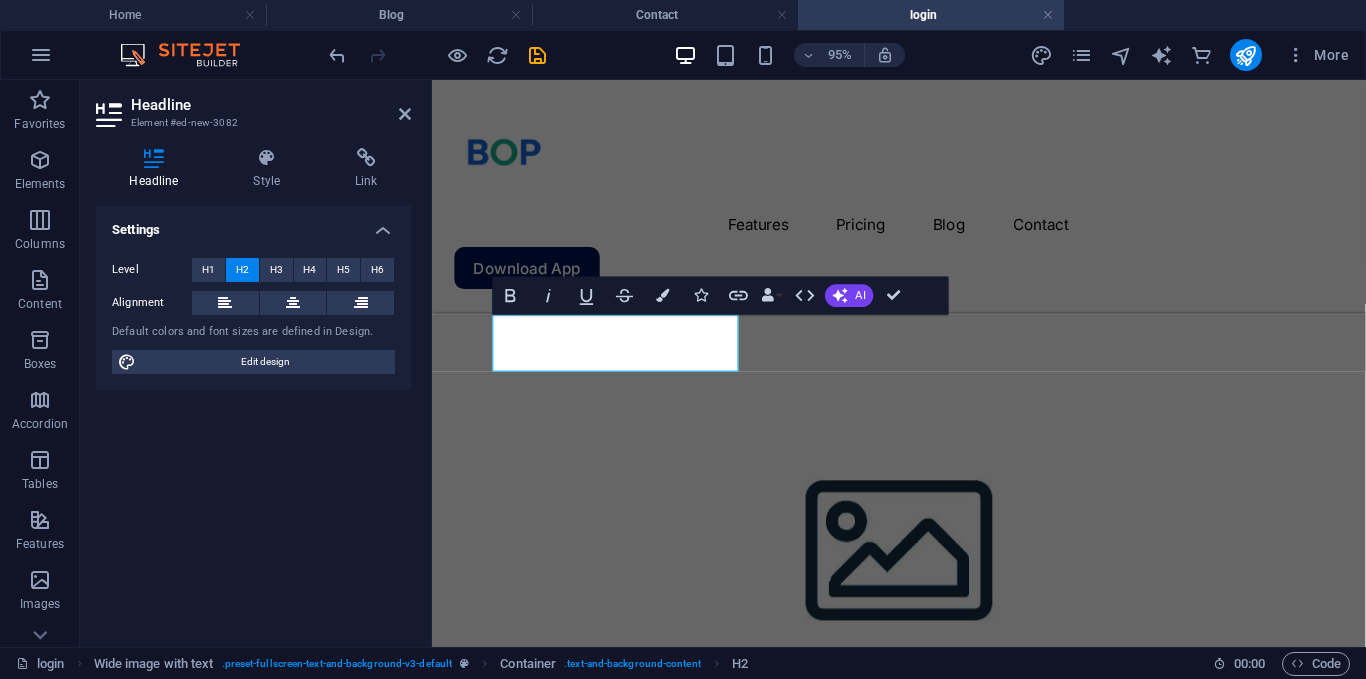 scroll, scrollTop: 80, scrollLeft: 0, axis: vertical 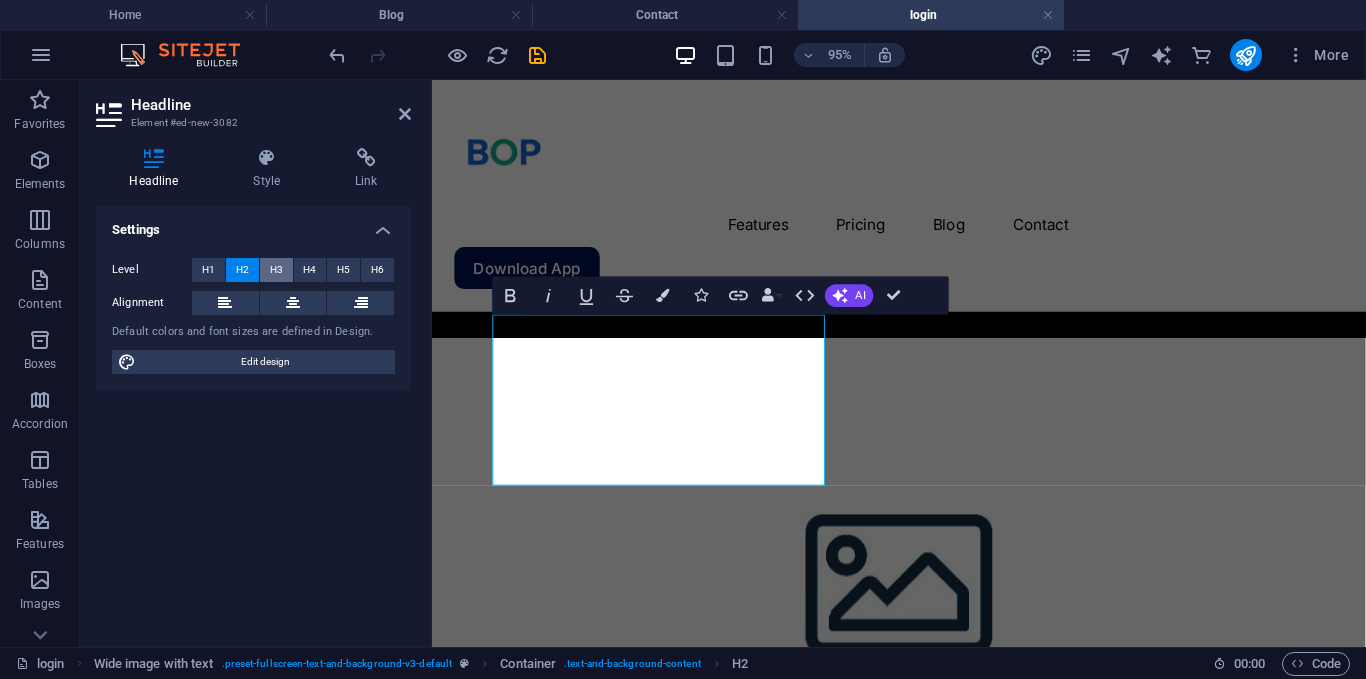 click on "H3" at bounding box center (276, 270) 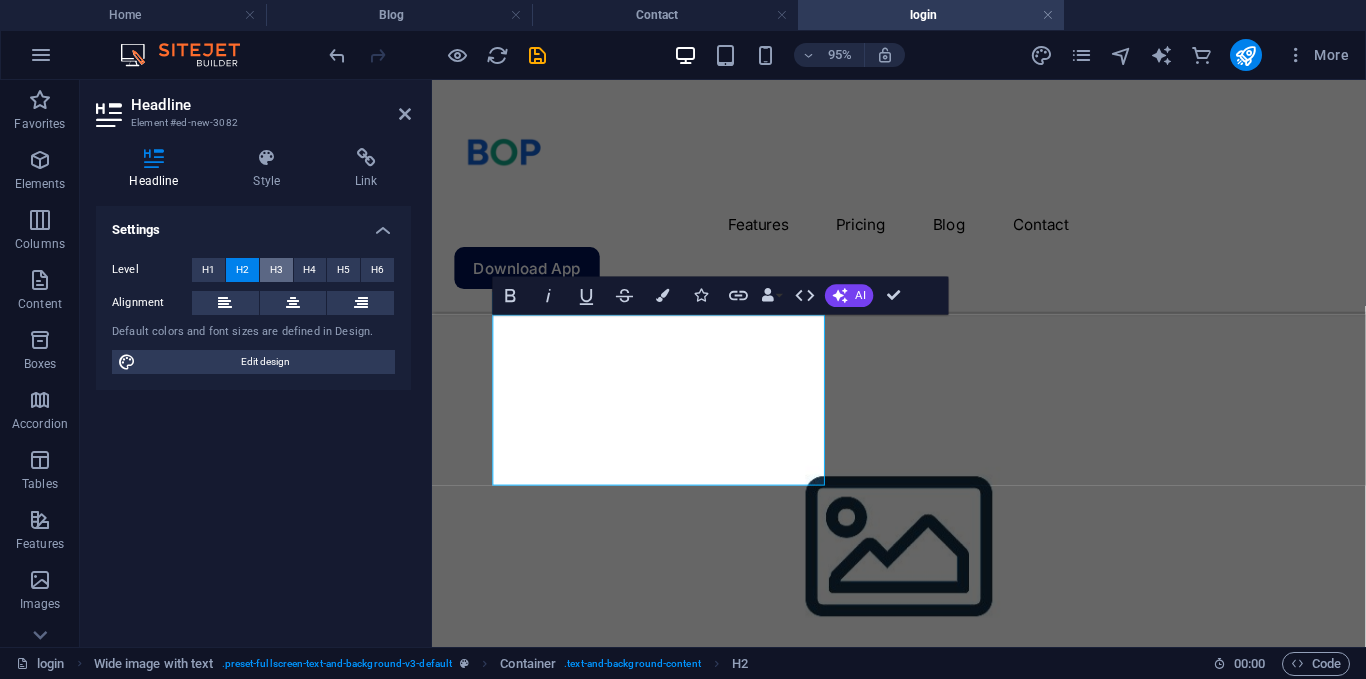 scroll, scrollTop: 86, scrollLeft: 0, axis: vertical 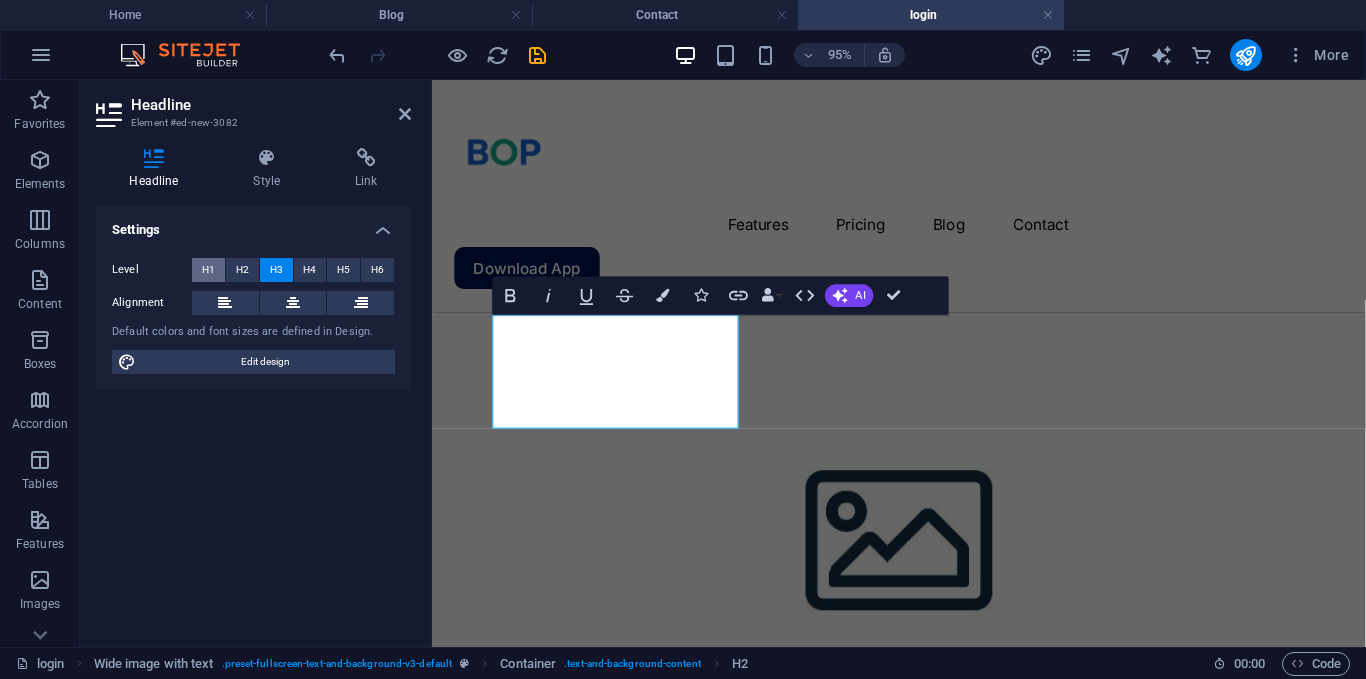 click on "H1" at bounding box center [208, 270] 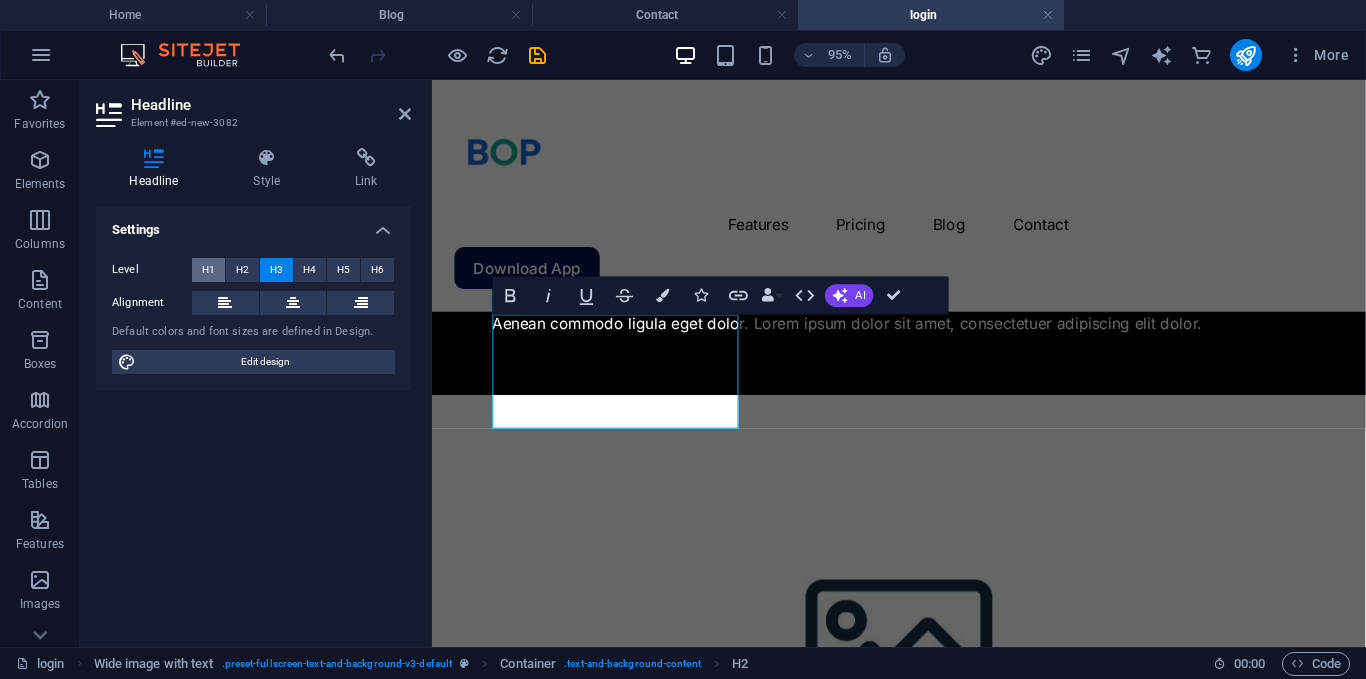 scroll, scrollTop: 71, scrollLeft: 0, axis: vertical 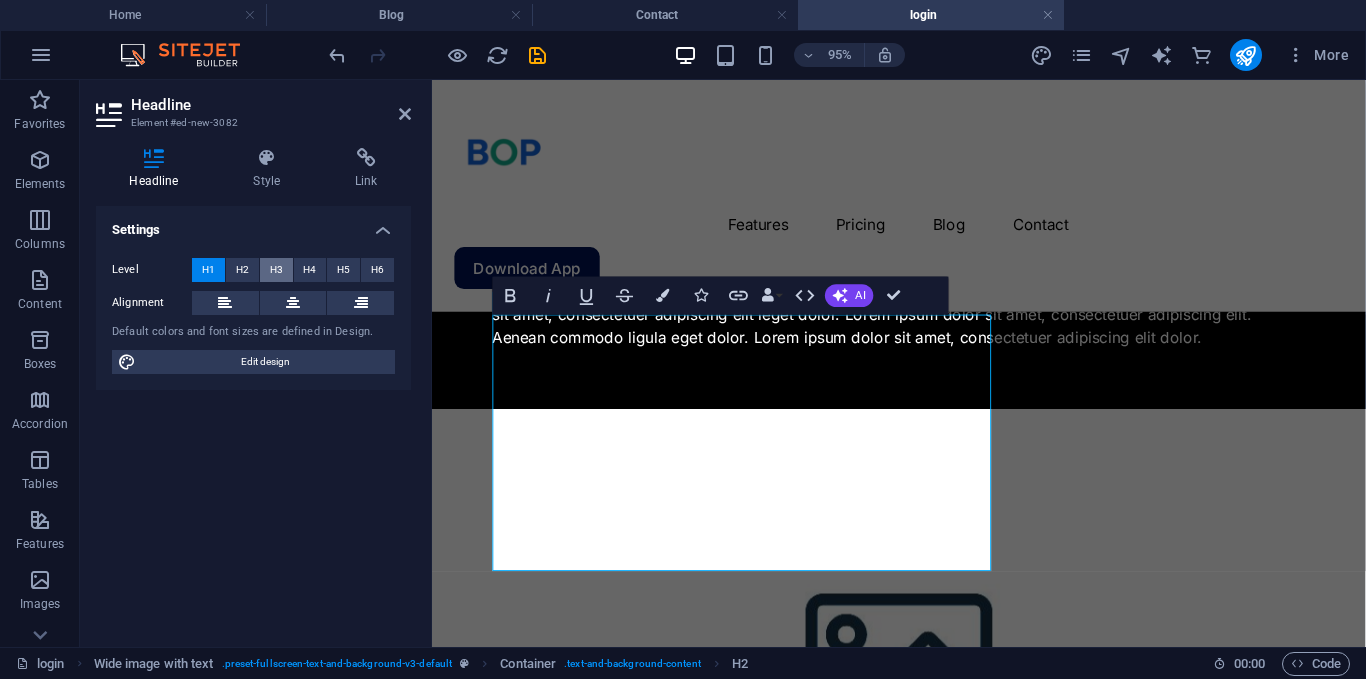 click on "H3" at bounding box center (276, 270) 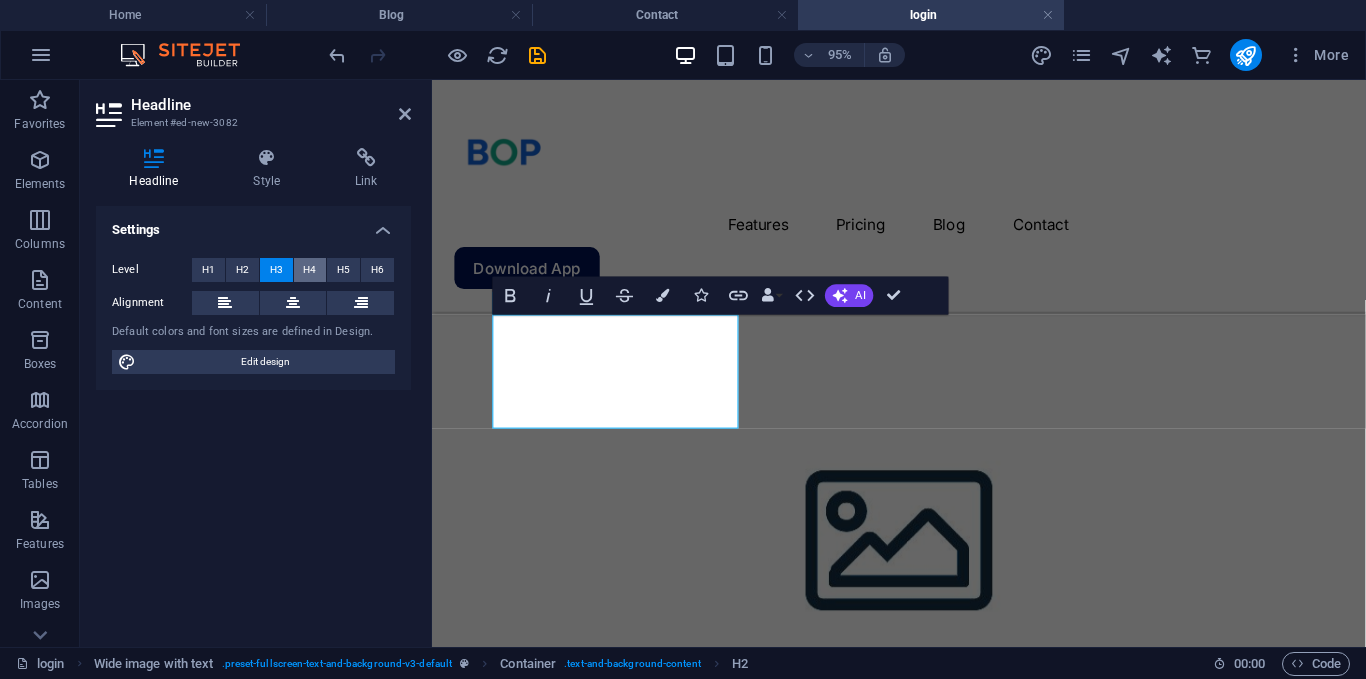 click on "H4" at bounding box center (310, 270) 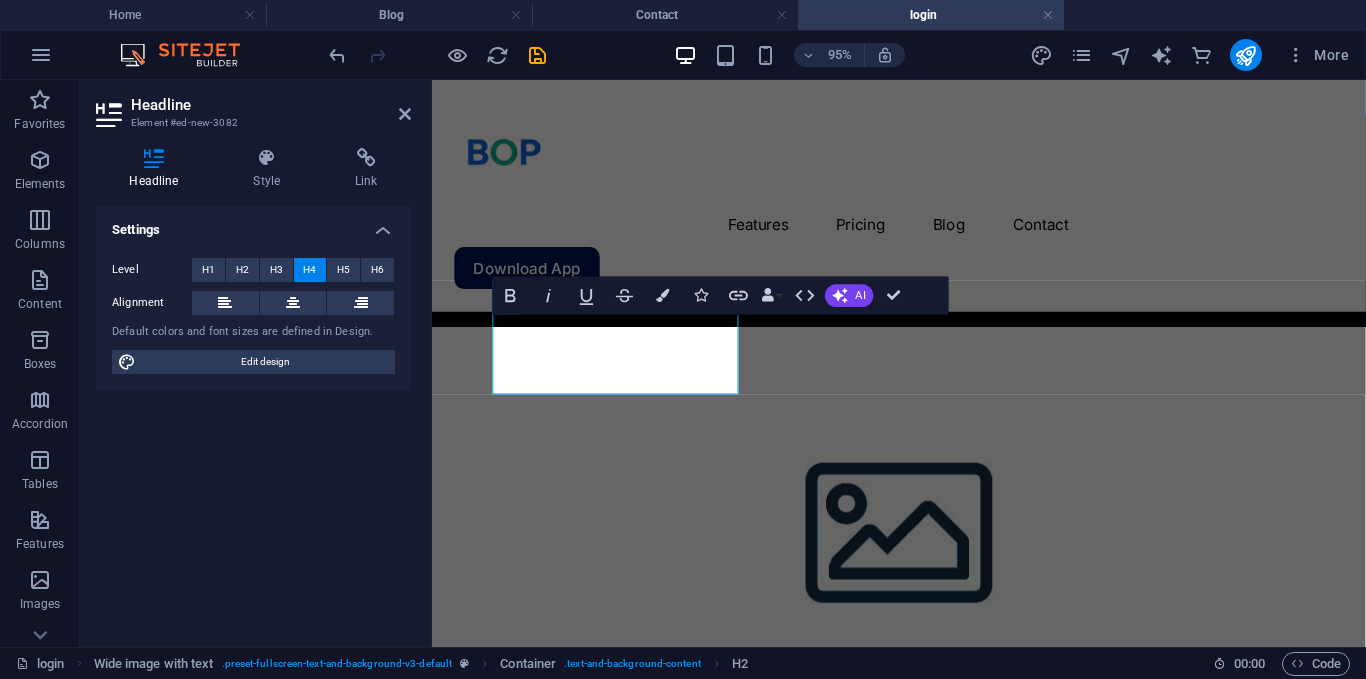 scroll, scrollTop: 122, scrollLeft: 0, axis: vertical 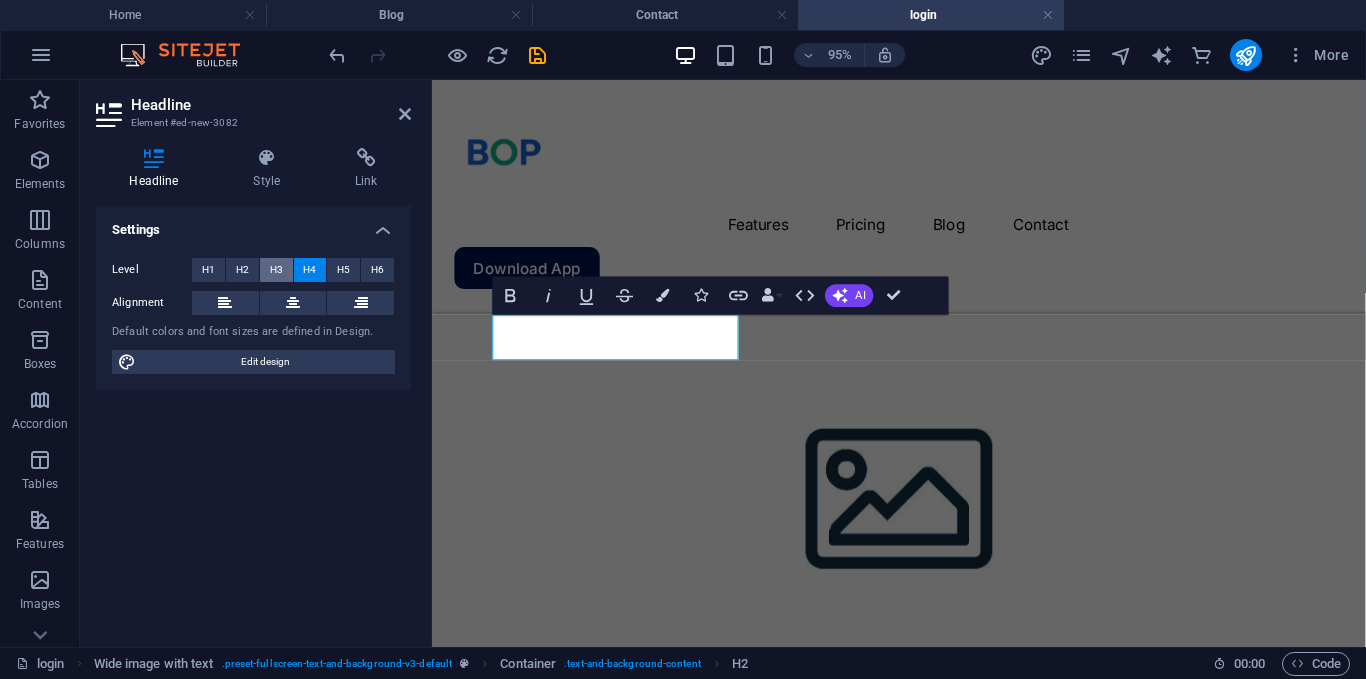 click on "H3" at bounding box center (276, 270) 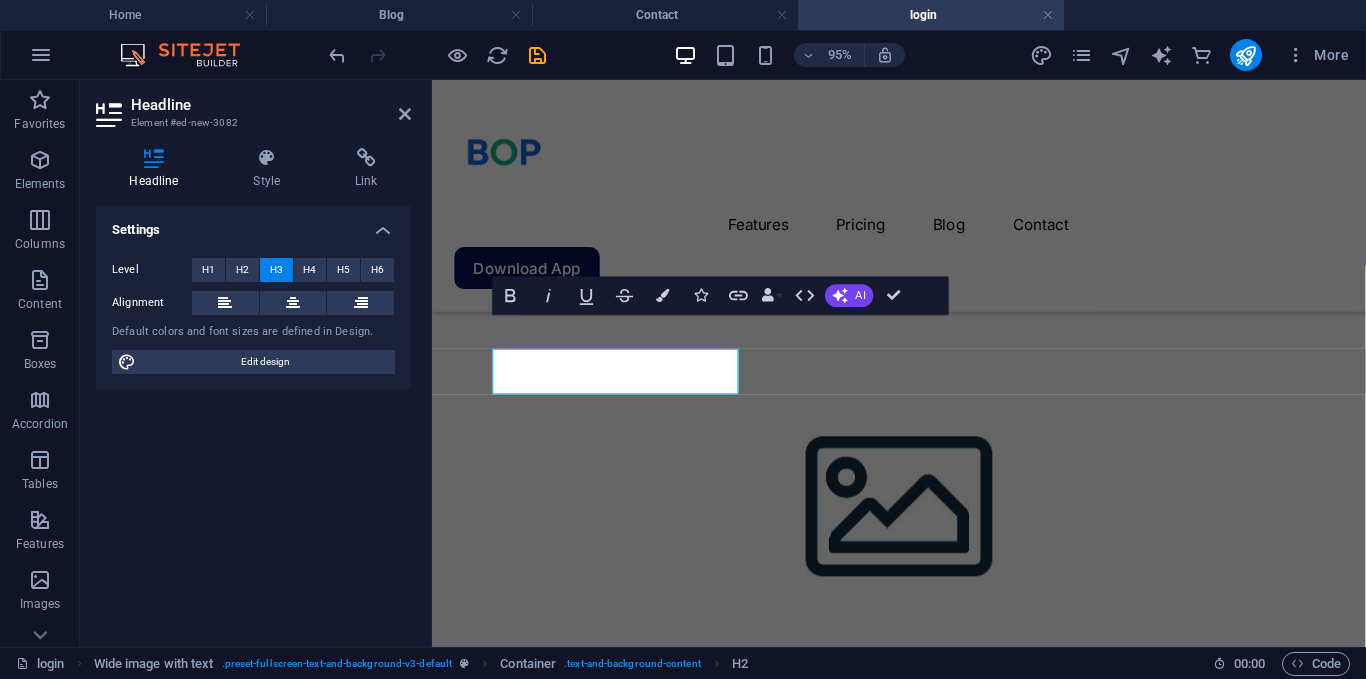 scroll, scrollTop: 86, scrollLeft: 0, axis: vertical 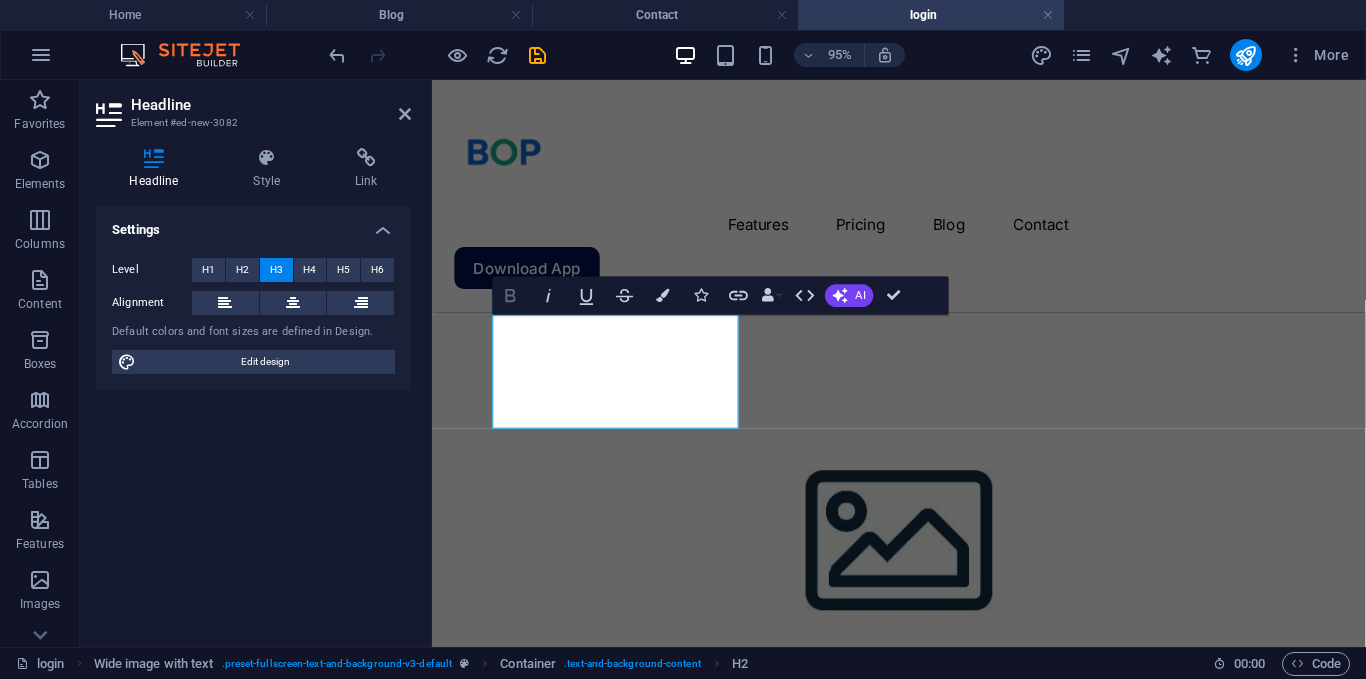 click 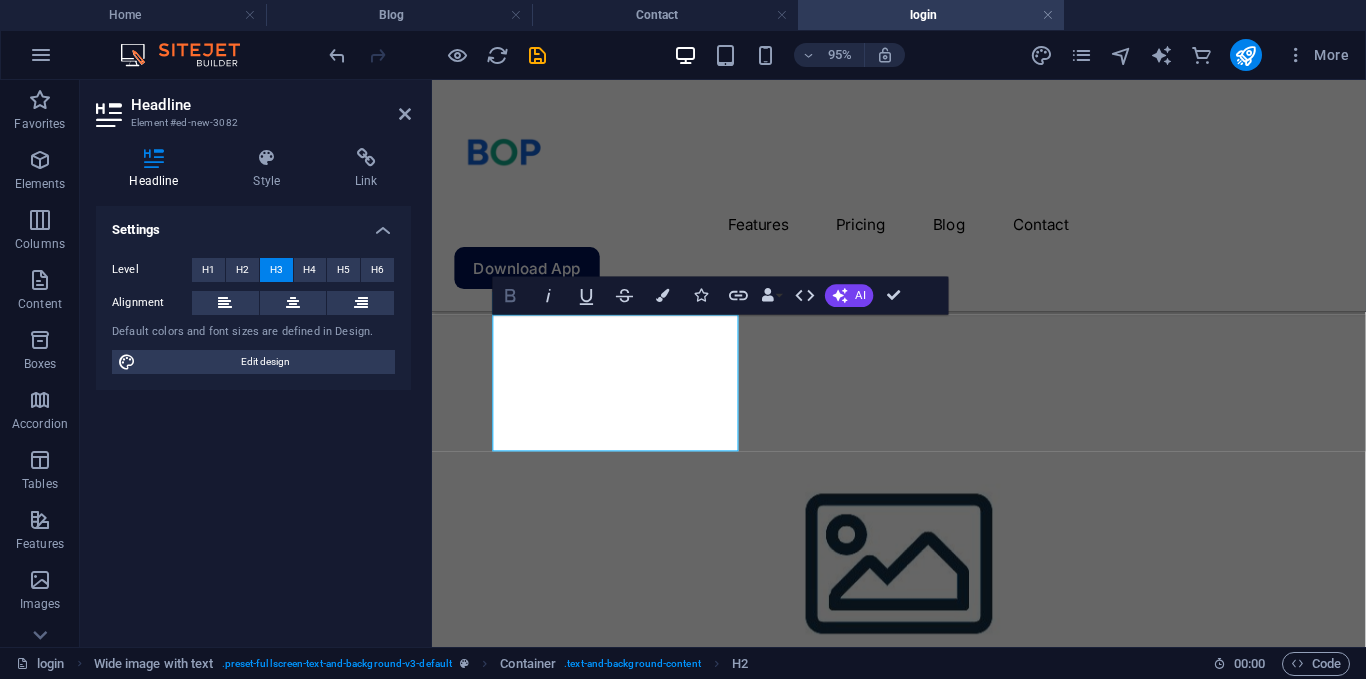 click 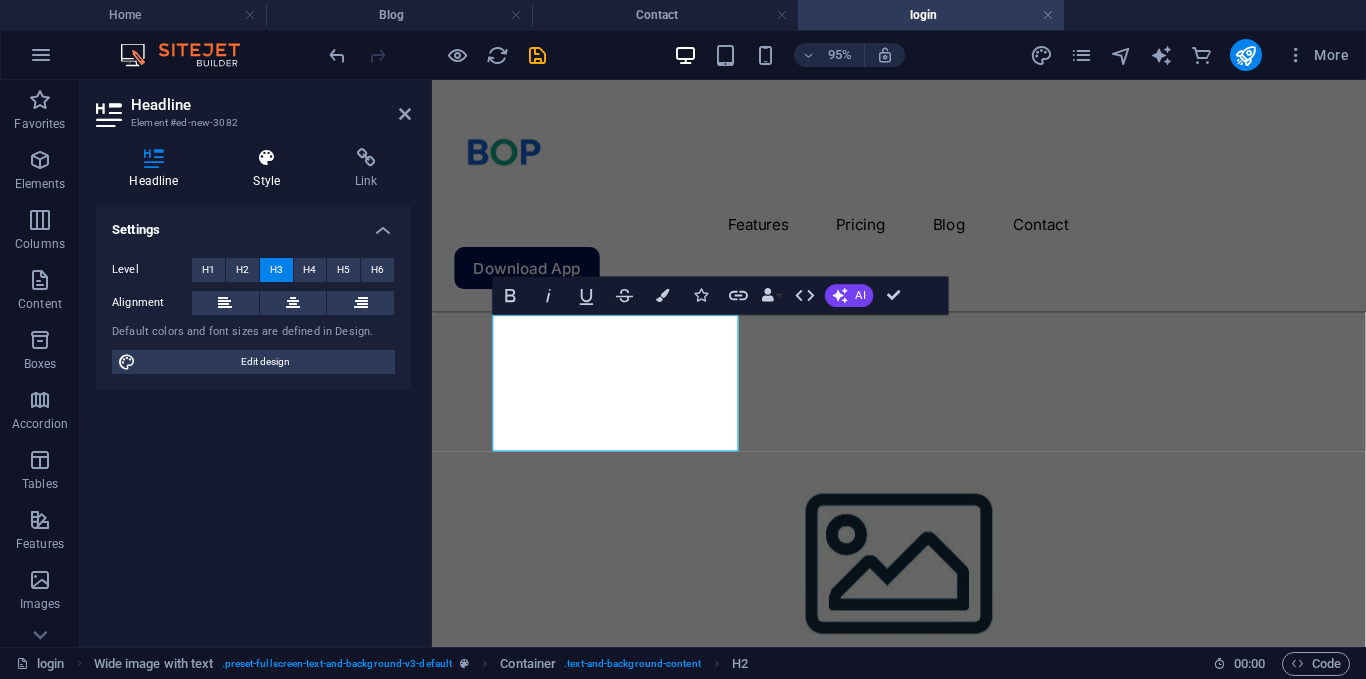 click at bounding box center (267, 158) 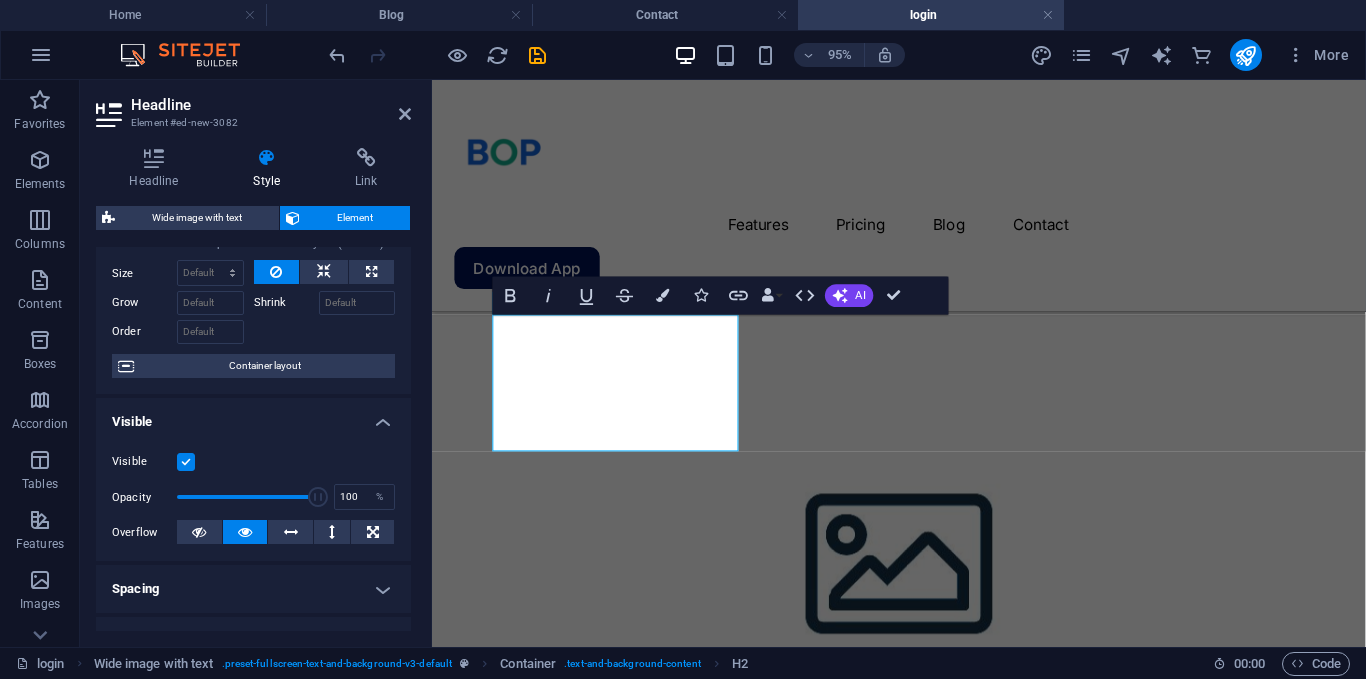 scroll, scrollTop: 0, scrollLeft: 0, axis: both 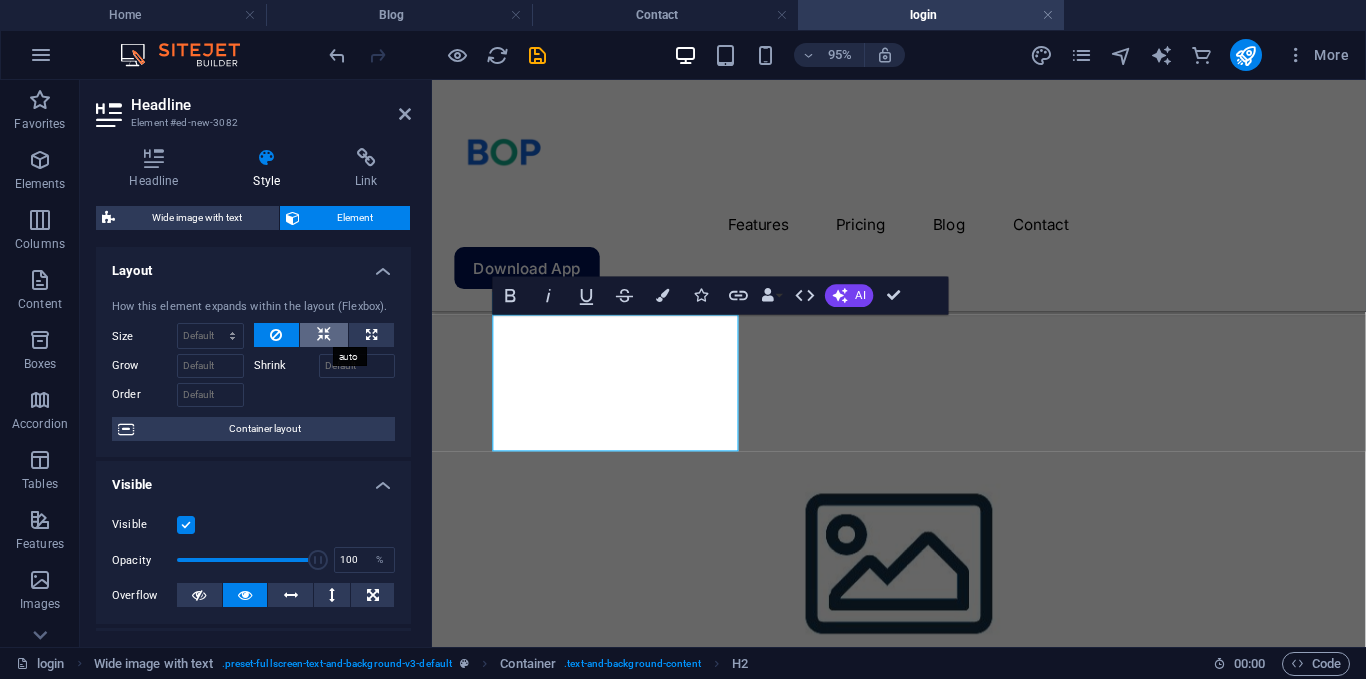 click at bounding box center (324, 335) 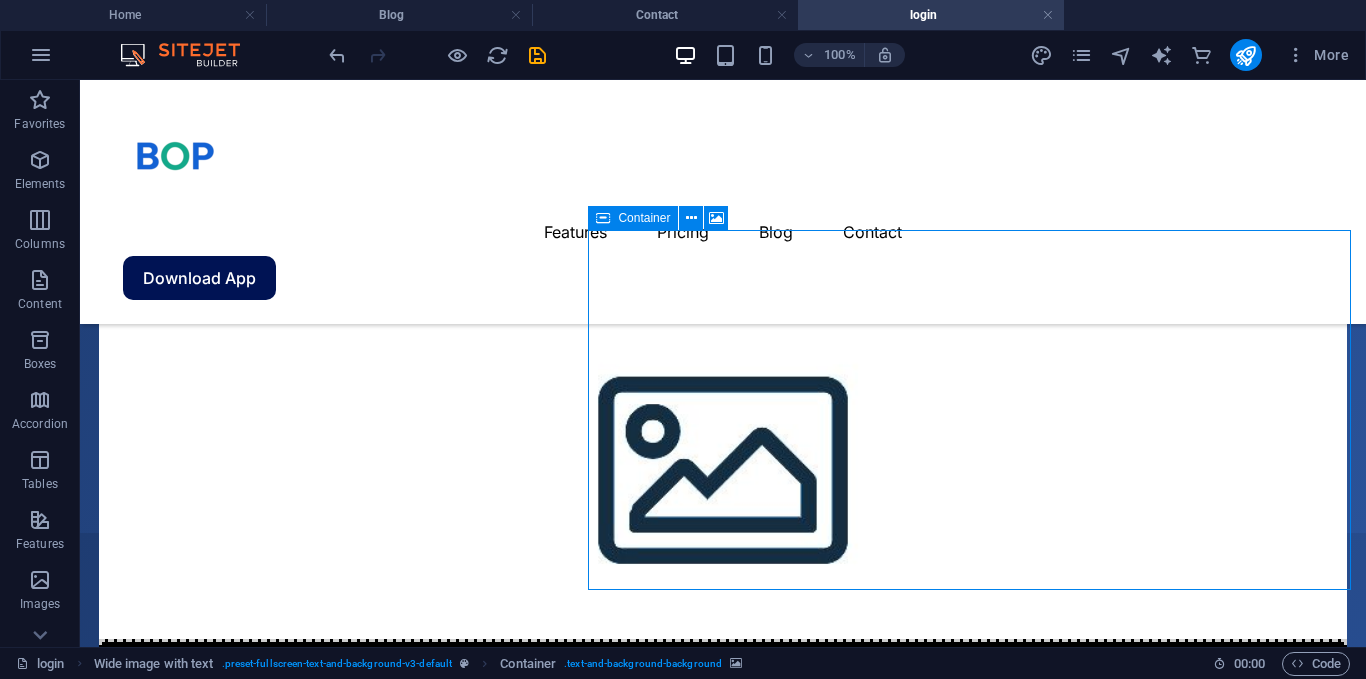 drag, startPoint x: 569, startPoint y: 369, endPoint x: 817, endPoint y: 362, distance: 248.09877 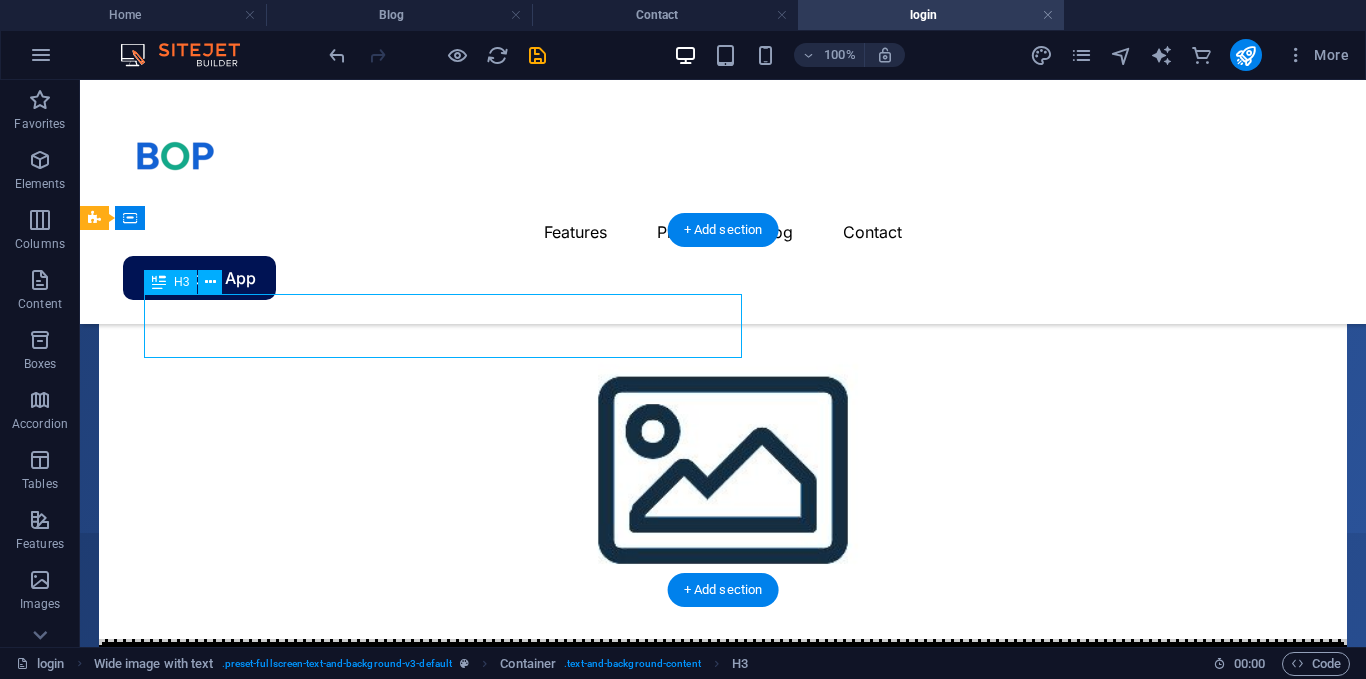 drag, startPoint x: 509, startPoint y: 326, endPoint x: 439, endPoint y: 310, distance: 71.80529 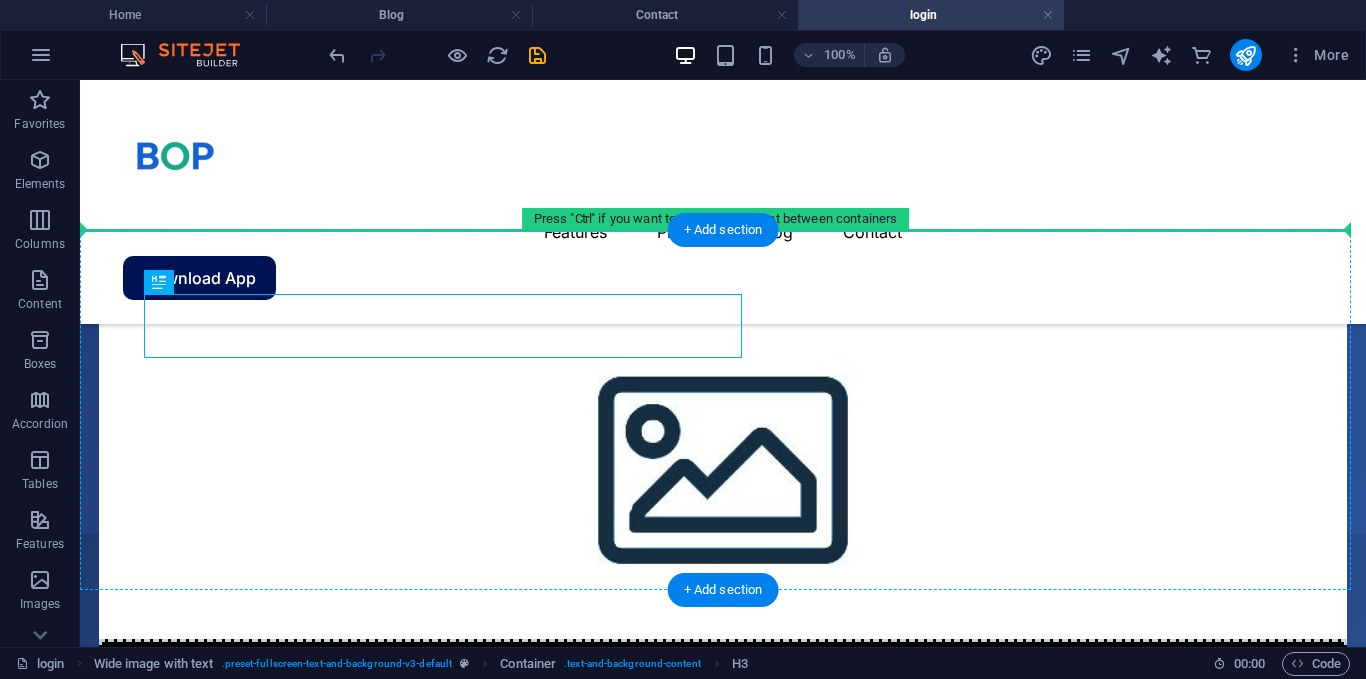 drag, startPoint x: 194, startPoint y: 303, endPoint x: 109, endPoint y: 242, distance: 104.62313 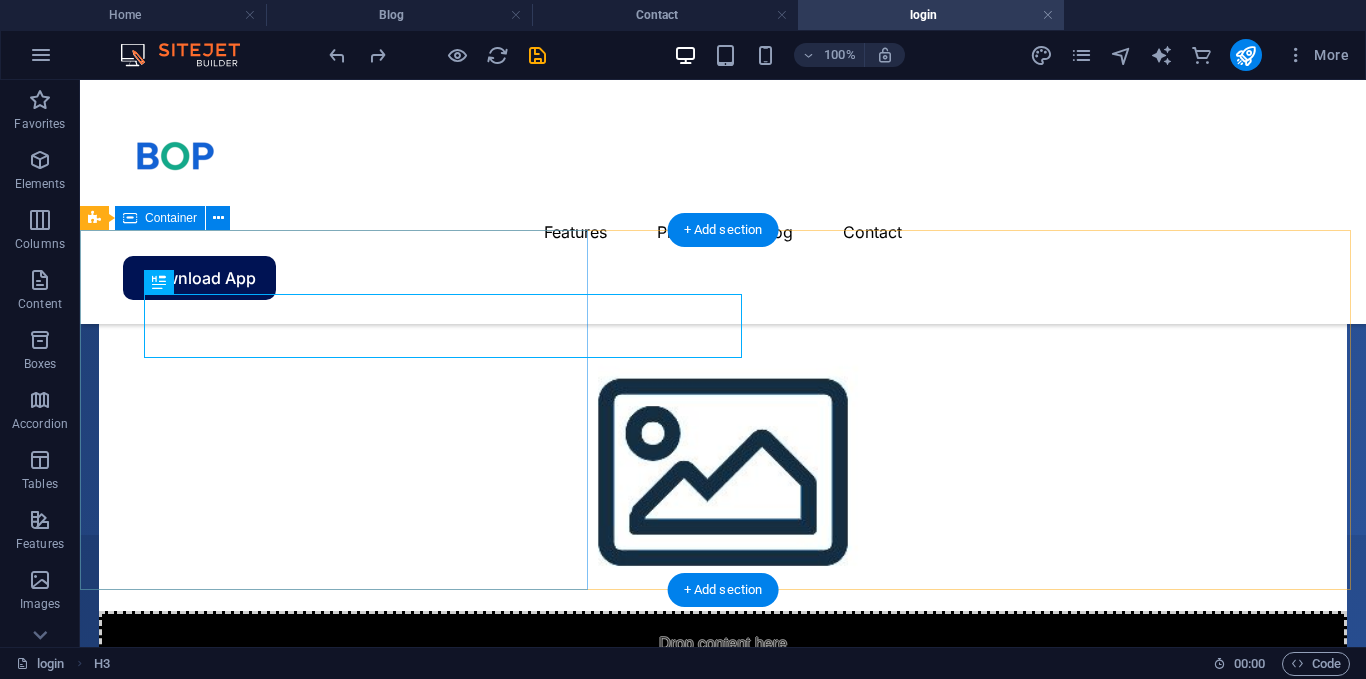 scroll, scrollTop: 114, scrollLeft: 0, axis: vertical 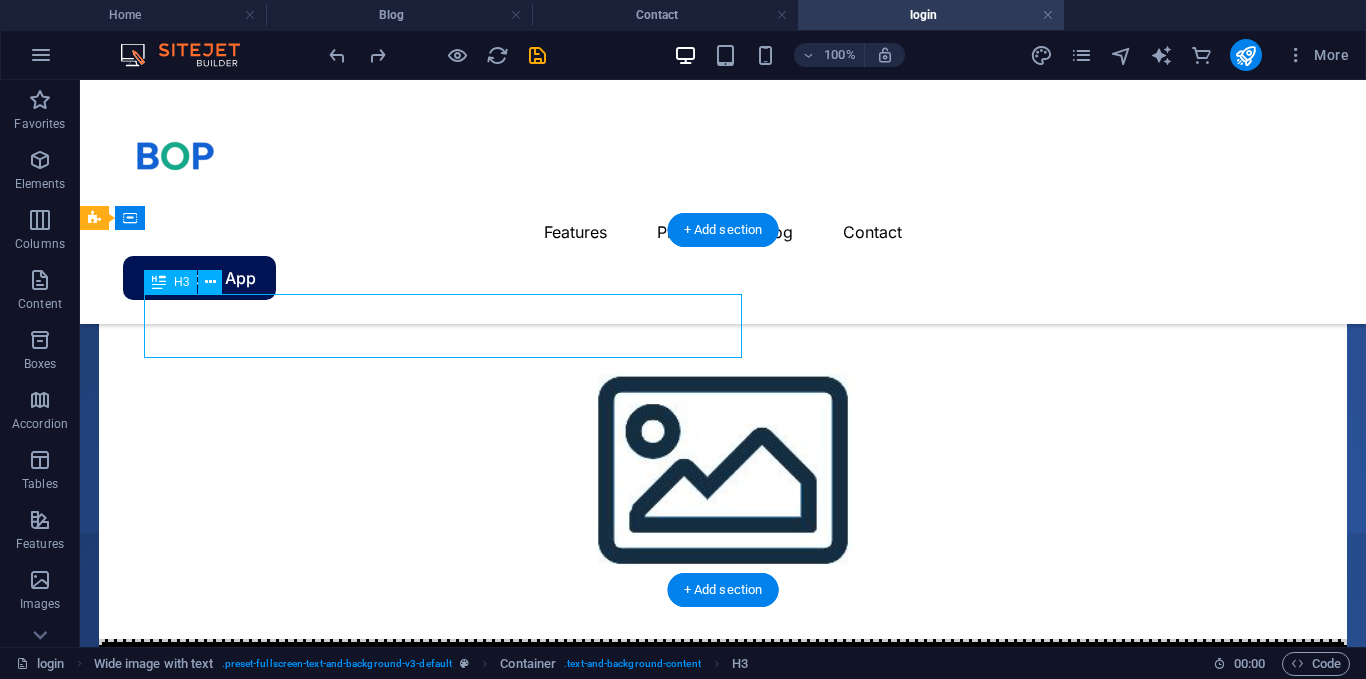 drag, startPoint x: 539, startPoint y: 342, endPoint x: 500, endPoint y: 325, distance: 42.544094 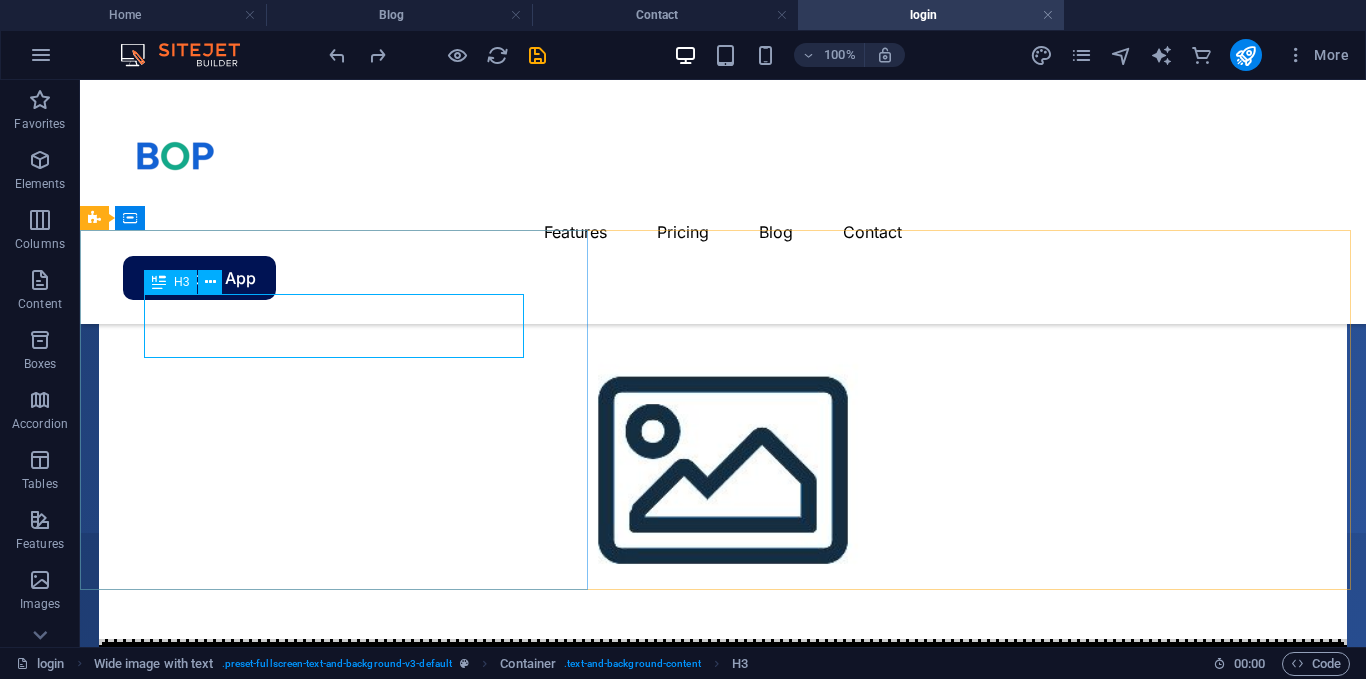 click at bounding box center (159, 282) 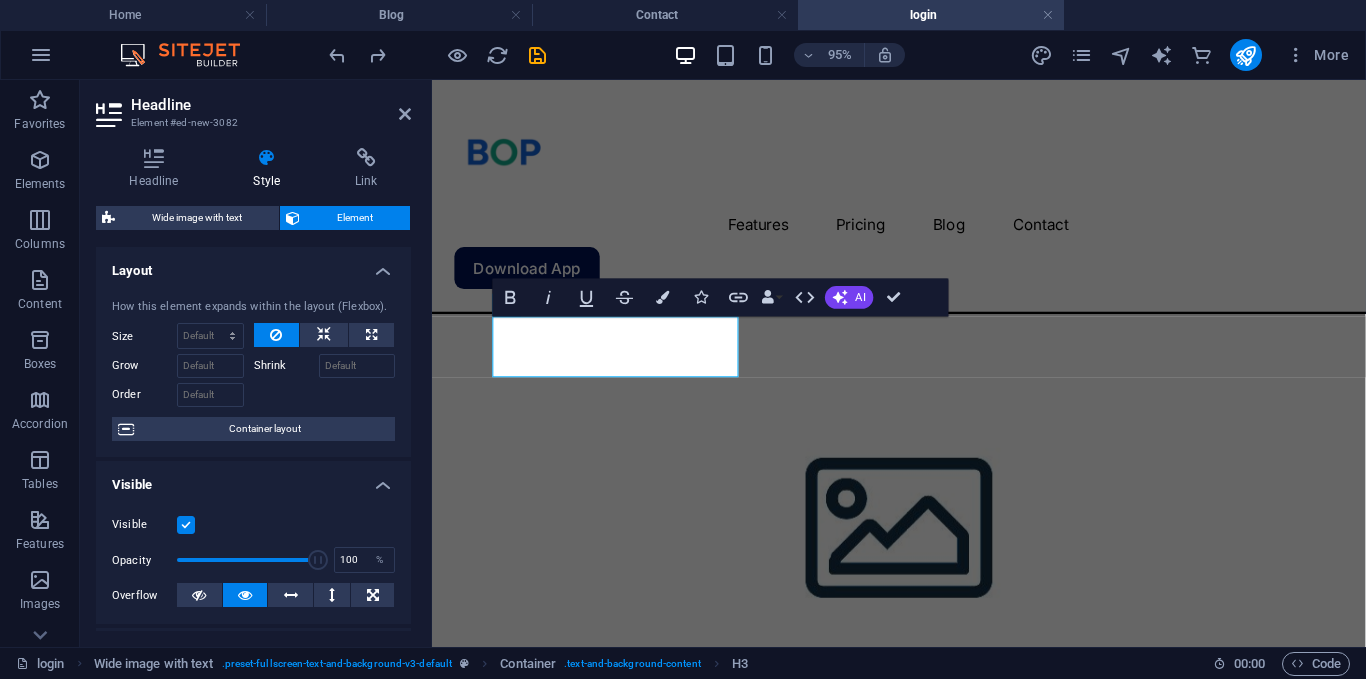 scroll, scrollTop: 72, scrollLeft: 0, axis: vertical 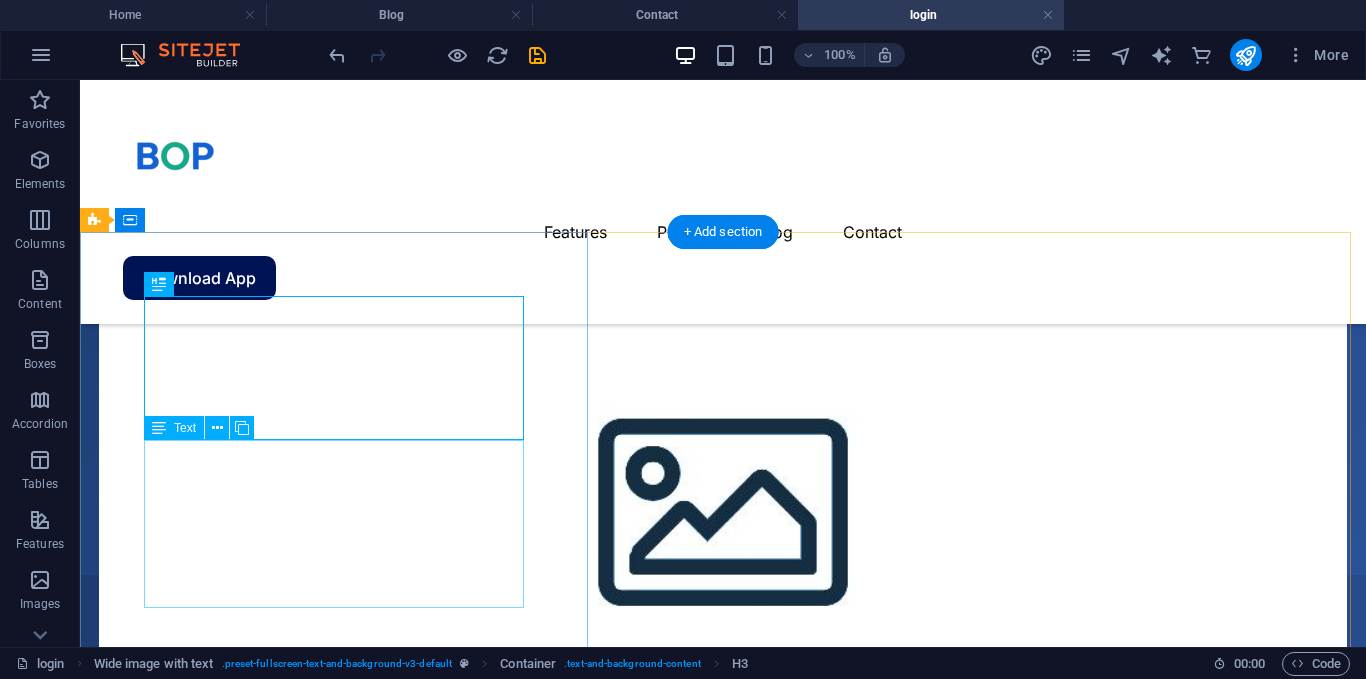 click on "Lorem ipsum dolor sit amet, consectetuer adipiscing elit. Aenean commodo ligula eget dolor. Lorem ipsum dolor sit amet, consectetuer adipiscing elit leget dolor. Lorem ipsum dolor sit amet, consectetuer adipiscing elit. Aenean commodo ligula eget dolor. Lorem ipsum dolor sit amet, consectetuer adipiscing elit dolor." at bounding box center [723, 181] 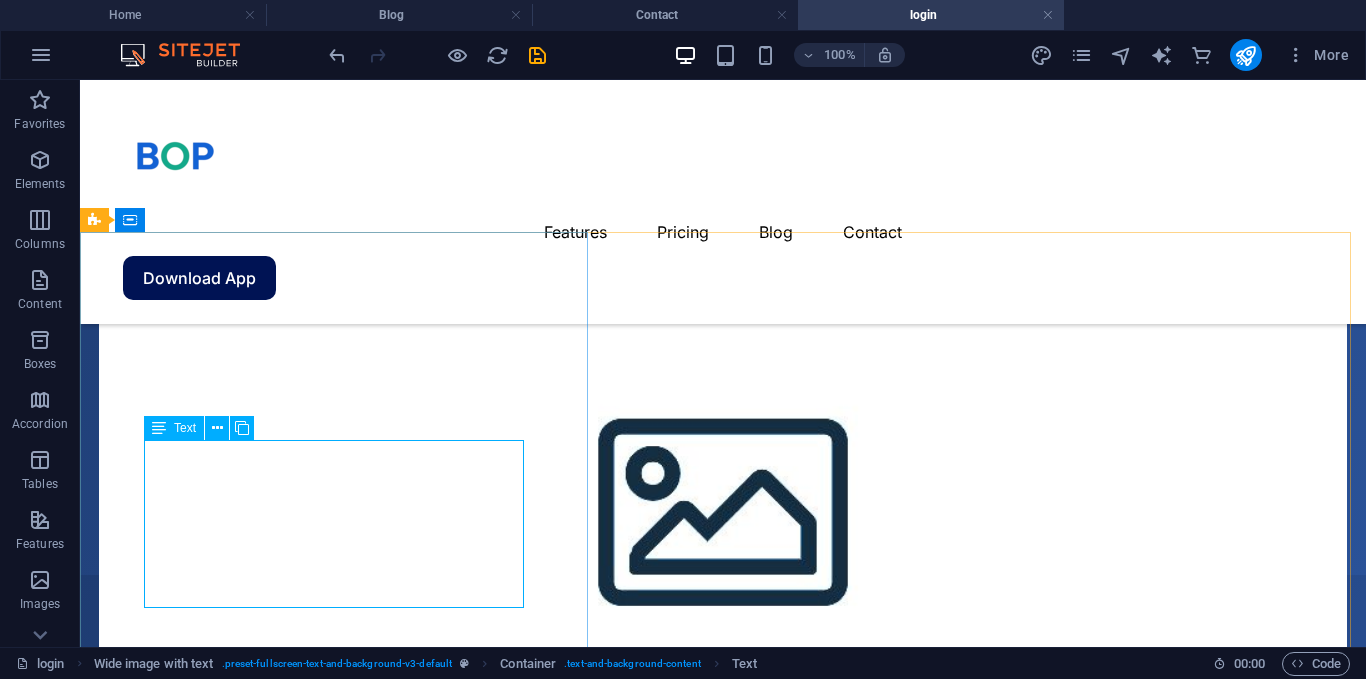 click at bounding box center (159, 428) 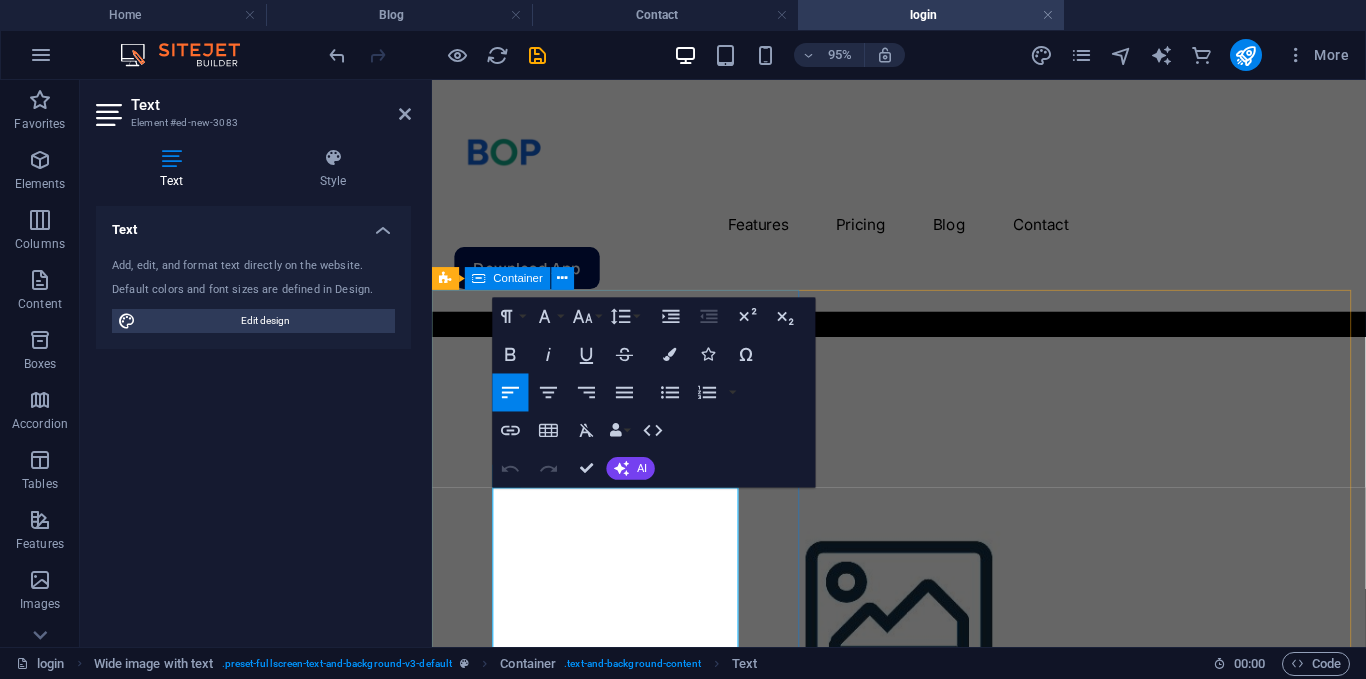 scroll, scrollTop: 12, scrollLeft: 0, axis: vertical 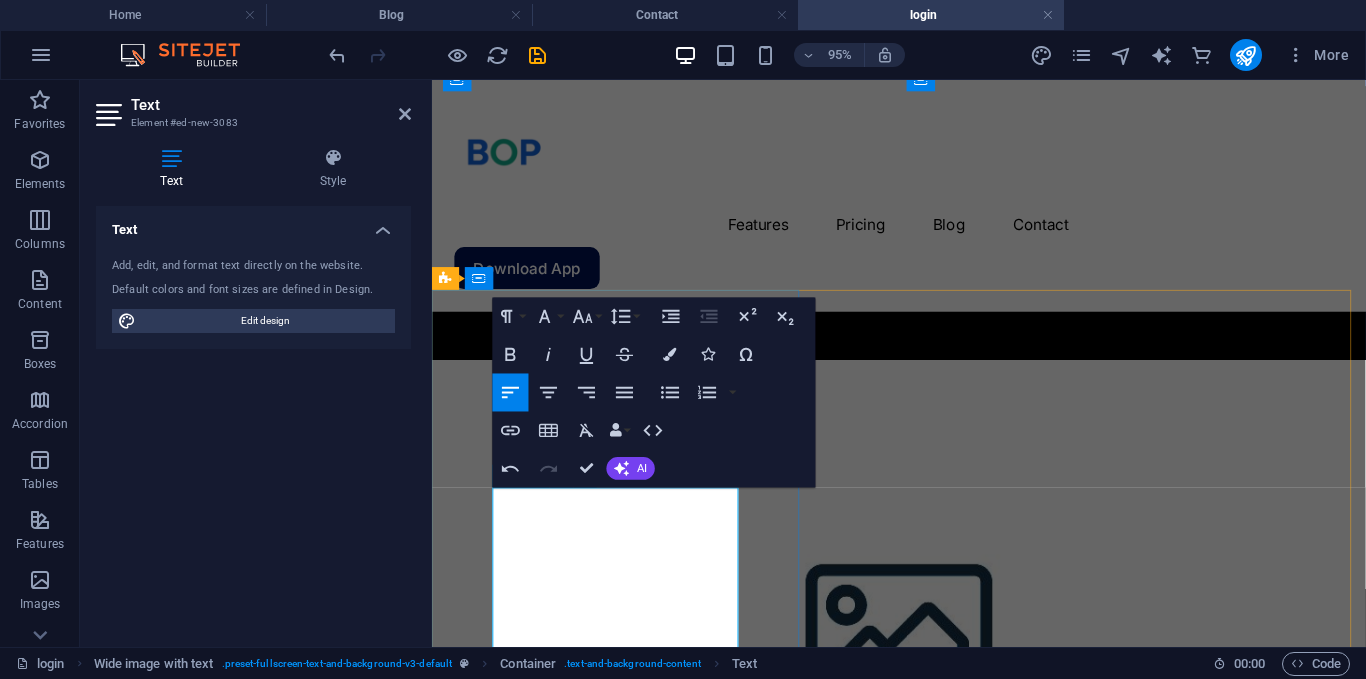 click on "BOP E-COMMERCE System  is a smart online sales platform that helps businesses create and manage digital stores, handle customer orders, process secure payments, and track deliveries — all in one place. With BOP E-COMMERCE, you can reach more customers, showcase your products online, manage stock in real time, and grow your sales with modern tools and insights." at bounding box center (923, 262) 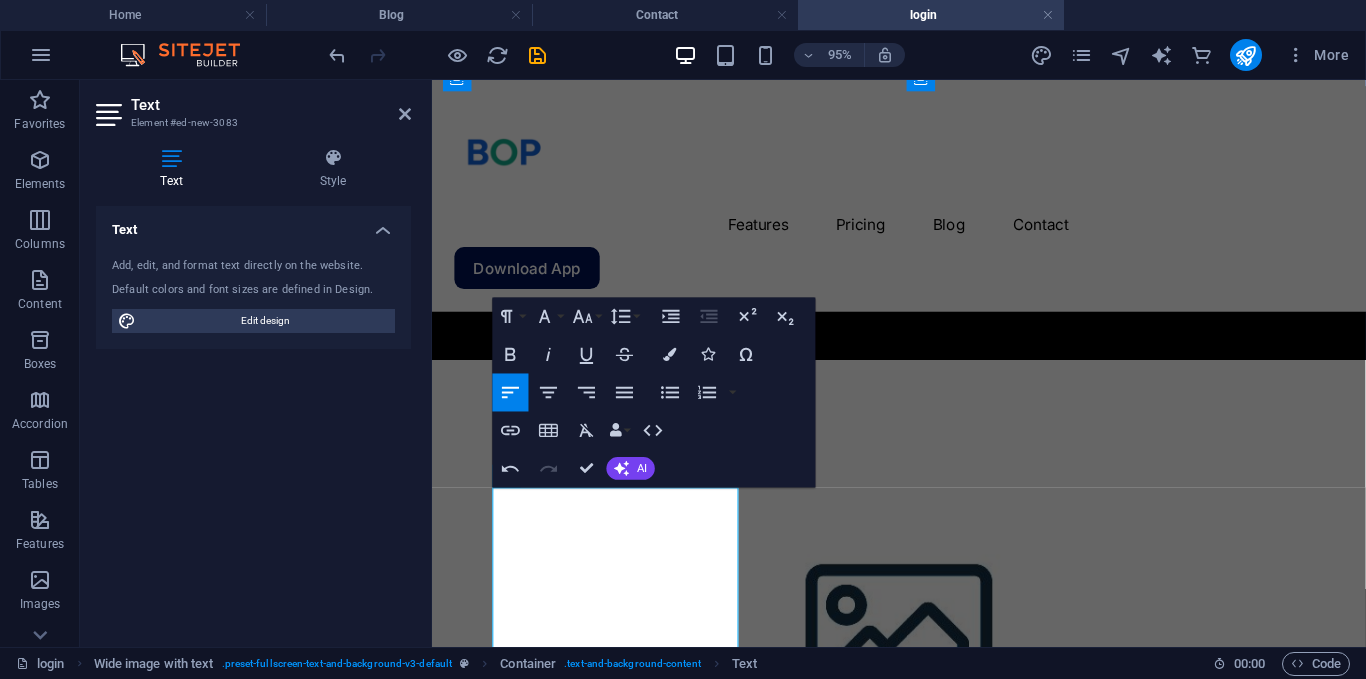 click at bounding box center (923, 654) 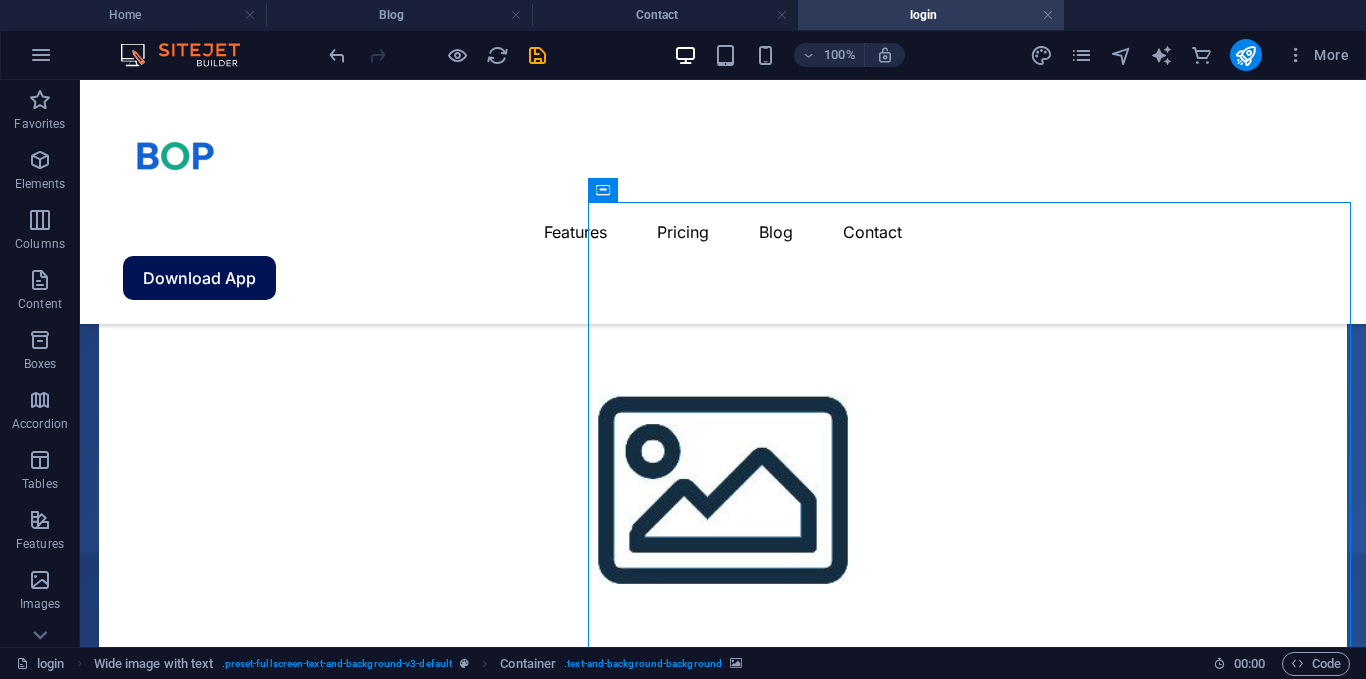 scroll, scrollTop: 90, scrollLeft: 0, axis: vertical 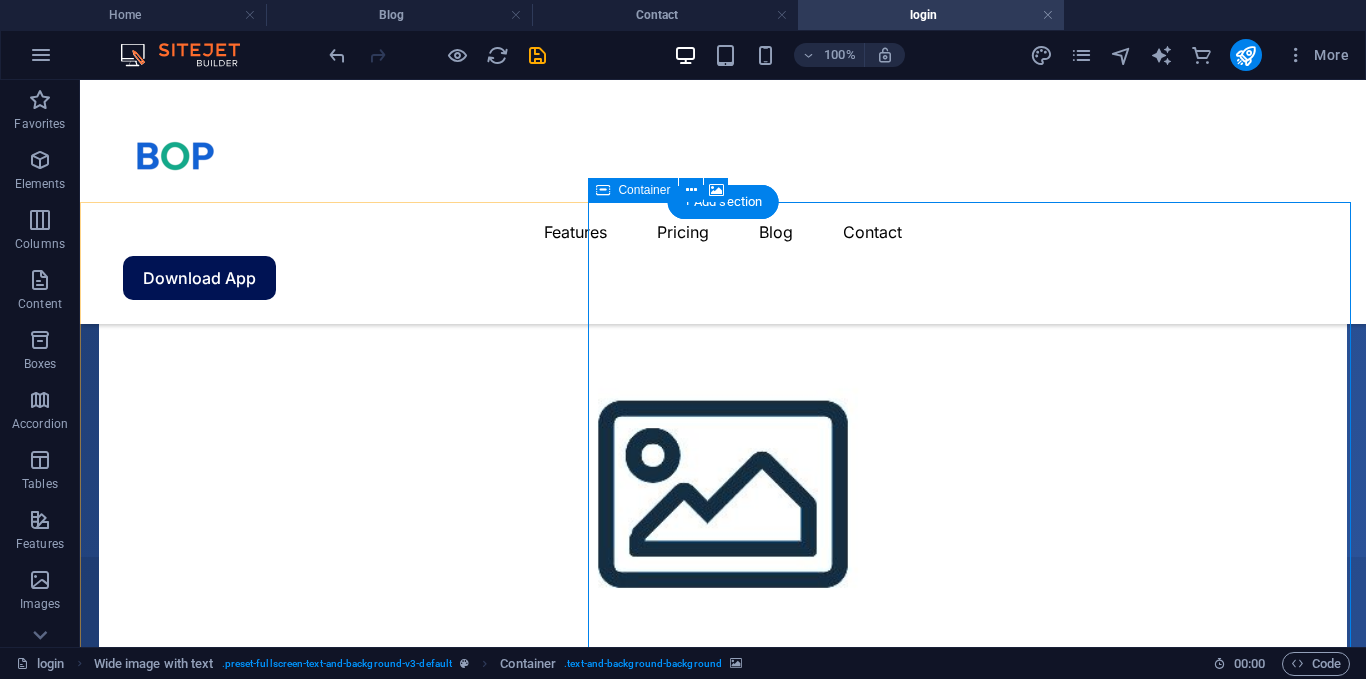 click on "Add elements" at bounding box center (664, 816) 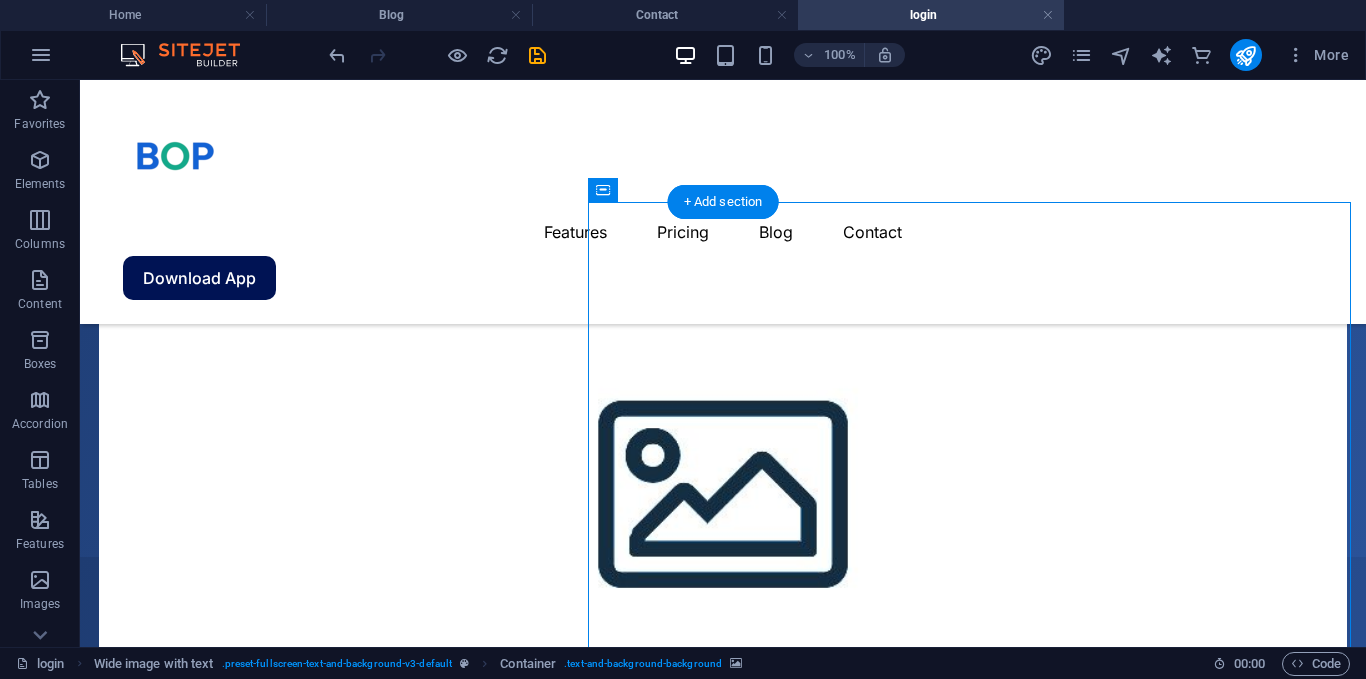 click at bounding box center (723, 483) 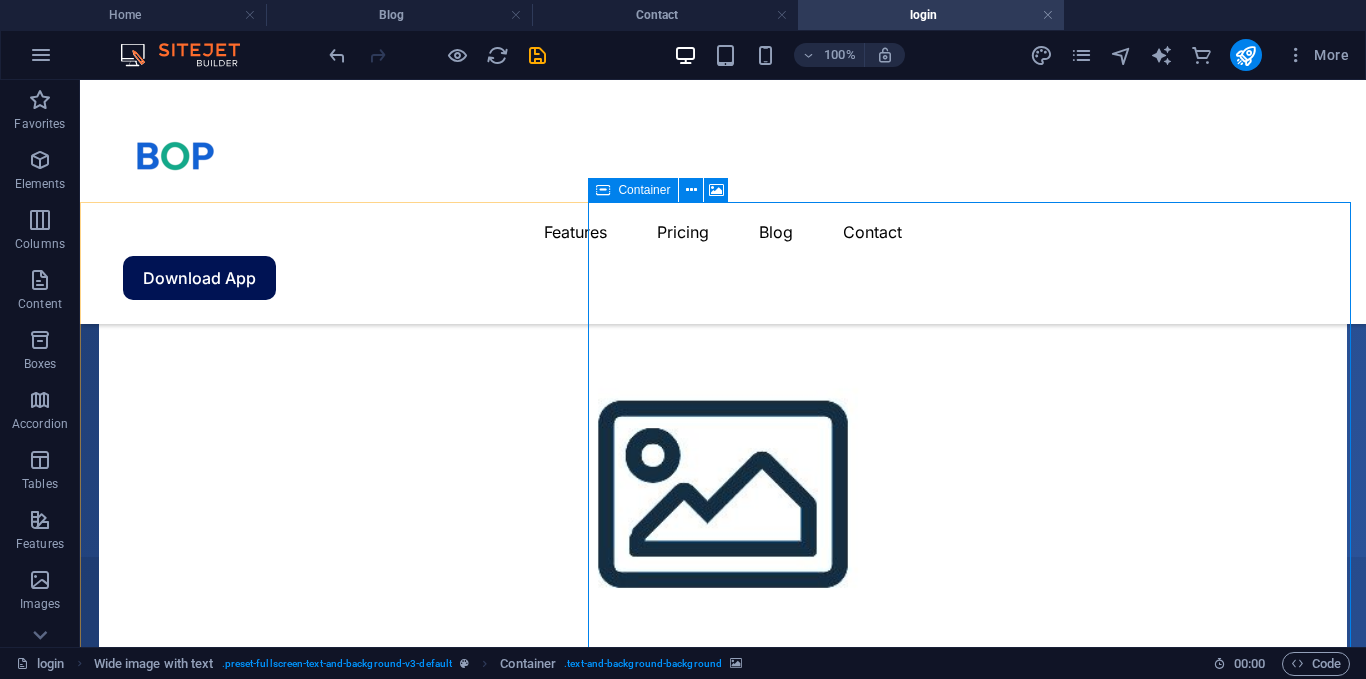 click on "Container" at bounding box center [644, 190] 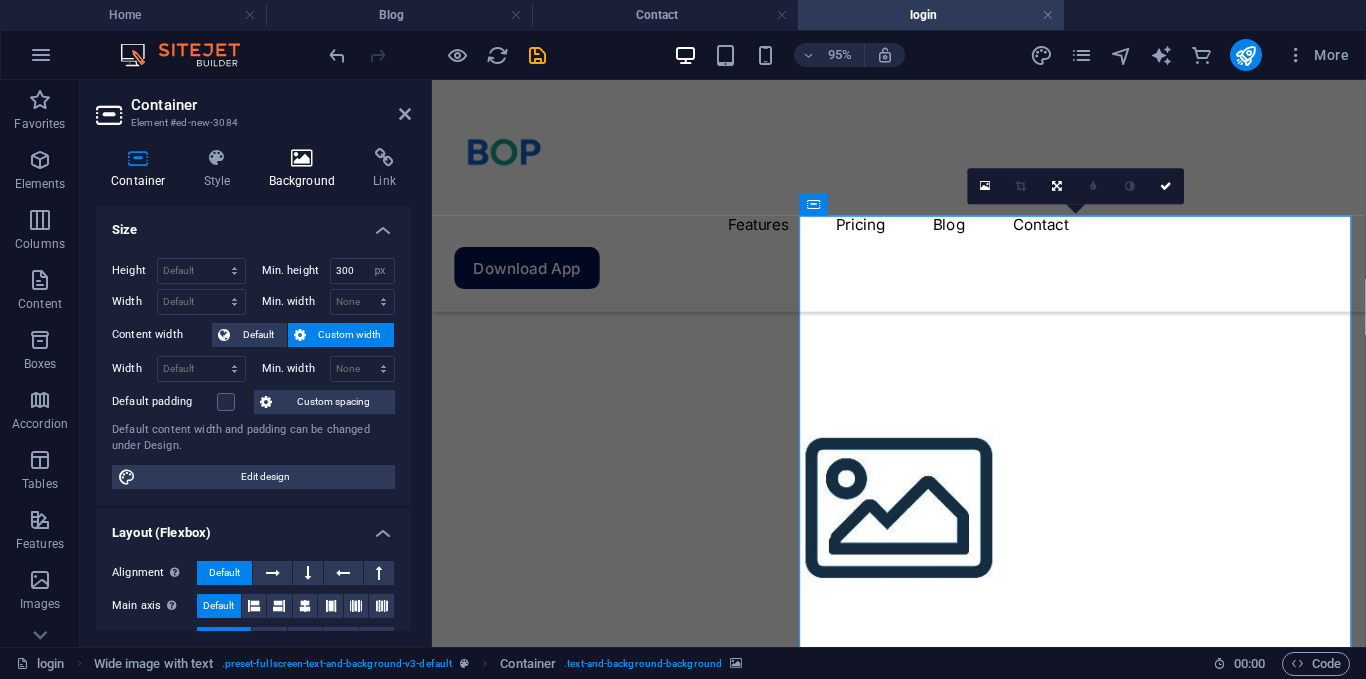 click on "Background" at bounding box center [306, 169] 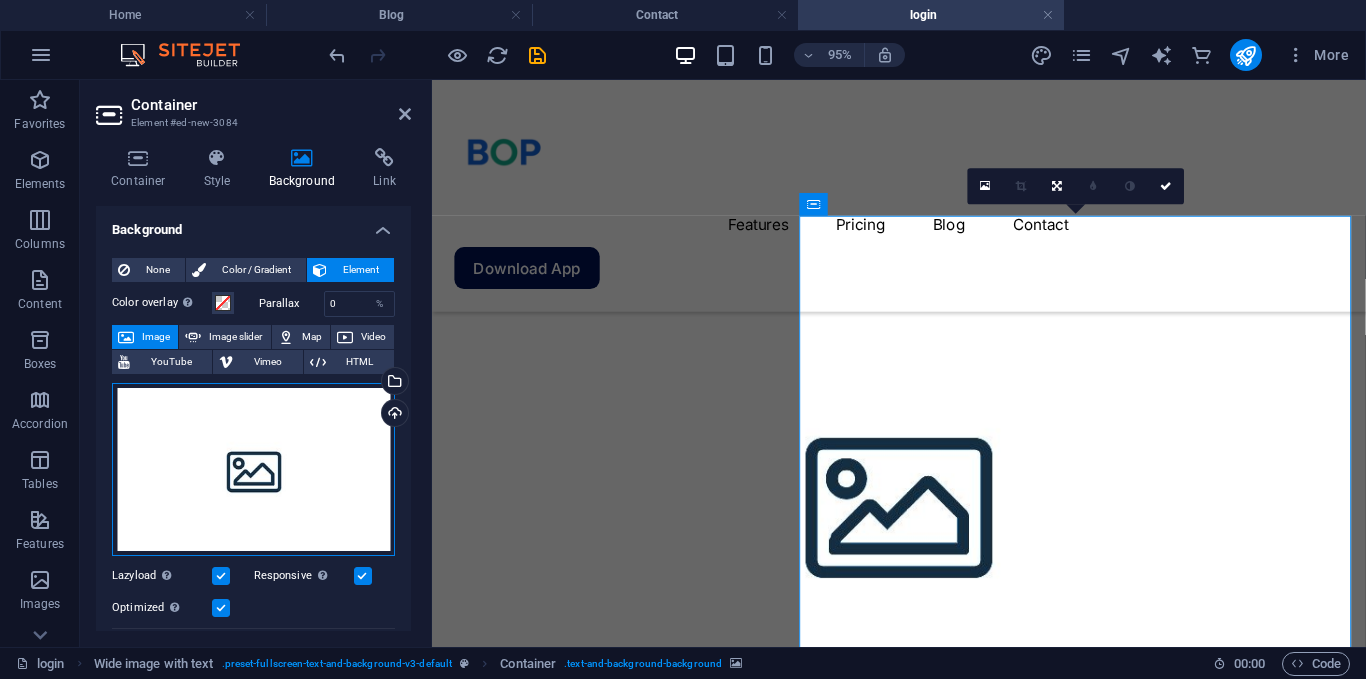 click on "Drag files here, click to choose files or select files from Files or our free stock photos & videos" at bounding box center (253, 470) 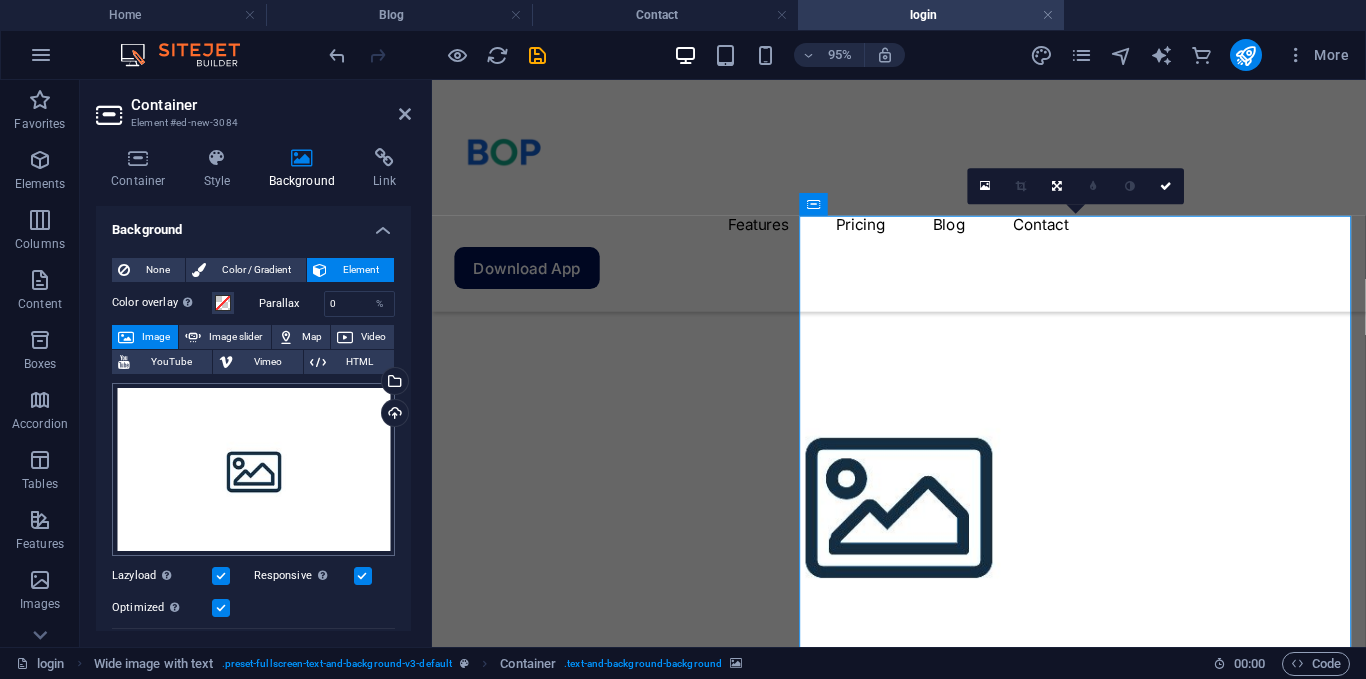 click on "Individual Home Blog Contact login Favorites Elements Columns Content Boxes Accordion Tables Features Images Slider Header Footer Forms Marketing Collections Commerce
Drag here to replace the existing content. Press “Ctrl” if you want to create a new element.
H1   Banner   Container   Menu Bar   Menu   Text   Spacer   Spacer   Spacer   Marquee   Container   Container   Container   Container   Footer Thrud   Placeholder   Button   Container   Boxes   Spacer   Spacer 80% More Home Wide image with text . preset-fullscreen-text-and-background-v3-default Container . text-and-background-background 00 : 00 Code Favorites Elements Columns Content Boxes Accordion Tables Features Images Slider Header Footer Forms Marketing Collections Commerce
Drag here to replace the existing content. Press “Ctrl” if you want to create a new element.
H1   Banner   Banner   Container   Banner   Reference" at bounding box center (683, 339) 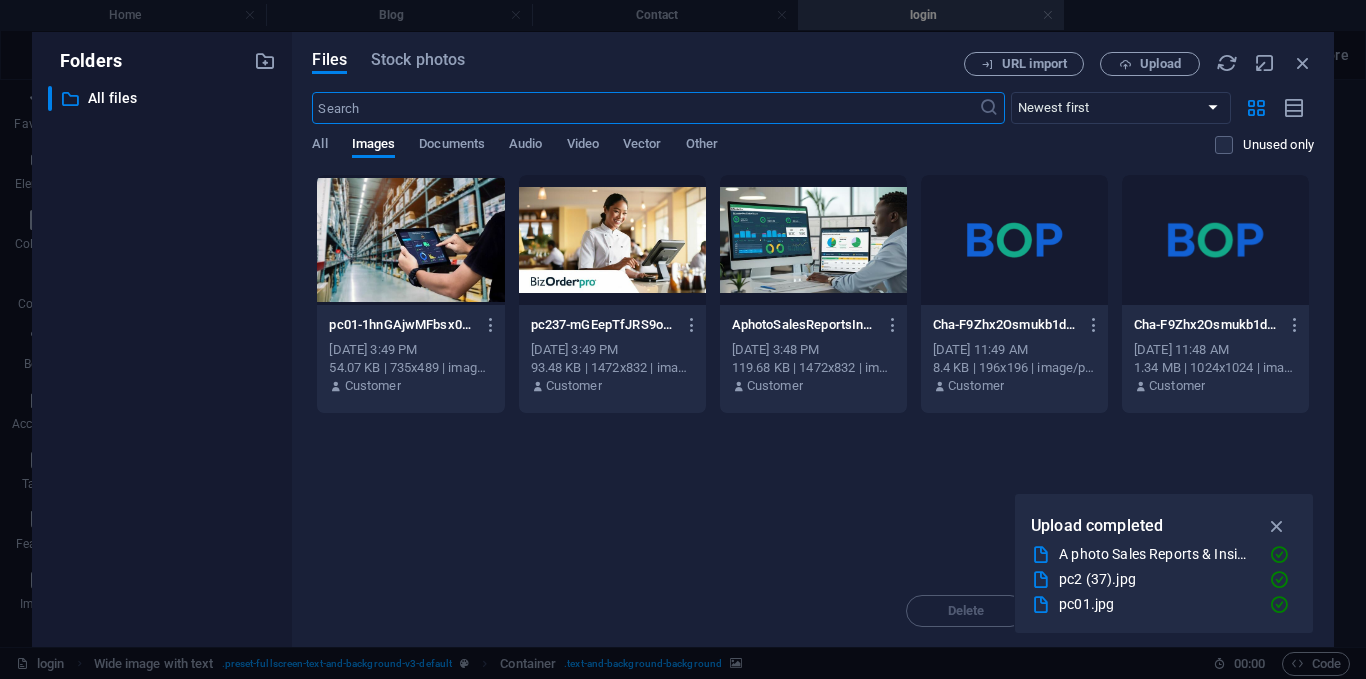 click at bounding box center [612, 240] 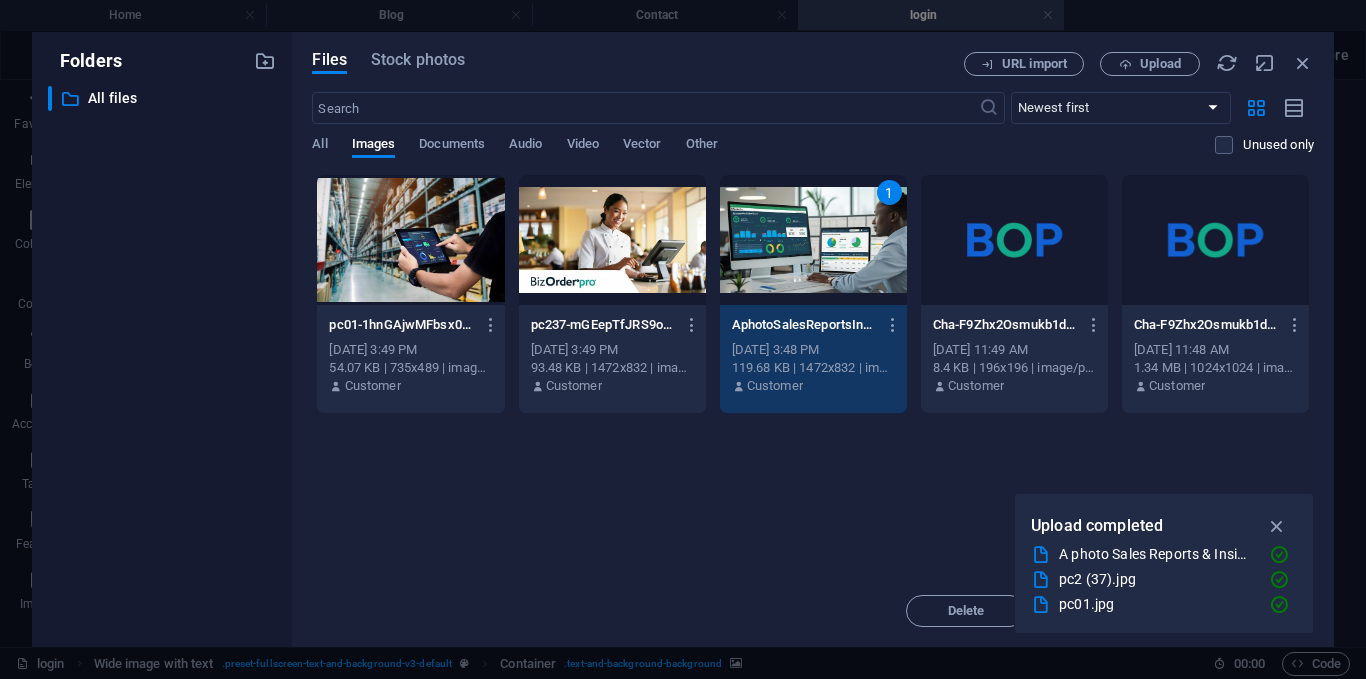 click at bounding box center (612, 240) 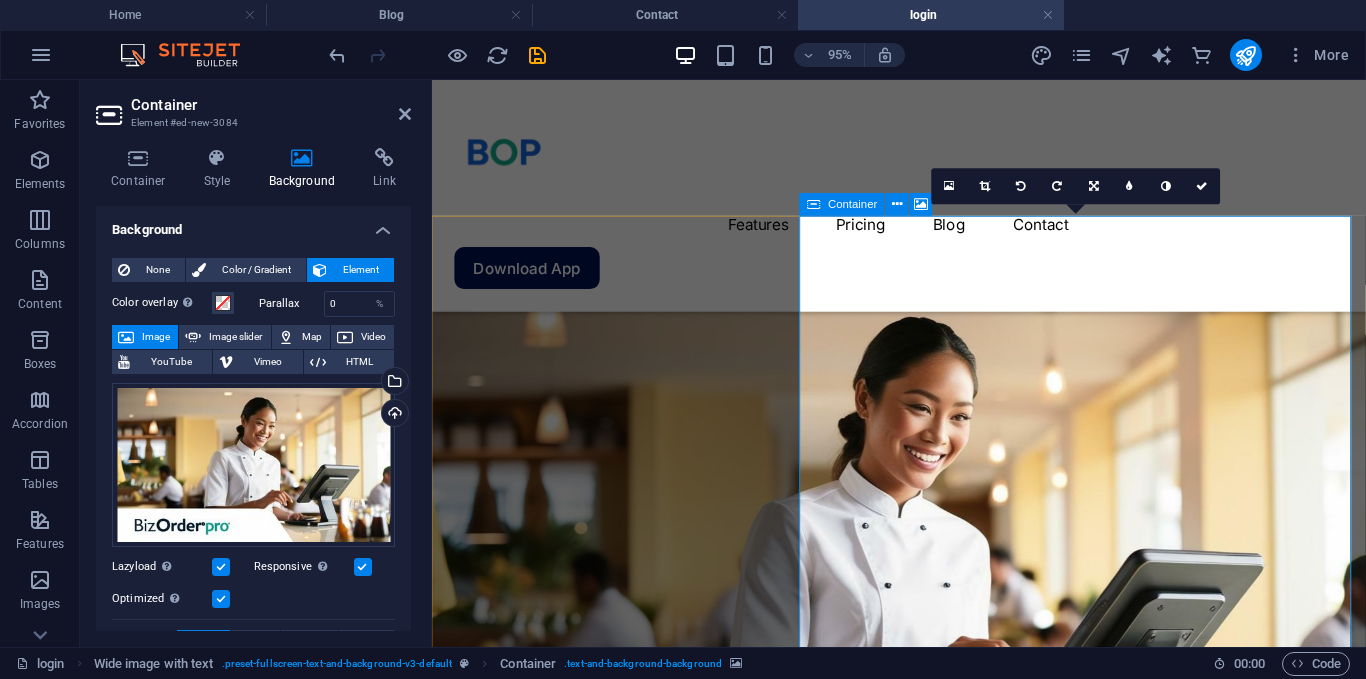 click on "Add elements" at bounding box center [864, 957] 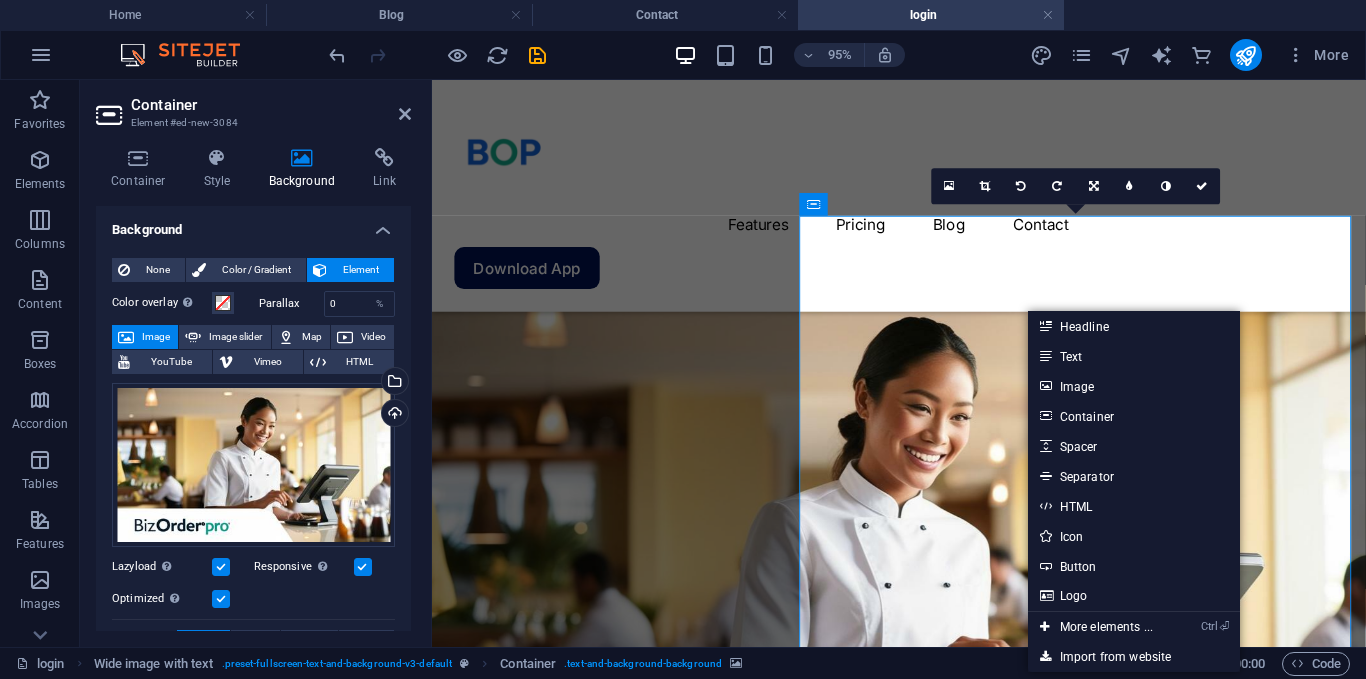 click at bounding box center (923, 576) 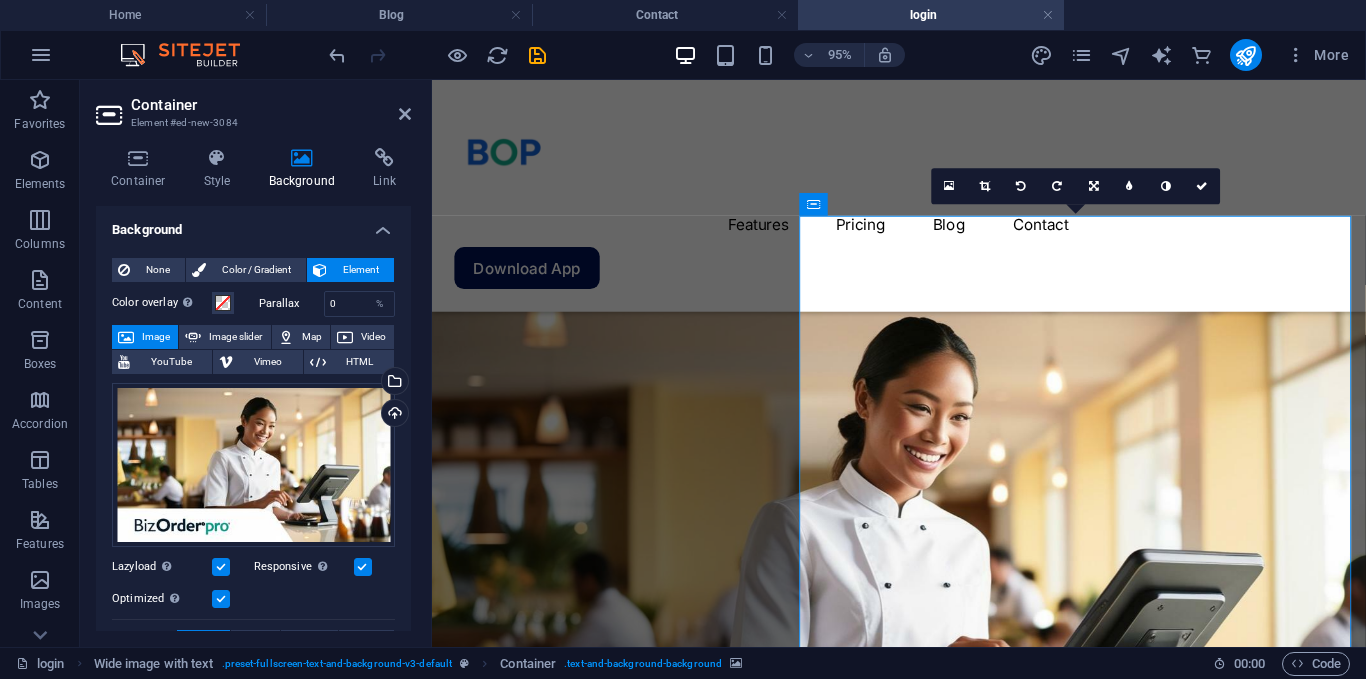 click at bounding box center [923, 576] 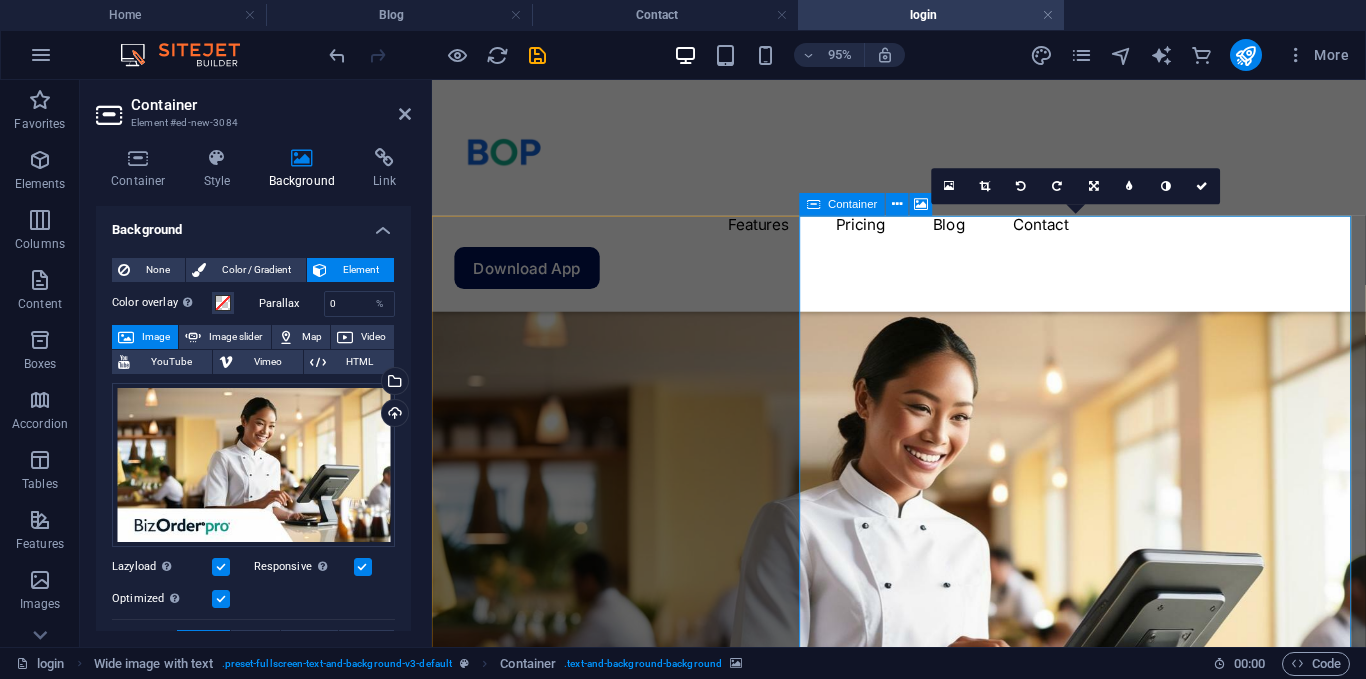 click on "Drop content here or  Add elements  Paste clipboard" at bounding box center (923, 927) 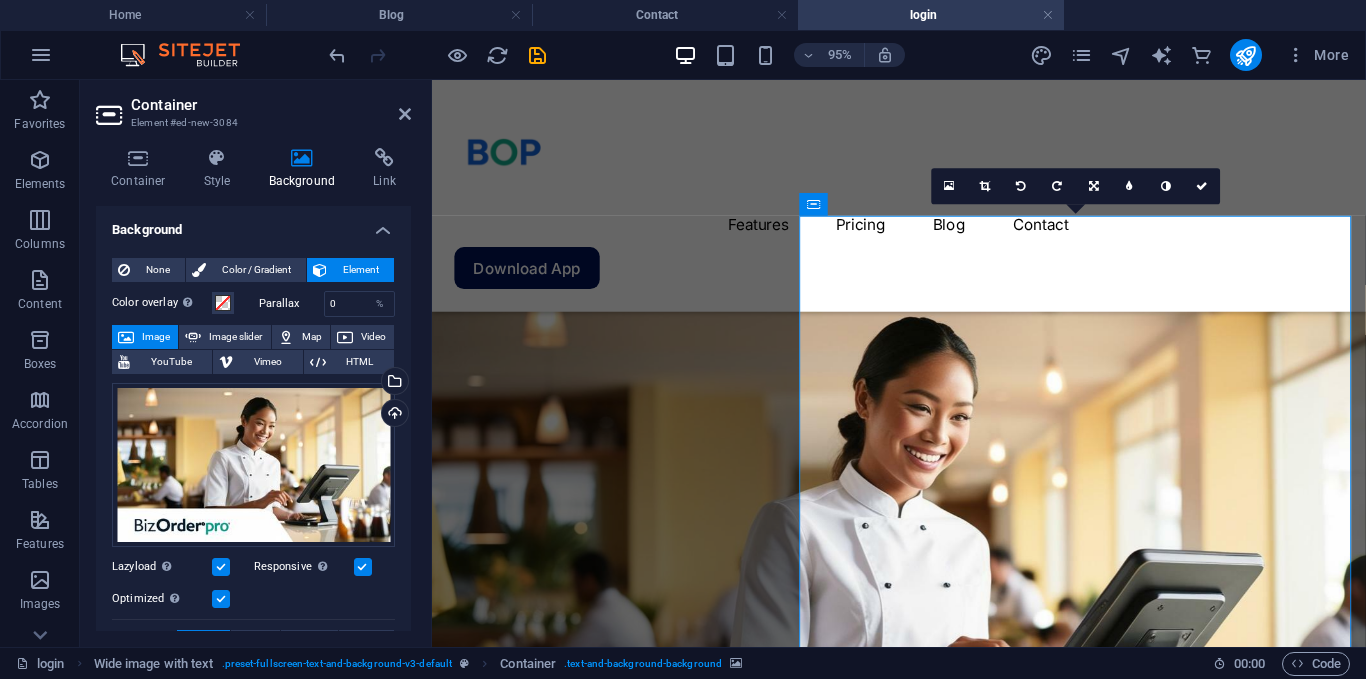 click on "Background" at bounding box center [253, 224] 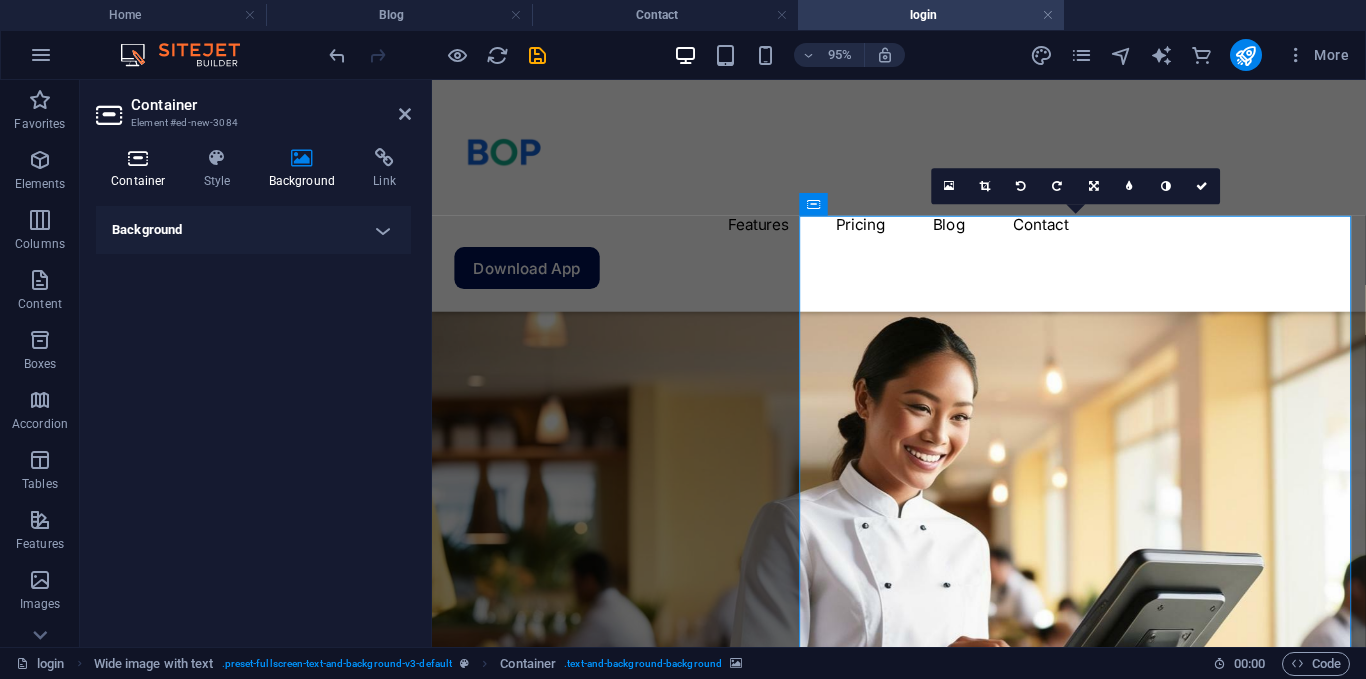 click at bounding box center [138, 158] 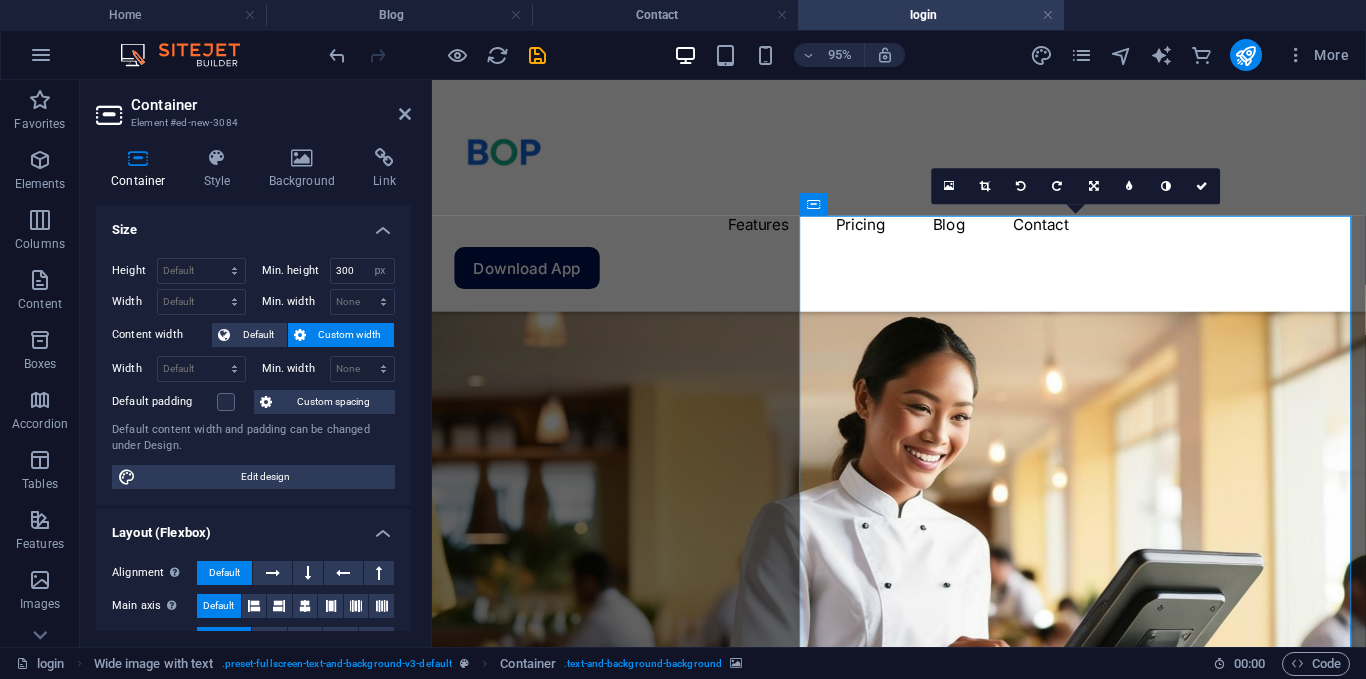 click on "Size" at bounding box center (253, 224) 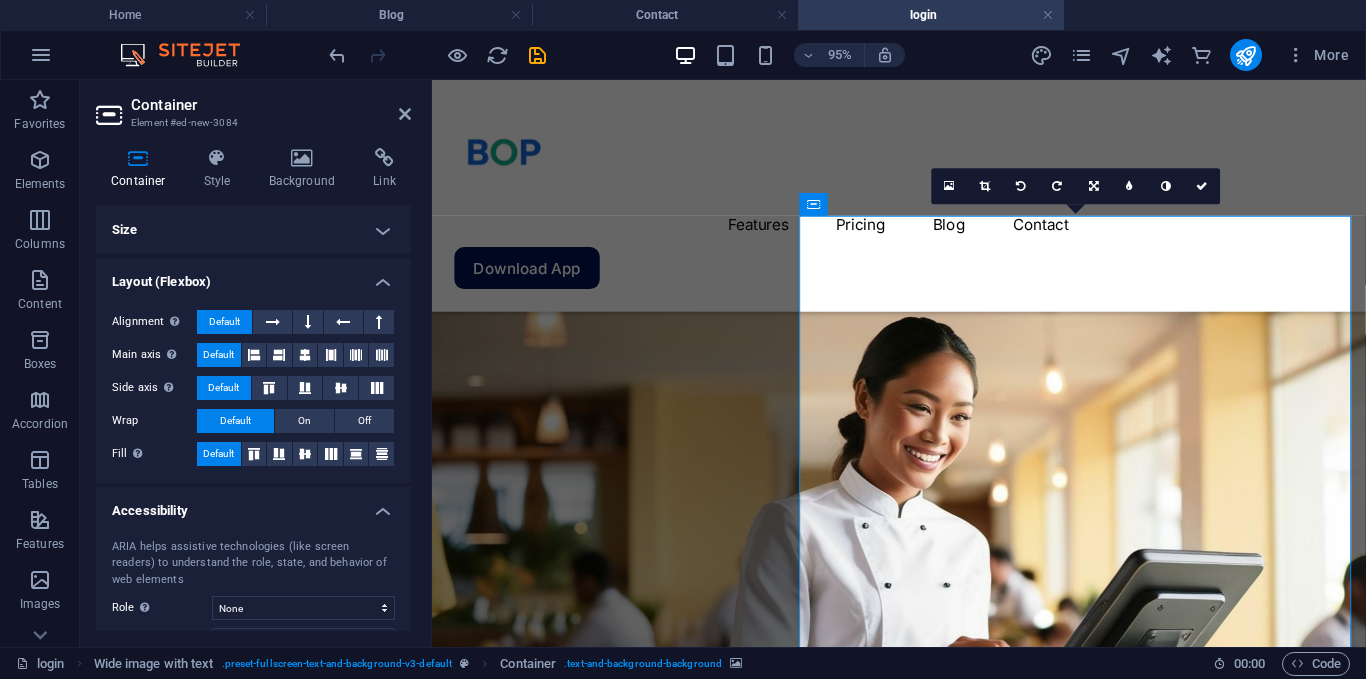 click on "Layout (Flexbox)" at bounding box center (253, 276) 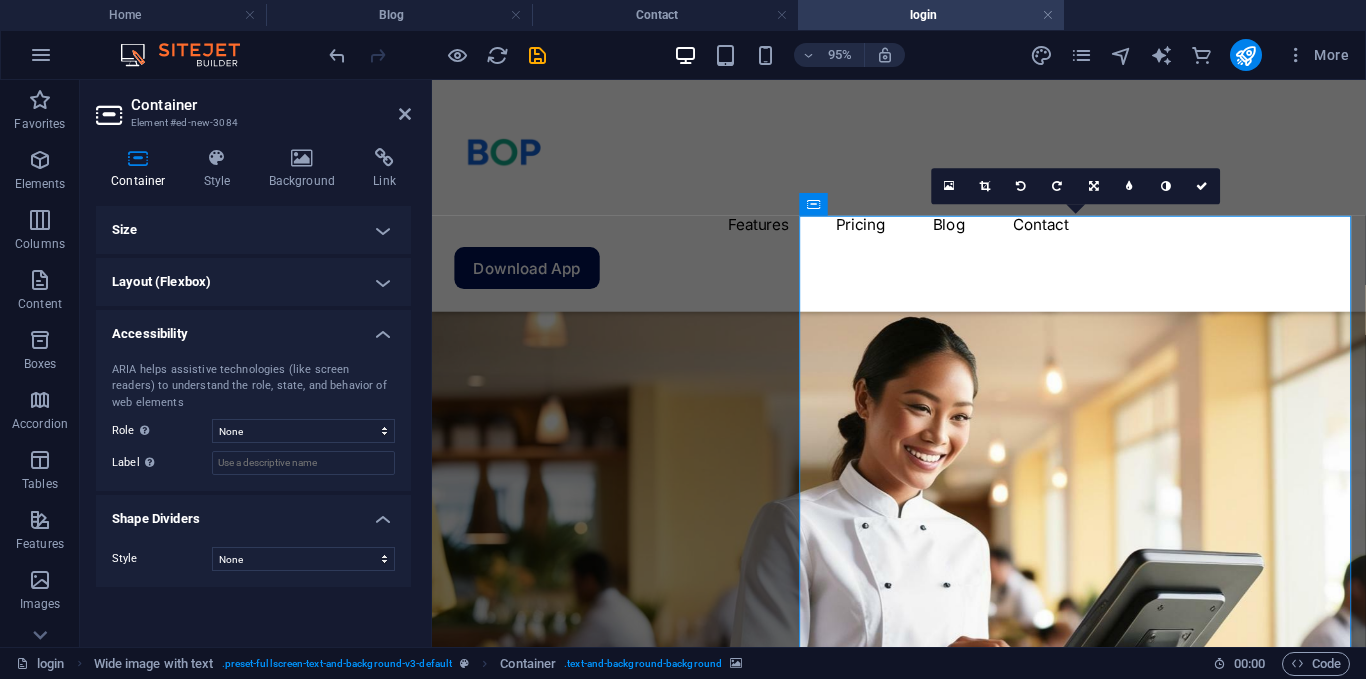 click on "Accessibility" at bounding box center [253, 328] 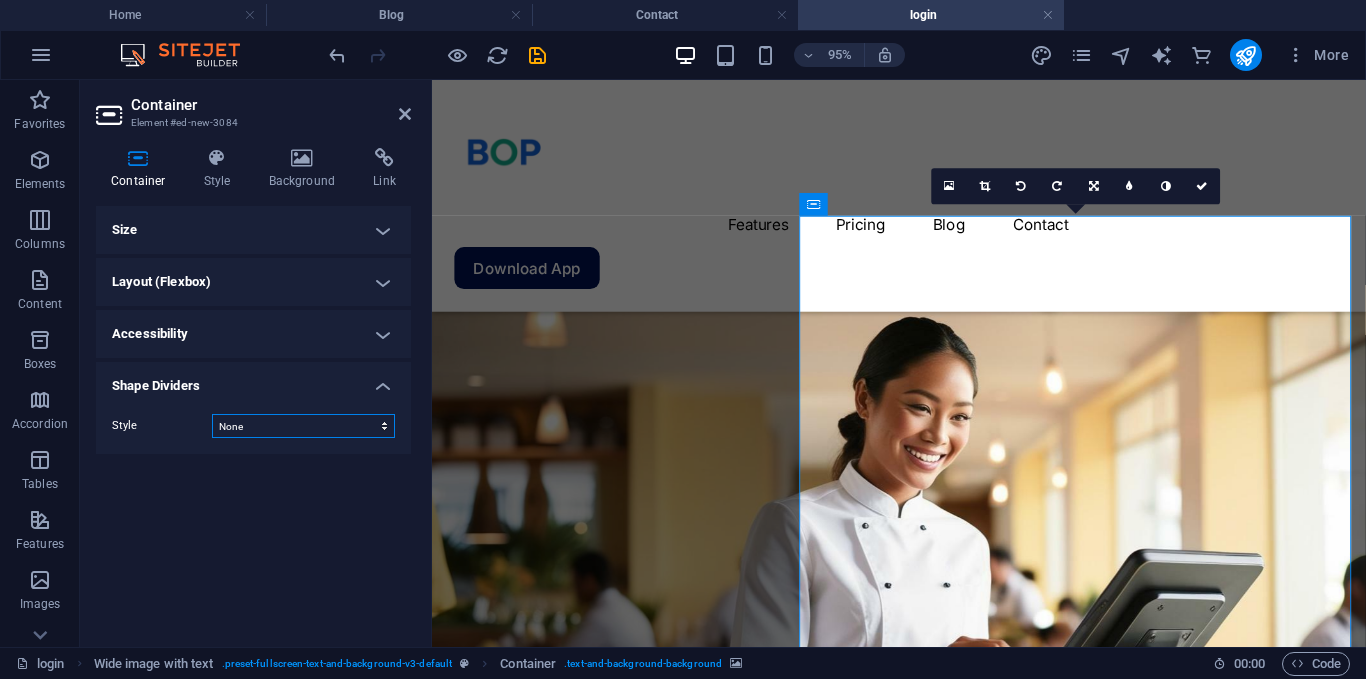 click on "None Triangle Square Diagonal Polygon 1 Polygon 2 Zigzag Multiple Zigzags Waves Multiple Waves Half Circle Circle Circle Shadow Blocks Hexagons Clouds Multiple Clouds Fan Pyramids Book Paint Drip Fire Shredded Paper Arrow" at bounding box center [303, 426] 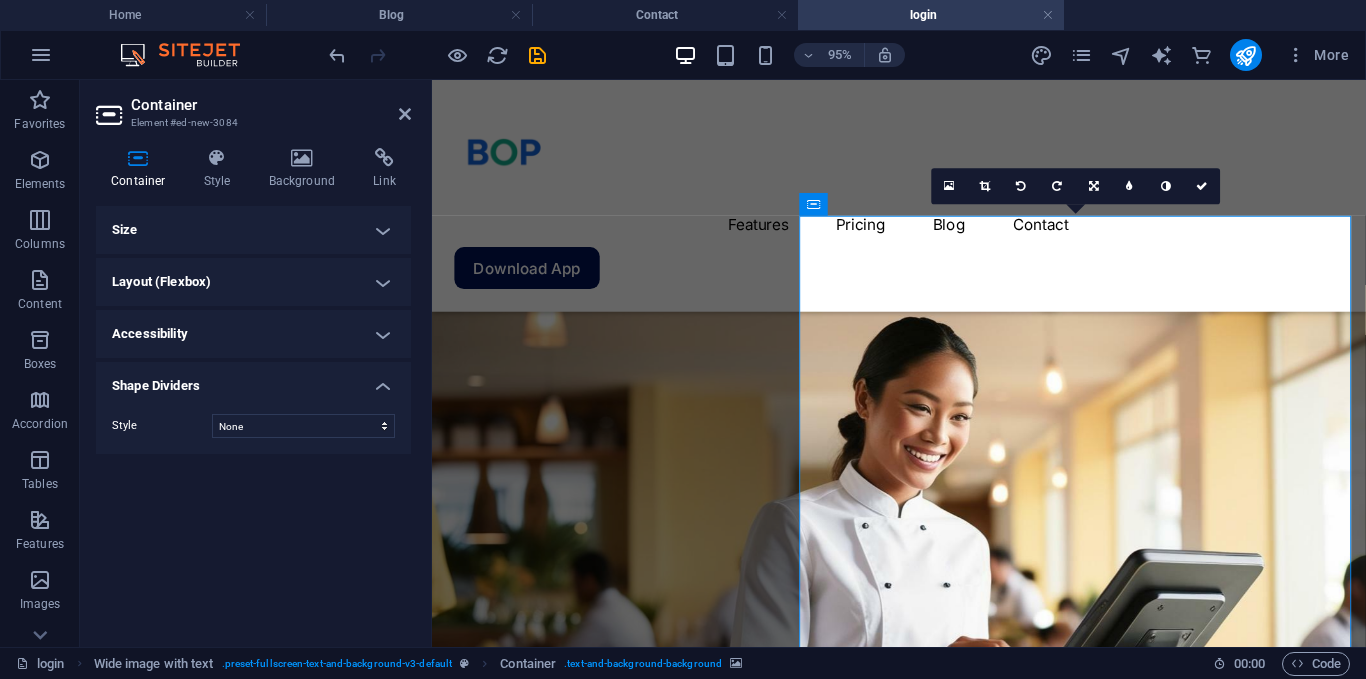click on "Size Height Default px rem % vh vw Min. height 300 None px rem % vh vw Width Default px rem % em vh vw Min. width None px rem % vh vw Content width Default Custom width Width Default px rem % em vh vw Min. width None px rem % vh vw Default padding Custom spacing Default content width and padding can be changed under Design. Edit design Layout (Flexbox) Alignment Determines the flex direction. Default Main axis Determine how elements should behave along the main axis inside this container (justify content). Default Side axis Control the vertical direction of the element inside of the container (align items). Default Wrap Default On Off Fill Controls the distances and direction of elements on the y-axis across several lines (align content). Default Accessibility ARIA helps assistive technologies (like screen readers) to understand the role, state, and behavior of web elements Role The ARIA role defines the purpose of an element.  Here you can find all explanations and recommendations None Alert Article Banner %" at bounding box center [253, 418] 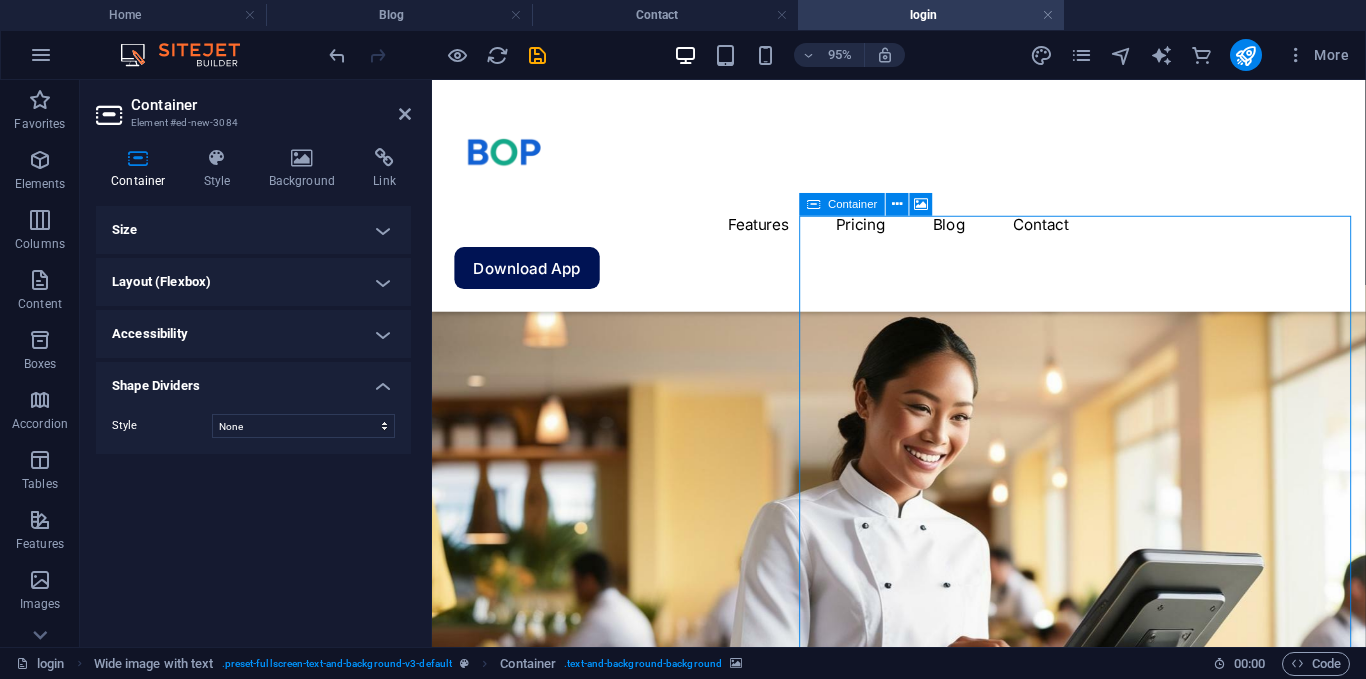 click on "Add elements" at bounding box center [864, 957] 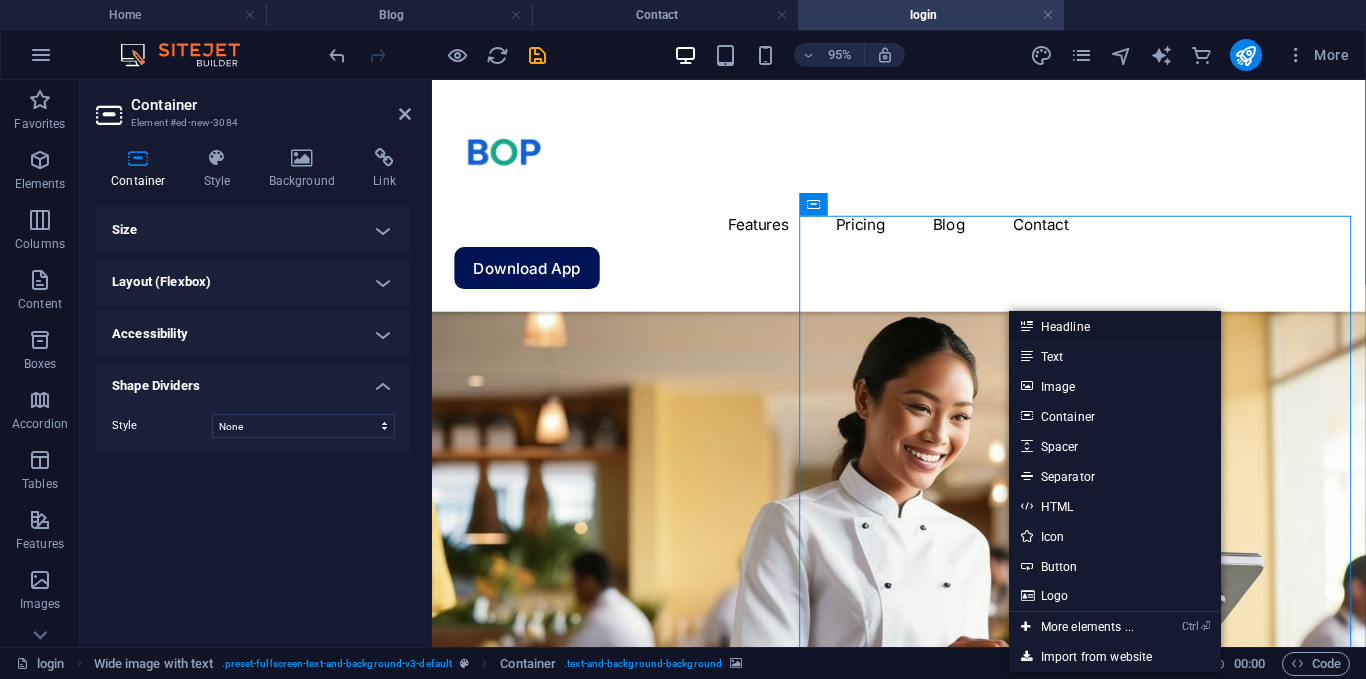 click on "Headline" at bounding box center (1115, 326) 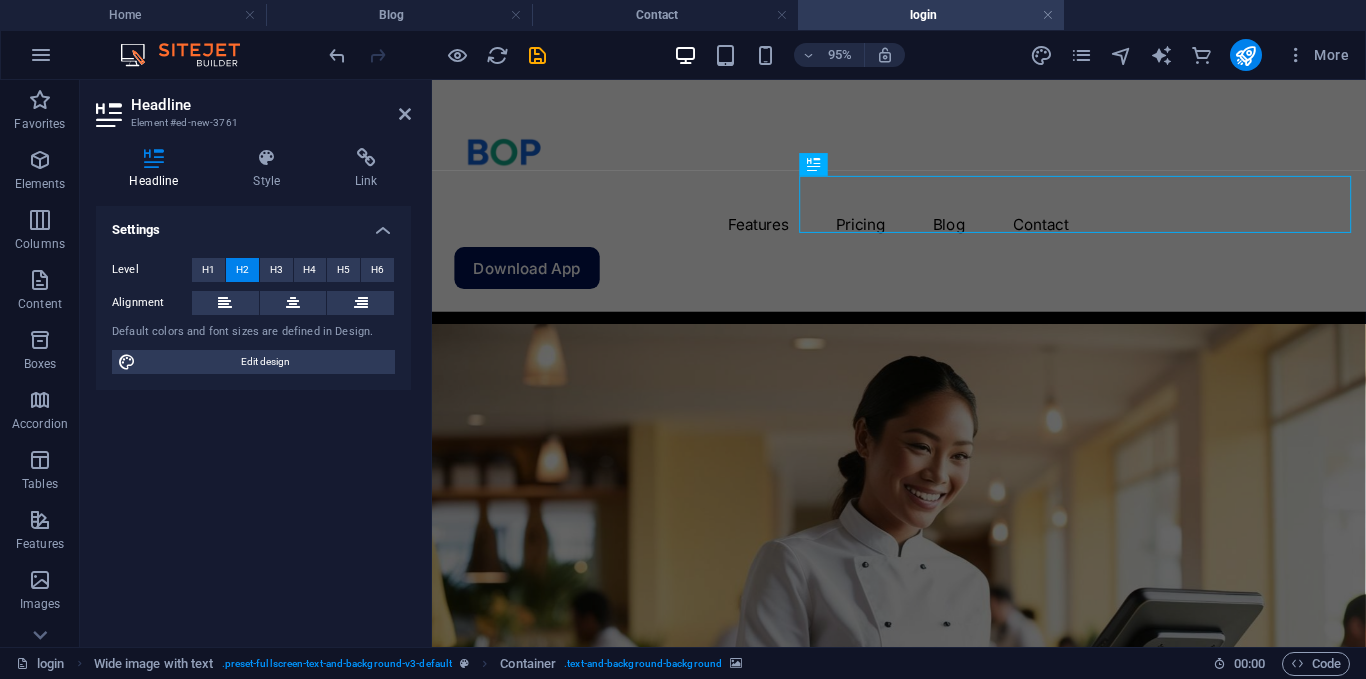 scroll, scrollTop: 132, scrollLeft: 0, axis: vertical 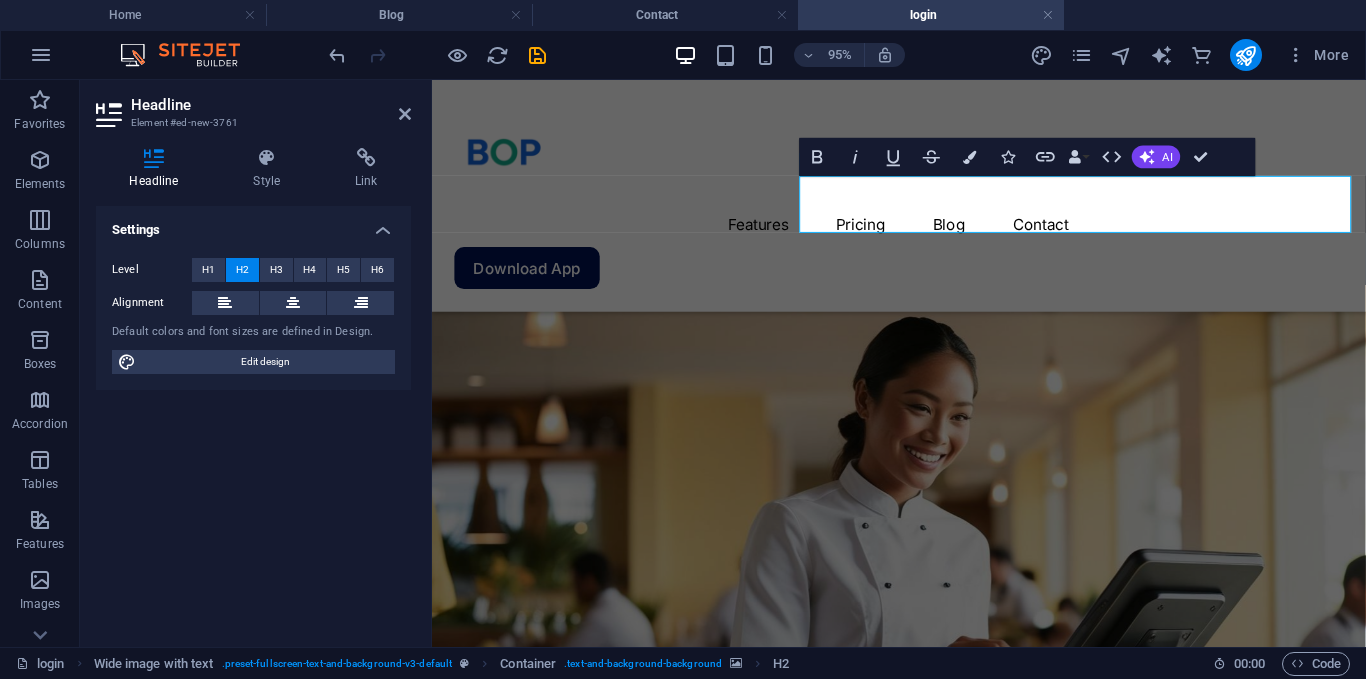 click at bounding box center [923, 575] 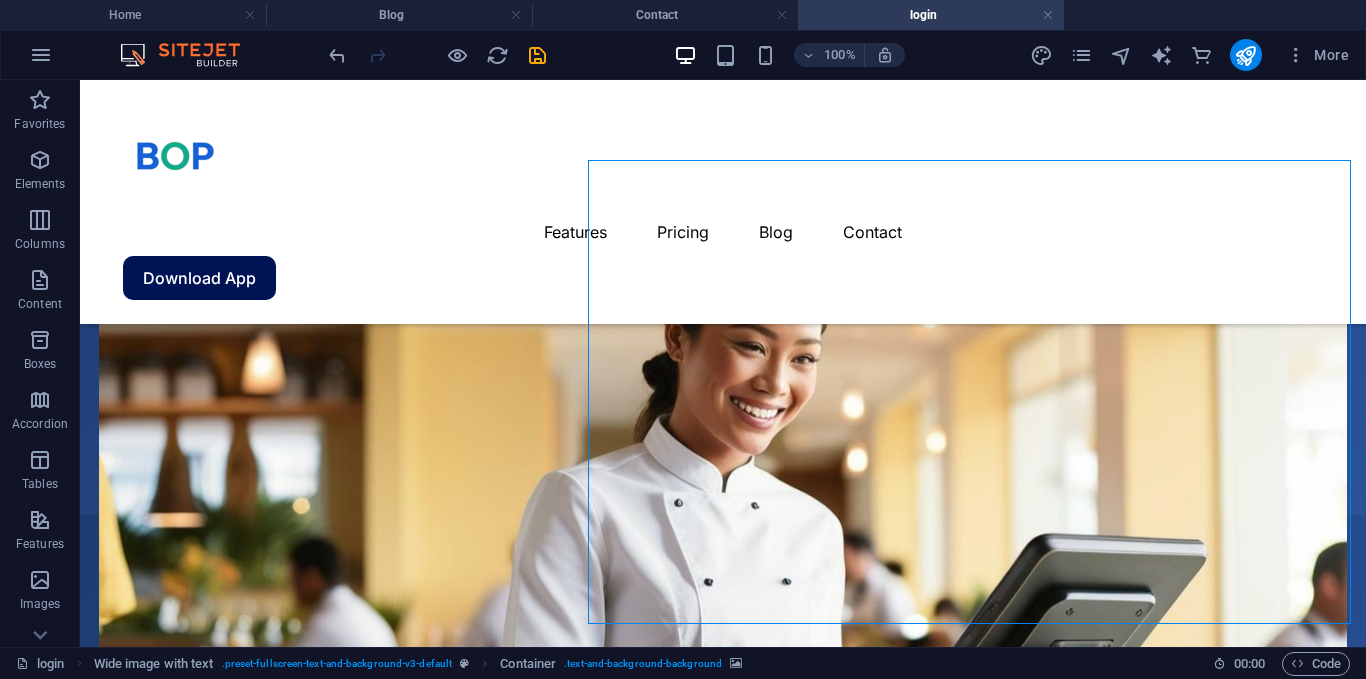 click at bounding box center [723, 536] 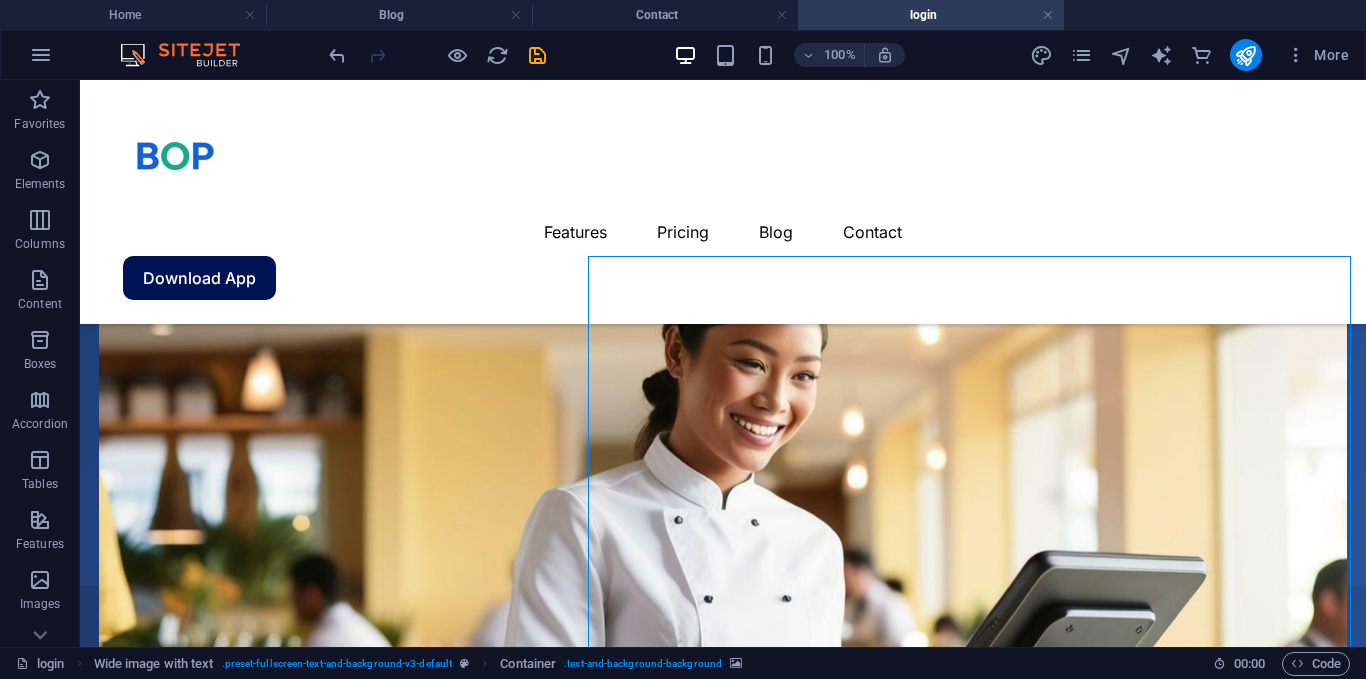scroll, scrollTop: 0, scrollLeft: 0, axis: both 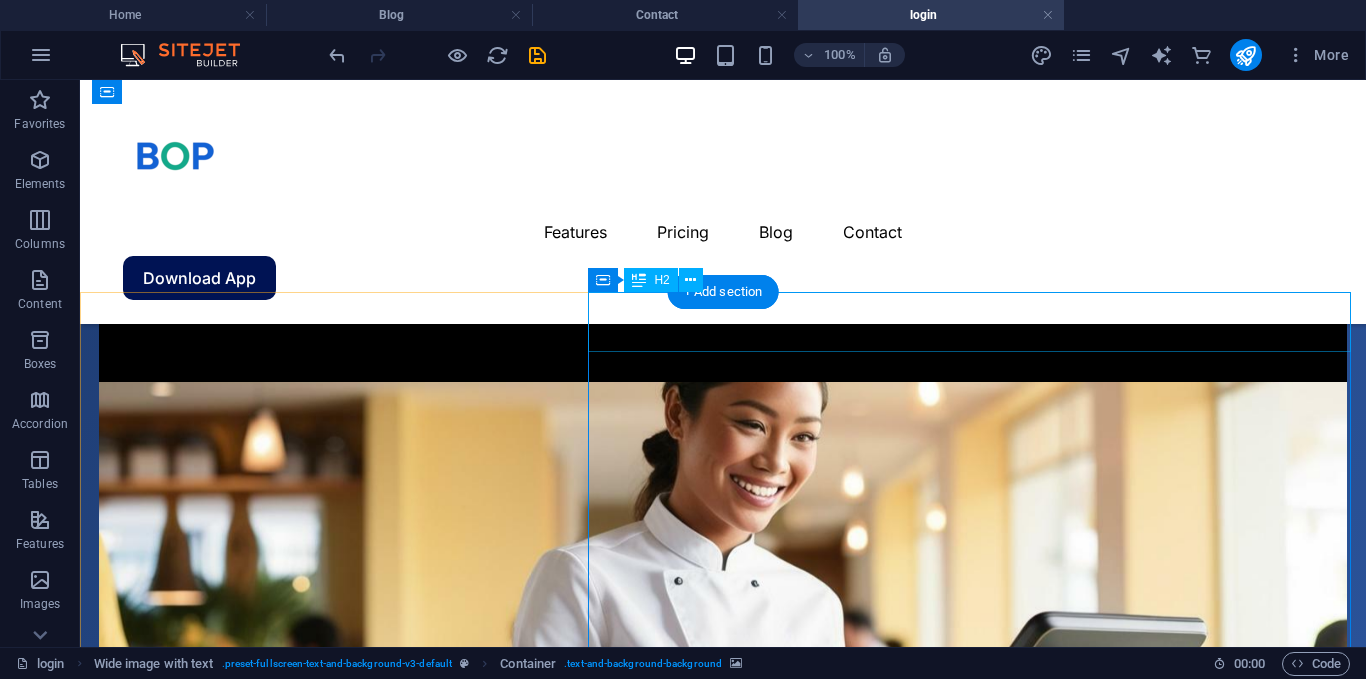 click on "New headline" at bounding box center [723, 876] 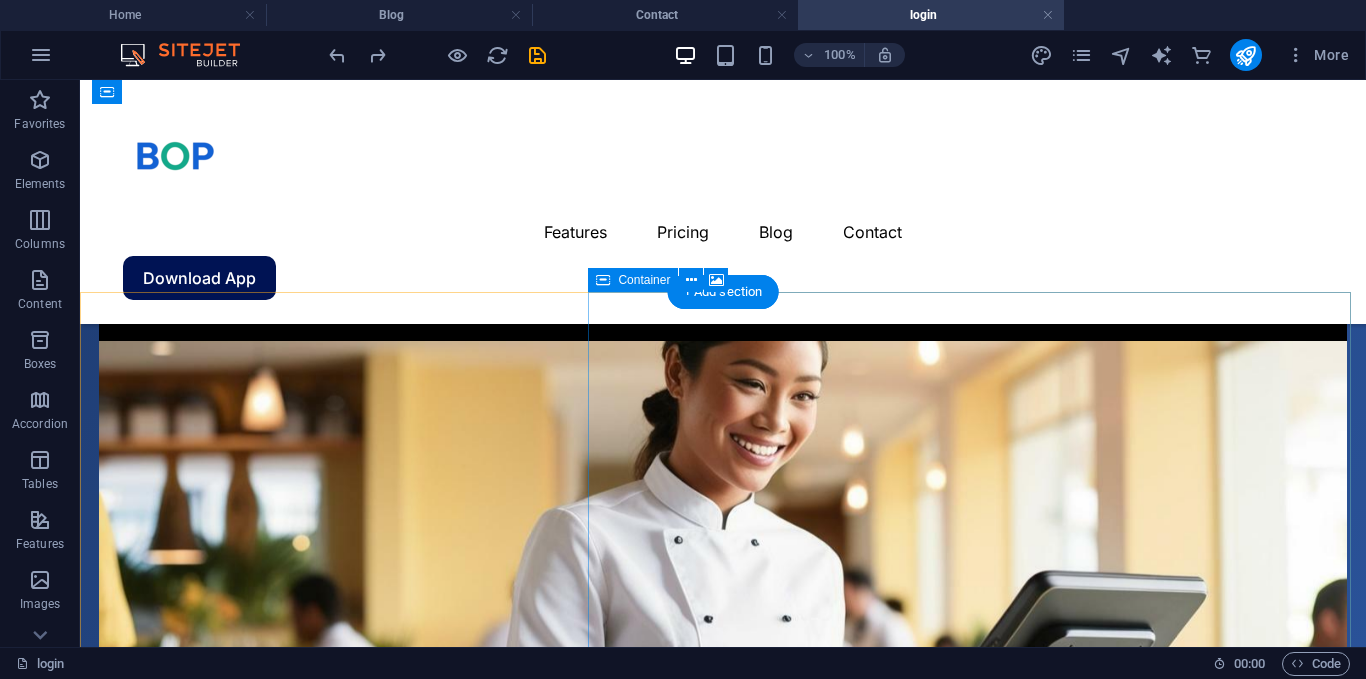 click on "Drop content here or  Add elements  Paste clipboard" at bounding box center (723, 876) 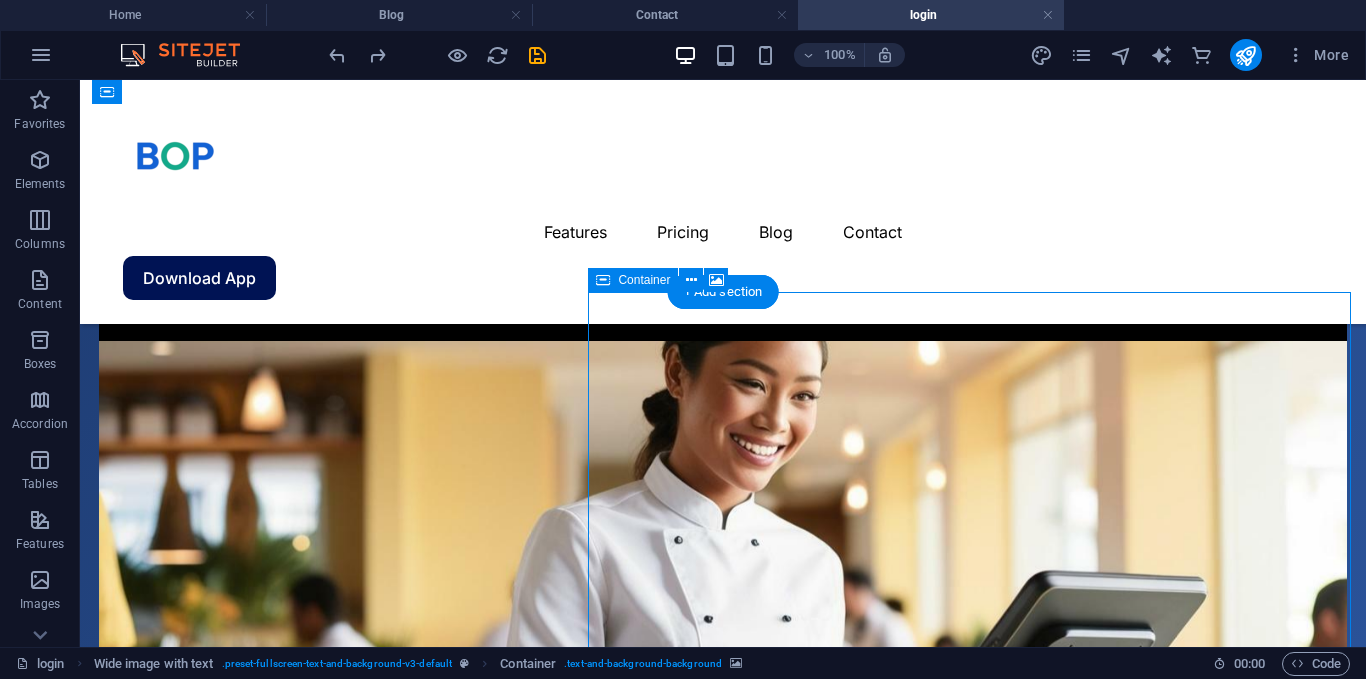 click on "Drop content here or  Add elements  Paste clipboard" at bounding box center [723, 876] 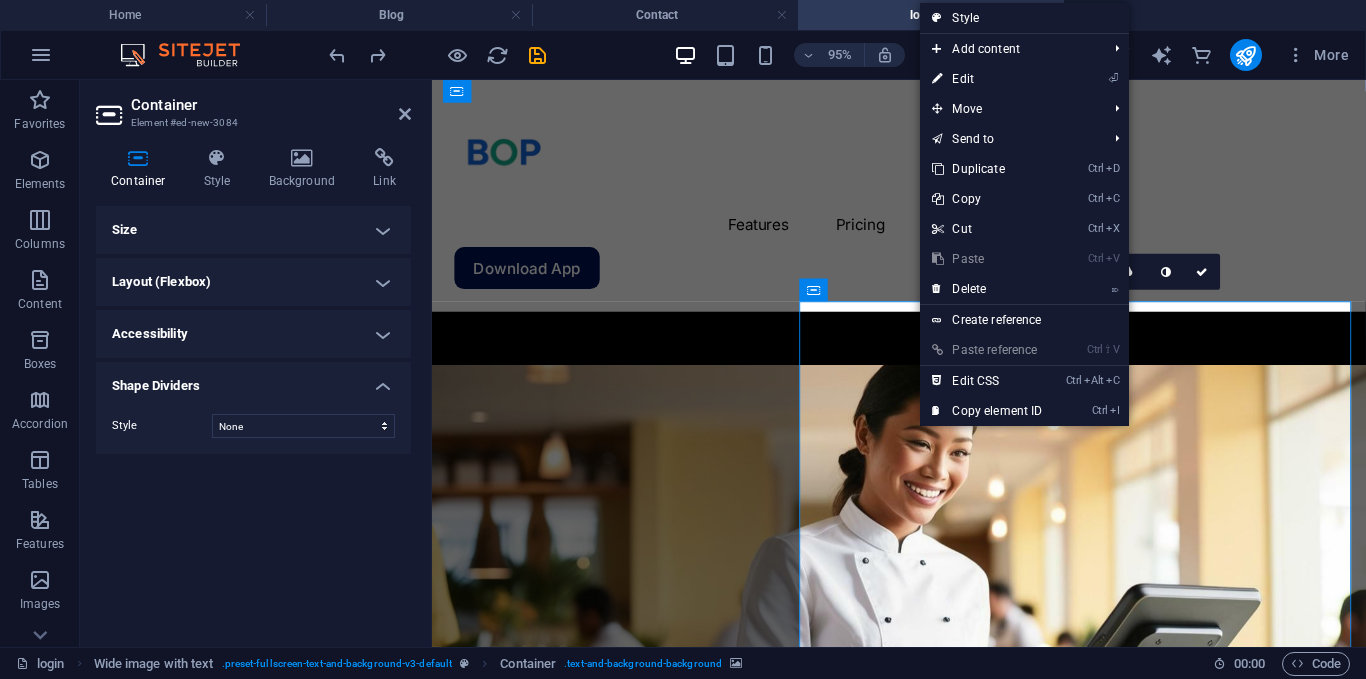 click on "⏎  Edit" at bounding box center [987, 79] 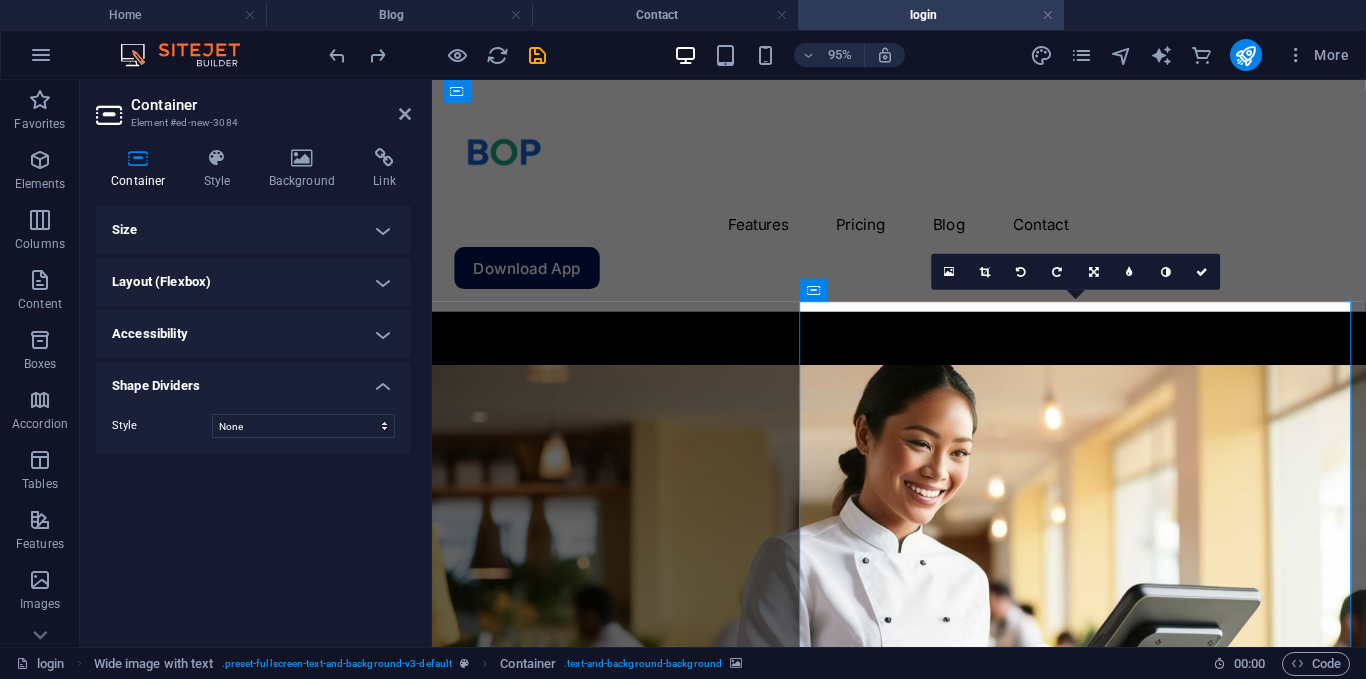 click on "Container Element #ed-new-3084
Container Style Background Link Size Height Default px rem % vh vw Min. height 300 None px rem % vh vw Width Default px rem % em vh vw Min. width None px rem % vh vw Content width Default Custom width Width Default px rem % em vh vw Min. width None px rem % vh vw Default padding Custom spacing Default content width and padding can be changed under Design. Edit design Layout (Flexbox) Alignment Determines the flex direction. Default Main axis Determine how elements should behave along the main axis inside this container (justify content). Default Side axis Control the vertical direction of the element inside of the container (align items). Default Wrap Default On Off Fill Controls the distances and direction of elements on the y-axis across several lines (align content). Default Accessibility ARIA helps assistive technologies (like screen readers) to understand the role, state, and behavior of web elements Role The ARIA role defines the purpose of an element.  %" at bounding box center (256, 363) 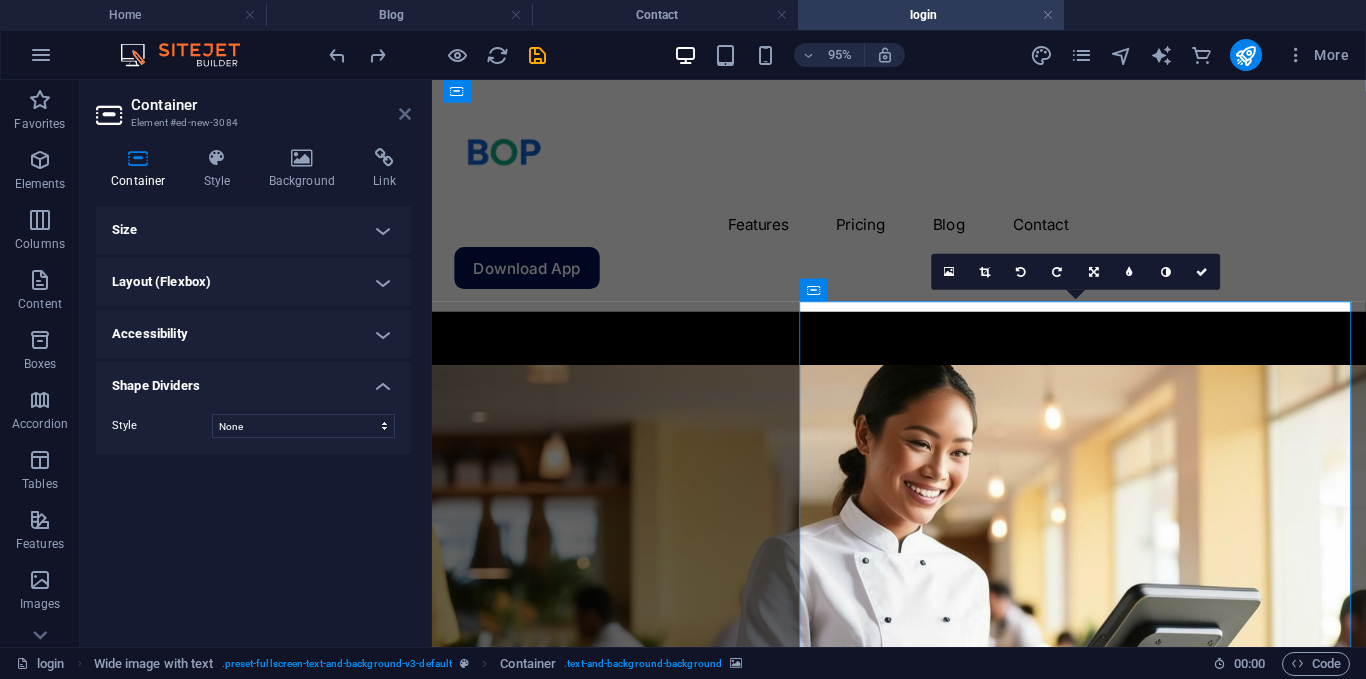 click at bounding box center (405, 114) 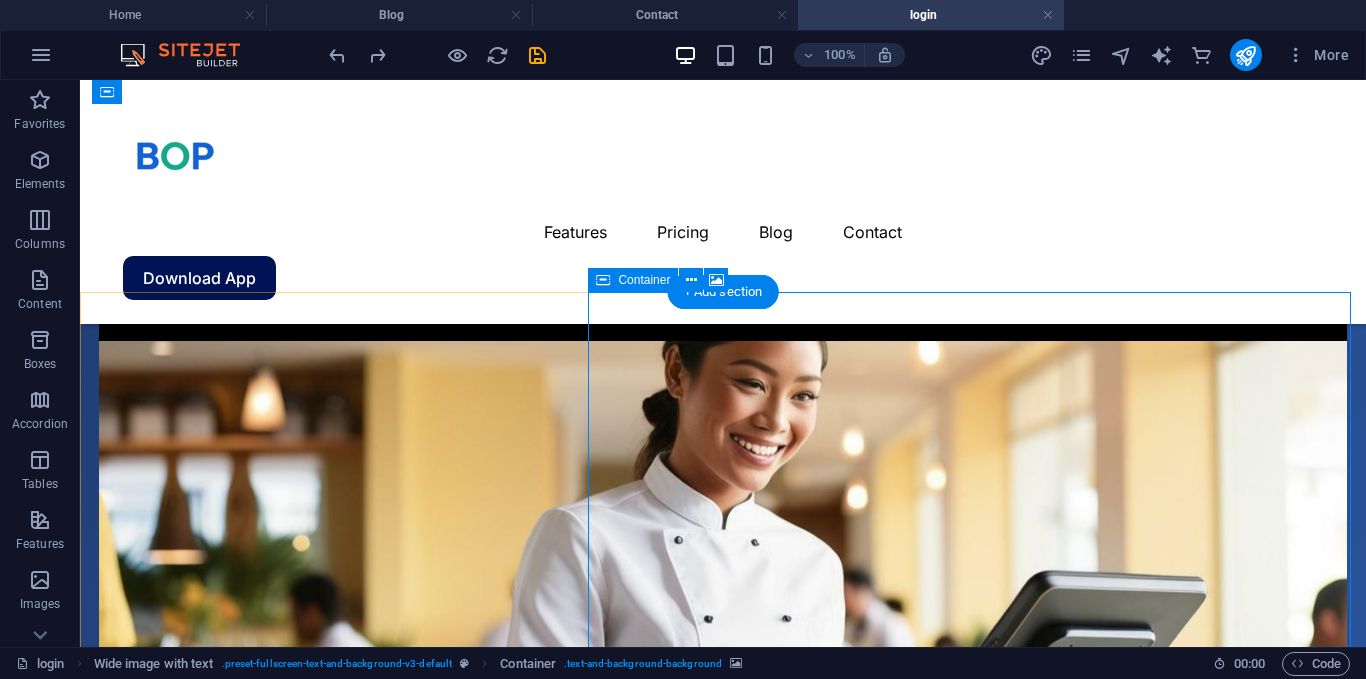 click on "Add elements" at bounding box center (664, 906) 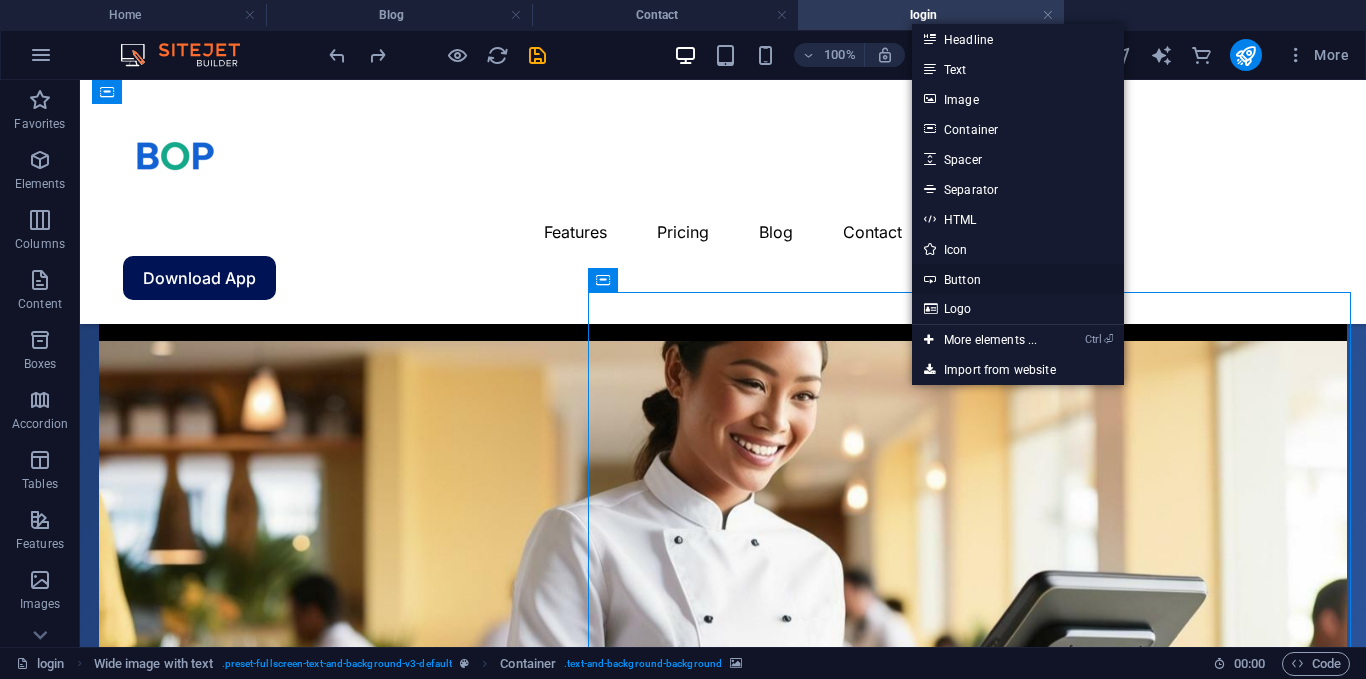 click on "Button" at bounding box center [1018, 279] 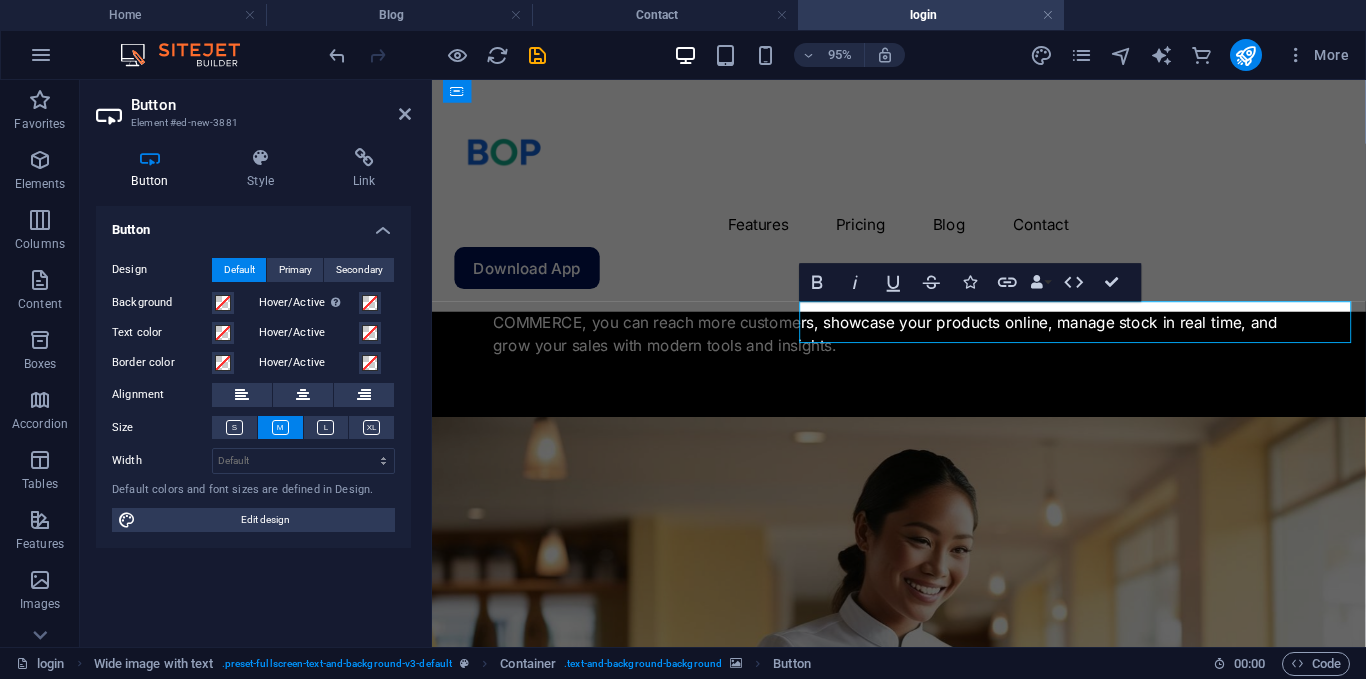 type 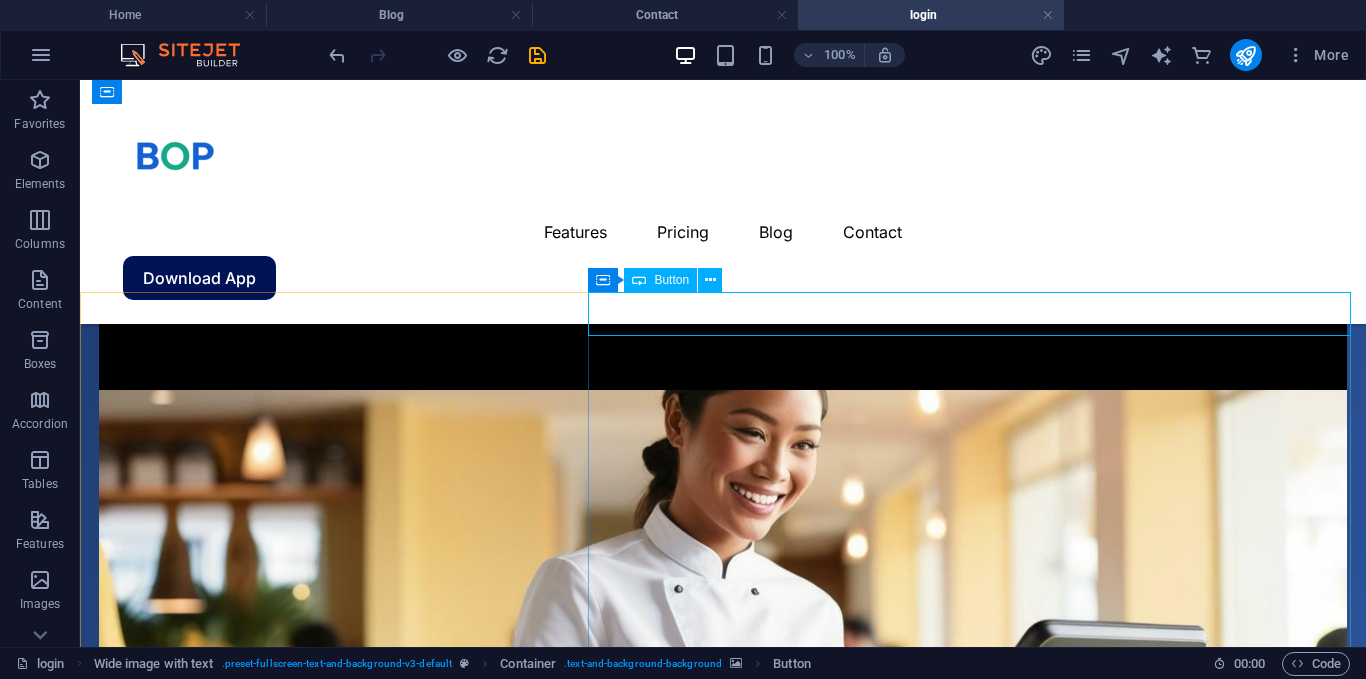 click on "Button" at bounding box center [660, 280] 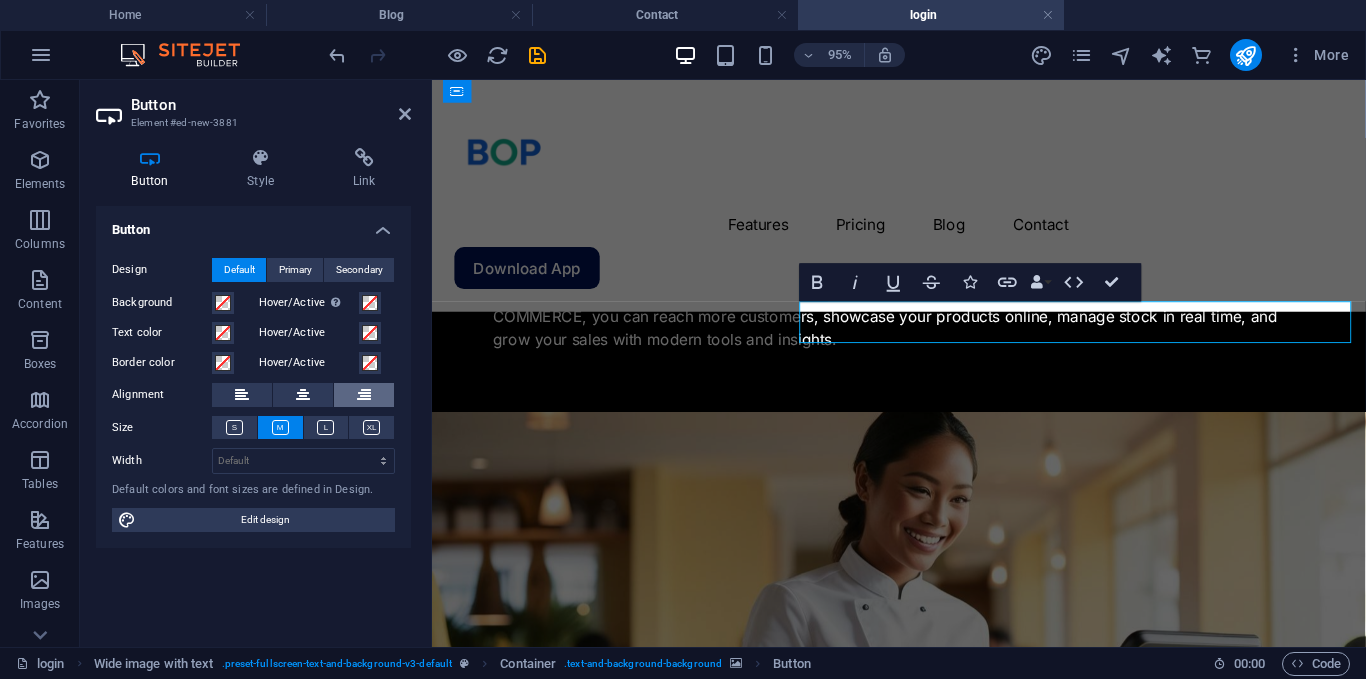 click at bounding box center [364, 395] 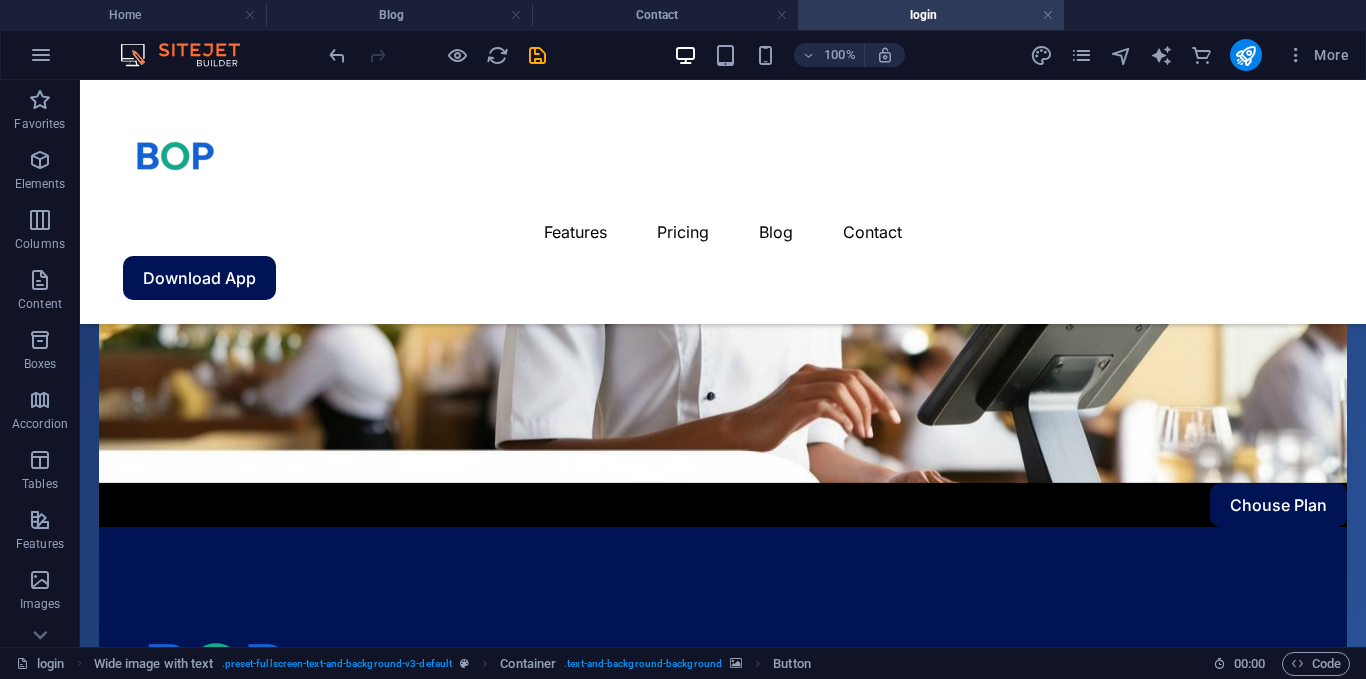 scroll, scrollTop: 404, scrollLeft: 0, axis: vertical 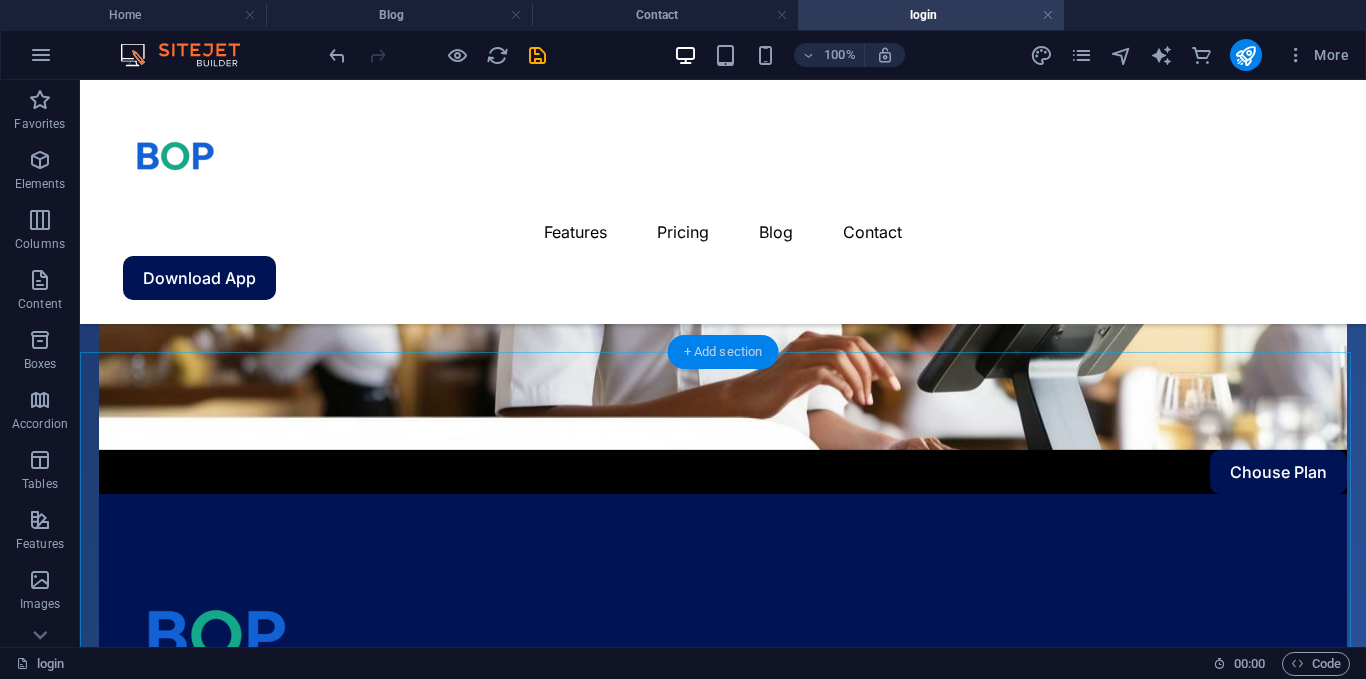 click on "+ Add section" at bounding box center [723, 352] 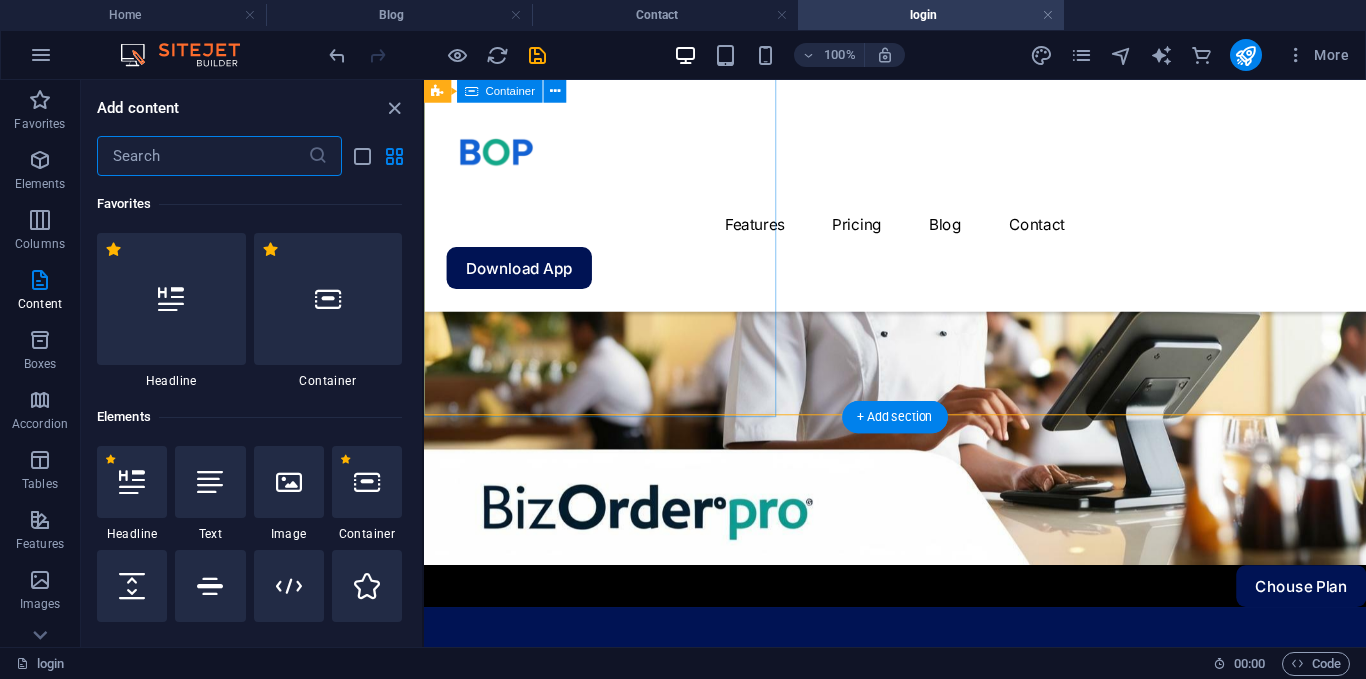 scroll, scrollTop: 323, scrollLeft: 0, axis: vertical 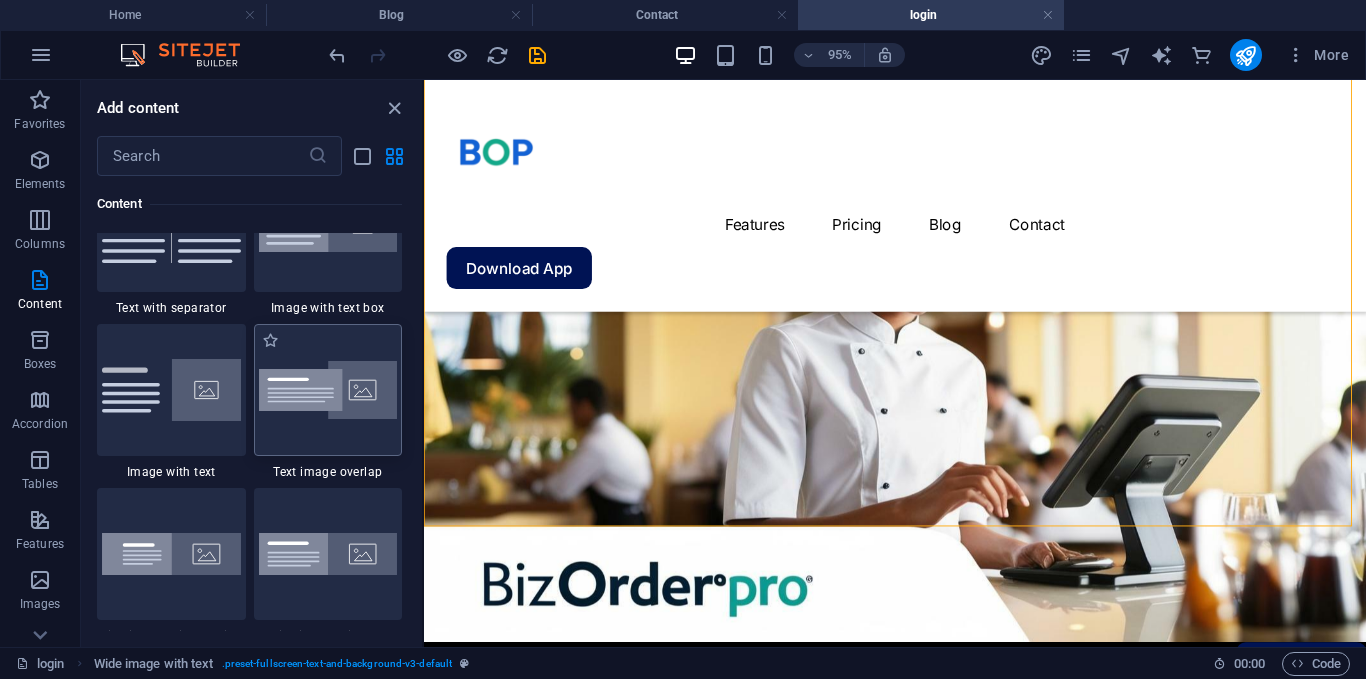 click at bounding box center [328, 390] 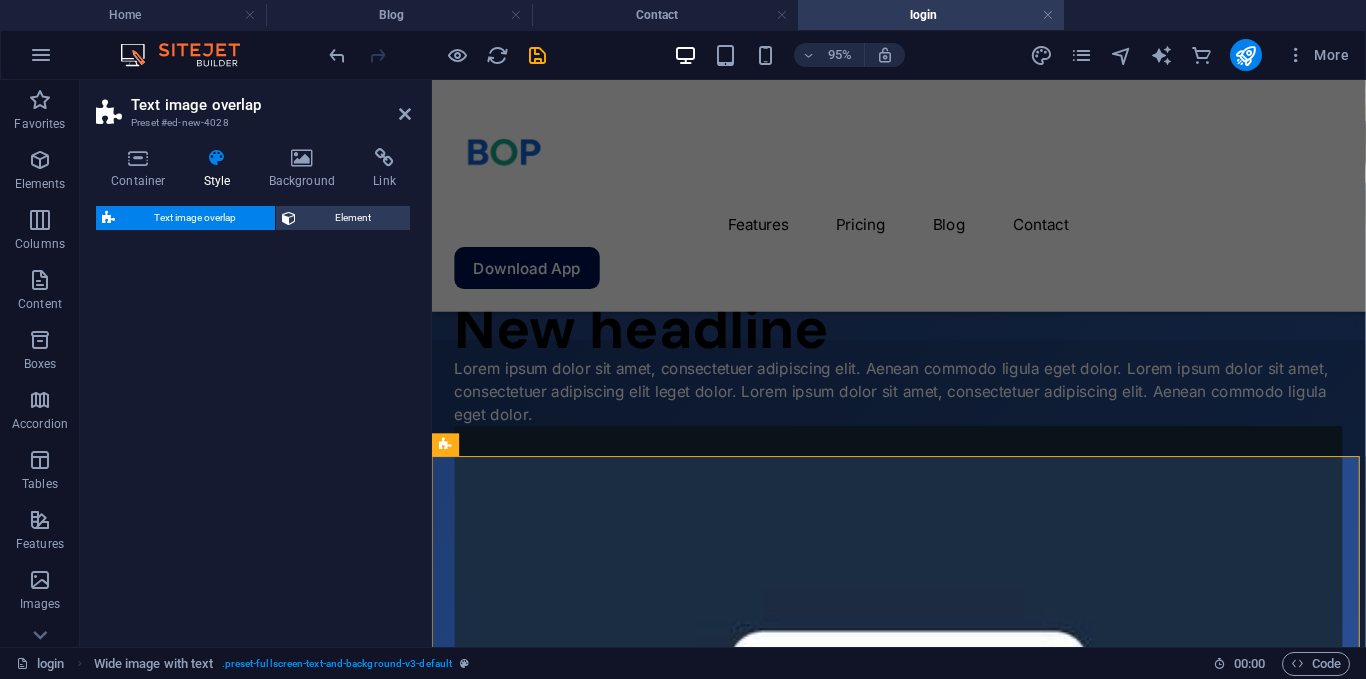 select on "rem" 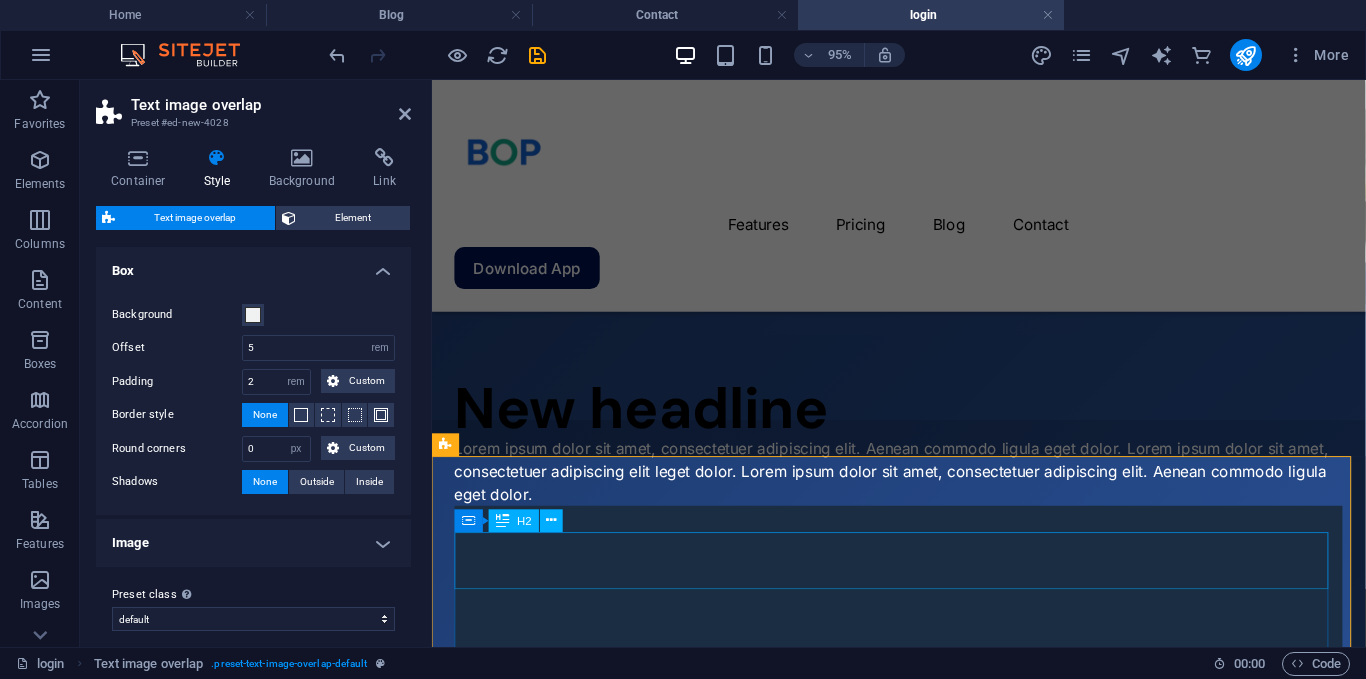 scroll, scrollTop: 0, scrollLeft: 0, axis: both 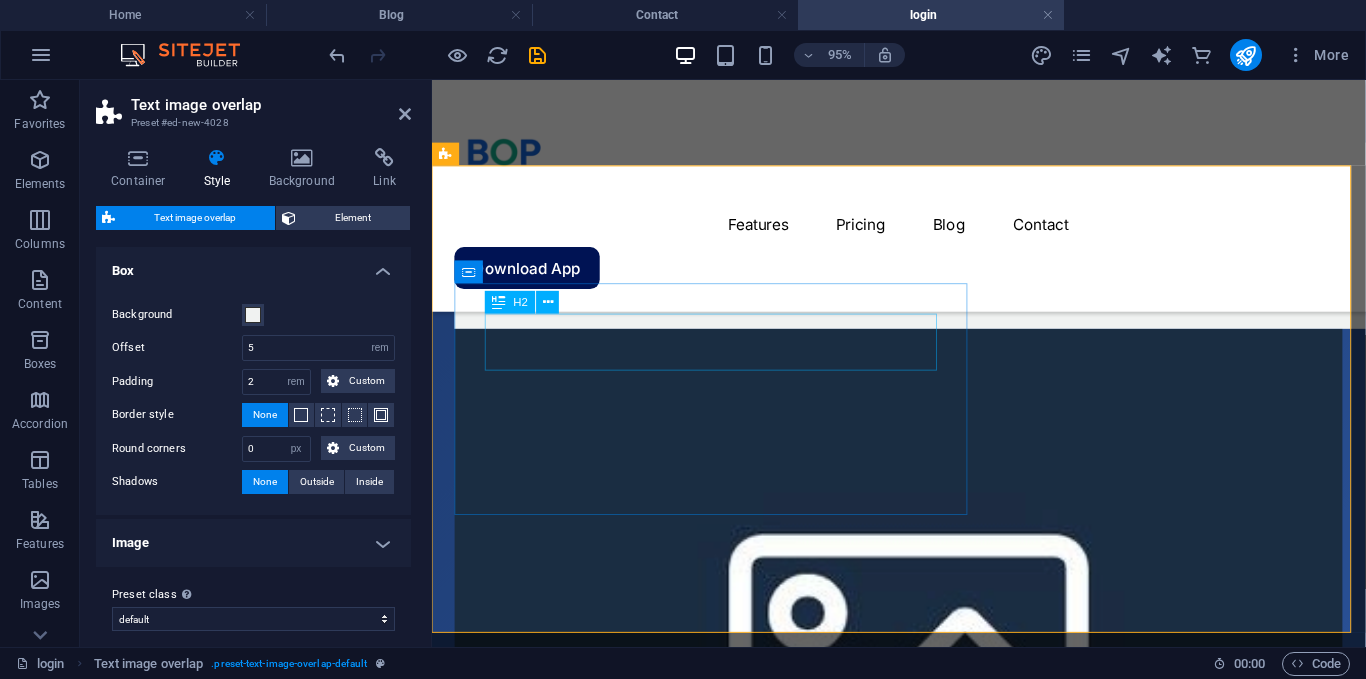 click on "New headline" at bounding box center [963, 208] 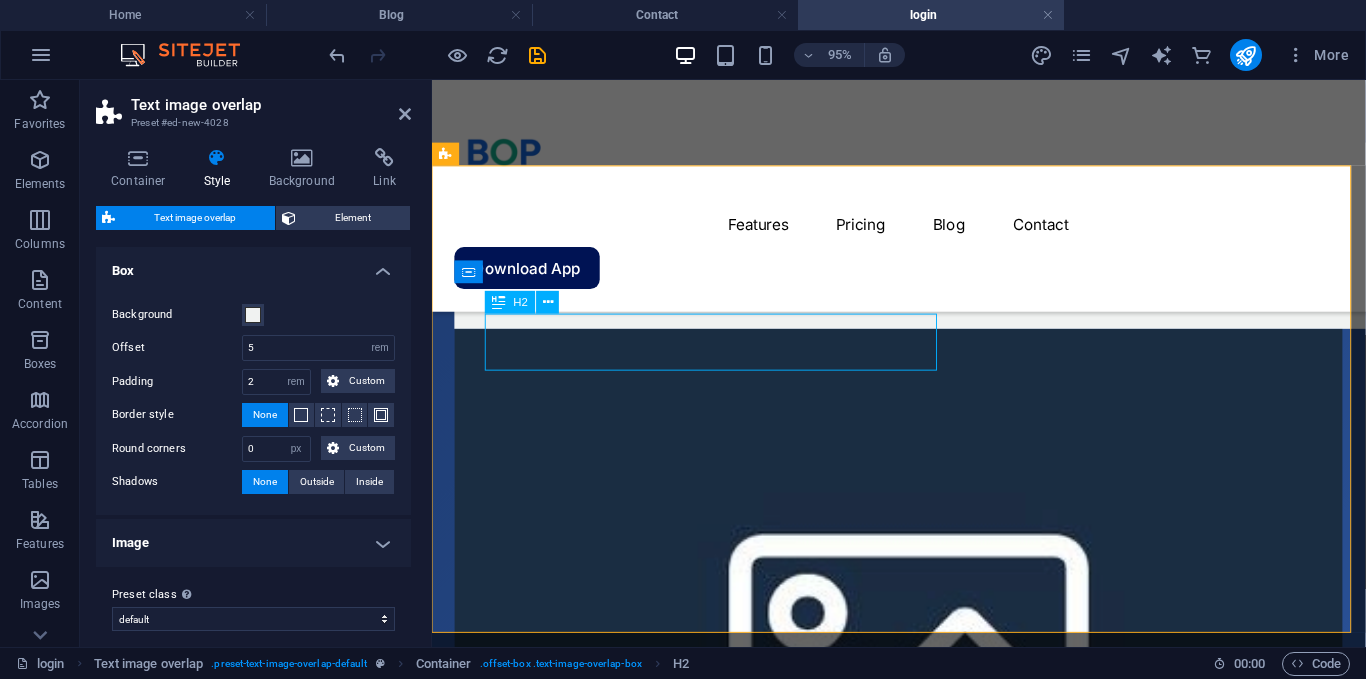 click on "New headline" at bounding box center [963, 208] 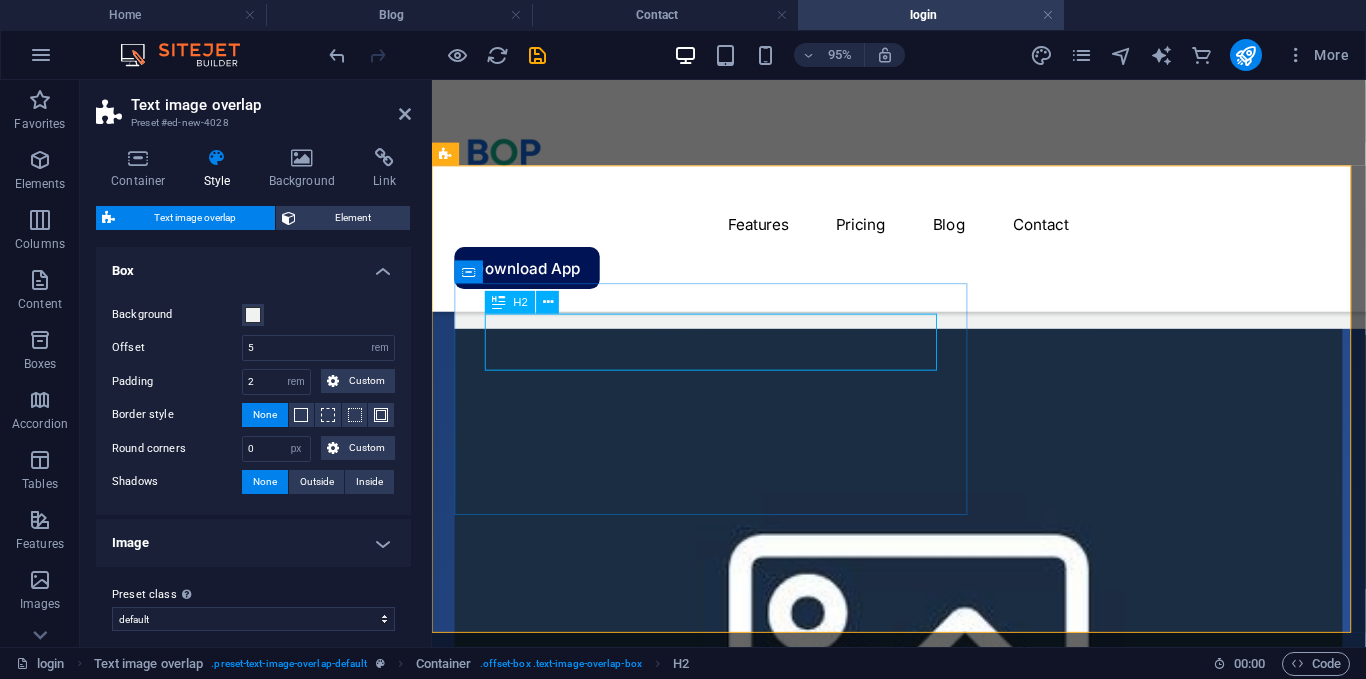 click at bounding box center [499, 302] 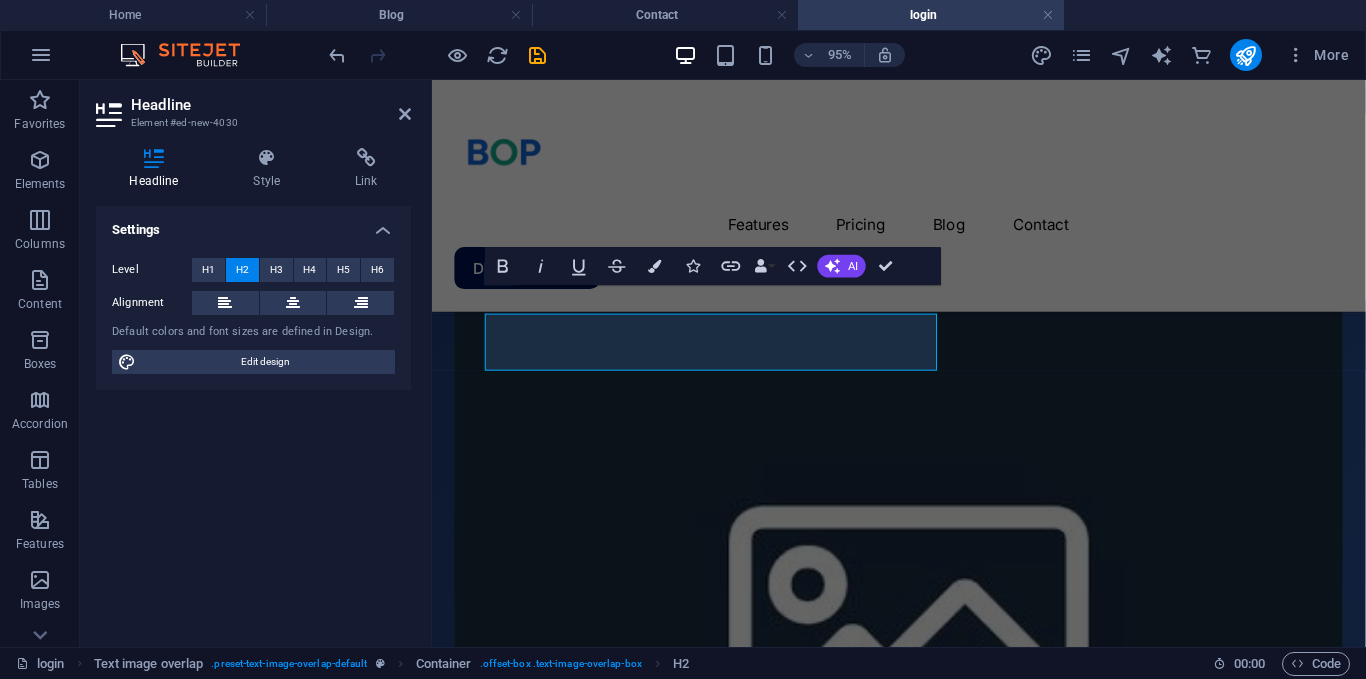 scroll, scrollTop: 457, scrollLeft: 0, axis: vertical 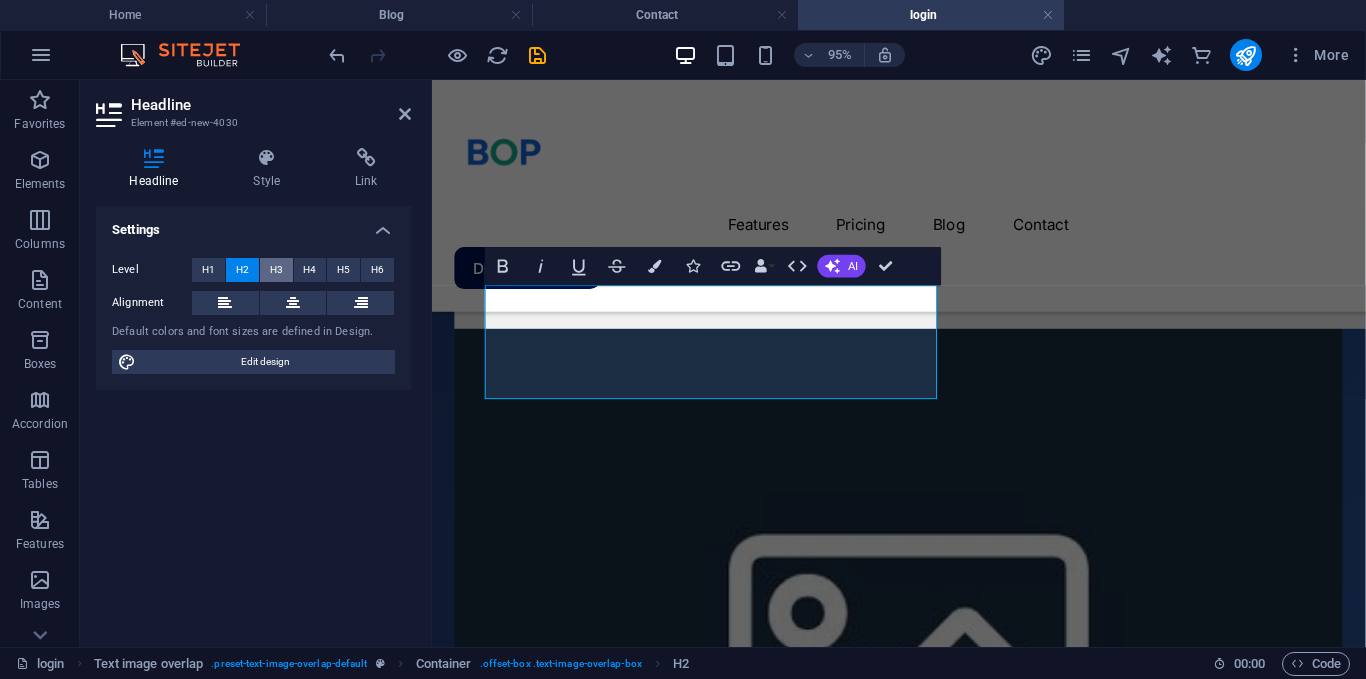 click on "H3" at bounding box center (276, 270) 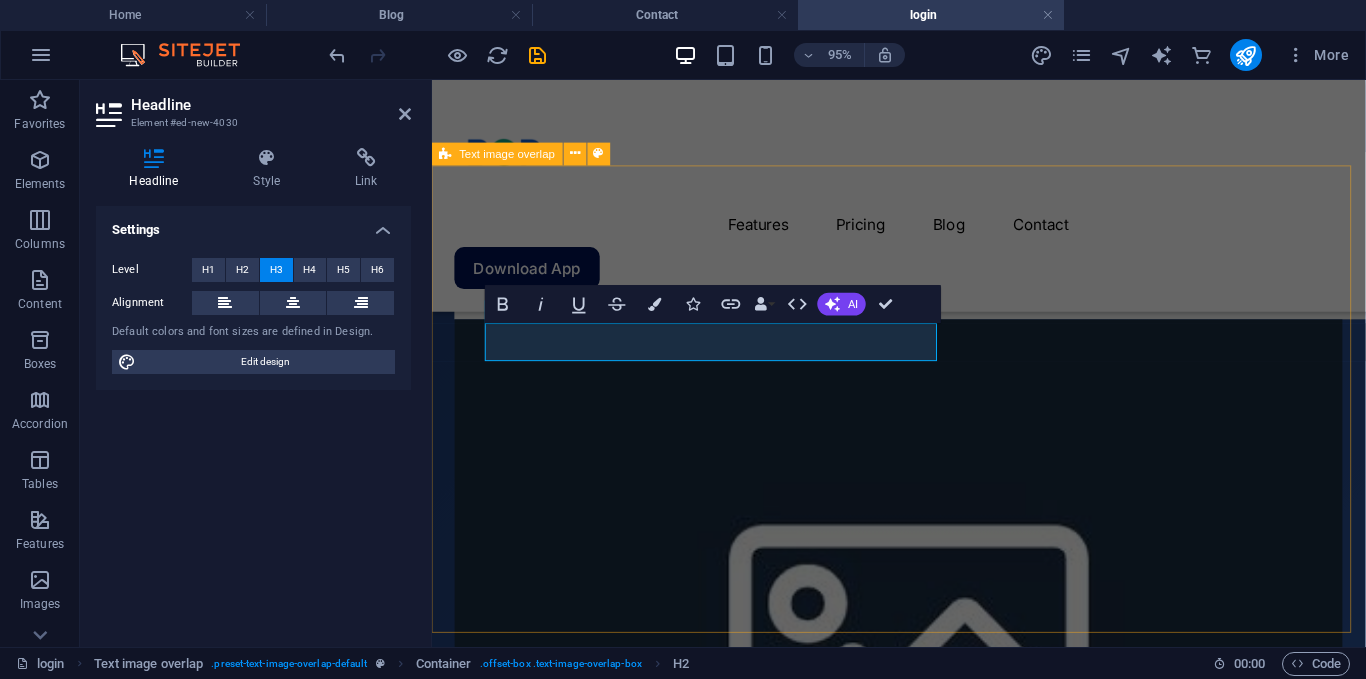 click on "🏨 BOP HOTEL SYSTEM Lorem ipsum dolor sit amet, consectetuer adipiscing elit. Aenean commodo ligula eget dolor. Lorem ipsum dolor sit amet, consectetuer adipiscing elit leget dolor. Lorem ipsum dolor sit amet, consectetuer adipiscing elit. Aenean commodo ligula eget dolor." at bounding box center (923, 582) 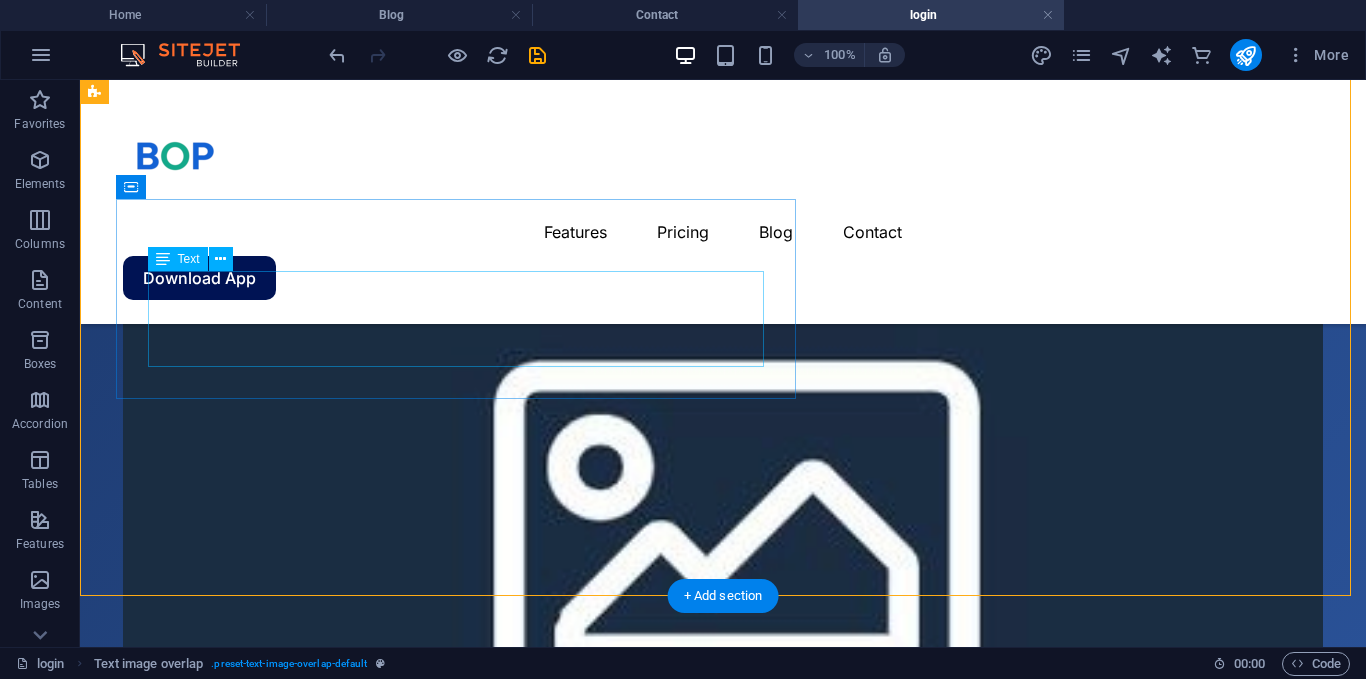 click on "Lorem ipsum dolor sit amet, consectetuer adipiscing elit. Aenean commodo ligula eget dolor. Lorem ipsum dolor sit amet, consectetuer adipiscing elit leget dolor. Lorem ipsum dolor sit amet, consectetuer adipiscing elit. Aenean commodo ligula eget dolor." at bounding box center (763, 27) 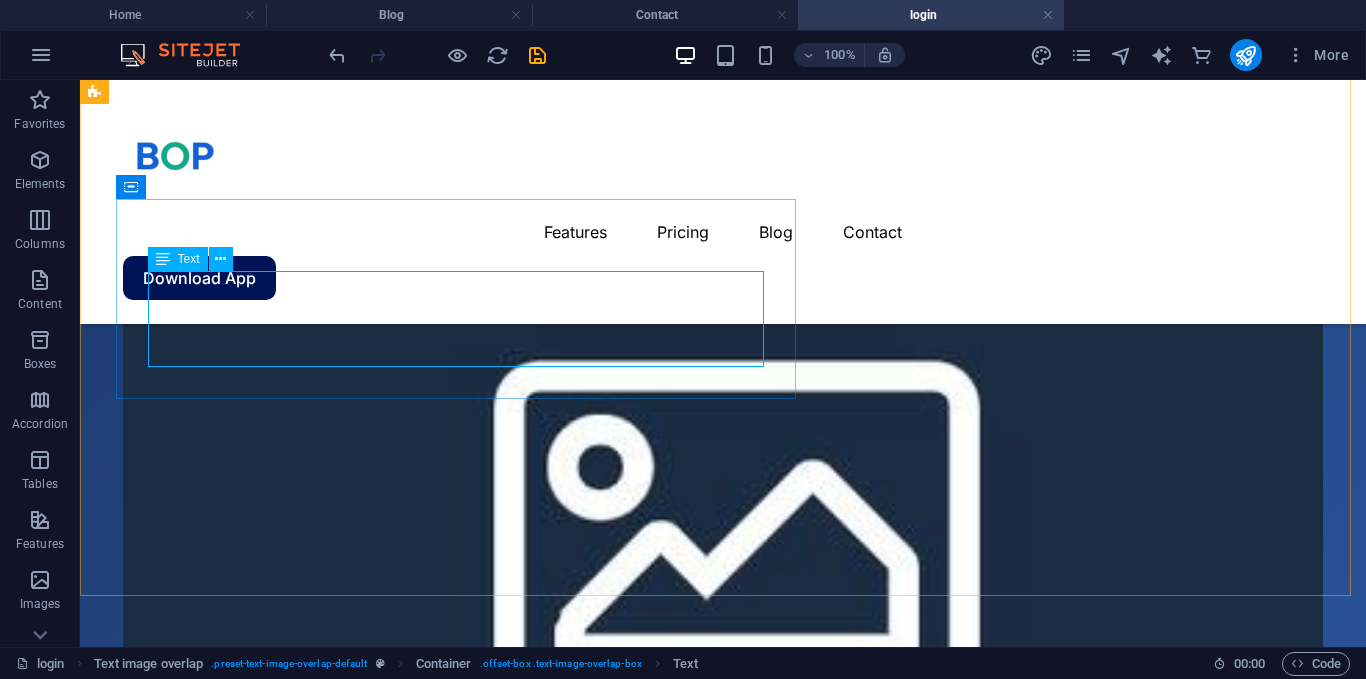 click at bounding box center [163, 259] 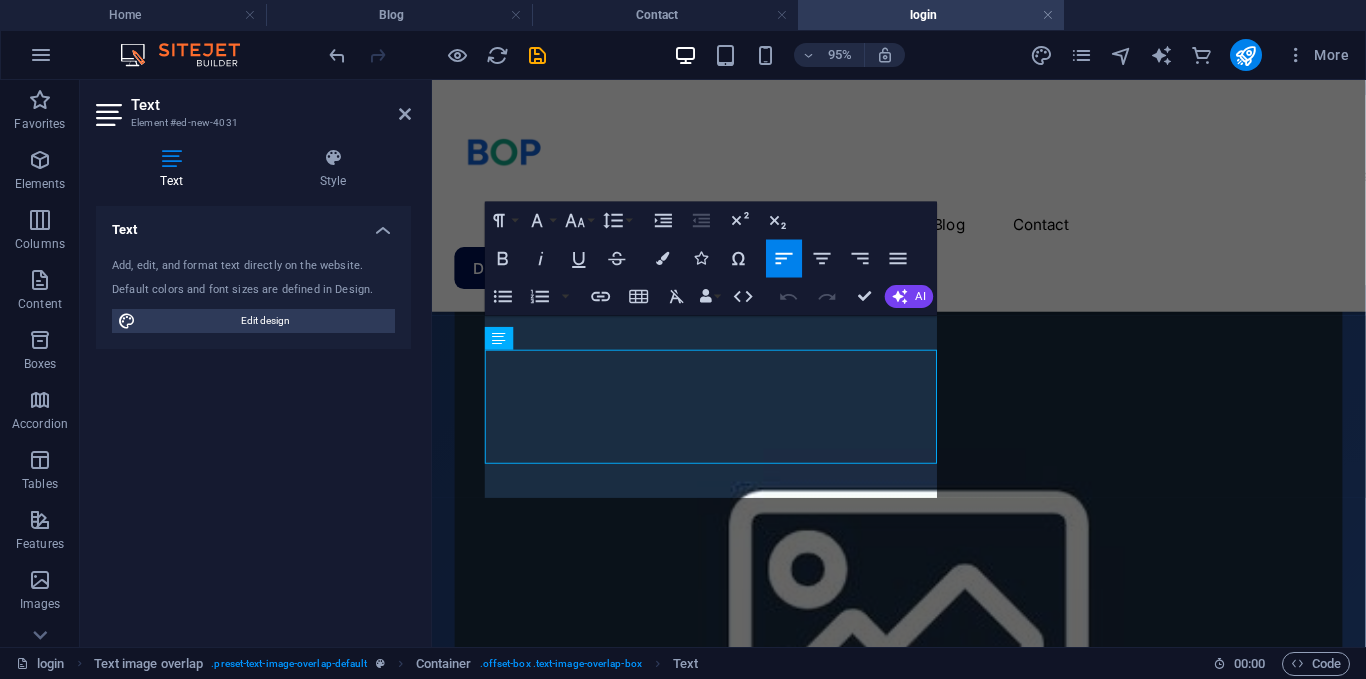 scroll, scrollTop: 469, scrollLeft: 0, axis: vertical 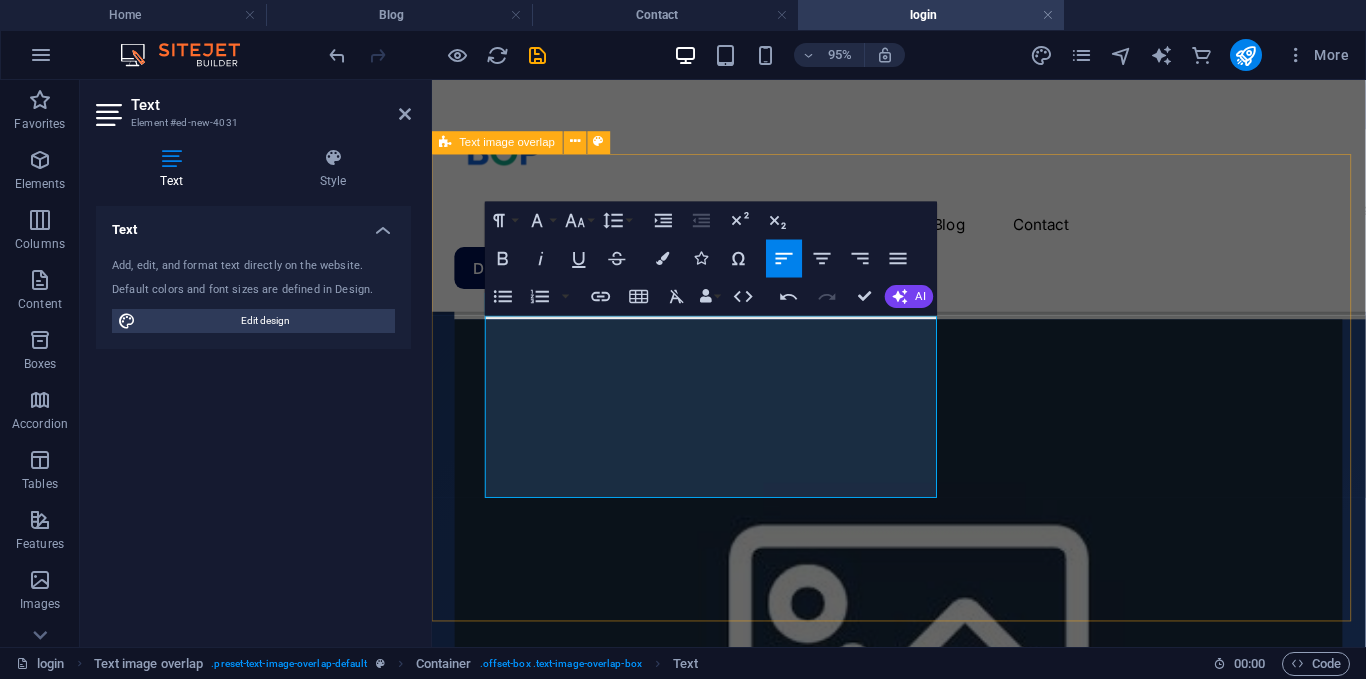 click on "🏨 BOP HOTEL SYSTEM BOP HOTEL System  is a modern hotel management solution that helps hotels, lodges, and guesthouses handle reservations, manage guest check-ins and check-outs, organize room bookings, track payments, and deliver excellent customer service — all in one centralized system. With BOP HOTEL, your team can automate daily tasks, improve guest experiences, and run operations smoothly with real-time data and easy reporting." at bounding box center [923, 570] 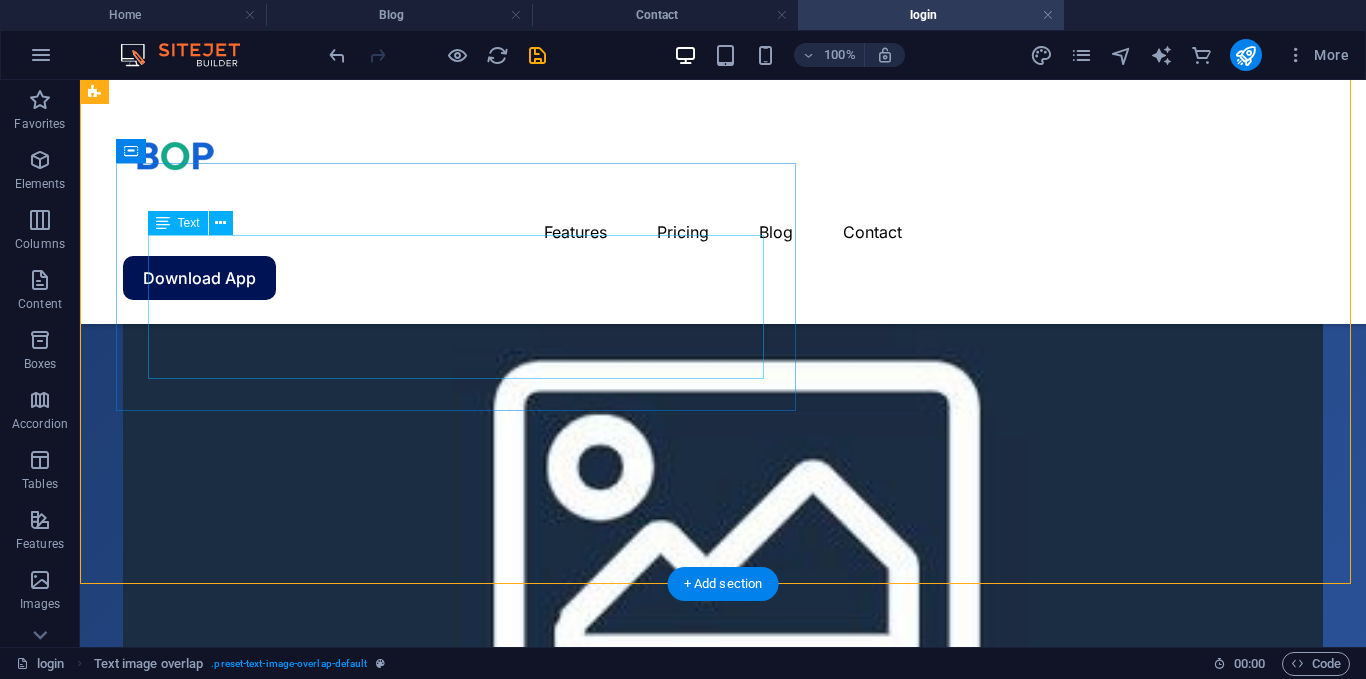 click on "BOP HOTEL System  is a modern hotel management solution that helps hotels, lodges, and guesthouses handle reservations, manage guest check-ins and check-outs, organize room bookings, track payments, and deliver excellent customer service — all in one centralized system. With BOP HOTEL, your team can automate daily tasks, improve guest experiences, and run operations smoothly with real-time data and easy reporting." at bounding box center [763, 15] 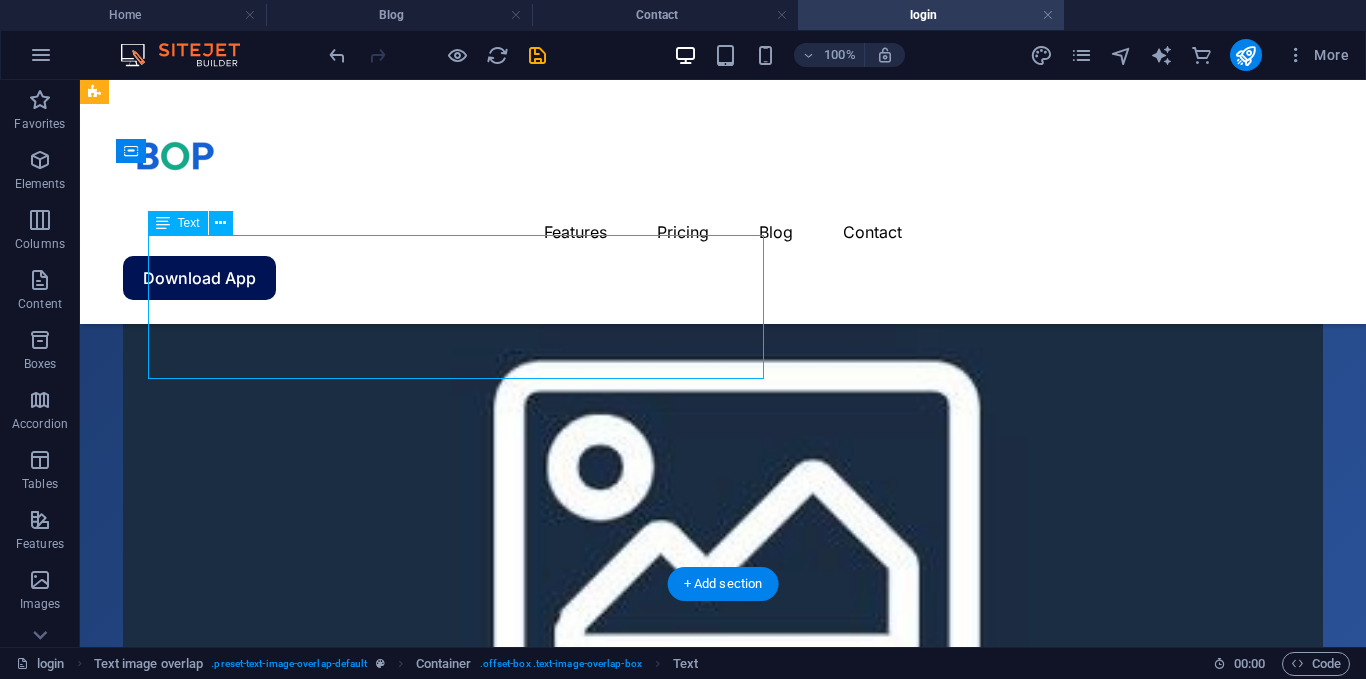 click on "BOP HOTEL System  is a modern hotel management solution that helps hotels, lodges, and guesthouses handle reservations, manage guest check-ins and check-outs, organize room bookings, track payments, and deliver excellent customer service — all in one centralized system. With BOP HOTEL, your team can automate daily tasks, improve guest experiences, and run operations smoothly with real-time data and easy reporting." at bounding box center [763, 15] 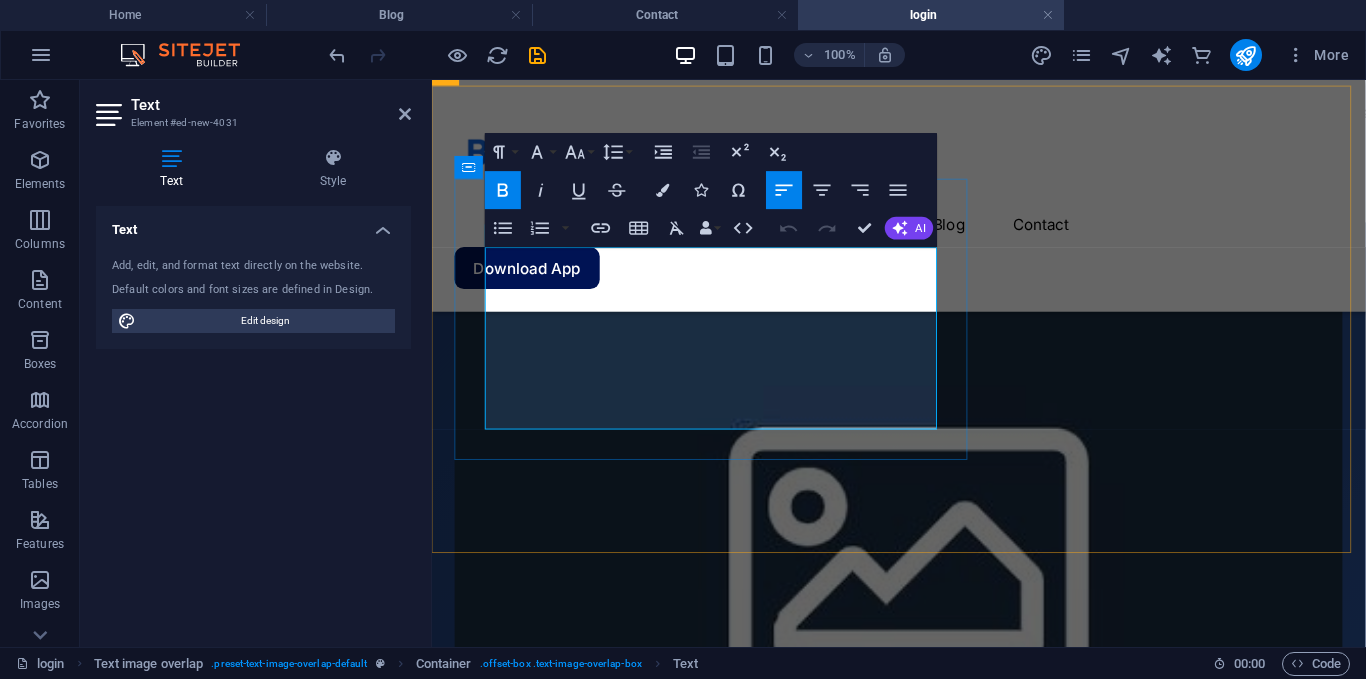 scroll, scrollTop: 541, scrollLeft: 0, axis: vertical 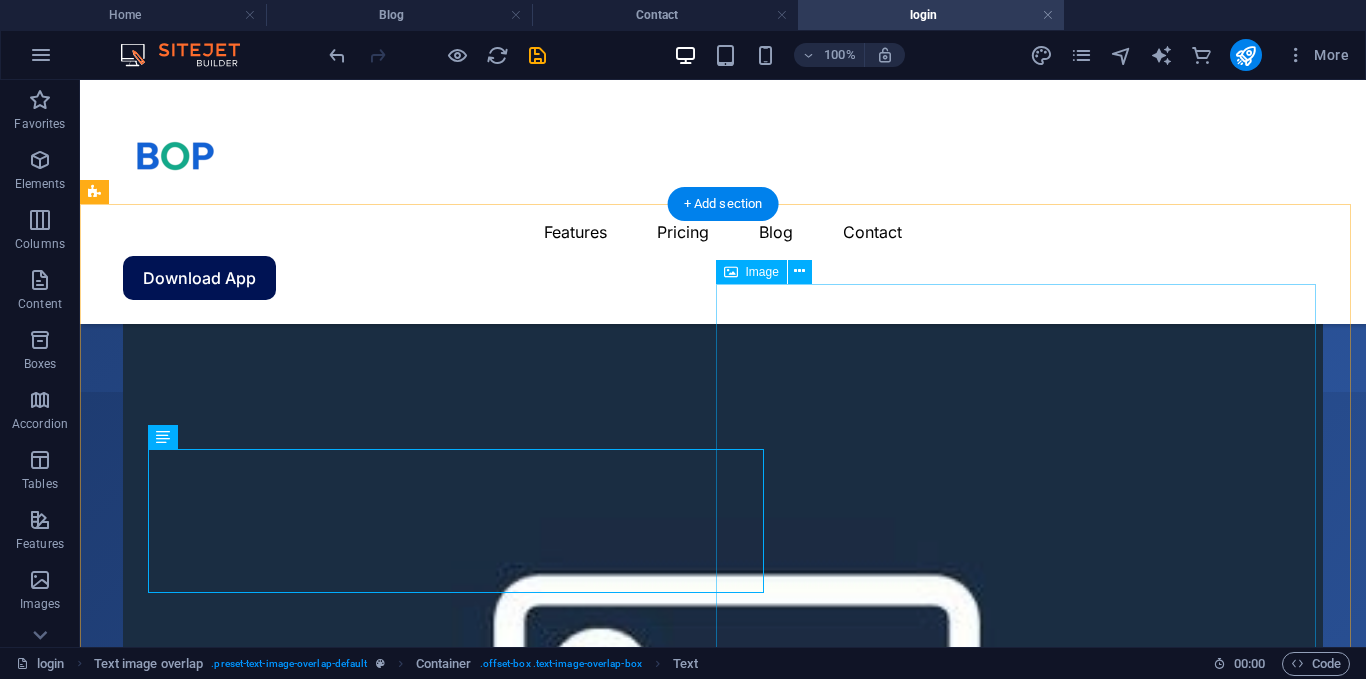 click at bounding box center (723, 731) 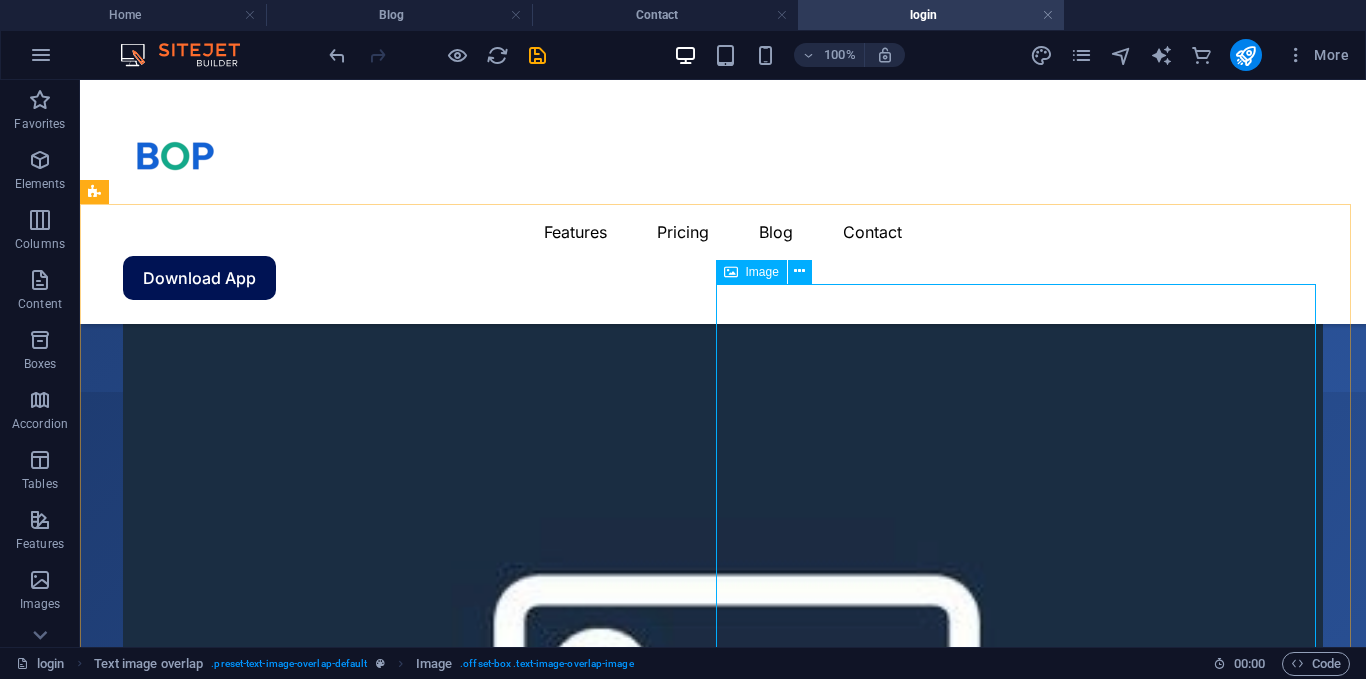 click on "Image" at bounding box center (751, 272) 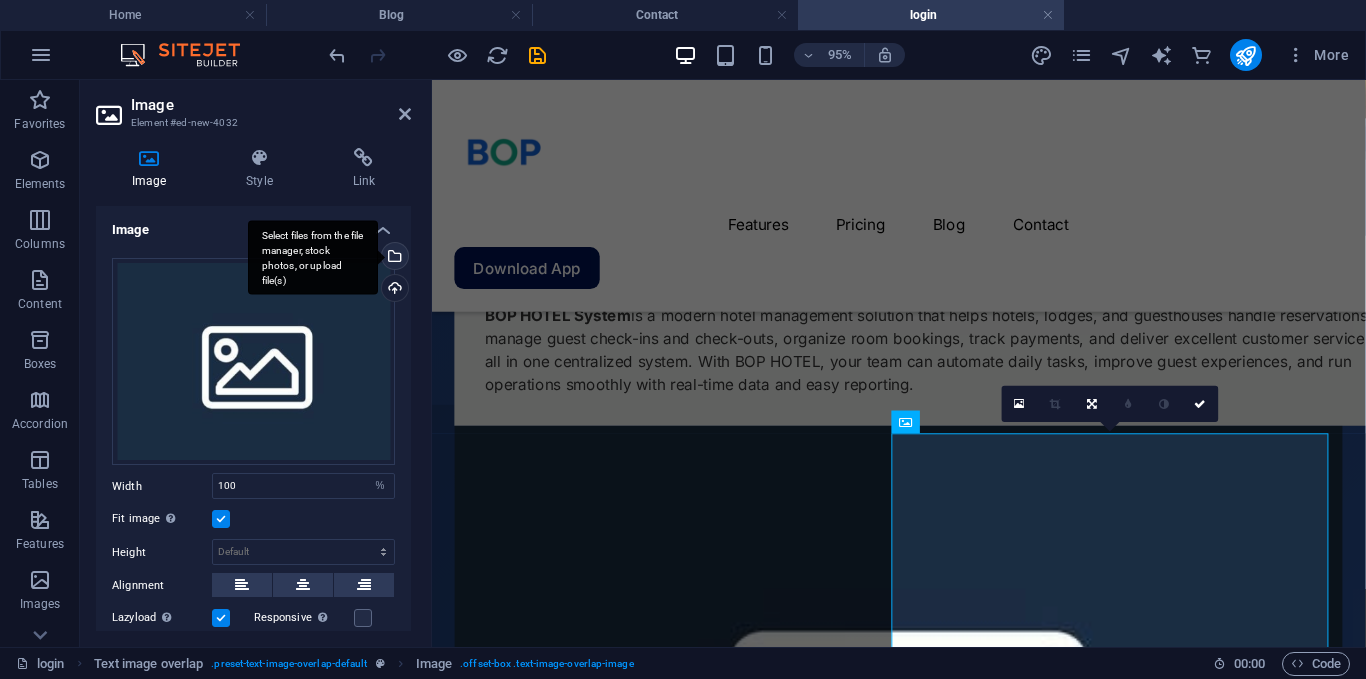 click on "Select files from the file manager, stock photos, or upload file(s)" at bounding box center (313, 257) 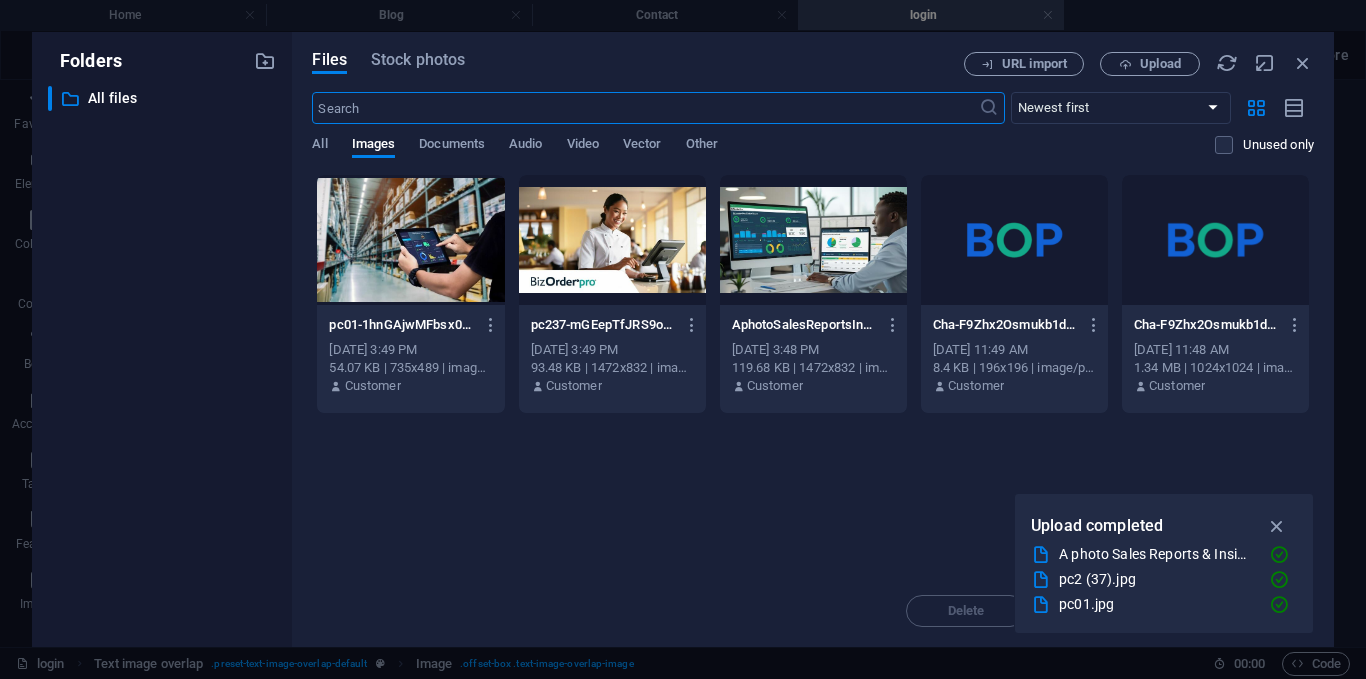 click at bounding box center [813, 240] 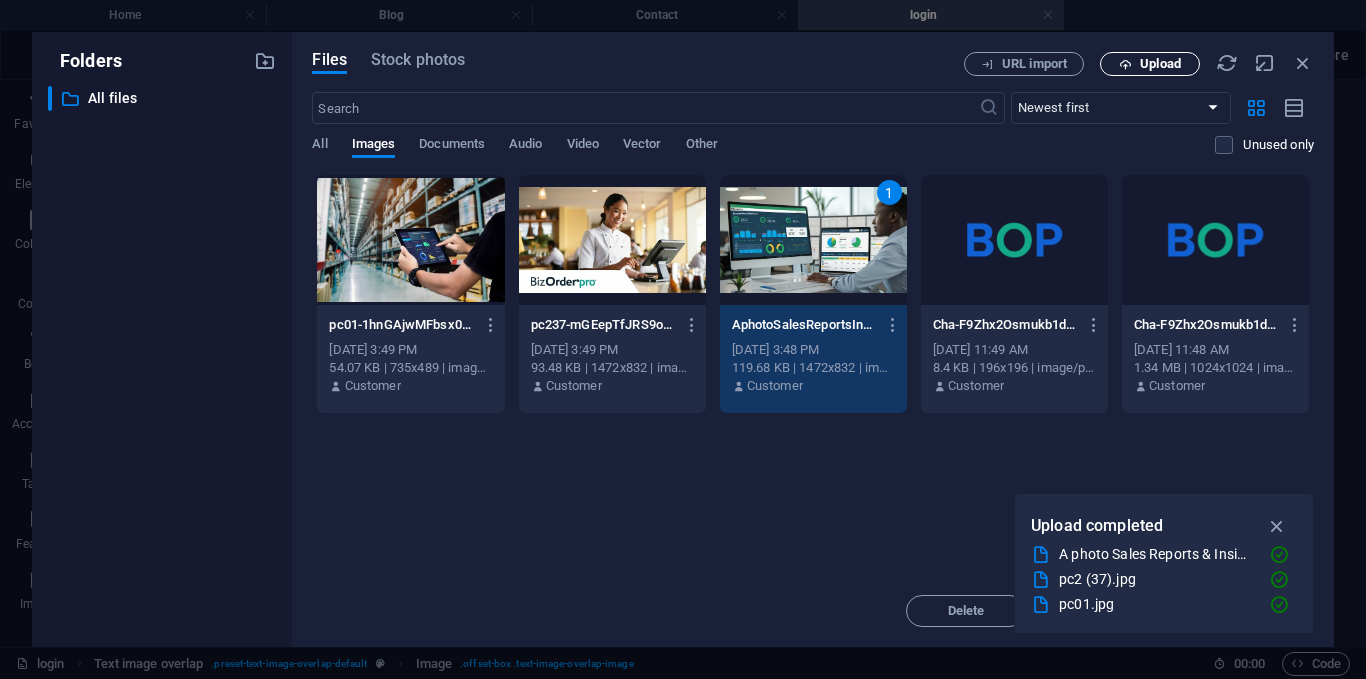 click on "Upload" at bounding box center [1160, 64] 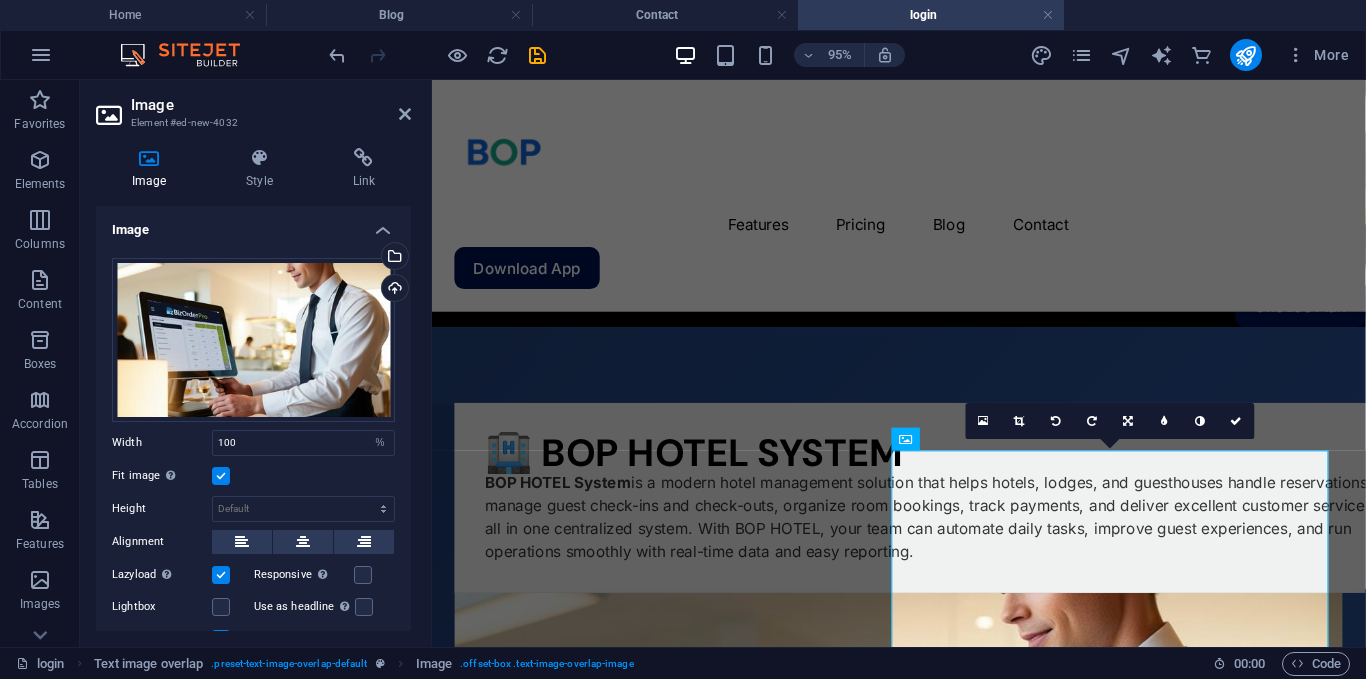 scroll, scrollTop: 273, scrollLeft: 0, axis: vertical 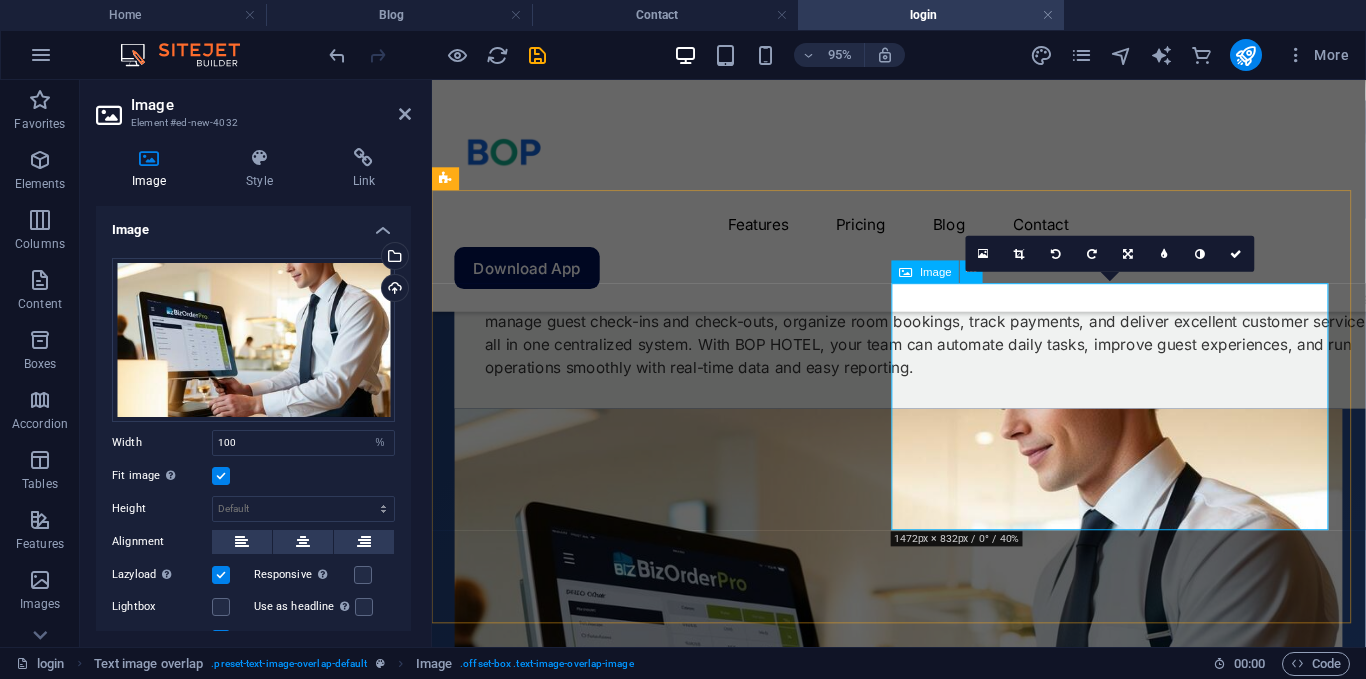 click at bounding box center (923, 690) 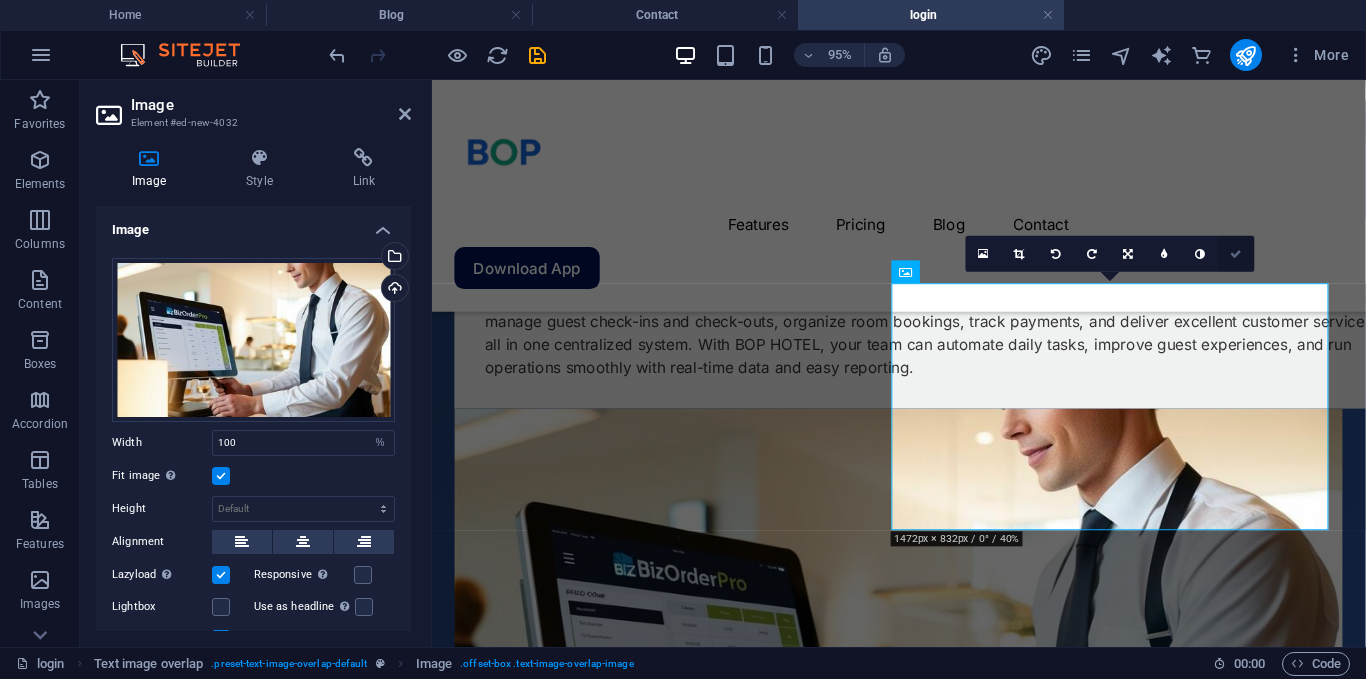 click at bounding box center (1237, 253) 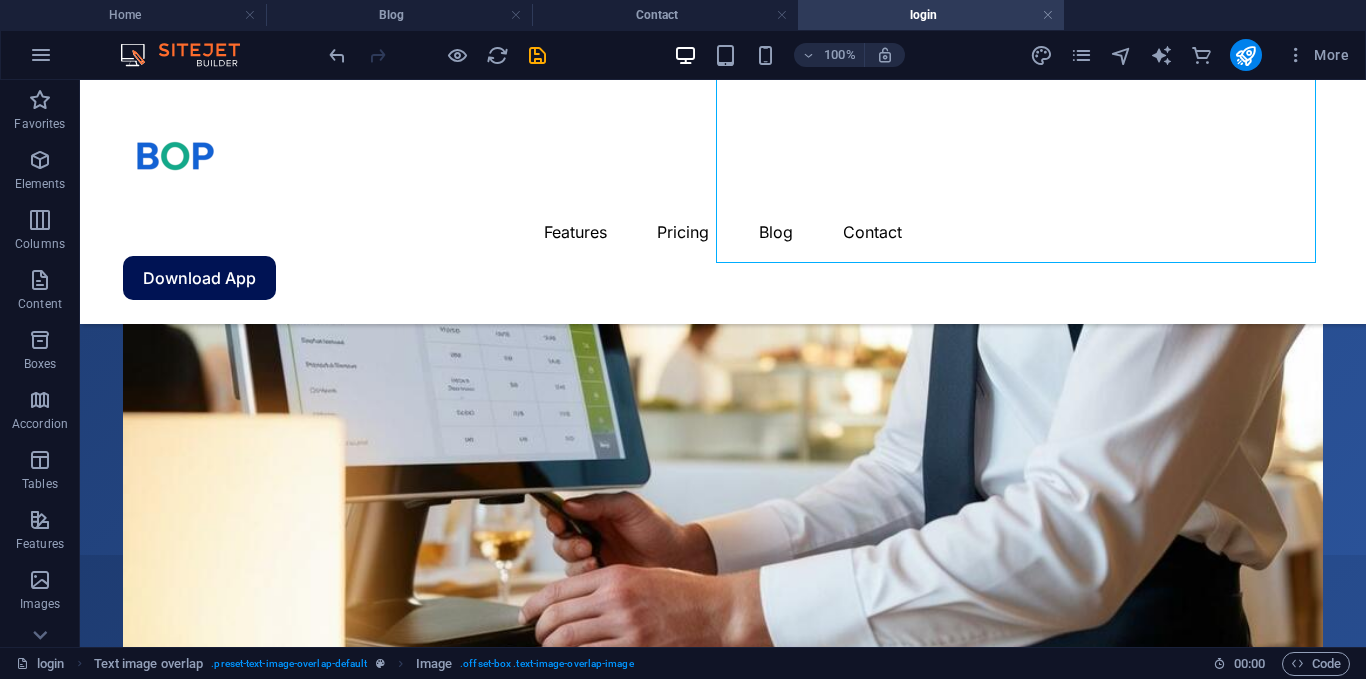 scroll, scrollTop: 794, scrollLeft: 0, axis: vertical 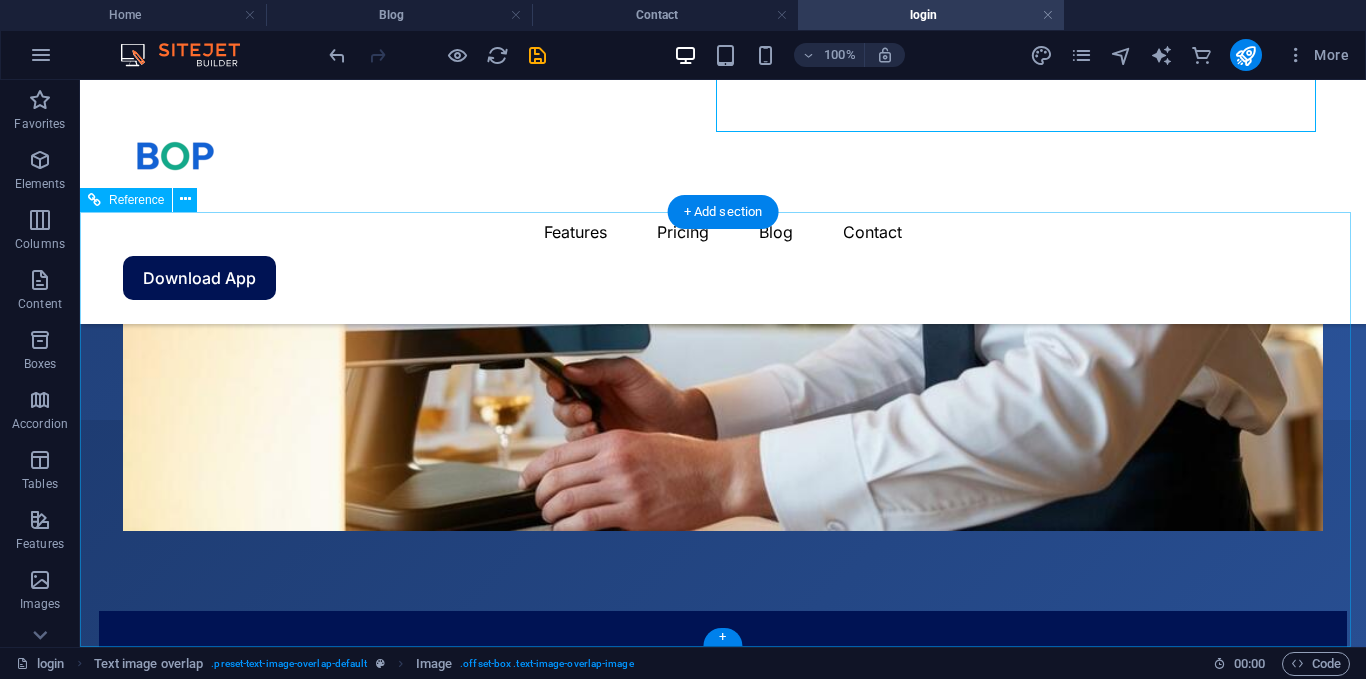 click on "Individual" at bounding box center [719, 994] 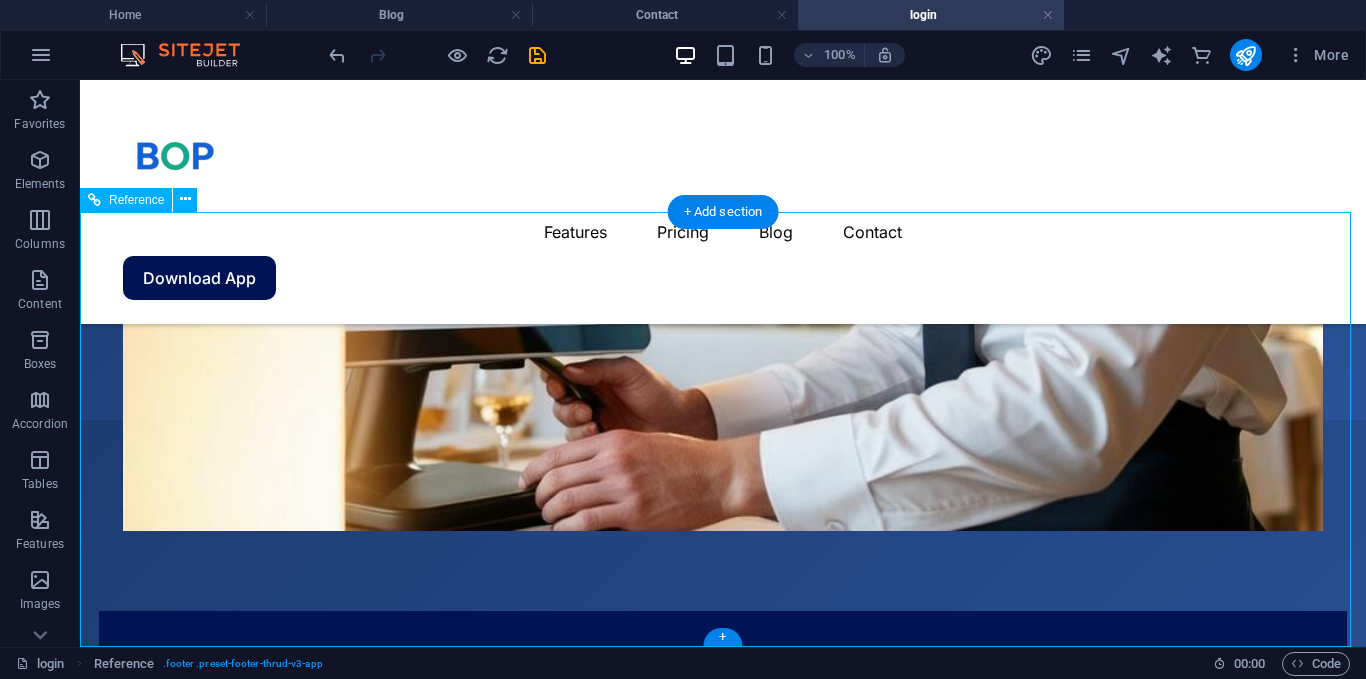 click at bounding box center (723, 933) 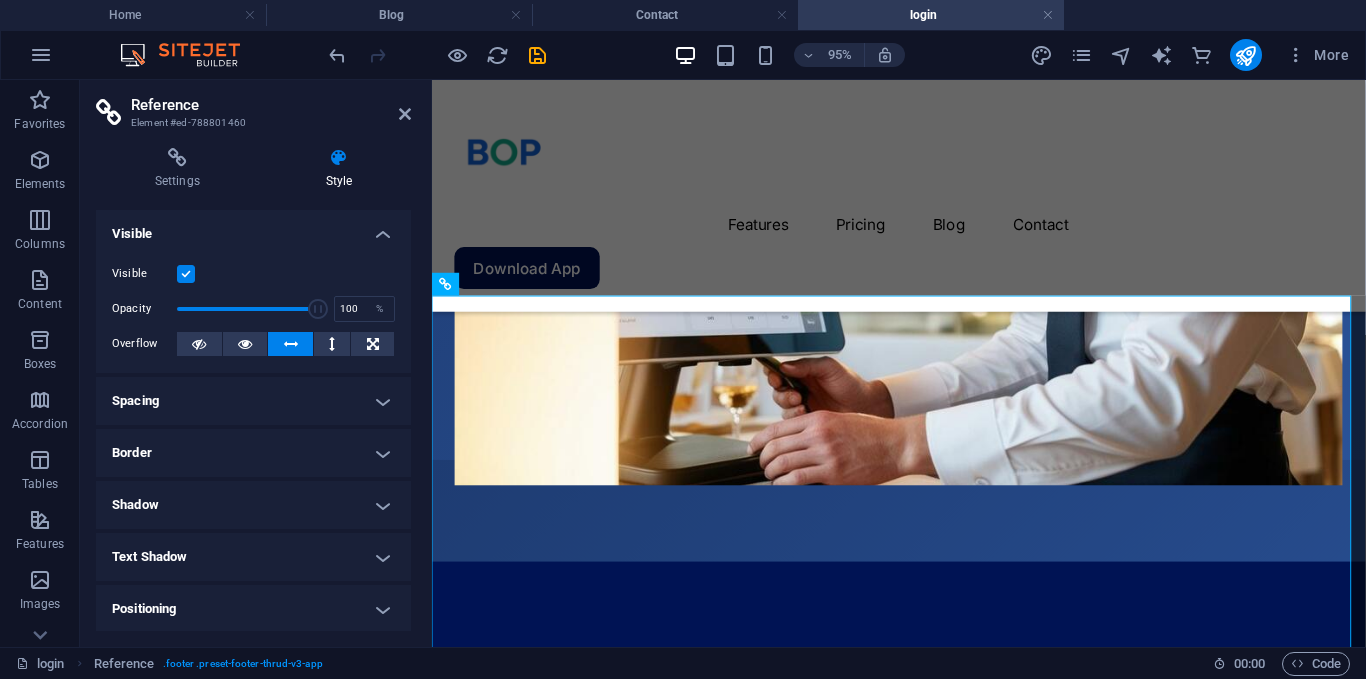 click on "Visible" at bounding box center (253, 228) 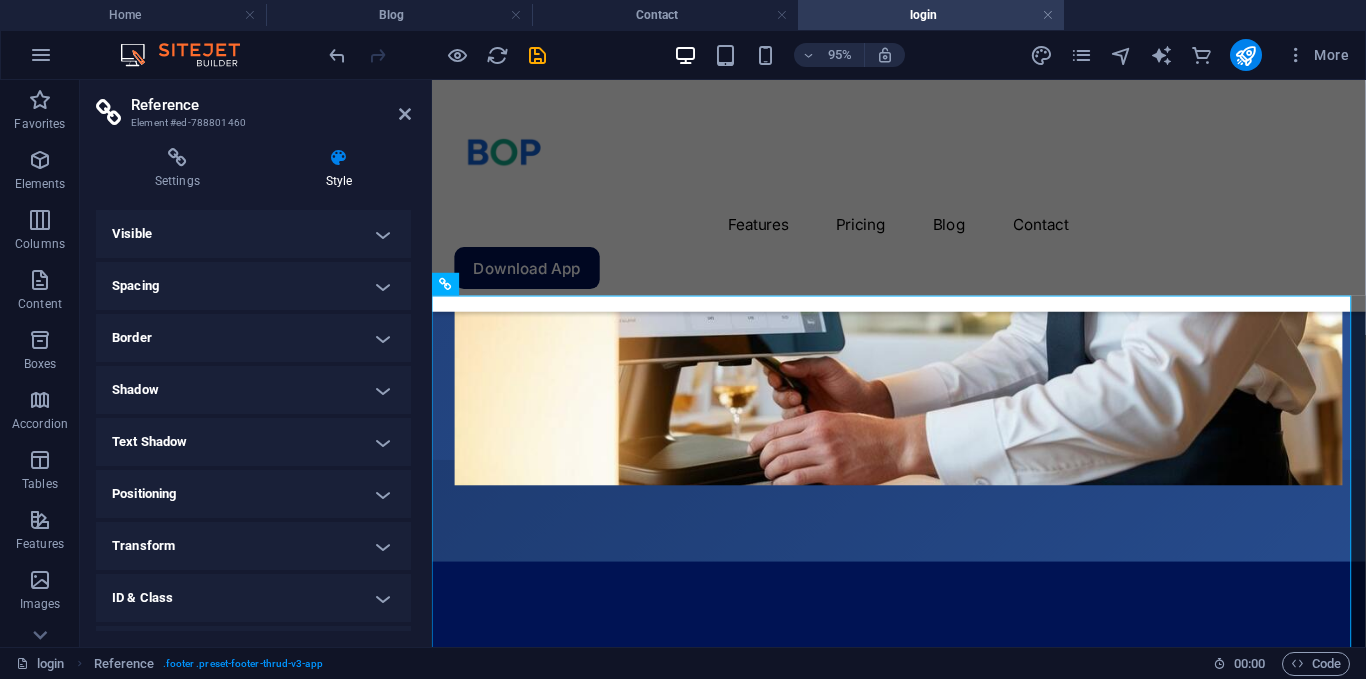 scroll, scrollTop: 859, scrollLeft: 0, axis: vertical 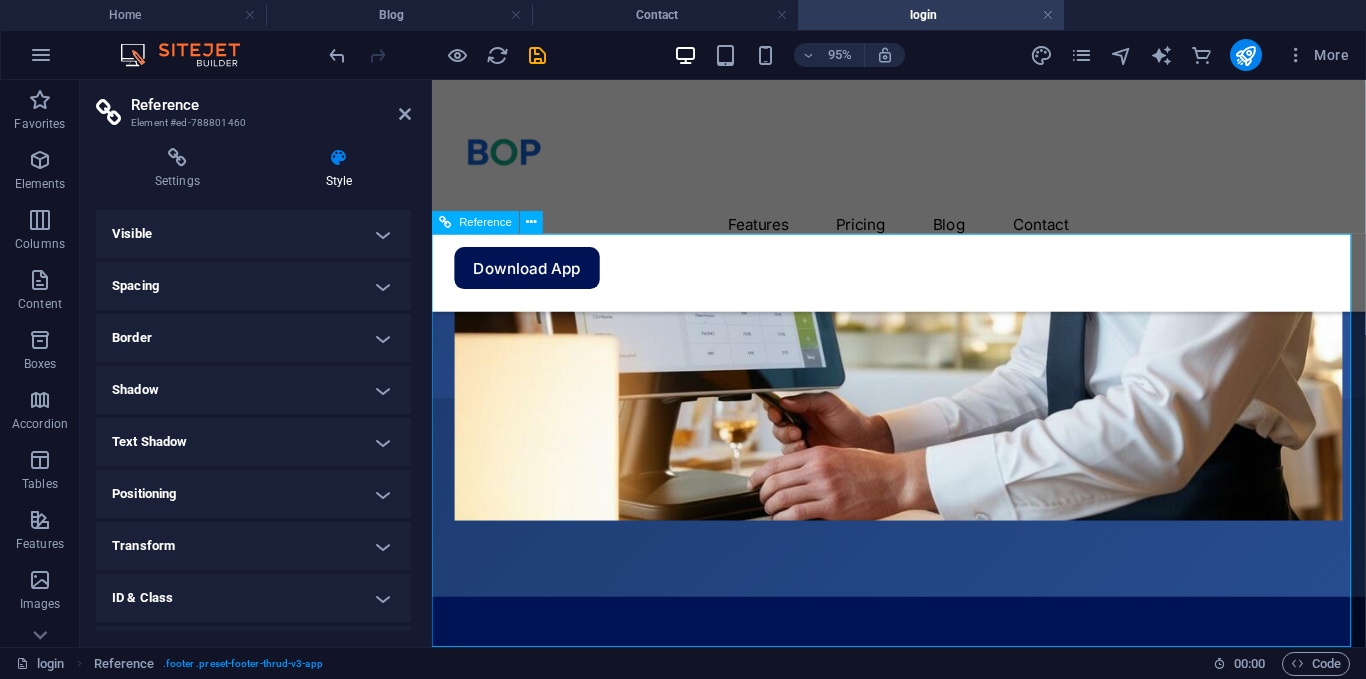 click on "Legal Notice  |  Privacy Policy" at bounding box center (923, 1039) 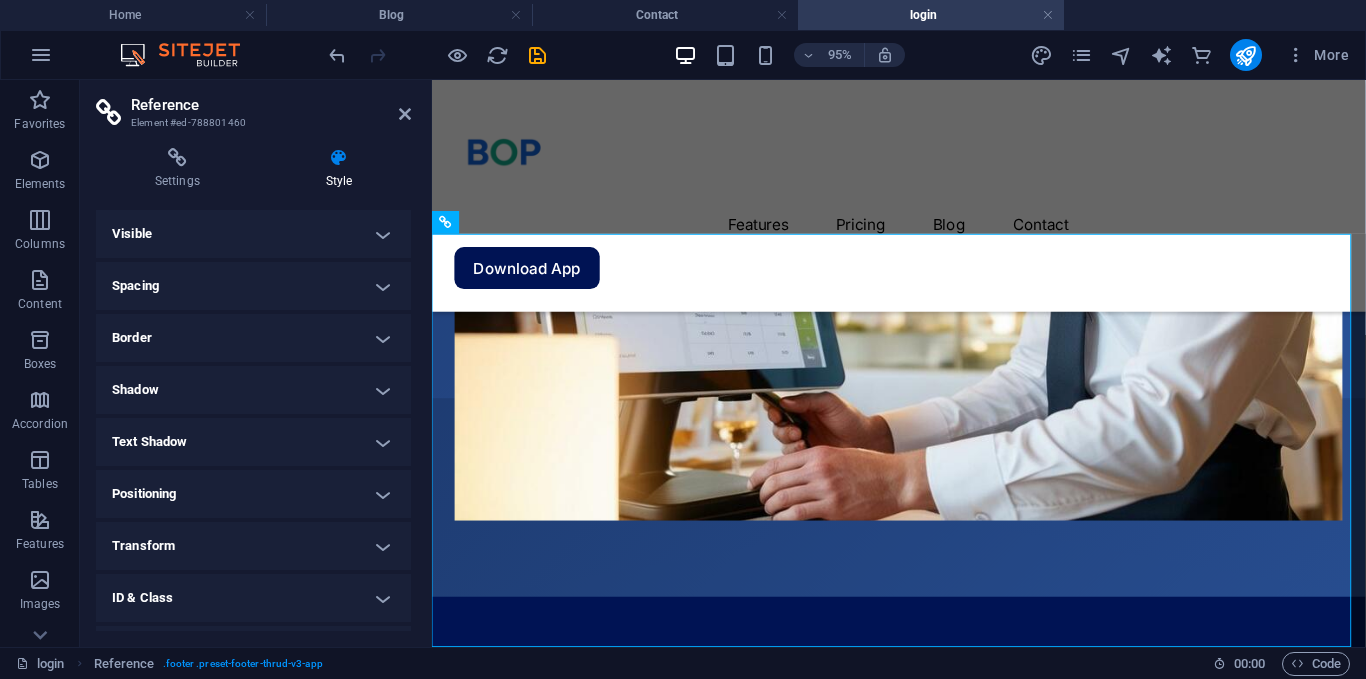 drag, startPoint x: 405, startPoint y: 472, endPoint x: 408, endPoint y: 530, distance: 58.077534 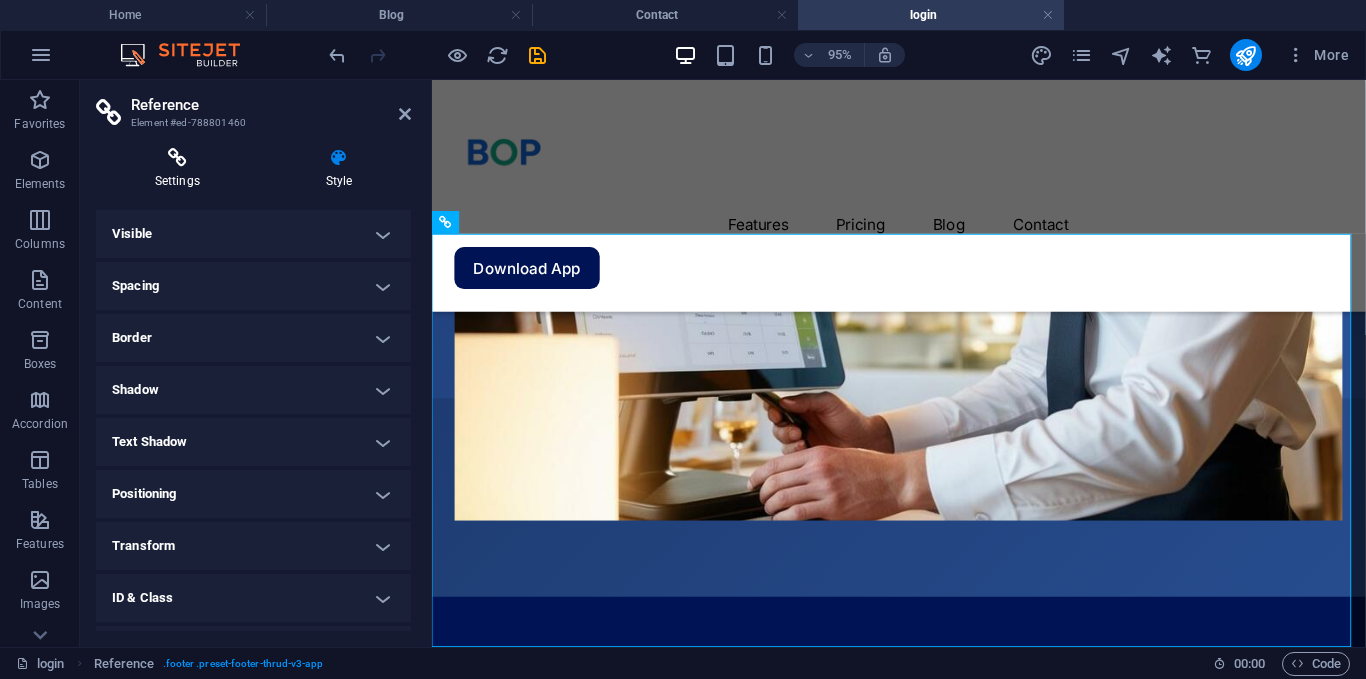 click at bounding box center (177, 158) 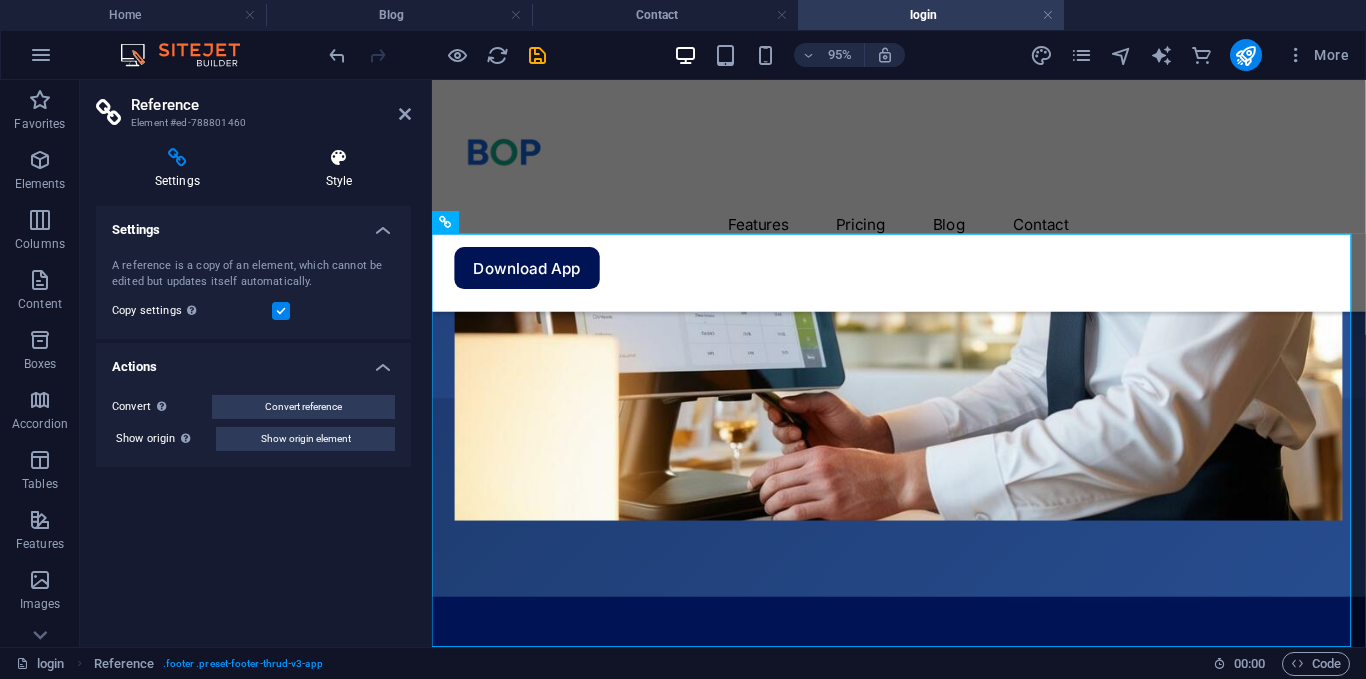 click at bounding box center [339, 158] 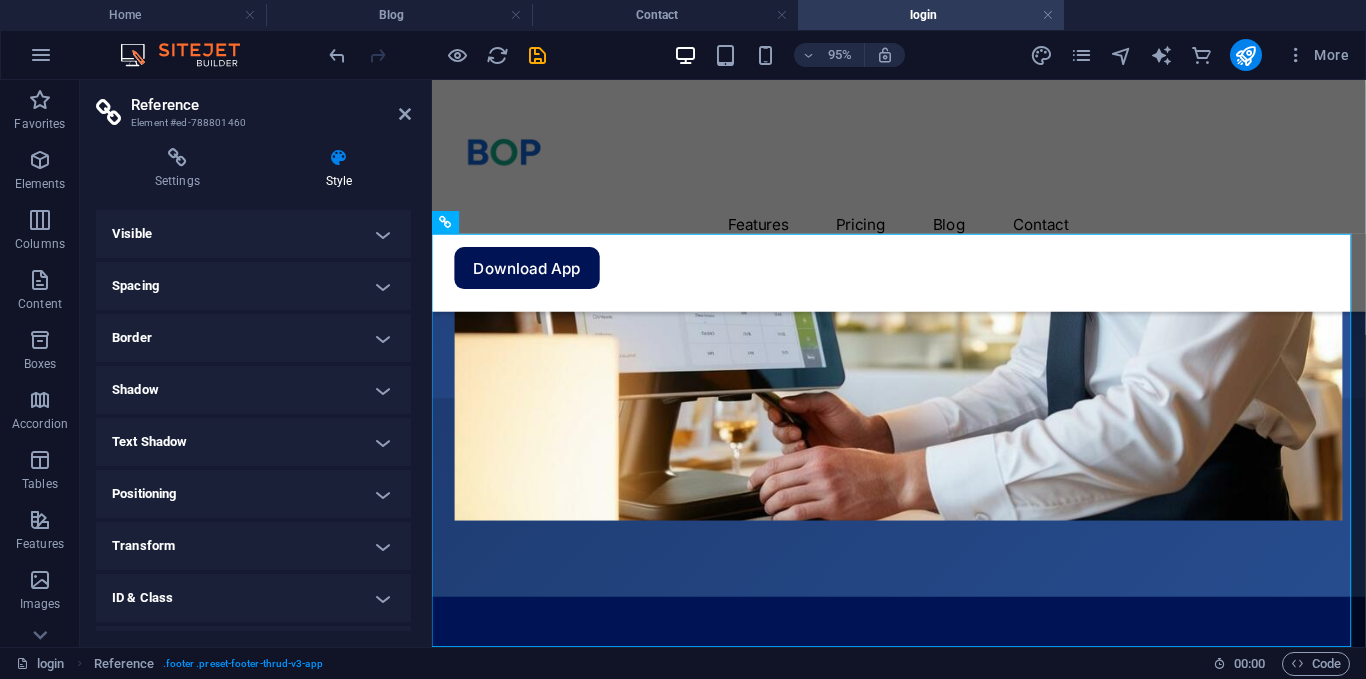 click on "Visible" at bounding box center (253, 234) 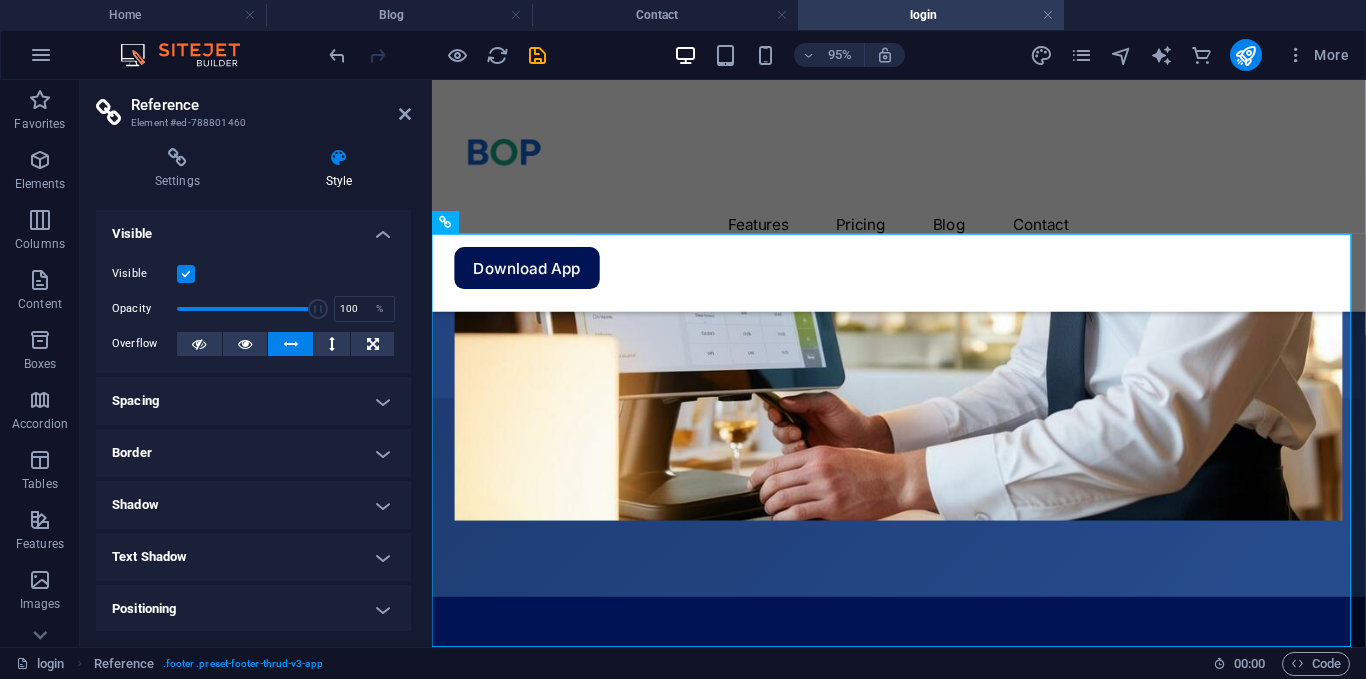 click on "Spacing" at bounding box center [253, 401] 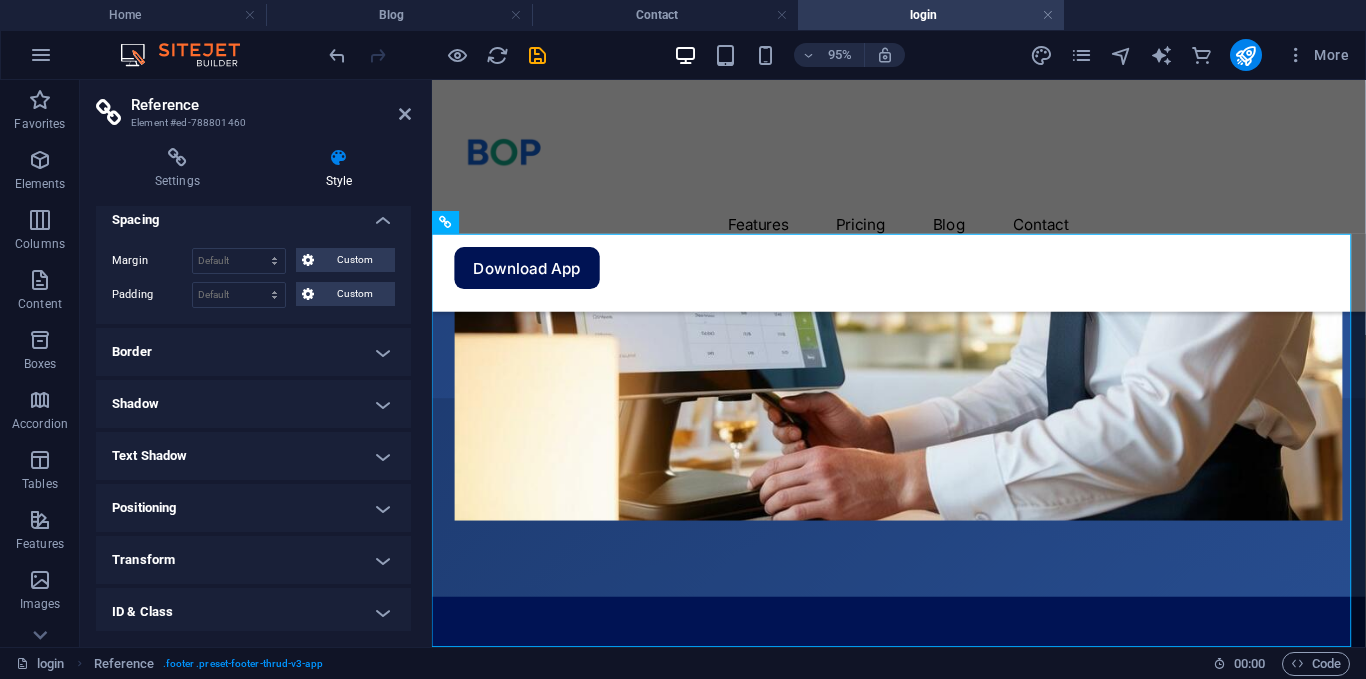 scroll, scrollTop: 197, scrollLeft: 0, axis: vertical 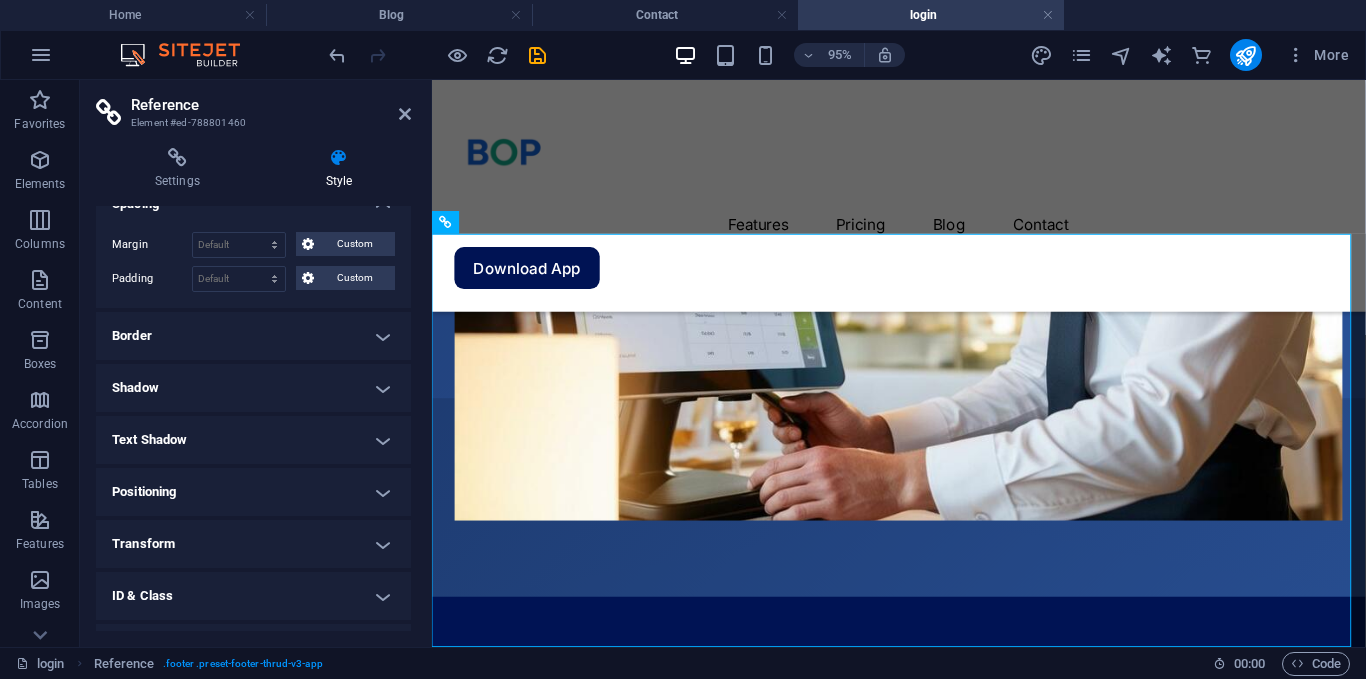 click on "Border" at bounding box center (253, 336) 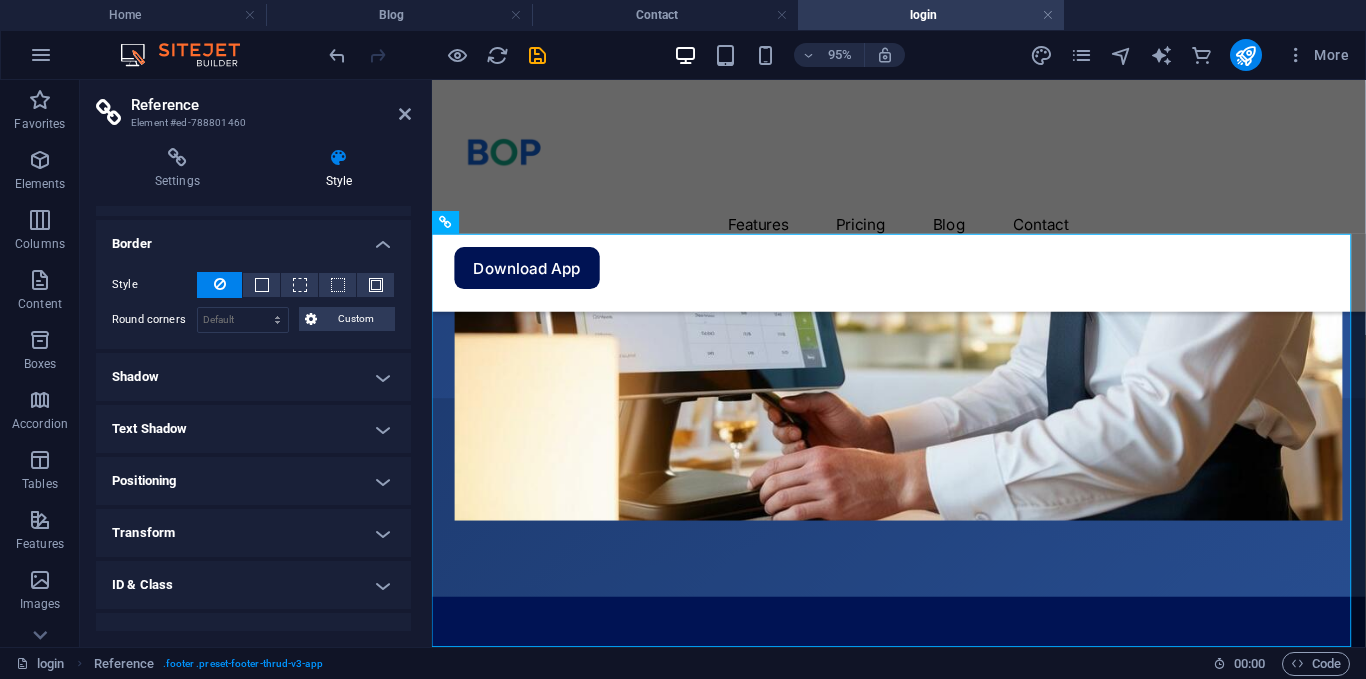 scroll, scrollTop: 306, scrollLeft: 0, axis: vertical 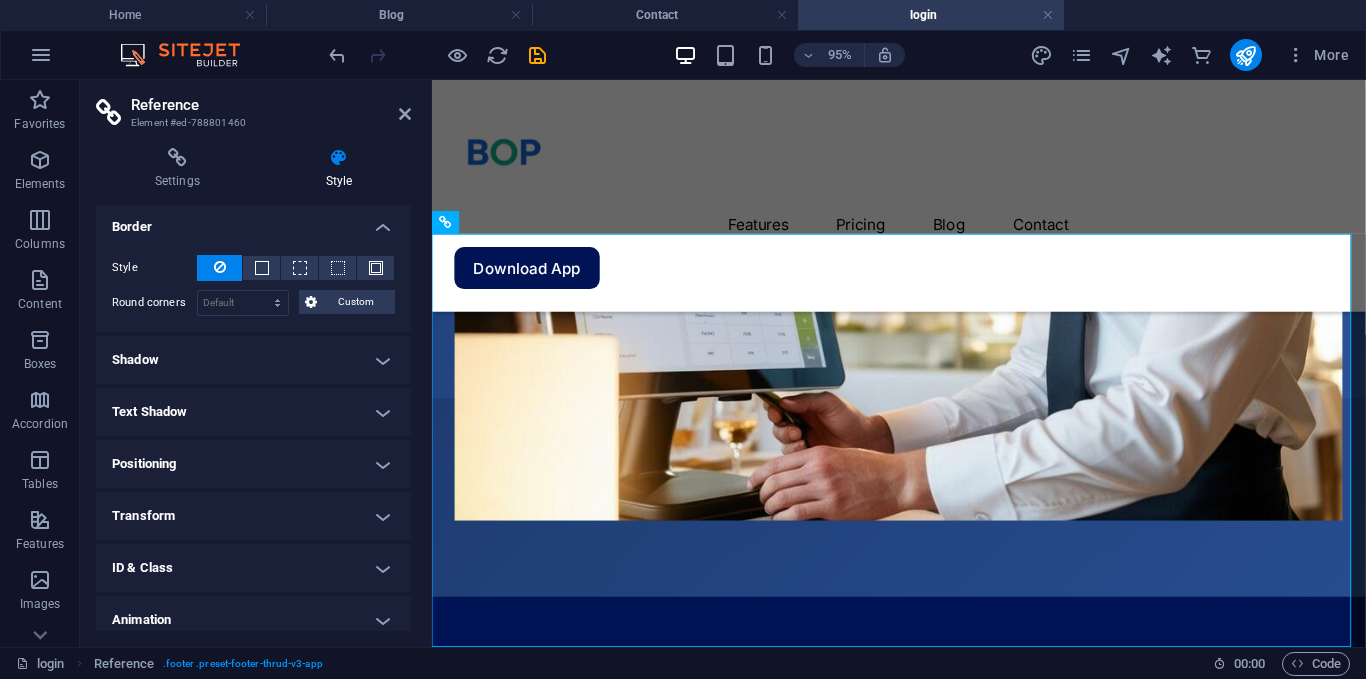 click on "Shadow" at bounding box center (253, 360) 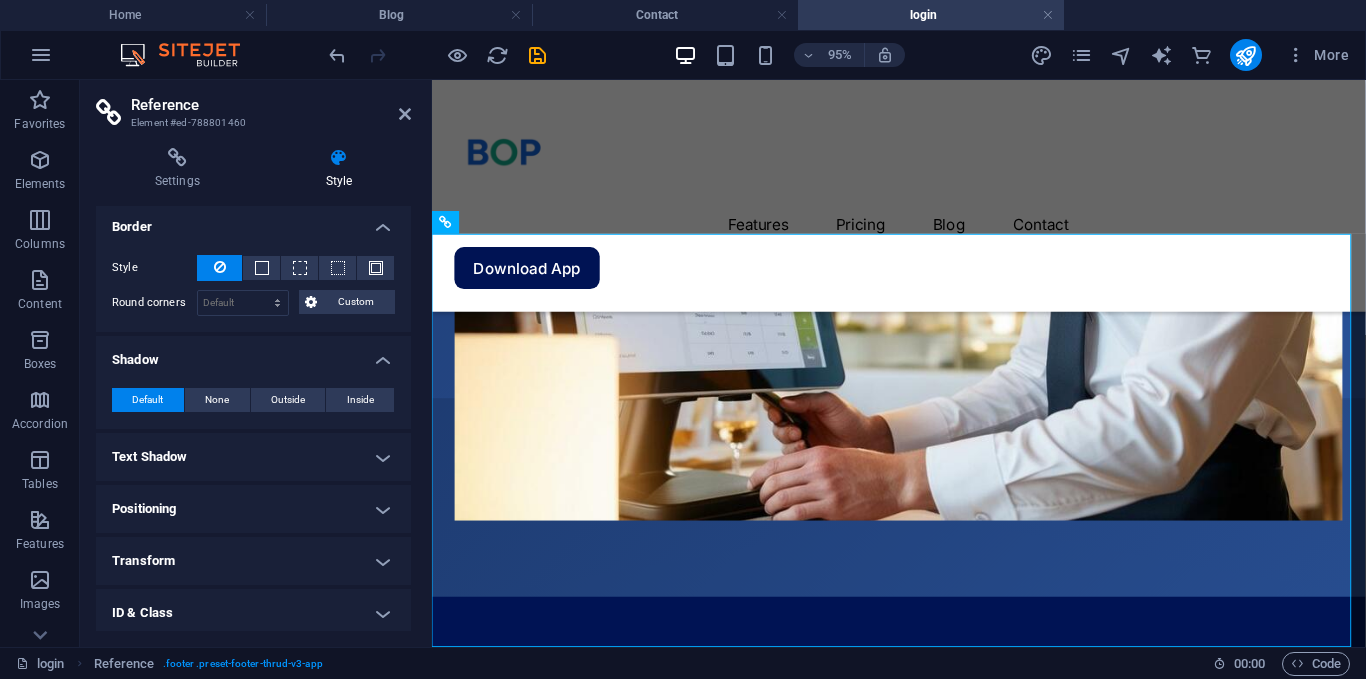 drag, startPoint x: 411, startPoint y: 387, endPoint x: 415, endPoint y: 427, distance: 40.1995 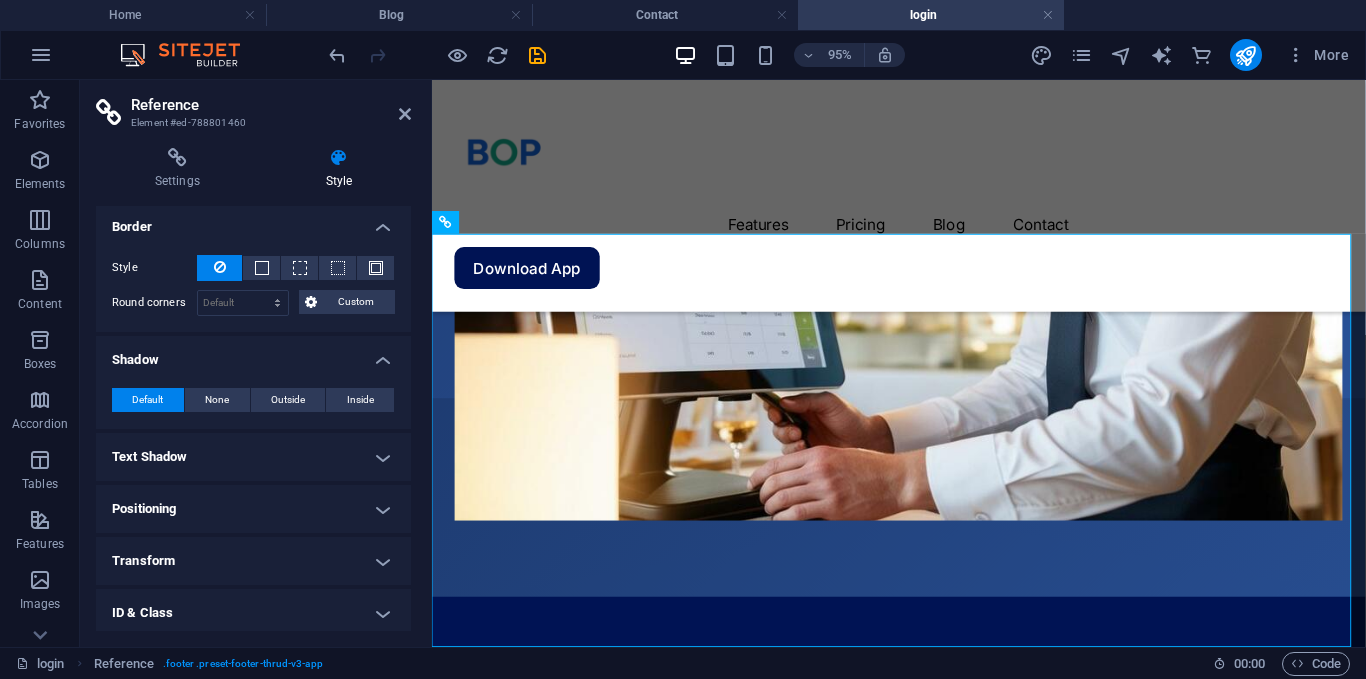 click on "Settings Style Settings A reference is a copy of an element, which cannot be edited but updates itself automatically.  Copy settings Use the same settings (flex, animation, position, style) as for the reference target element Actions Convert Convert the reference into a separate element. All subsequent changes made won't affect the initially referenced element. Convert reference Show origin Jump to the referenced element. If the referenced element is on another page, it will be opened in a new tab. Show origin element Preset Element Layout How this element expands within the layout (Flexbox). Size Default auto px % 1/1 1/2 1/3 1/4 1/5 1/6 1/7 1/8 1/9 1/10 Grow Shrink Order Container layout Visible Visible Opacity 100 % Overflow Spacing Margin Default auto px % rem vw vh Custom Custom auto px % rem vw vh auto px % rem vw vh auto px % rem vw vh auto px % rem vw vh Padding Default px rem % vh vw Custom Custom px rem % vh vw px rem % vh vw px rem % vh vw px rem % vh vw Border Style              - Width 1" at bounding box center [253, 389] 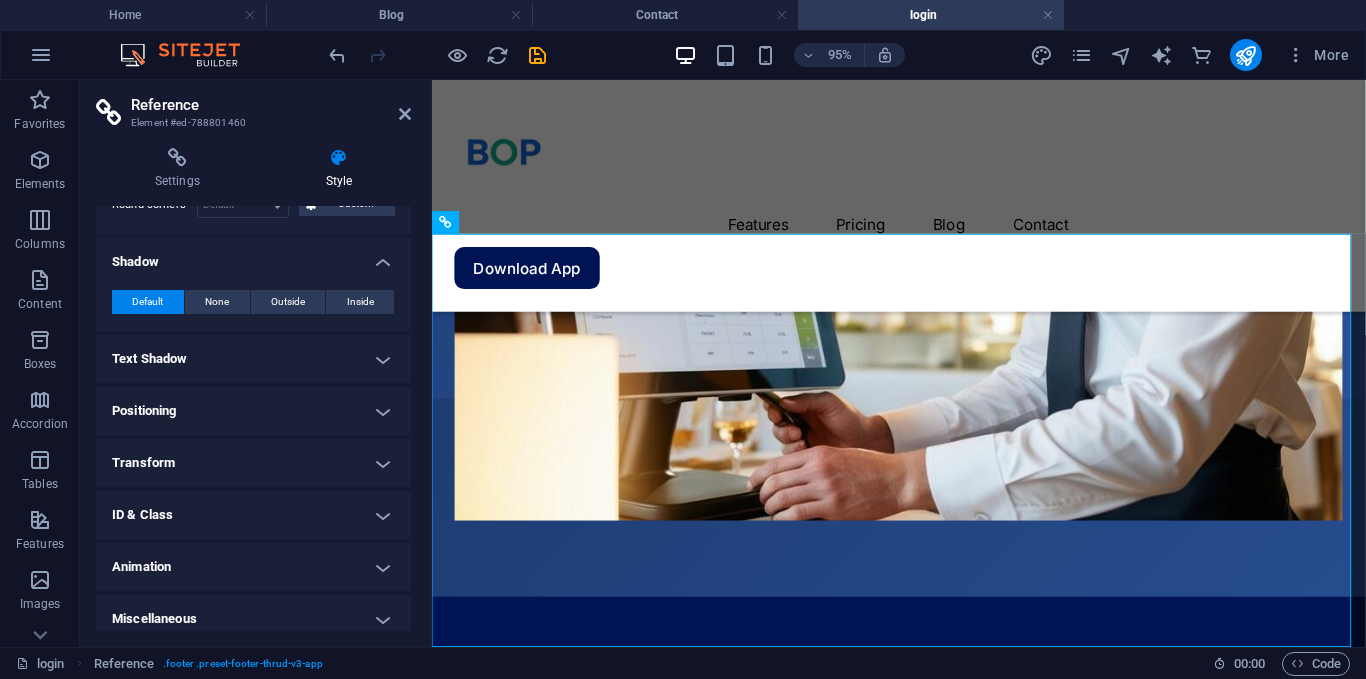 scroll, scrollTop: 406, scrollLeft: 0, axis: vertical 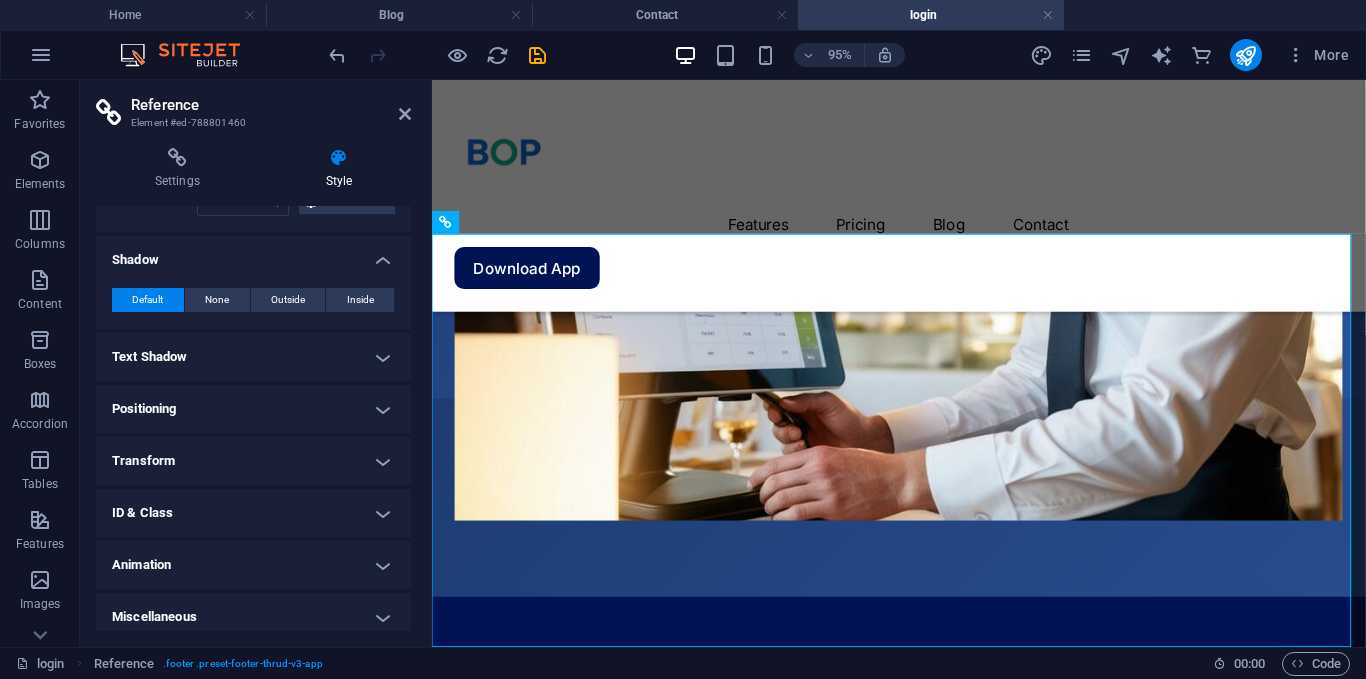 click on "Text Shadow" at bounding box center [253, 357] 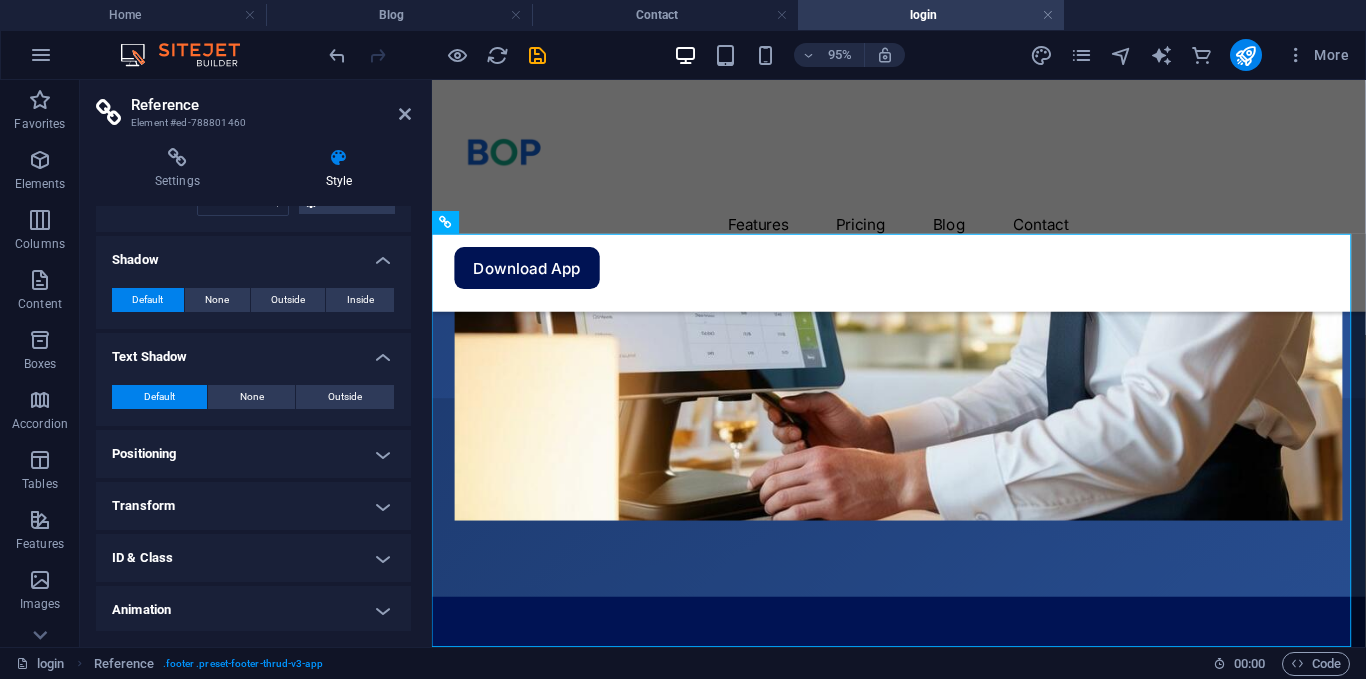 click on "Positioning" at bounding box center (253, 454) 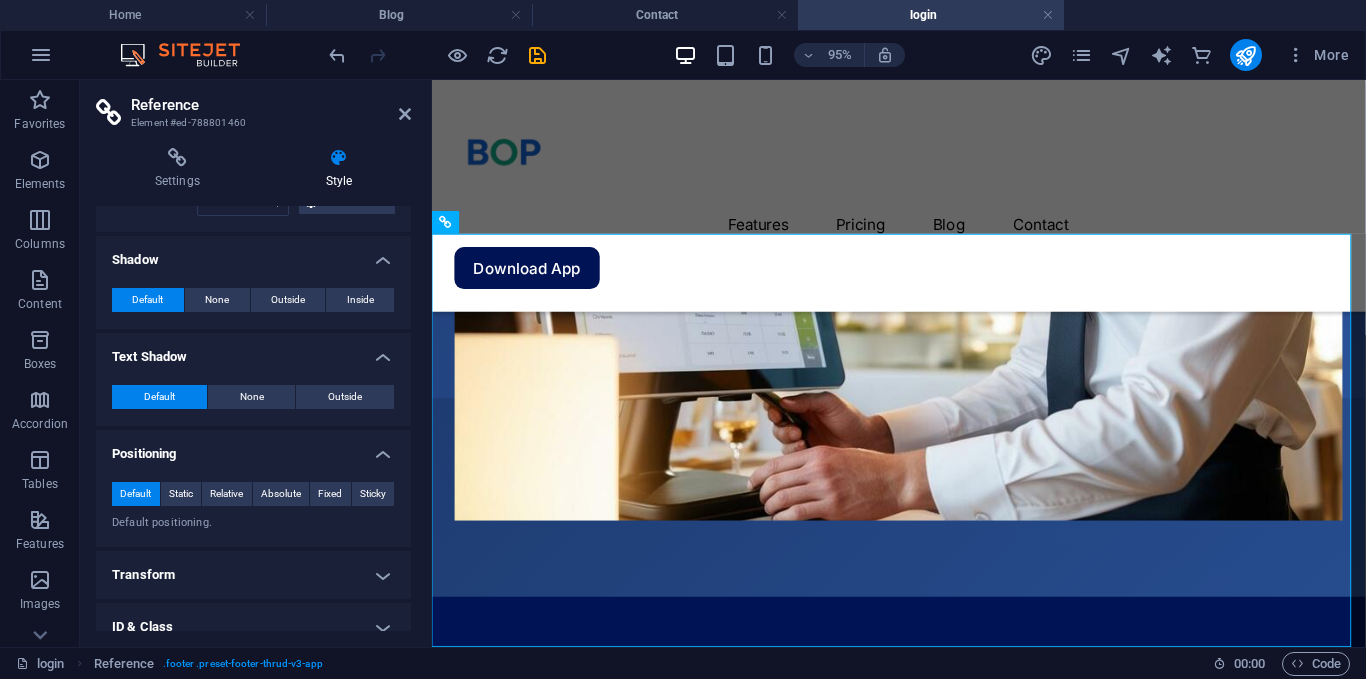 click on "Transform" at bounding box center [253, 575] 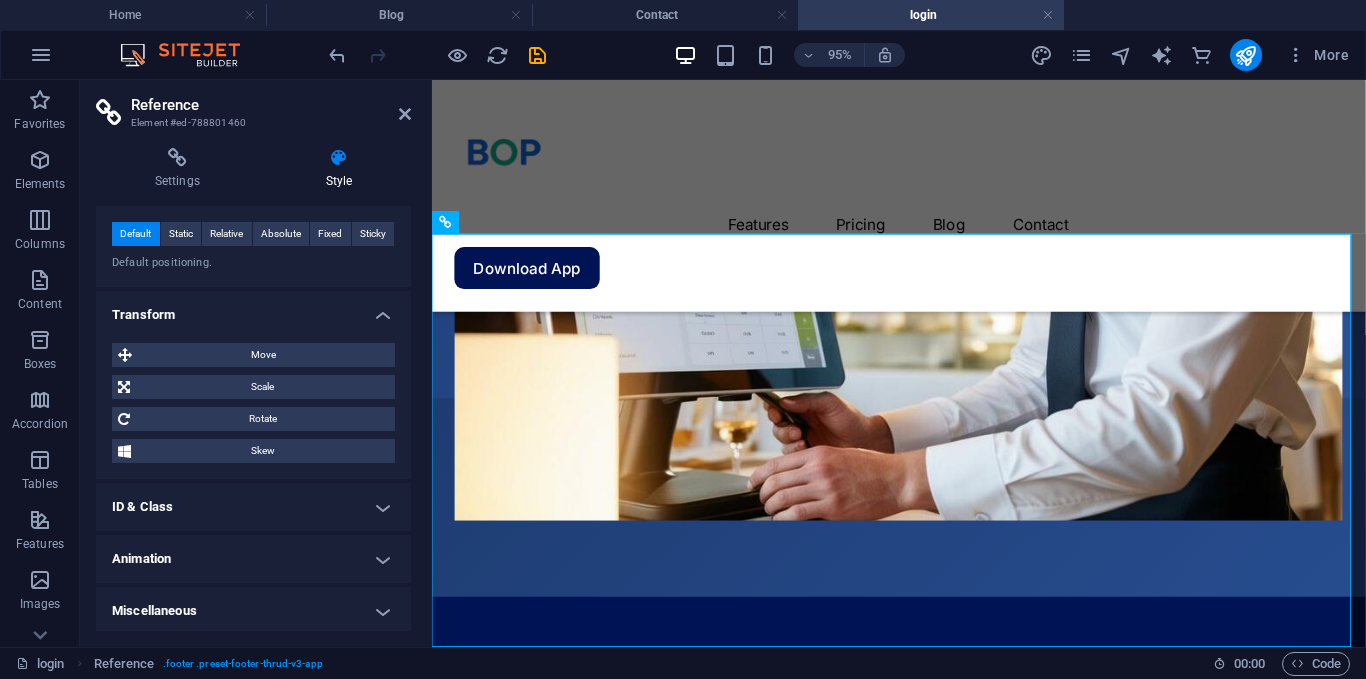 scroll, scrollTop: 670, scrollLeft: 0, axis: vertical 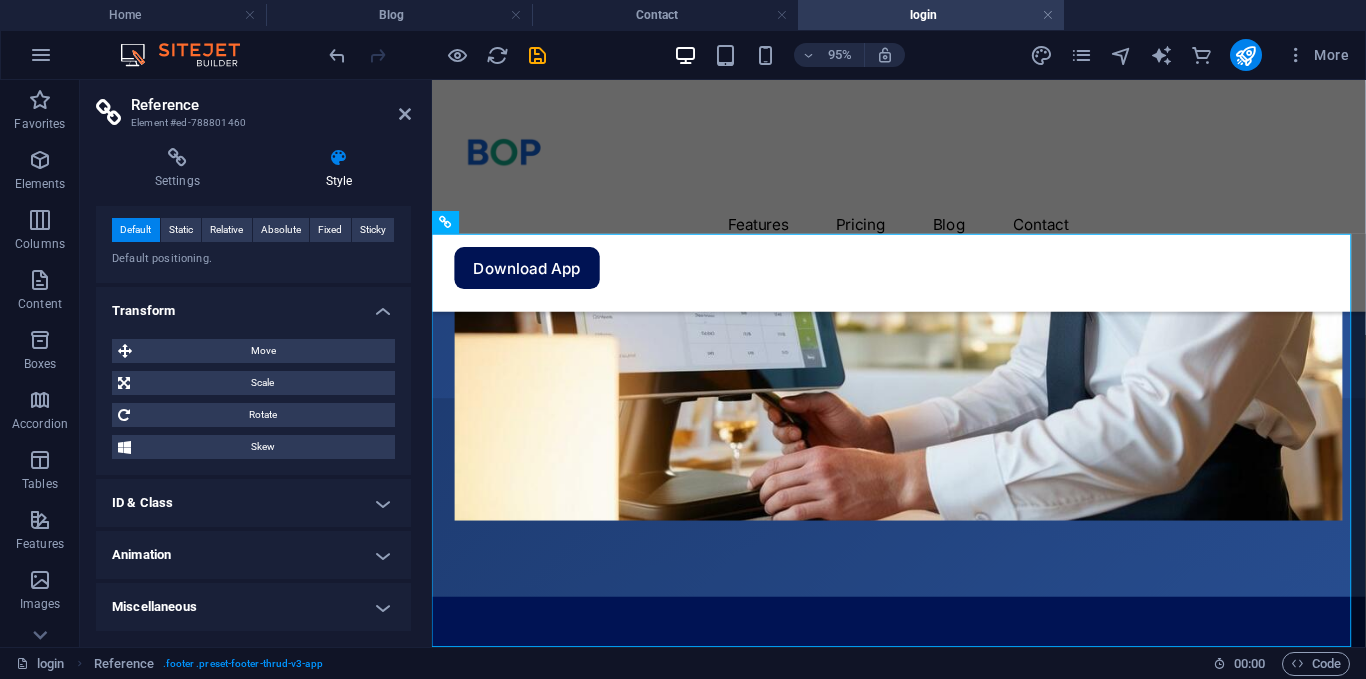 click on "ID & Class" at bounding box center (253, 503) 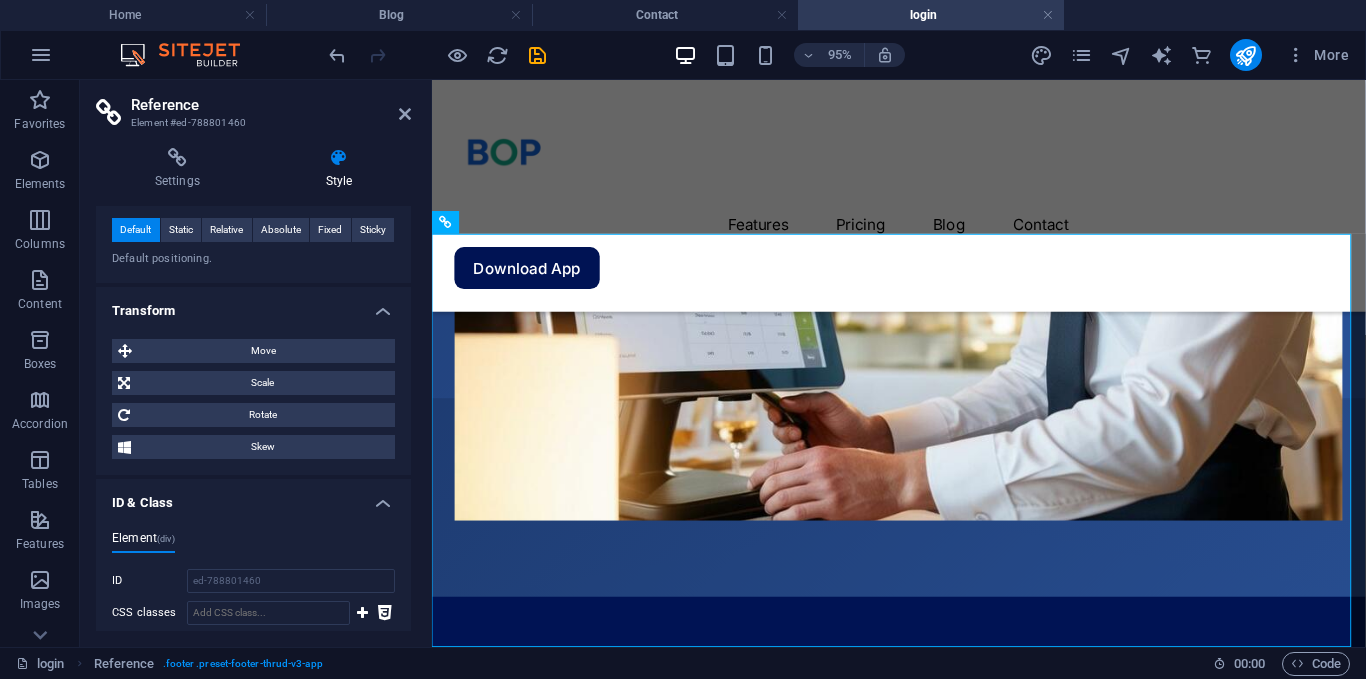 drag, startPoint x: 406, startPoint y: 409, endPoint x: 404, endPoint y: 476, distance: 67.02985 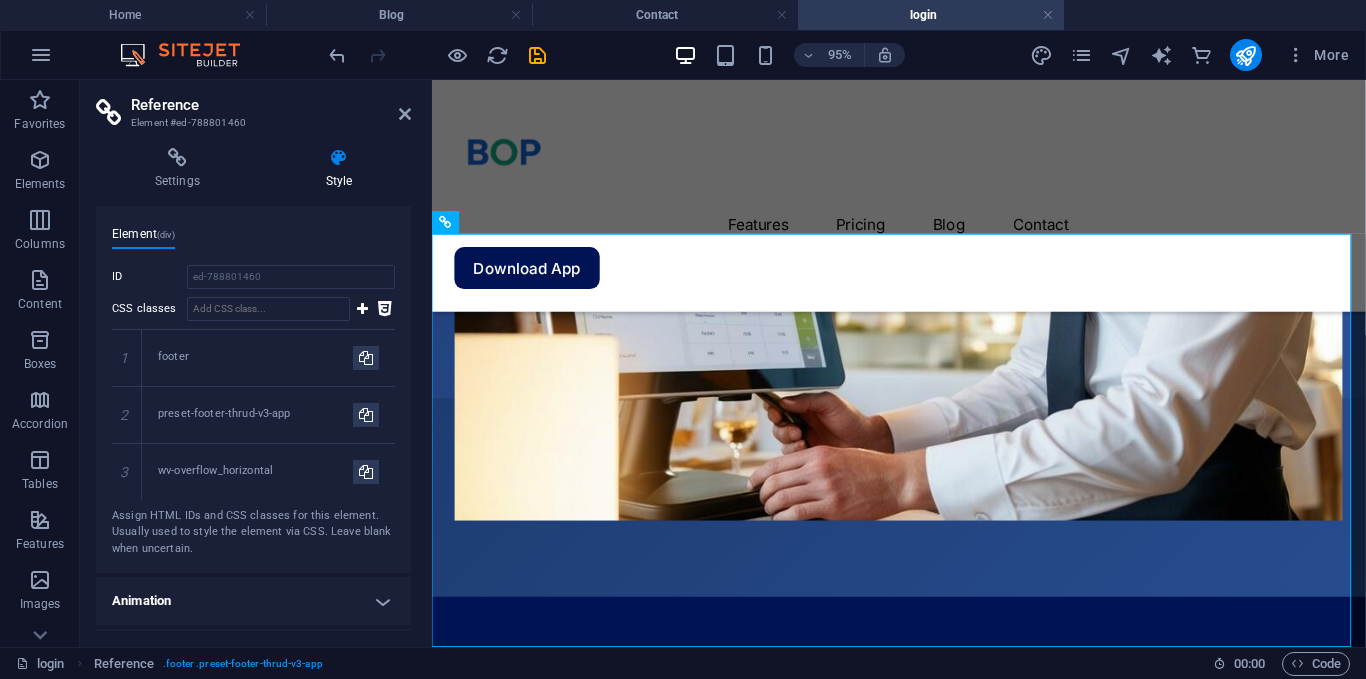 scroll, scrollTop: 997, scrollLeft: 0, axis: vertical 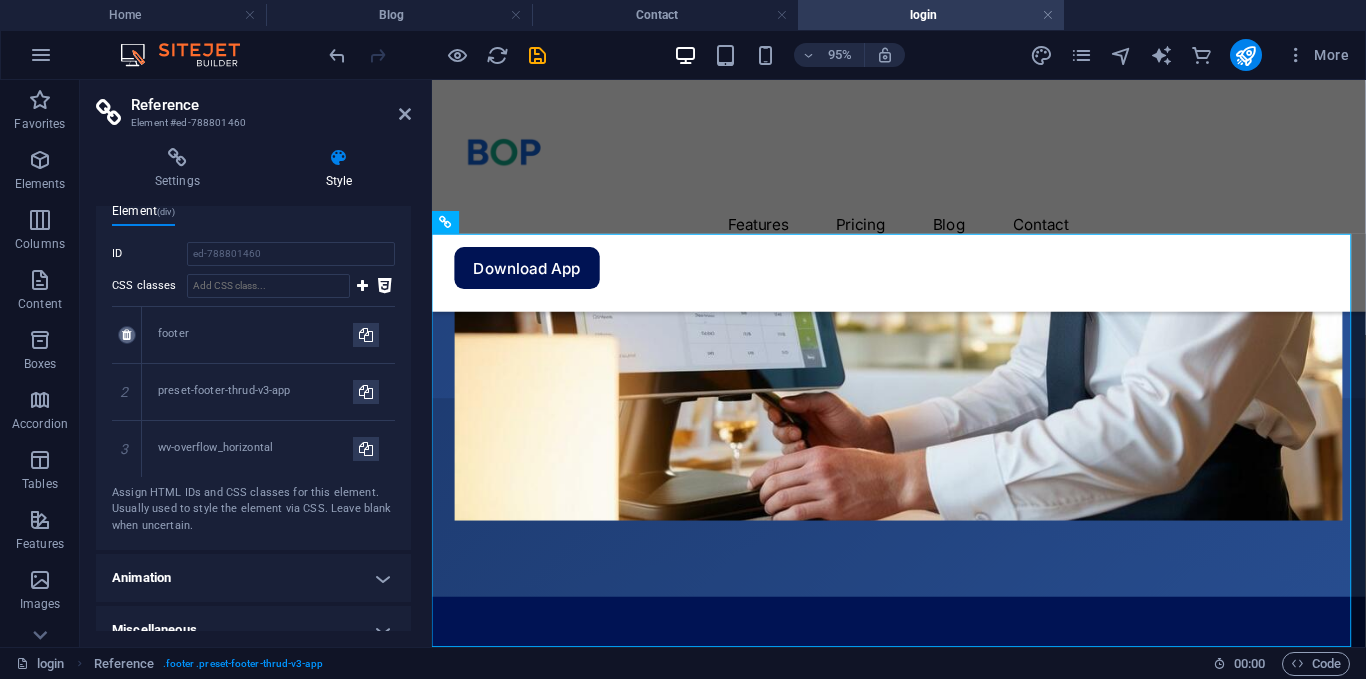 click at bounding box center (126, 335) 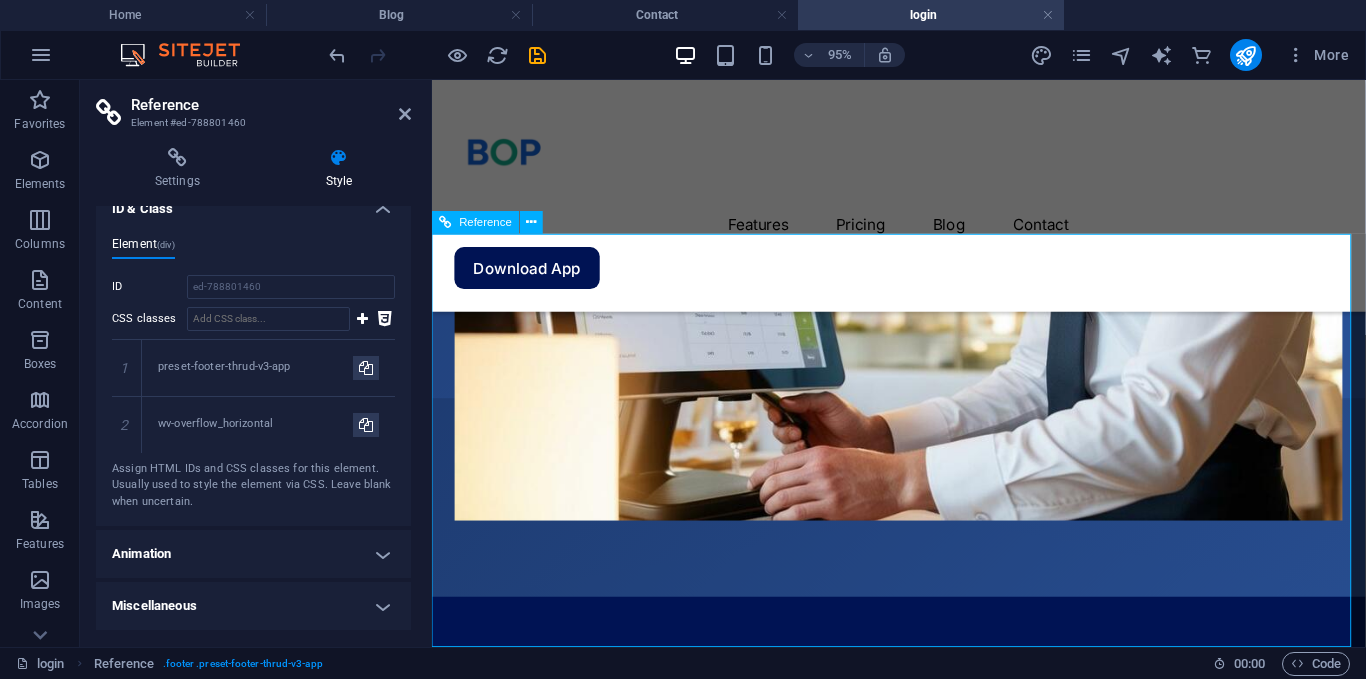 click at bounding box center (923, 946) 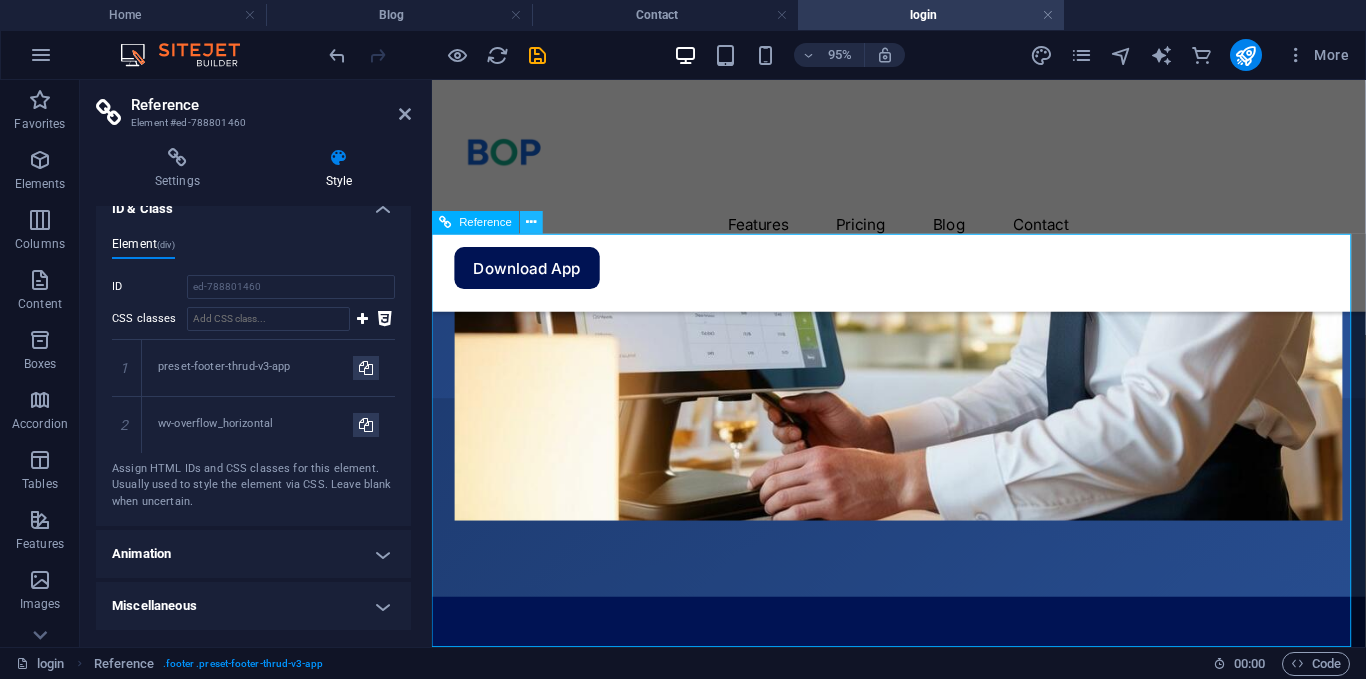 click at bounding box center (532, 223) 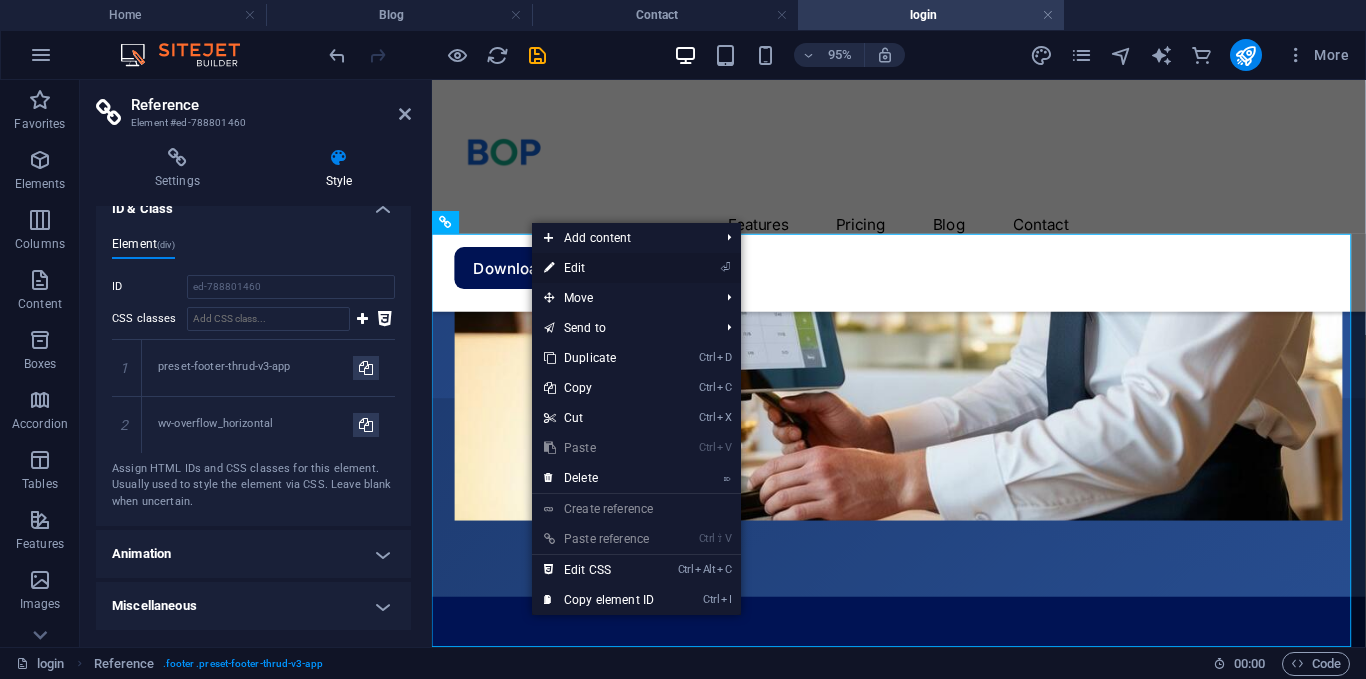 click on "⏎  Edit" at bounding box center [599, 268] 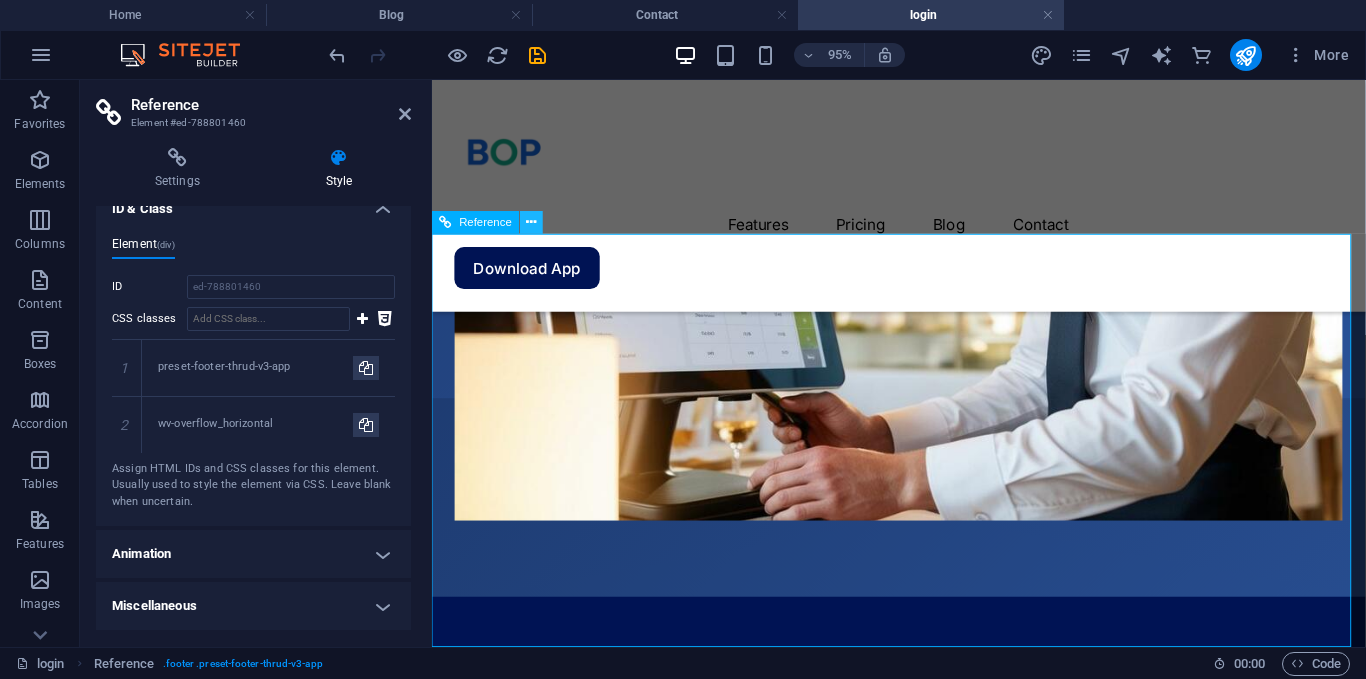 click at bounding box center [532, 223] 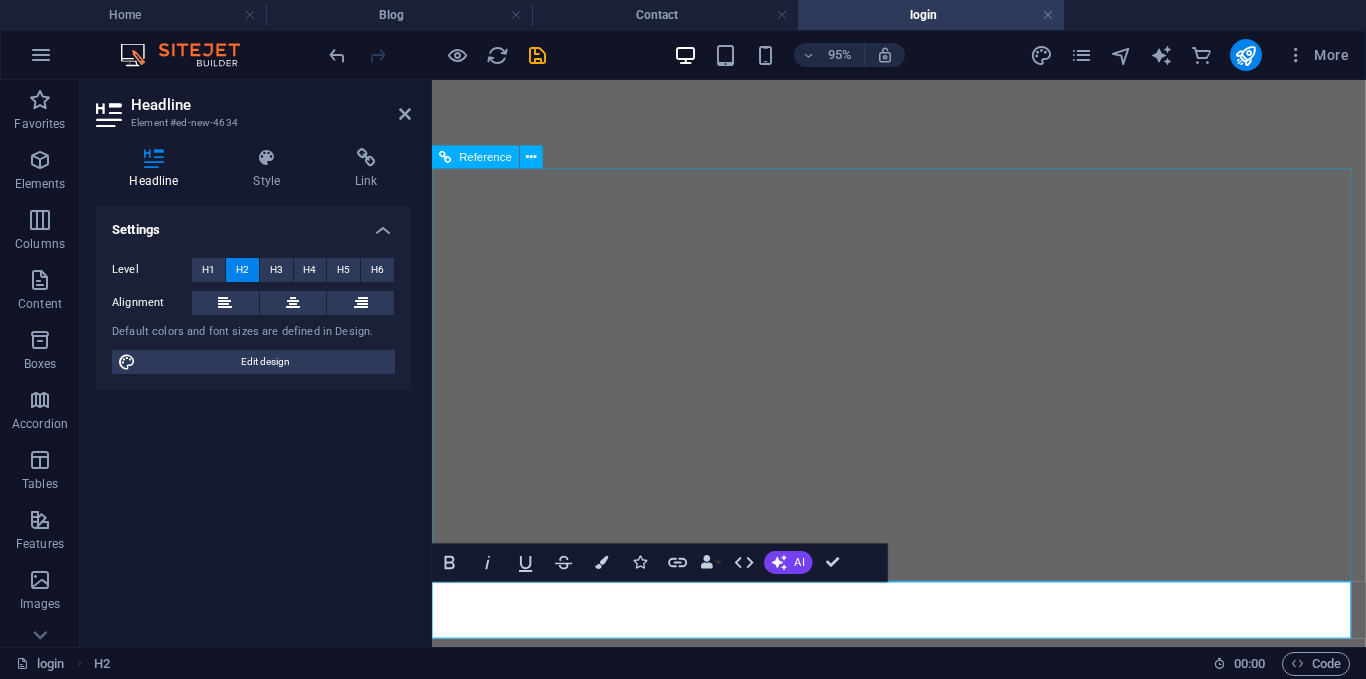 scroll, scrollTop: 0, scrollLeft: 0, axis: both 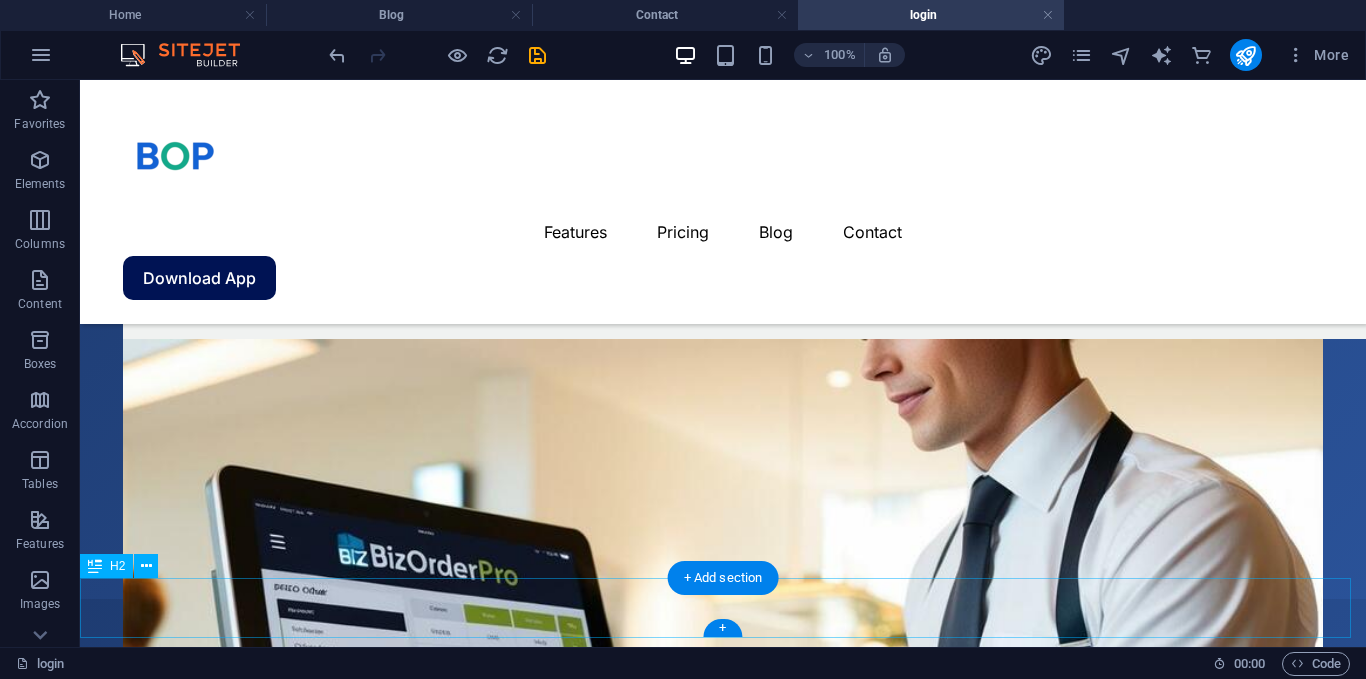 click on "New headline" at bounding box center [723, 1128] 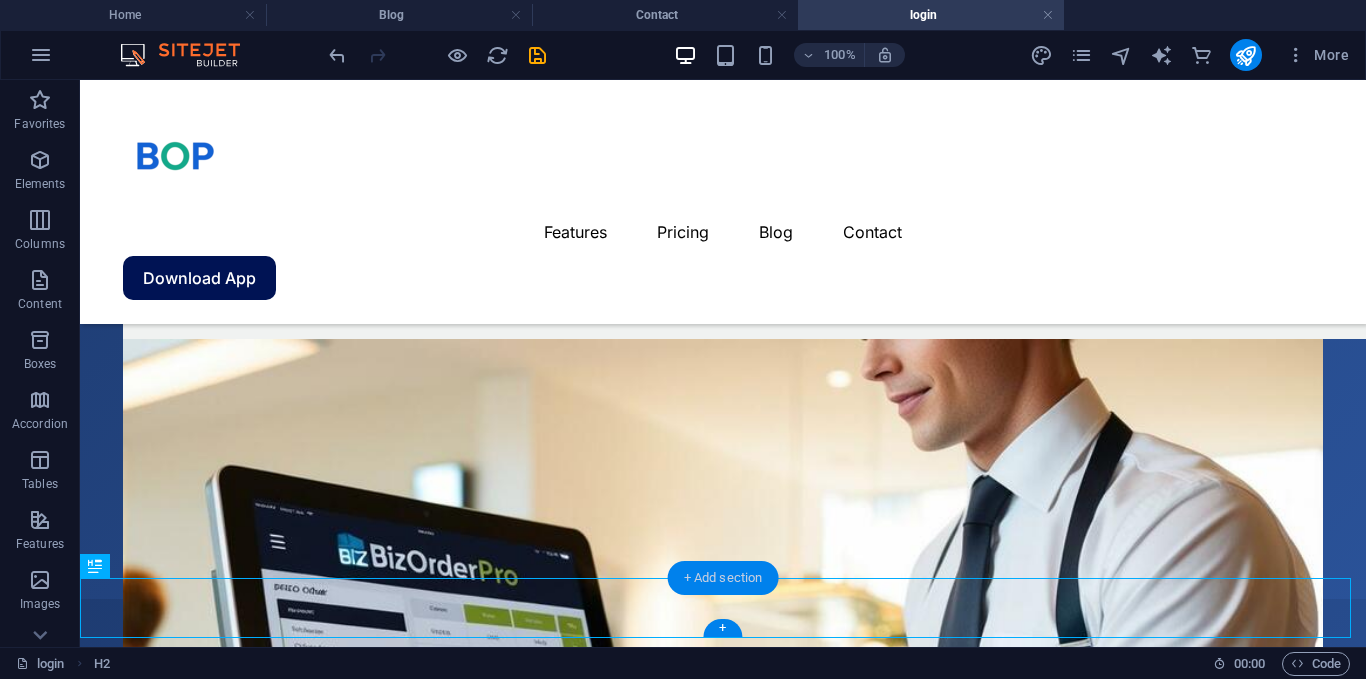 click on "+ Add section" at bounding box center (723, 578) 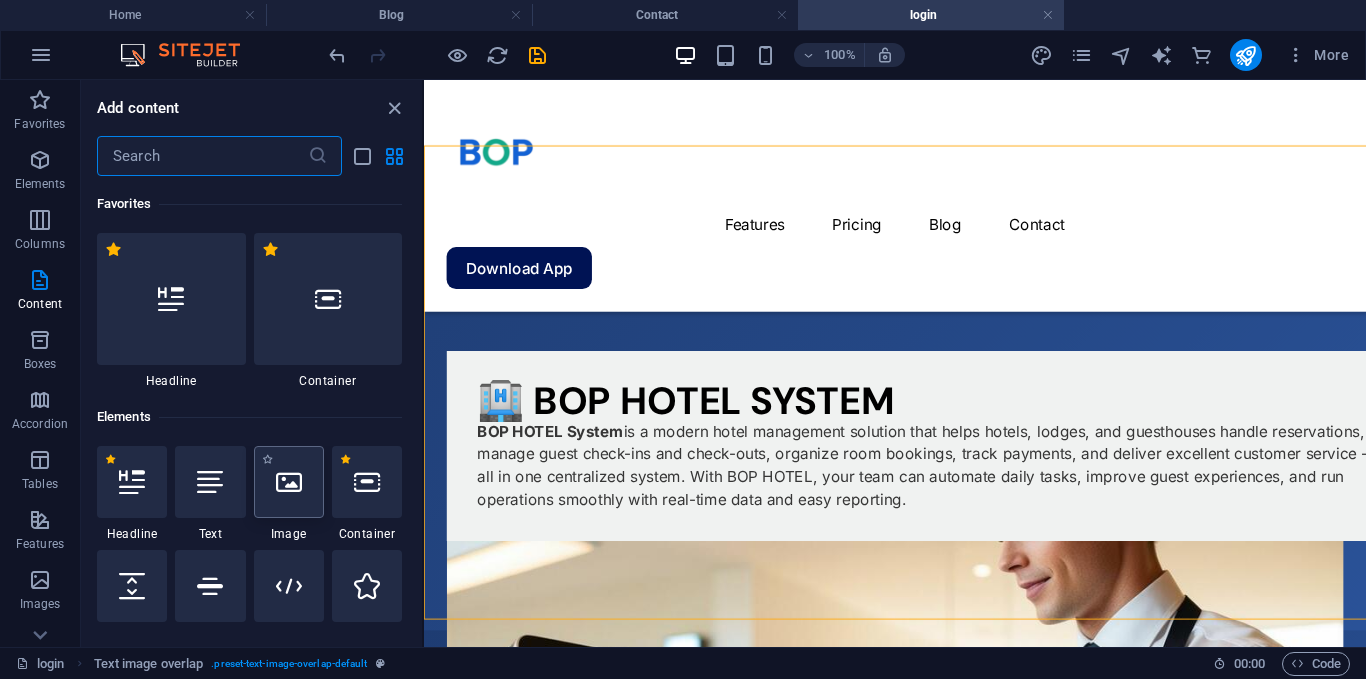 scroll, scrollTop: 545, scrollLeft: 0, axis: vertical 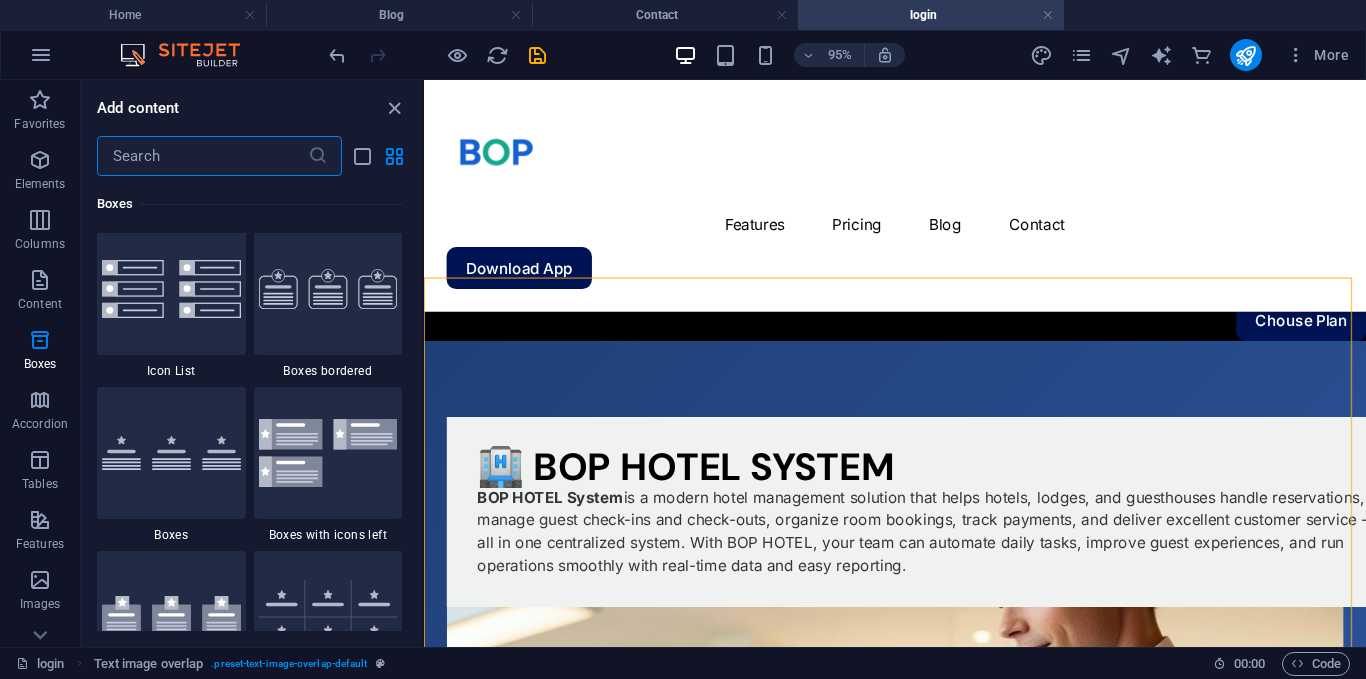 drag, startPoint x: 419, startPoint y: 258, endPoint x: 7, endPoint y: 233, distance: 412.7578 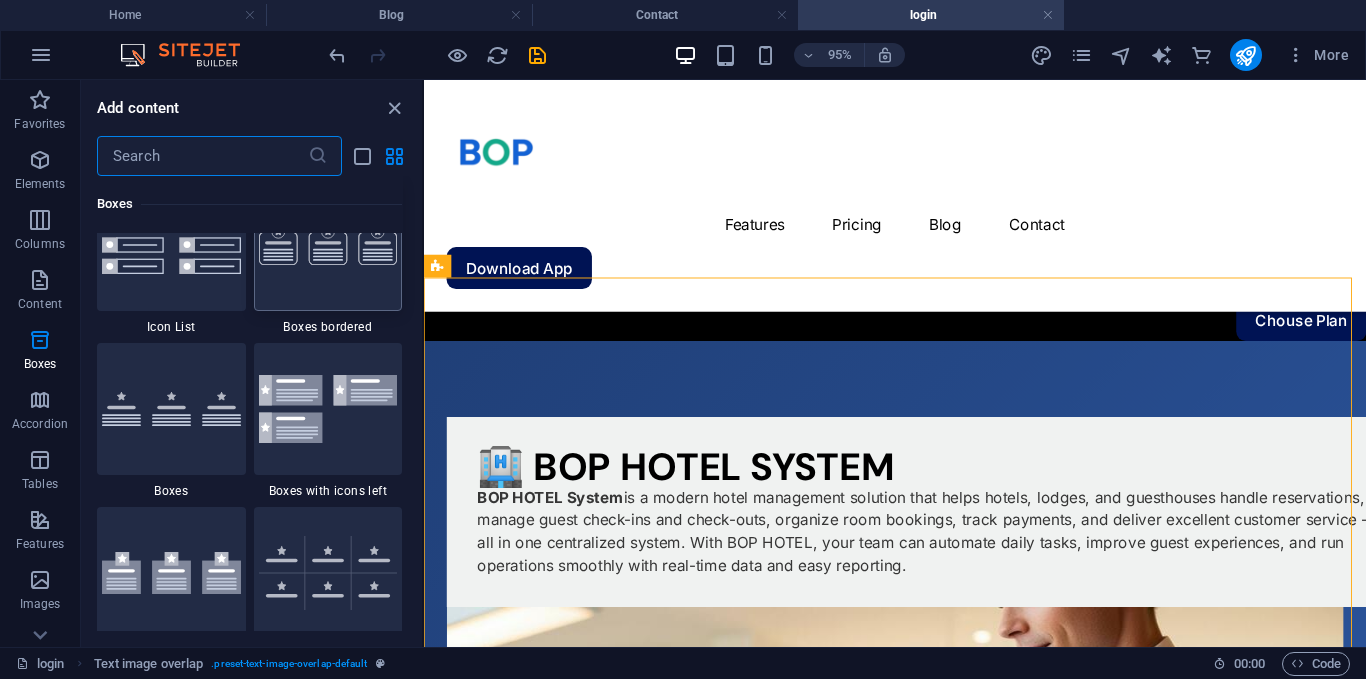 click at bounding box center (328, 245) 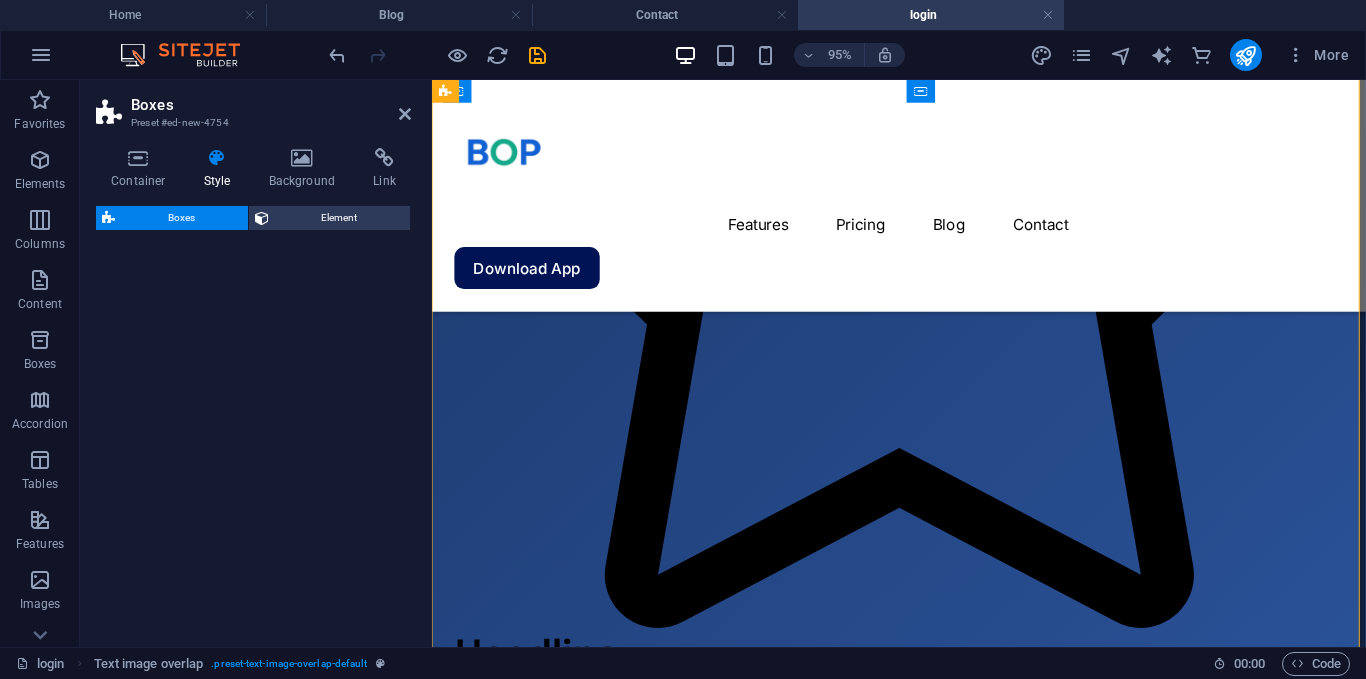 select on "rem" 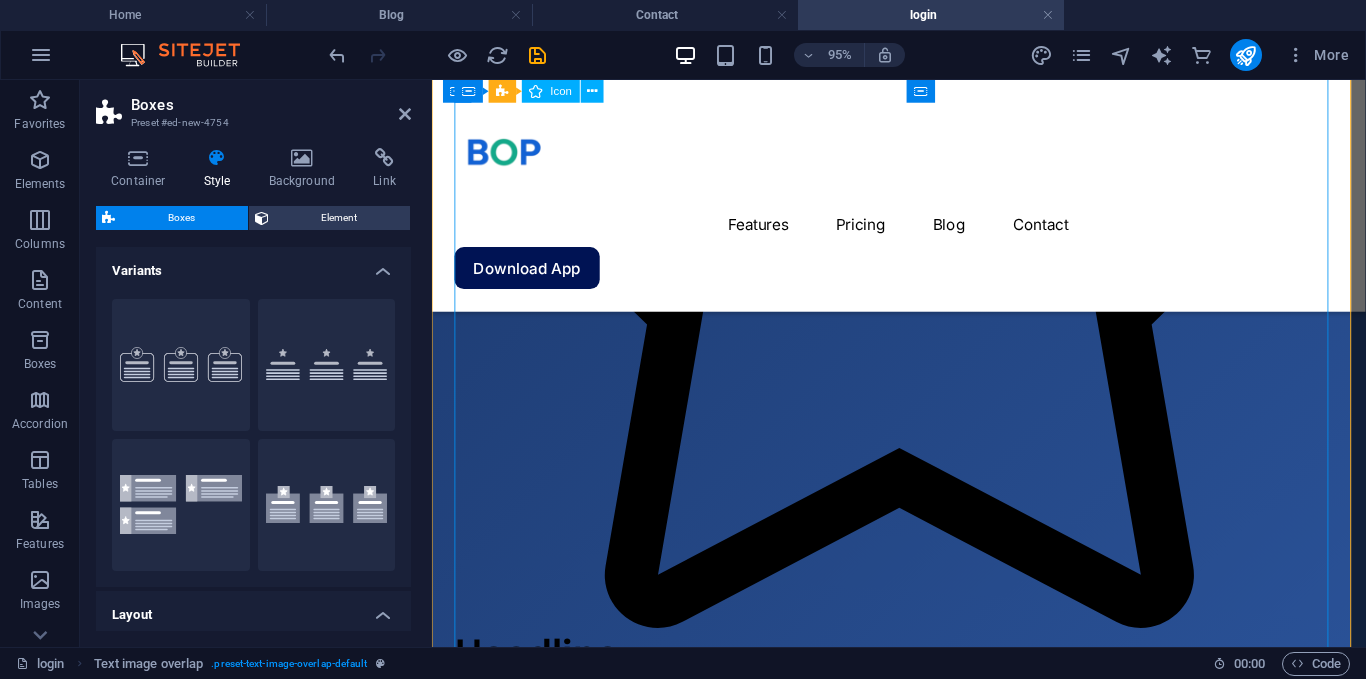 scroll, scrollTop: 0, scrollLeft: 0, axis: both 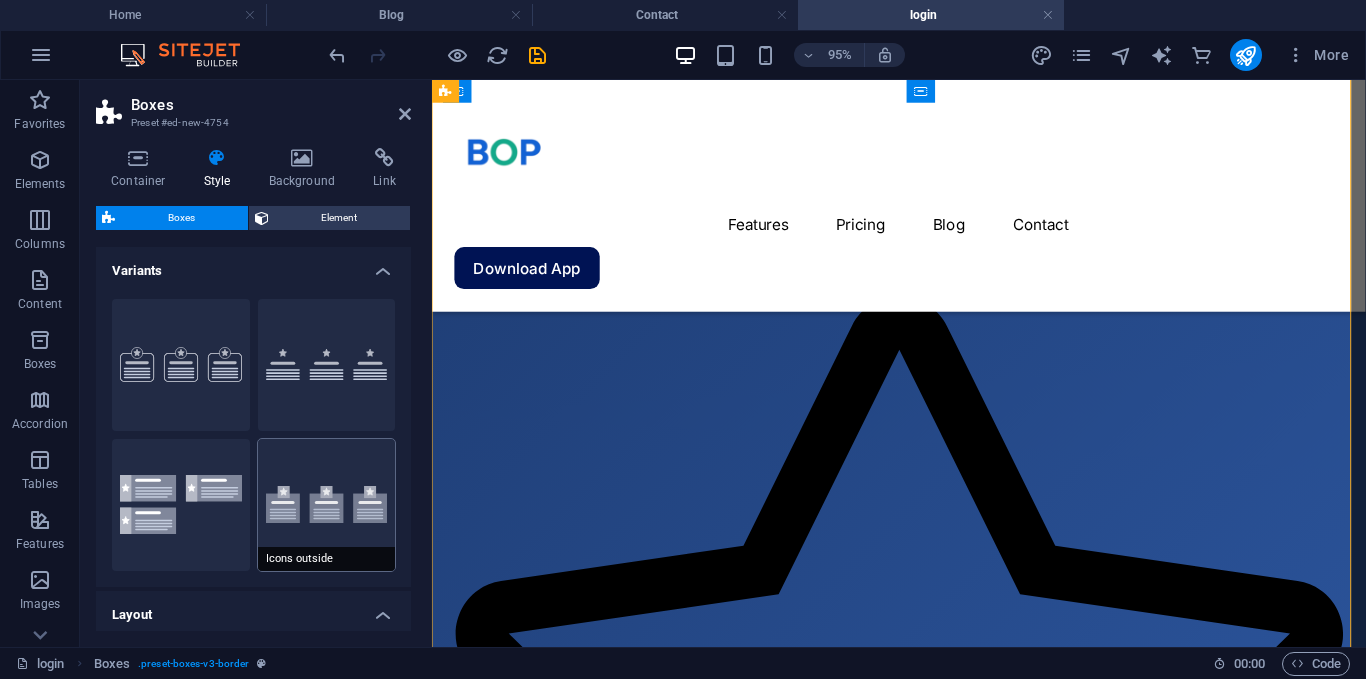 click on "Icons outside" at bounding box center (327, 505) 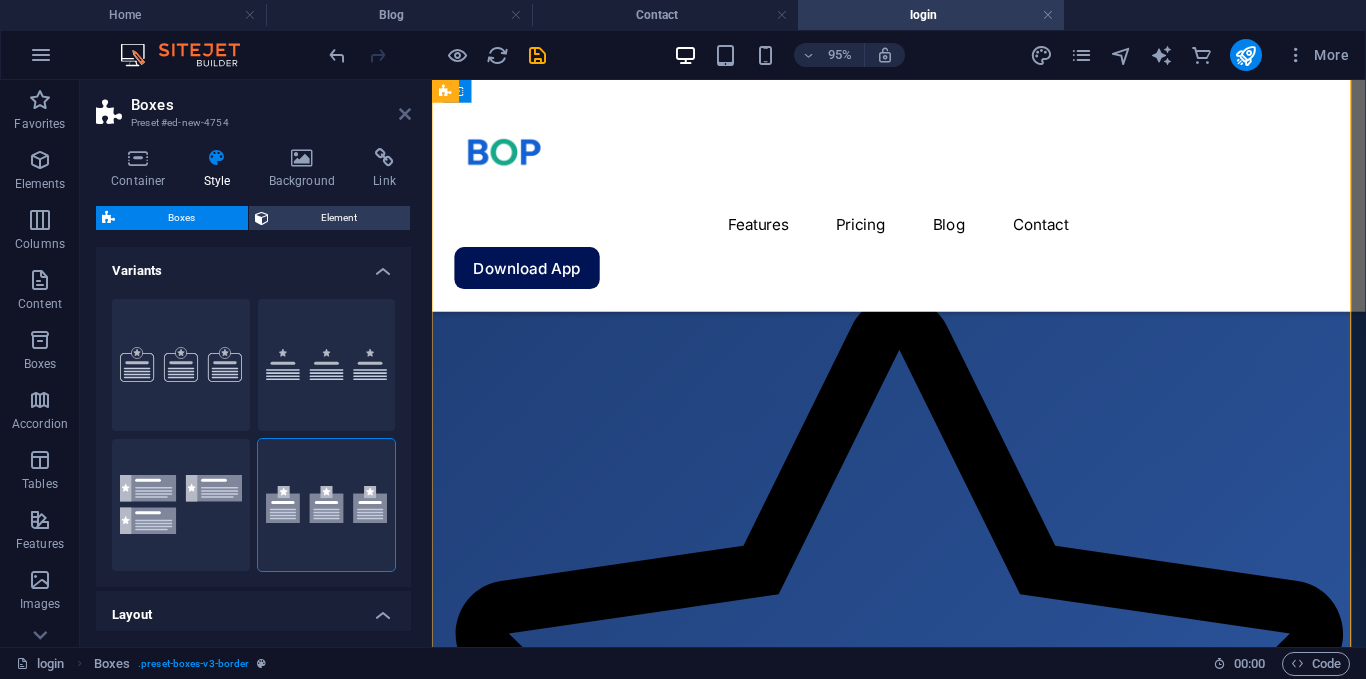 click at bounding box center [405, 114] 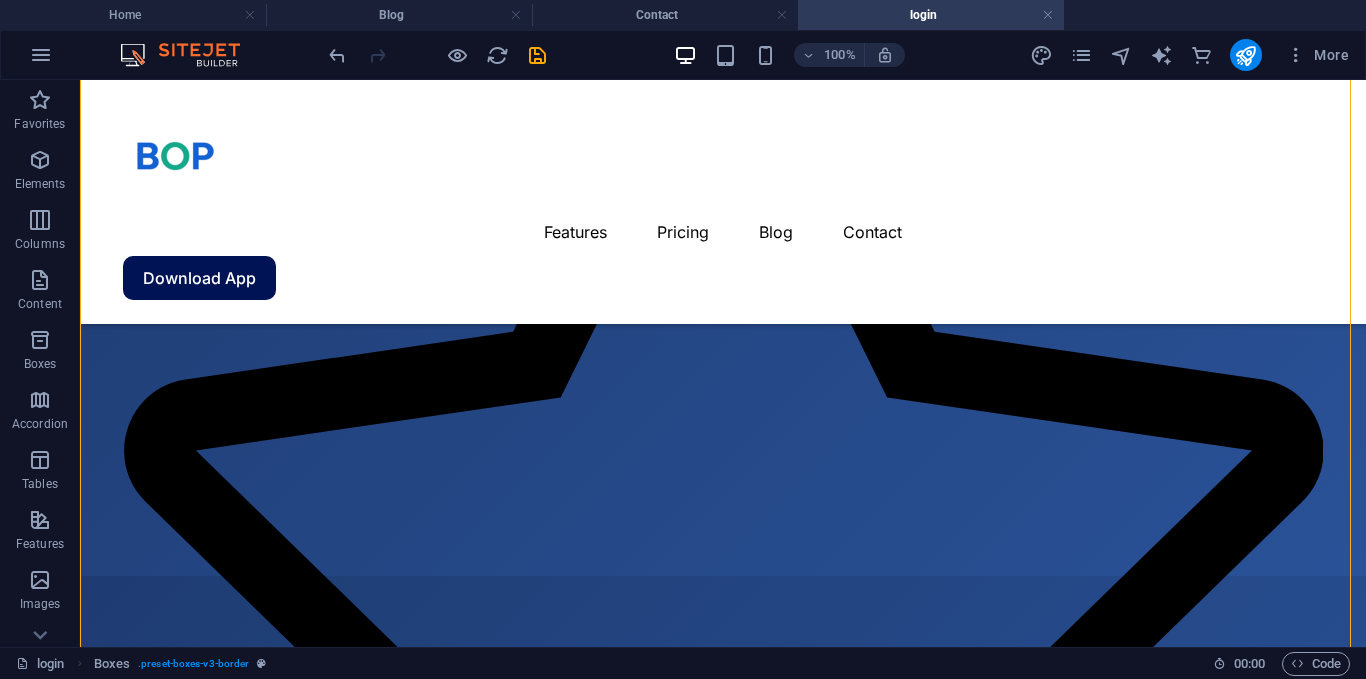 scroll, scrollTop: 2550, scrollLeft: 0, axis: vertical 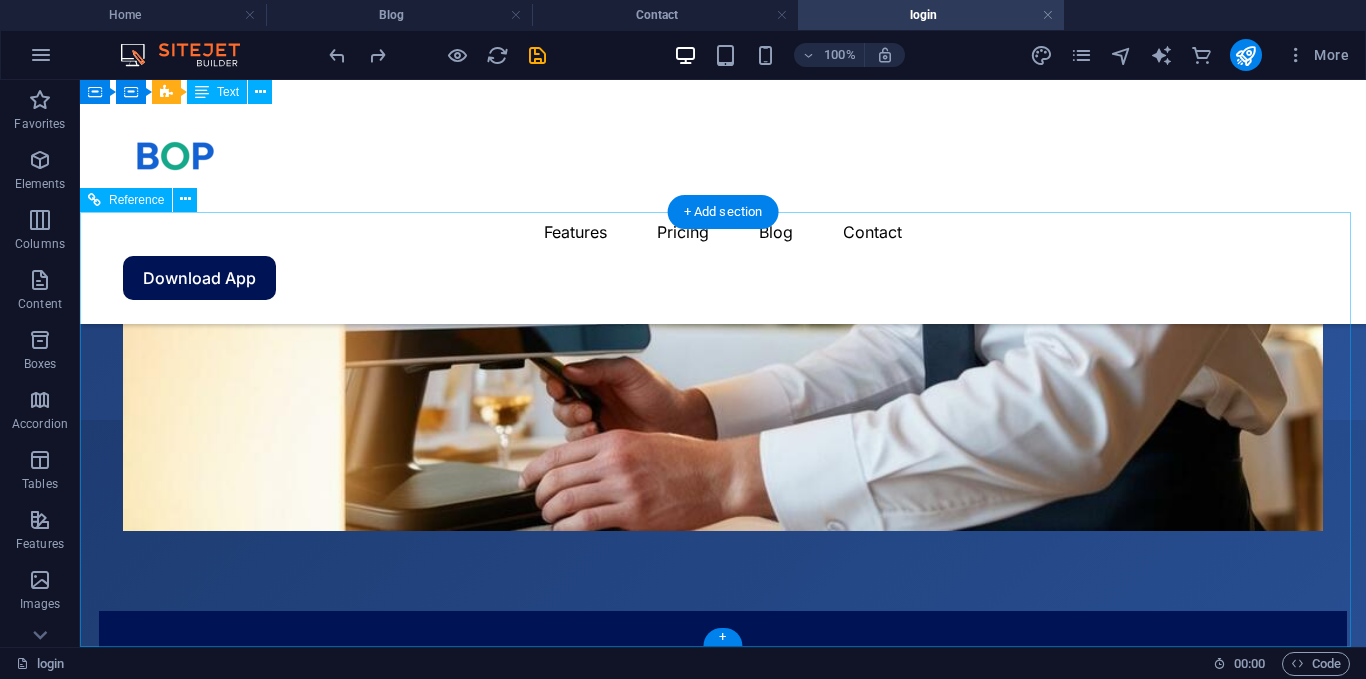 click at bounding box center (419, 752) 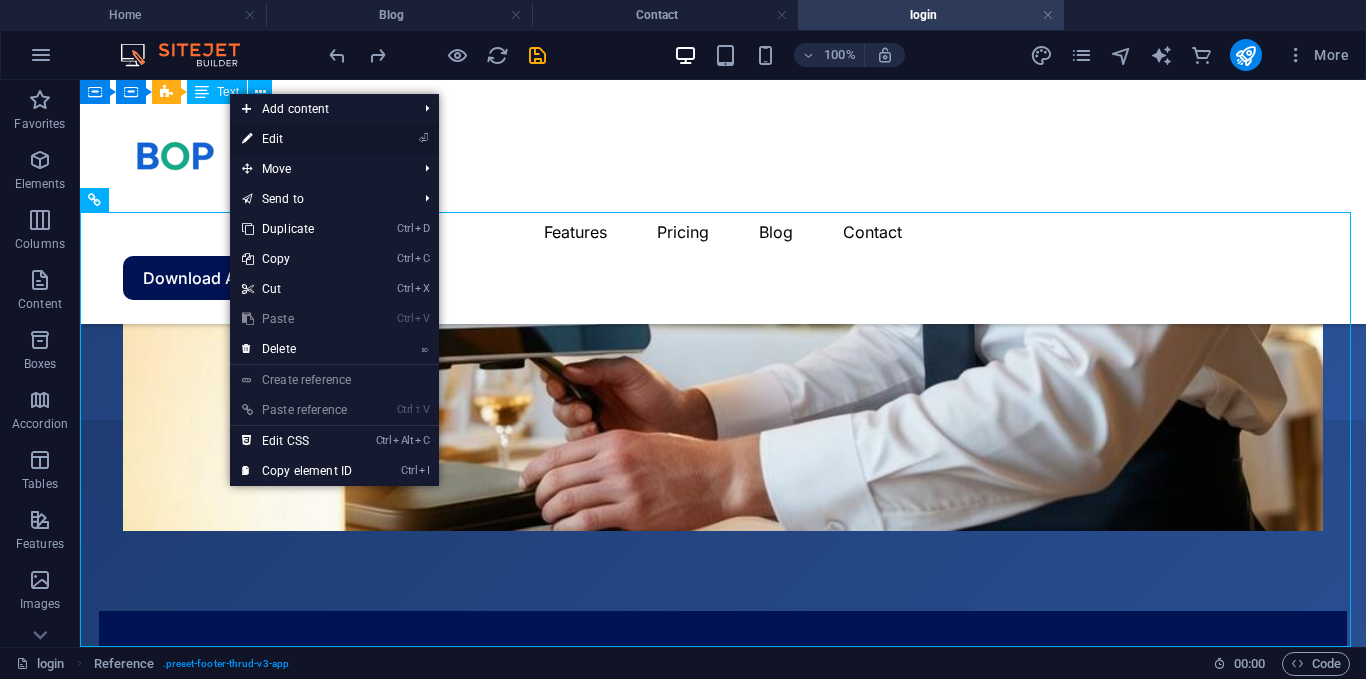 click on "⏎  Edit" at bounding box center [297, 139] 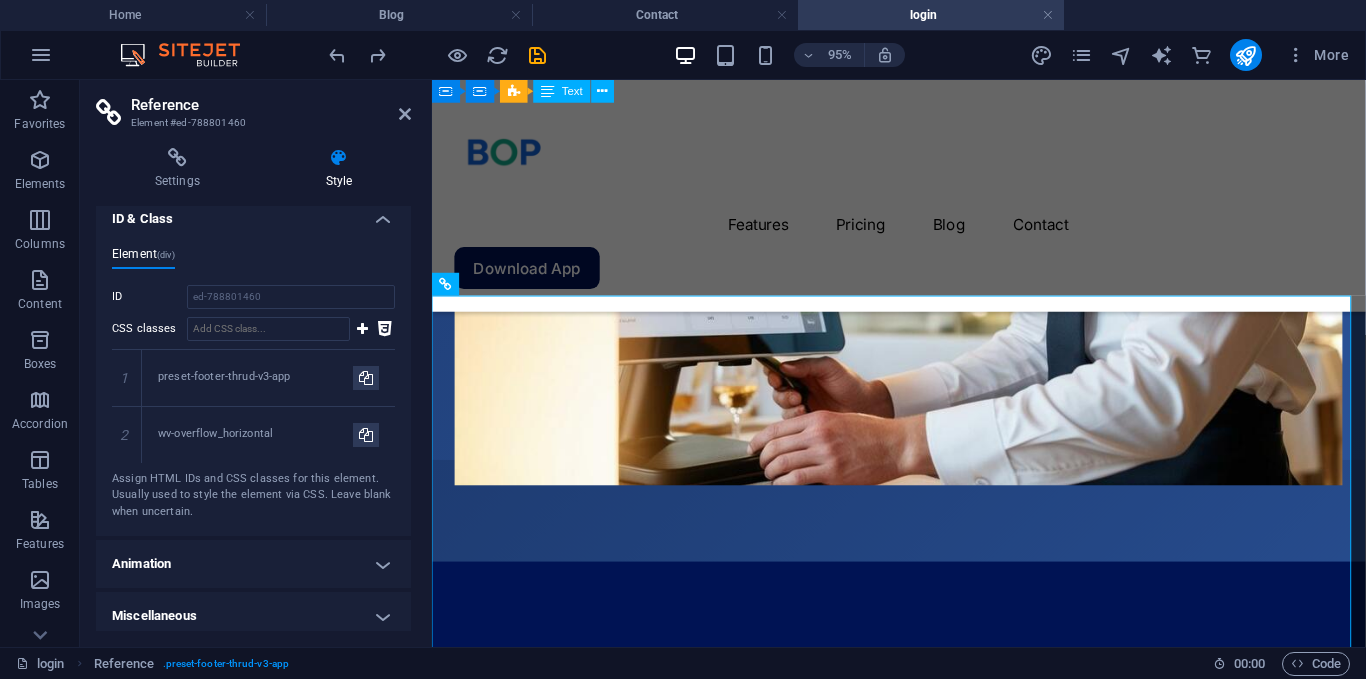 scroll, scrollTop: 963, scrollLeft: 0, axis: vertical 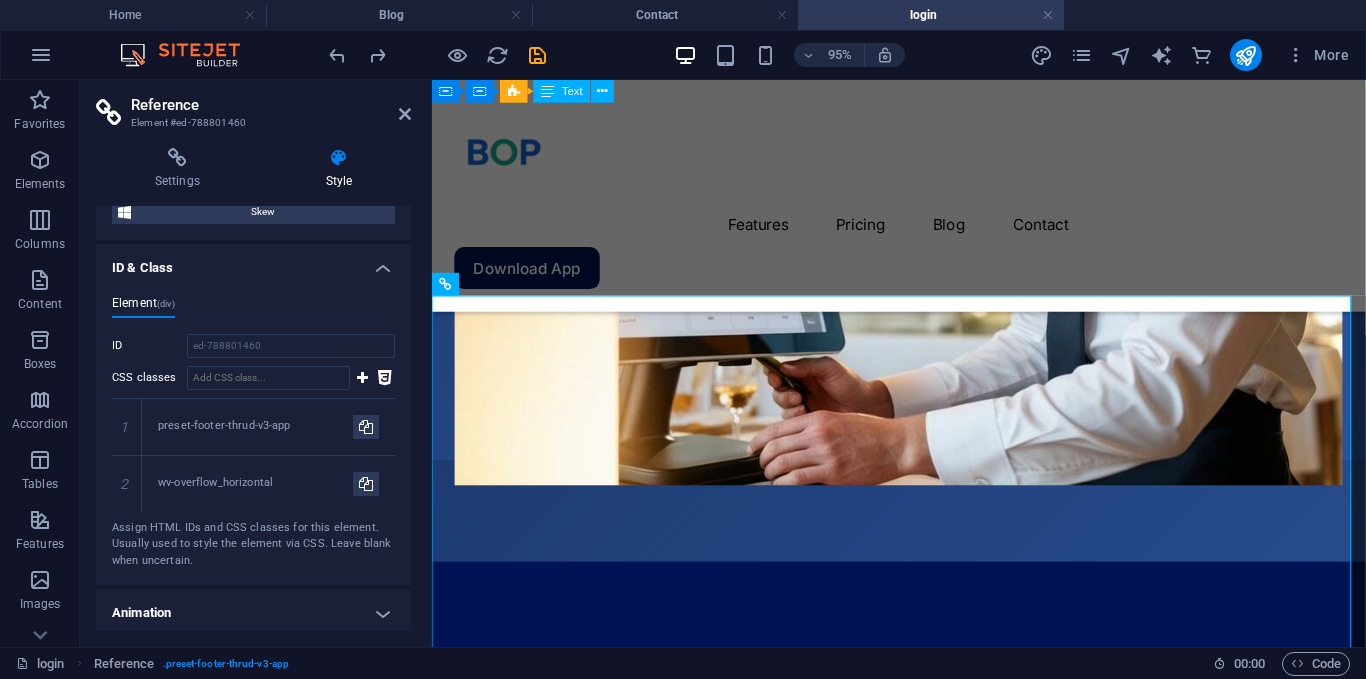 click on "Animation" at bounding box center [253, 613] 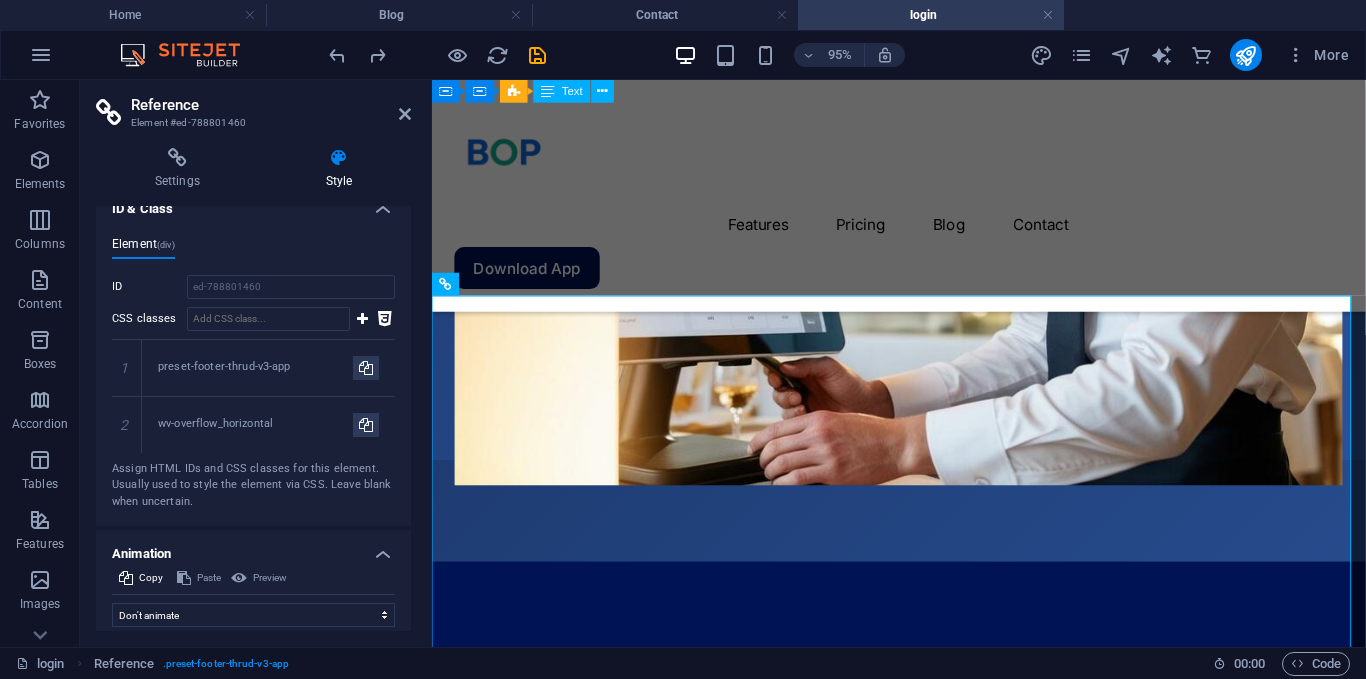 scroll, scrollTop: 1028, scrollLeft: 0, axis: vertical 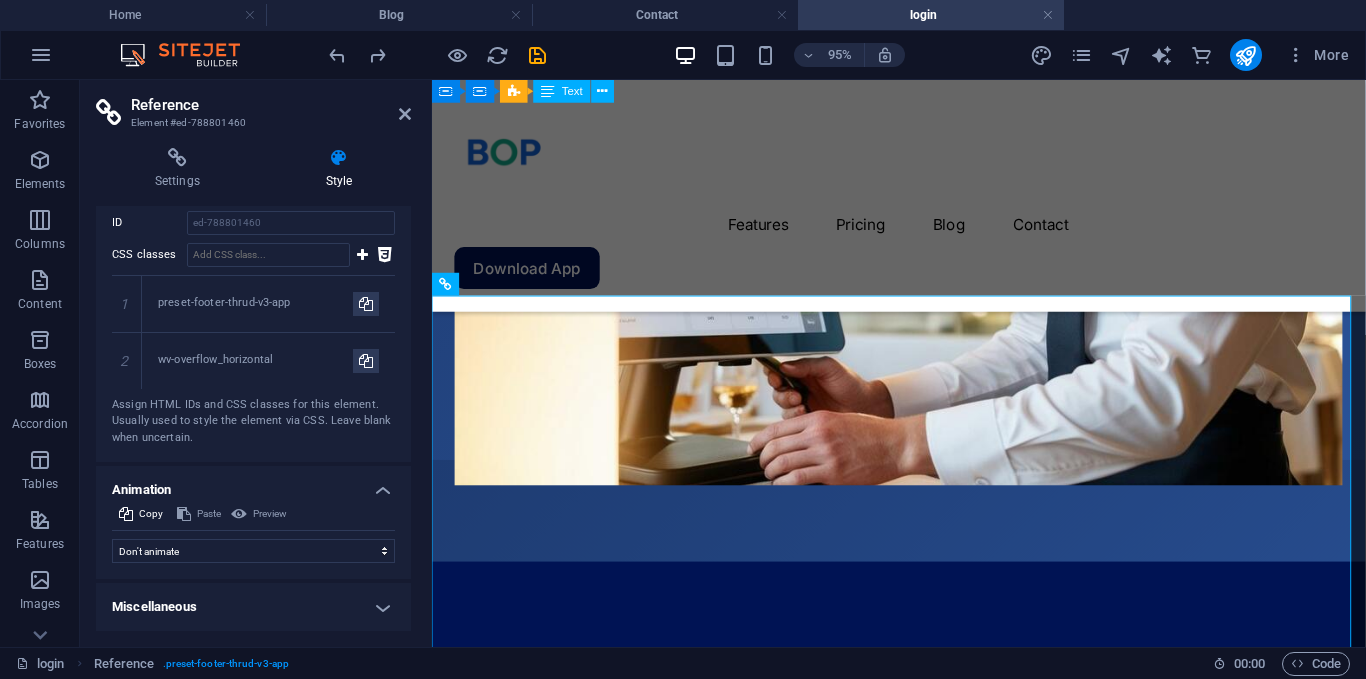 click on "Miscellaneous" at bounding box center [253, 607] 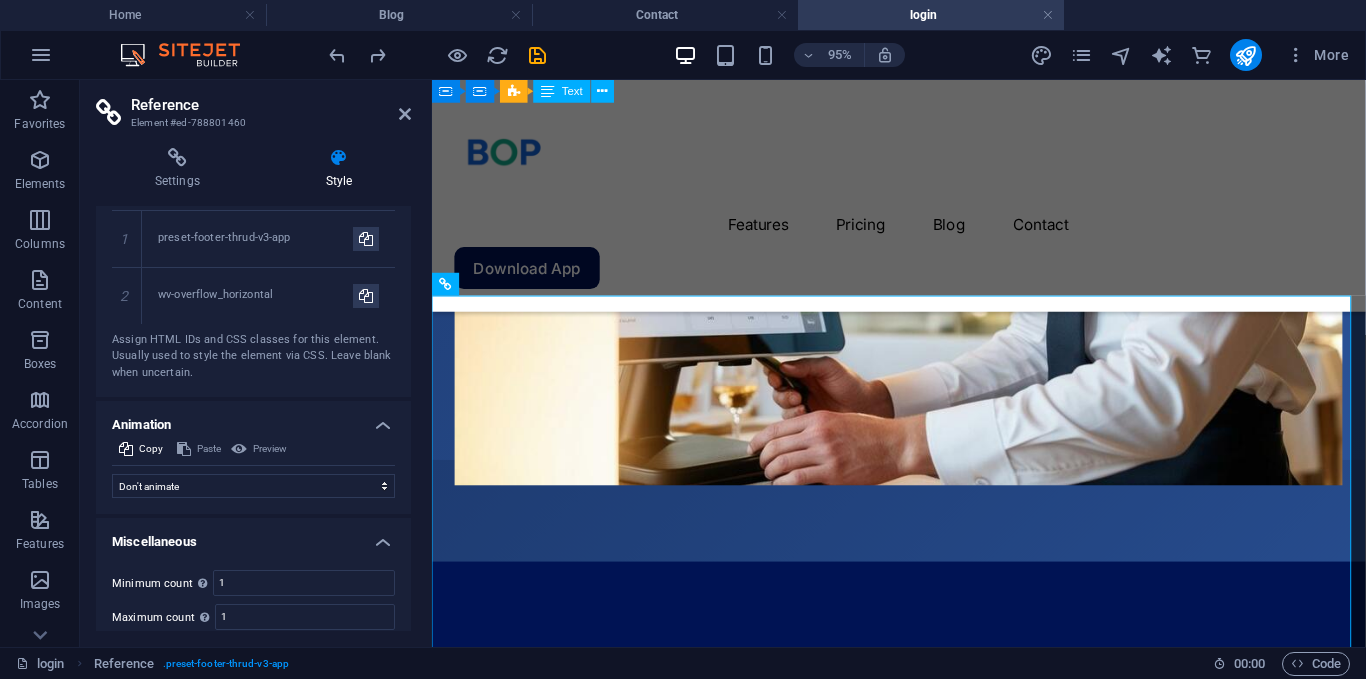 scroll, scrollTop: 1152, scrollLeft: 0, axis: vertical 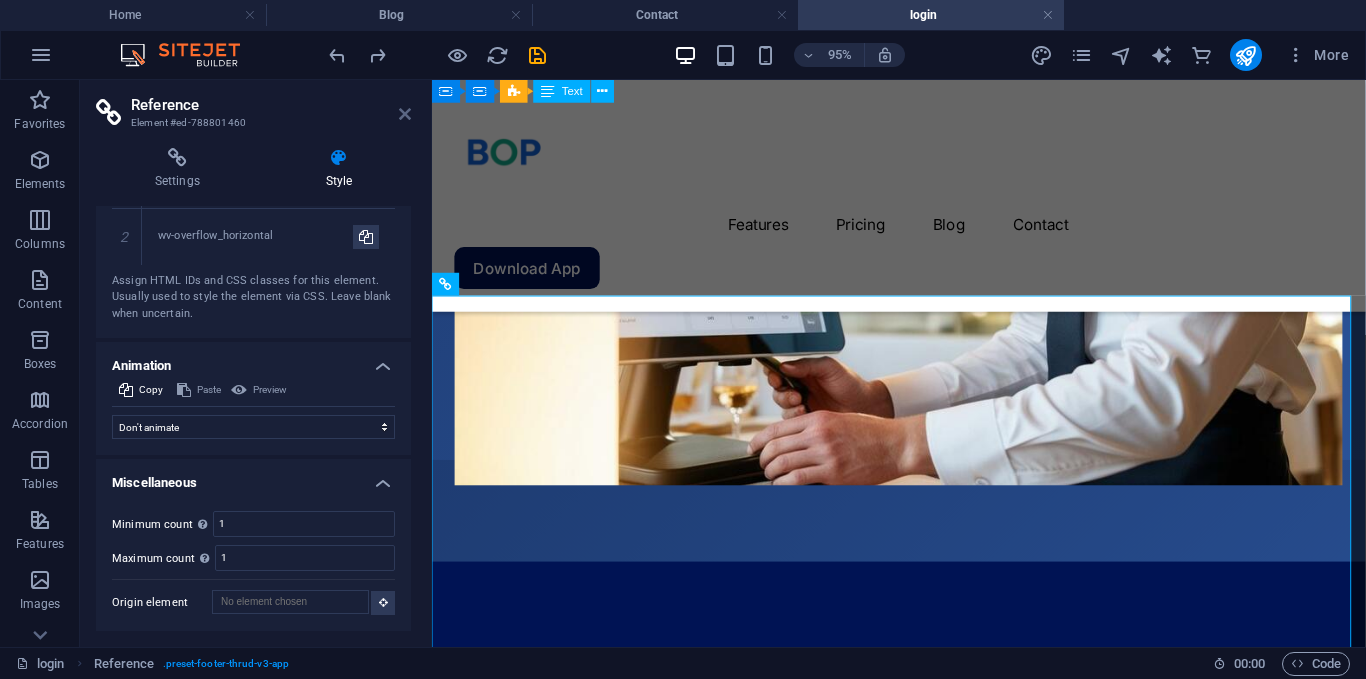 click at bounding box center (405, 114) 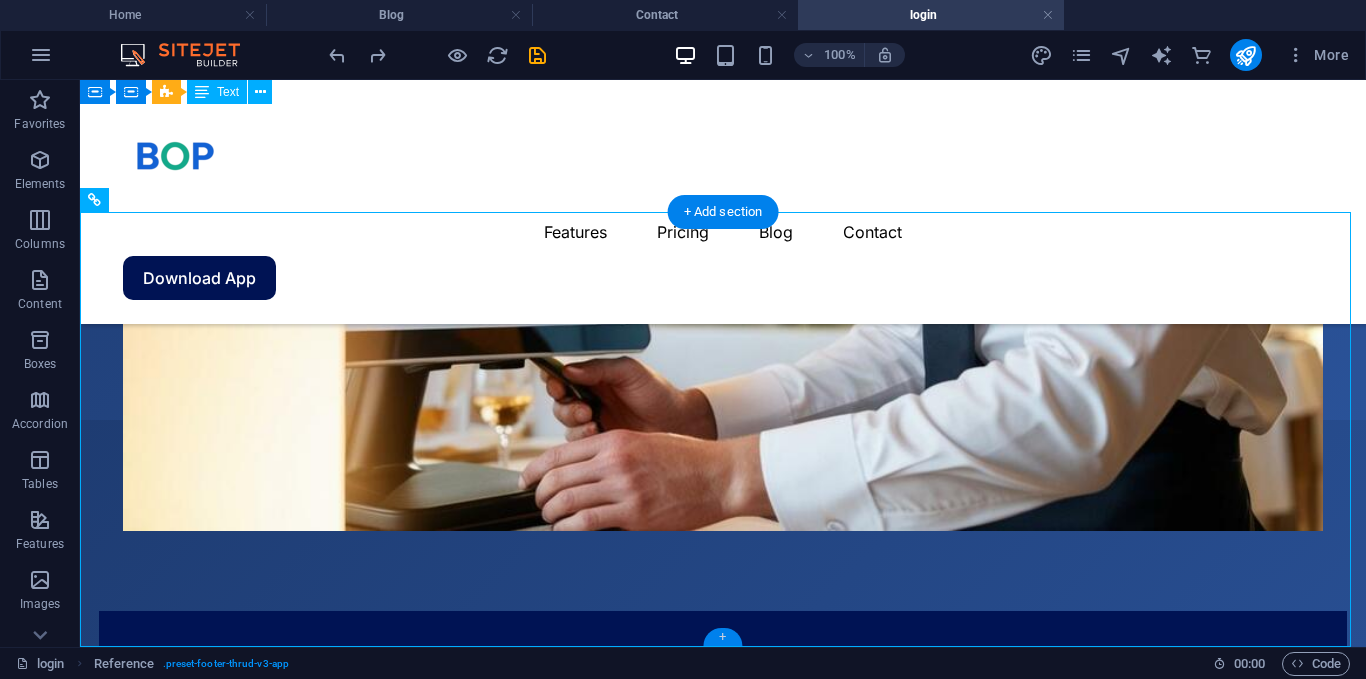 click on "+" at bounding box center [722, 637] 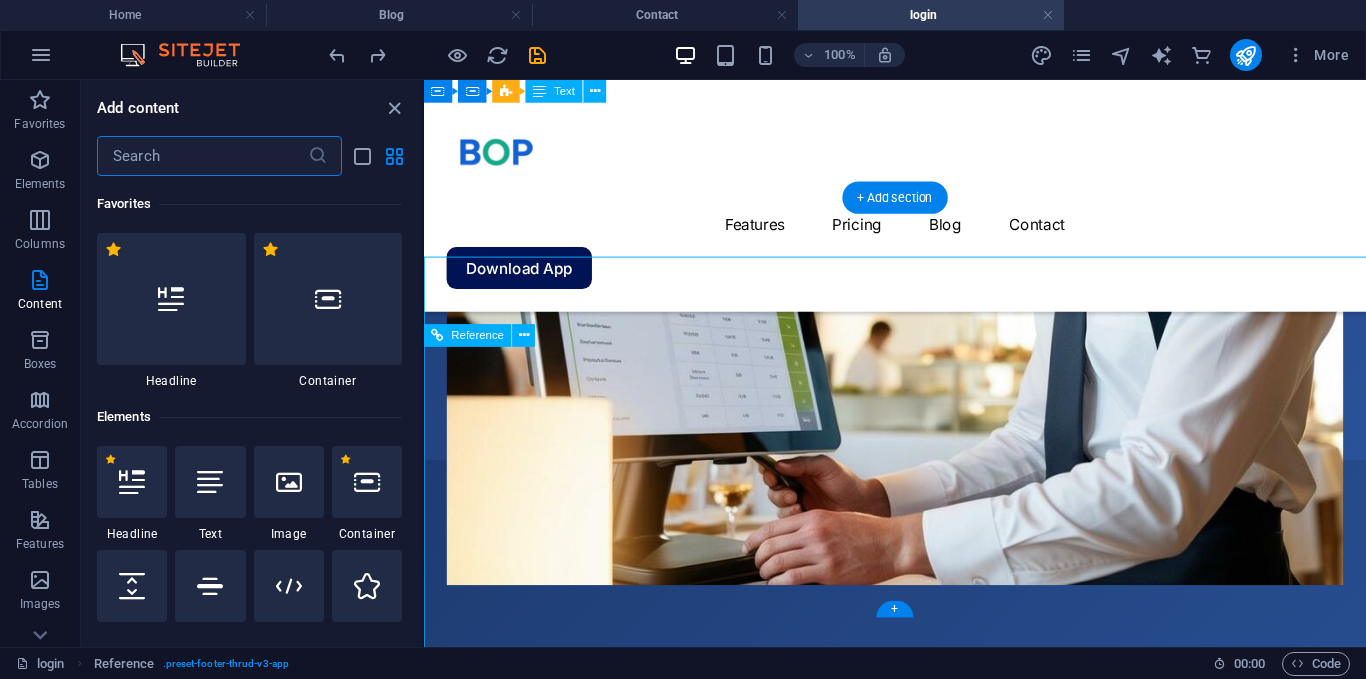 scroll, scrollTop: 740, scrollLeft: 0, axis: vertical 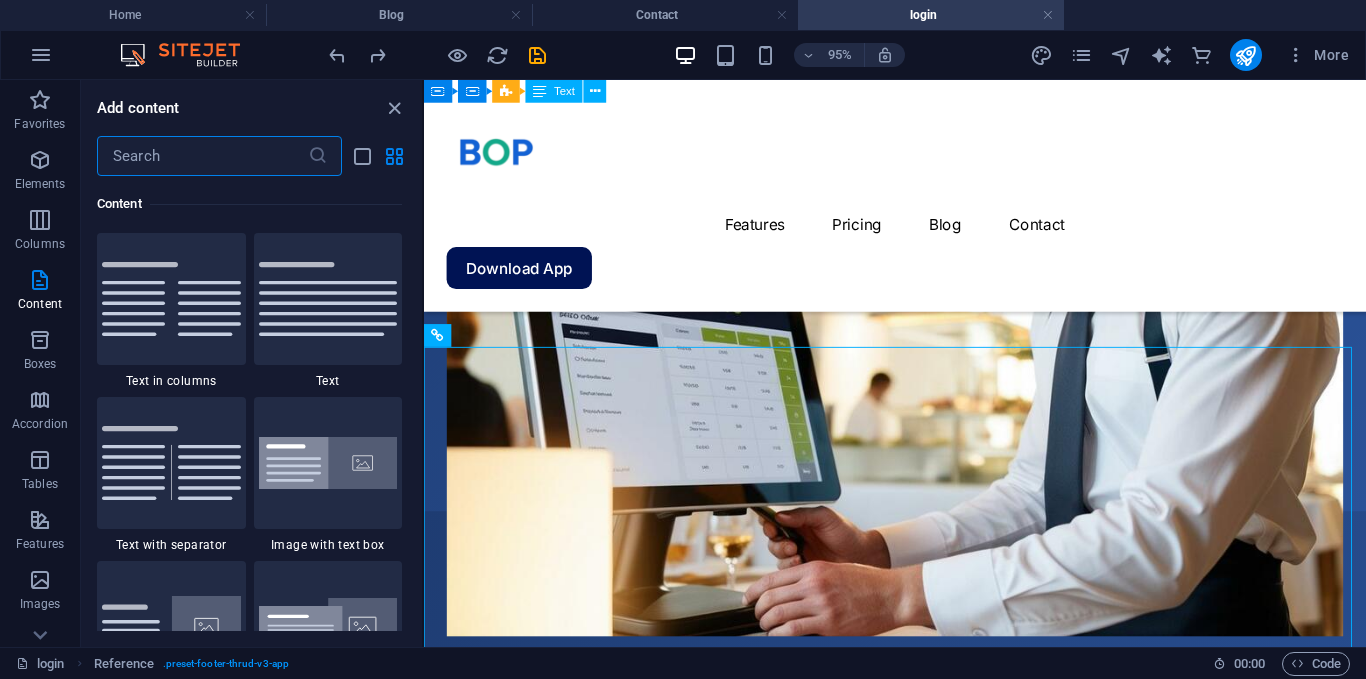 click at bounding box center [202, 156] 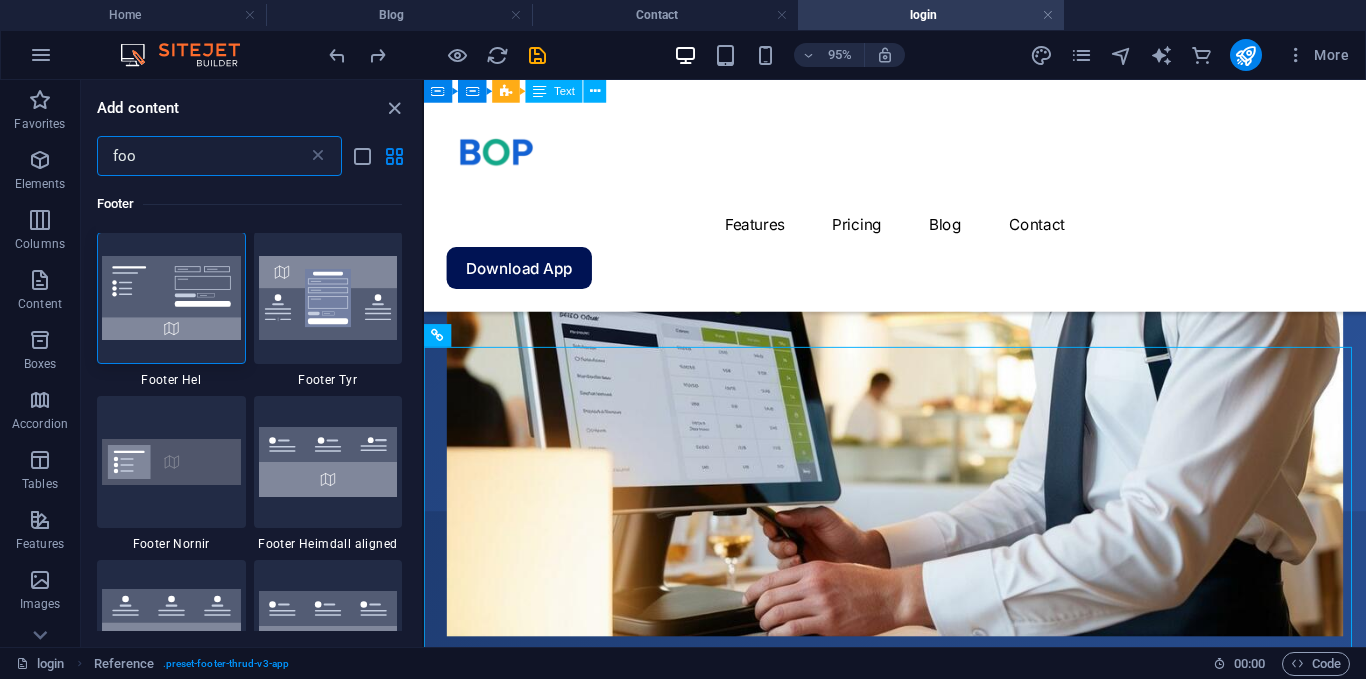 scroll, scrollTop: 0, scrollLeft: 0, axis: both 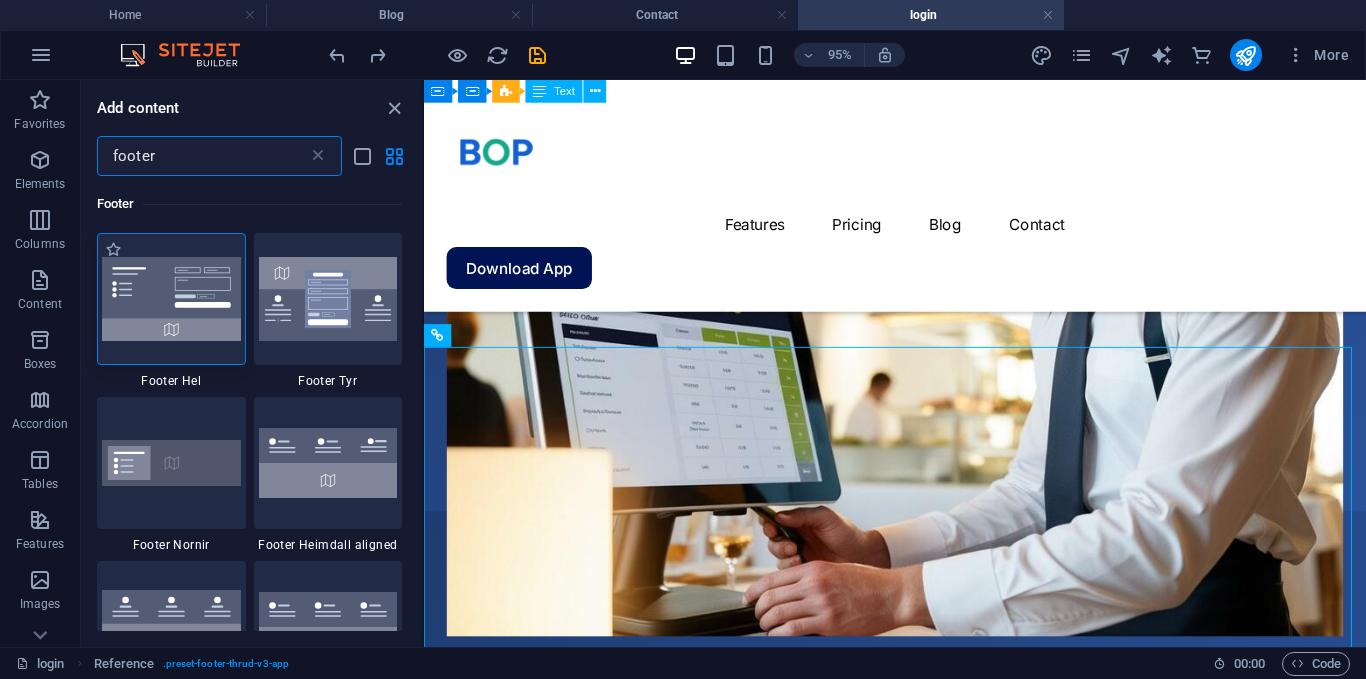 type on "footer" 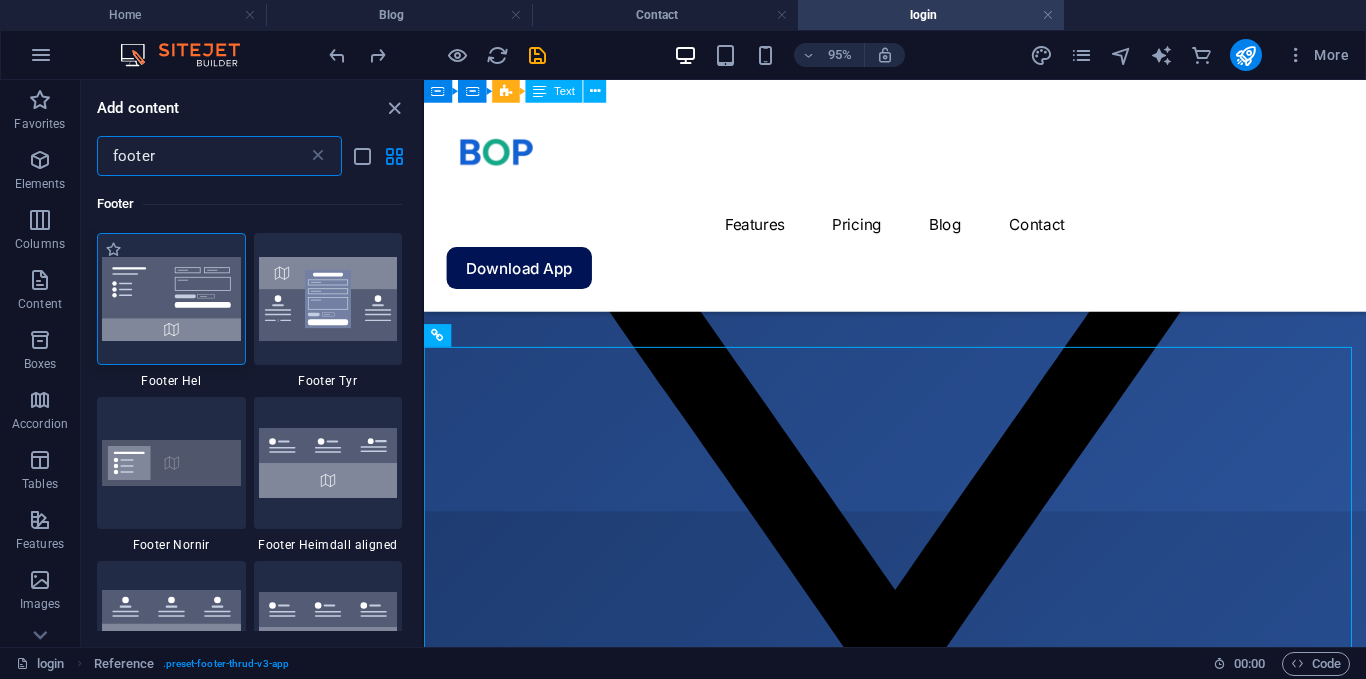 scroll, scrollTop: 0, scrollLeft: 0, axis: both 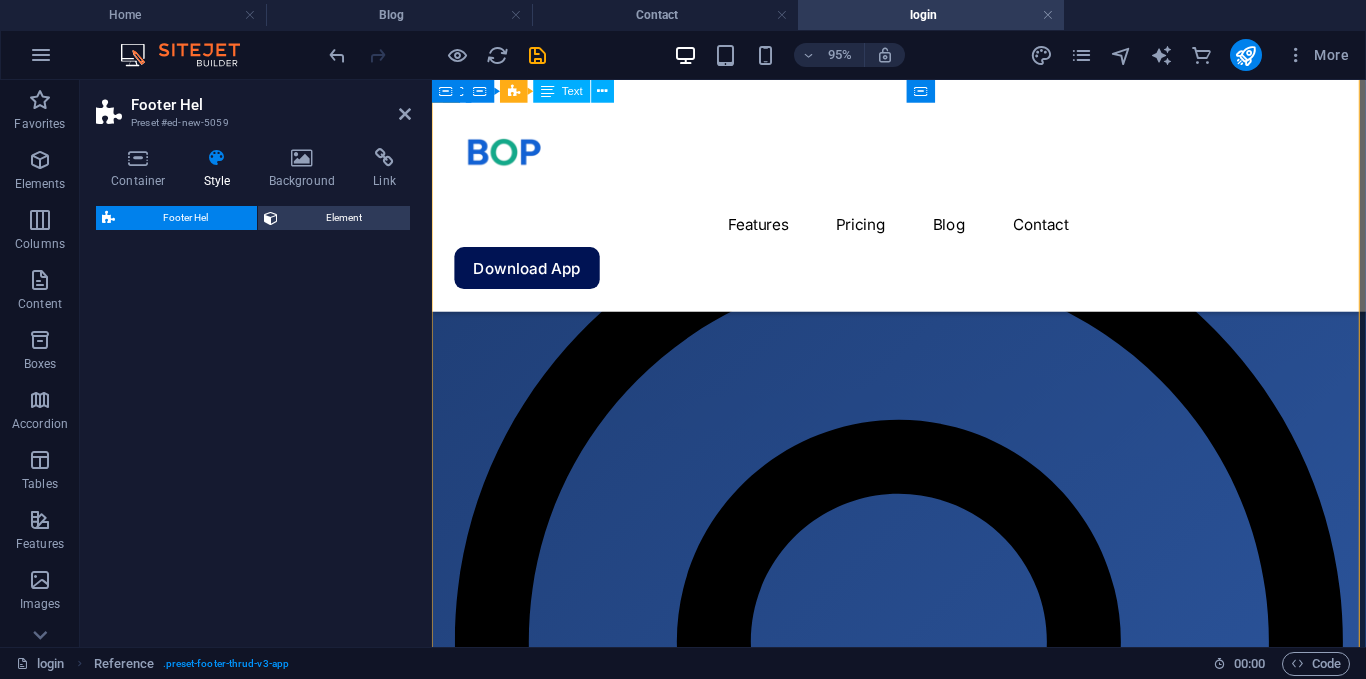 select on "%" 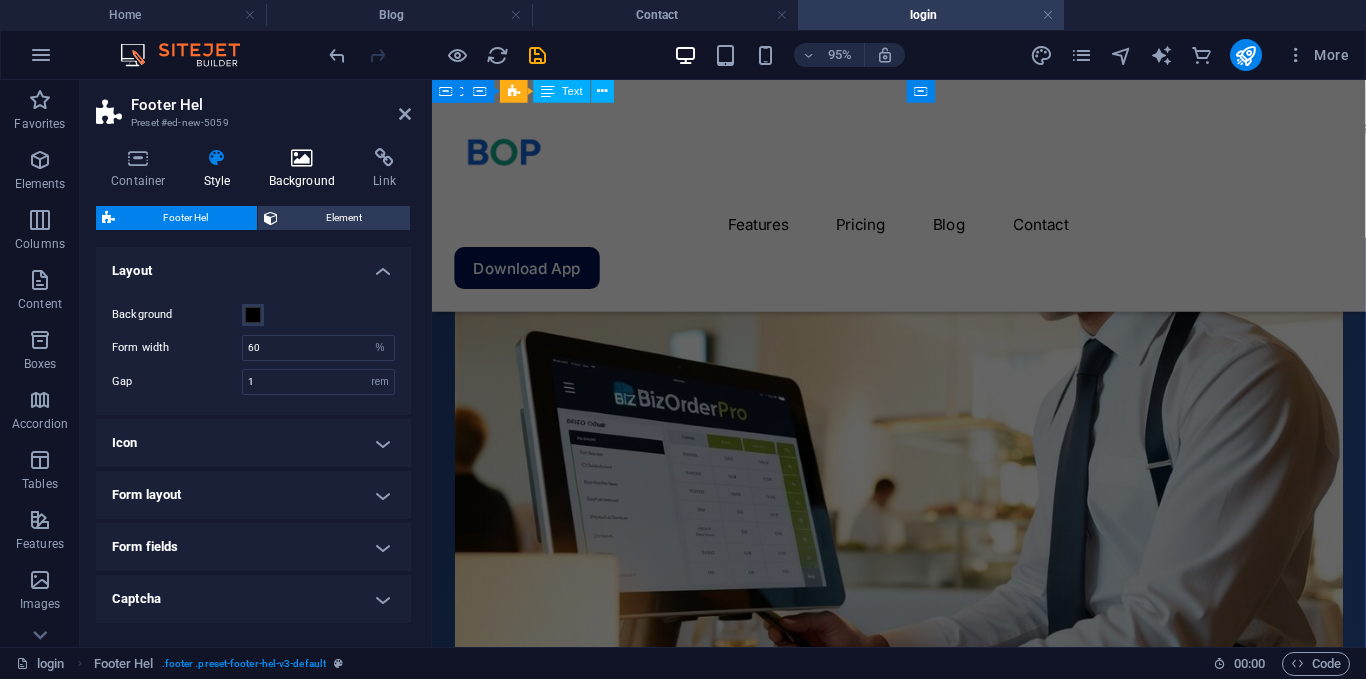 click at bounding box center (302, 158) 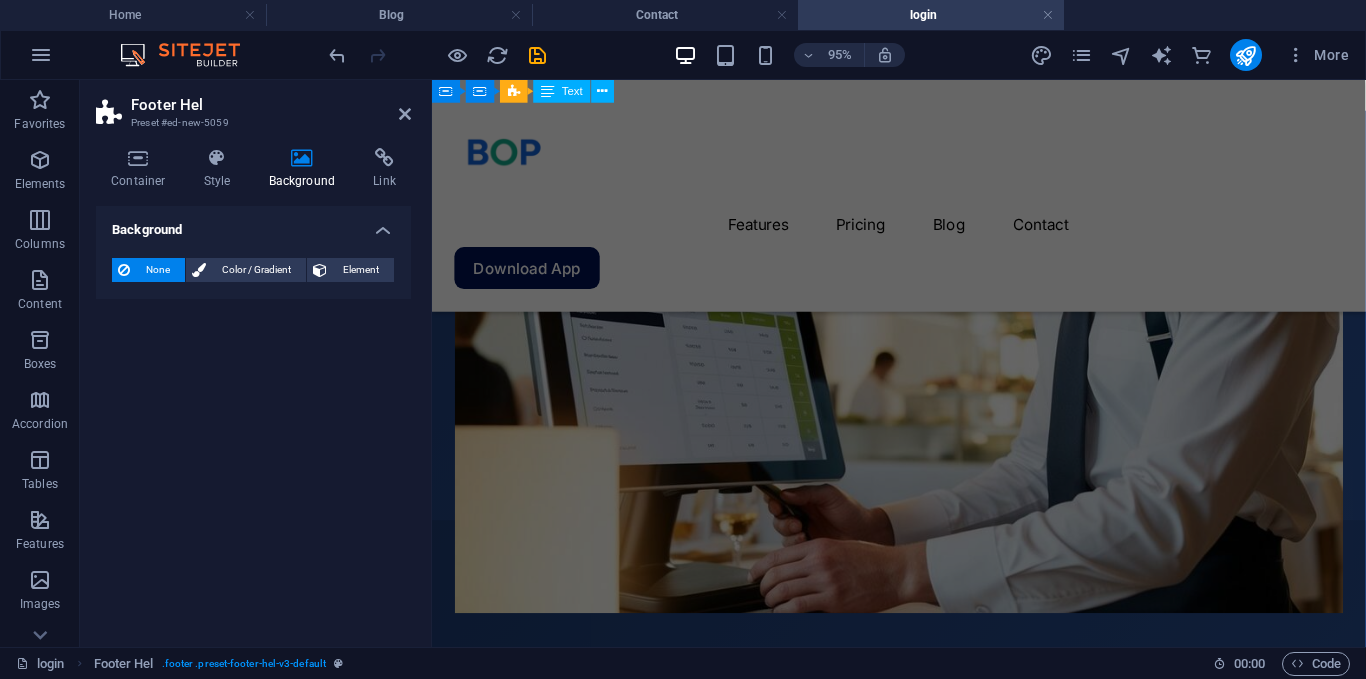 scroll, scrollTop: 227, scrollLeft: 0, axis: vertical 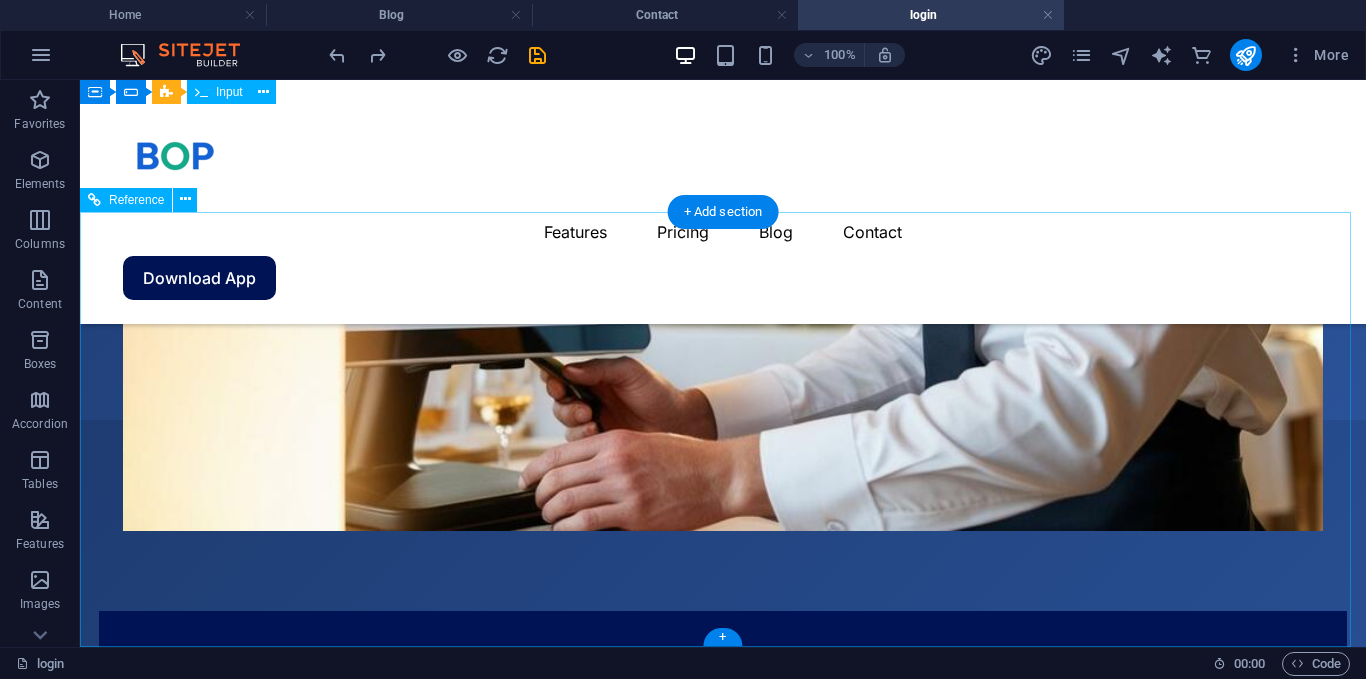 click at bounding box center (719, 1010) 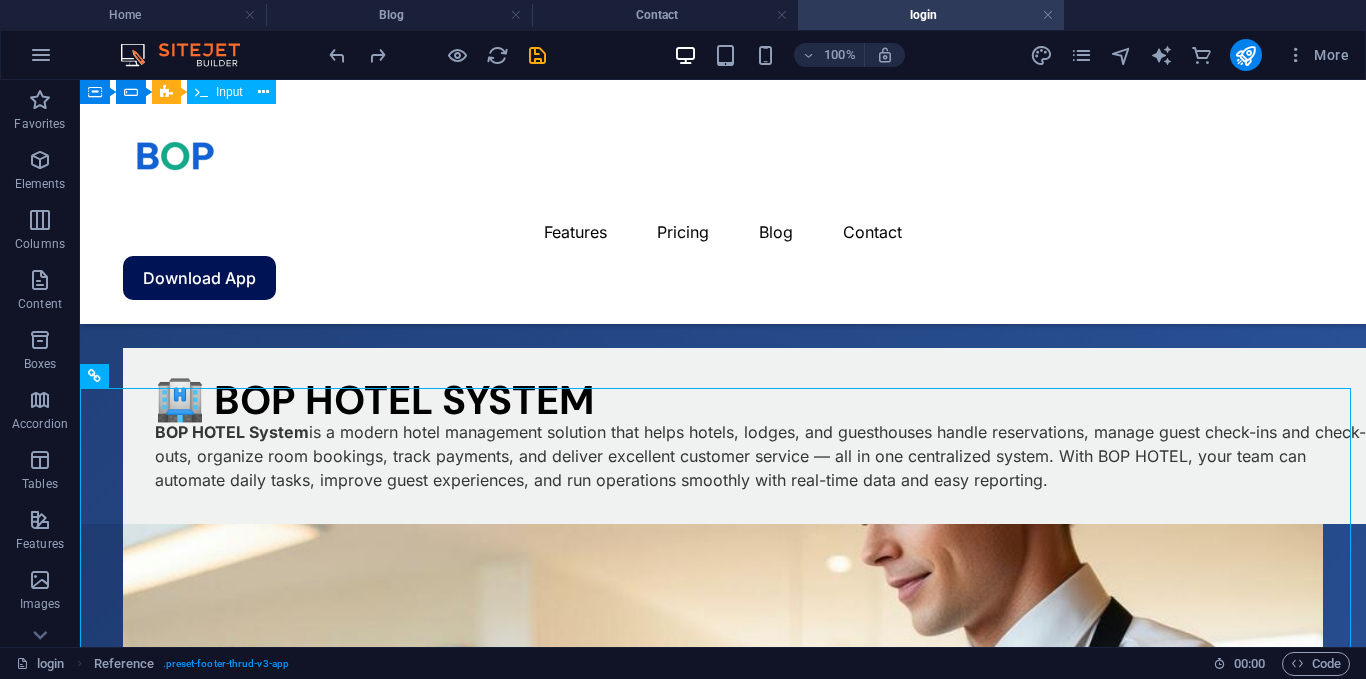 scroll, scrollTop: 0, scrollLeft: 0, axis: both 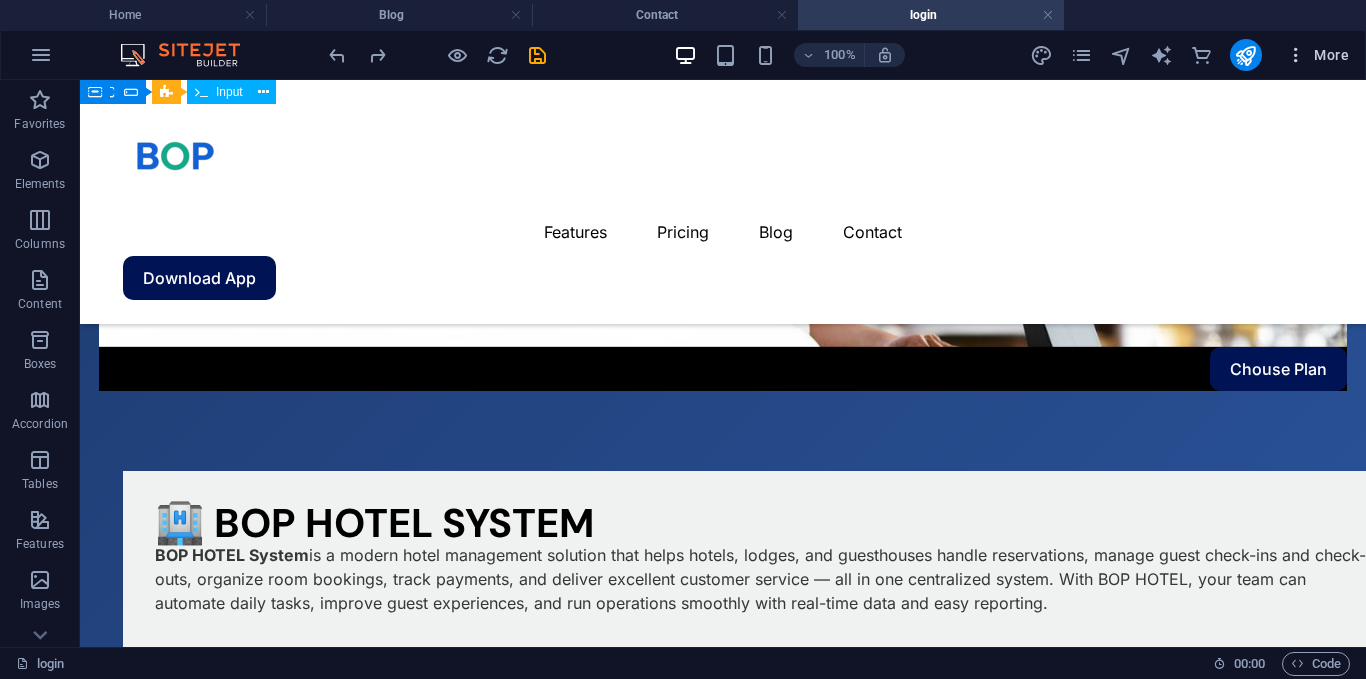click at bounding box center (1296, 55) 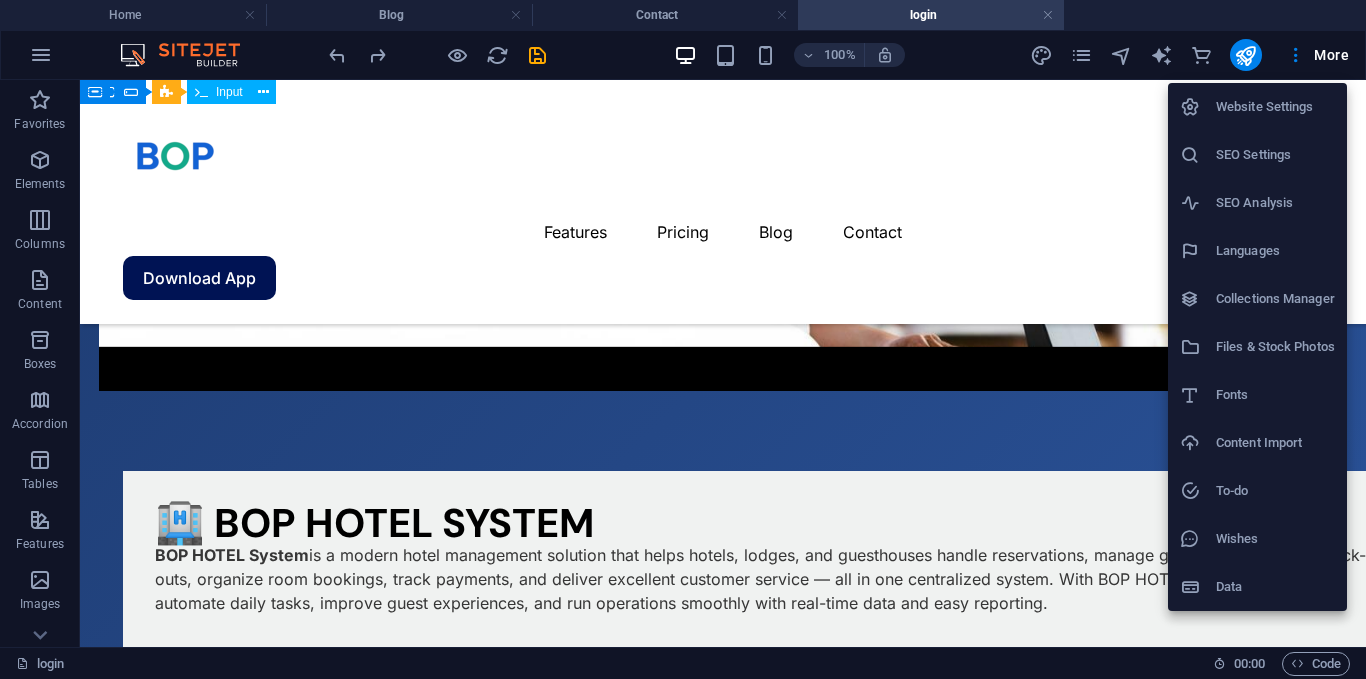 click at bounding box center (683, 339) 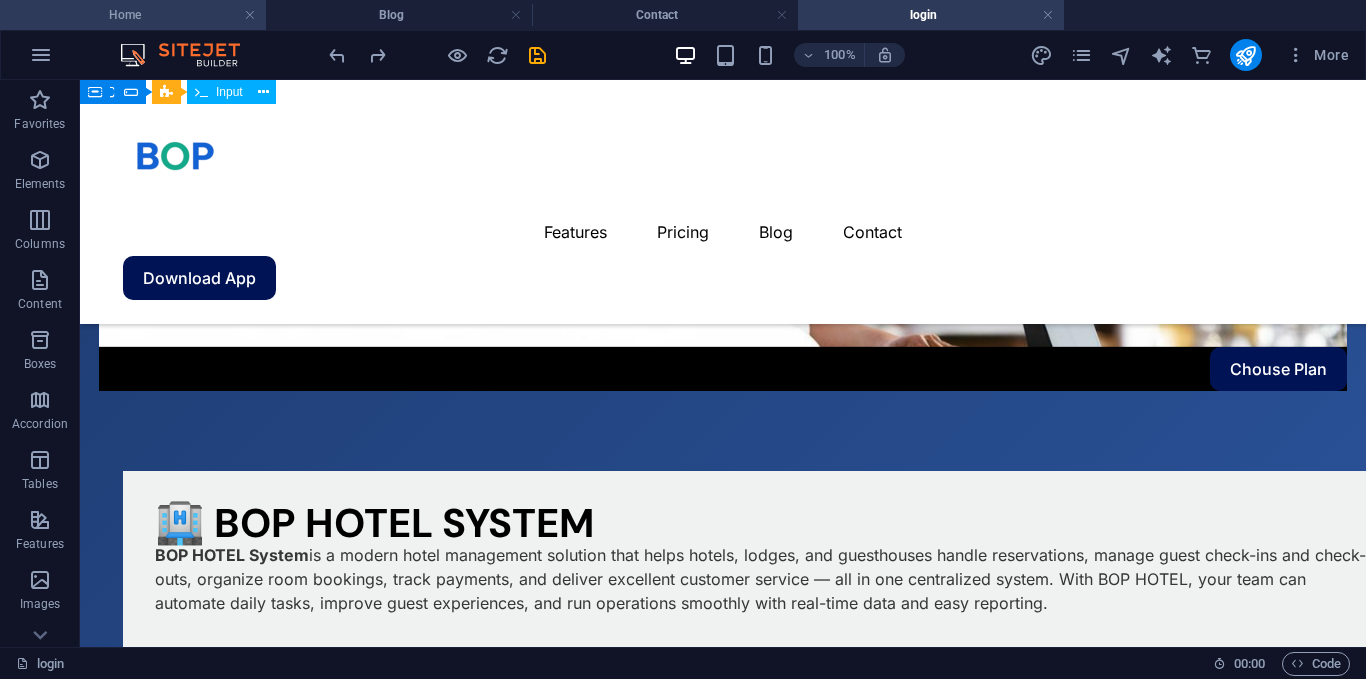 click on "Home" at bounding box center [133, 15] 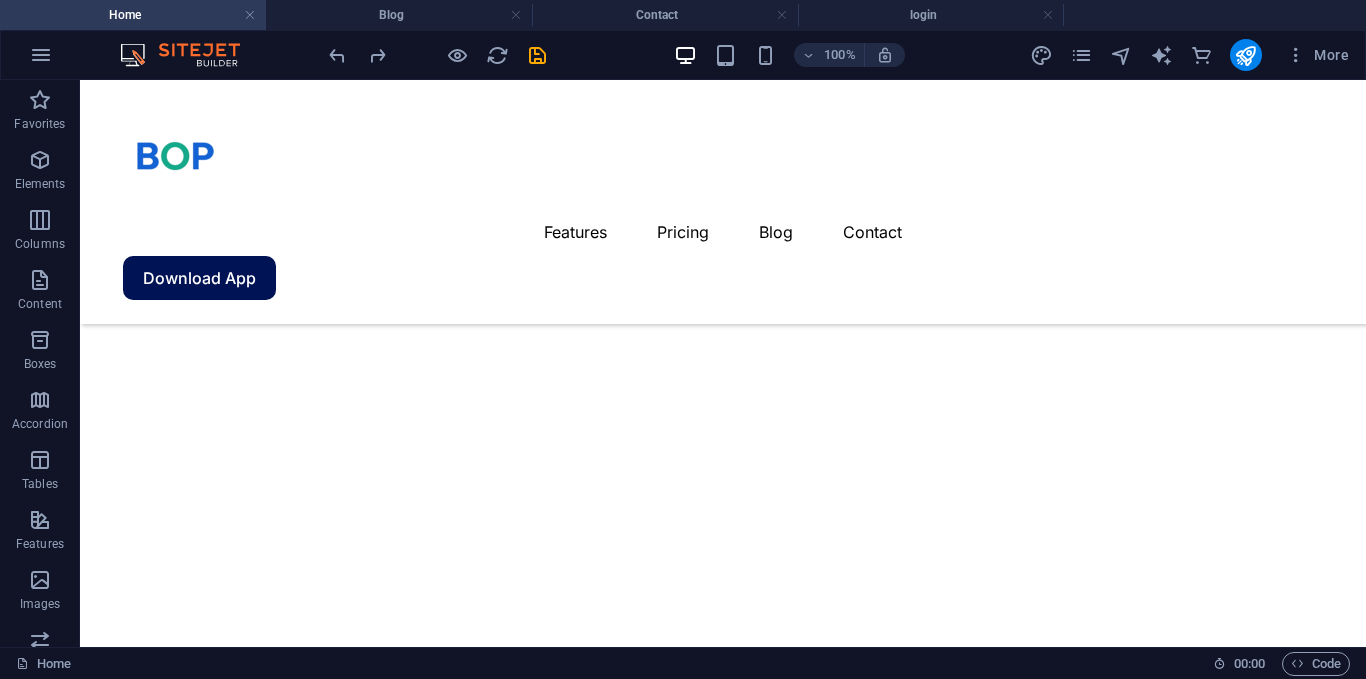 scroll, scrollTop: 2098, scrollLeft: 0, axis: vertical 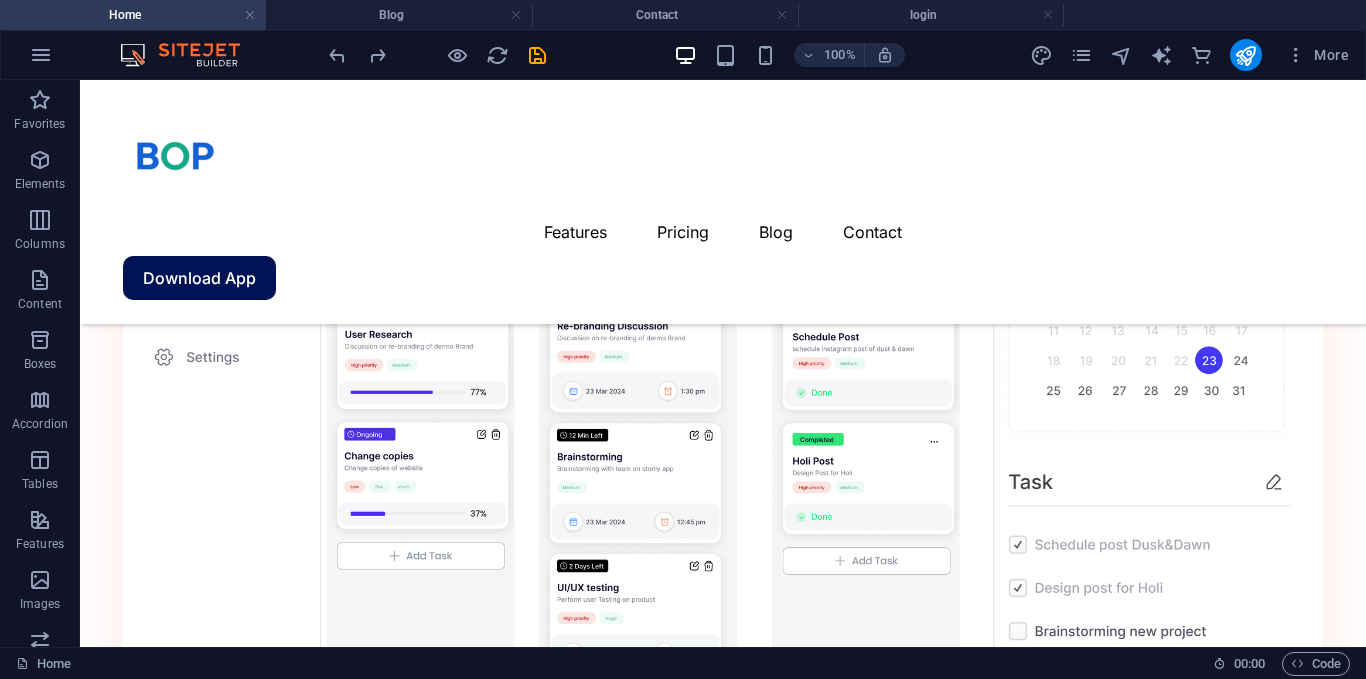 click on "Home" at bounding box center (133, 15) 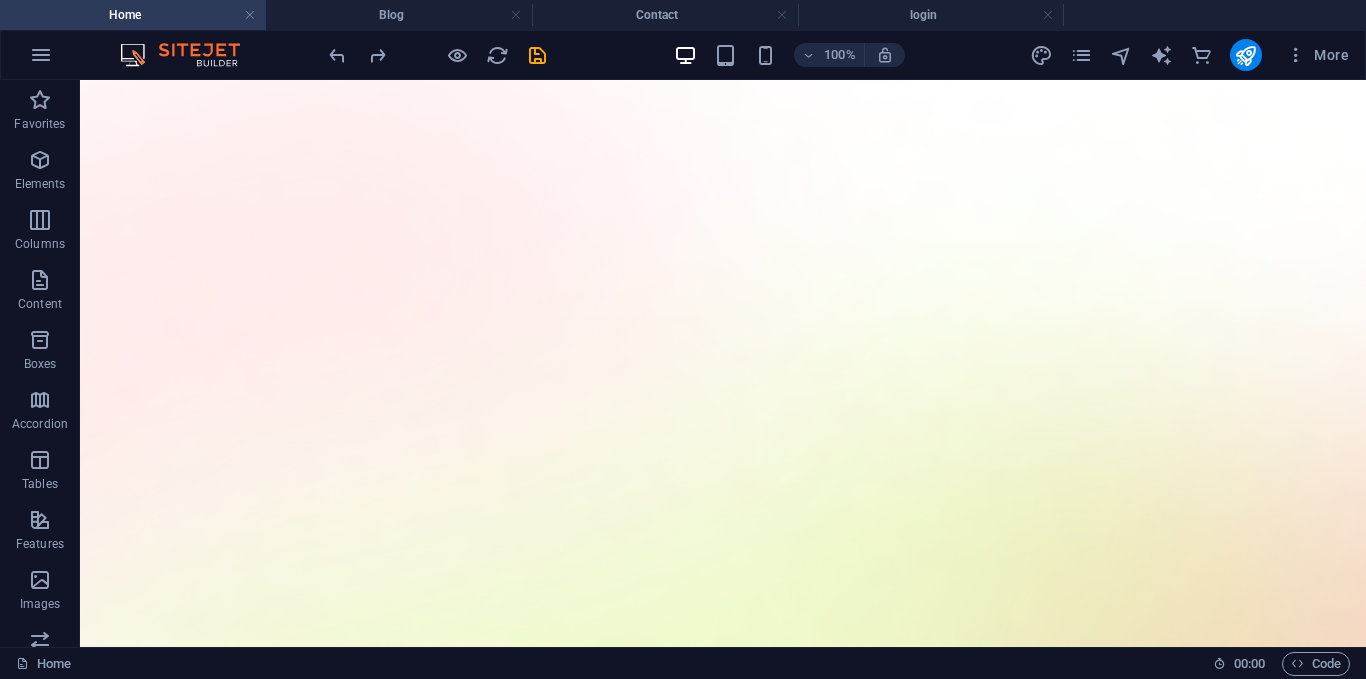 scroll, scrollTop: 0, scrollLeft: 0, axis: both 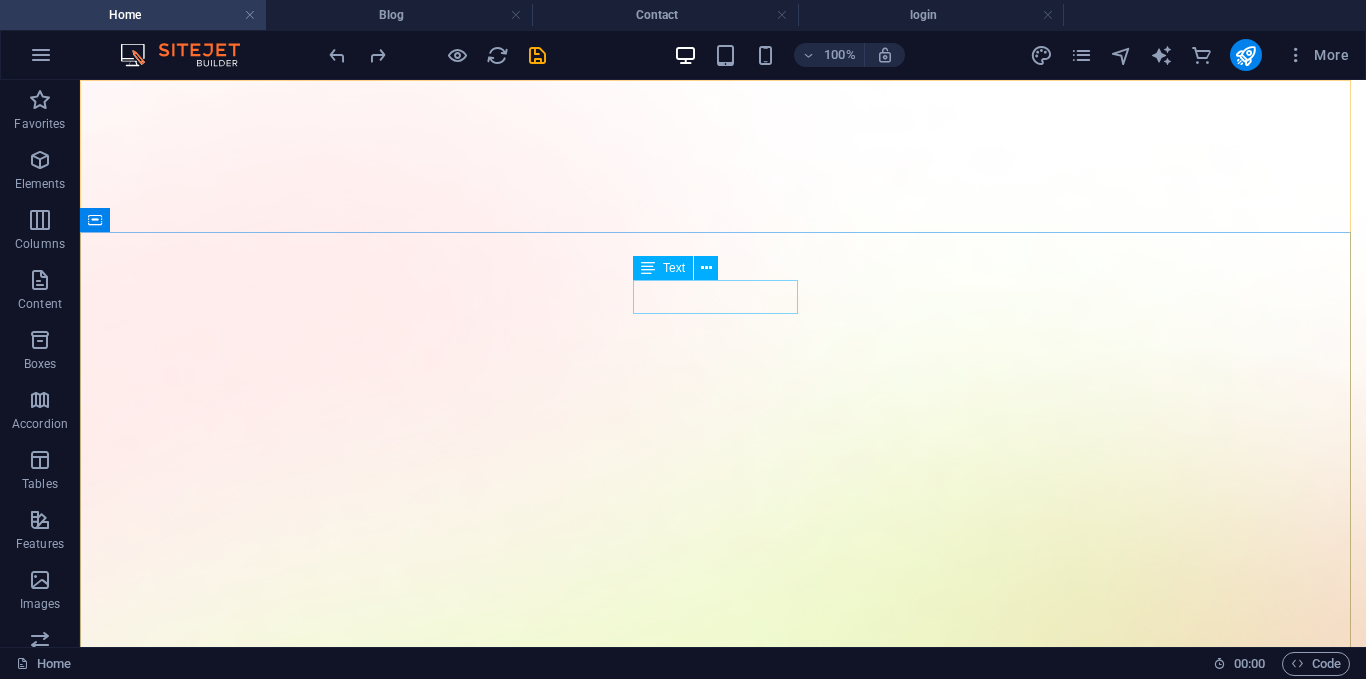 click on "Text" at bounding box center [663, 268] 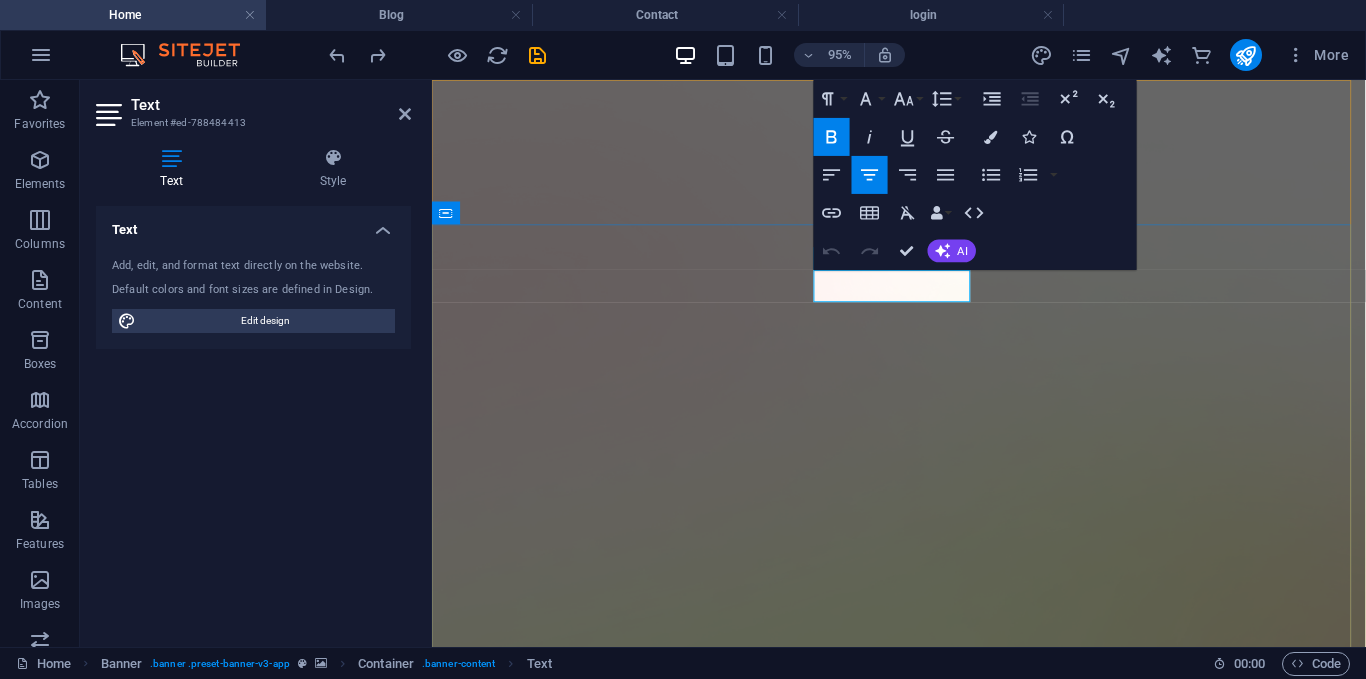 click on "Version 2.0 is here" at bounding box center [924, 1869] 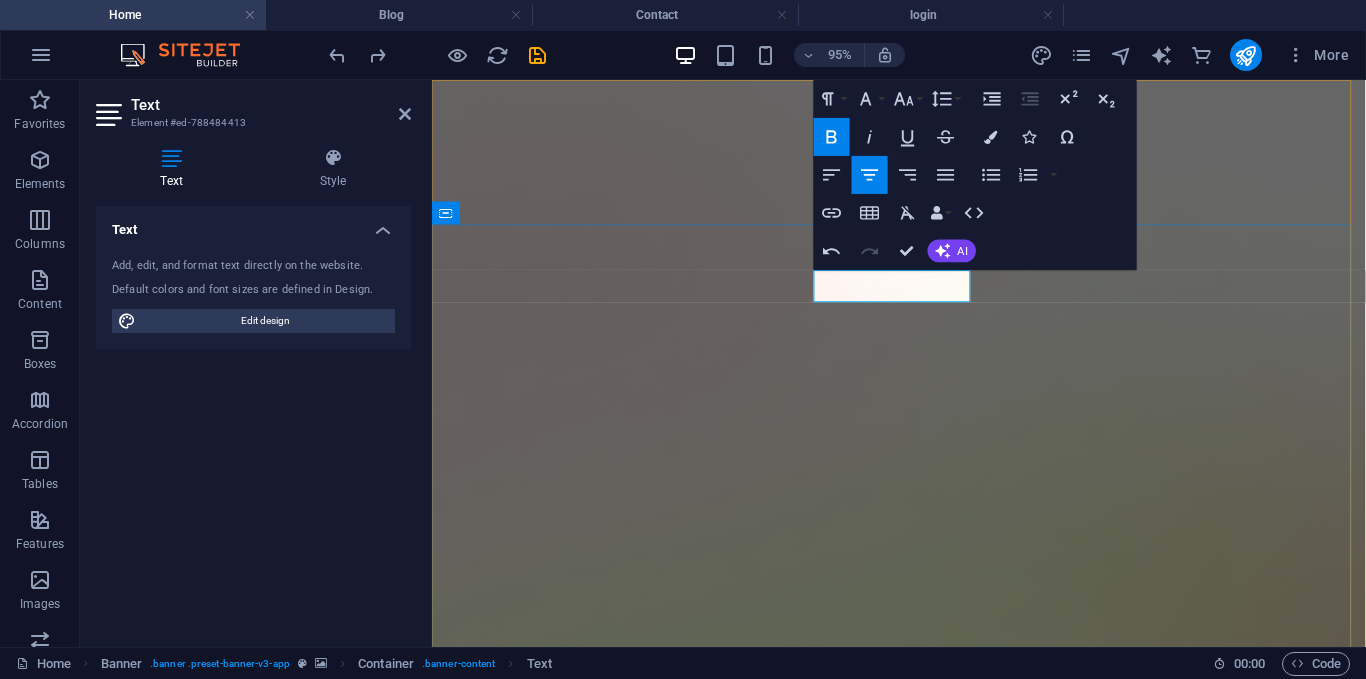 type 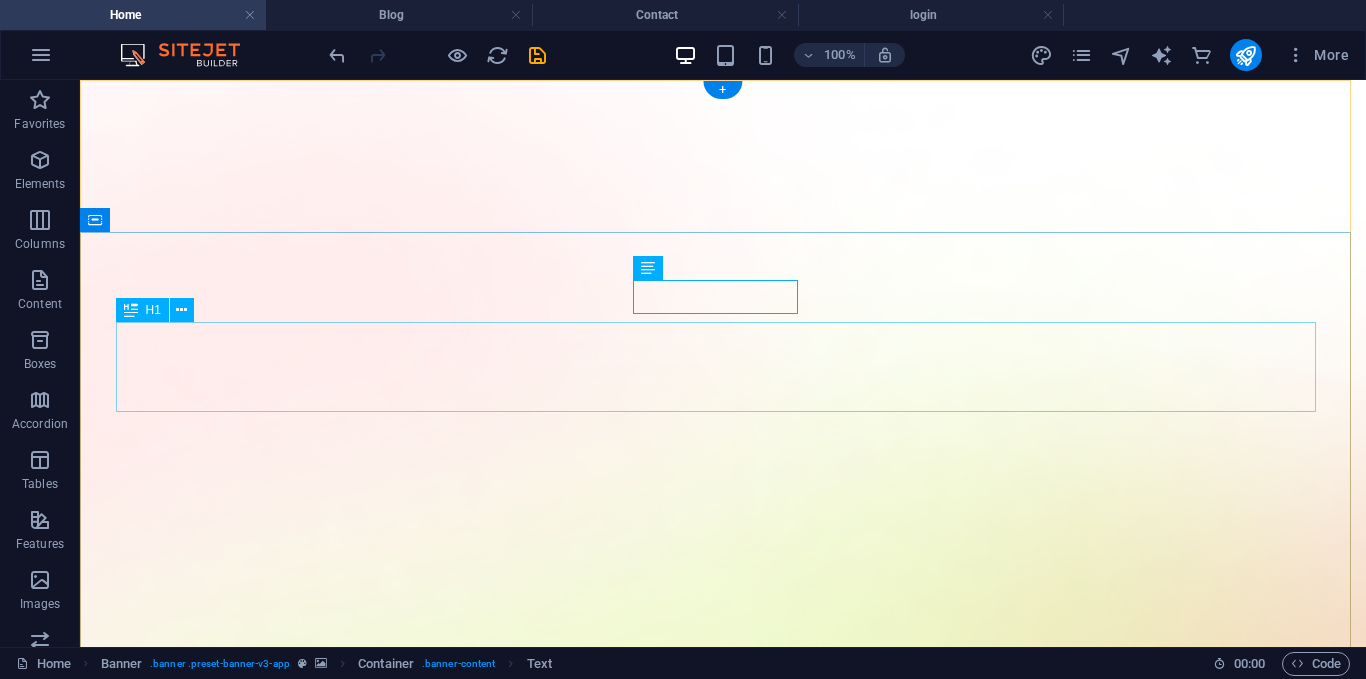 click on "AI app for productivity" at bounding box center (723, 1939) 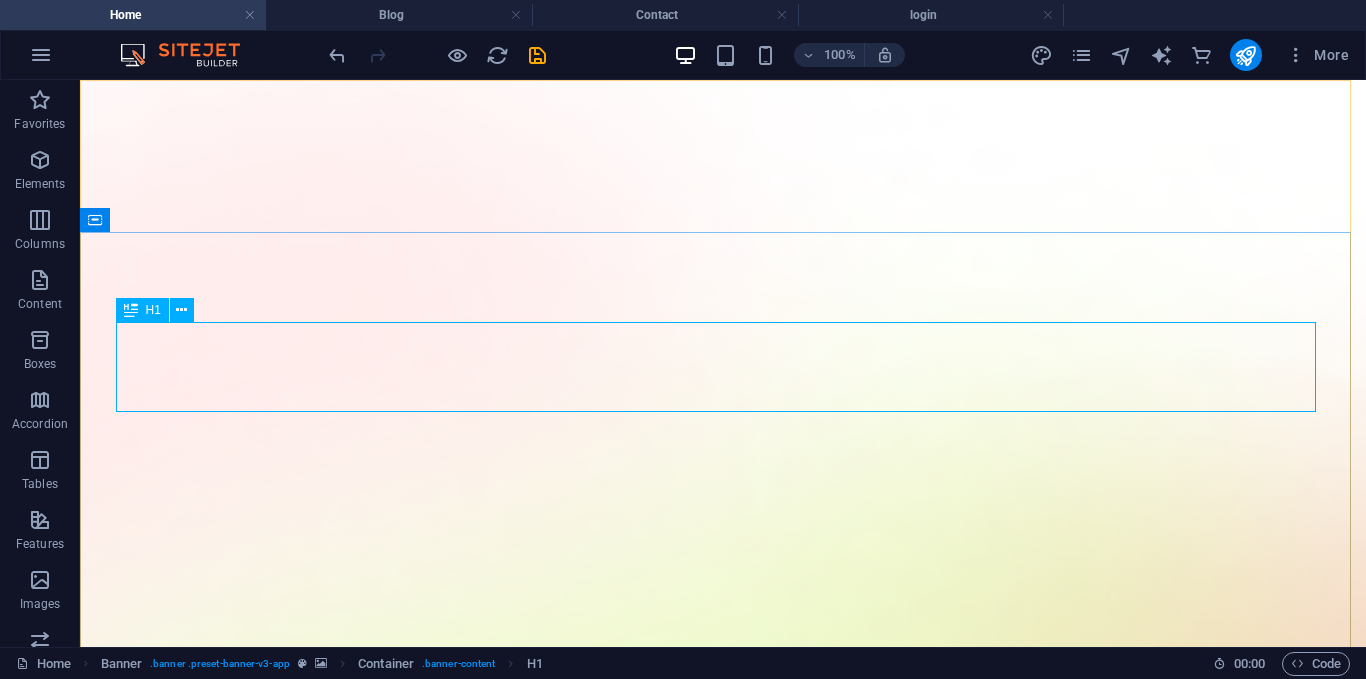 click at bounding box center (131, 310) 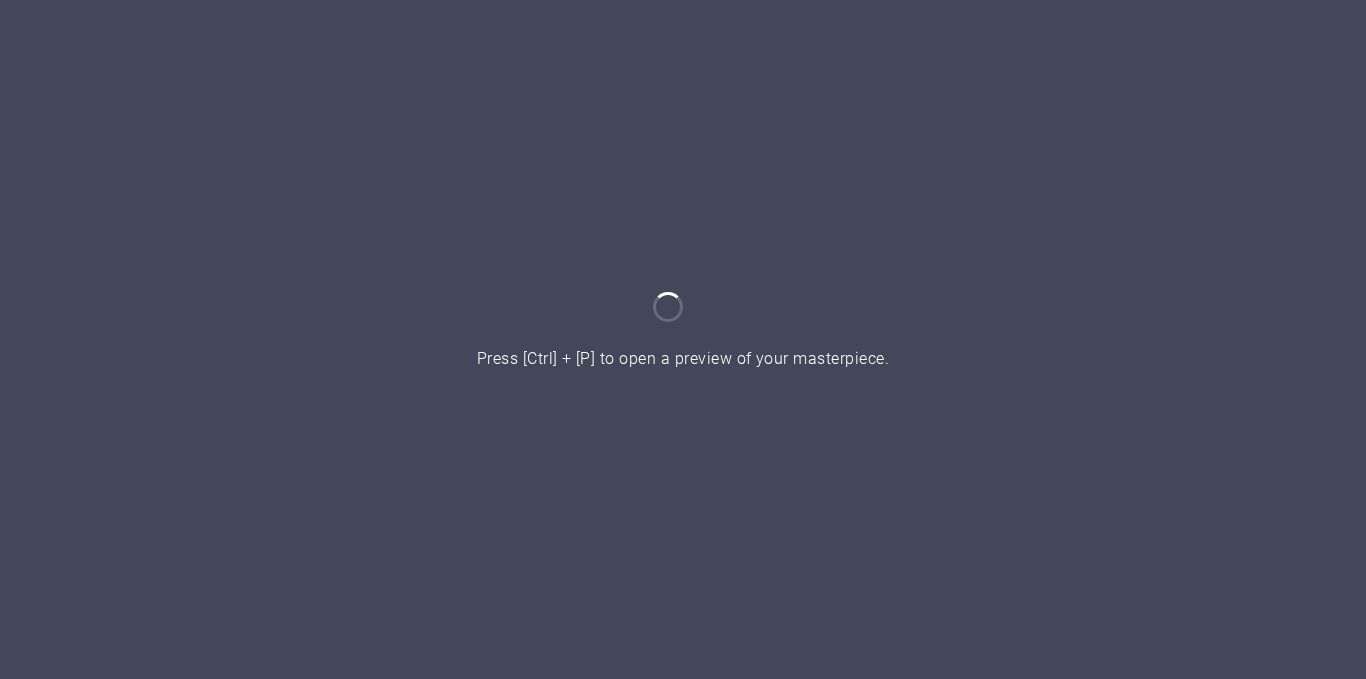 scroll, scrollTop: 0, scrollLeft: 0, axis: both 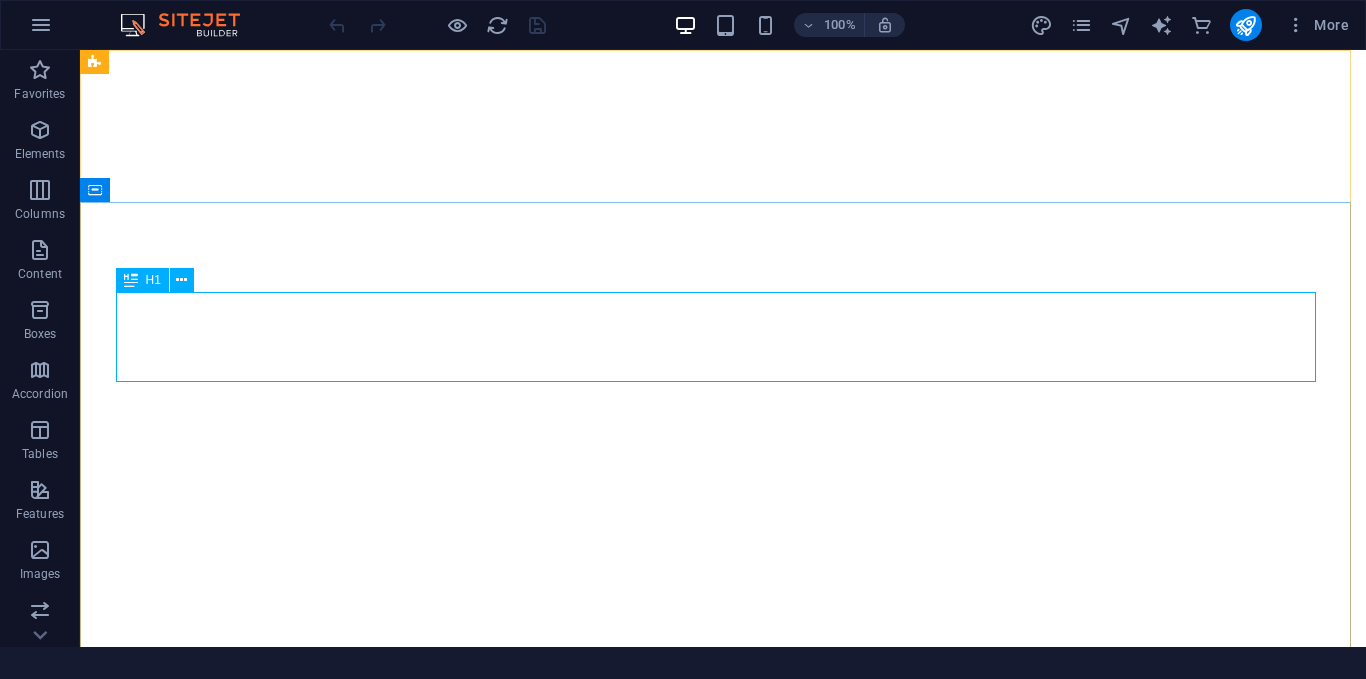 click on "H1" at bounding box center (142, 280) 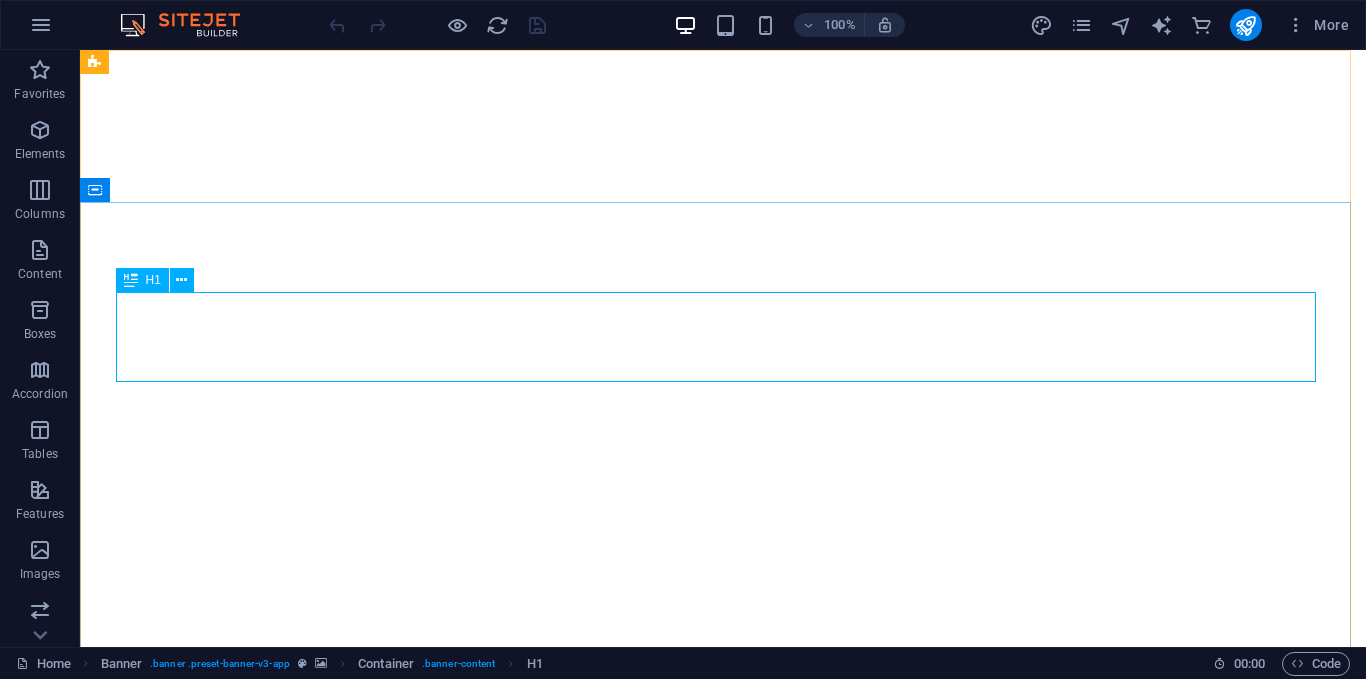 click on "H1" at bounding box center (153, 280) 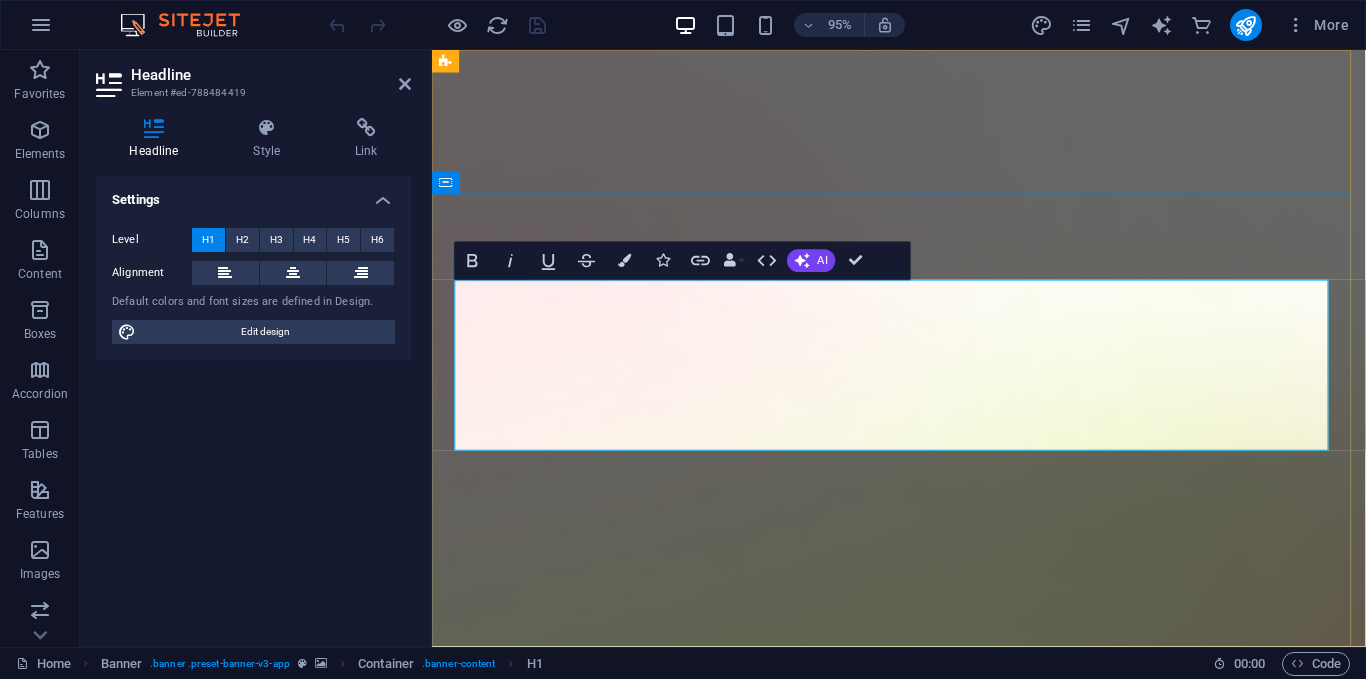 scroll, scrollTop: 0, scrollLeft: 0, axis: both 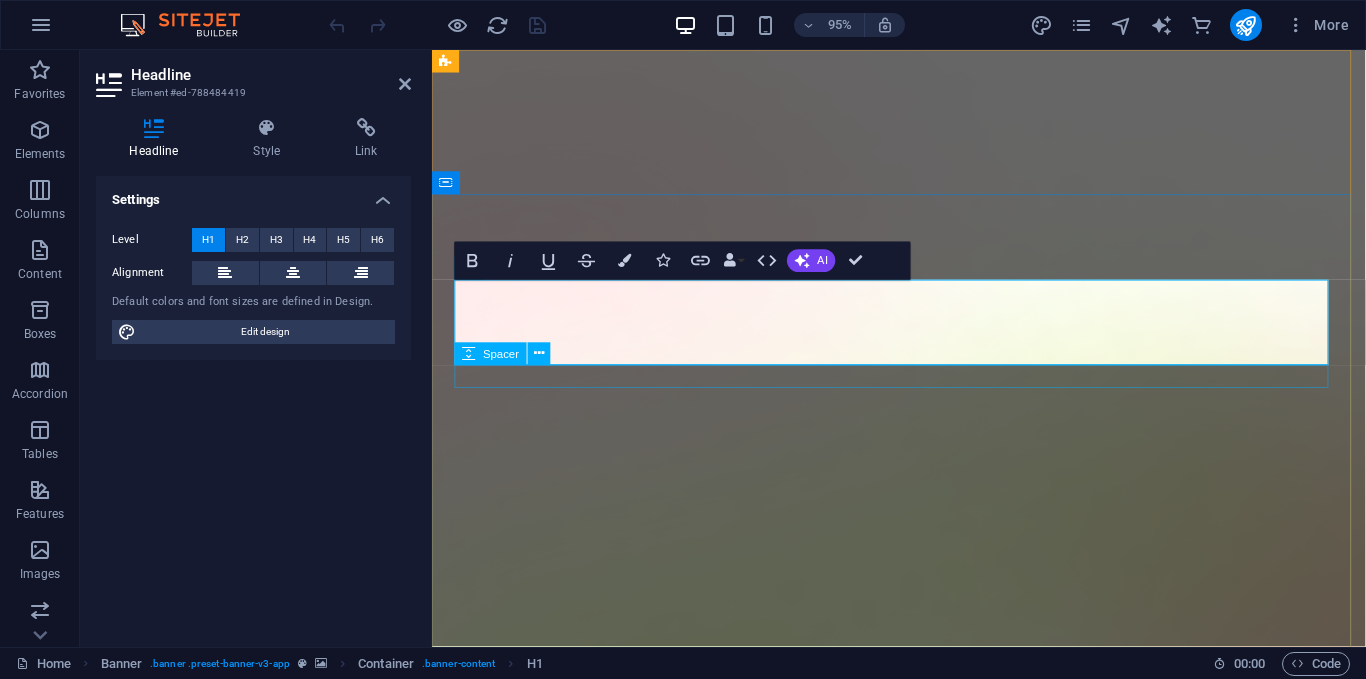 type 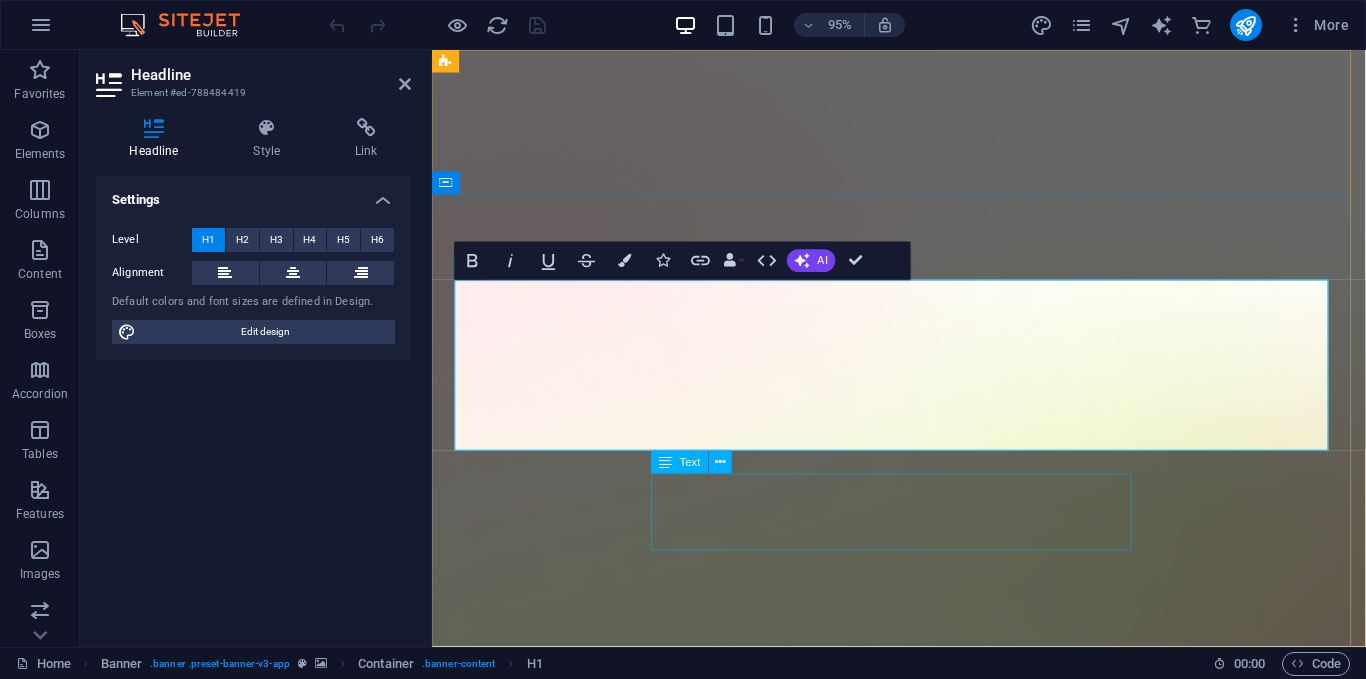 click on "Lorem ipsum dolor sit amet, consectetur adipiscing elit, sed do eiusmod tempor incididunt ut labore et dolore magna aliqua." at bounding box center [923, 2013] 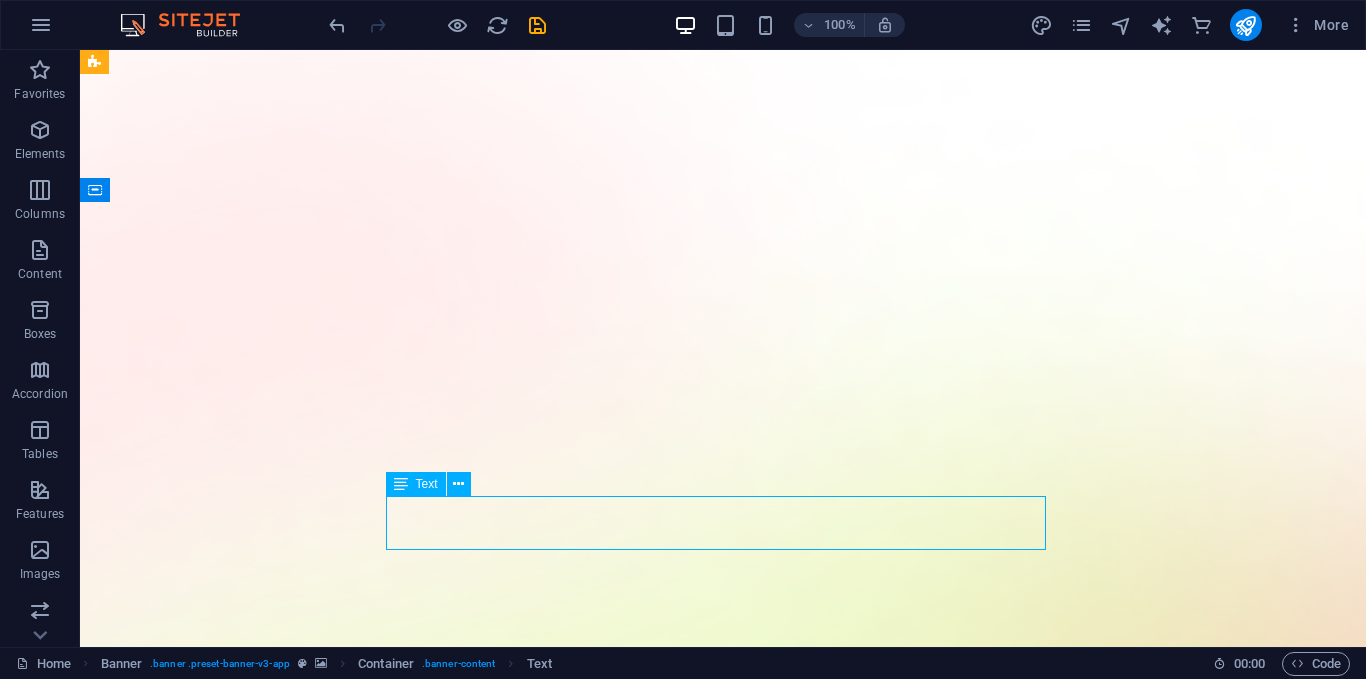 click on "Lorem ipsum dolor sit amet, consectetur adipiscing elit, sed do eiusmod tempor incididunt ut labore et dolore magna aliqua." at bounding box center (723, 2171) 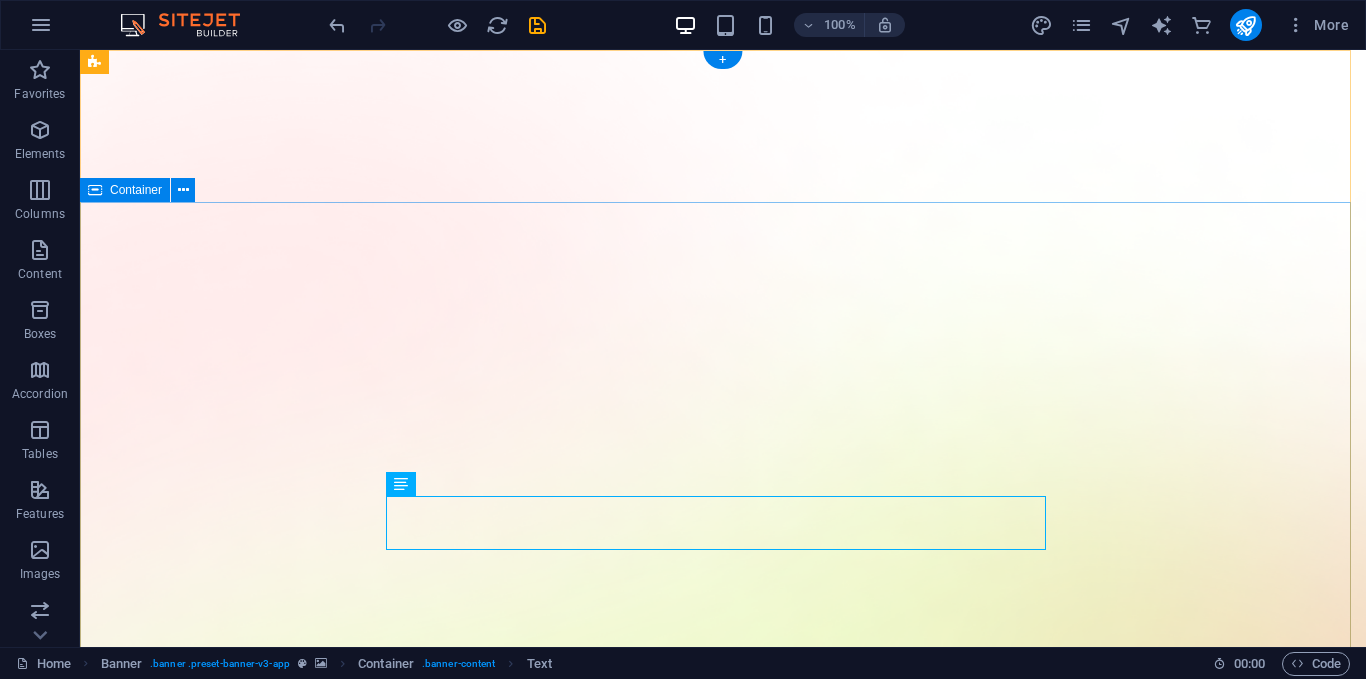 click on "Version 2.0 is here BOP (Biz Order Pro) SYSTEM Lorem ipsum dolor sit amet, consectetur adipiscing elit, sed do eiusmod tempor incididunt ut labore et dolore magna aliqua. Download App" at bounding box center (723, 2559) 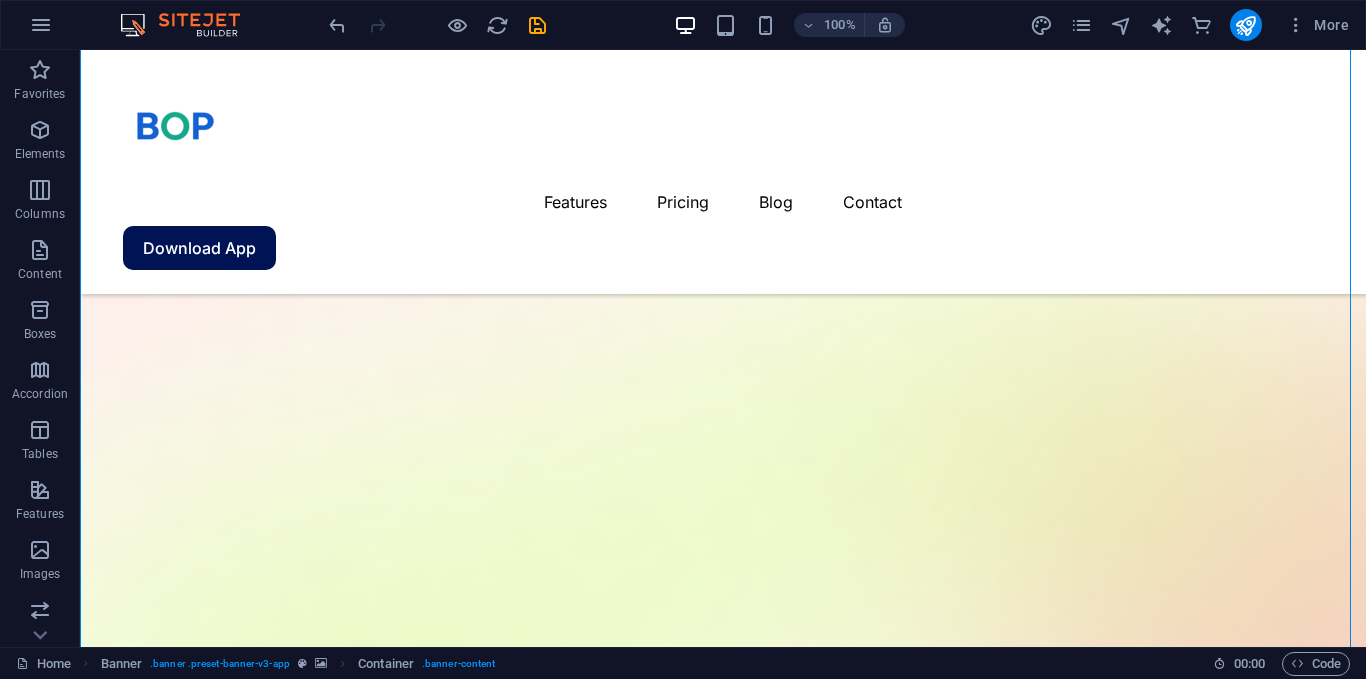 scroll, scrollTop: 216, scrollLeft: 0, axis: vertical 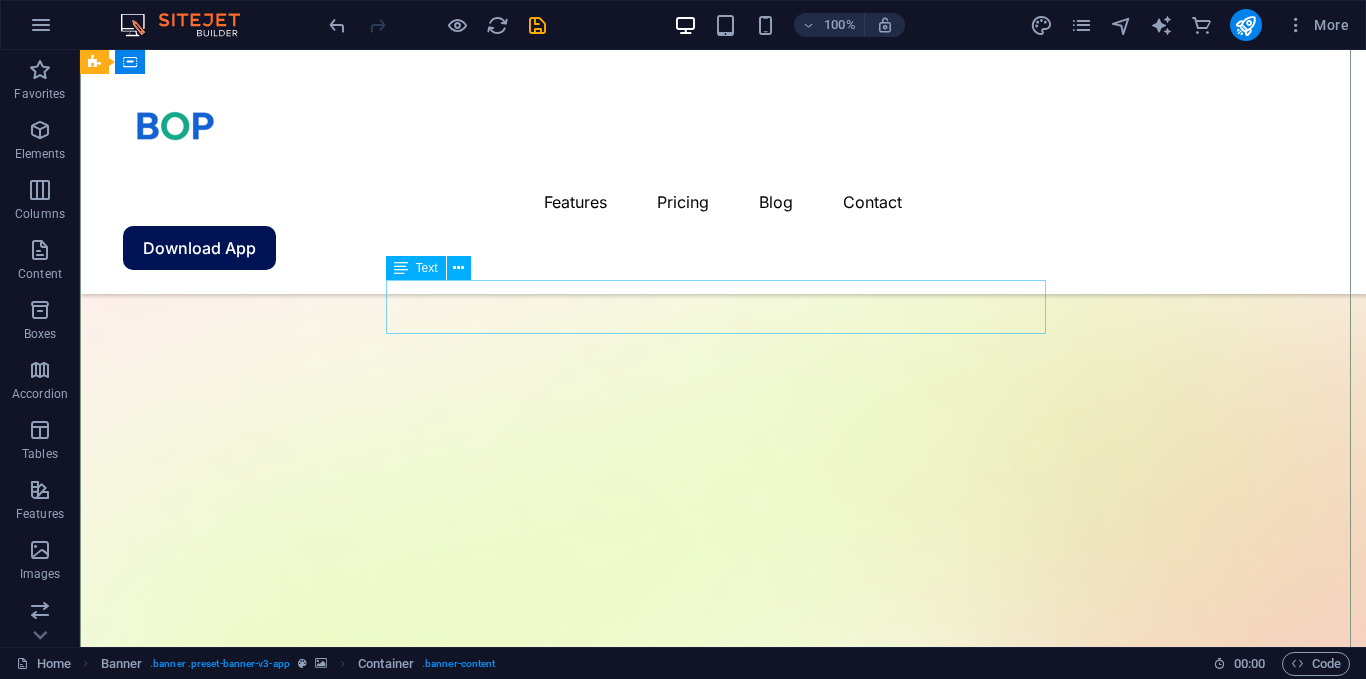 click on "Lorem ipsum dolor sit amet, consectetur adipiscing elit, sed do eiusmod tempor incididunt ut labore et dolore magna aliqua." at bounding box center [723, 1863] 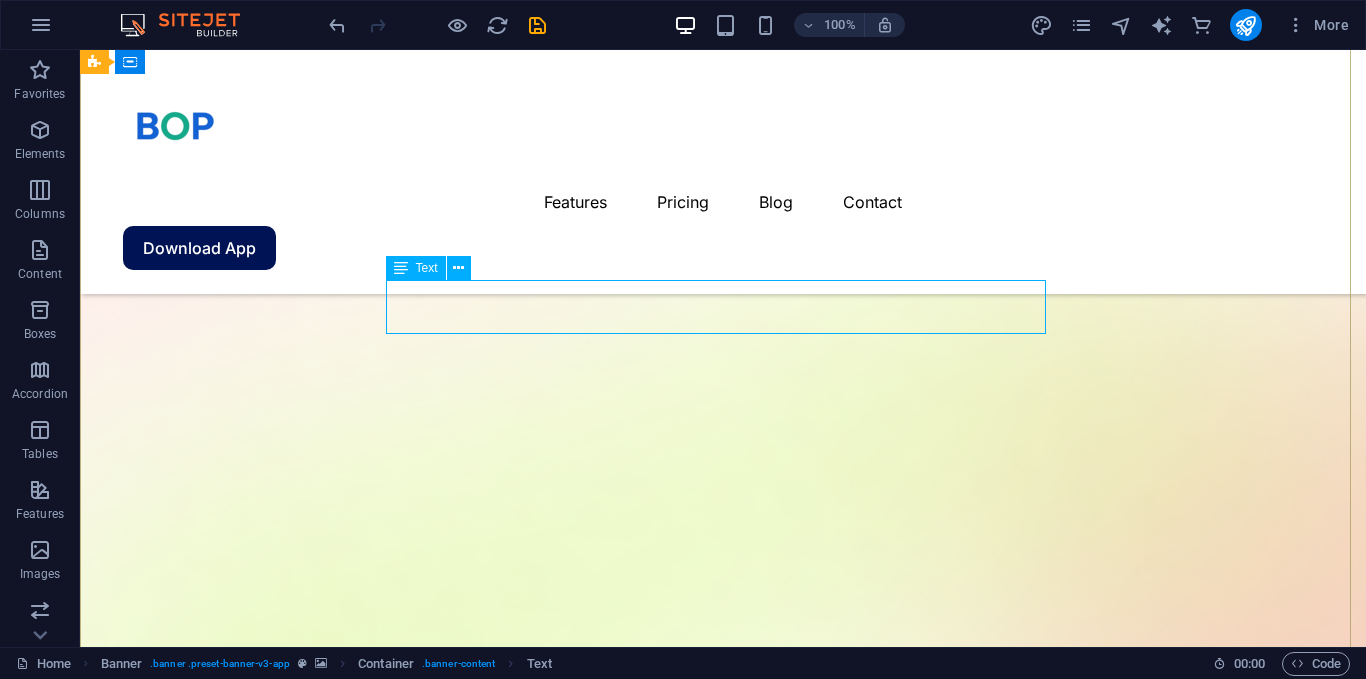 click at bounding box center [401, 268] 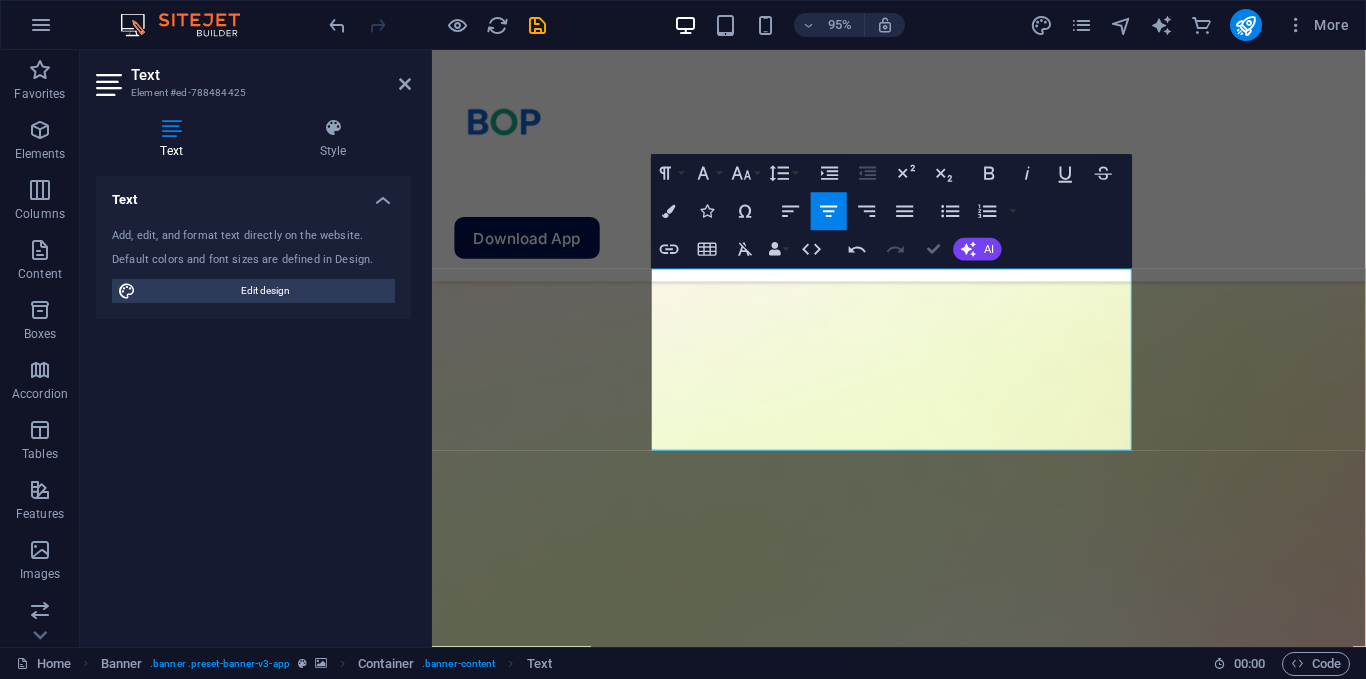 drag, startPoint x: 929, startPoint y: 248, endPoint x: 862, endPoint y: 198, distance: 83.60024 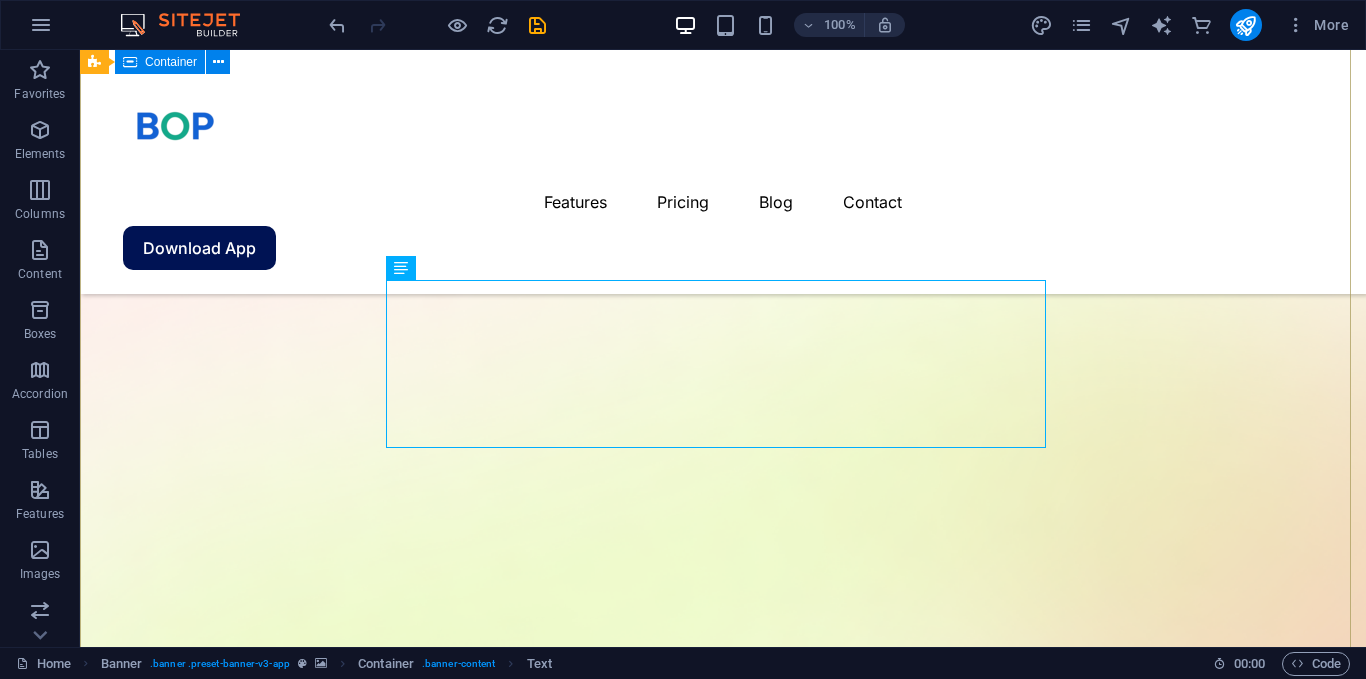 click on "Version 2.0 is here BOP (Biz Order Pro) SYSTEM is an integrated business management ecosystem that provides modern digital solutions for companies across industries — from factories and supply chains to e-commerce stores and hospitality services. BOP empowers businesses to organize operations, streamline daily tasks, automate workflows, and grow sustainably with smart tools and real-time insights. Whether you run a factory, an online shop, or a hotel, BOP gives you the technology you need to work smarter and serve customers better. Download App" at bounding box center (723, 2324) 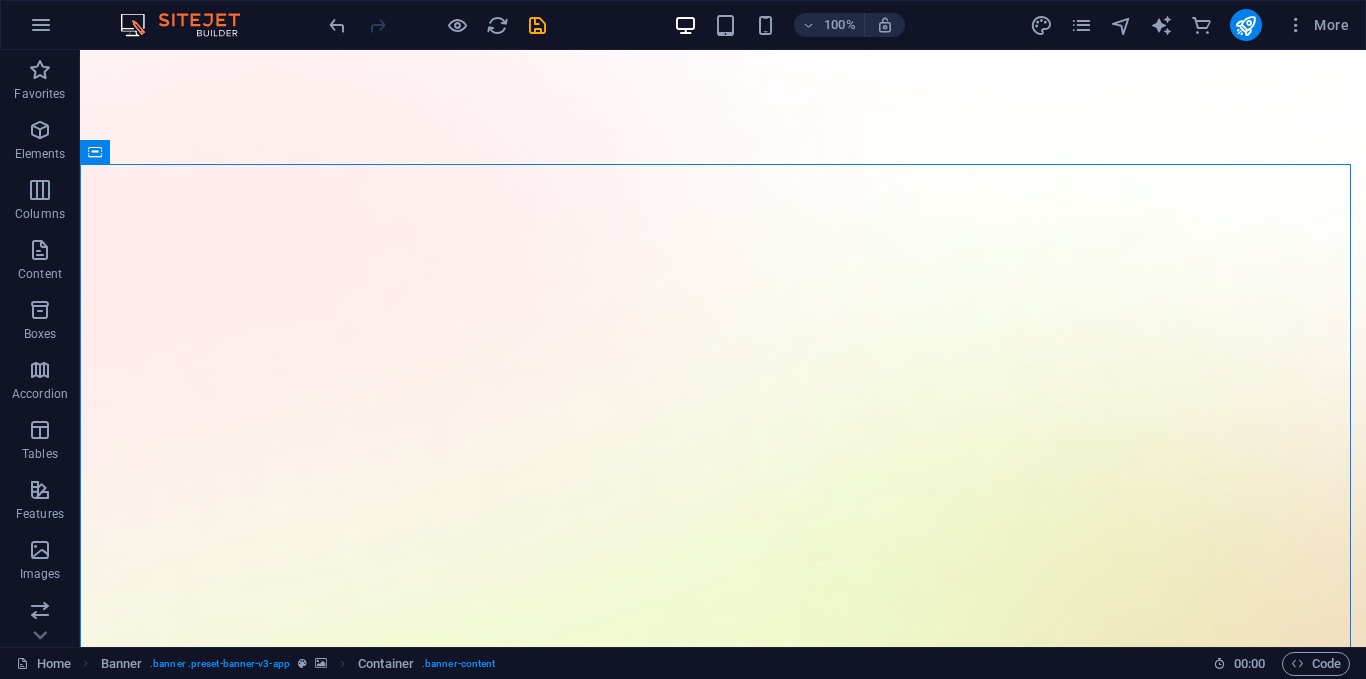 scroll, scrollTop: 90, scrollLeft: 0, axis: vertical 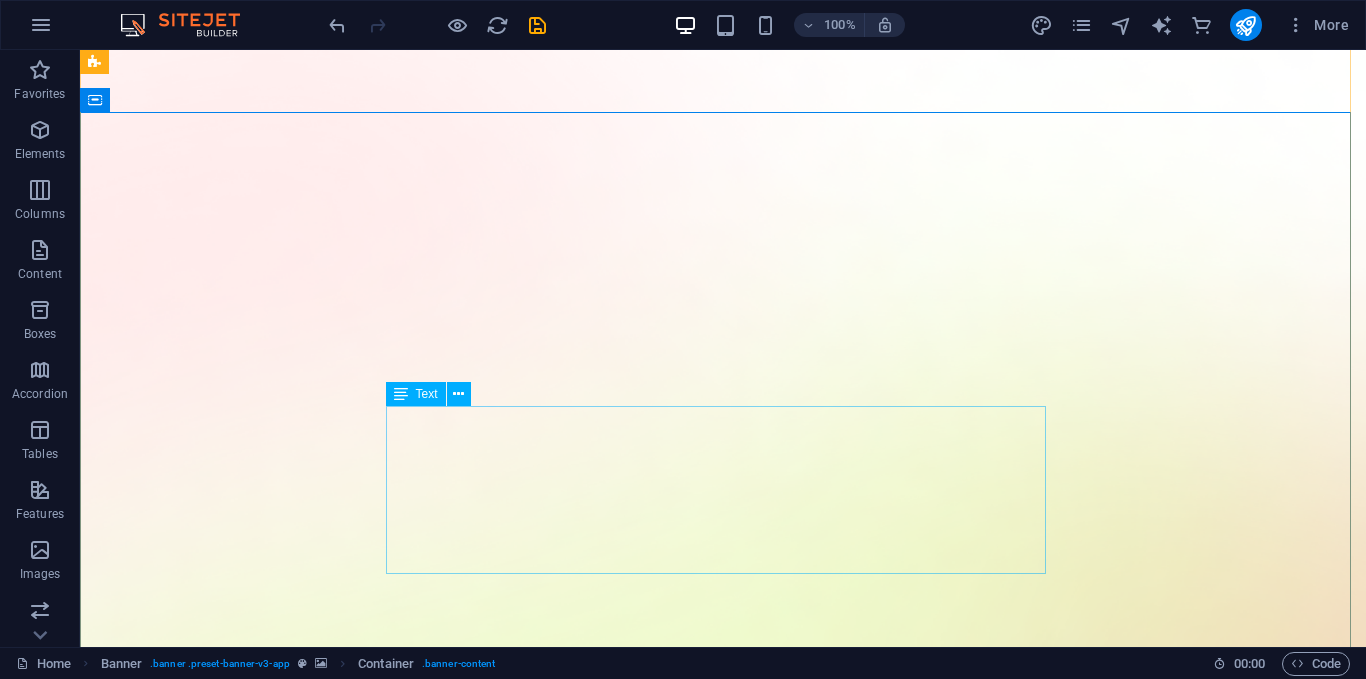 click on "is an integrated business management ecosystem that provides modern digital solutions for companies across industries — from factories and supply chains to e-commerce stores and hospitality services. BOP empowers businesses to organize operations, streamline daily tasks, automate workflows, and grow sustainably with smart tools and real-time insights. Whether you run a factory, an online shop, or a hotel, BOP gives you the technology you need to work smarter and serve customers better." at bounding box center [723, 2230] 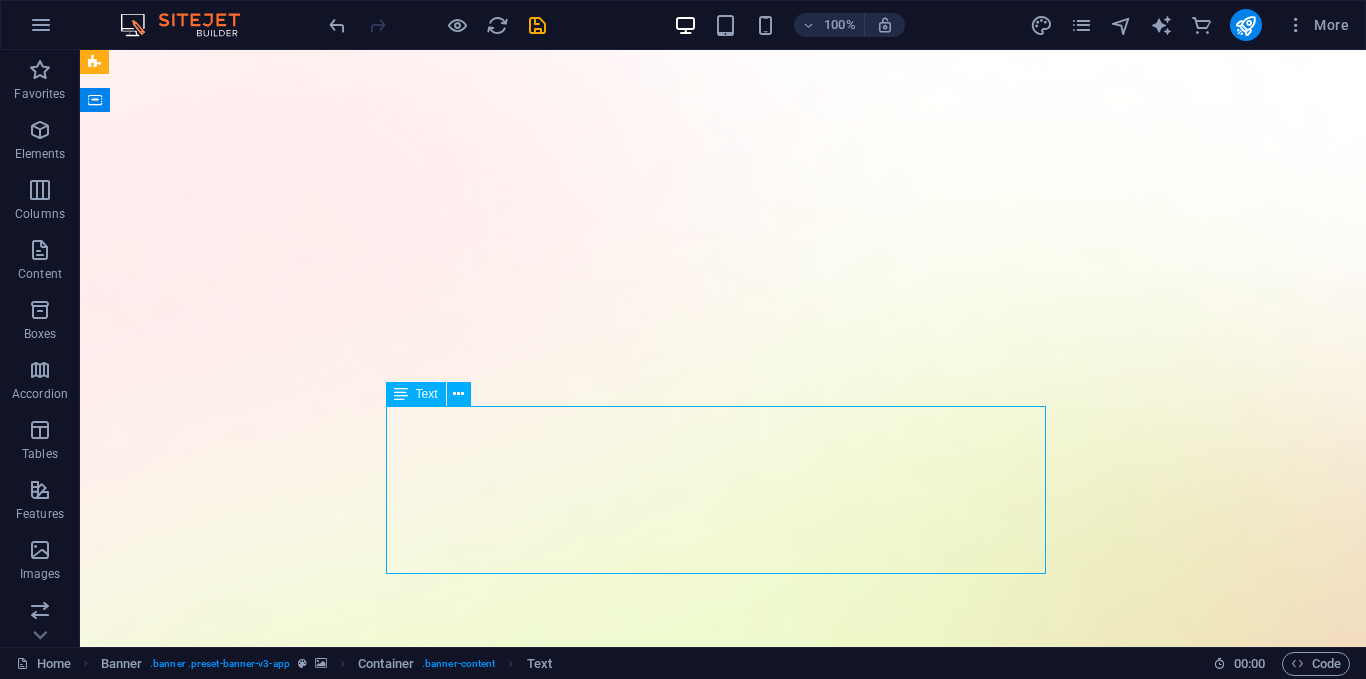 click on "is an integrated business management ecosystem that provides modern digital solutions for companies across industries — from factories and supply chains to e-commerce stores and hospitality services. BOP empowers businesses to organize operations, streamline daily tasks, automate workflows, and grow sustainably with smart tools and real-time insights. Whether you run a factory, an online shop, or a hotel, BOP gives you the technology you need to work smarter and serve customers better." at bounding box center [723, 2230] 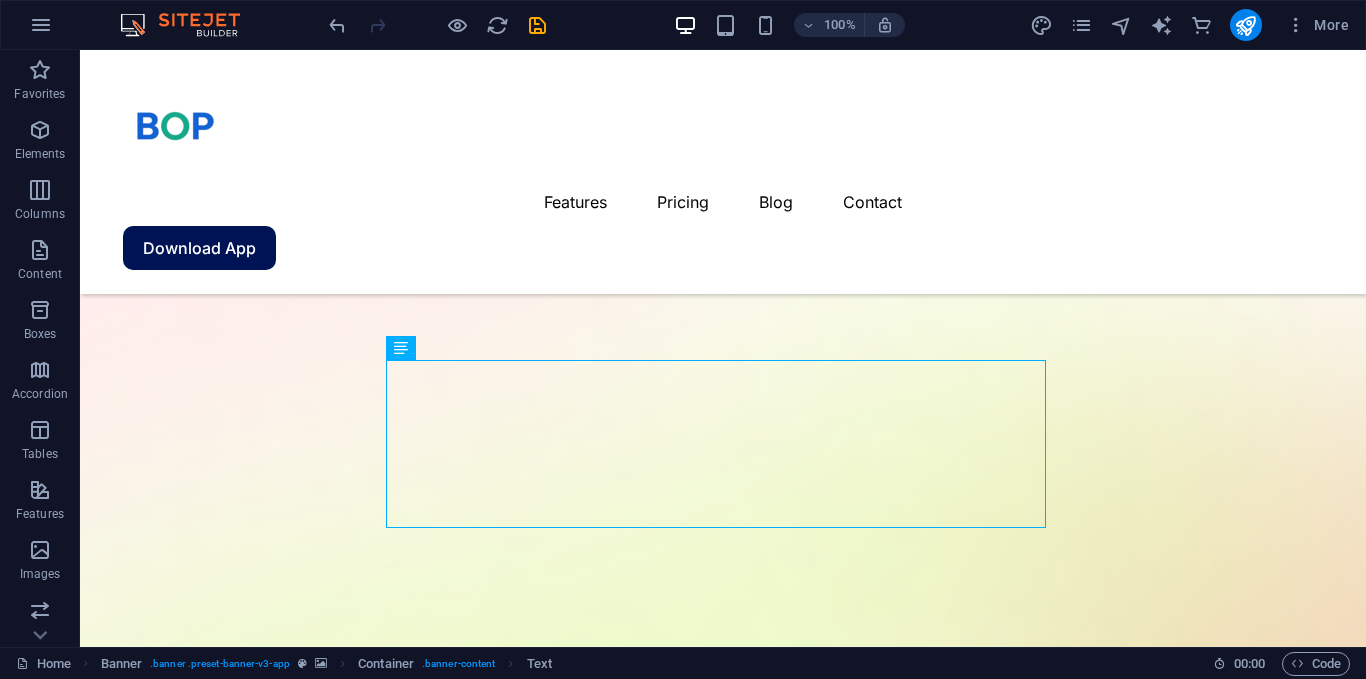 scroll, scrollTop: 157, scrollLeft: 0, axis: vertical 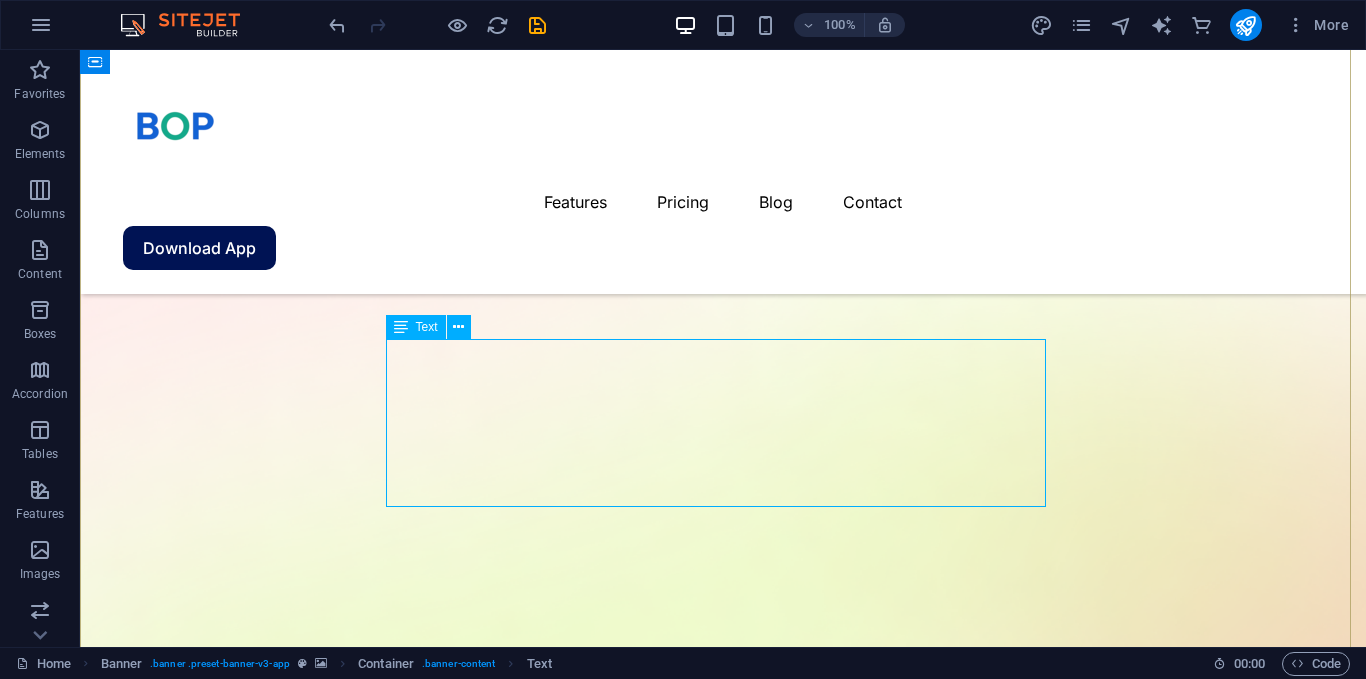 click on "is an integrated business management ecosystem that provides modern digital solutions for companies across industries — from factories and supply chains to e-commerce stores and hospitality services. BOP empowers businesses to organize operations, streamline daily tasks, automate workflows, and grow sustainably with smart tools and real-time insights. Whether you run a factory, an online shop, or a hotel, BOP gives you the technology you need to work smarter and serve customers better." at bounding box center [723, 2071] 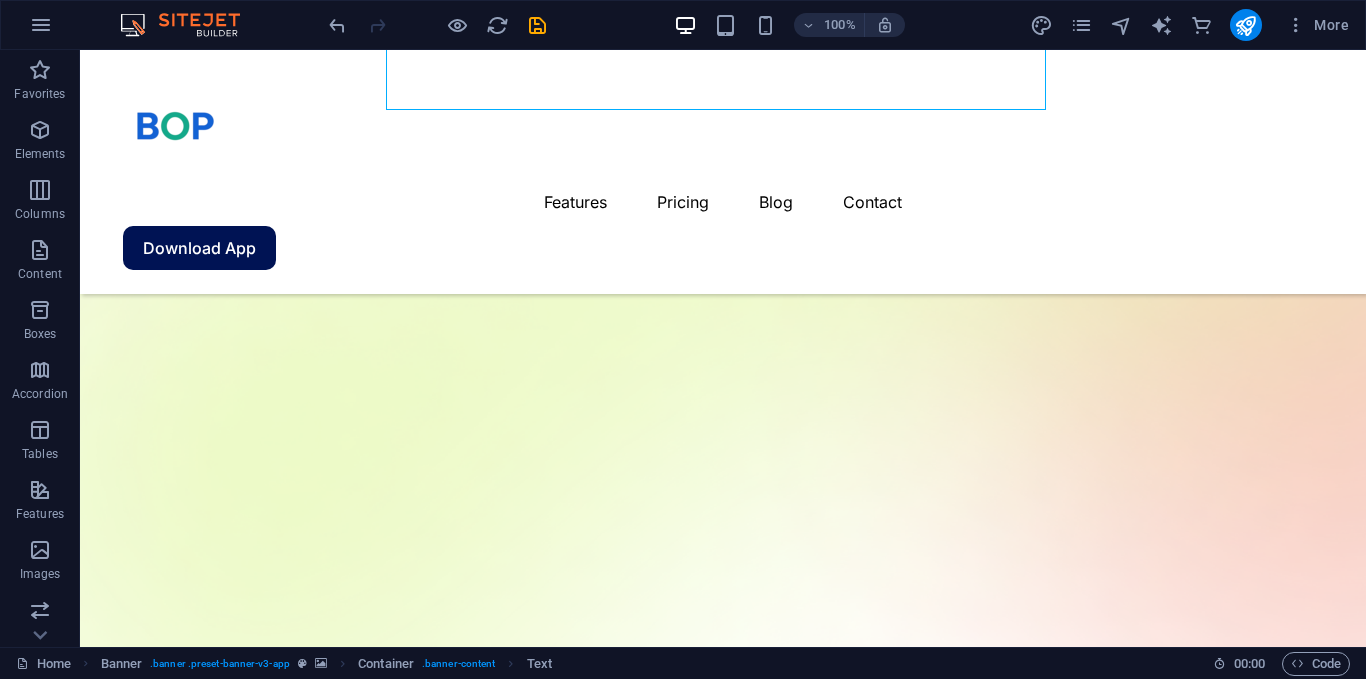 scroll, scrollTop: 565, scrollLeft: 0, axis: vertical 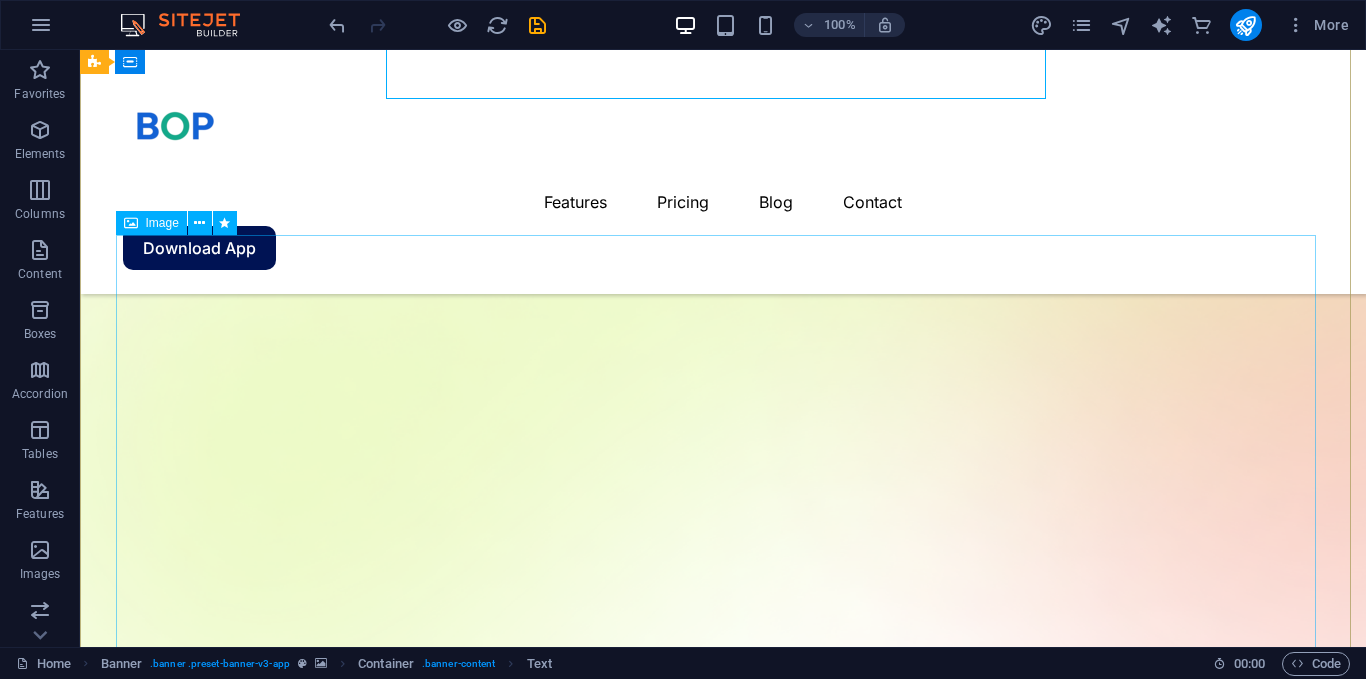 click at bounding box center [723, 2274] 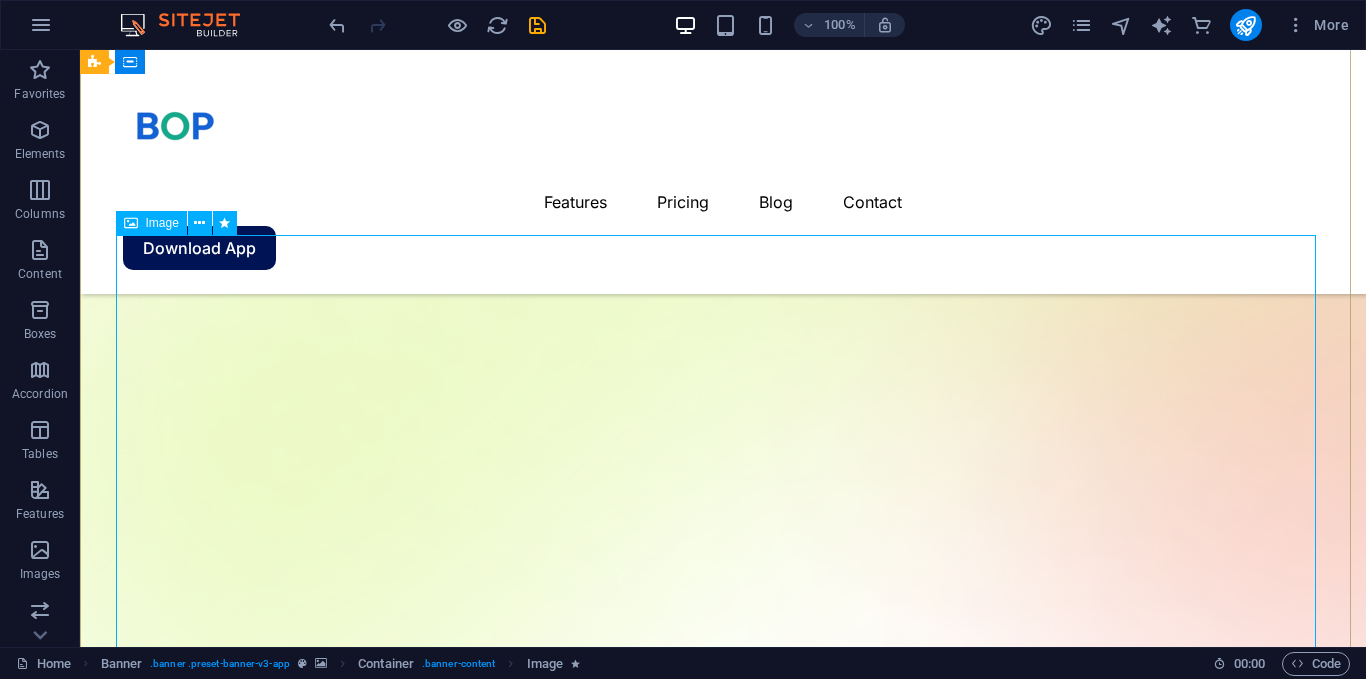 click on "Image" at bounding box center [151, 223] 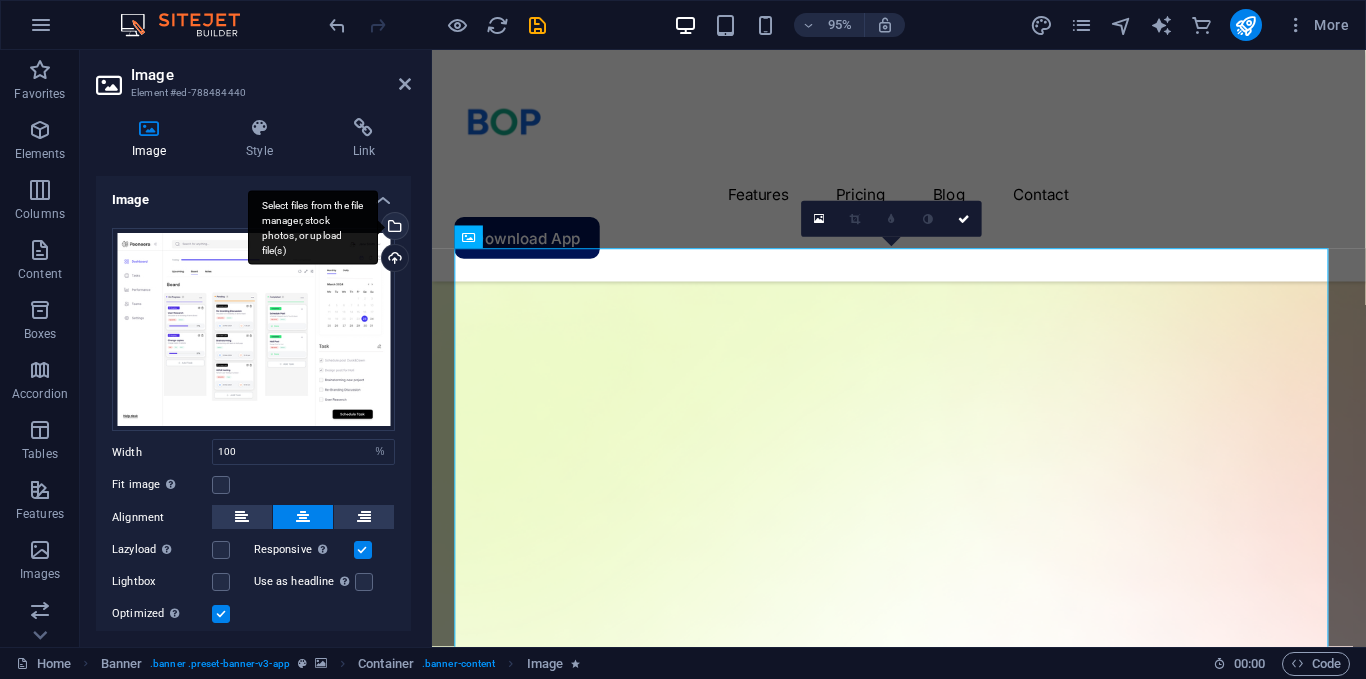 click on "Select files from the file manager, stock photos, or upload file(s)" at bounding box center (393, 228) 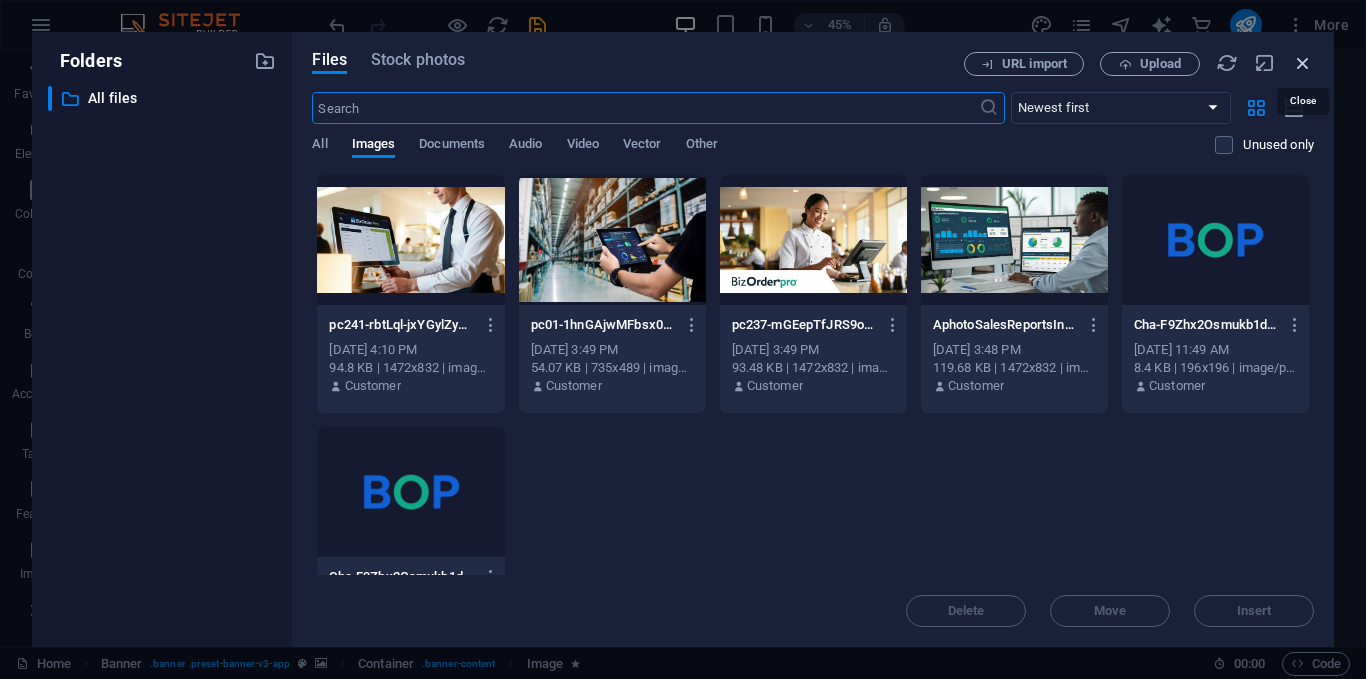 click at bounding box center (1303, 63) 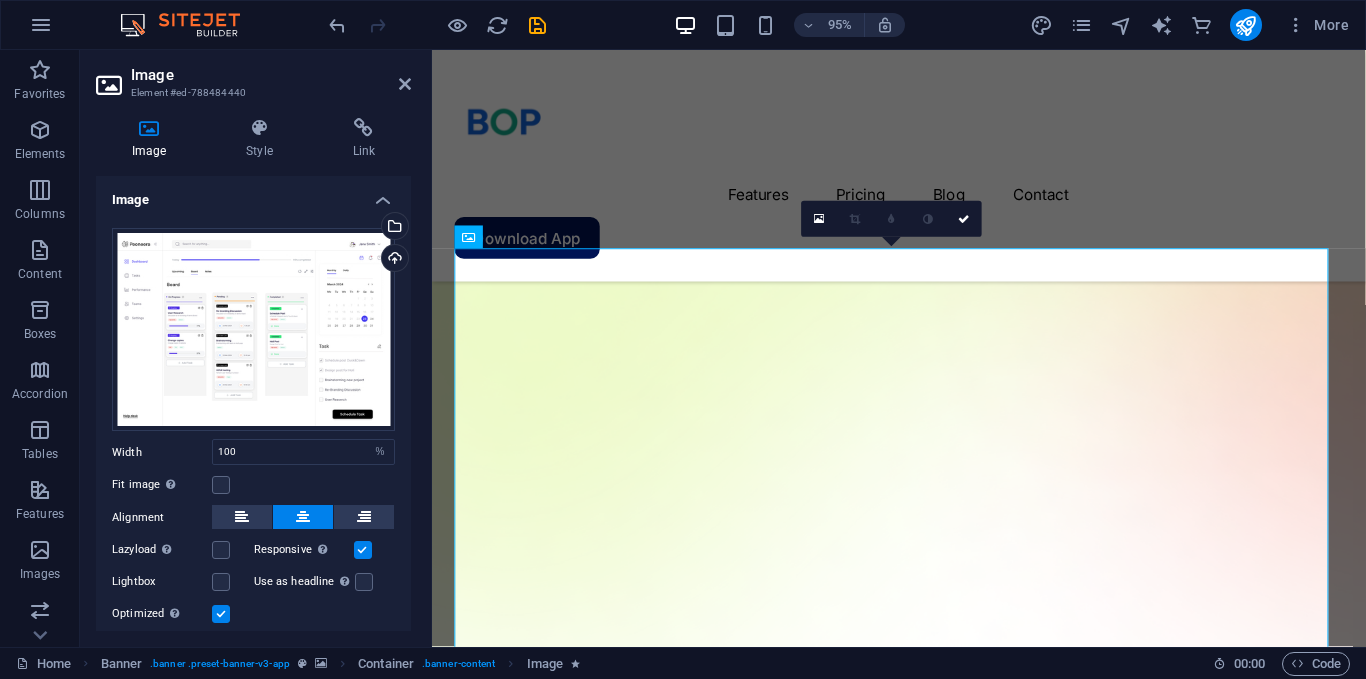 scroll, scrollTop: 1429, scrollLeft: 0, axis: vertical 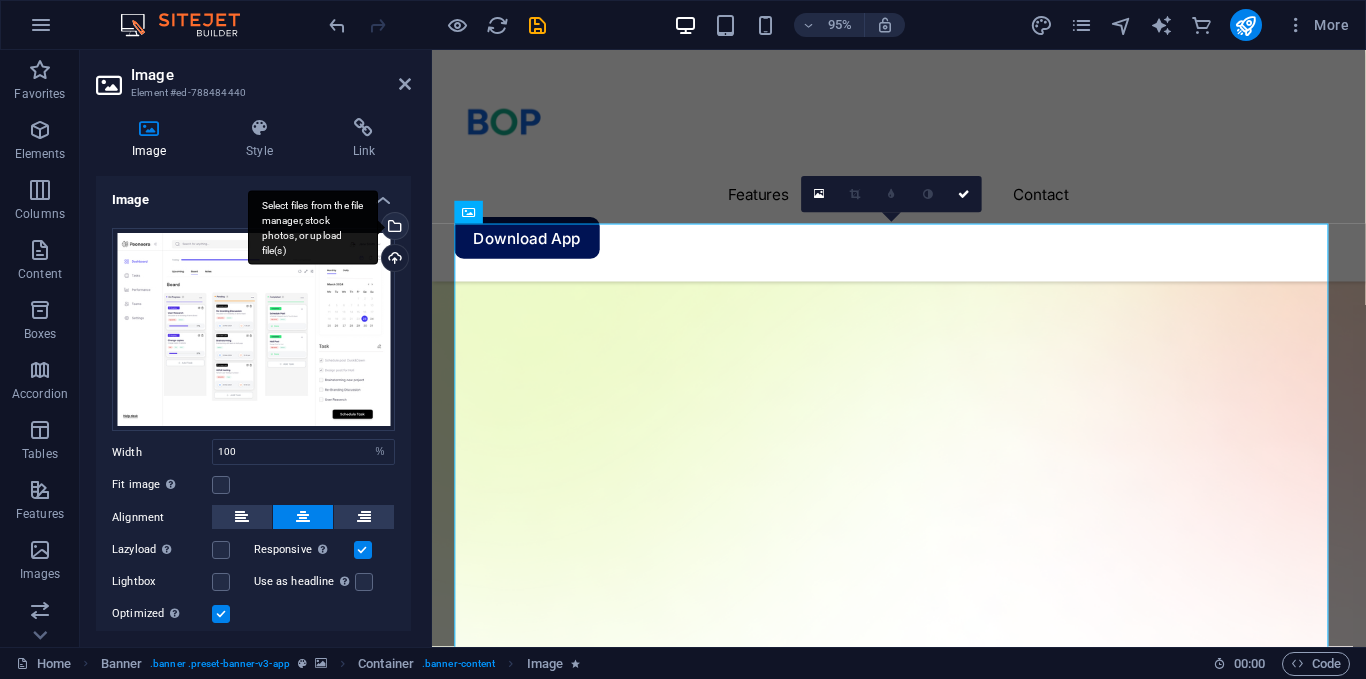 click on "Select files from the file manager, stock photos, or upload file(s)" at bounding box center (393, 228) 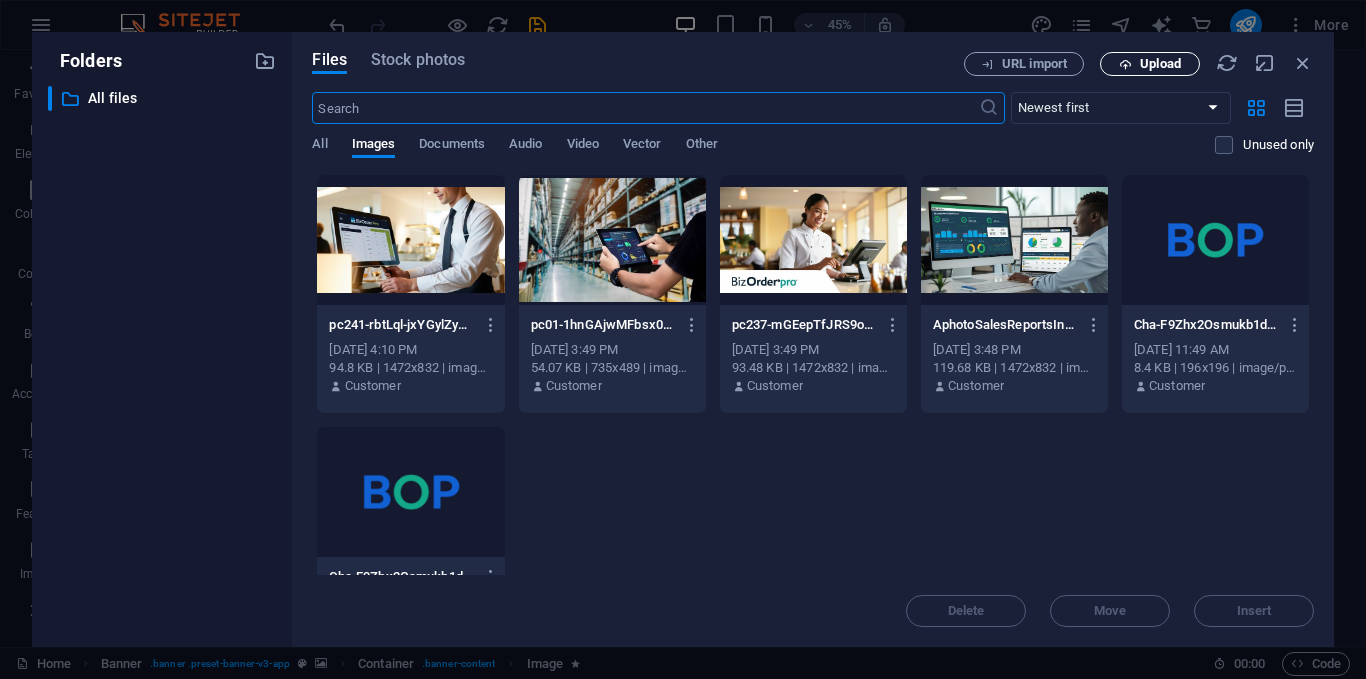 click on "Upload" at bounding box center (1150, 64) 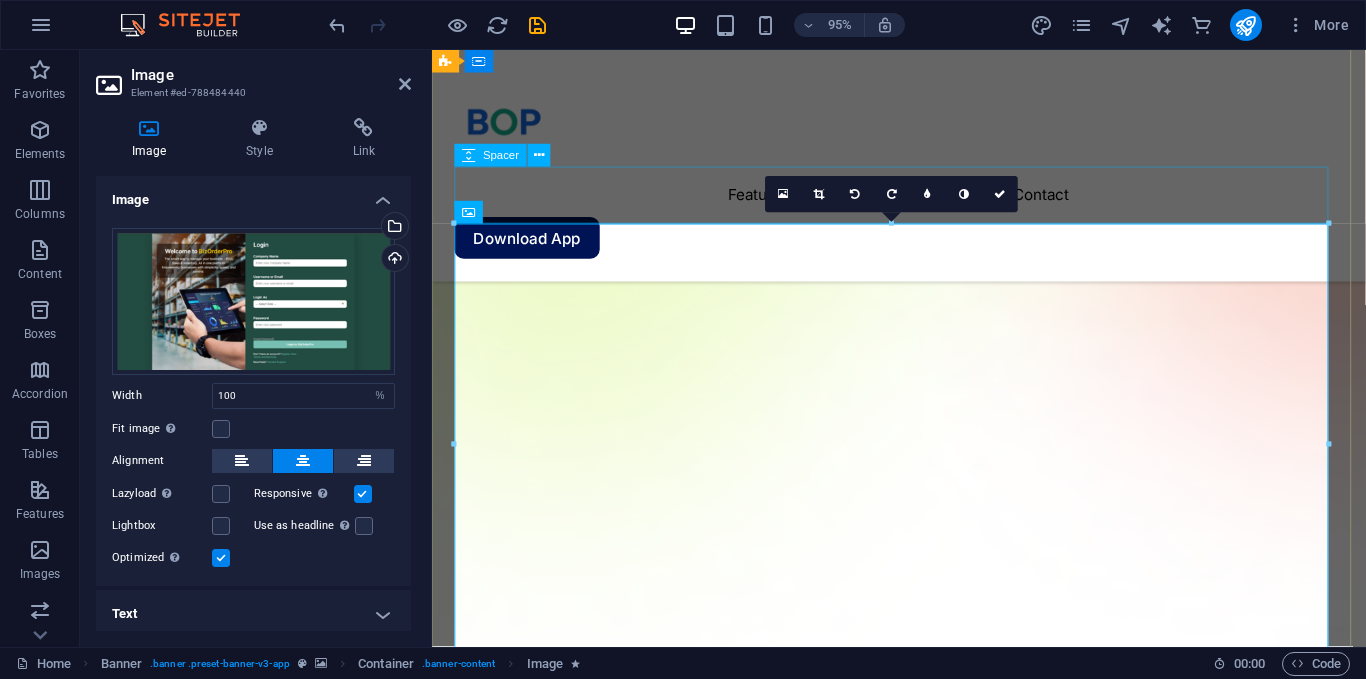 click at bounding box center [923, 1448] 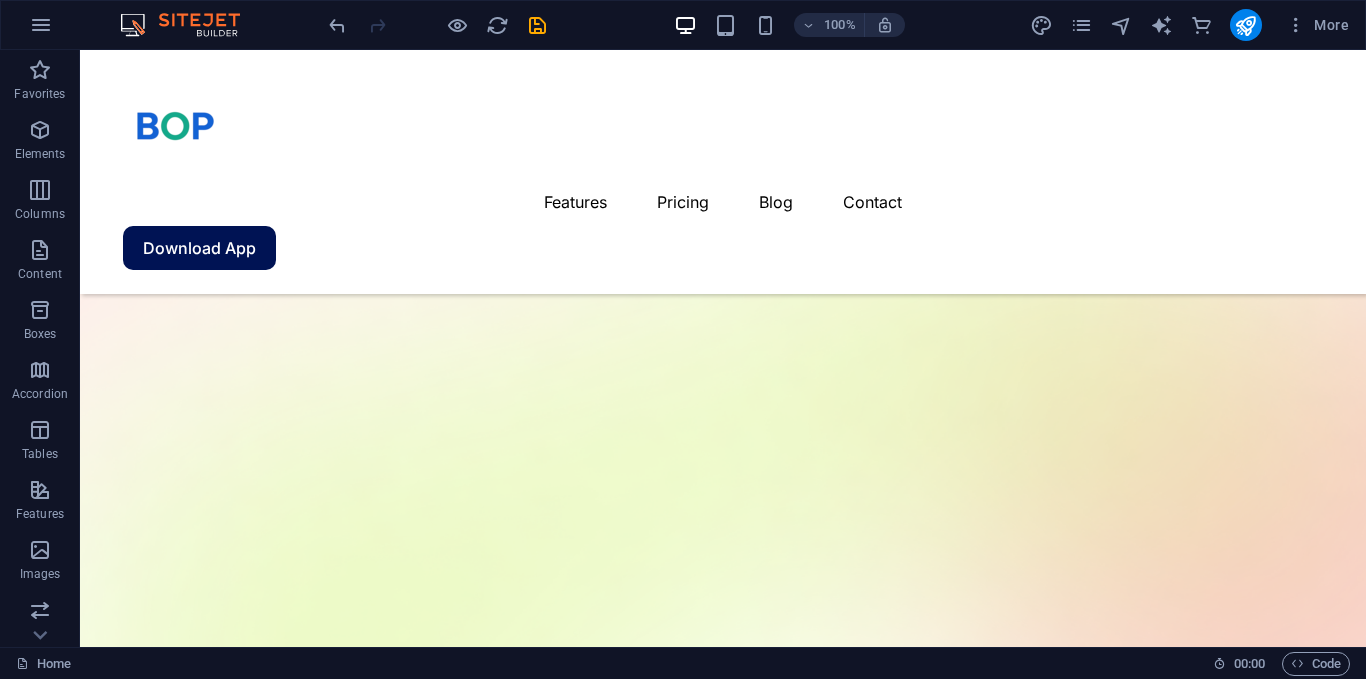 scroll, scrollTop: 331, scrollLeft: 0, axis: vertical 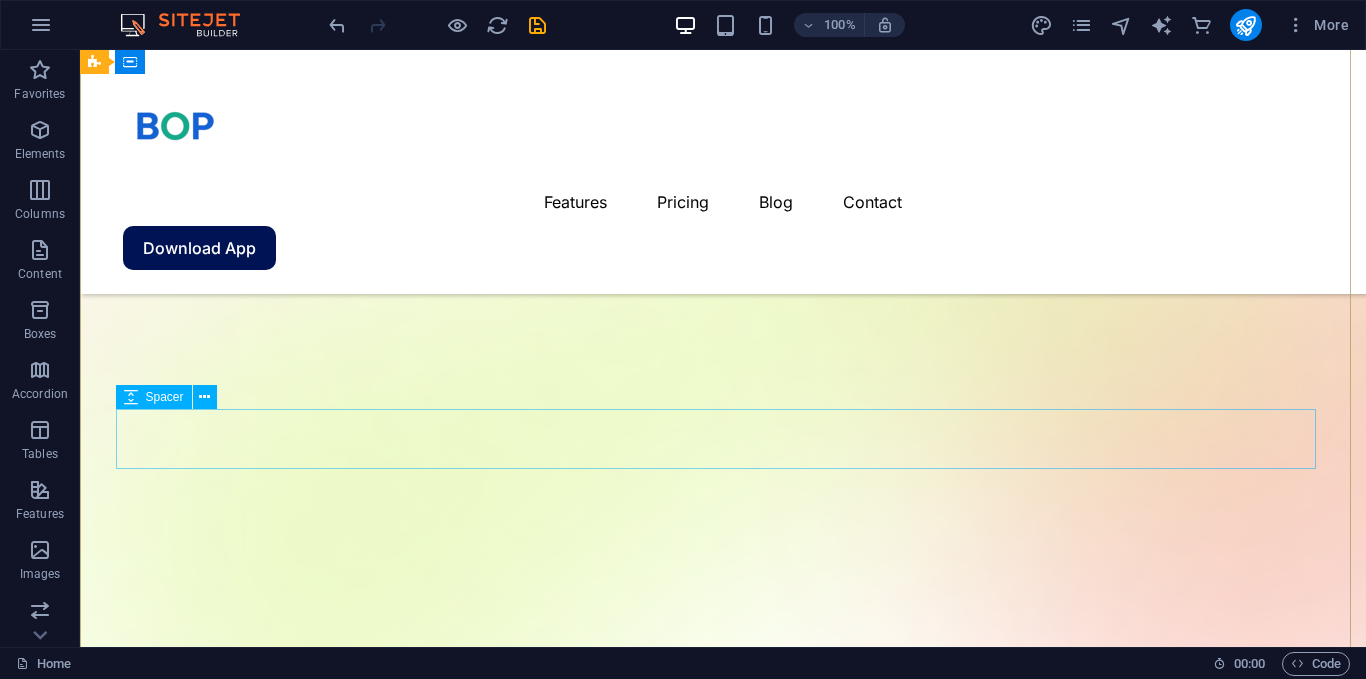 click at bounding box center (723, 1801) 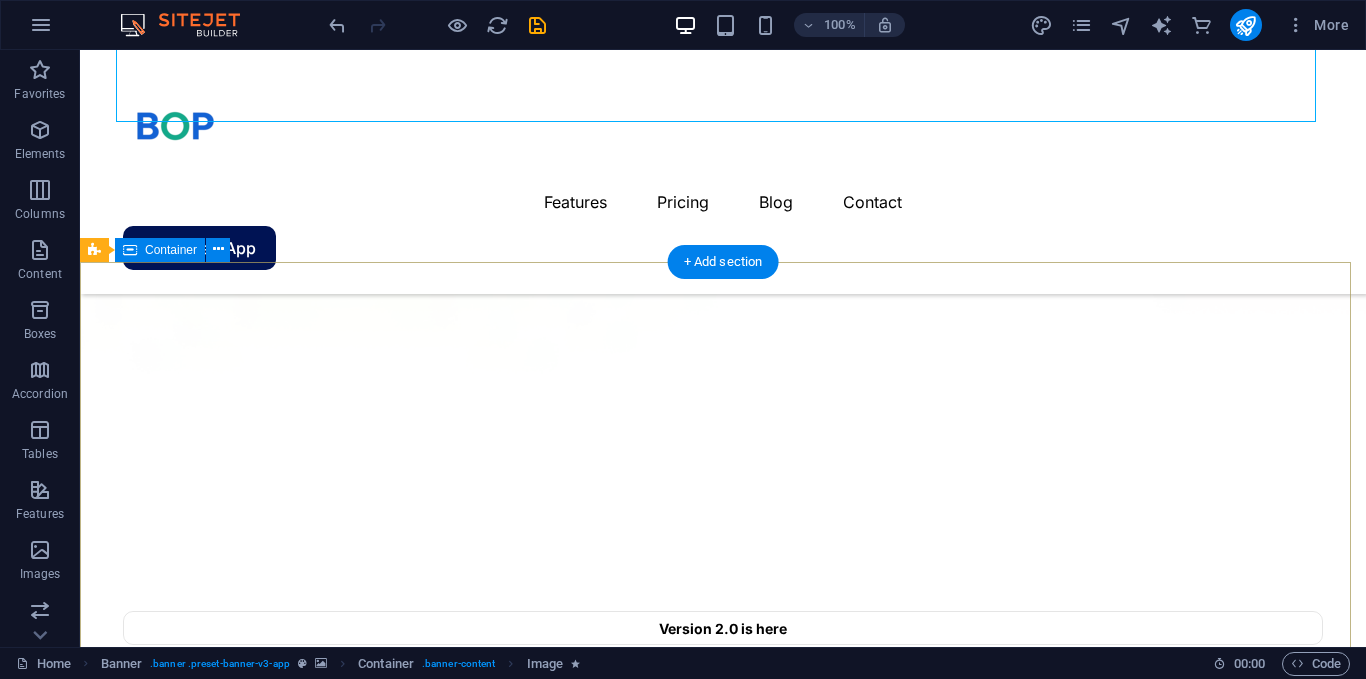 scroll, scrollTop: 694, scrollLeft: 0, axis: vertical 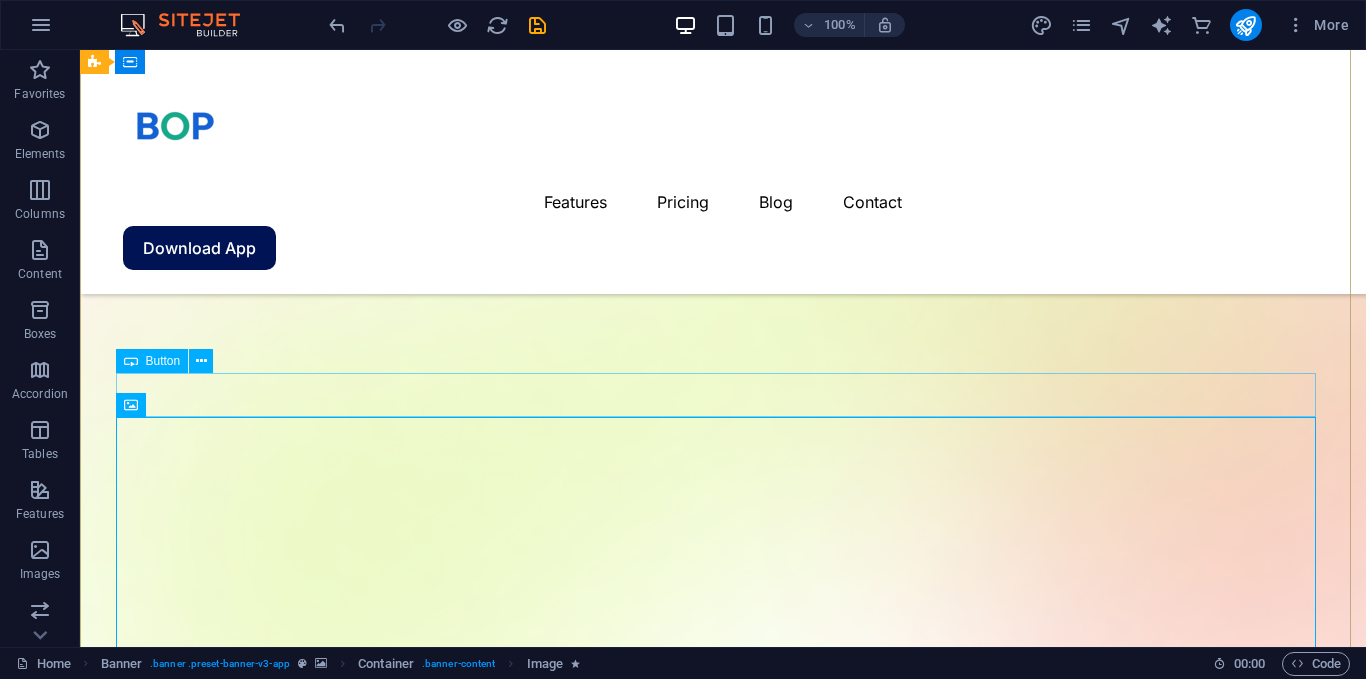 click on "Download App" at bounding box center (723, 1757) 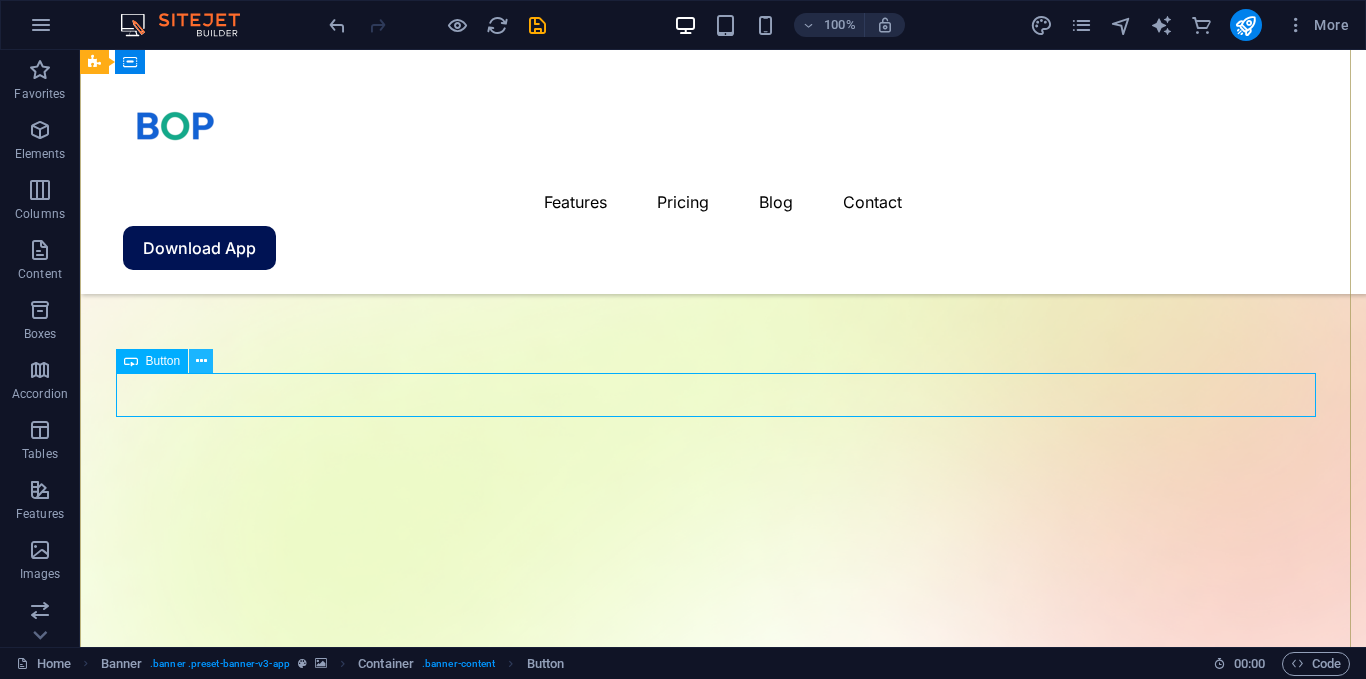 click at bounding box center (201, 361) 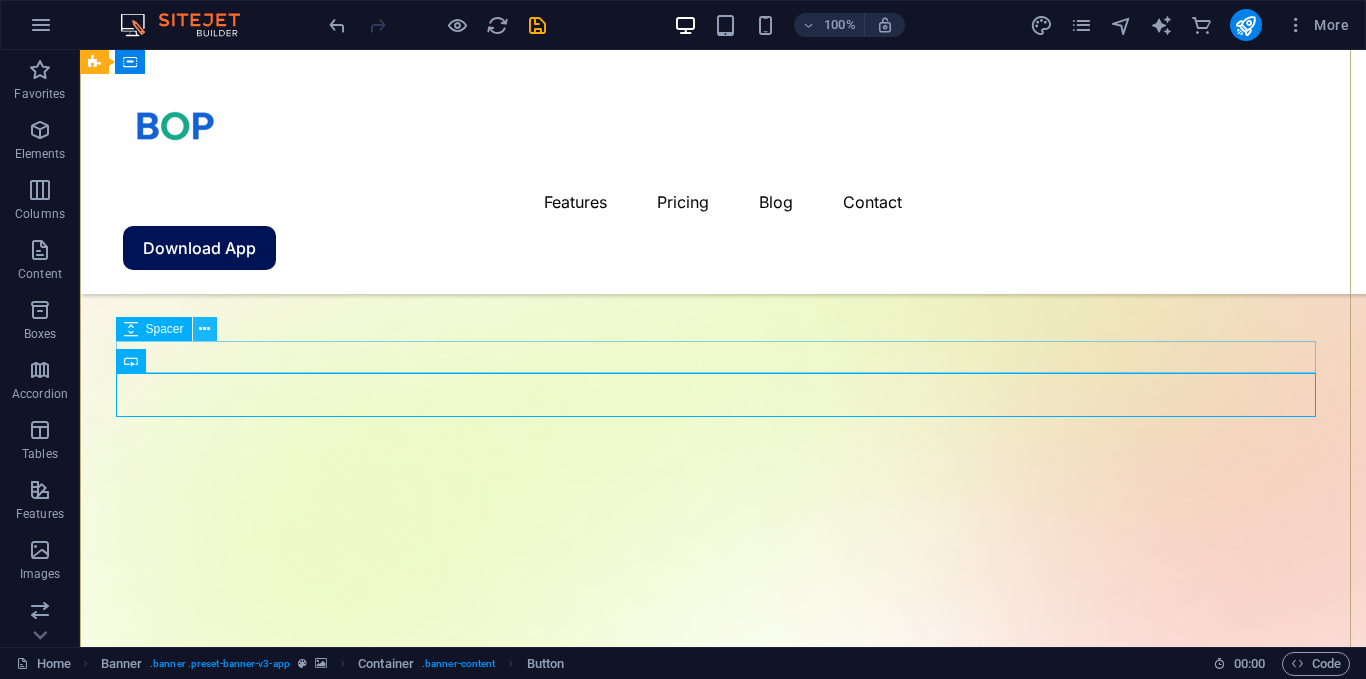 click at bounding box center (204, 329) 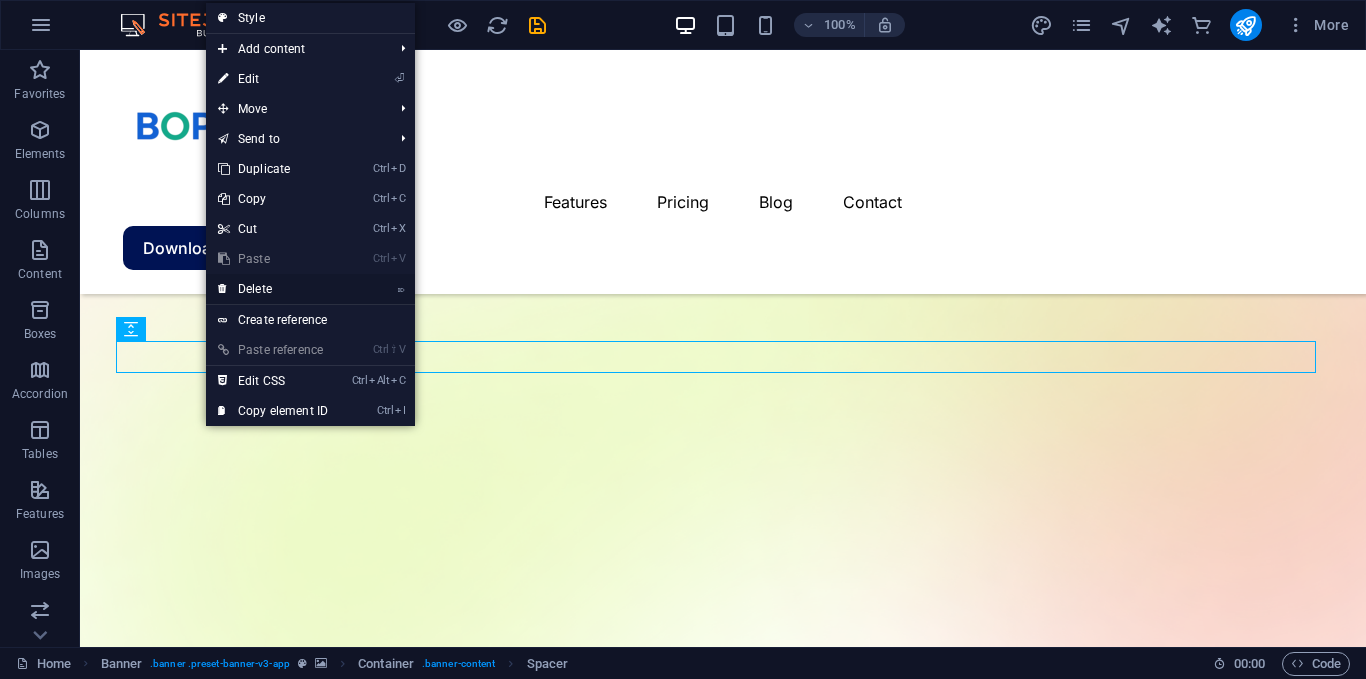 drag, startPoint x: 280, startPoint y: 288, endPoint x: 200, endPoint y: 239, distance: 93.813644 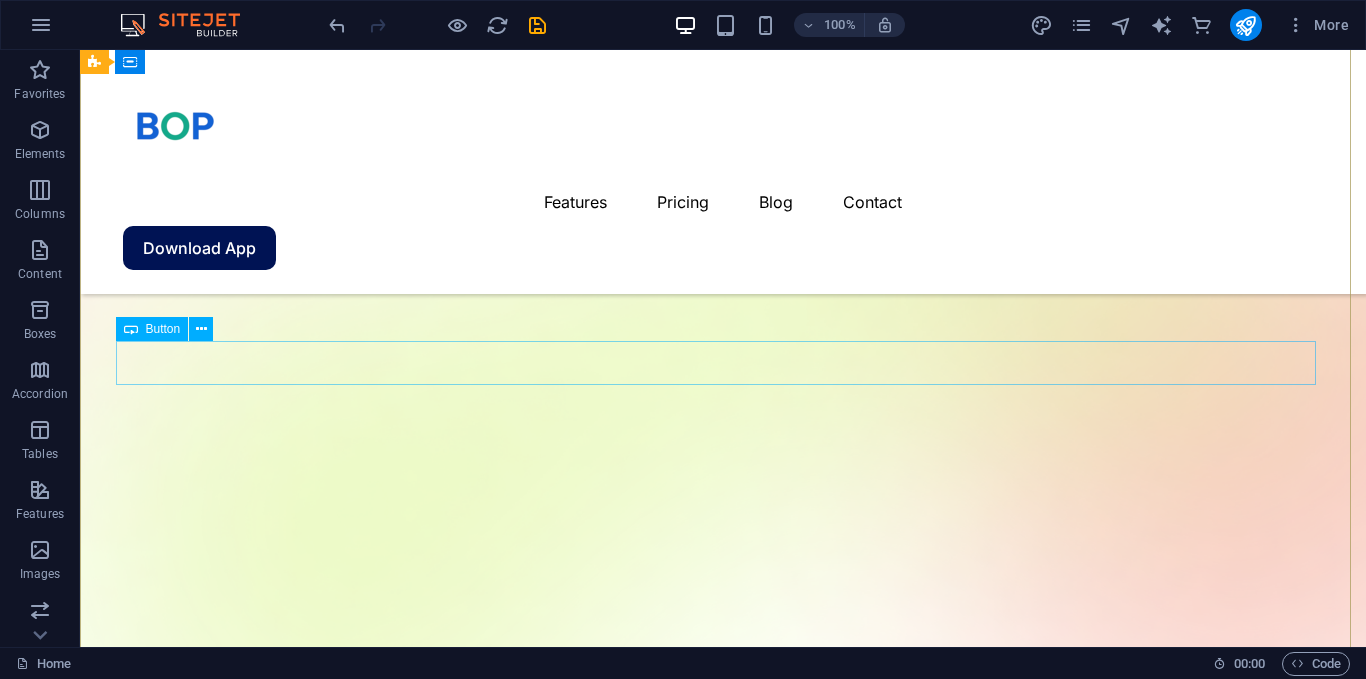 click on "Download App" at bounding box center [723, 1693] 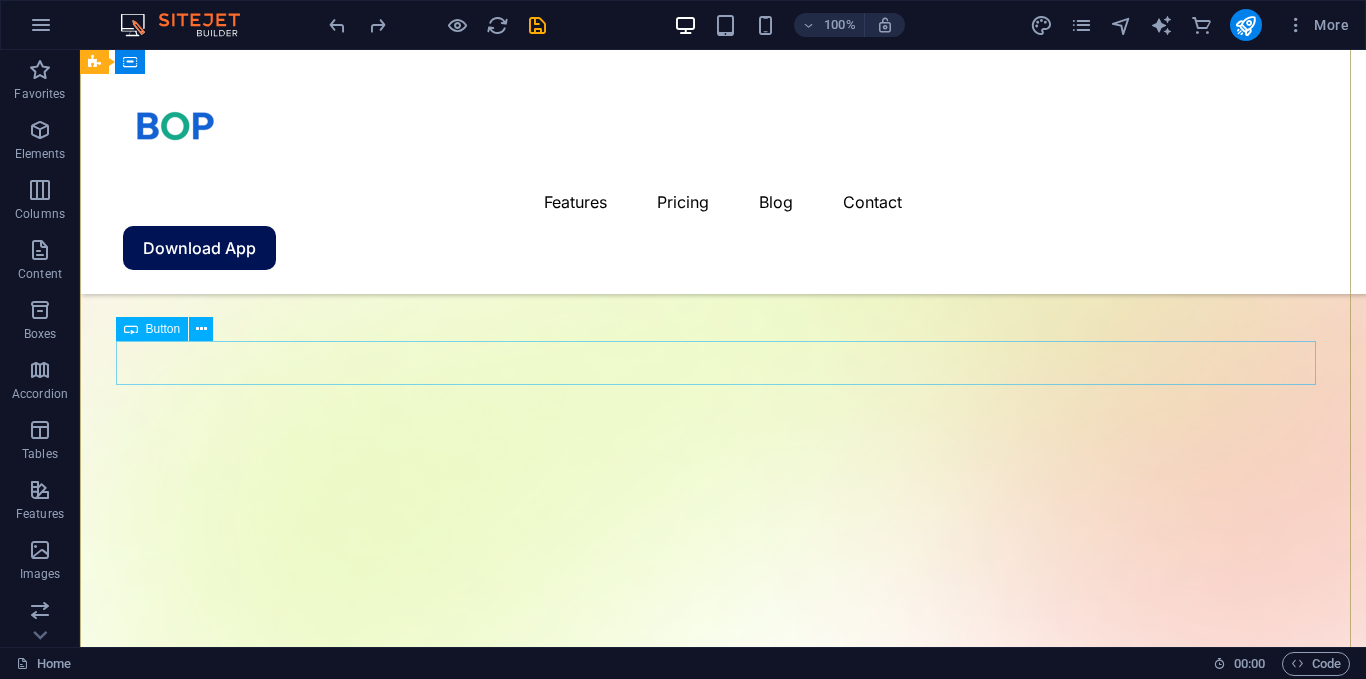 click on "Download App" at bounding box center (723, 1693) 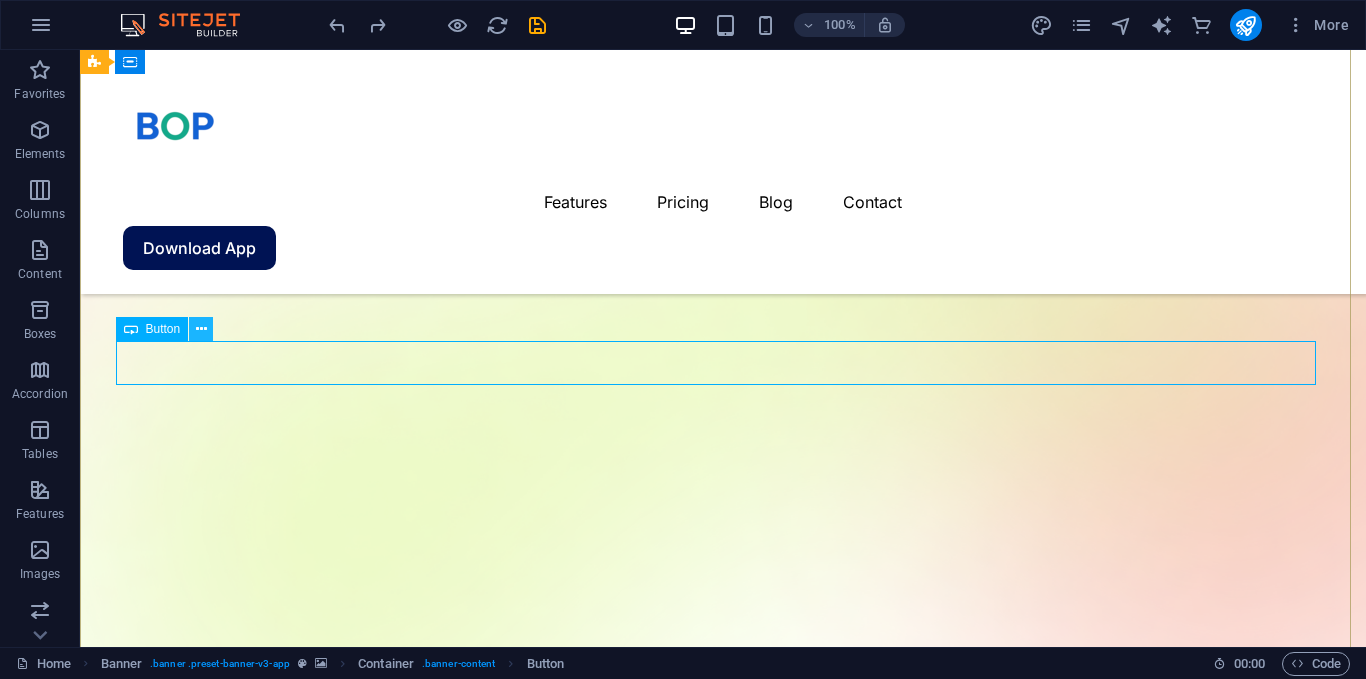 click at bounding box center [201, 329] 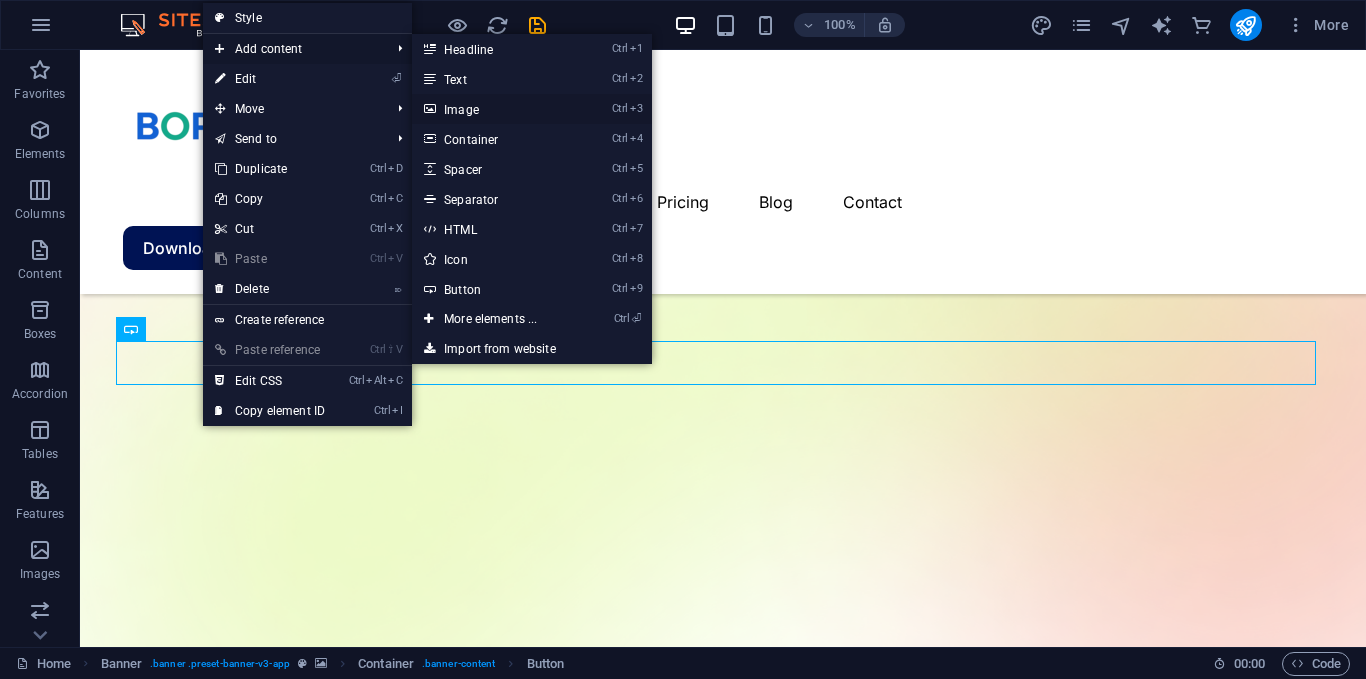 click on "Ctrl 3  Image" at bounding box center (494, 109) 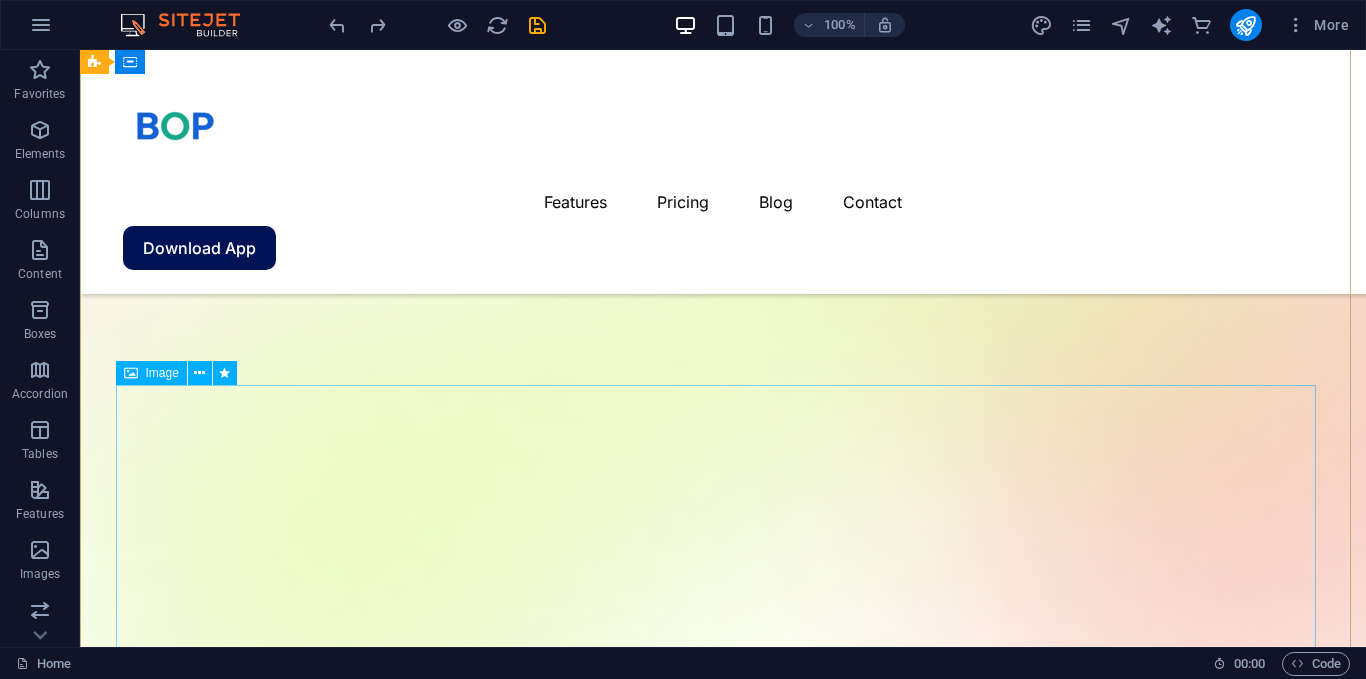 click at bounding box center [723, 2017] 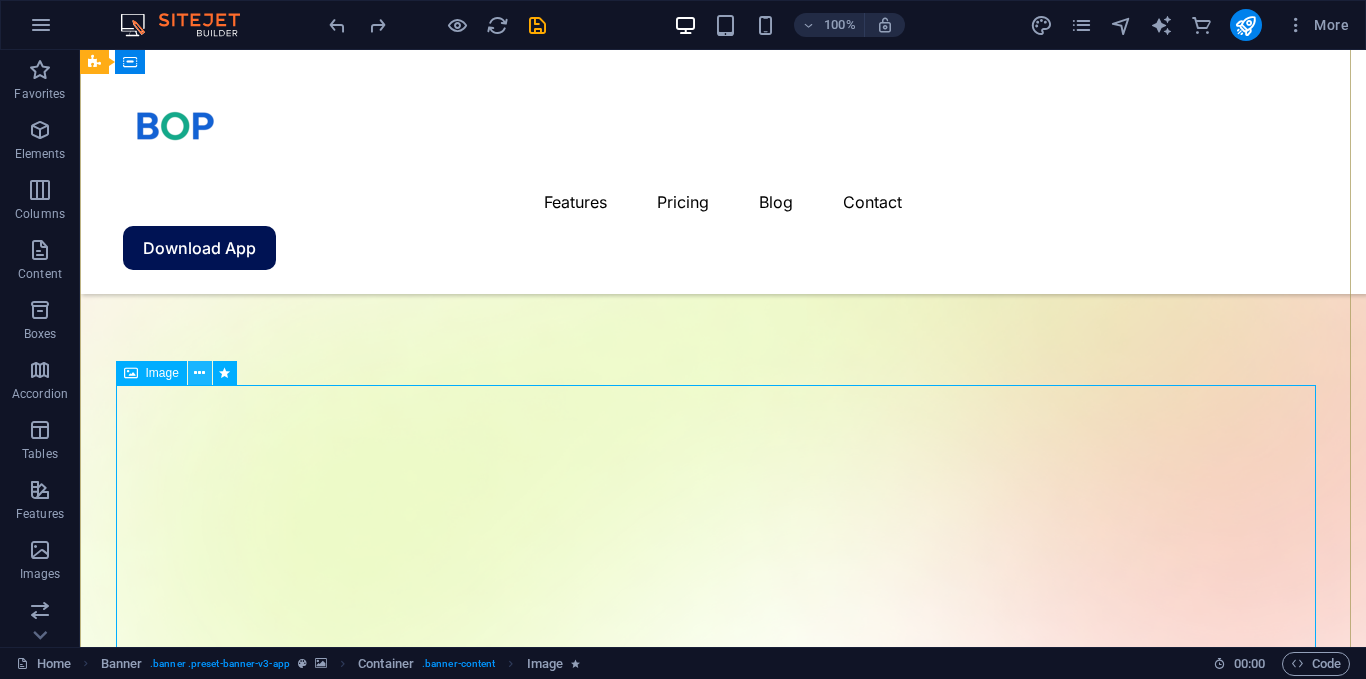 click at bounding box center [199, 373] 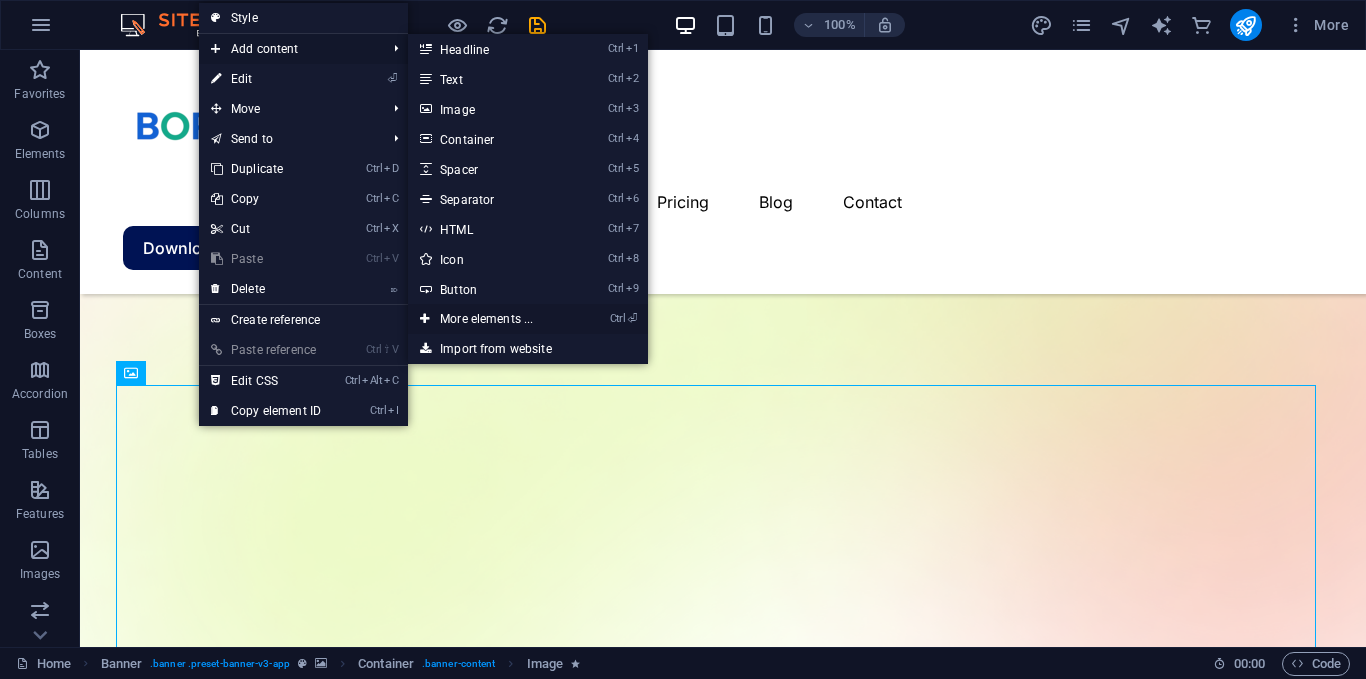 click on "Ctrl ⏎  More elements ..." at bounding box center (490, 319) 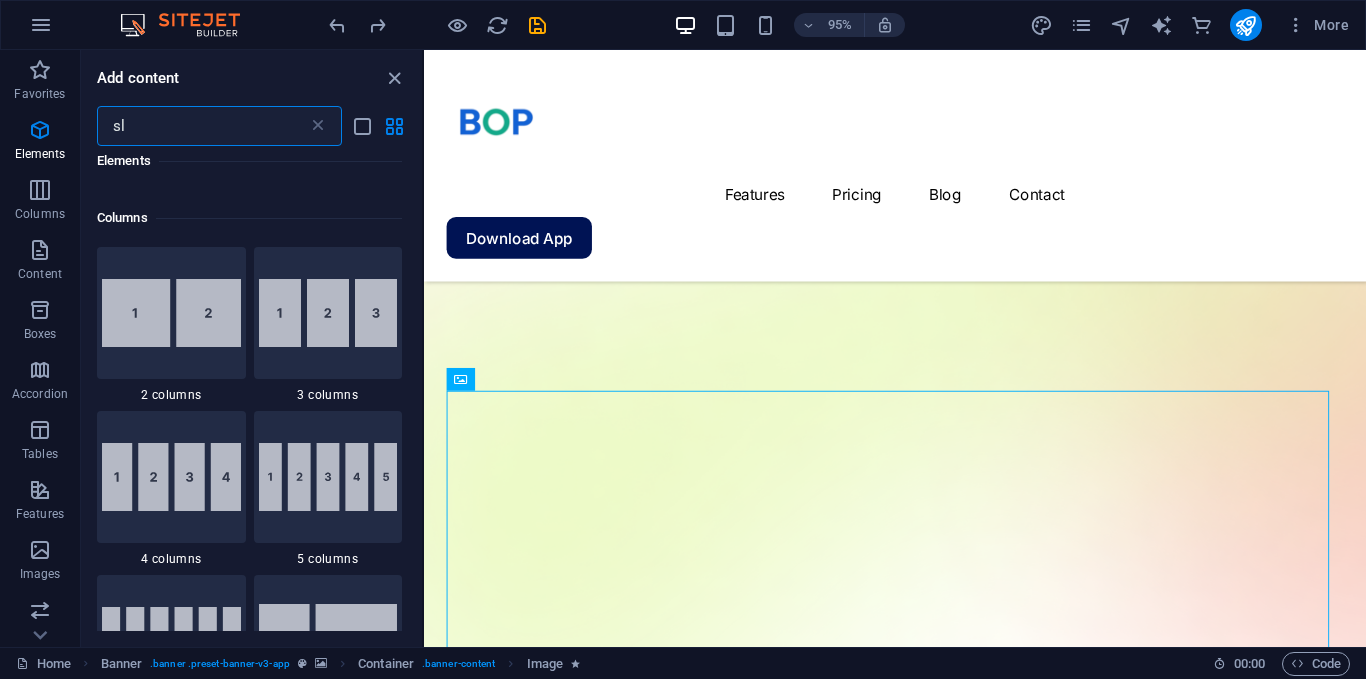 scroll, scrollTop: 0, scrollLeft: 0, axis: both 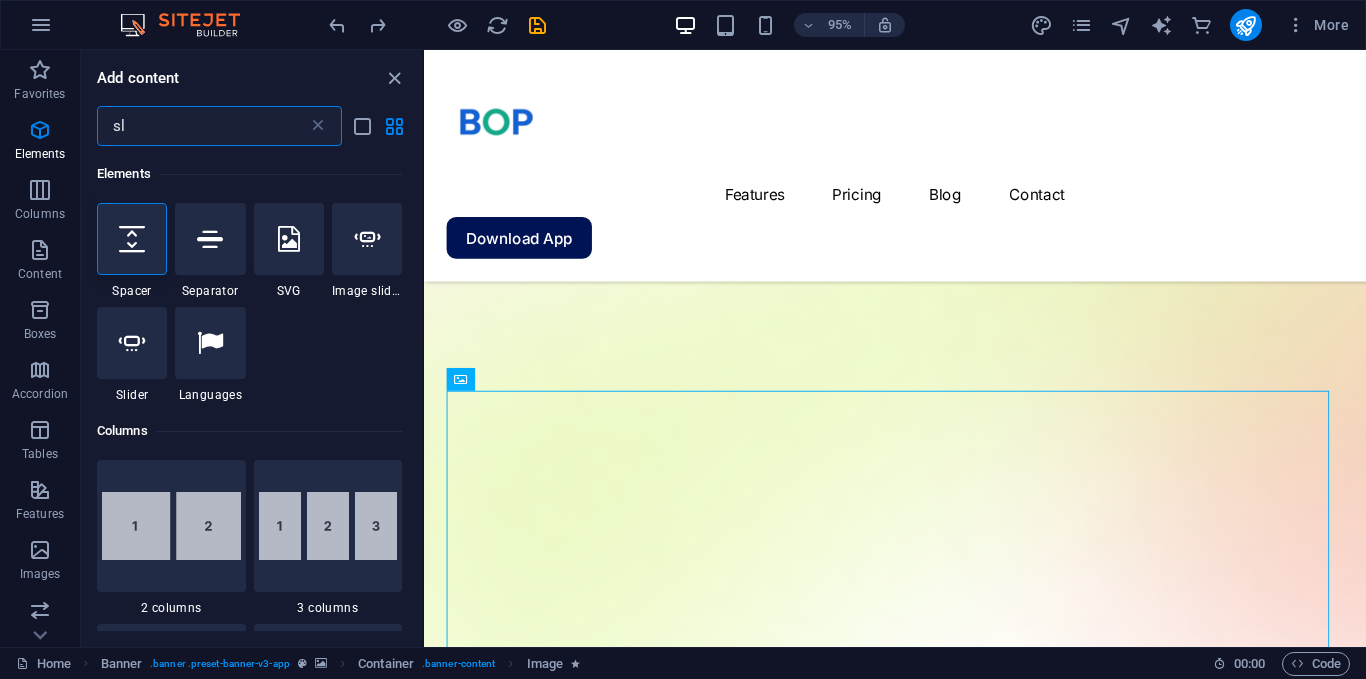 type on "sli" 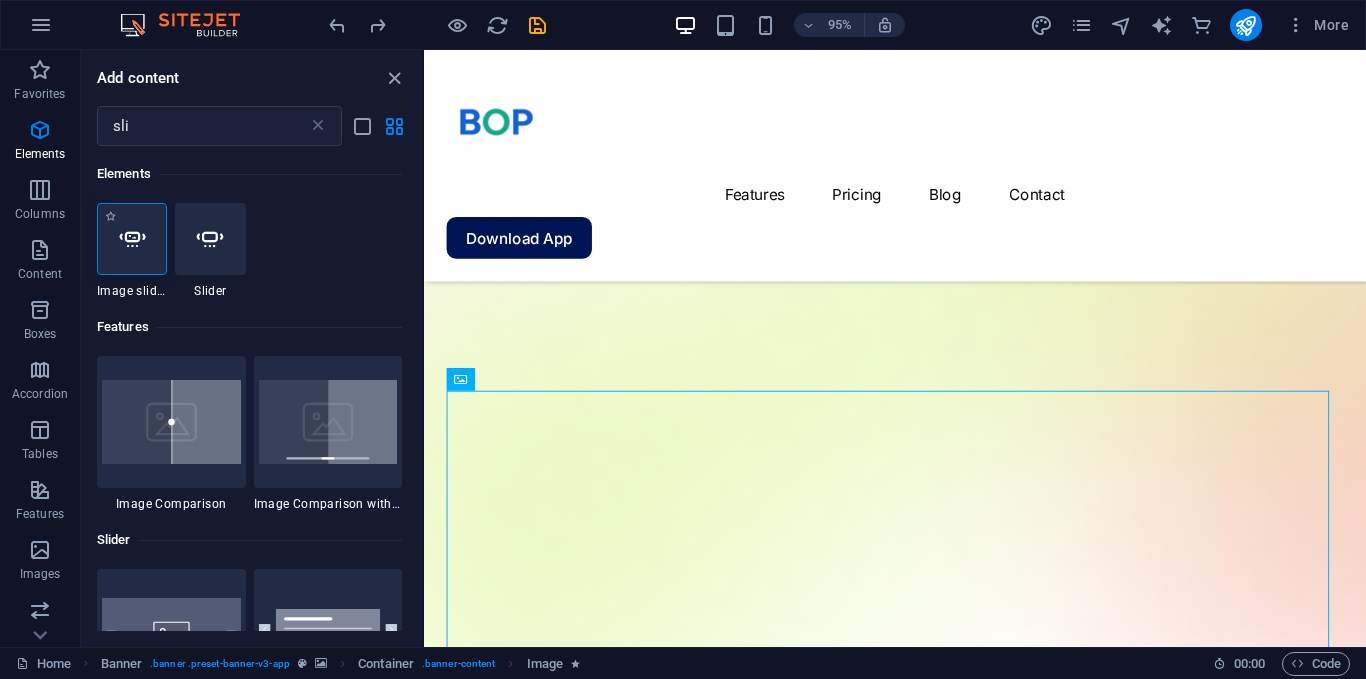 click at bounding box center [132, 239] 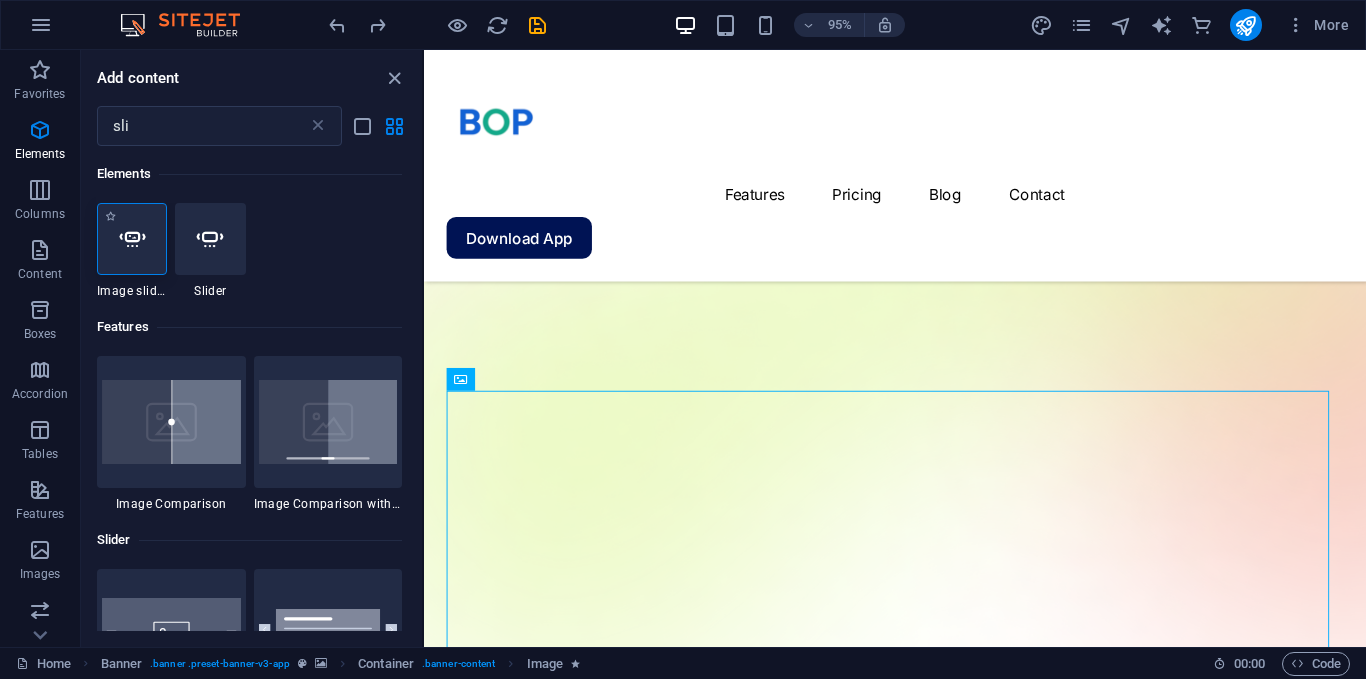 select on "ms" 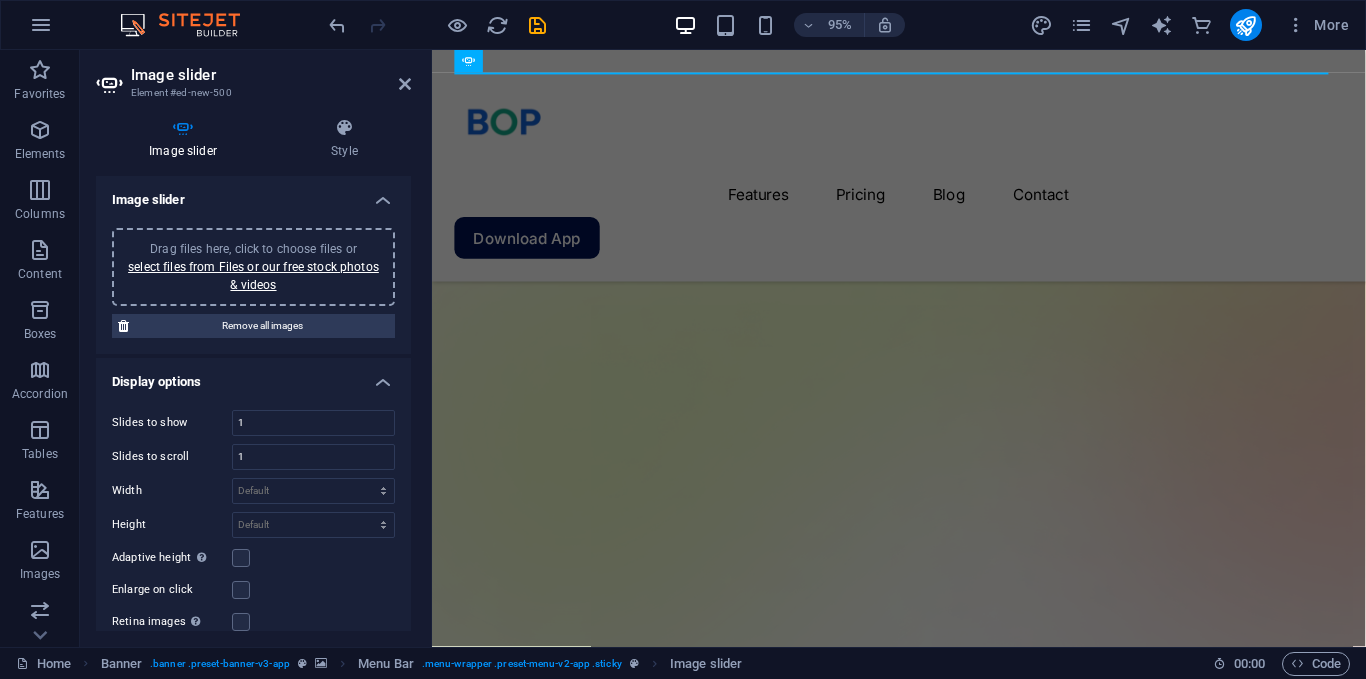 click on "Drag files here, click to choose files or select files from Files or our free stock photos & videos" at bounding box center (253, 267) 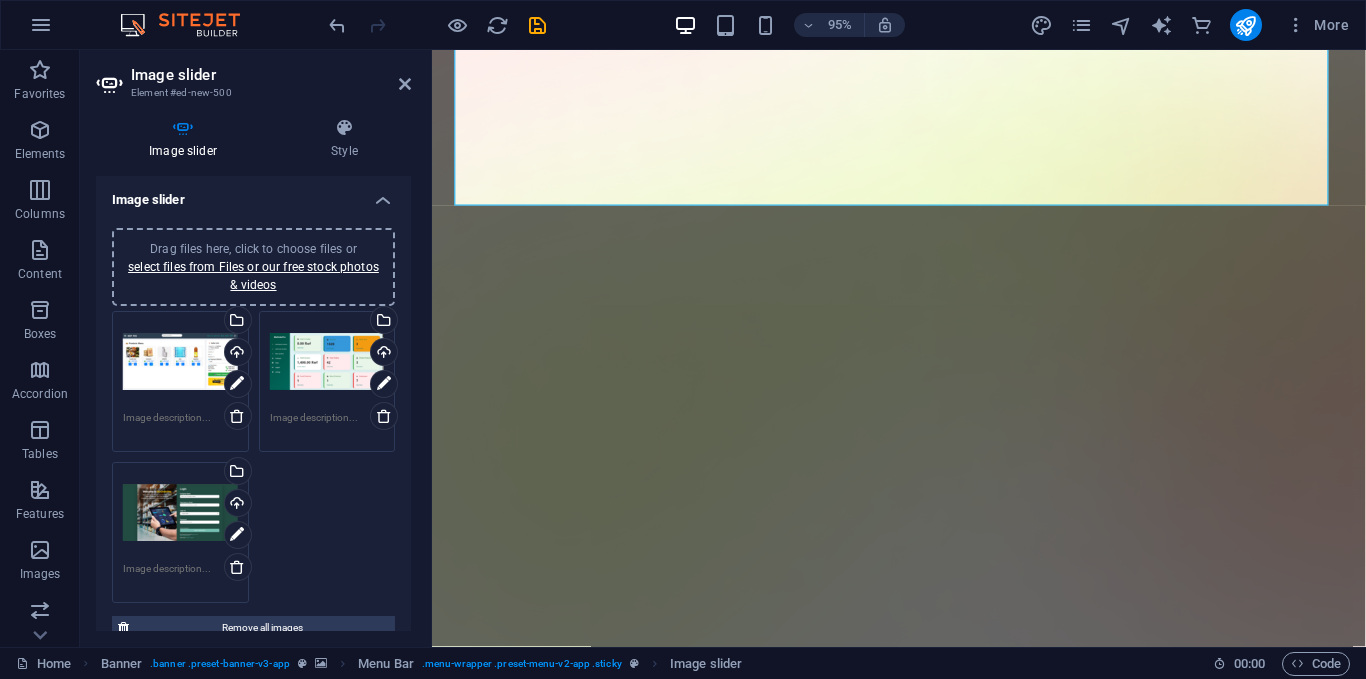 scroll, scrollTop: 143, scrollLeft: 0, axis: vertical 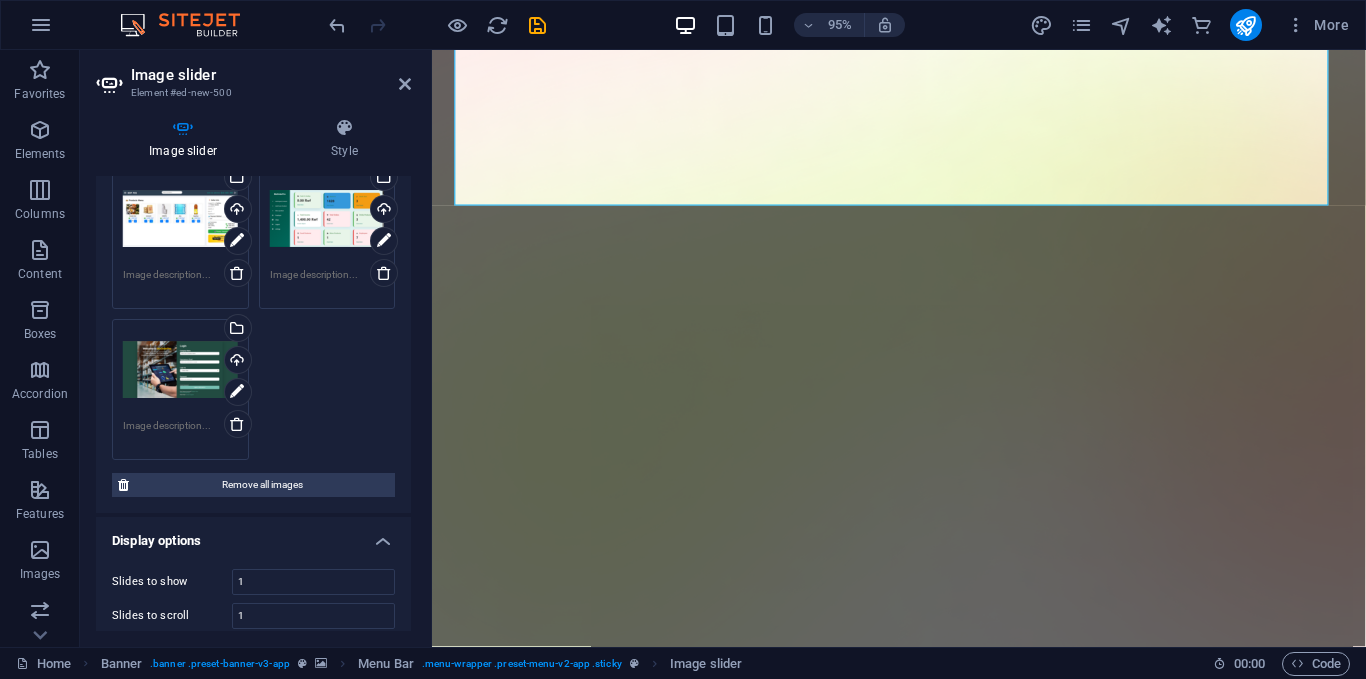 drag, startPoint x: 406, startPoint y: 317, endPoint x: 408, endPoint y: 335, distance: 18.110771 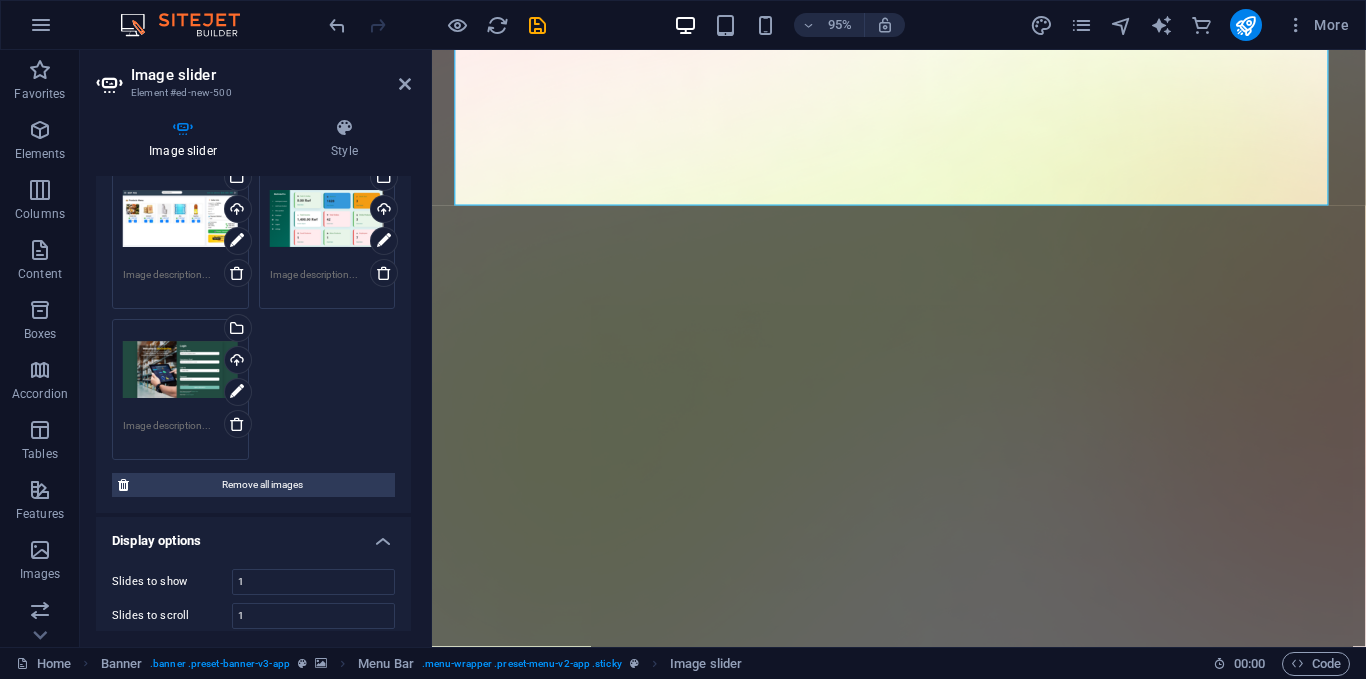 click on "Image slider Drag files here, click to choose files or select files from Files or our free stock photos & videos Drag files here, click to choose files or select files from Files or our free stock photos & videos Select files from the file manager, stock photos, or upload file(s) Upload Drag files here, click to choose files or select files from Files or our free stock photos & videos Select files from the file manager, stock photos, or upload file(s) Upload Drag files here, click to choose files or select files from Files or our free stock photos & videos Select files from the file manager, stock photos, or upload file(s) Upload Remove all images Display options Slides to show 1 Slides to scroll 1 Width Default px % rem em vw vh Height Default px rem em vw vh Adaptive height Automatically adjust the height for single slide horizontal sliders Enlarge on click Retina images Automatically load retina image and smartphone optimized sizes. Navigate Select another slider to be navigated by this one
1" at bounding box center (253, 403) 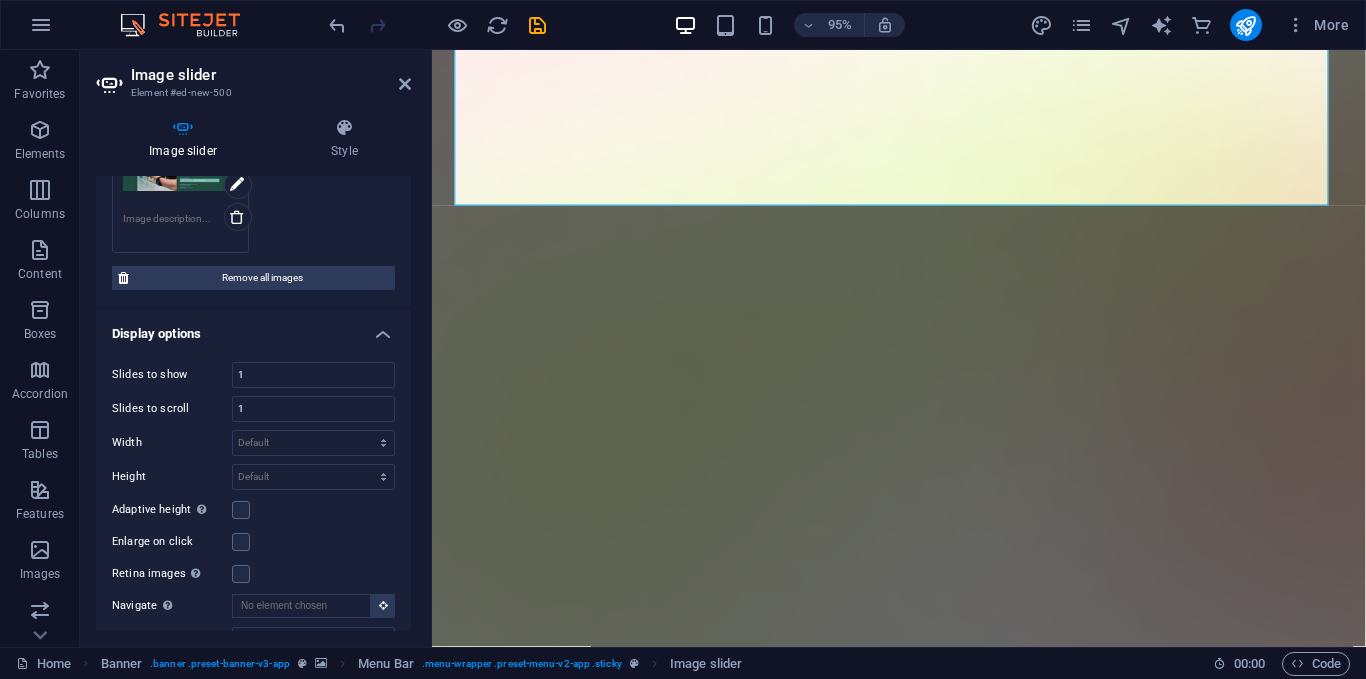 scroll, scrollTop: 362, scrollLeft: 0, axis: vertical 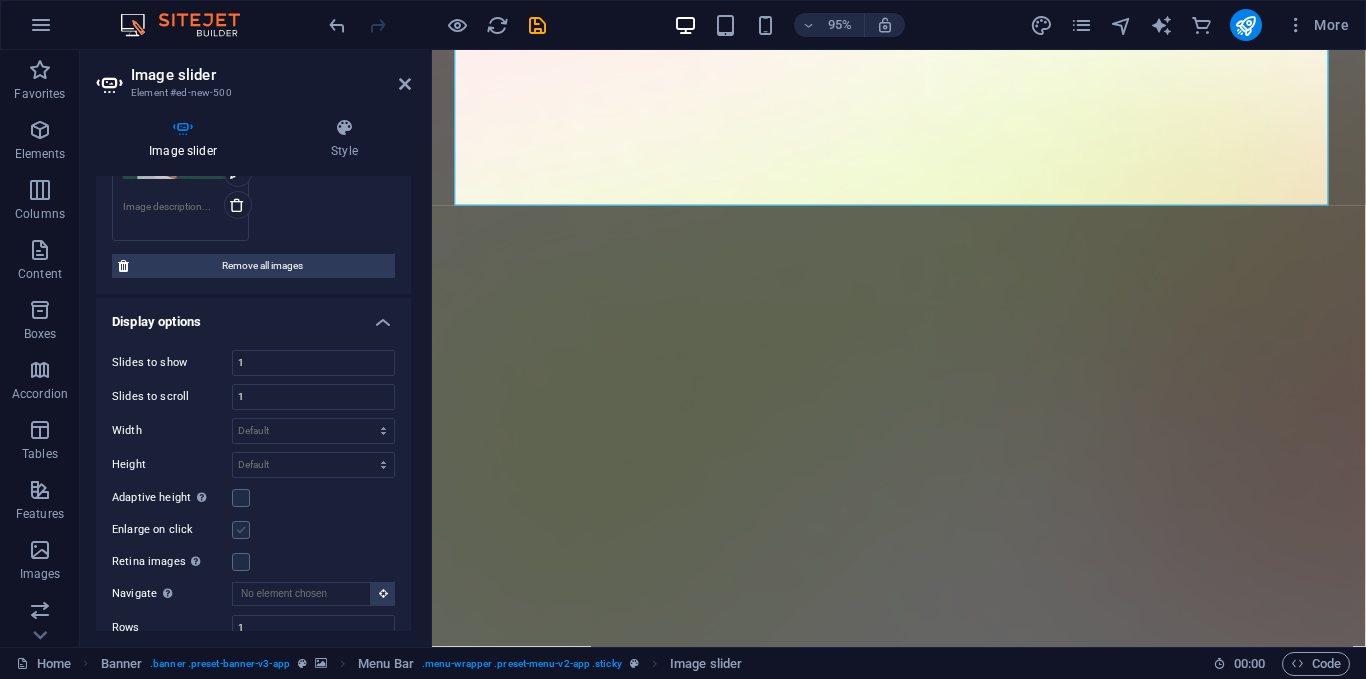 click at bounding box center (241, 530) 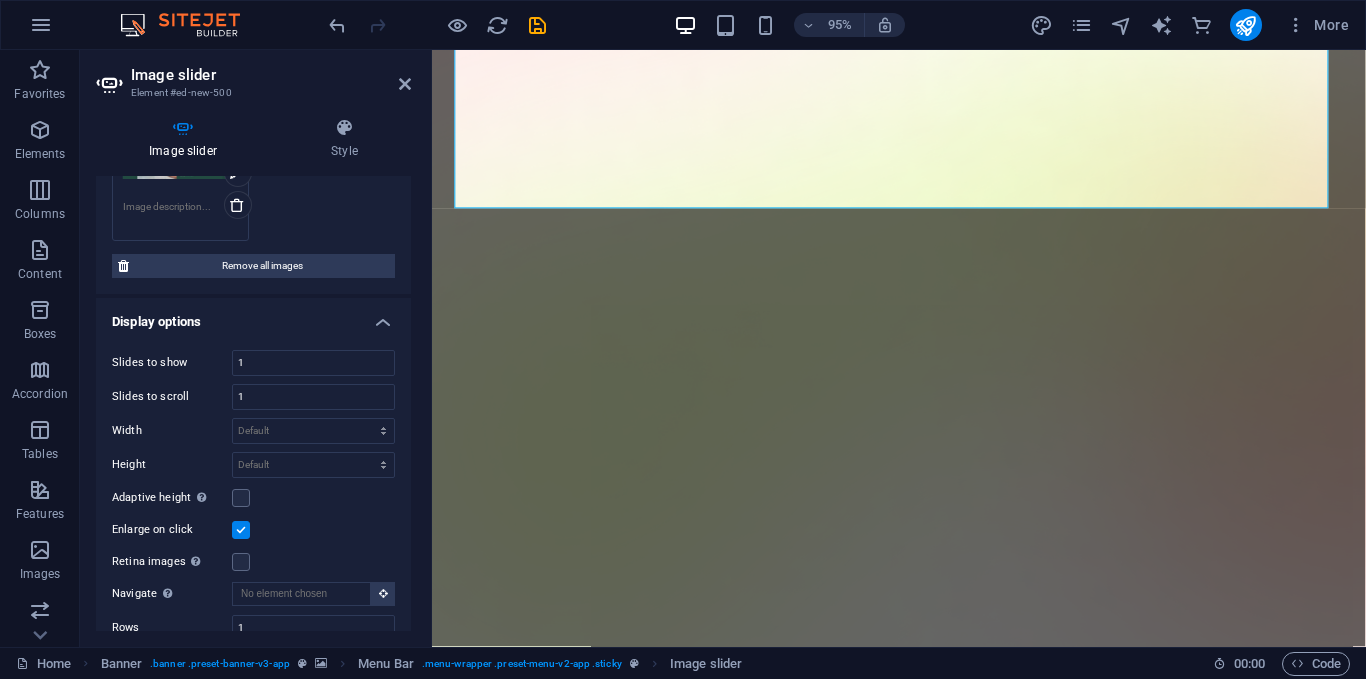 click on "Adaptive height Automatically adjust the height for single slide horizontal sliders" at bounding box center (253, 498) 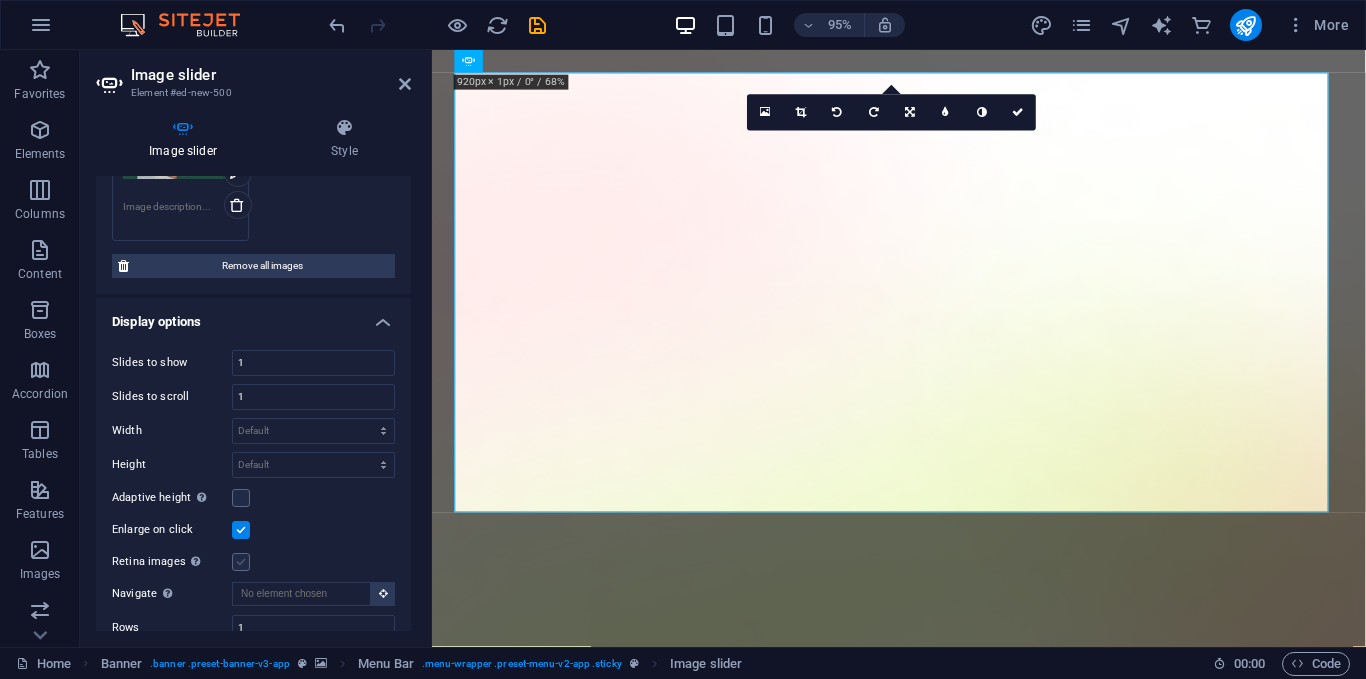 click at bounding box center (241, 562) 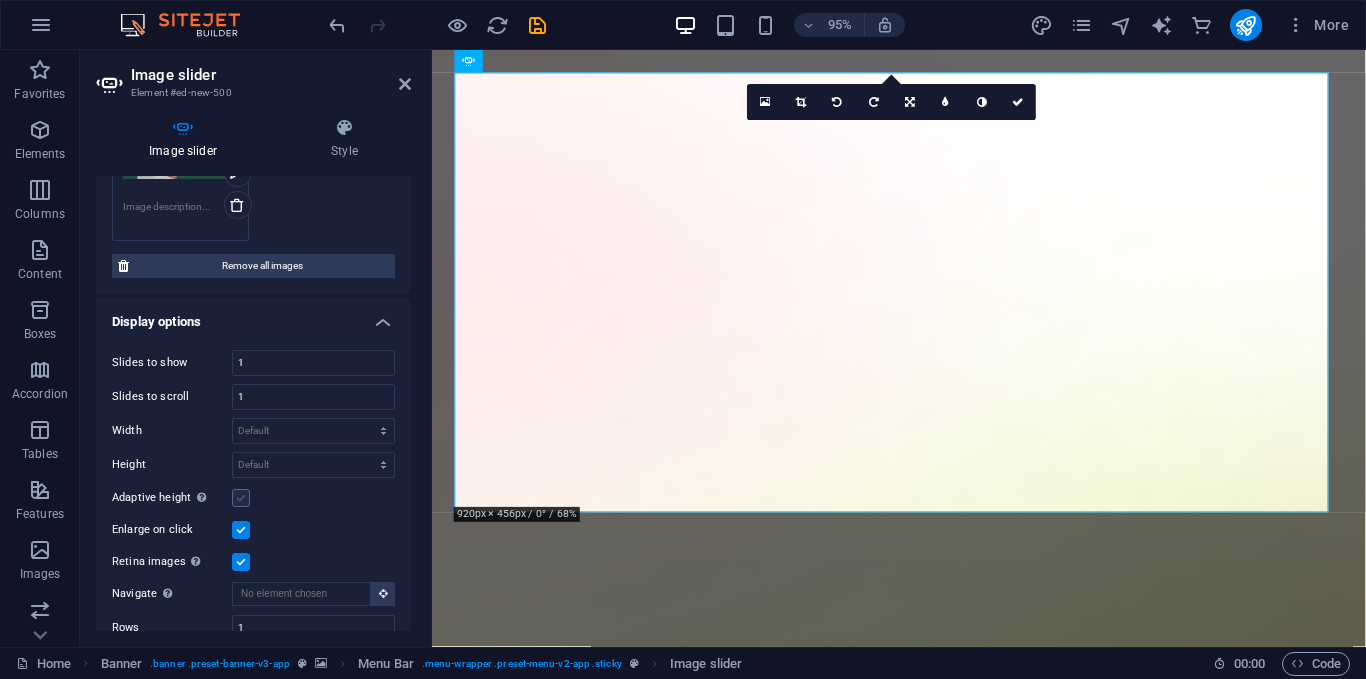 click at bounding box center [241, 498] 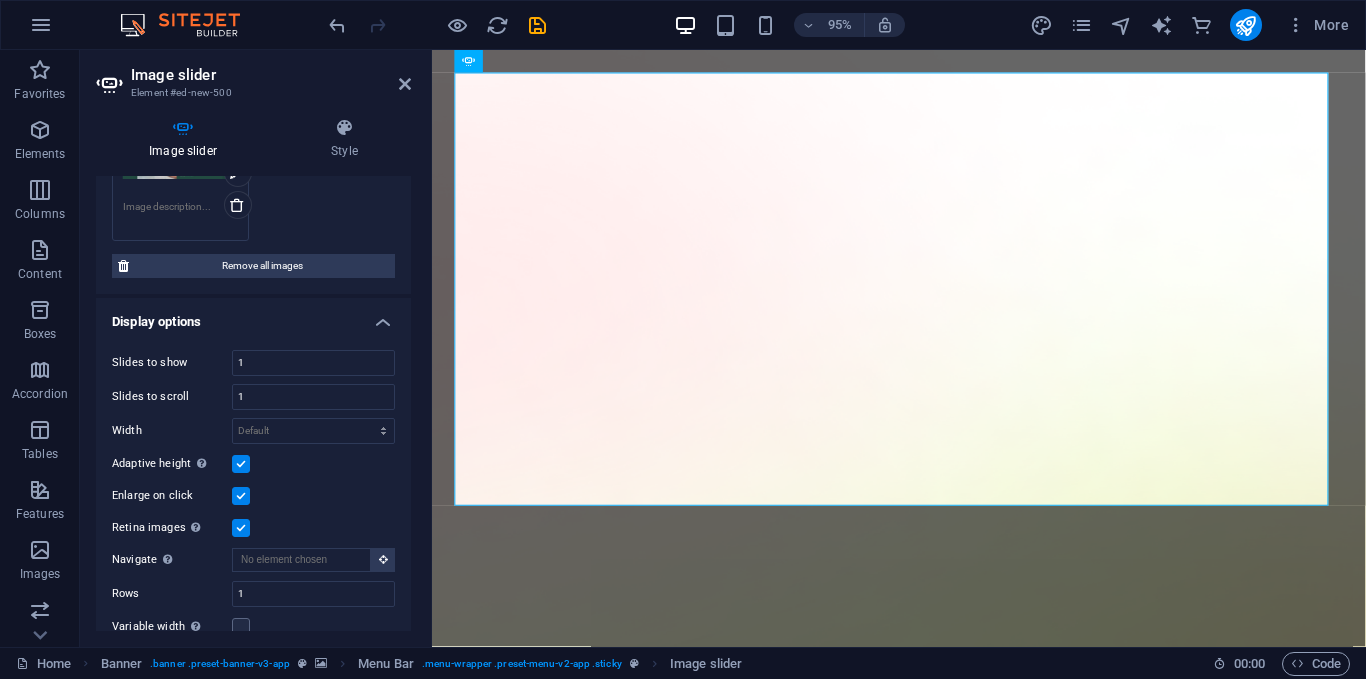 click on "Slides to show 1 Slides to scroll 1 Width Default px % rem em vw vh Height Default px rem em vw vh Adaptive height Automatically adjust the height for single slide horizontal sliders Enlarge on click Retina images Automatically load retina image and smartphone optimized sizes. Navigate Select another slider to be navigated by this one
Rows 1 Slides per row 1 Variable width Automatically adjust the width of the visible slide. Center mode Enables centered view with partial previous/next slide. Use with odd numbered "Slides to show" counts. Center padding Not visible while "Variable width" is activated 0 px %" at bounding box center [253, 510] 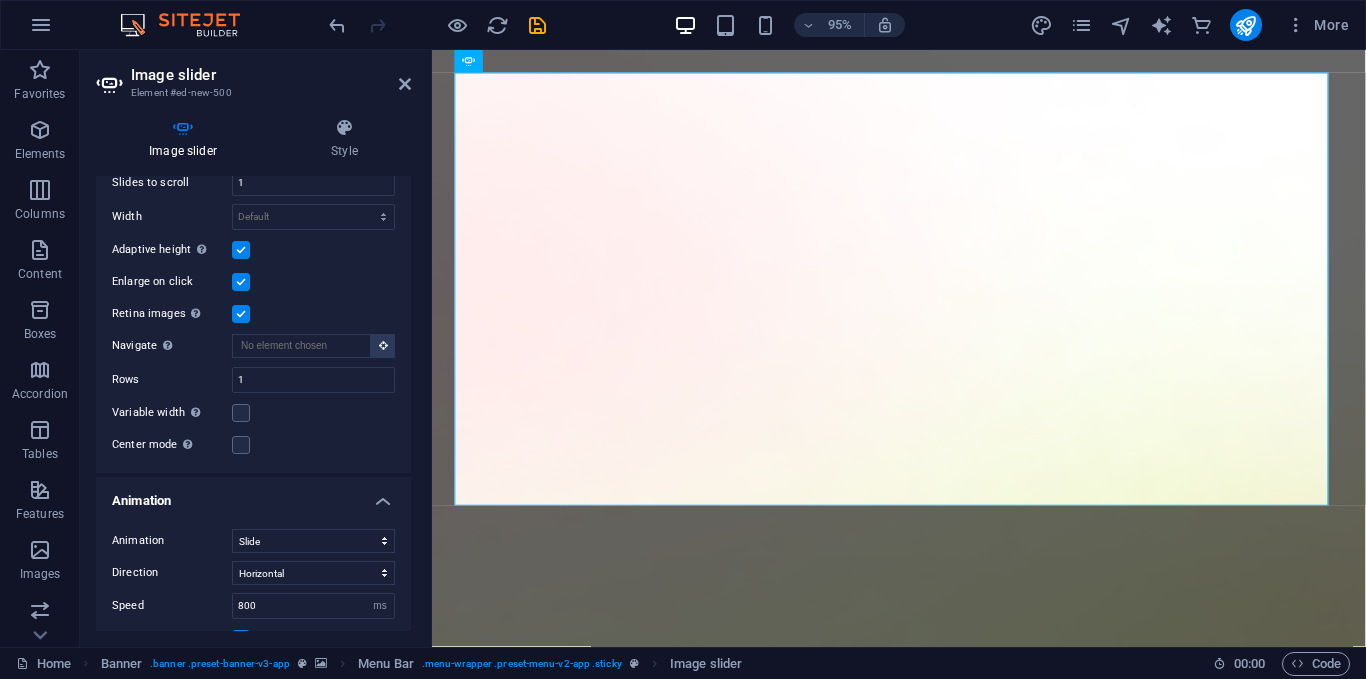scroll, scrollTop: 618, scrollLeft: 0, axis: vertical 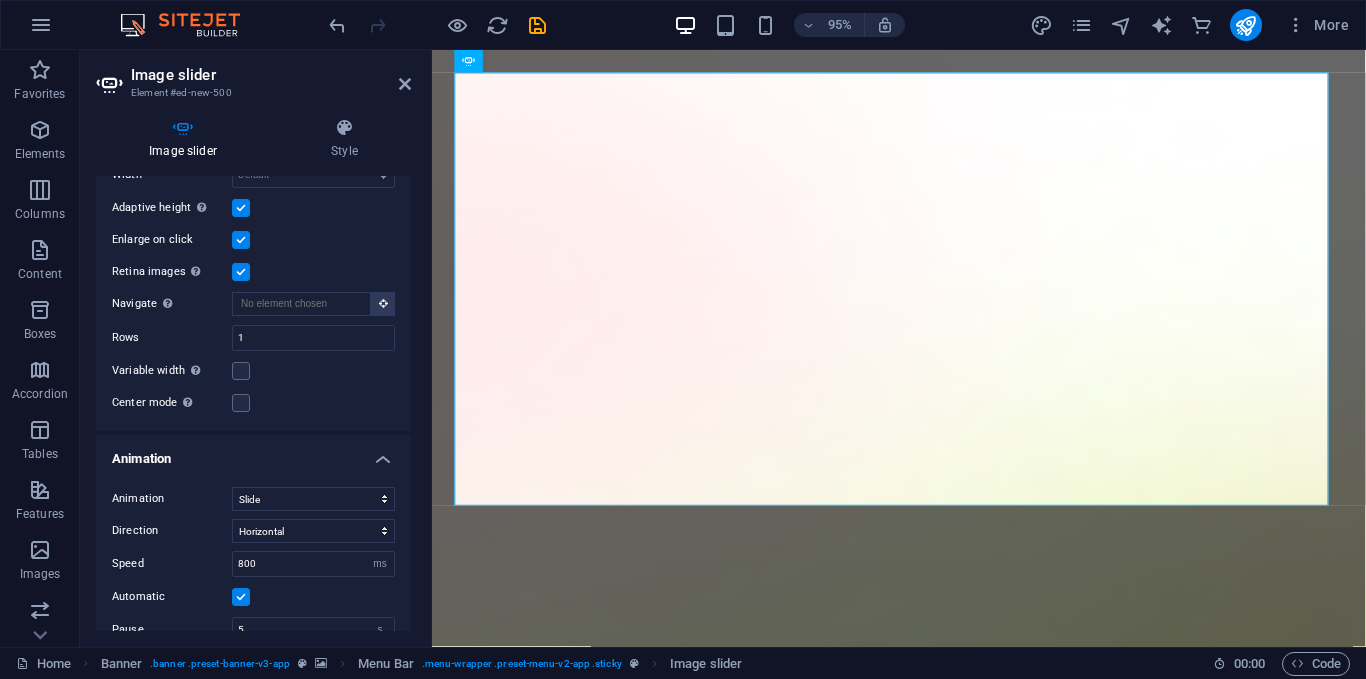 click on "Variable width Automatically adjust the width of the visible slide." at bounding box center (253, 371) 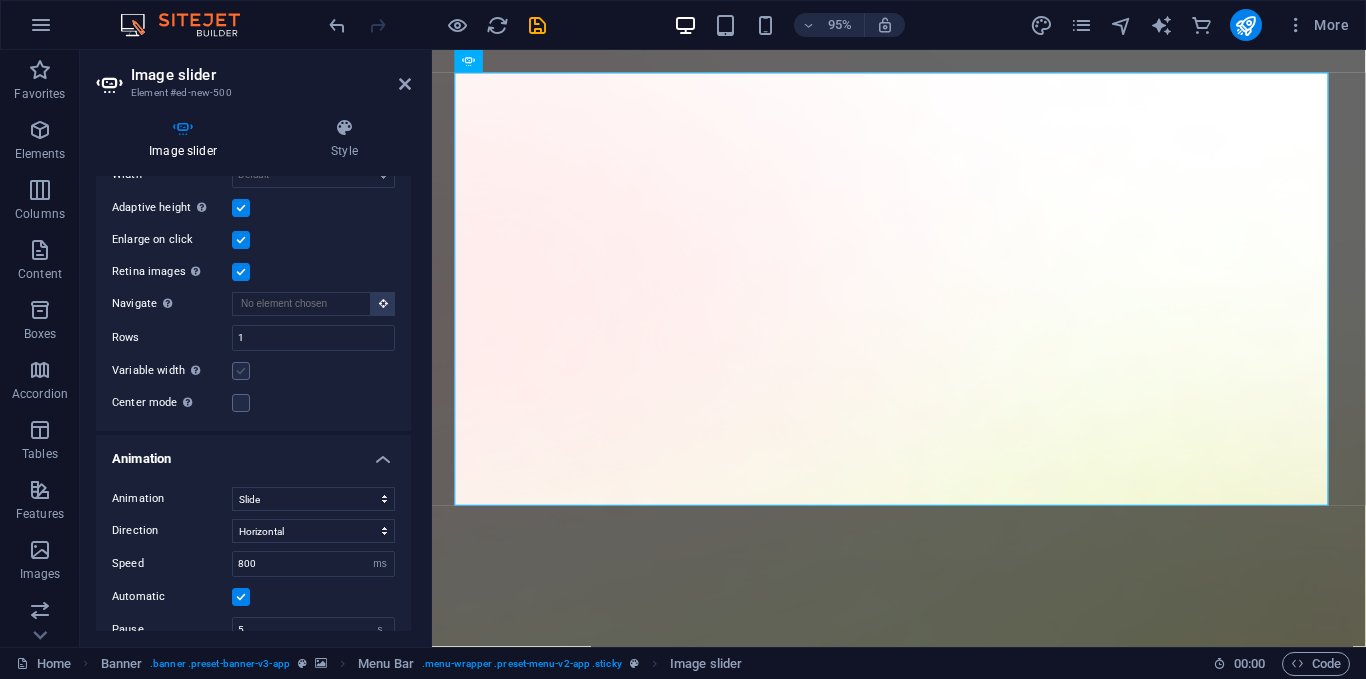 click at bounding box center [241, 371] 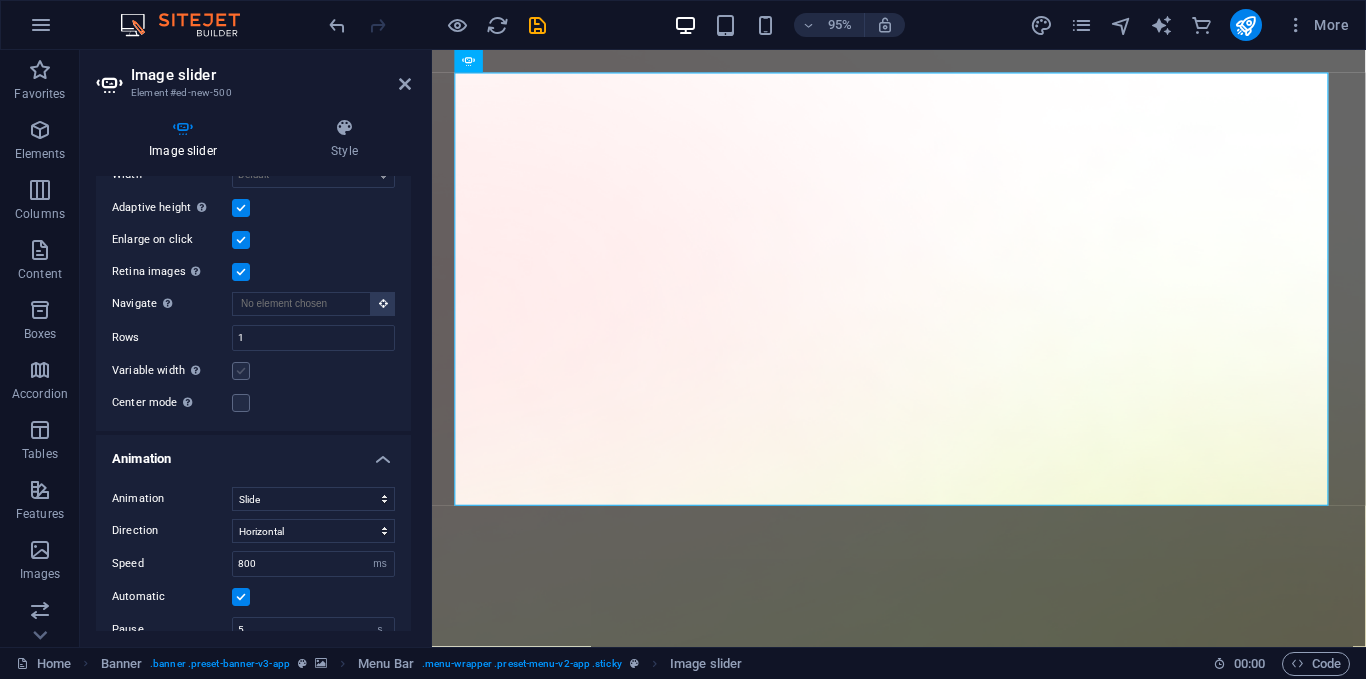 click on "Variable width Automatically adjust the width of the visible slide." at bounding box center (0, 0) 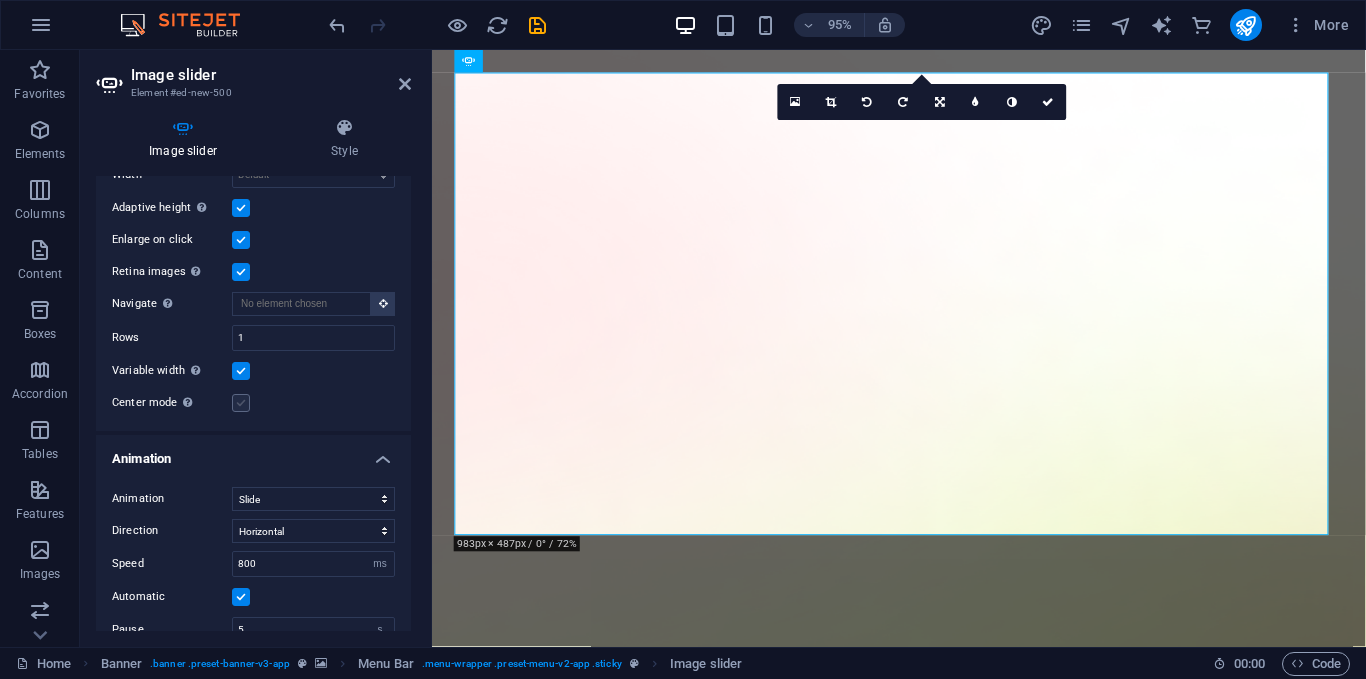 click at bounding box center [241, 403] 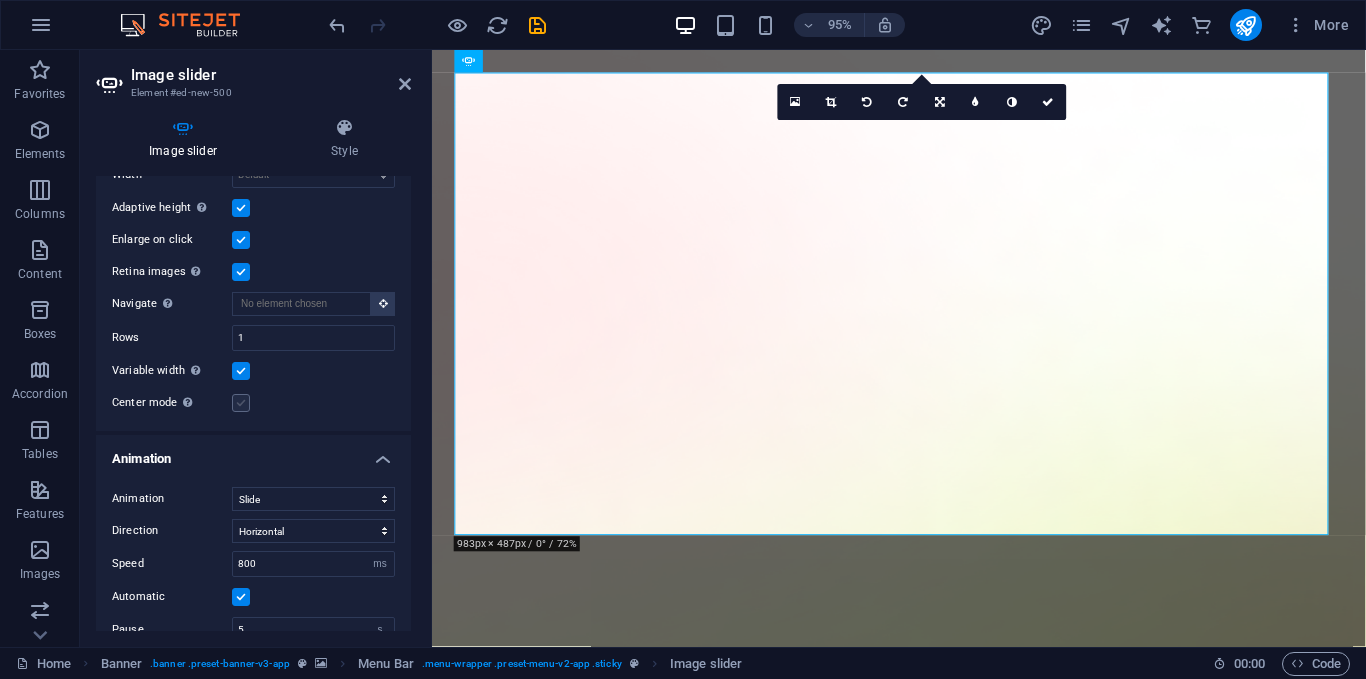 click on "Center mode Enables centered view with partial previous/next slide. Use with odd numbered "Slides to show" counts." at bounding box center [0, 0] 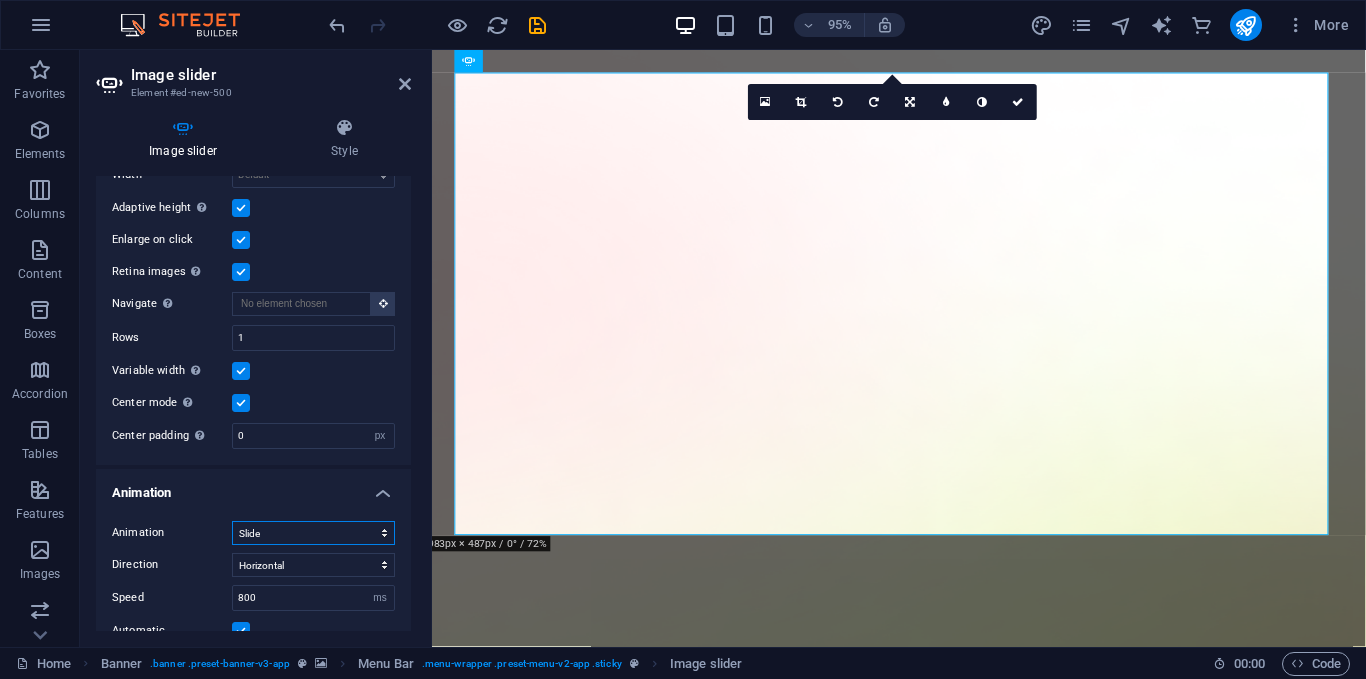 click on "Slide Fade" at bounding box center [313, 533] 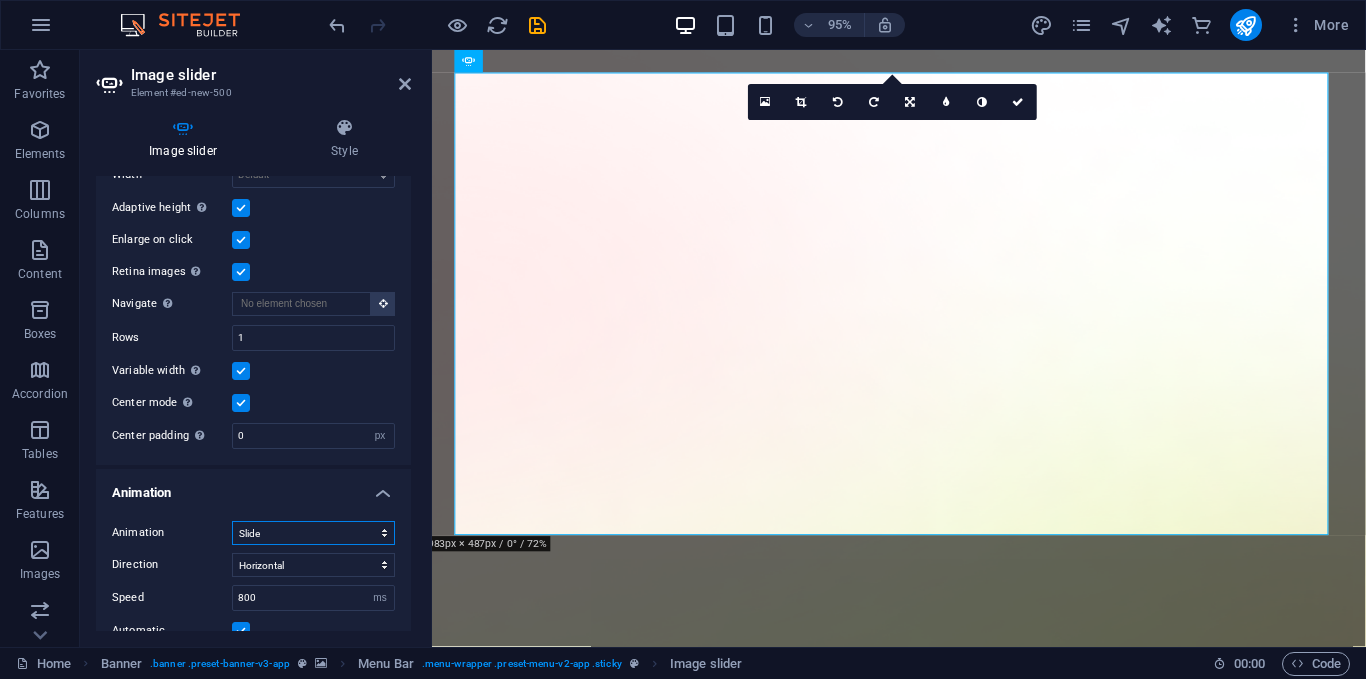 click on "Slide Fade" at bounding box center [313, 533] 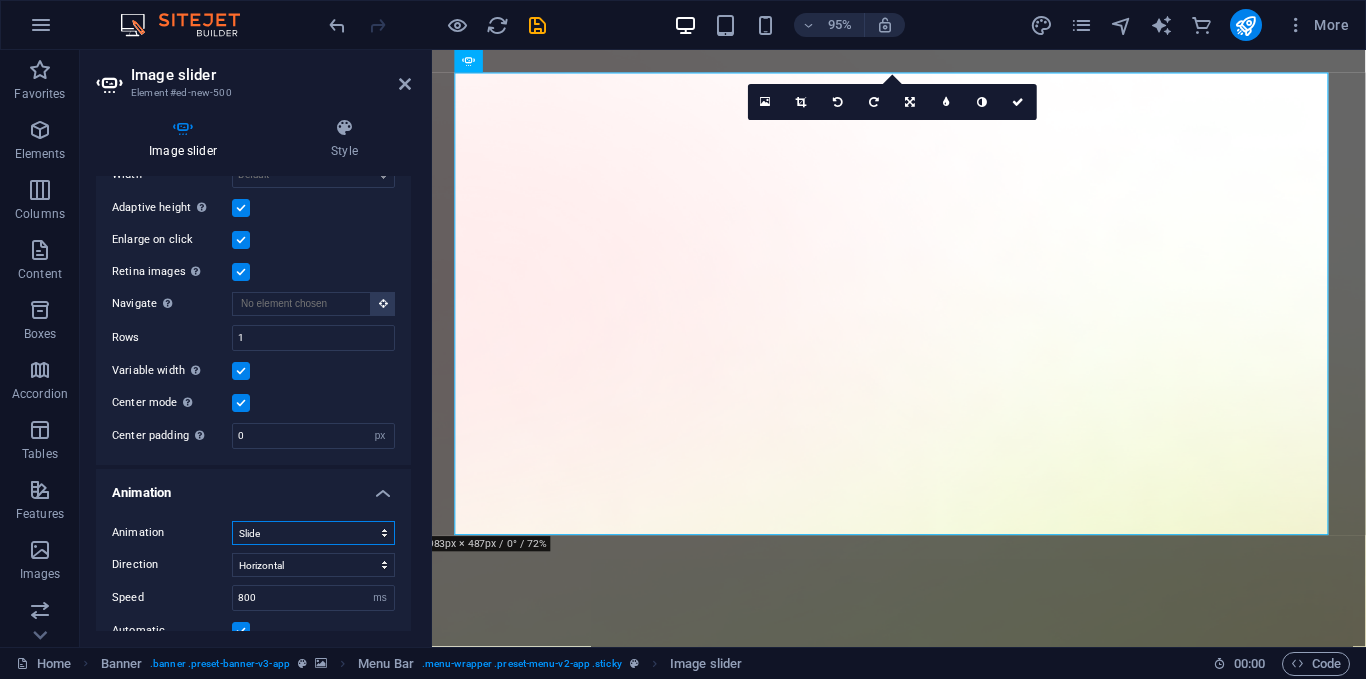 click on "Slide Fade" at bounding box center [313, 533] 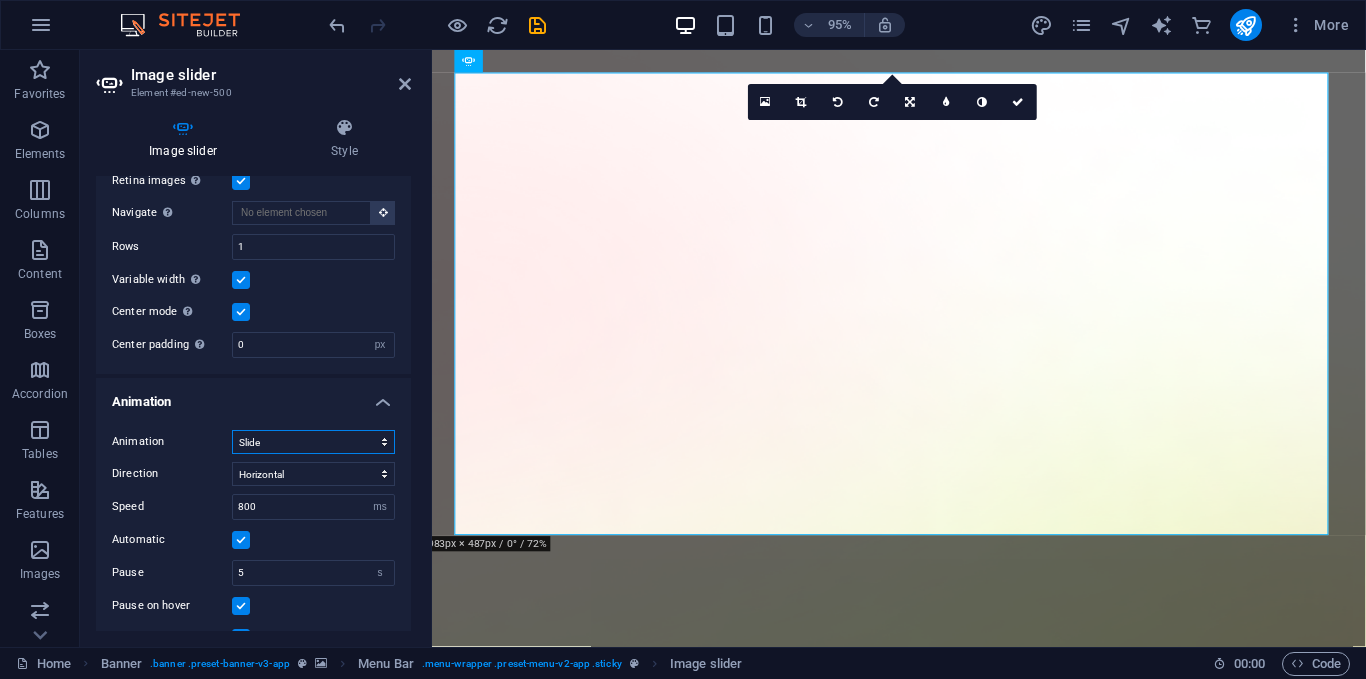 scroll, scrollTop: 735, scrollLeft: 0, axis: vertical 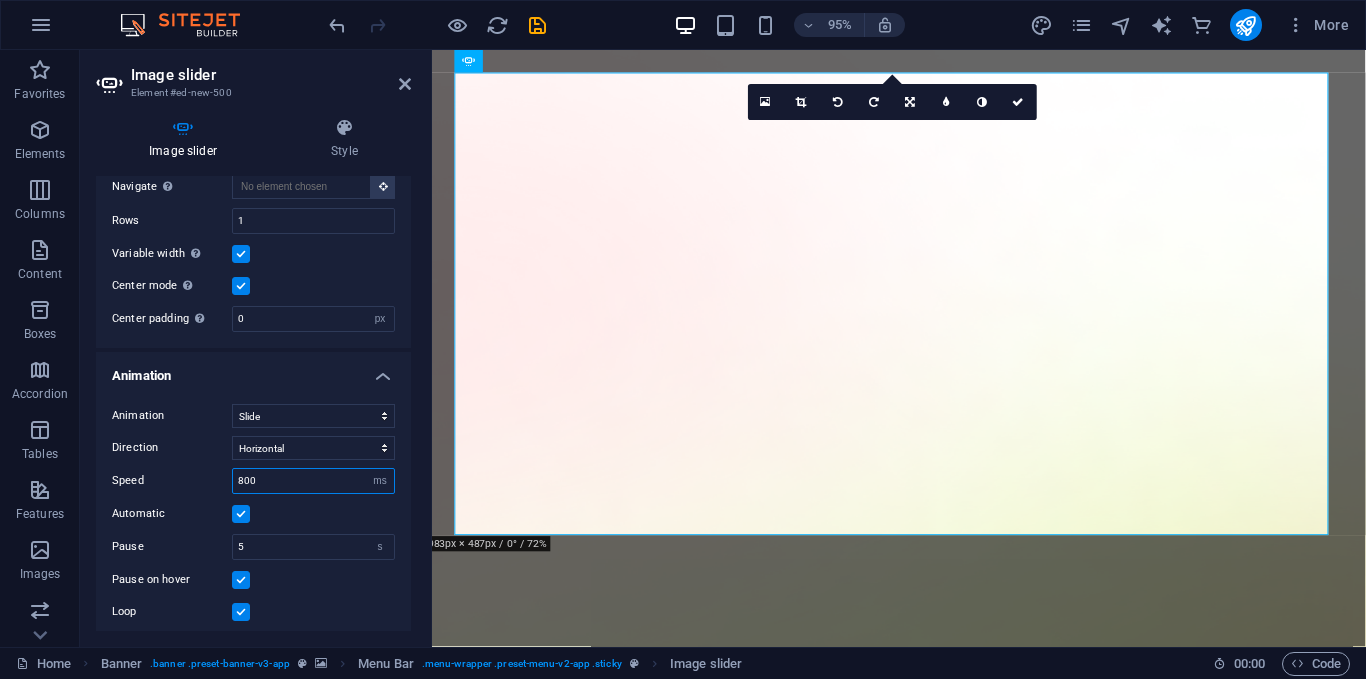 click on "800" at bounding box center (313, 481) 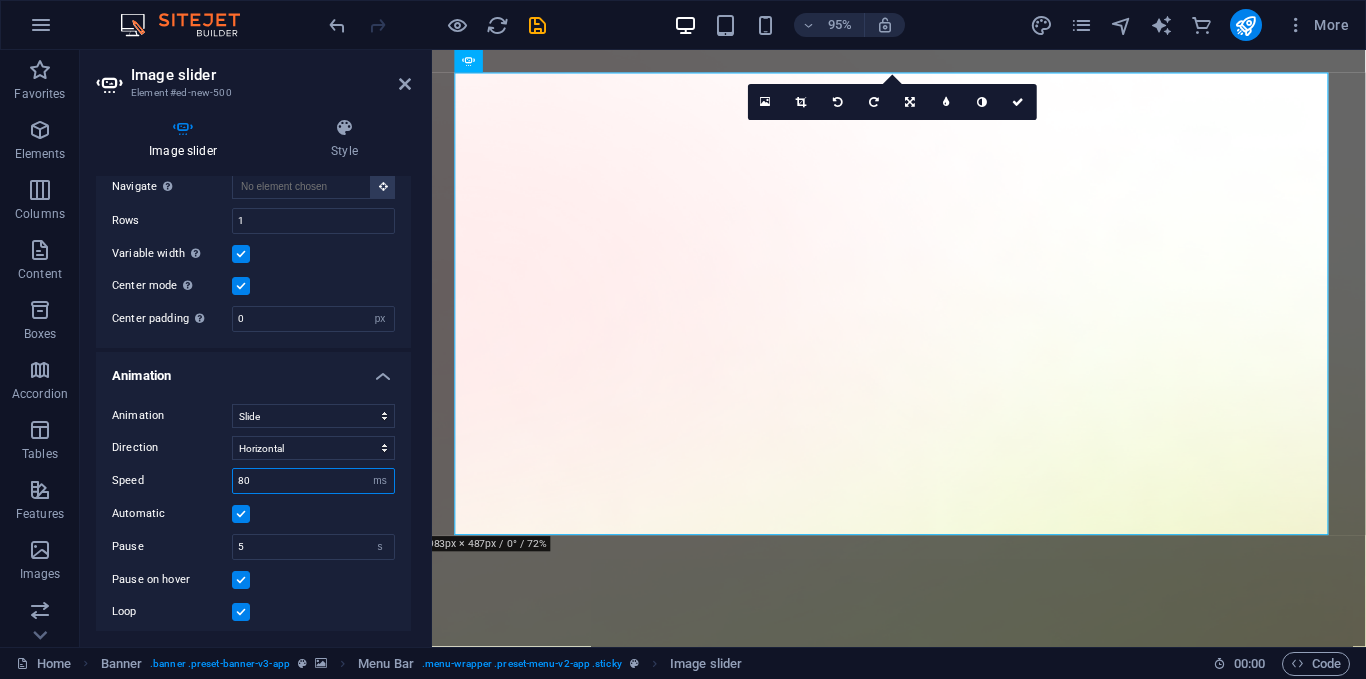 type on "8" 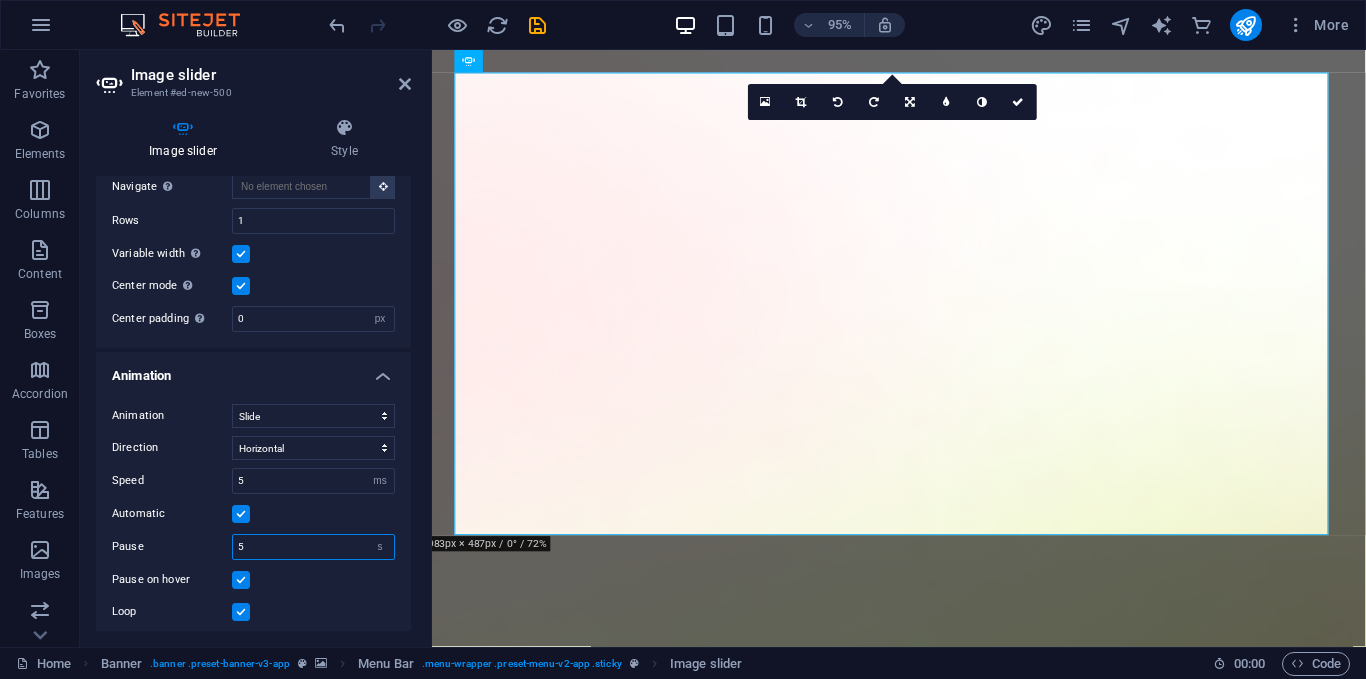 click on "5" at bounding box center (313, 547) 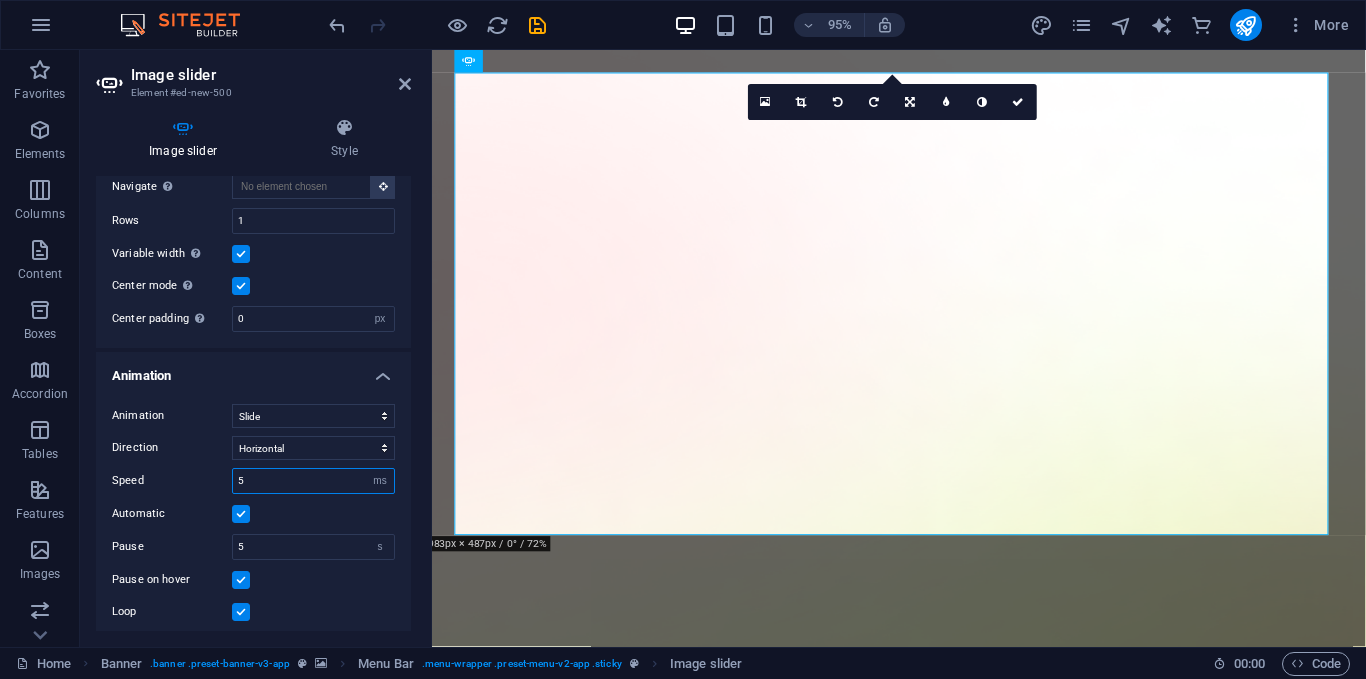 click on "5" at bounding box center [313, 481] 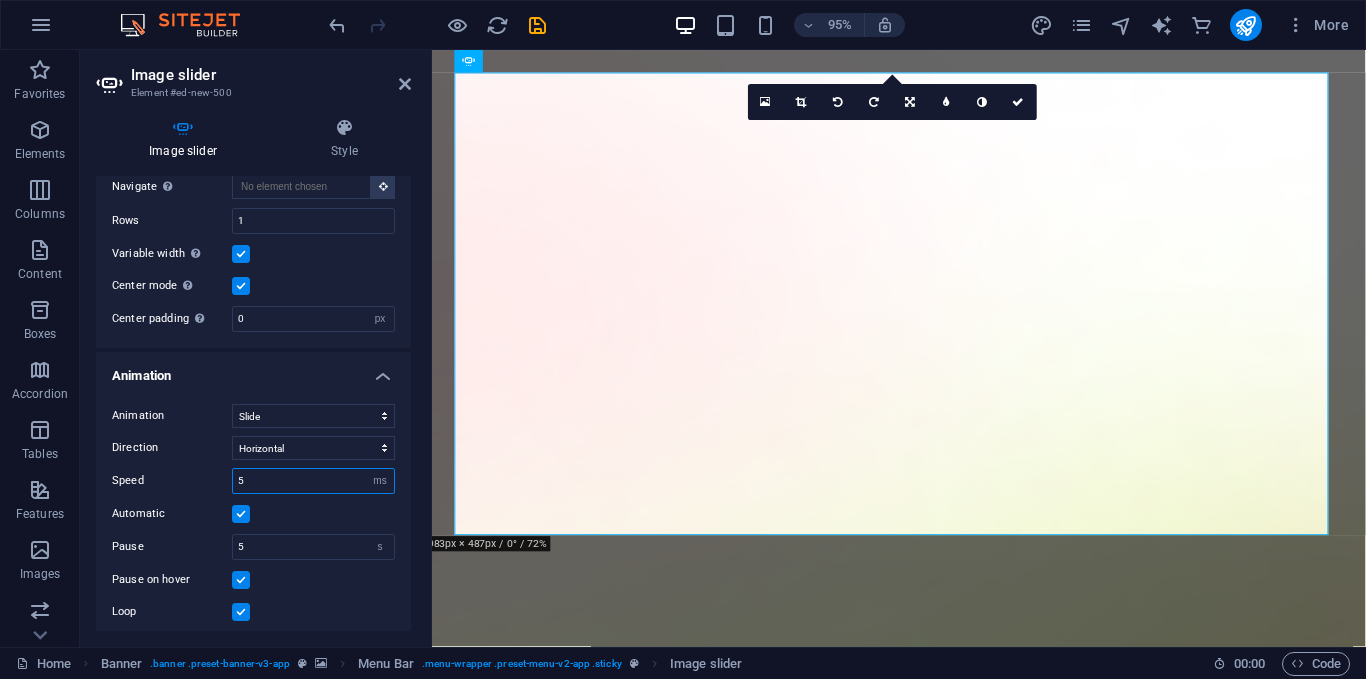 type on "800" 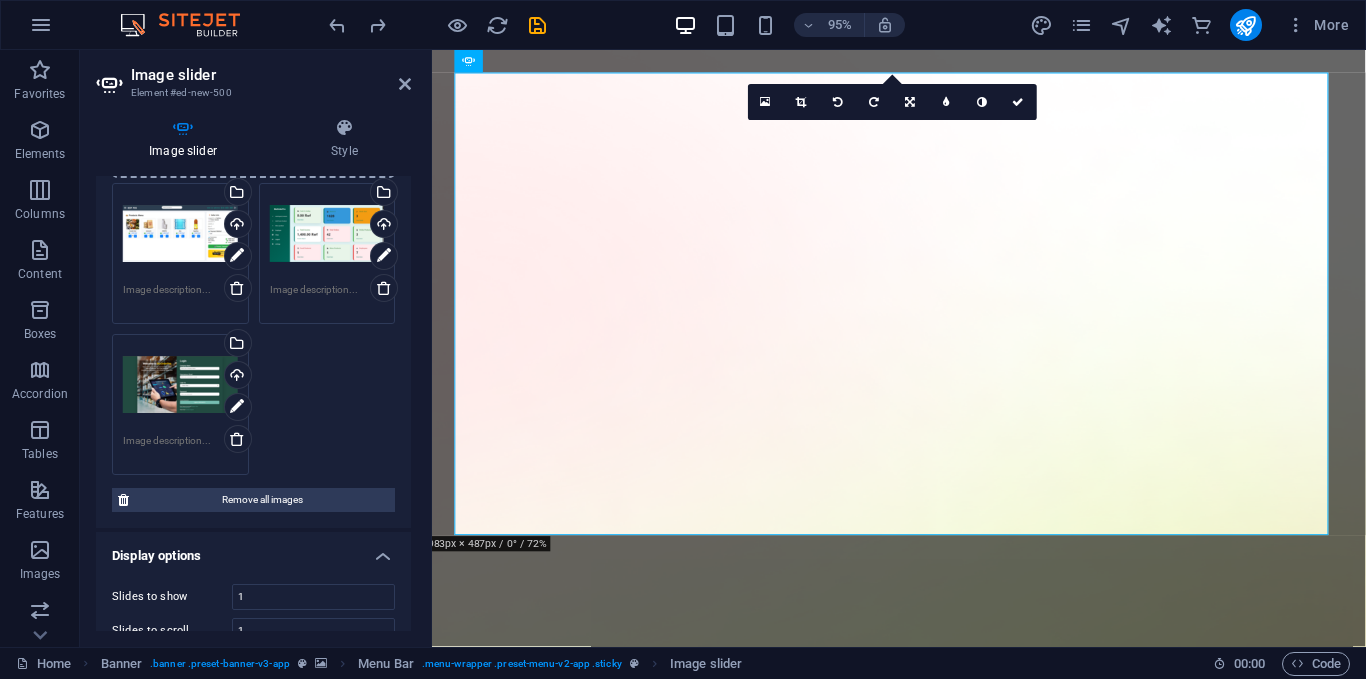 scroll, scrollTop: 0, scrollLeft: 0, axis: both 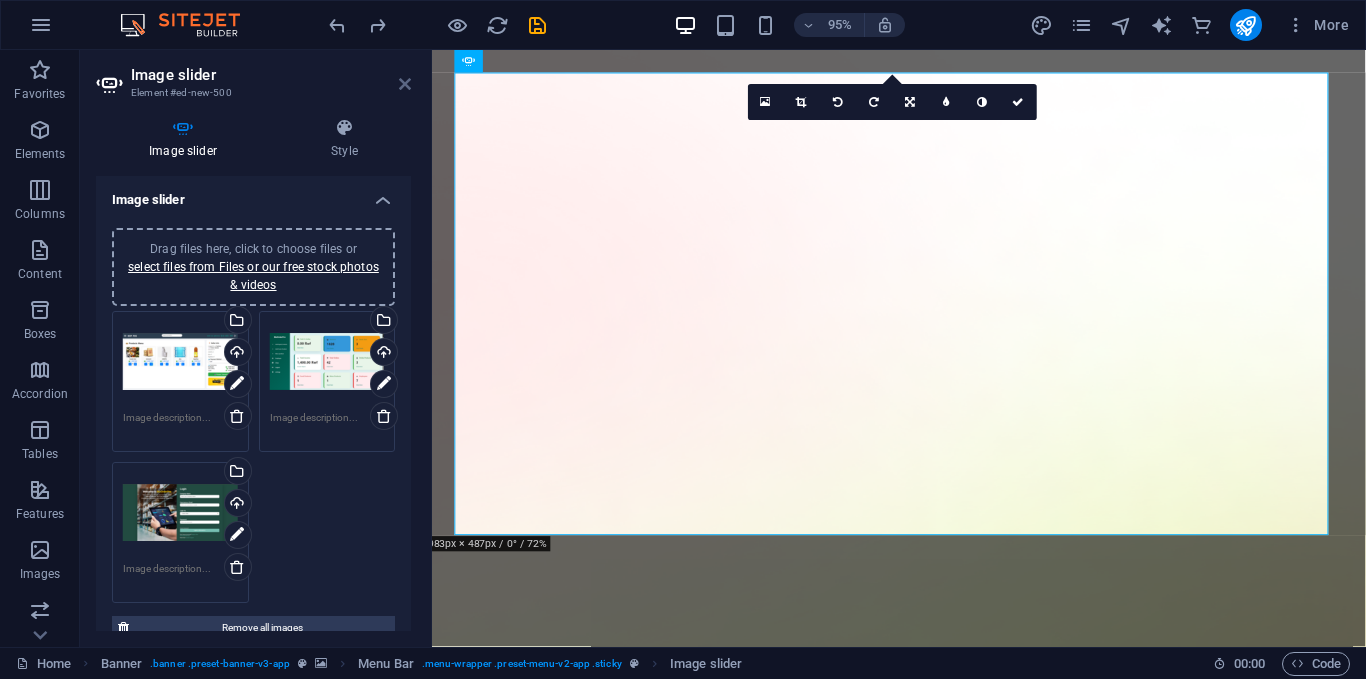 click at bounding box center (405, 84) 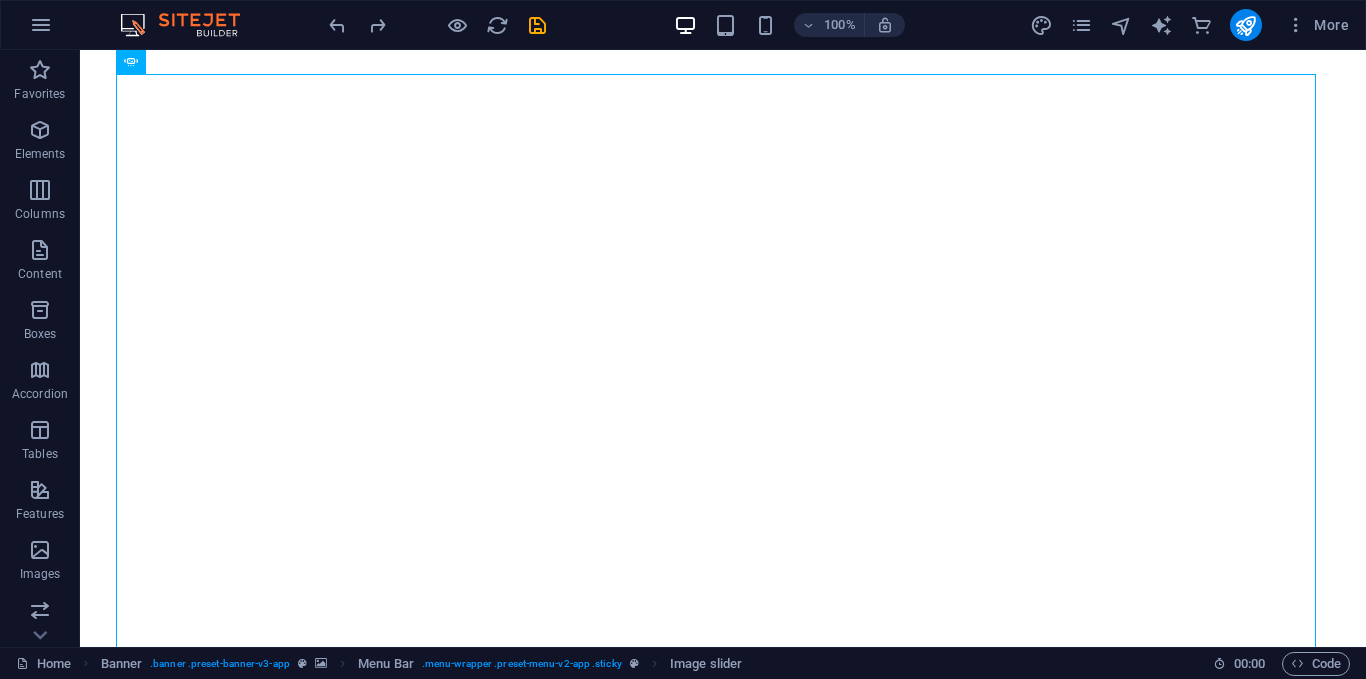 scroll, scrollTop: 2802, scrollLeft: 0, axis: vertical 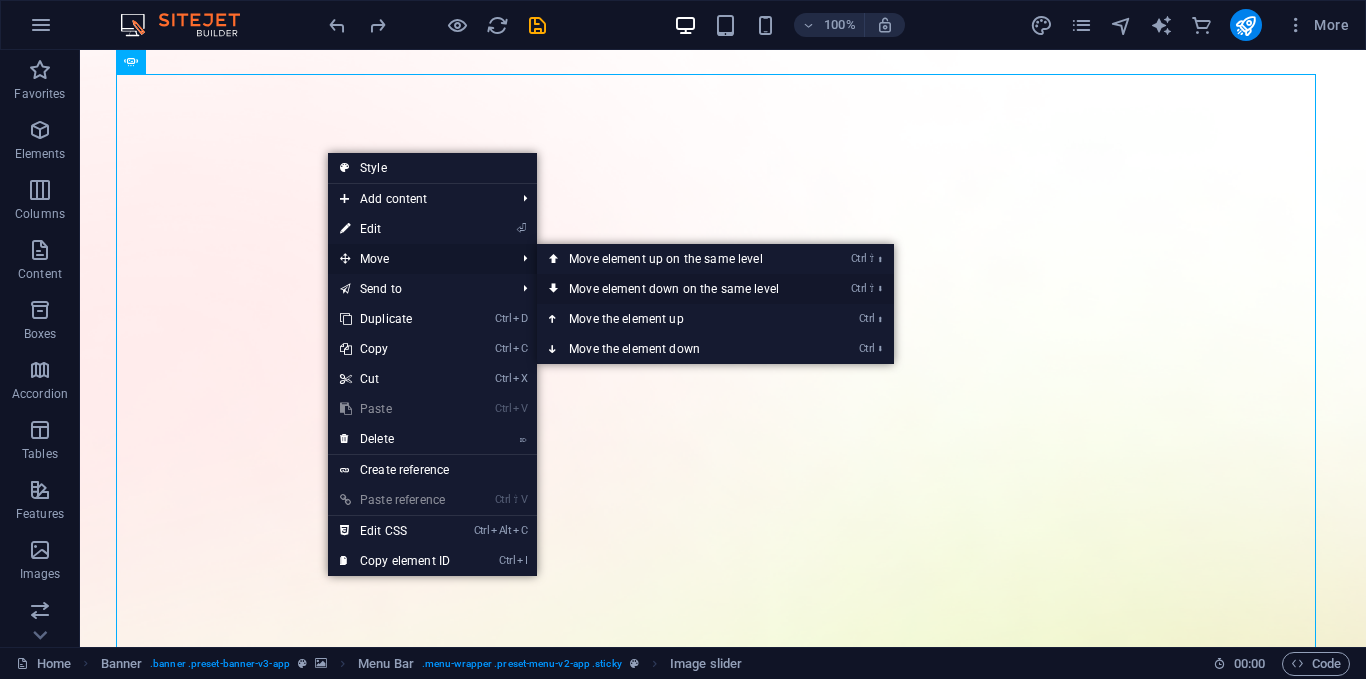 click on "Ctrl ⇧ ⬇  Move element down on the same level" at bounding box center [678, 289] 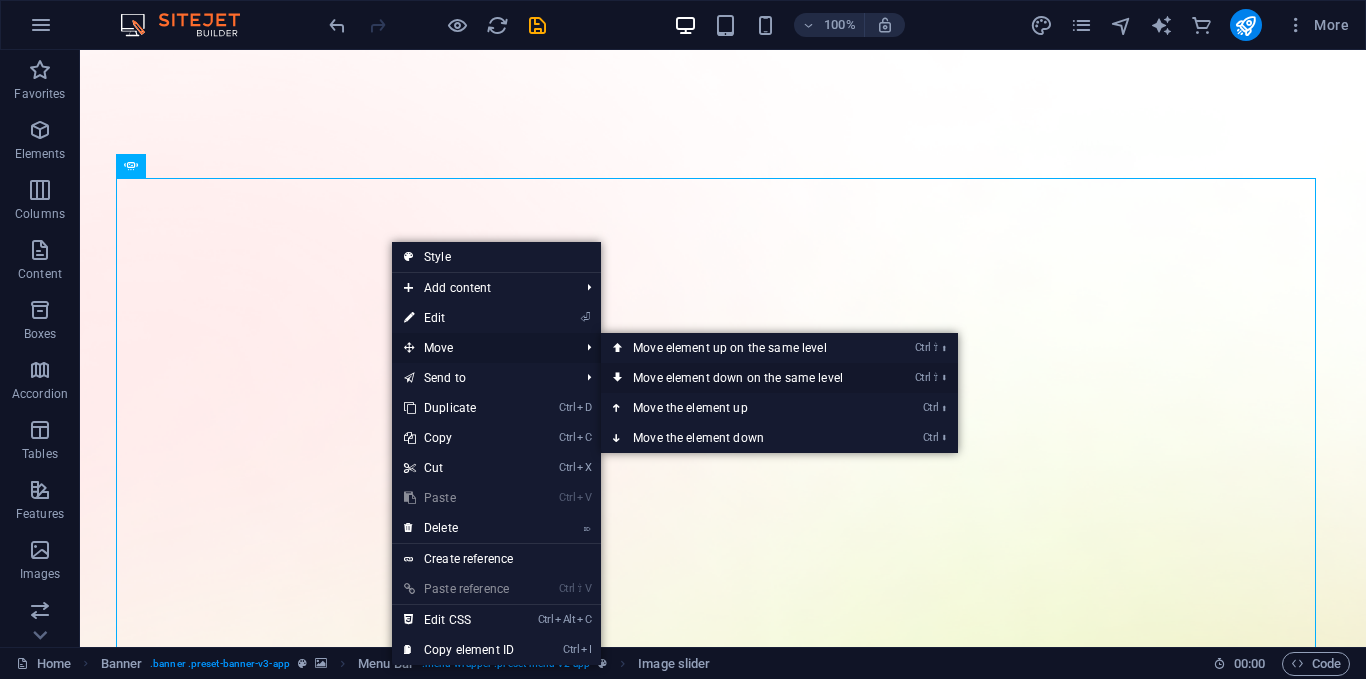 click on "Ctrl ⇧ ⬇  Move element down on the same level" at bounding box center [742, 378] 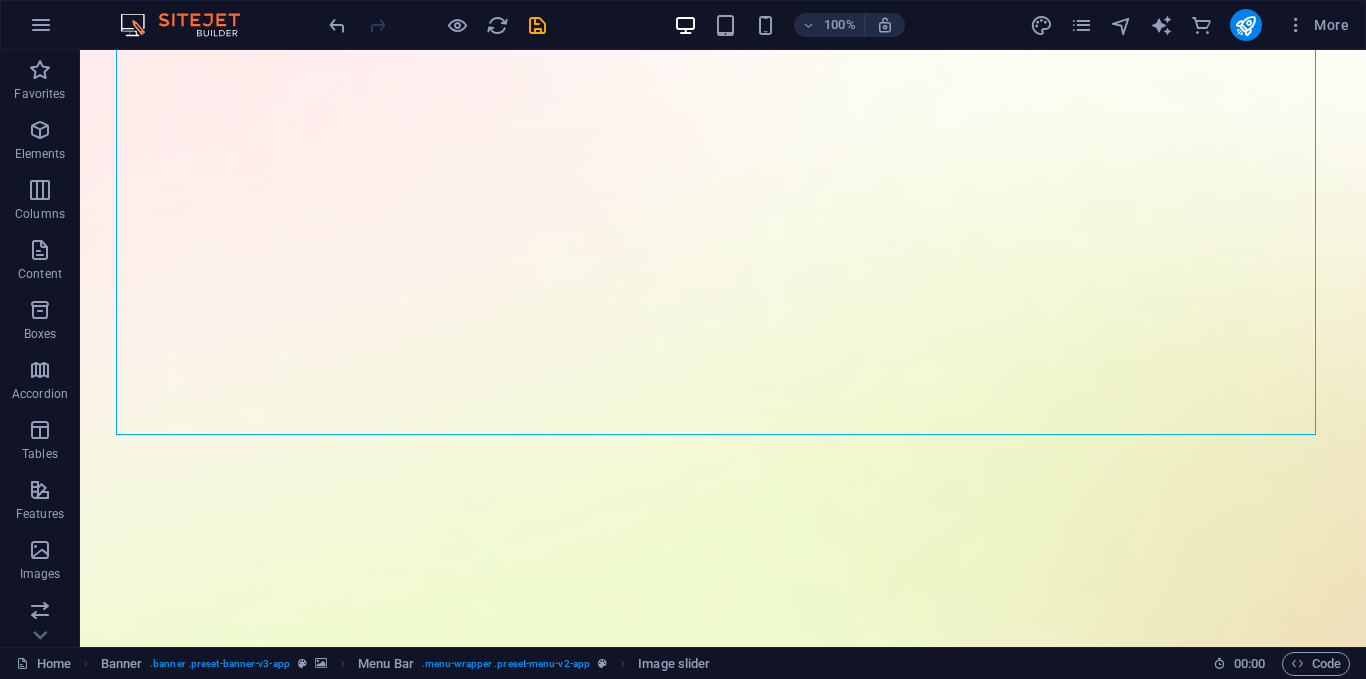 scroll, scrollTop: 179, scrollLeft: 0, axis: vertical 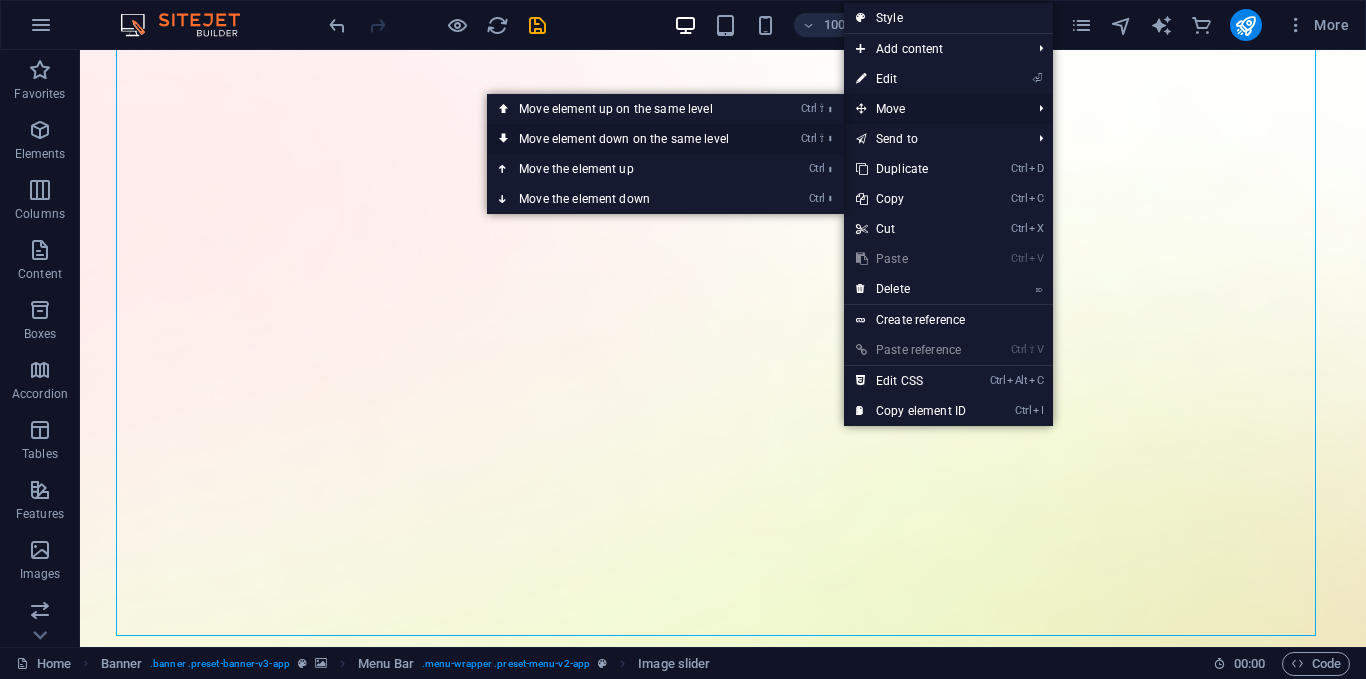 click on "Ctrl ⇧ ⬇  Move element down on the same level" at bounding box center [628, 139] 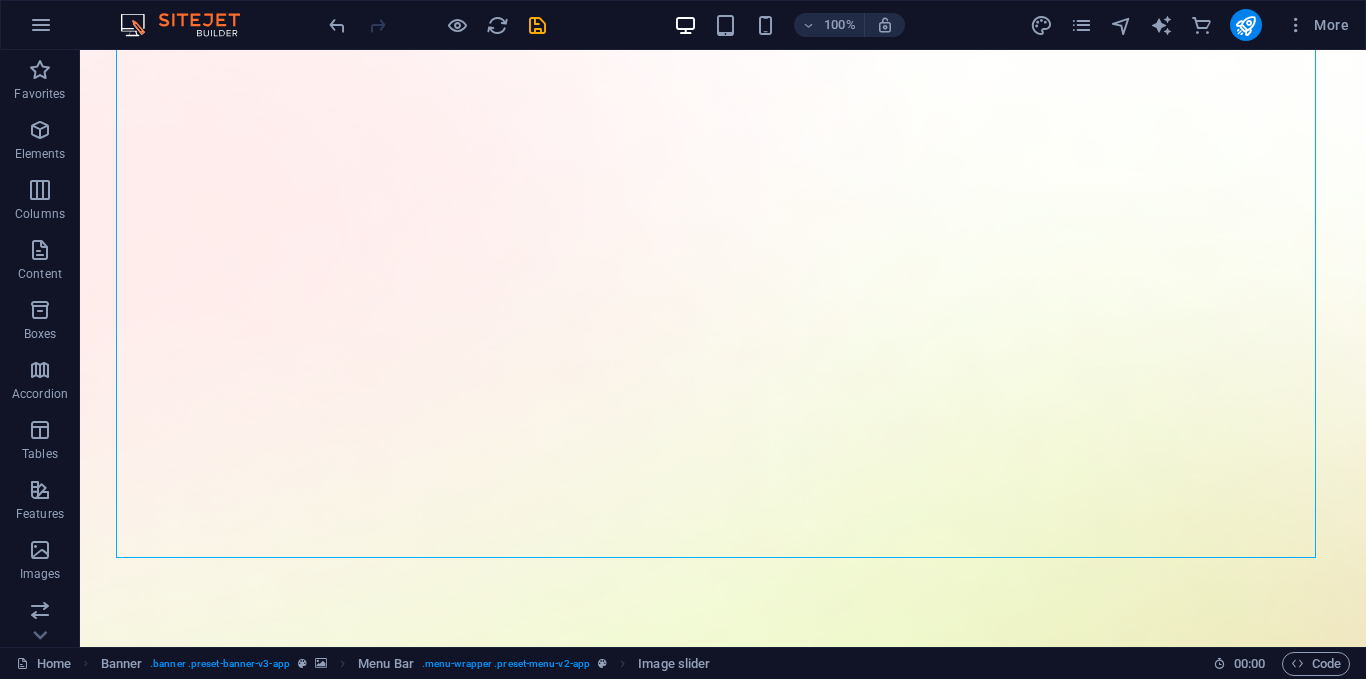 scroll, scrollTop: 145, scrollLeft: 0, axis: vertical 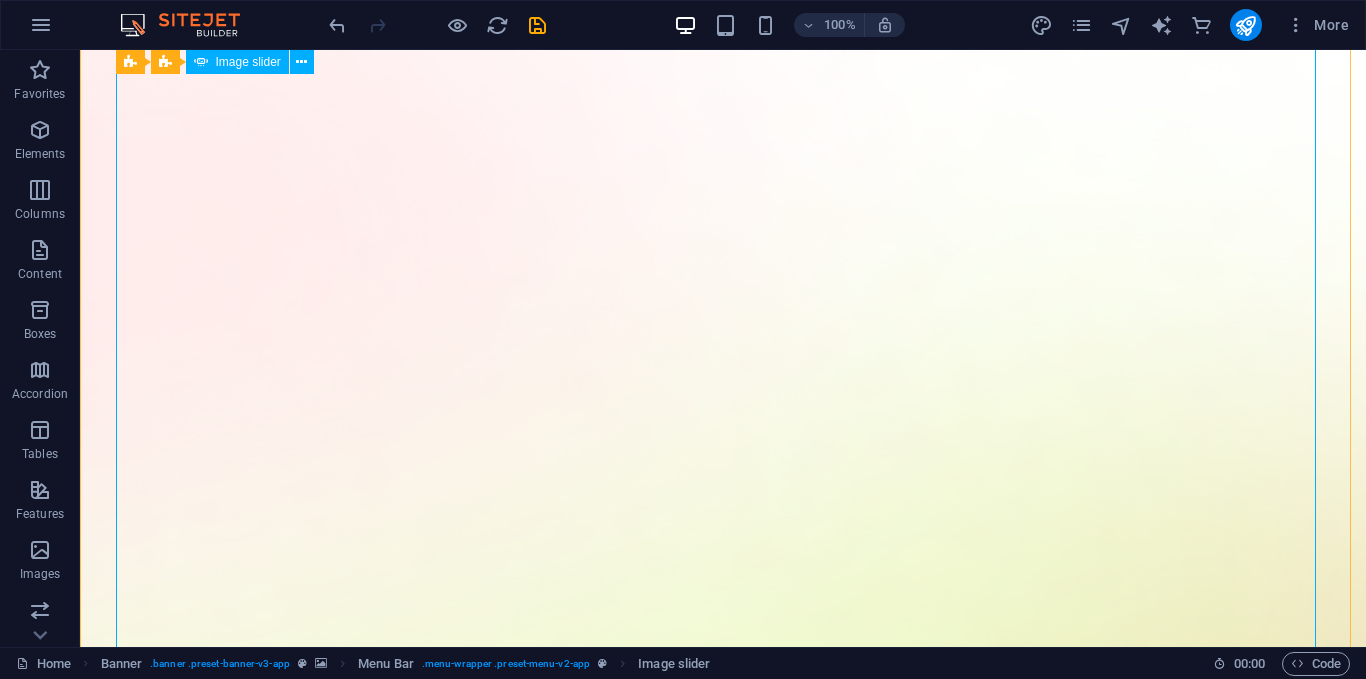 click at bounding box center [123, 2842] 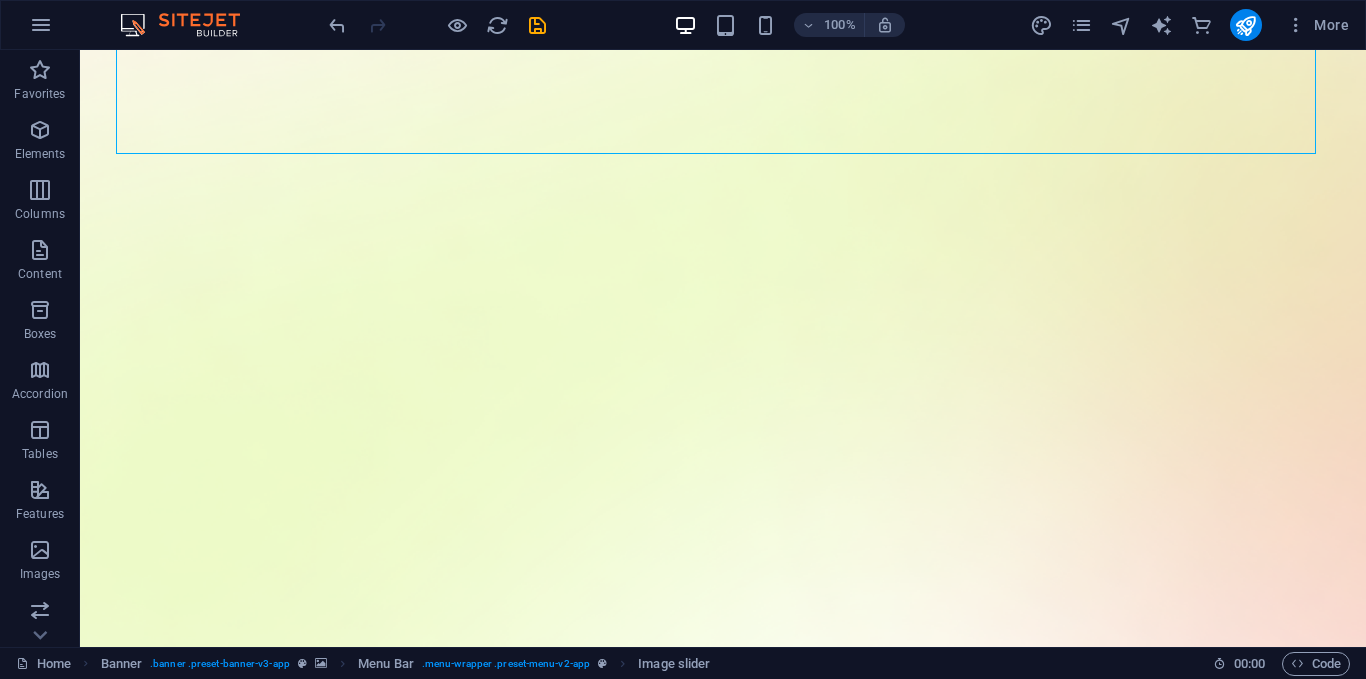 scroll, scrollTop: 760, scrollLeft: 0, axis: vertical 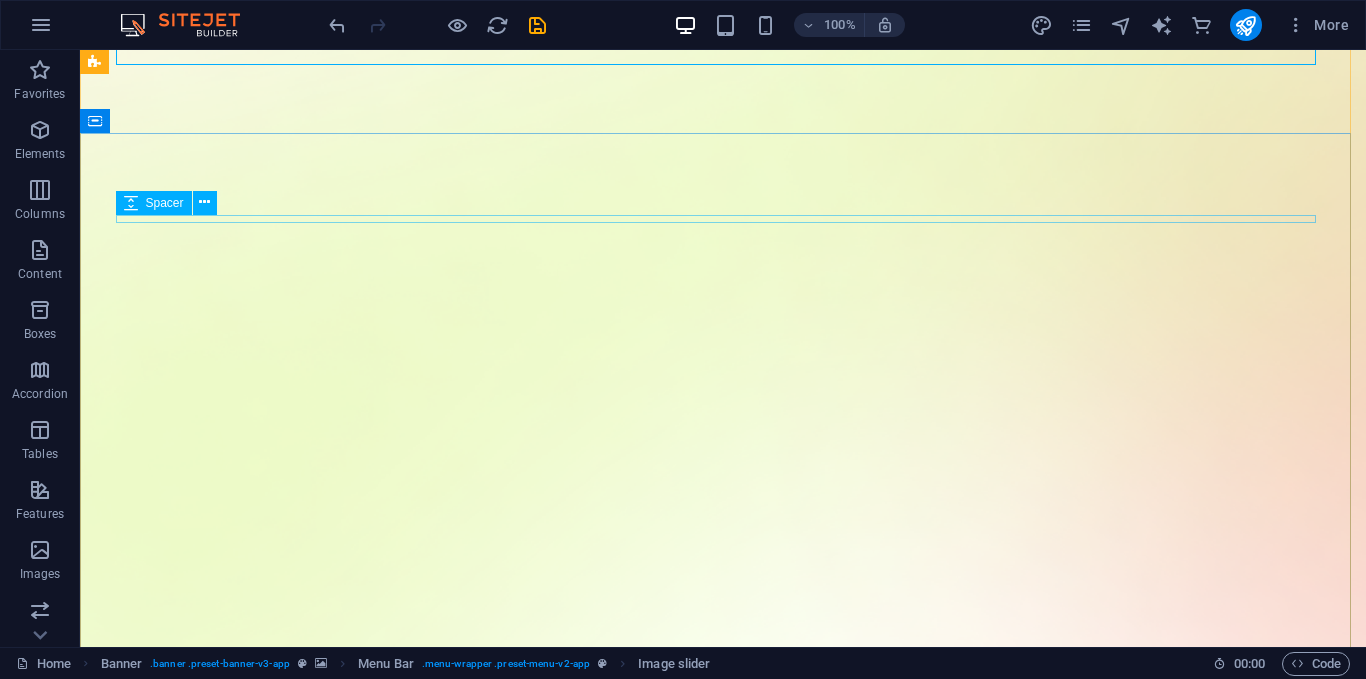 click at bounding box center [723, 2407] 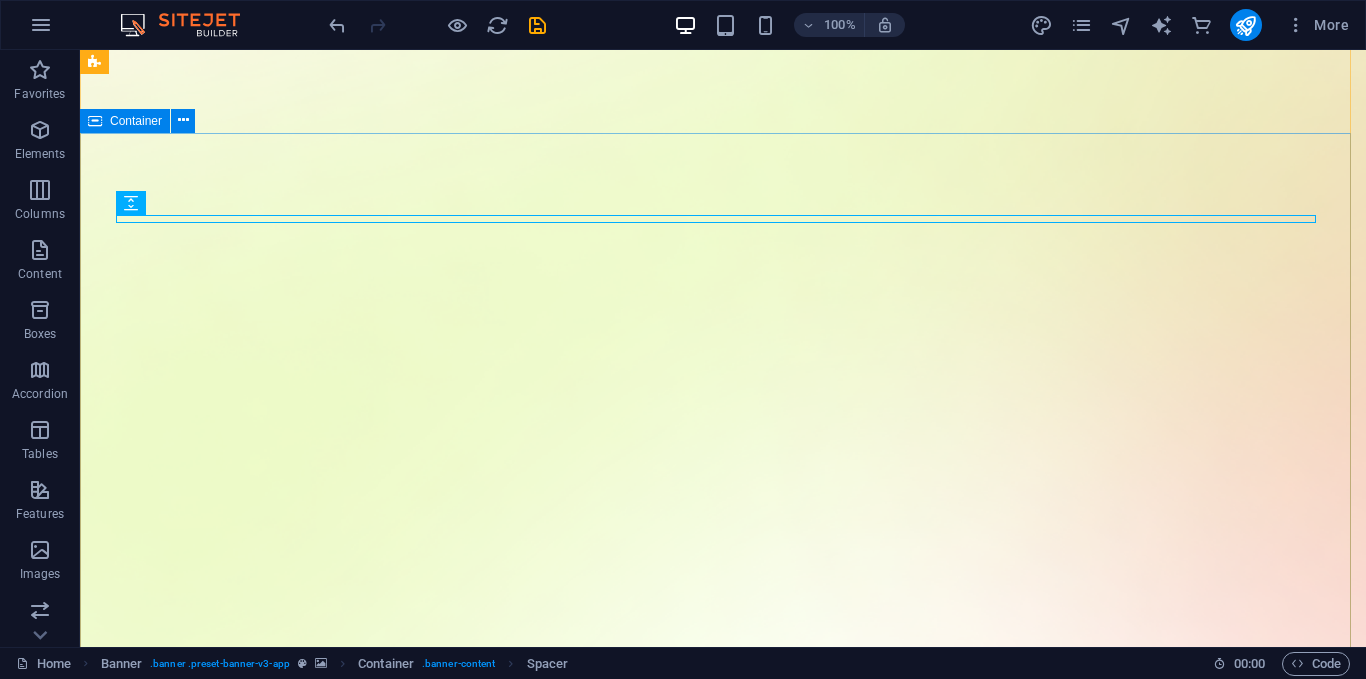 click on "Version 2.0 is here BOP (Biz Order Pro) SYSTEM is an integrated business management ecosystem that provides modern digital solutions for companies across industries — from factories and supply chains to e-commerce stores and hospitality services. BOP empowers businesses to organize operations, streamline daily tasks, automate workflows, and grow sustainably with smart tools and real-time insights. Whether you run a factory, an online shop, or a hotel, BOP gives you the technology you need to work smarter and serve customers better. Download App" at bounding box center [723, 2910] 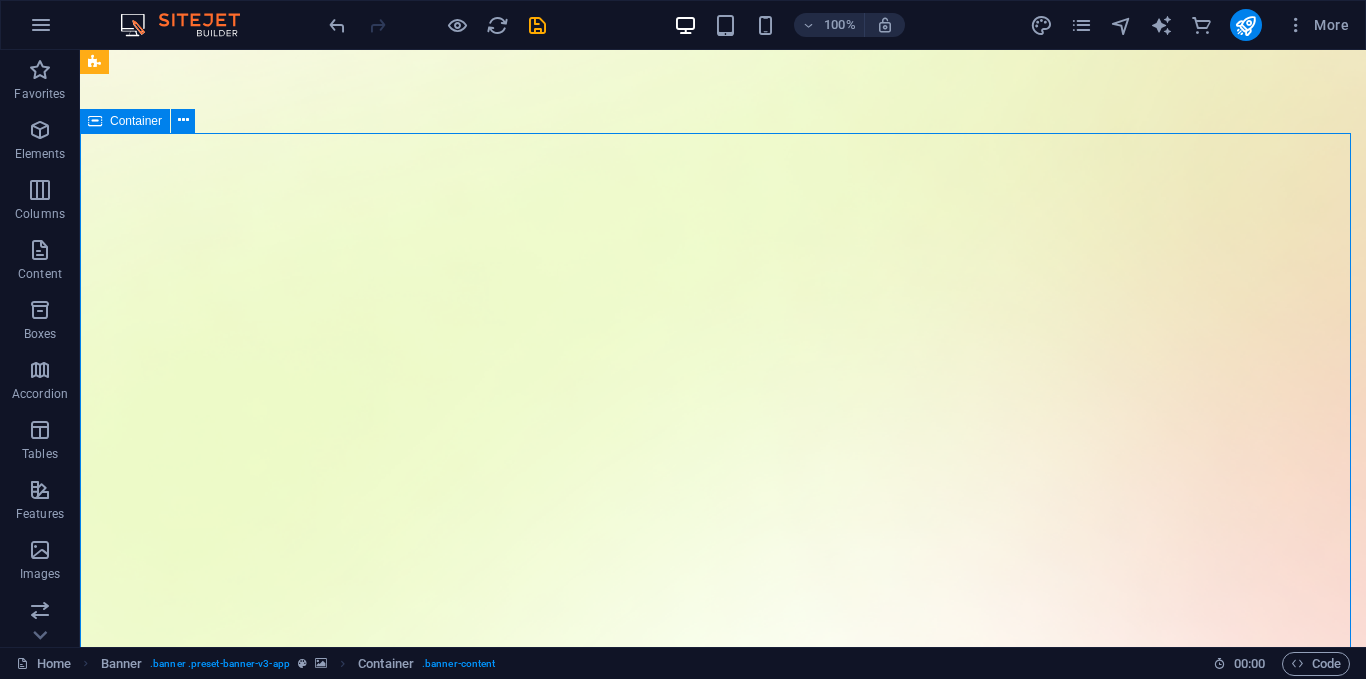click on "Version 2.0 is here BOP (Biz Order Pro) SYSTEM is an integrated business management ecosystem that provides modern digital solutions for companies across industries — from factories and supply chains to e-commerce stores and hospitality services. BOP empowers businesses to organize operations, streamline daily tasks, automate workflows, and grow sustainably with smart tools and real-time insights. Whether you run a factory, an online shop, or a hotel, BOP gives you the technology you need to work smarter and serve customers better. Download App" at bounding box center (723, 2900) 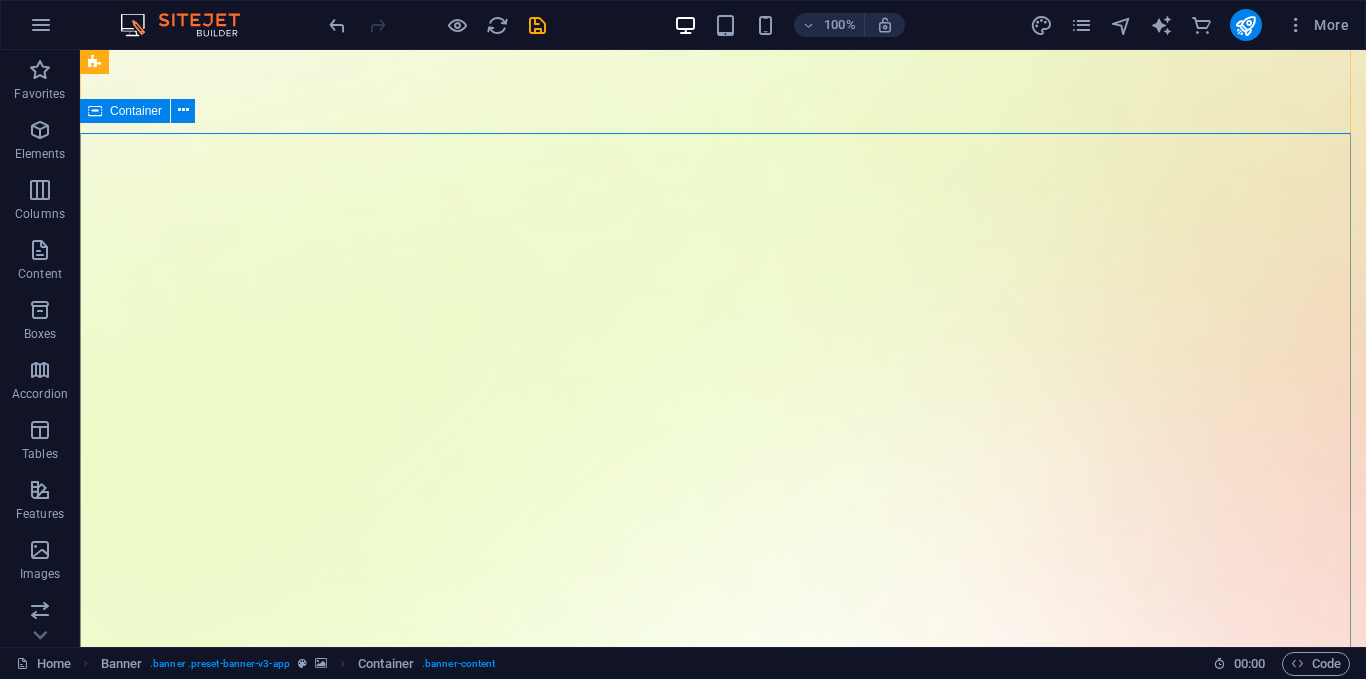 click on "Version 2.0 is here BOP (Biz Order Pro) SYSTEM is an integrated business management ecosystem that provides modern digital solutions for companies across industries — from factories and supply chains to e-commerce stores and hospitality services. BOP empowers businesses to organize operations, streamline daily tasks, automate workflows, and grow sustainably with smart tools and real-time insights. Whether you run a factory, an online shop, or a hotel, BOP gives you the technology you need to work smarter and serve customers better. Download App" at bounding box center [723, 2900] 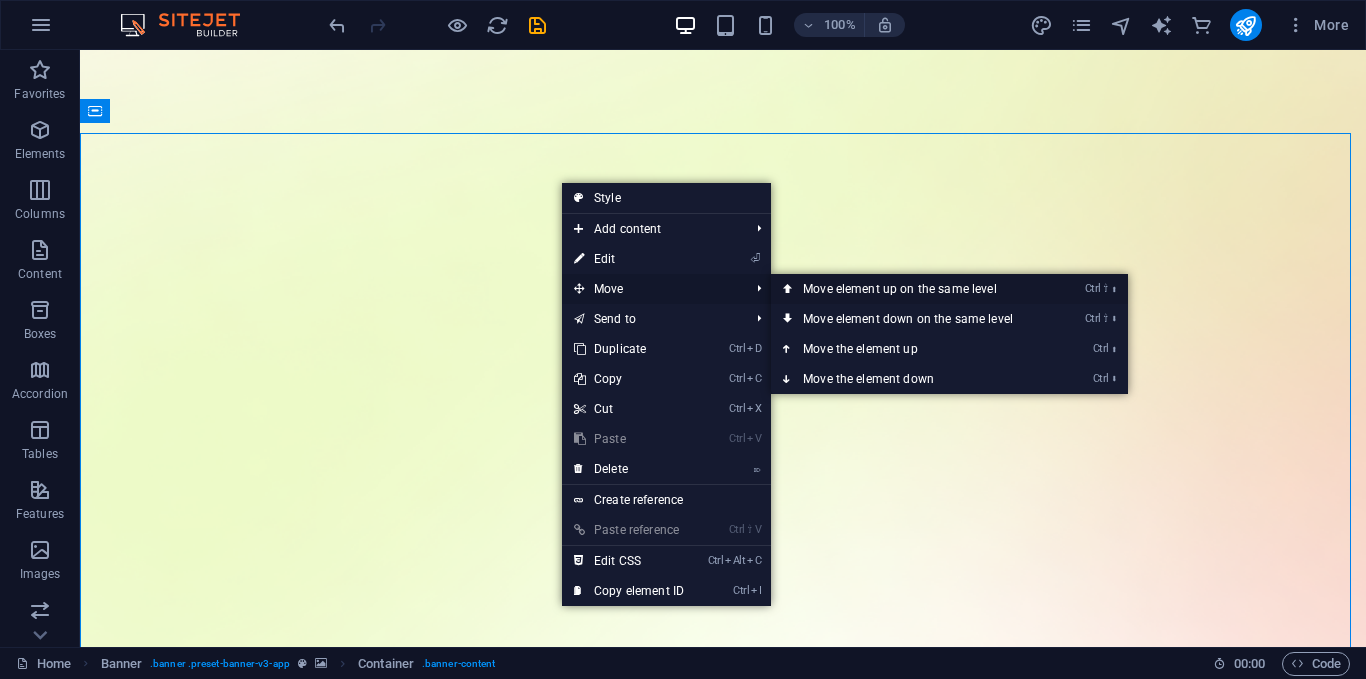 click on "Ctrl ⇧ ⬆  Move element up on the same level" at bounding box center (912, 289) 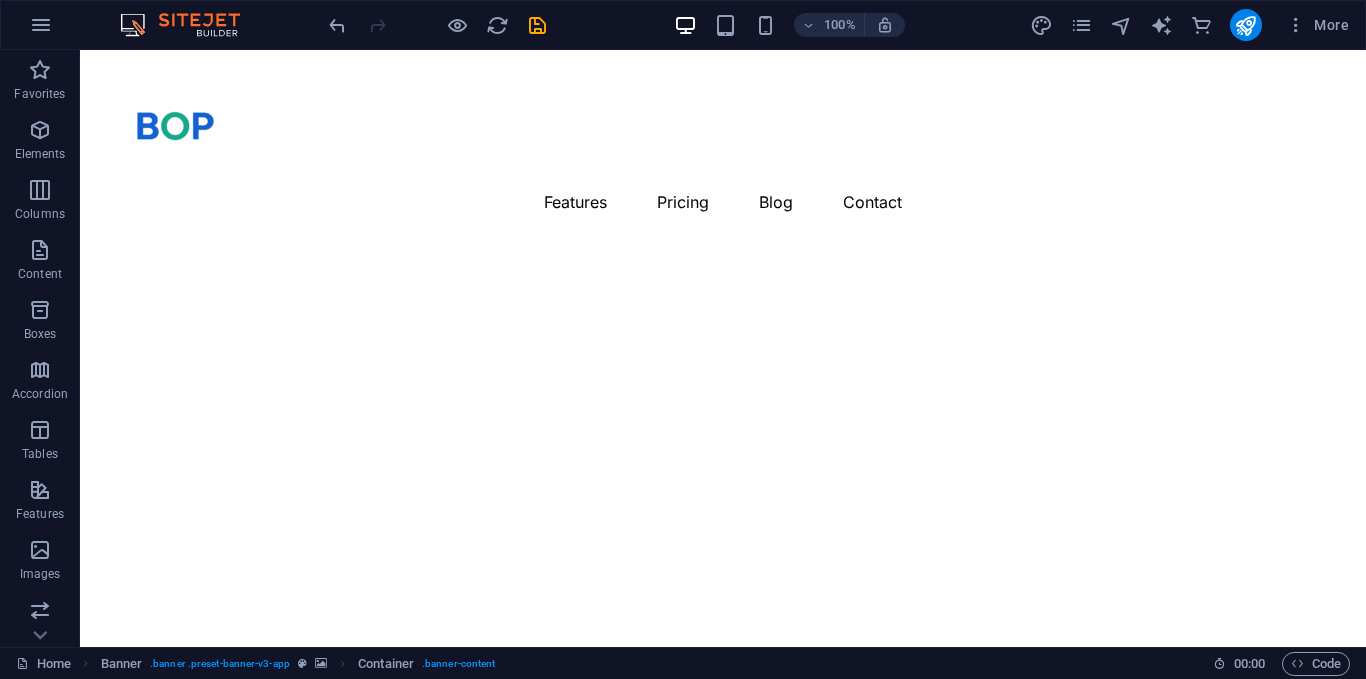 scroll, scrollTop: 0, scrollLeft: 0, axis: both 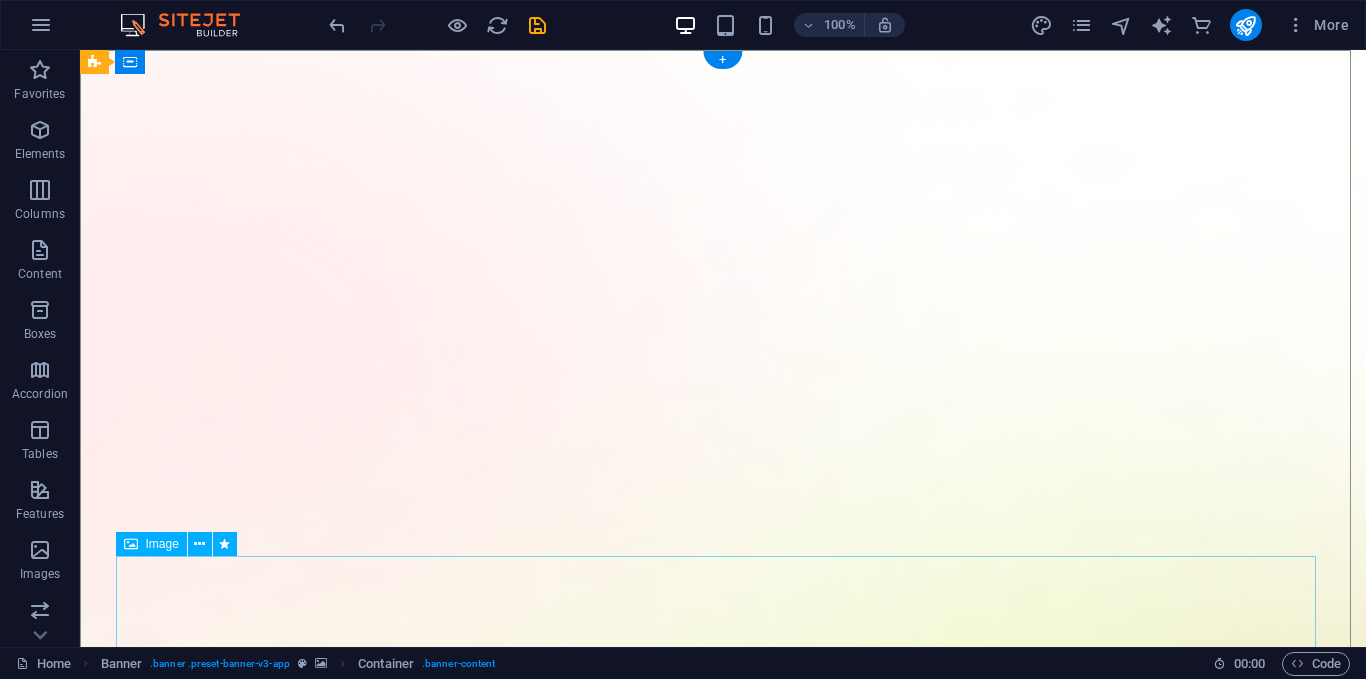 click at bounding box center (723, 2873) 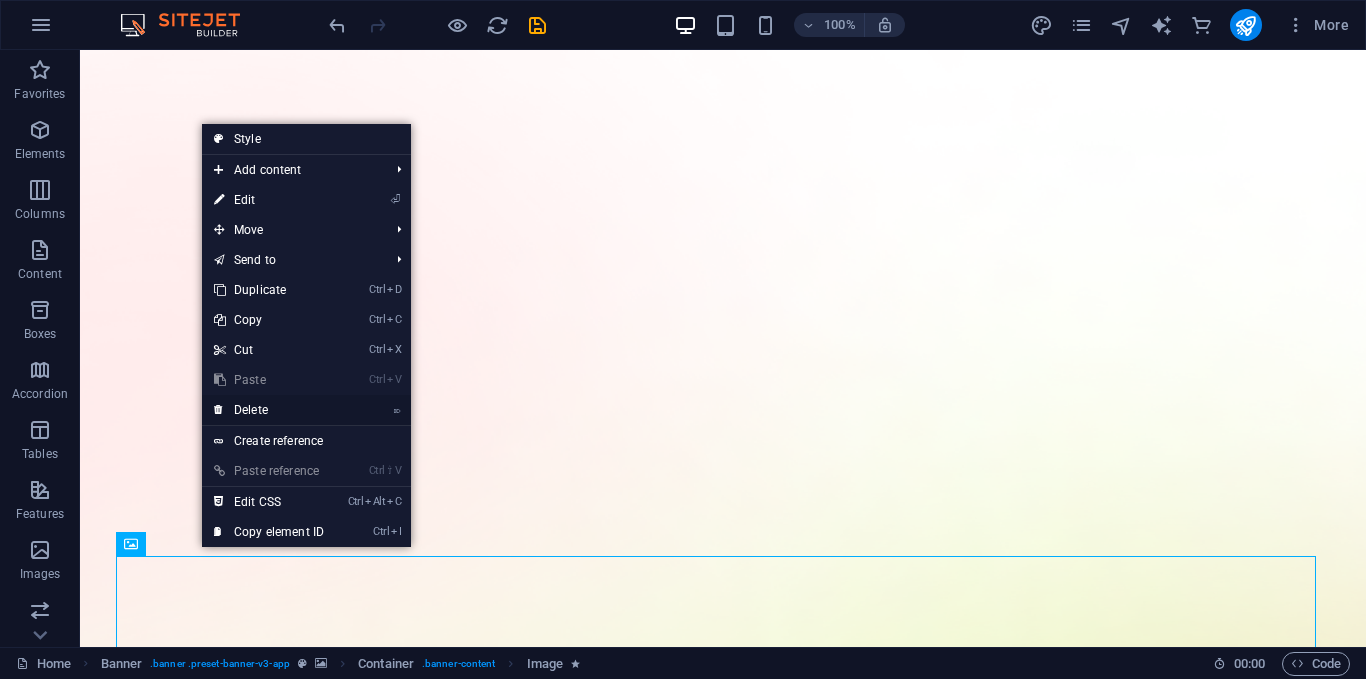 click on "⌦  Delete" at bounding box center [269, 410] 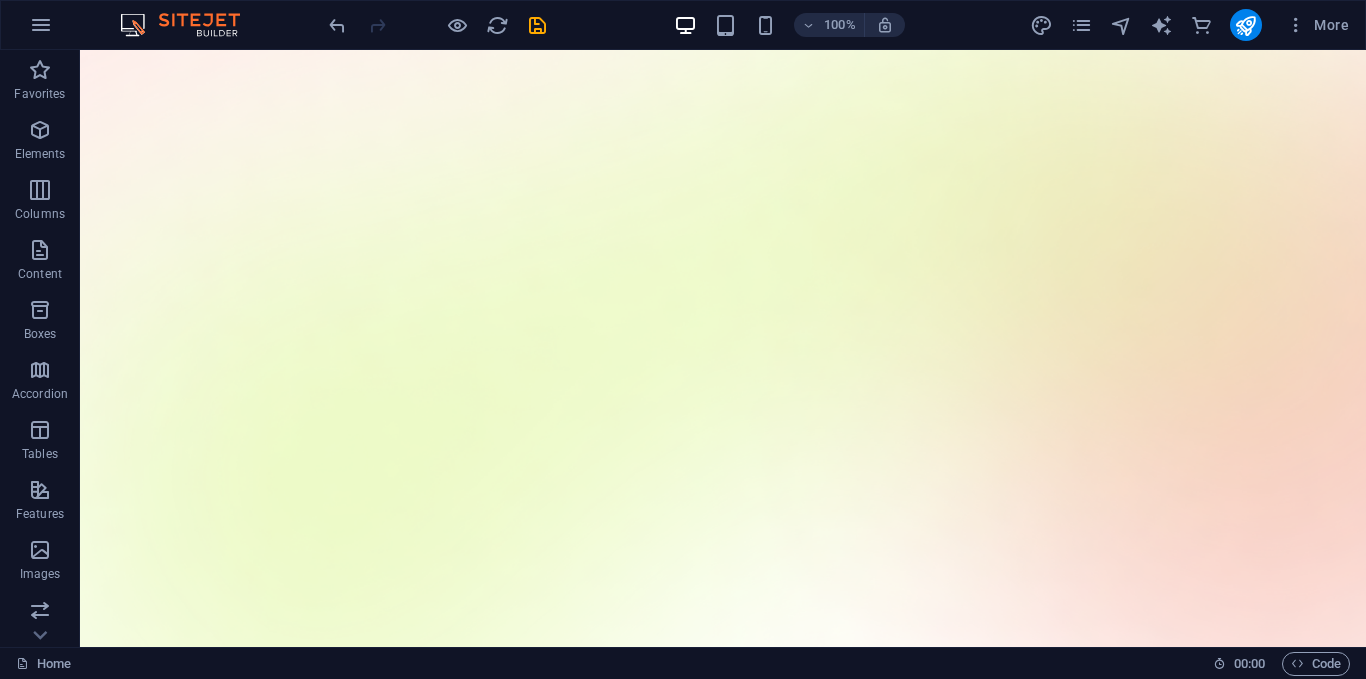 scroll, scrollTop: 394, scrollLeft: 0, axis: vertical 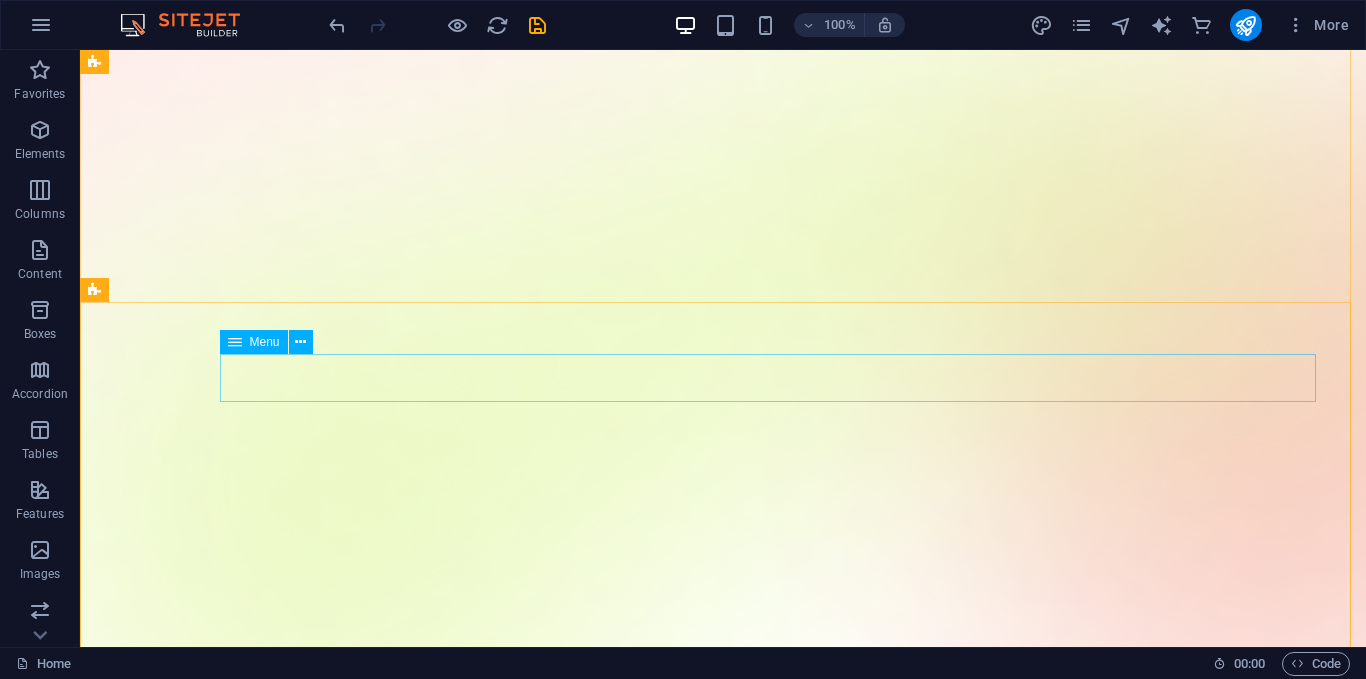 click on "Features Pricing Blog Contact" at bounding box center (723, 1866) 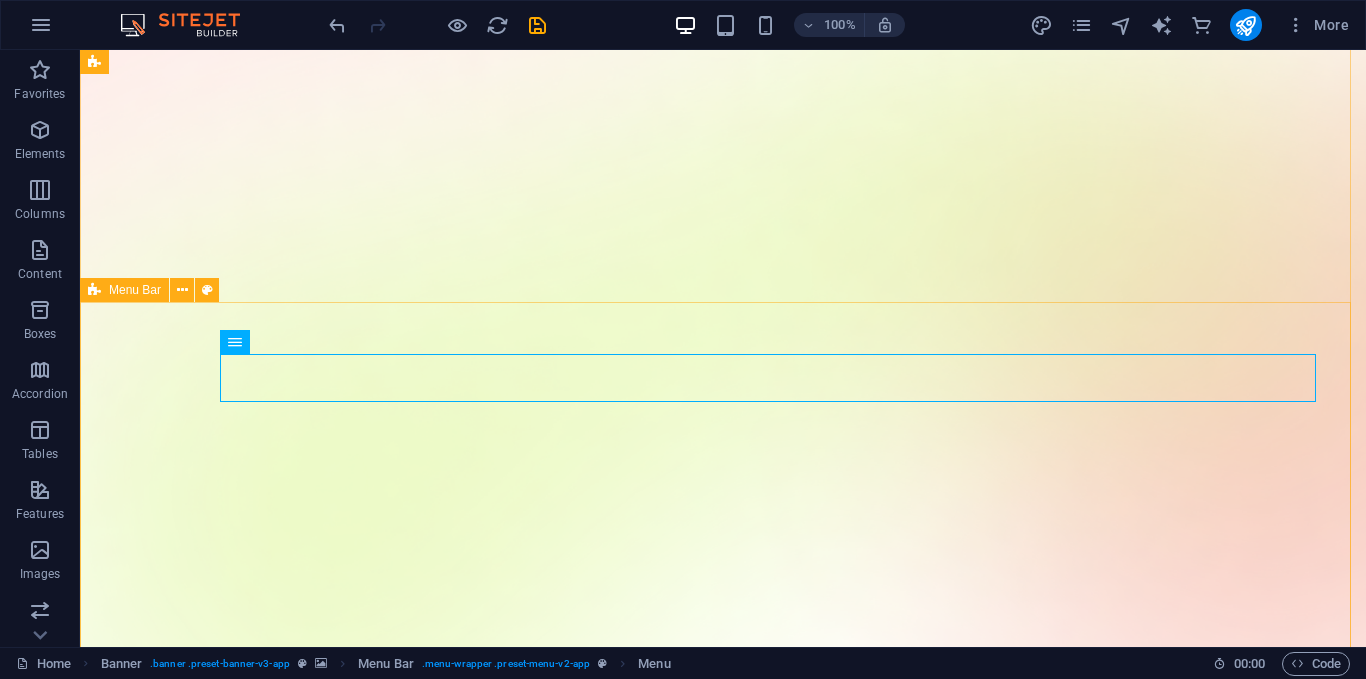 click on "Features Pricing Blog Contact Download App" at bounding box center (723, 2181) 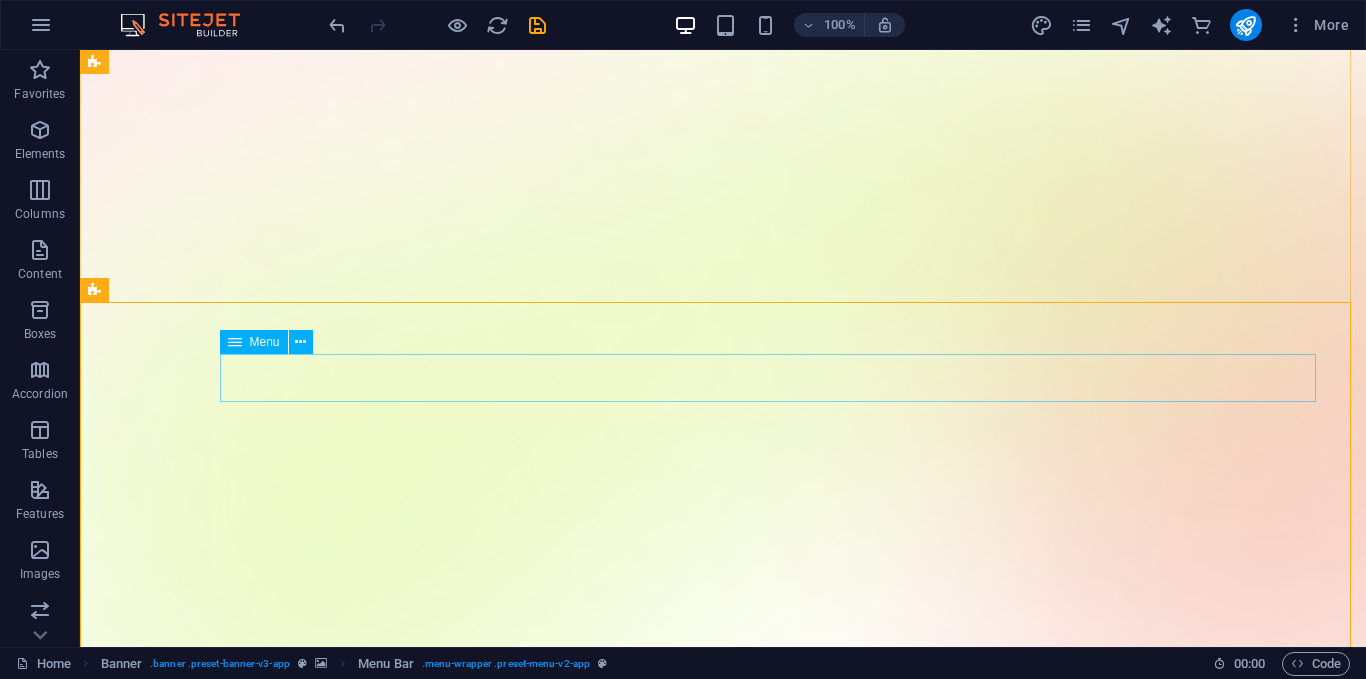 click on "Features Pricing Blog Contact" at bounding box center (723, 1866) 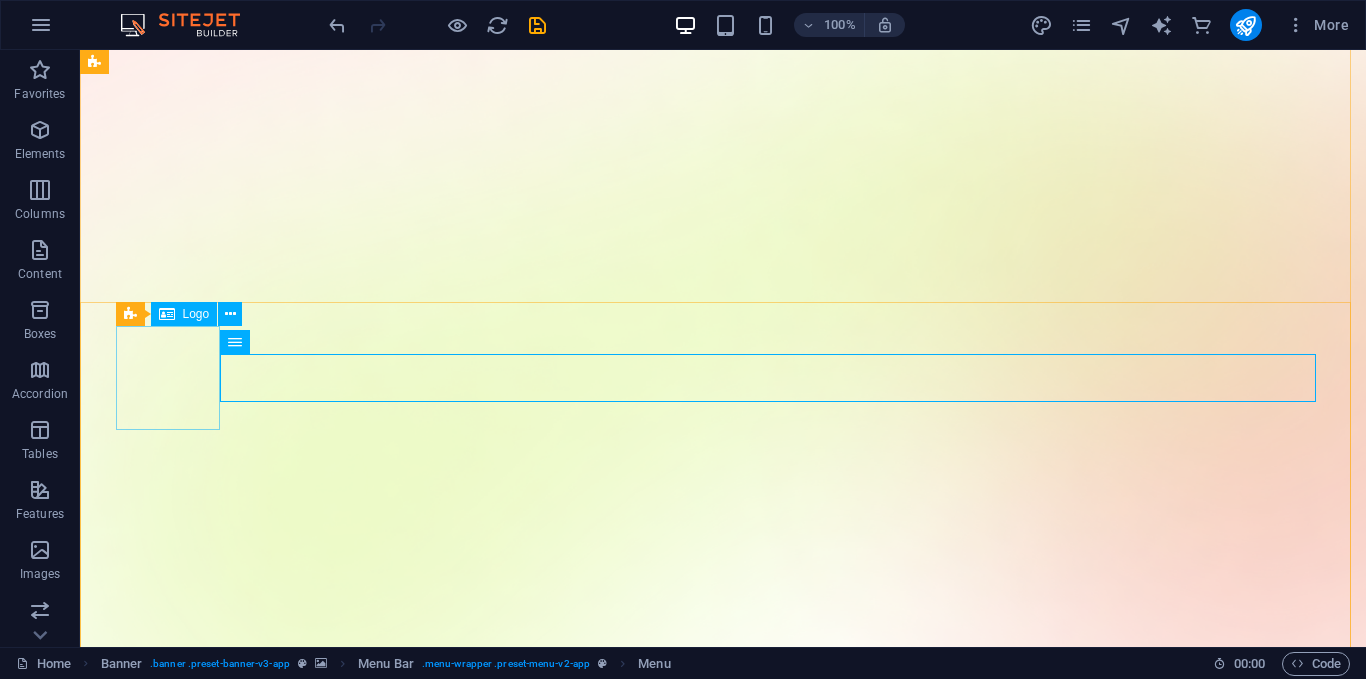 click at bounding box center [723, 1790] 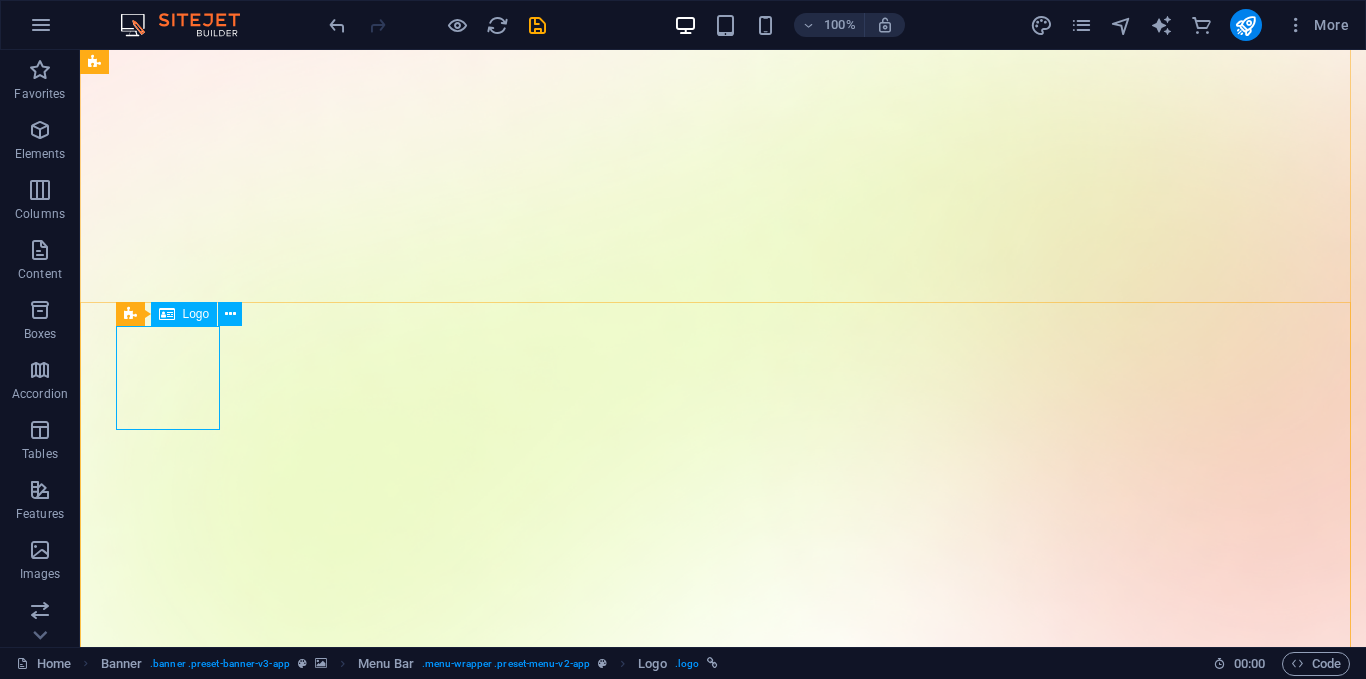 click at bounding box center (723, 1790) 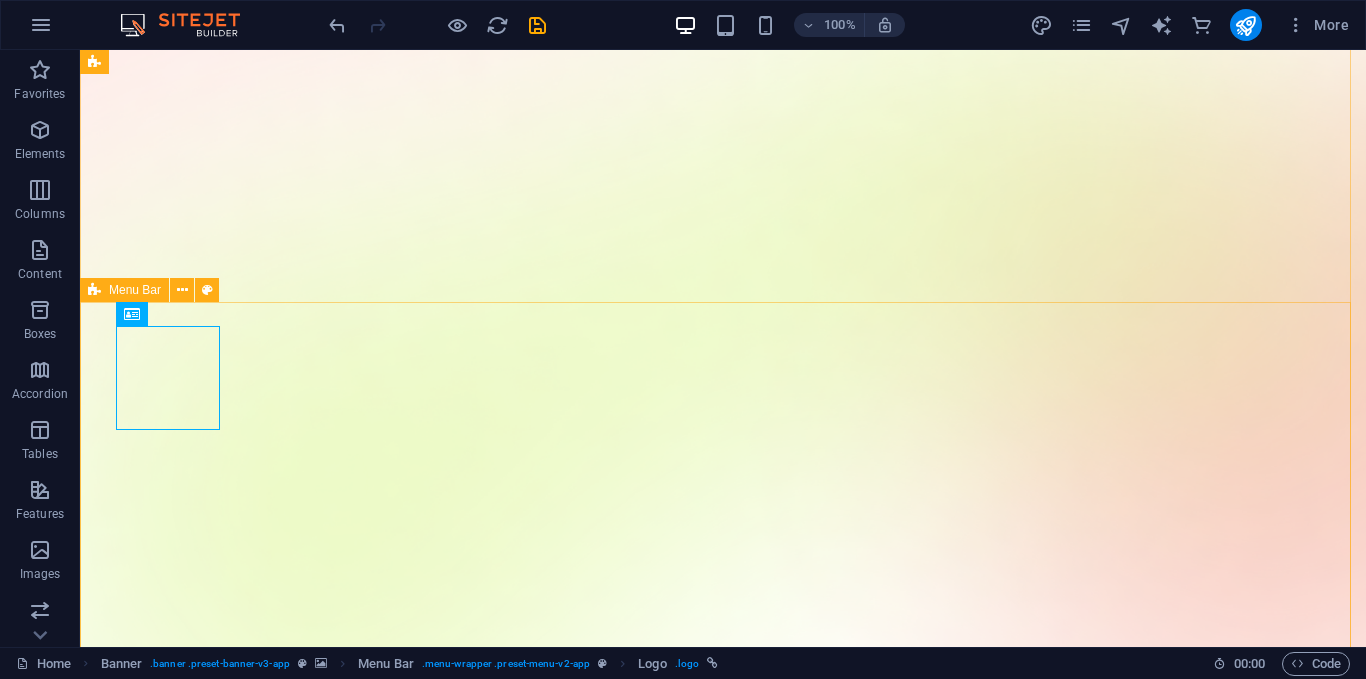 click on "Features Pricing Blog Contact Download App" at bounding box center (723, 2183) 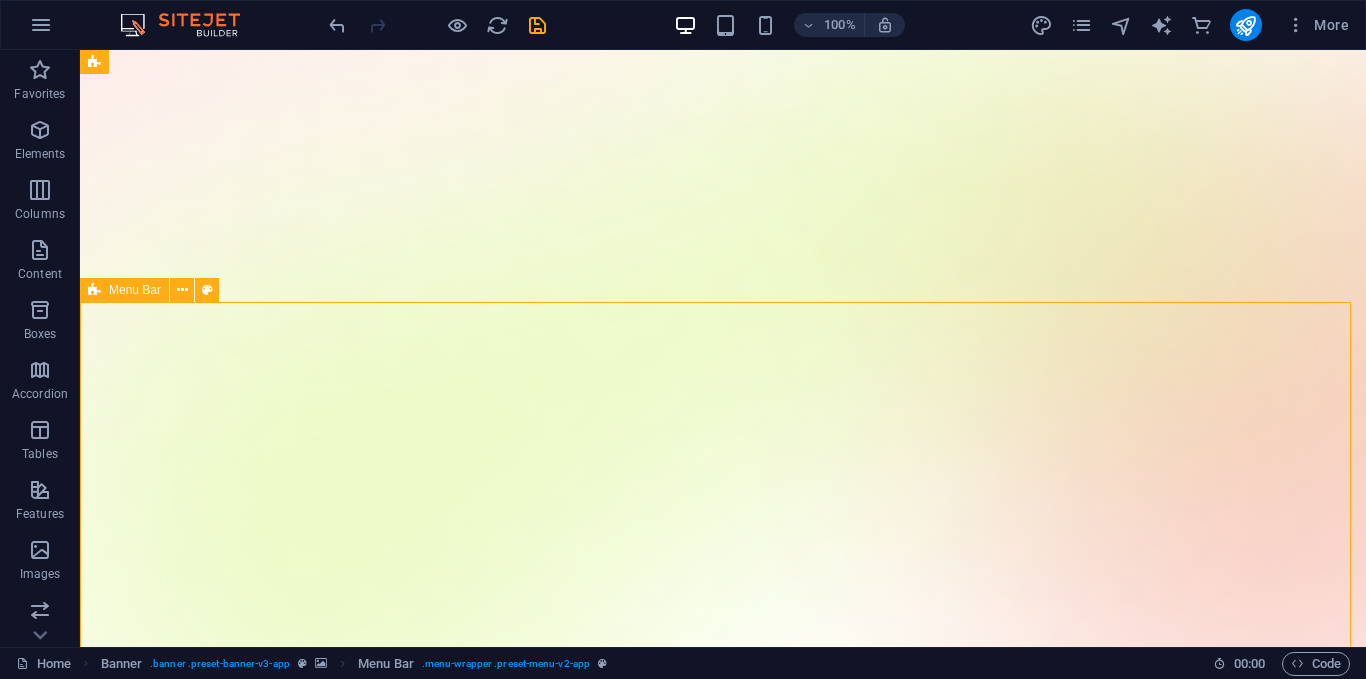 click on "Features Pricing Blog Contact Download App" at bounding box center [723, 2183] 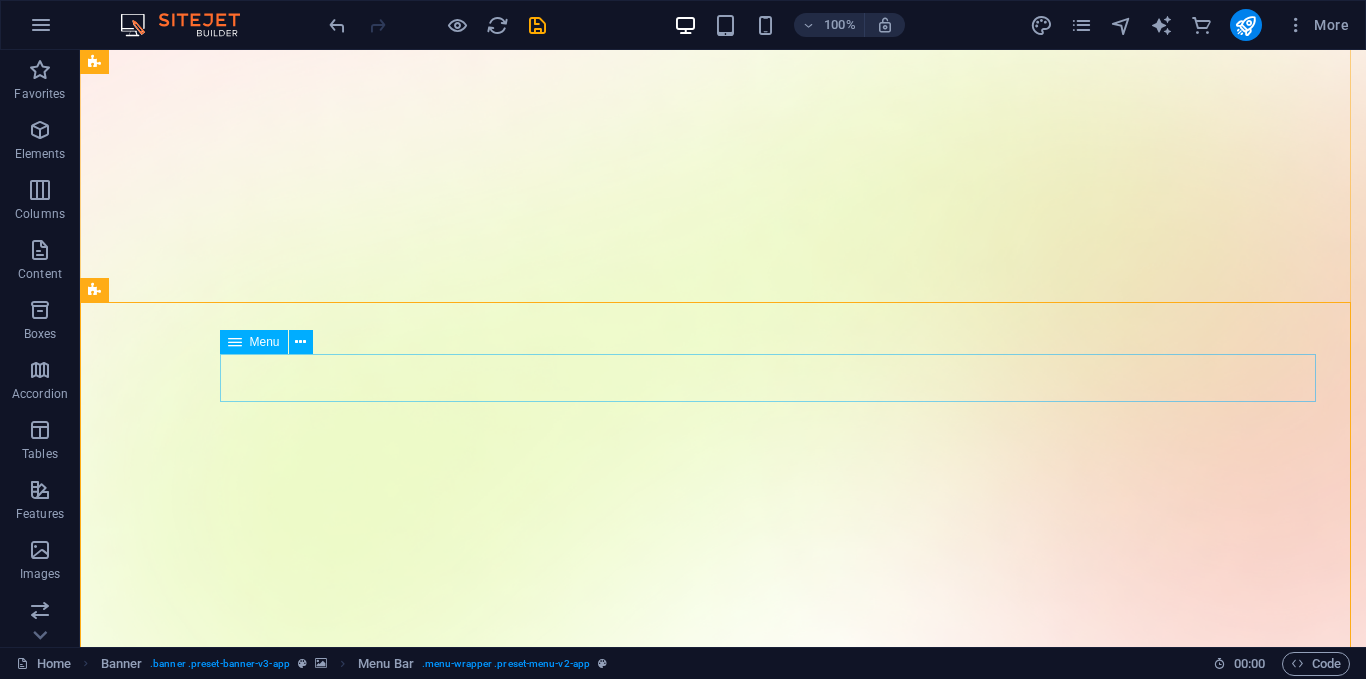 click on "Features Pricing Blog Contact" at bounding box center [723, 1866] 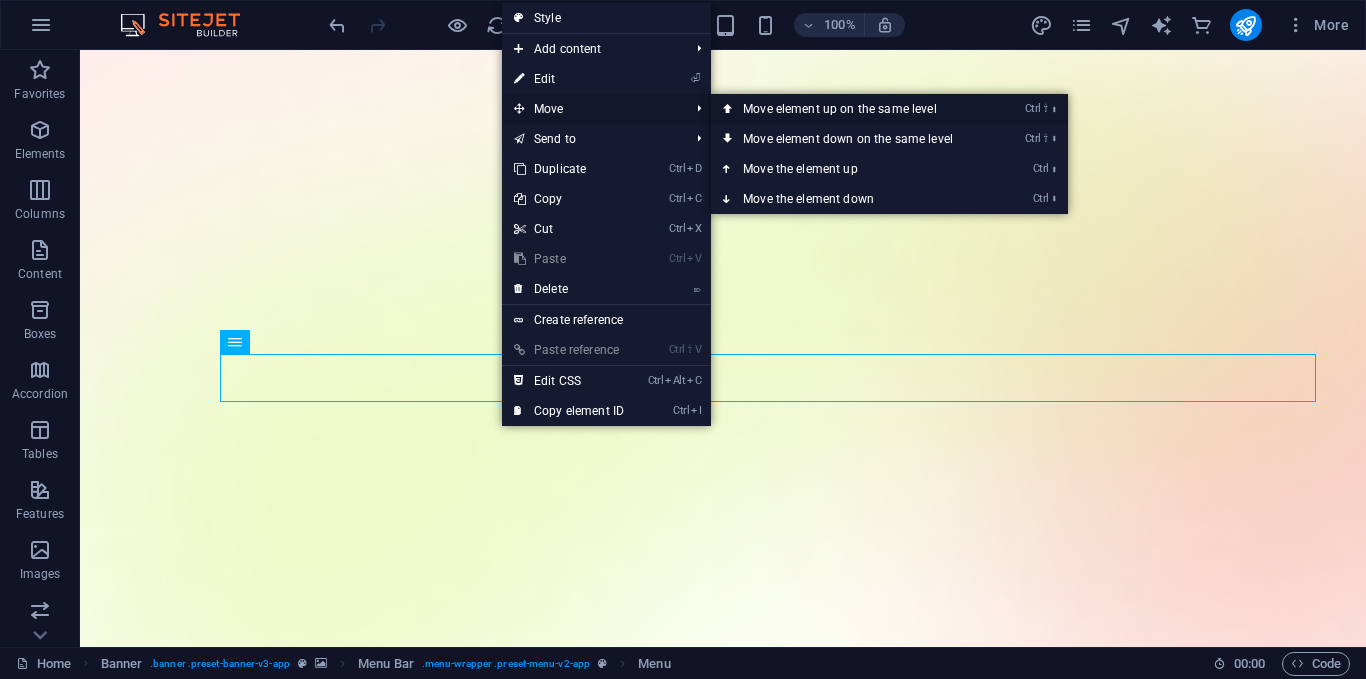 click on "Ctrl ⇧ ⬆  Move element up on the same level" at bounding box center [852, 109] 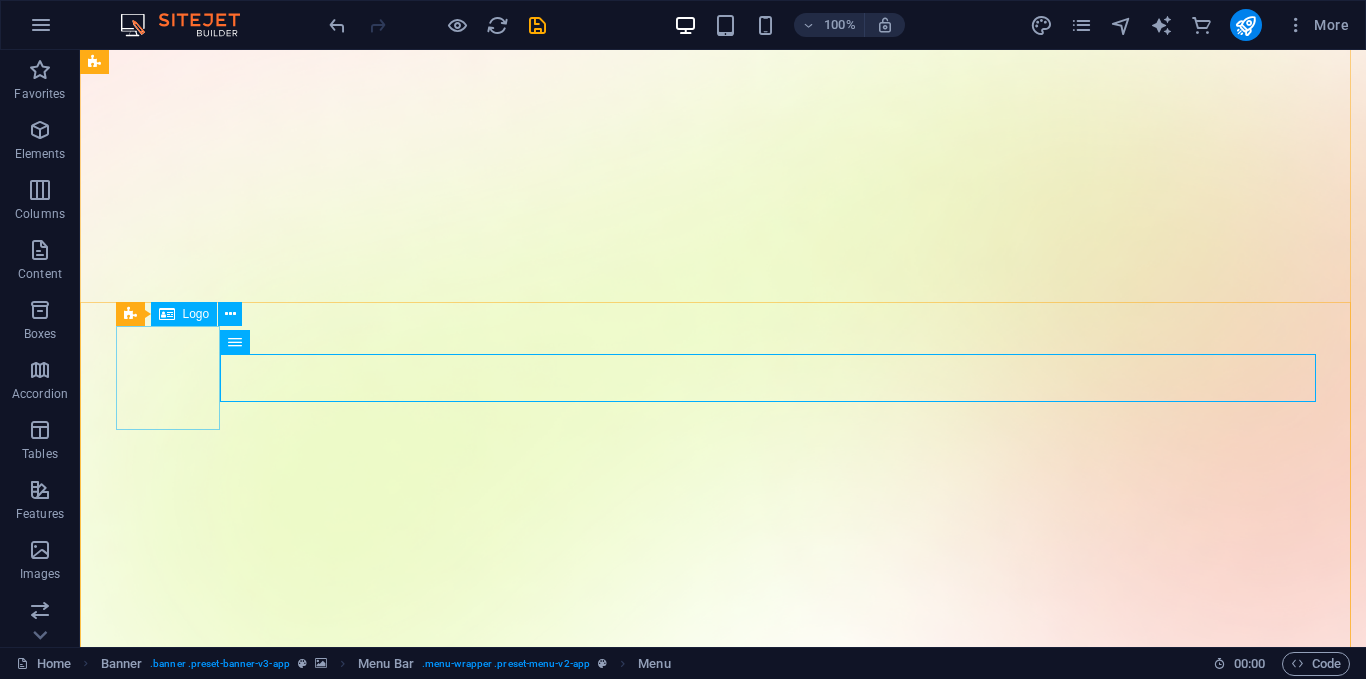 click at bounding box center [723, 1785] 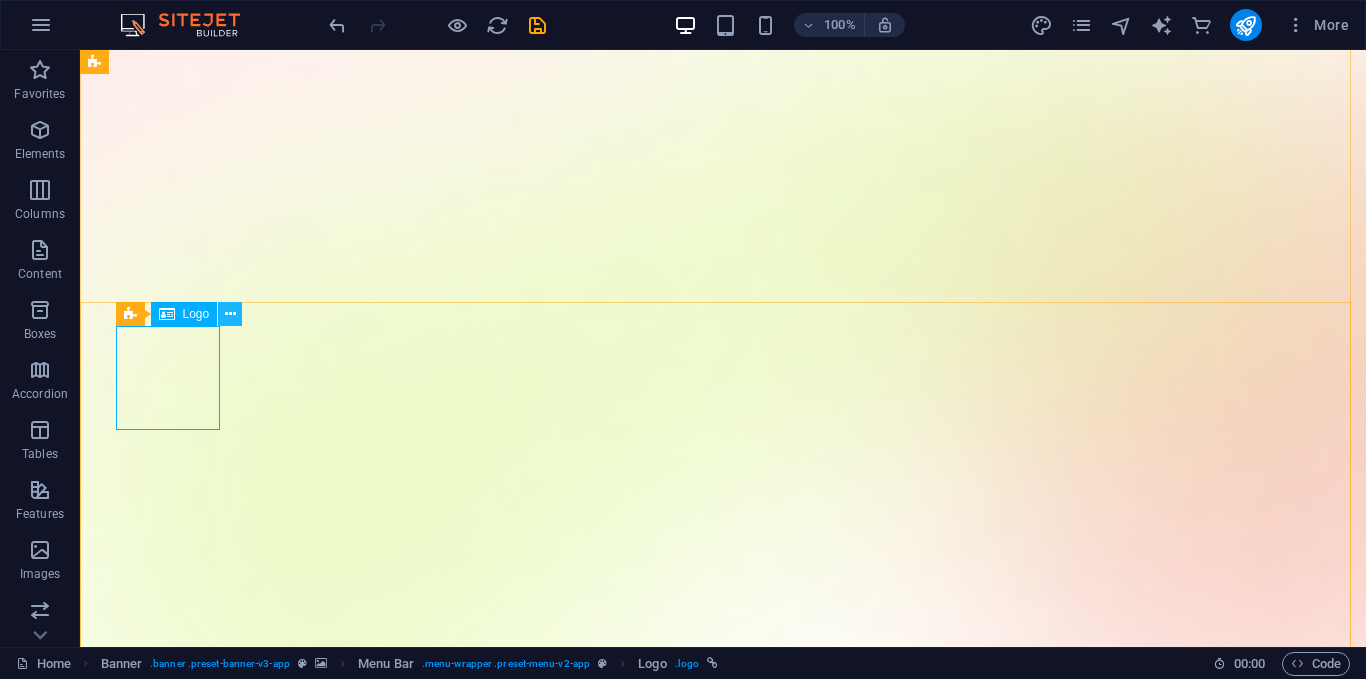click at bounding box center [230, 314] 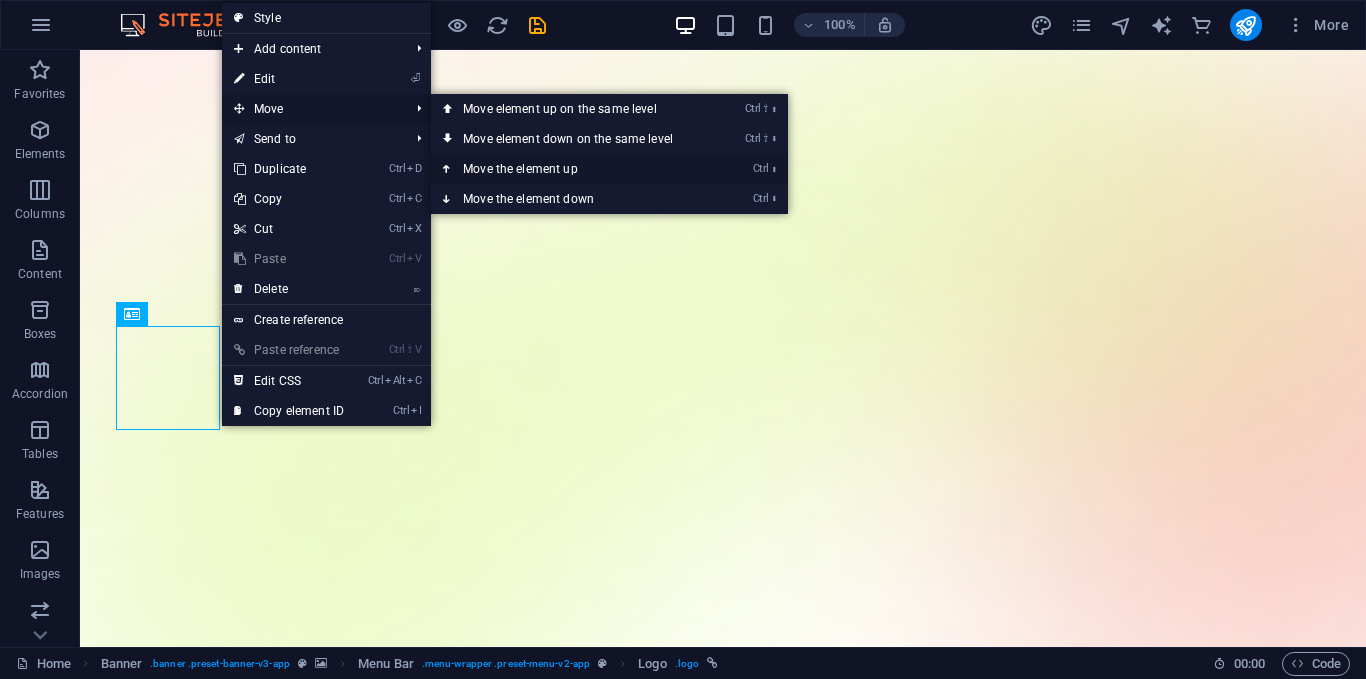 click on "Ctrl ⬆  Move the element up" at bounding box center (572, 169) 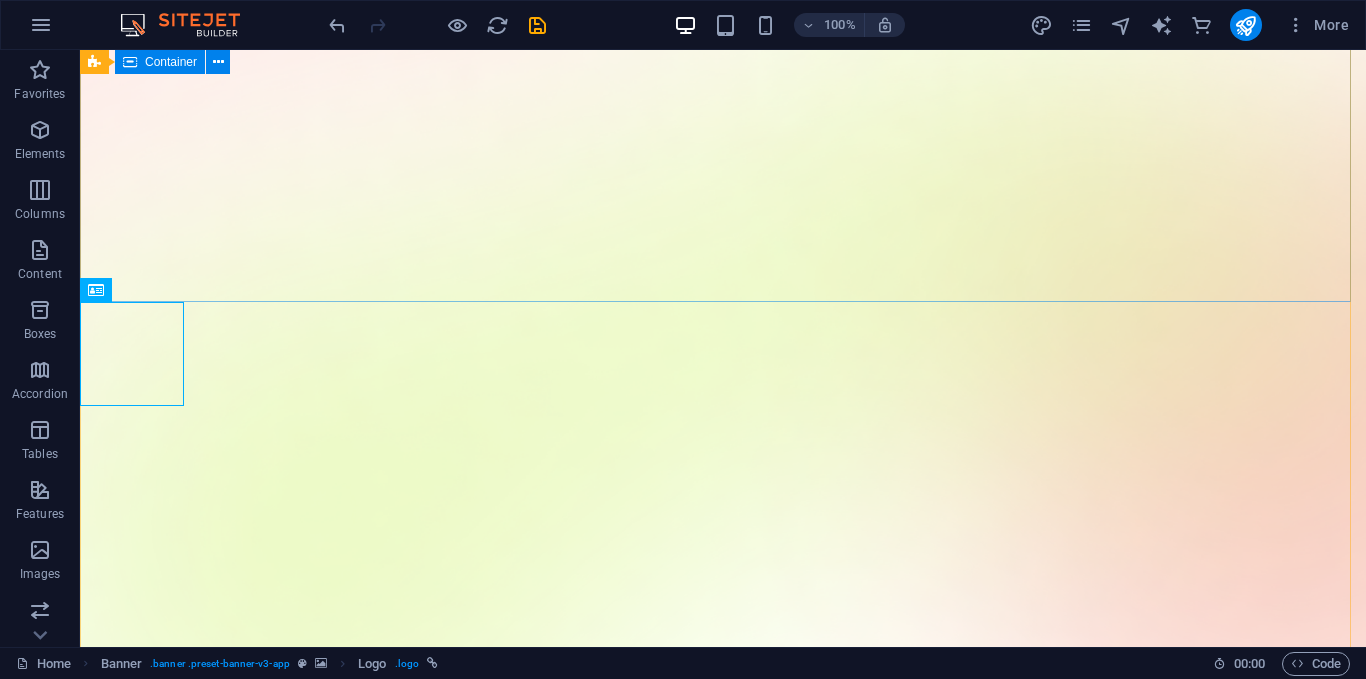 click on "Version 2.0 is here BOP (Biz Order Pro) SYSTEM is an integrated business management ecosystem that provides modern digital solutions for companies across industries — from factories and supply chains to e-commerce stores and hospitality services. BOP empowers businesses to organize operations, streamline daily tasks, automate workflows, and grow sustainably with smart tools and real-time insights. Whether you run a factory, an online shop, or a hotel, BOP gives you the technology you need to work smarter and serve customers better. Download App" at bounding box center [723, 1480] 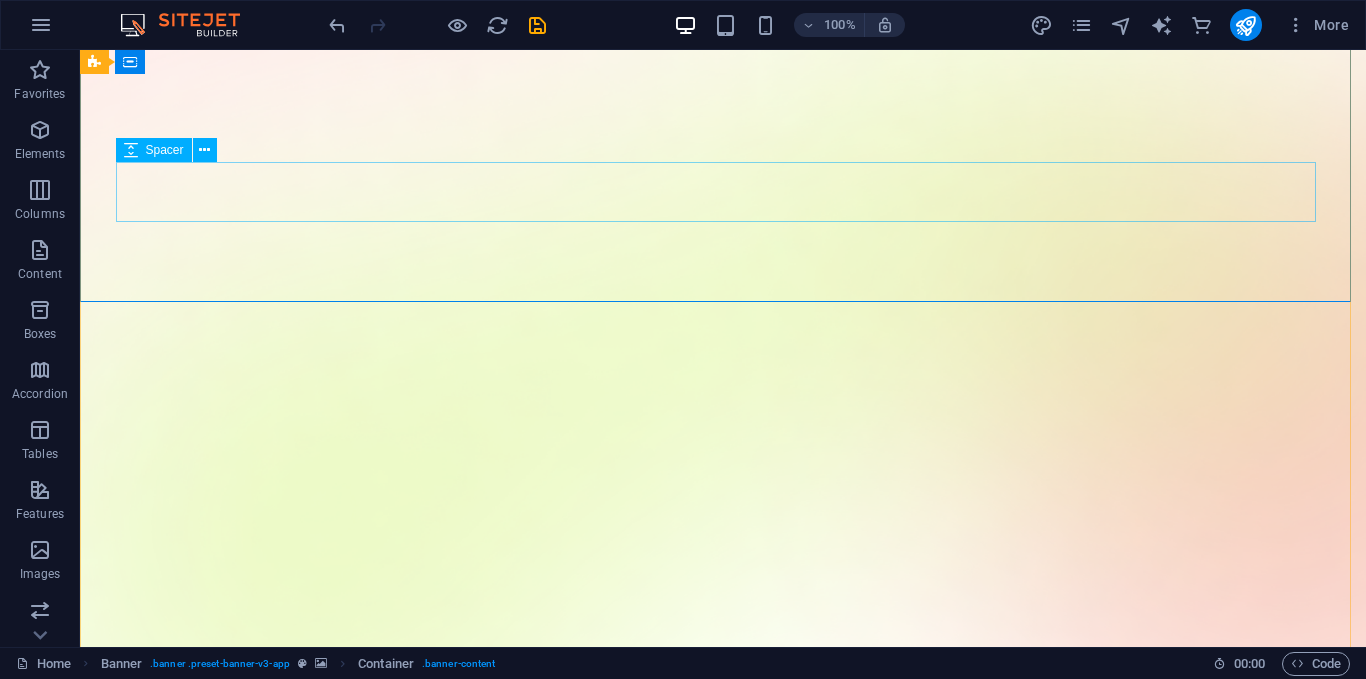 click at bounding box center [723, 1657] 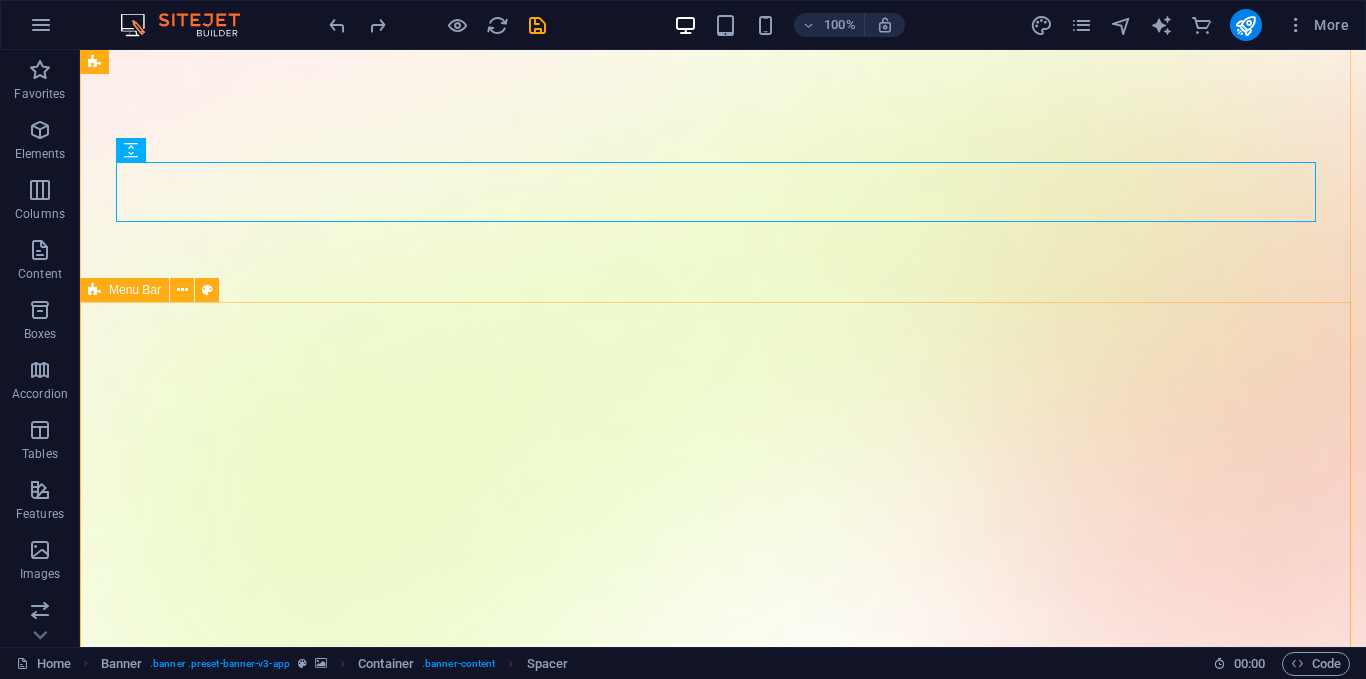 click on "Features Pricing Blog Contact Download App" at bounding box center (723, 2173) 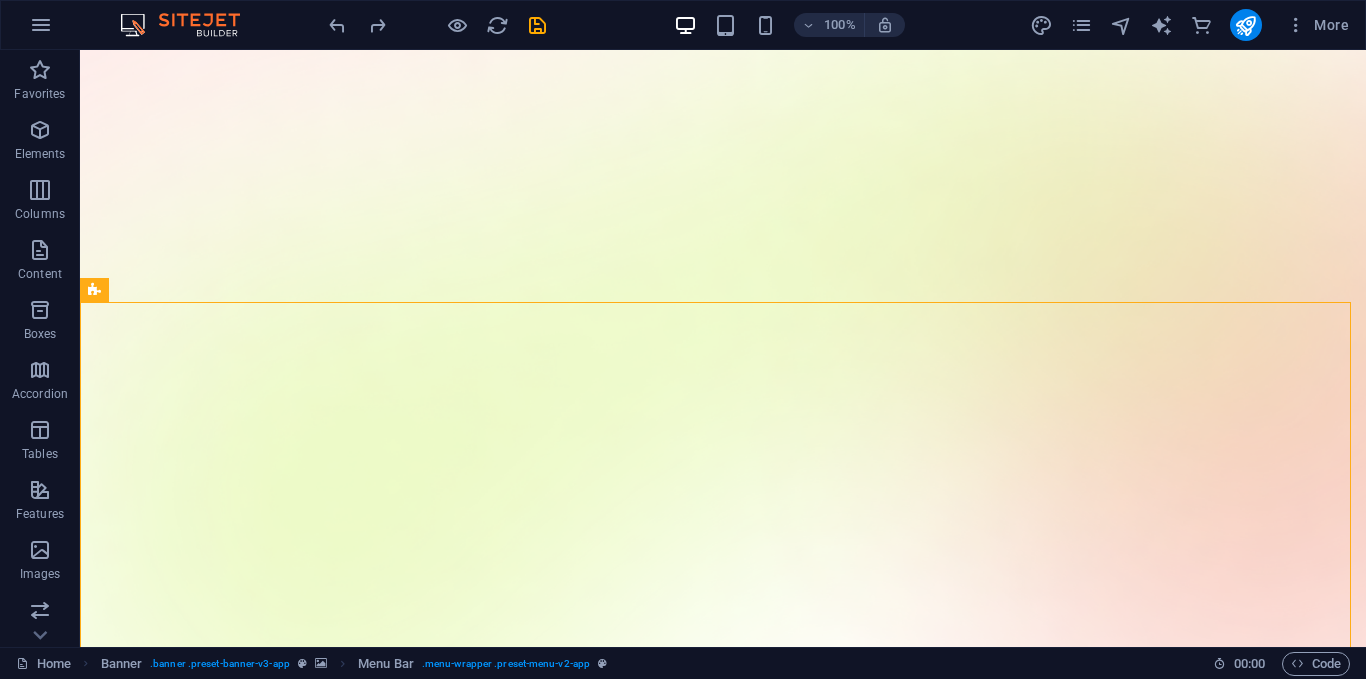drag, startPoint x: 116, startPoint y: 362, endPoint x: 408, endPoint y: 353, distance: 292.13867 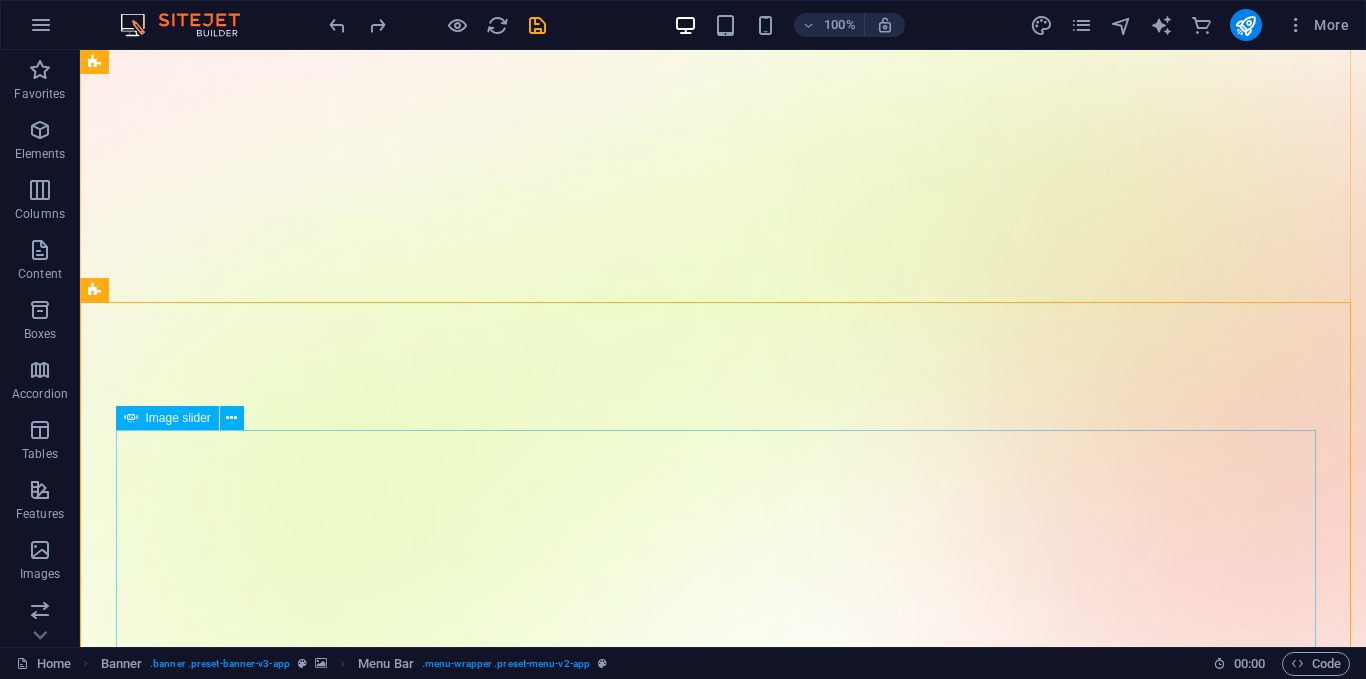 click at bounding box center [3722, 4155] 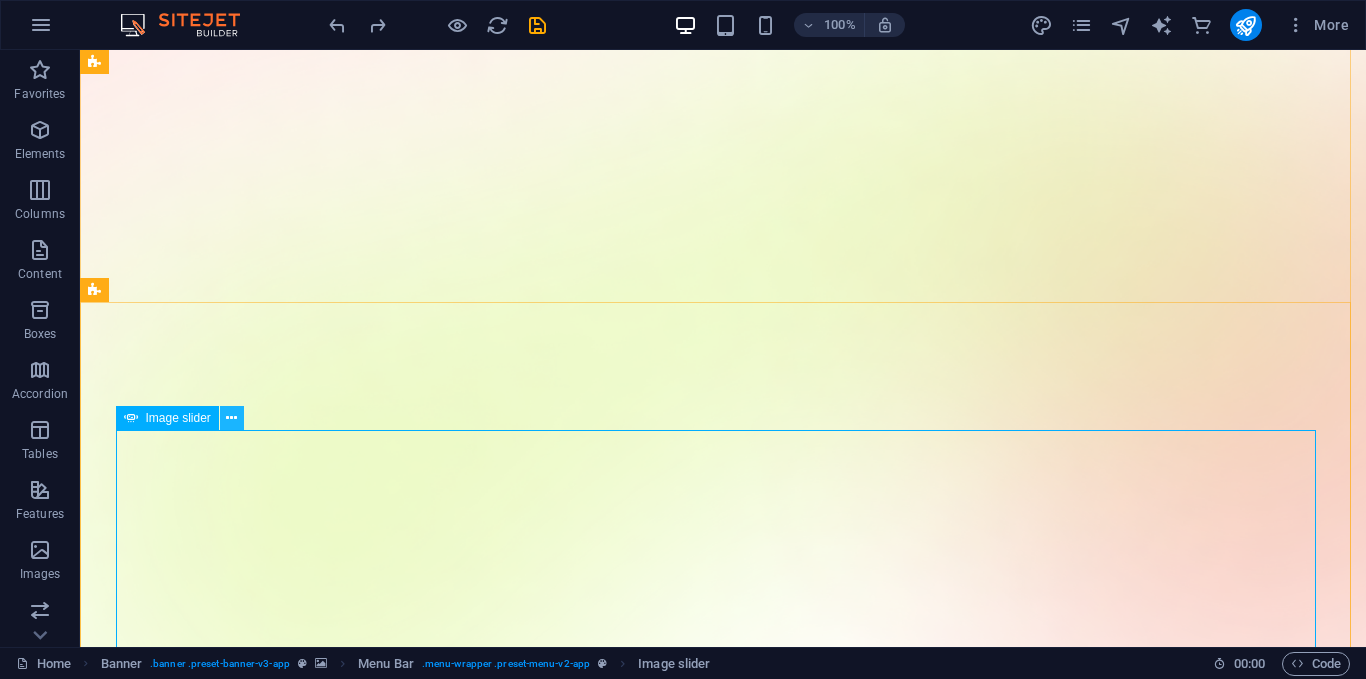 click at bounding box center (231, 418) 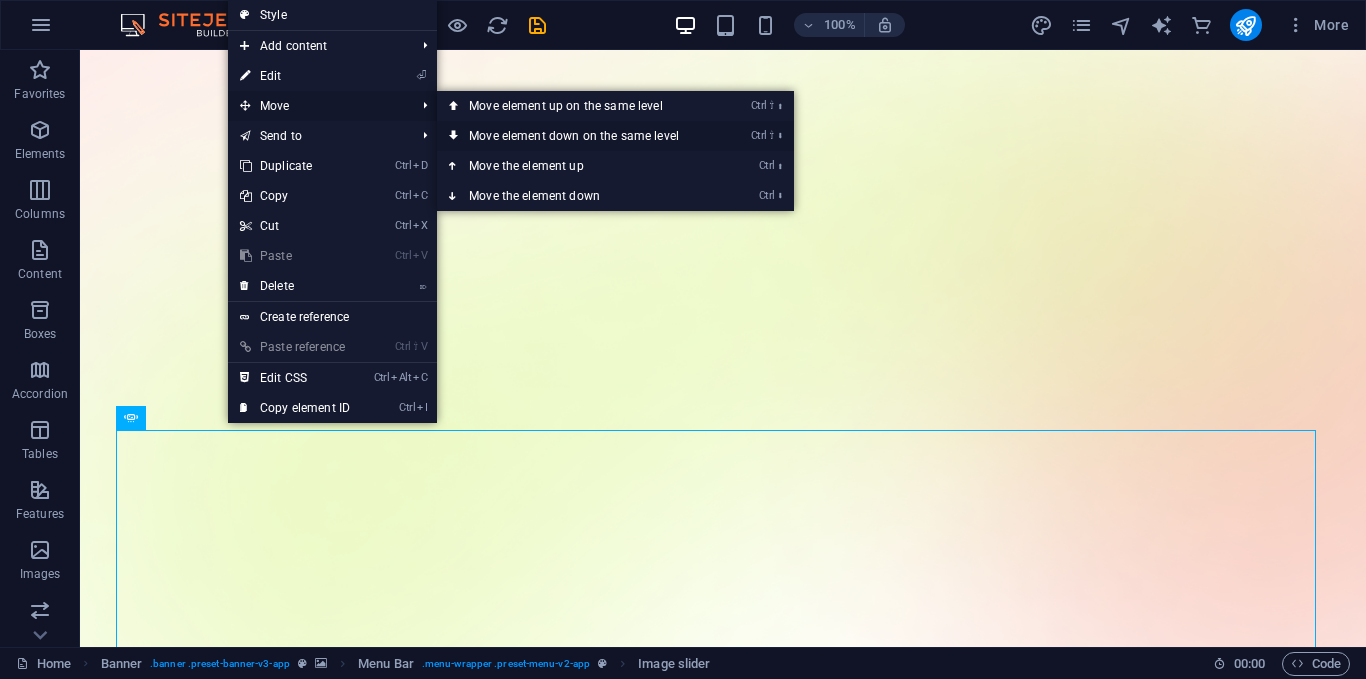 drag, startPoint x: 316, startPoint y: 102, endPoint x: 518, endPoint y: 137, distance: 205.00975 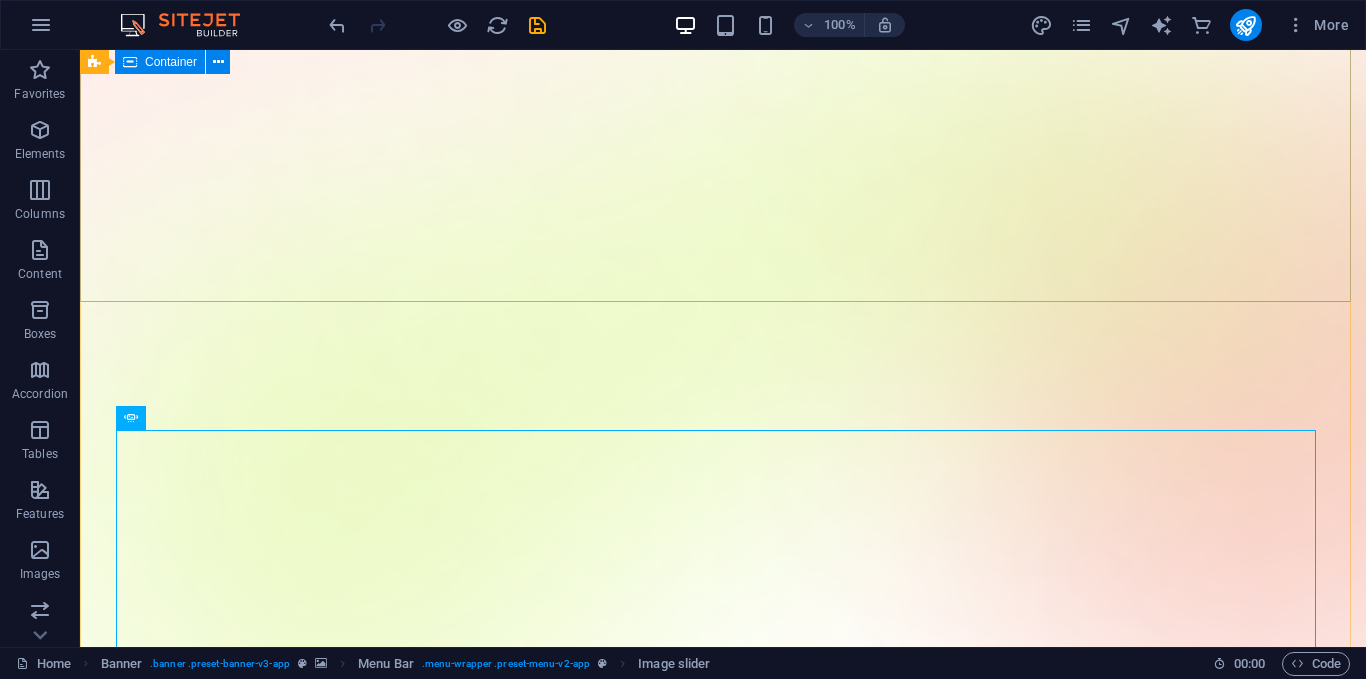 click on "Version 2.0 is here BOP (Biz Order Pro) SYSTEM is an integrated business management ecosystem that provides modern digital solutions for companies across industries — from factories and supply chains to e-commerce stores and hospitality services. BOP empowers businesses to organize operations, streamline daily tasks, automate workflows, and grow sustainably with smart tools and real-time insights. Whether you run a factory, an online shop, or a hotel, BOP gives you the technology you need to work smarter and serve customers better. Download App" at bounding box center (723, 1388) 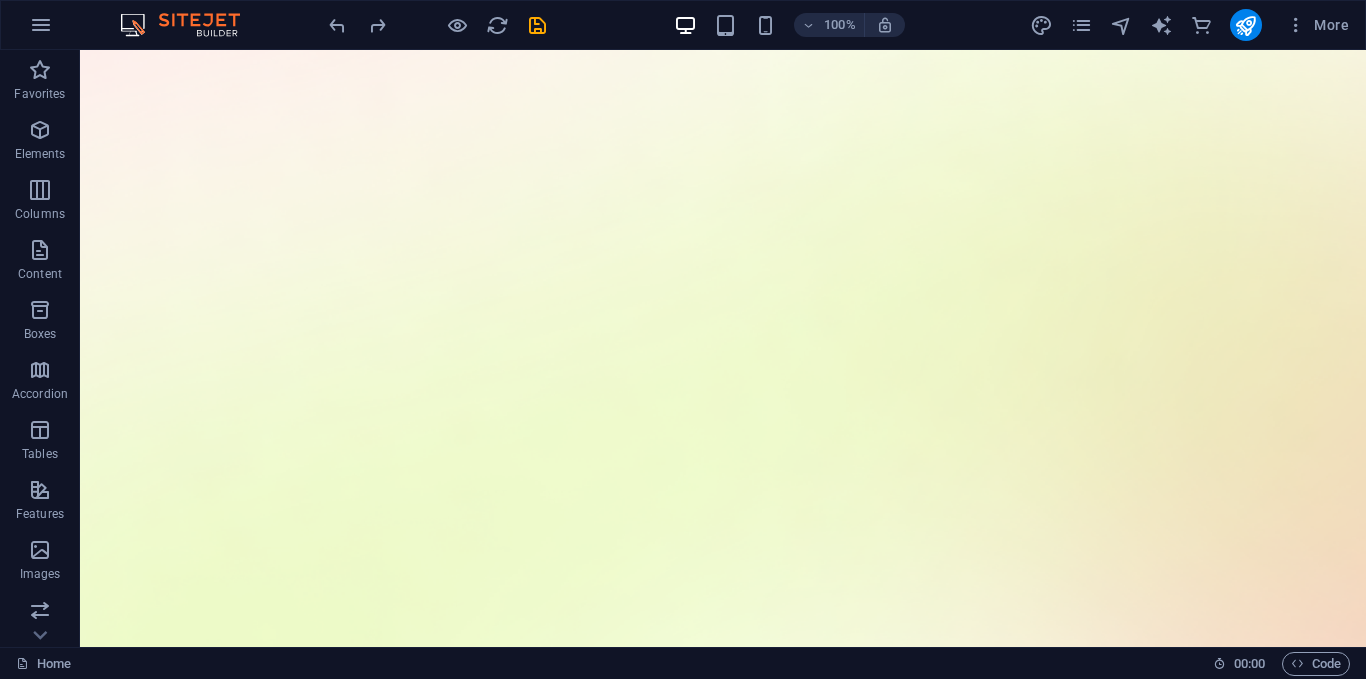 scroll, scrollTop: 500, scrollLeft: 0, axis: vertical 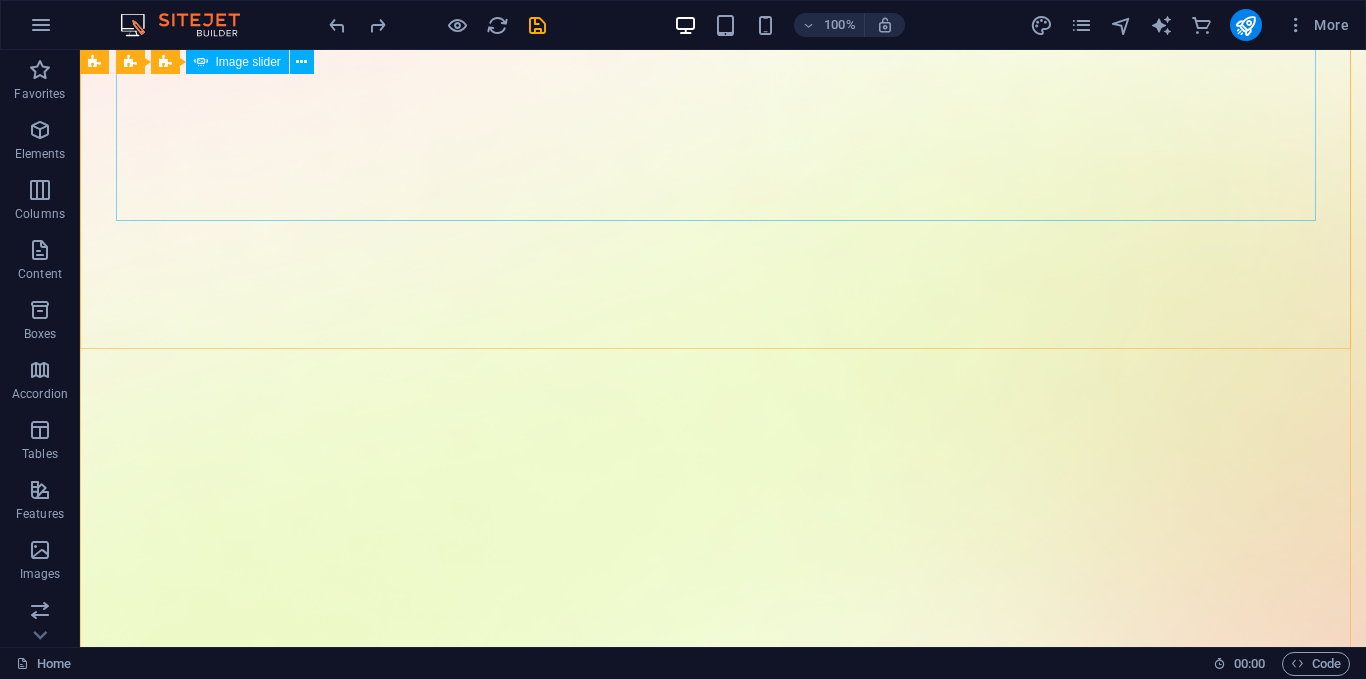 click at bounding box center (2436, 4536) 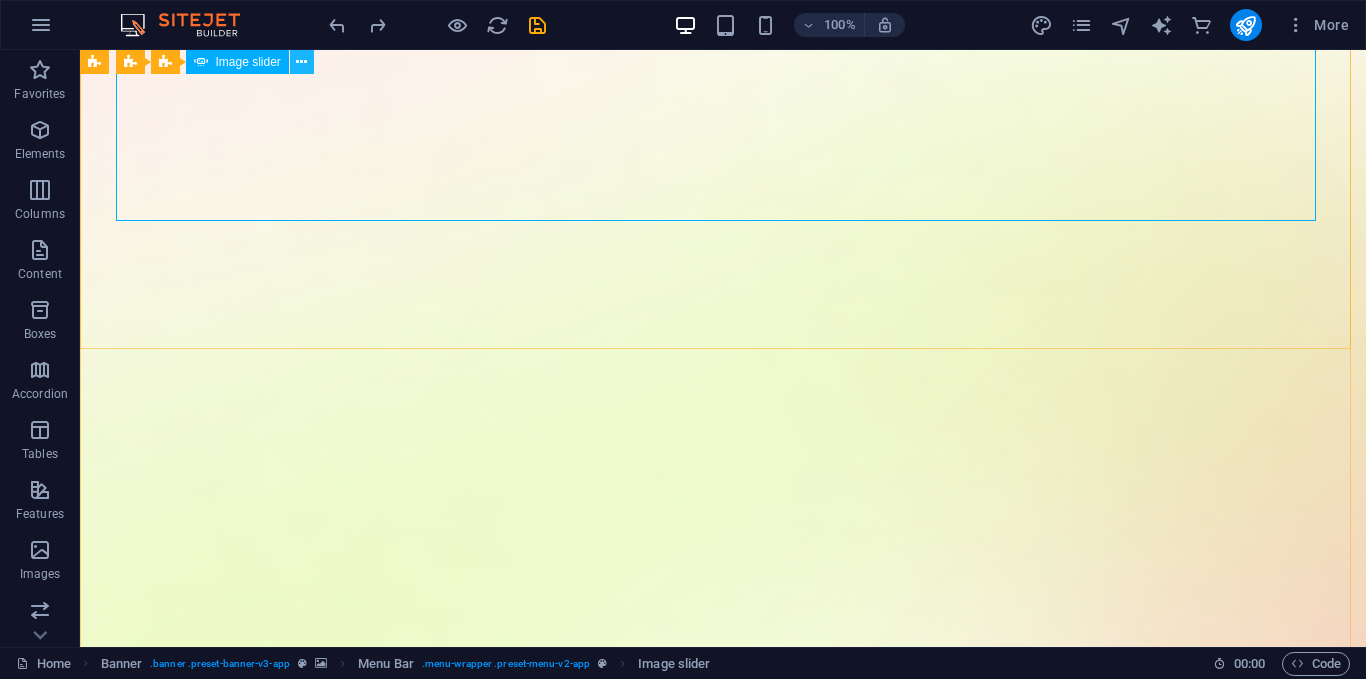 click at bounding box center [301, 62] 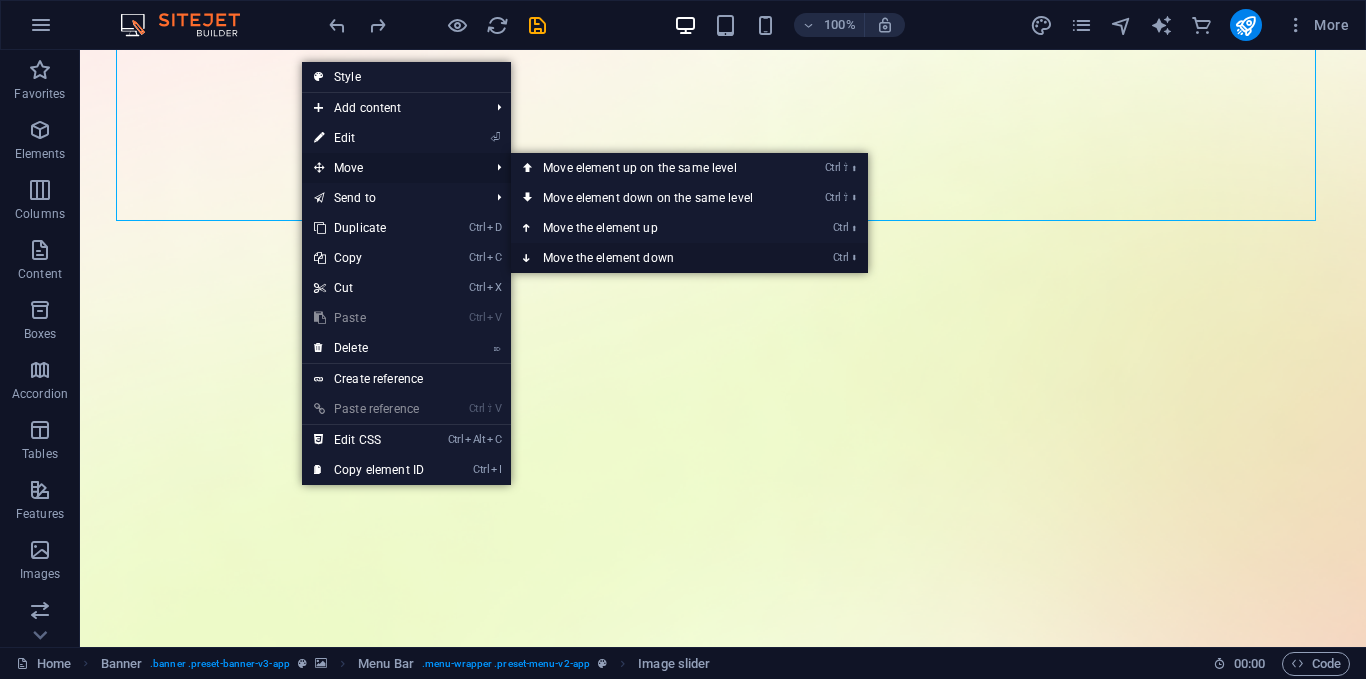 click on "Ctrl ⬇  Move the element down" at bounding box center (652, 258) 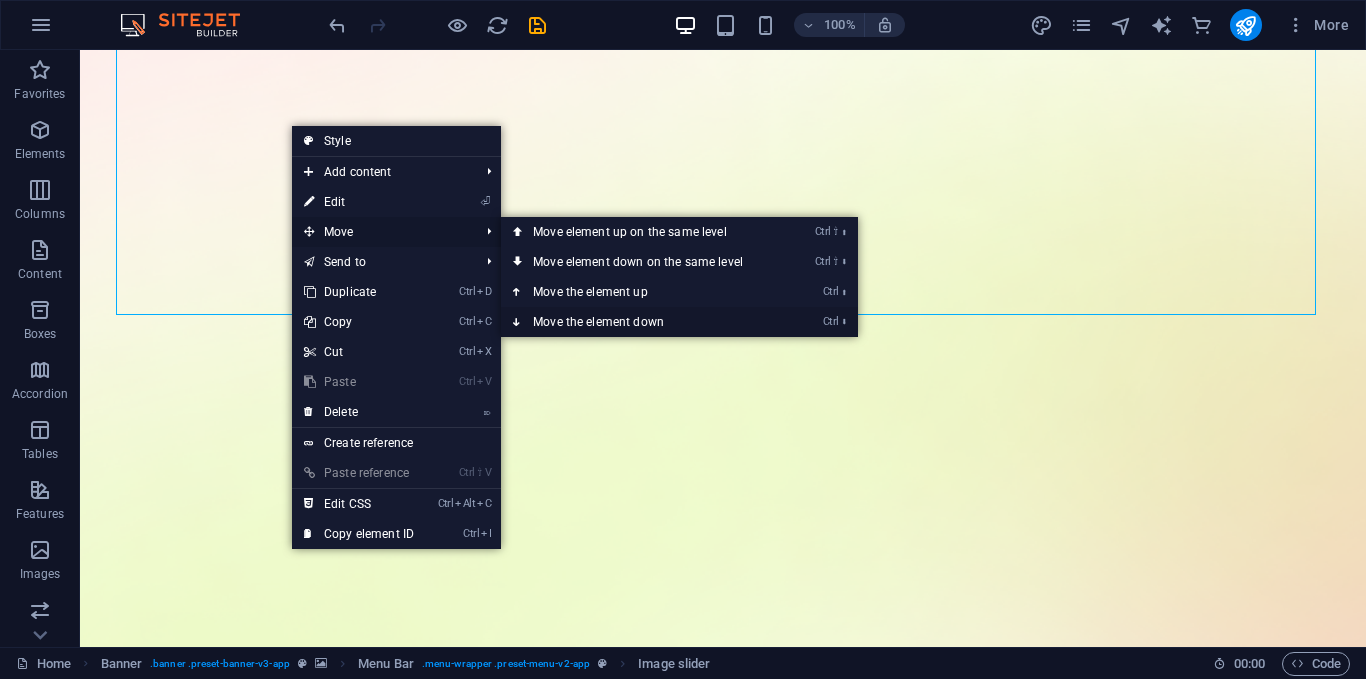 click on "Ctrl ⬇  Move the element down" at bounding box center [642, 322] 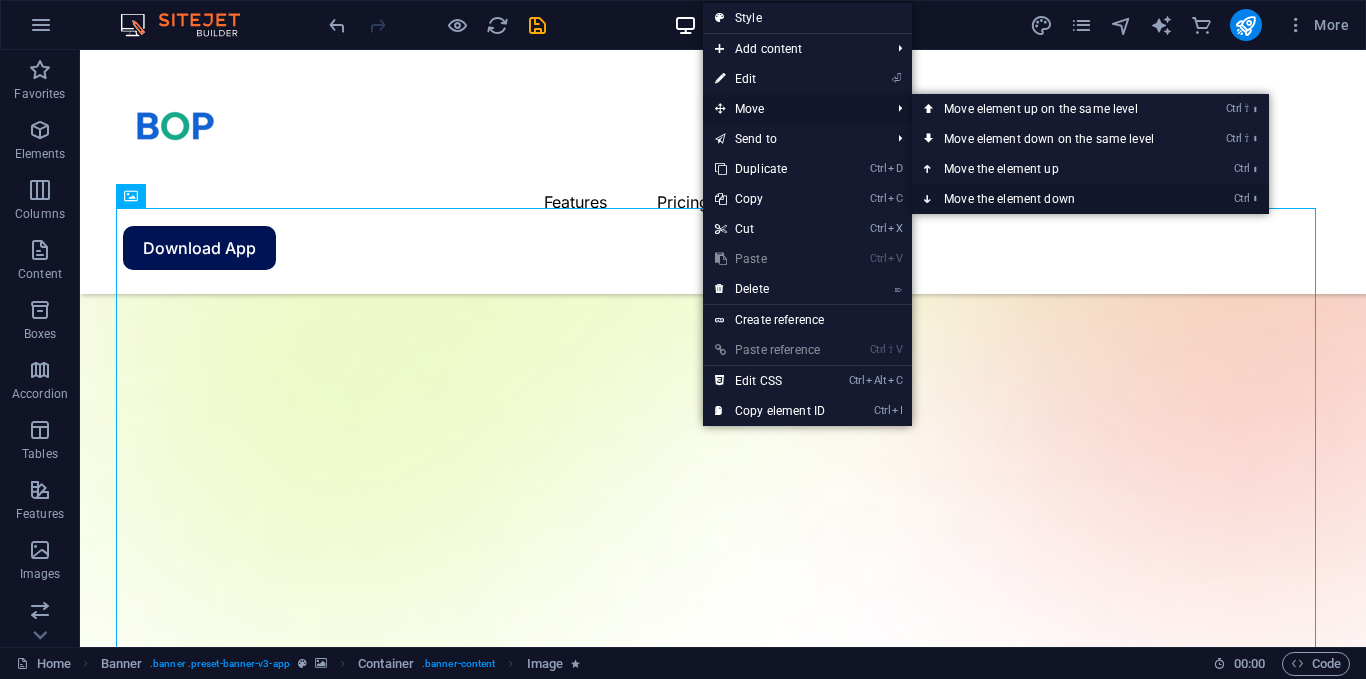 click on "Ctrl ⬇  Move the element down" at bounding box center (1053, 199) 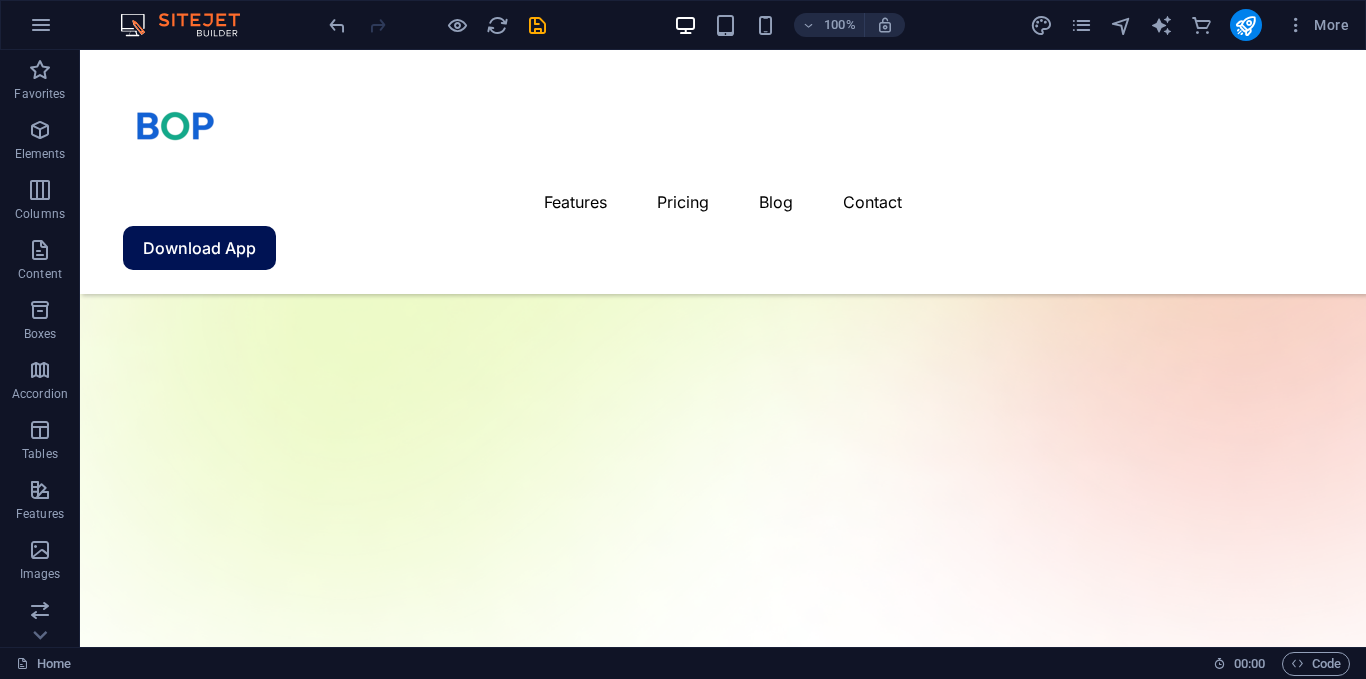 scroll, scrollTop: 0, scrollLeft: 0, axis: both 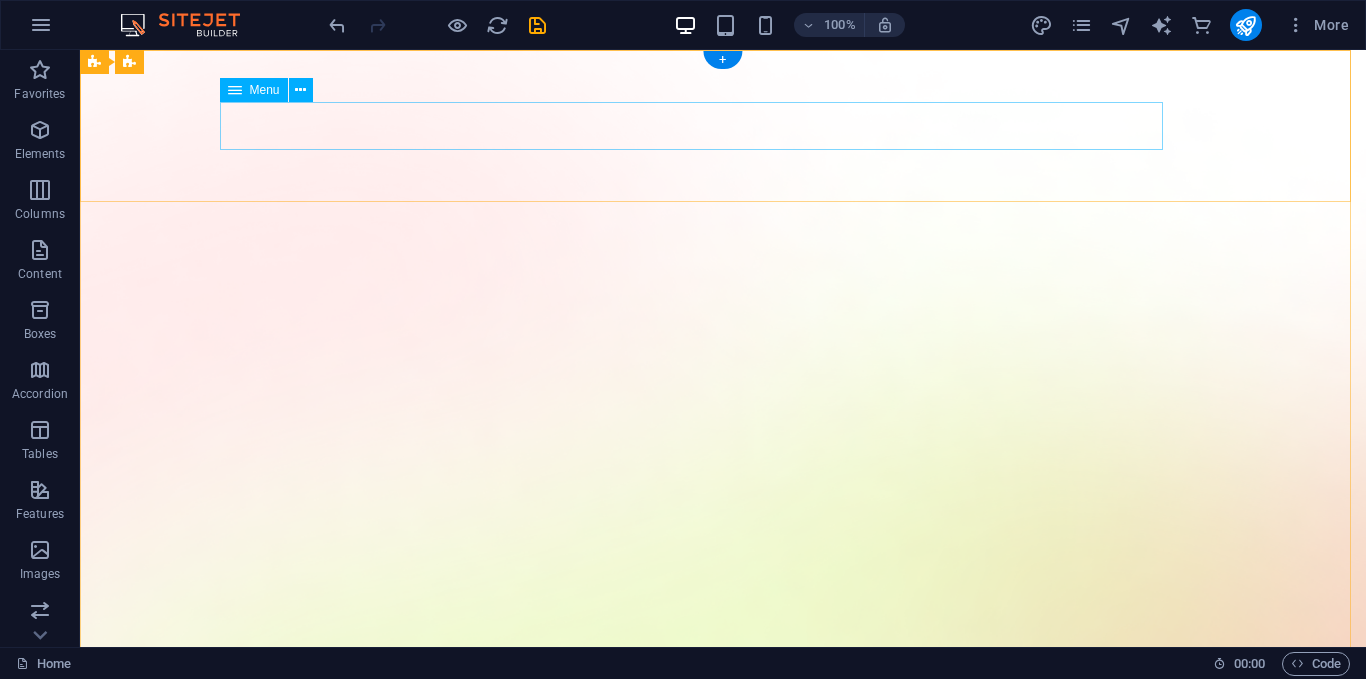 click on "Features Pricing Blog Contact" at bounding box center [723, 1604] 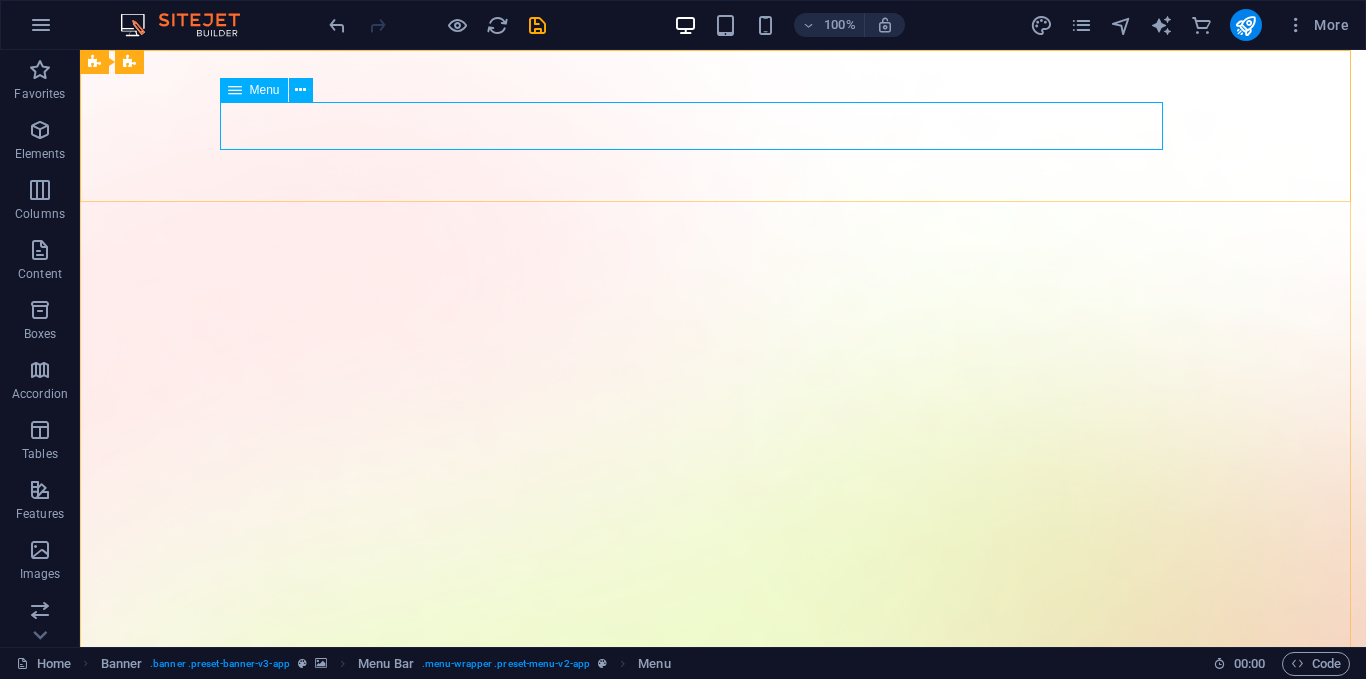 click on "Menu" at bounding box center [265, 90] 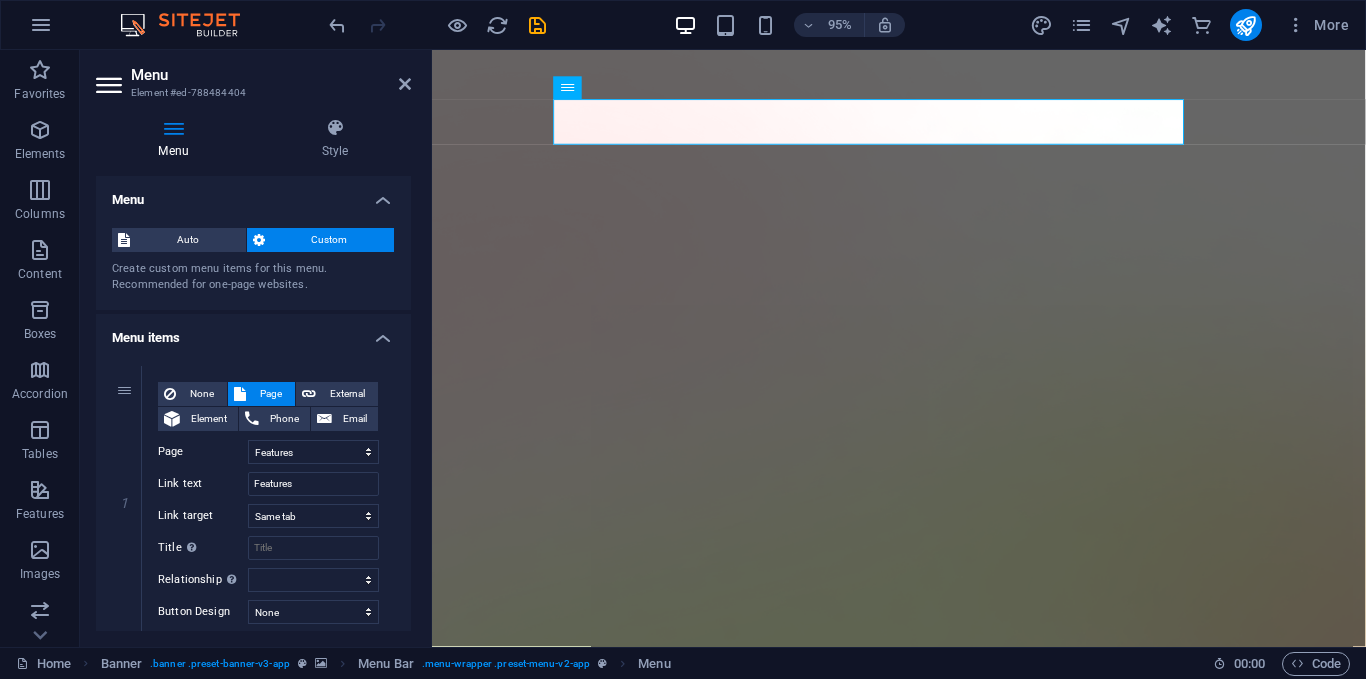 click at bounding box center [173, 128] 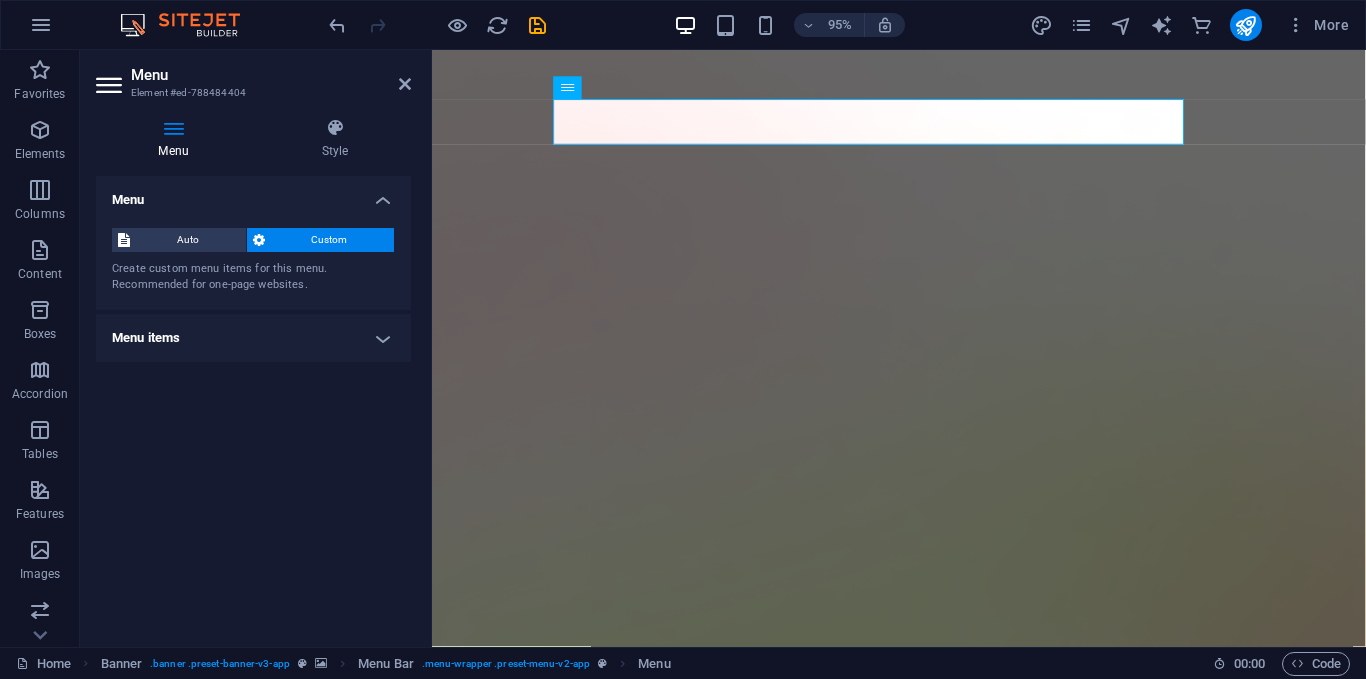 click on "Menu" at bounding box center [253, 194] 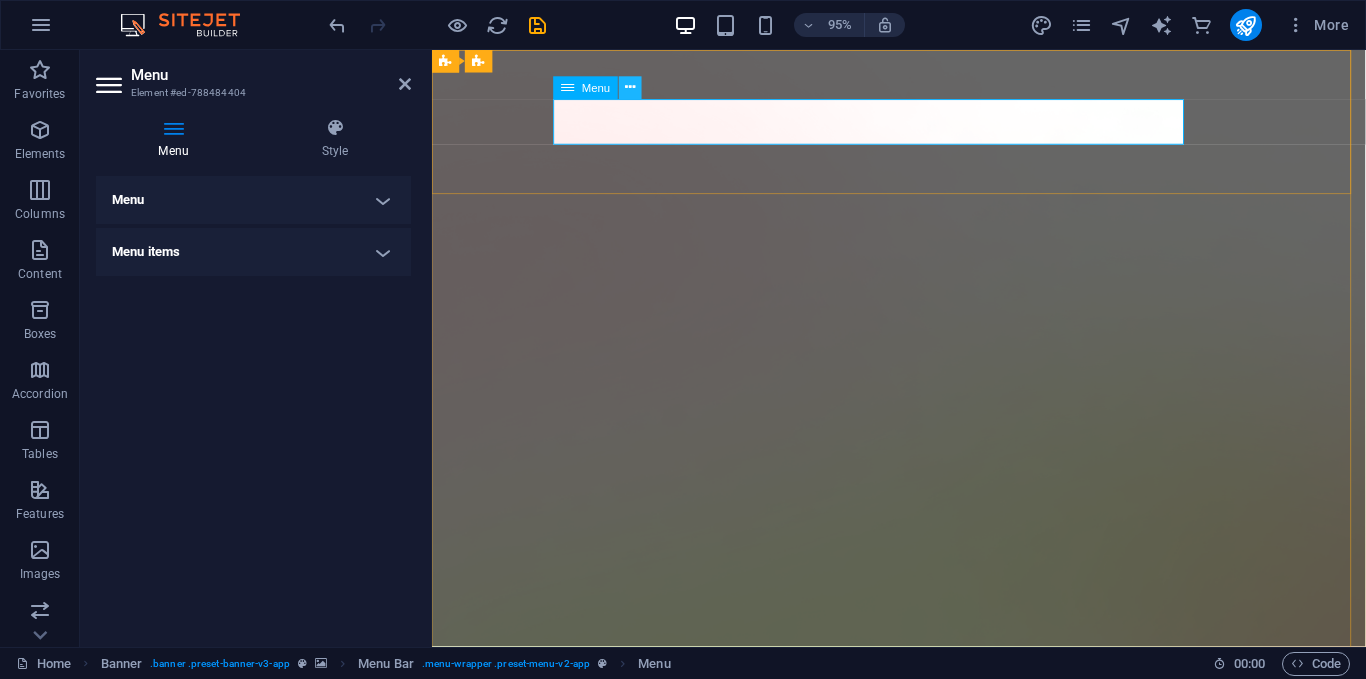 click at bounding box center [630, 88] 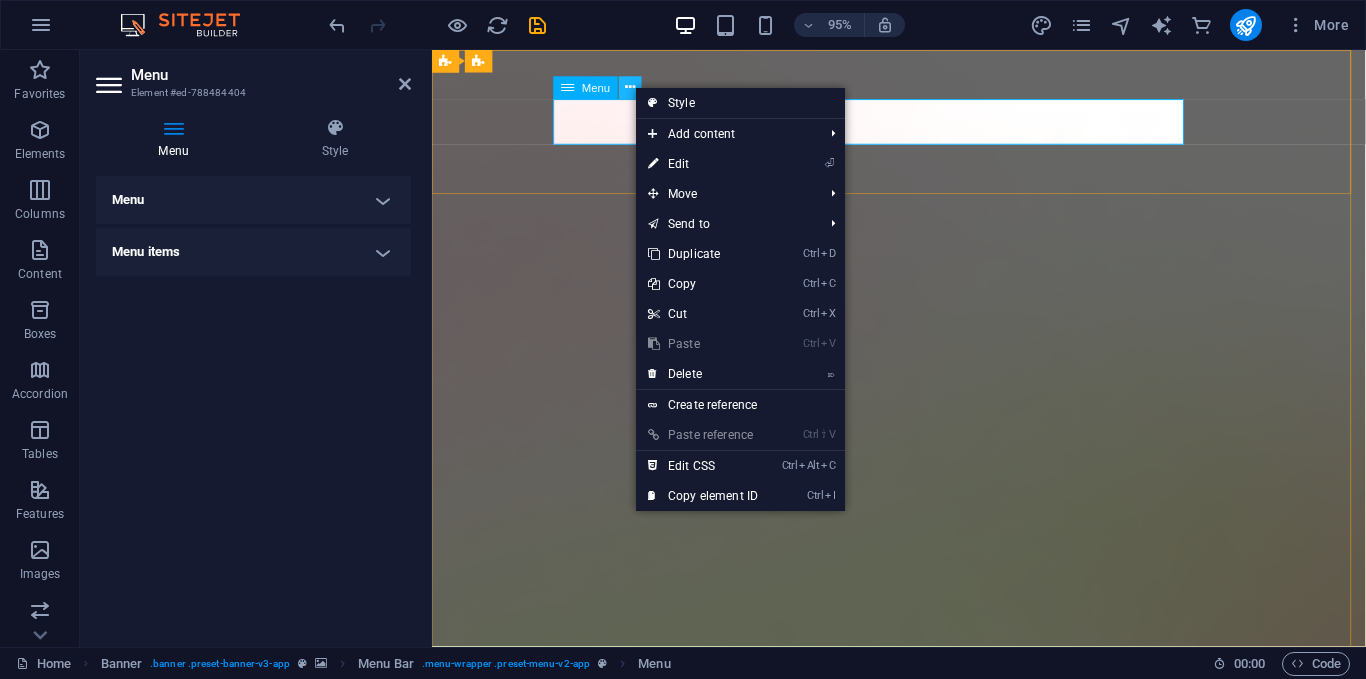 click at bounding box center (630, 88) 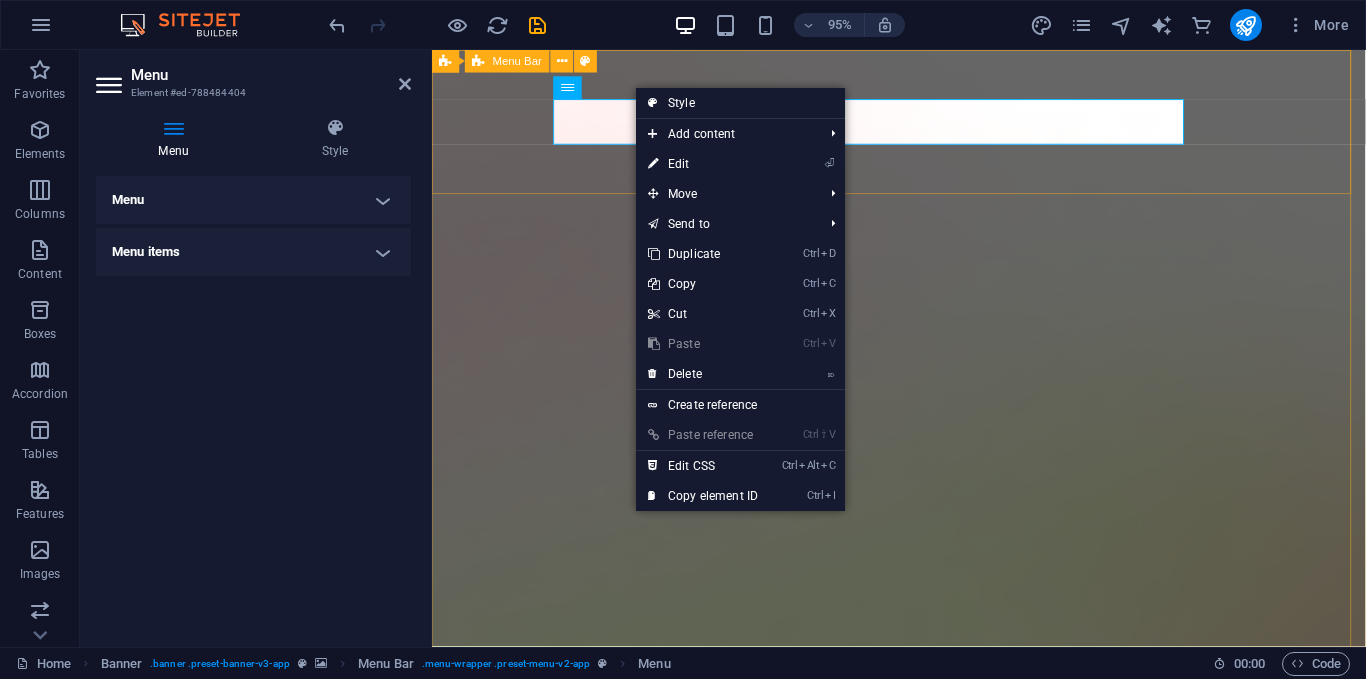 click on "Features Pricing Blog Contact Download App" at bounding box center (923, 1574) 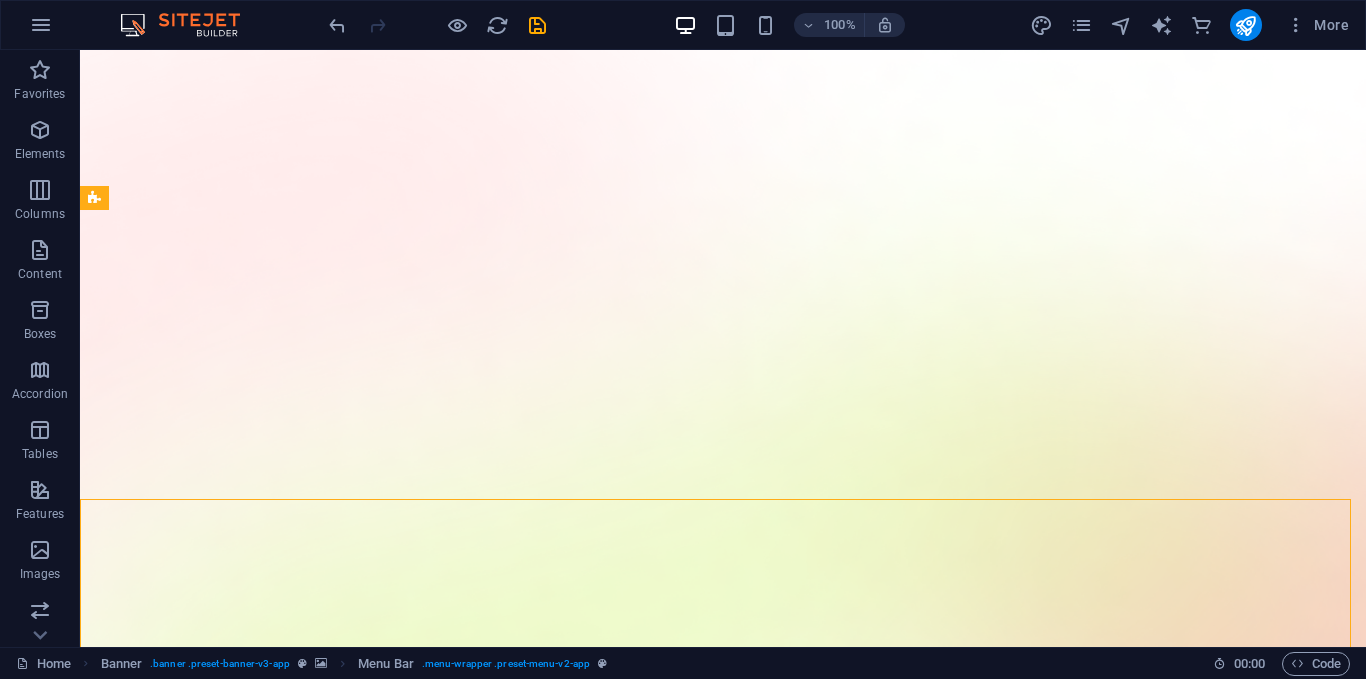 scroll, scrollTop: 0, scrollLeft: 0, axis: both 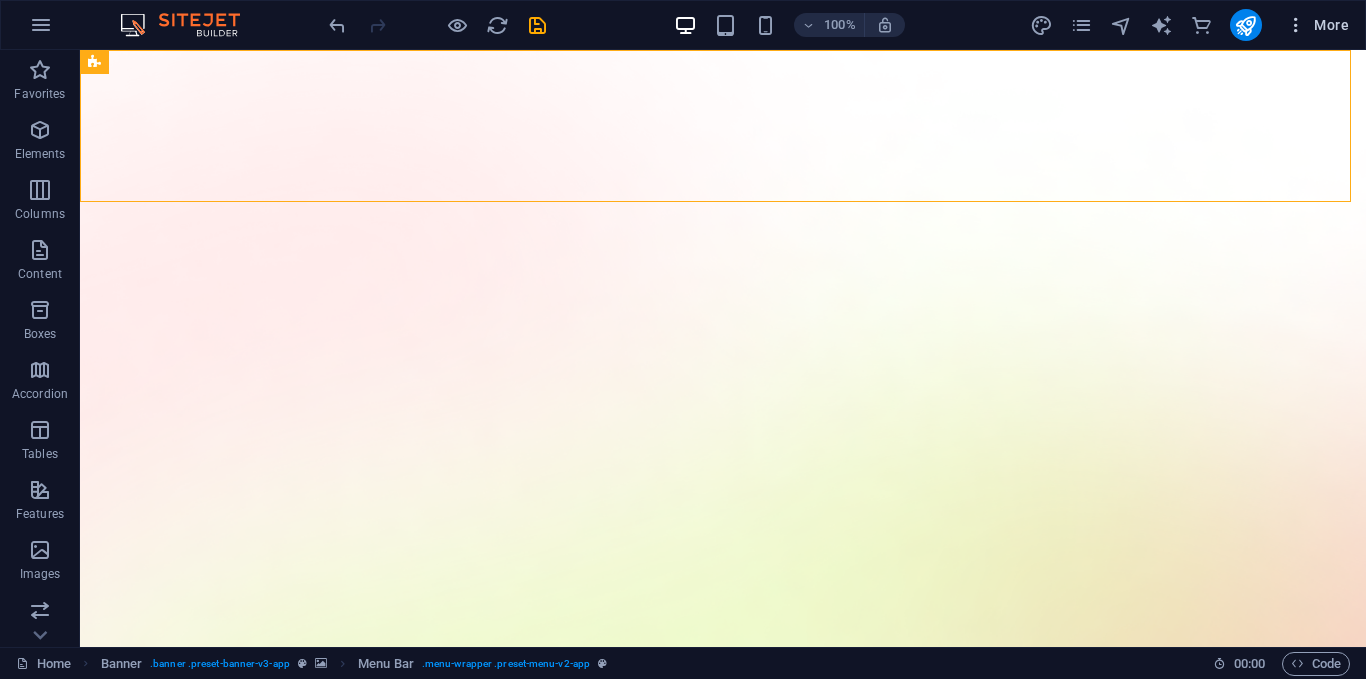 click on "More" at bounding box center (1317, 25) 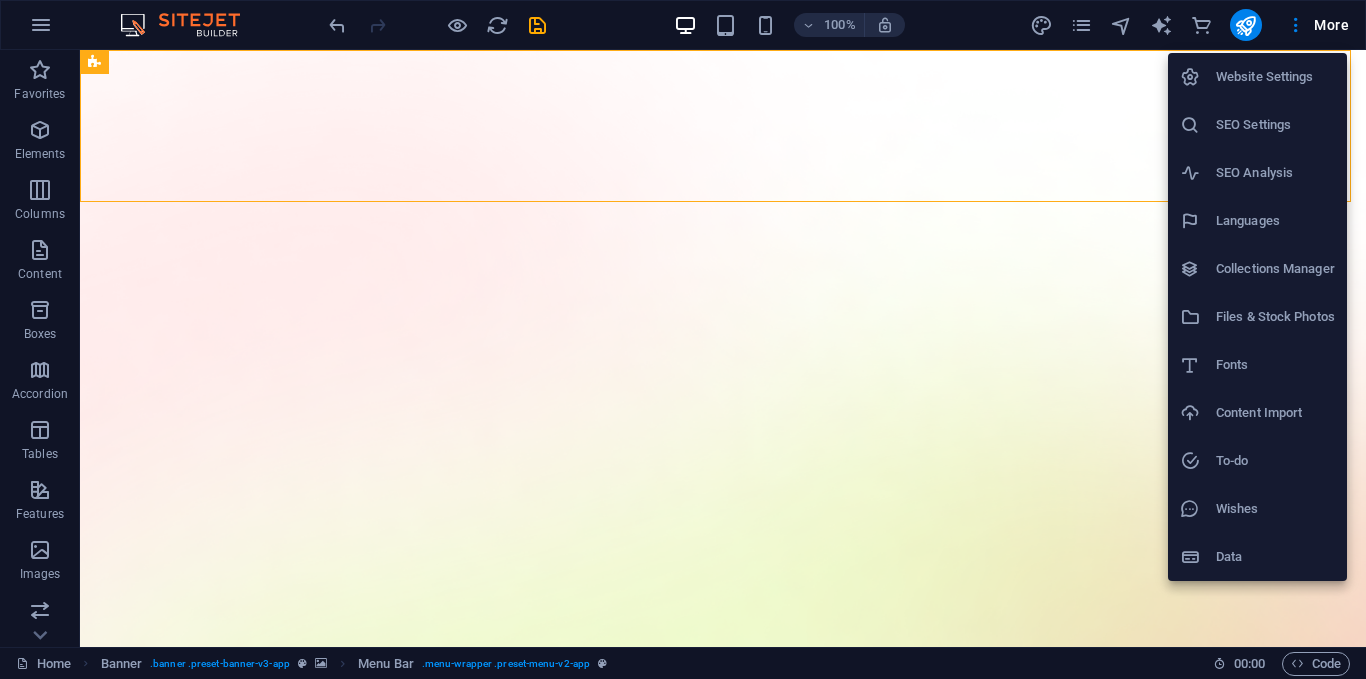 click at bounding box center (683, 339) 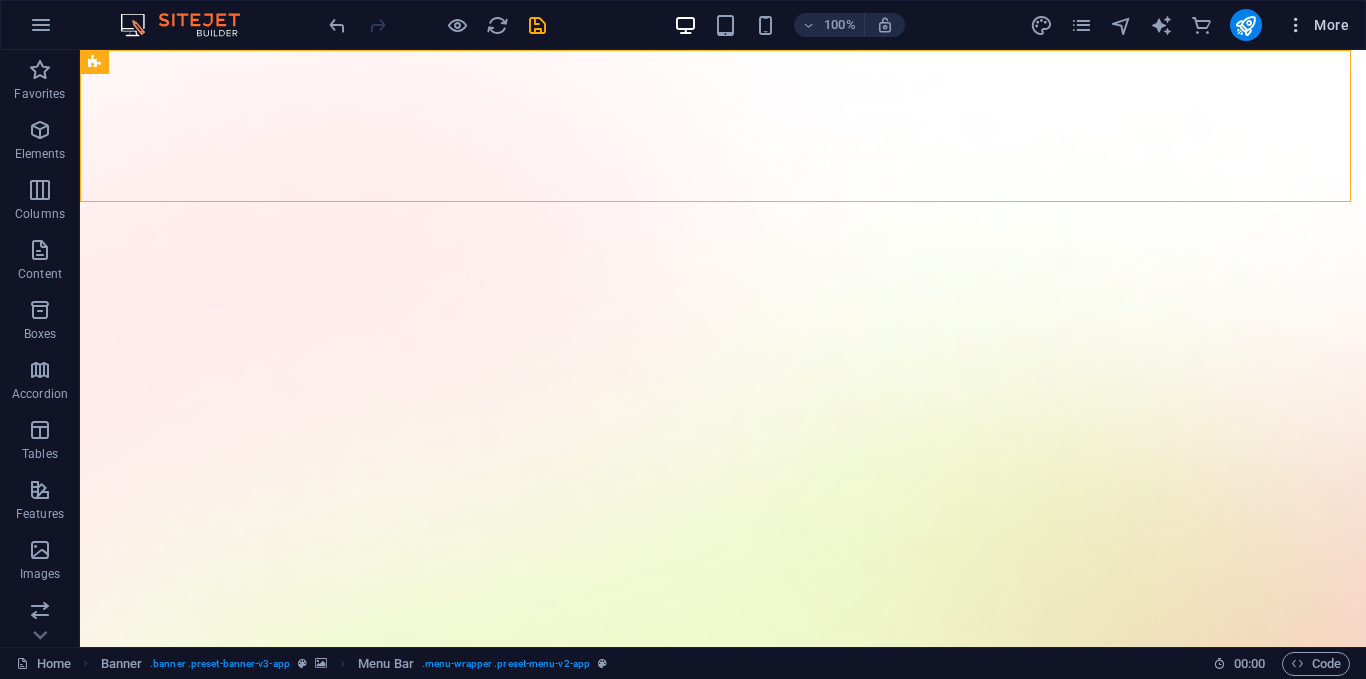 click on "More" at bounding box center [1317, 25] 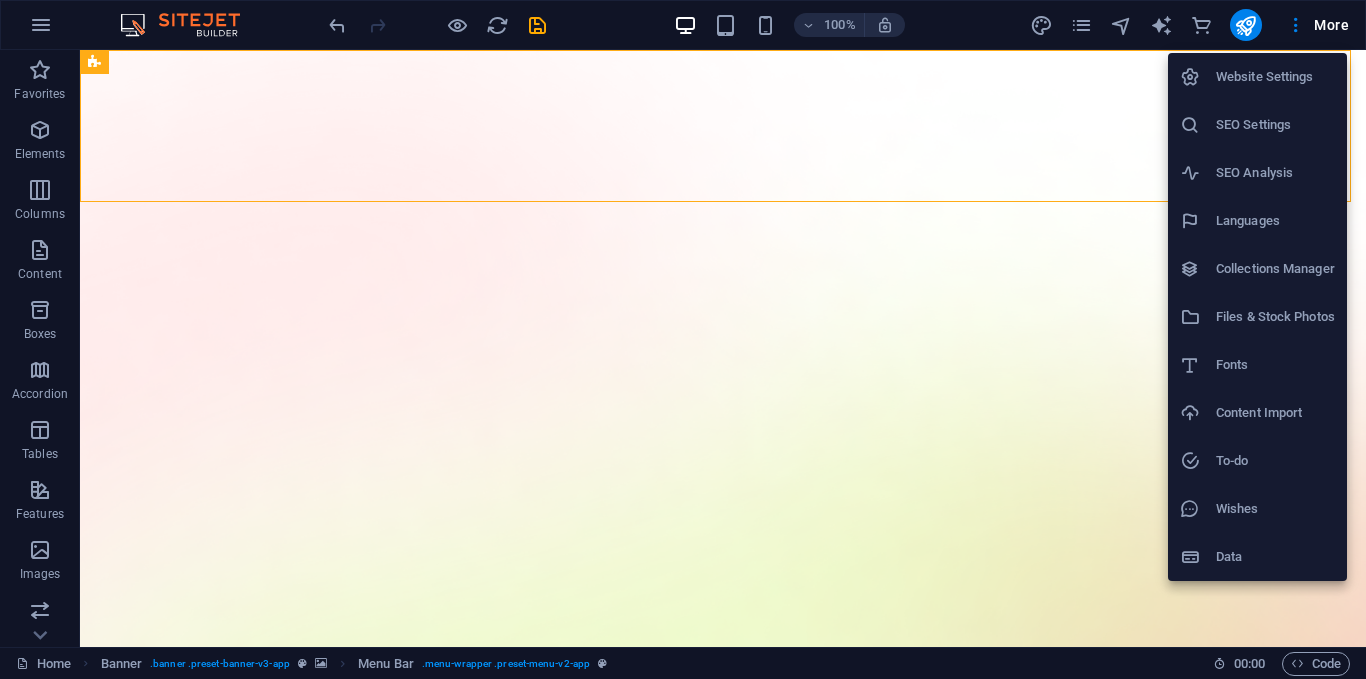 click at bounding box center [683, 339] 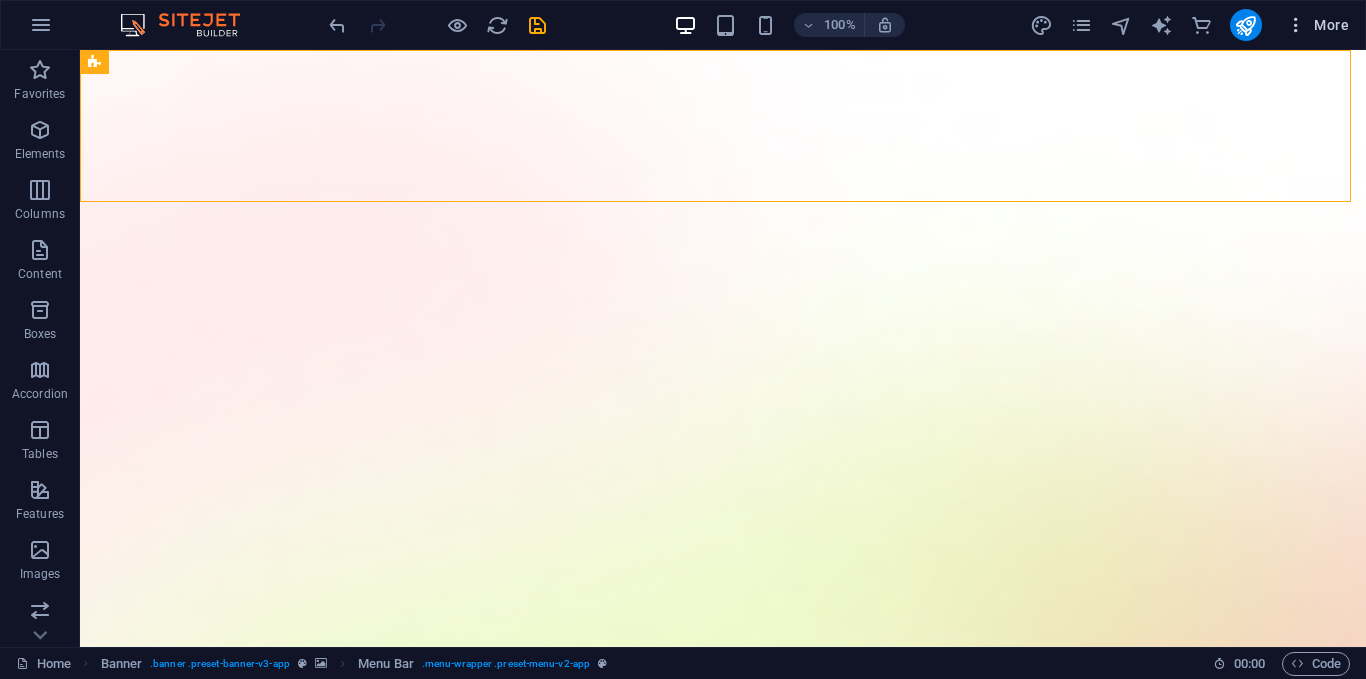 click at bounding box center (1296, 25) 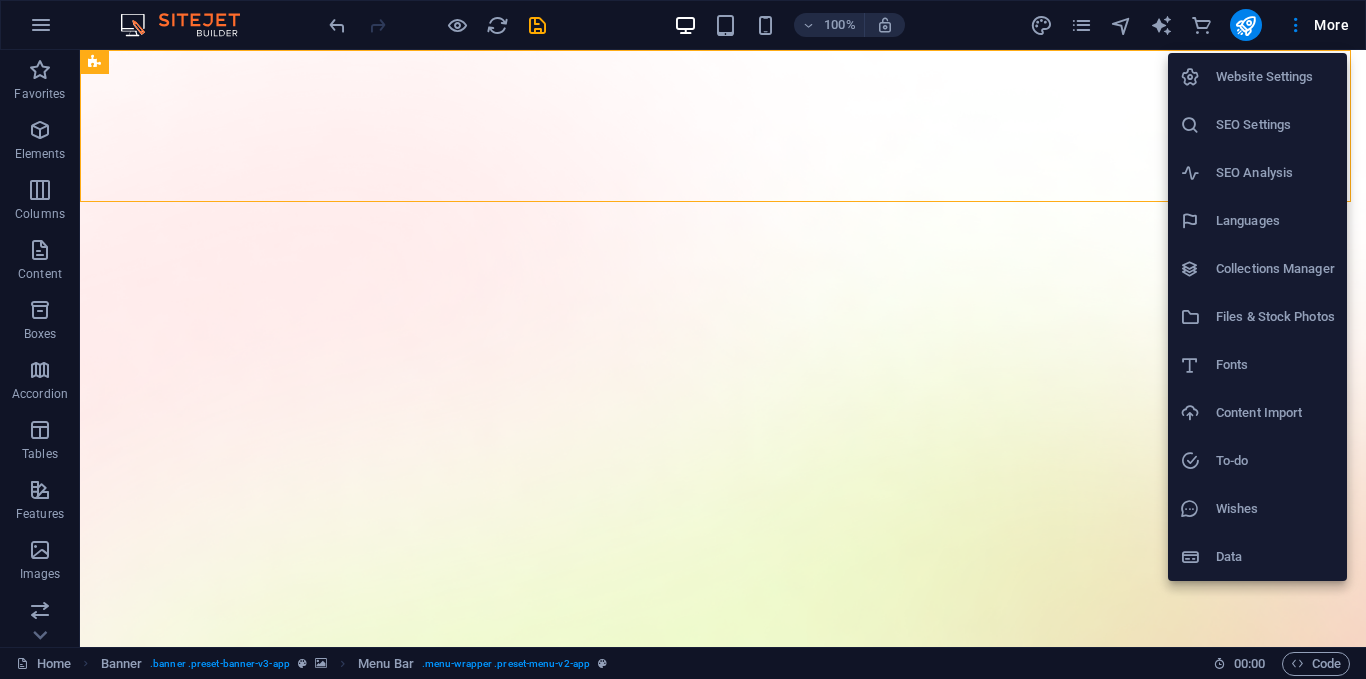 click at bounding box center (683, 339) 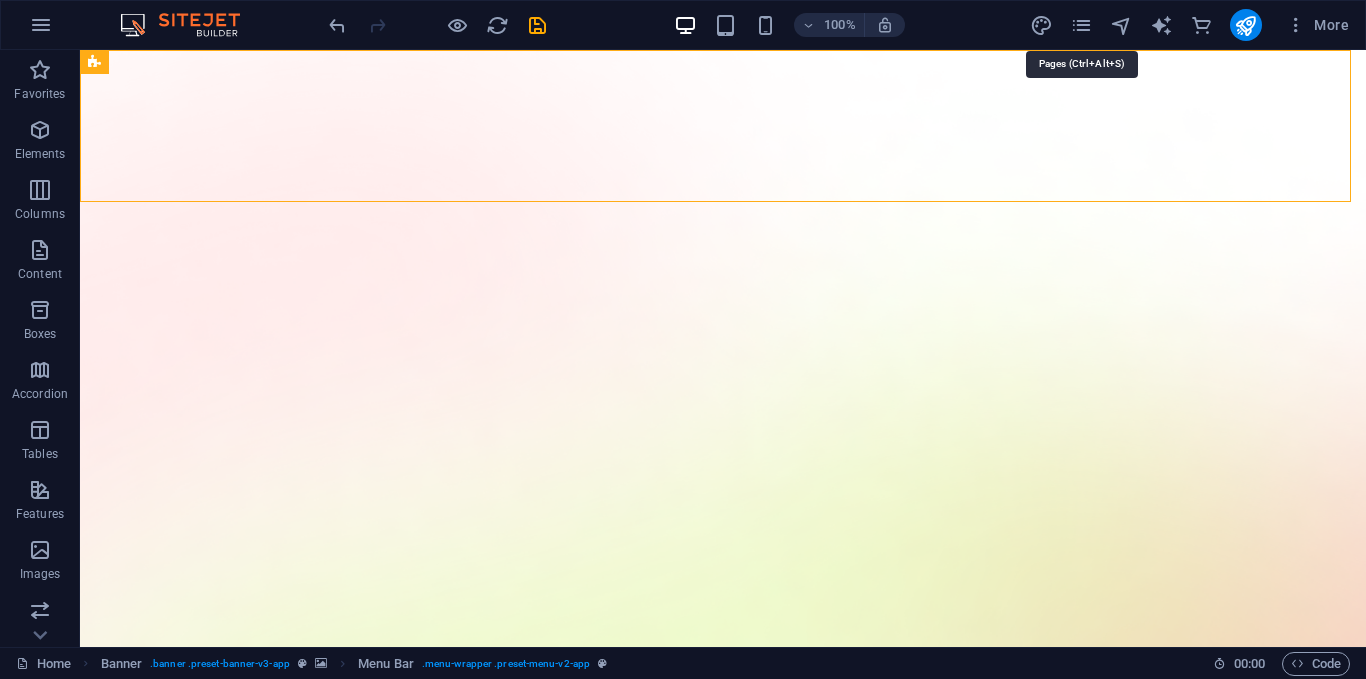 click at bounding box center (1081, 25) 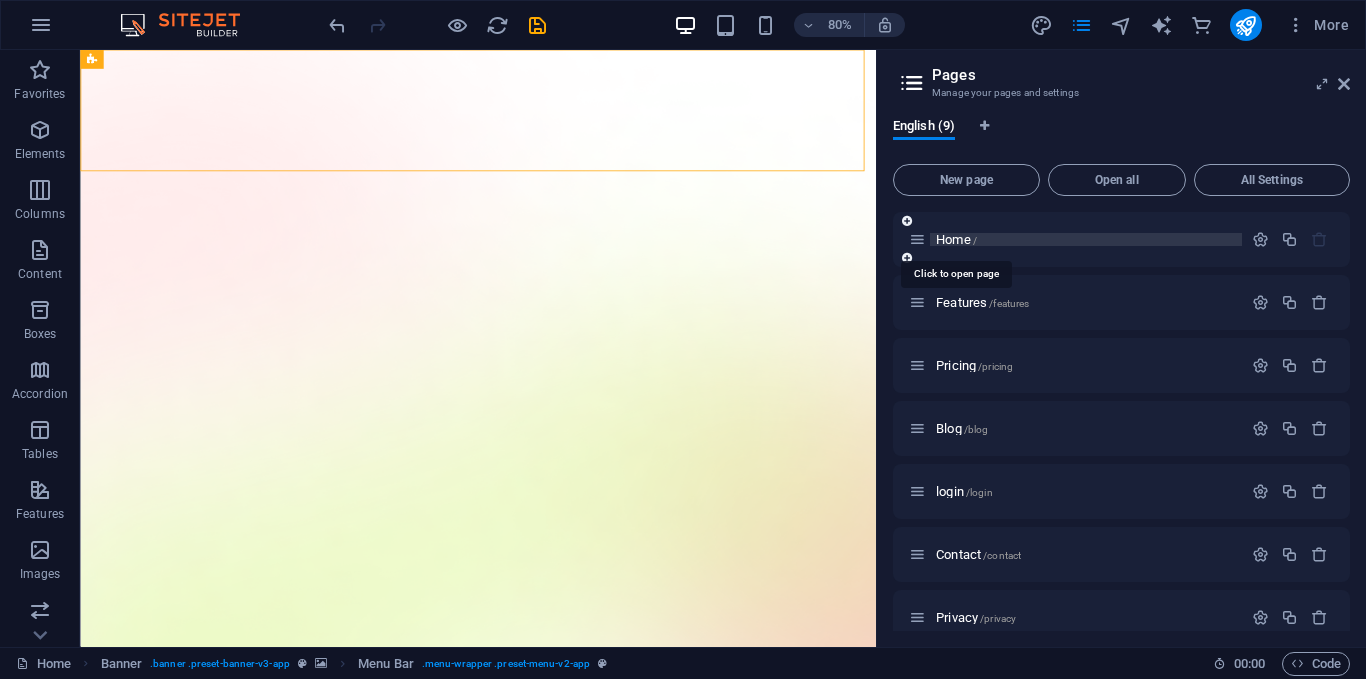 click on "Home /" at bounding box center (956, 239) 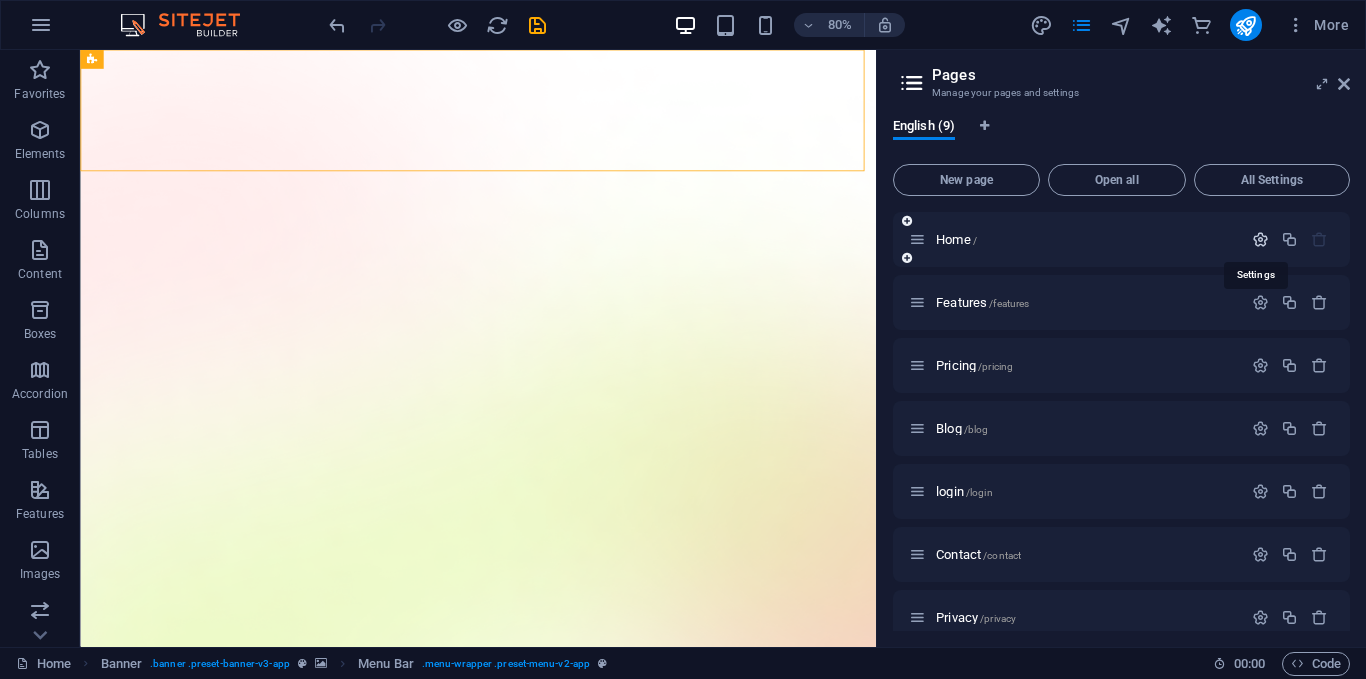 click at bounding box center (1260, 239) 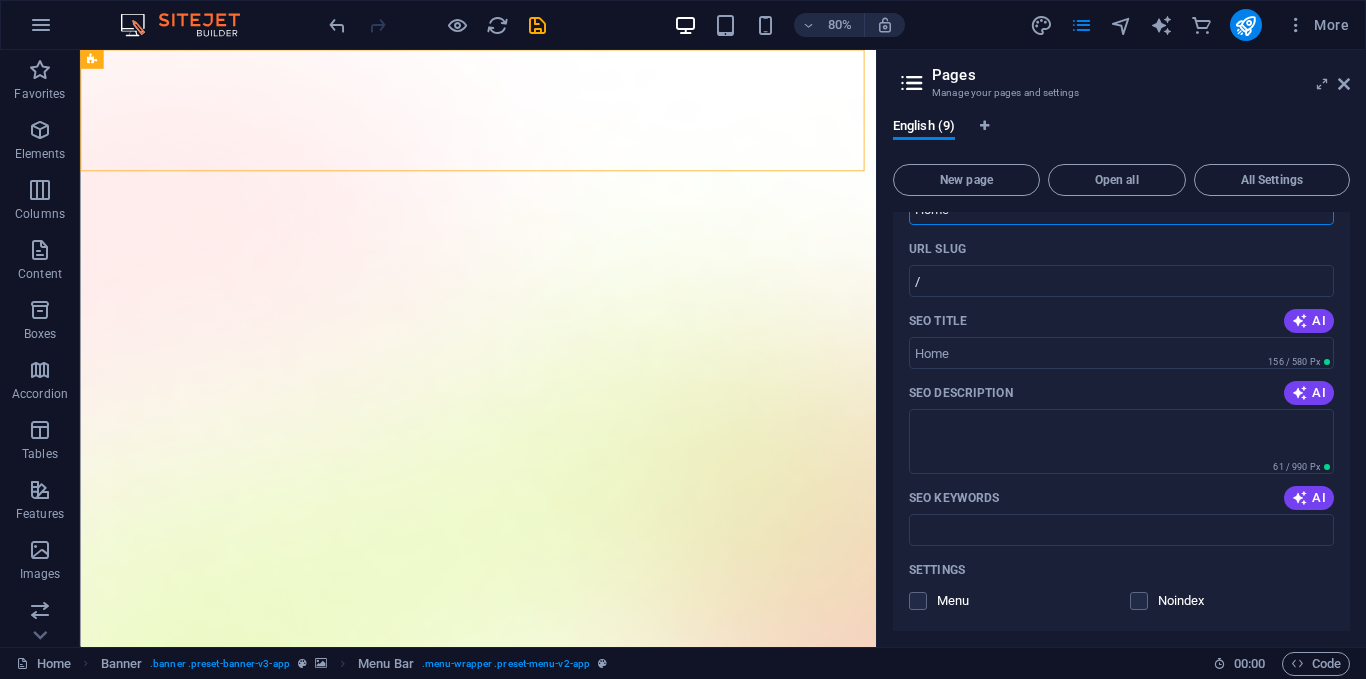 scroll, scrollTop: 76, scrollLeft: 0, axis: vertical 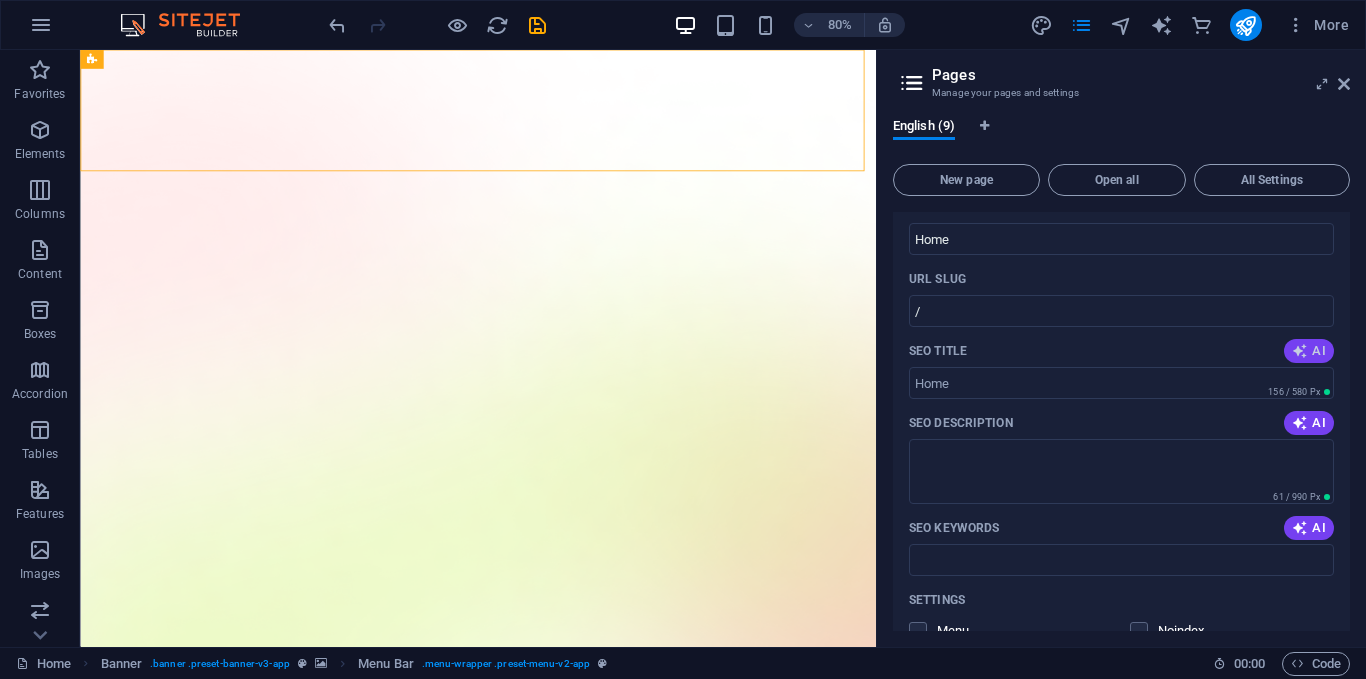 click on "AI" at bounding box center [1309, 351] 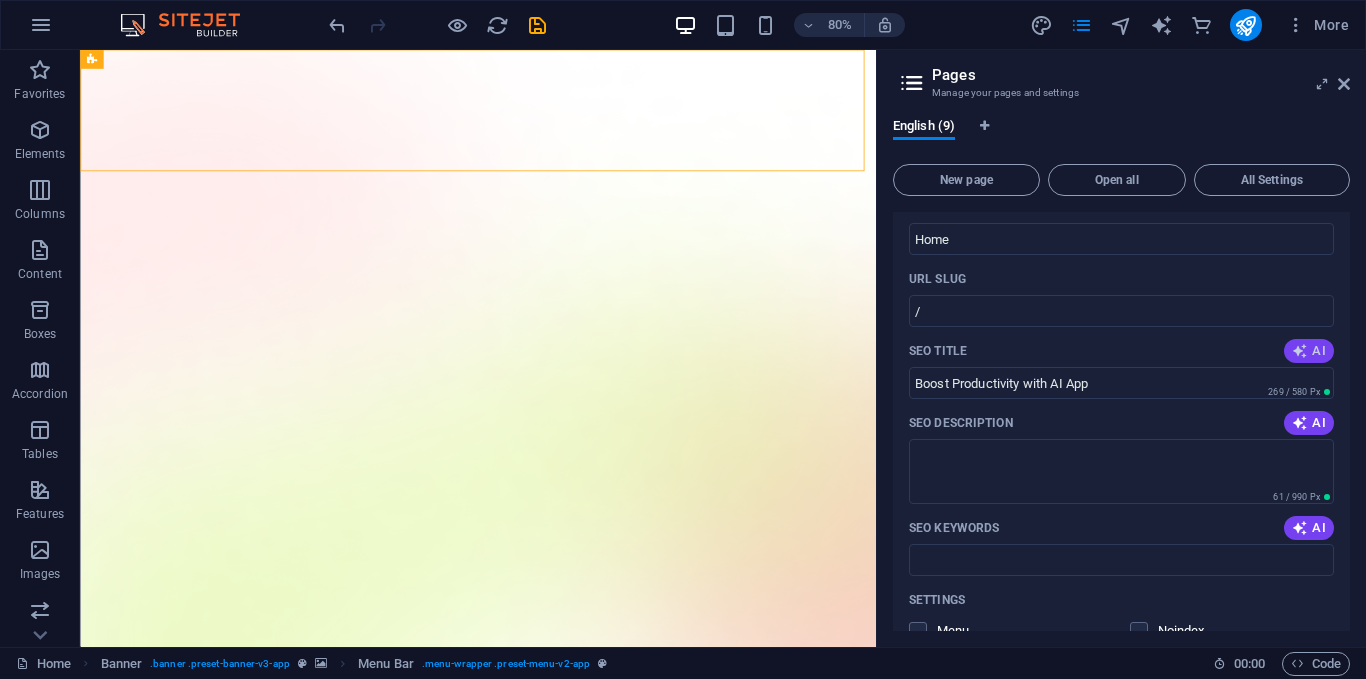 click at bounding box center [1300, 351] 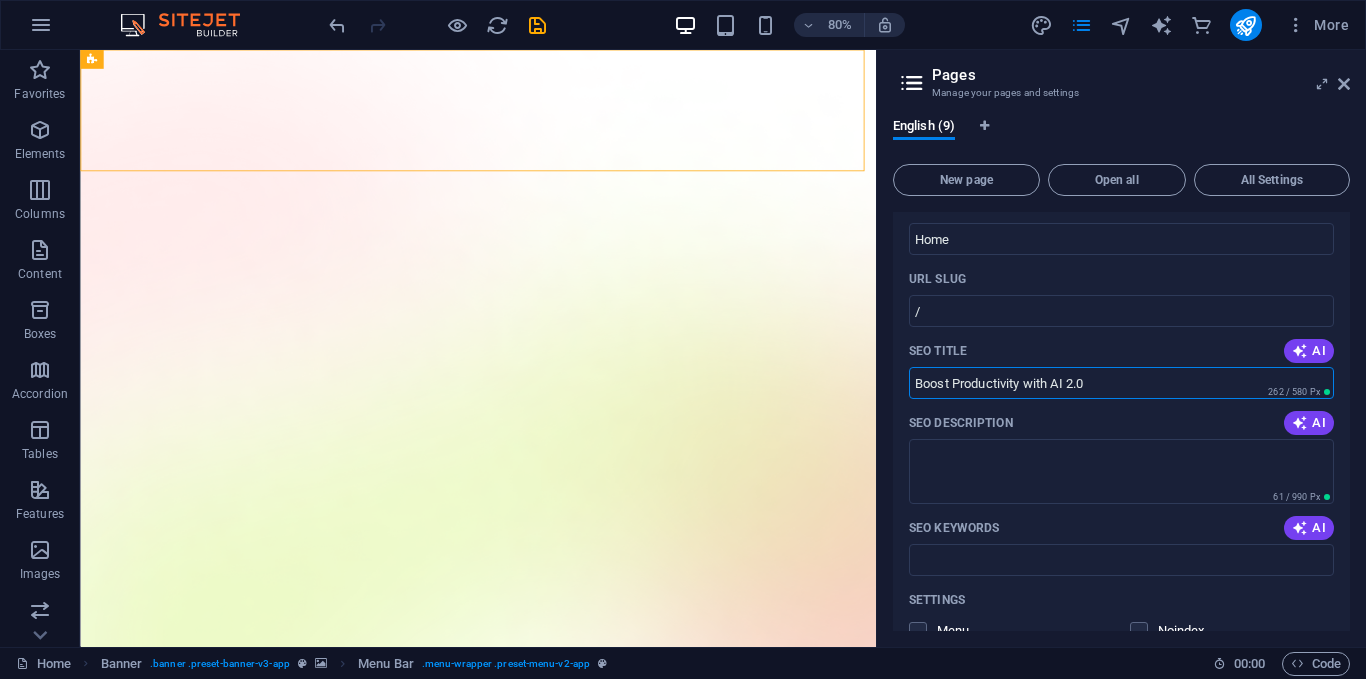 drag, startPoint x: 1070, startPoint y: 384, endPoint x: 1055, endPoint y: 384, distance: 15 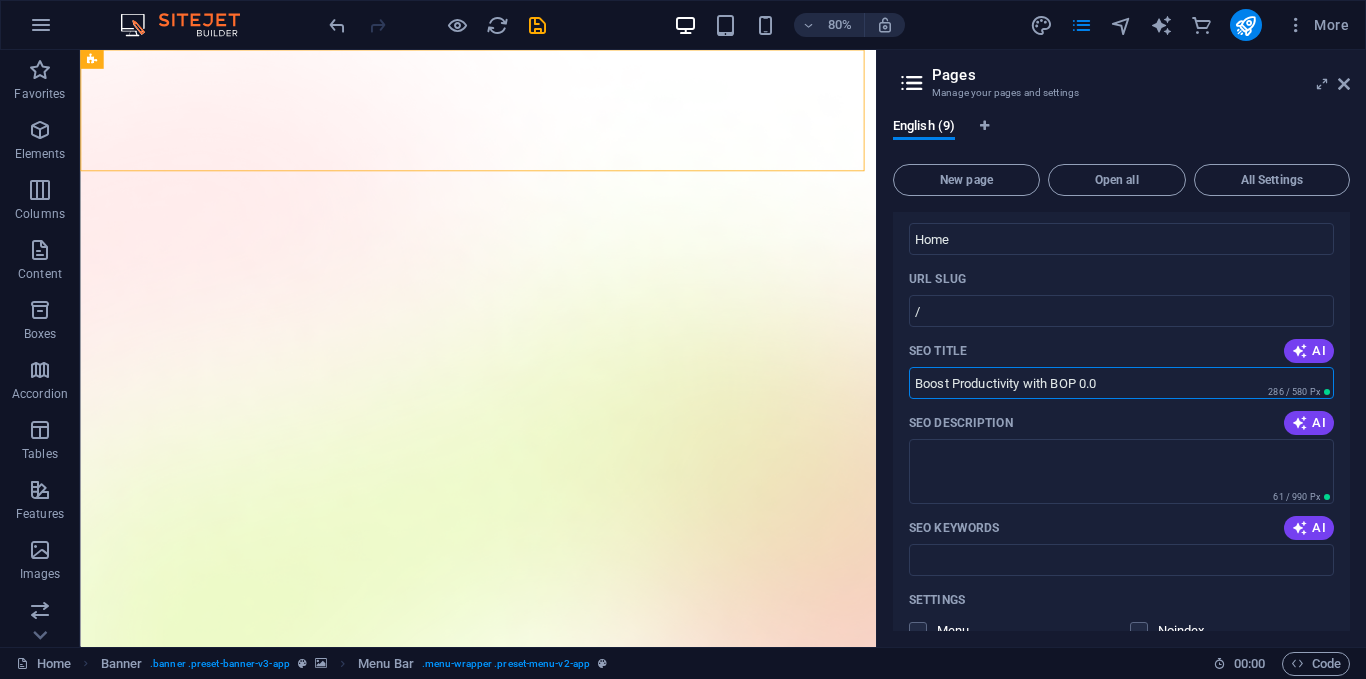 click on "Boost Productivity with BOP 0.0" at bounding box center (1121, 383) 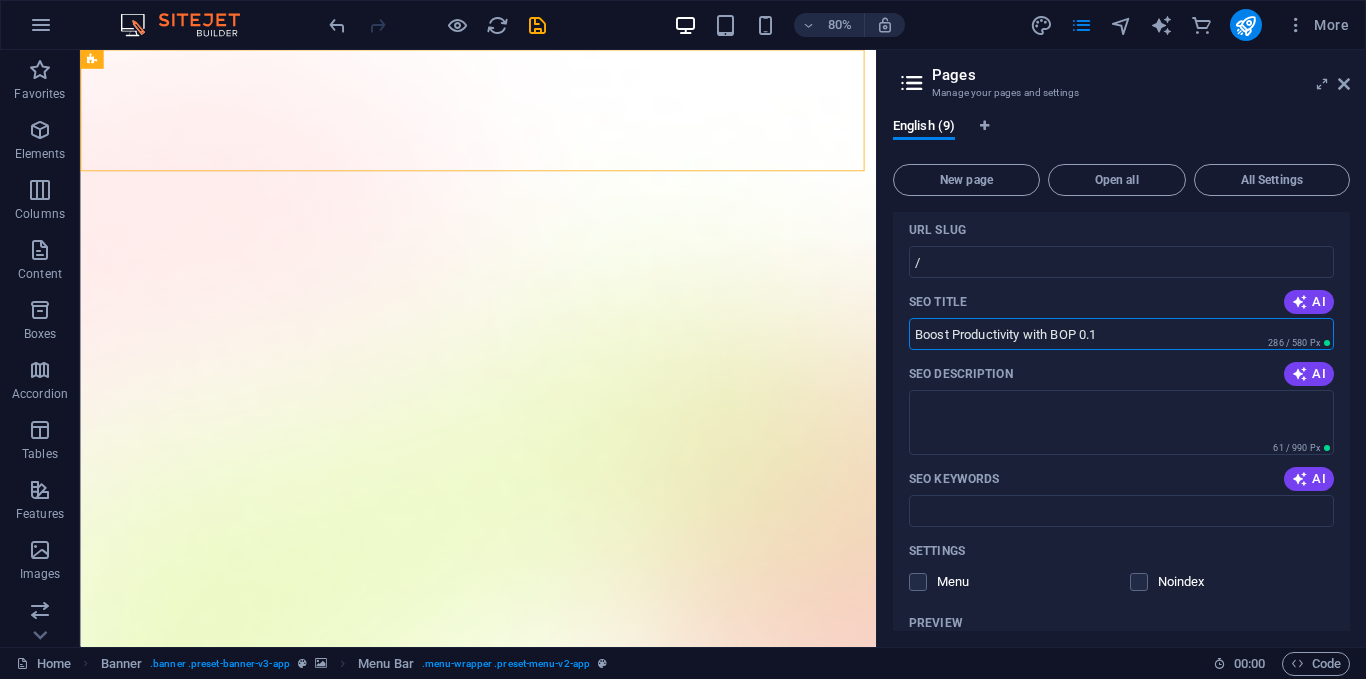 scroll, scrollTop: 129, scrollLeft: 0, axis: vertical 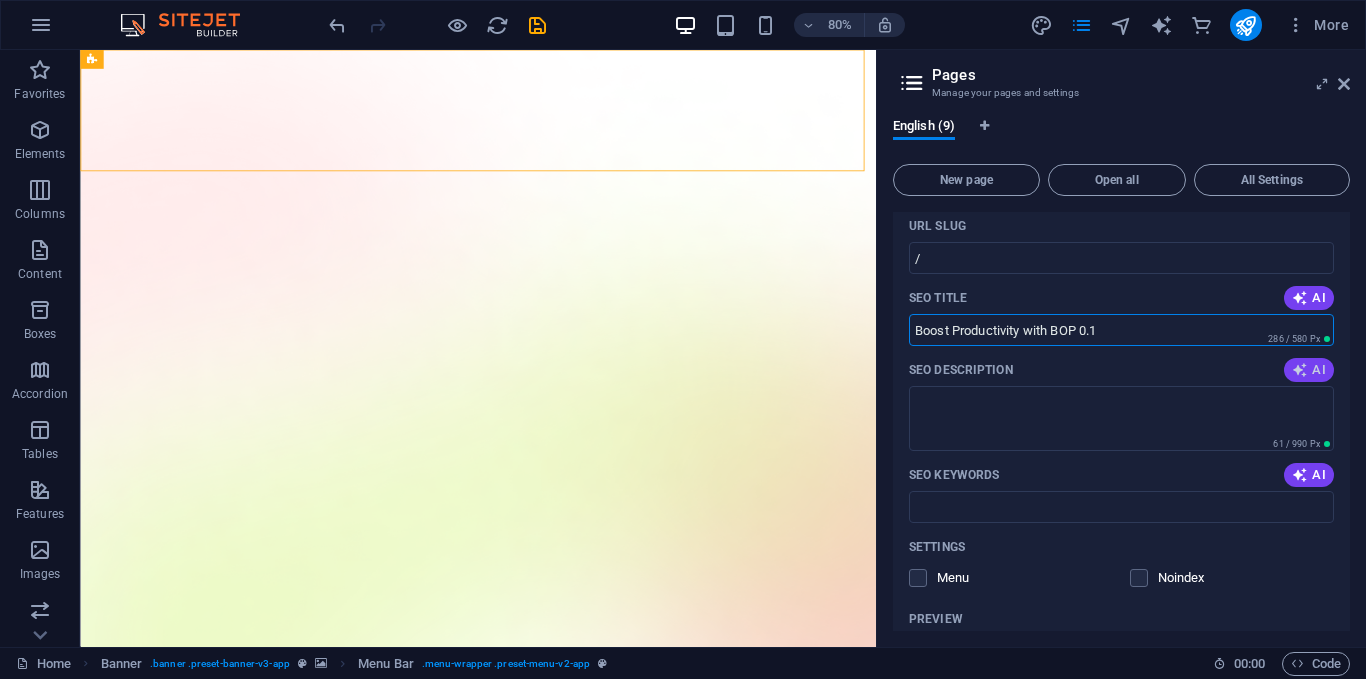 type on "Boost Productivity with BOP 0.1" 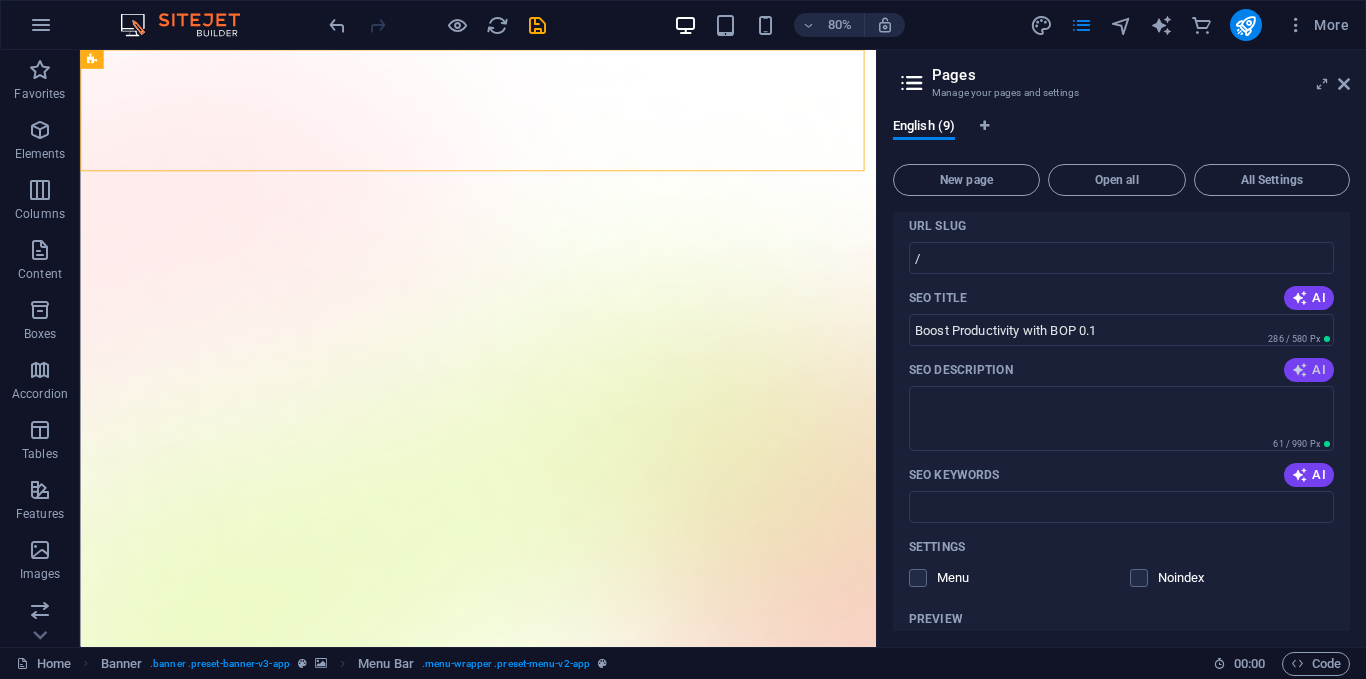 click at bounding box center [1300, 370] 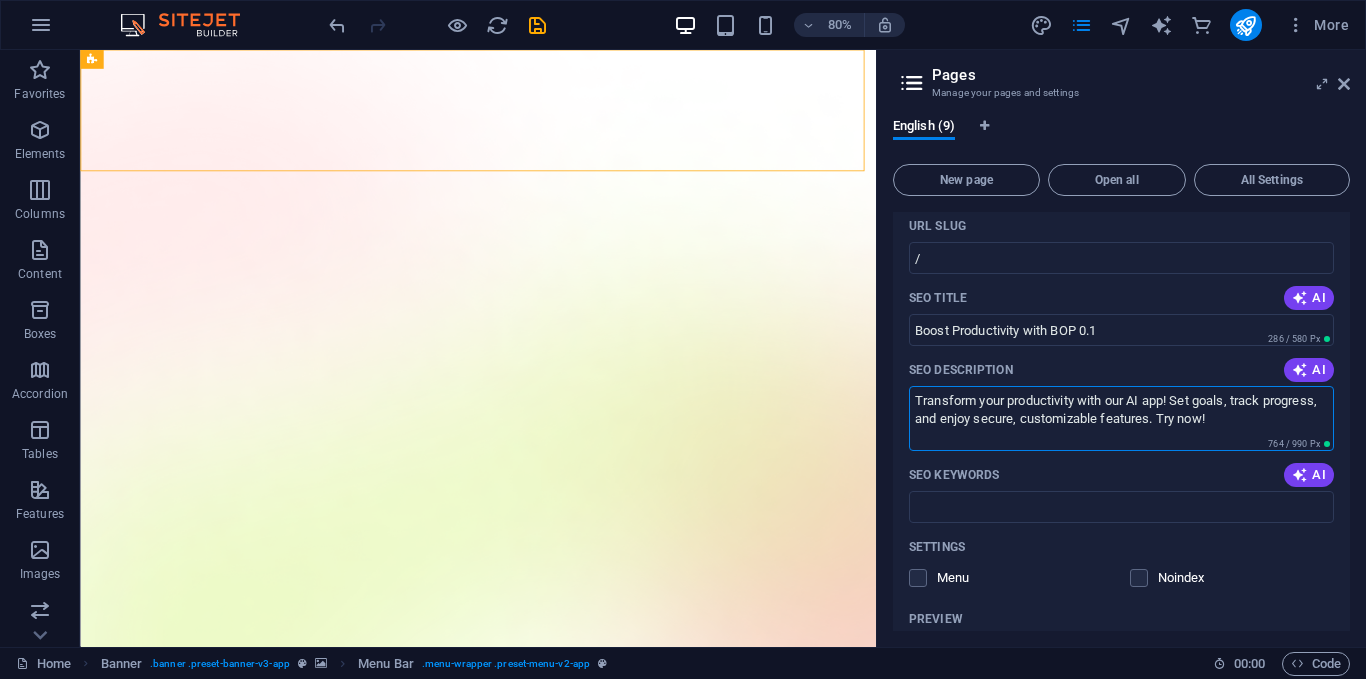 drag, startPoint x: 1131, startPoint y: 402, endPoint x: 1170, endPoint y: 407, distance: 39.319206 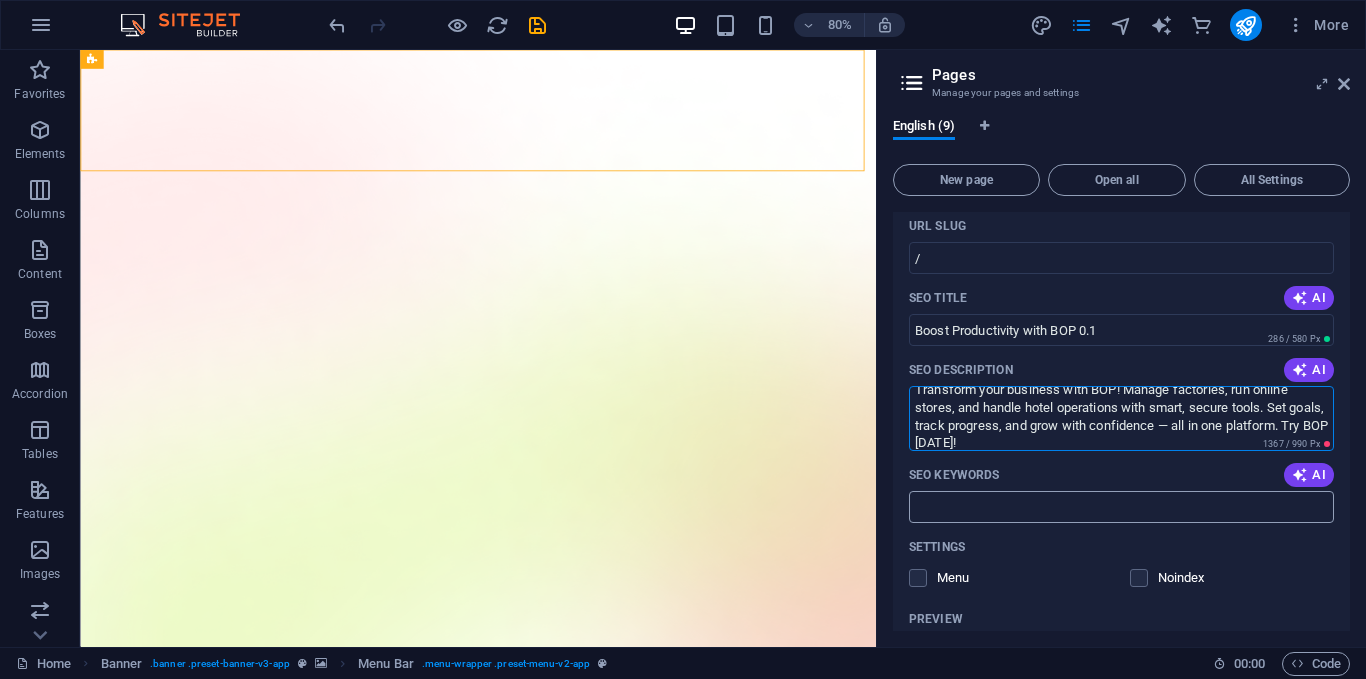 scroll, scrollTop: 0, scrollLeft: 0, axis: both 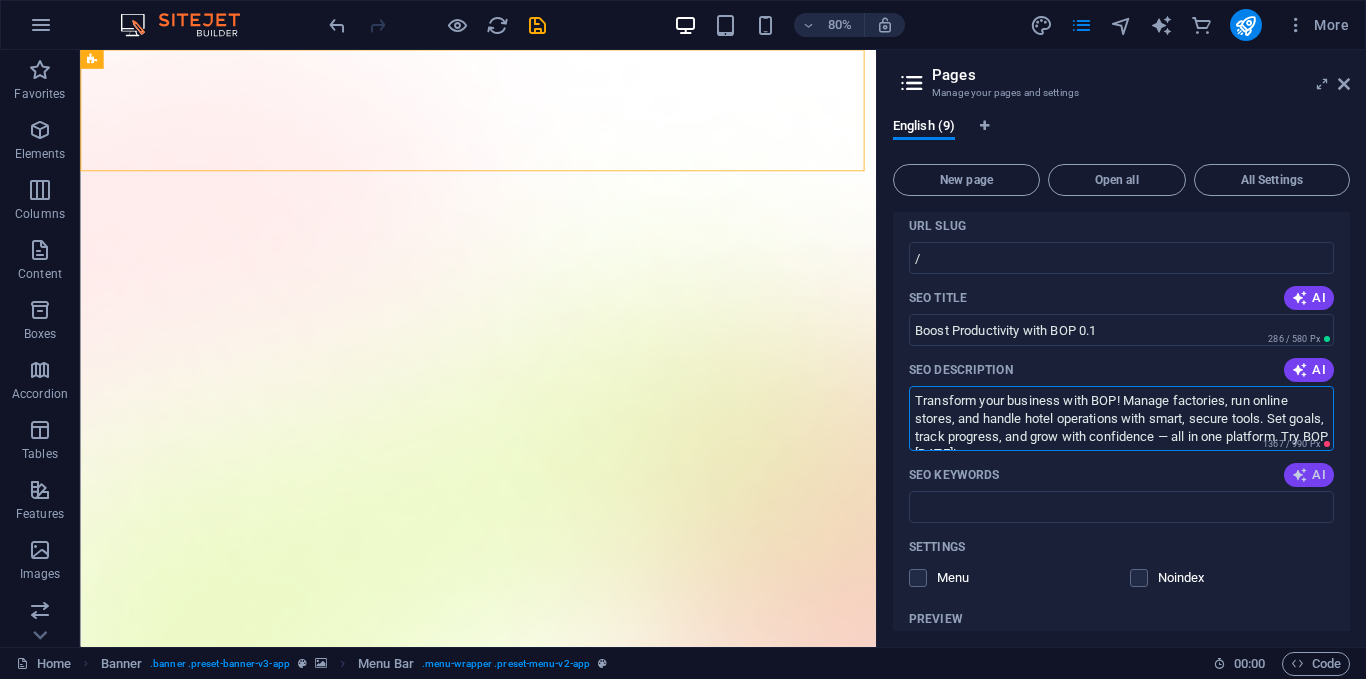 type on "Transform your business with BOP! Manage factories, run online stores, and handle hotel operations with smart, secure tools. Set goals, track progress, and grow with confidence — all in one platform. Try BOP today!" 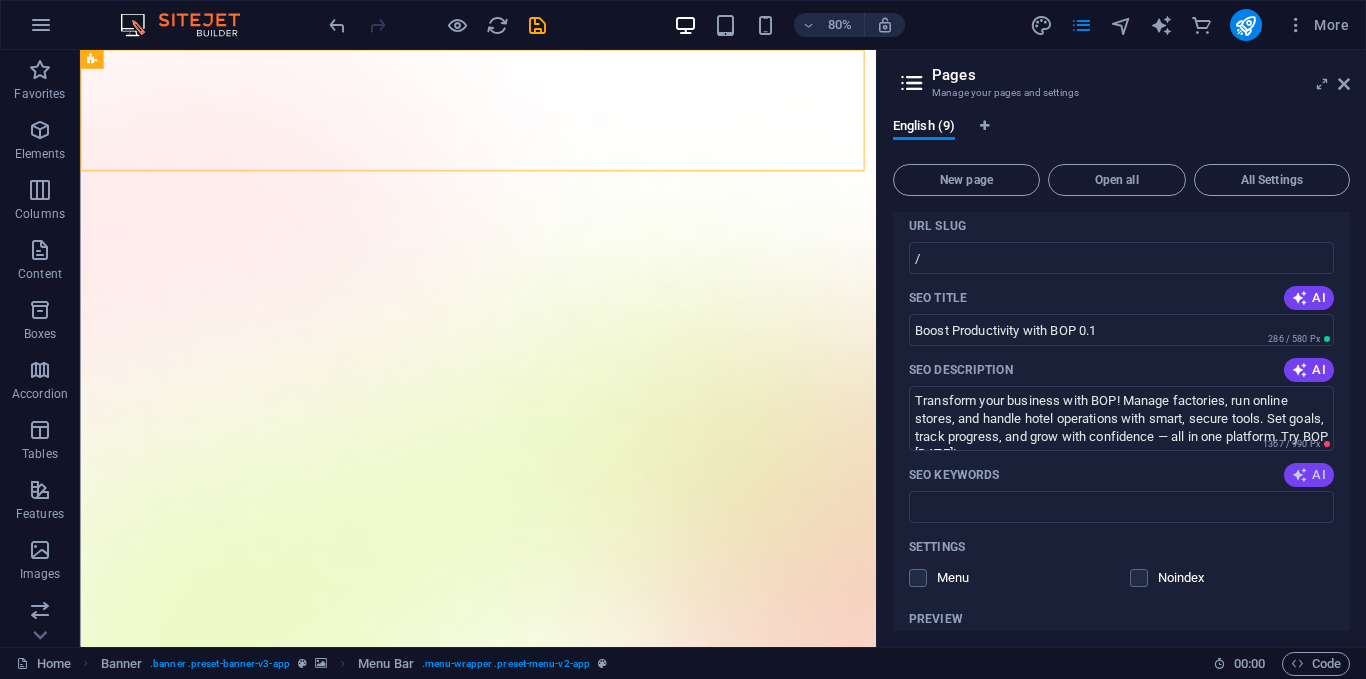 click on "AI" at bounding box center [1309, 475] 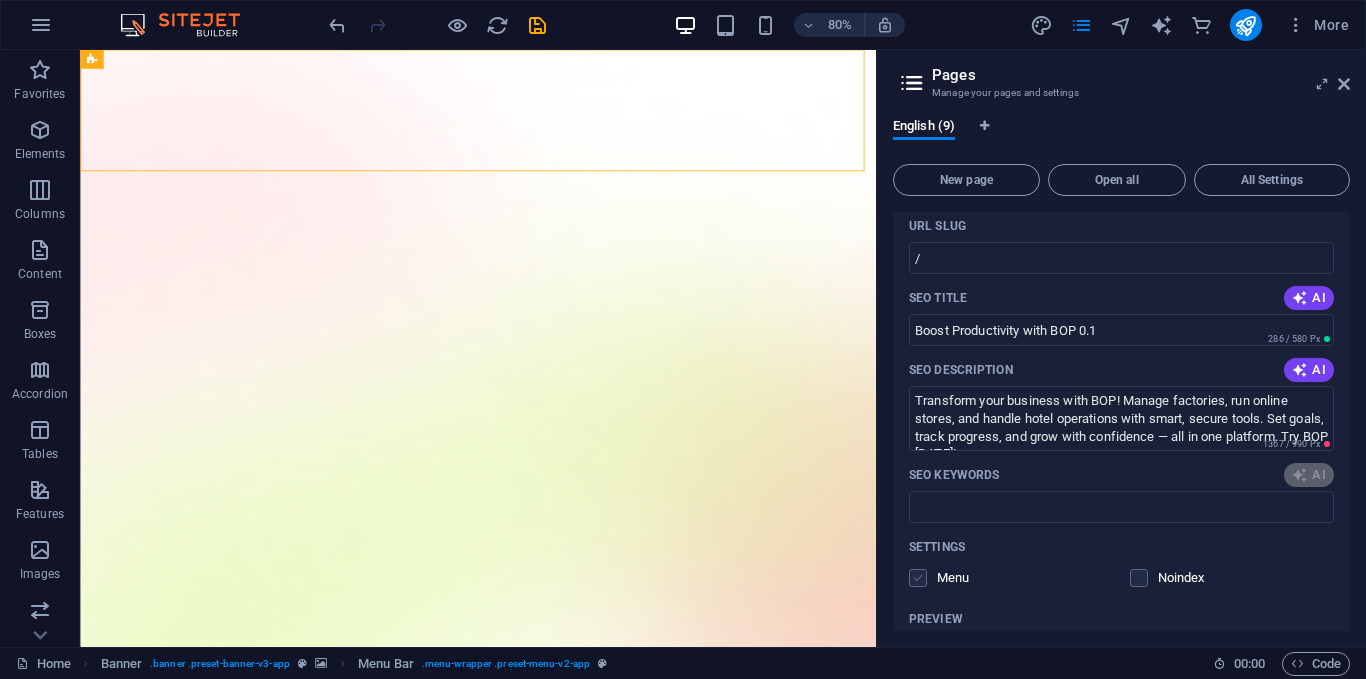 click at bounding box center (918, 578) 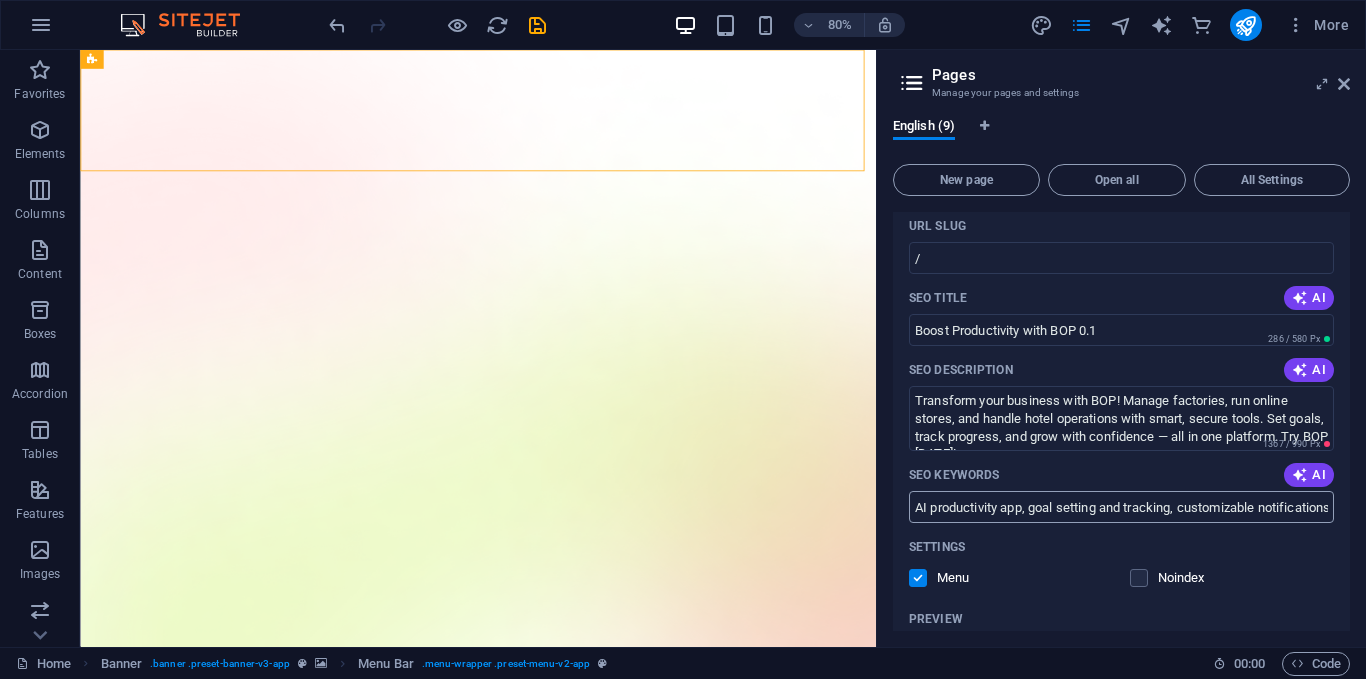 click on "AI productivity app, goal setting and tracking, customizable notifications, secure data encryption, project management tools, integration ecosystem" at bounding box center [1121, 507] 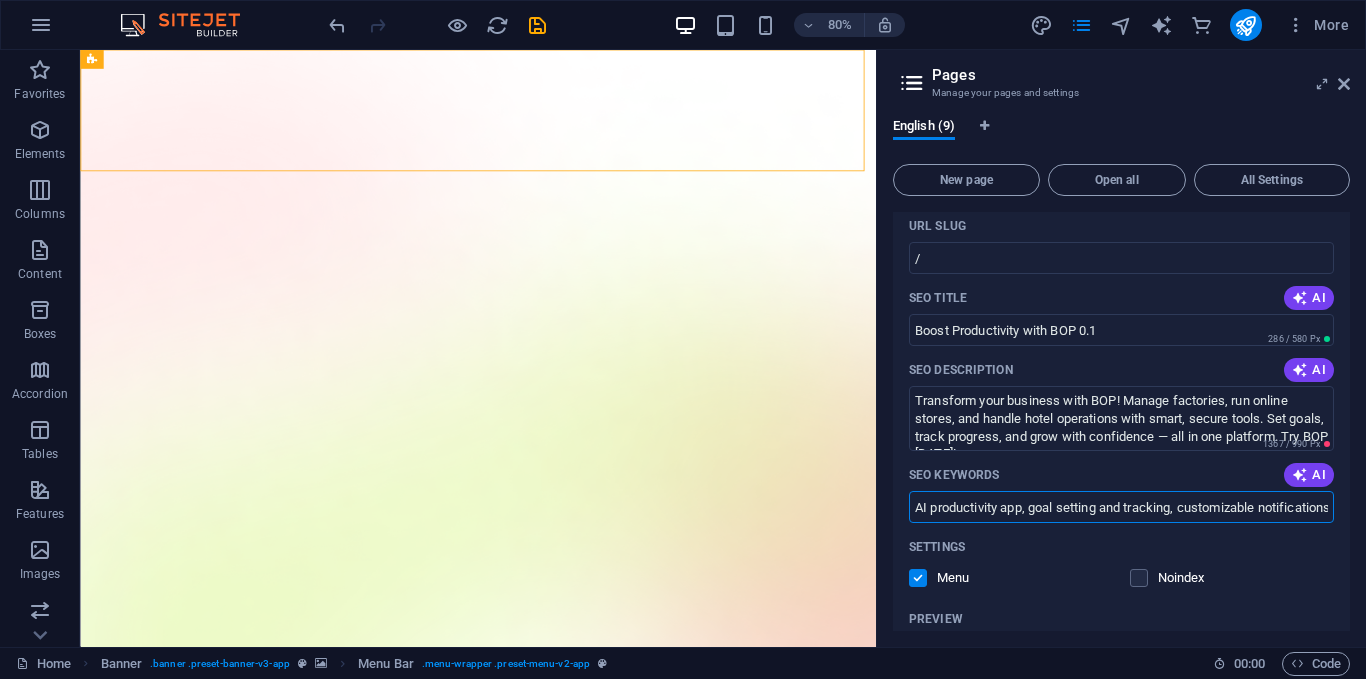 click on "AI productivity app, goal setting and tracking, customizable notifications, secure data encryption, project management tools, integration ecosystem" at bounding box center [1121, 507] 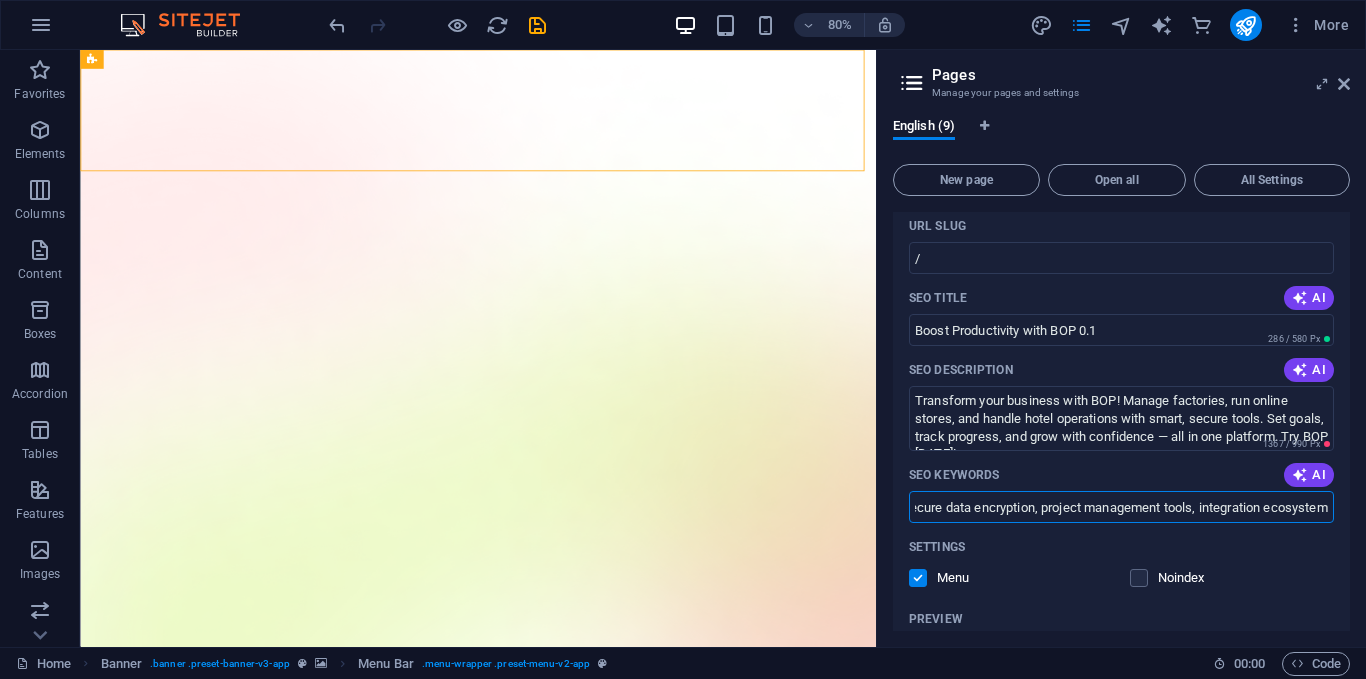scroll, scrollTop: 0, scrollLeft: 456, axis: horizontal 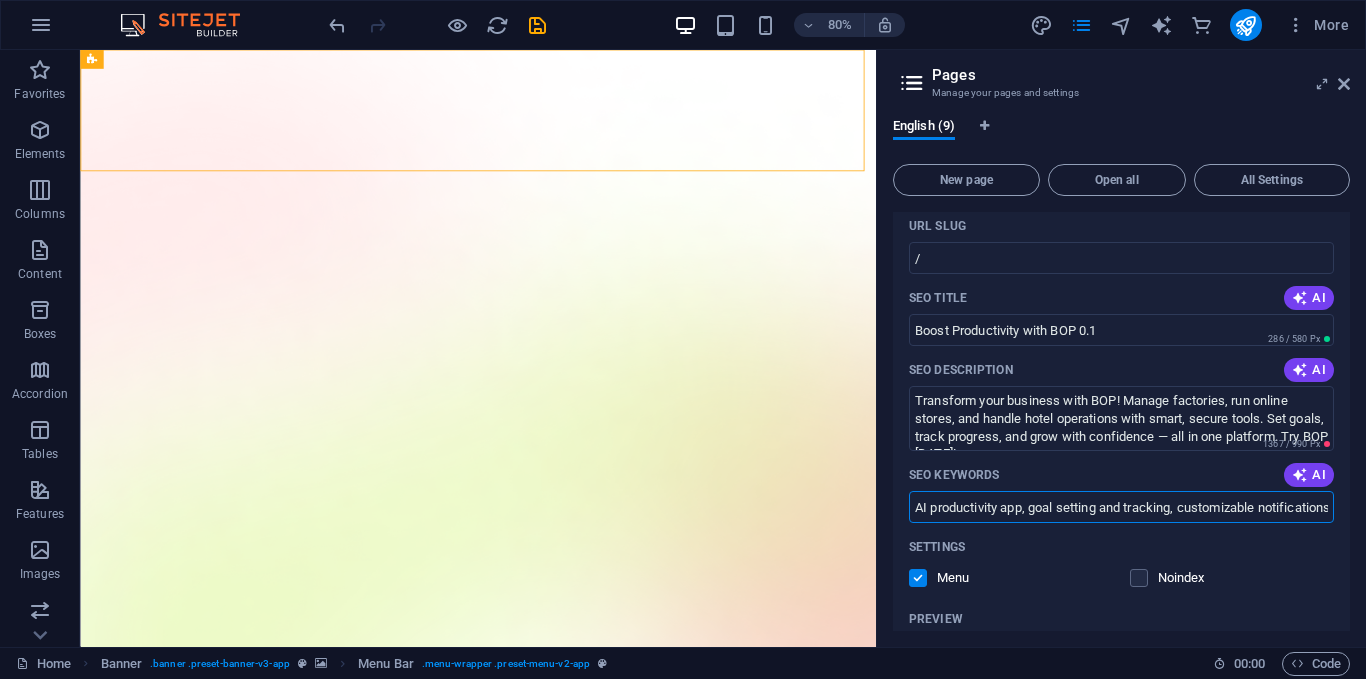 click on "AI productivity app, goal setting and tracking, customizable notifications, secure data encryption, project management tools, integration ecosystem" at bounding box center [1121, 507] 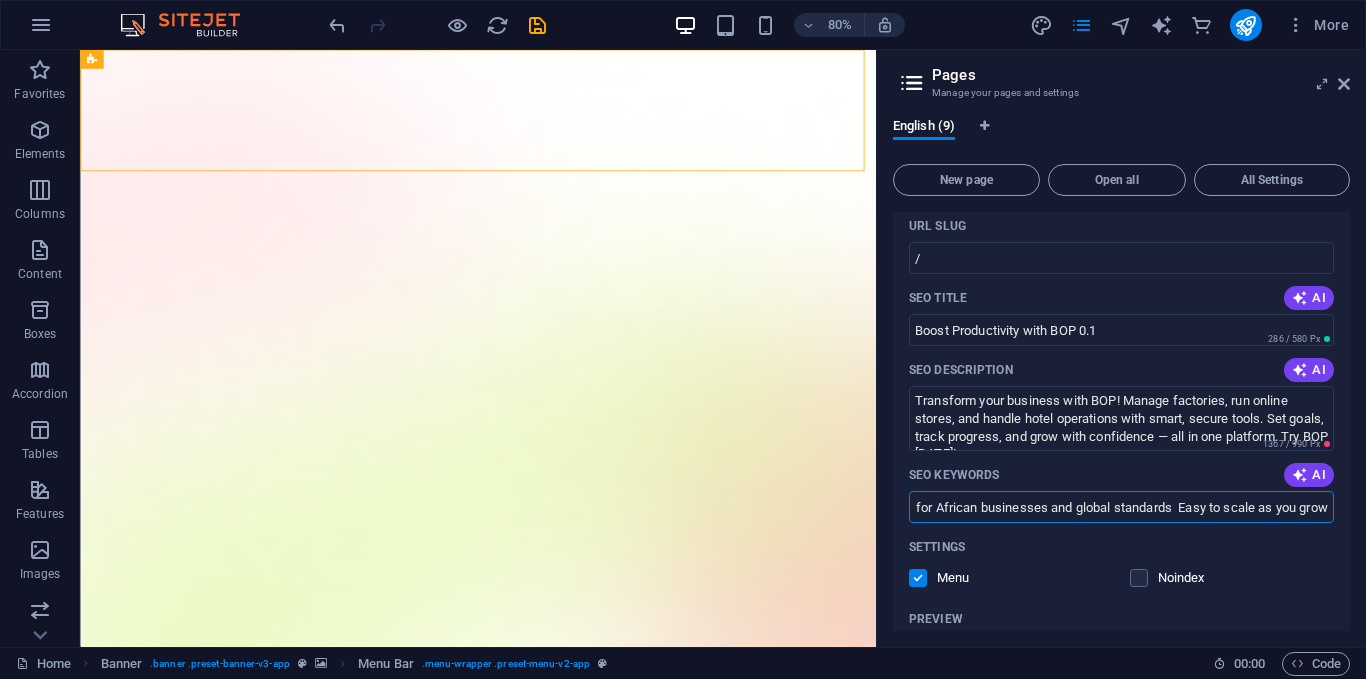 scroll, scrollTop: 0, scrollLeft: 456, axis: horizontal 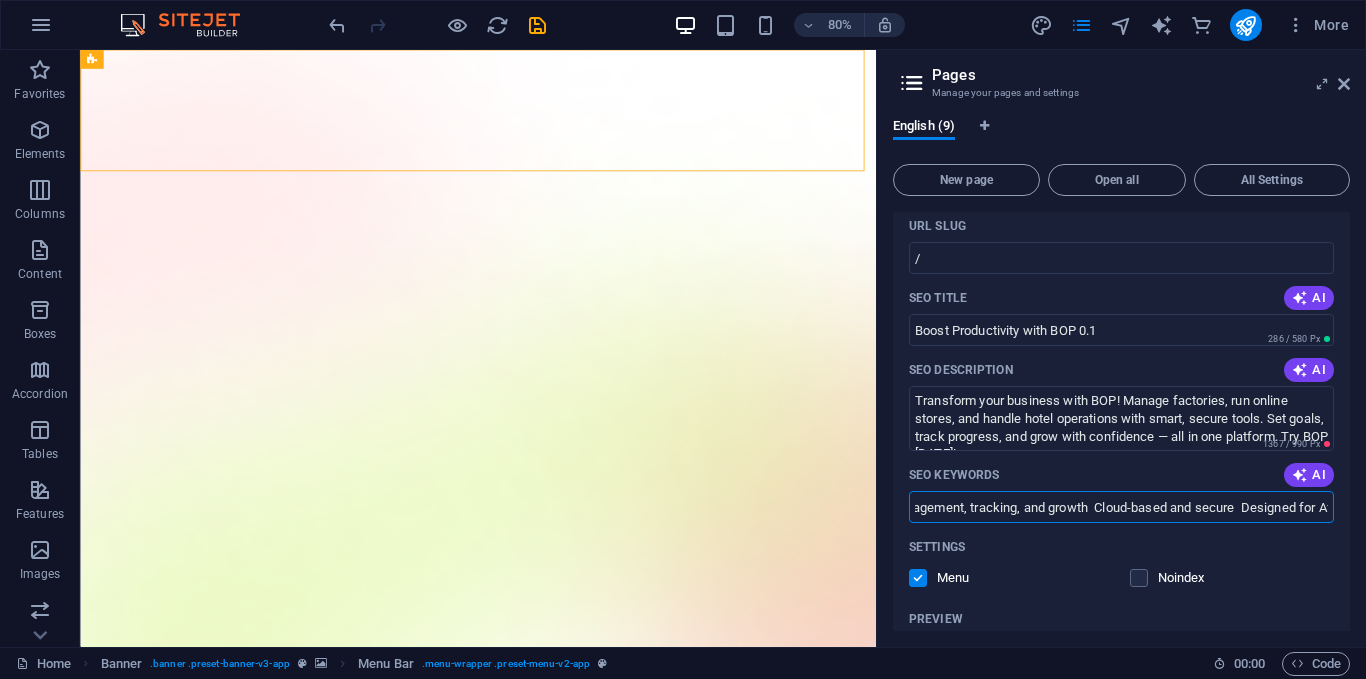 click on "One brand, multiple solutions: Factory, E-commerce, Hotel  Smart tools for management, tracking, and growth  Cloud-based and secure  Designed for African businesses and global standards  Easy to scale as you grow" at bounding box center [1121, 507] 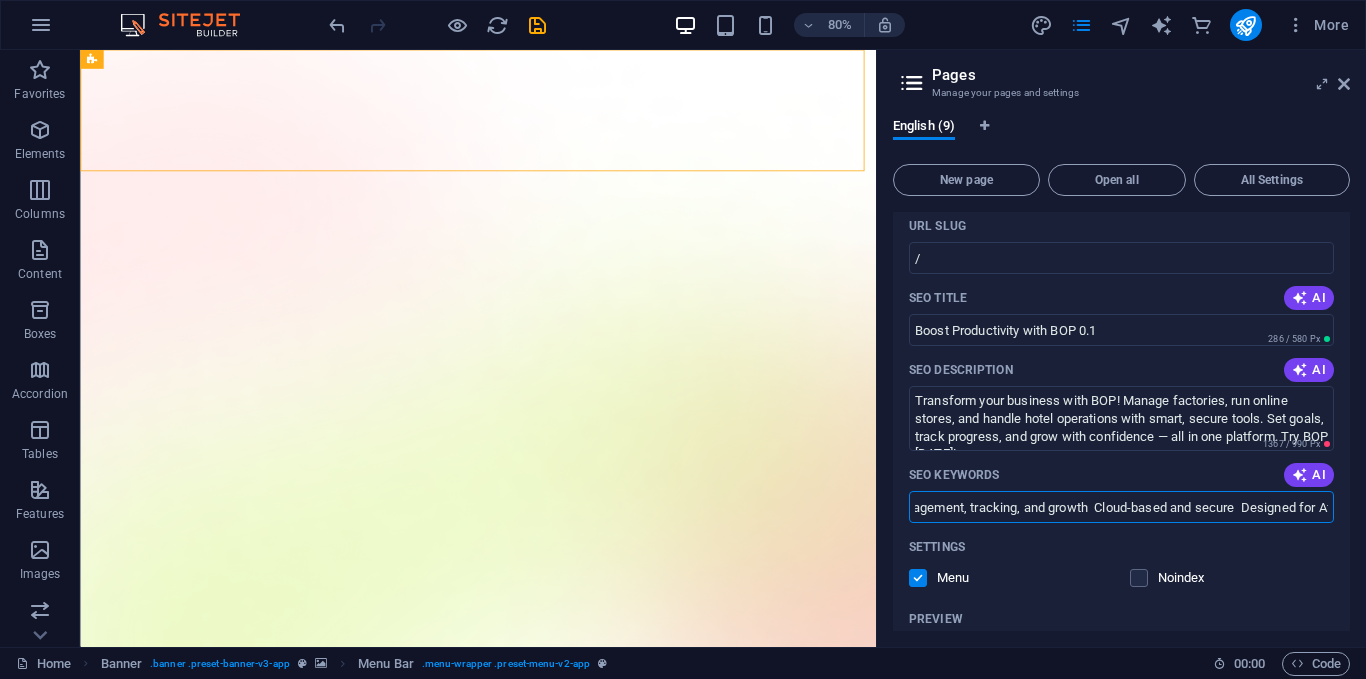 type on "One brand, multiple solutions: Factory, E-commerce, Hotel  Smart tools for management, tracking, and growth  Cloud-based and secure  Designed for African businesses and global standards  Easy to scale as you grow" 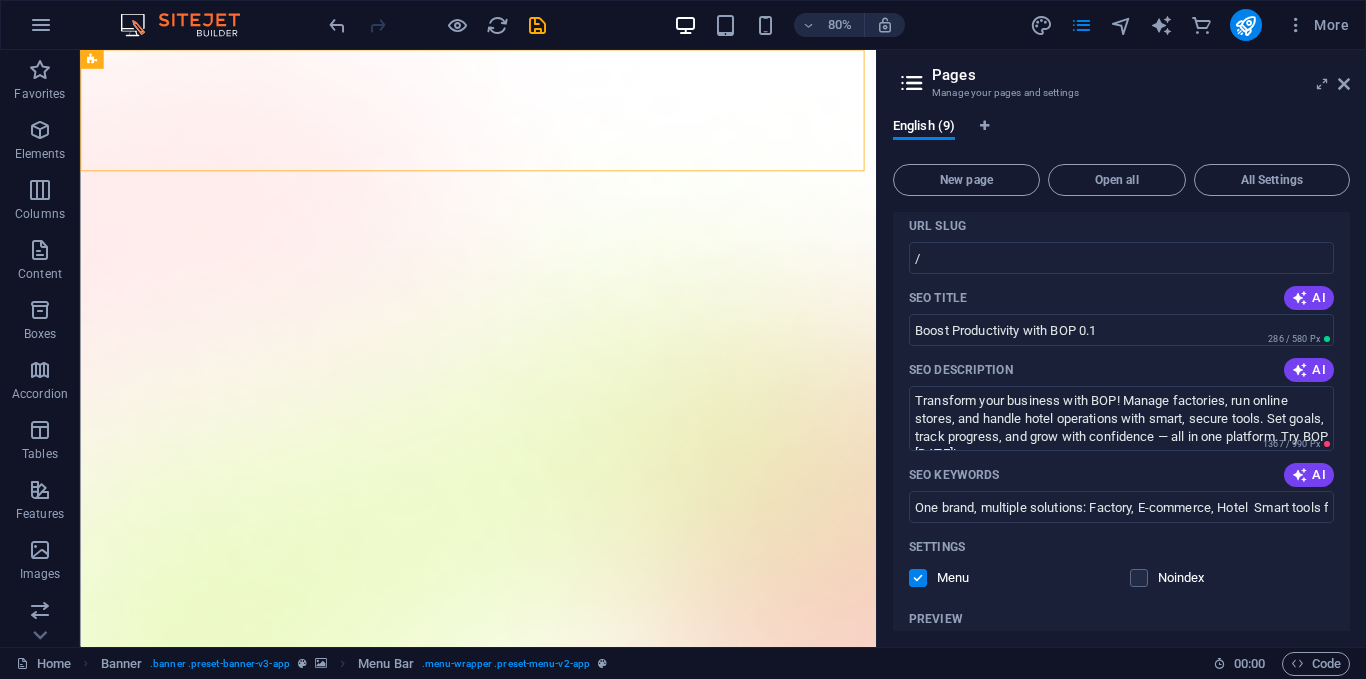 drag, startPoint x: 1350, startPoint y: 334, endPoint x: 1353, endPoint y: 393, distance: 59.07622 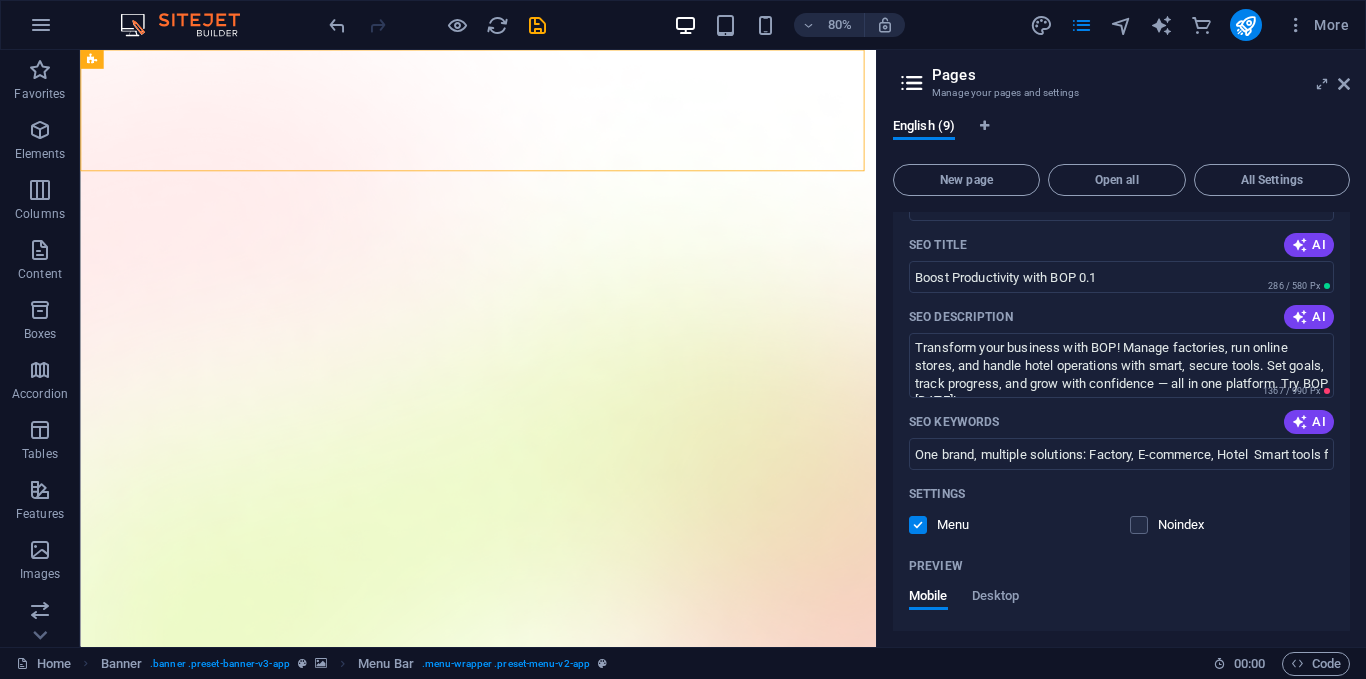 scroll, scrollTop: 0, scrollLeft: 0, axis: both 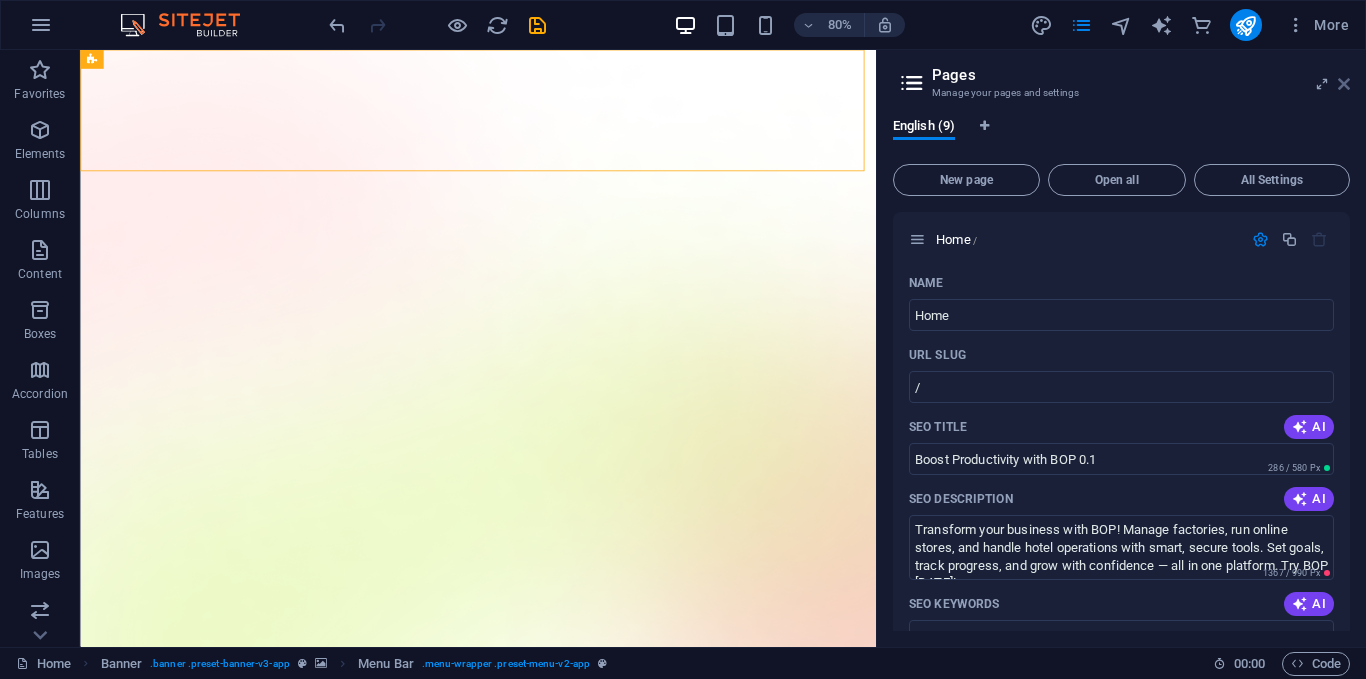 click at bounding box center (1344, 84) 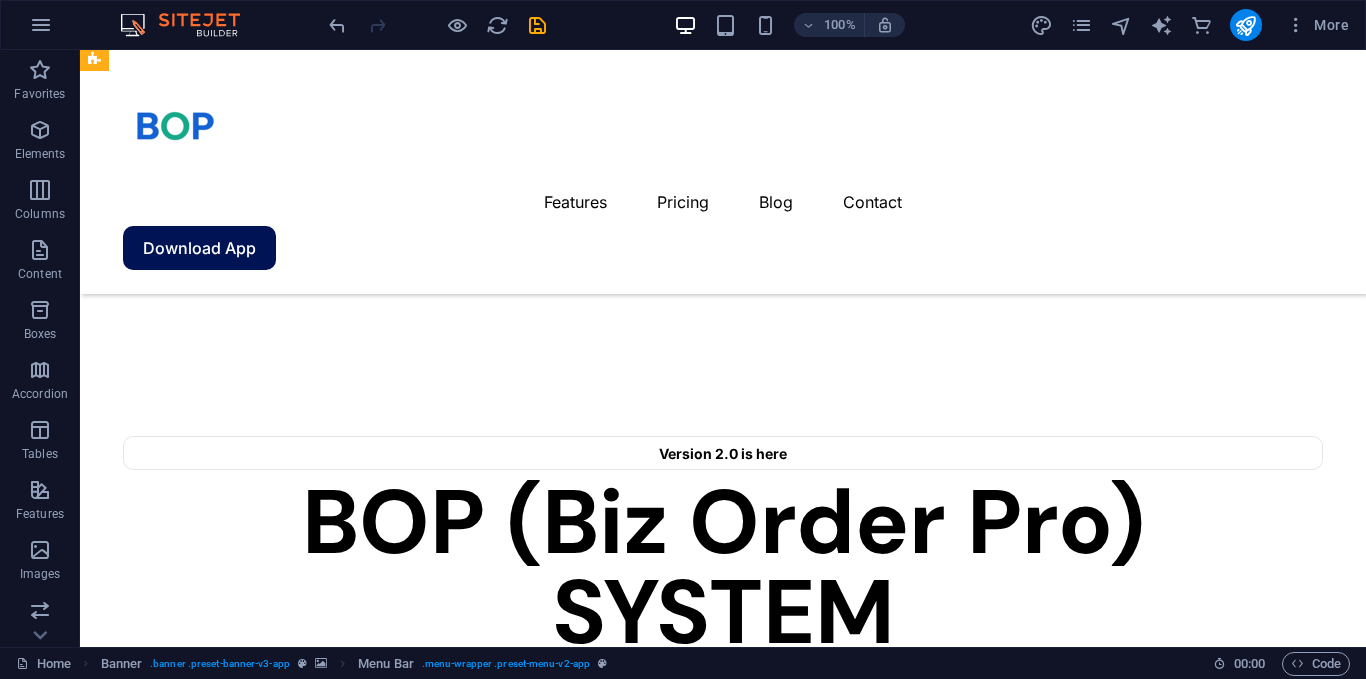scroll, scrollTop: 1195, scrollLeft: 0, axis: vertical 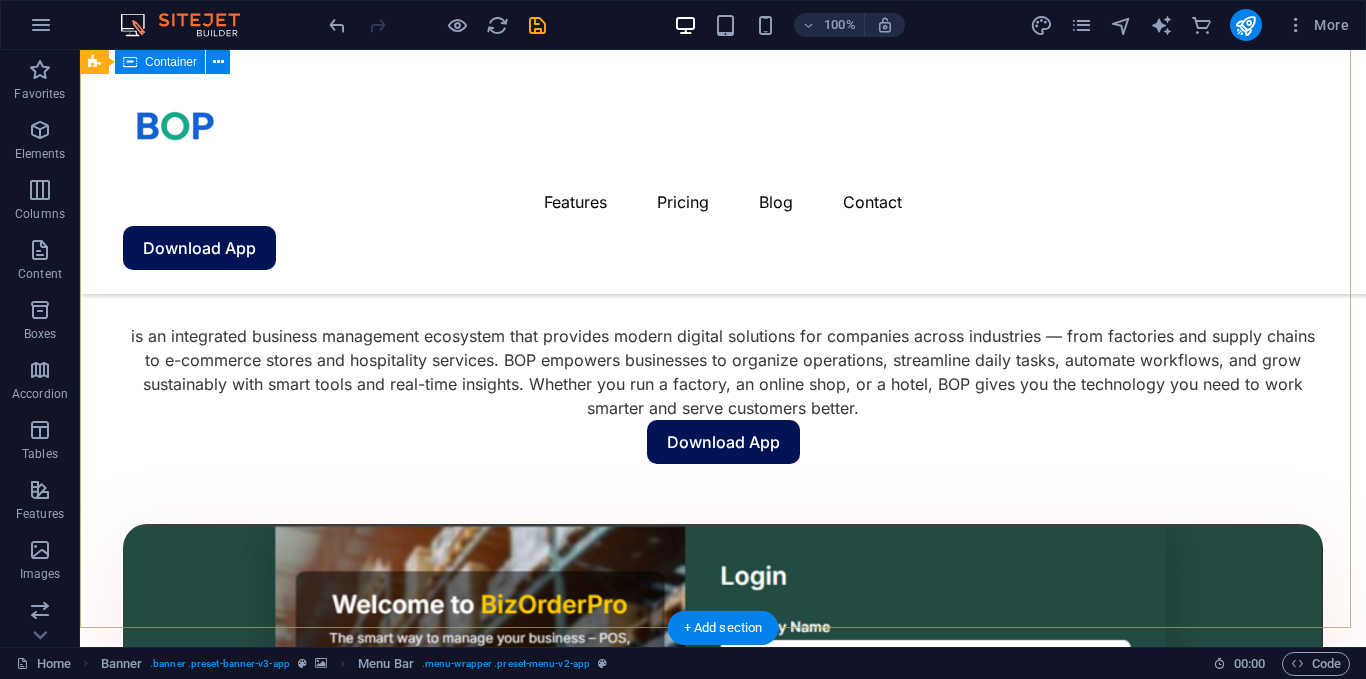 click at bounding box center [723, 1928] 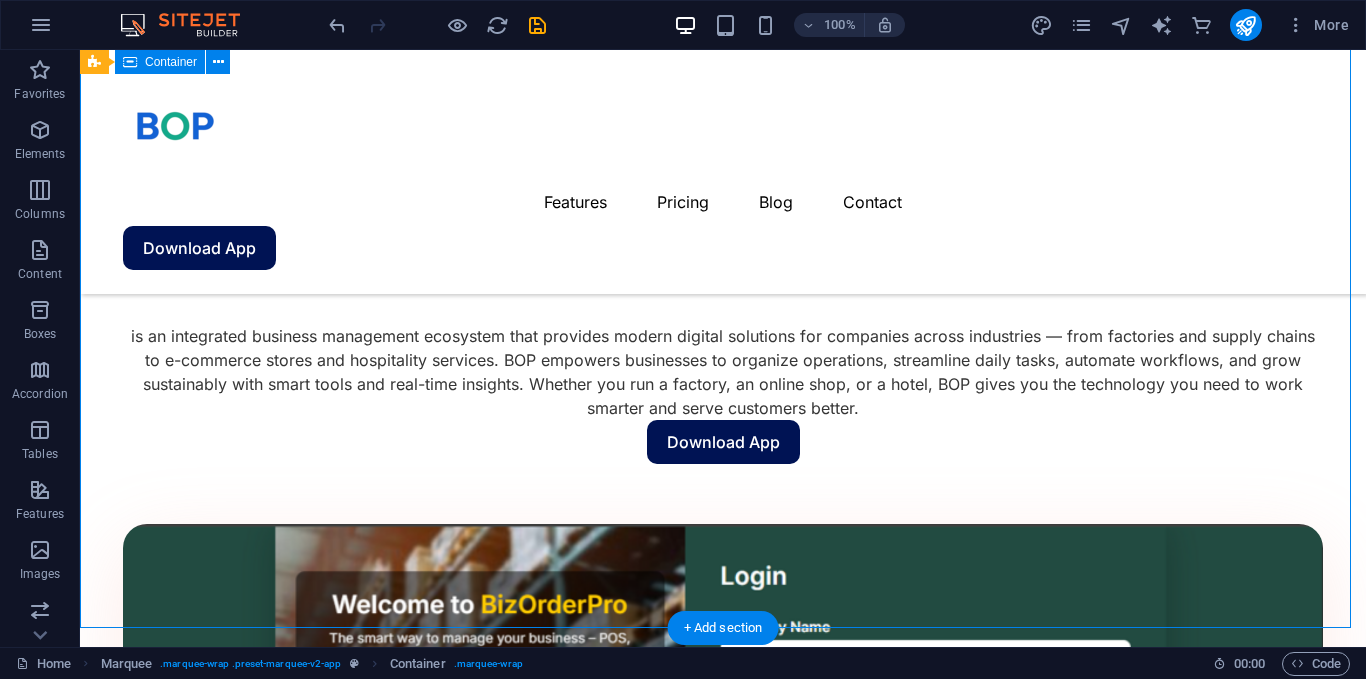click at bounding box center (723, 1928) 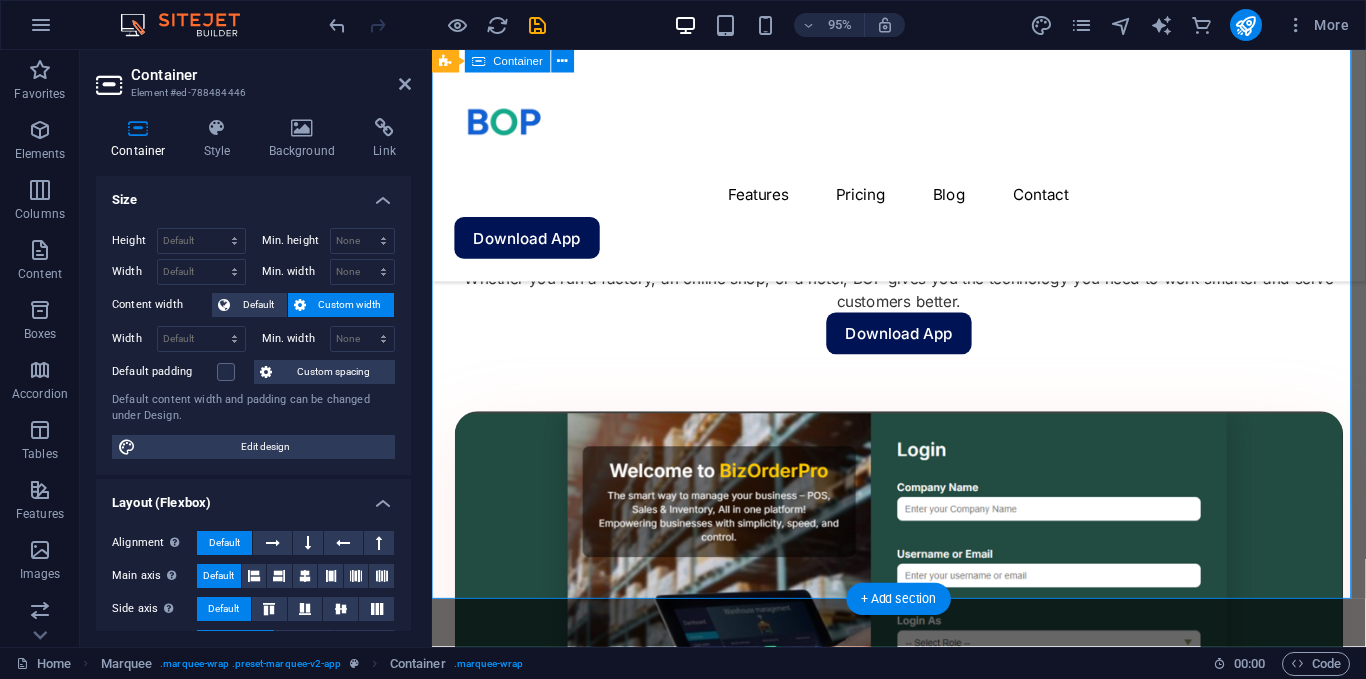 scroll, scrollTop: 1457, scrollLeft: 0, axis: vertical 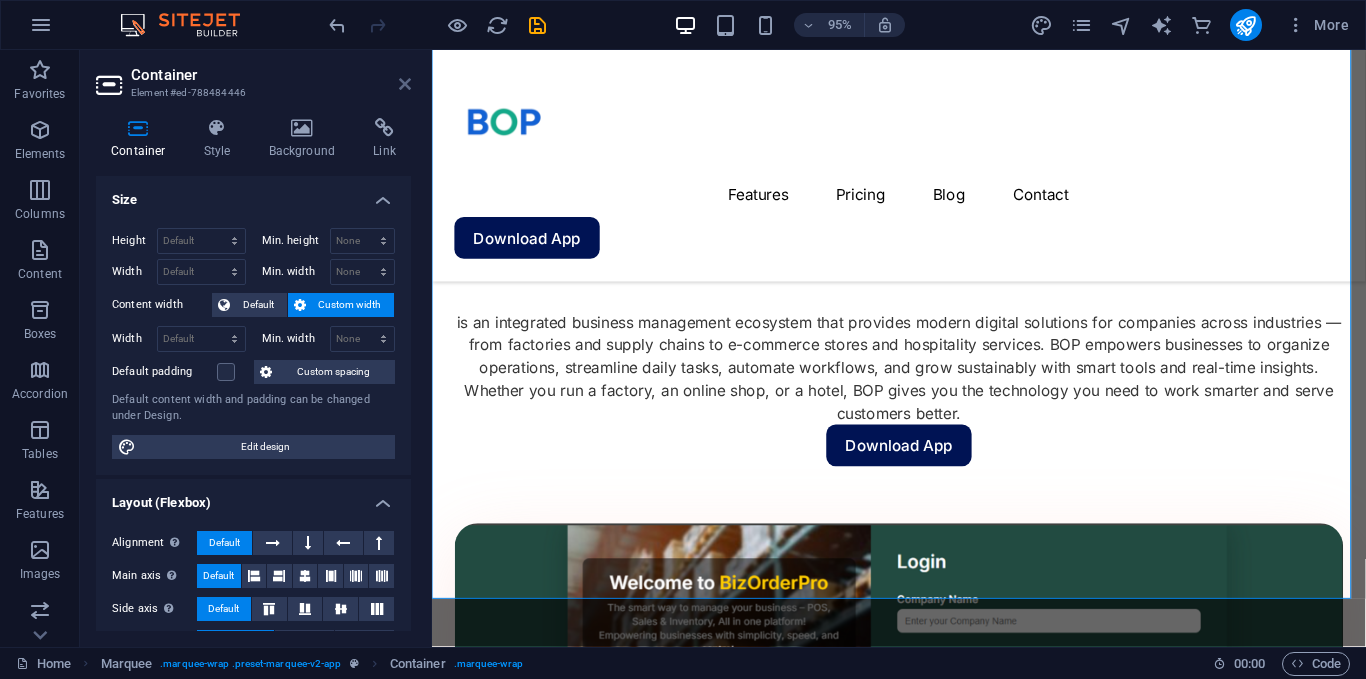 click at bounding box center (405, 84) 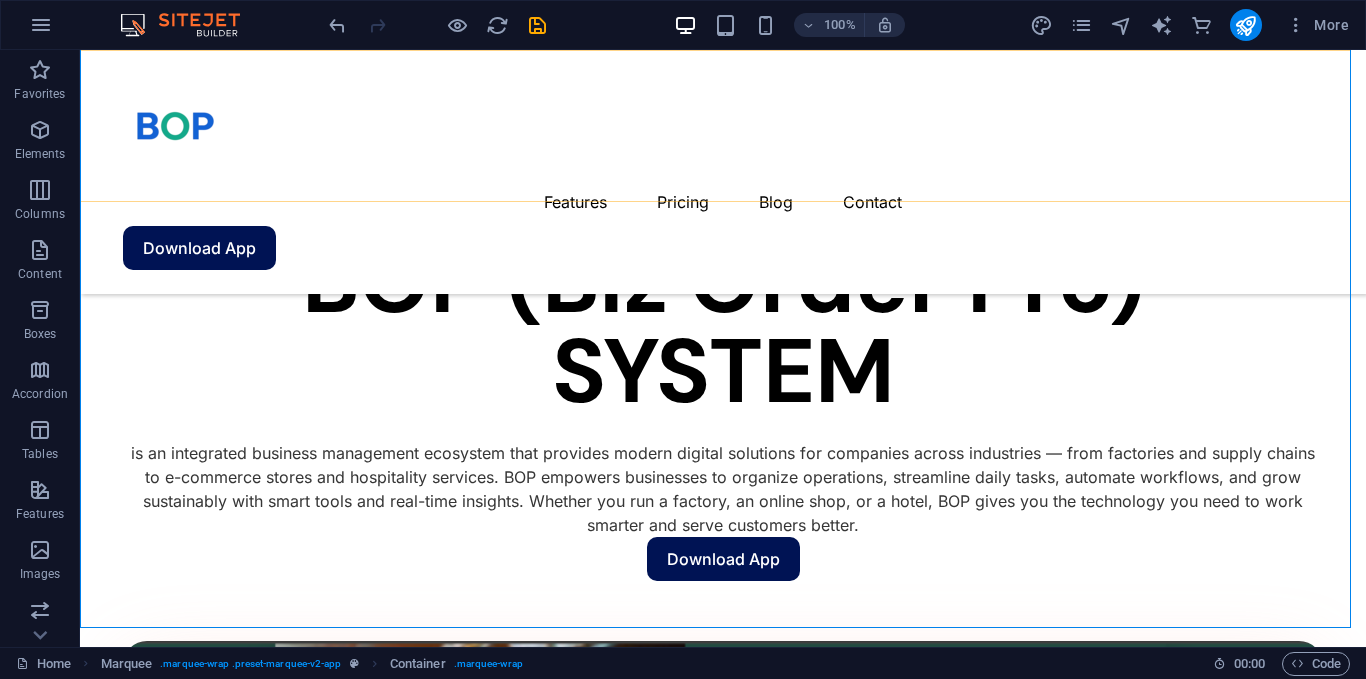 scroll, scrollTop: 1574, scrollLeft: 0, axis: vertical 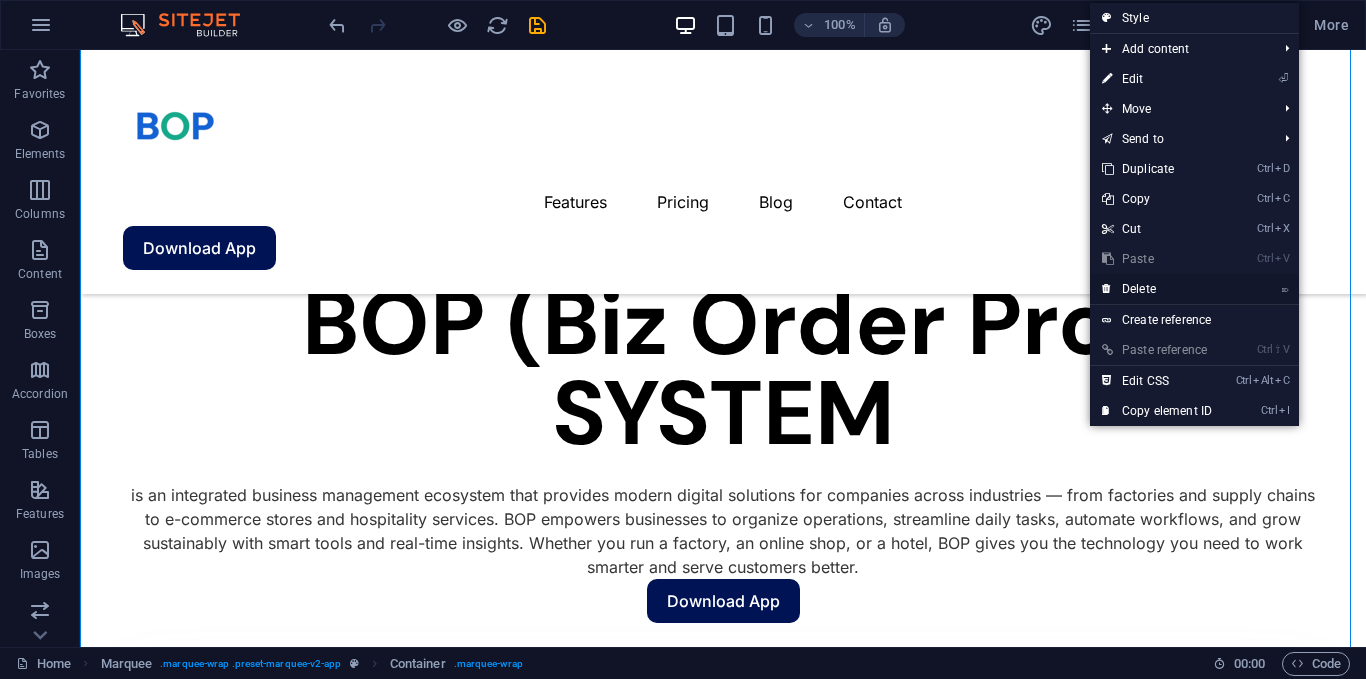 click on "⌦  Delete" at bounding box center [1157, 289] 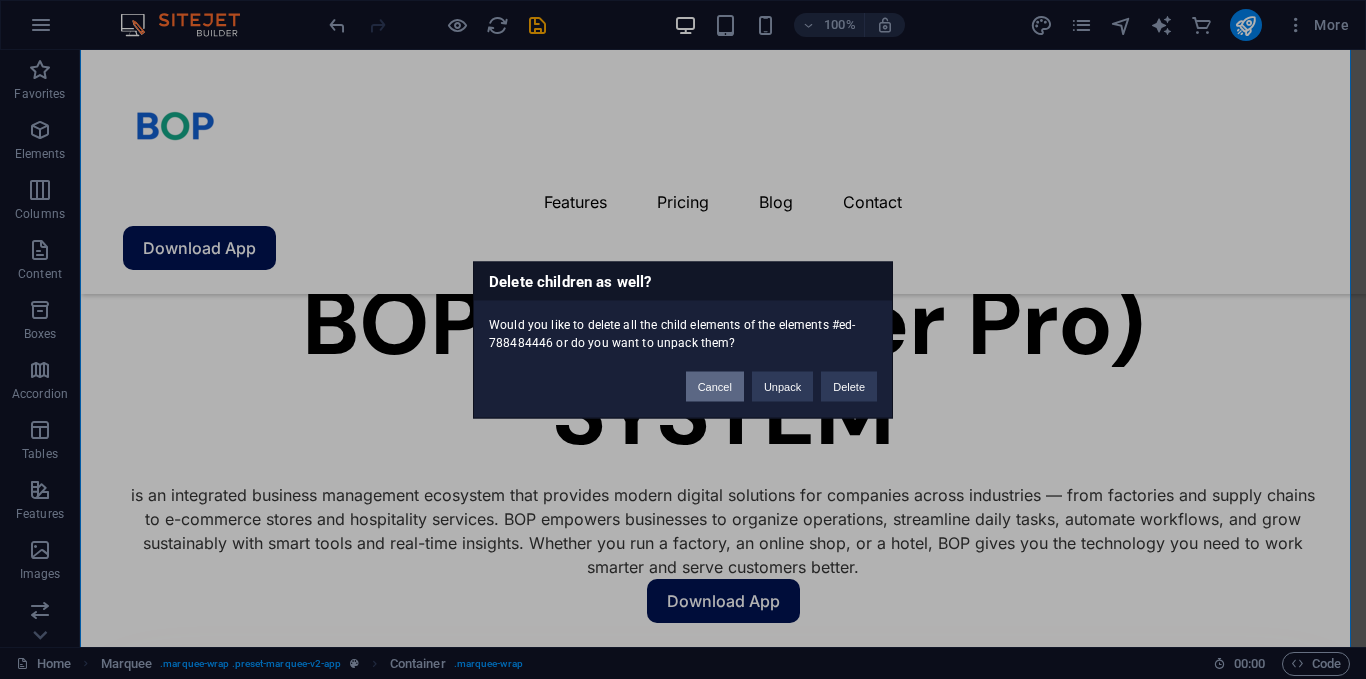 click on "Cancel" at bounding box center [715, 386] 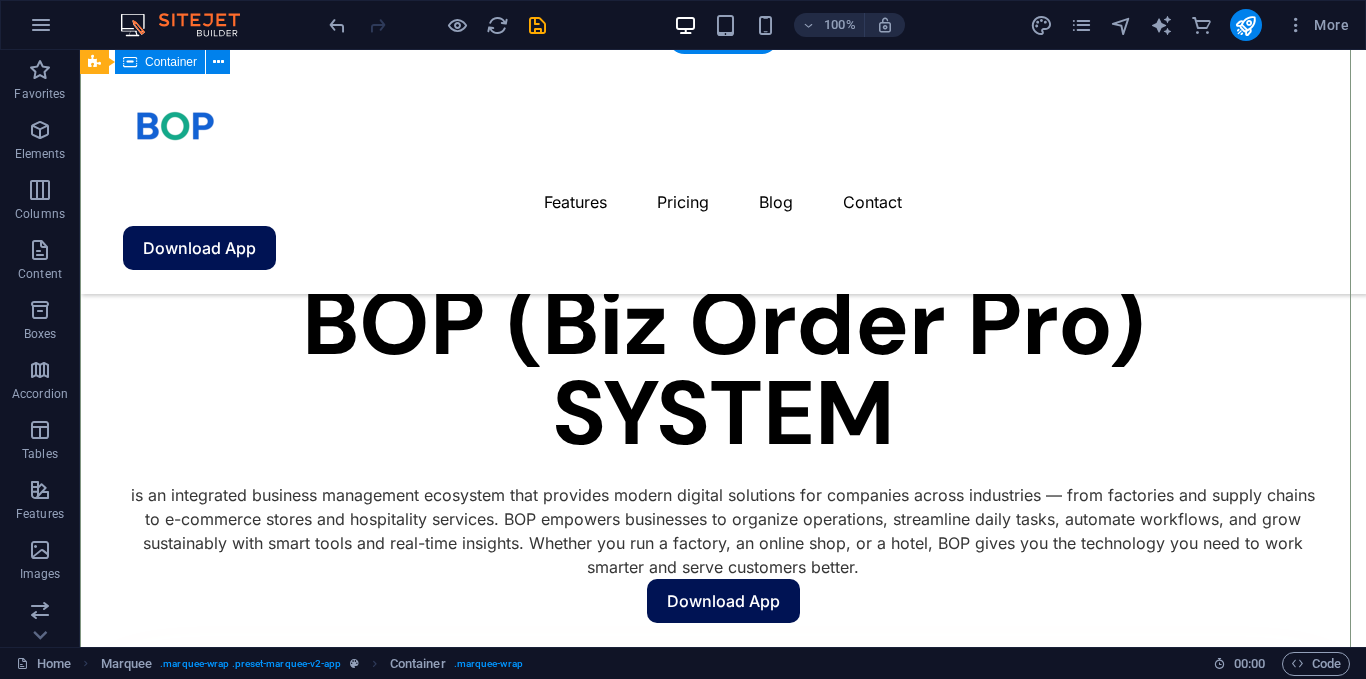 click at bounding box center [723, 2087] 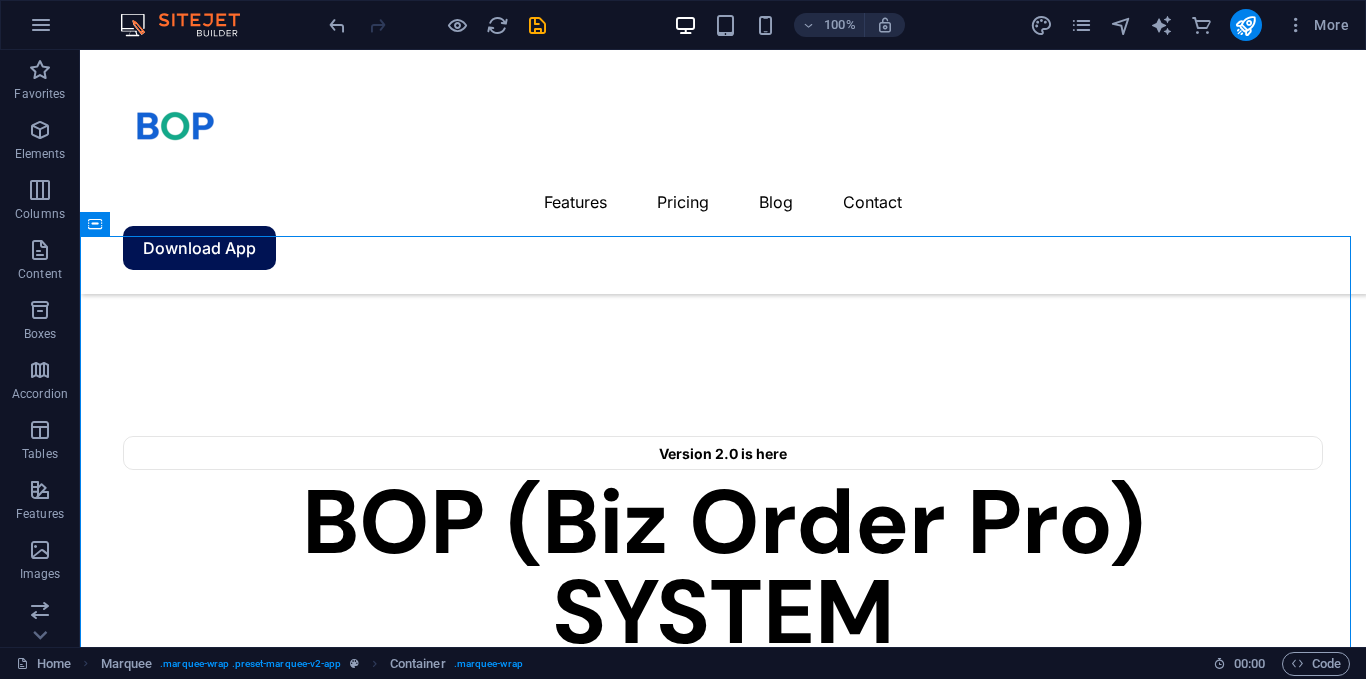 scroll, scrollTop: 1206, scrollLeft: 0, axis: vertical 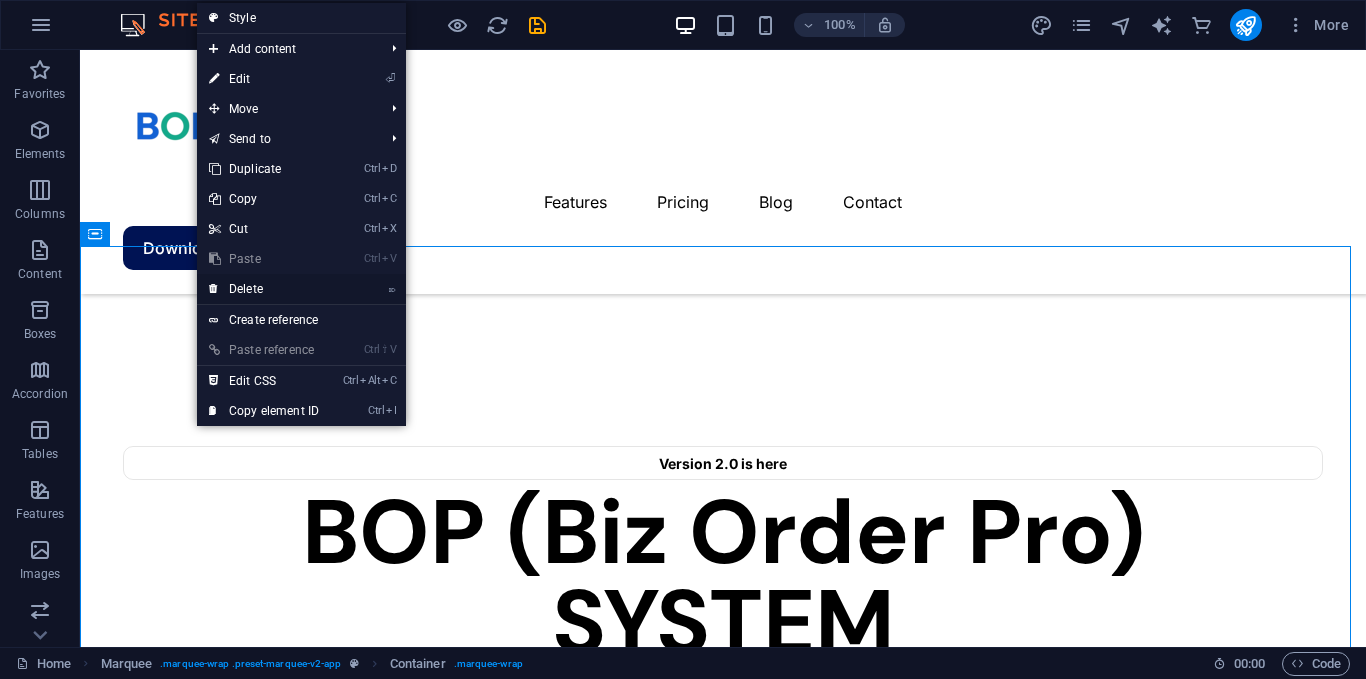 click on "⌦  Delete" at bounding box center [264, 289] 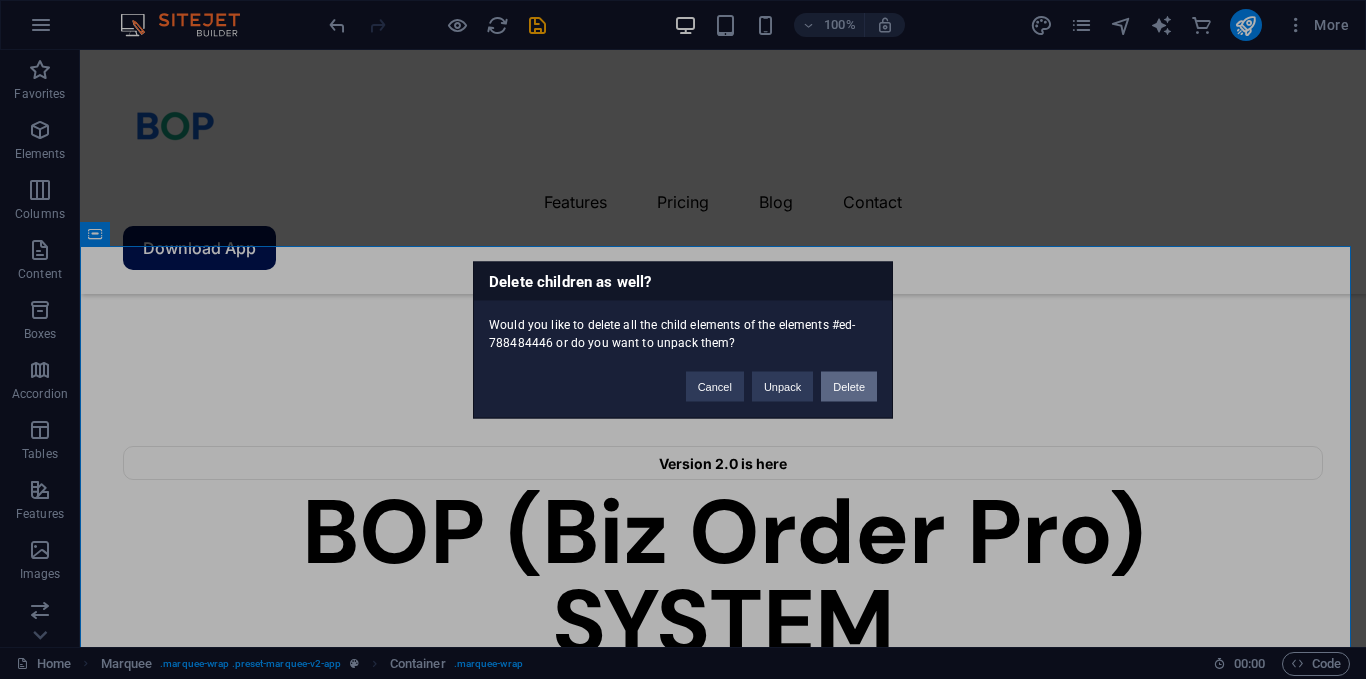 click on "Delete" at bounding box center [849, 386] 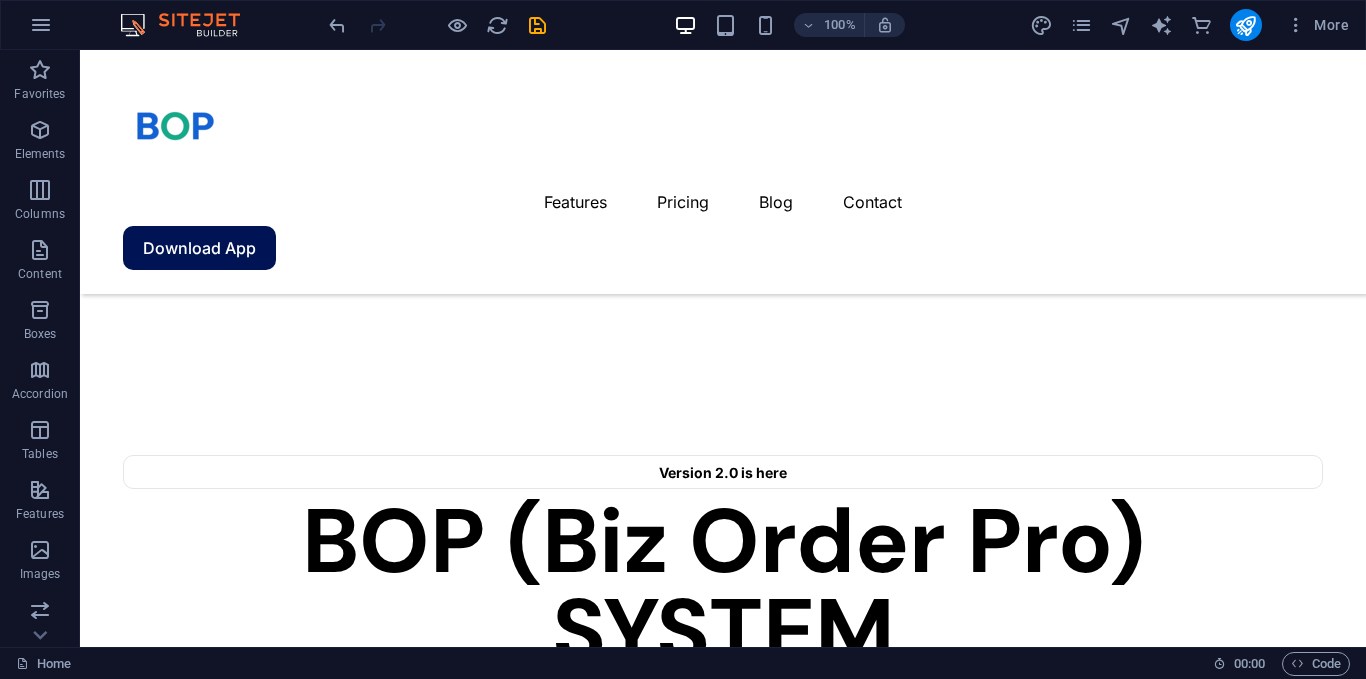 scroll, scrollTop: 1215, scrollLeft: 0, axis: vertical 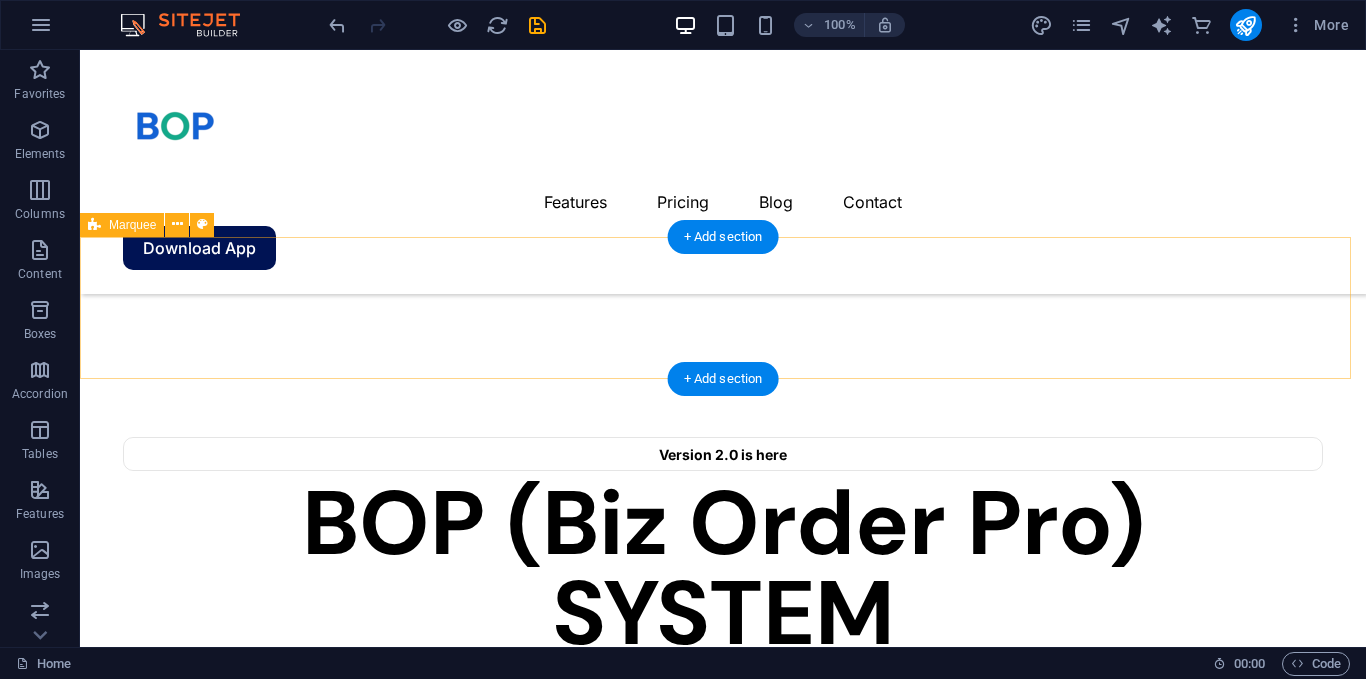 click on "Add elements" at bounding box center [664, 1668] 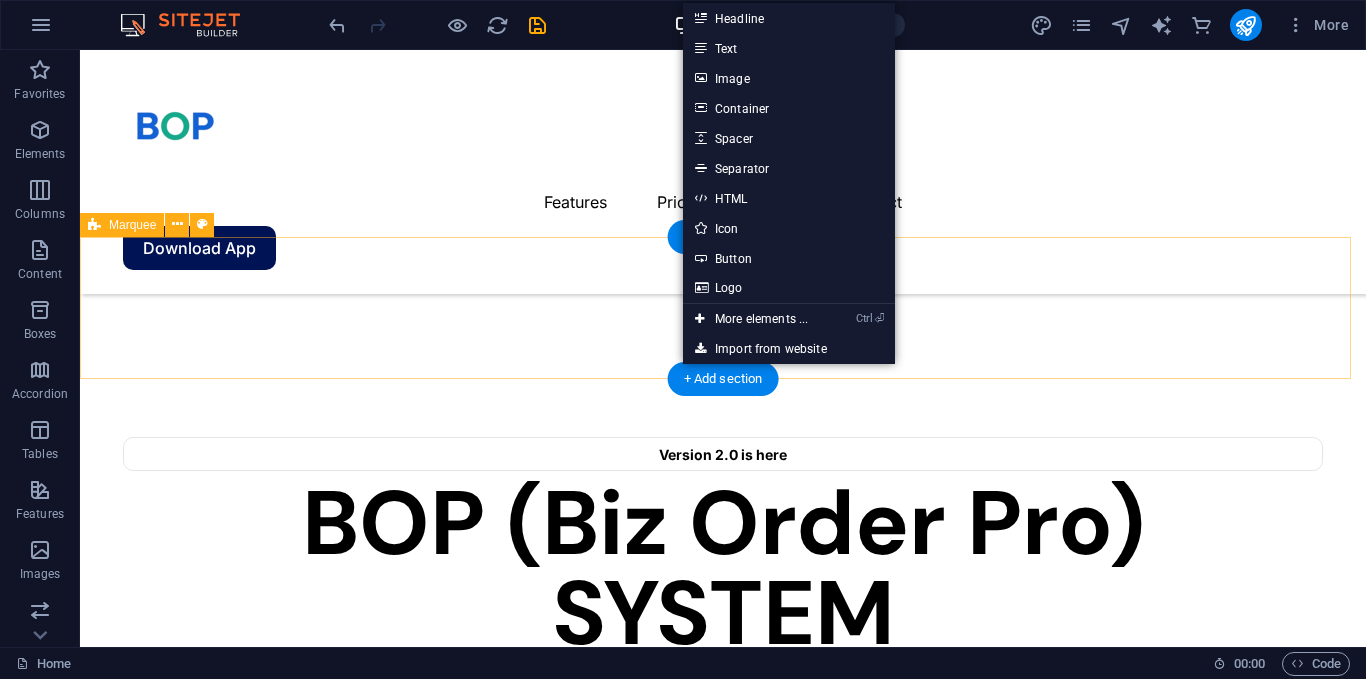 click on "Add elements" at bounding box center (664, 1668) 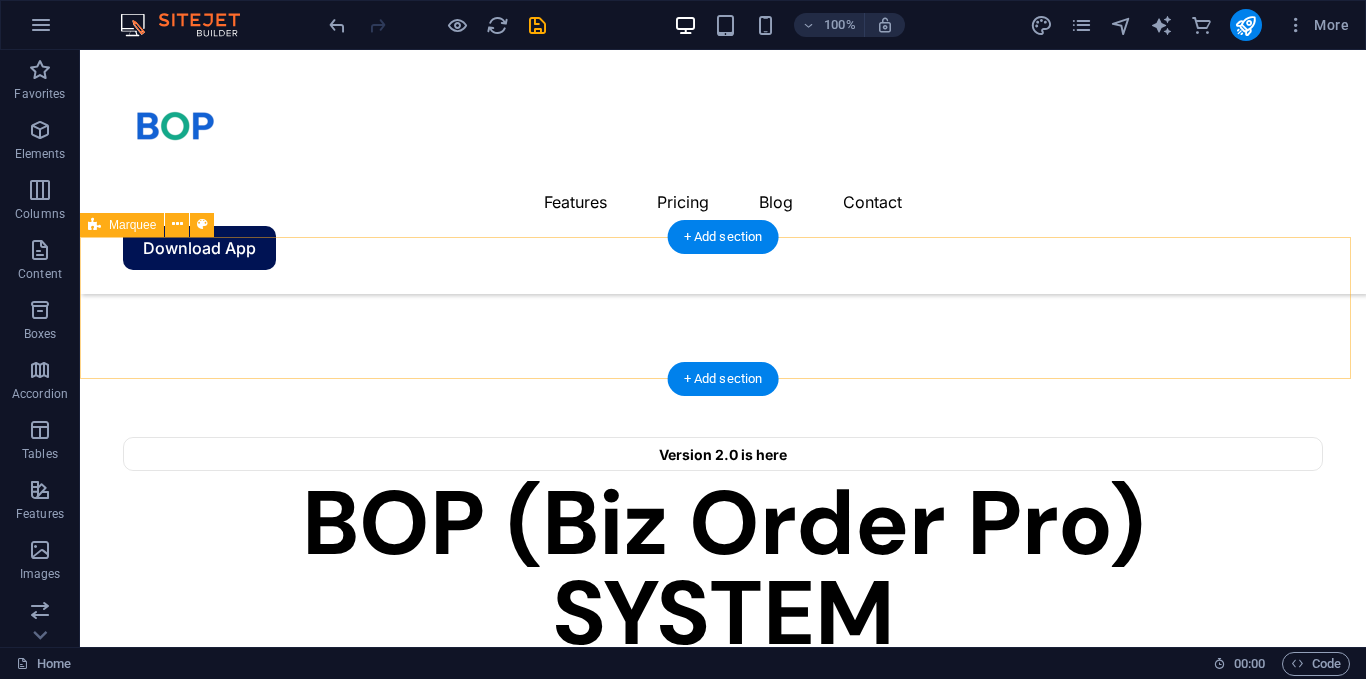 click on "Add elements" at bounding box center [664, 1668] 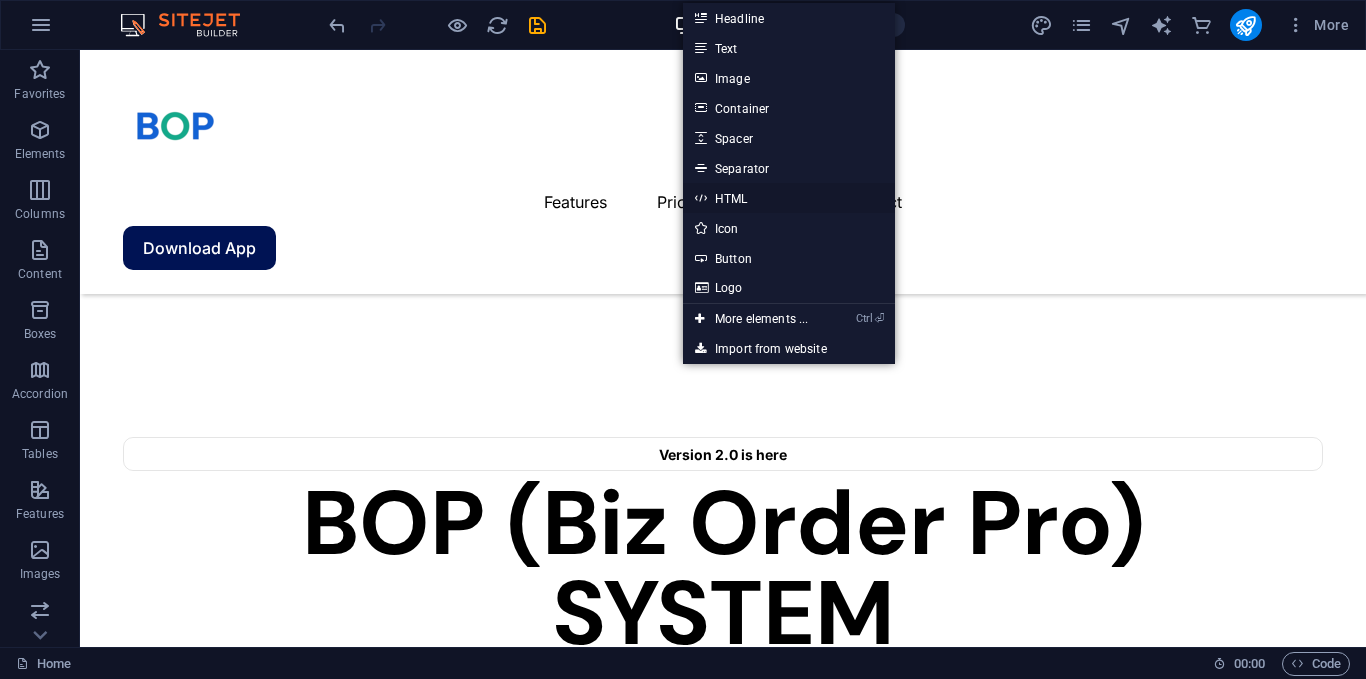 click on "HTML" at bounding box center [789, 198] 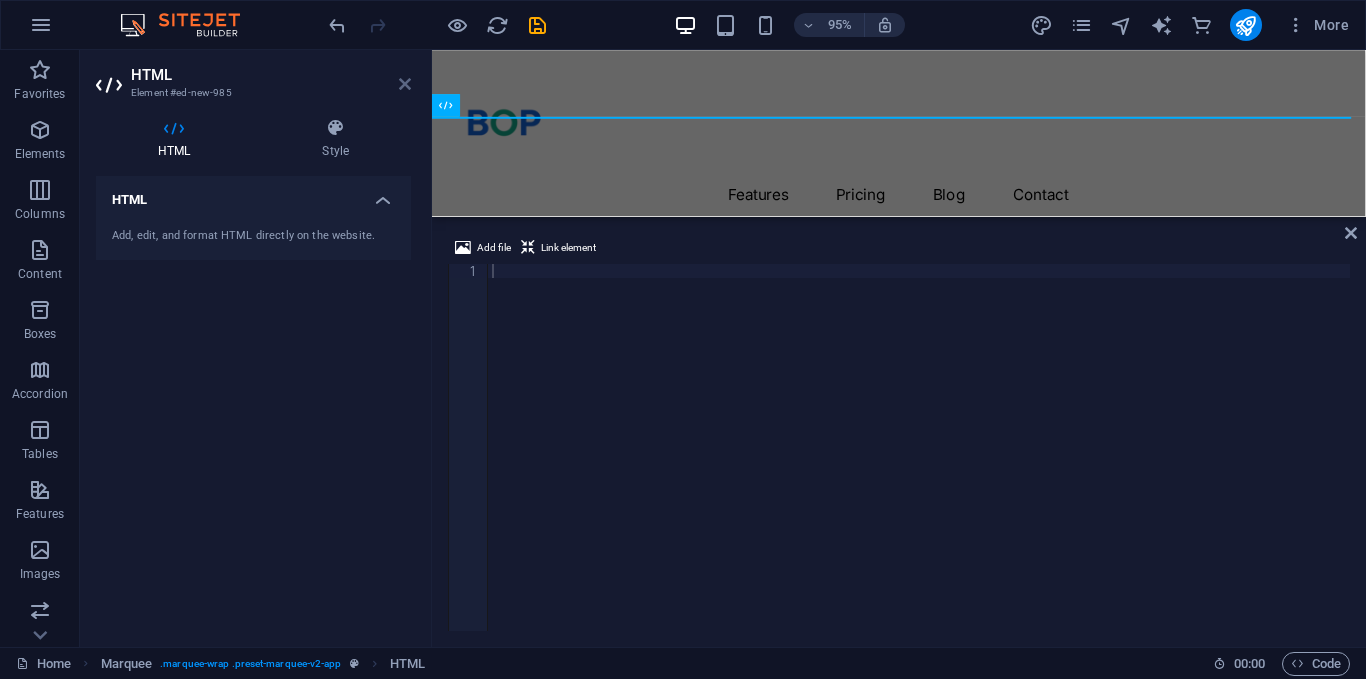 click at bounding box center [405, 84] 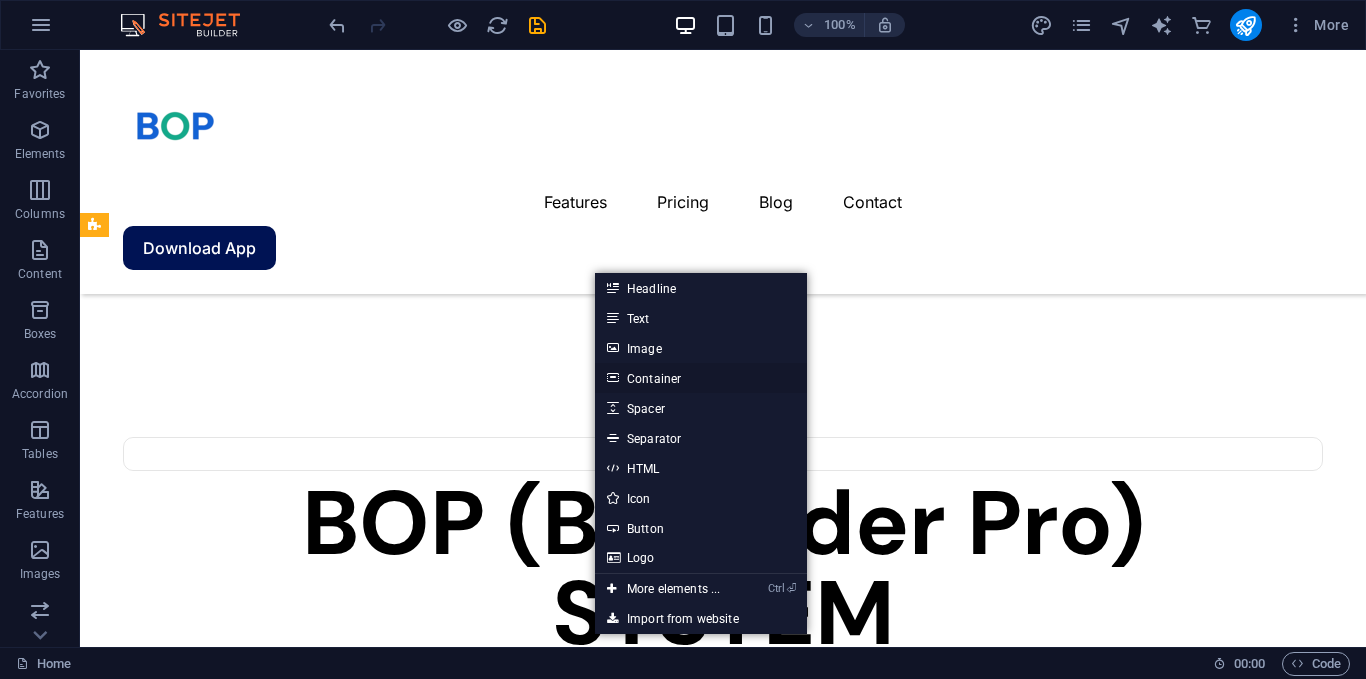 click on "Container" at bounding box center [701, 378] 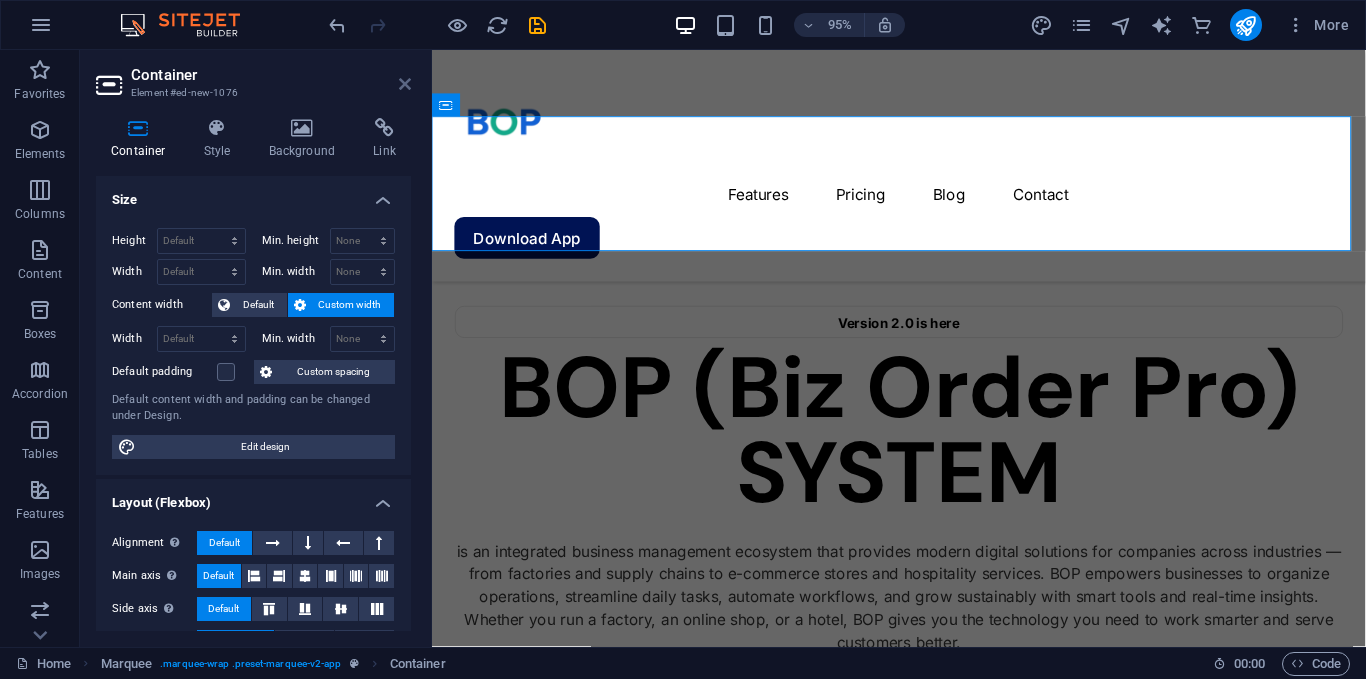 click at bounding box center [405, 84] 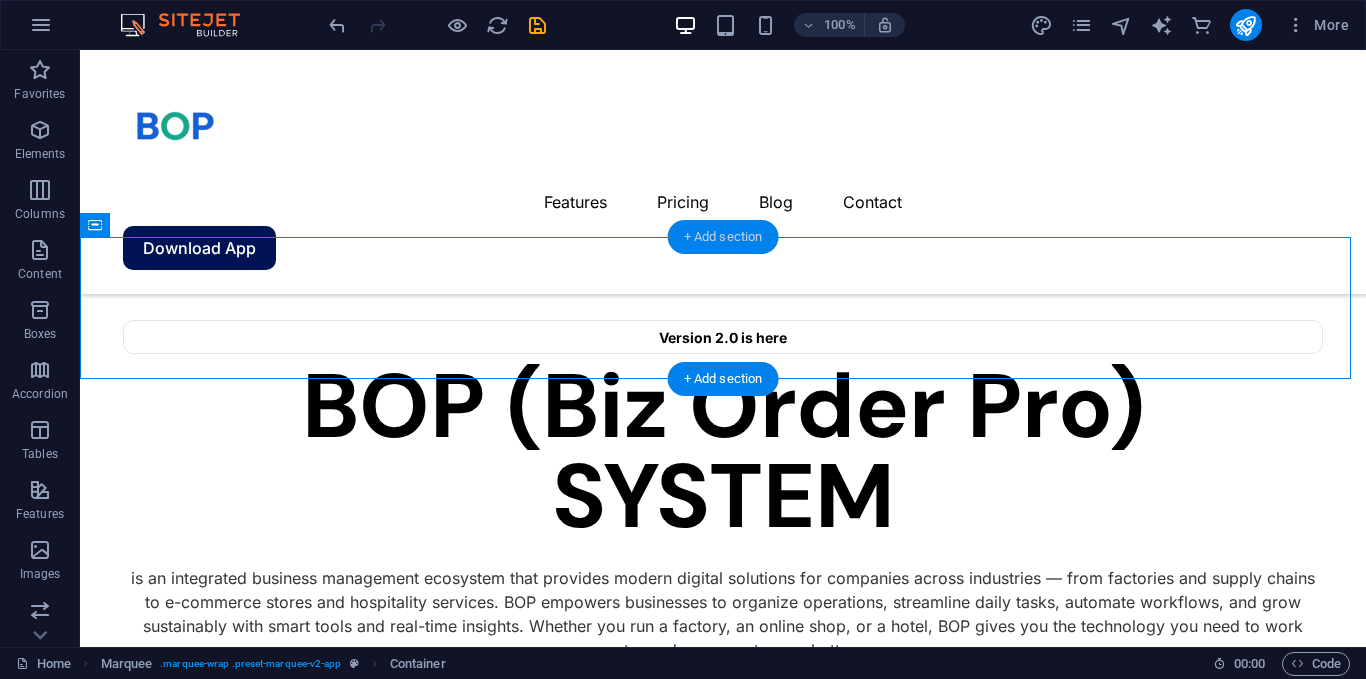 click on "+ Add section" at bounding box center [723, 237] 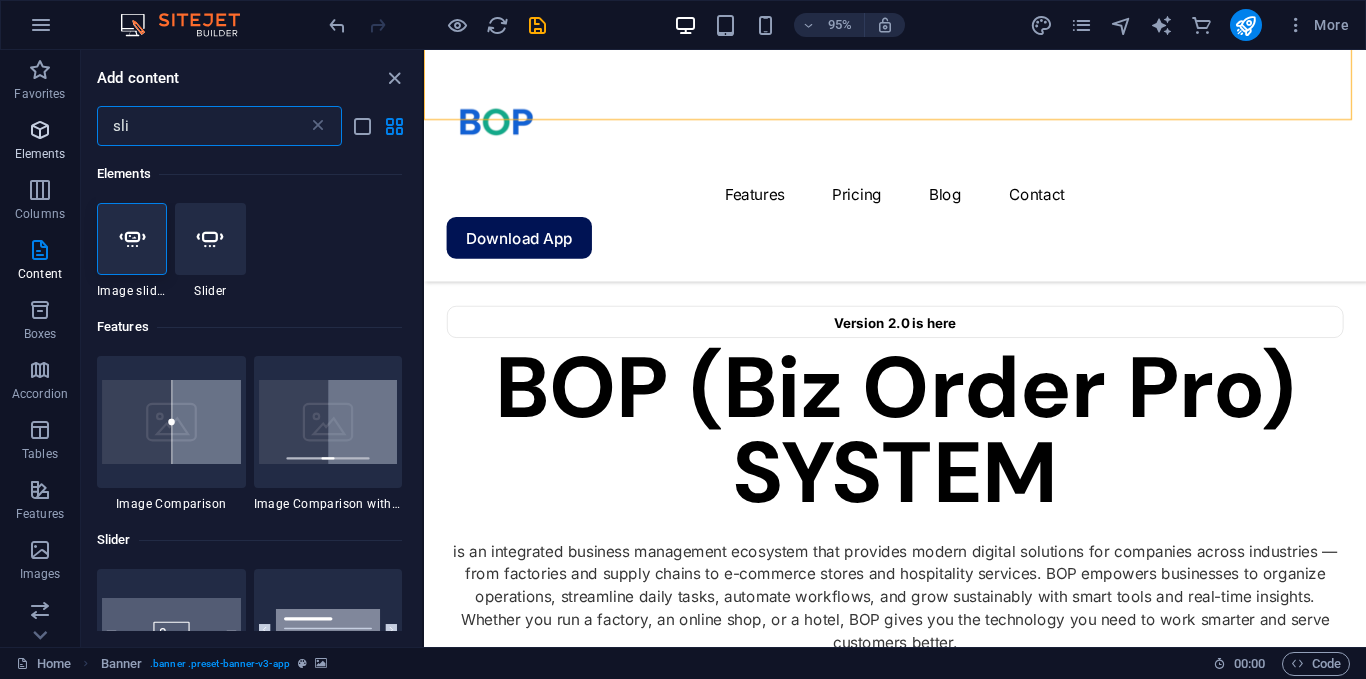 drag, startPoint x: 279, startPoint y: 134, endPoint x: 77, endPoint y: 152, distance: 202.8004 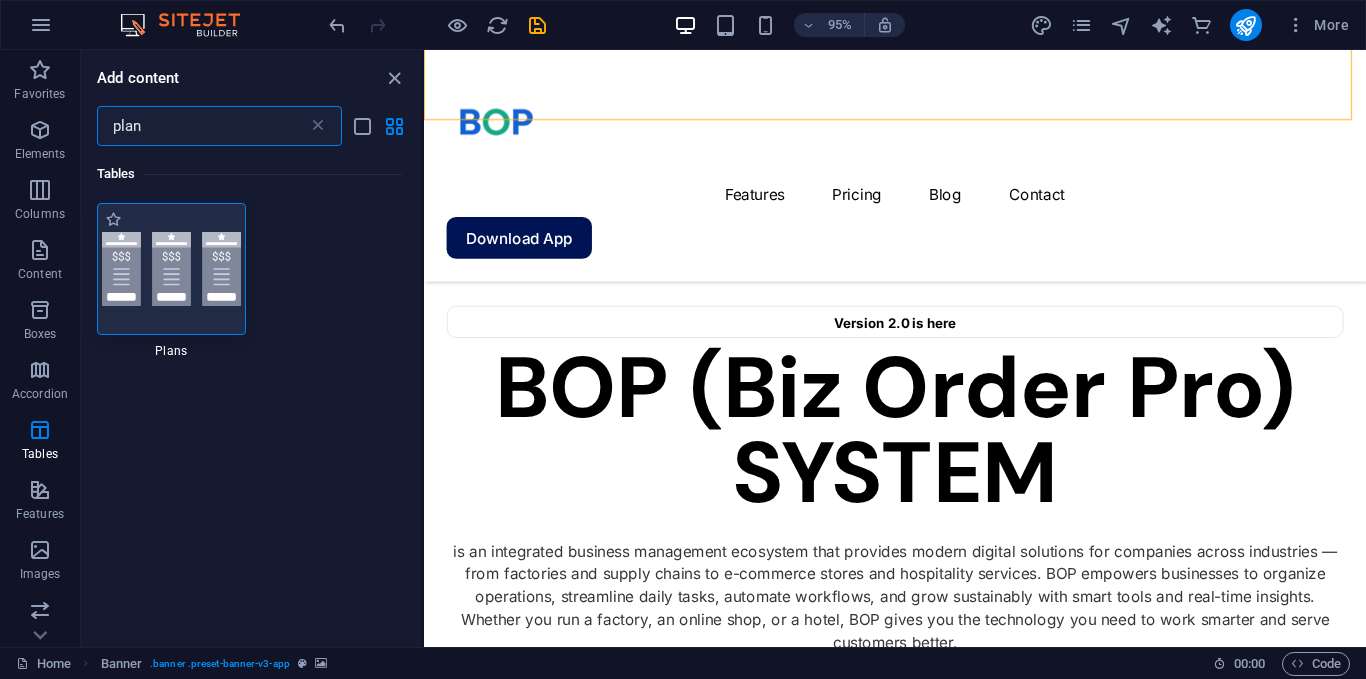 type on "plan" 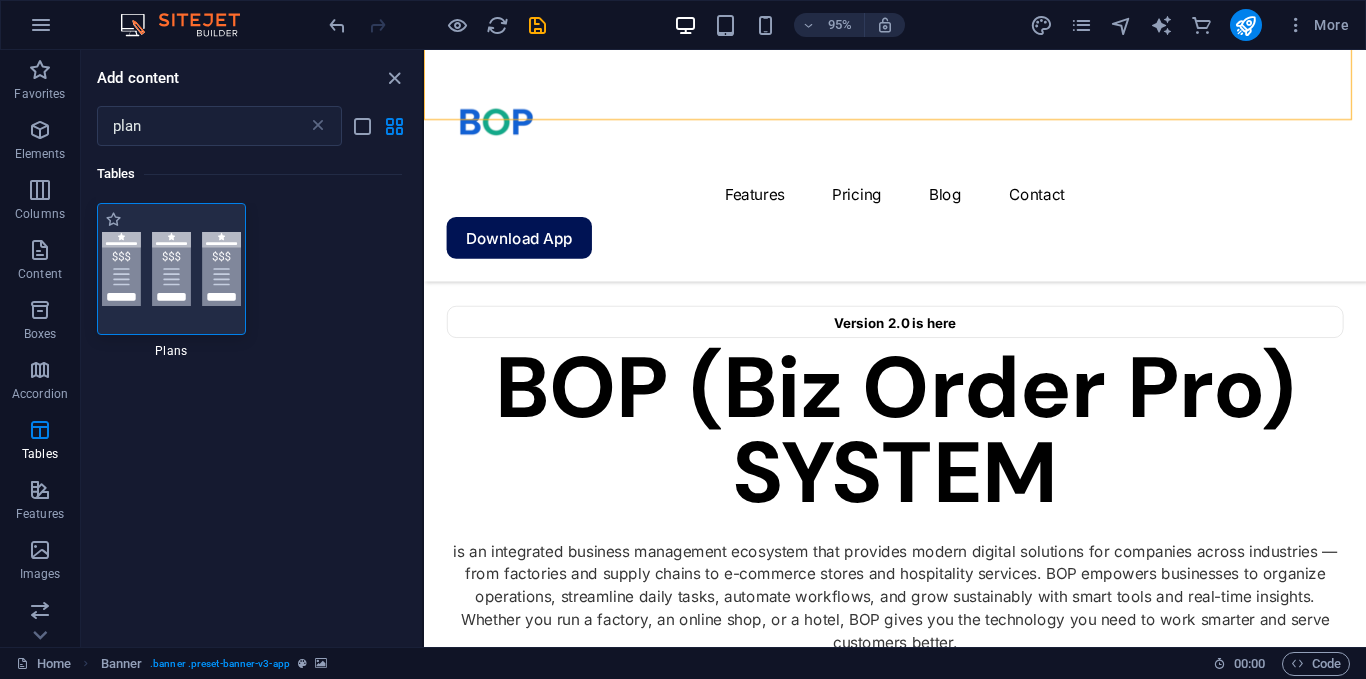 click at bounding box center [171, 269] 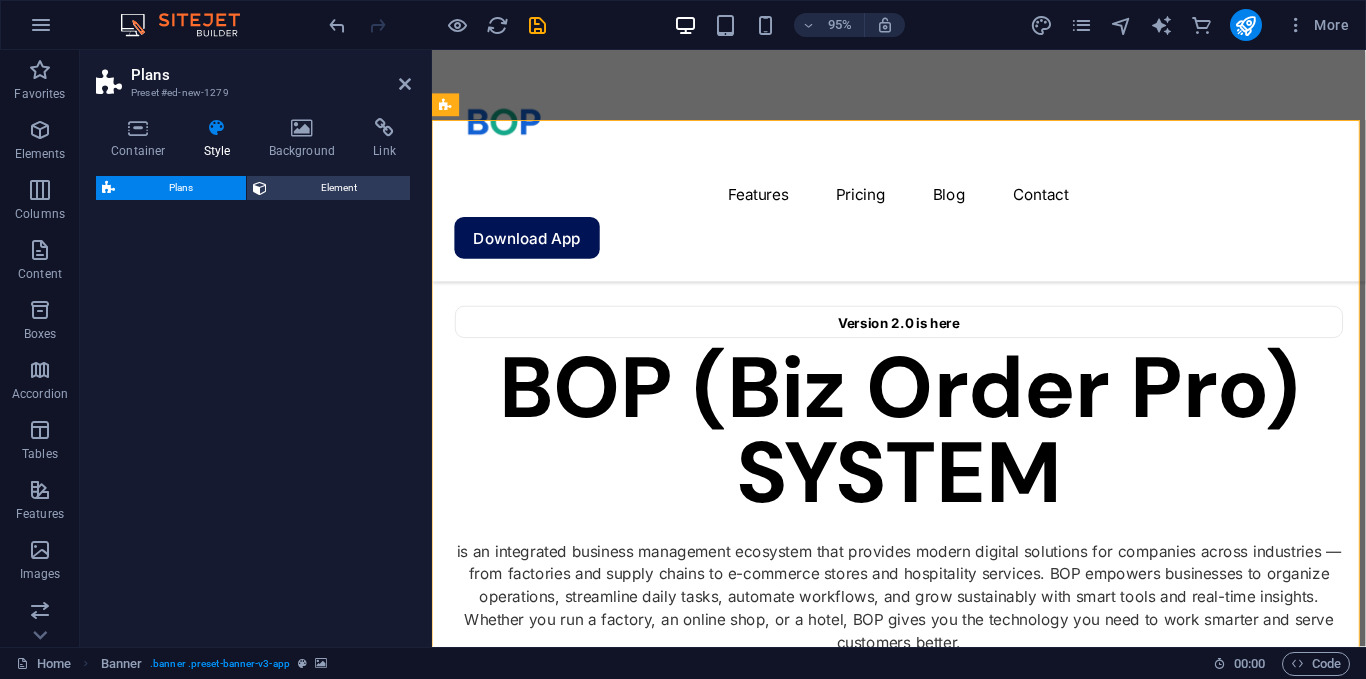 select on "rem" 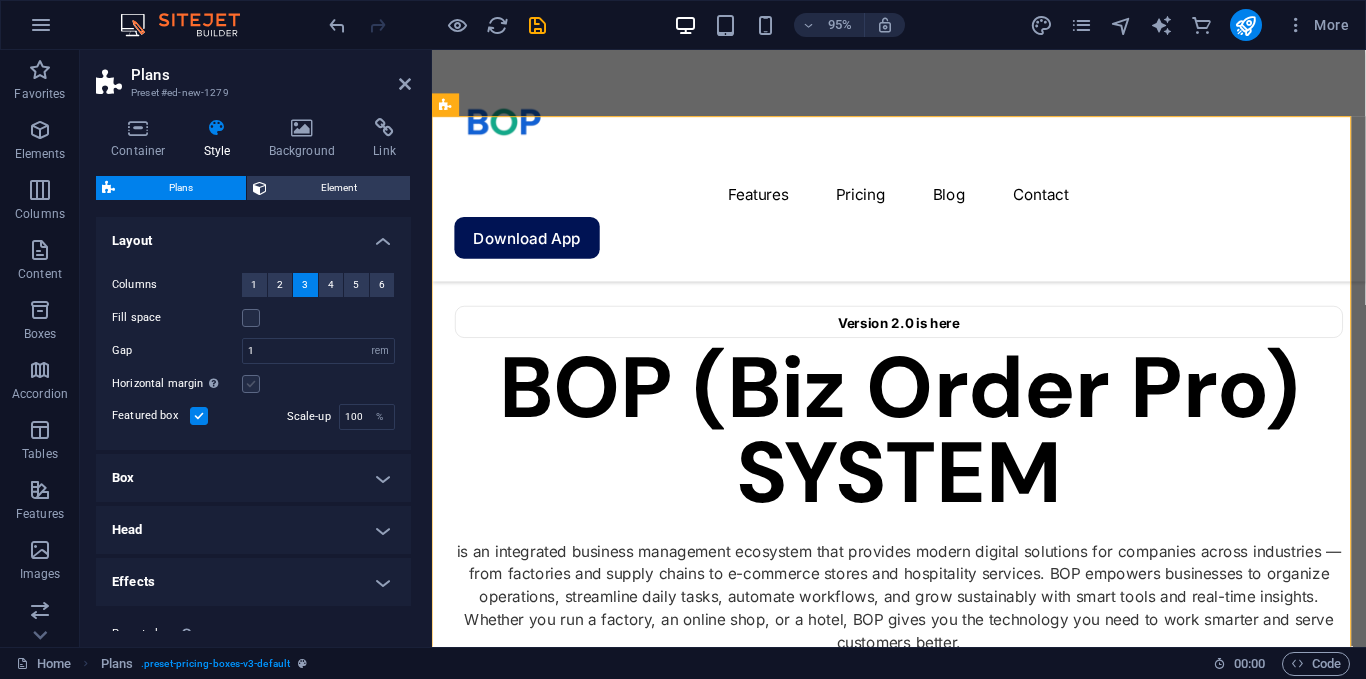 click at bounding box center [251, 384] 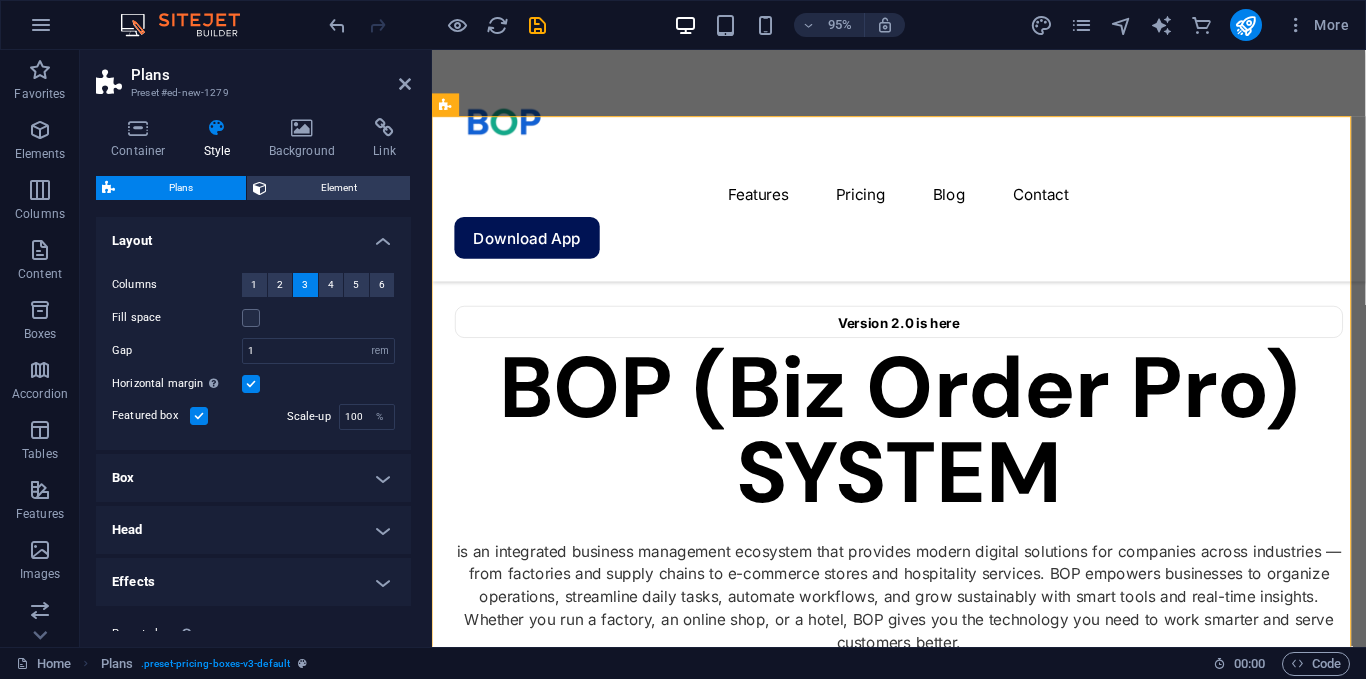 drag, startPoint x: 406, startPoint y: 278, endPoint x: 407, endPoint y: 299, distance: 21.023796 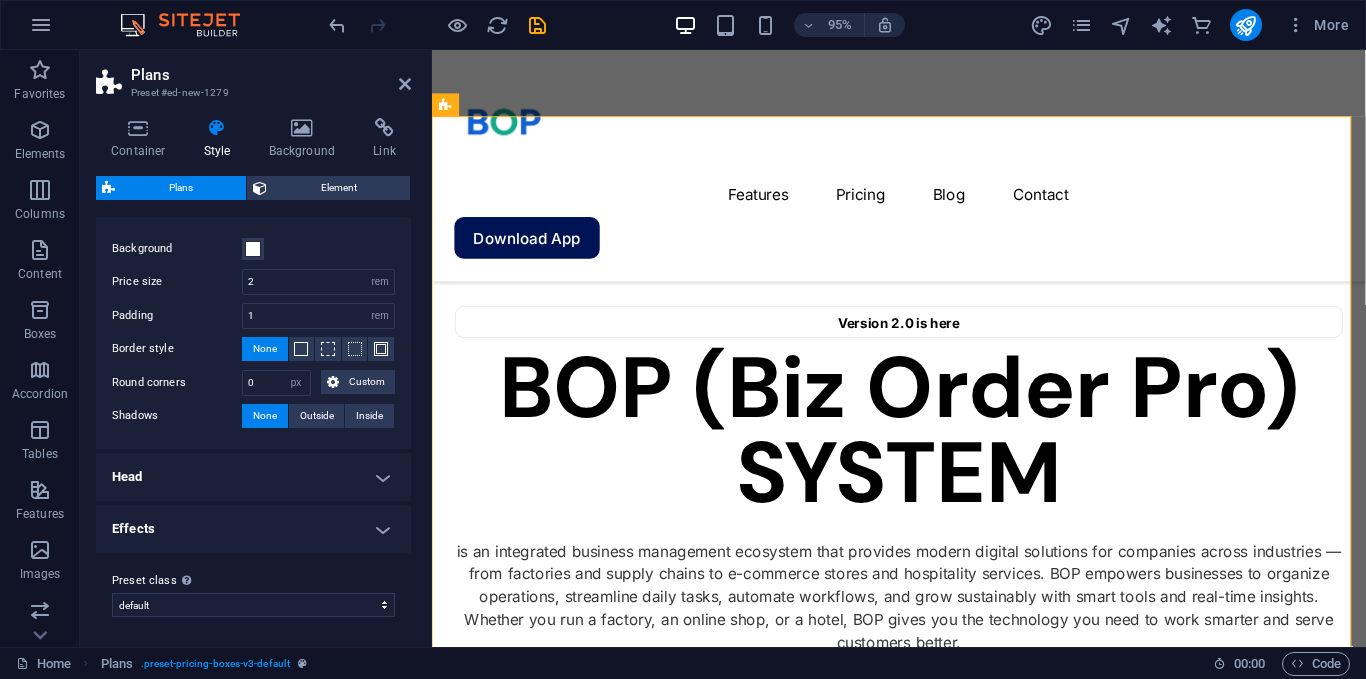 scroll, scrollTop: 275, scrollLeft: 0, axis: vertical 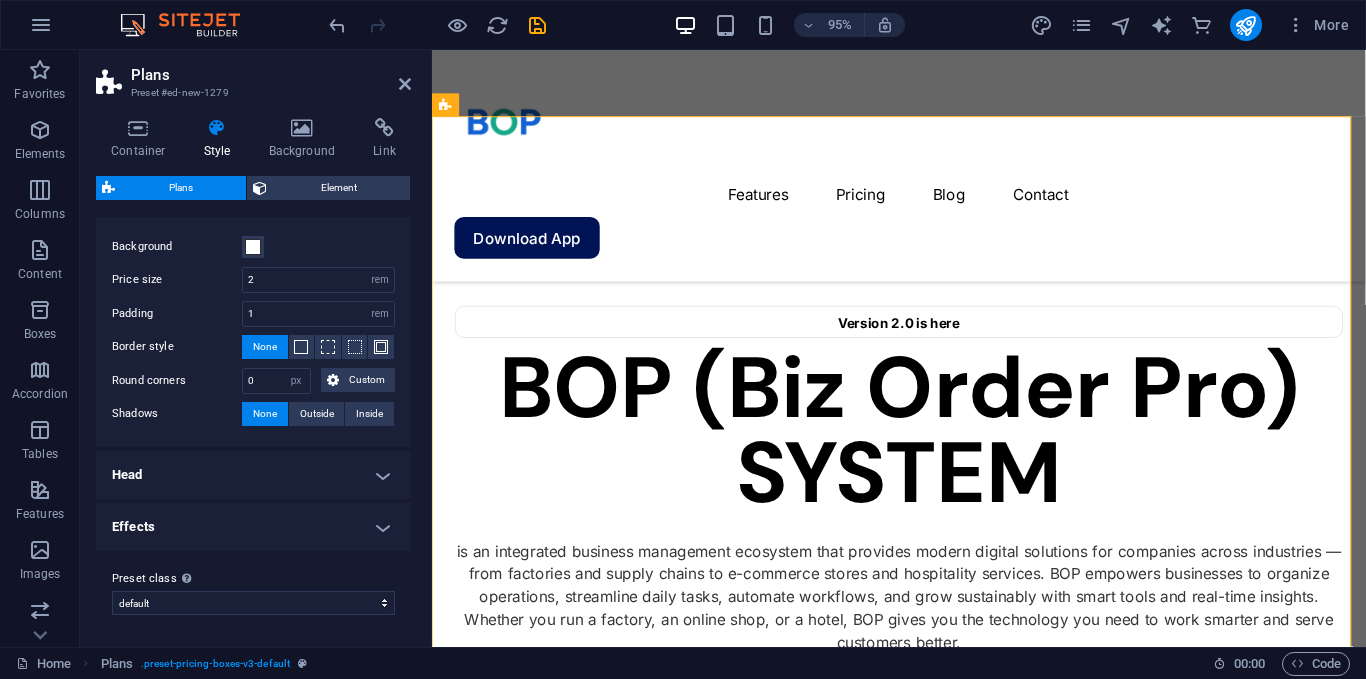 click on "Container Style Background Link Size Height Default px rem % vh vw Min. height None px rem % vh vw Width Default px rem % em vh vw Min. width None px rem % vh vw Content width Default Custom width Width Default px rem % em vh vw Min. width None px rem % vh vw Default padding Custom spacing Default content width and padding can be changed under Design. Edit design Layout (Flexbox) Alignment Determines the flex direction. Default Main axis Determine how elements should behave along the main axis inside this container (justify content). Default Side axis Control the vertical direction of the element inside of the container (align items). Default Wrap Default On Off Fill Controls the distances and direction of elements on the y-axis across several lines (align content). Default Accessibility ARIA helps assistive technologies (like screen readers) to understand the role, state, and behavior of web elements Role The ARIA role defines the purpose of an element.  None Alert Article Banner Comment Fan" at bounding box center (253, 374) 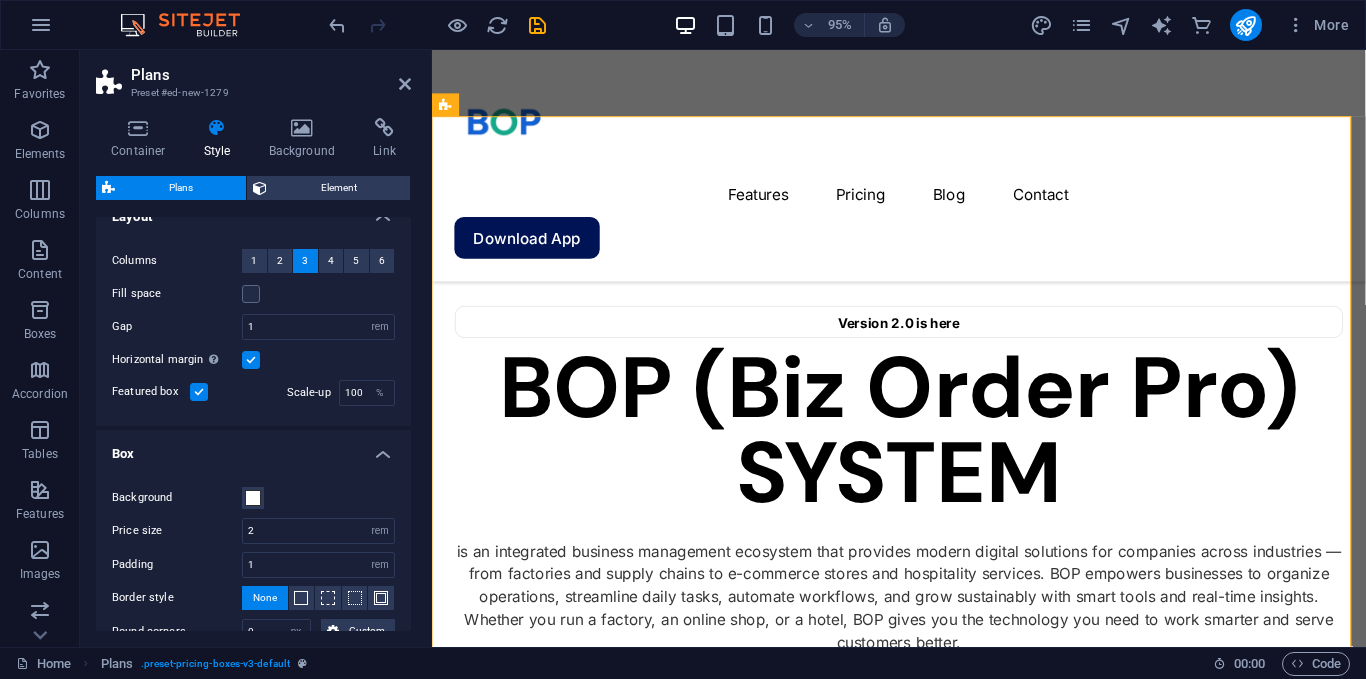 scroll, scrollTop: 0, scrollLeft: 0, axis: both 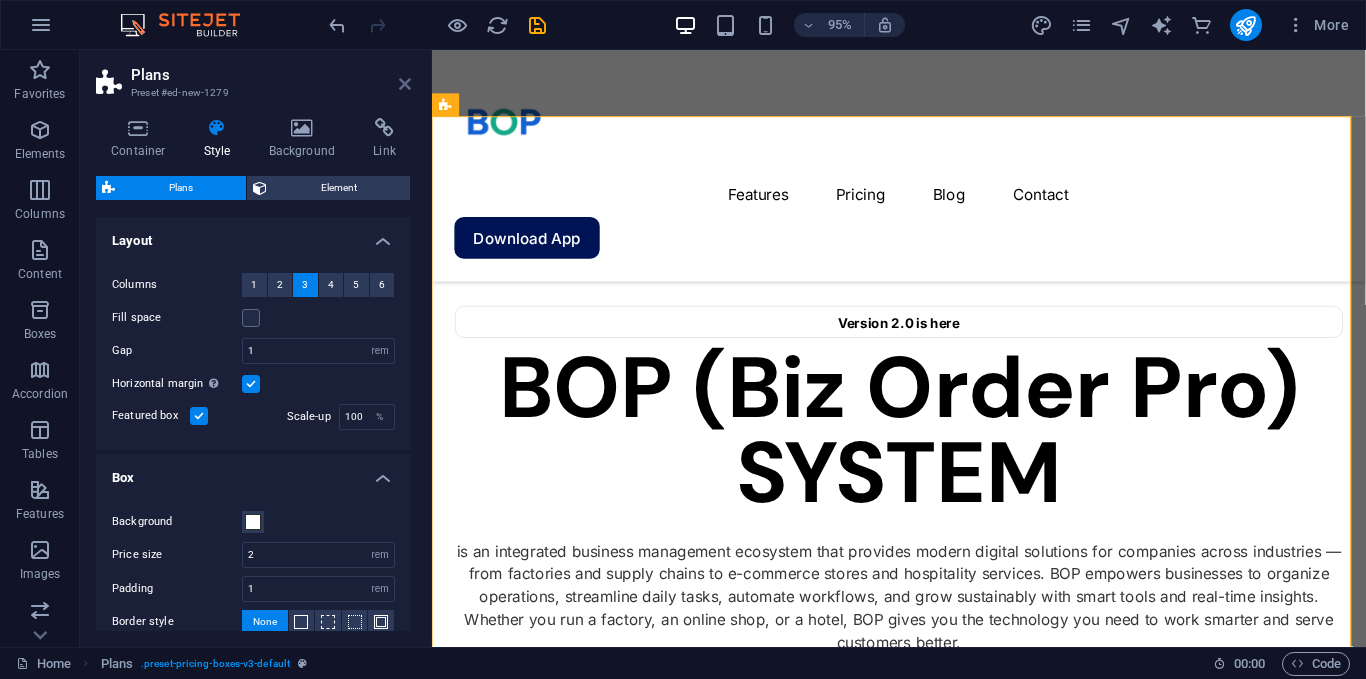 click at bounding box center (405, 84) 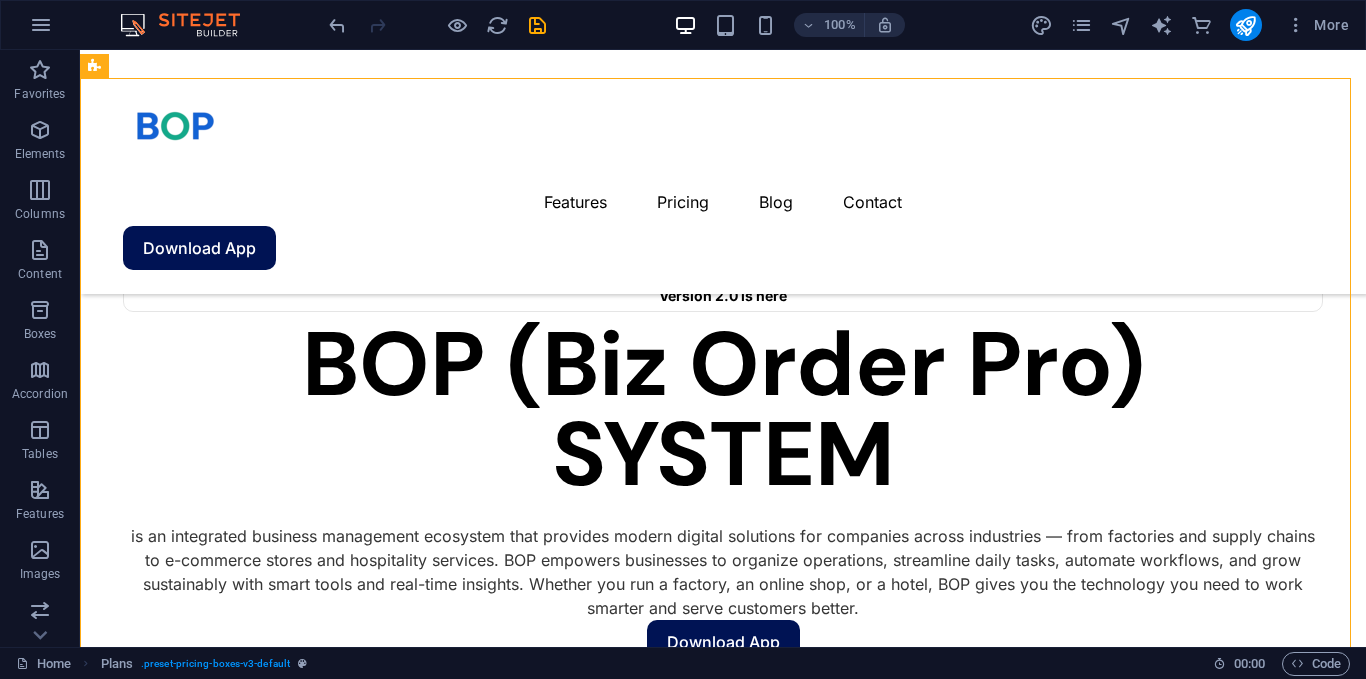 scroll, scrollTop: 1354, scrollLeft: 0, axis: vertical 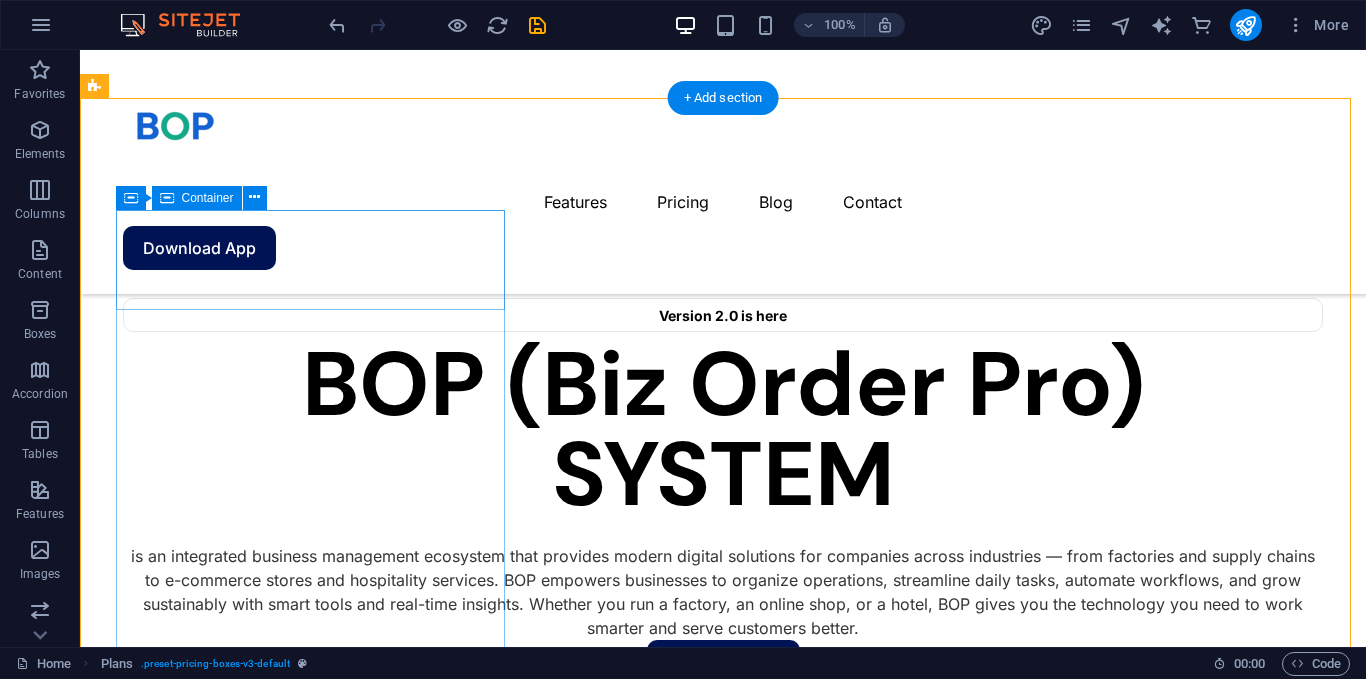click on "Headline" at bounding box center (704, 1558) 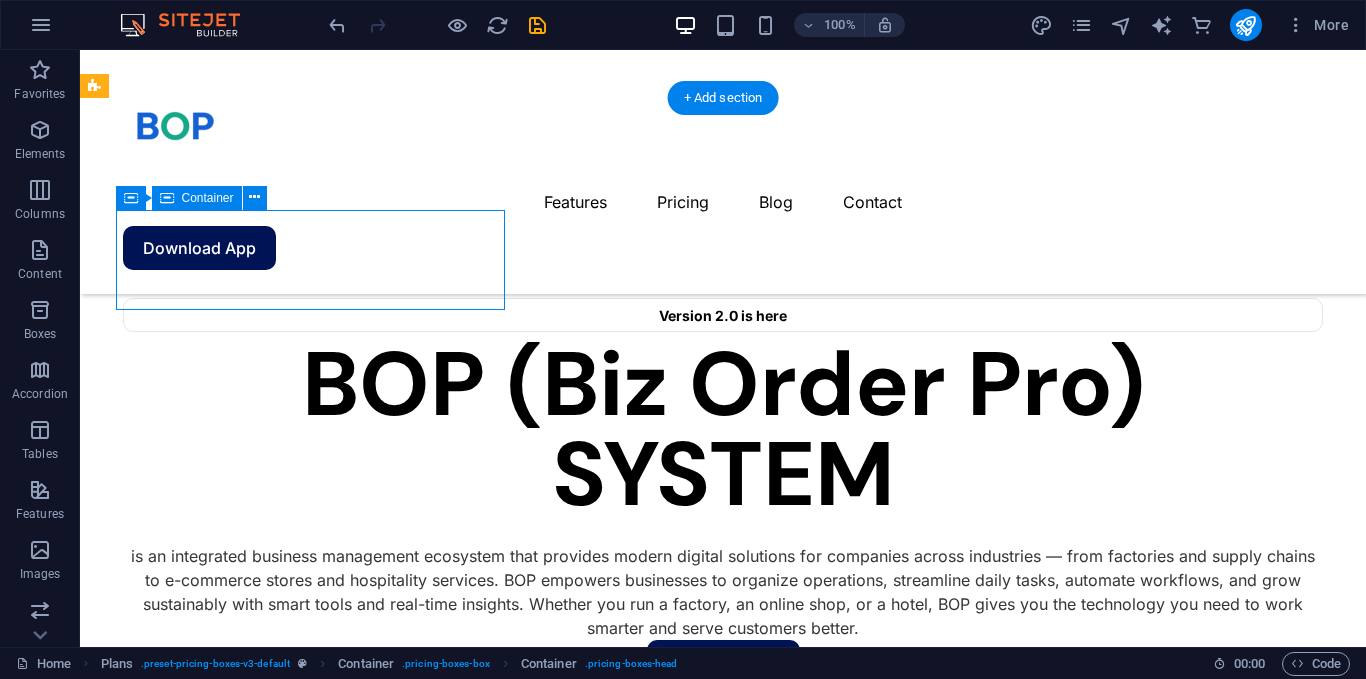click on "Headline" at bounding box center [704, 1558] 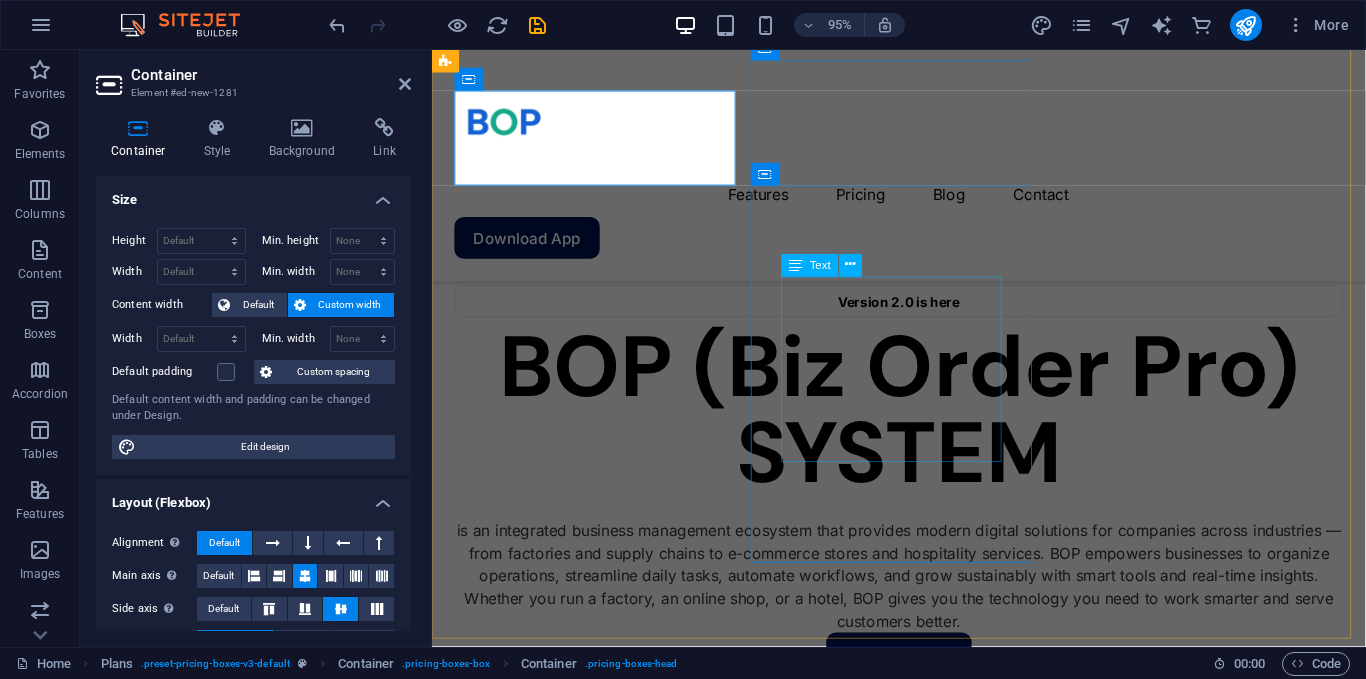 click on "Lorem  ipsum Lorem  ipsum Lorem  ipsum Lorem  ipsum" at bounding box center [923, 2196] 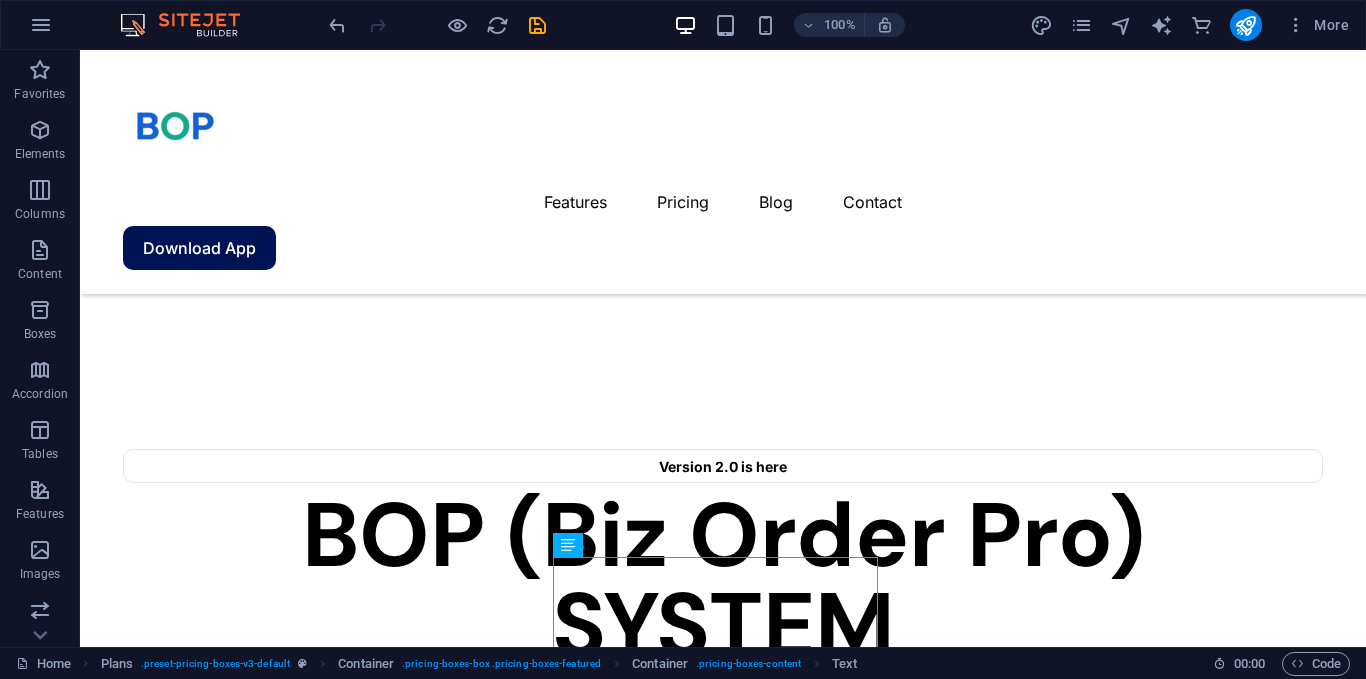 scroll, scrollTop: 1193, scrollLeft: 0, axis: vertical 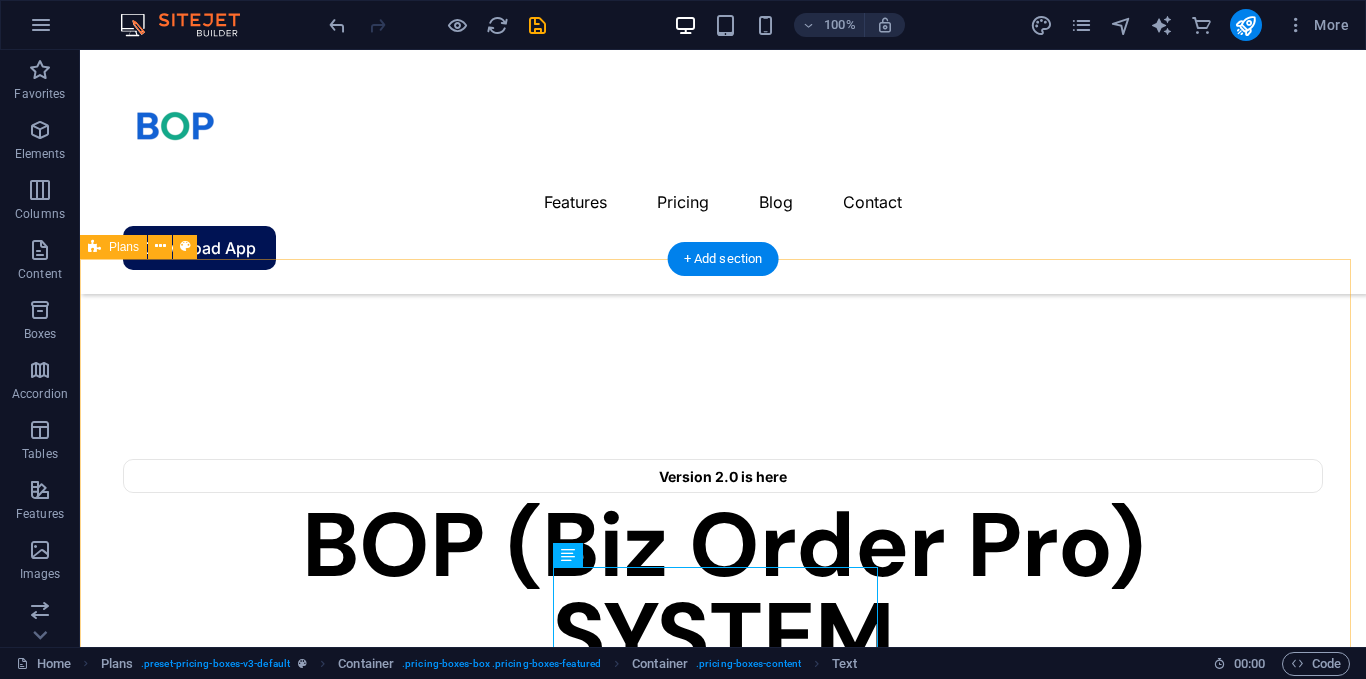click on "Headline $99 Lorem  ipsum Lorem  ipsum Lorem  ipsum Lorem  ipsum BUTTON Headline $199 Lorem  ipsum Lorem  ipsum Lorem  ipsum Lorem  ipsum BUTTON Headline $299 Lorem  ipsum Lorem  ipsum Lorem  ipsum Lorem  ipsum BUTTON" at bounding box center [723, 2406] 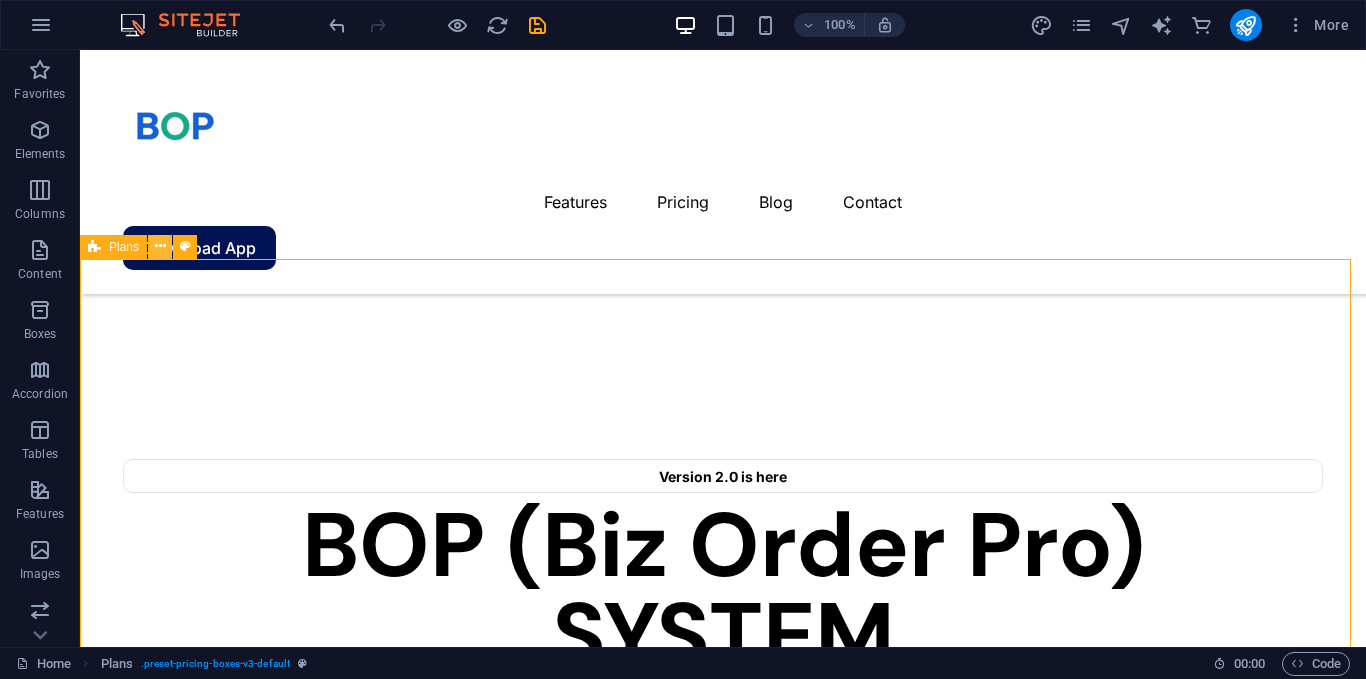click at bounding box center (160, 246) 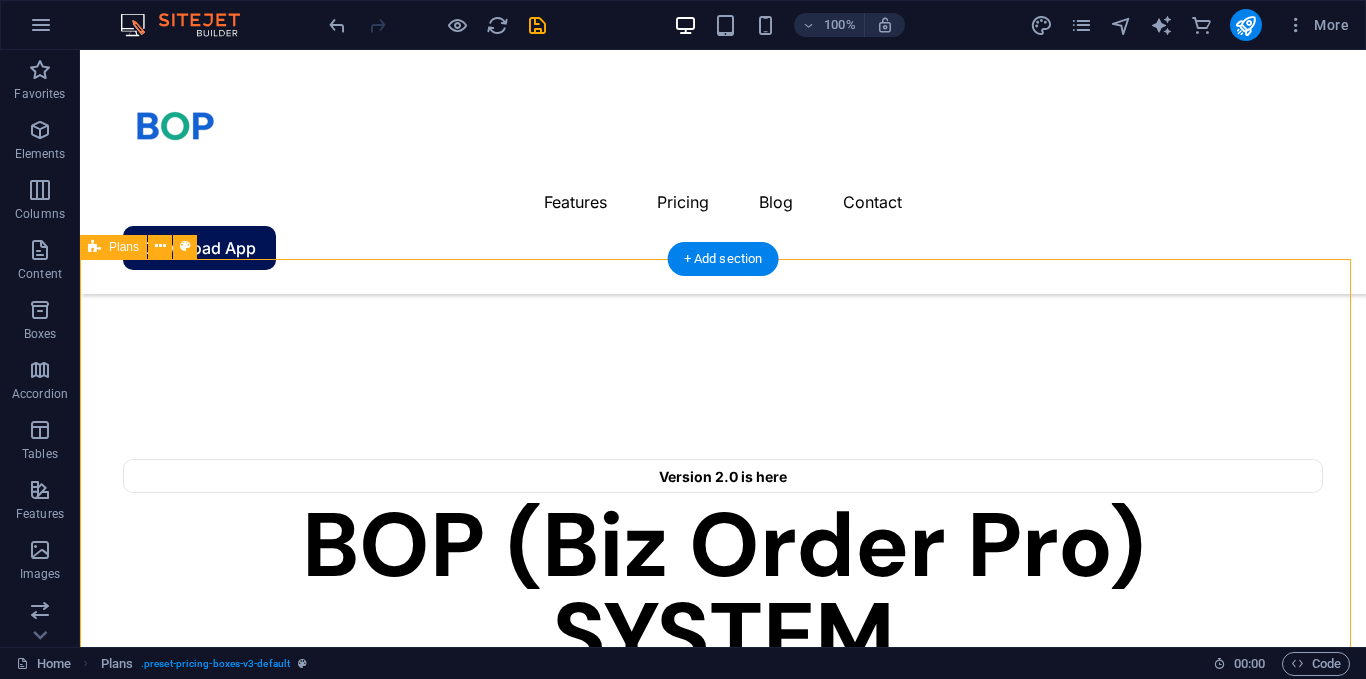 click on "Headline $99 Lorem  ipsum Lorem  ipsum Lorem  ipsum Lorem  ipsum BUTTON Headline $199 Lorem  ipsum Lorem  ipsum Lorem  ipsum Lorem  ipsum BUTTON Headline $299 Lorem  ipsum Lorem  ipsum Lorem  ipsum Lorem  ipsum BUTTON" at bounding box center (723, 2406) 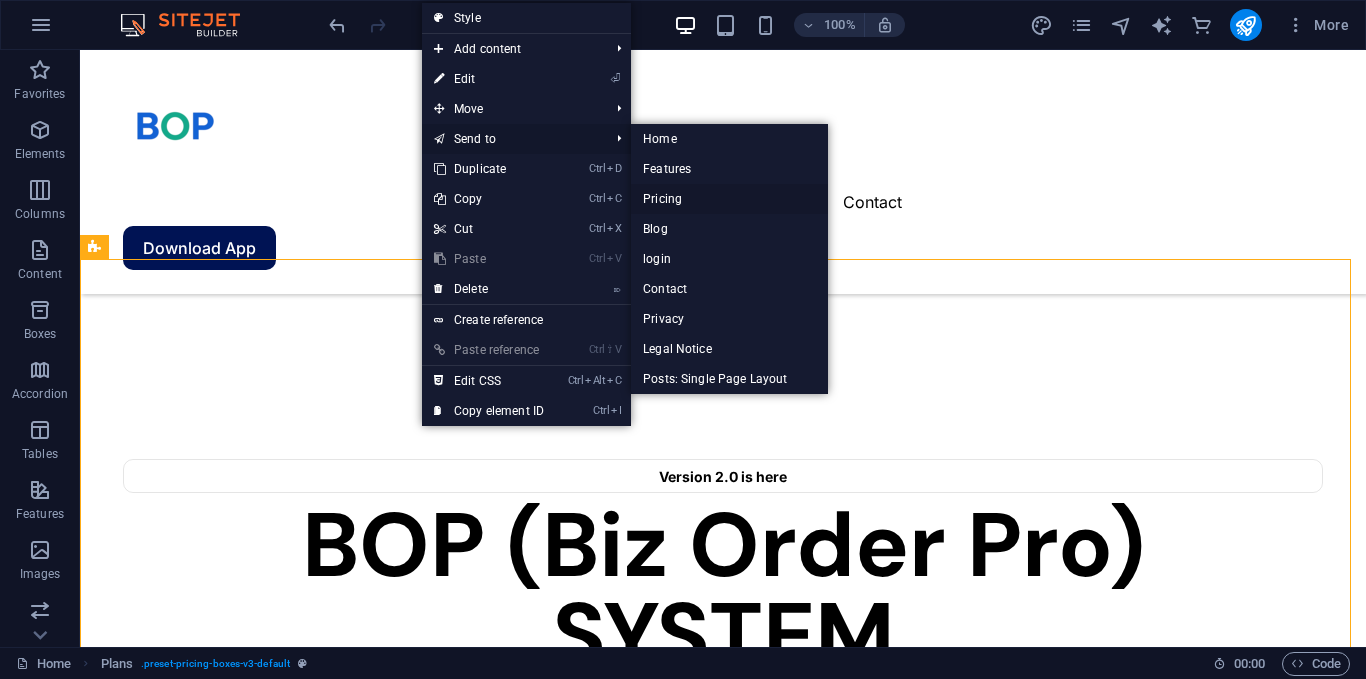 click on "Pricing" at bounding box center (729, 199) 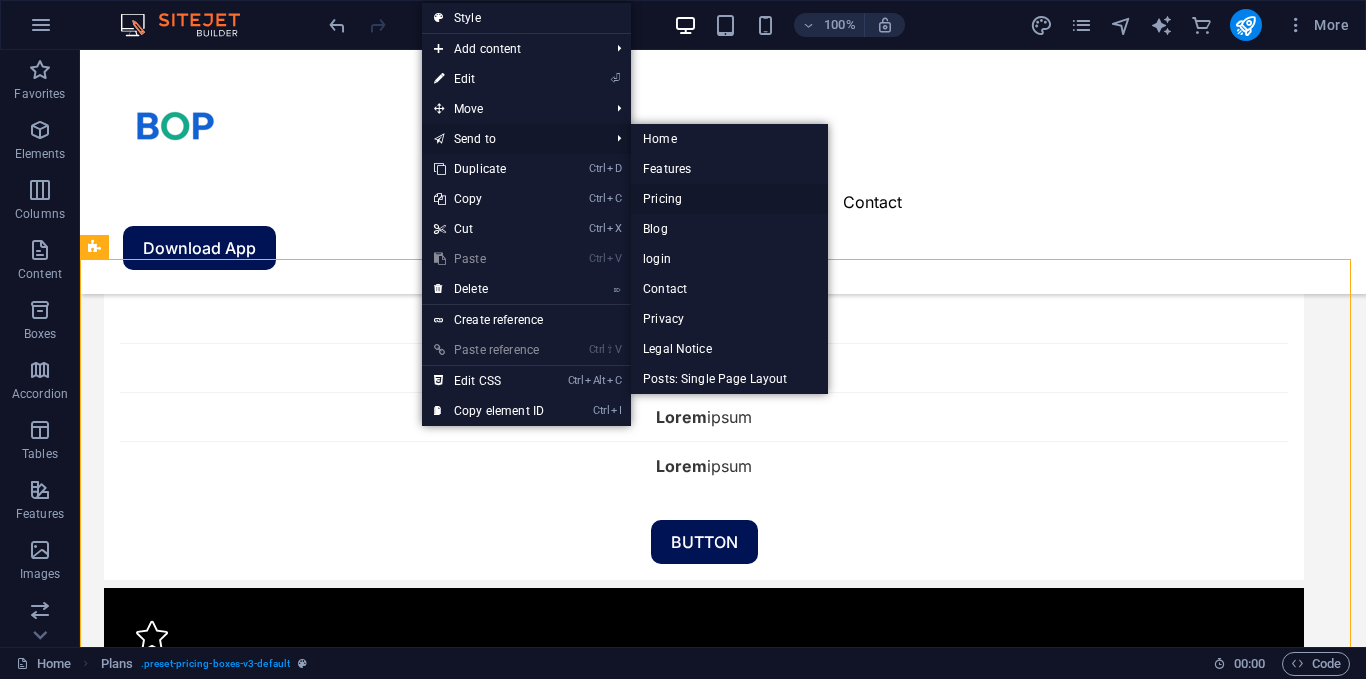 scroll, scrollTop: 0, scrollLeft: 0, axis: both 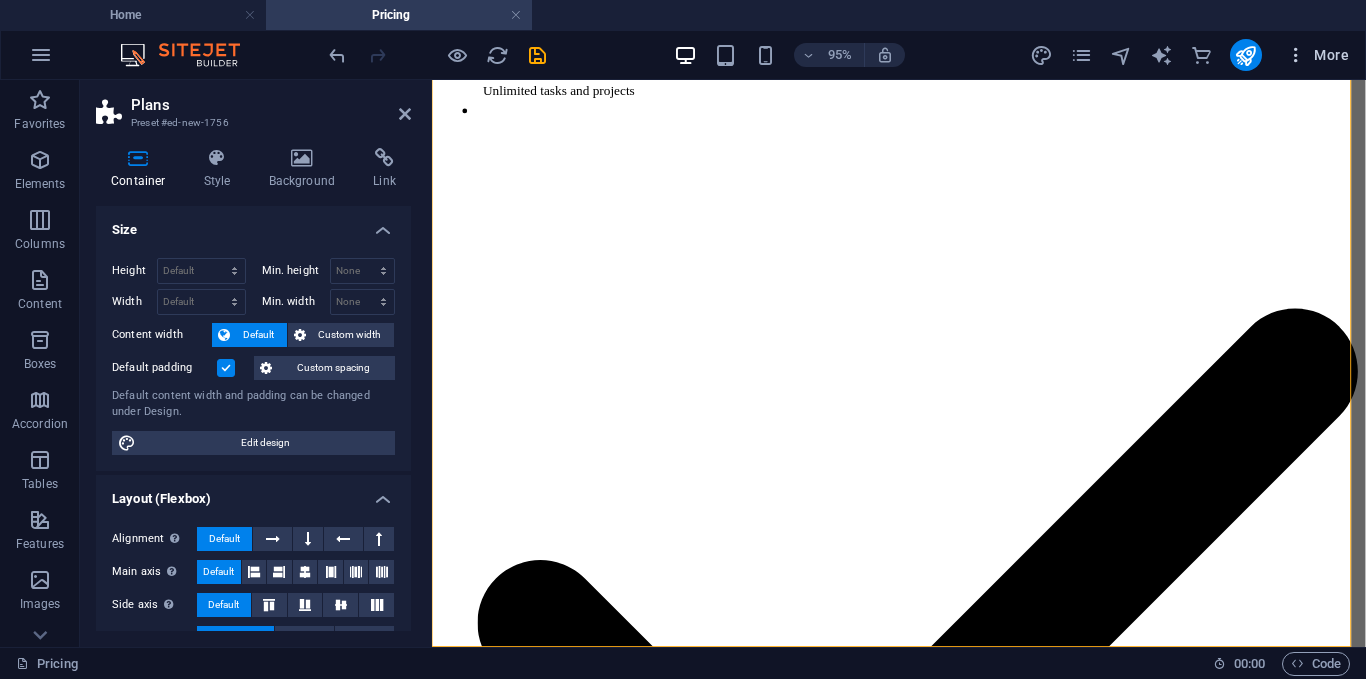 click on "More" at bounding box center [1317, 55] 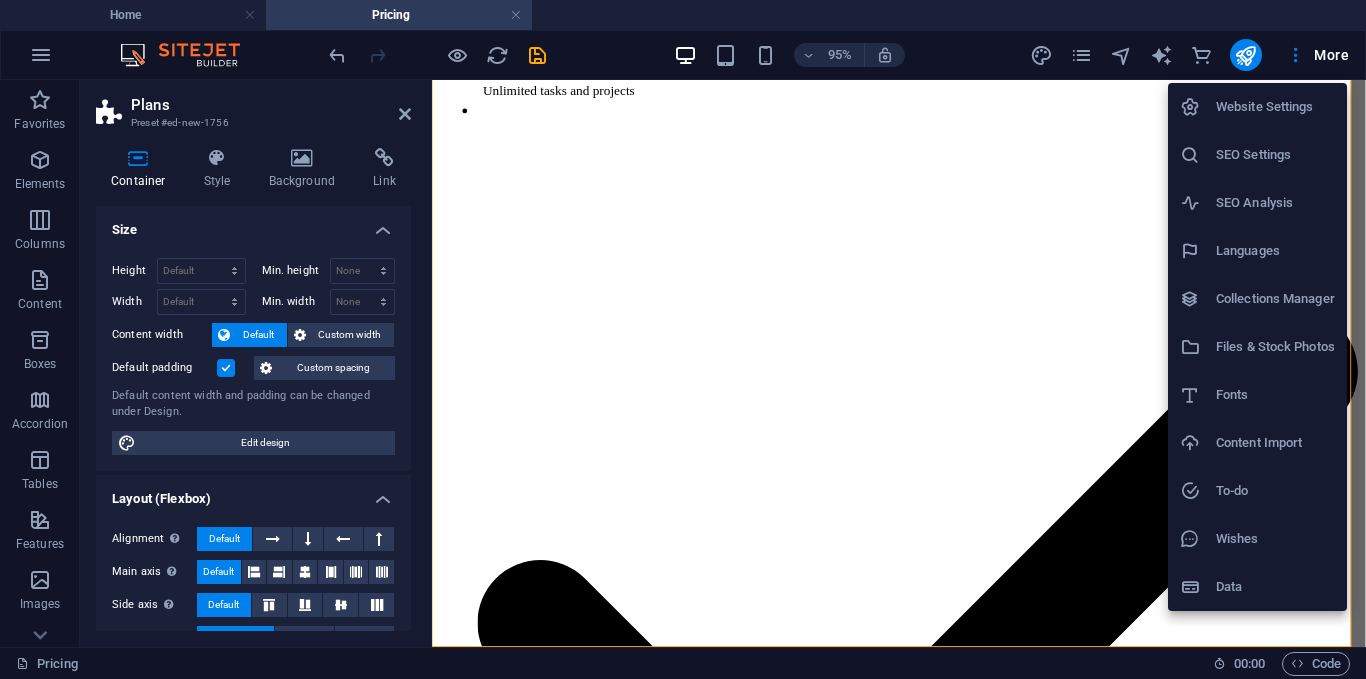 click at bounding box center [683, 339] 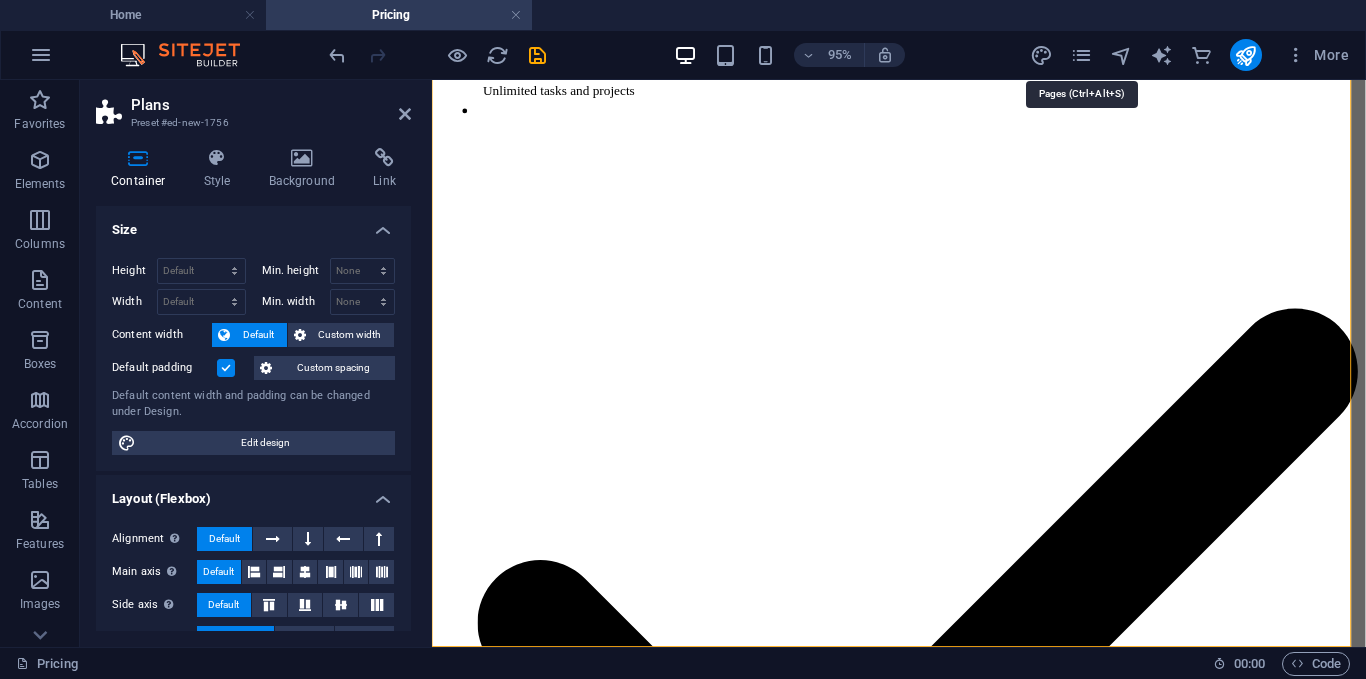 click at bounding box center [1081, 55] 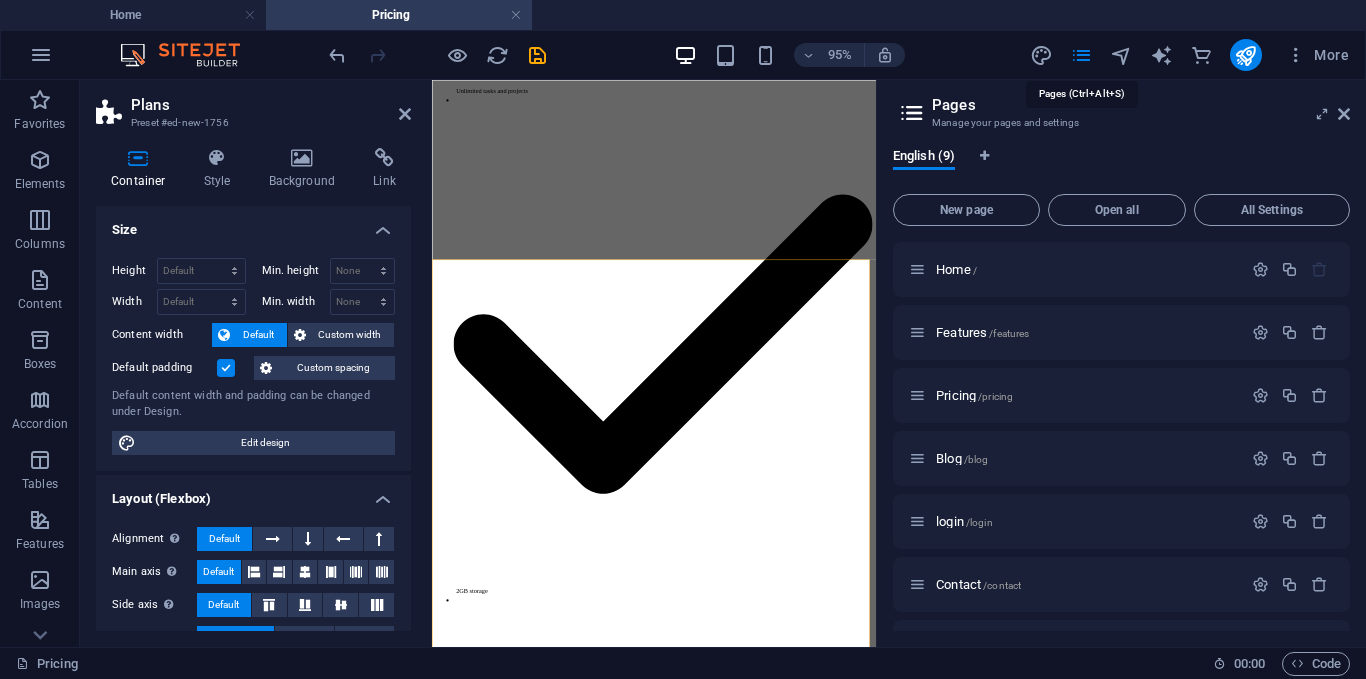 scroll, scrollTop: 4177, scrollLeft: 0, axis: vertical 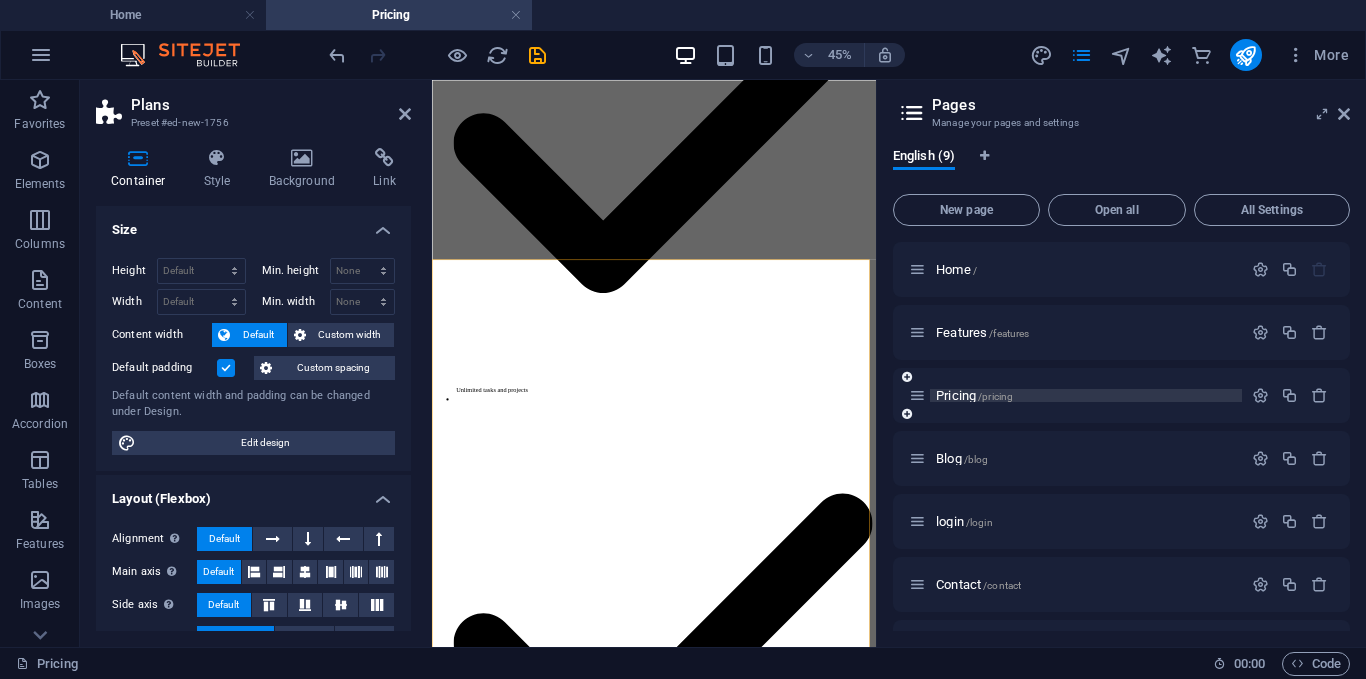 click on "Pricing /pricing" at bounding box center [1086, 395] 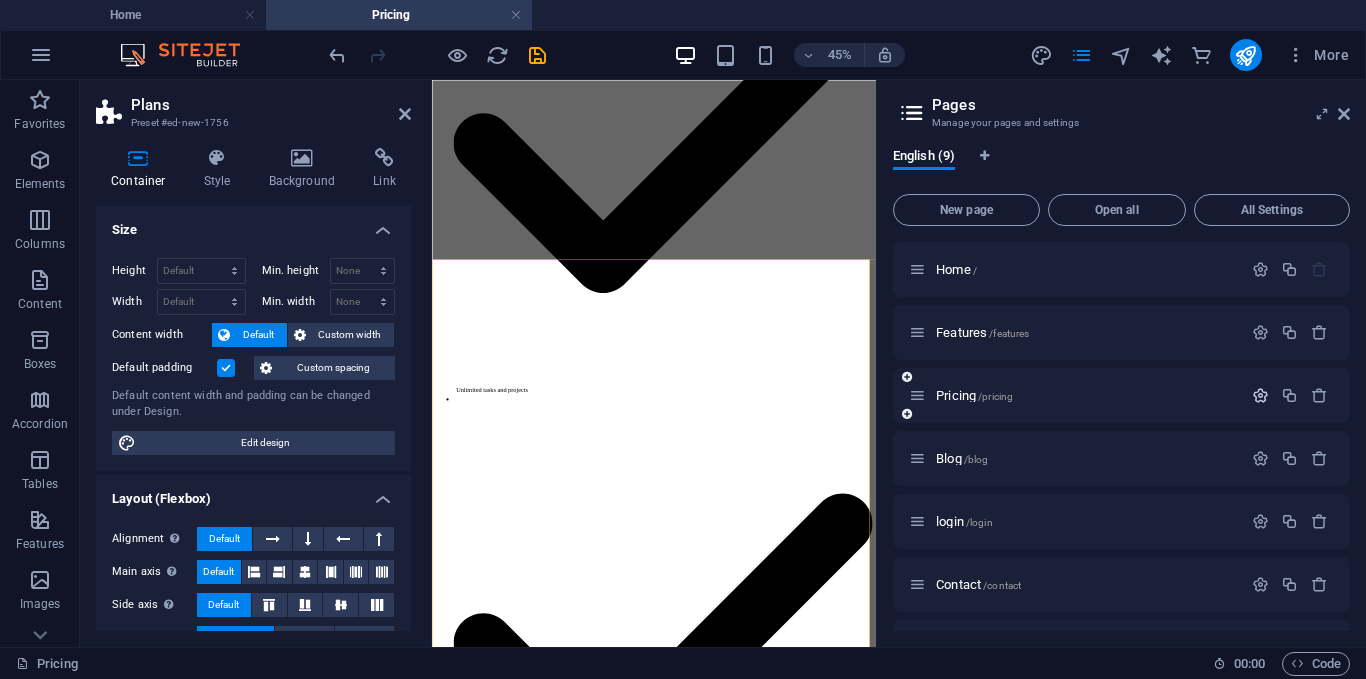 click at bounding box center [1260, 395] 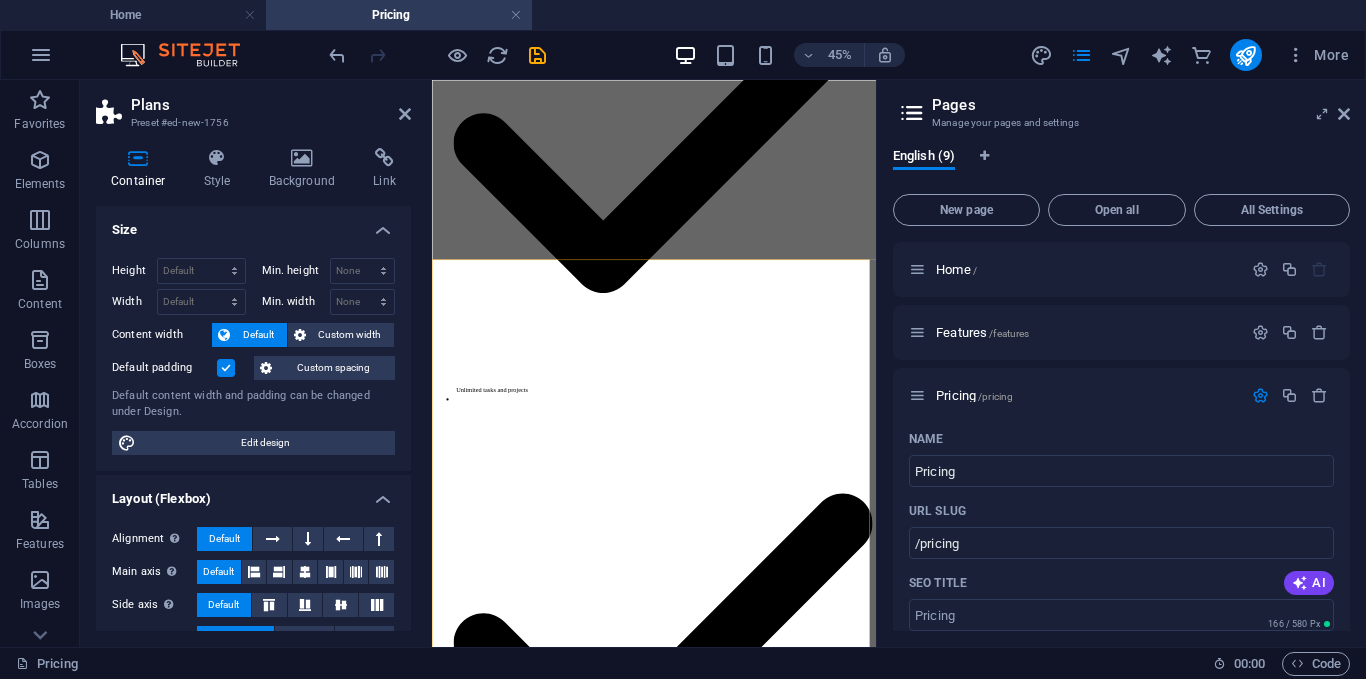 drag, startPoint x: 1352, startPoint y: 333, endPoint x: 1358, endPoint y: 323, distance: 11.661903 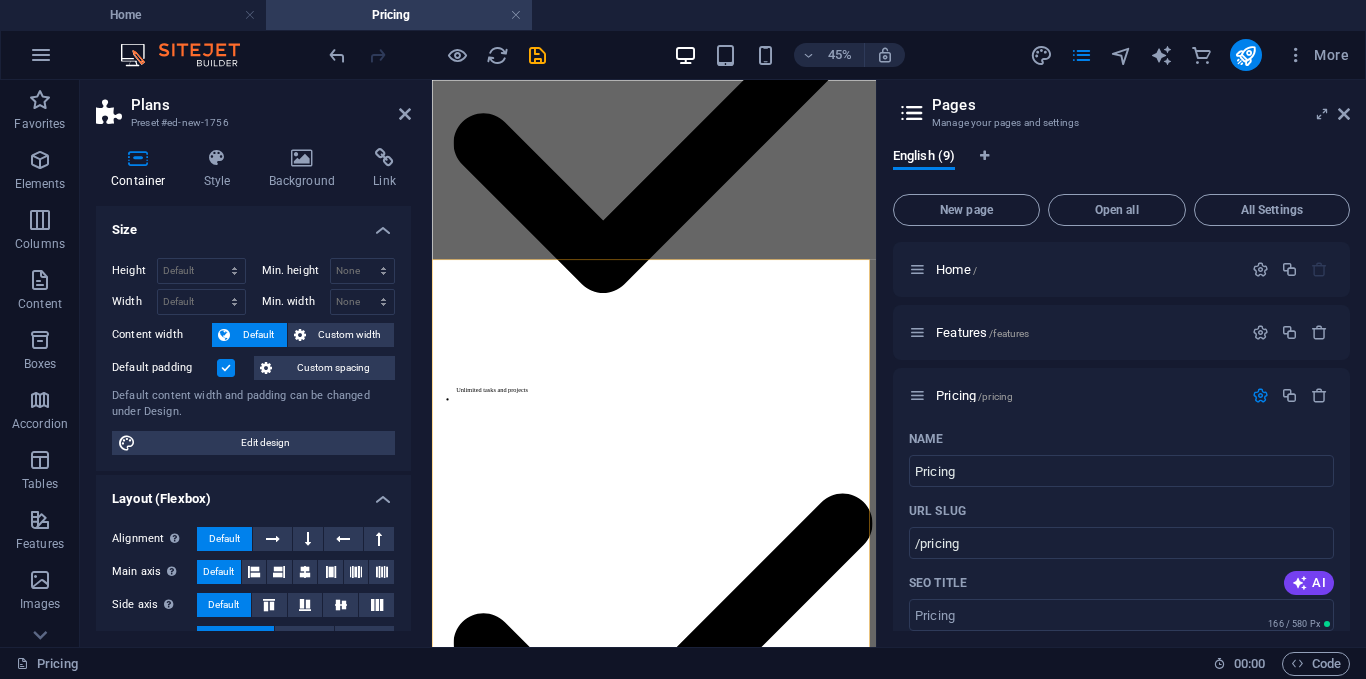 click on "English (9) New page Open all All Settings Home / Features /features Pricing /pricing Name Pricing ​ URL SLUG /pricing ​ SEO Title AI ​ 166 / 580 Px SEO Description AI ​ 61 / 990 Px SEO Keywords AI ​ Settings Menu Noindex Preview Mobile Desktop www.example.com pricing Pricing - Individual Individual Meta tags ​ Preview Image (Open Graph) Drag files here, click to choose files or select files from Files or our free stock photos & videos More Settings Blog /blog login /login Contact /contact Privacy /privacy Legal Notice /legal-notice Posts: Single Page Layout /posts-single-page-layout" at bounding box center [1121, 389] 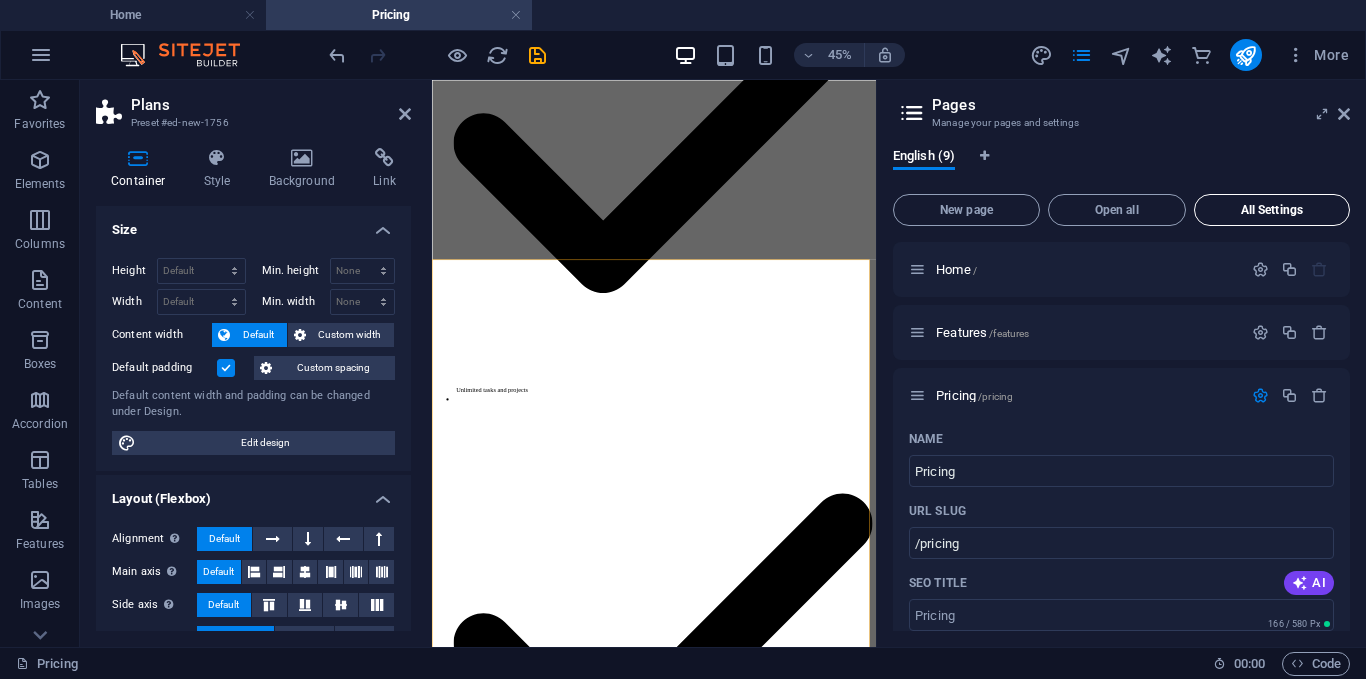 click on "All Settings" at bounding box center (1272, 210) 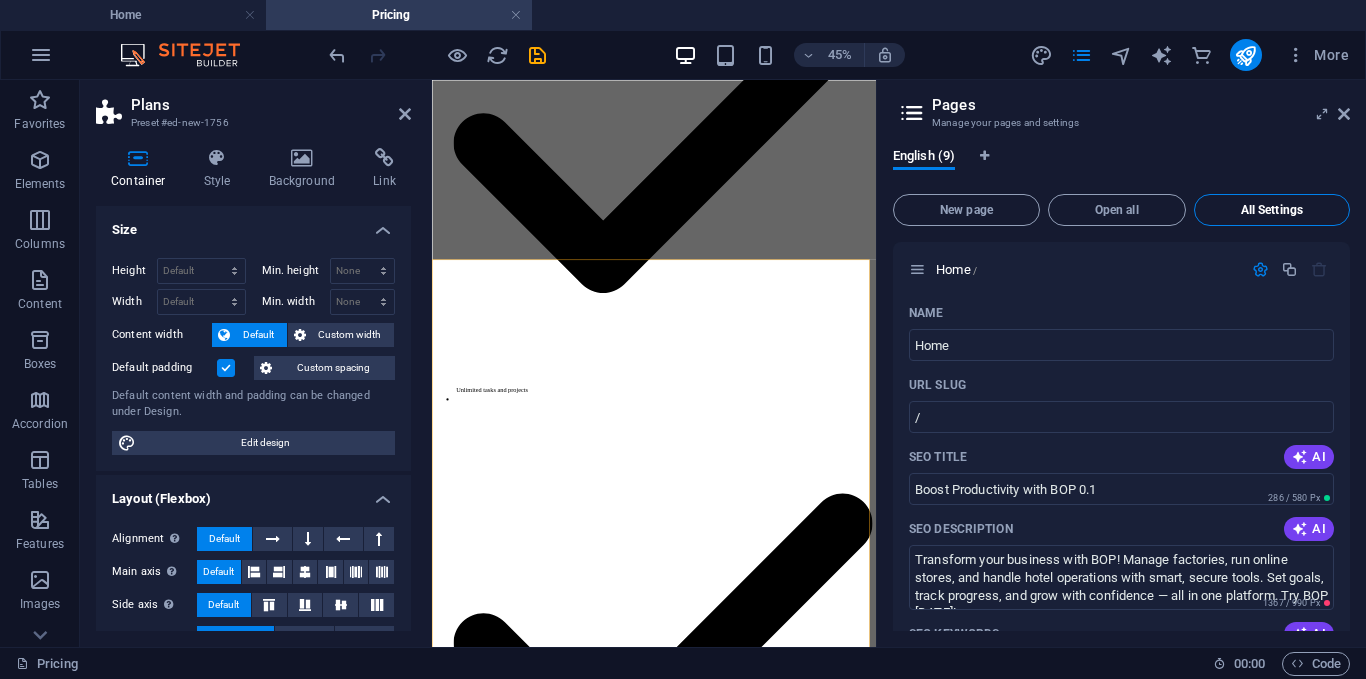 scroll, scrollTop: 6446, scrollLeft: 0, axis: vertical 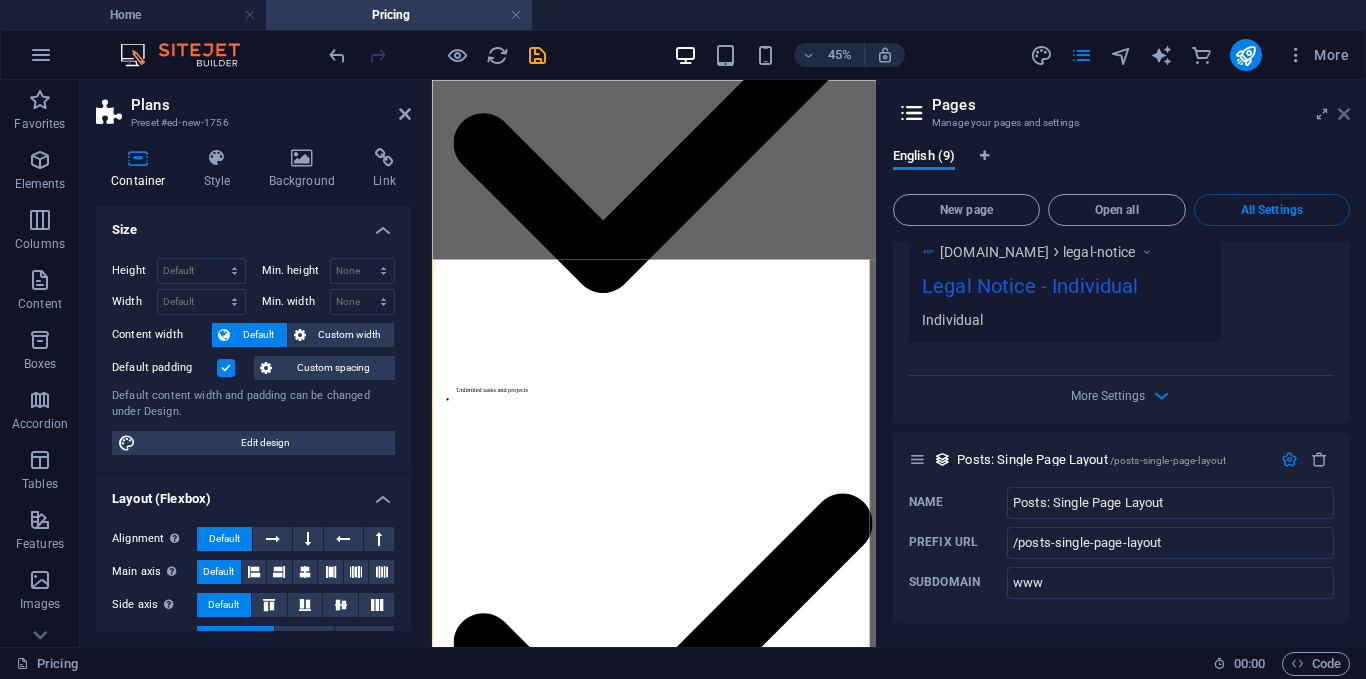 click at bounding box center [1344, 114] 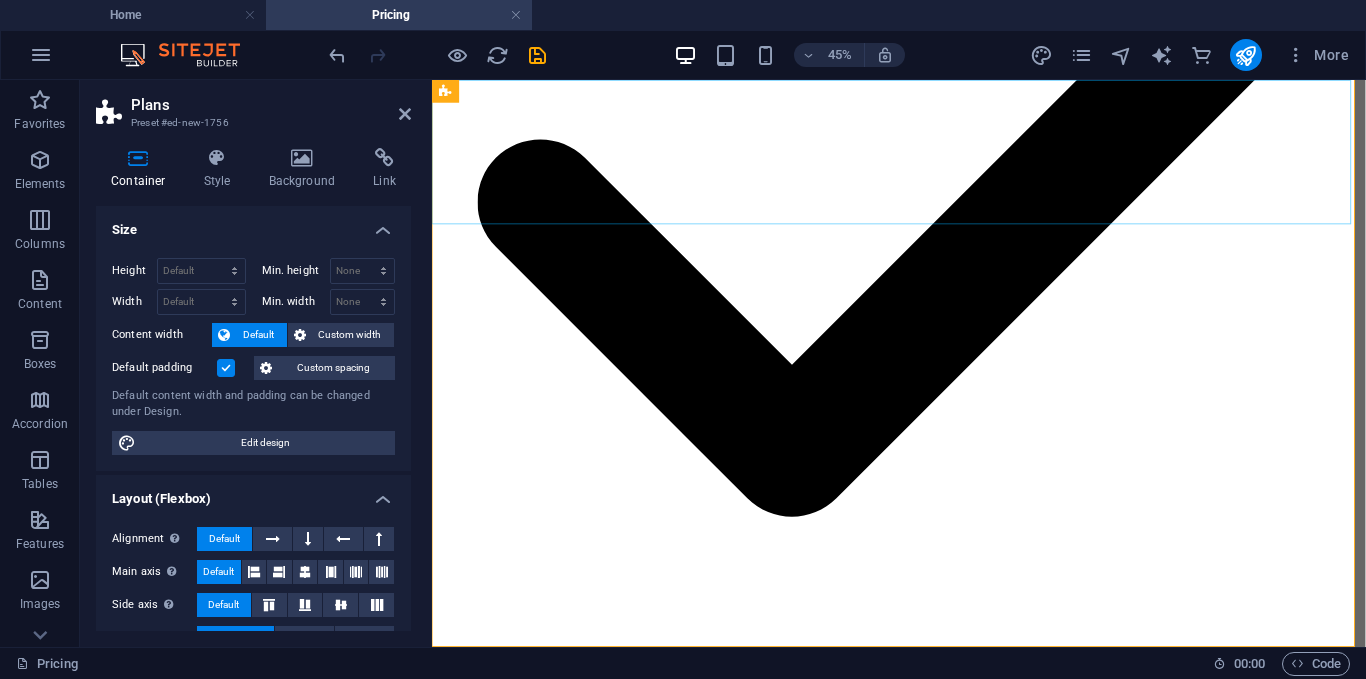 scroll, scrollTop: 4840, scrollLeft: 0, axis: vertical 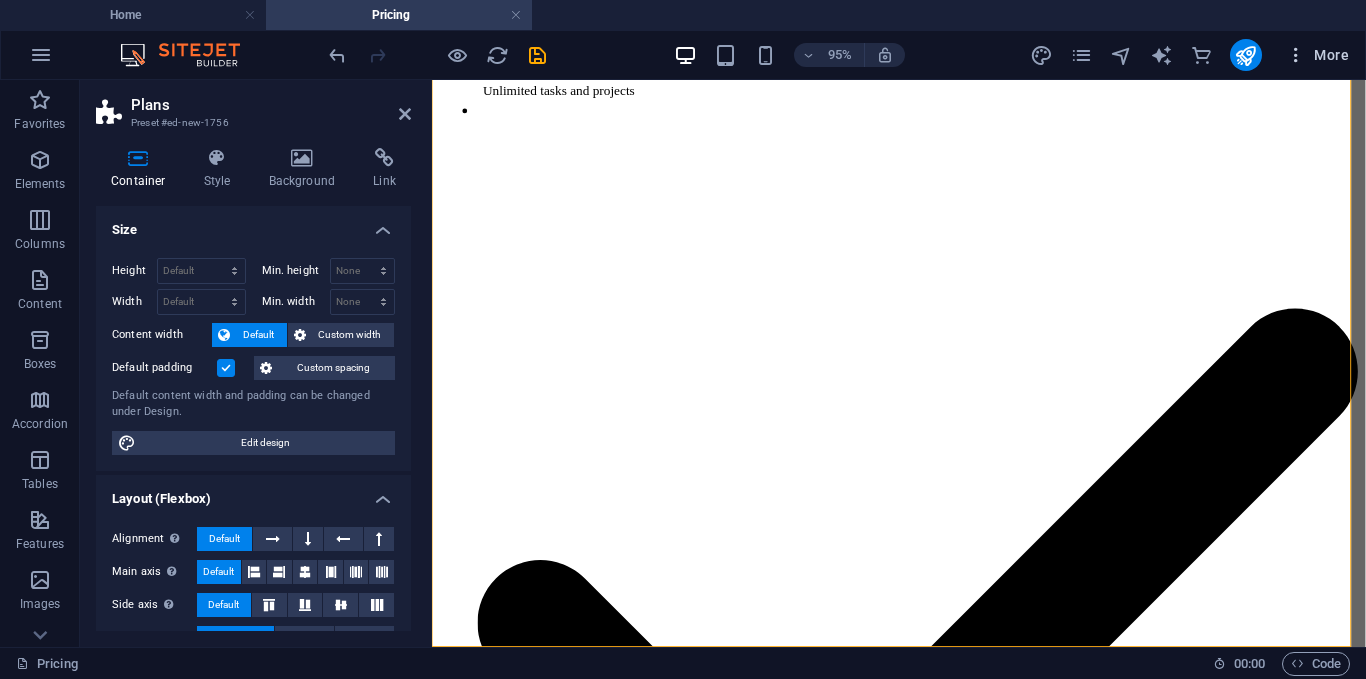 click at bounding box center (1296, 55) 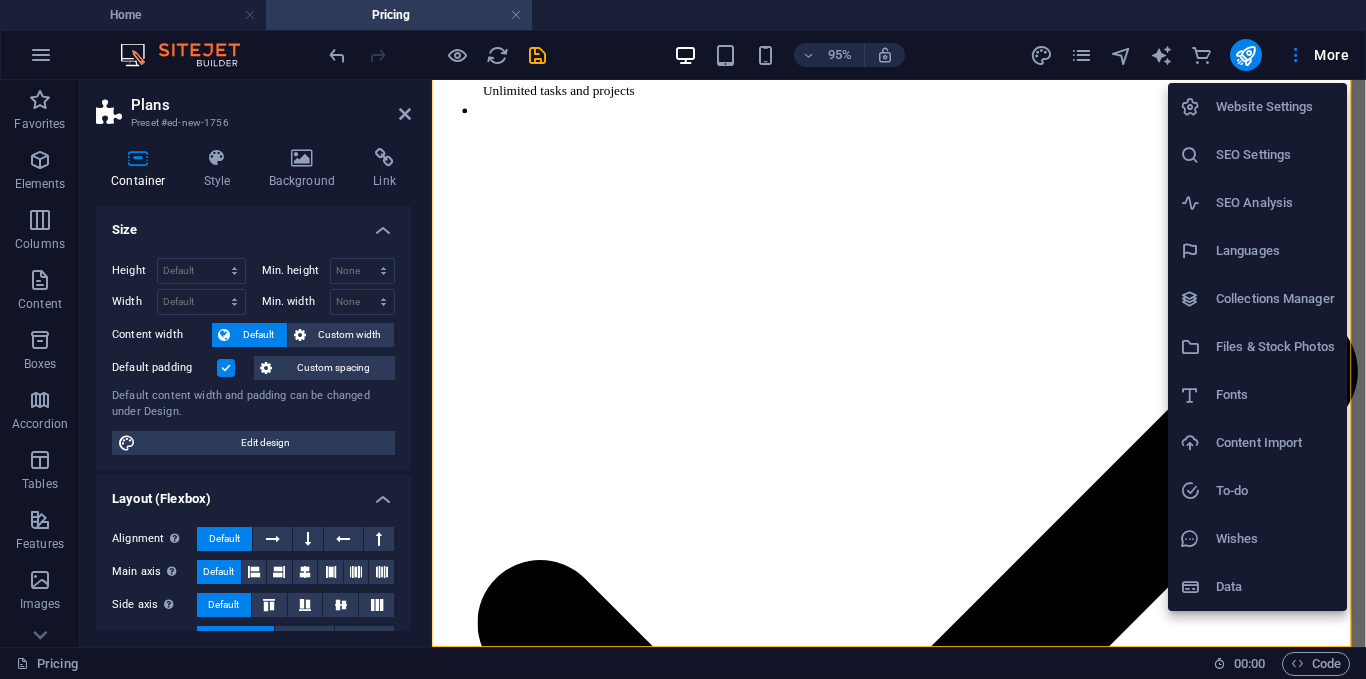 click at bounding box center (683, 339) 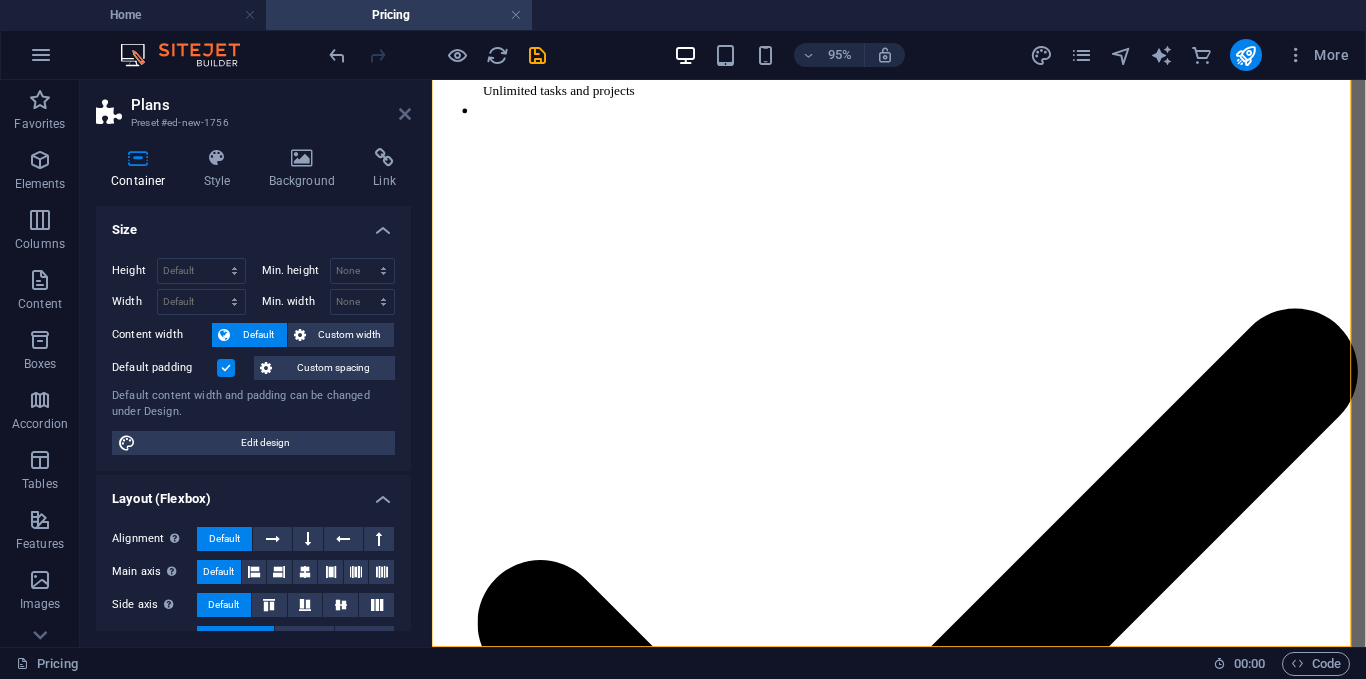click at bounding box center [405, 114] 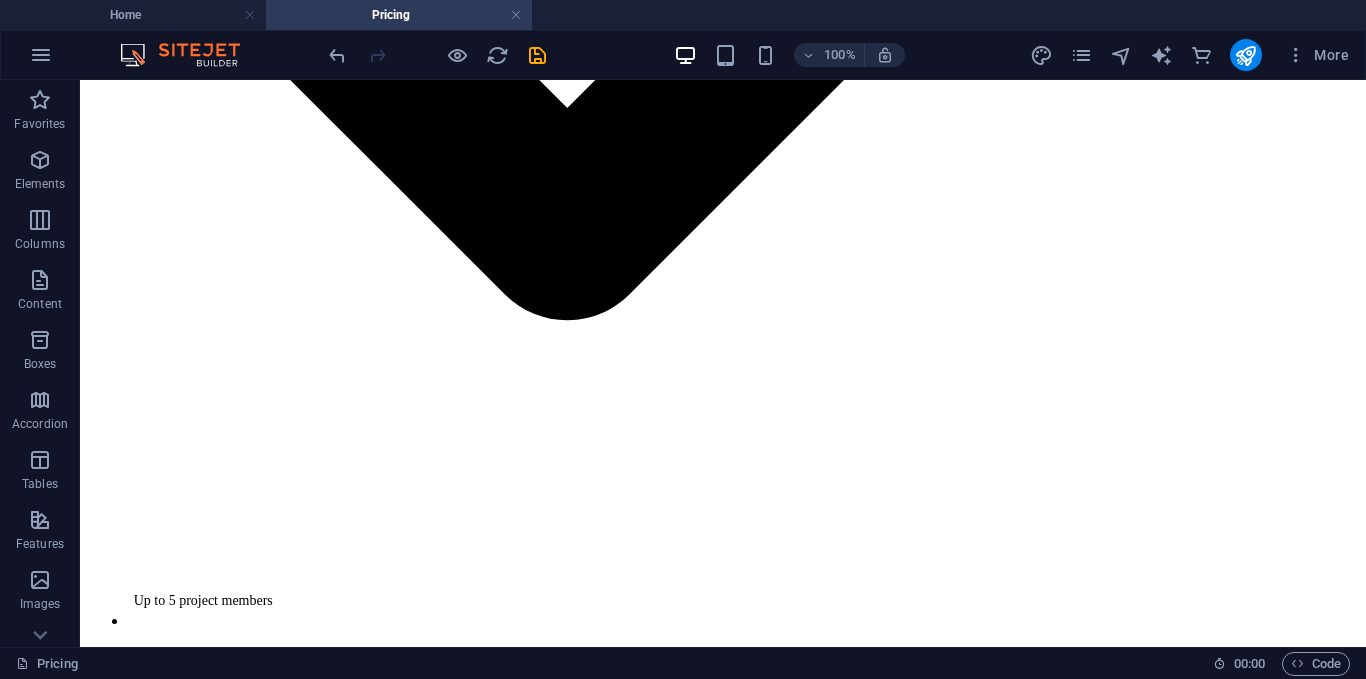 scroll, scrollTop: 3773, scrollLeft: 0, axis: vertical 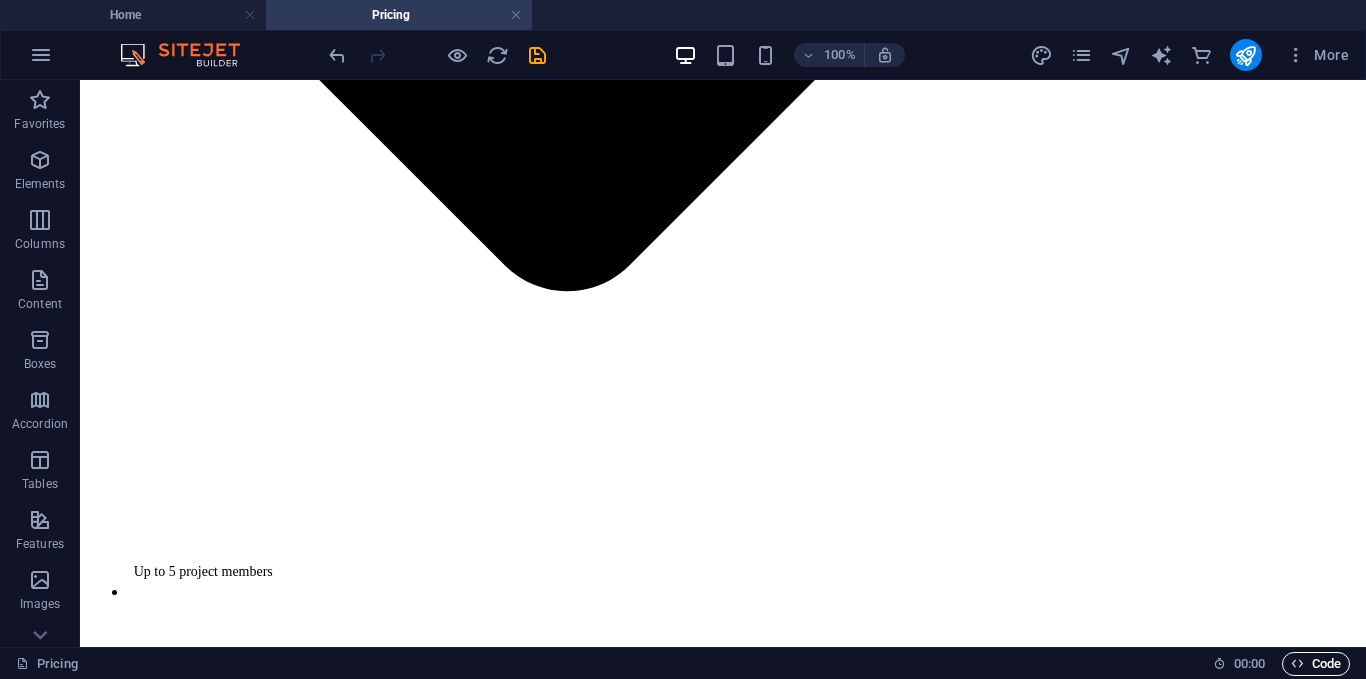 click on "Code" at bounding box center (1316, 664) 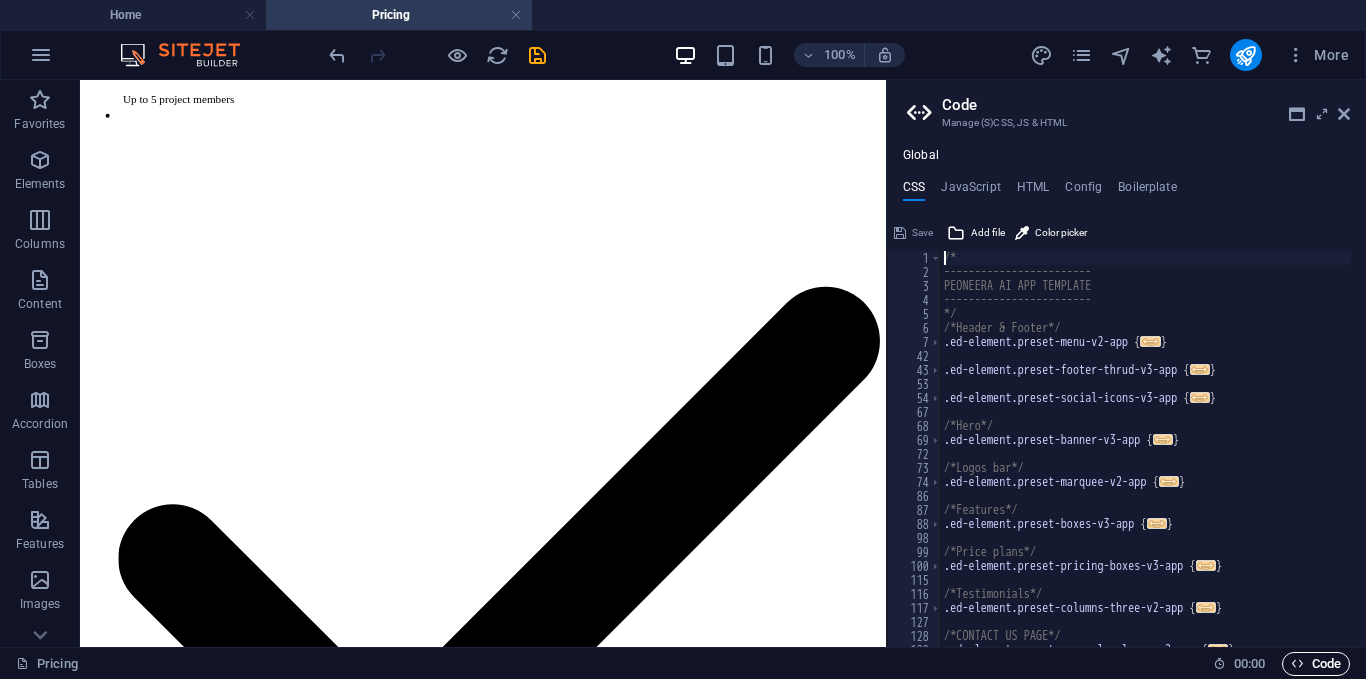 scroll, scrollTop: 4046, scrollLeft: 0, axis: vertical 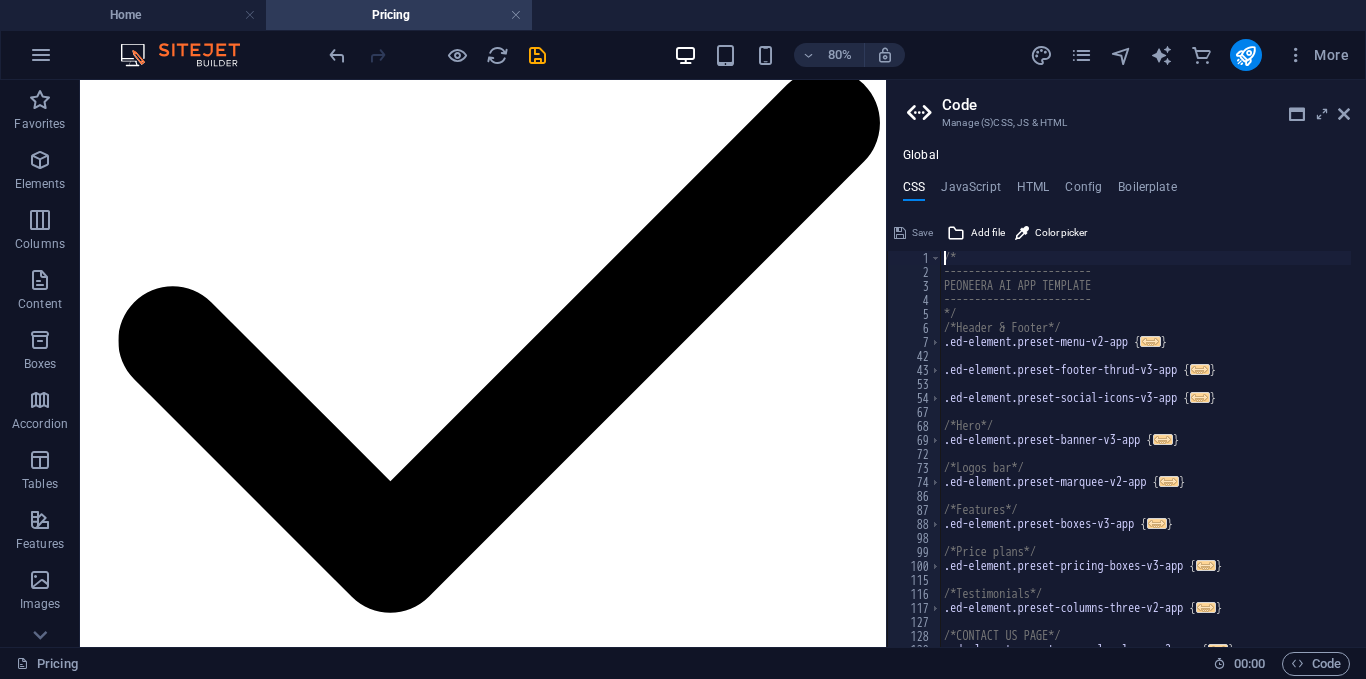 click at bounding box center [922, 113] 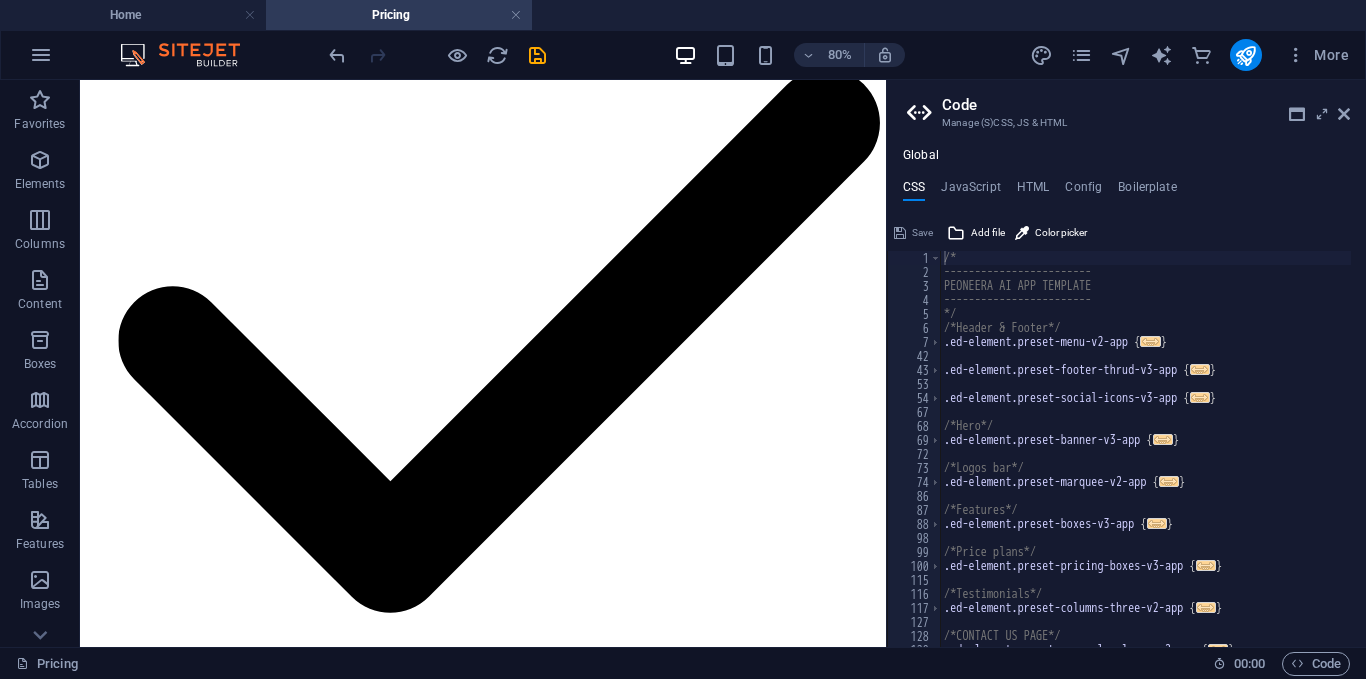 click on "Manage (S)CSS, JS & HTML" at bounding box center [1126, 123] 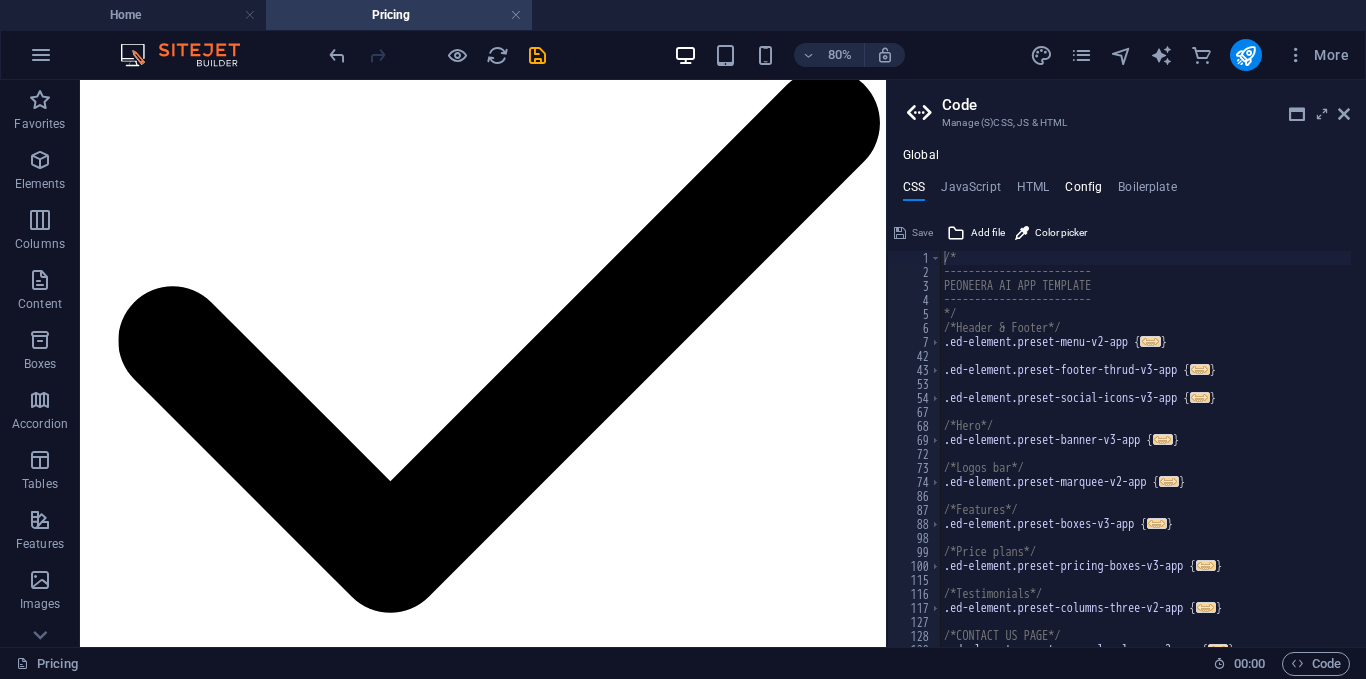 click on "Config" at bounding box center [1083, 191] 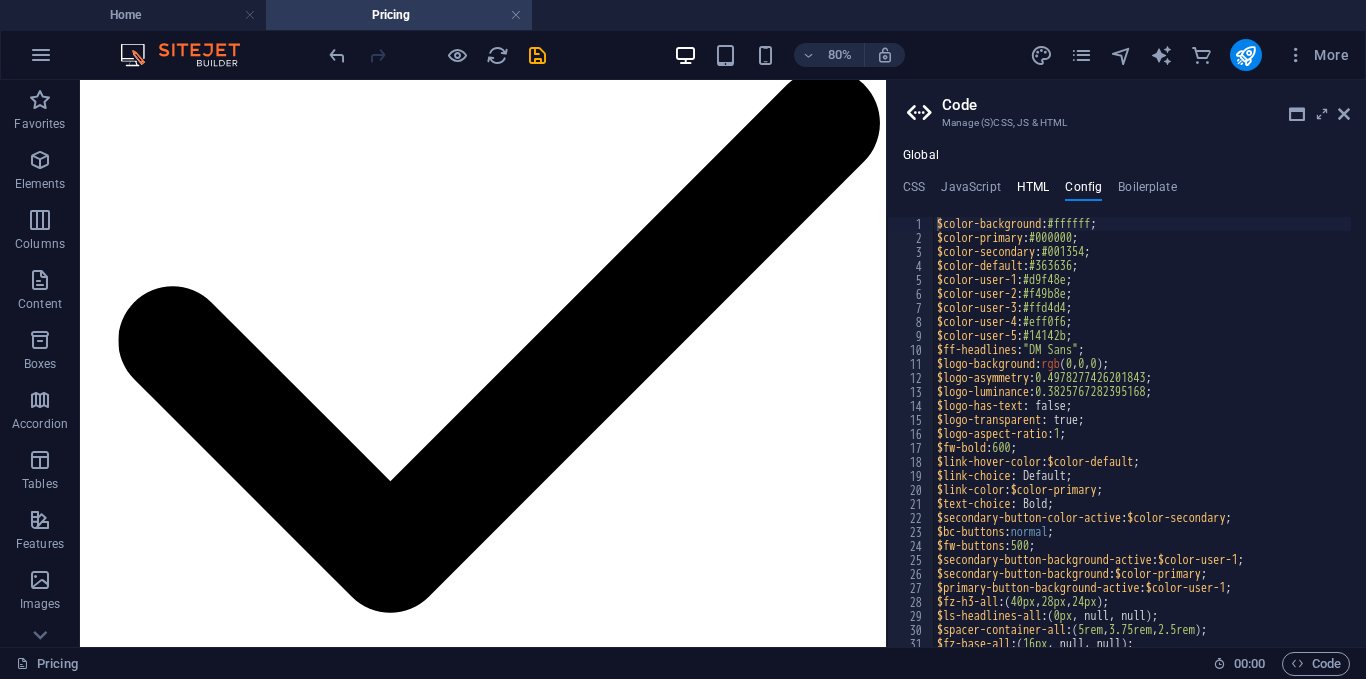 click on "HTML" at bounding box center (1033, 191) 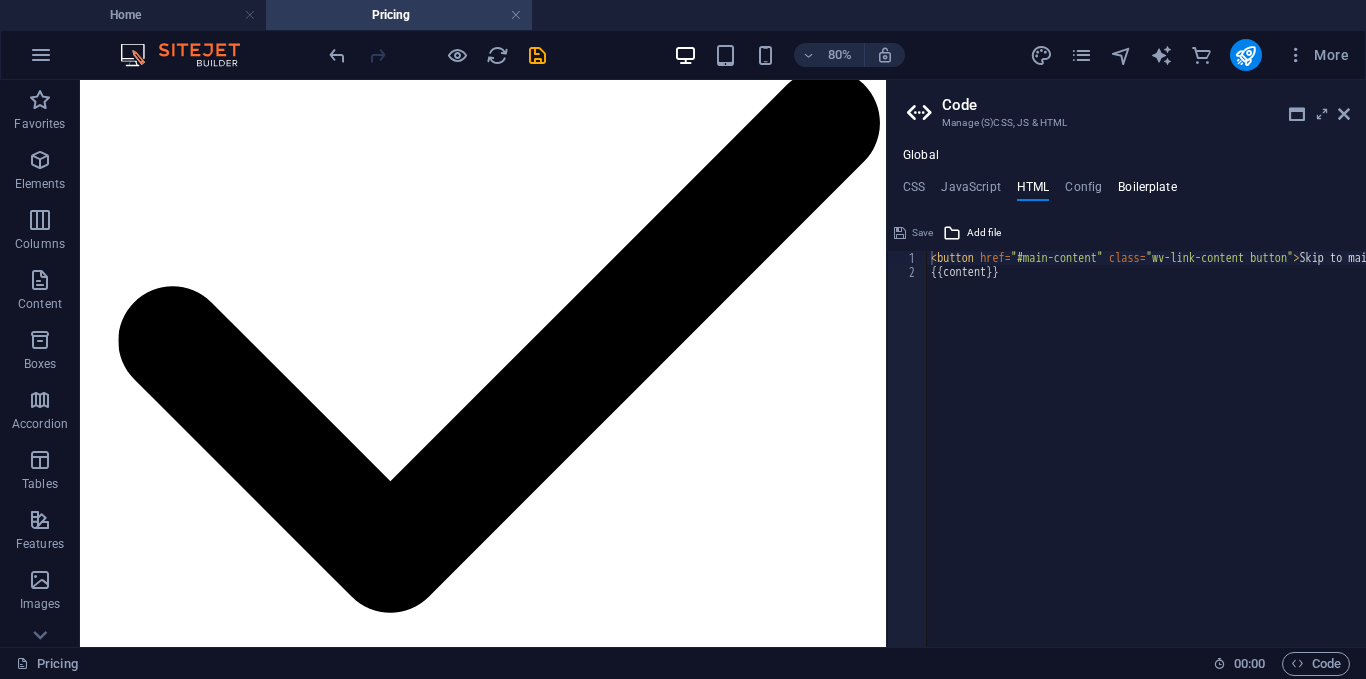 click on "Boilerplate" at bounding box center (1147, 191) 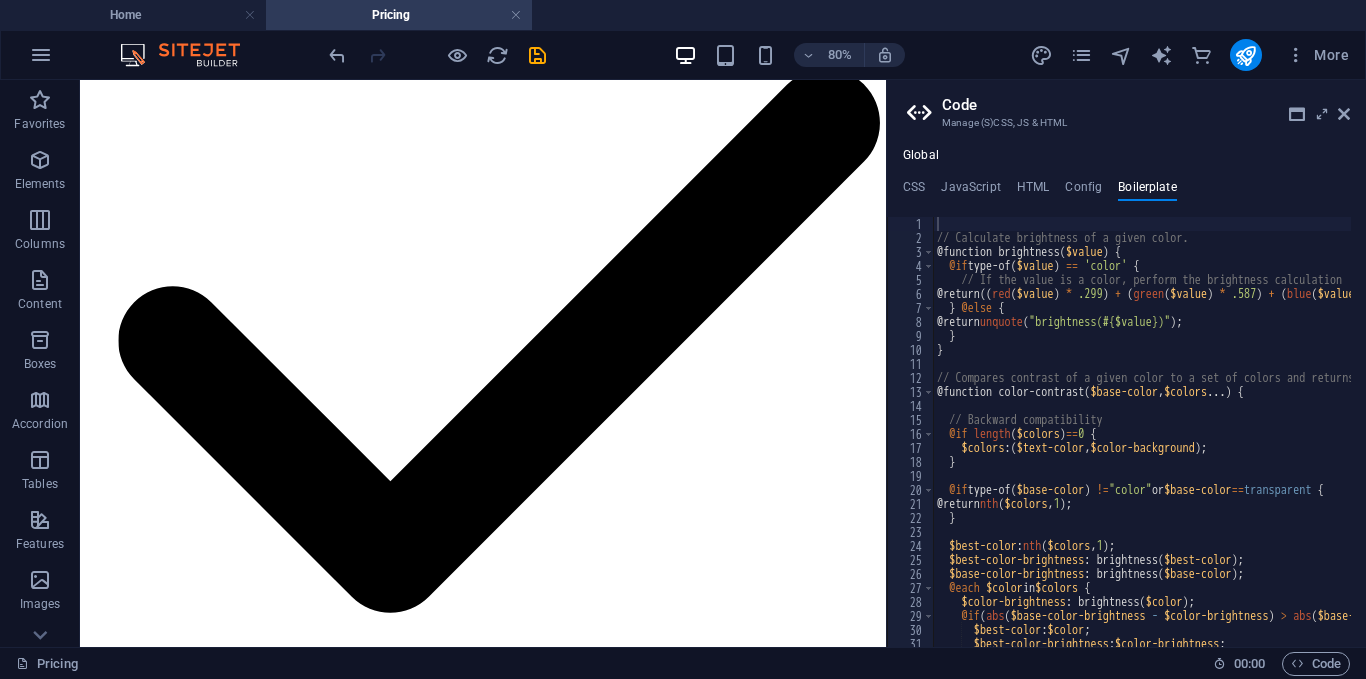 click on "CSS JavaScript HTML Config Boilerplate" at bounding box center (1126, 191) 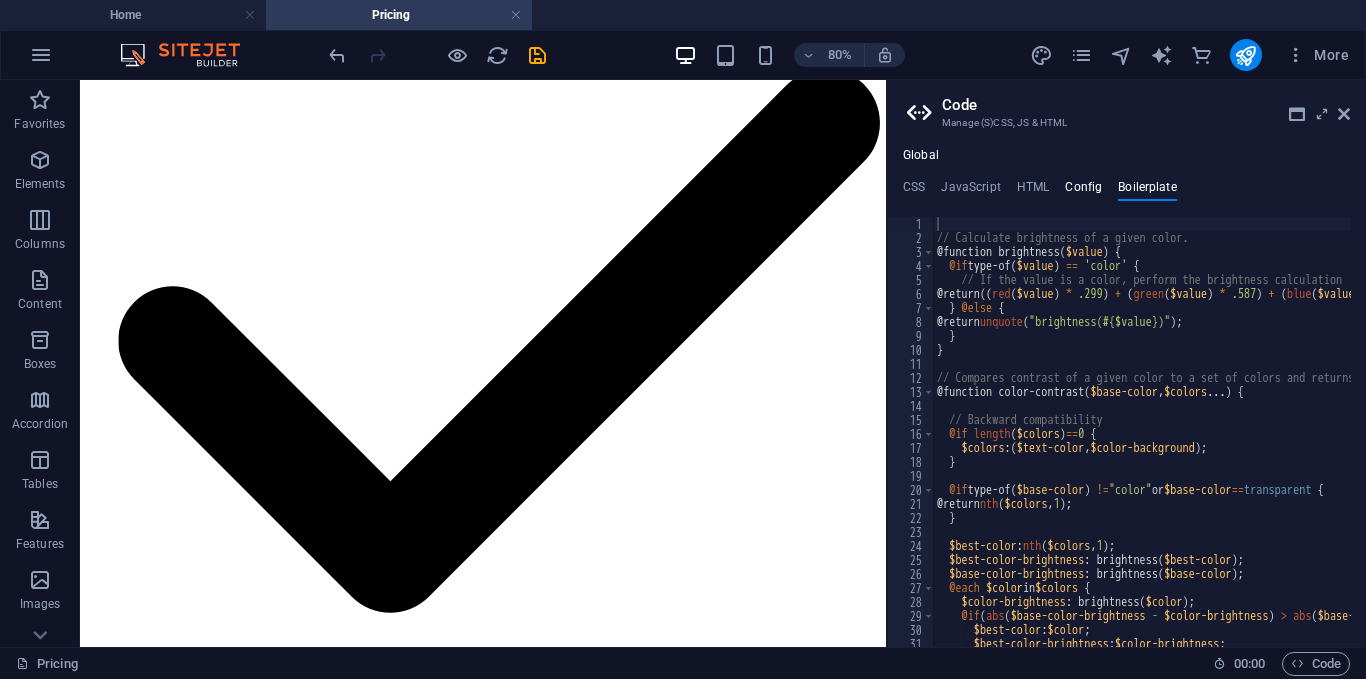 click on "Config" at bounding box center [1083, 191] 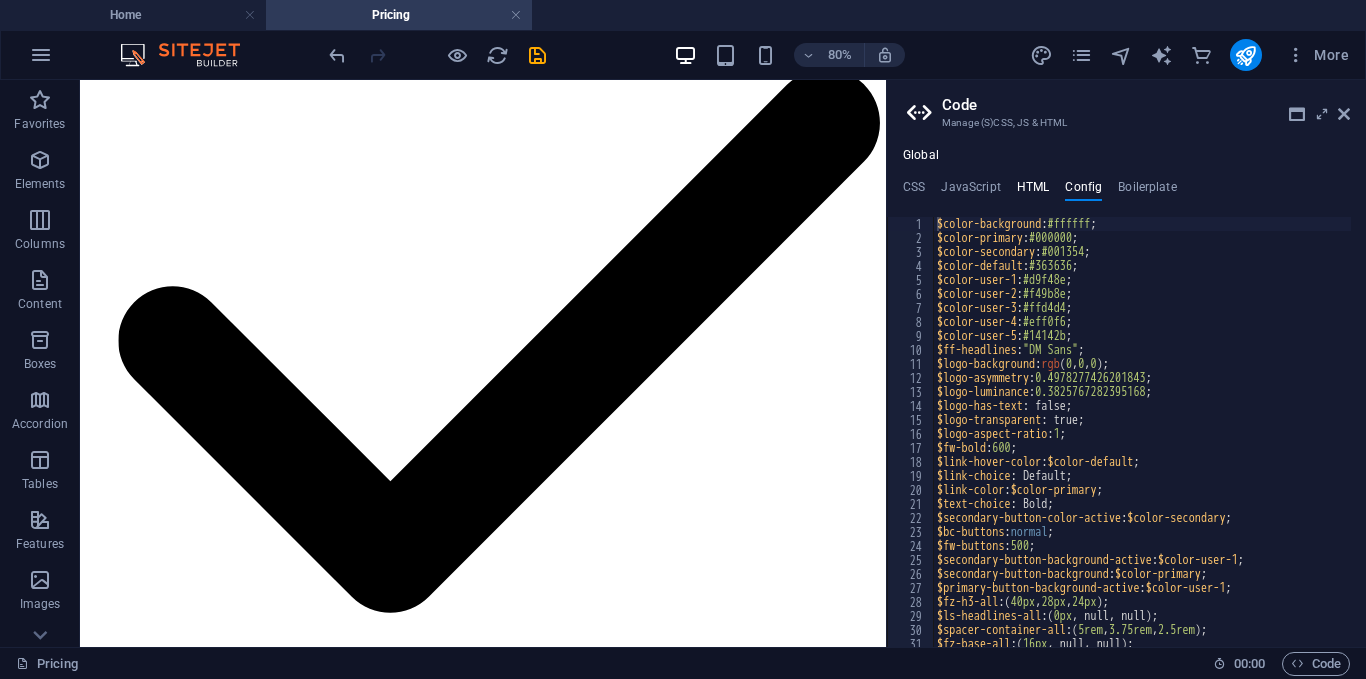 click on "HTML" at bounding box center (1033, 191) 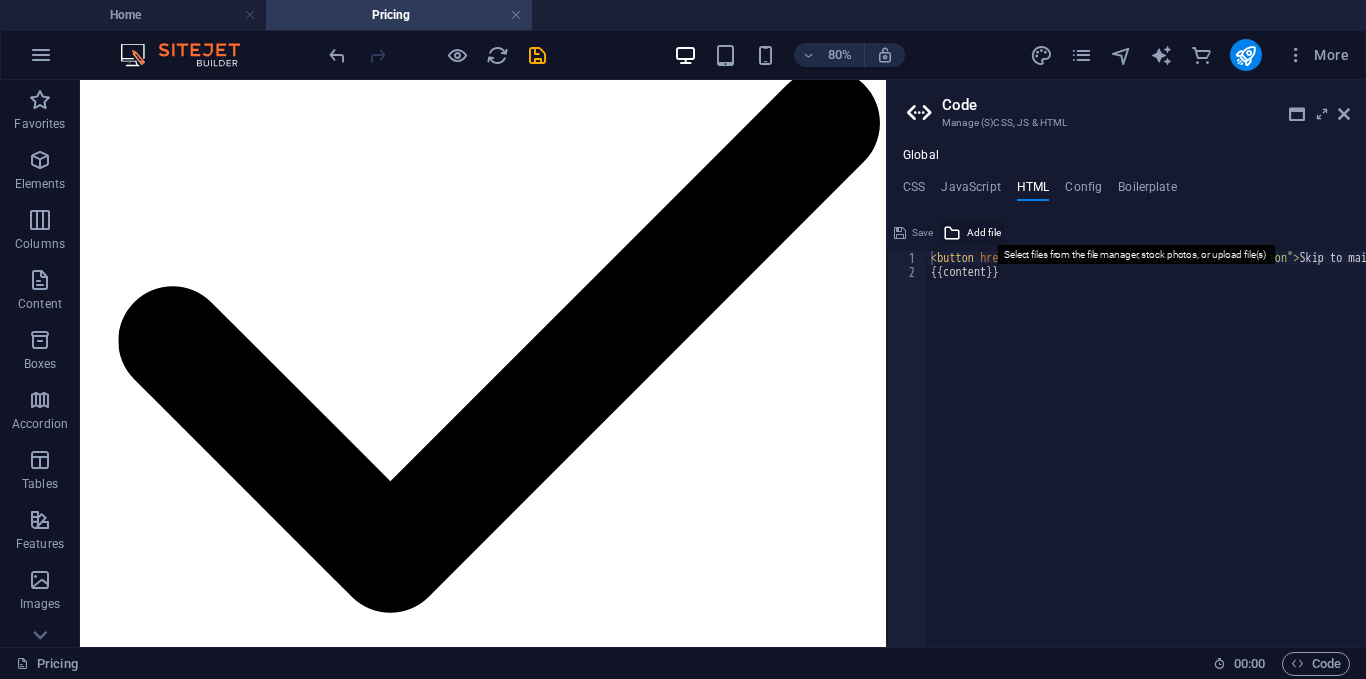 click at bounding box center [952, 233] 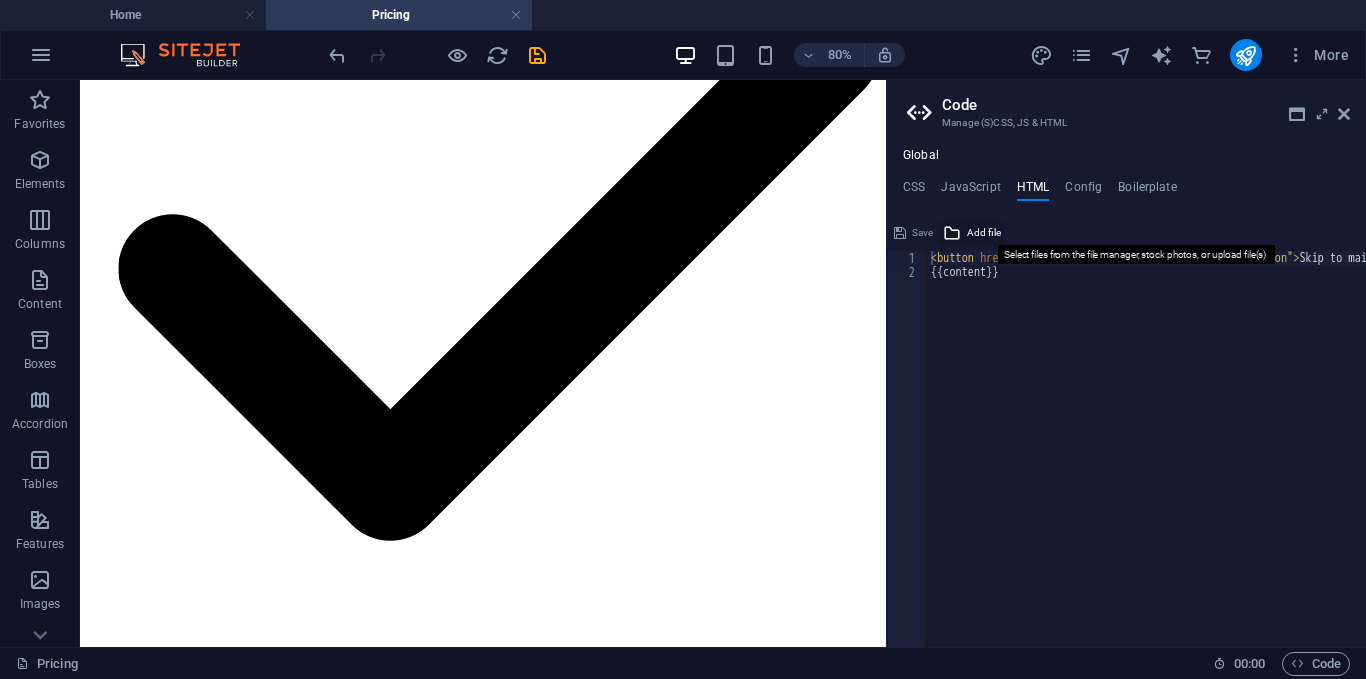 scroll, scrollTop: 3349, scrollLeft: 0, axis: vertical 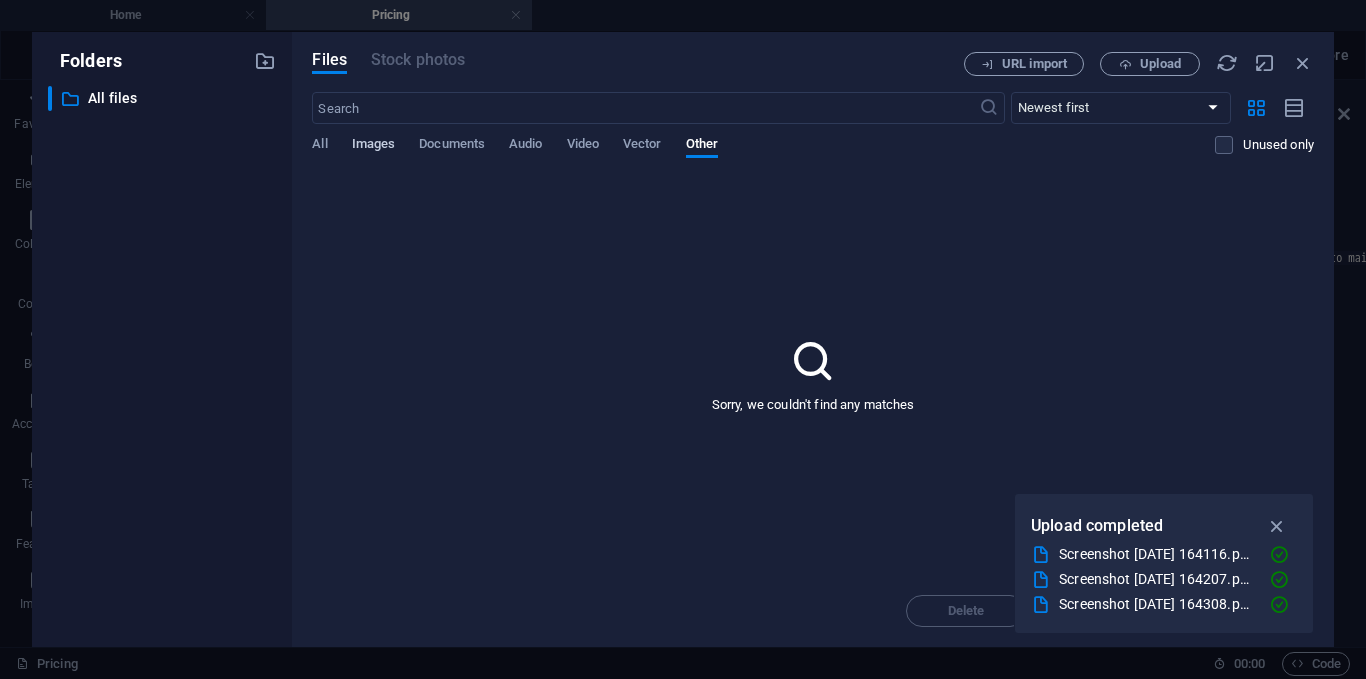 click on "Images" at bounding box center [374, 146] 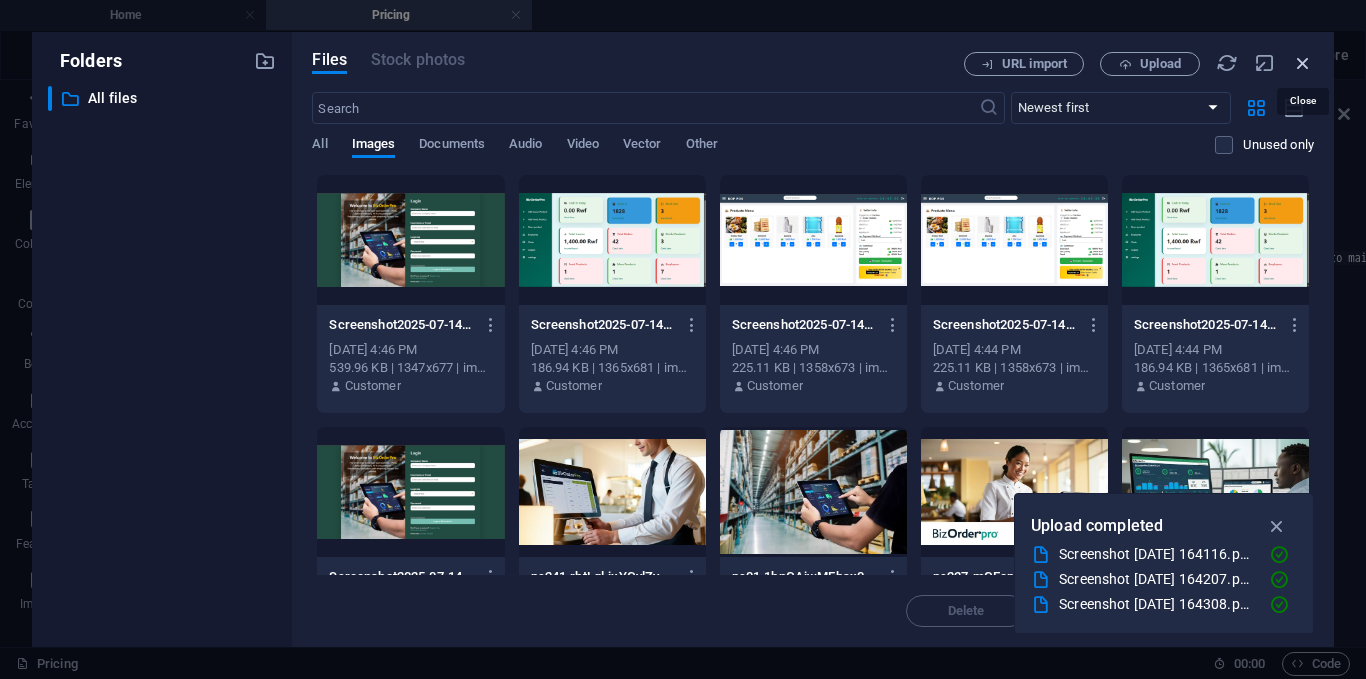 click at bounding box center (1303, 63) 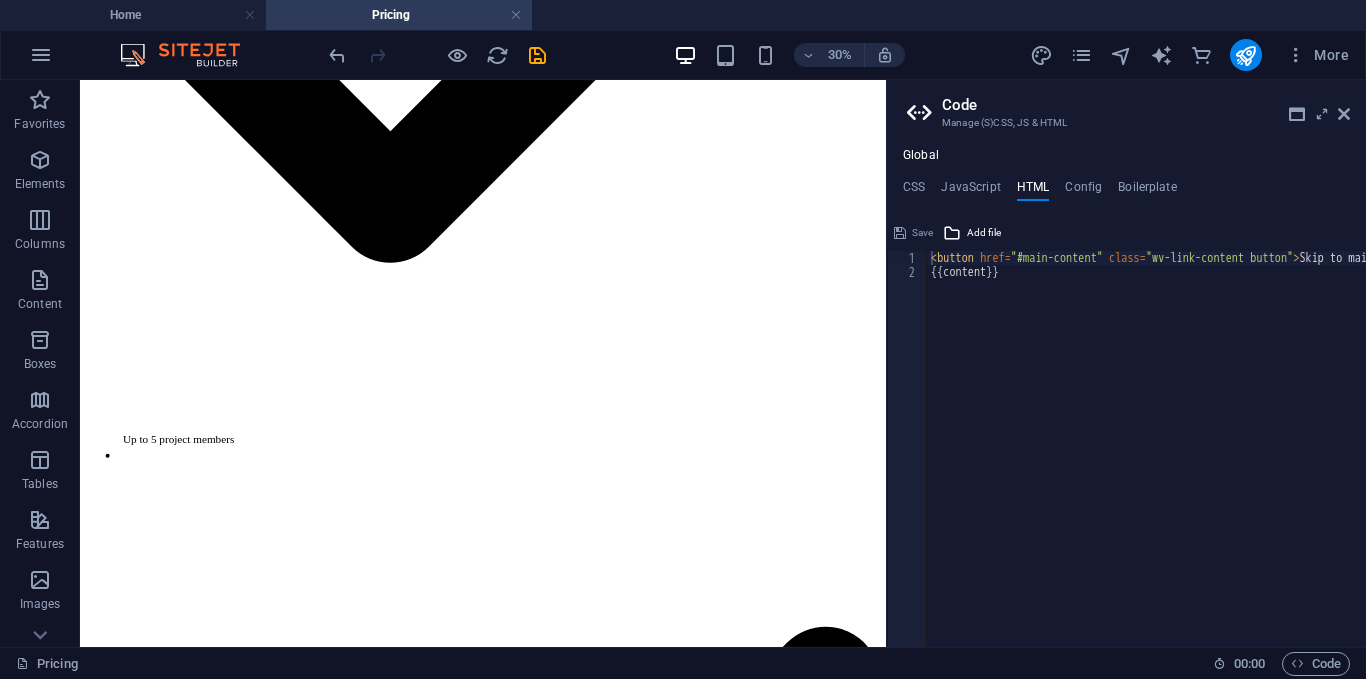 scroll, scrollTop: 4046, scrollLeft: 0, axis: vertical 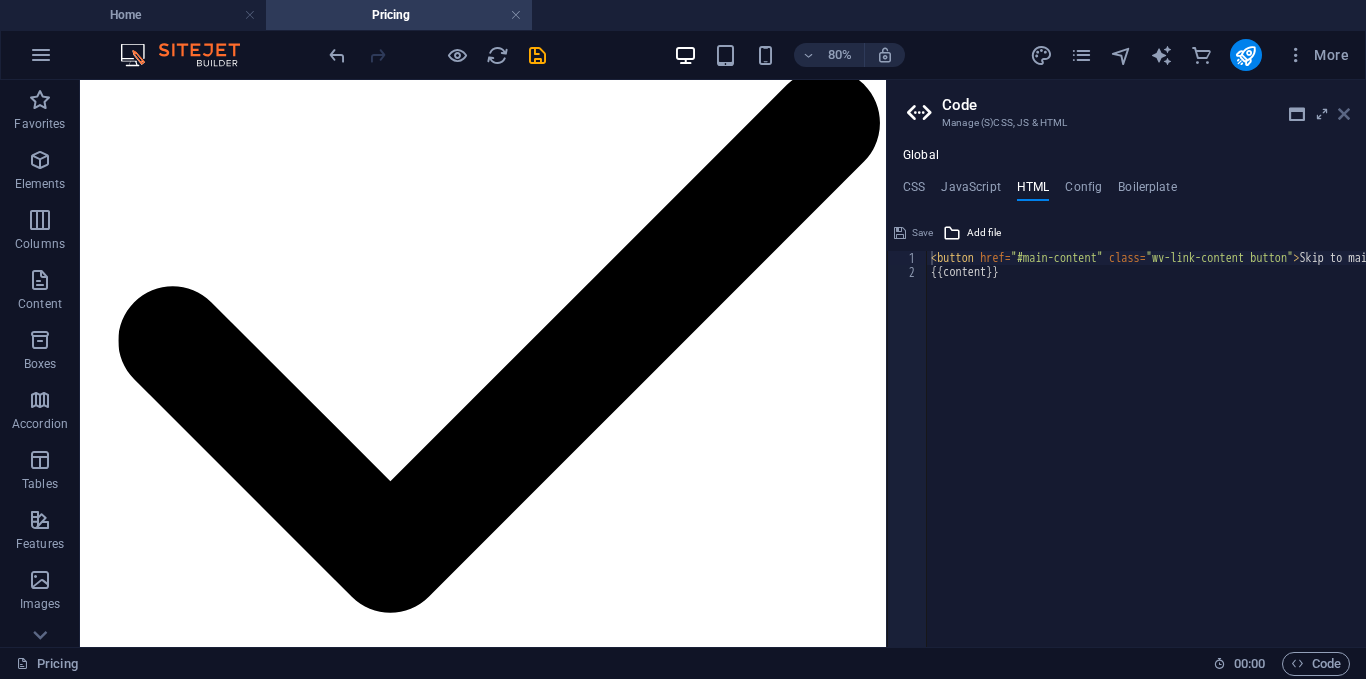 click at bounding box center (1344, 114) 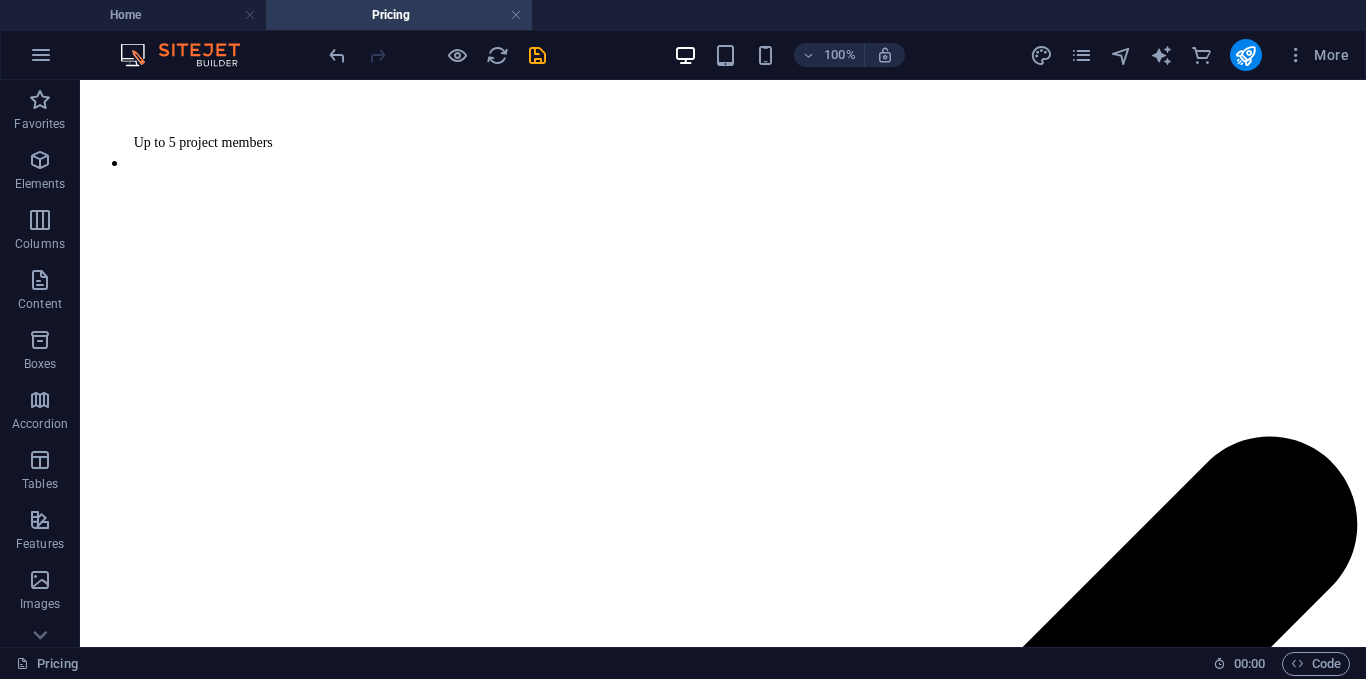 scroll, scrollTop: 4221, scrollLeft: 0, axis: vertical 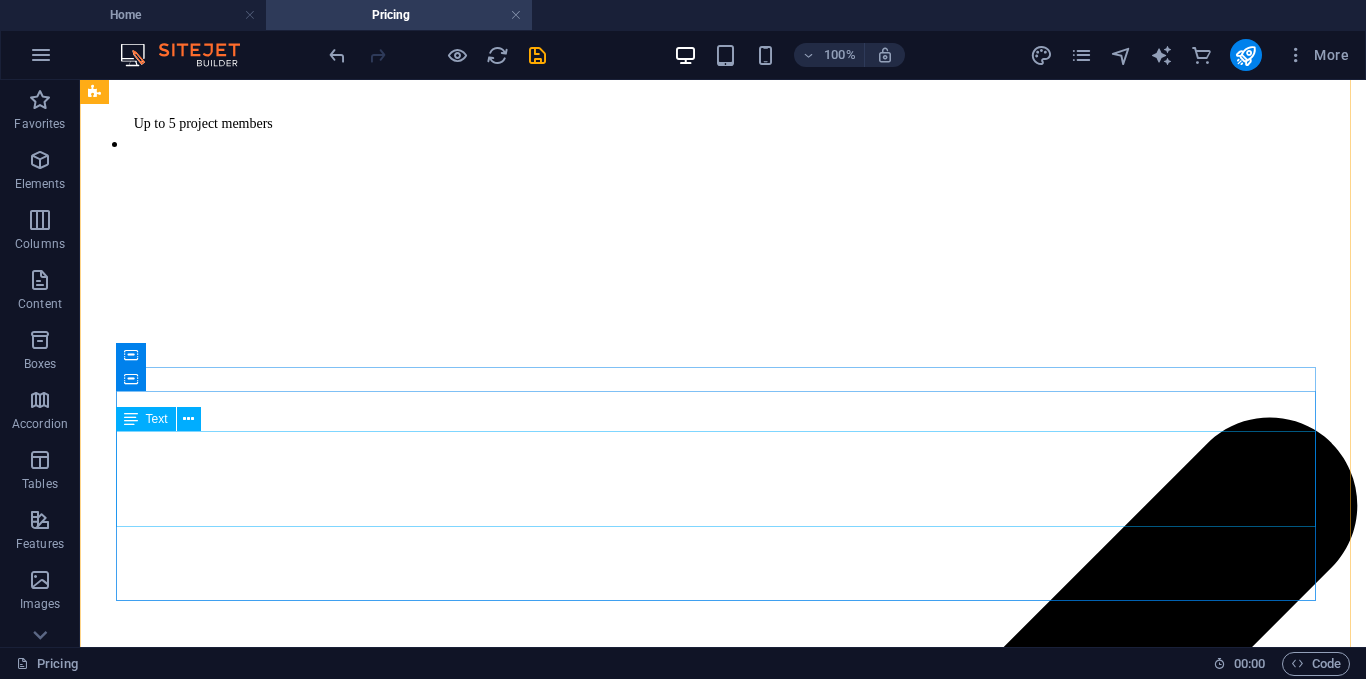 click on "Lorem  ipsum Lorem  ipsum Lorem  ipsum Lorem  ipsum" at bounding box center [723, 47306] 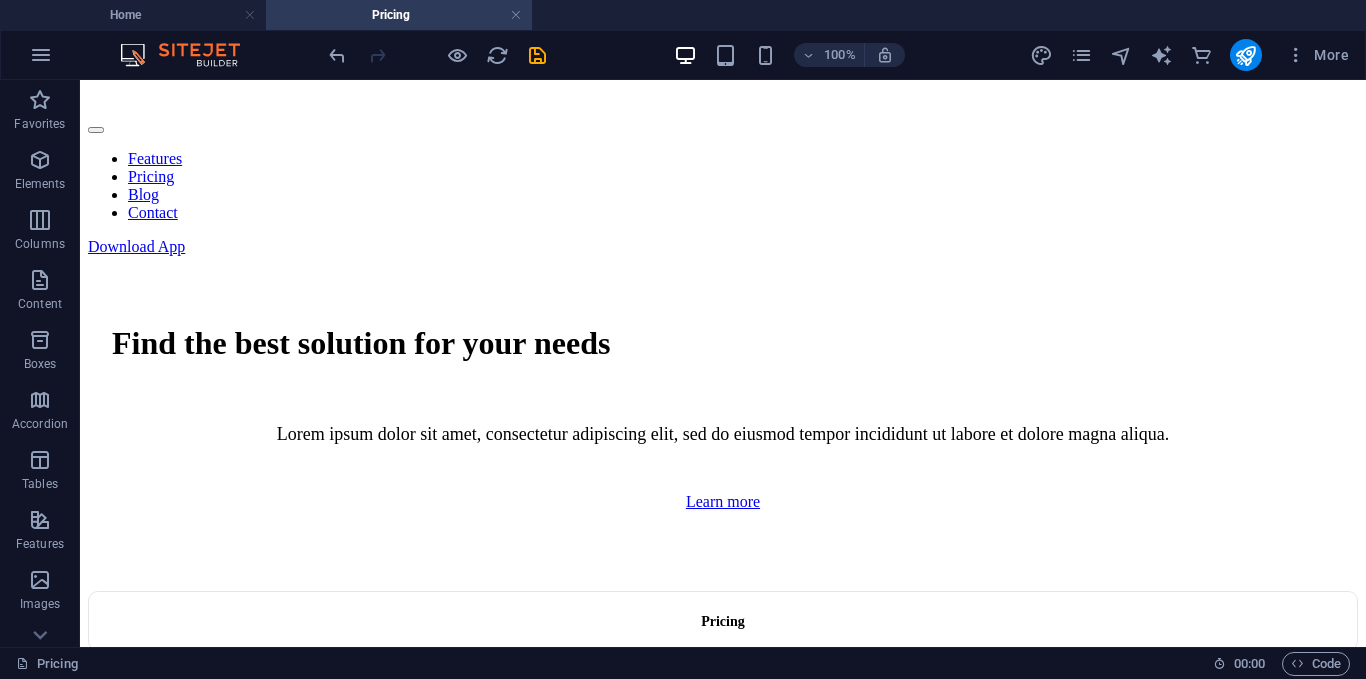 scroll, scrollTop: 553, scrollLeft: 0, axis: vertical 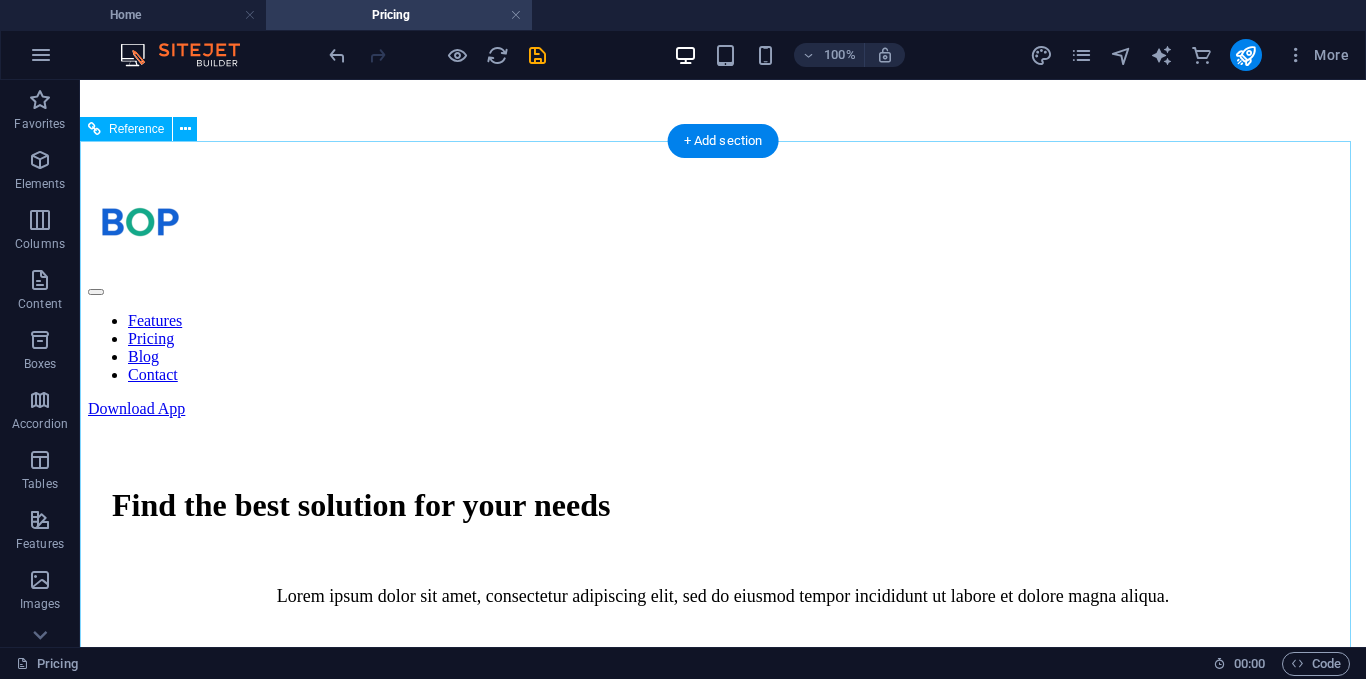 click on "Lorem ipsum dolor sit amet, consectetur adipiscing elit, sed do eiusmod tempor incididunt ut labore et dolore magna aliqua." at bounding box center (723, 938) 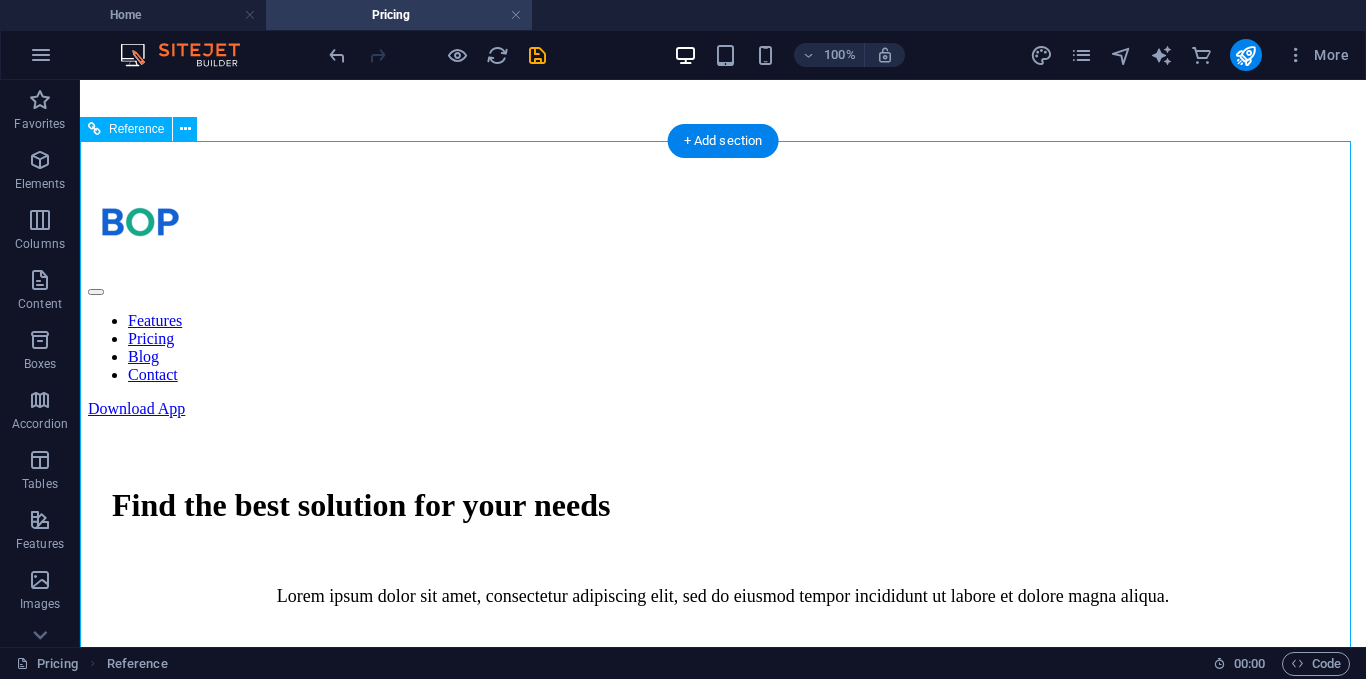 click at bounding box center (723, 900) 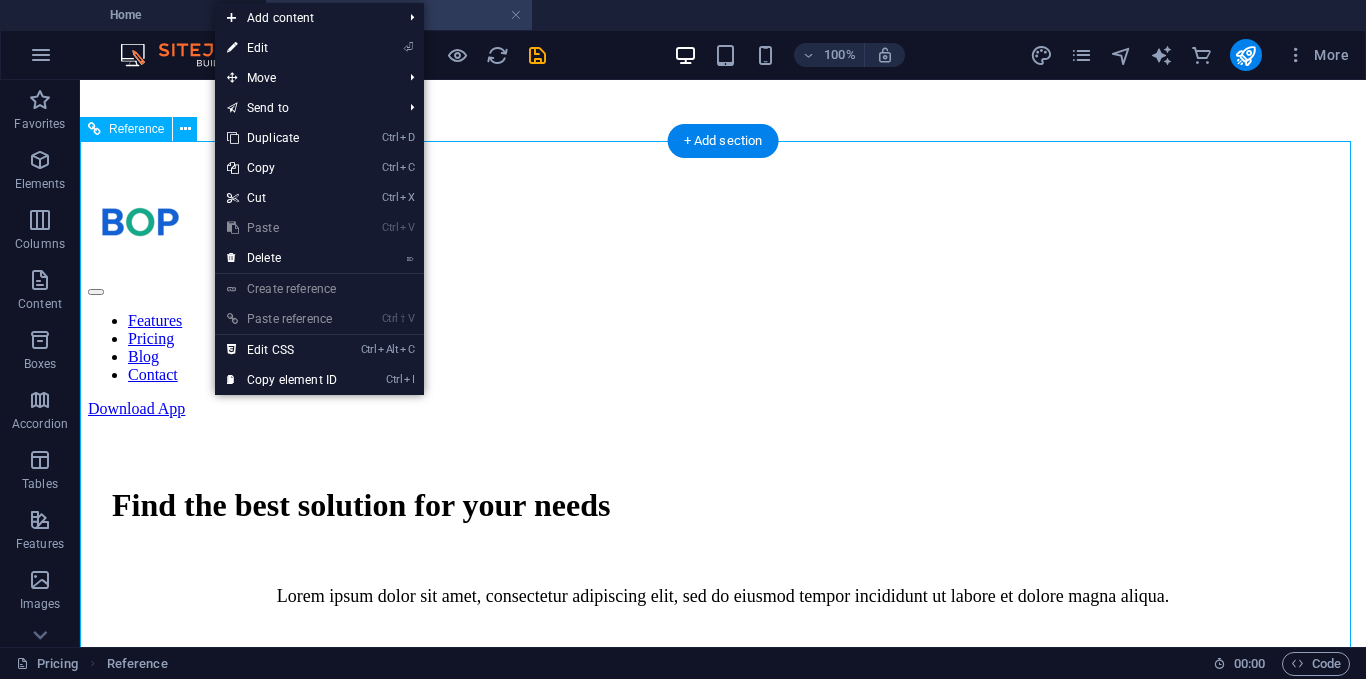 click on "Pricing Choose the best plan for you Lorem ipsum dolor sit amet, consectetur adipiscing elit, sed do eiusmod tempor incididunt ut labore et dolore magna aliqua. Free $0 /monthly Get started for free       Up to 5 project members       Unlimited tasks and projects       2GB storage       Integrations       Basic support Pro most popular $9 /monthly Sign up now       Up to 50 project members       Unlimited tasks and projects       50GB storage       Integrations       Priority support       Advanced support       Expert support Business $19 /monthly Sign up now       Up to 100 project members       Unlimited tasks and projects       200GB storage       Integrations and All support types       Dedicated account manager       Custom fields       Advanced analytics       Export capabilities       API access       Advanced security features" at bounding box center [723, 18919] 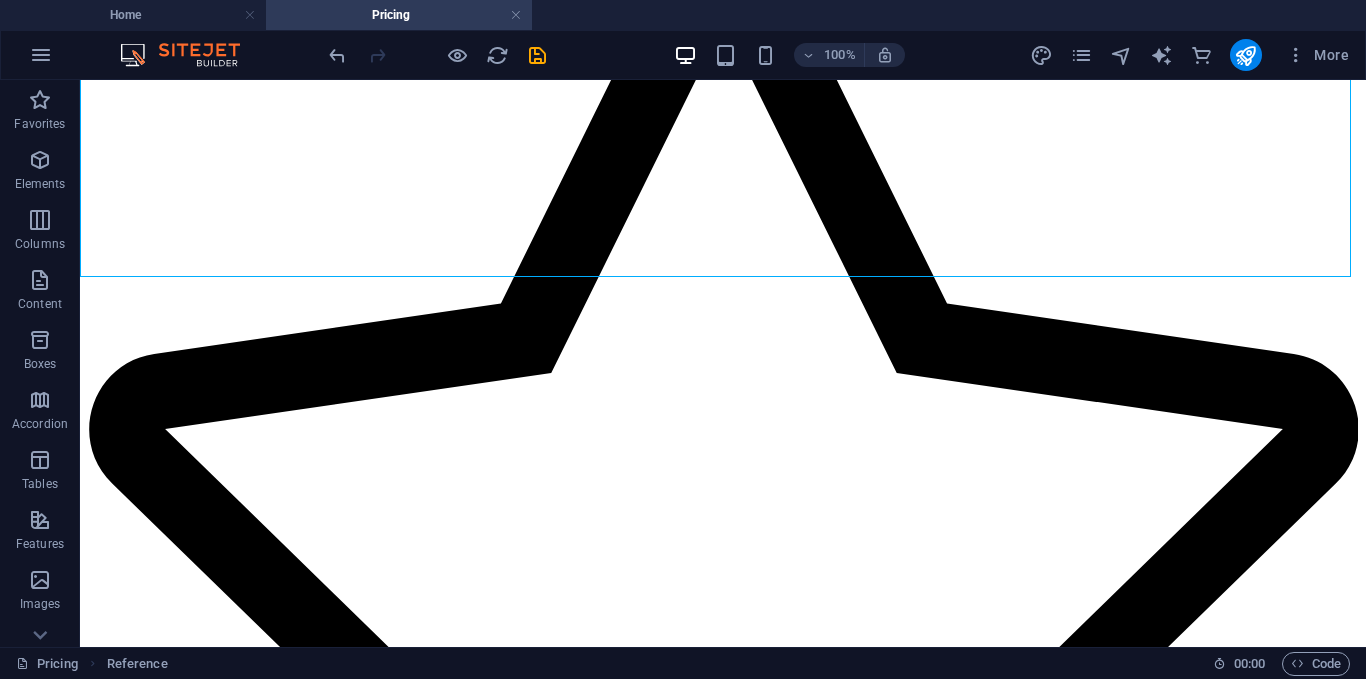 scroll, scrollTop: 1668, scrollLeft: 0, axis: vertical 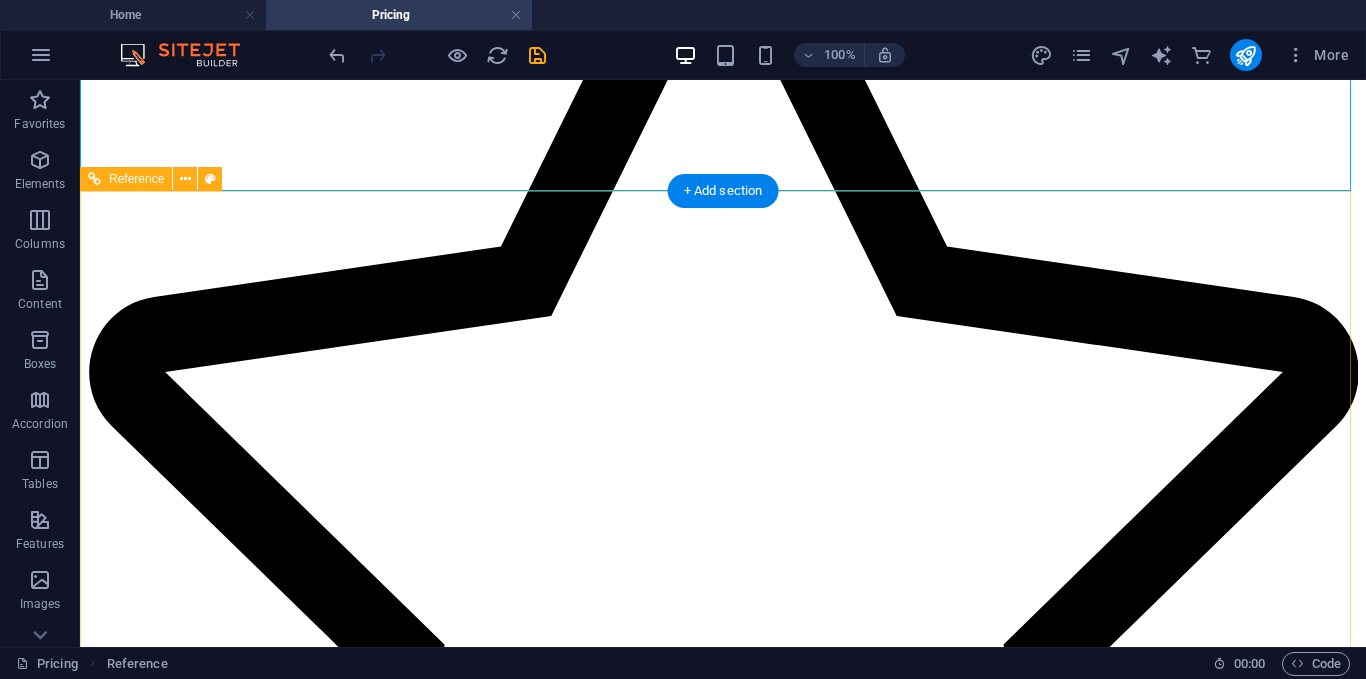 click at bounding box center (723, 36880) 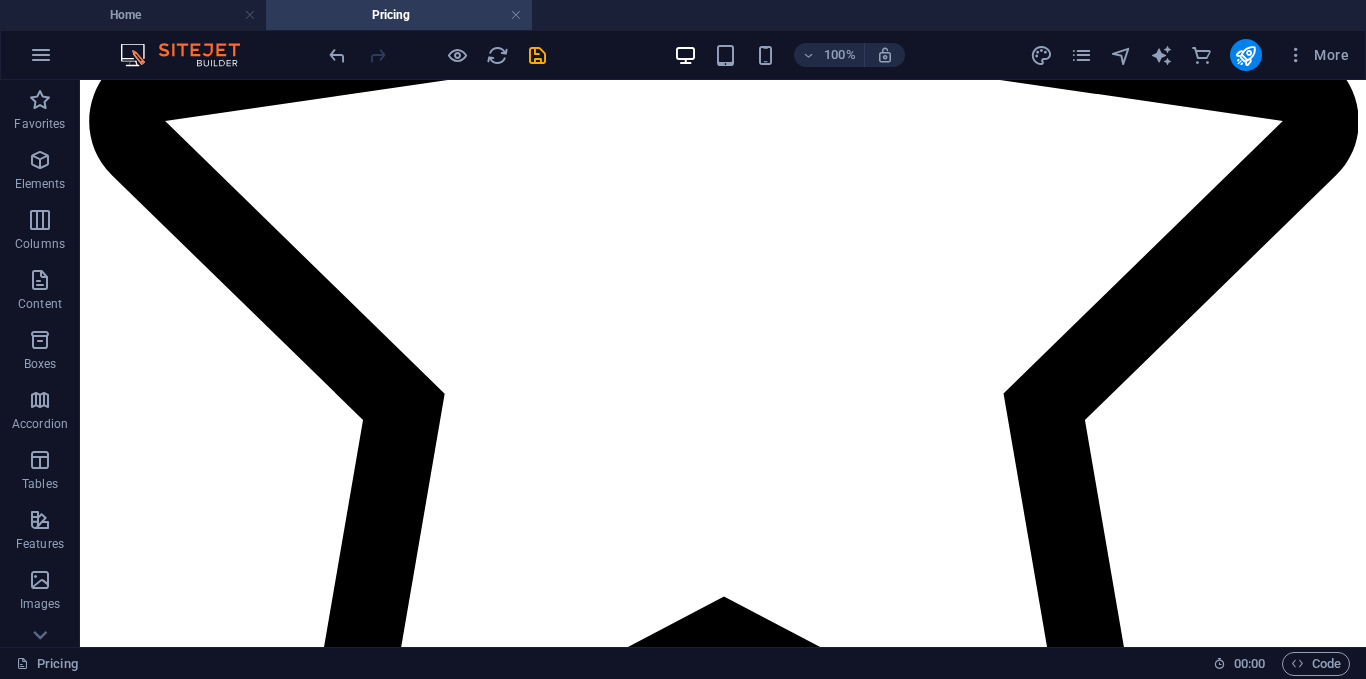 scroll, scrollTop: 1936, scrollLeft: 0, axis: vertical 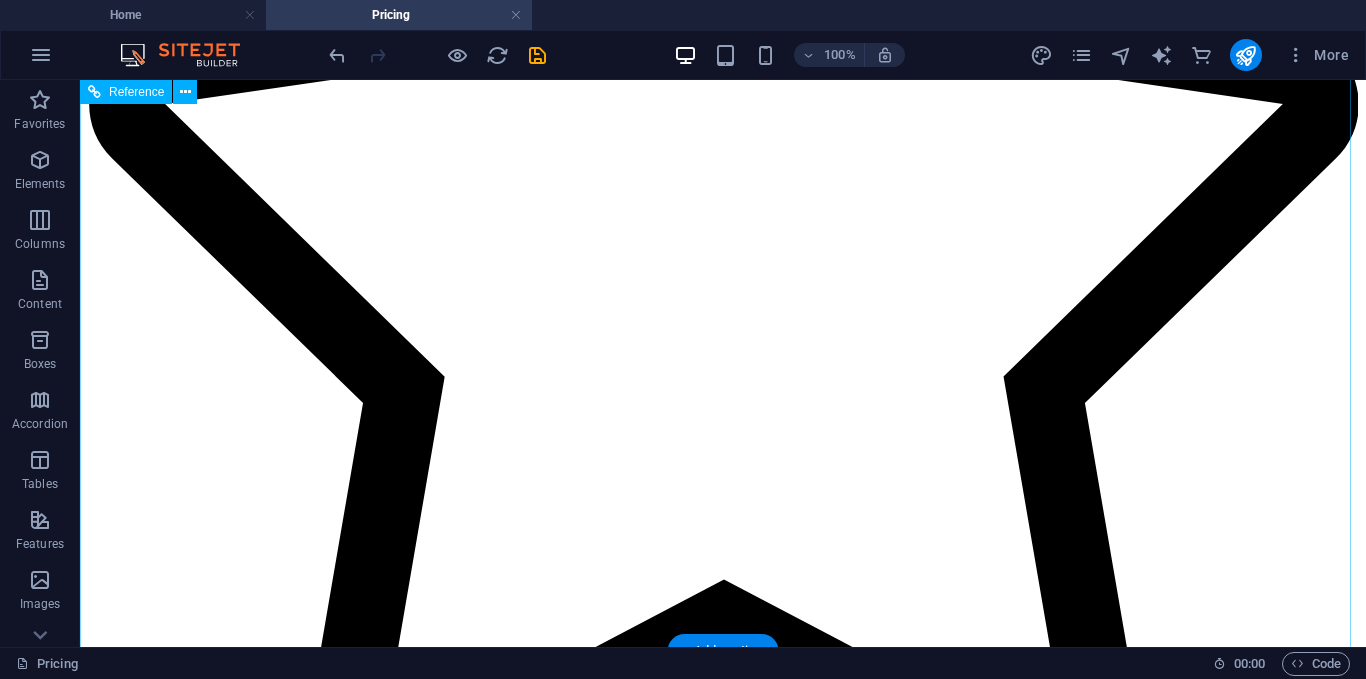 click at bounding box center (723, 36005) 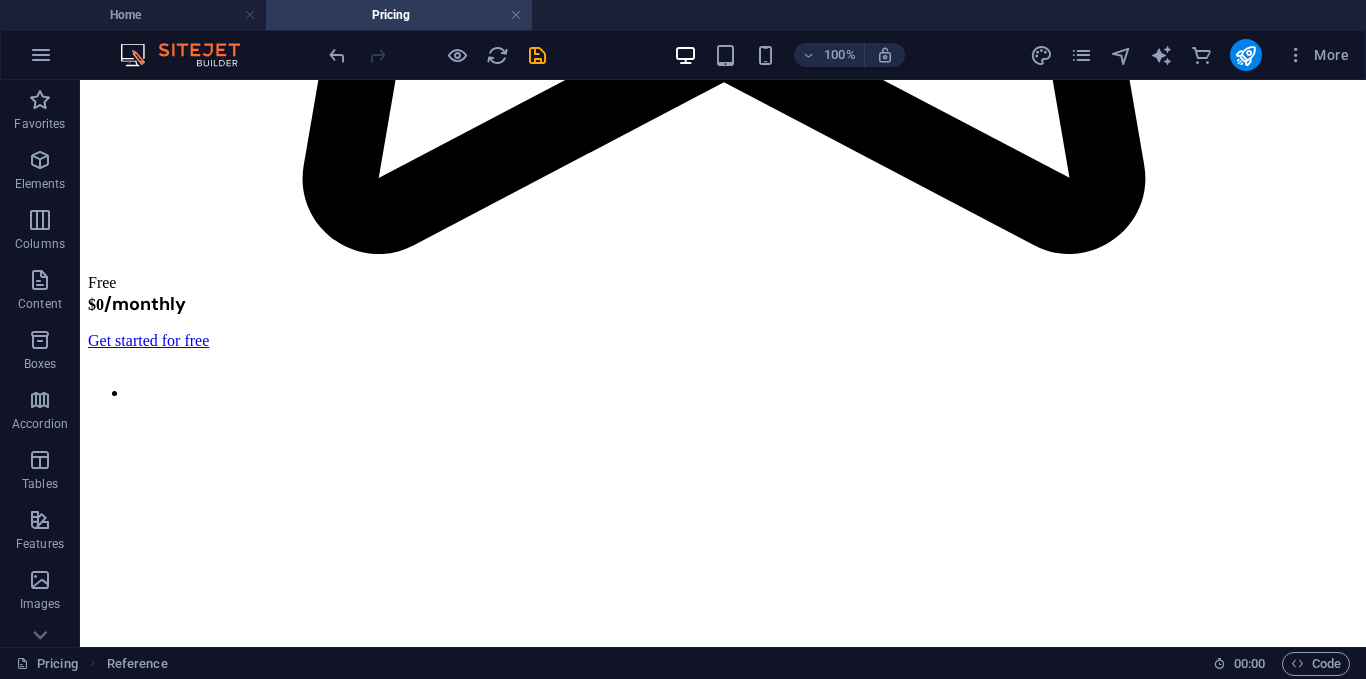 scroll, scrollTop: 2576, scrollLeft: 0, axis: vertical 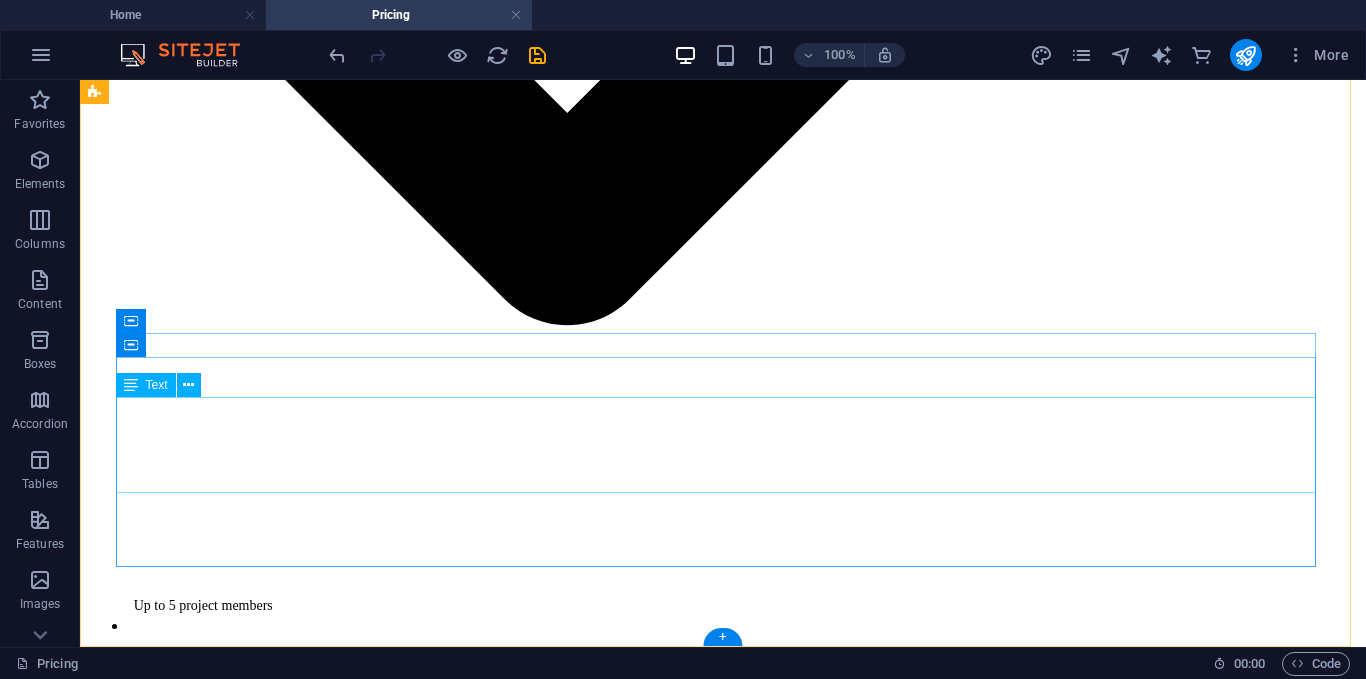 click on "Lorem  ipsum Lorem  ipsum Lorem  ipsum Lorem  ipsum" at bounding box center (723, 47488) 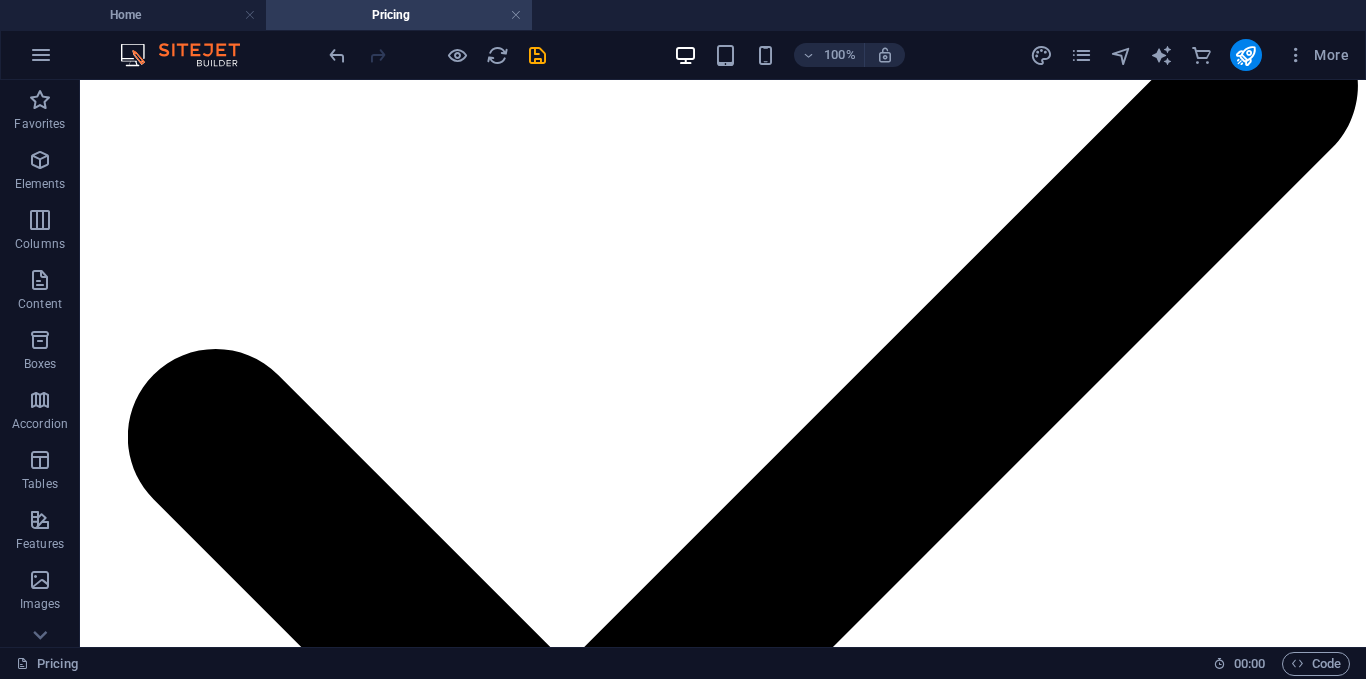scroll, scrollTop: 3220, scrollLeft: 0, axis: vertical 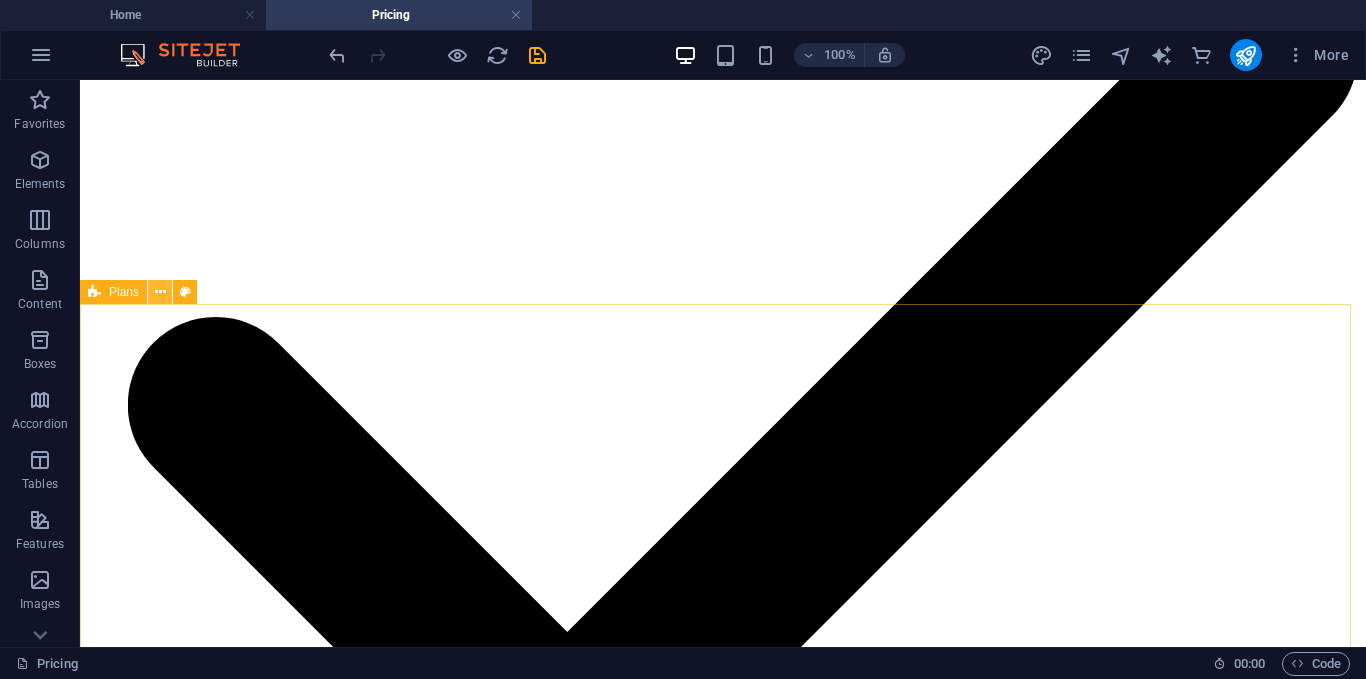 click at bounding box center (160, 292) 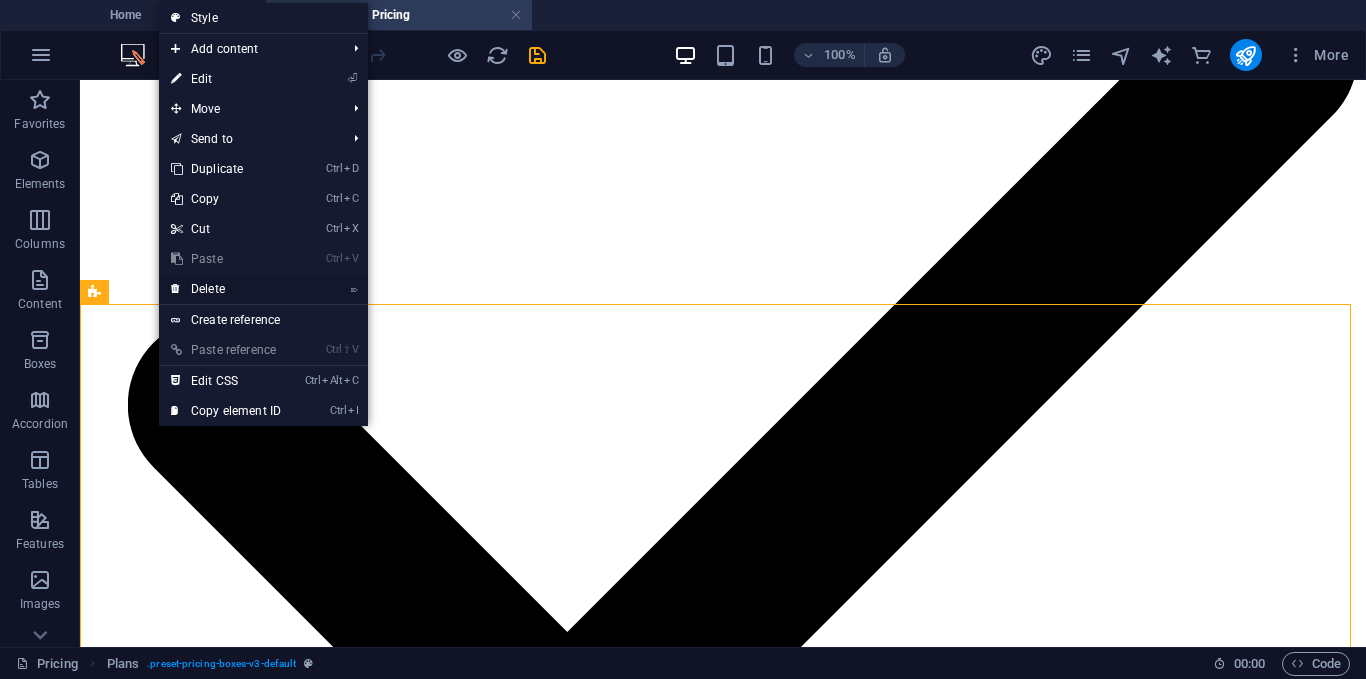 click on "⌦  Delete" at bounding box center (226, 289) 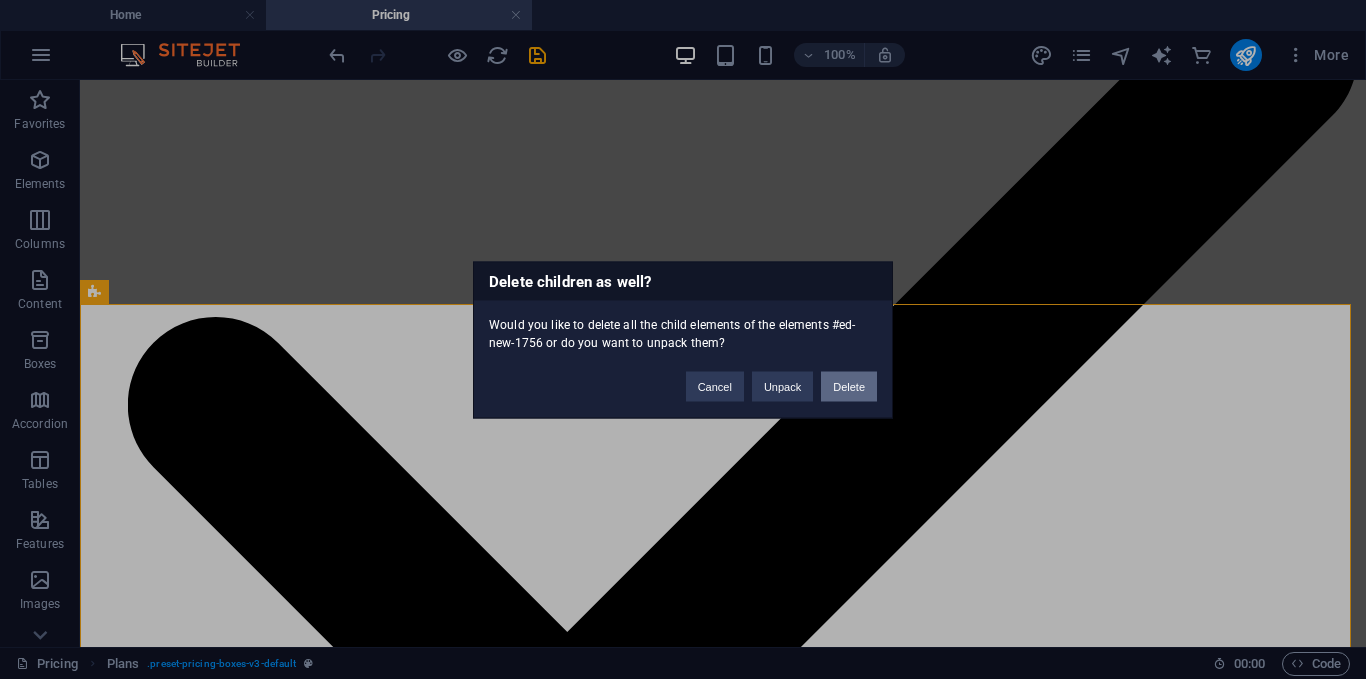 click on "Delete" at bounding box center [849, 386] 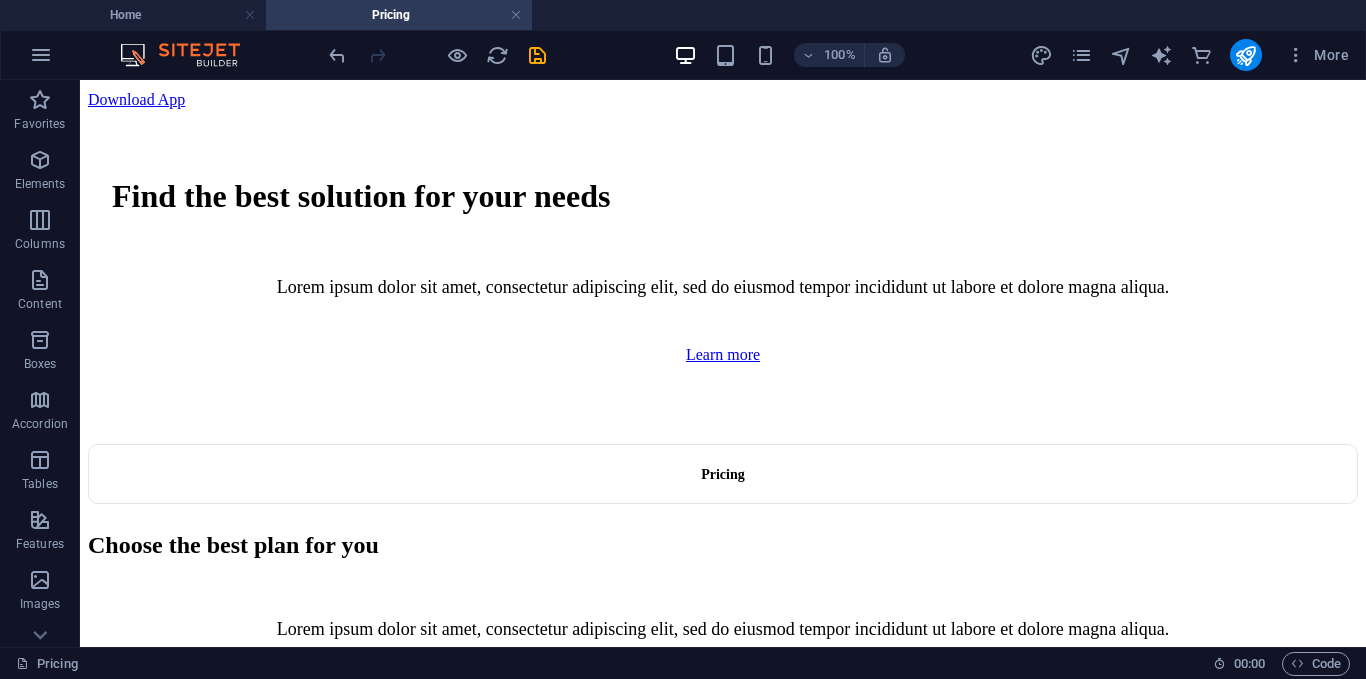 scroll, scrollTop: 726, scrollLeft: 0, axis: vertical 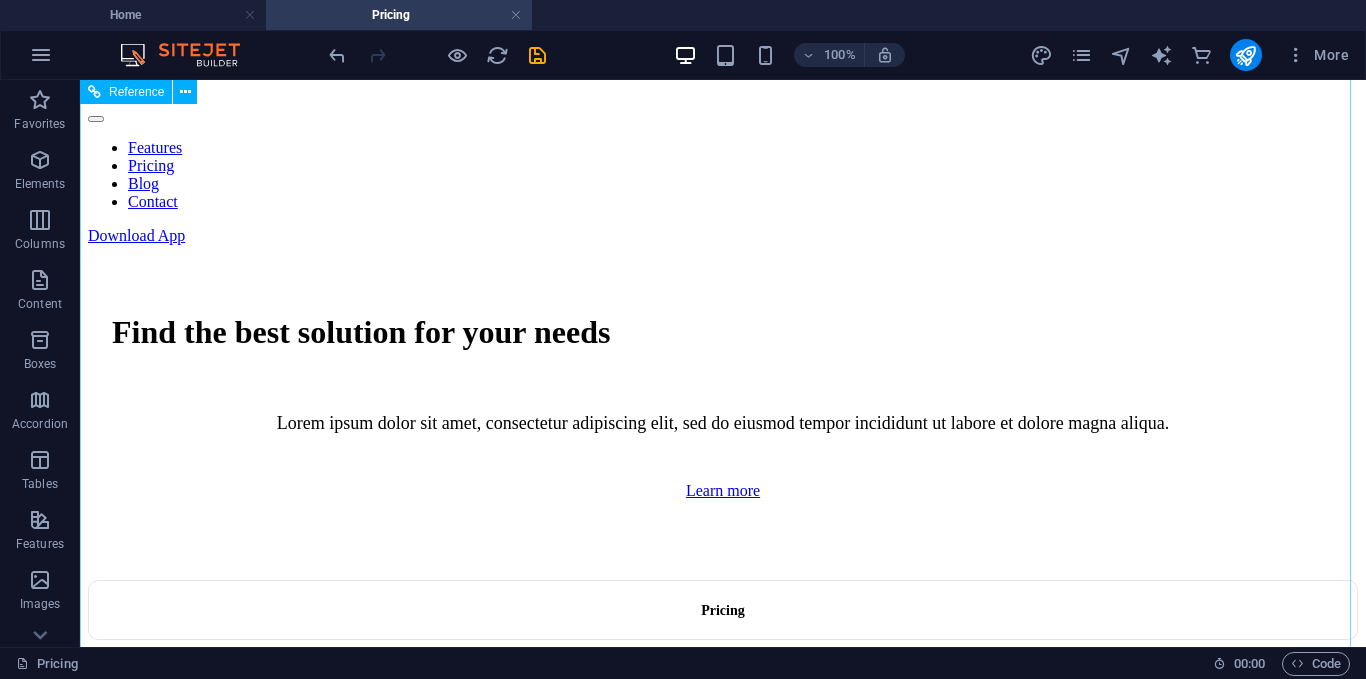 click on "Pro most popular" at bounding box center [723, 10119] 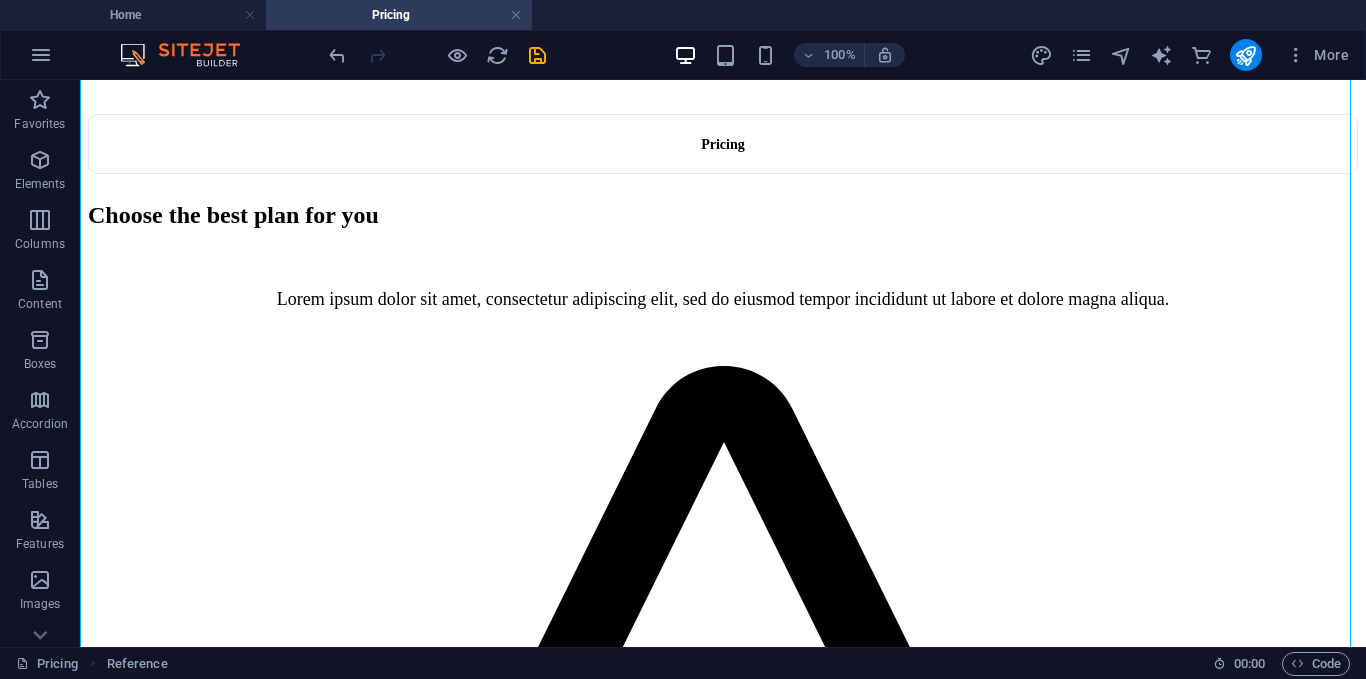 scroll, scrollTop: 1056, scrollLeft: 0, axis: vertical 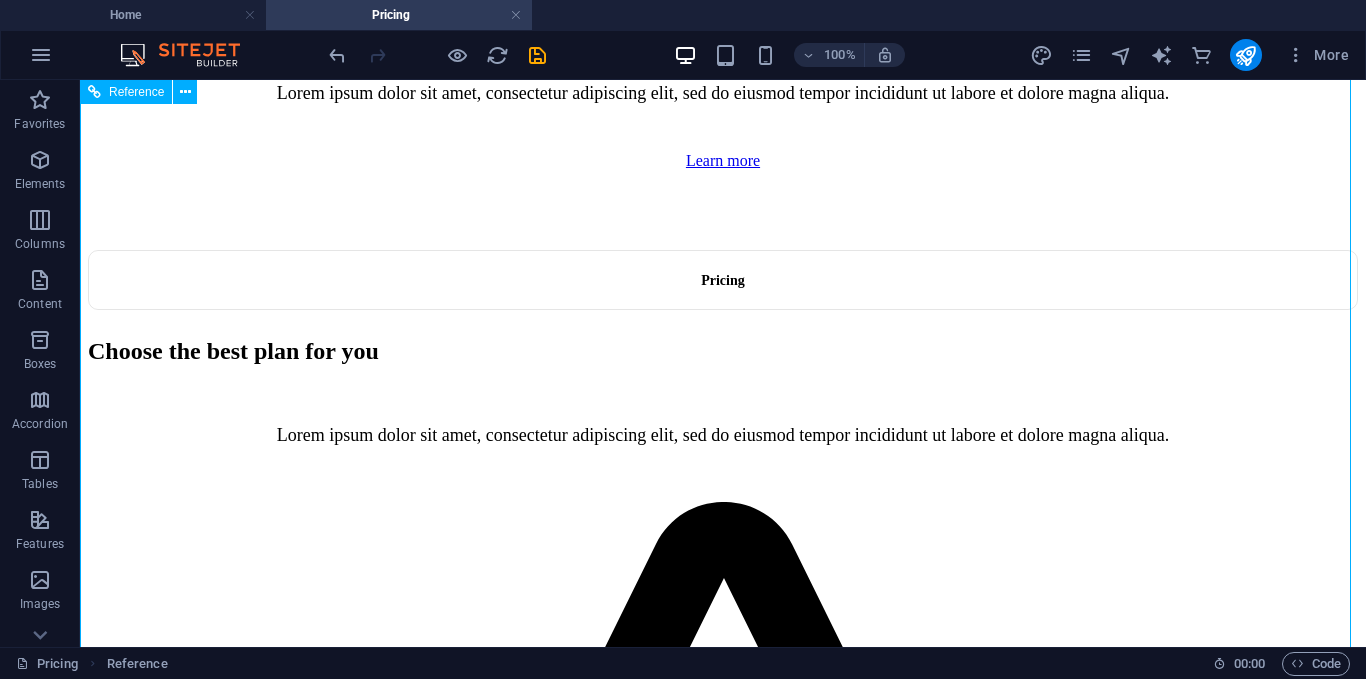 click on "$0 /monthly" at bounding box center [723, 1767] 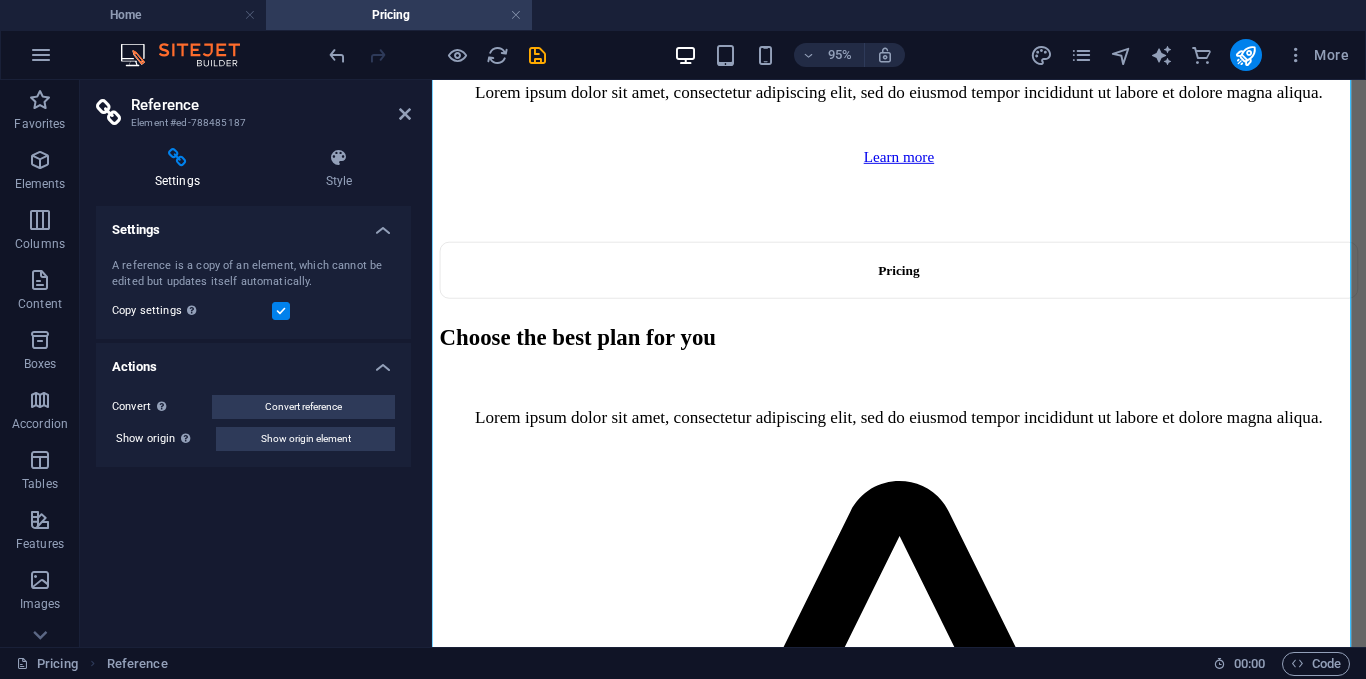 scroll, scrollTop: 1248, scrollLeft: 0, axis: vertical 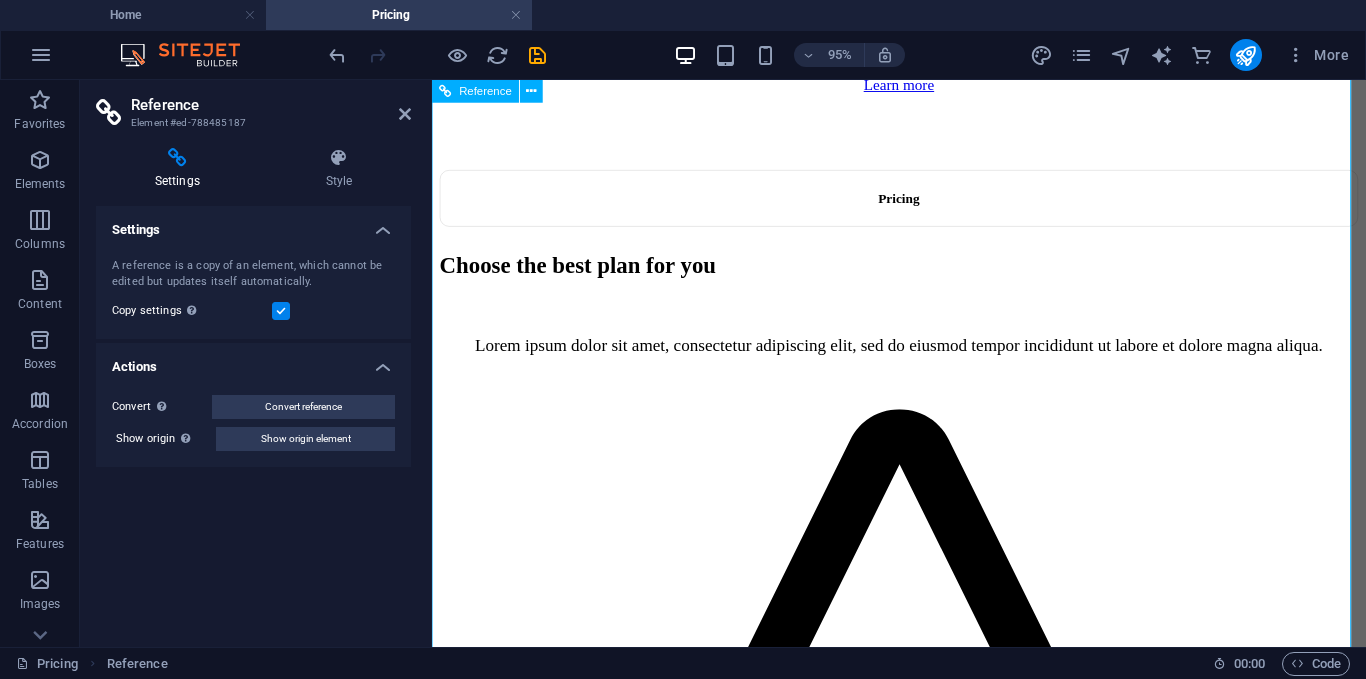 click on "Free" at bounding box center (923, 916) 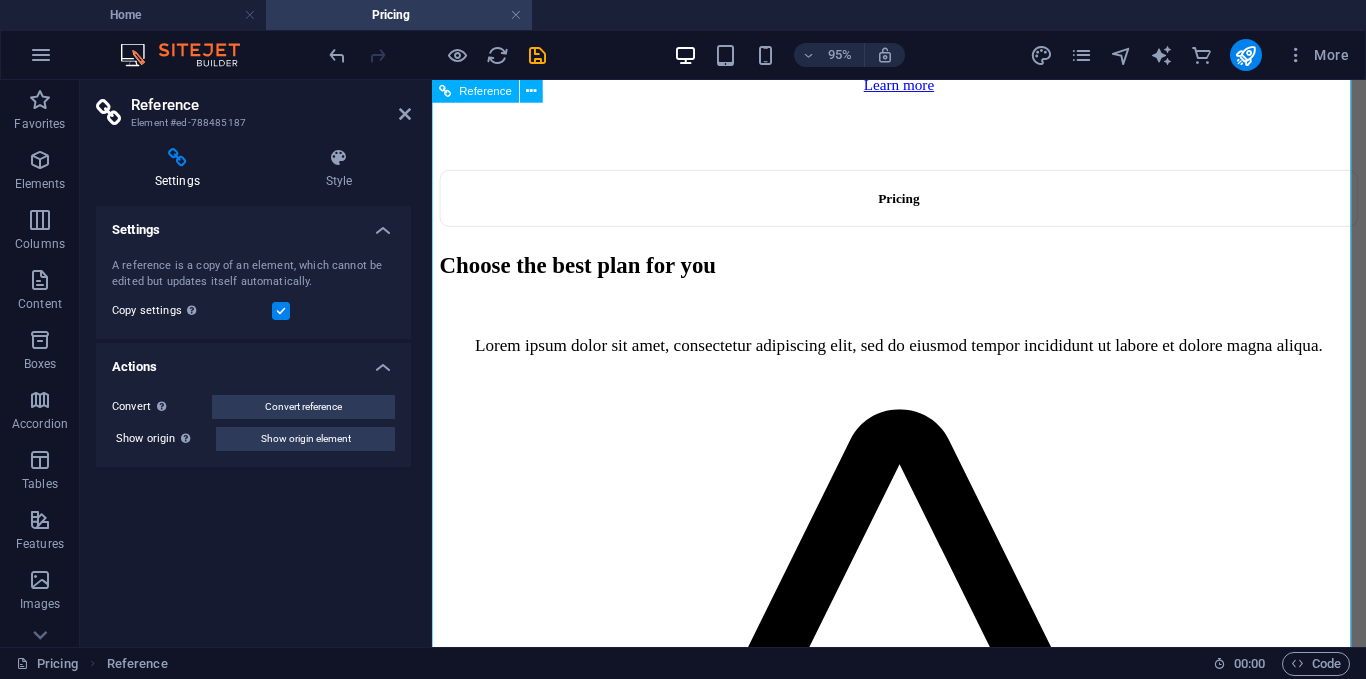 click on "Free" at bounding box center (923, 916) 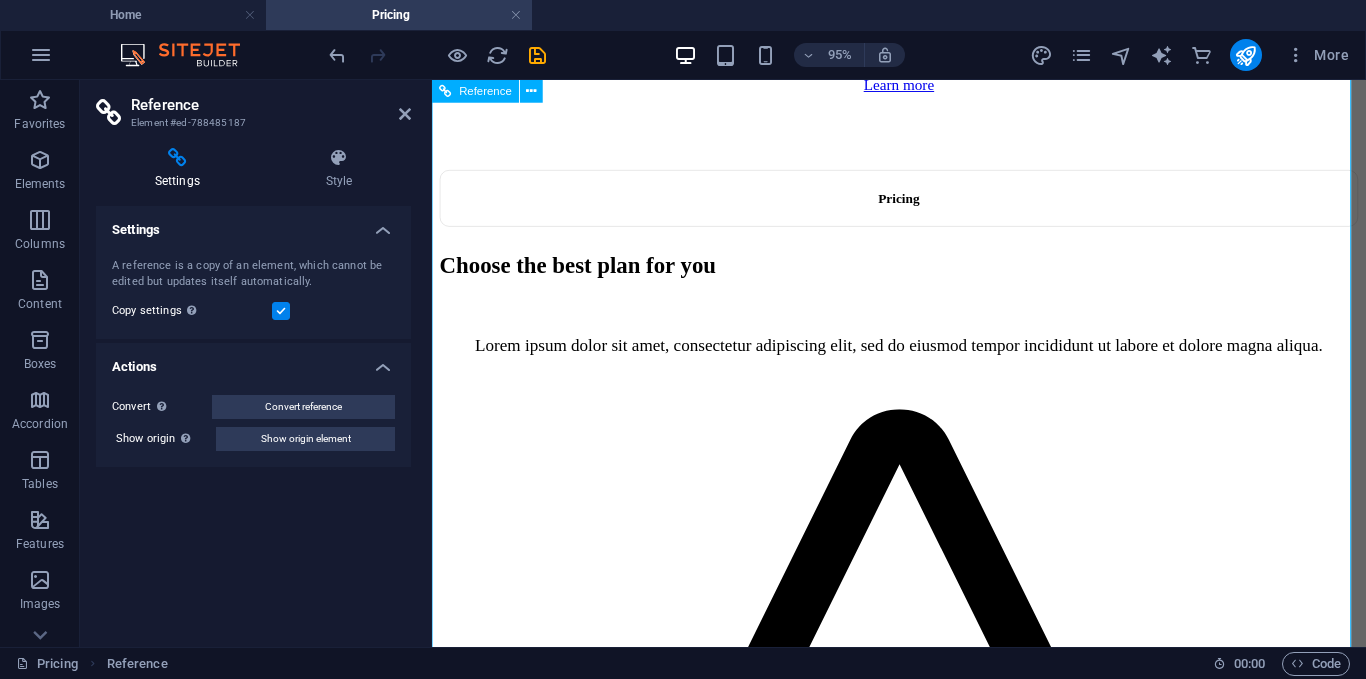 click on "$0 /monthly" at bounding box center [923, 1402] 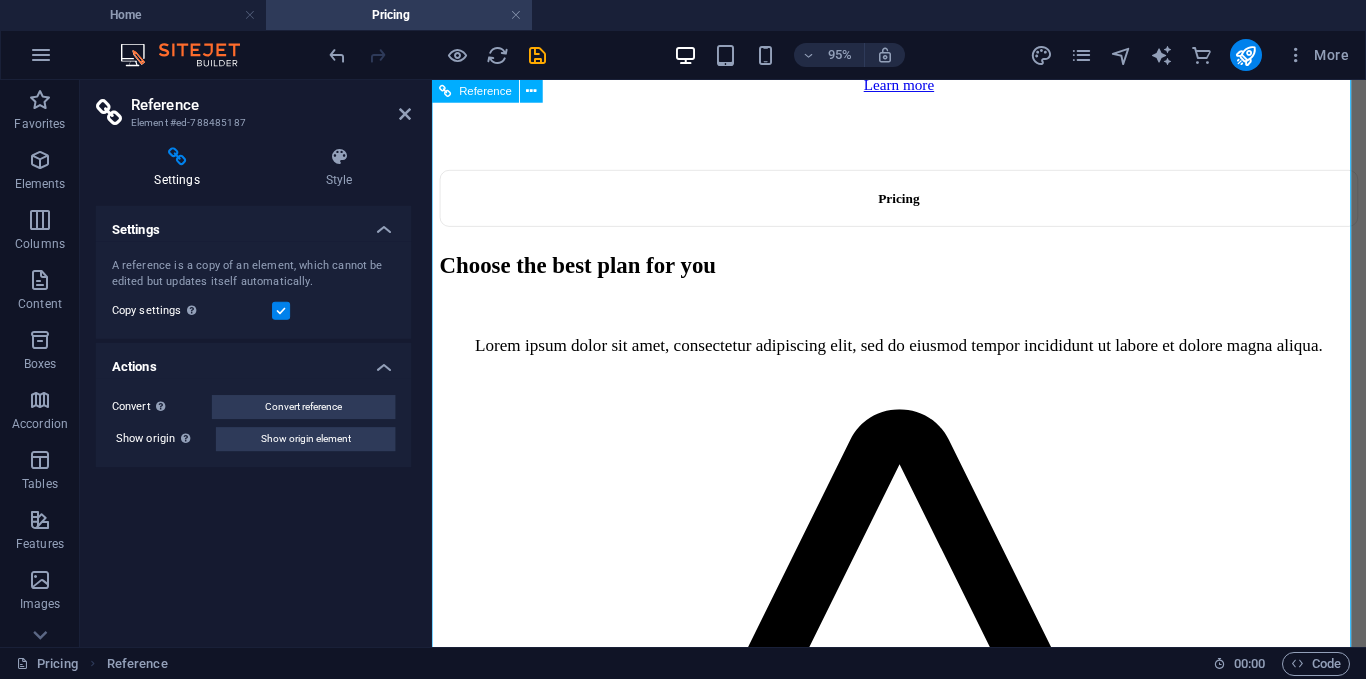 click on "$0 /monthly" at bounding box center [923, 1402] 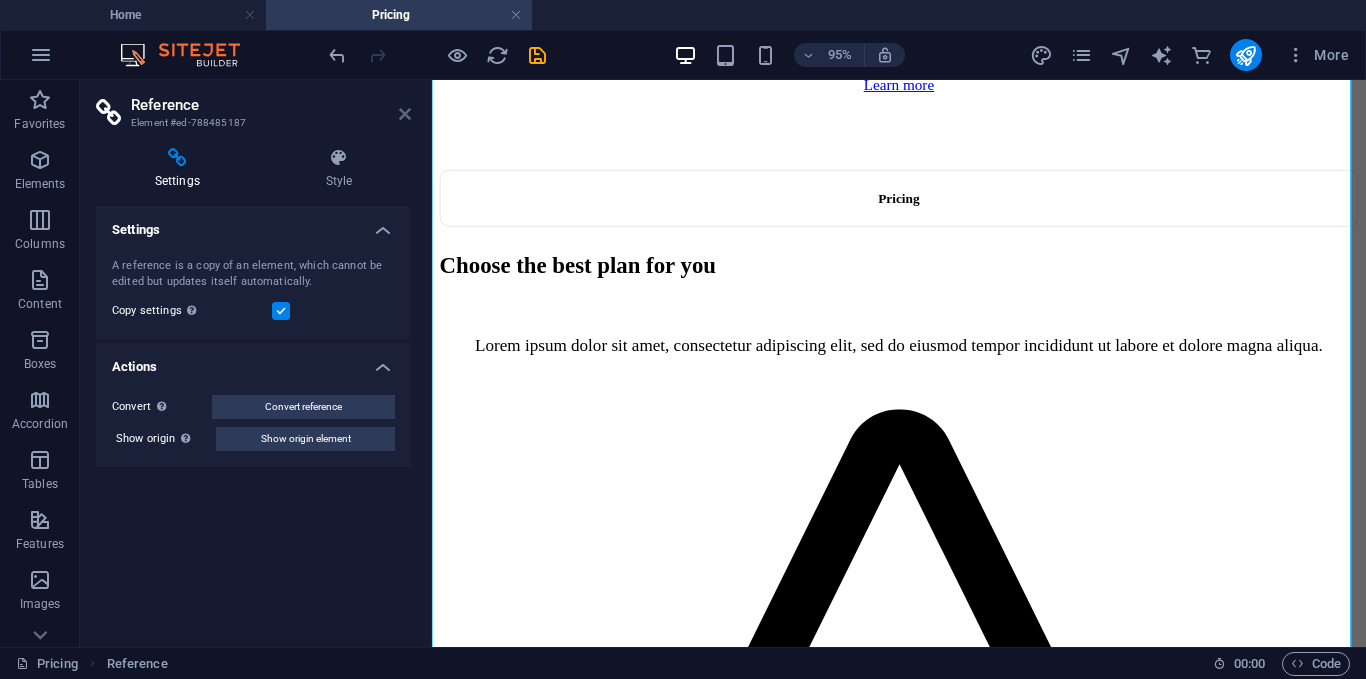 click at bounding box center [405, 114] 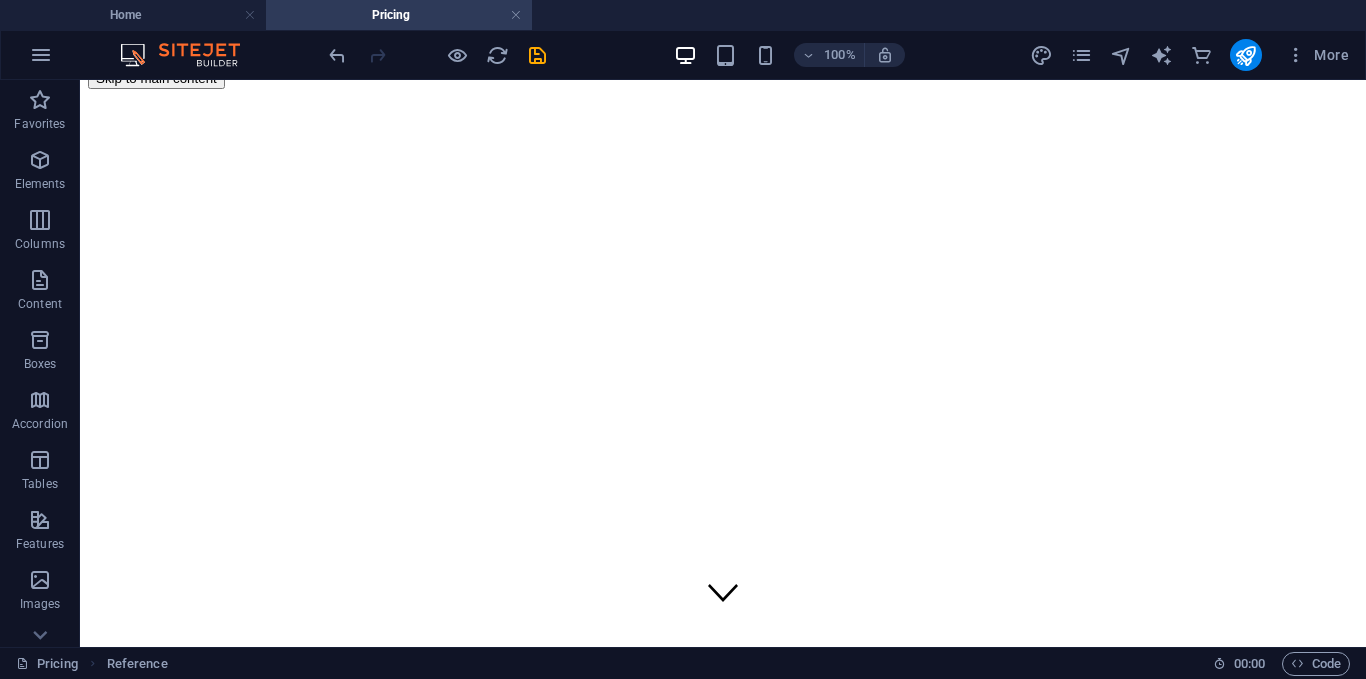 scroll, scrollTop: 0, scrollLeft: 0, axis: both 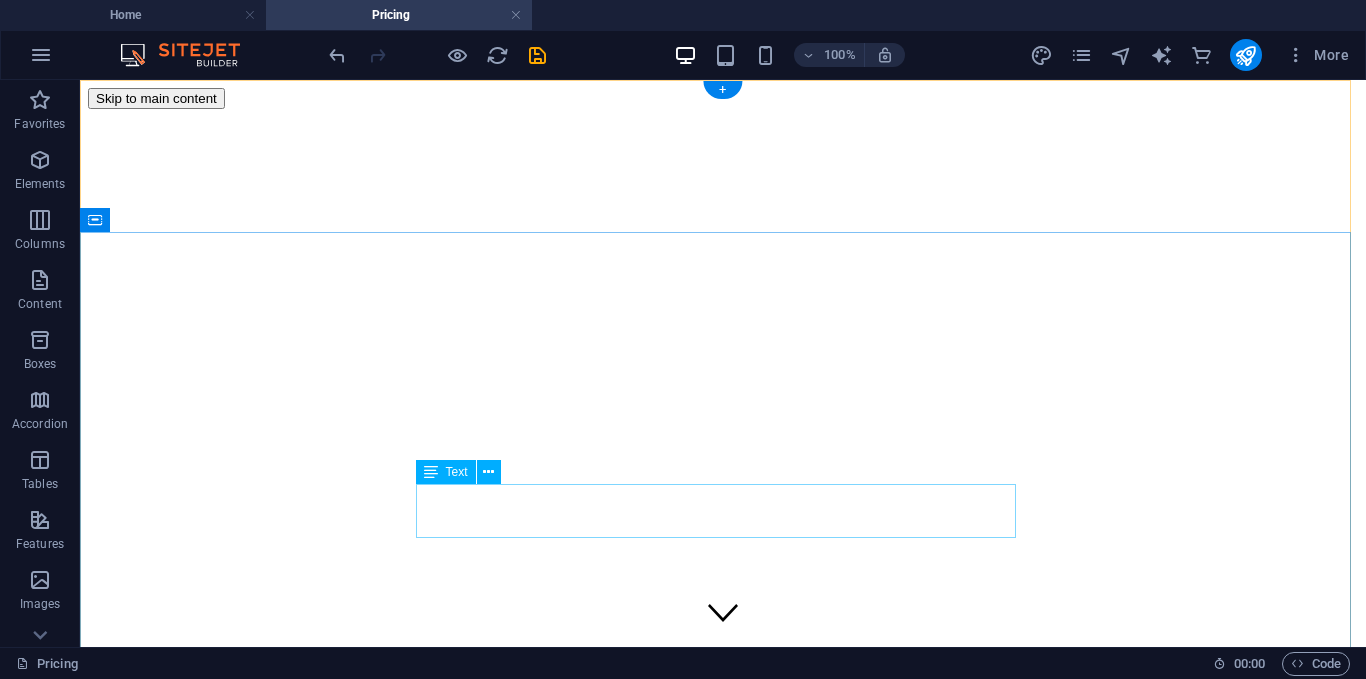 click on "Lorem ipsum dolor sit amet, consectetur adipiscing elit, sed do eiusmod tempor incididunt ut labore et dolore magna aliqua." at bounding box center (723, 1149) 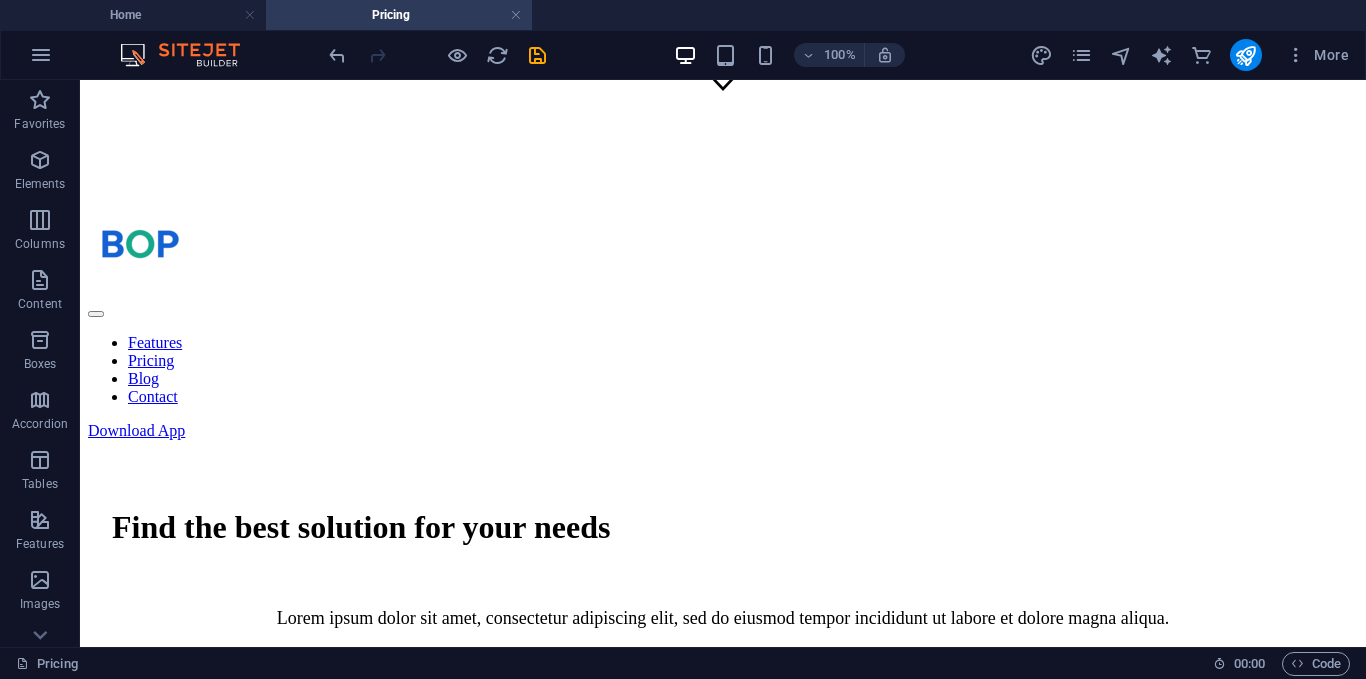 scroll, scrollTop: 499, scrollLeft: 0, axis: vertical 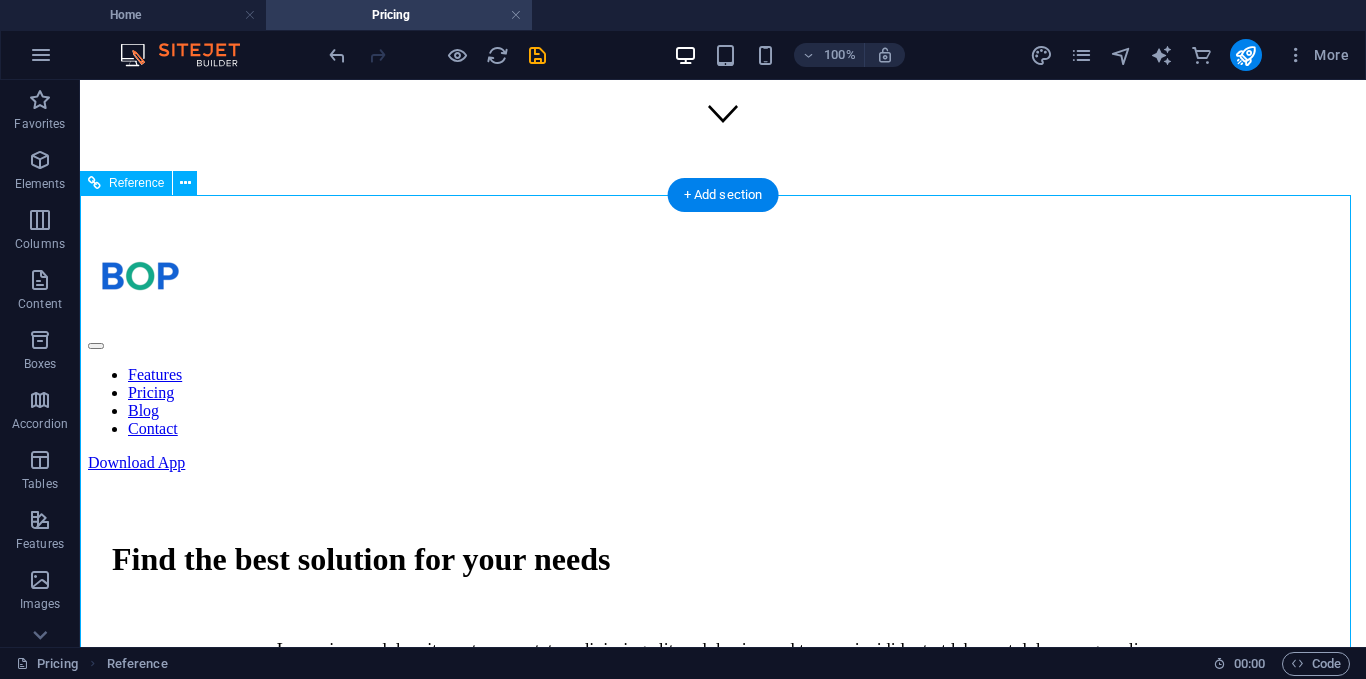 drag, startPoint x: 299, startPoint y: 332, endPoint x: 837, endPoint y: 423, distance: 545.64185 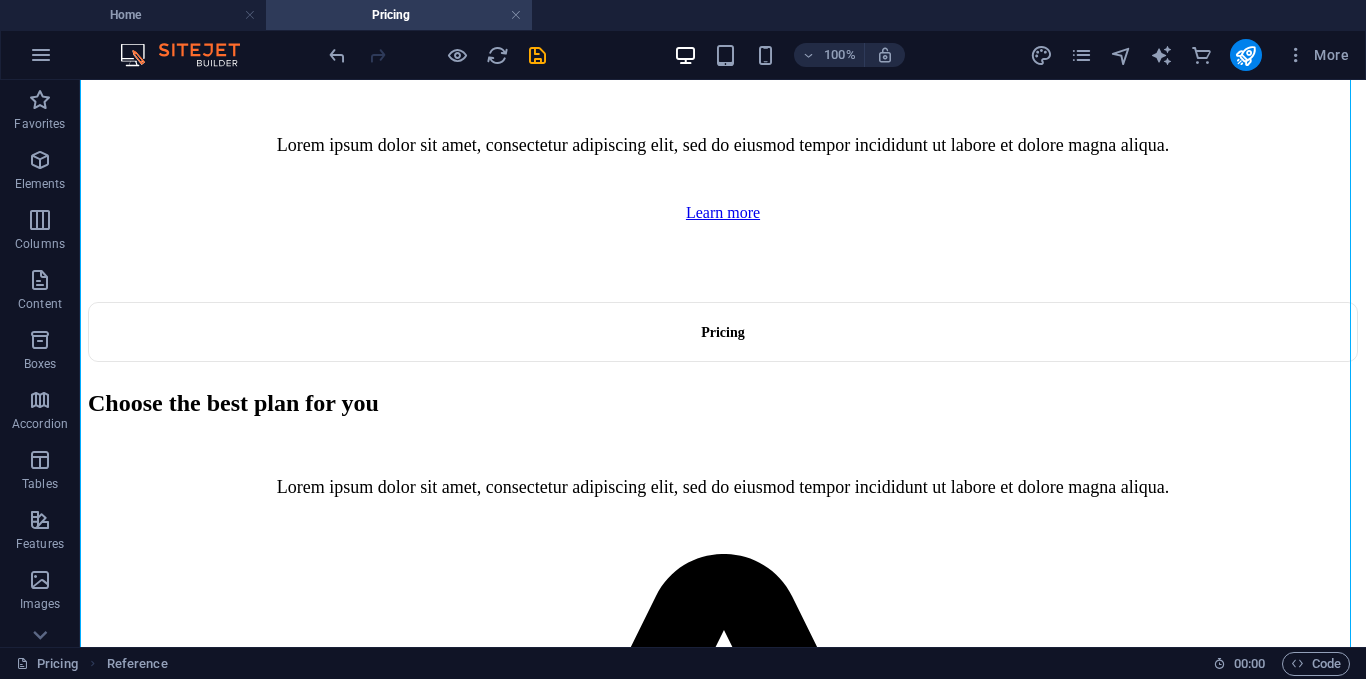 scroll, scrollTop: 829, scrollLeft: 0, axis: vertical 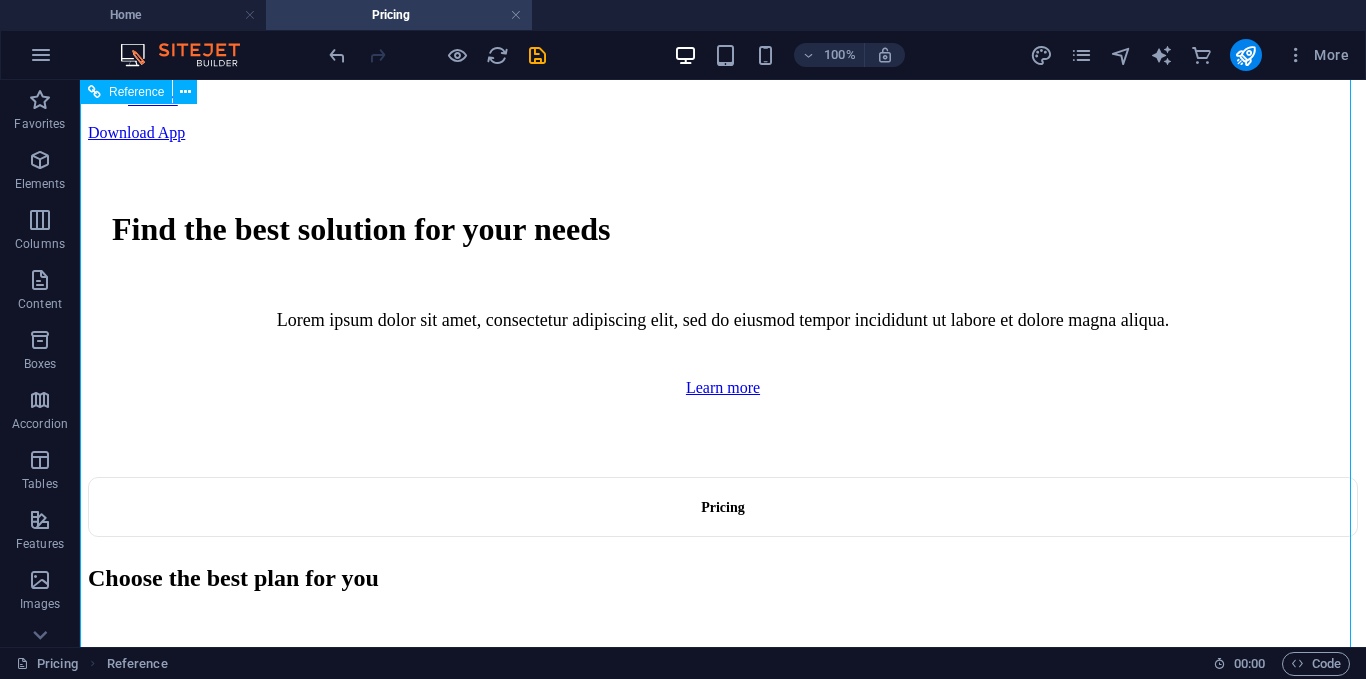 click on "Pro most popular" at bounding box center [723, 10016] 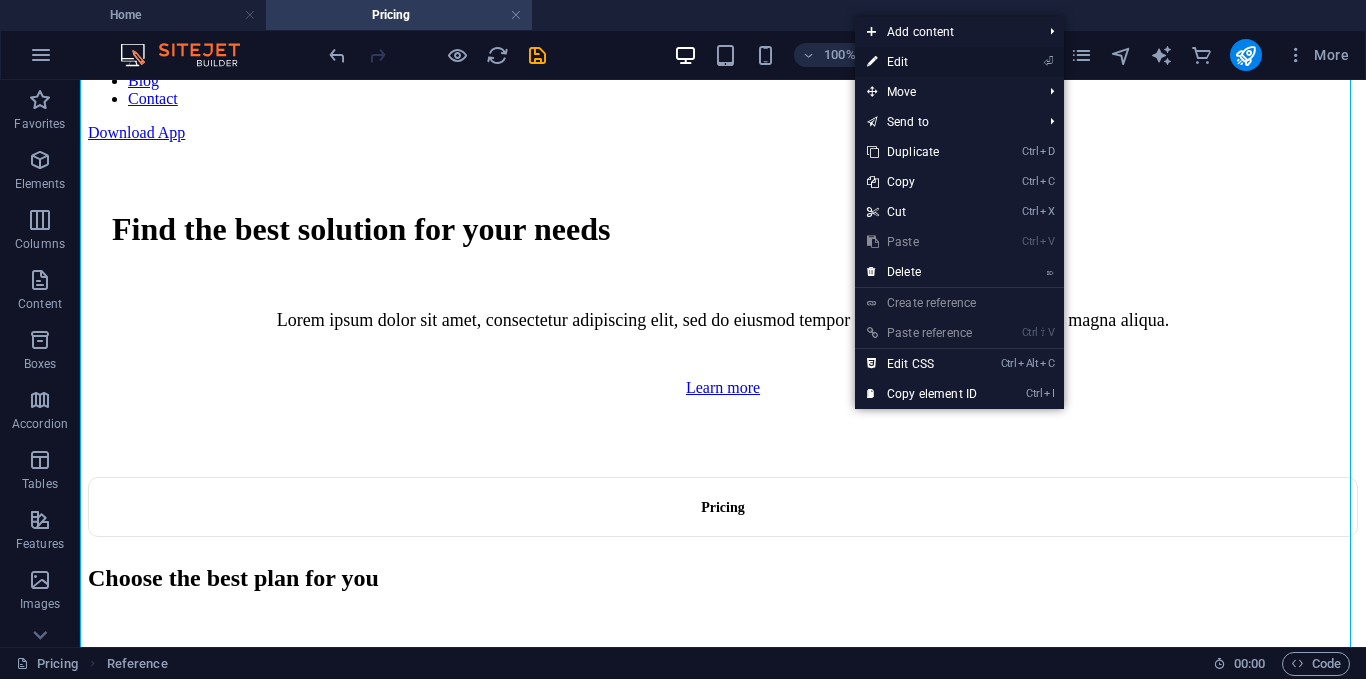 click on "⏎  Edit" at bounding box center (922, 62) 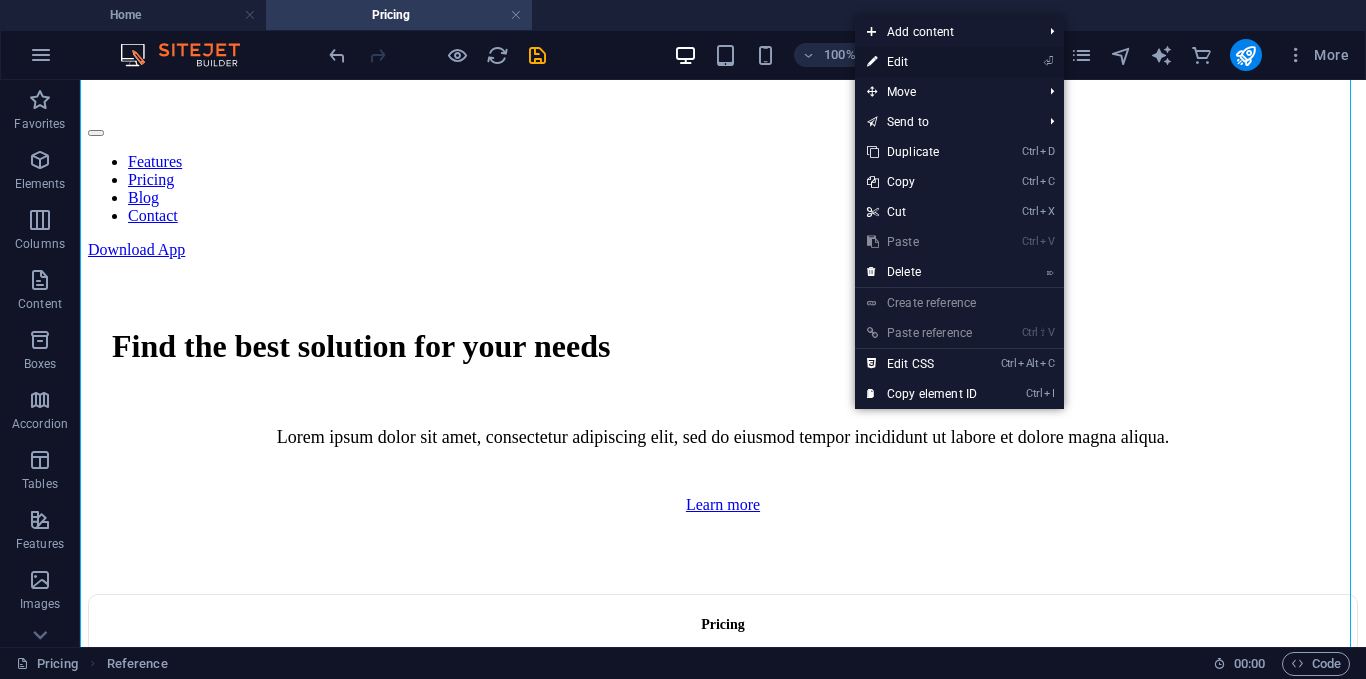 scroll, scrollTop: 946, scrollLeft: 0, axis: vertical 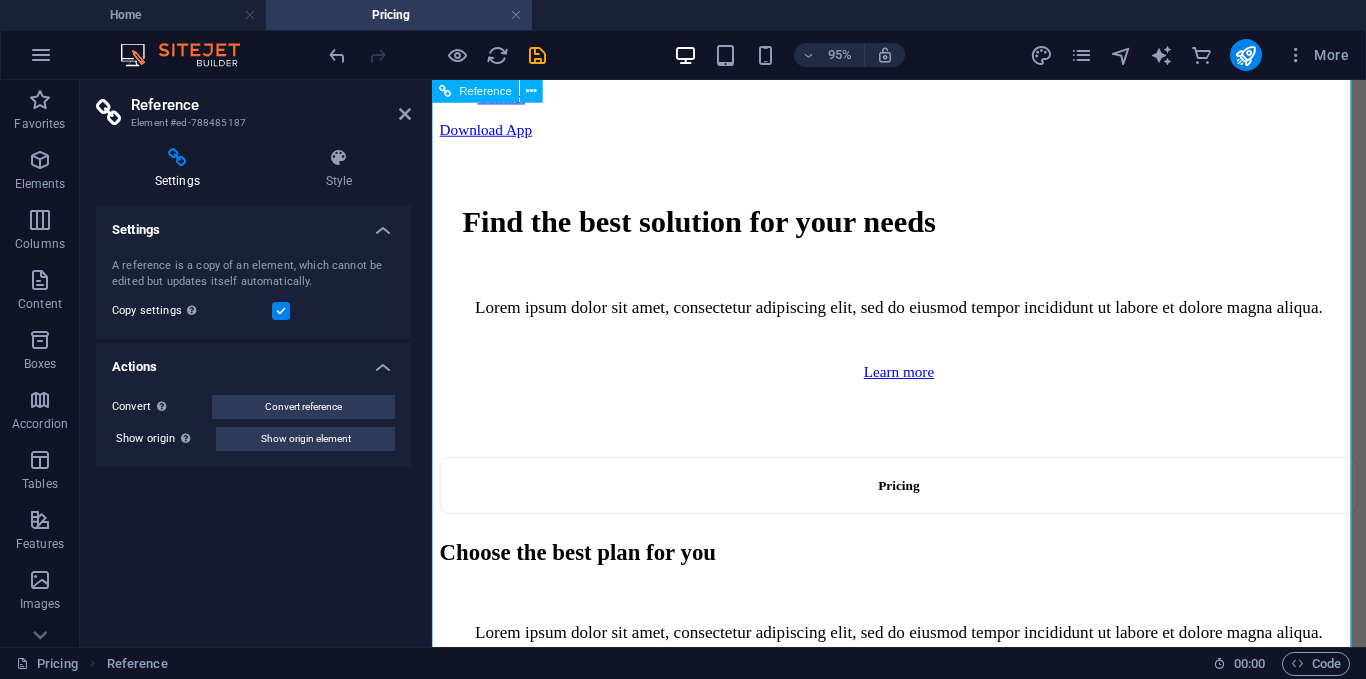 click on "Free $0 /monthly Get started for free       Up to 5 project members       Unlimited tasks and projects       2GB storage       Integrations       Basic support Pro most popular $9 /monthly Sign up now       Up to 50 project members       Unlimited tasks and projects       50GB storage       Integrations       Priority support       Advanced support       Expert support Business $19 /monthly Sign up now       Up to 100 project members       Unlimited tasks and projects       200GB storage       Integrations and All support types       Dedicated account manager       Custom fields       Advanced analytics       Export capabilities       API access       Advanced security features" at bounding box center [923, 14526] 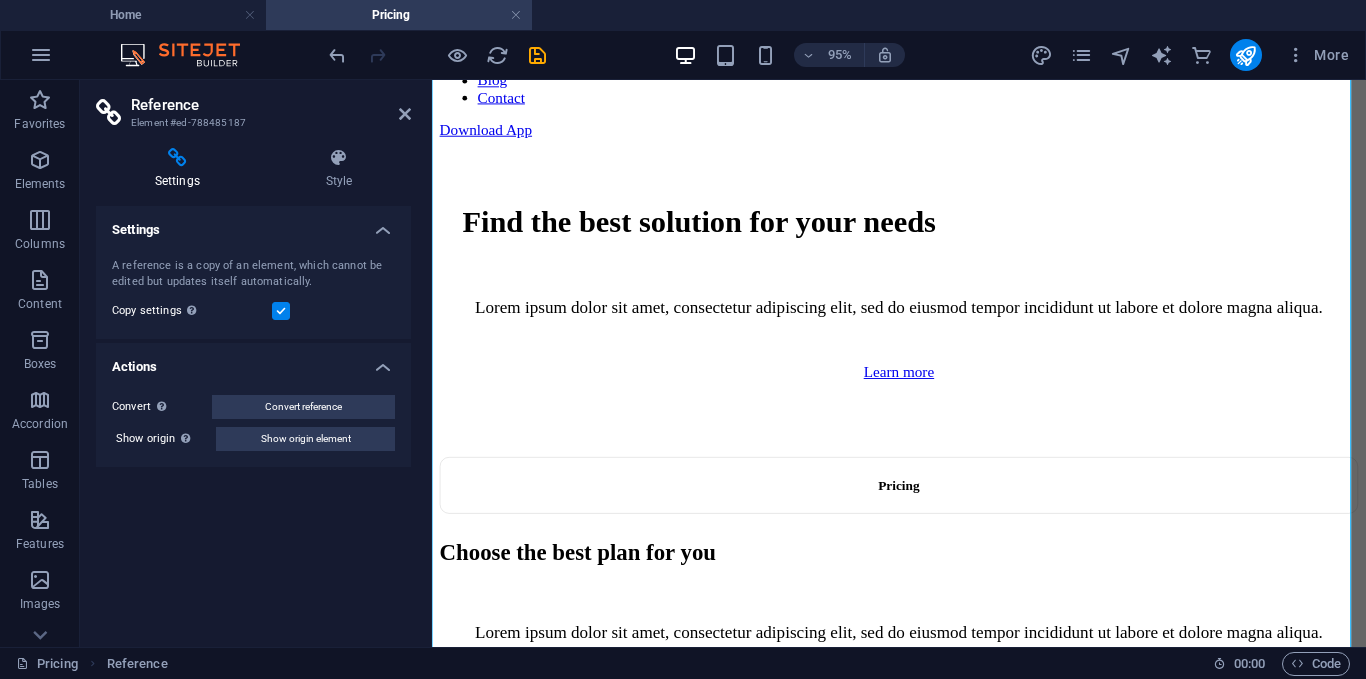 click on "Settings" at bounding box center [253, 224] 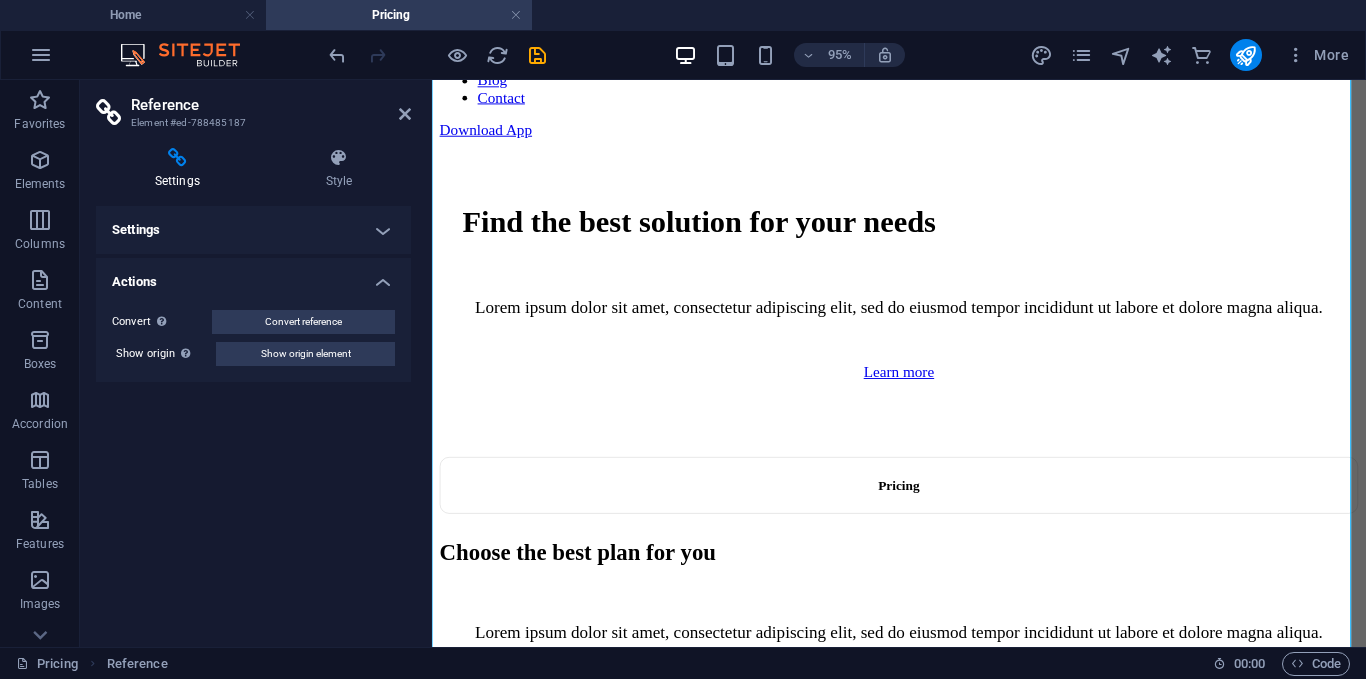 click on "Actions" at bounding box center (253, 276) 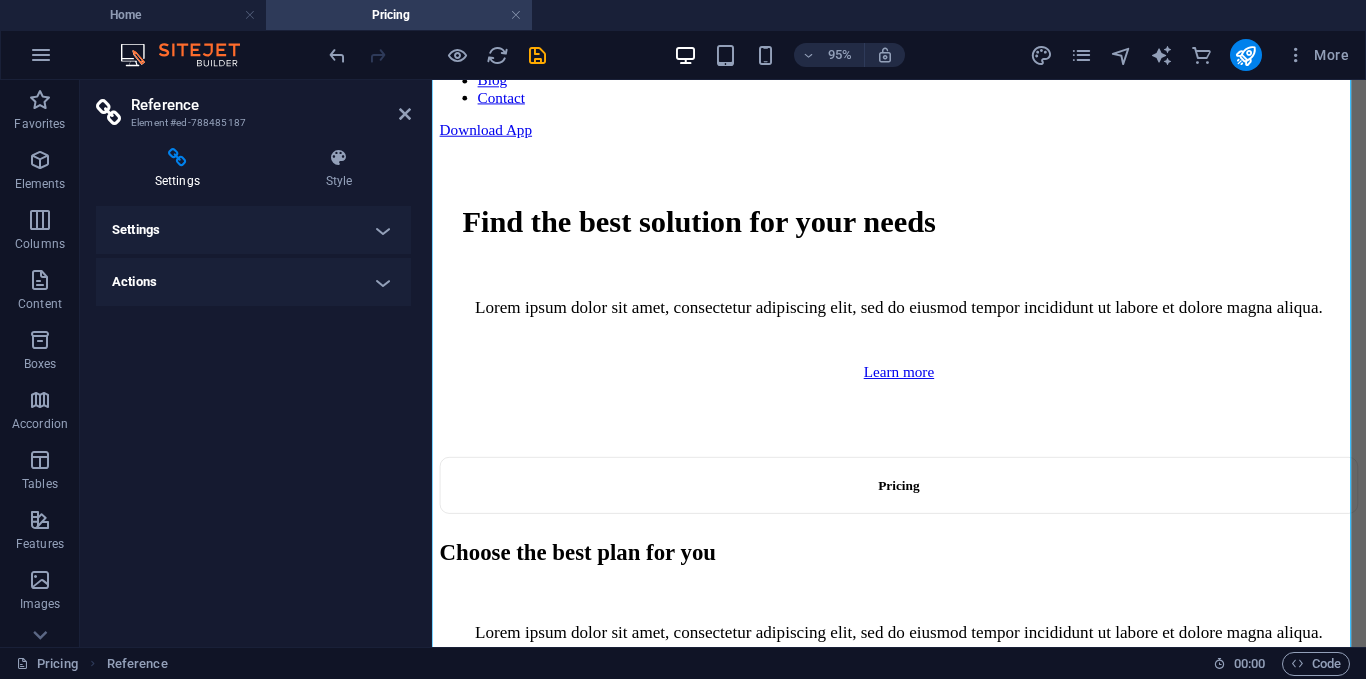 click on "Actions" at bounding box center (253, 282) 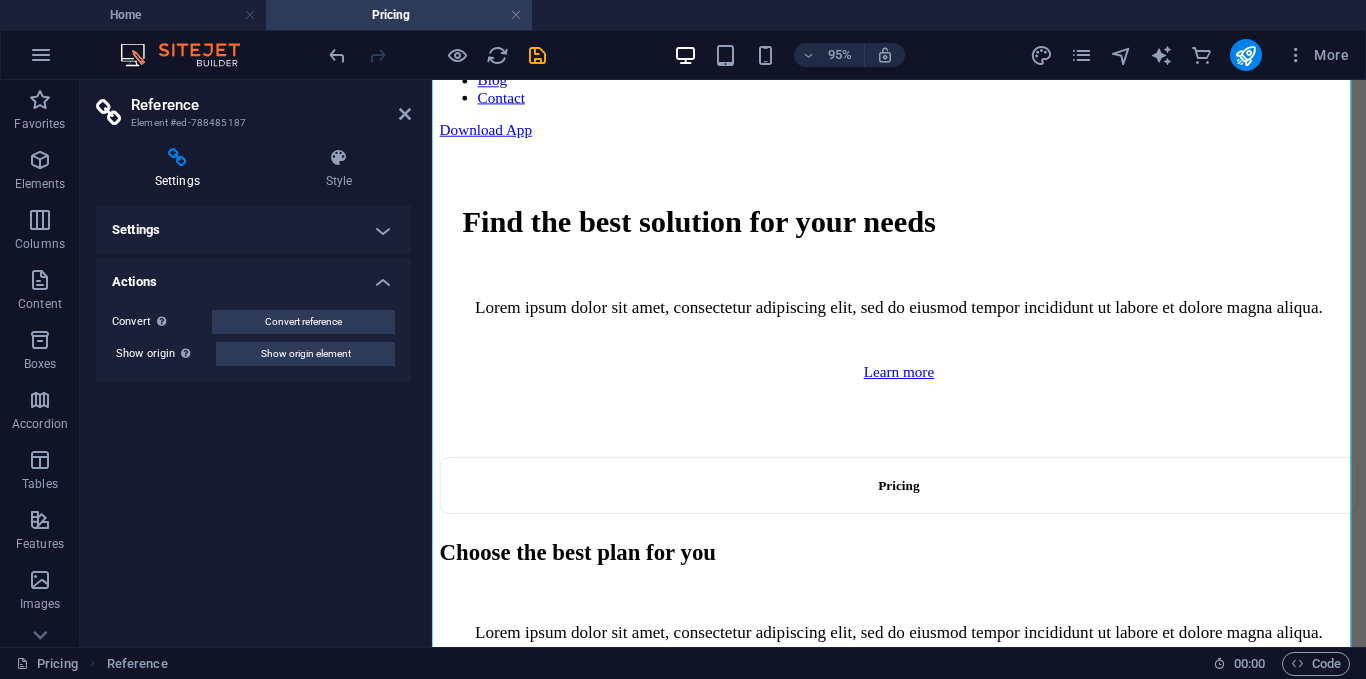 click on "Actions" at bounding box center (253, 276) 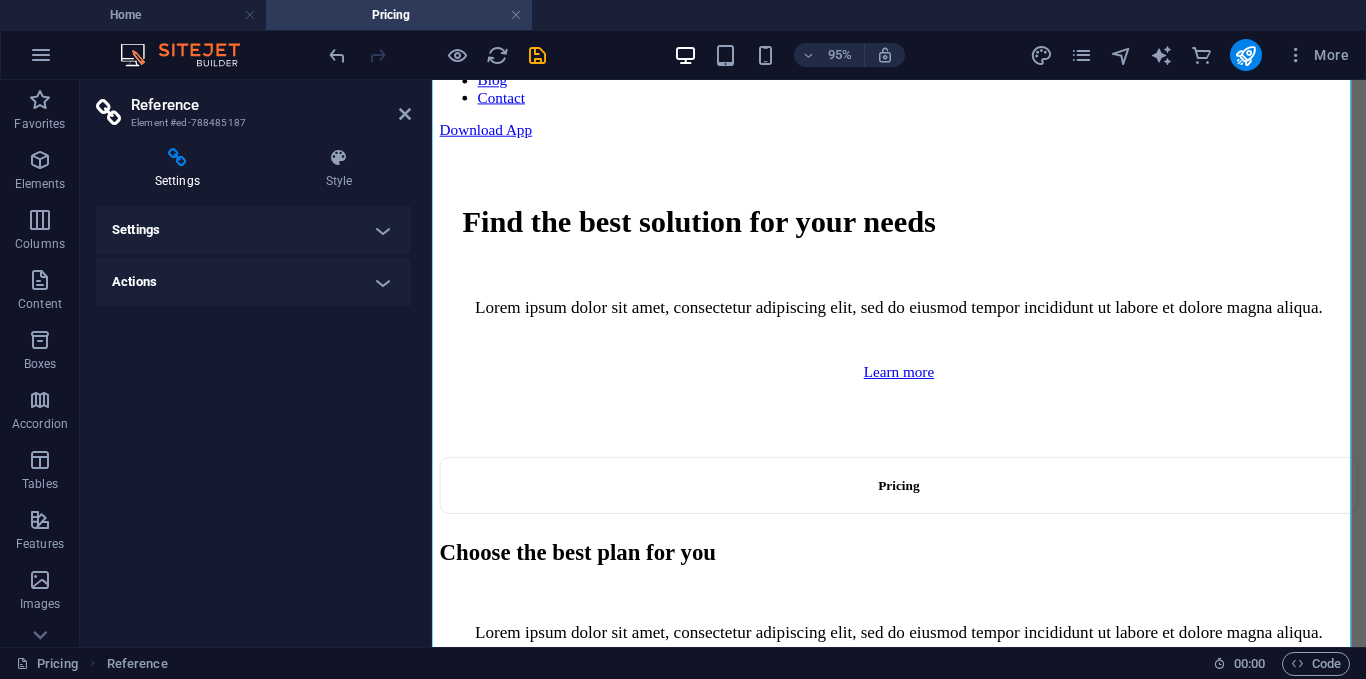 click on "Settings" at bounding box center (253, 230) 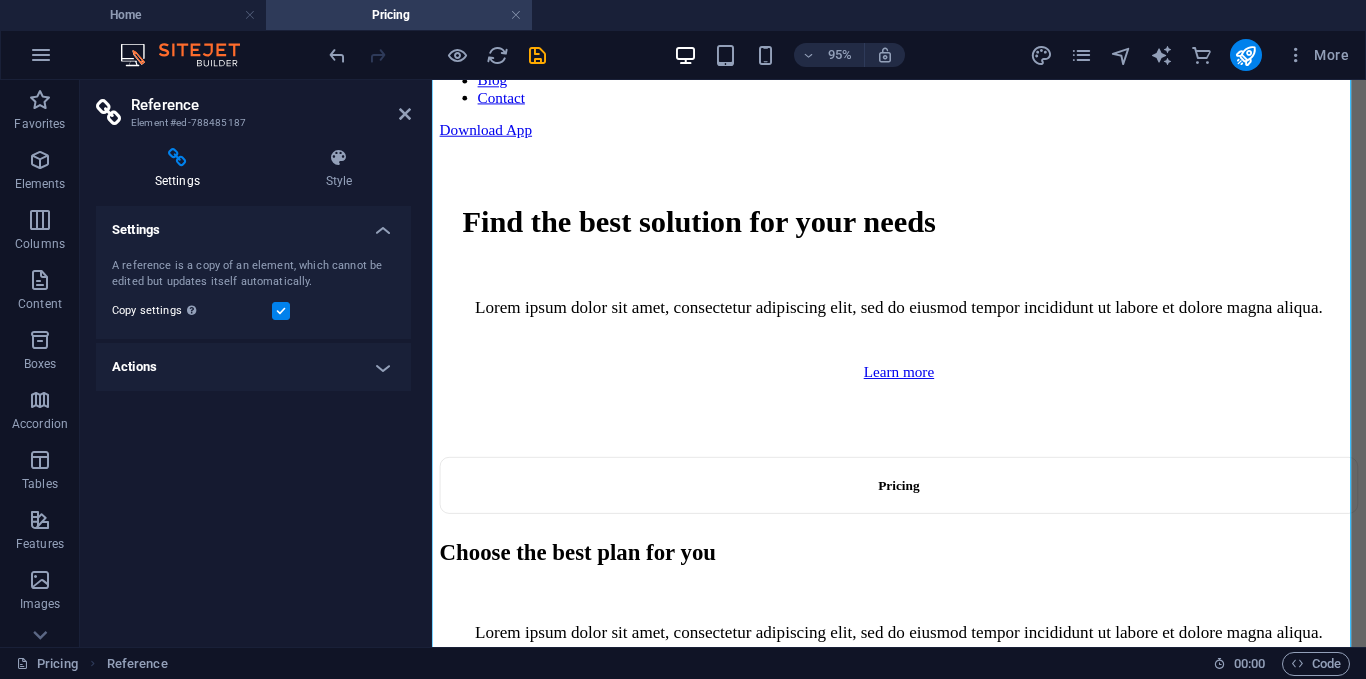 click on "Settings" at bounding box center (253, 224) 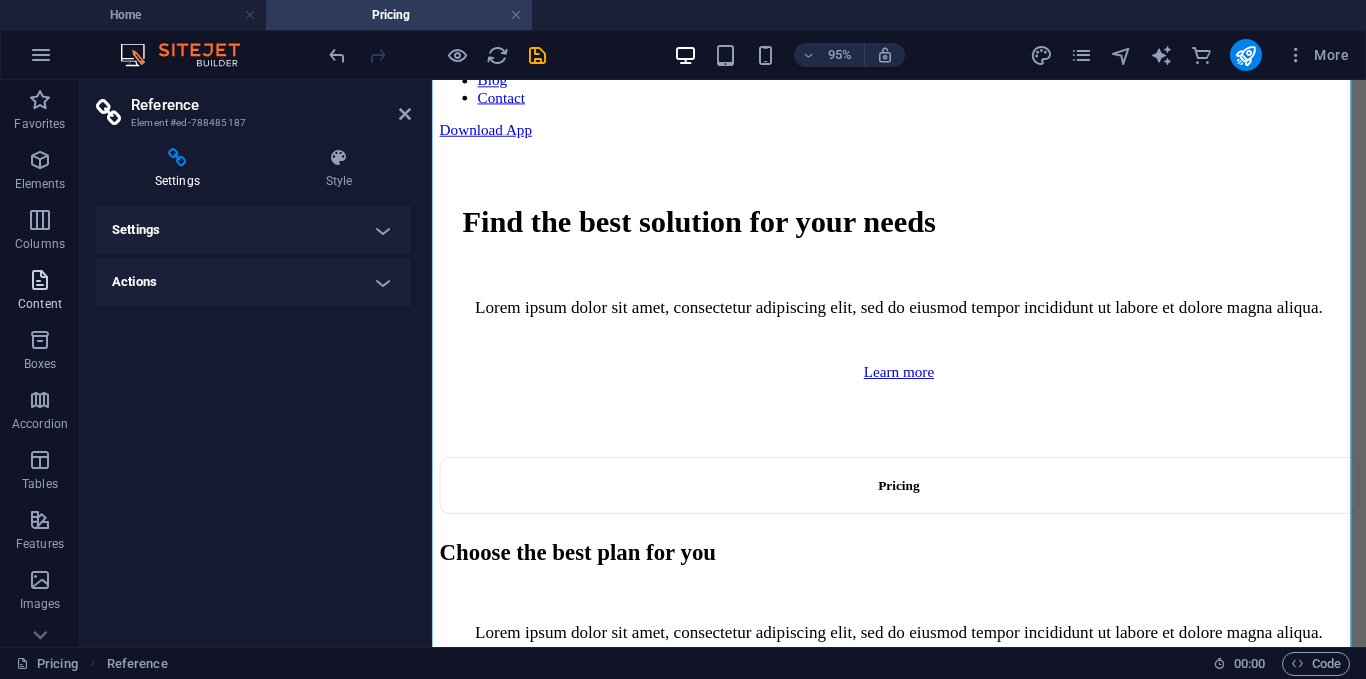 click on "Content" at bounding box center [40, 292] 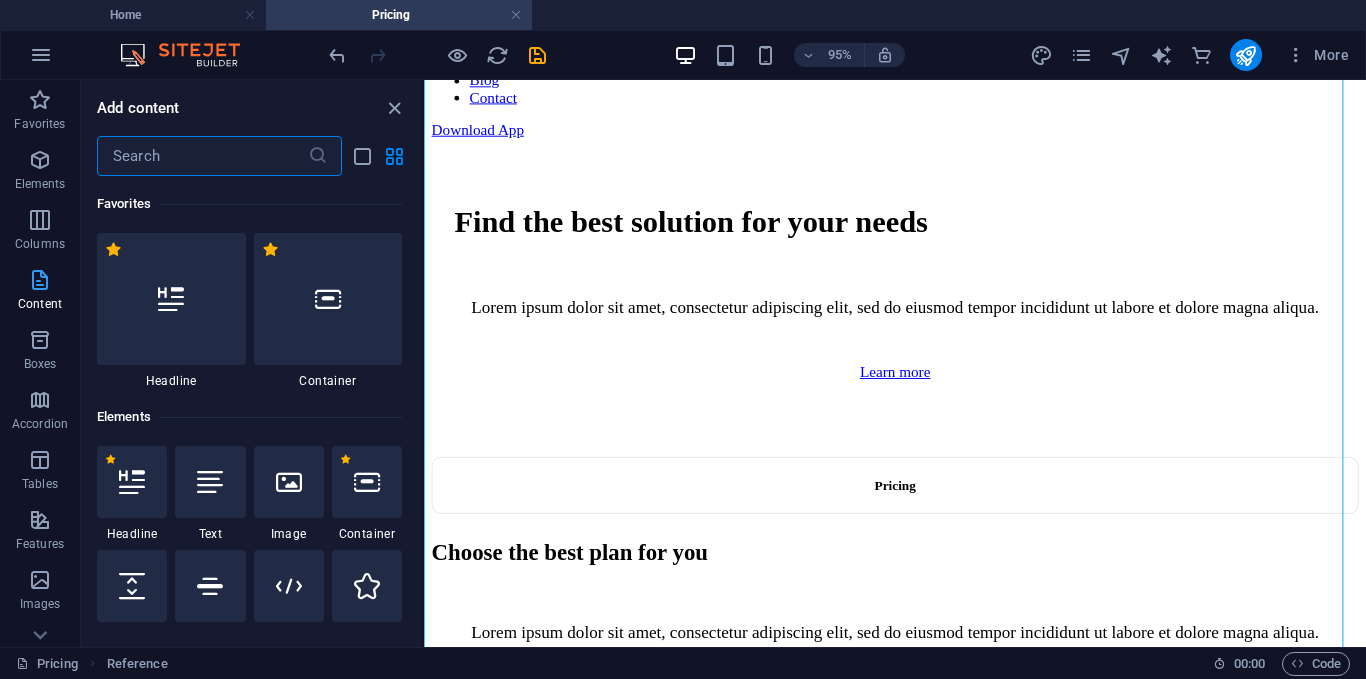 scroll, scrollTop: 829, scrollLeft: 0, axis: vertical 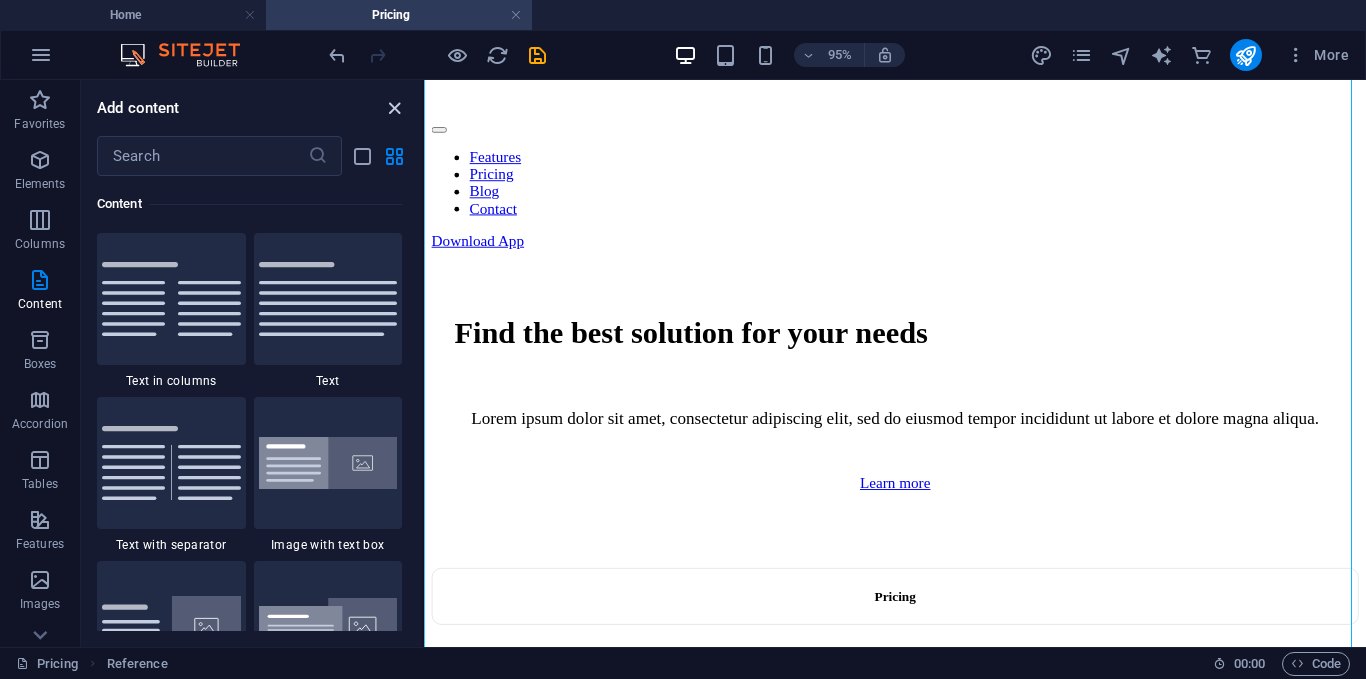 click at bounding box center [394, 108] 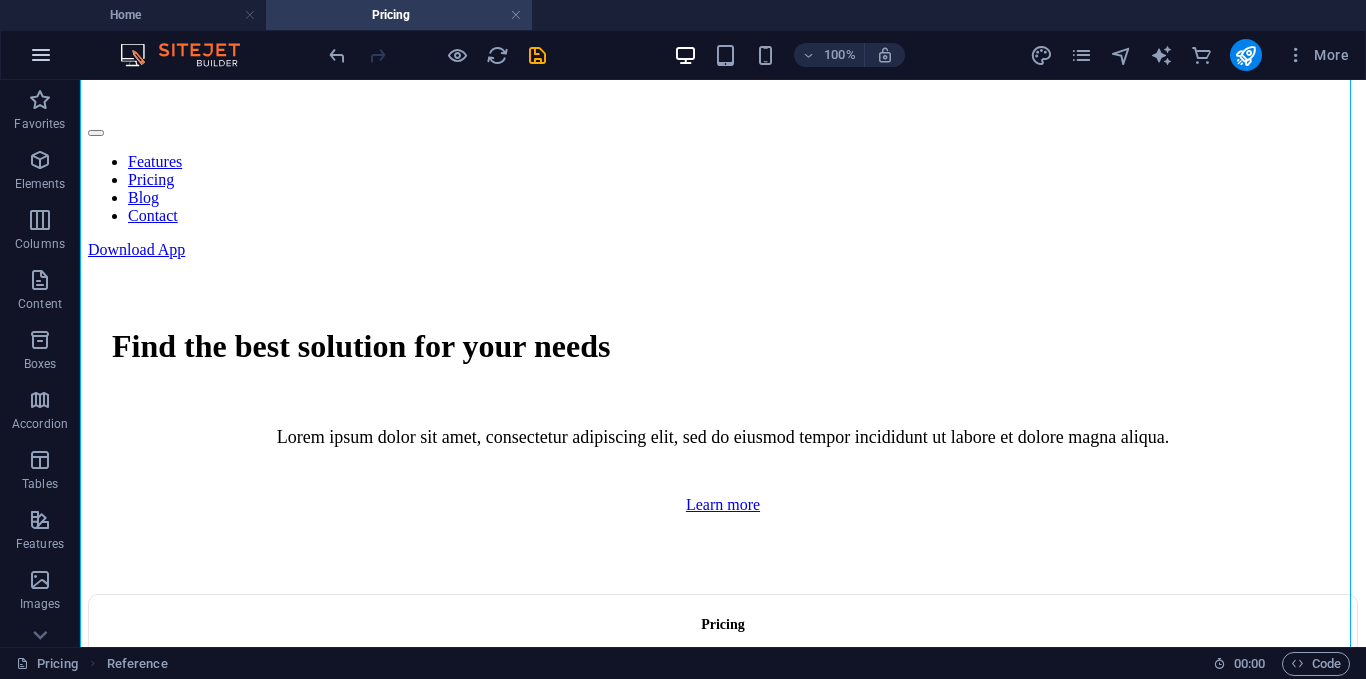 click at bounding box center [41, 55] 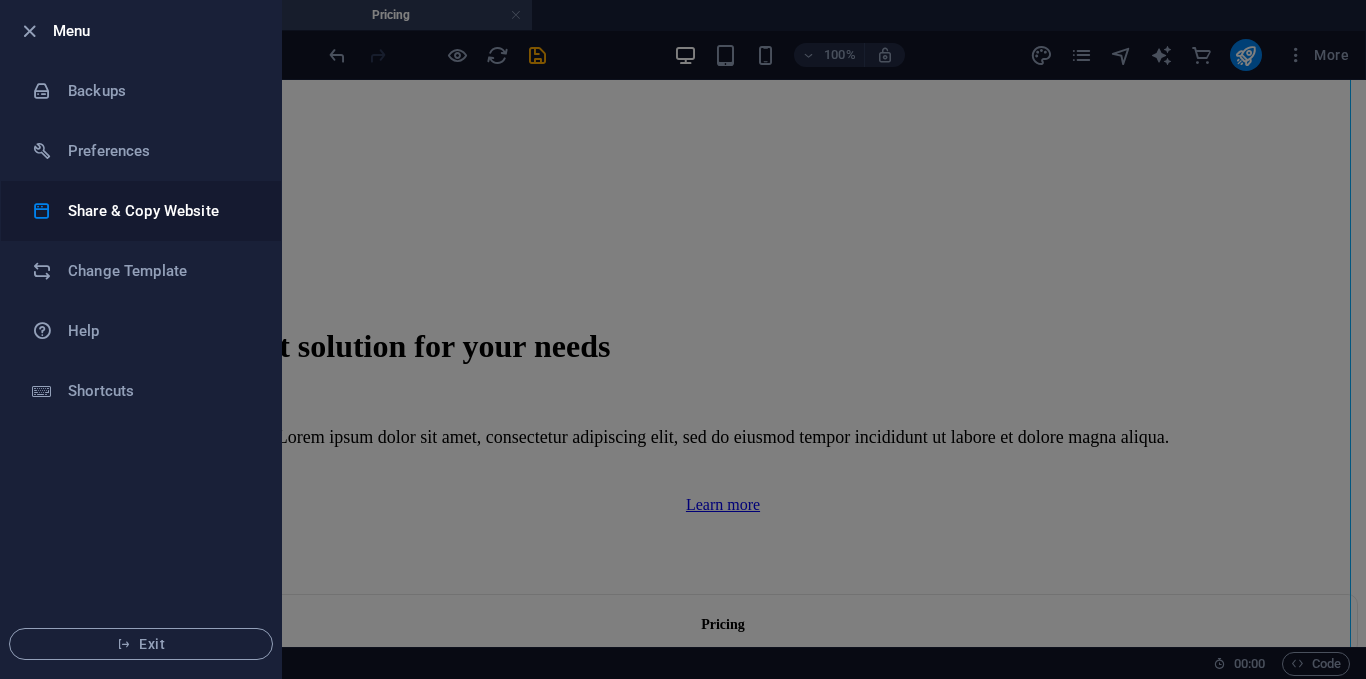 click on "Share & Copy Website" at bounding box center (141, 211) 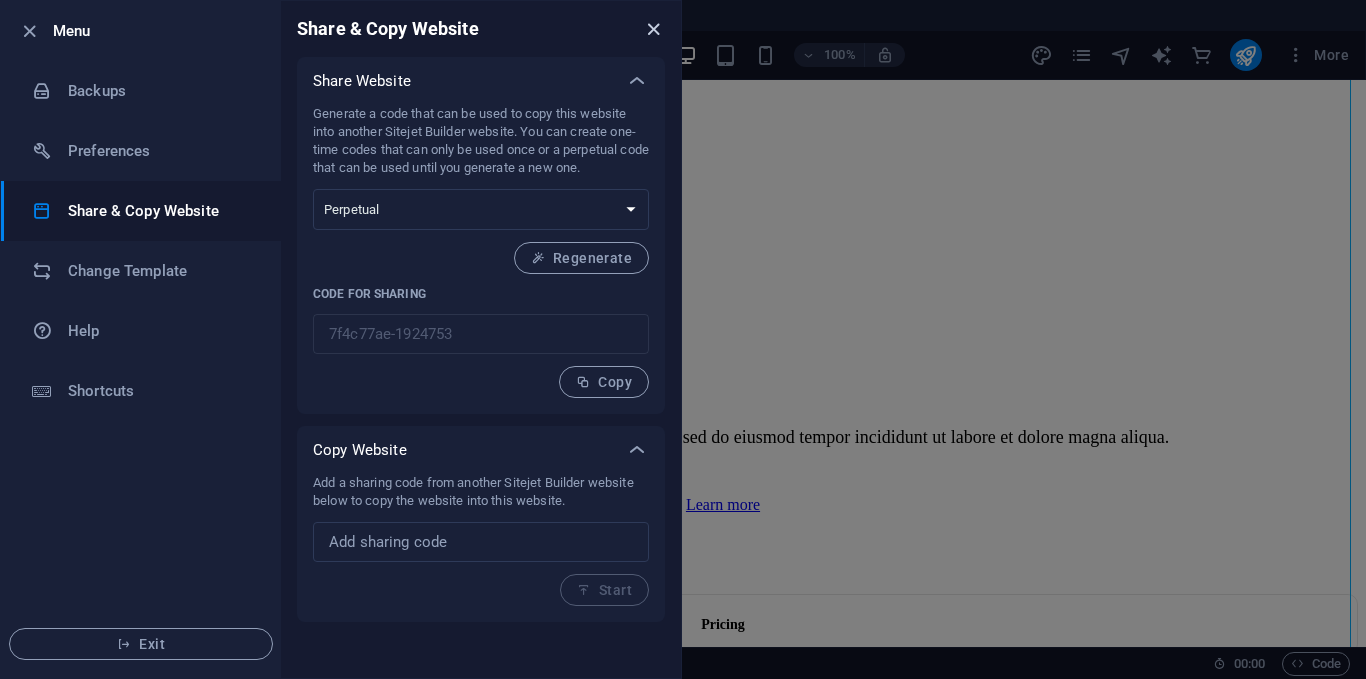 click at bounding box center [653, 29] 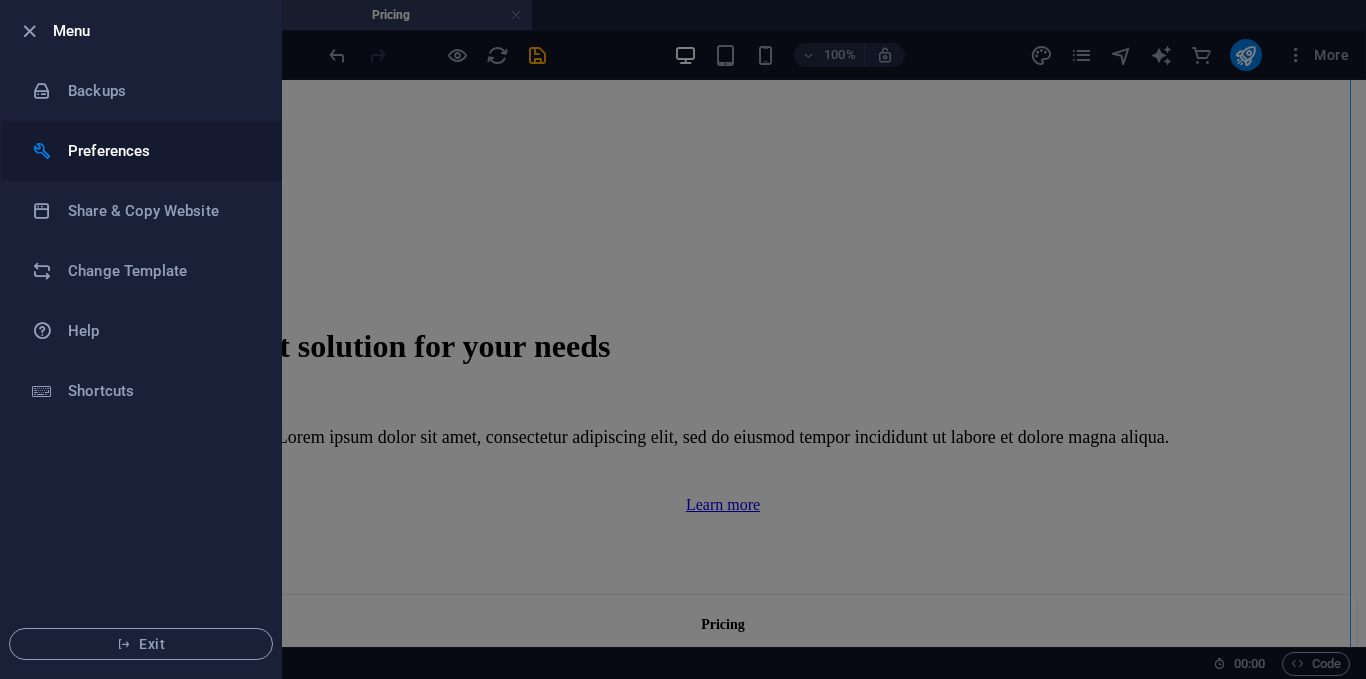 click at bounding box center (50, 151) 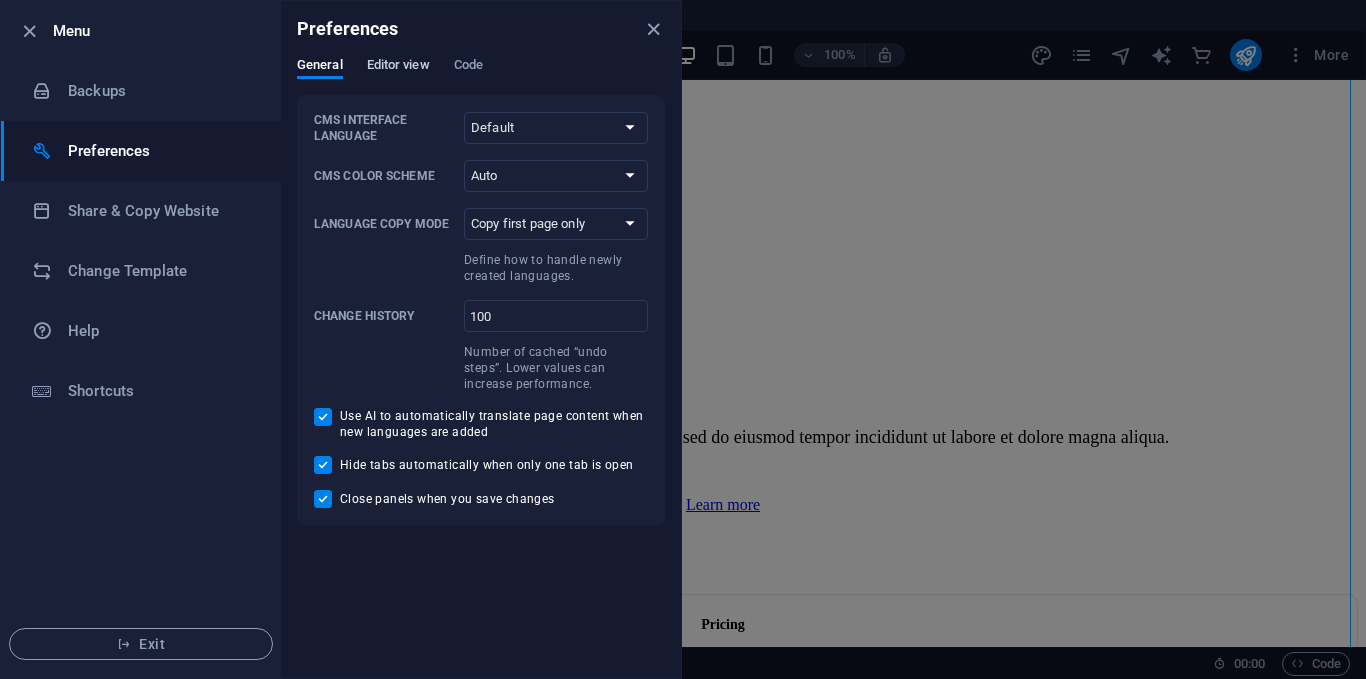 click on "Editor view" at bounding box center (398, 67) 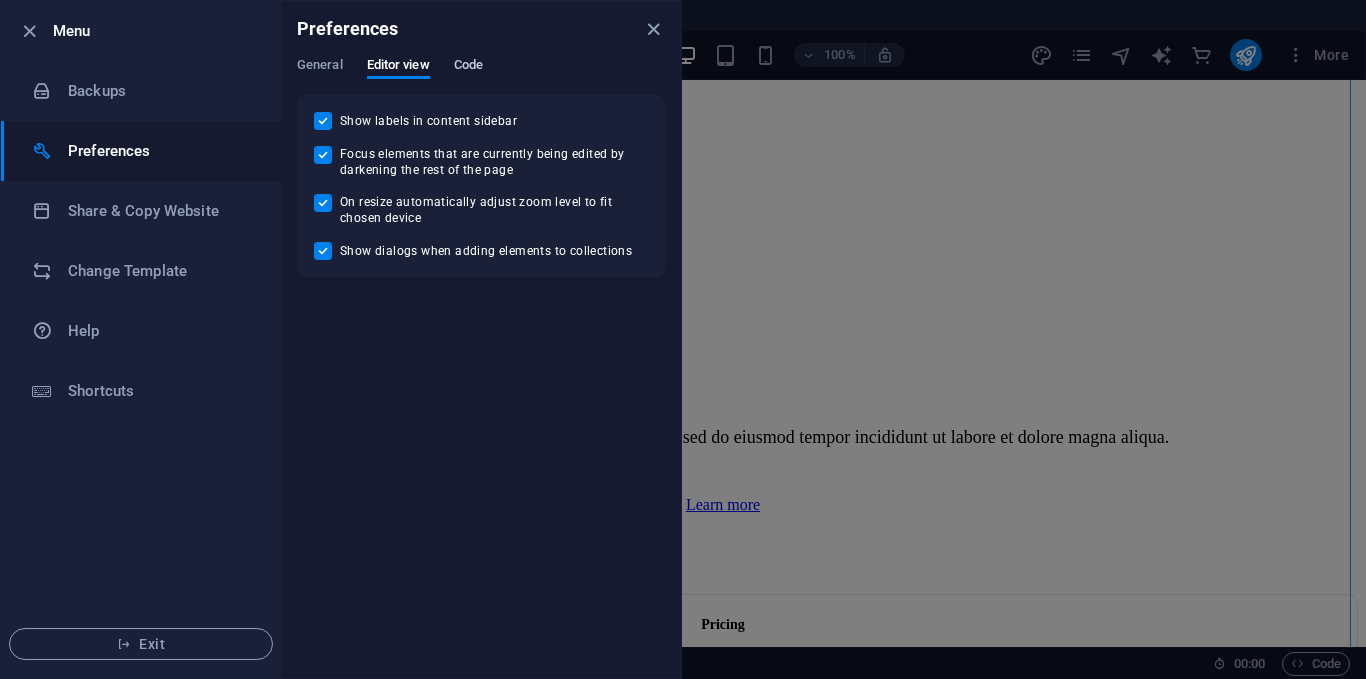 click on "Code" at bounding box center (468, 67) 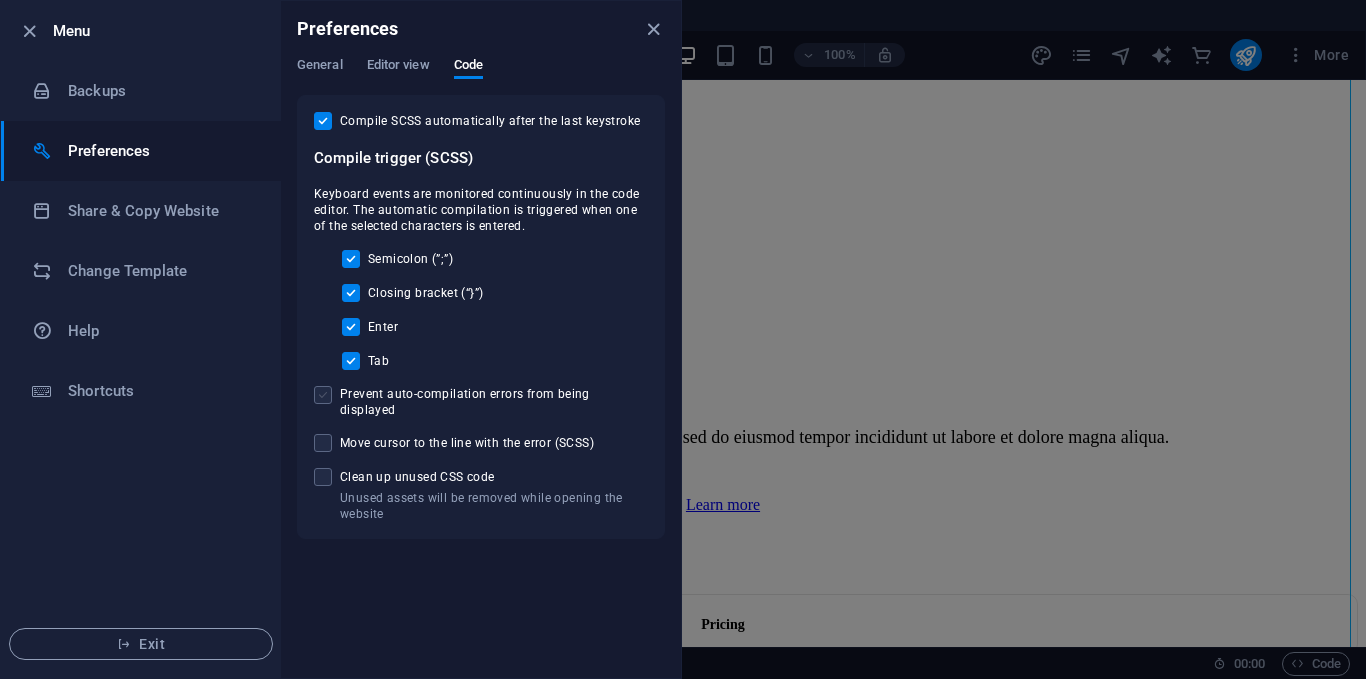 click at bounding box center [323, 395] 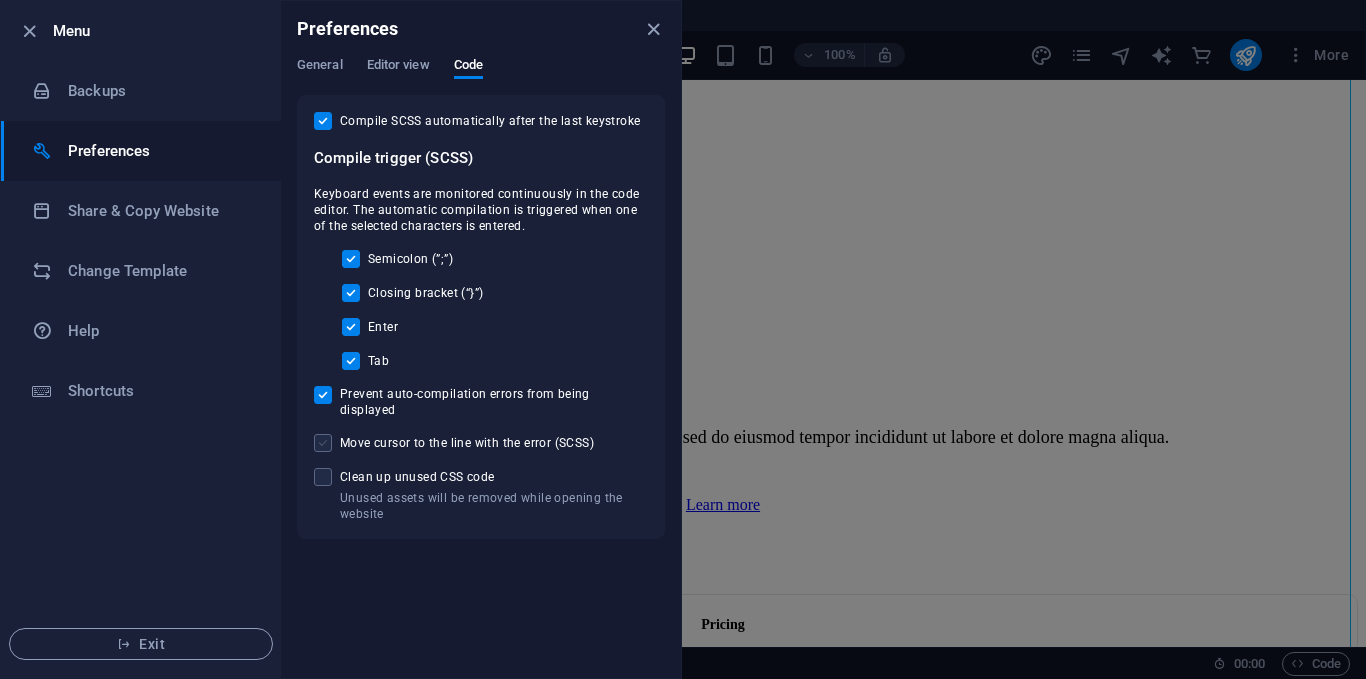 click at bounding box center (323, 443) 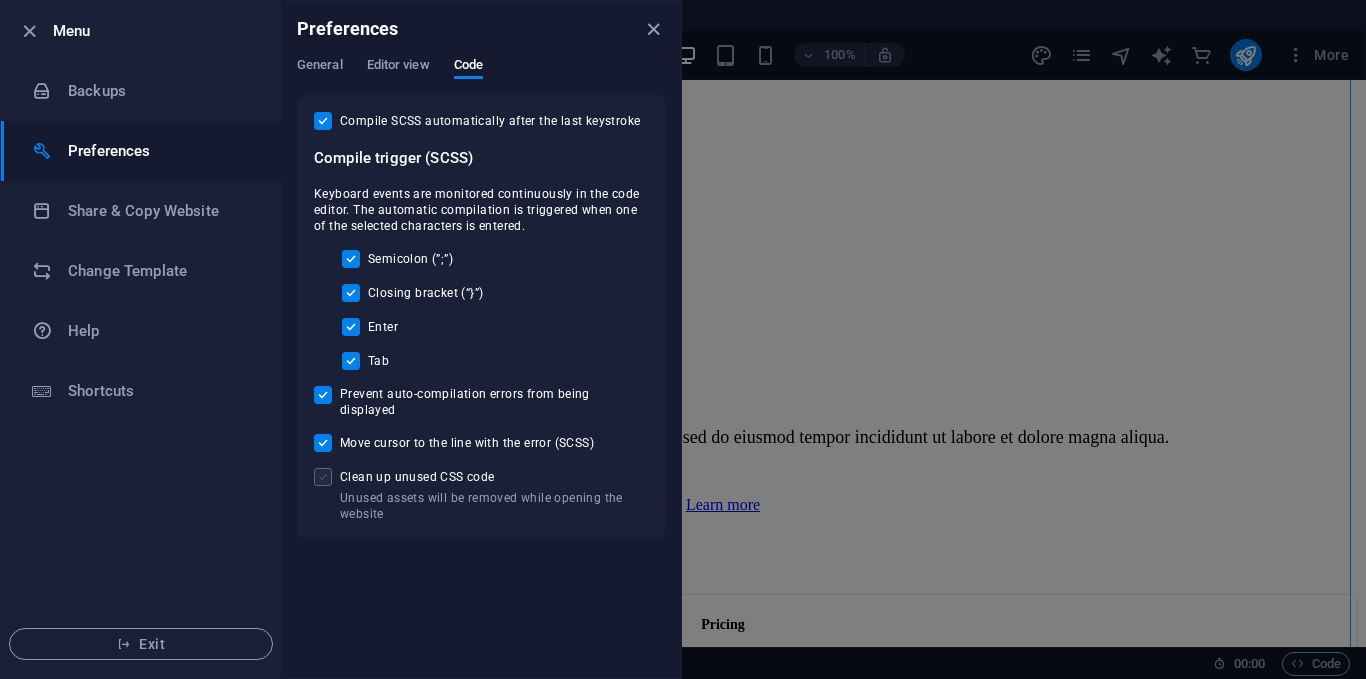 click at bounding box center [323, 477] 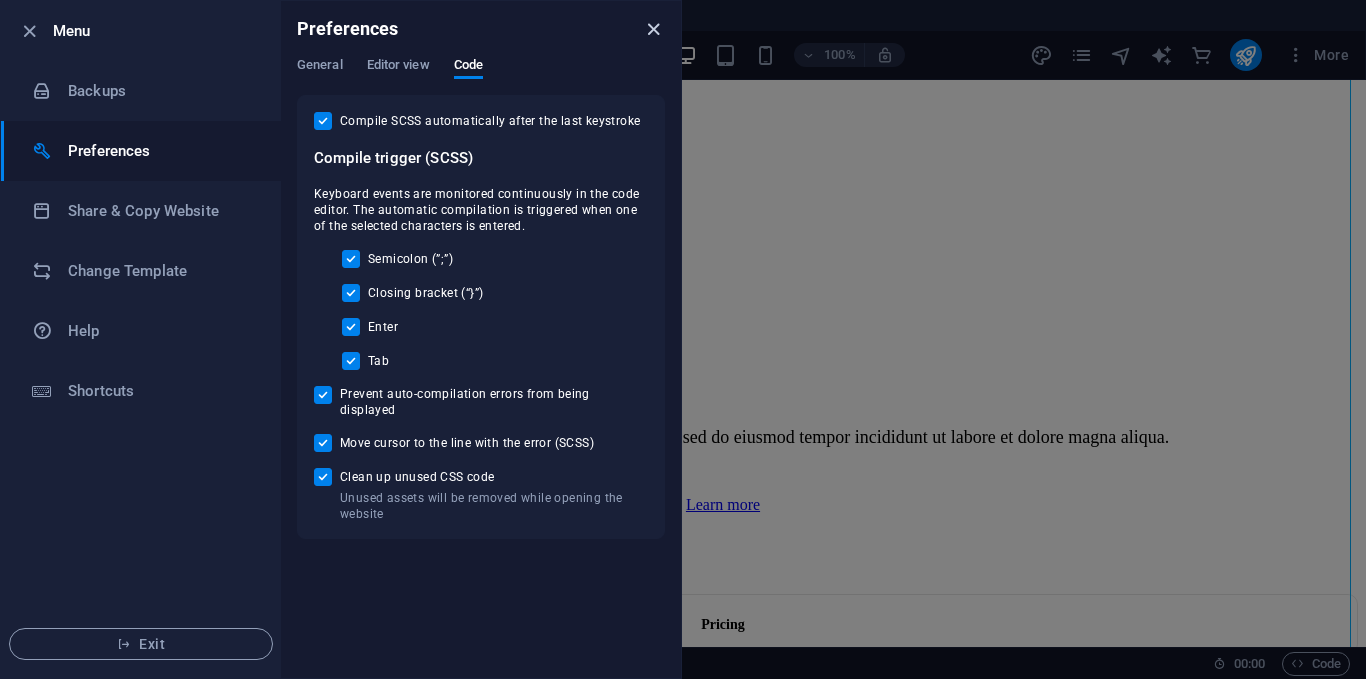 click at bounding box center [653, 29] 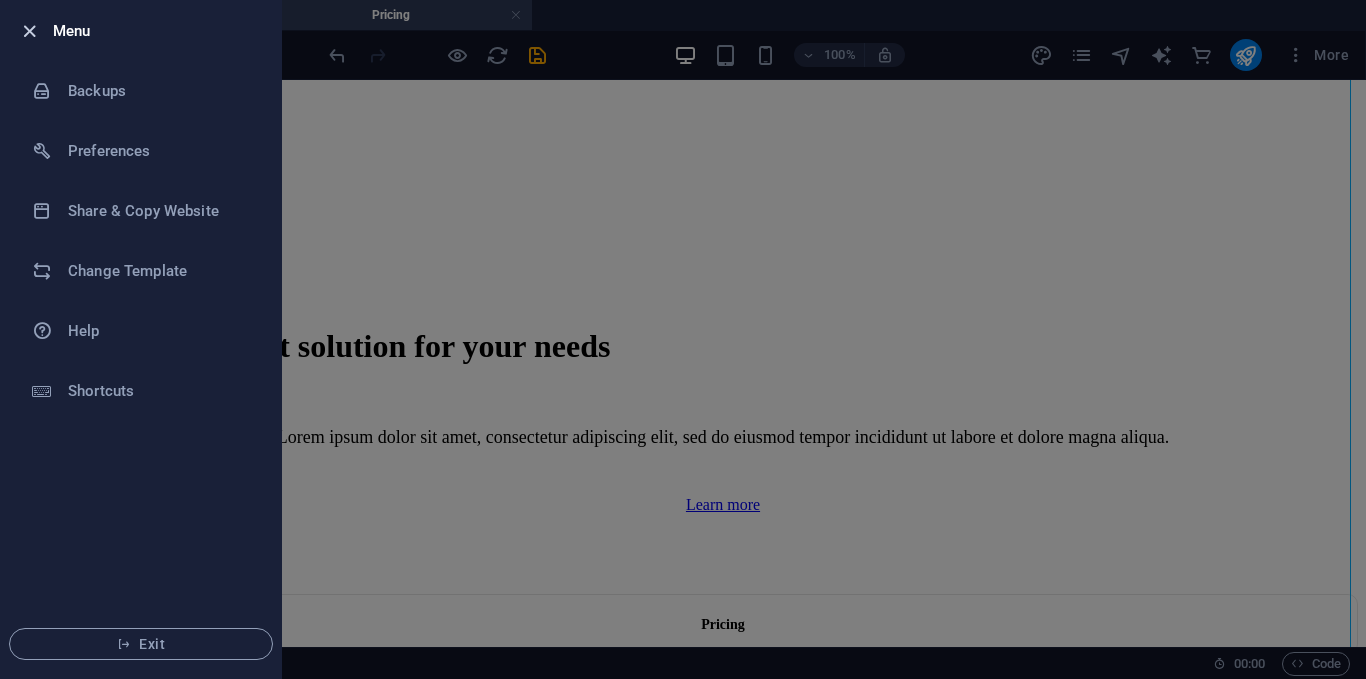 click at bounding box center (29, 31) 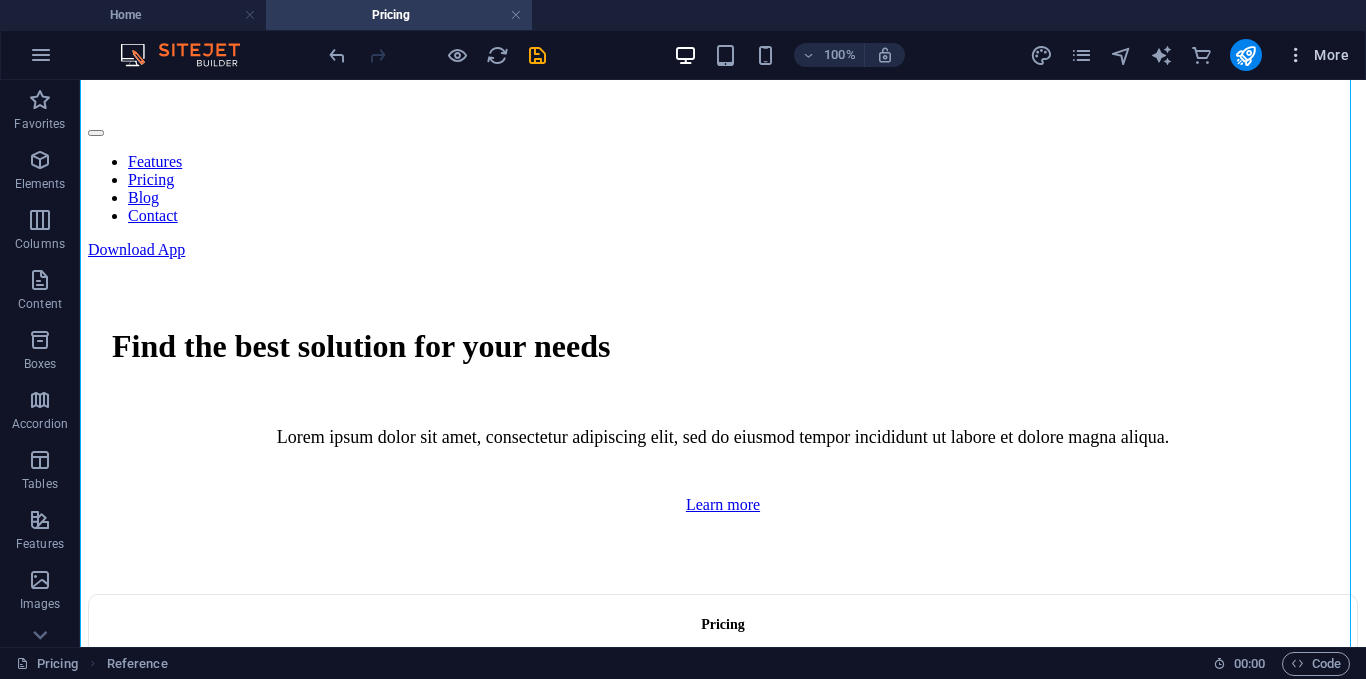 click at bounding box center [1296, 55] 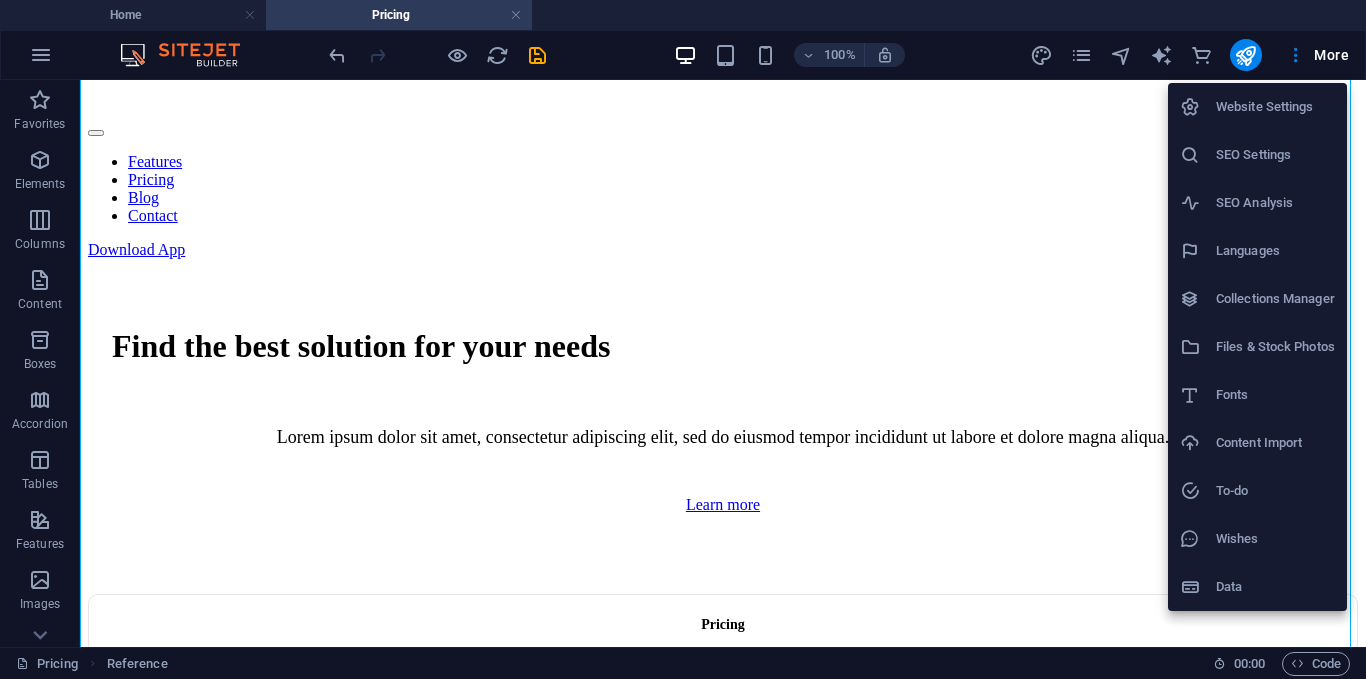 click at bounding box center [683, 339] 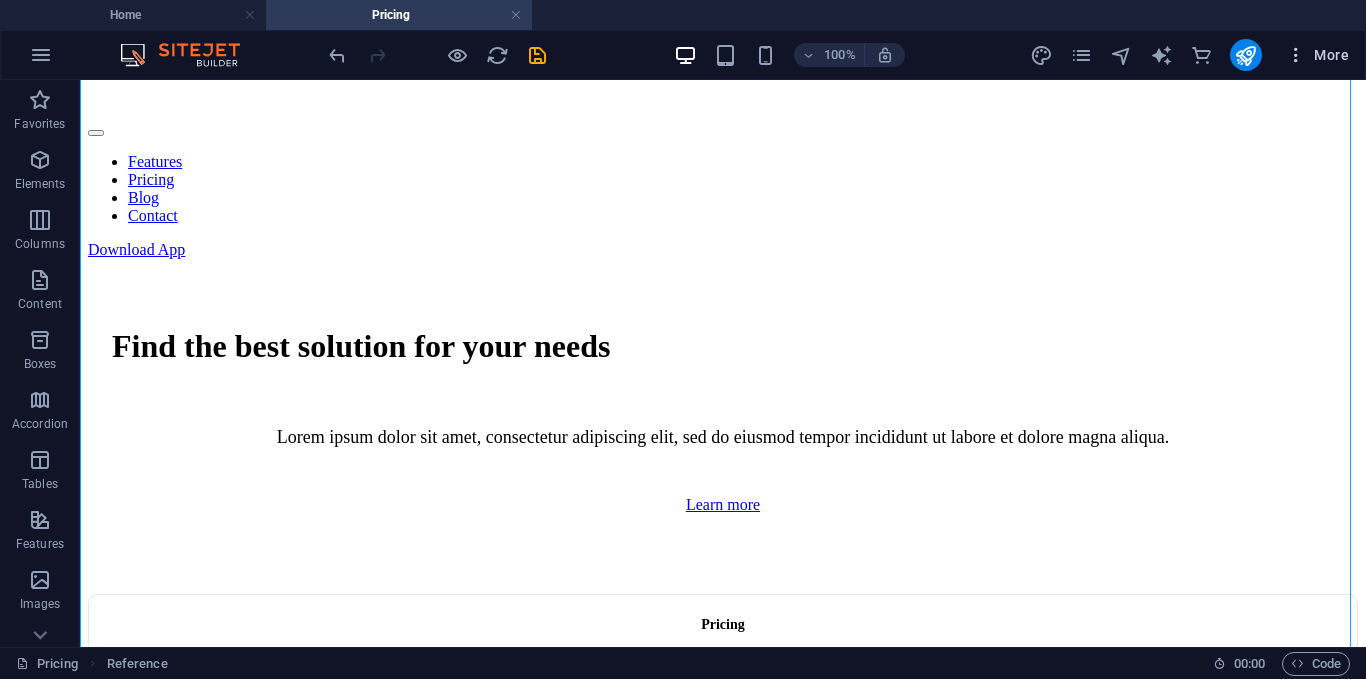click at bounding box center (1296, 55) 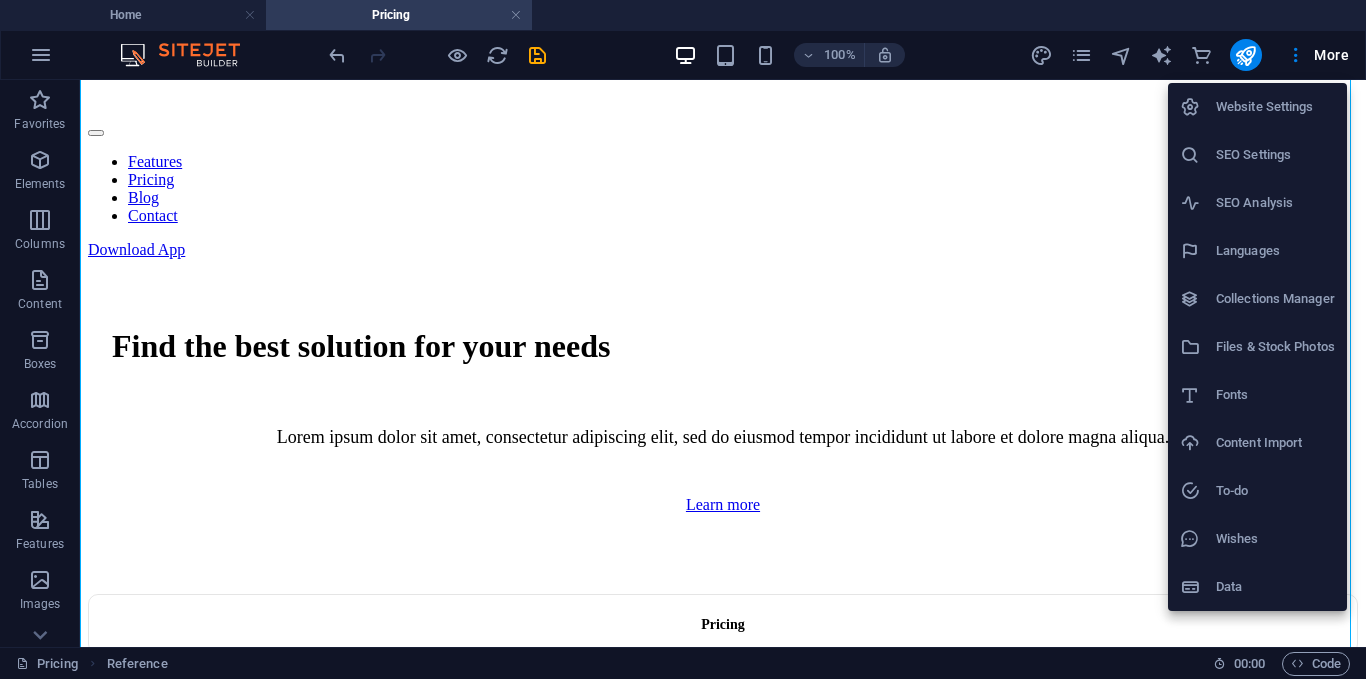 click on "Website Settings" at bounding box center [1275, 107] 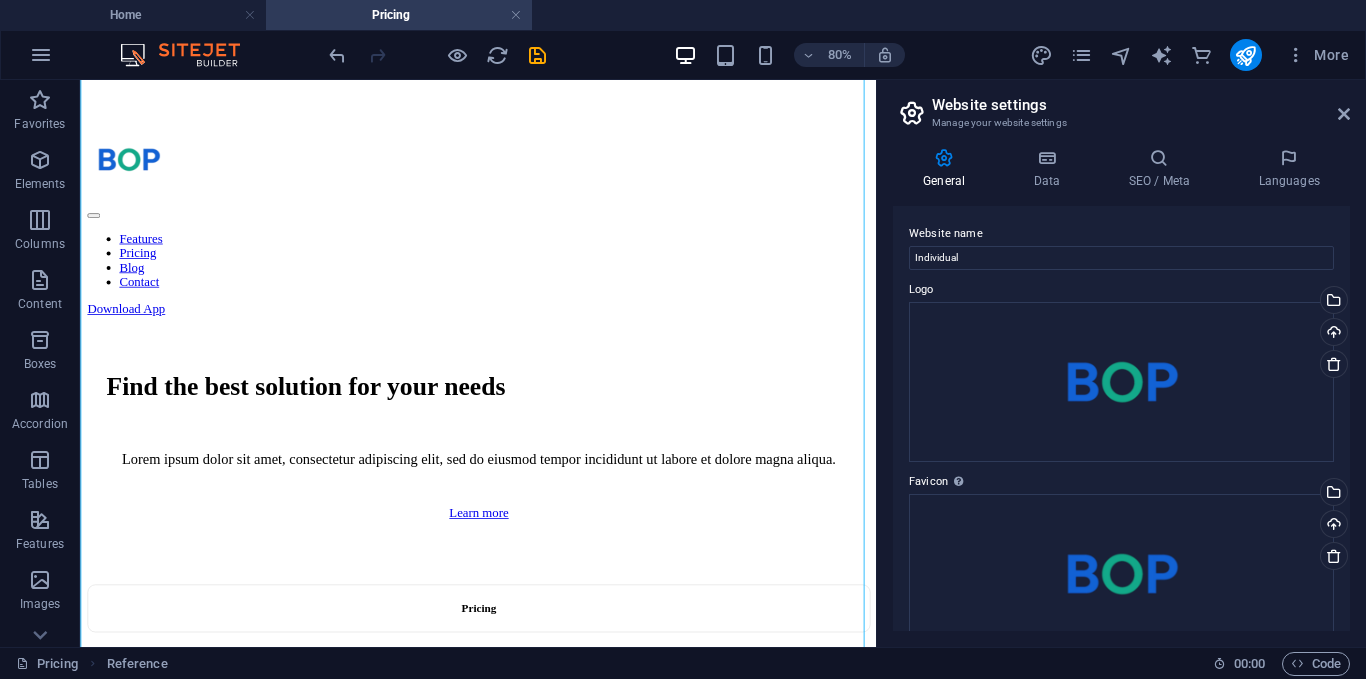 scroll, scrollTop: 829, scrollLeft: 0, axis: vertical 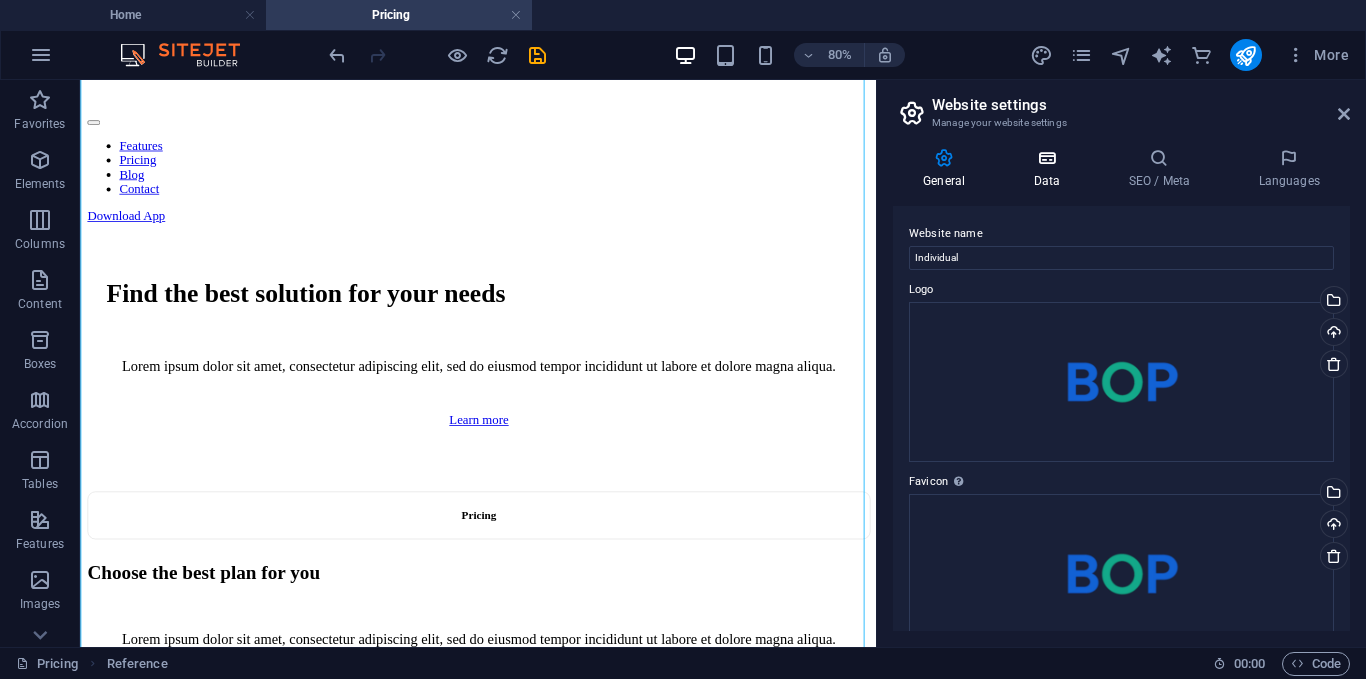click on "Data" at bounding box center (1050, 169) 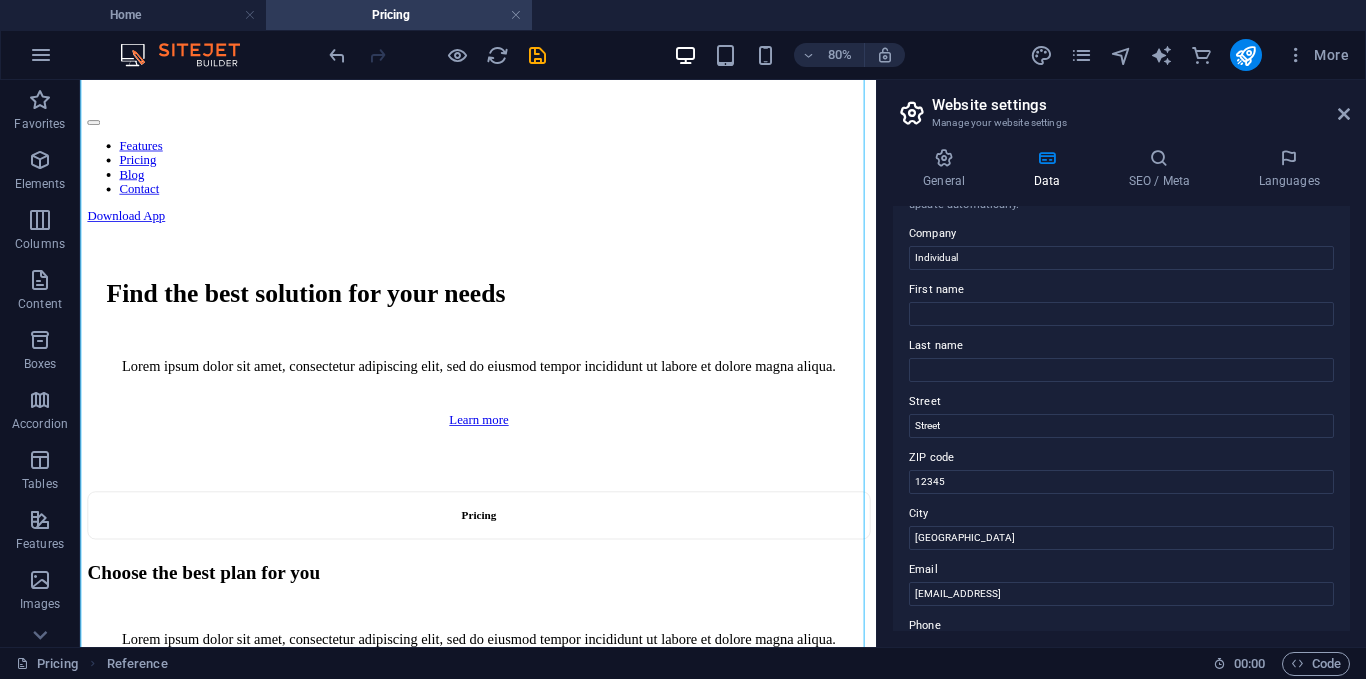 scroll, scrollTop: 75, scrollLeft: 0, axis: vertical 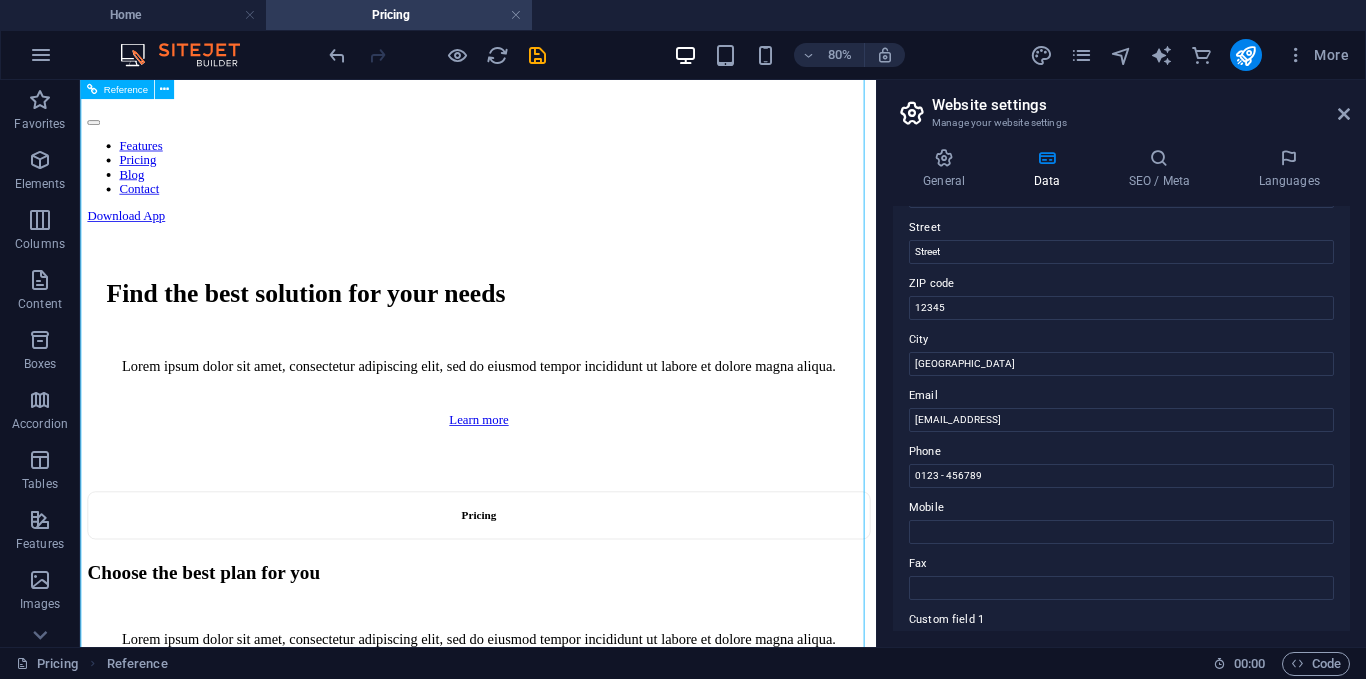 click on "Up to 100 project members       Unlimited tasks and projects       200GB storage       Integrations and All support types       Dedicated account manager       Custom fields       Advanced analytics       Export capabilities       API access       Advanced security features" at bounding box center [577, 23174] 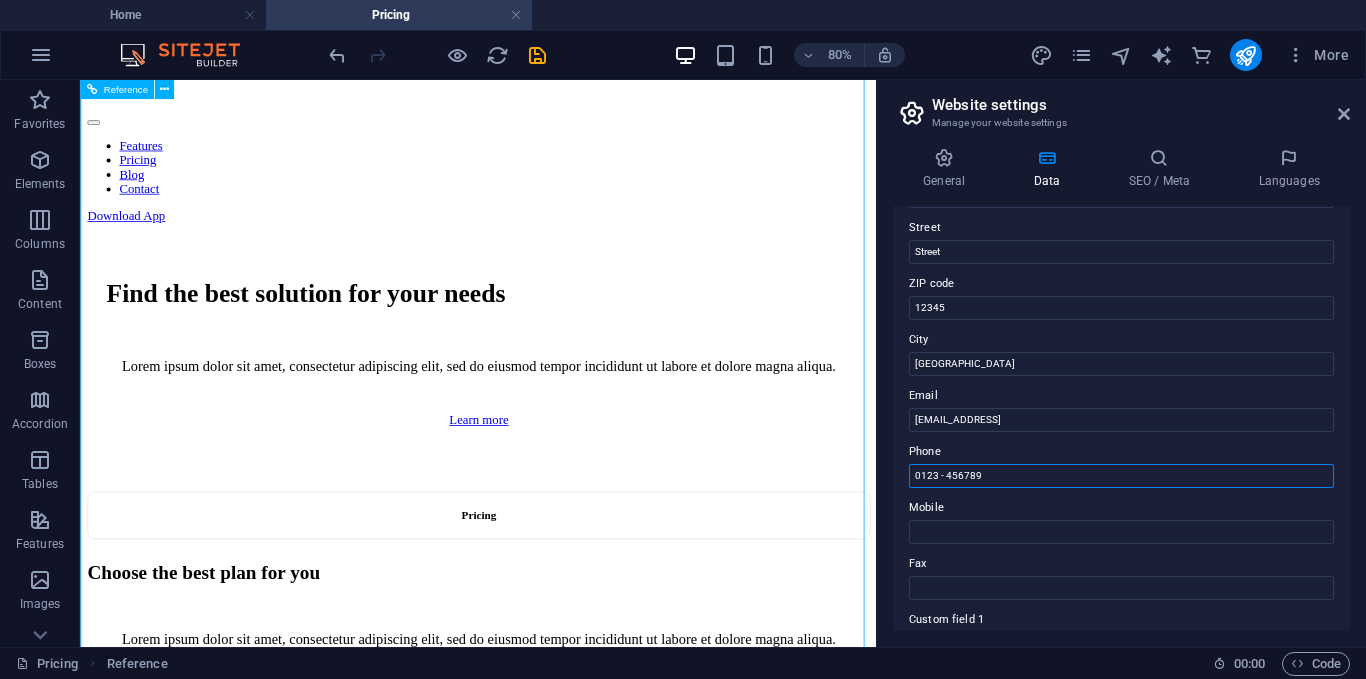 drag, startPoint x: 1070, startPoint y: 553, endPoint x: 987, endPoint y: 551, distance: 83.02409 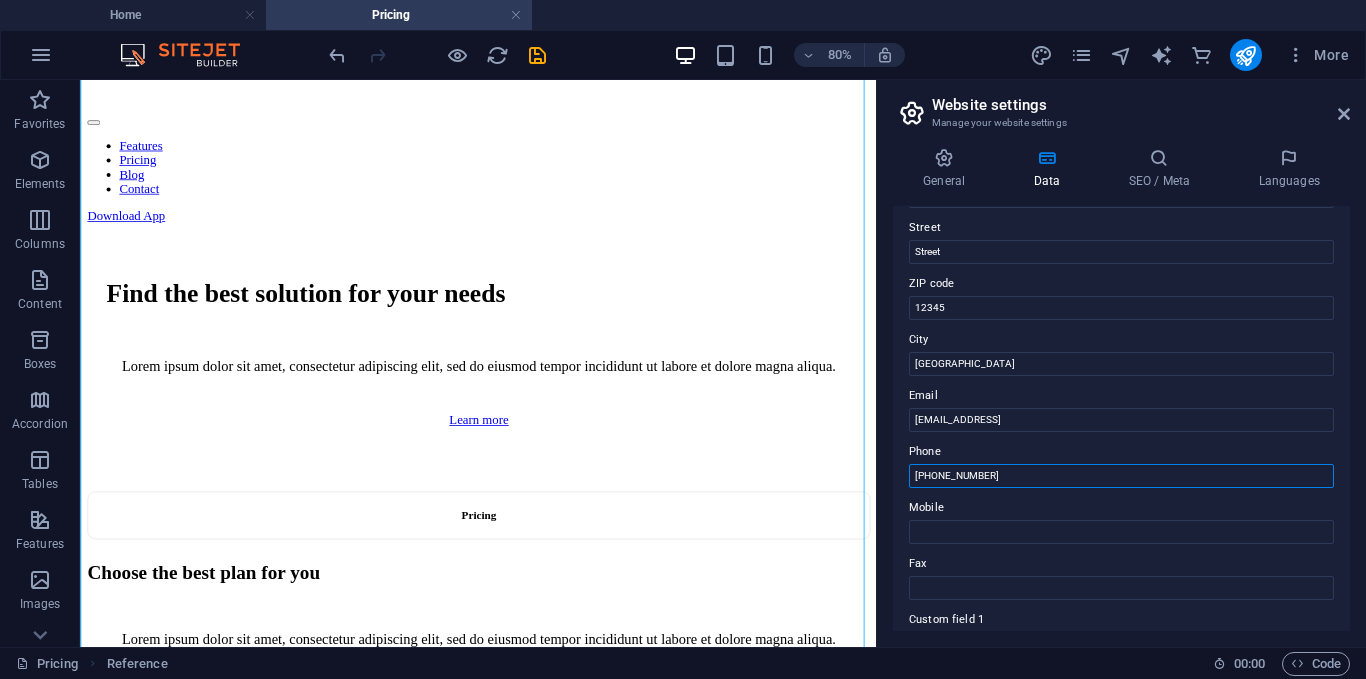 type on "+250 783 394 070" 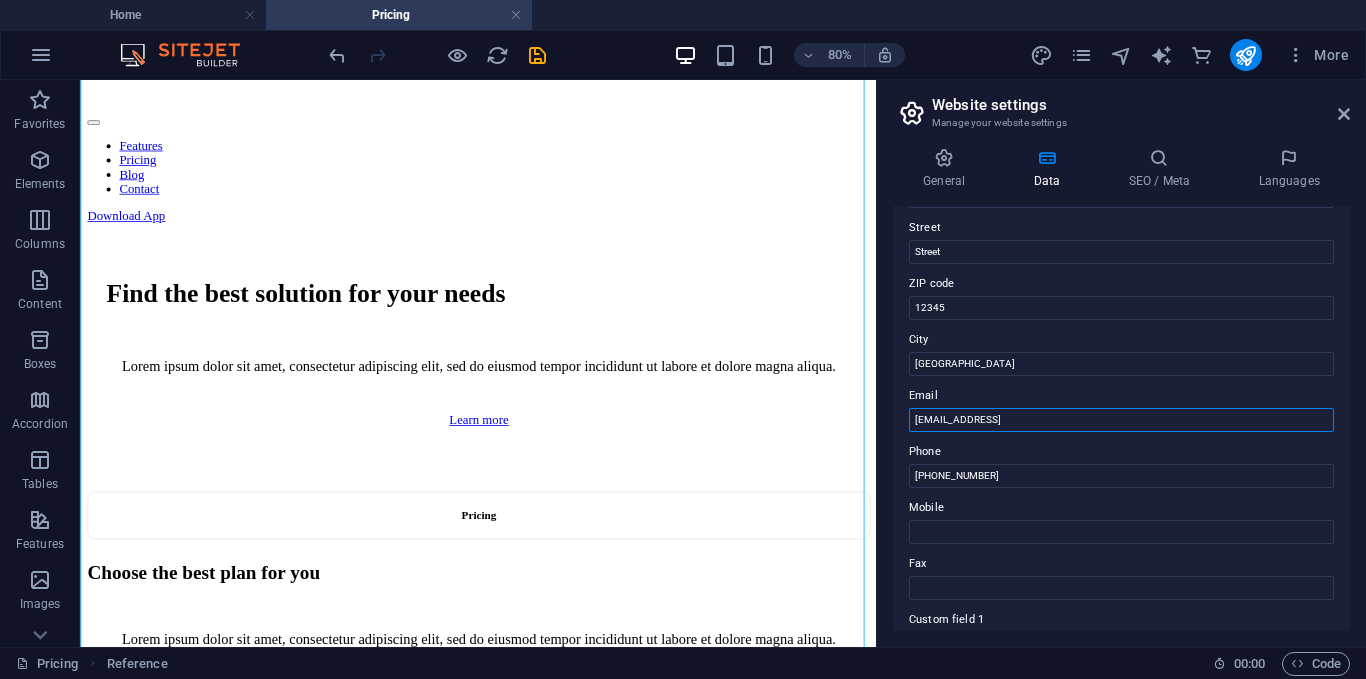 click on "[EMAIL_ADDRESS]" at bounding box center [1121, 420] 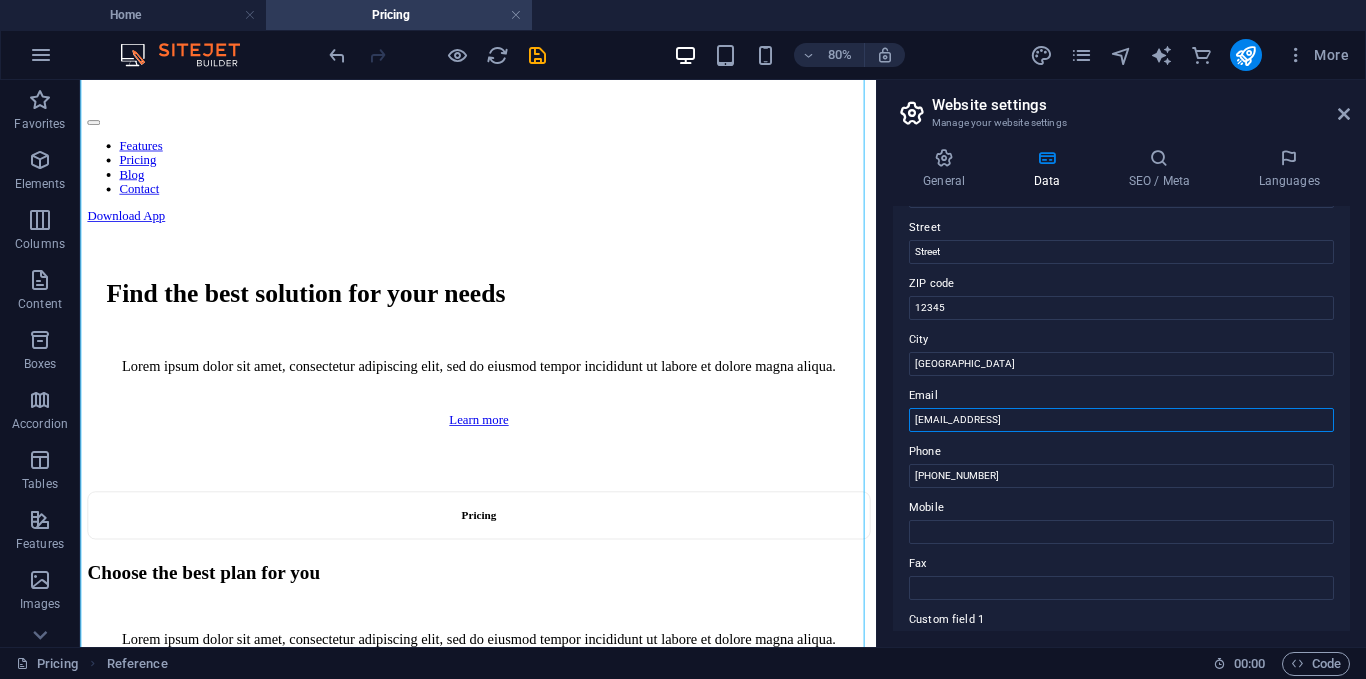 paste on "support@bizorderpro.com" 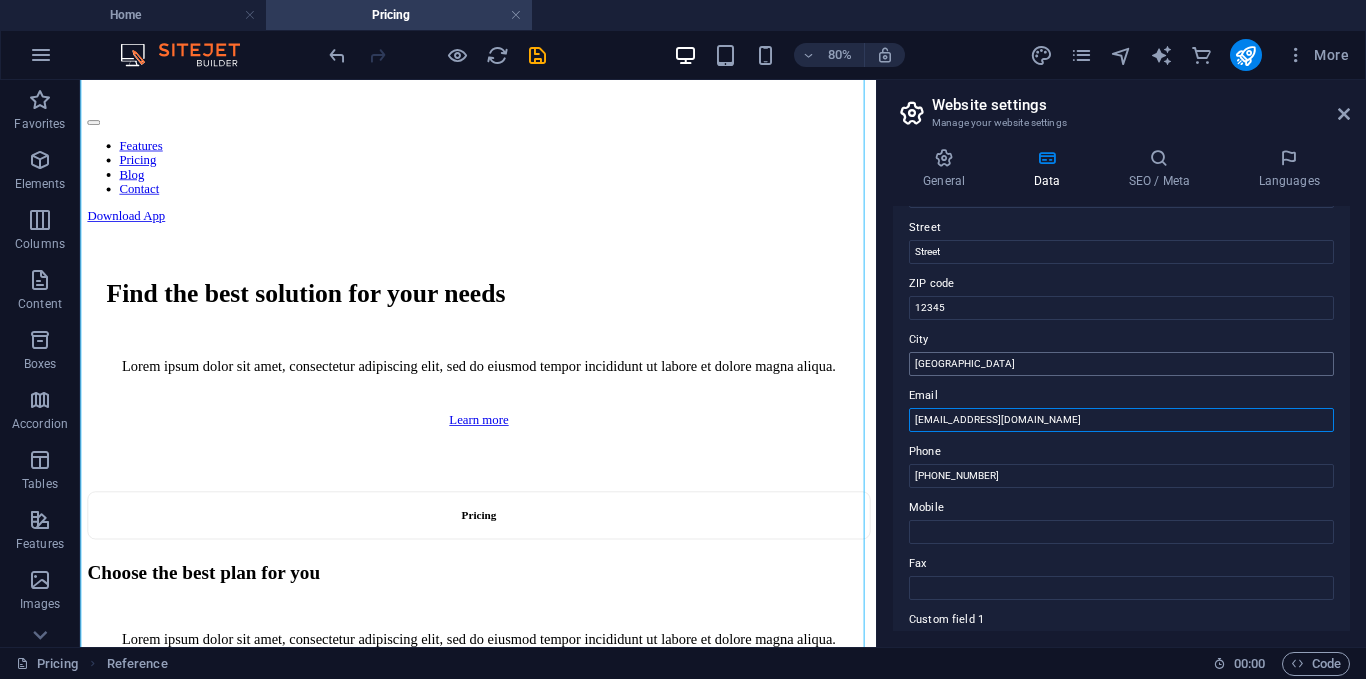type on "support@bizorderpro.com" 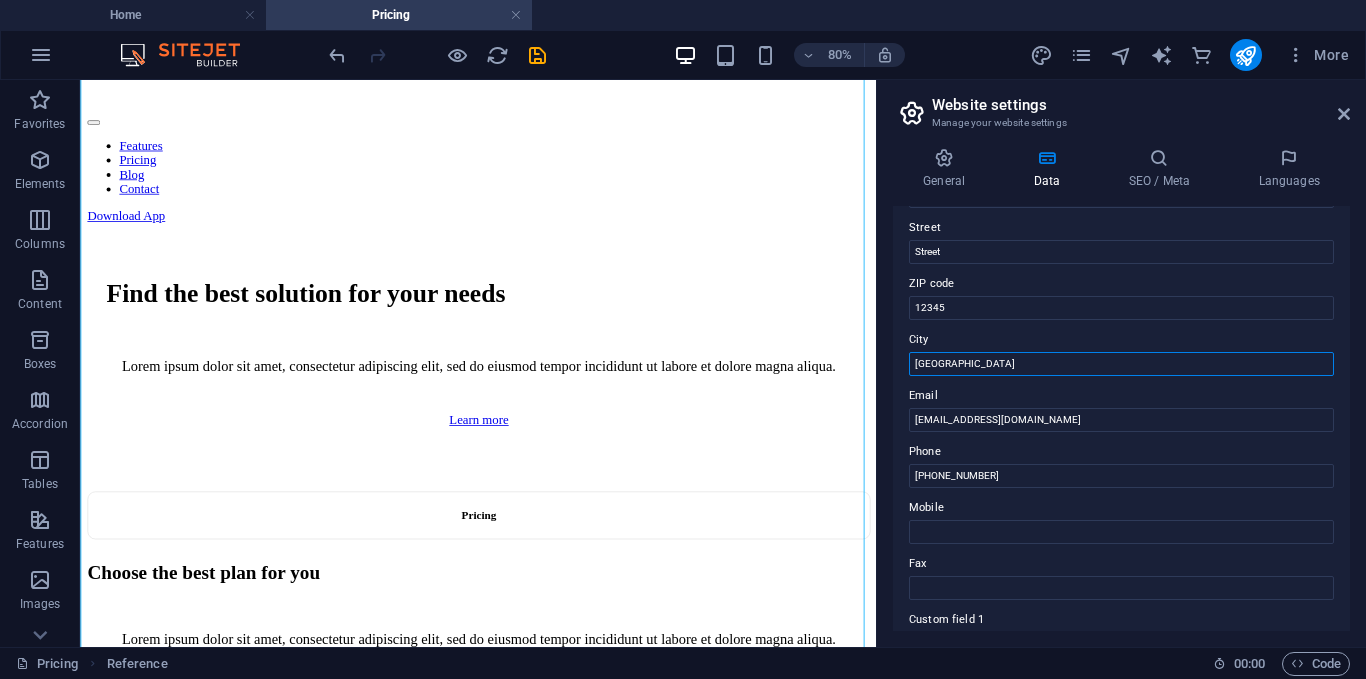 click on "[GEOGRAPHIC_DATA]" at bounding box center [1121, 364] 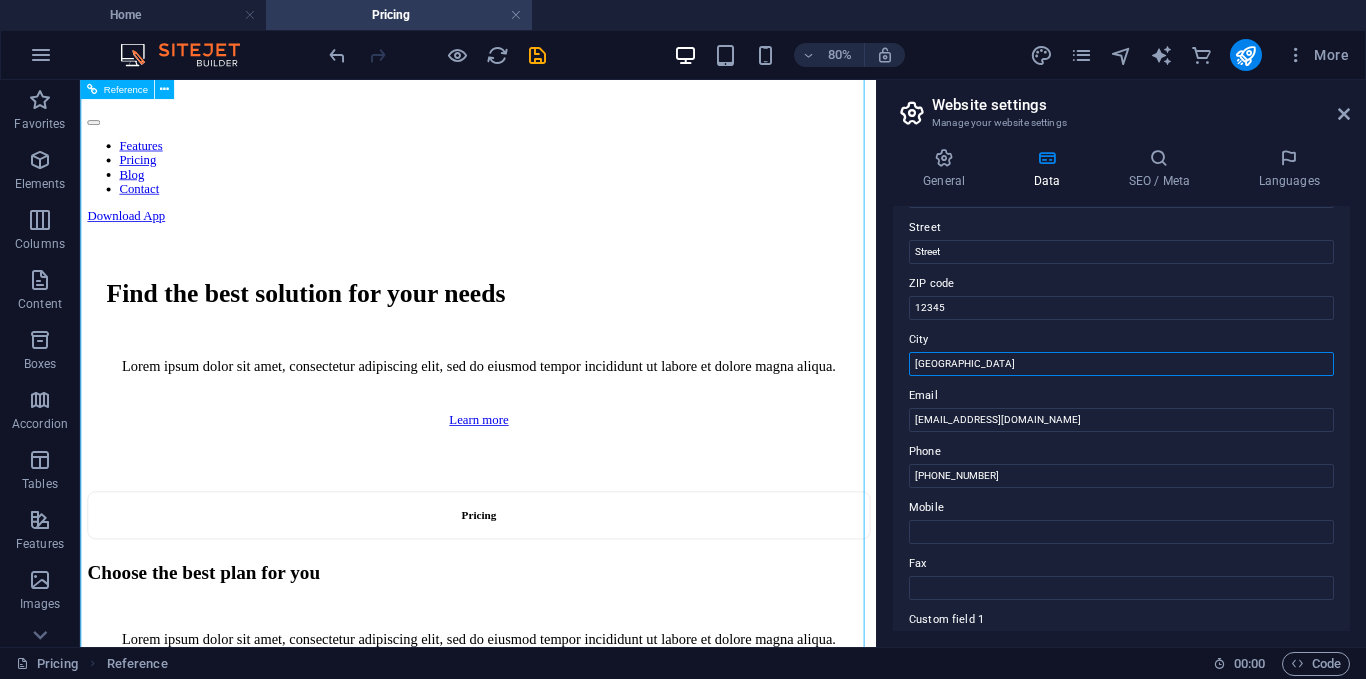 paste on "Kigali, Rwanda" 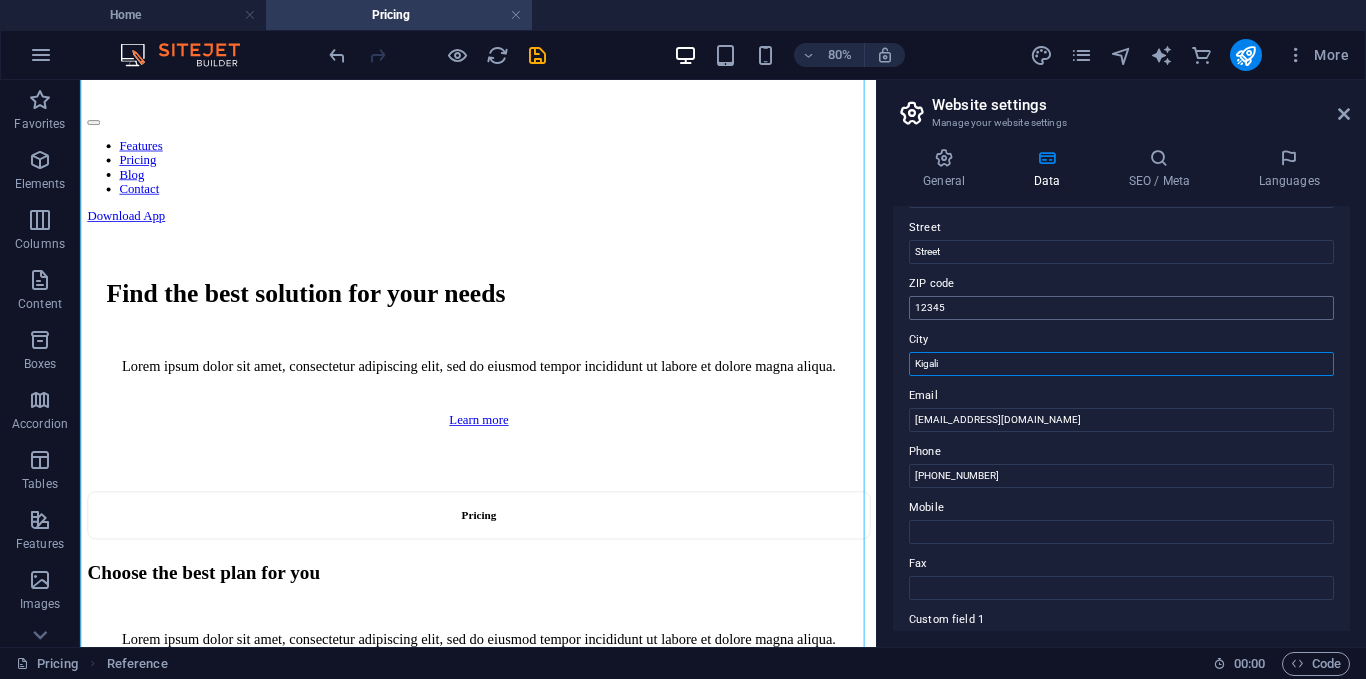 type on "Kigali" 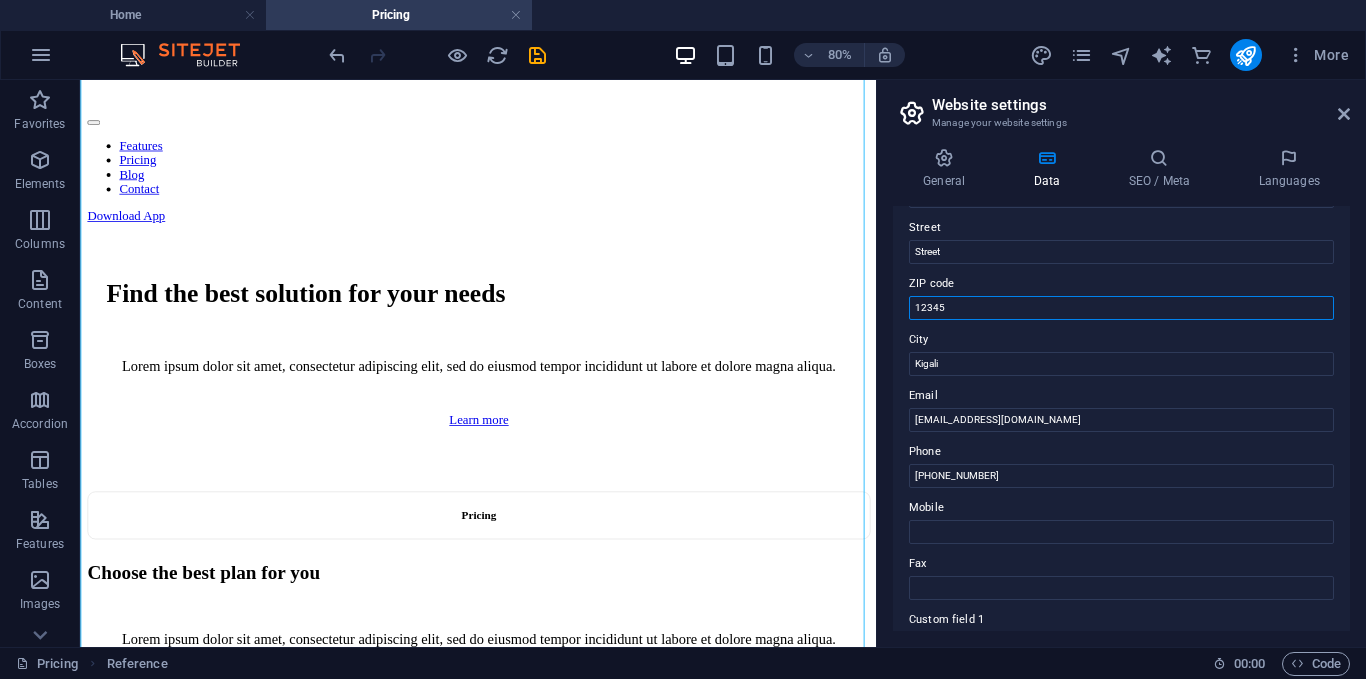 click on "12345" at bounding box center (1121, 308) 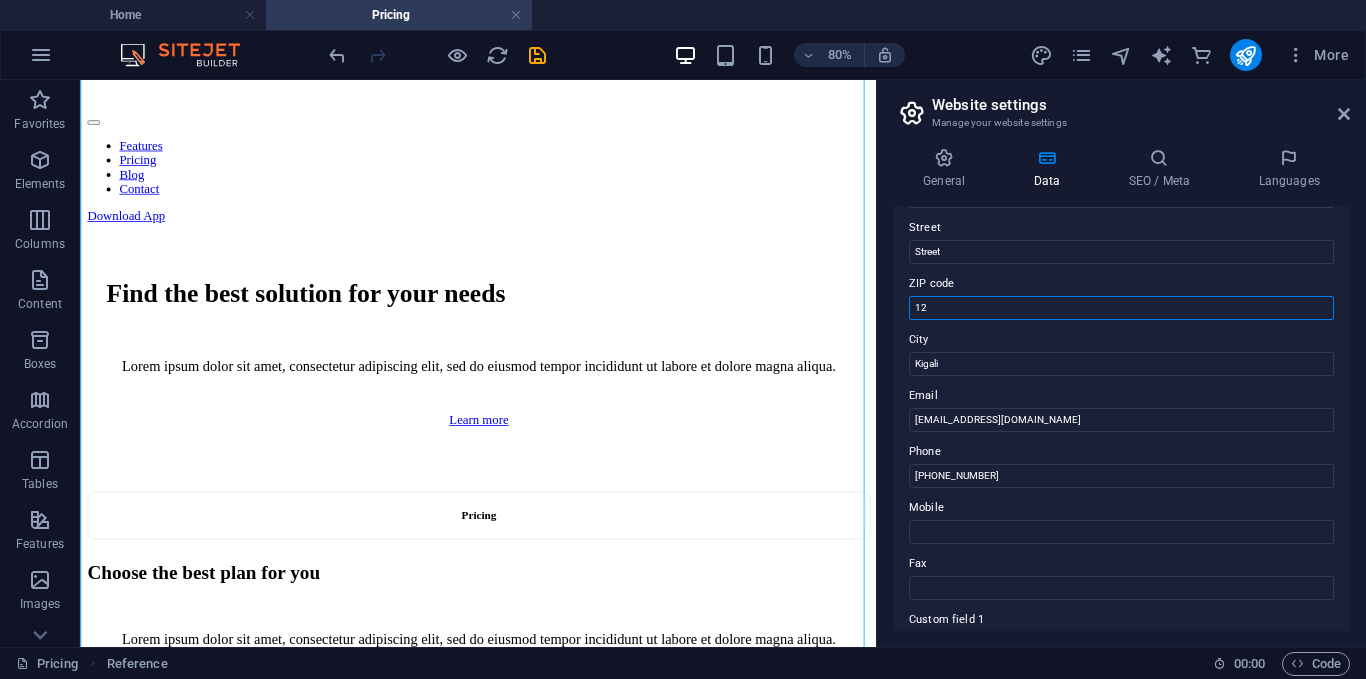type on "1" 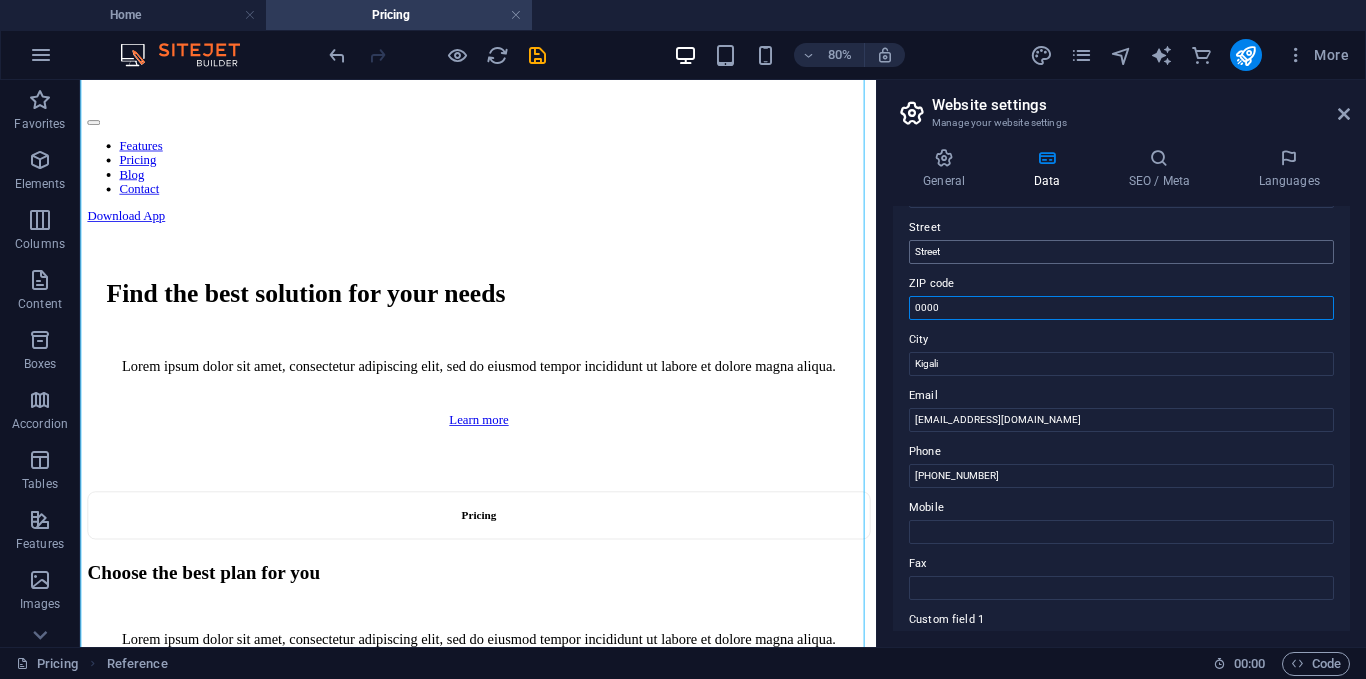 type on "0000" 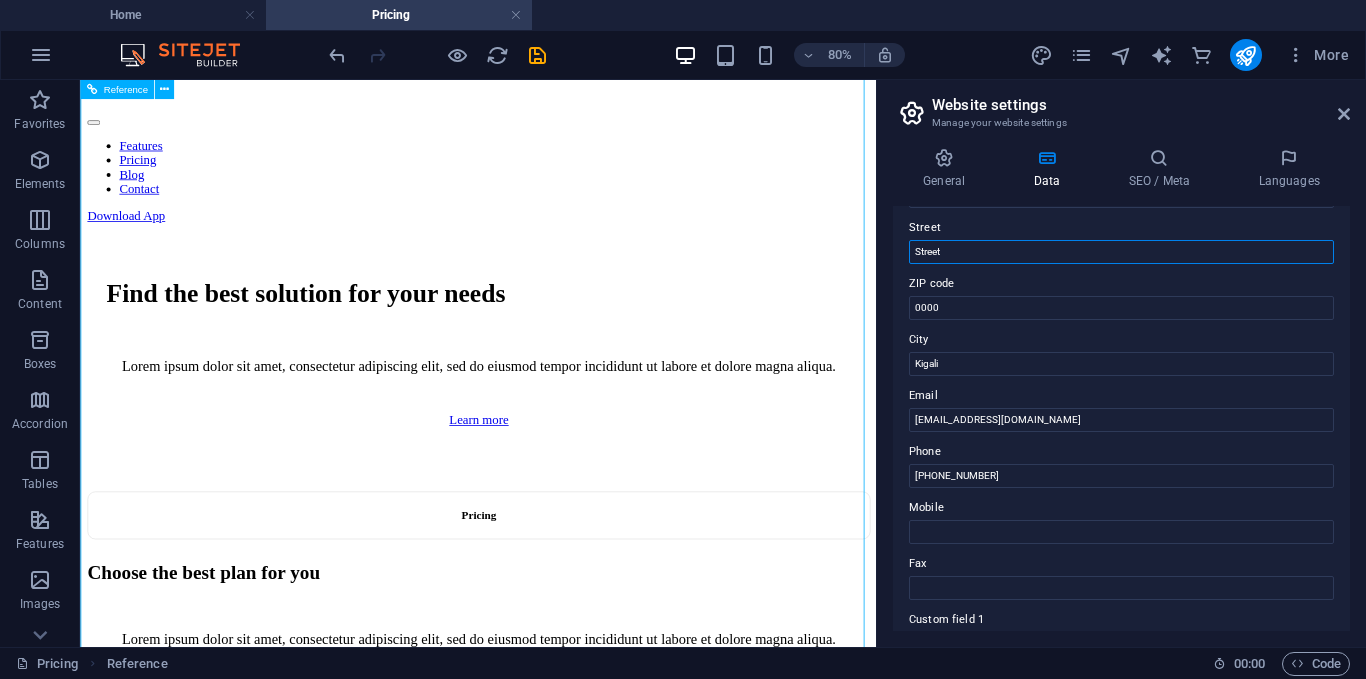 drag, startPoint x: 1075, startPoint y: 331, endPoint x: 950, endPoint y: 293, distance: 130.64838 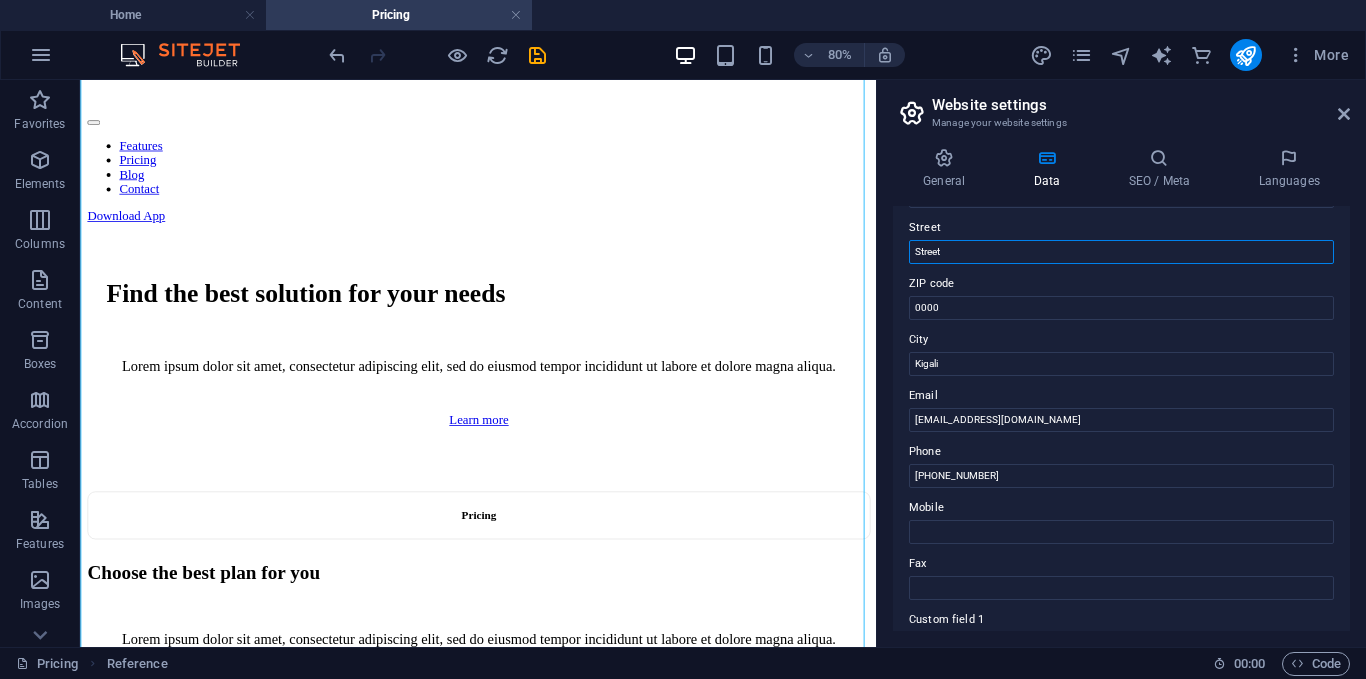 drag, startPoint x: 955, startPoint y: 250, endPoint x: 915, endPoint y: 253, distance: 40.112343 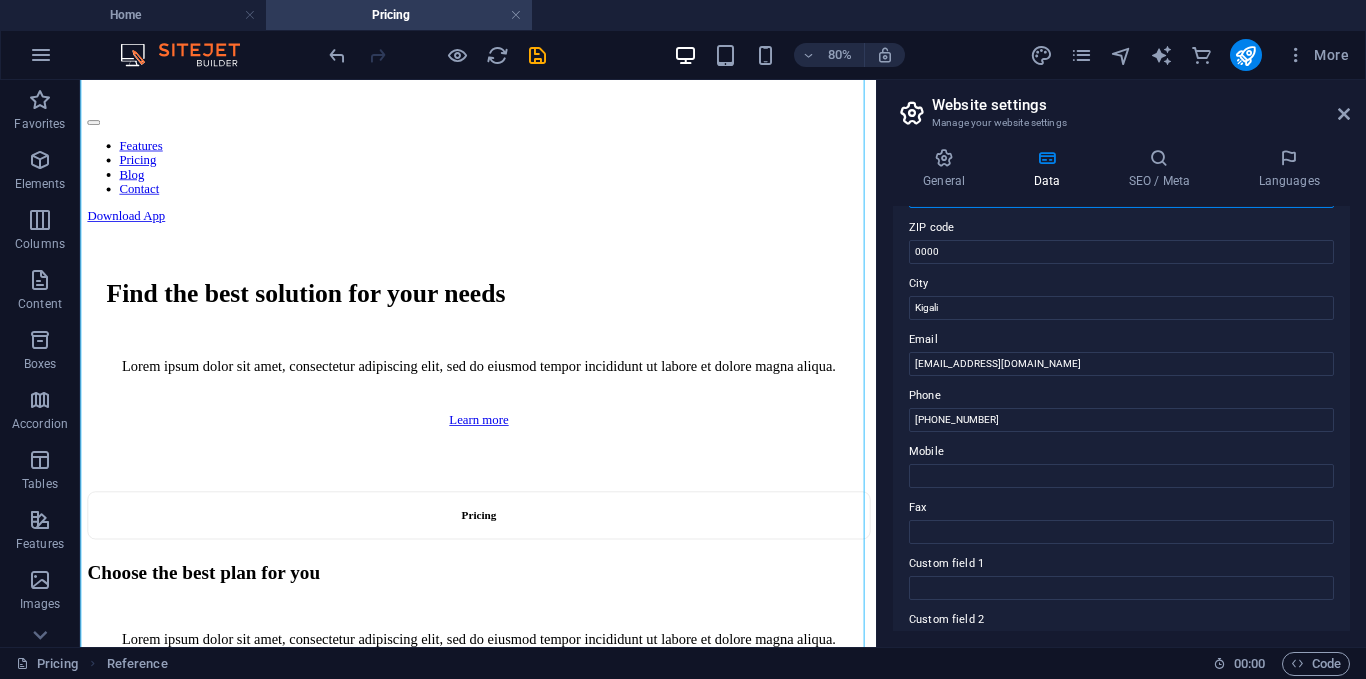 scroll, scrollTop: 301, scrollLeft: 0, axis: vertical 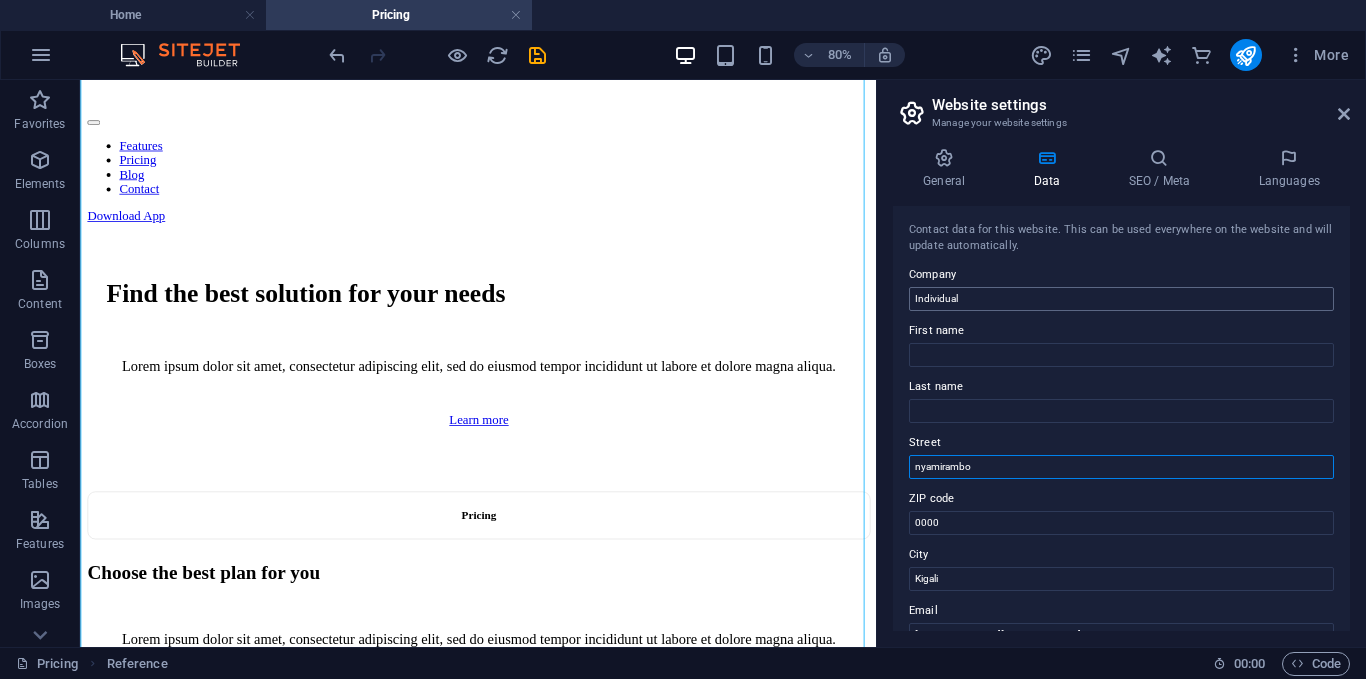 type on "nyamirambo" 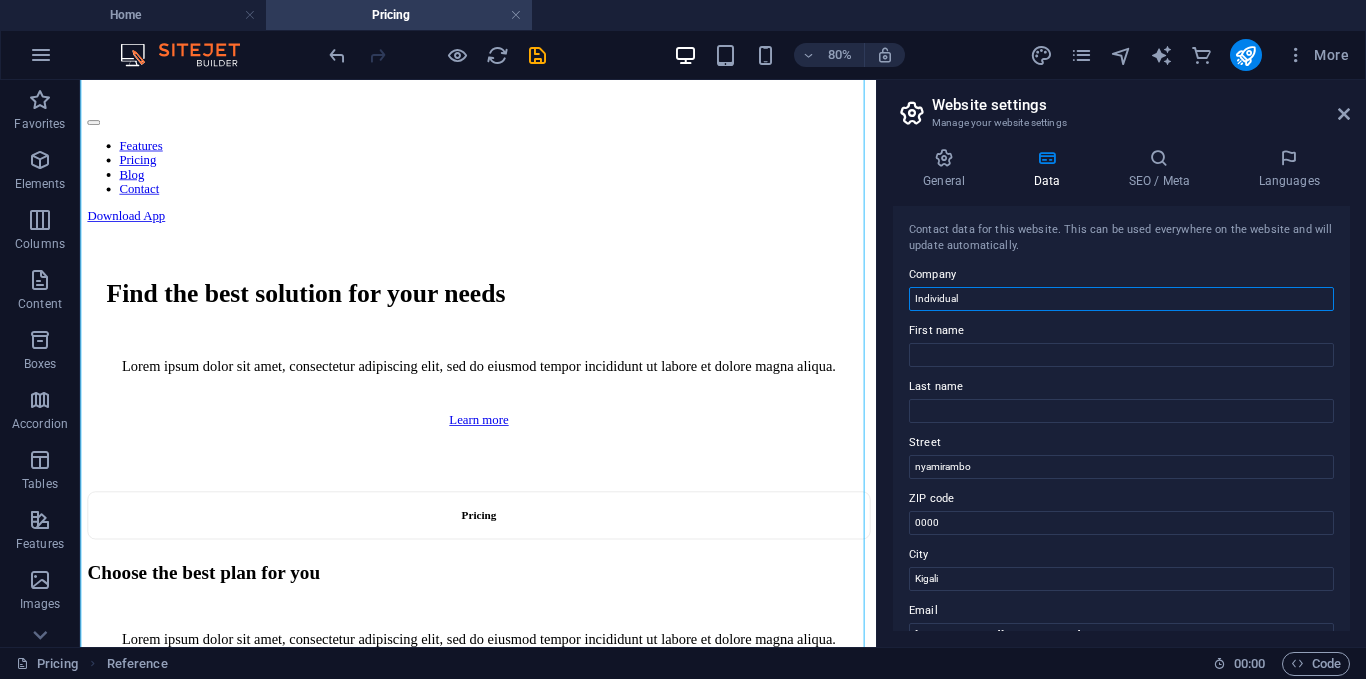 drag, startPoint x: 1053, startPoint y: 369, endPoint x: 1032, endPoint y: 353, distance: 26.400757 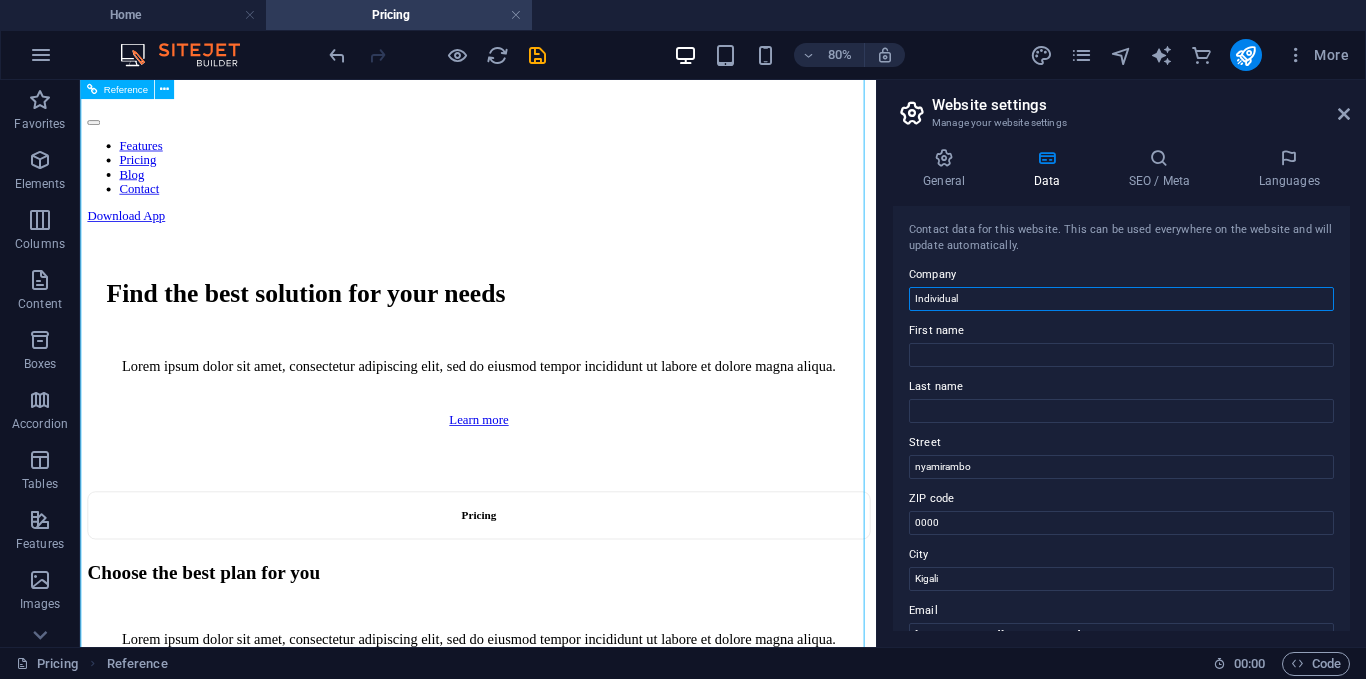 drag, startPoint x: 1059, startPoint y: 379, endPoint x: 1051, endPoint y: 367, distance: 14.422205 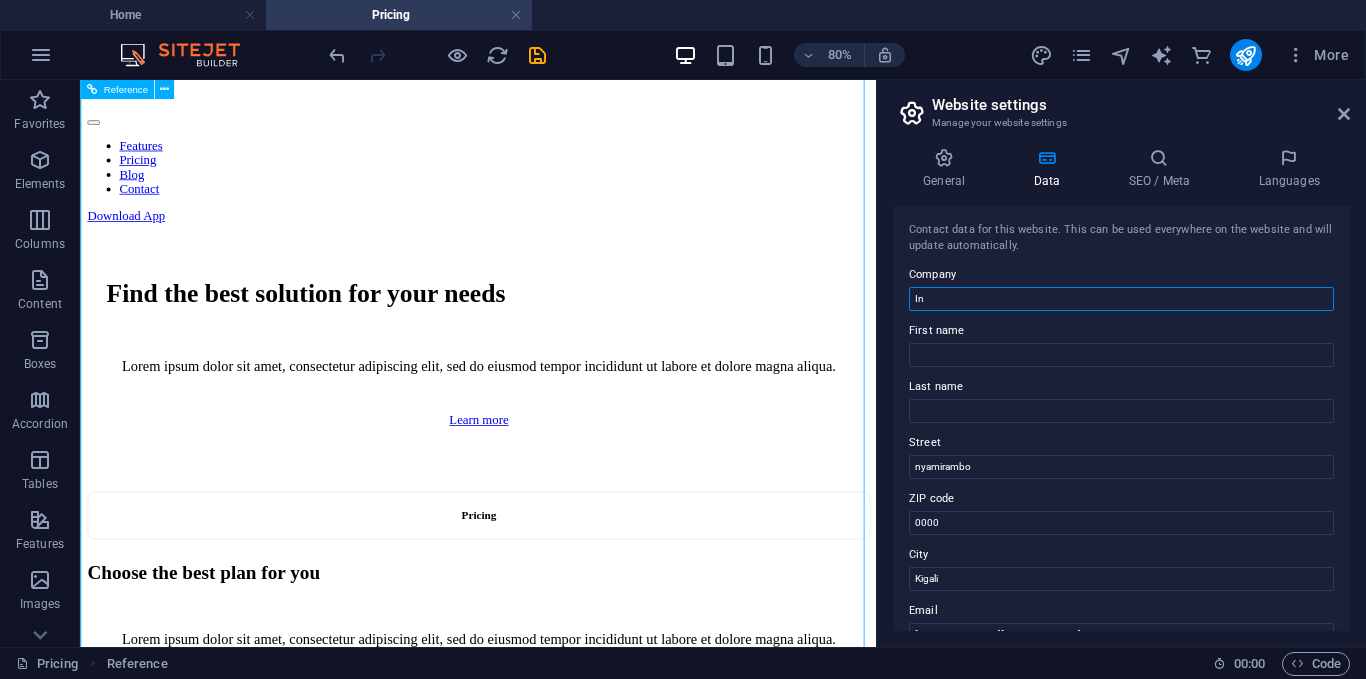type on "I" 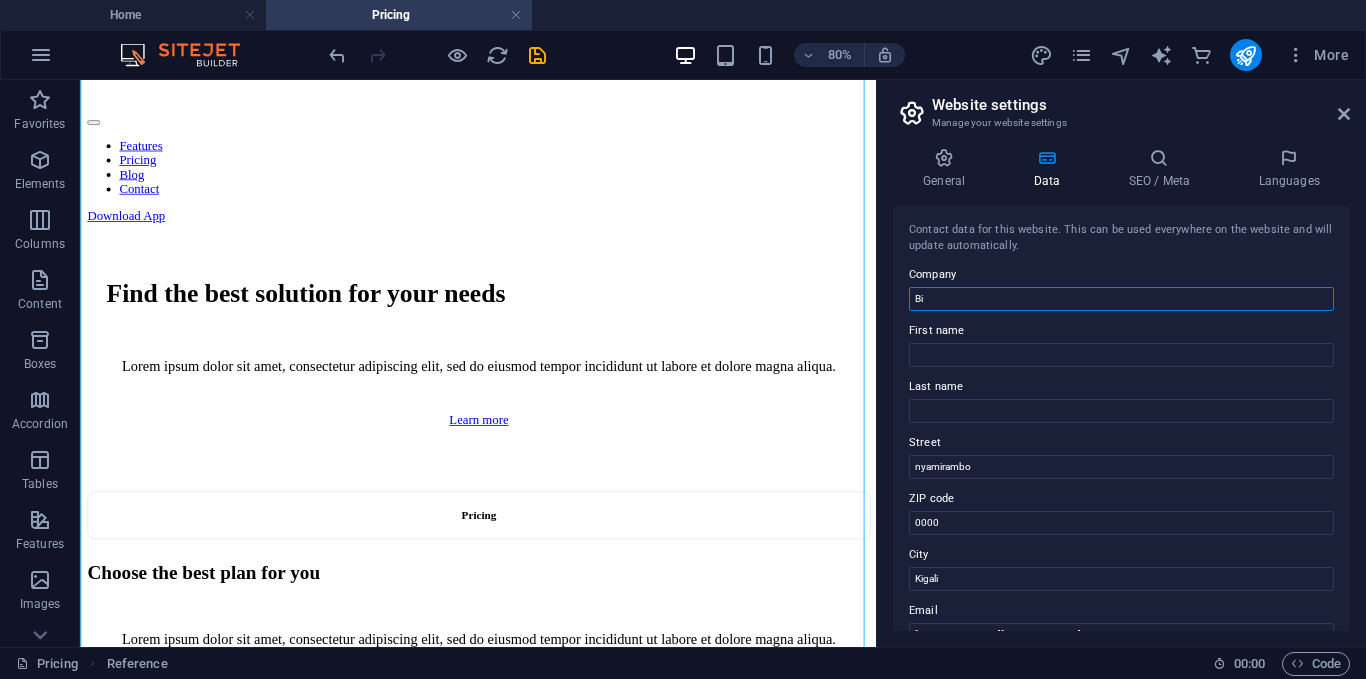 type on "bizorderpro.com" 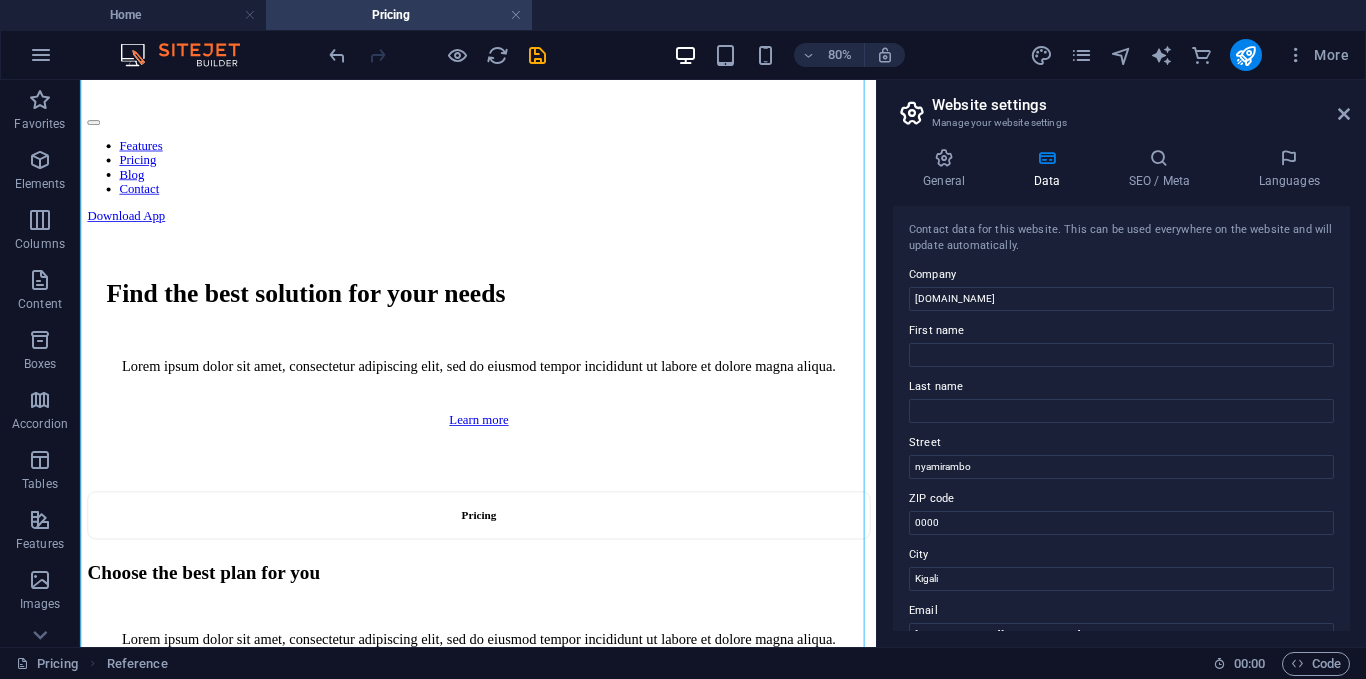 drag, startPoint x: 1350, startPoint y: 297, endPoint x: 1348, endPoint y: 385, distance: 88.02273 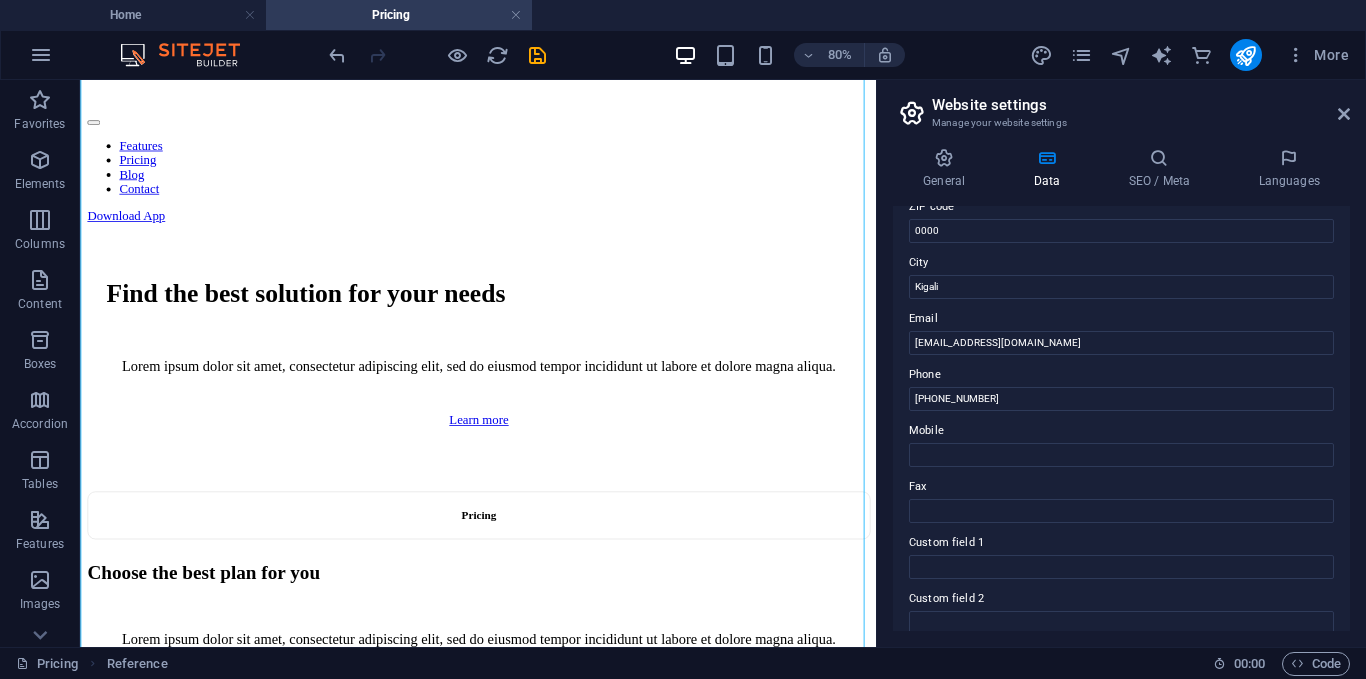scroll, scrollTop: 314, scrollLeft: 0, axis: vertical 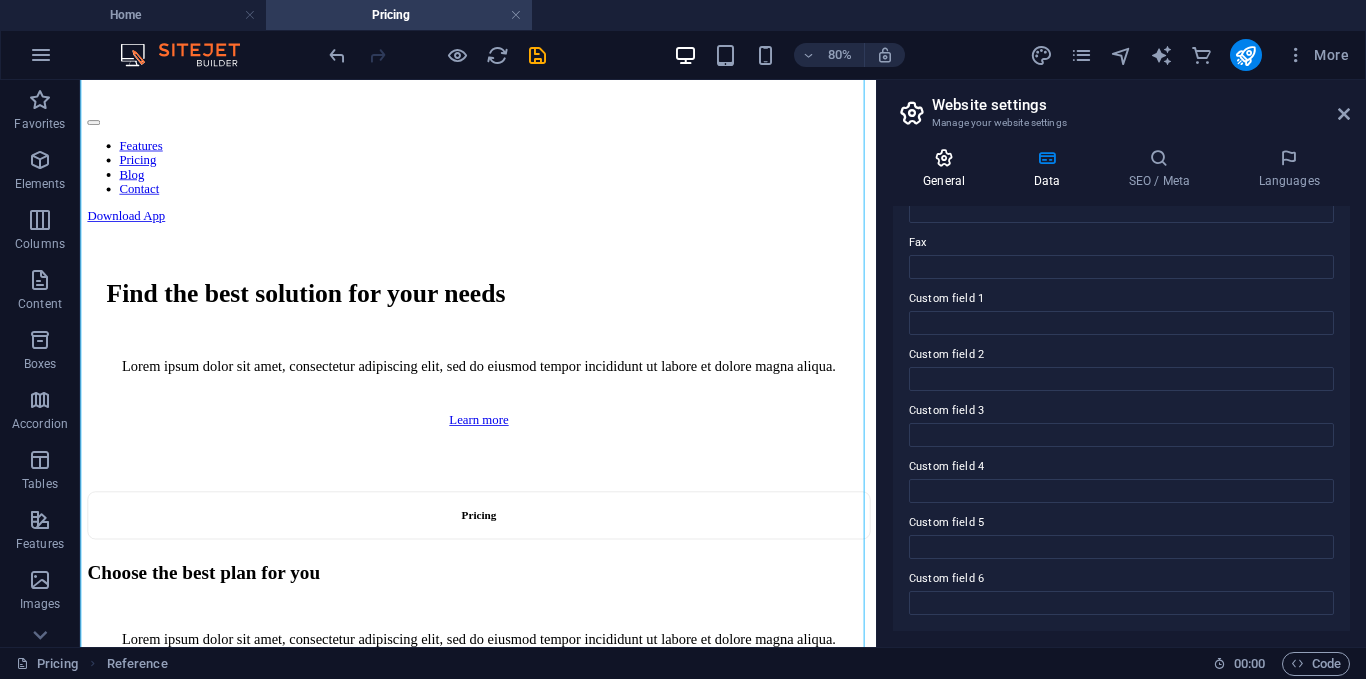 click on "General" at bounding box center (948, 169) 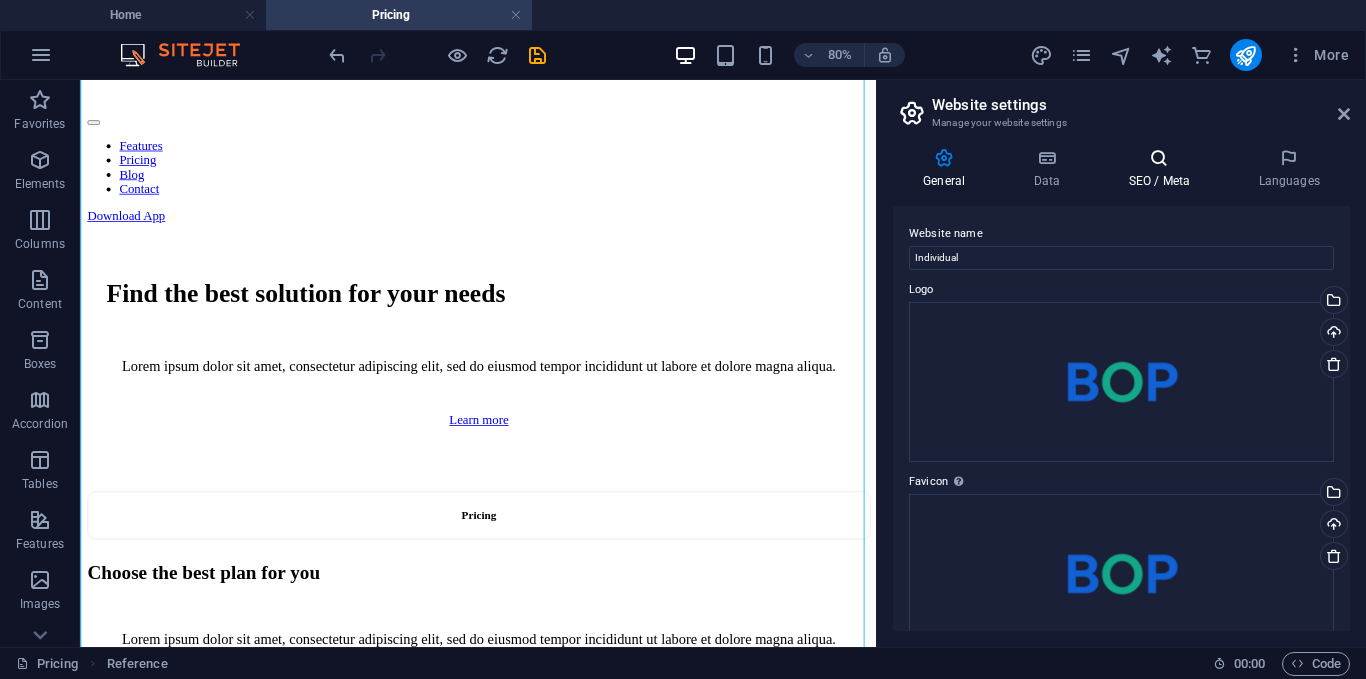 click on "SEO / Meta" at bounding box center (1163, 169) 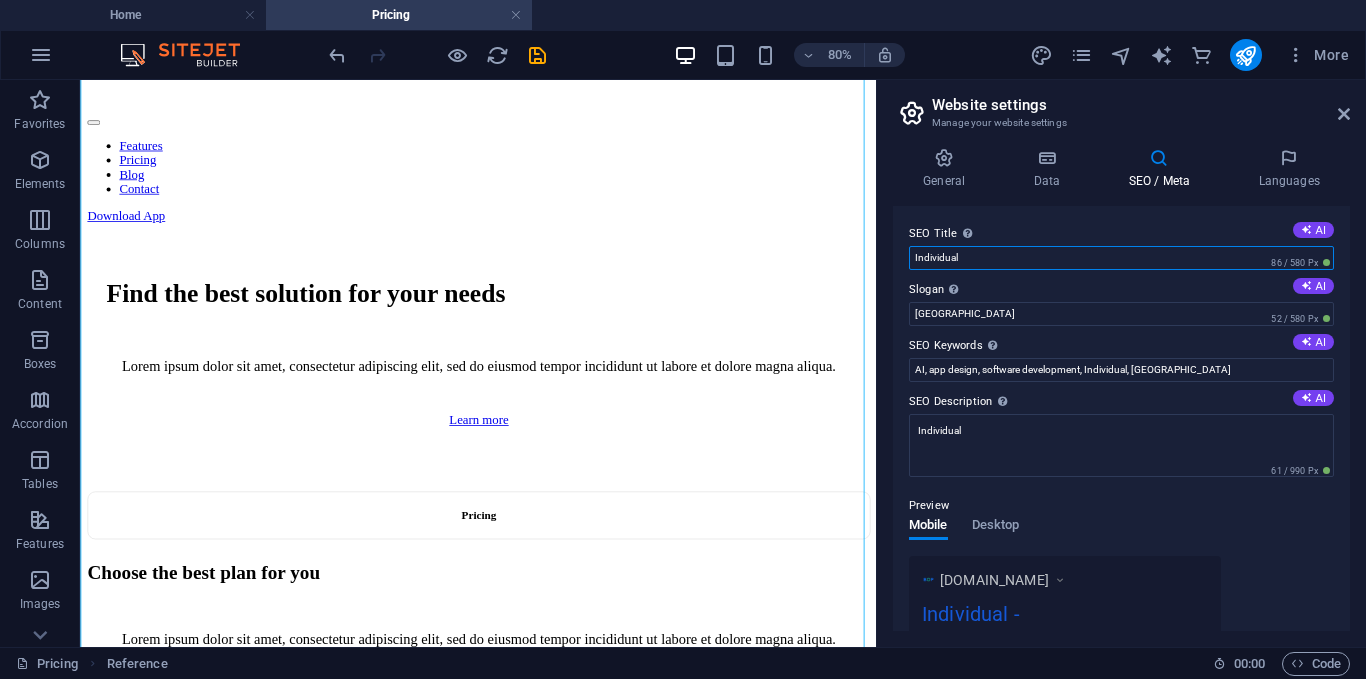 drag, startPoint x: 1062, startPoint y: 333, endPoint x: 1055, endPoint y: 302, distance: 31.780497 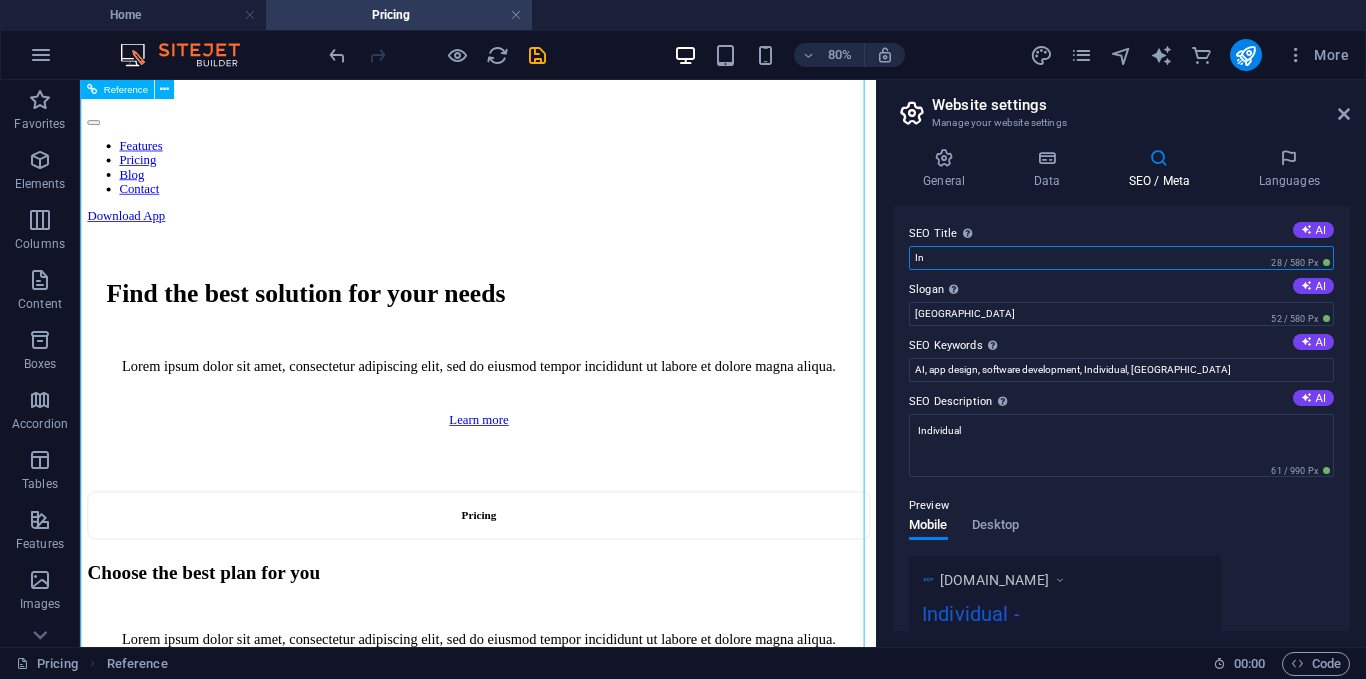 type on "I" 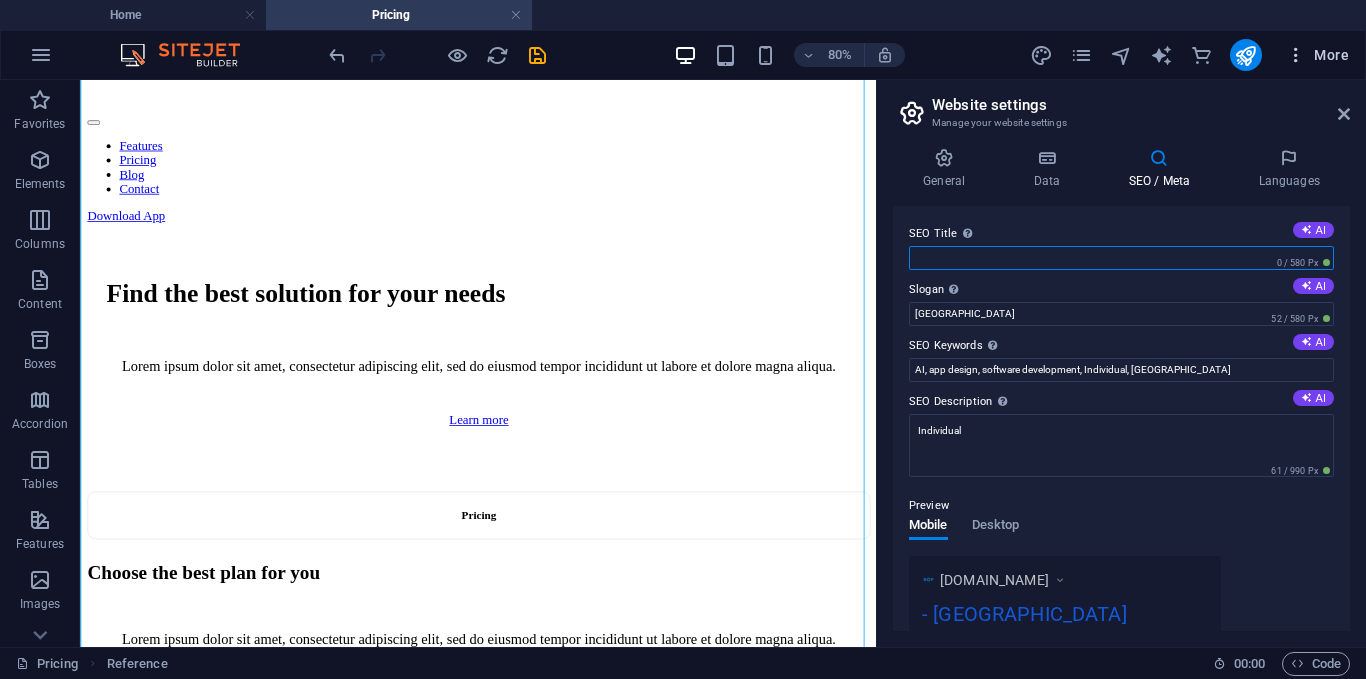 type 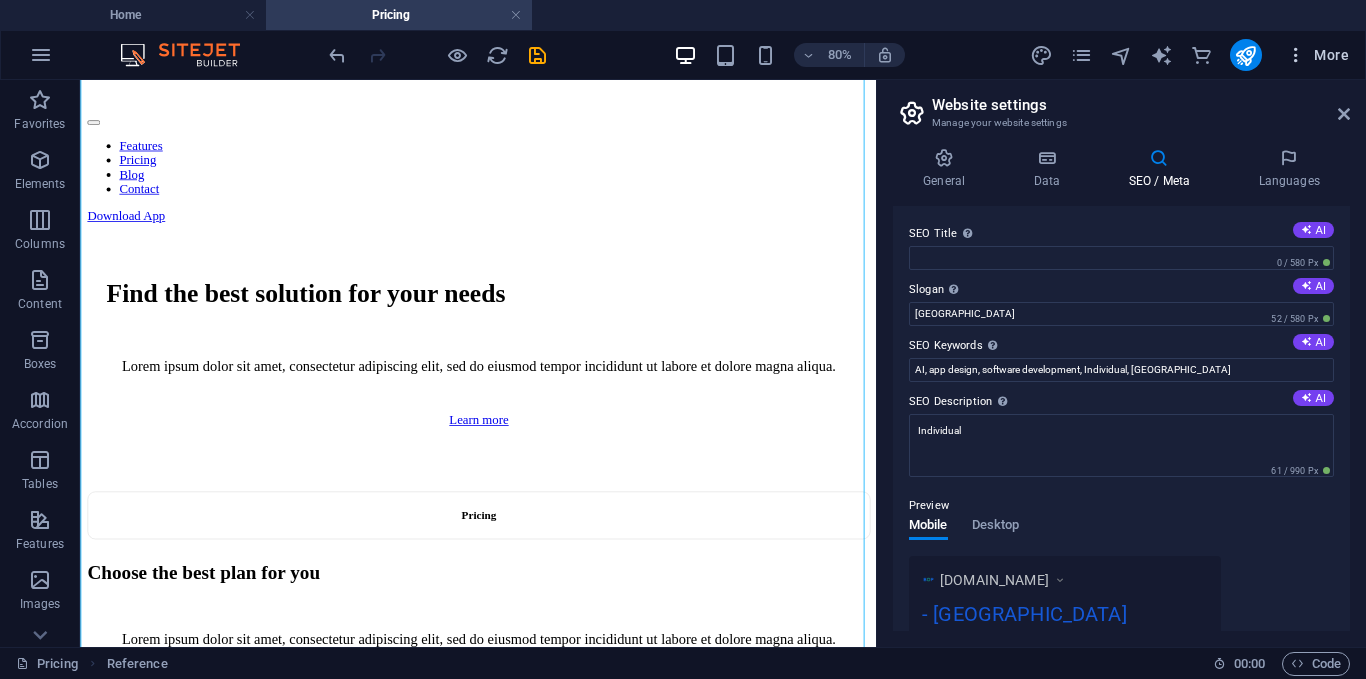 click at bounding box center [1296, 55] 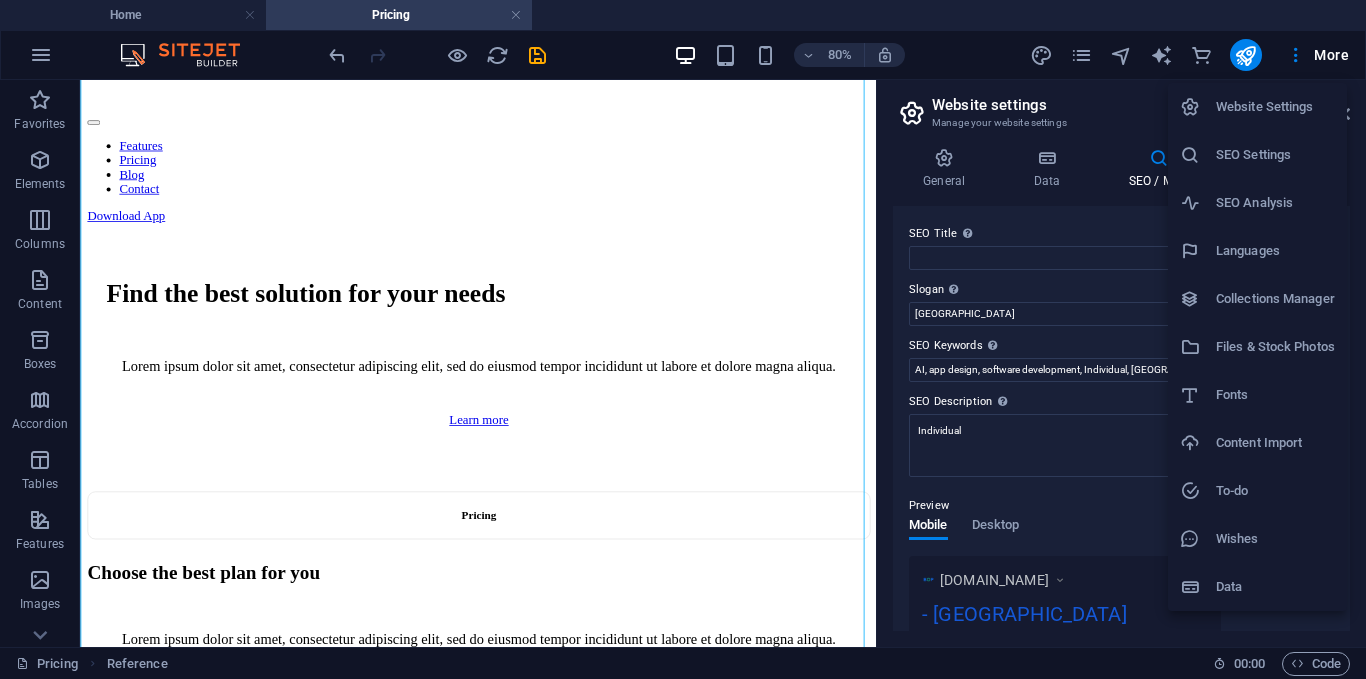 click at bounding box center (683, 339) 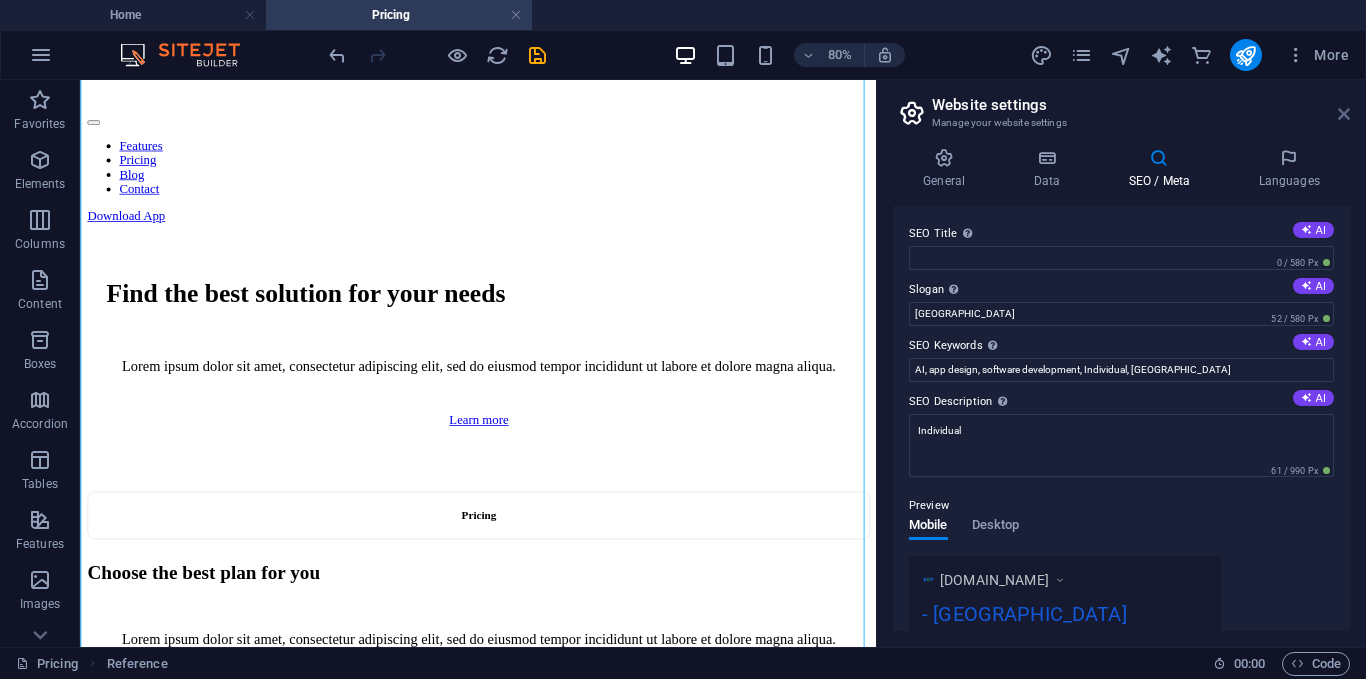 click at bounding box center (1344, 114) 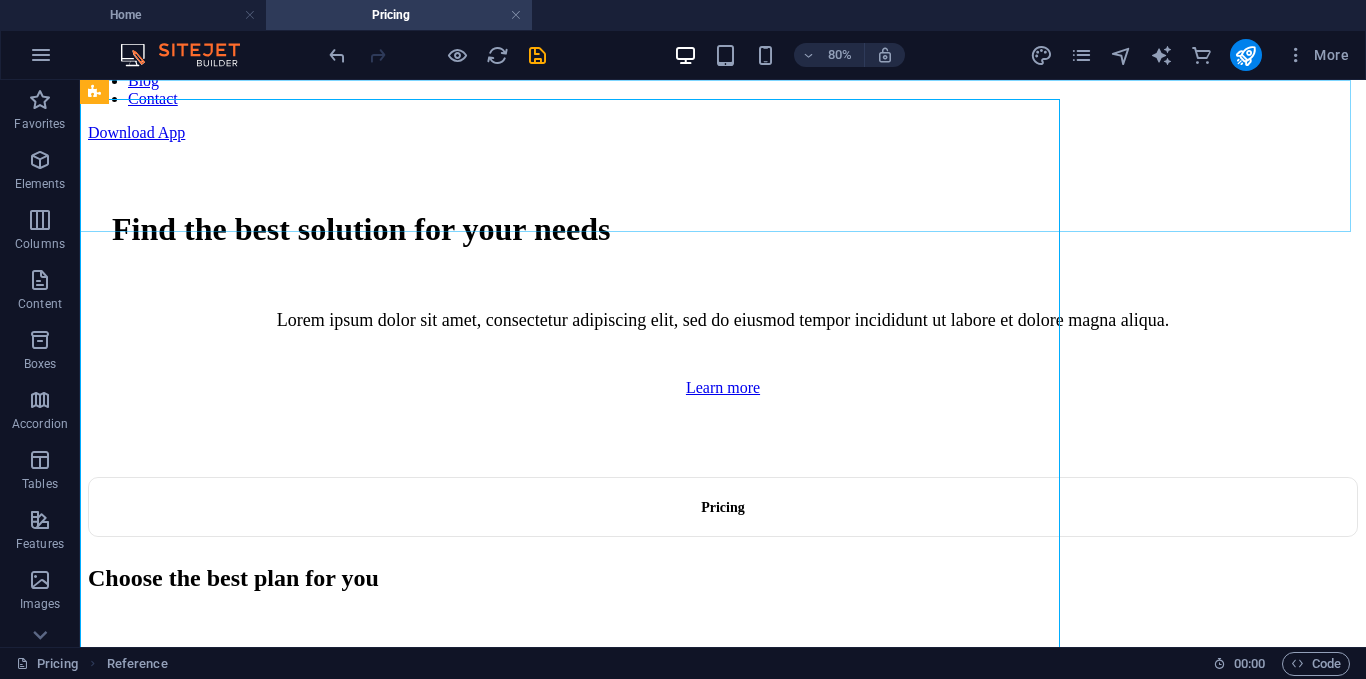 scroll, scrollTop: 712, scrollLeft: 0, axis: vertical 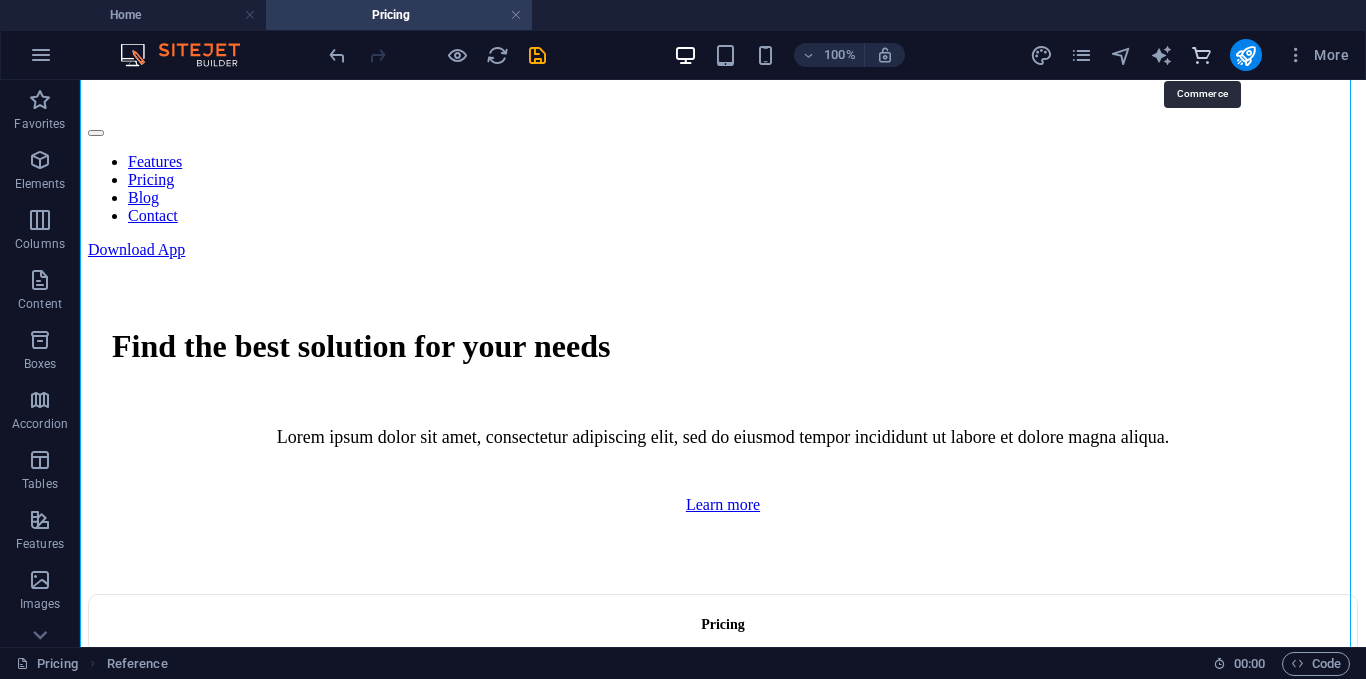 click at bounding box center (1201, 55) 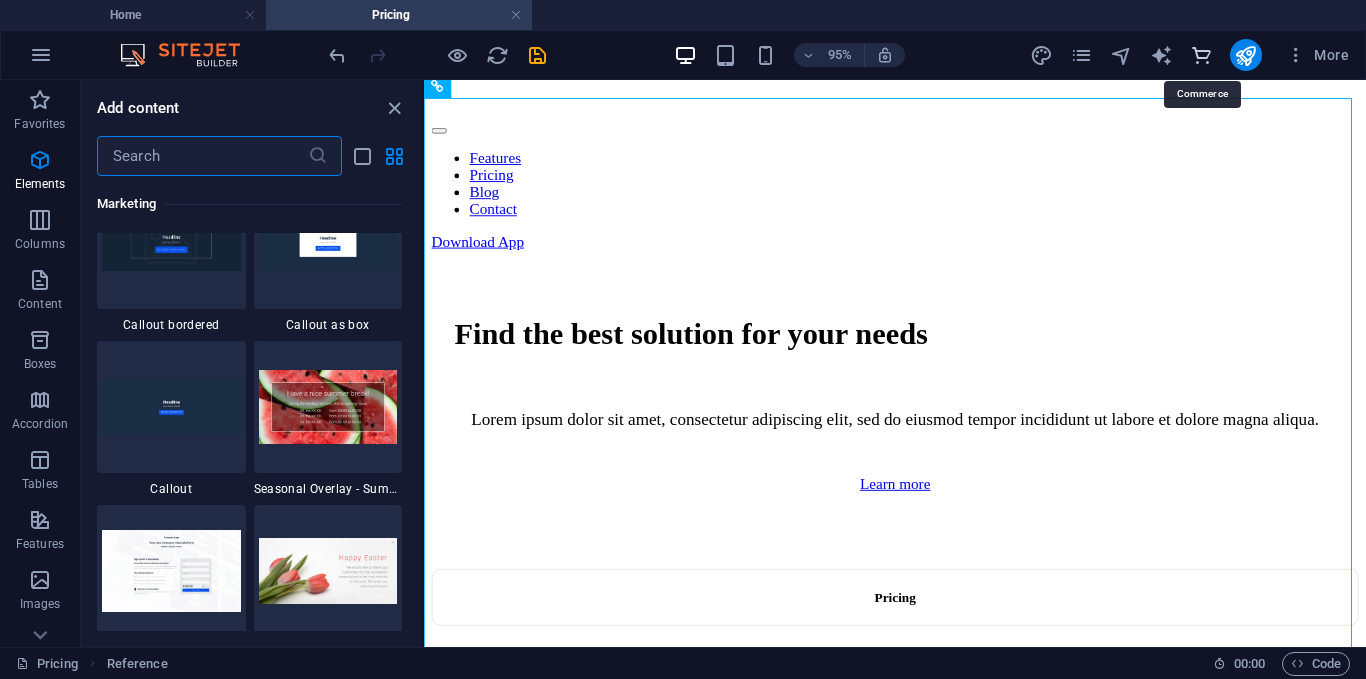 scroll, scrollTop: 19107, scrollLeft: 0, axis: vertical 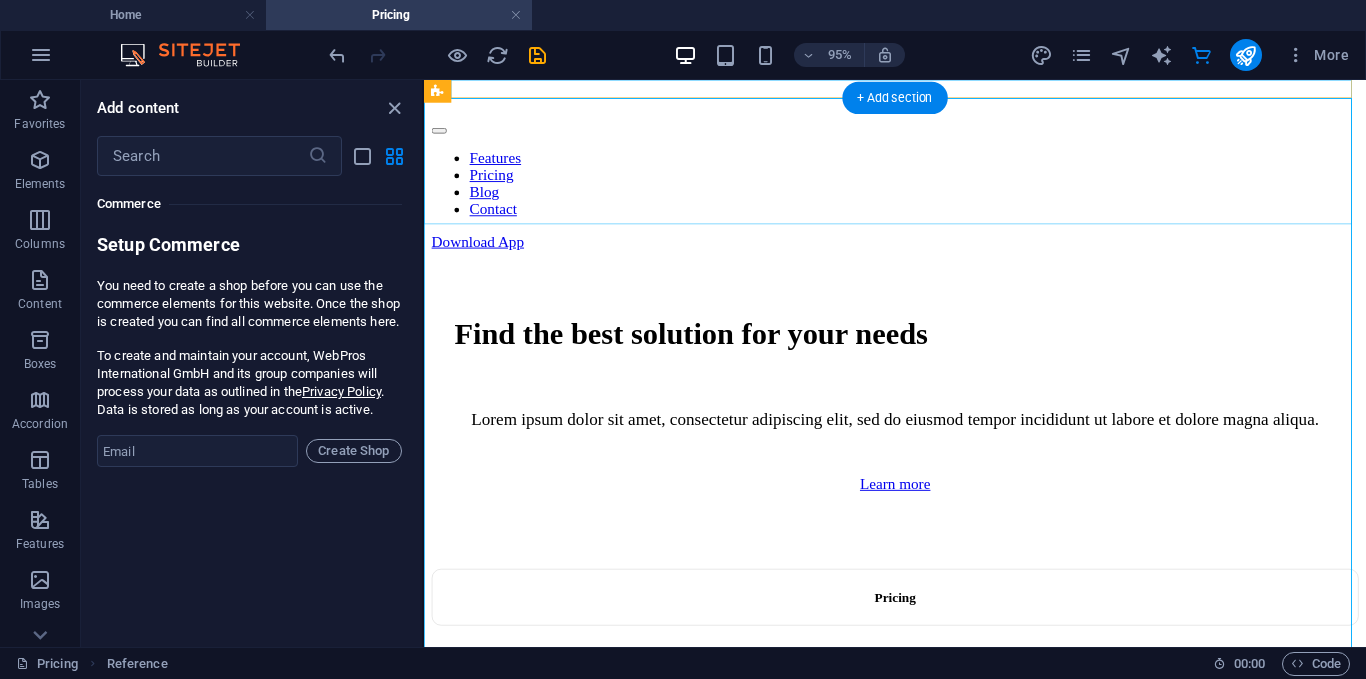 click at bounding box center [920, 65] 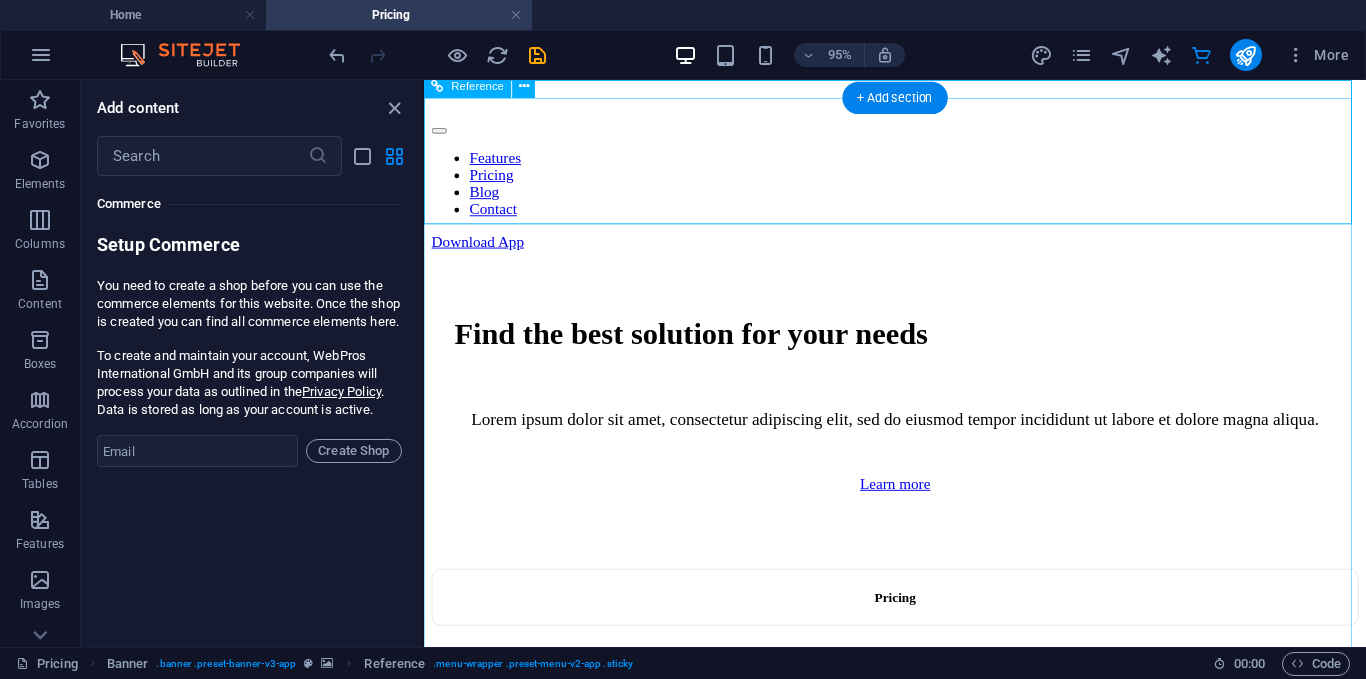 click on "Pricing Choose the best plan for you Lorem ipsum dolor sit amet, consectetur adipiscing elit, sed do eiusmod tempor incididunt ut labore et dolore magna aliqua. Free $0 /monthly Get started for free       Up to 5 project members       Unlimited tasks and projects       2GB storage       Integrations       Basic support Pro most popular $9 /monthly Sign up now       Up to 50 project members       Unlimited tasks and projects       50GB storage       Integrations       Priority support       Advanced support       Expert support Business $19 /monthly Sign up now       Up to 100 project members       Unlimited tasks and projects       200GB storage       Integrations and All support types       Dedicated account manager       Custom fields       Advanced analytics       Export capabilities       API access       Advanced security features" at bounding box center (920, 14642) 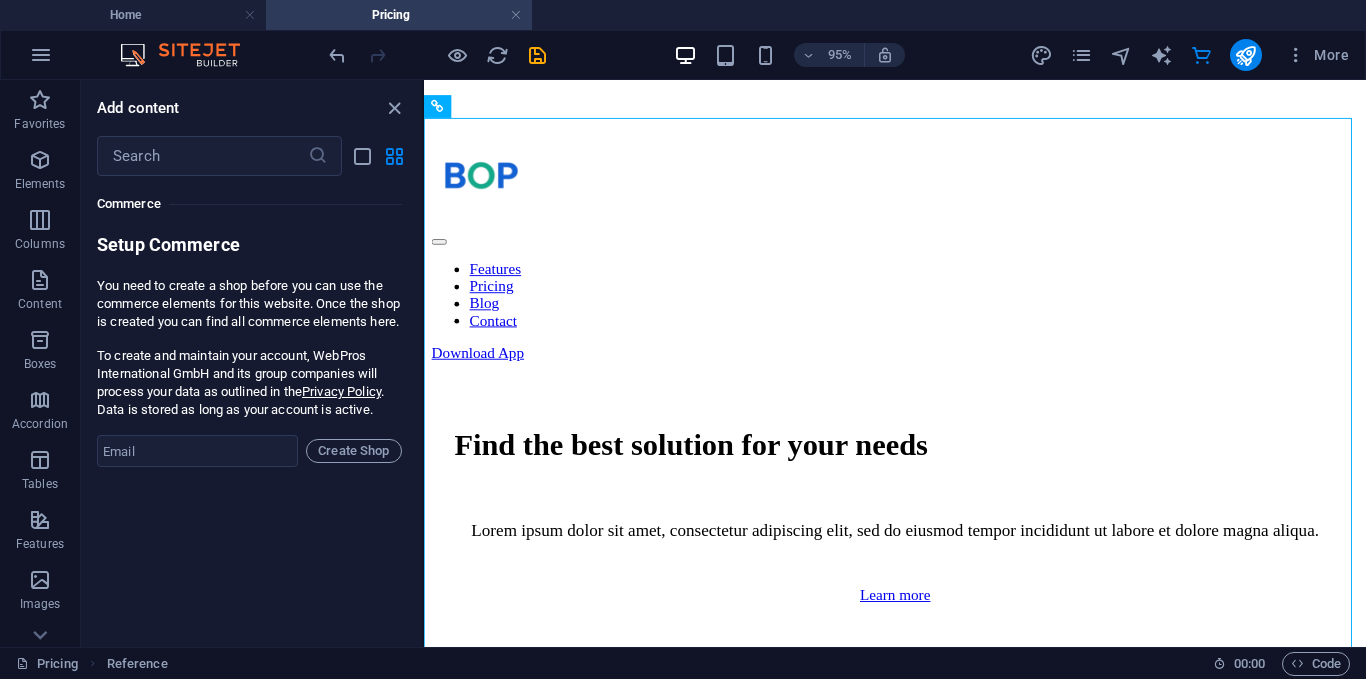 scroll, scrollTop: 101, scrollLeft: 0, axis: vertical 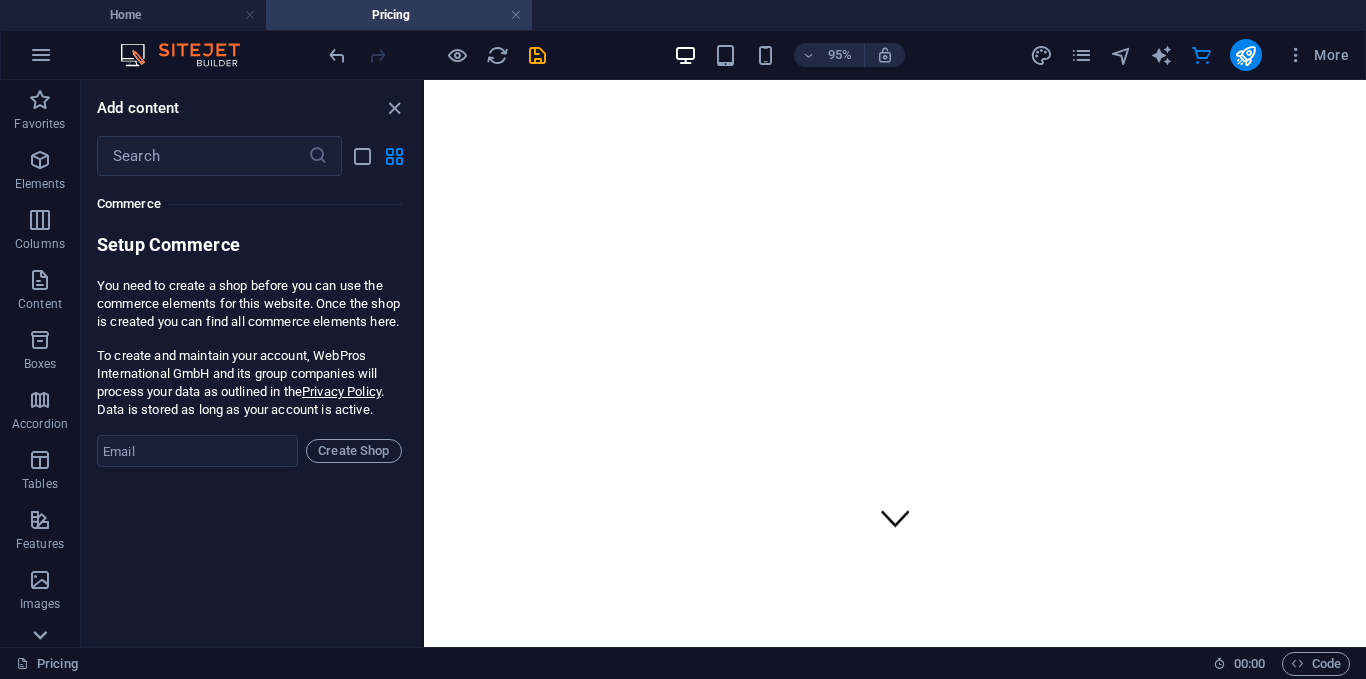 click on "Favorites Elements Columns Content Boxes Accordion Tables Features Images Slider Header Footer Forms Marketing Collections Commerce" at bounding box center [40, 363] 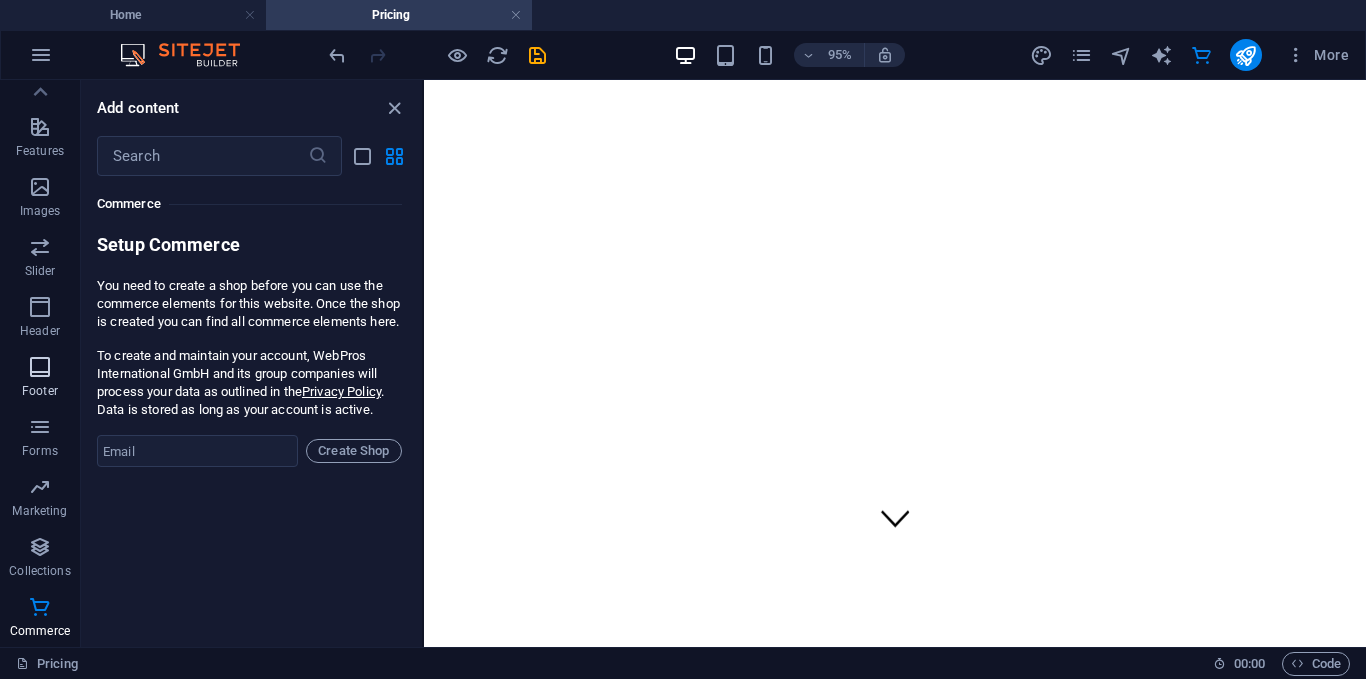 click at bounding box center [40, 367] 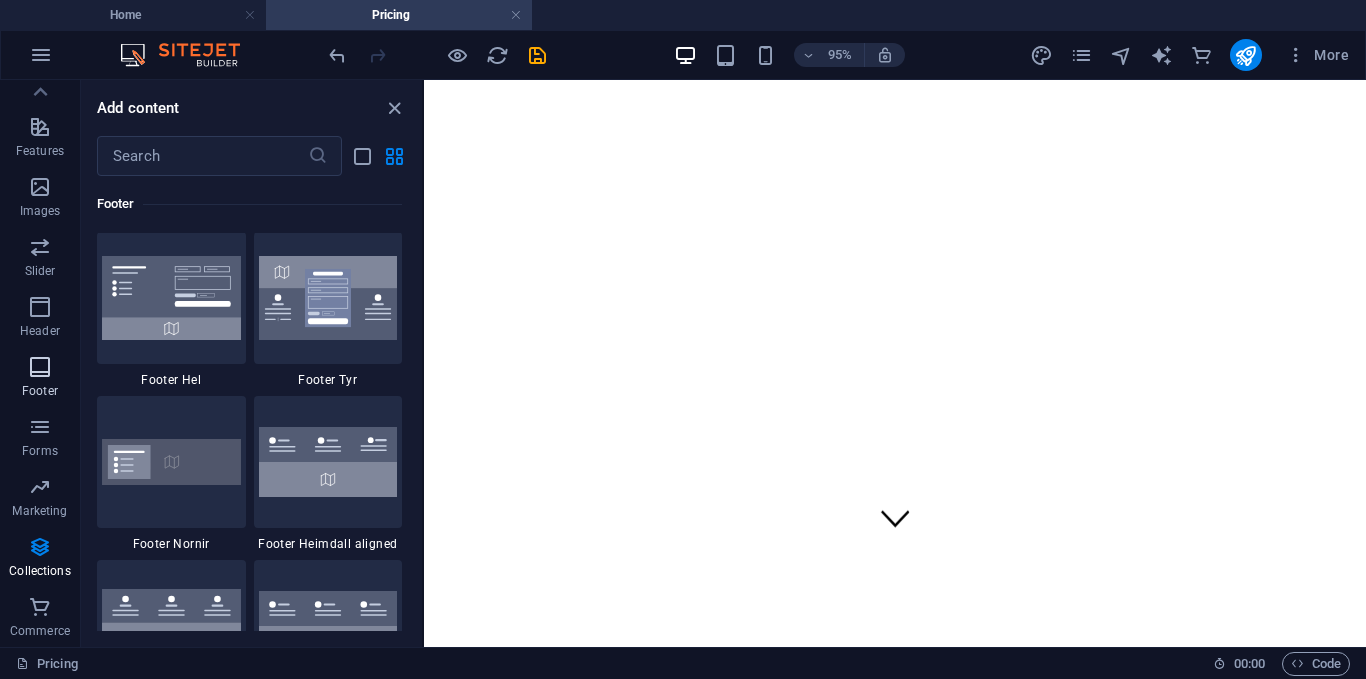 scroll, scrollTop: 13075, scrollLeft: 0, axis: vertical 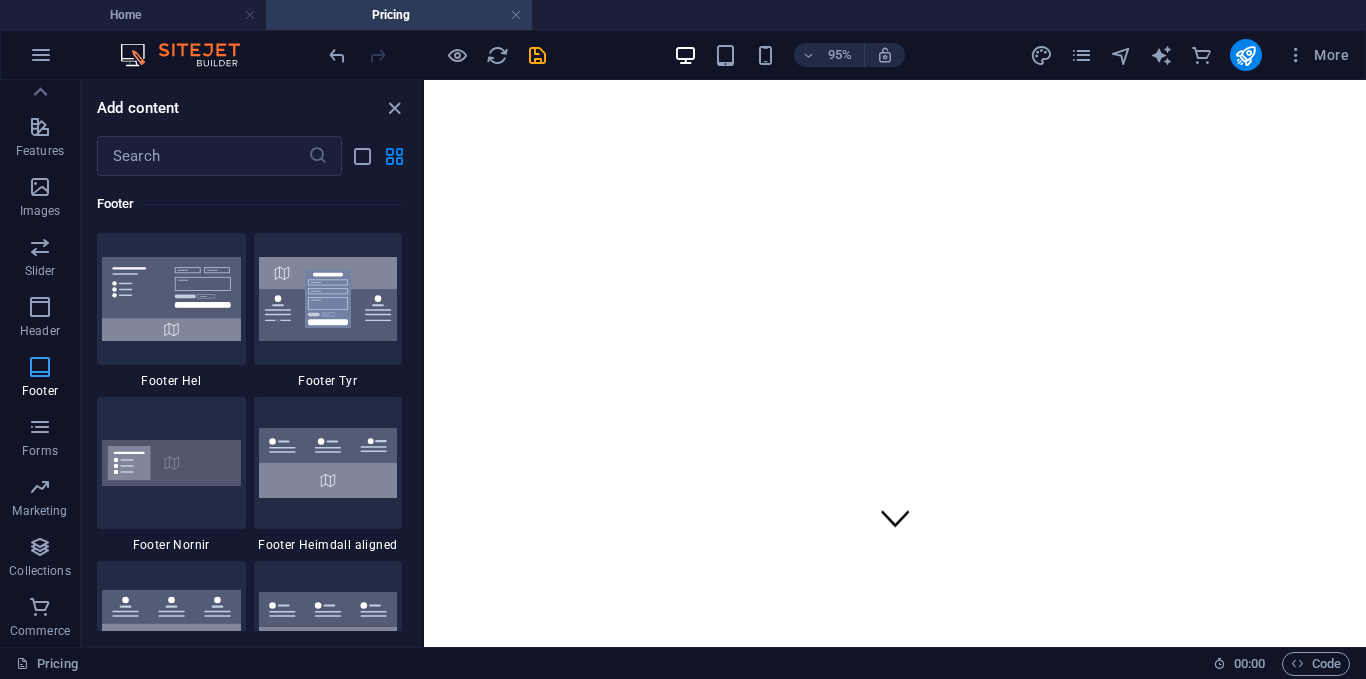 click at bounding box center [40, 367] 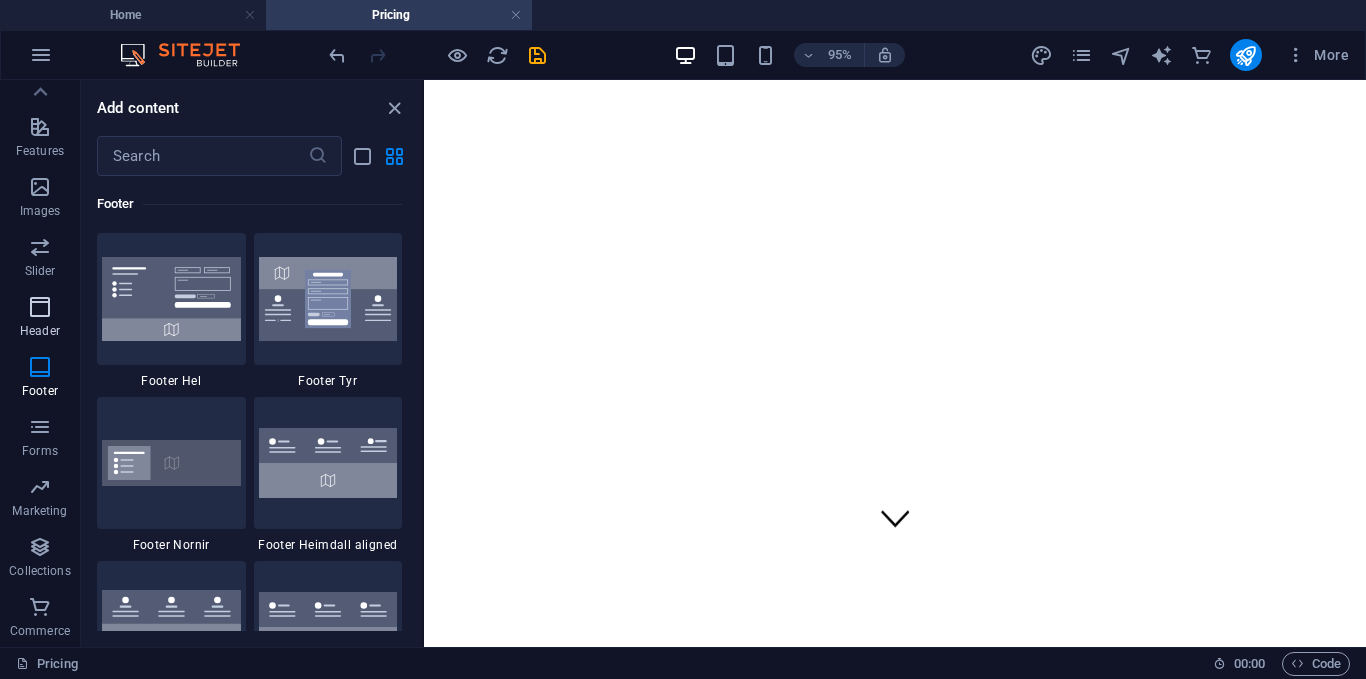 click on "Header" at bounding box center (40, 331) 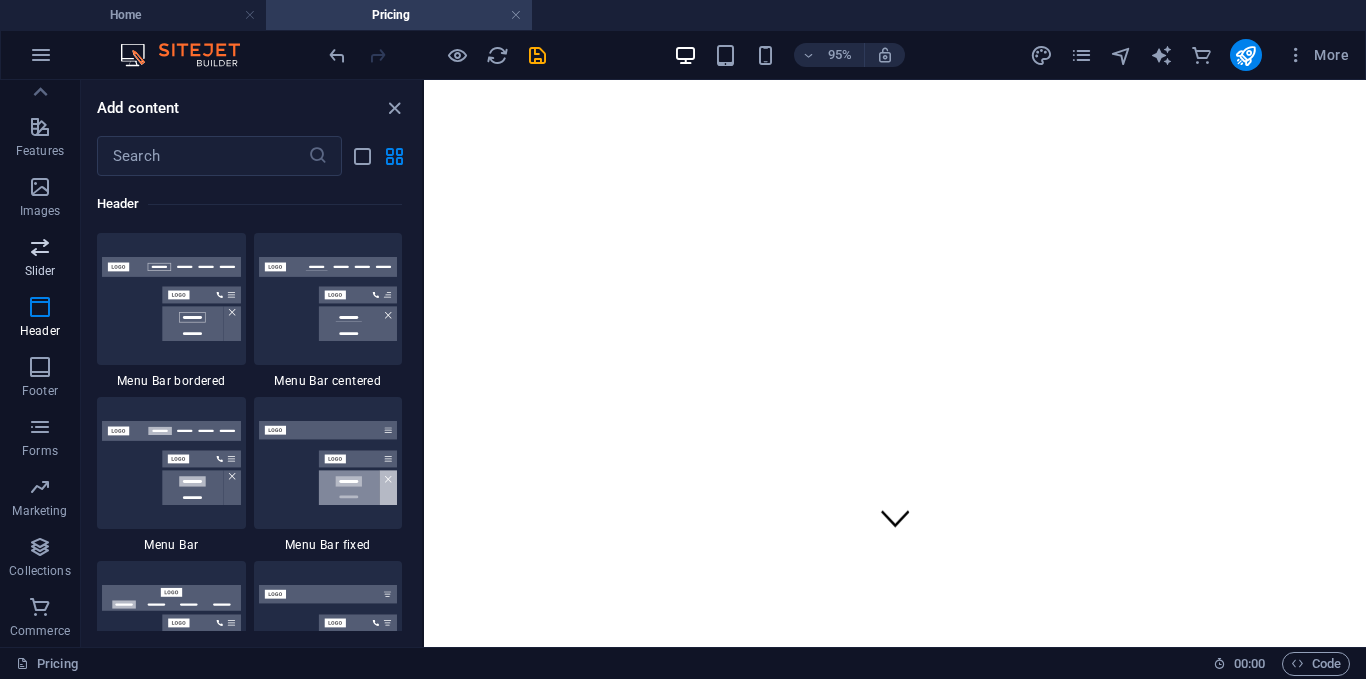click on "Slider" at bounding box center [40, 271] 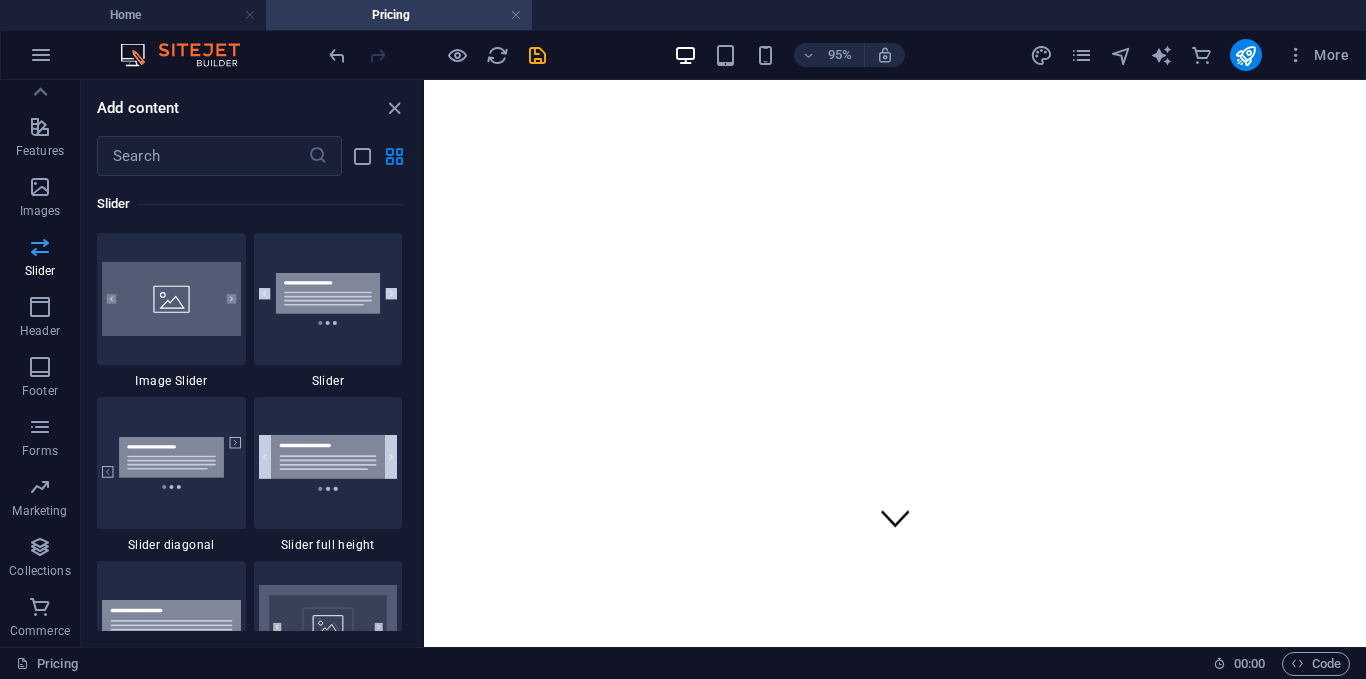 scroll, scrollTop: 11173, scrollLeft: 0, axis: vertical 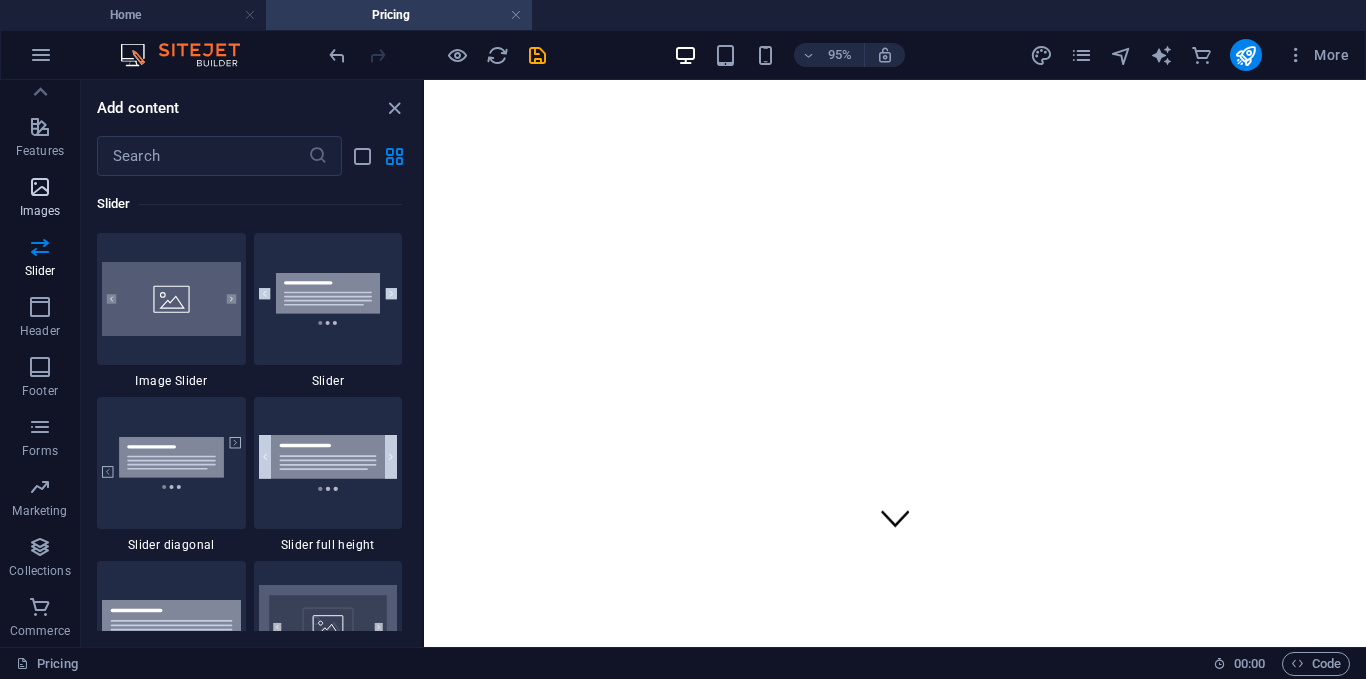 click on "Images" at bounding box center (40, 199) 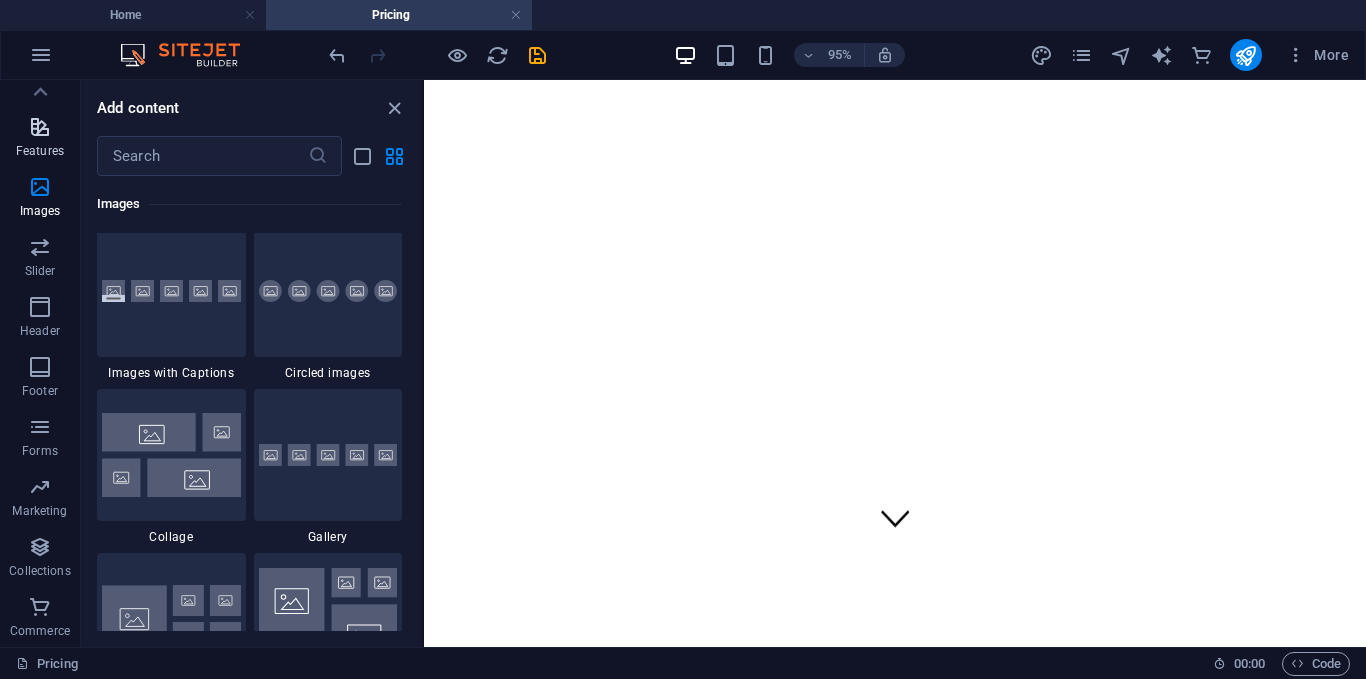 click on "Features" at bounding box center (40, 151) 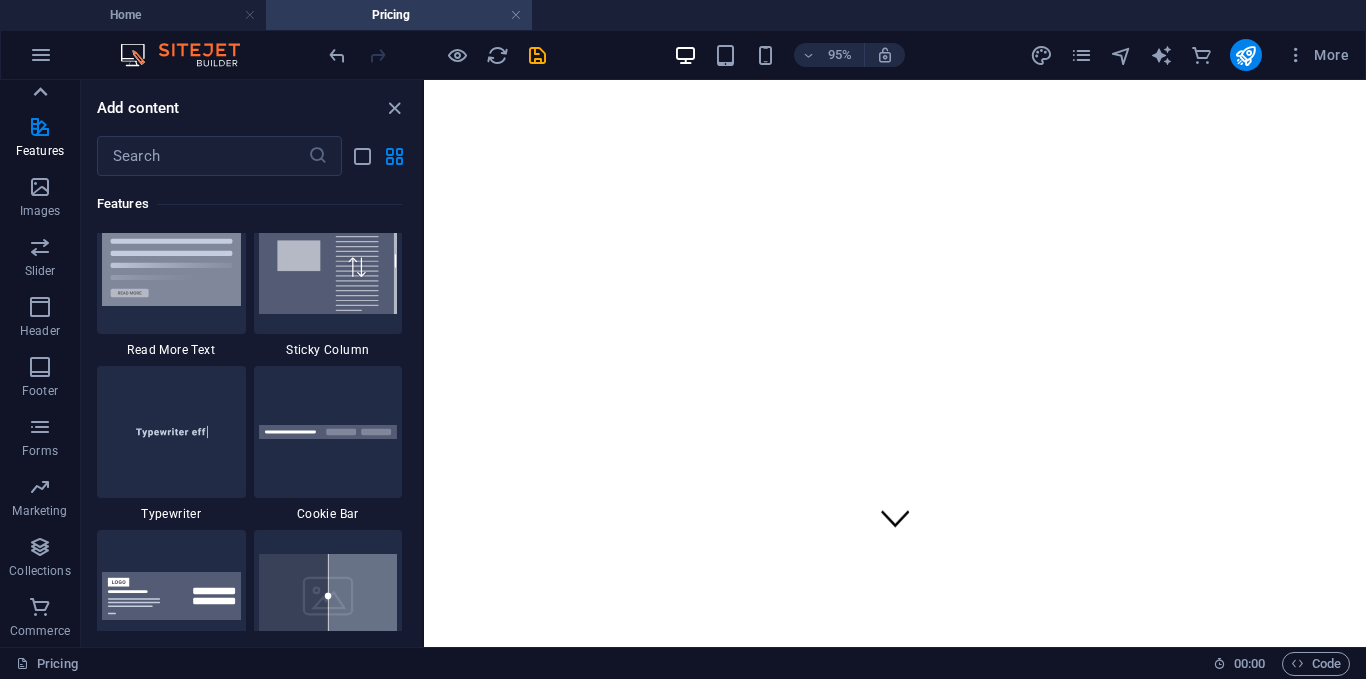scroll, scrollTop: 7638, scrollLeft: 0, axis: vertical 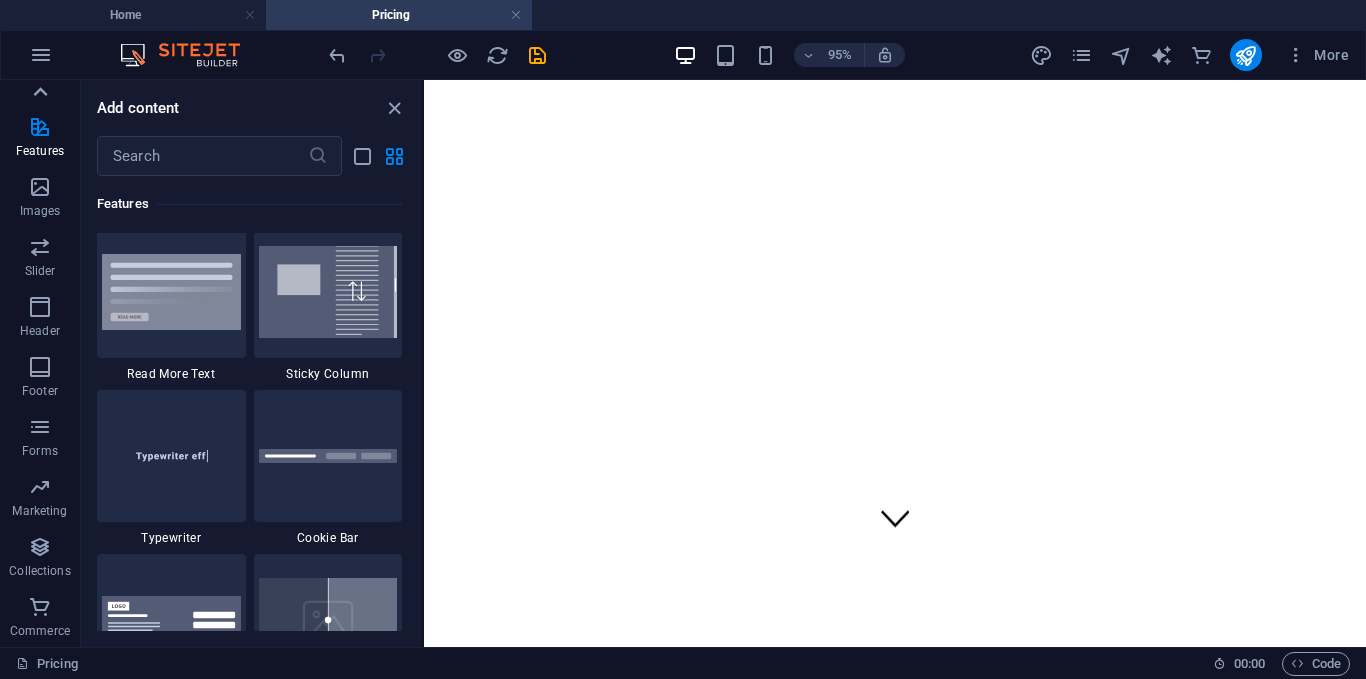click 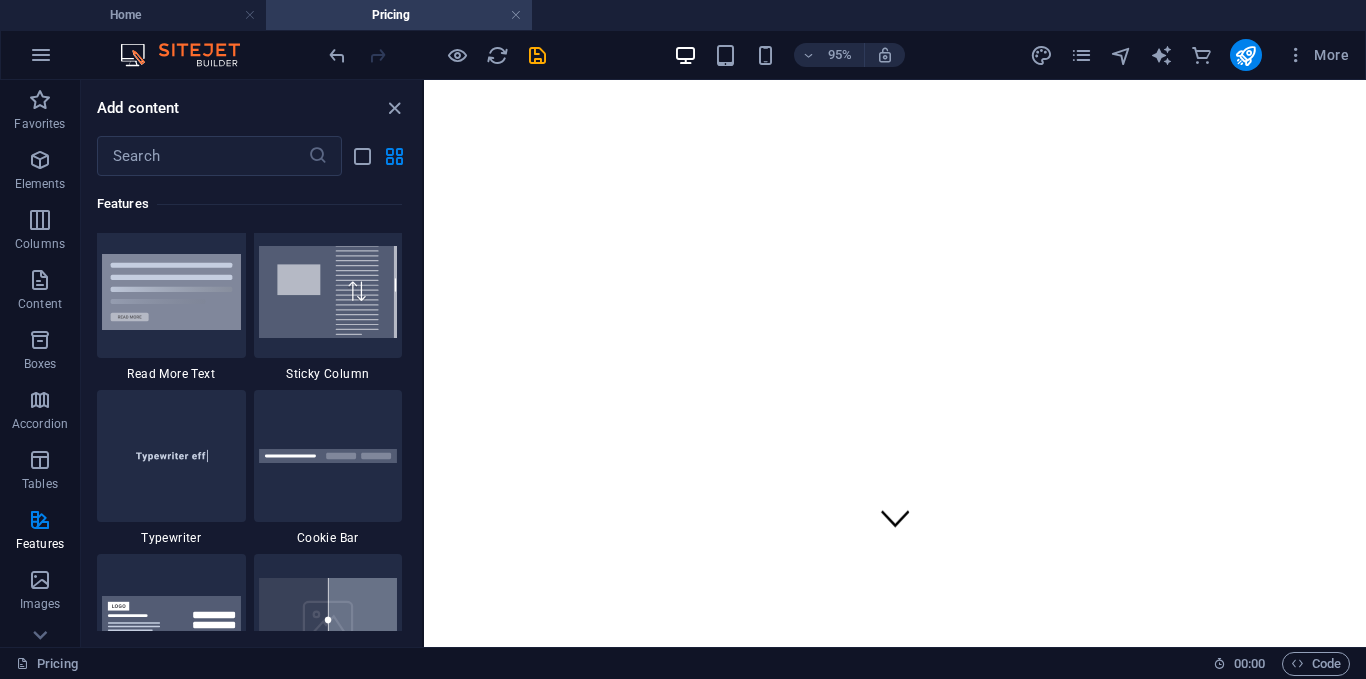 click at bounding box center [40, 100] 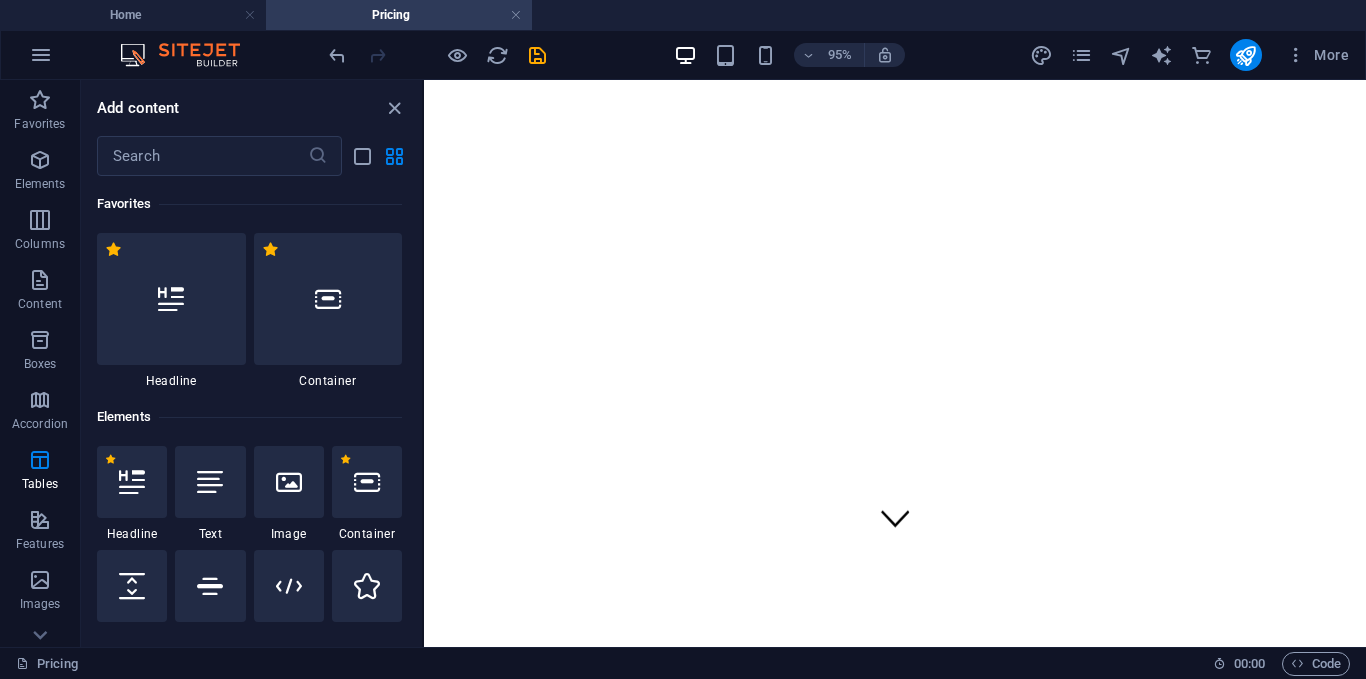scroll, scrollTop: 0, scrollLeft: 0, axis: both 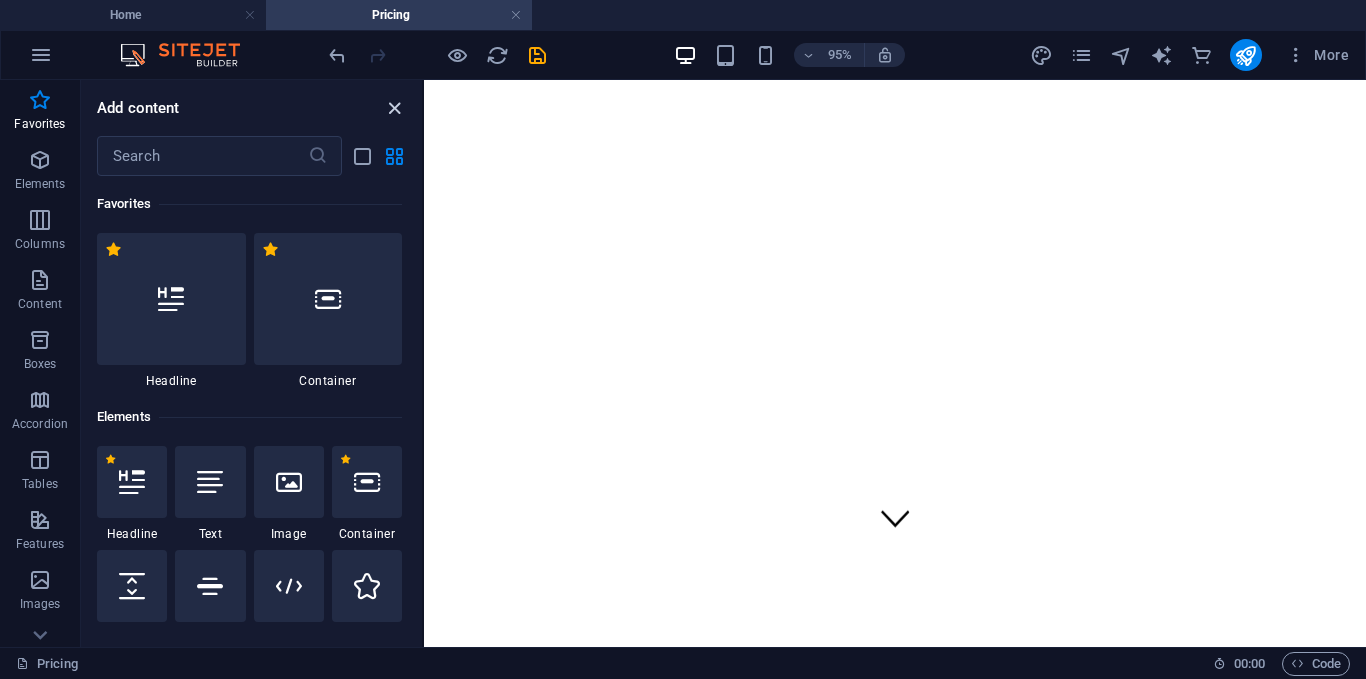click at bounding box center (394, 108) 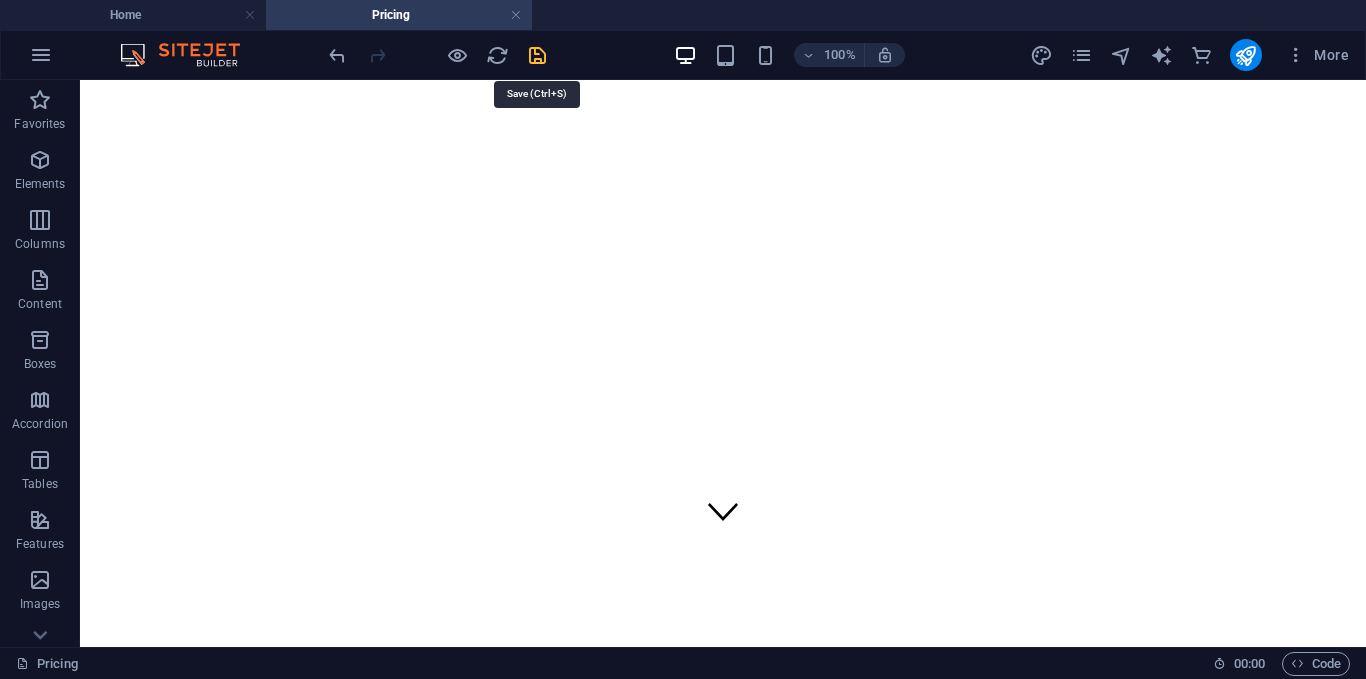 click at bounding box center (537, 55) 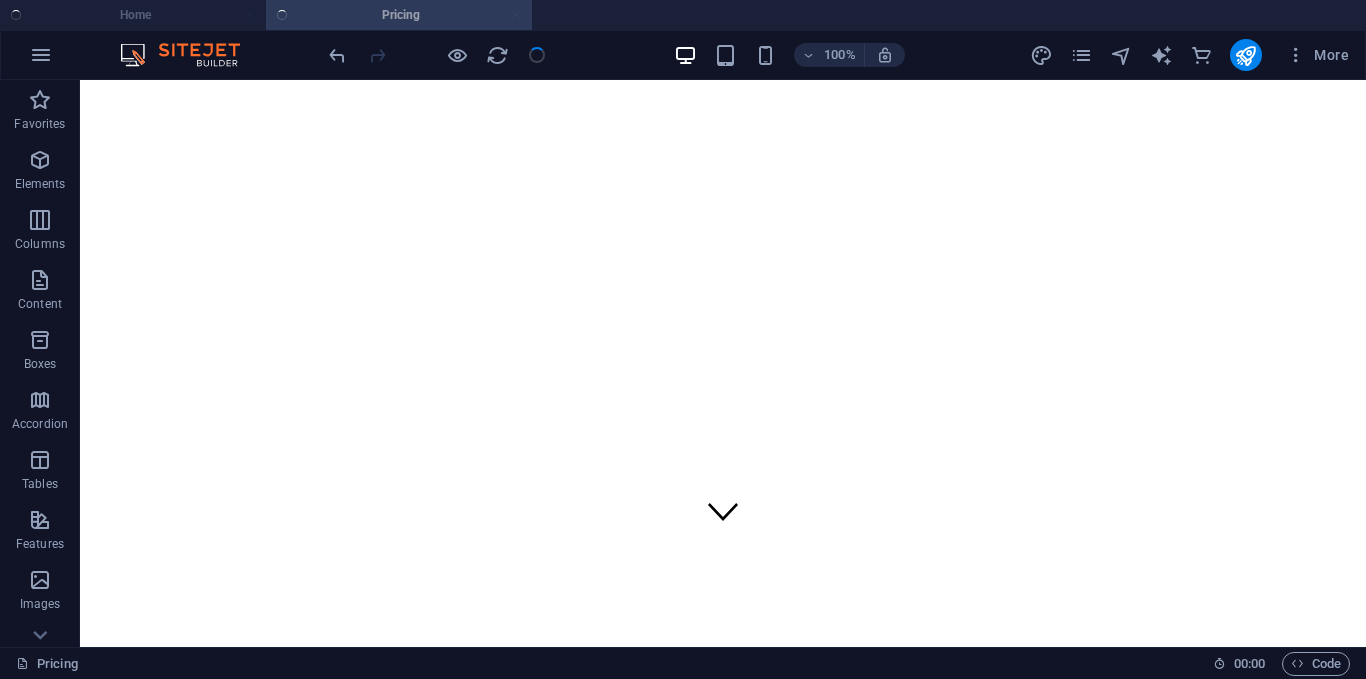 click at bounding box center [437, 55] 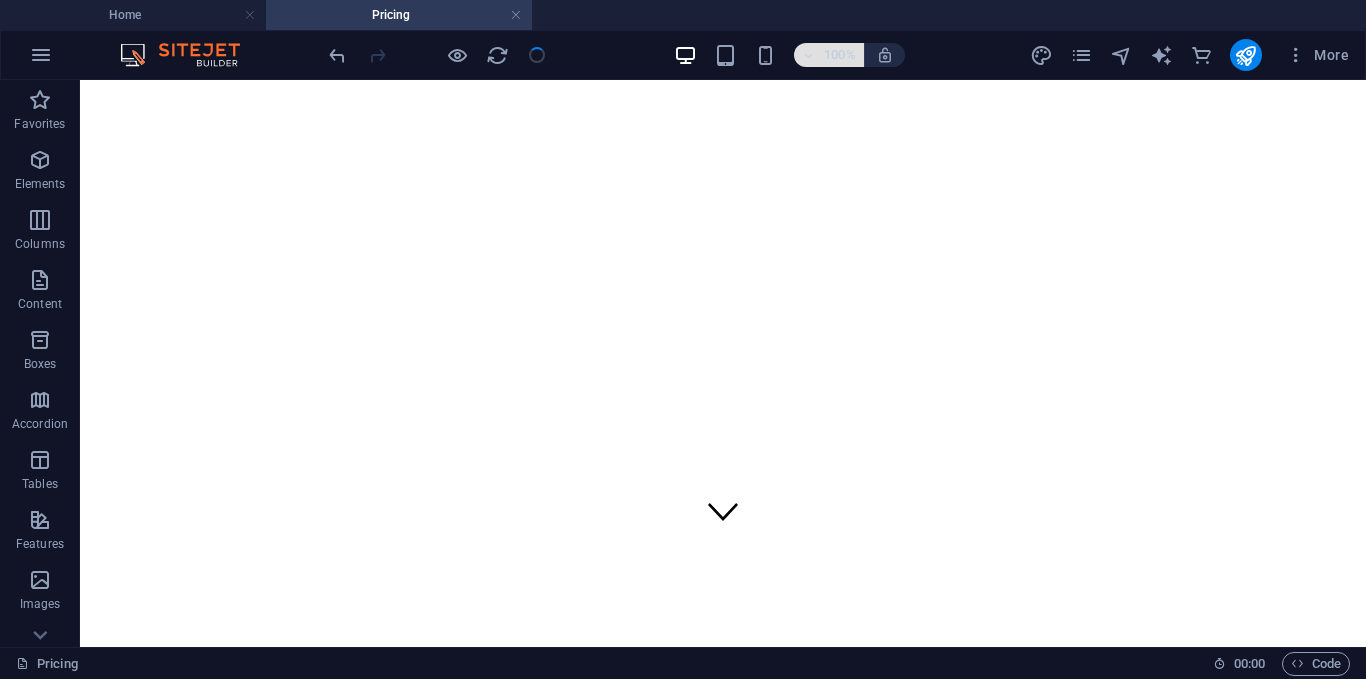 click on "100%" at bounding box center [829, 55] 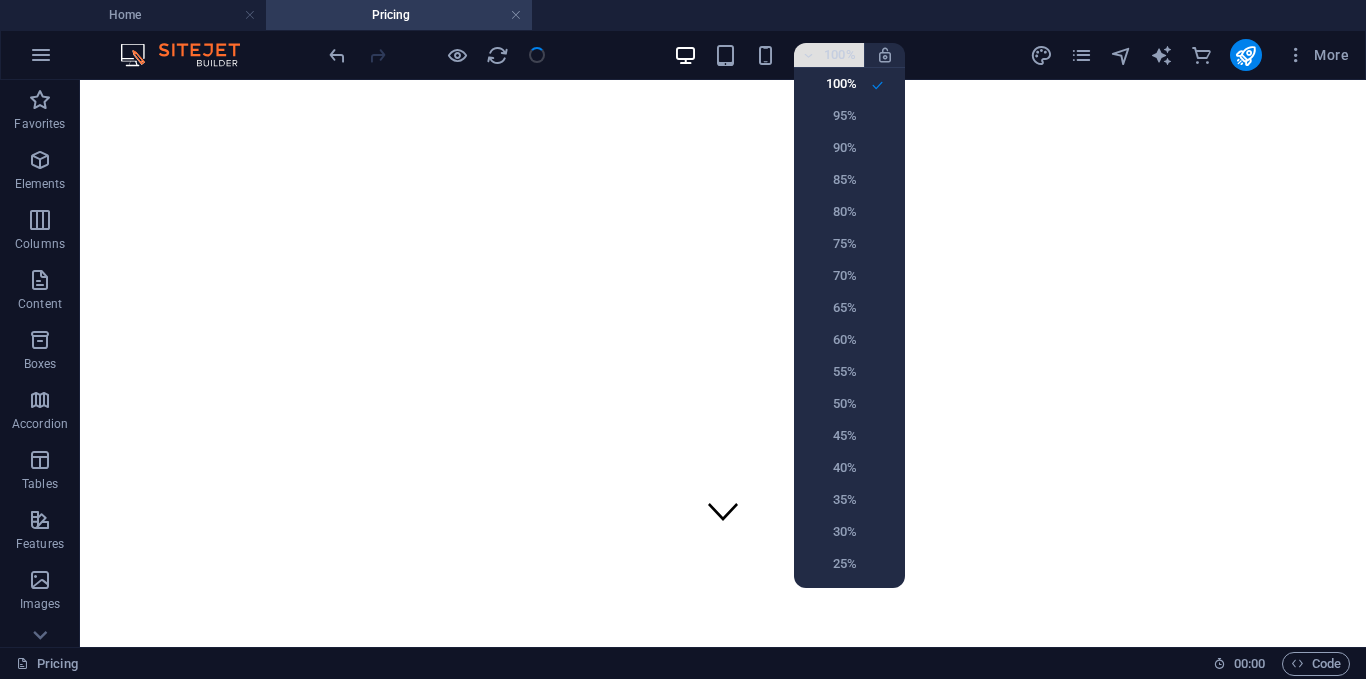 click at bounding box center [683, 339] 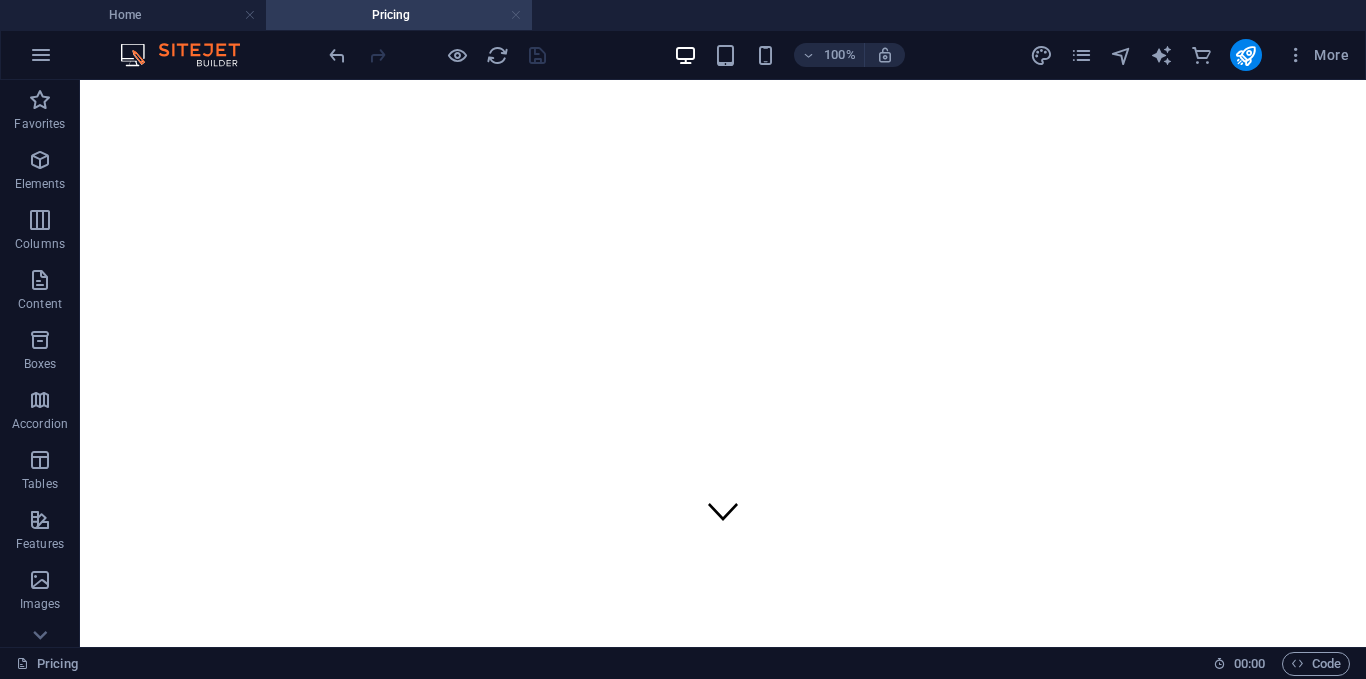 click at bounding box center [516, 15] 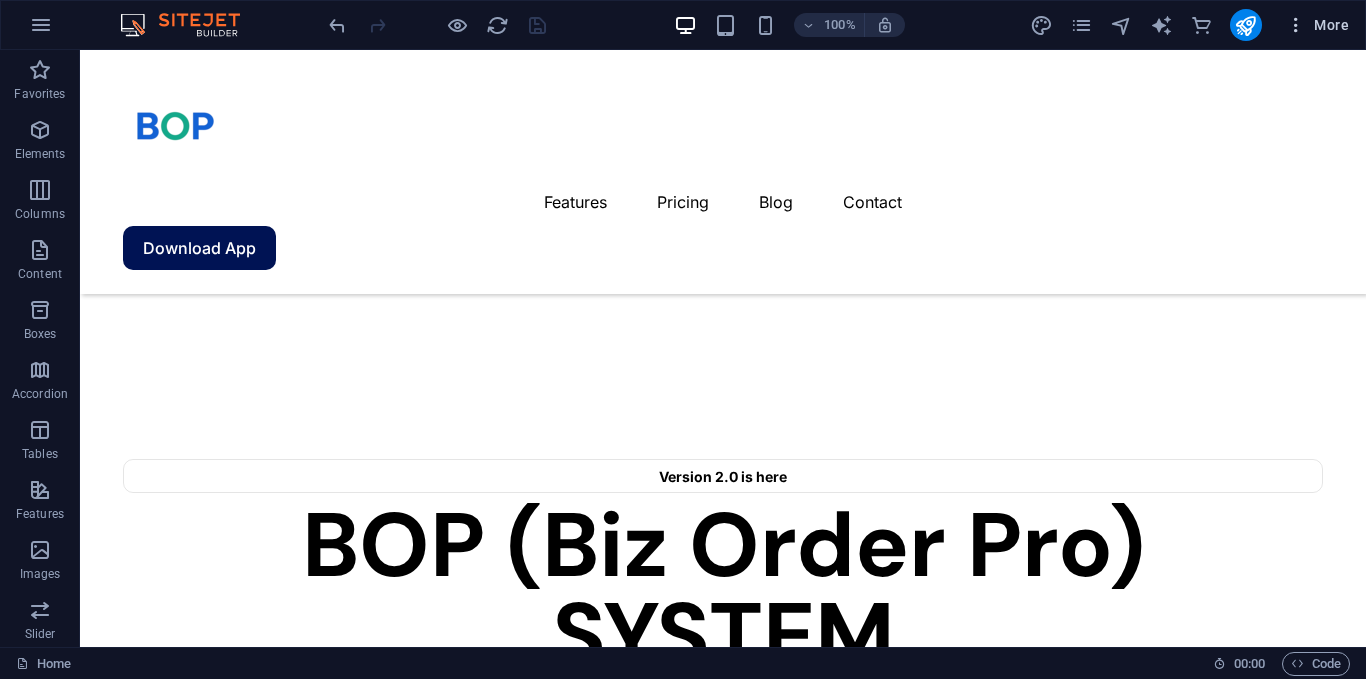 click on "More" at bounding box center (1317, 25) 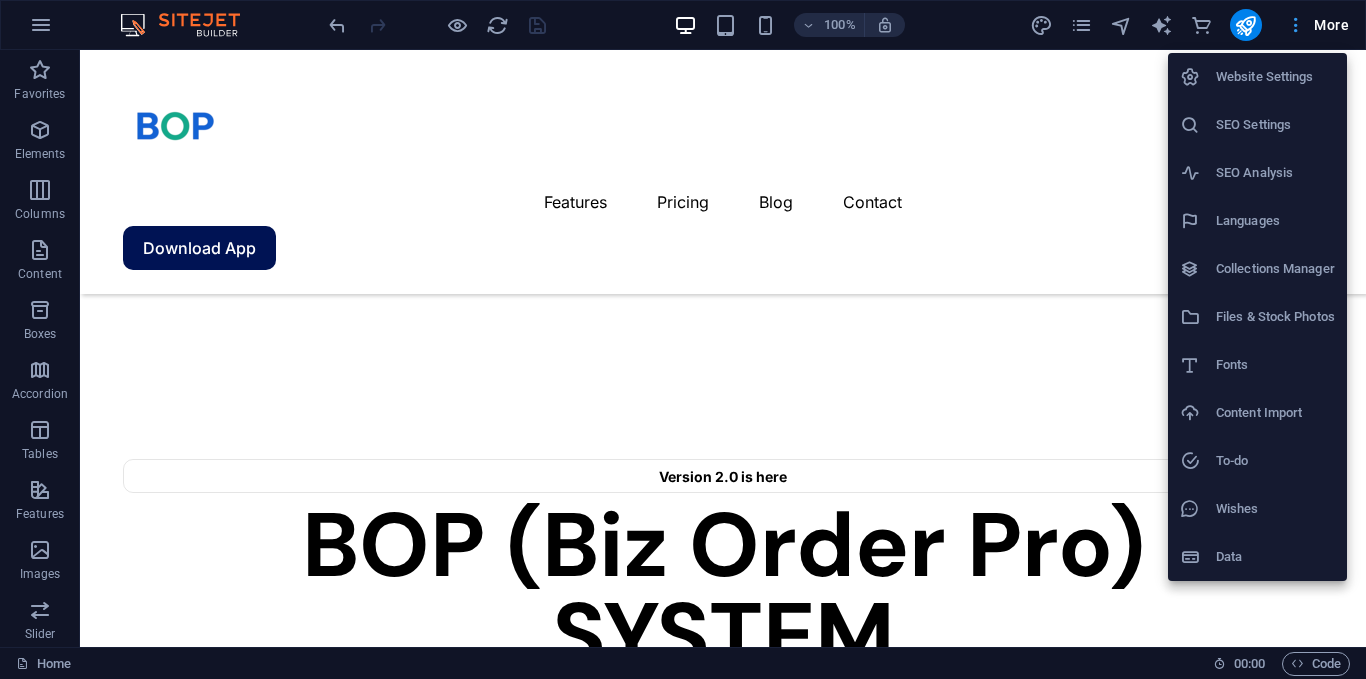 click at bounding box center [683, 339] 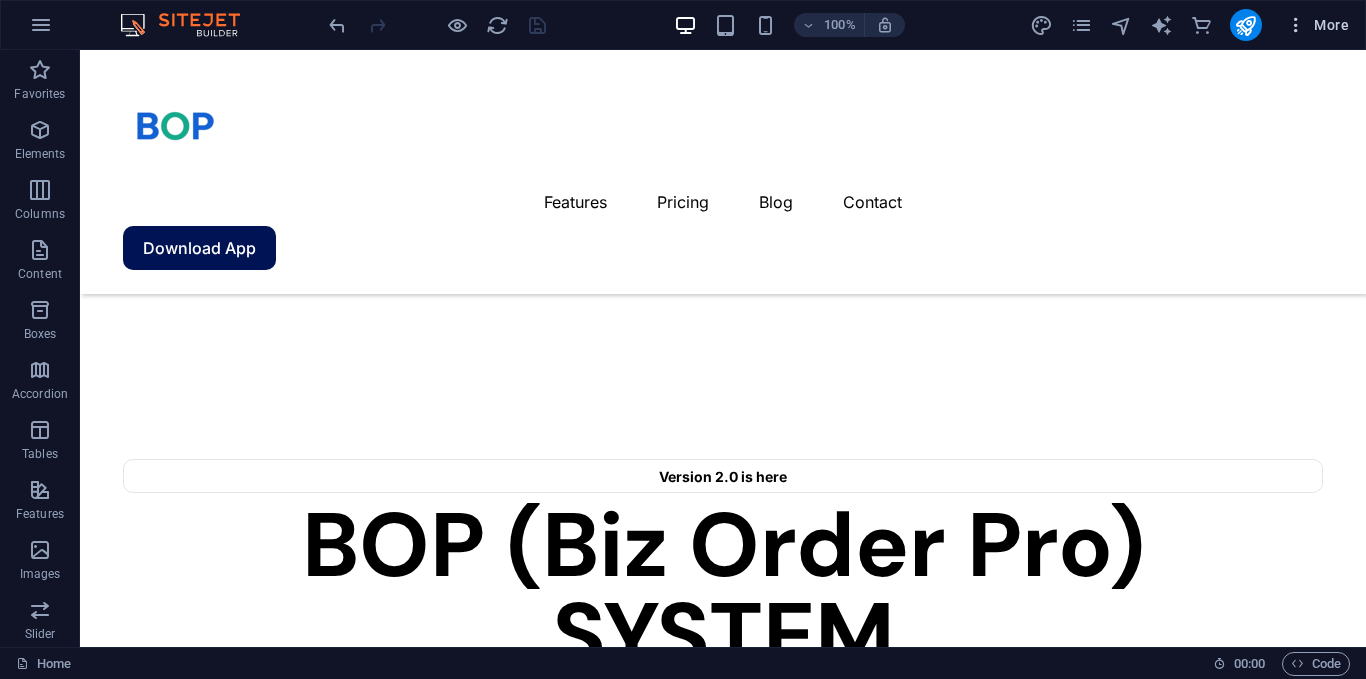 click on "More" at bounding box center [1317, 25] 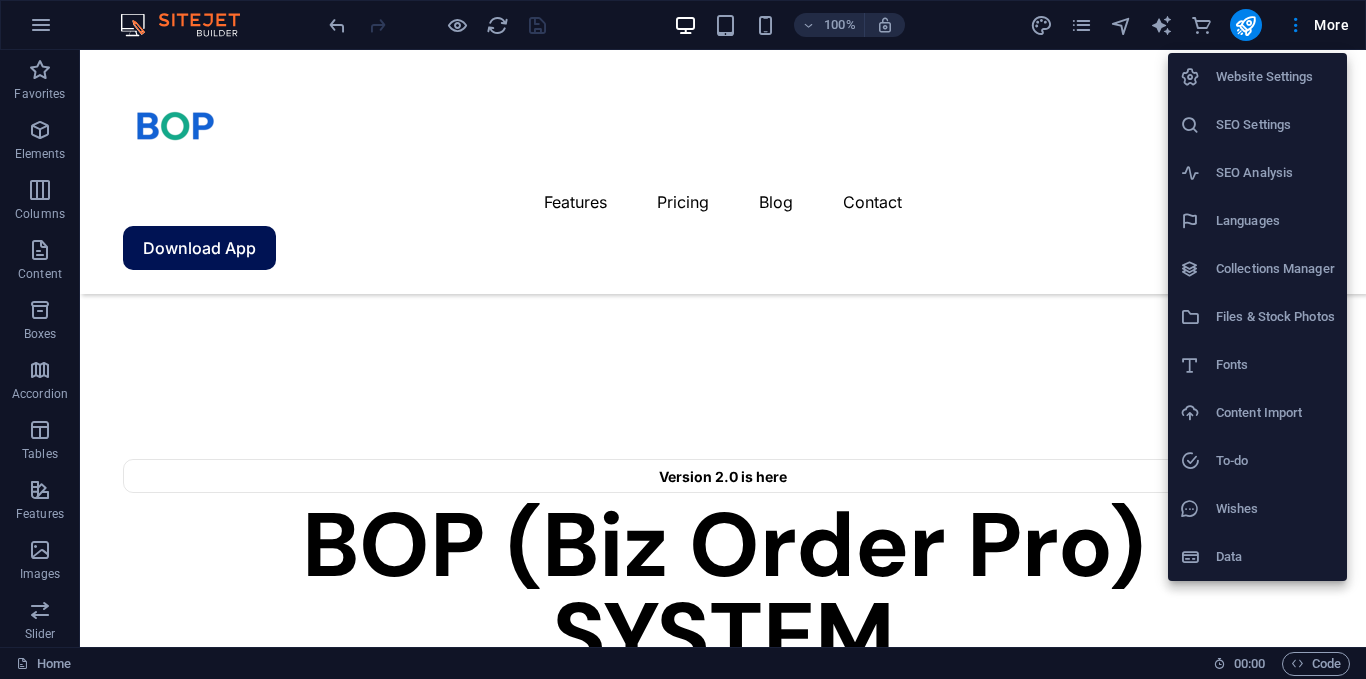 click on "Website Settings" at bounding box center [1275, 77] 